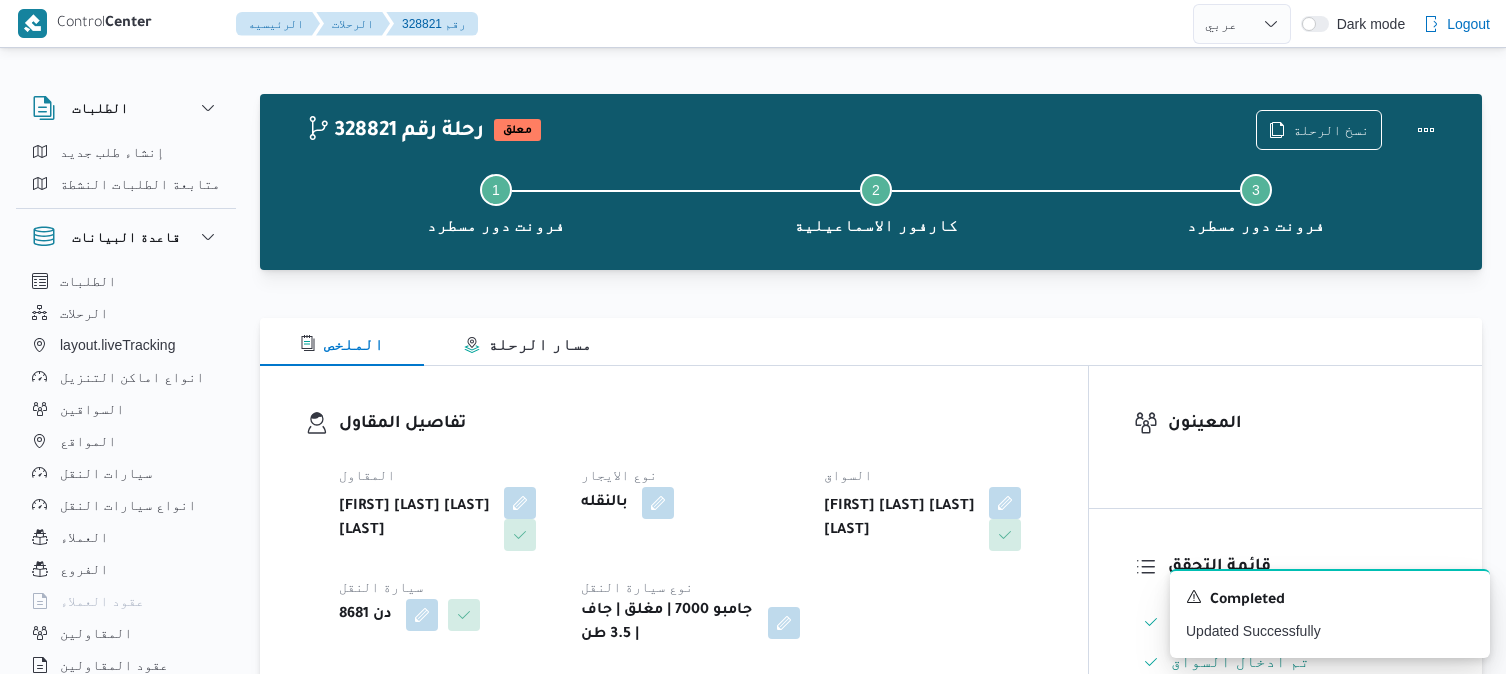 select on "ar" 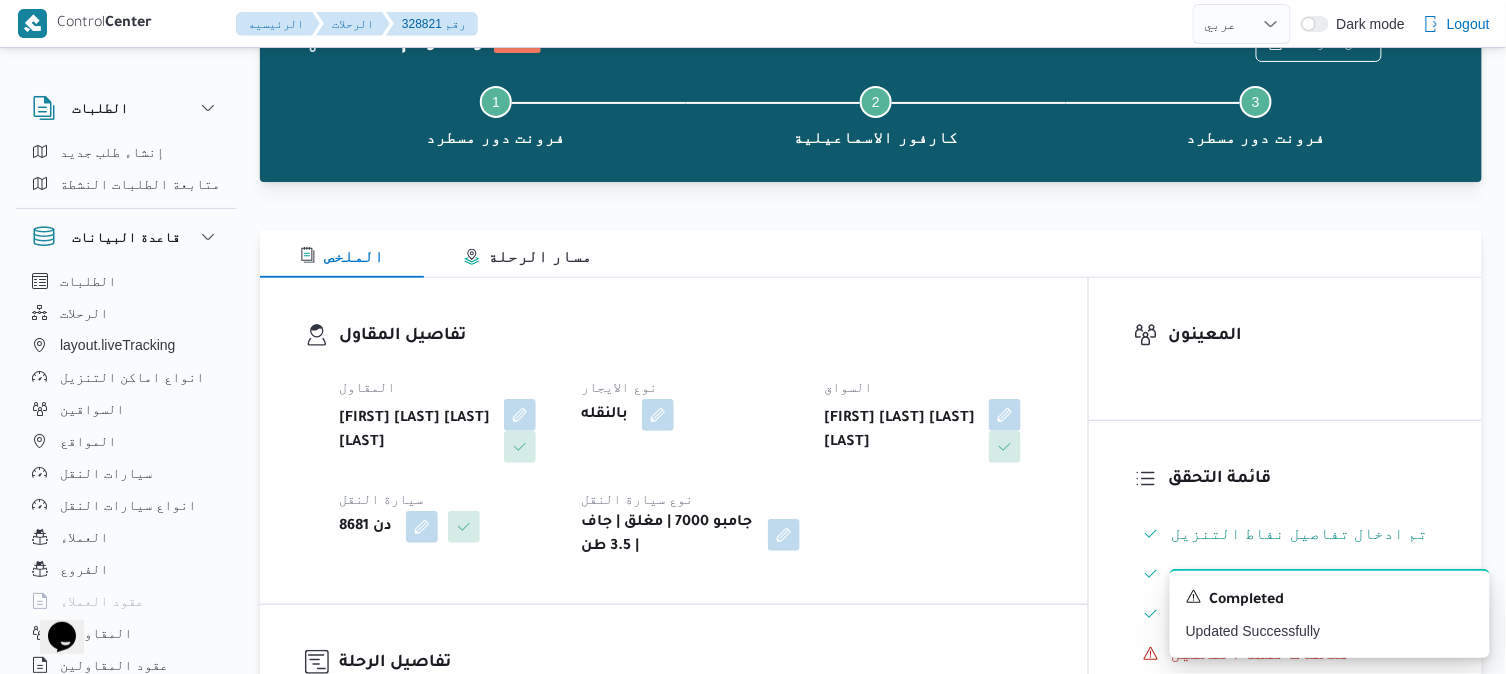 scroll, scrollTop: 0, scrollLeft: 0, axis: both 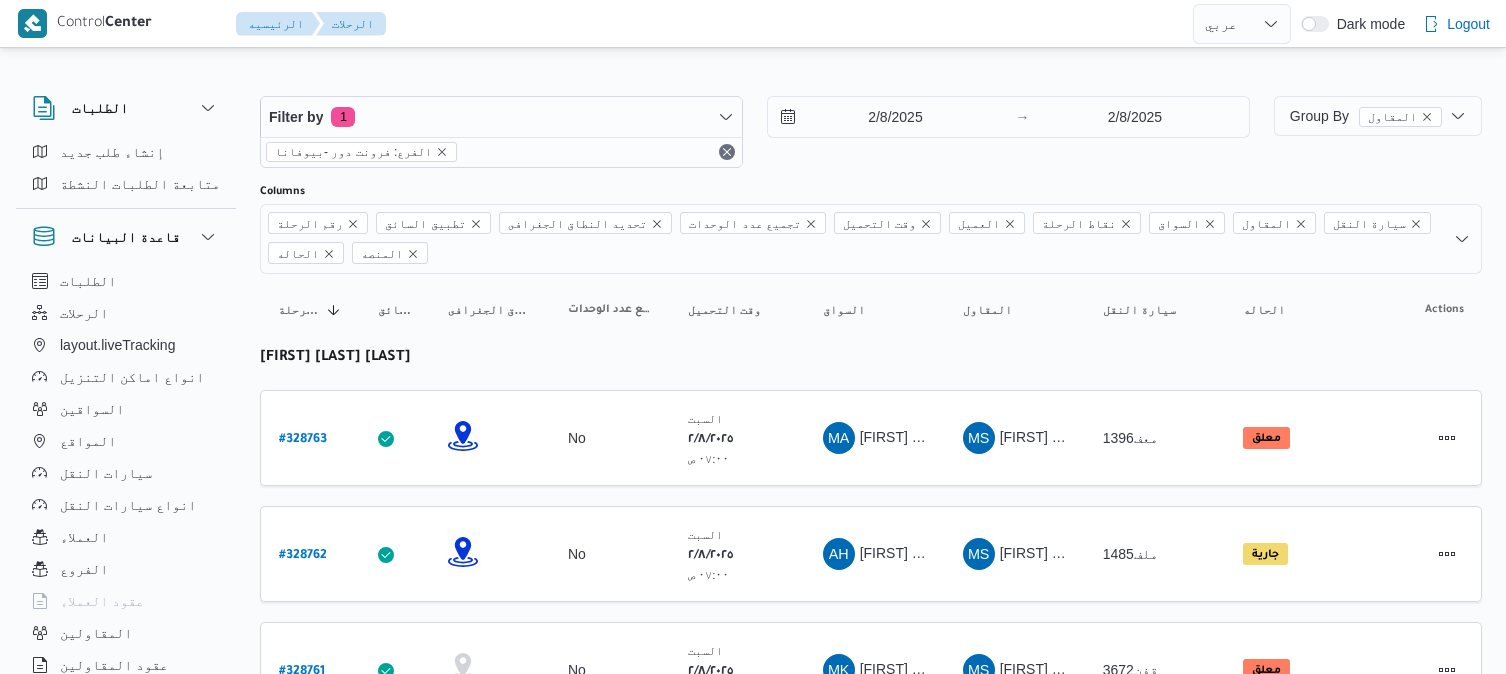 select on "ar" 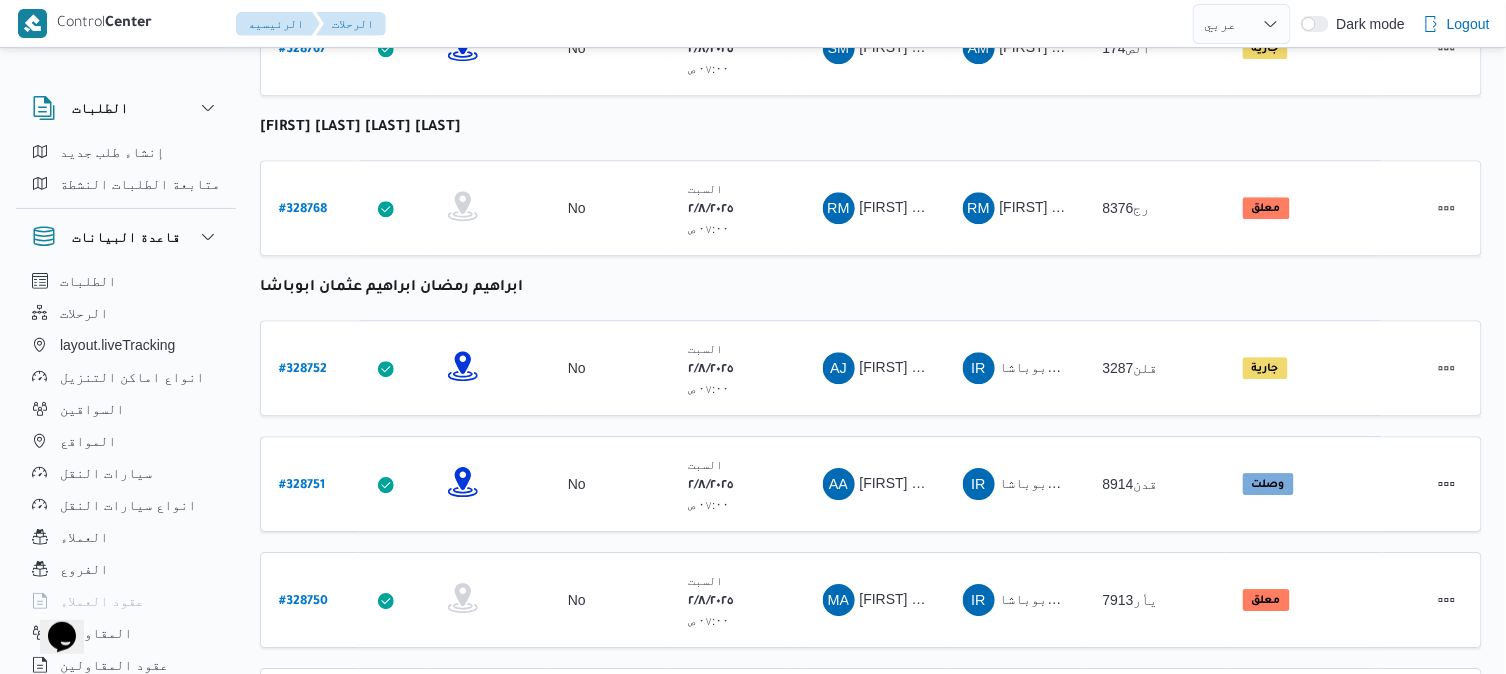 scroll, scrollTop: 0, scrollLeft: 0, axis: both 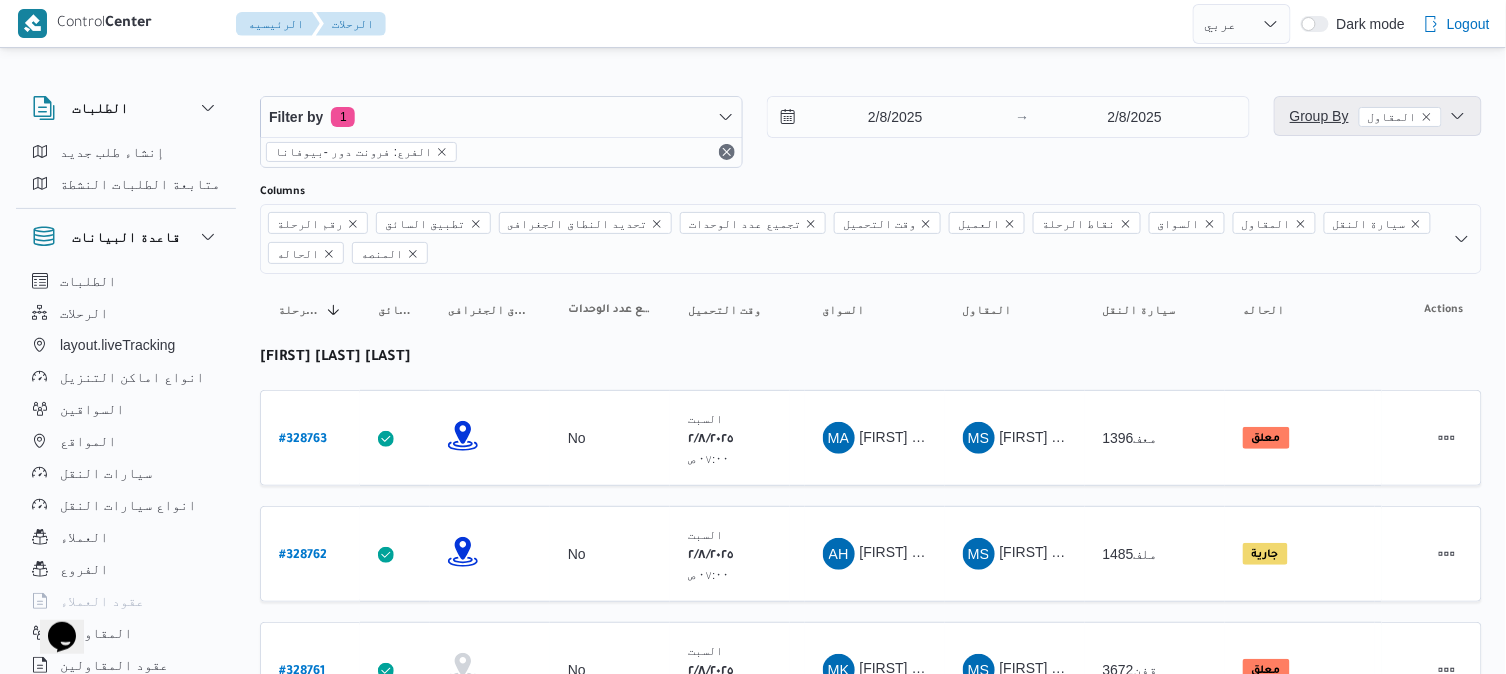 click 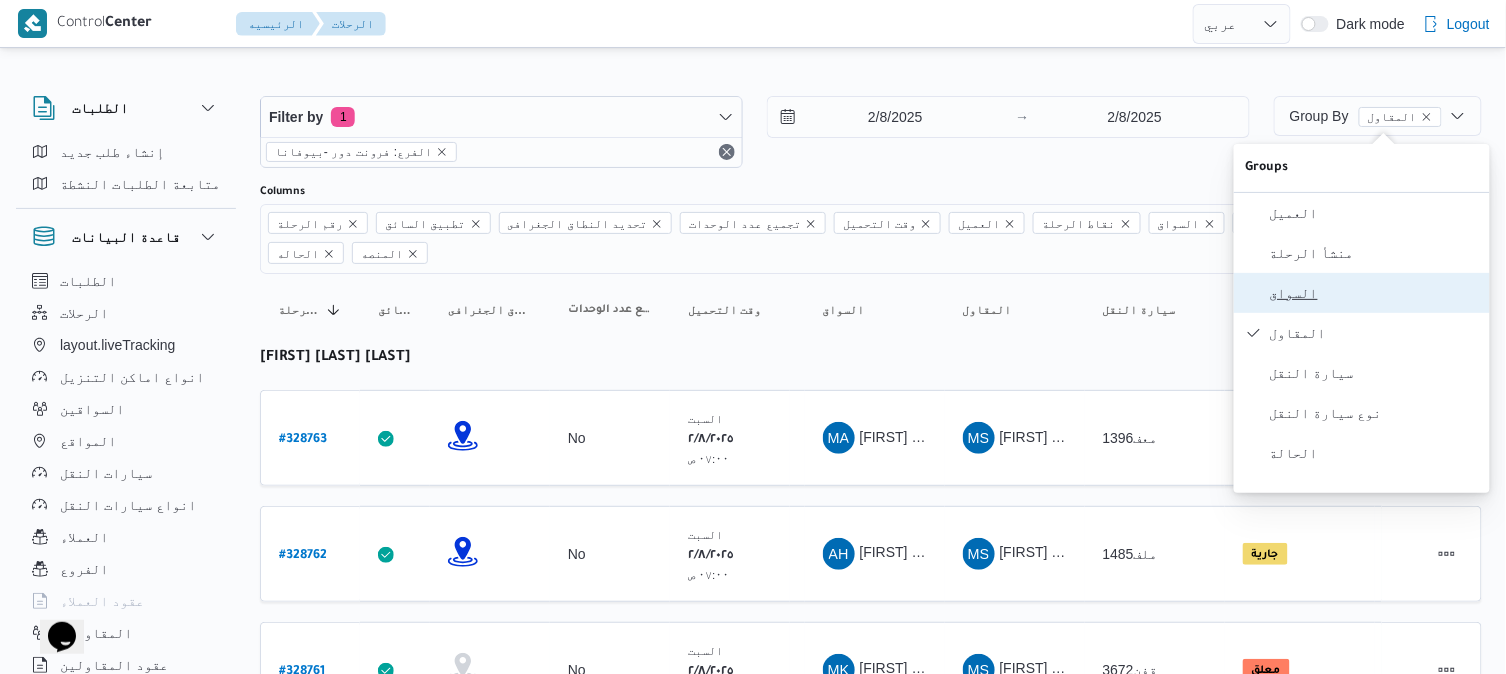 click on "السواق" at bounding box center [1374, 293] 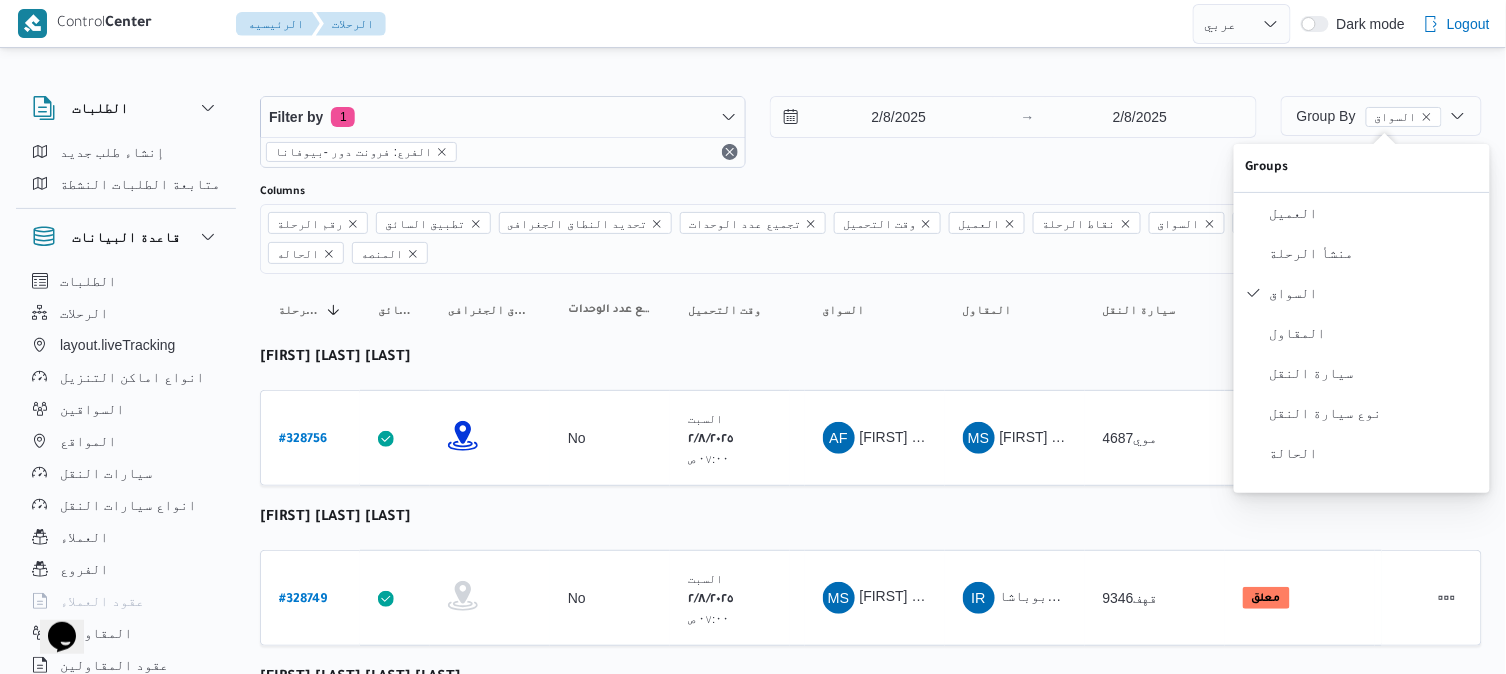 click on "رقم الرحلة Click to sort in ascending order تطبيق السائق Click to sort in ascending order تحديد النطاق الجغرافى Click to sort in ascending order تجميع عدد الوحدات وقت التحميل Click to sort in ascending order العميل Click to sort in ascending order نقاط الرحلة السواق Click to sort in ascending order المقاول Click to sort in ascending order سيارة النقل Click to sort in ascending order الحاله Click to sort in ascending order المنصه Click to sort in ascending order Actions عبدالله فتحي عبدربه رسلان  رقم الرحلة # 328756 تطبيق السائق تحديد النطاق الجغرافى تجميع عدد الوحدات No وقت التحميل السبت ٢/٨/٢٠٢٥ ٠٧:٠٠ ص   العميل Frontdoor نقاط الرحلة فرونت دور -بيوفانا  ١٠:٢٦ ص قسم أول 6 أكتوبر فرونت دور مسطرد السواق AF المقاول MS Admin #" at bounding box center (871, 1910) 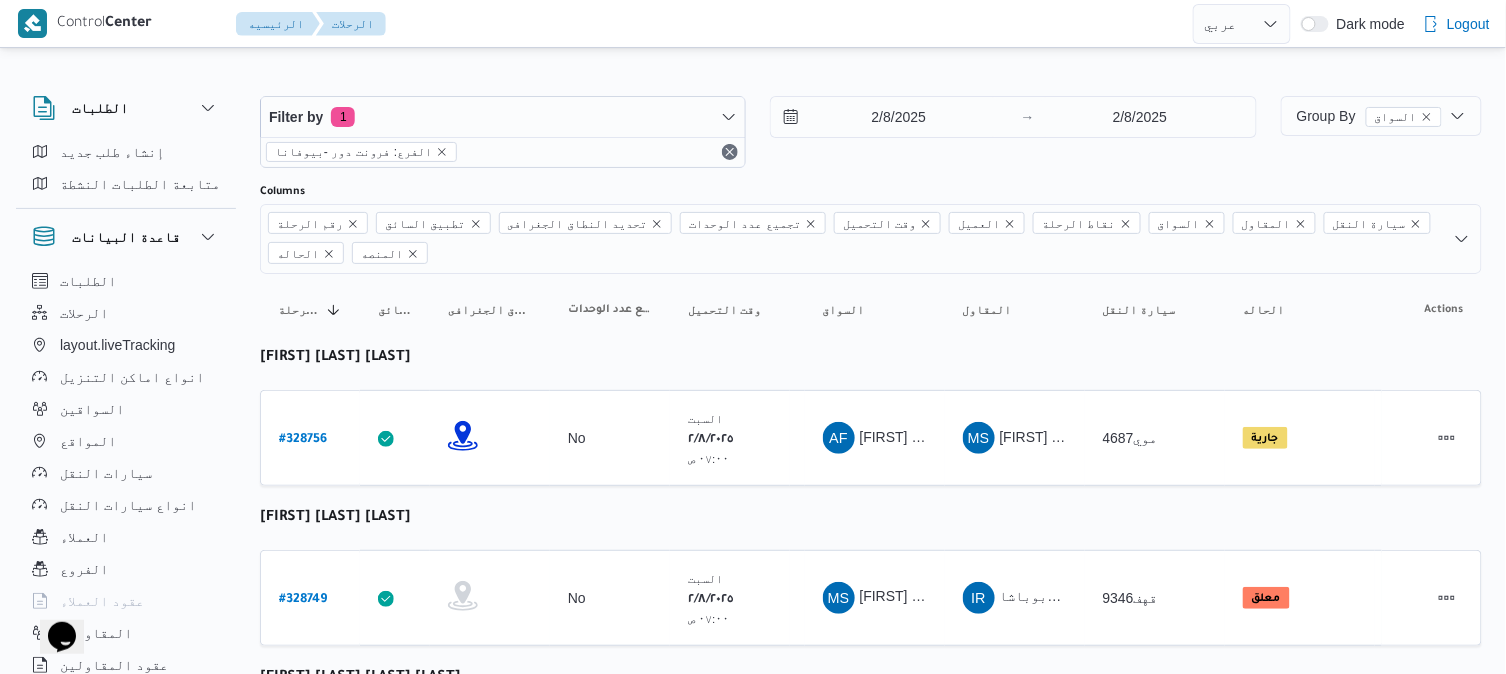 click on "رقم الرحلة Click to sort in ascending order تطبيق السائق Click to sort in ascending order تحديد النطاق الجغرافى Click to sort in ascending order تجميع عدد الوحدات وقت التحميل Click to sort in ascending order العميل Click to sort in ascending order نقاط الرحلة السواق Click to sort in ascending order المقاول Click to sort in ascending order سيارة النقل Click to sort in ascending order الحاله Click to sort in ascending order المنصه Click to sort in ascending order Actions عبدالله فتحي عبدربه رسلان  رقم الرحلة # 328756 تطبيق السائق تحديد النطاق الجغرافى تجميع عدد الوحدات No وقت التحميل السبت ٢/٨/٢٠٢٥ ٠٧:٠٠ ص   العميل Frontdoor نقاط الرحلة فرونت دور -بيوفانا  ١٠:٢٦ ص قسم أول 6 أكتوبر فرونت دور مسطرد السواق AF المقاول MS Admin #" at bounding box center (871, 1910) 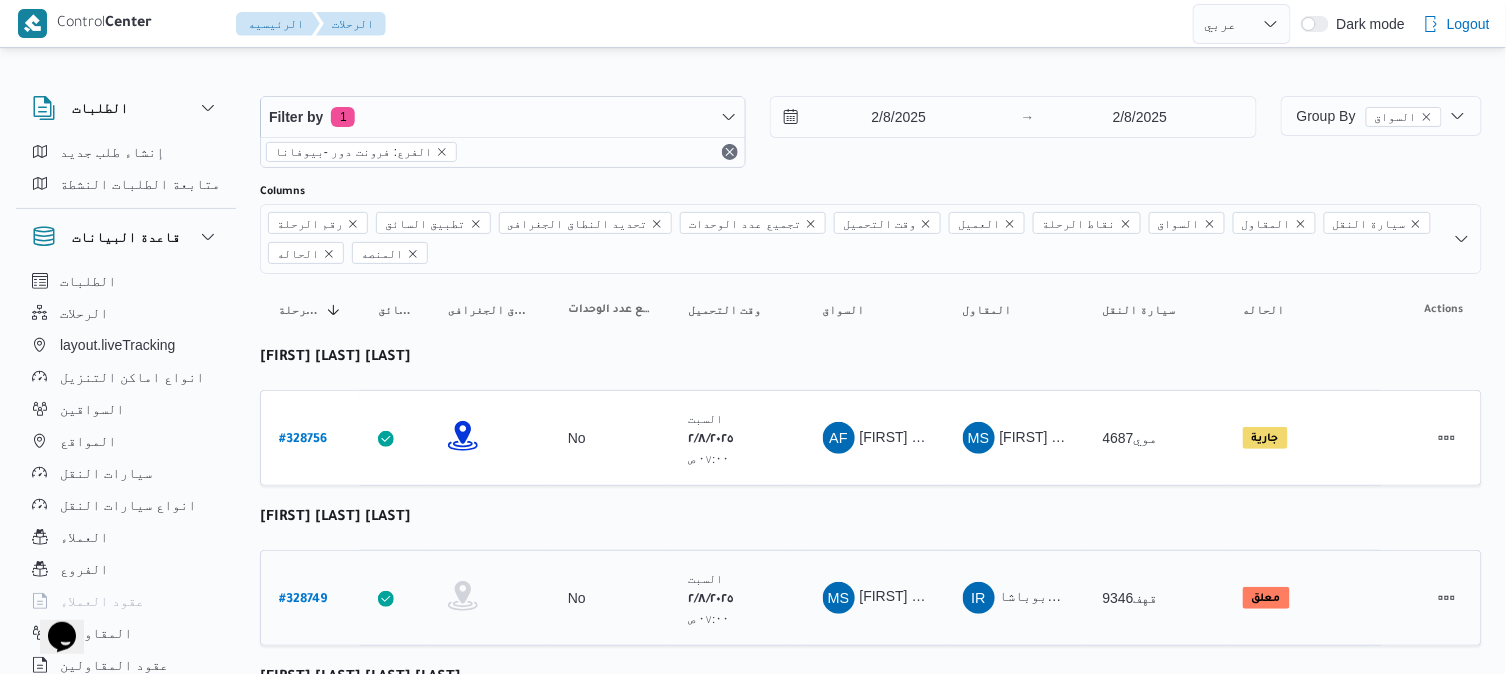 click on "# 328749" at bounding box center (303, 600) 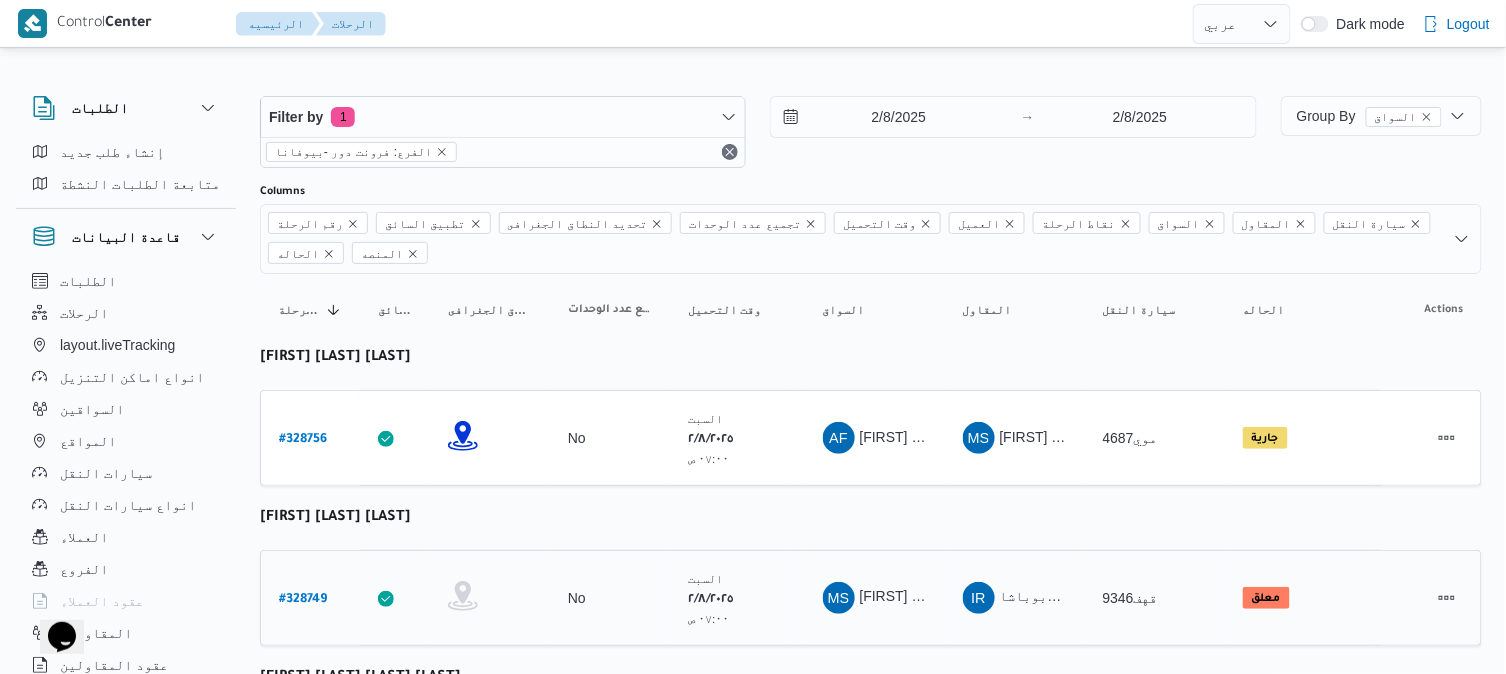 select on "ar" 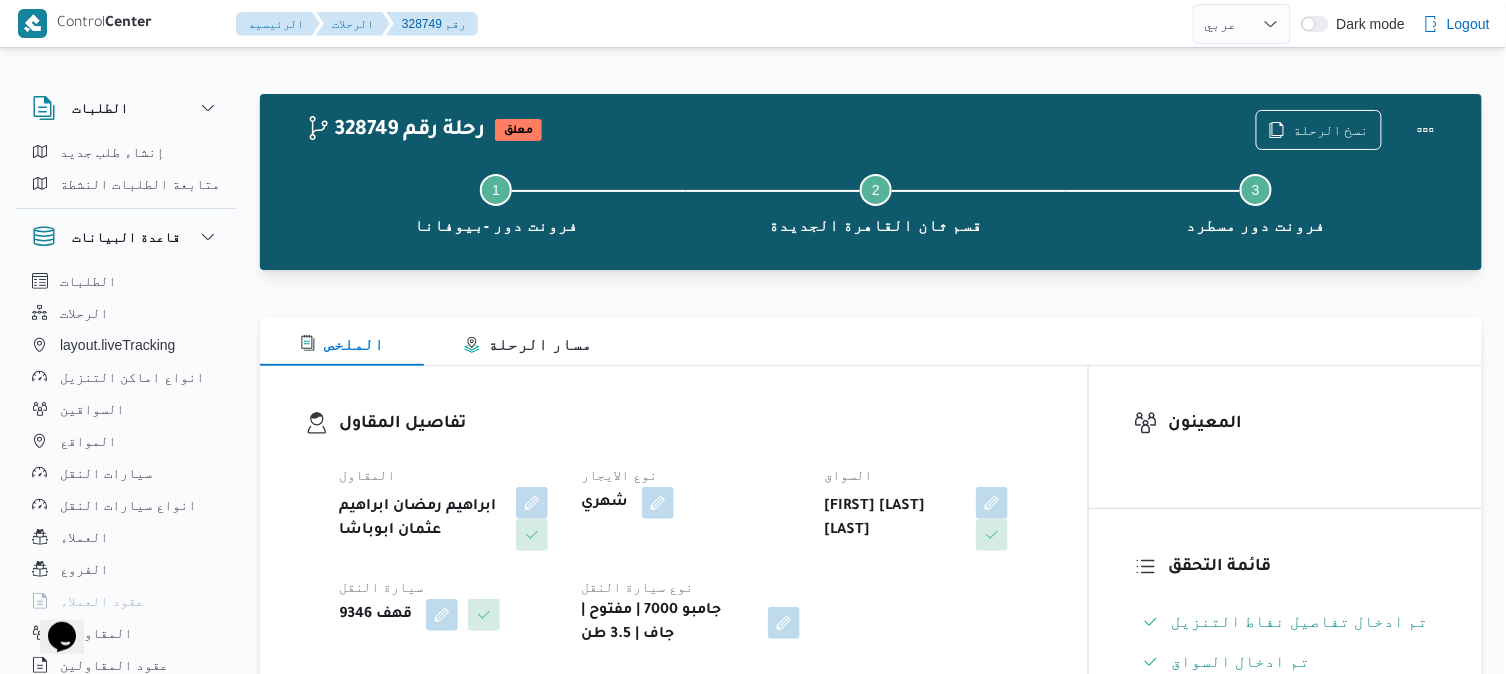 click on "تفاصيل المقاول" at bounding box center (691, 424) 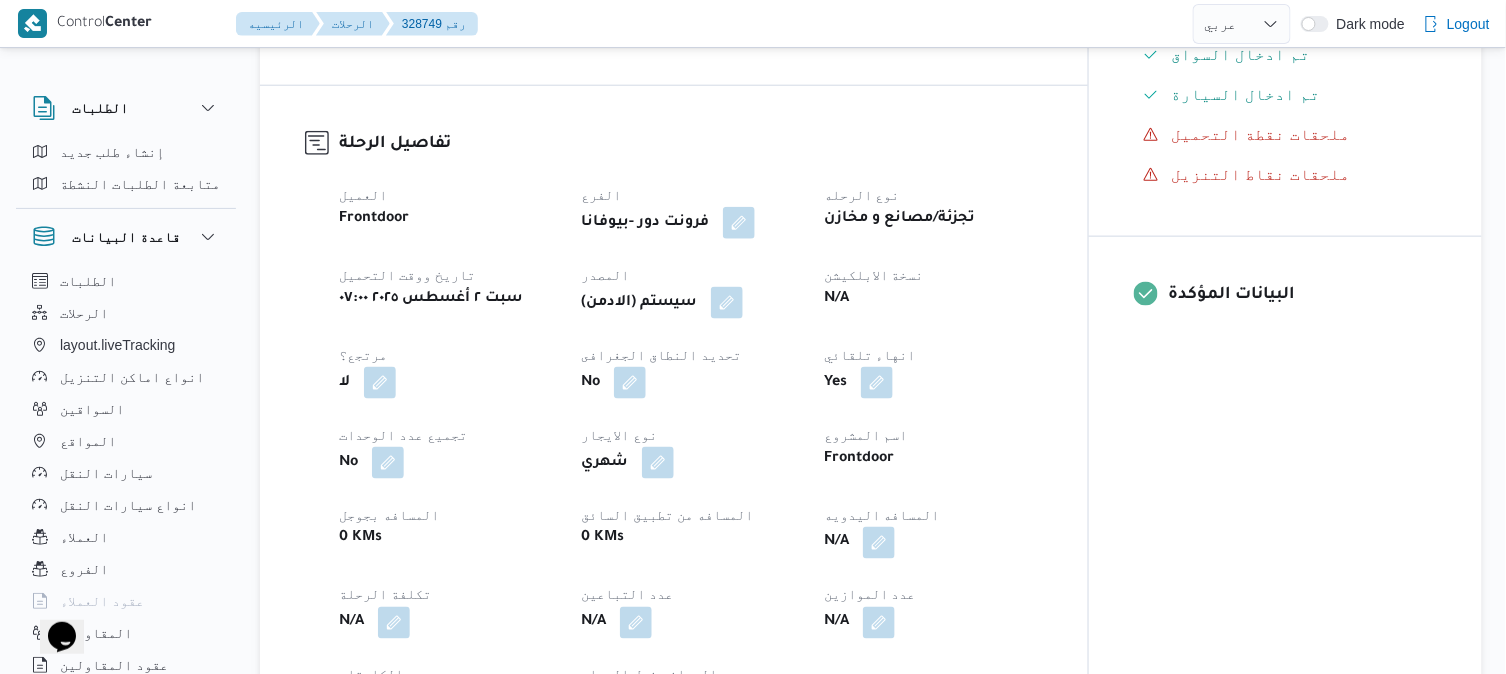 scroll, scrollTop: 622, scrollLeft: 0, axis: vertical 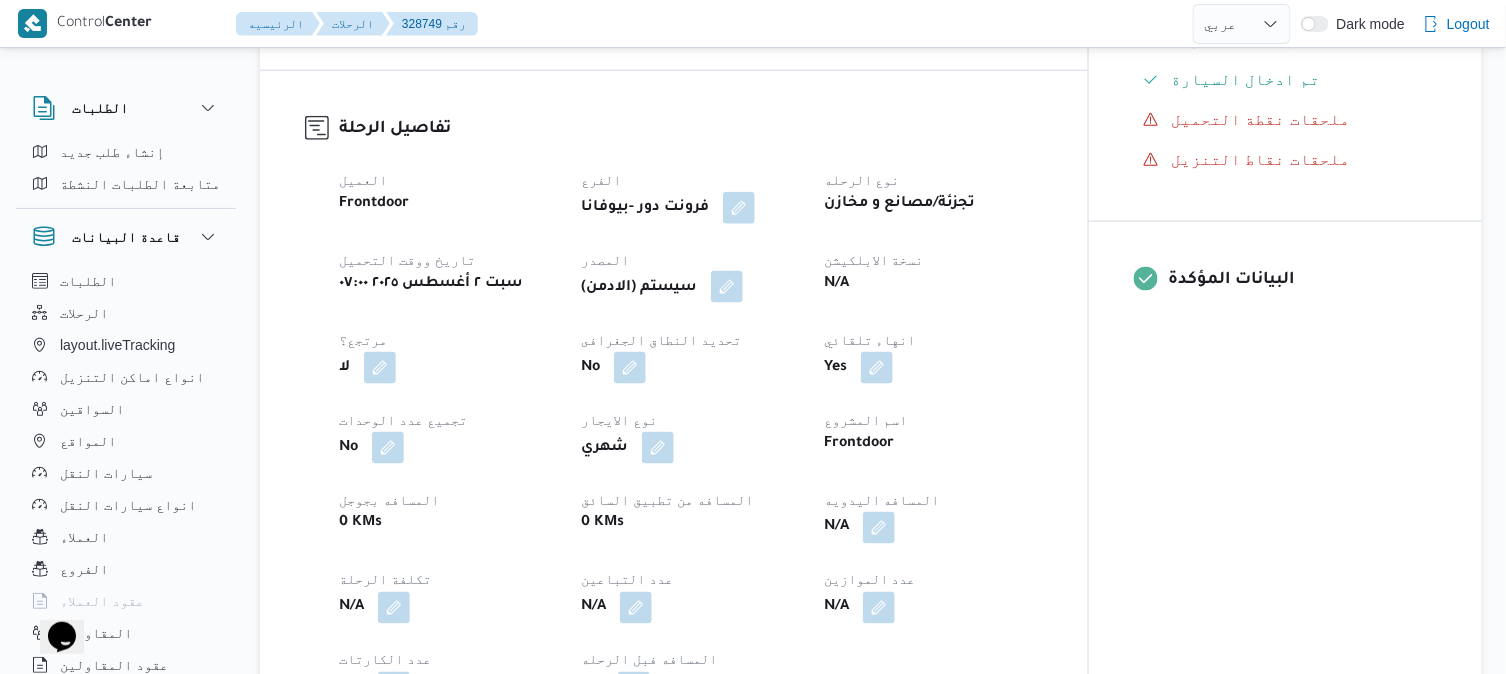 click at bounding box center [727, 287] 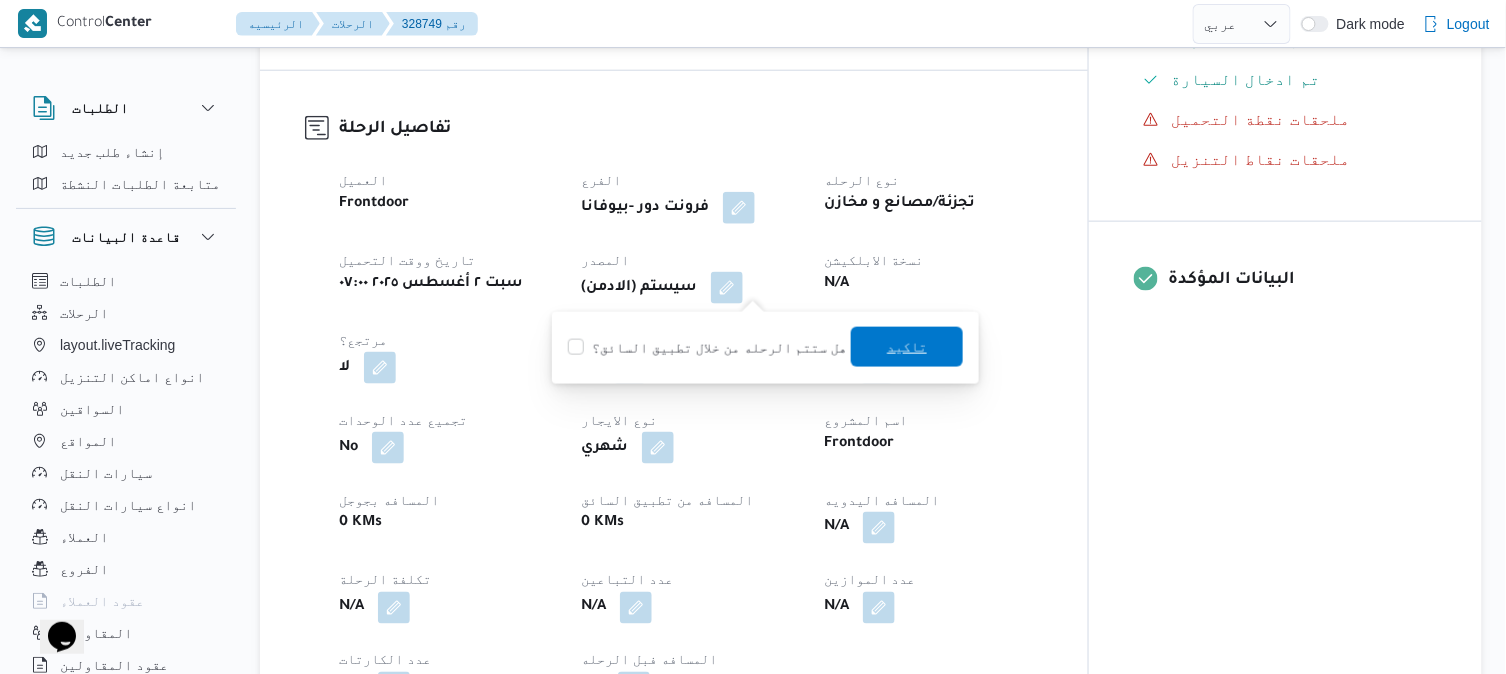 click on "تاكيد" at bounding box center [907, 347] 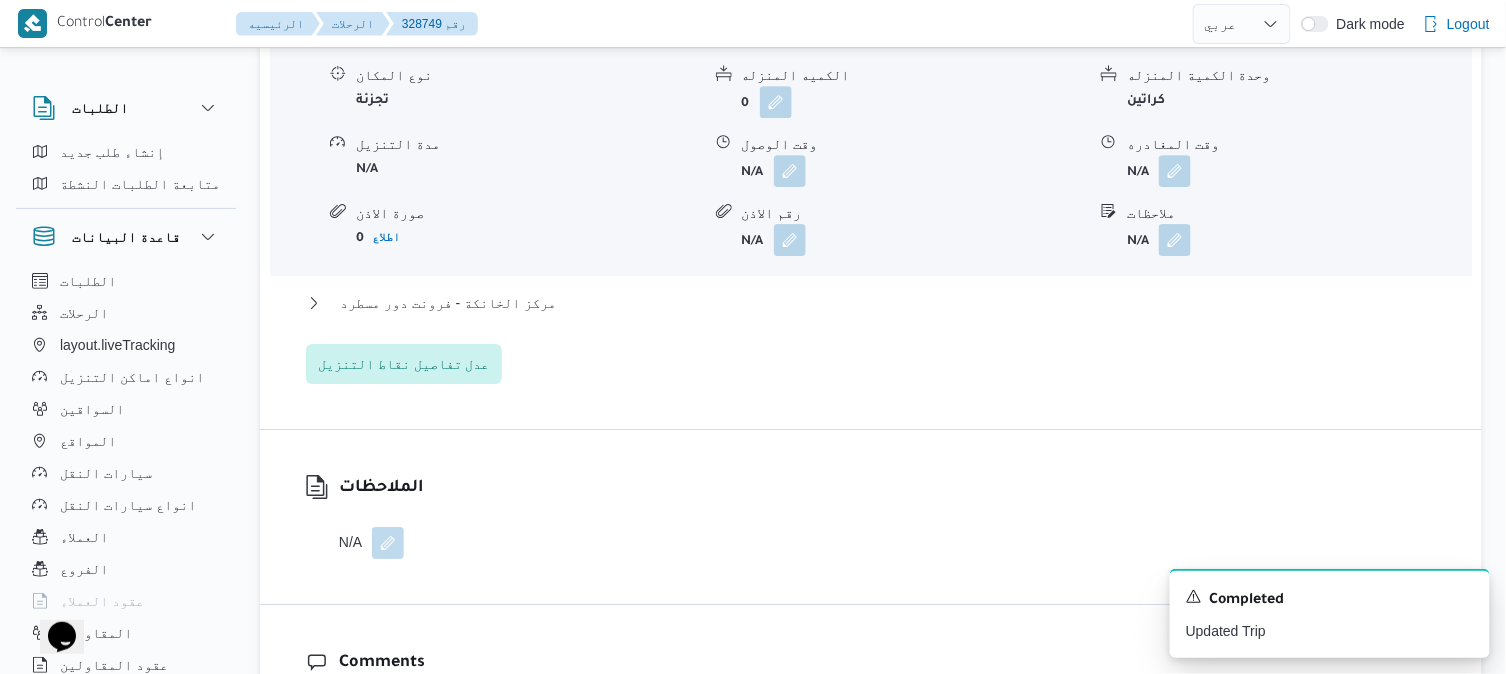scroll, scrollTop: 1822, scrollLeft: 0, axis: vertical 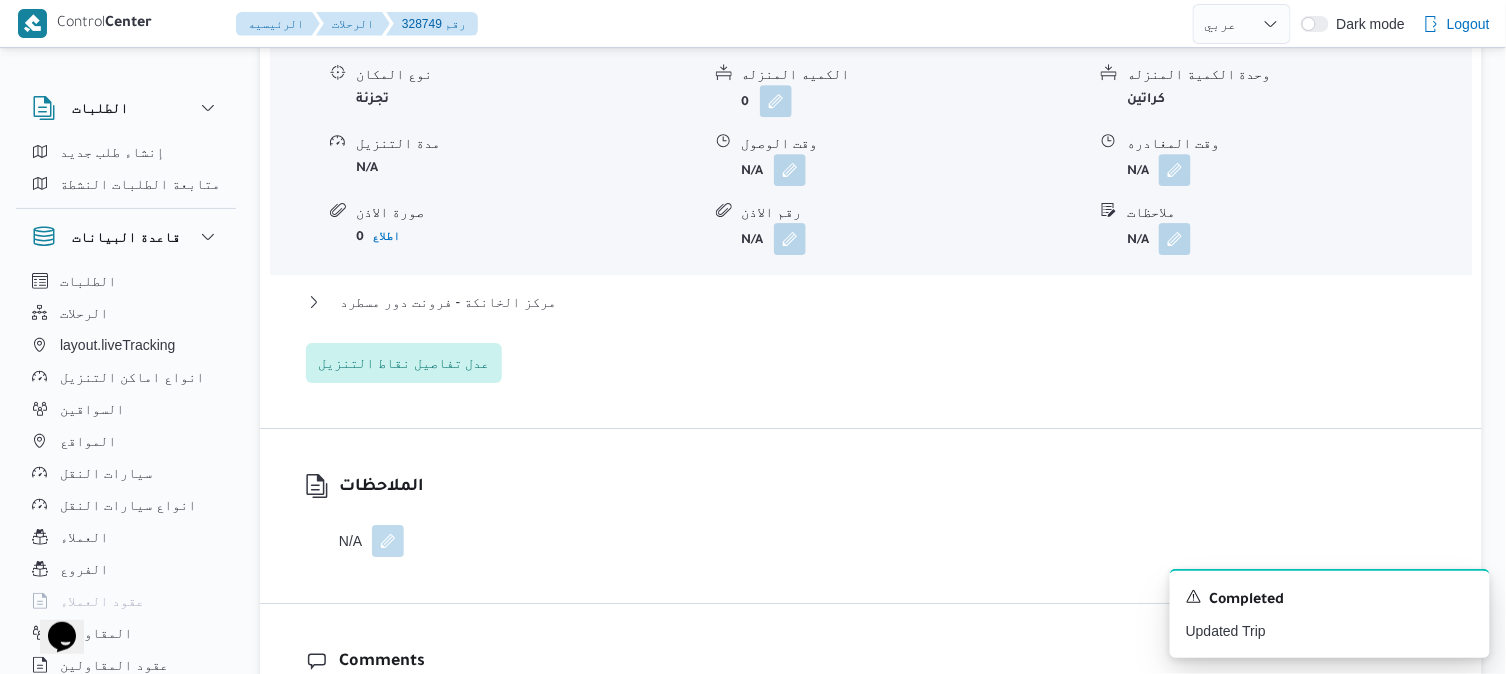 click at bounding box center [388, 541] 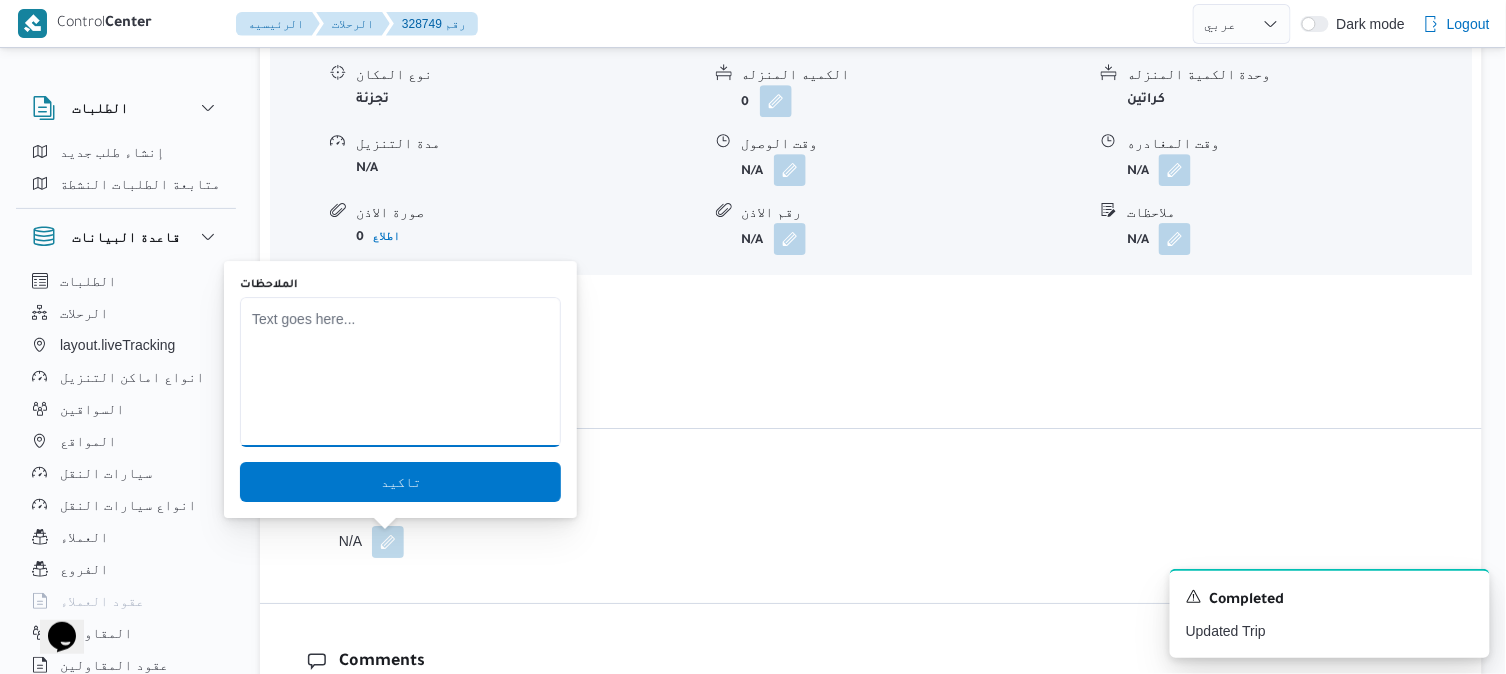 click on "الملاحظات" at bounding box center (400, 372) 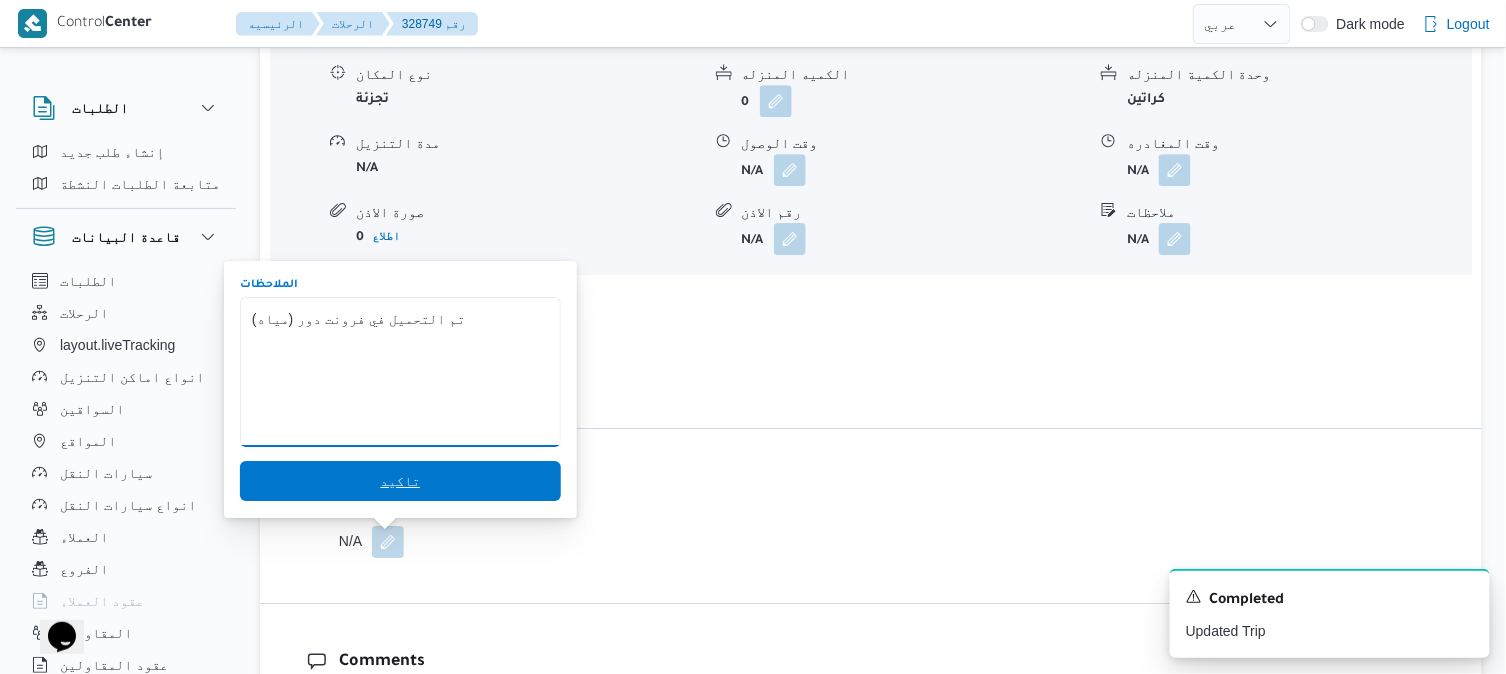 type on "تم التحميل في فرونت دور (مياه)" 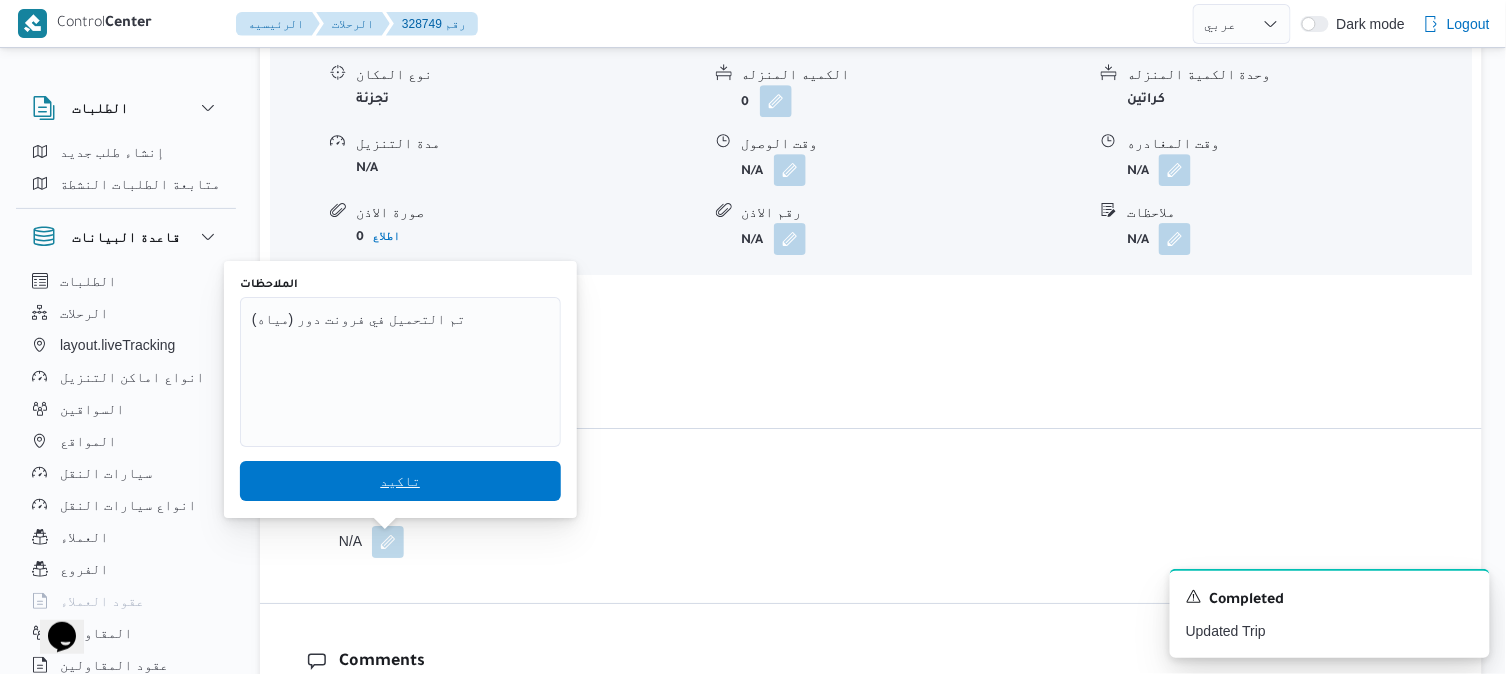 click on "تاكيد" at bounding box center [400, 481] 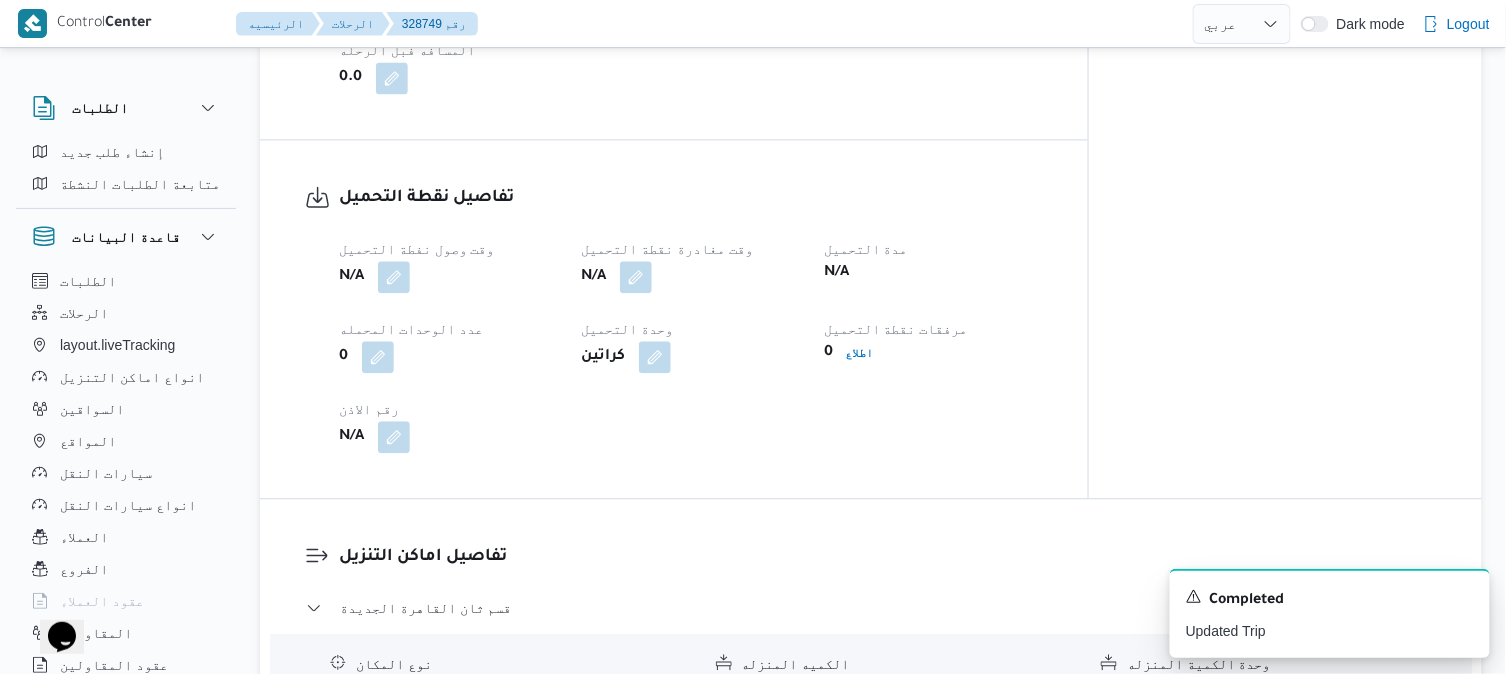 scroll, scrollTop: 52, scrollLeft: 0, axis: vertical 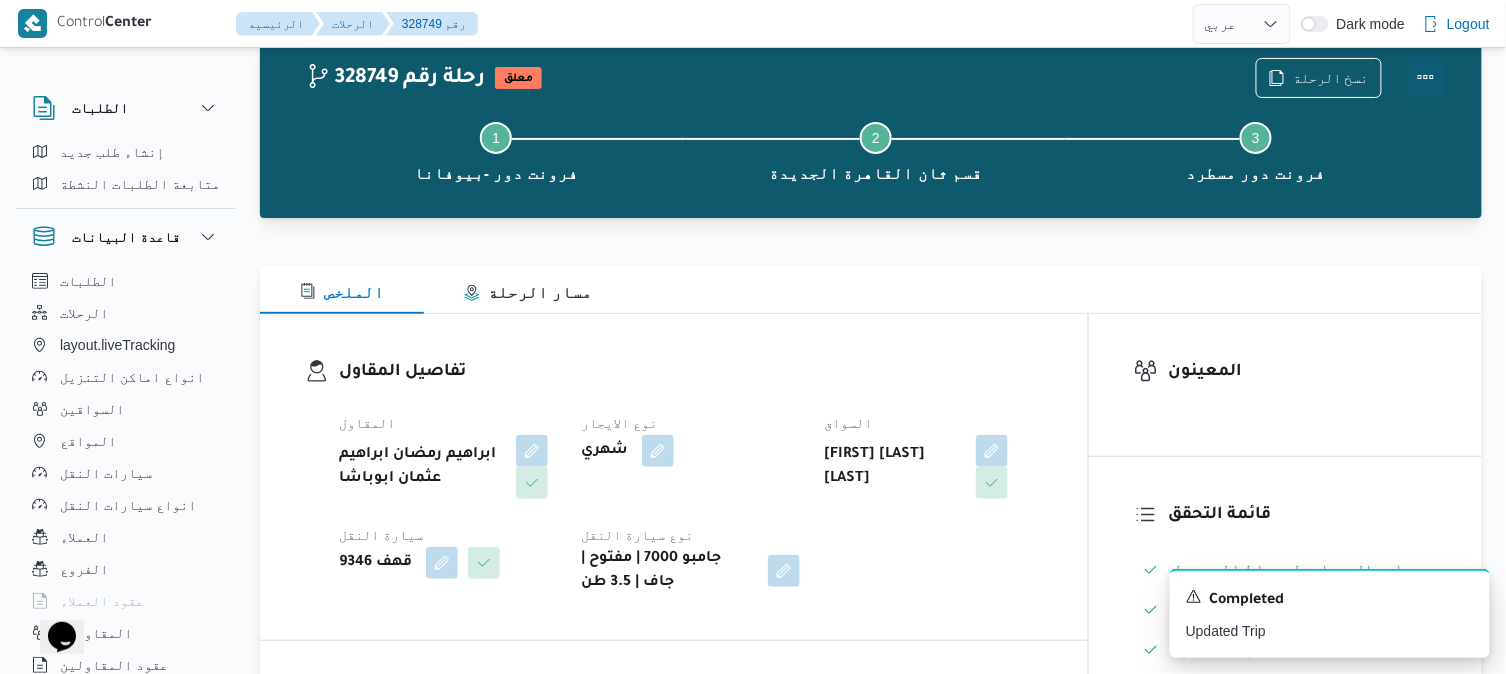 click at bounding box center [1426, 77] 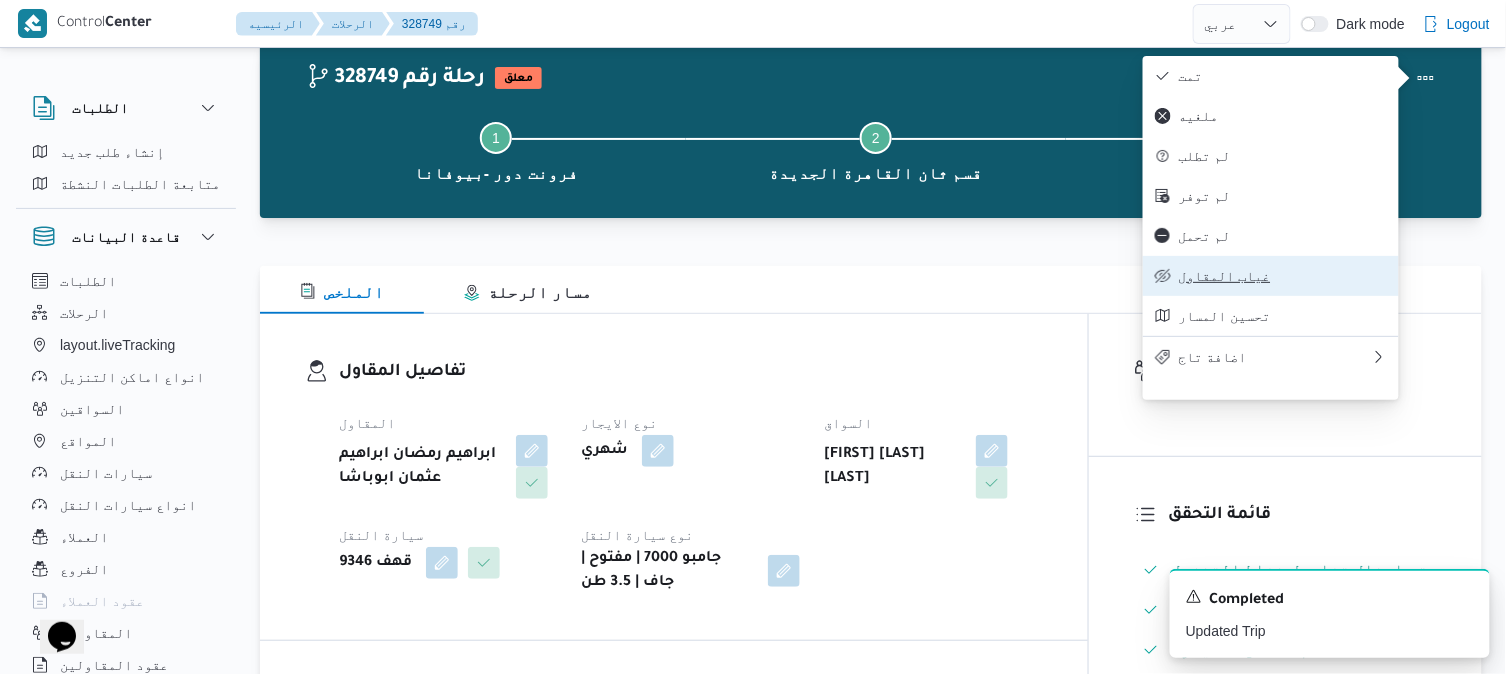 click on "غياب المقاول" at bounding box center (1283, 276) 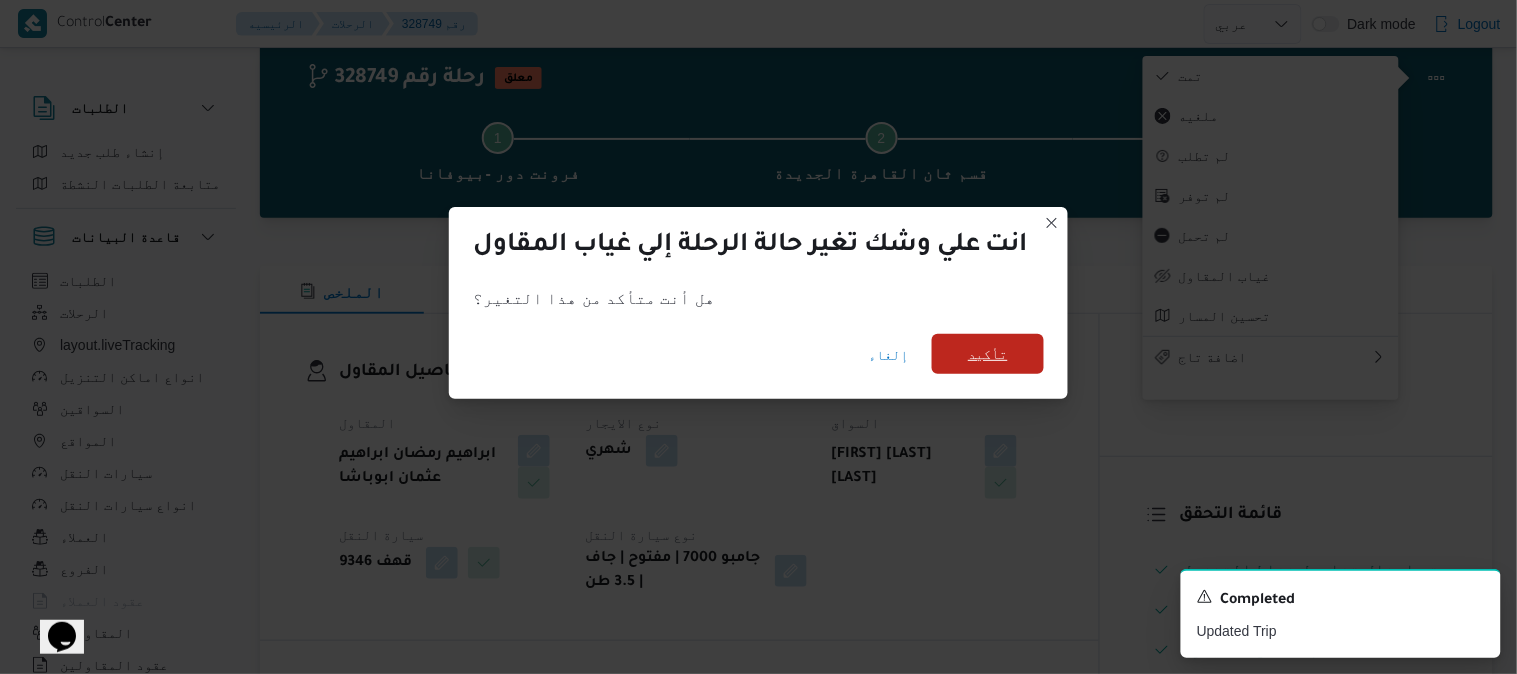 click on "تأكيد" at bounding box center (988, 354) 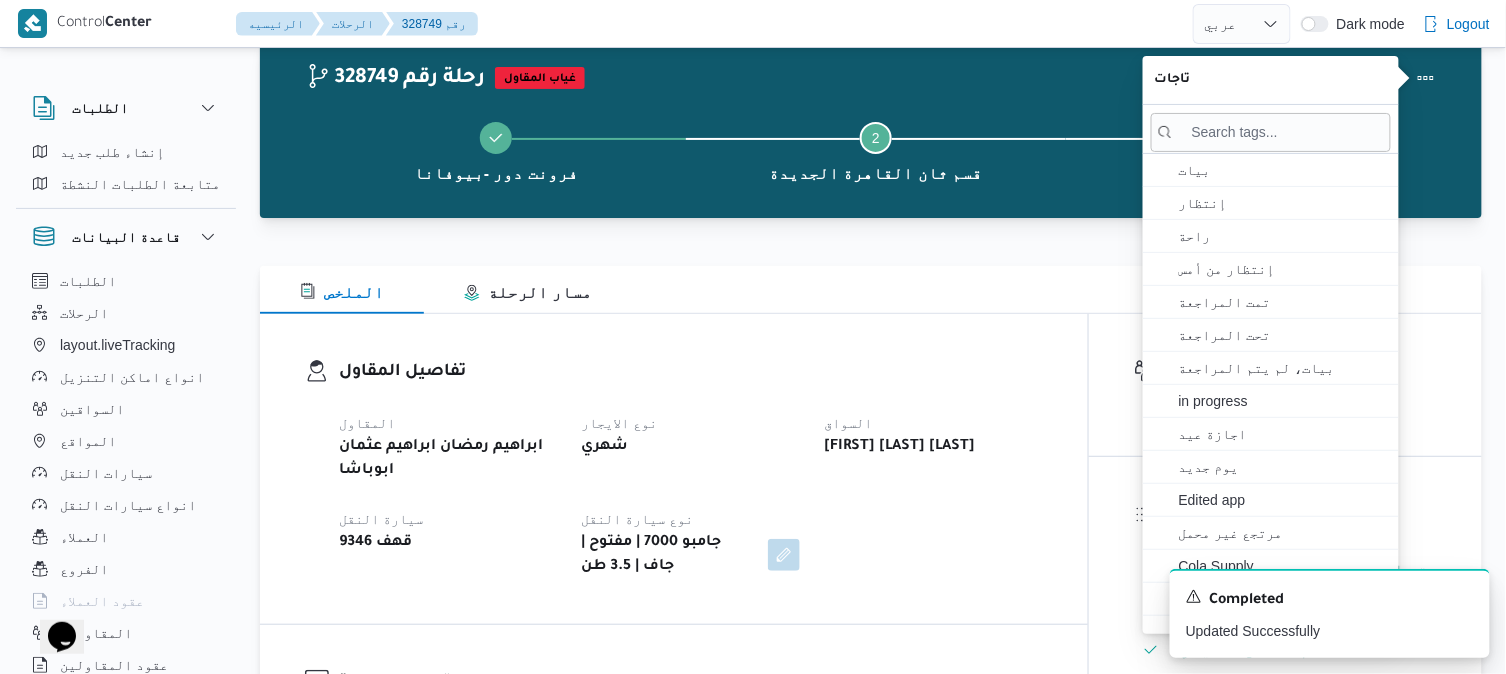 select on "ar" 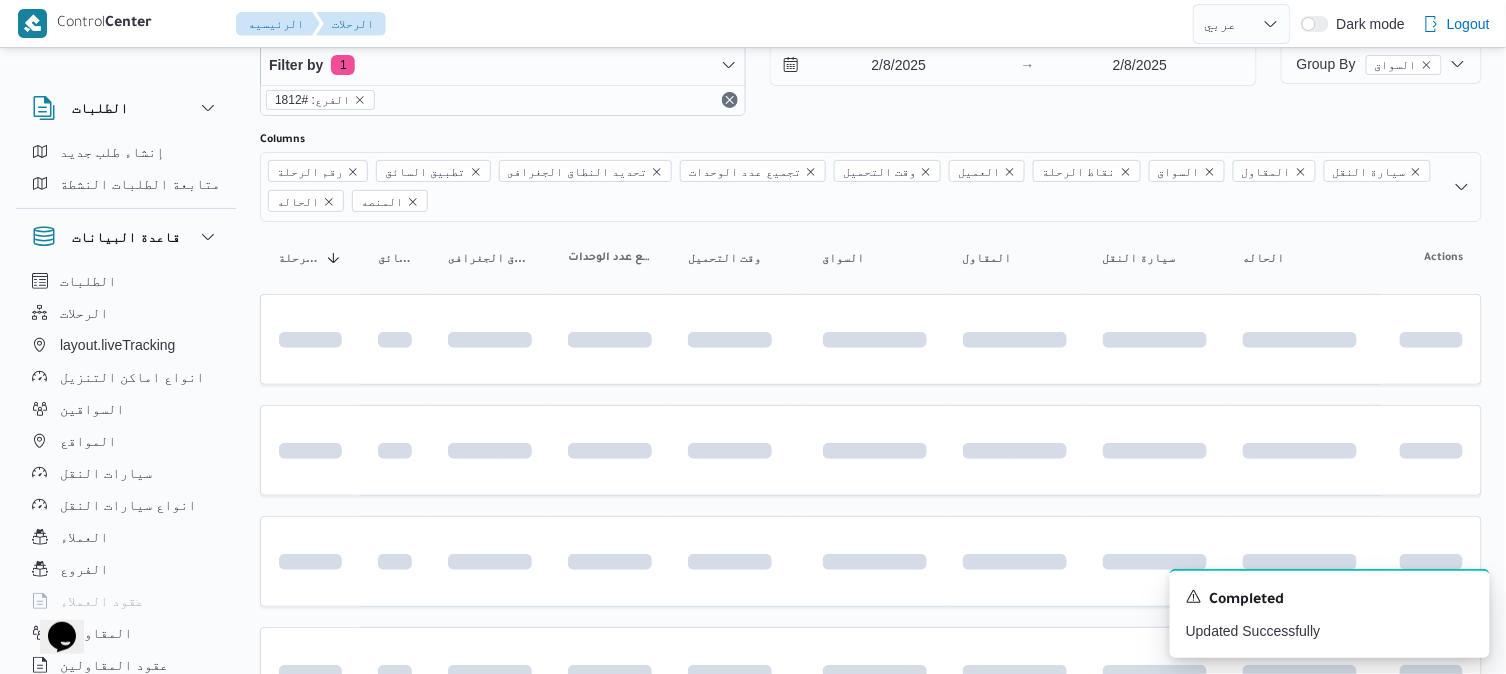 scroll, scrollTop: 0, scrollLeft: 0, axis: both 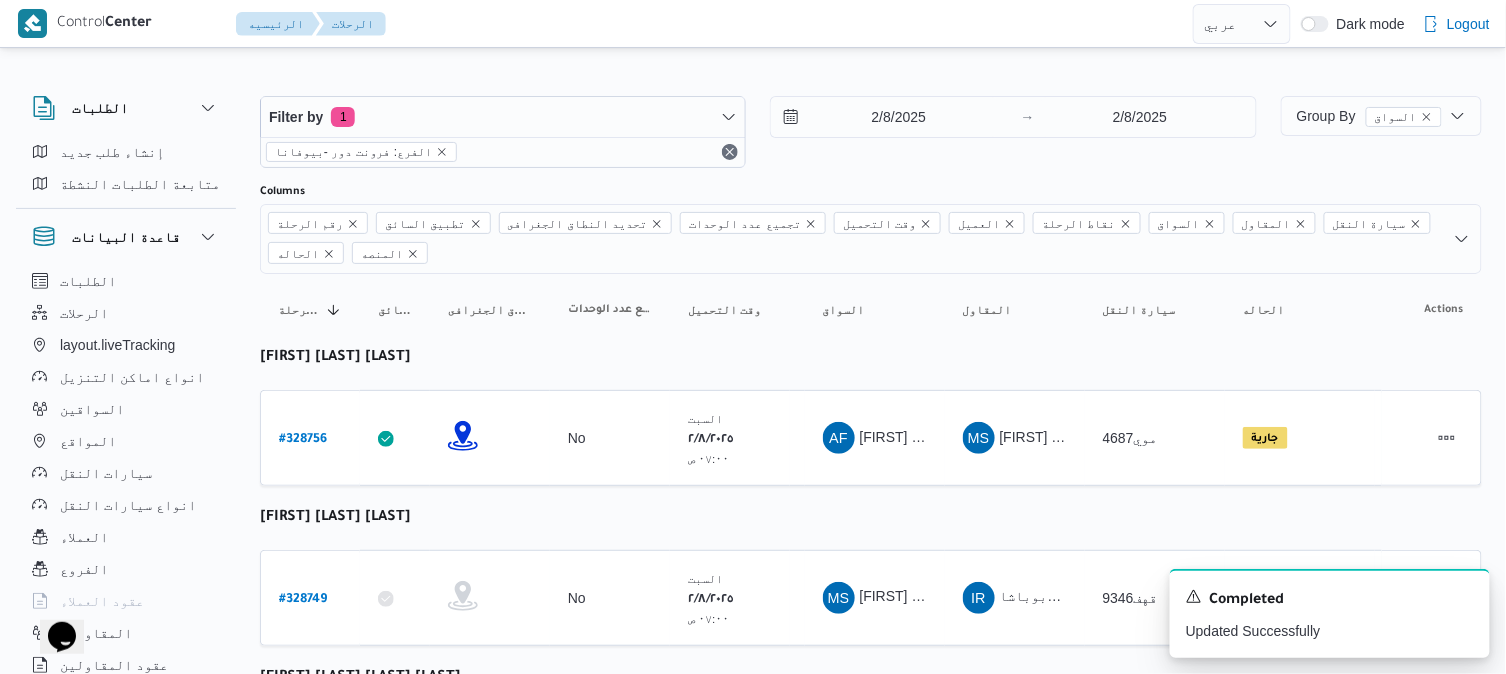 click on "رقم الرحلة Click to sort in ascending order تطبيق السائق Click to sort in ascending order تحديد النطاق الجغرافى Click to sort in ascending order تجميع عدد الوحدات وقت التحميل Click to sort in ascending order العميل Click to sort in ascending order نقاط الرحلة السواق Click to sort in ascending order المقاول Click to sort in ascending order سيارة النقل Click to sort in ascending order الحاله Click to sort in ascending order المنصه Click to sort in ascending order Actions عبدالله فتحي عبدربه رسلان  رقم الرحلة # 328756 تطبيق السائق تحديد النطاق الجغرافى تجميع عدد الوحدات No وقت التحميل السبت ٢/٨/٢٠٢٥ ٠٧:٠٠ ص   العميل Frontdoor نقاط الرحلة فرونت دور -بيوفانا  ١٠:٢٦ ص قسم أول 6 أكتوبر فرونت دور مسطرد السواق AF المقاول MS Admin #" at bounding box center (871, 1910) 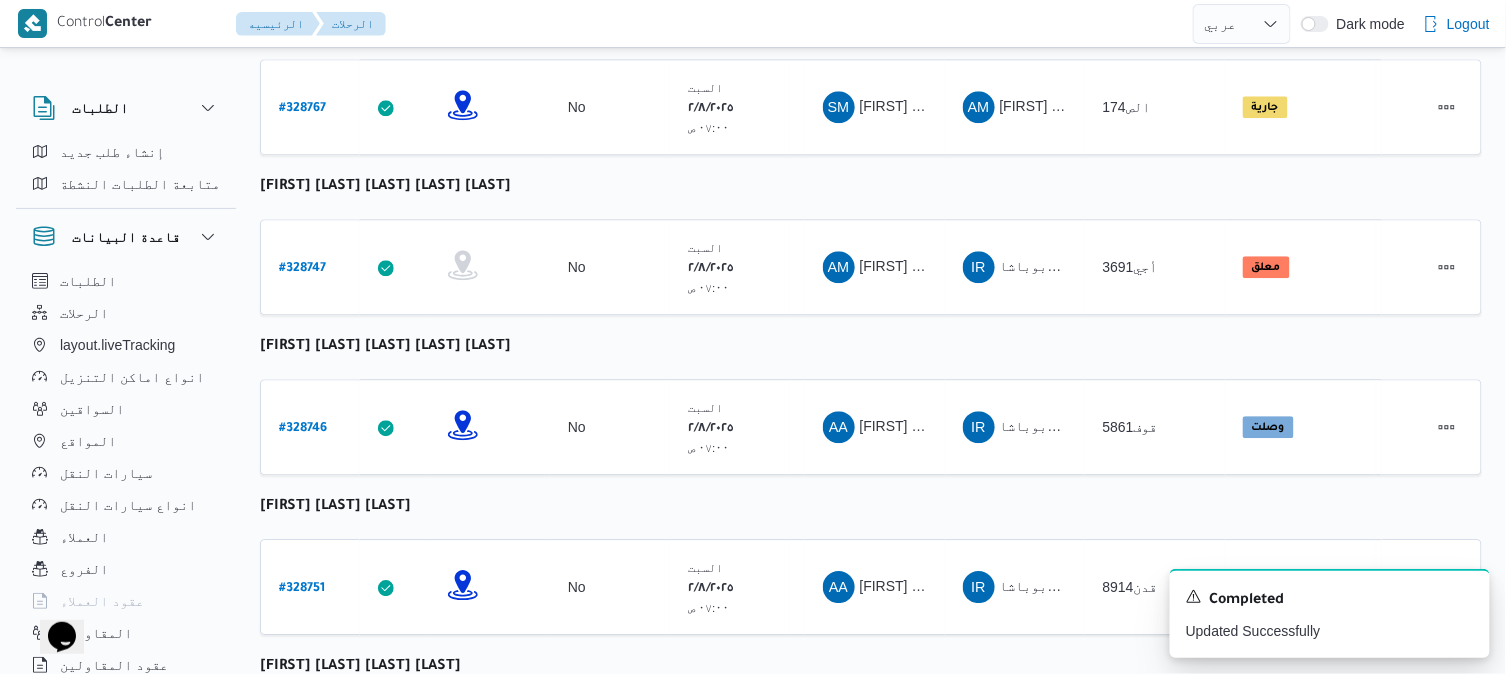 scroll, scrollTop: 1466, scrollLeft: 0, axis: vertical 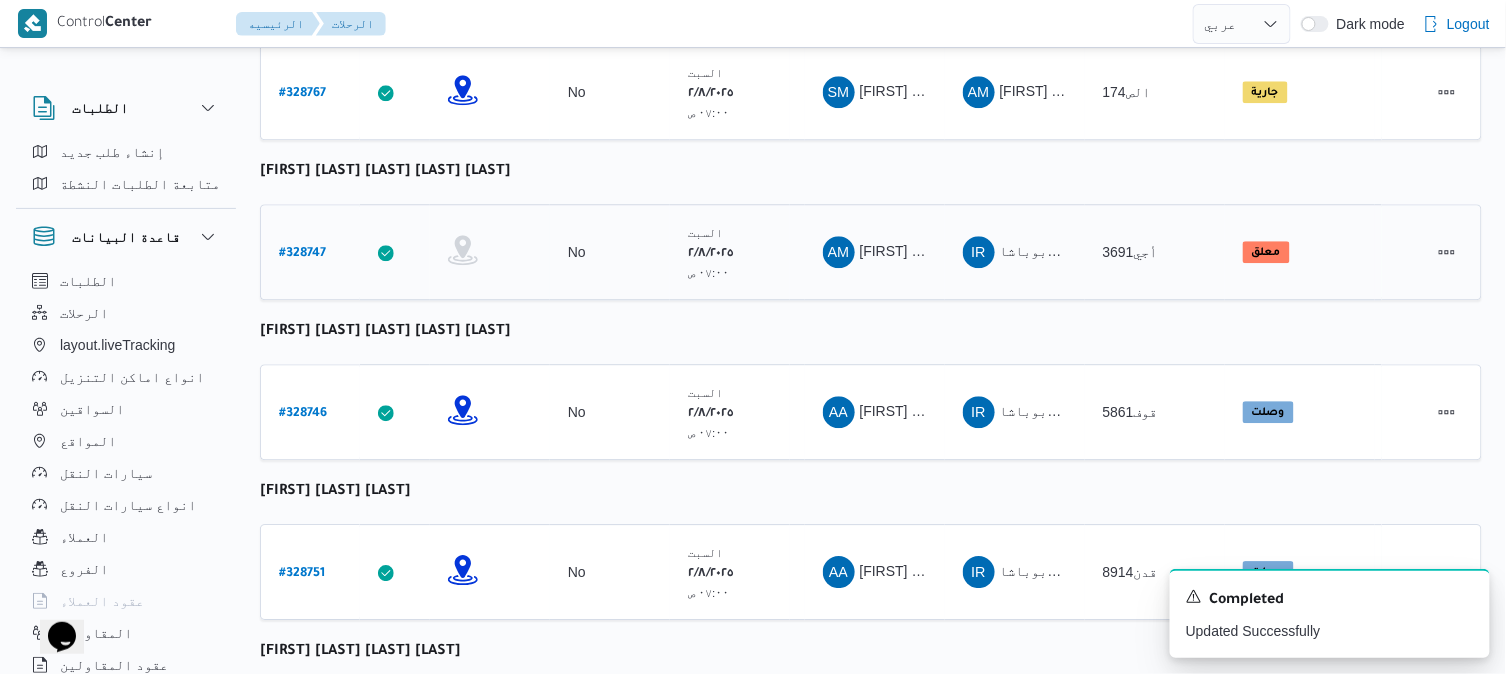 click on "# 328747" at bounding box center (302, 254) 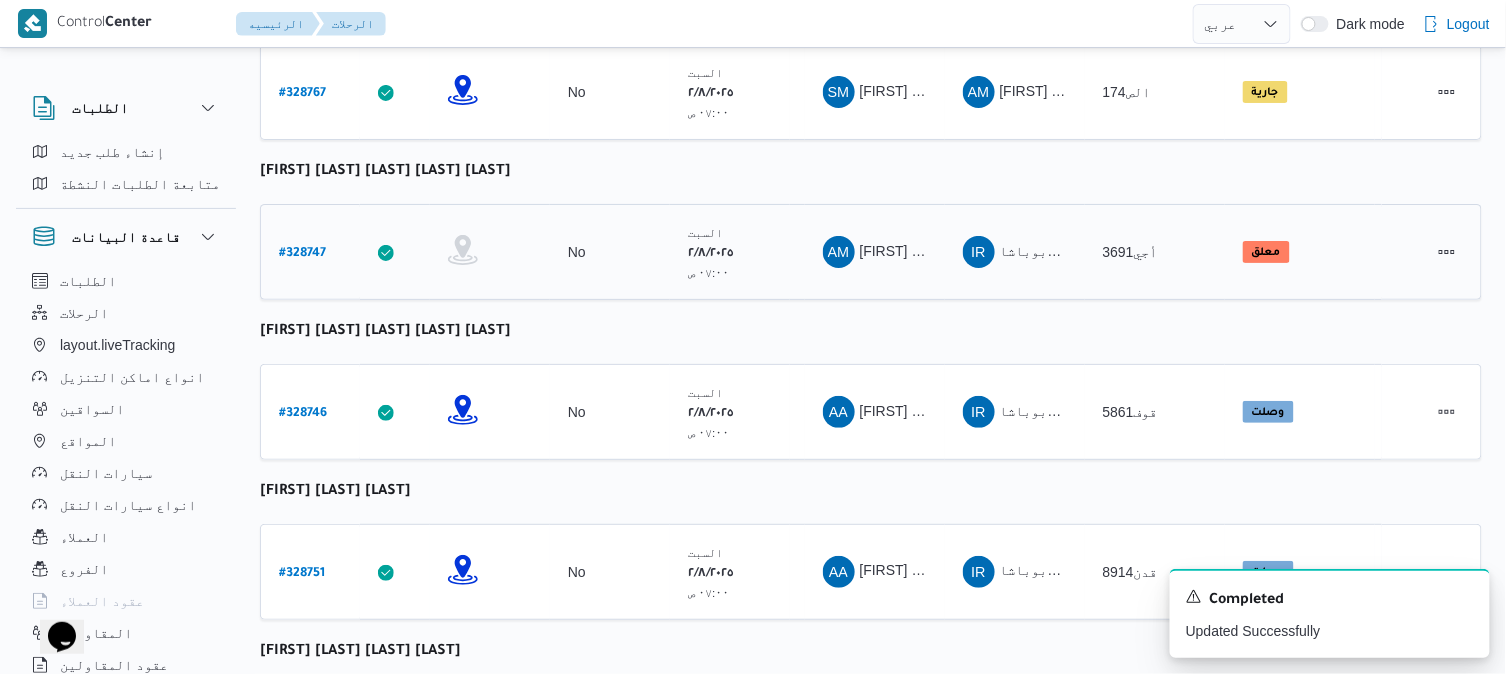 select on "ar" 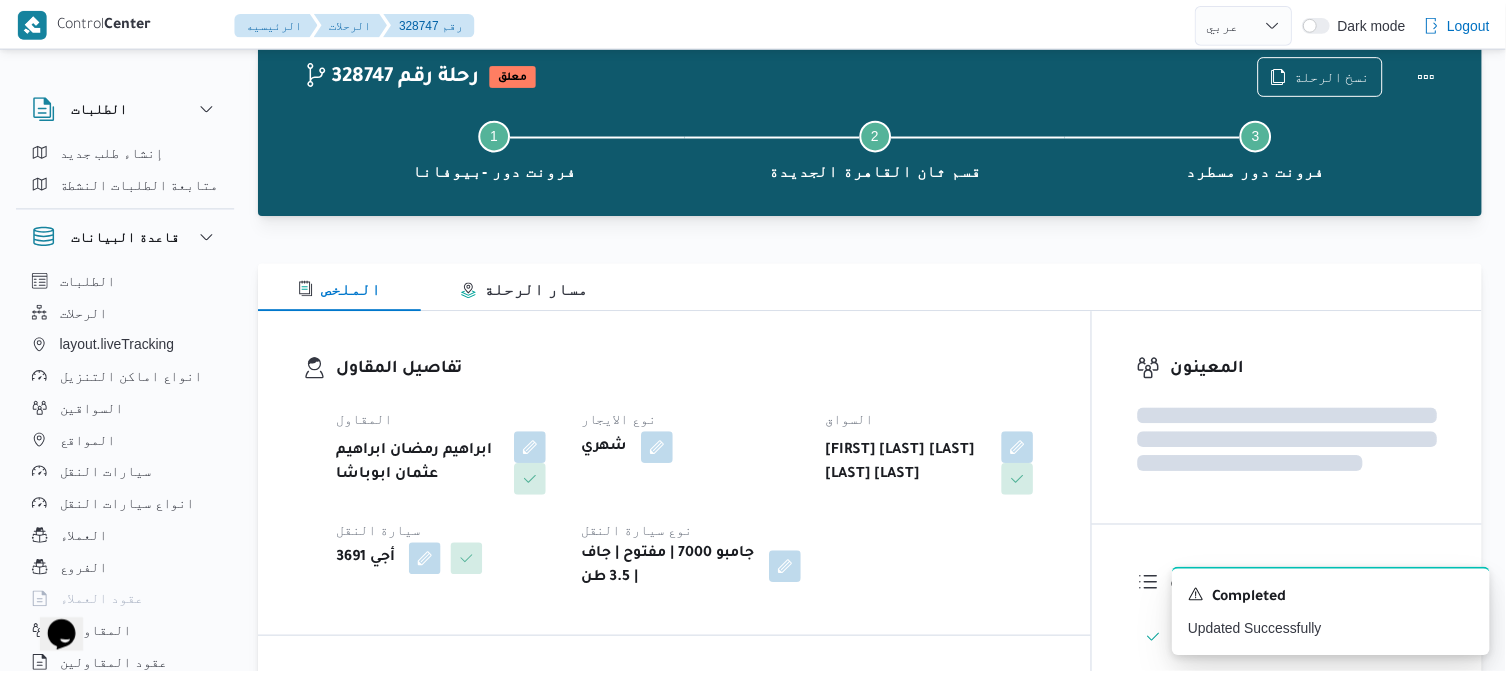 scroll, scrollTop: 1466, scrollLeft: 0, axis: vertical 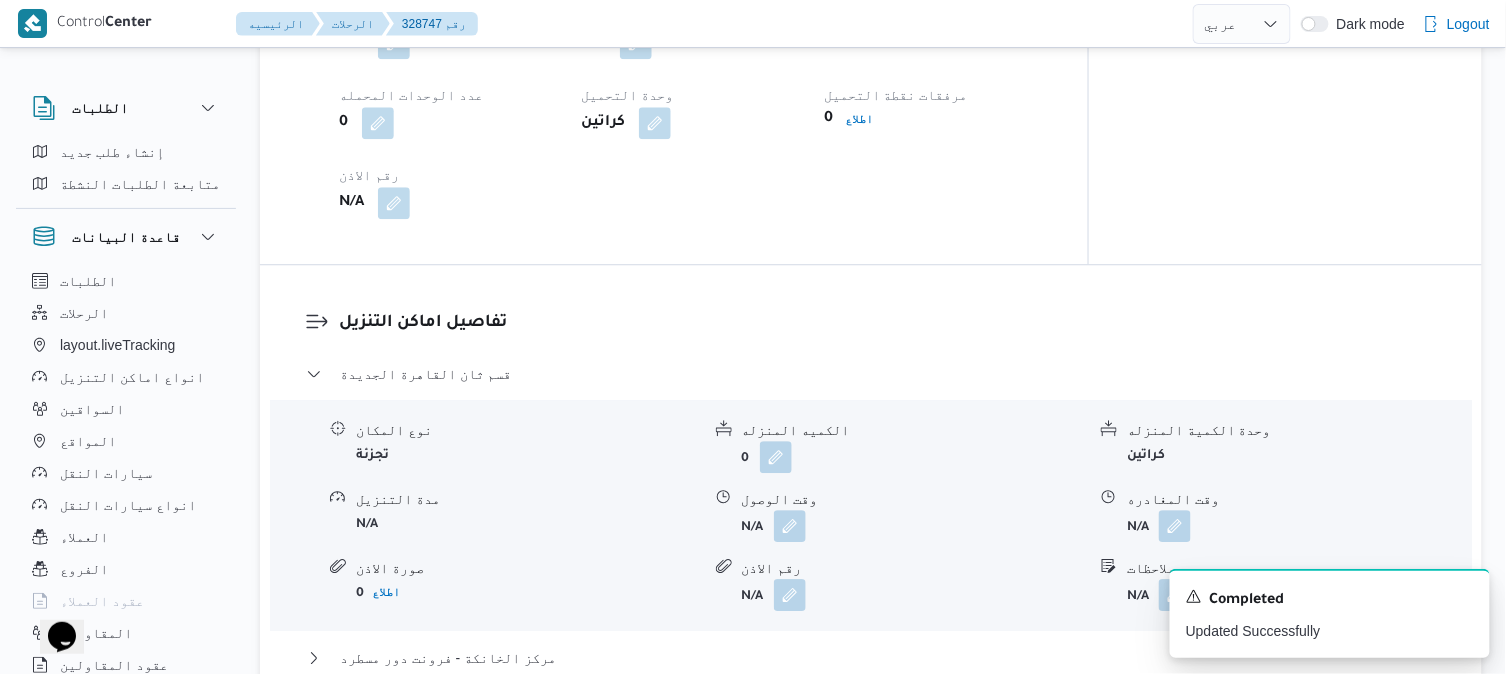 click on "تفاصيل اماكن التنزيل قسم ثان القاهرة الجديدة نوع المكان تجزئة الكميه المنزله 0 وحدة الكمية المنزله كراتين مدة التنزيل N/A وقت الوصول N/A وقت المغادره N/A صورة الاذن 0 اطلاع رقم الاذن N/A ملاحظات N/A مركز الخانكة -
فرونت دور مسطرد نوع المكان مصانع و مخازن الكميه المنزله 0 وحدة الكمية المنزله كراتين مدة التنزيل N/A وقت الوصول N/A وقت المغادره N/A صورة الاذن 0 اطلاع رقم الاذن N/A ملاحظات N/A عدل تفاصيل نقاط التنزيل" at bounding box center (871, 524) 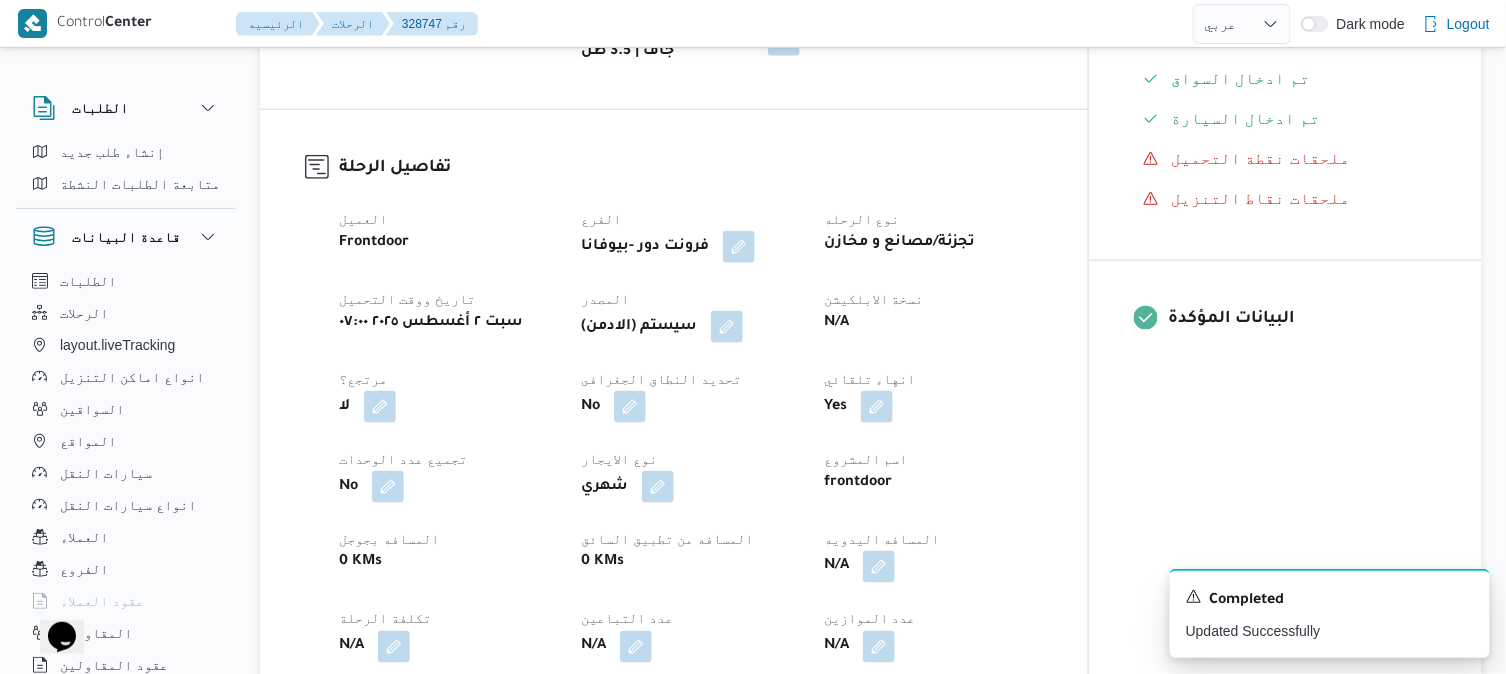 scroll, scrollTop: 755, scrollLeft: 0, axis: vertical 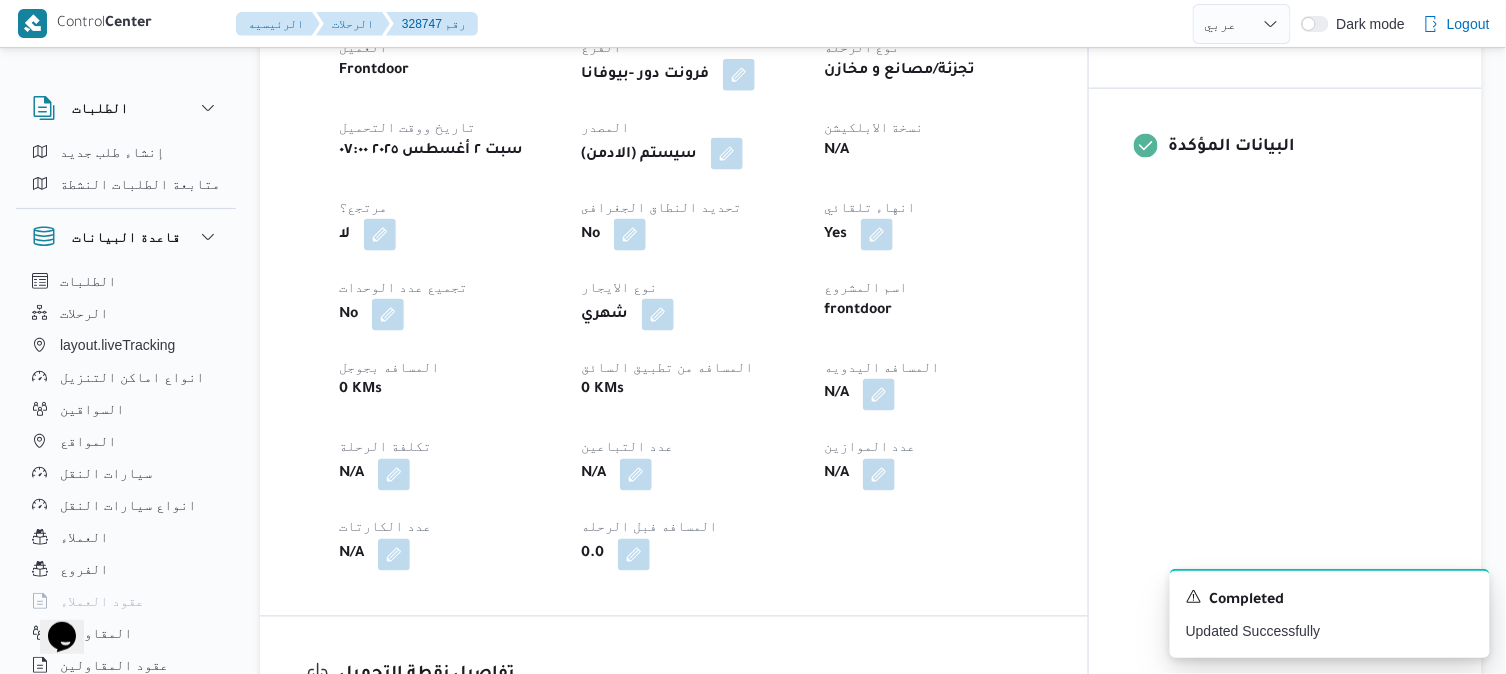 click at bounding box center (727, 154) 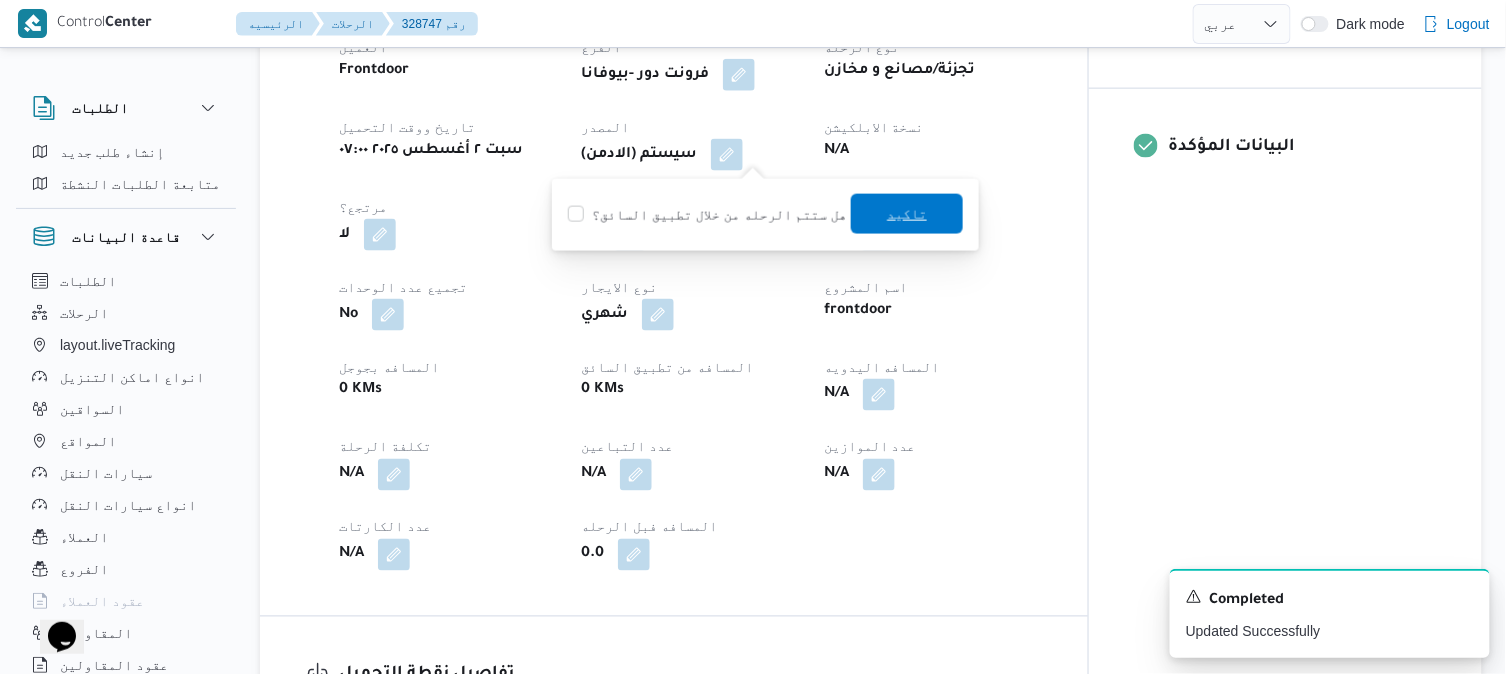 click on "تاكيد" at bounding box center (907, 214) 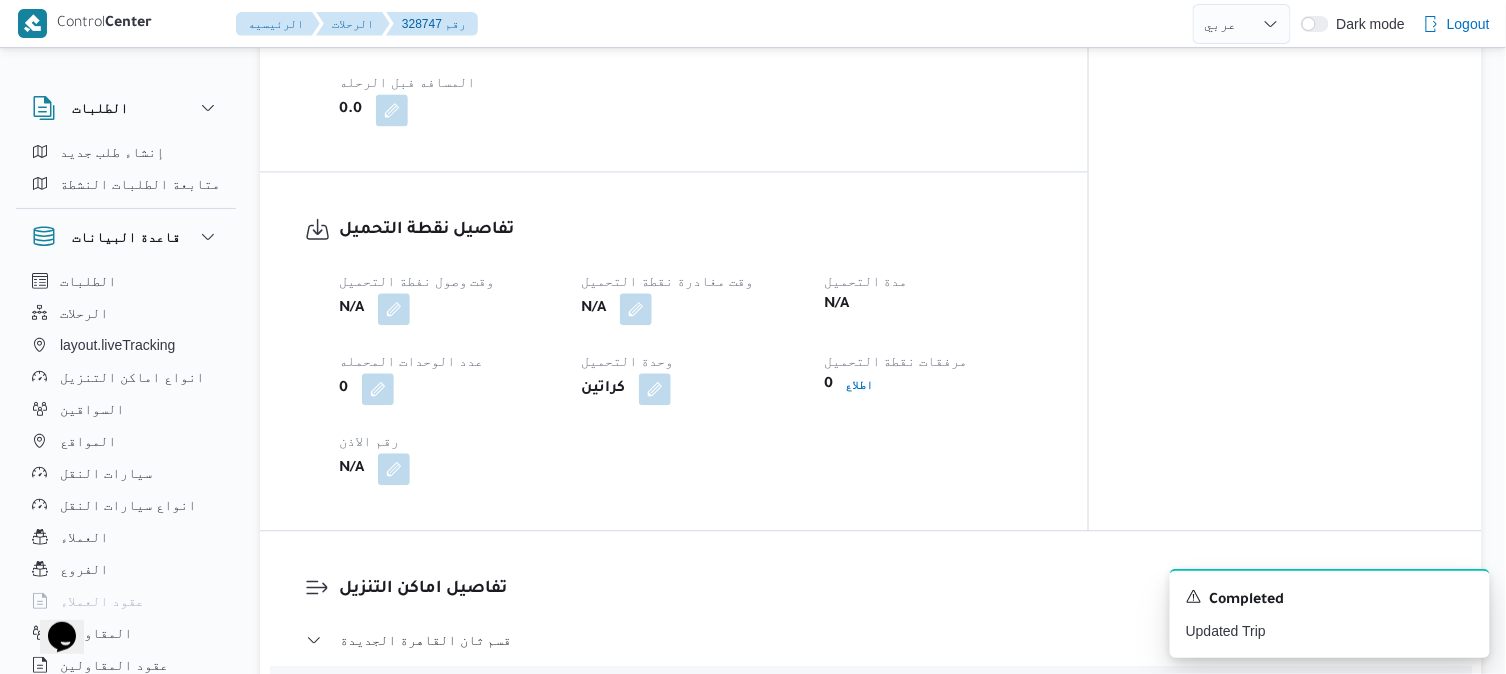 scroll, scrollTop: 1244, scrollLeft: 0, axis: vertical 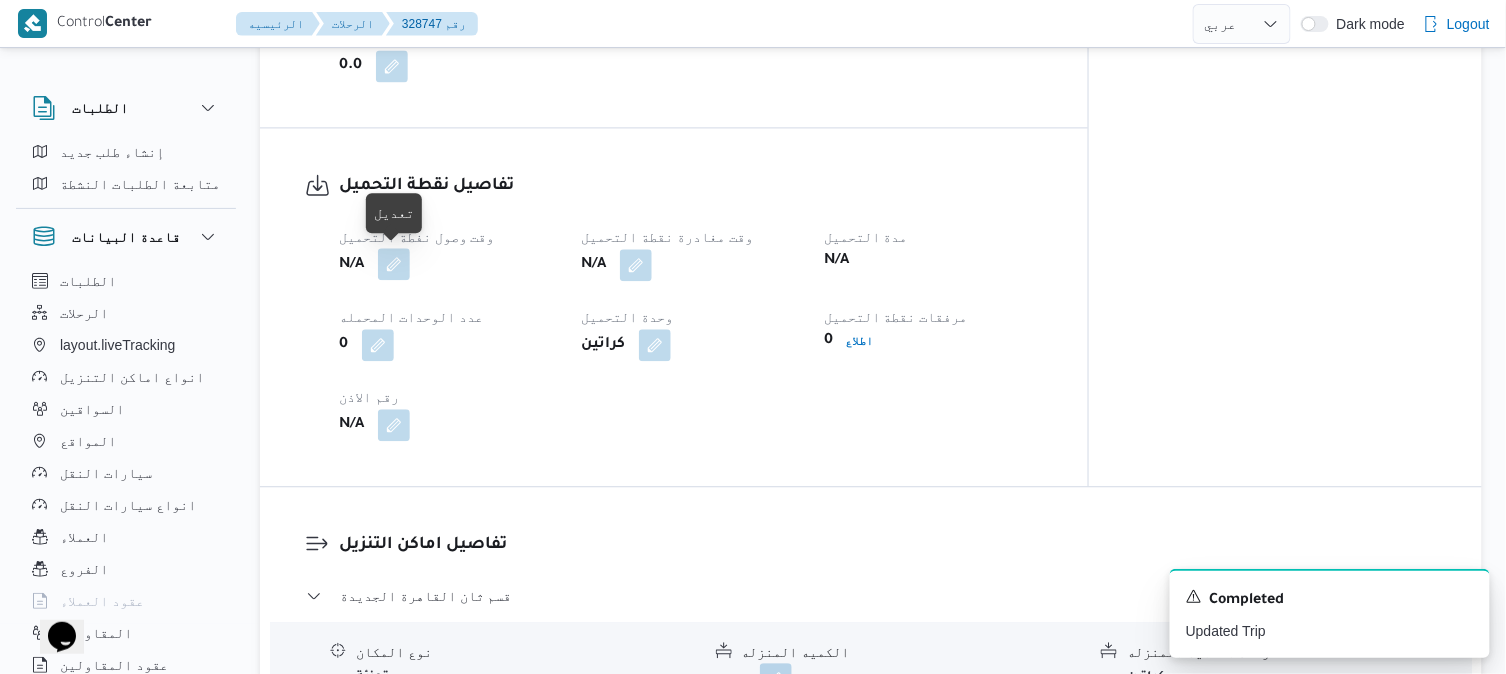 click at bounding box center (394, 264) 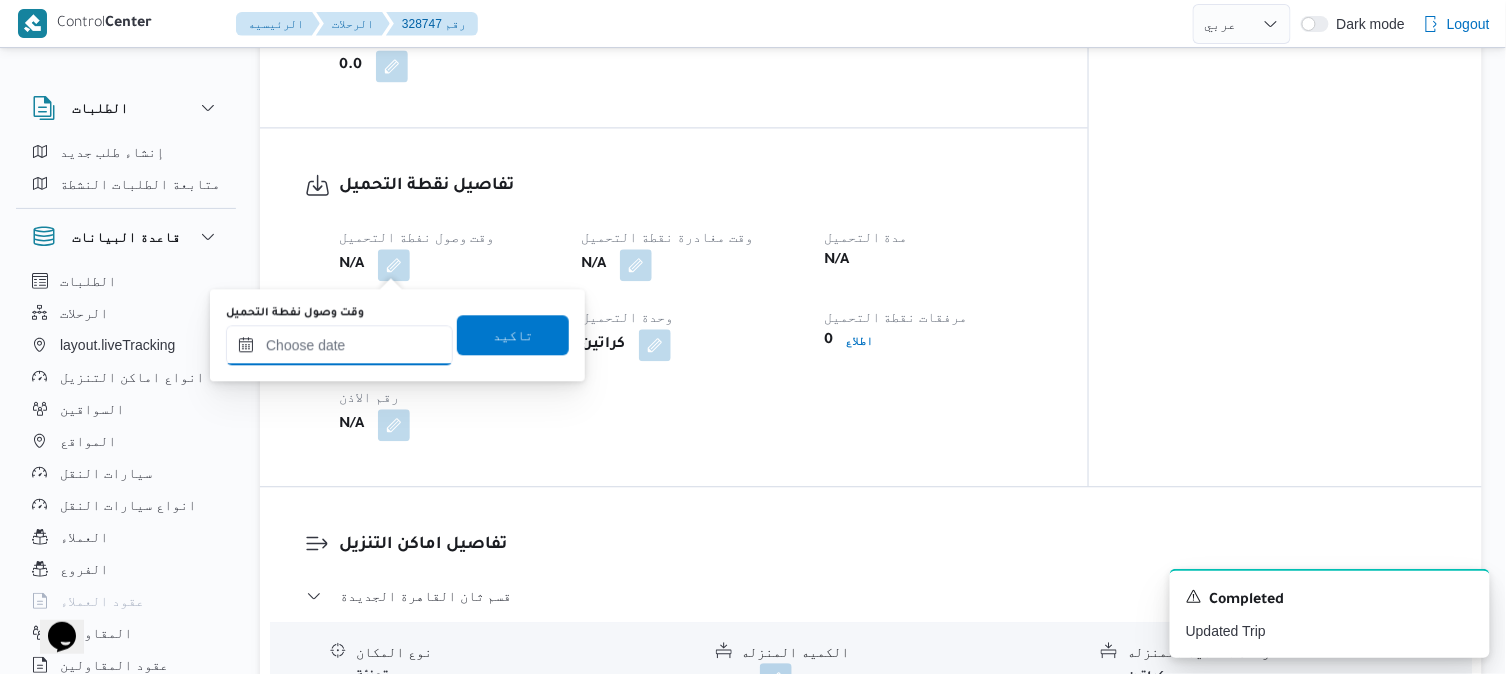 click on "وقت وصول نفطة التحميل" at bounding box center [339, 345] 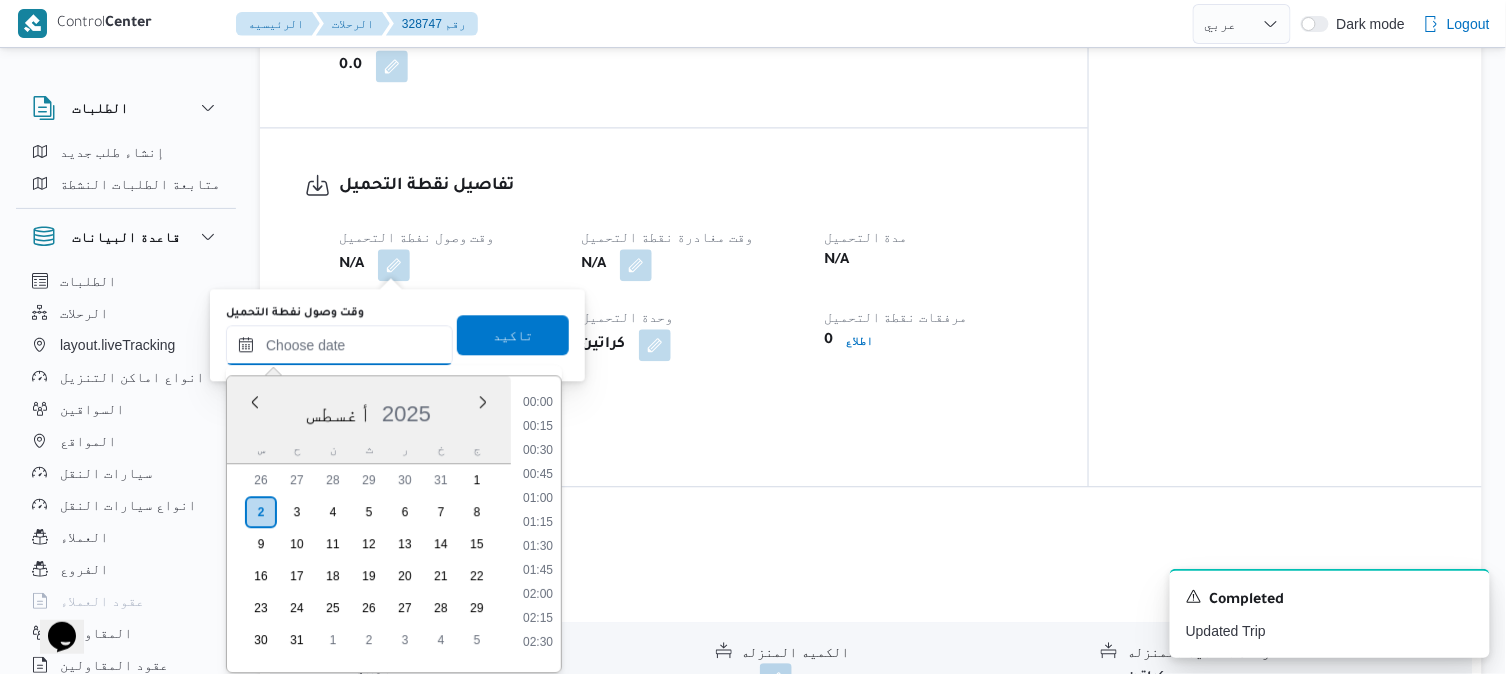 scroll, scrollTop: 1065, scrollLeft: 0, axis: vertical 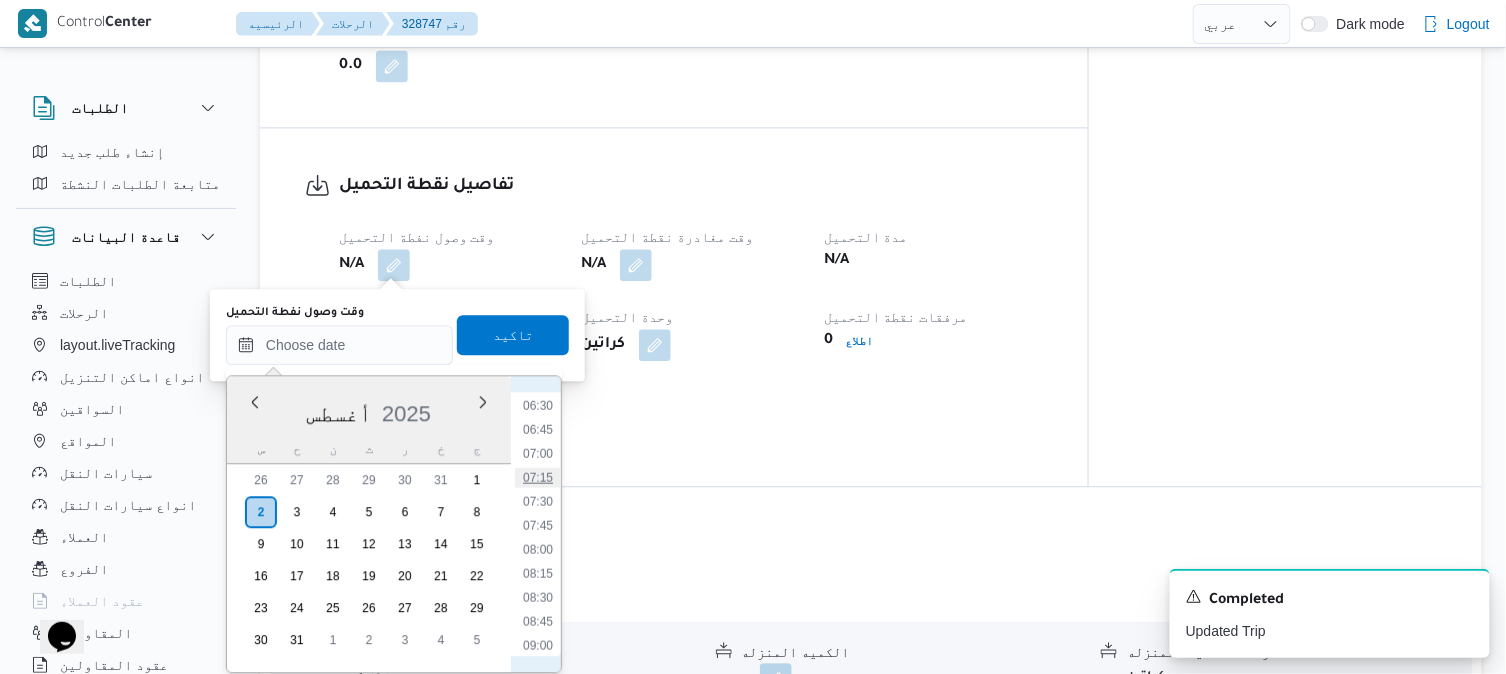 click on "07:15" at bounding box center [538, 477] 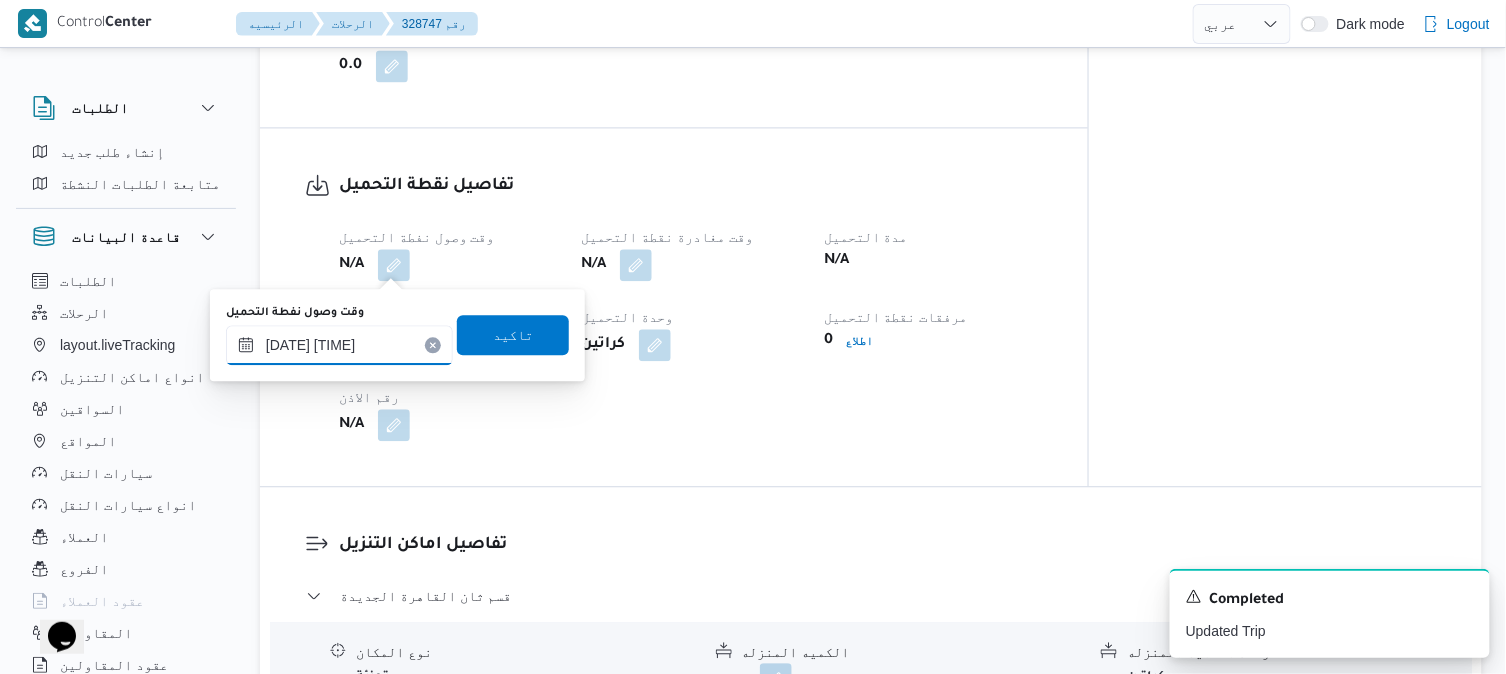 click on "٠٢/٠٨/٢٠٢٥ ٠٧:١٥" at bounding box center (339, 345) 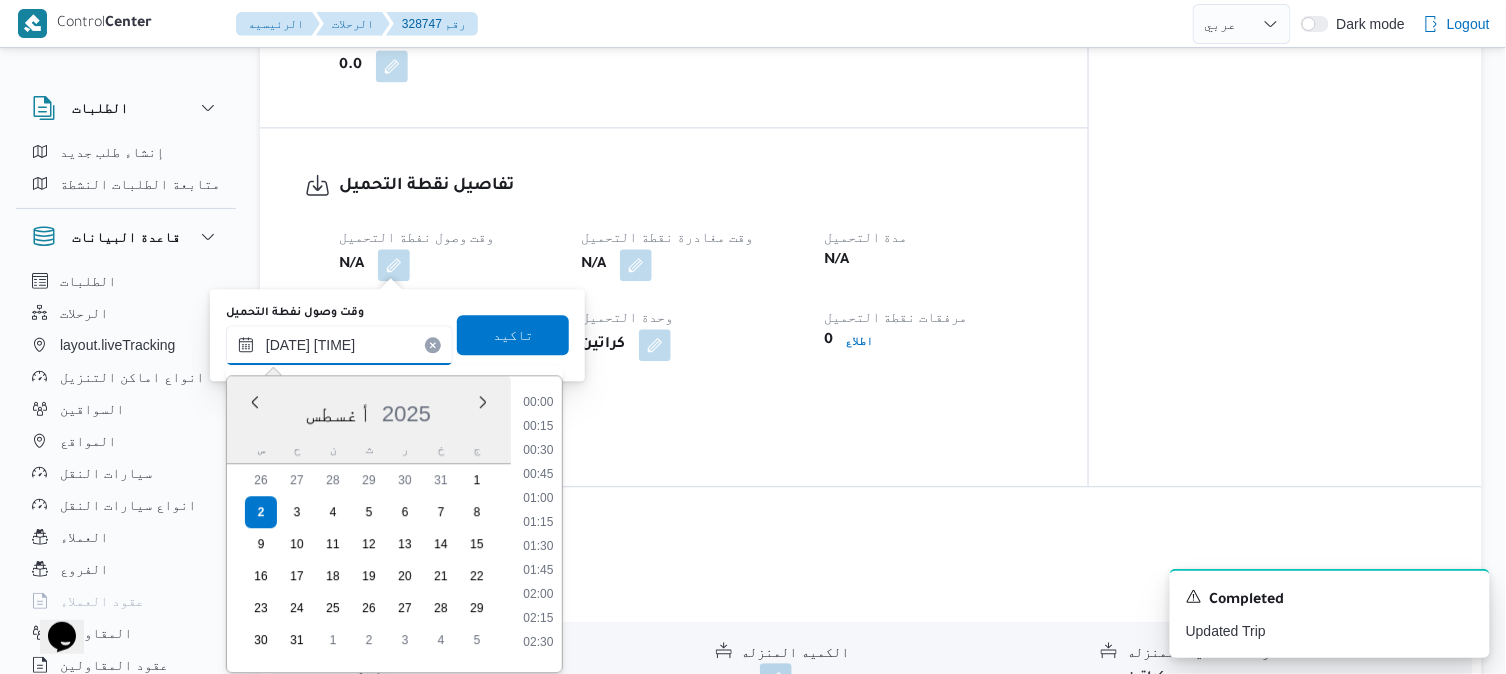 scroll, scrollTop: 561, scrollLeft: 0, axis: vertical 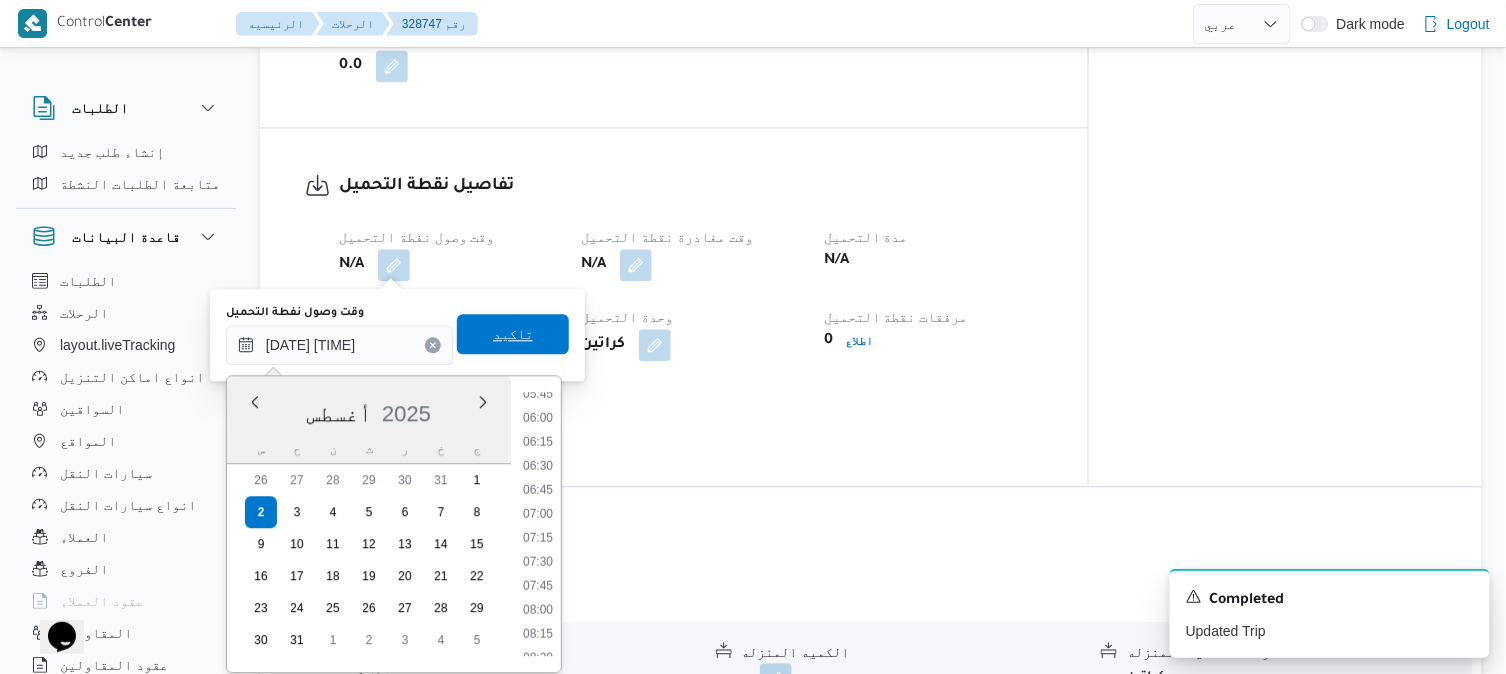 type on "٠٢/٠٨/٢٠٢٥ ٠٧:٥٠" 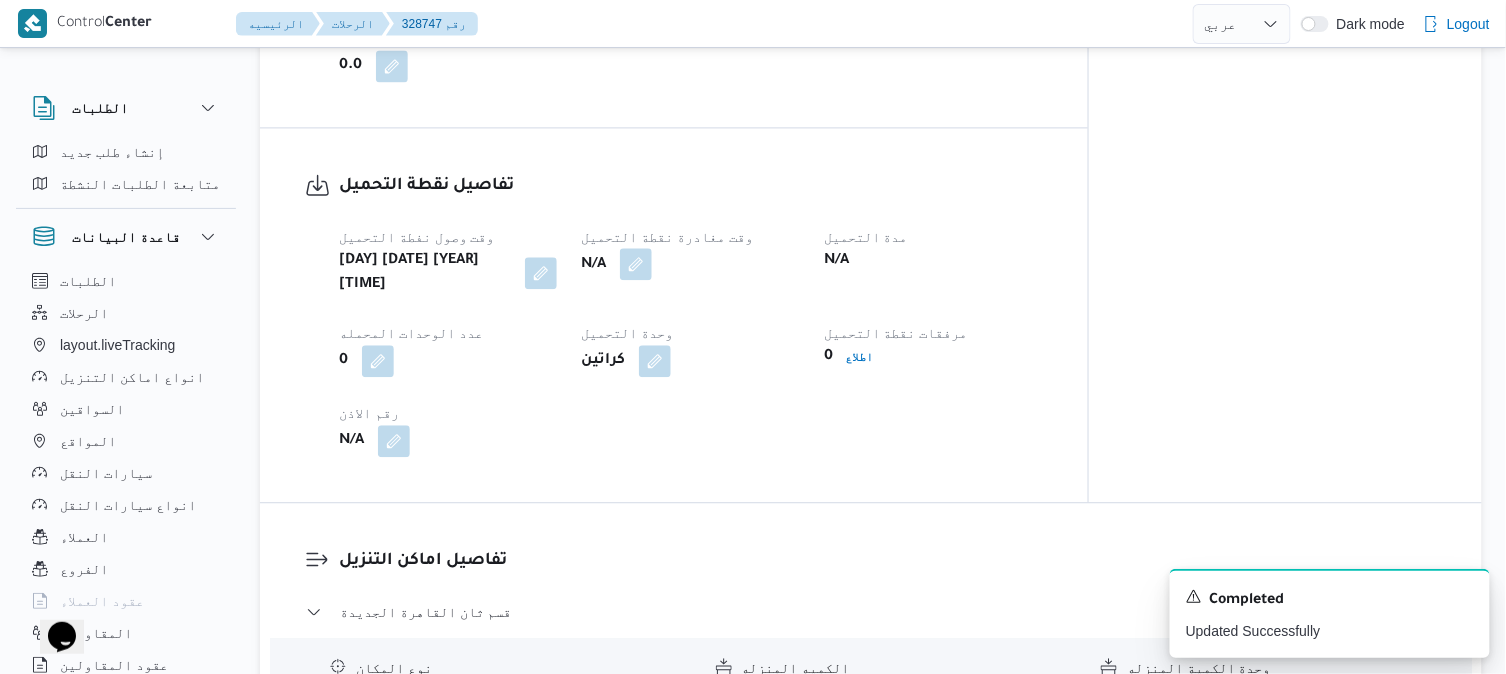 click at bounding box center [636, 264] 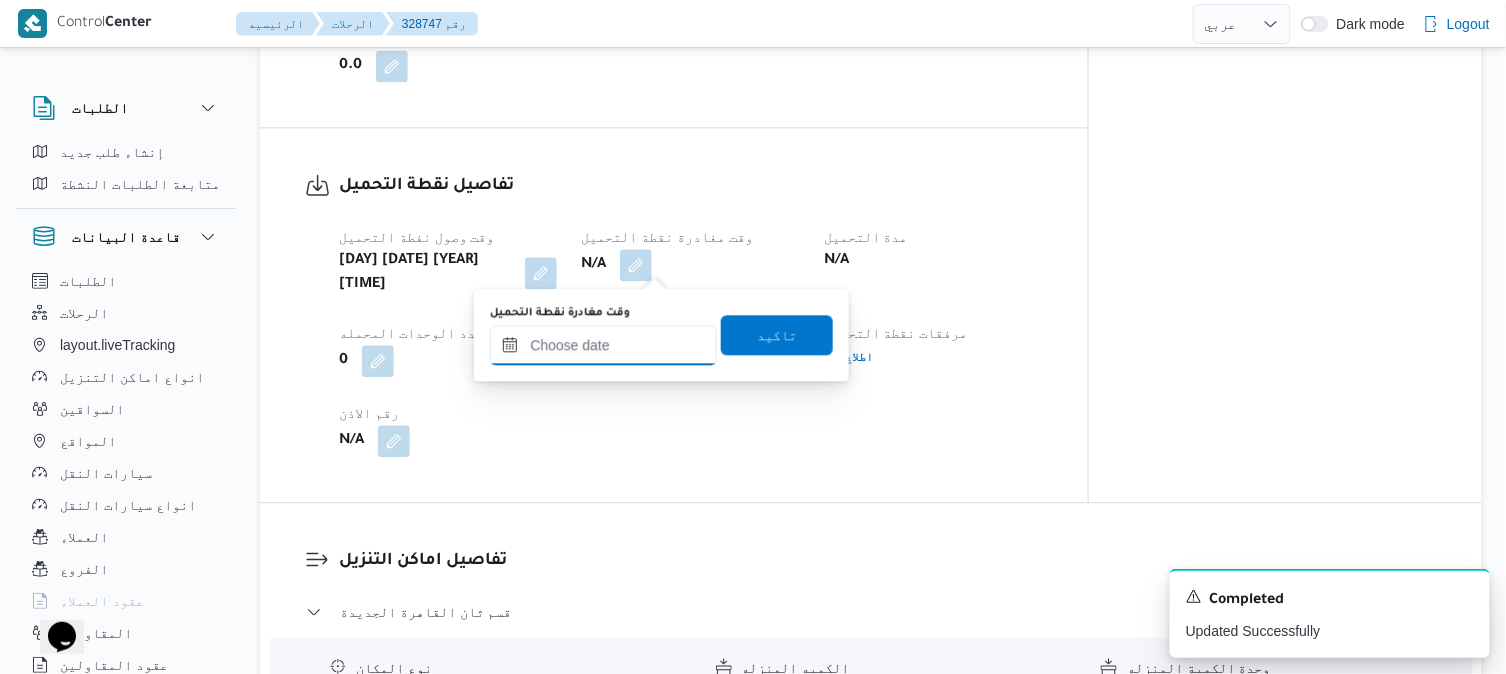 click on "وقت مغادرة نقطة التحميل" at bounding box center [603, 345] 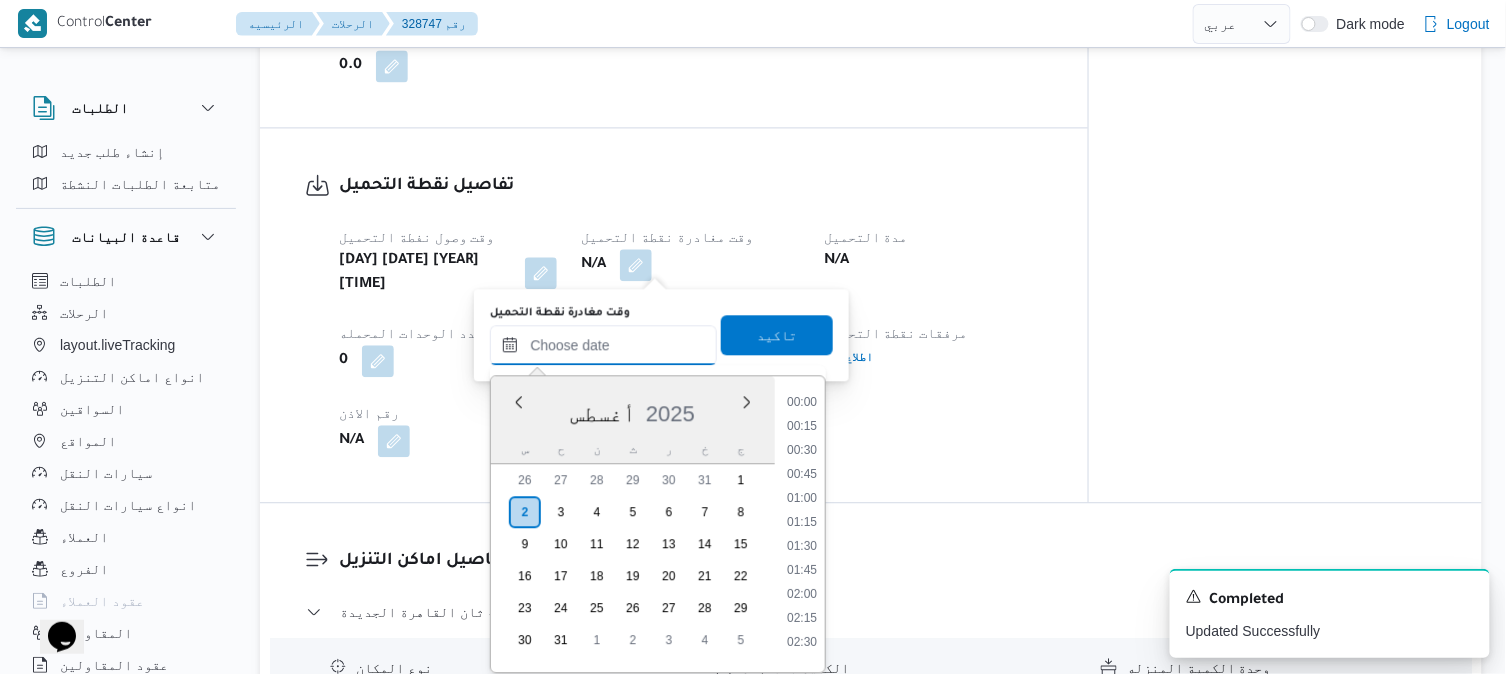 scroll, scrollTop: 1065, scrollLeft: 0, axis: vertical 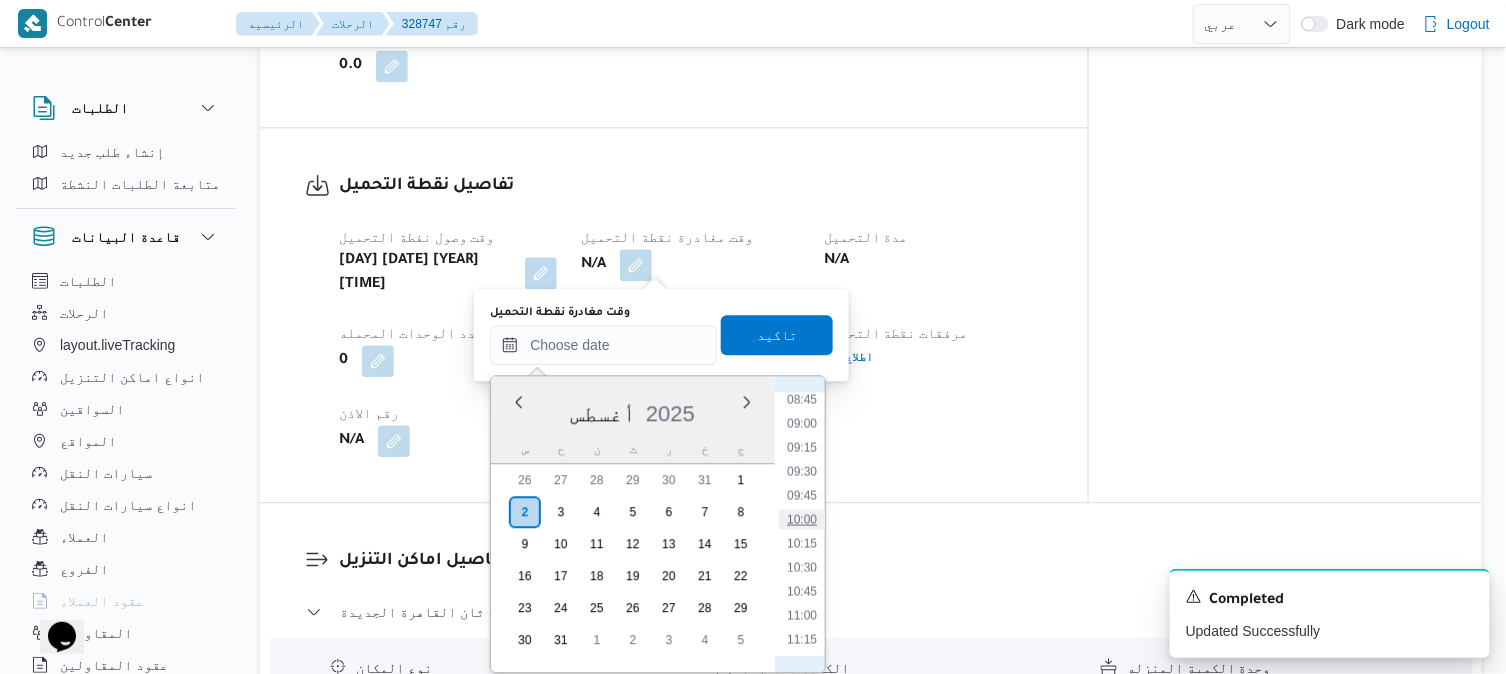 click on "10:00" at bounding box center [802, 519] 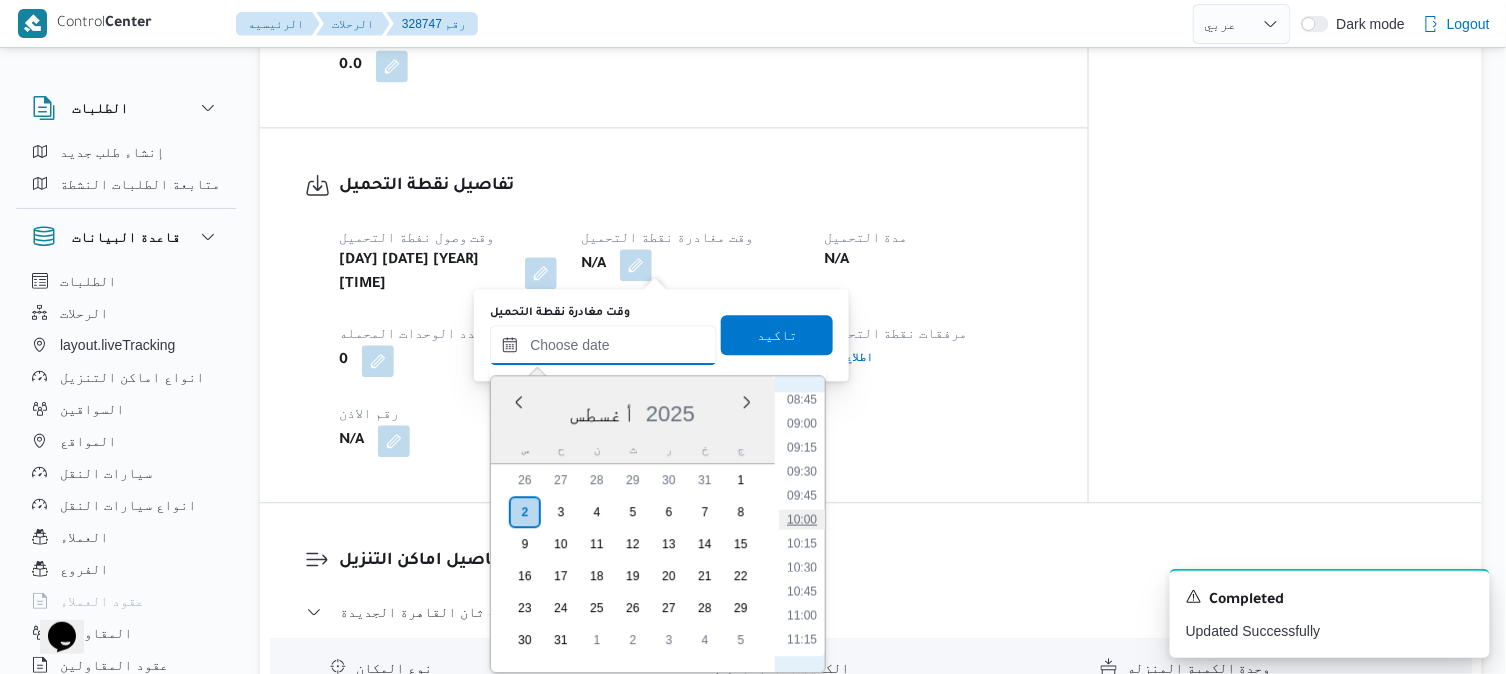 type on "٠٢/٠٨/٢٠٢٥ ١٠:٠٠" 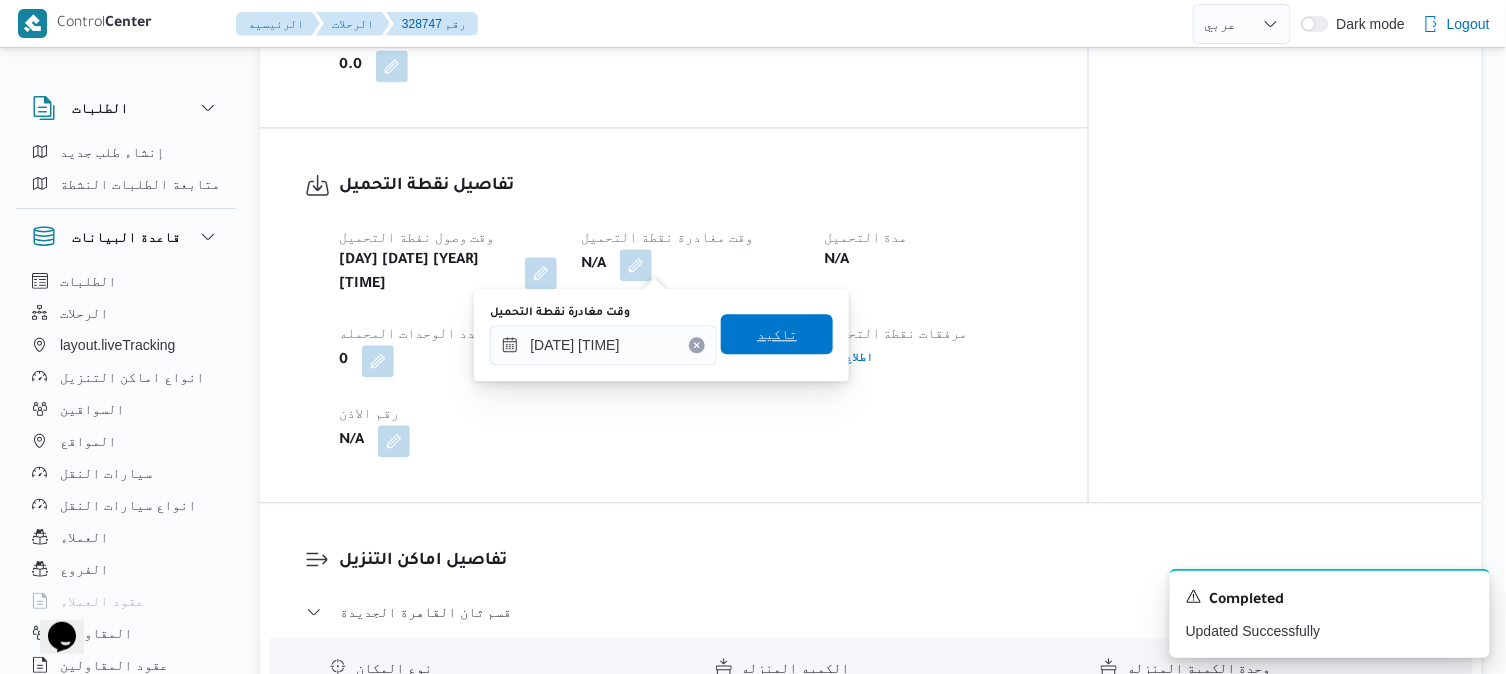 click on "تاكيد" at bounding box center (777, 334) 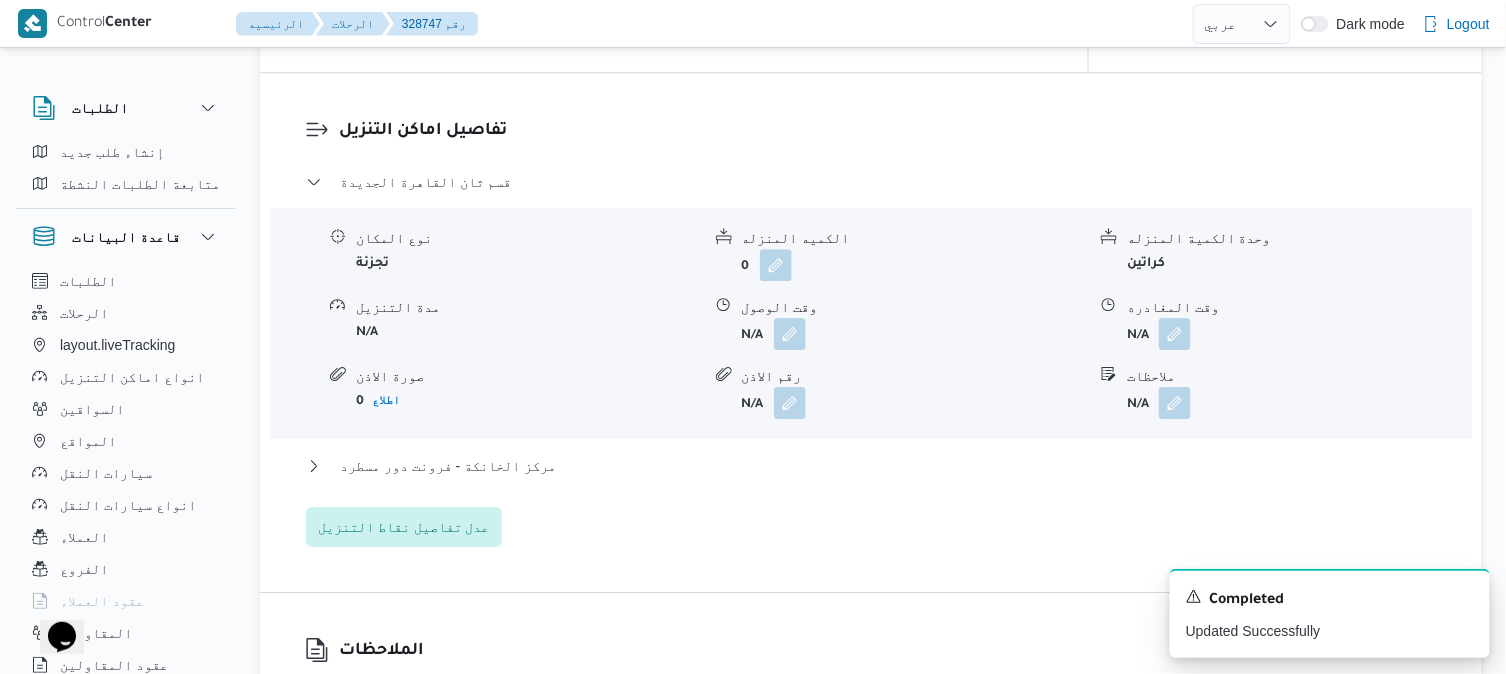 scroll, scrollTop: 1688, scrollLeft: 0, axis: vertical 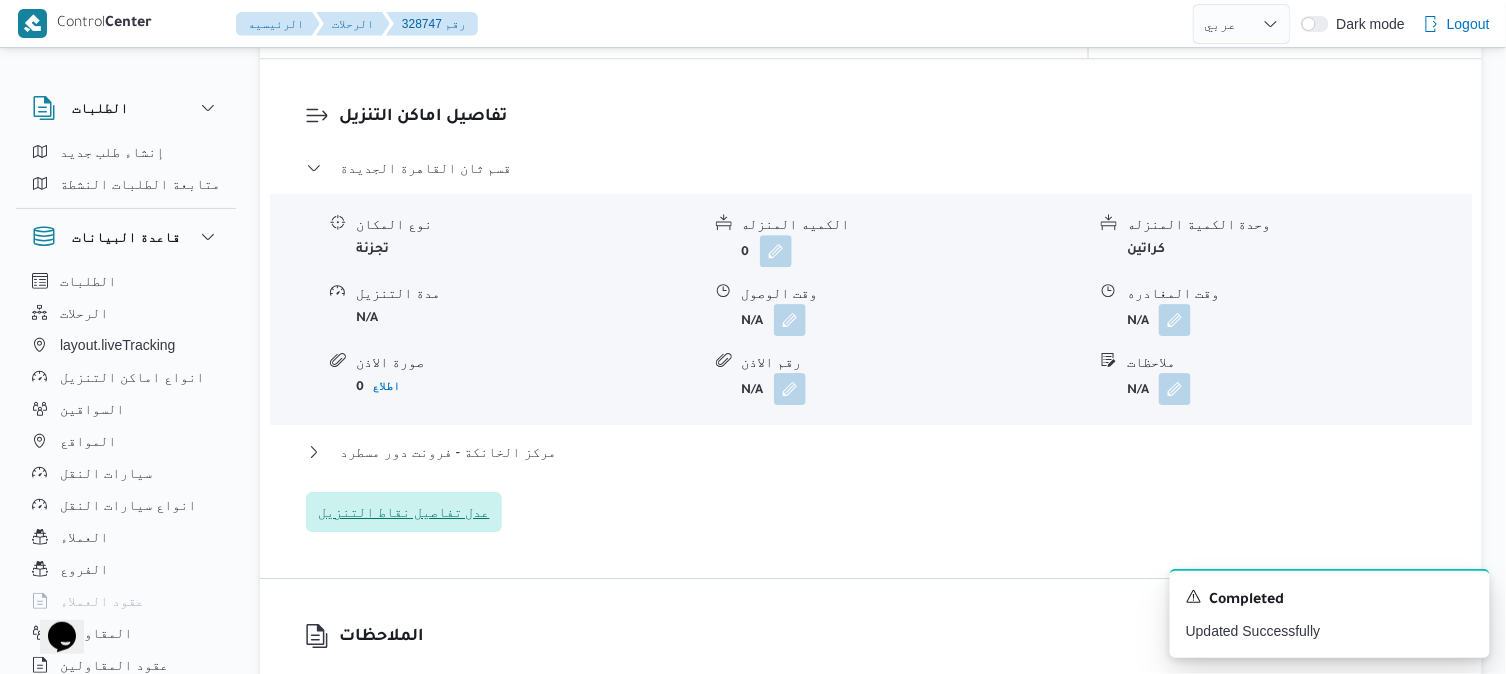 click on "عدل تفاصيل نقاط التنزيل" at bounding box center [404, 512] 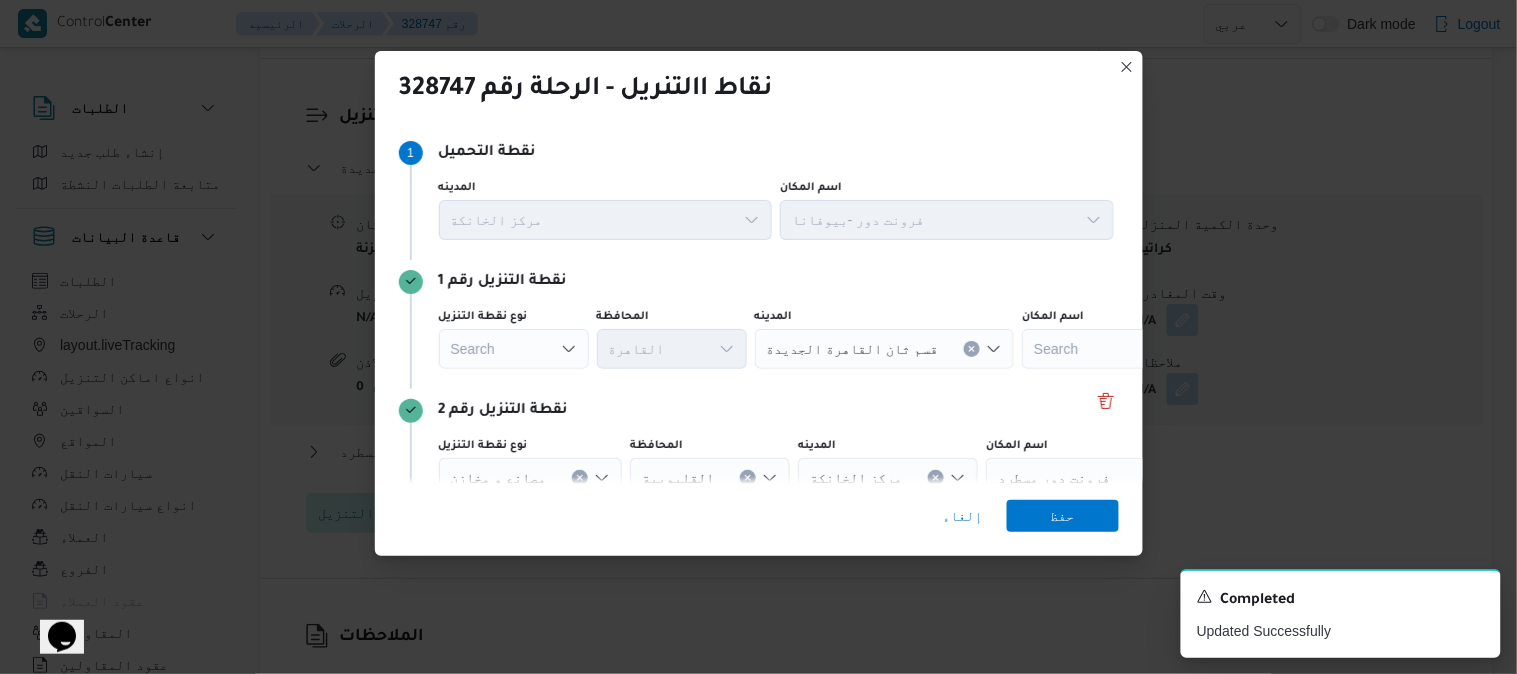 click 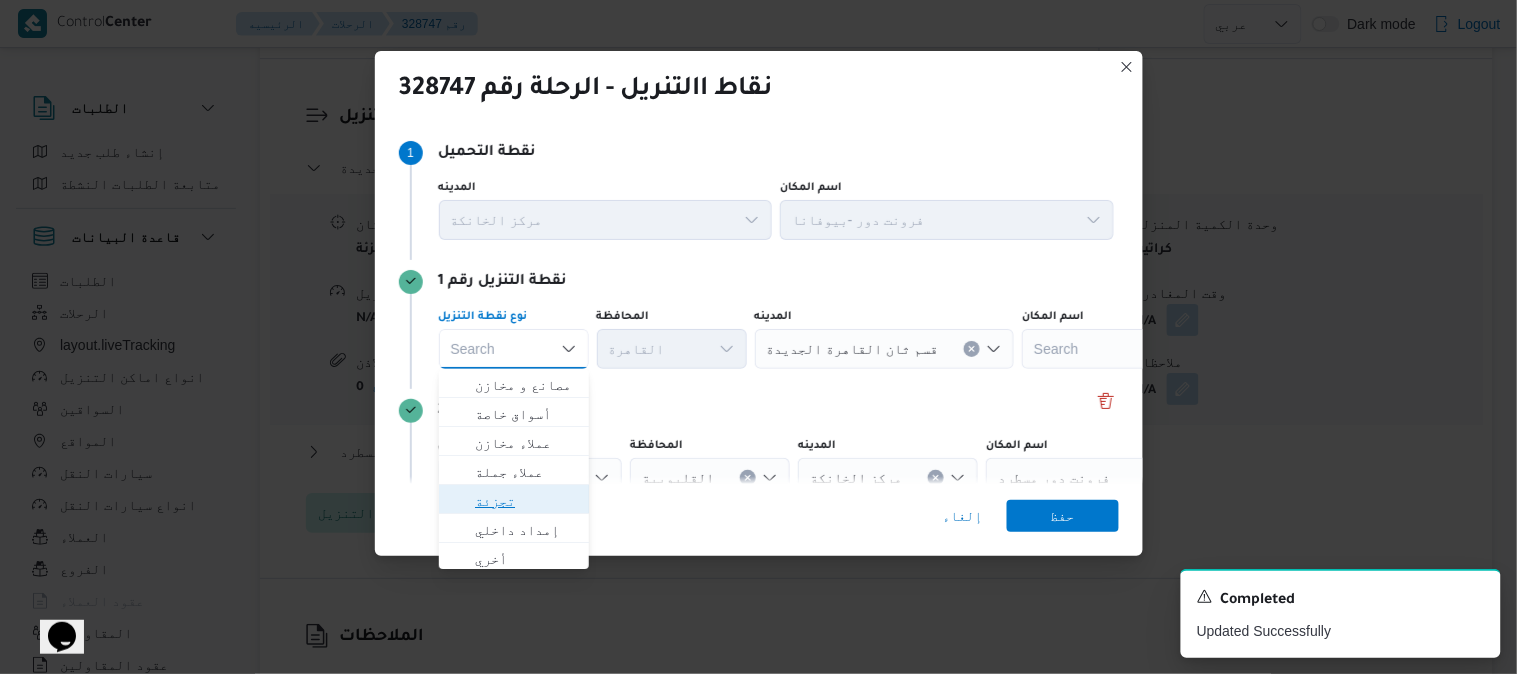 click on "تجزئة" at bounding box center (526, 501) 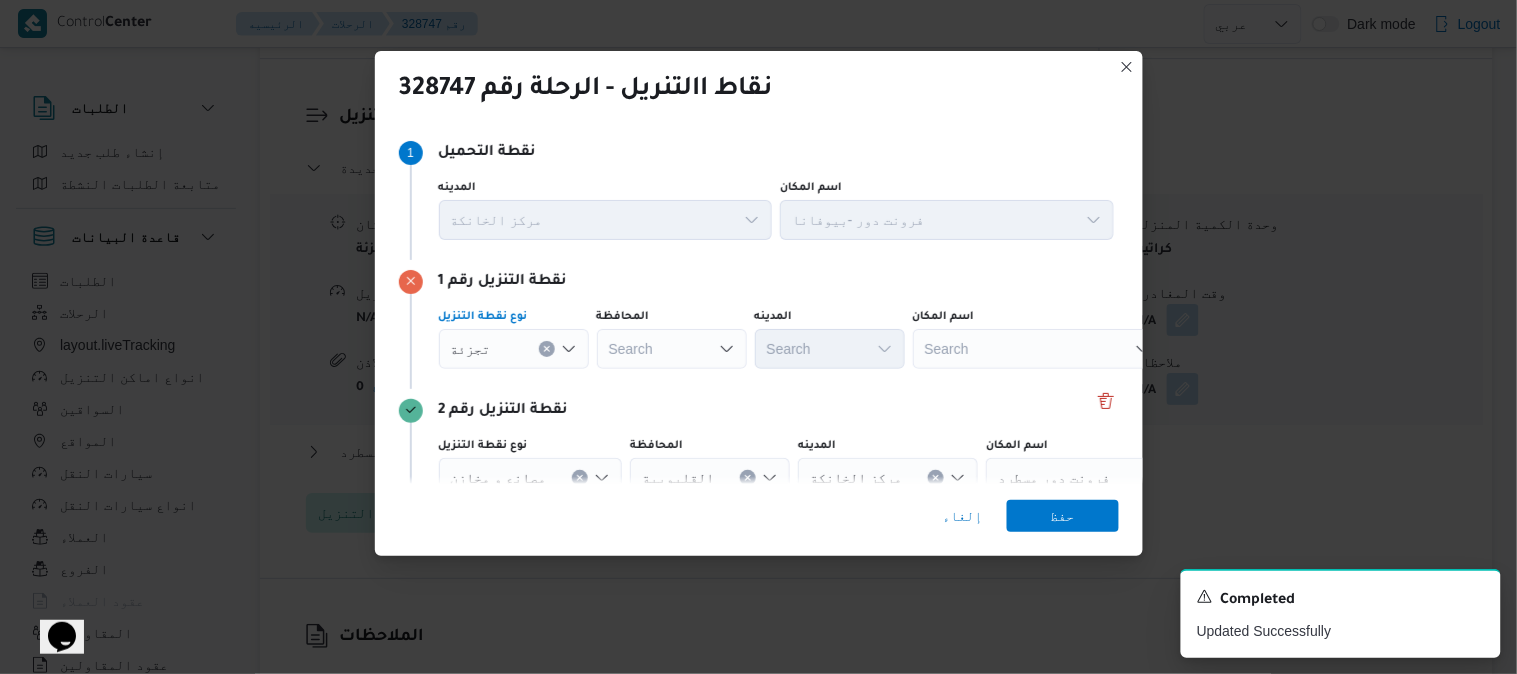 click on "Search" at bounding box center [672, 349] 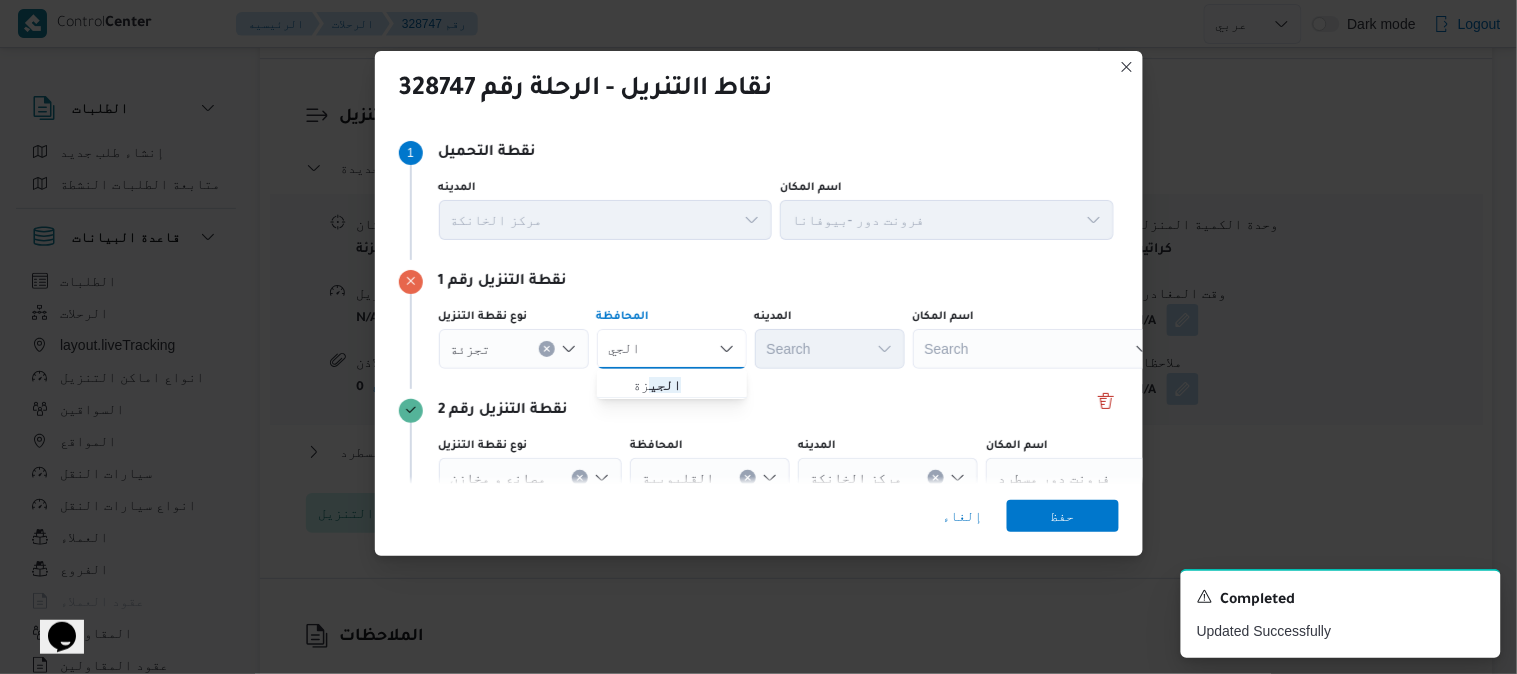 type on "الجي" 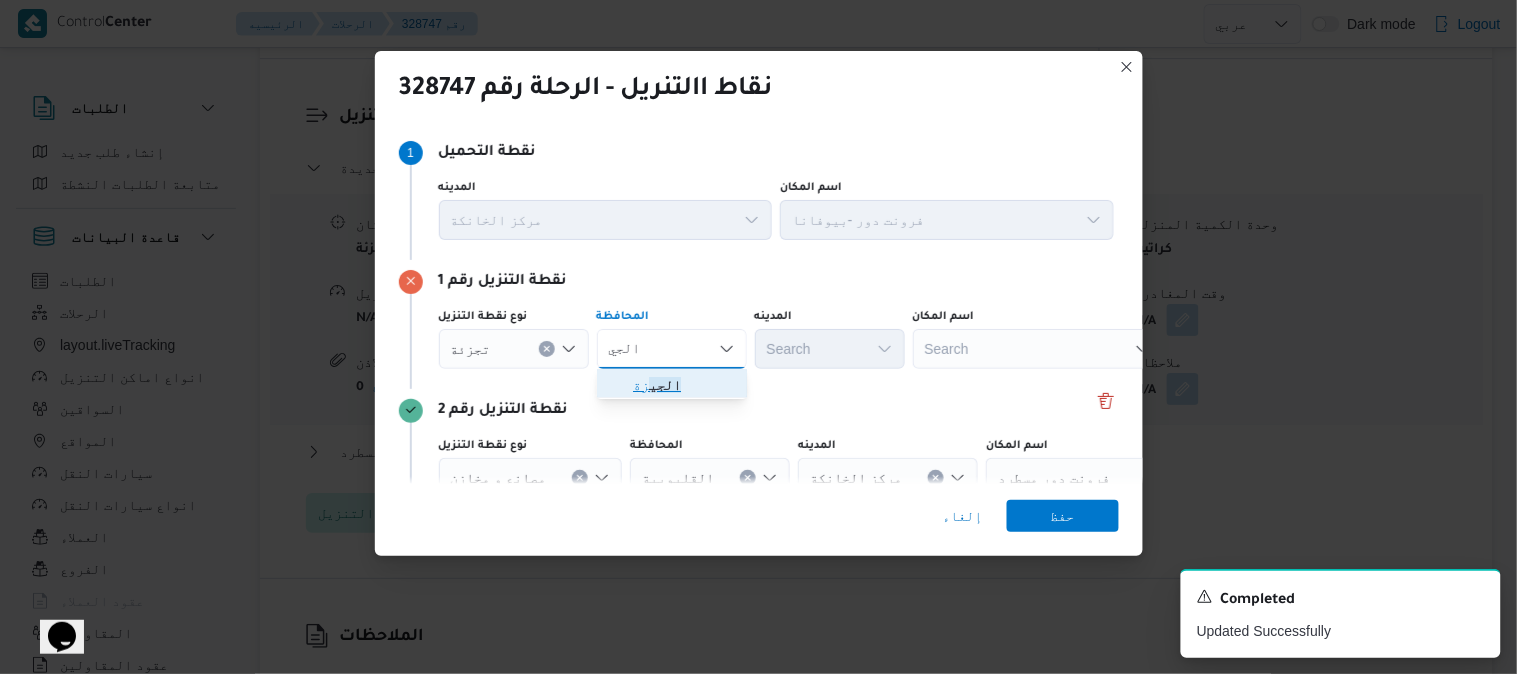 click on "الجي" 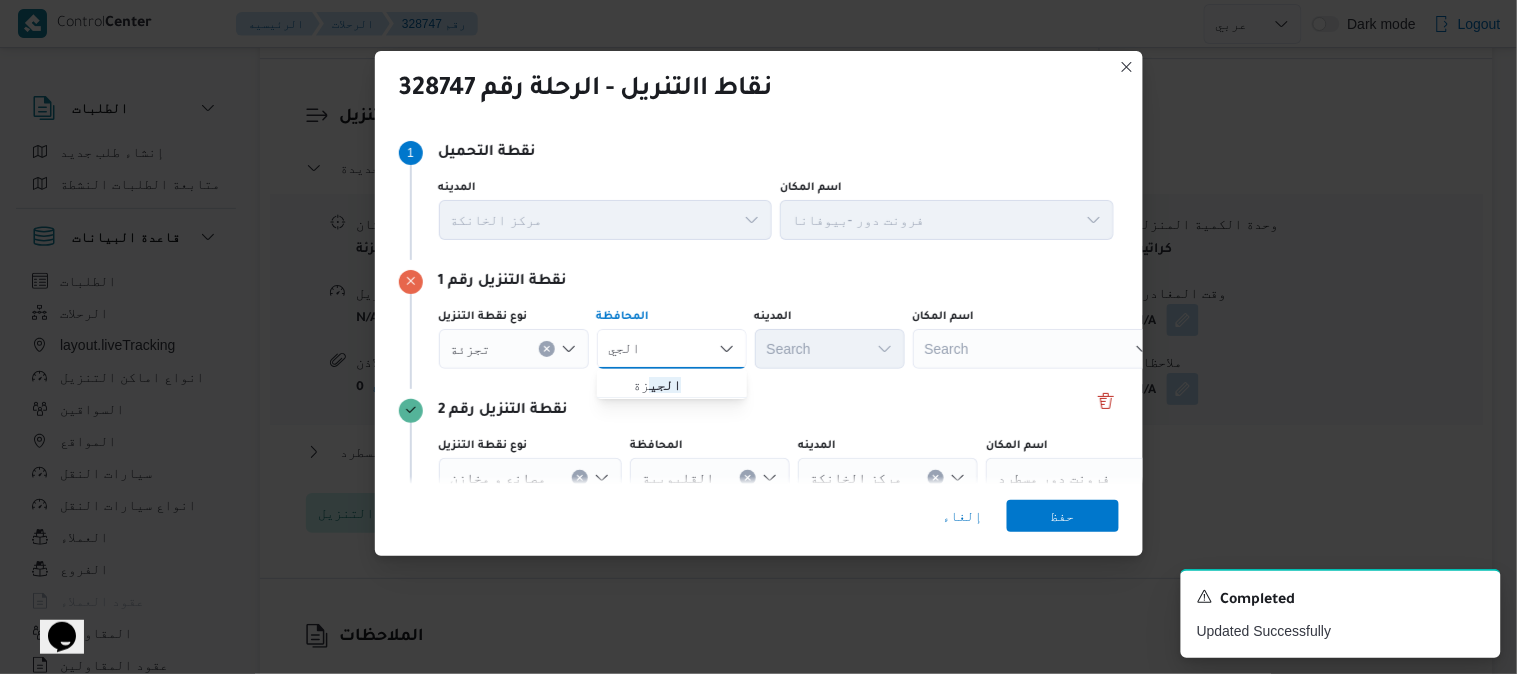type 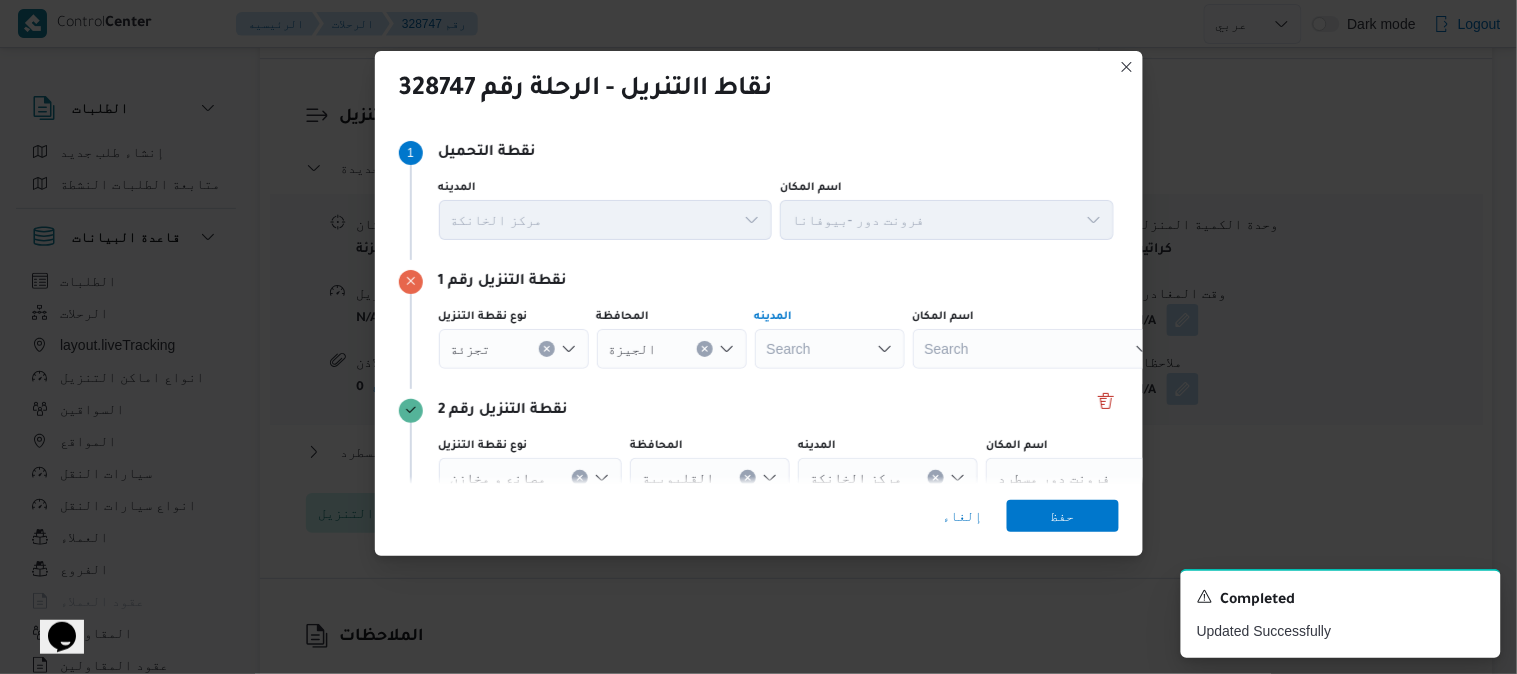 click on "Search" at bounding box center (830, 349) 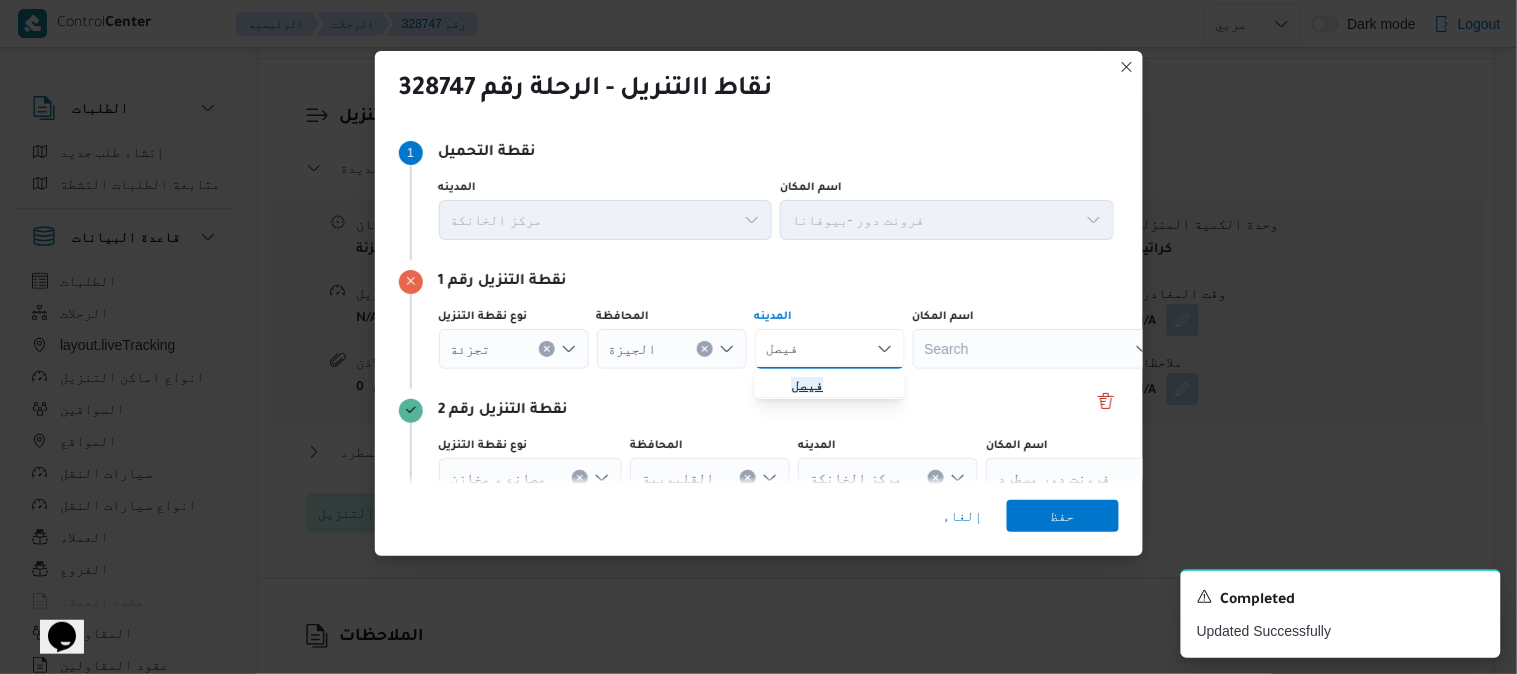 type on "فيصل" 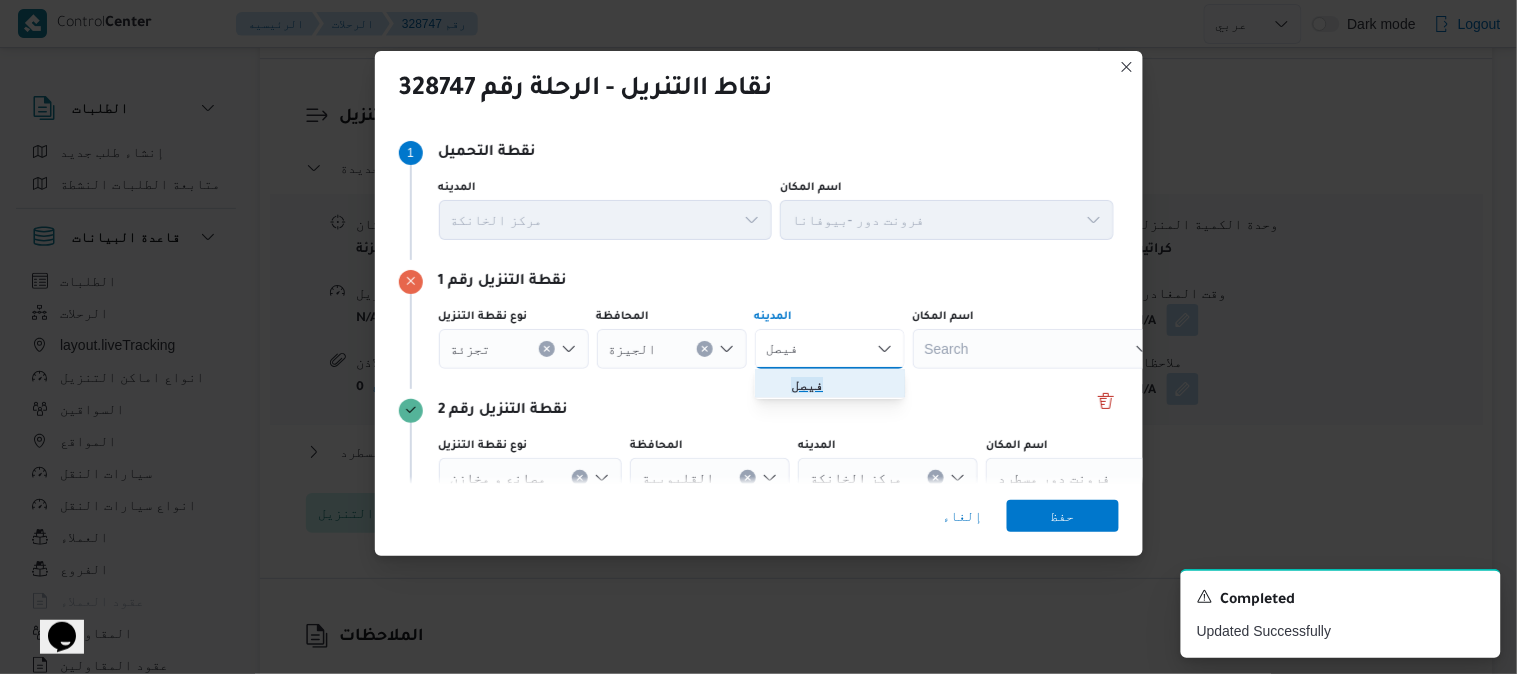 click on "فيصل" 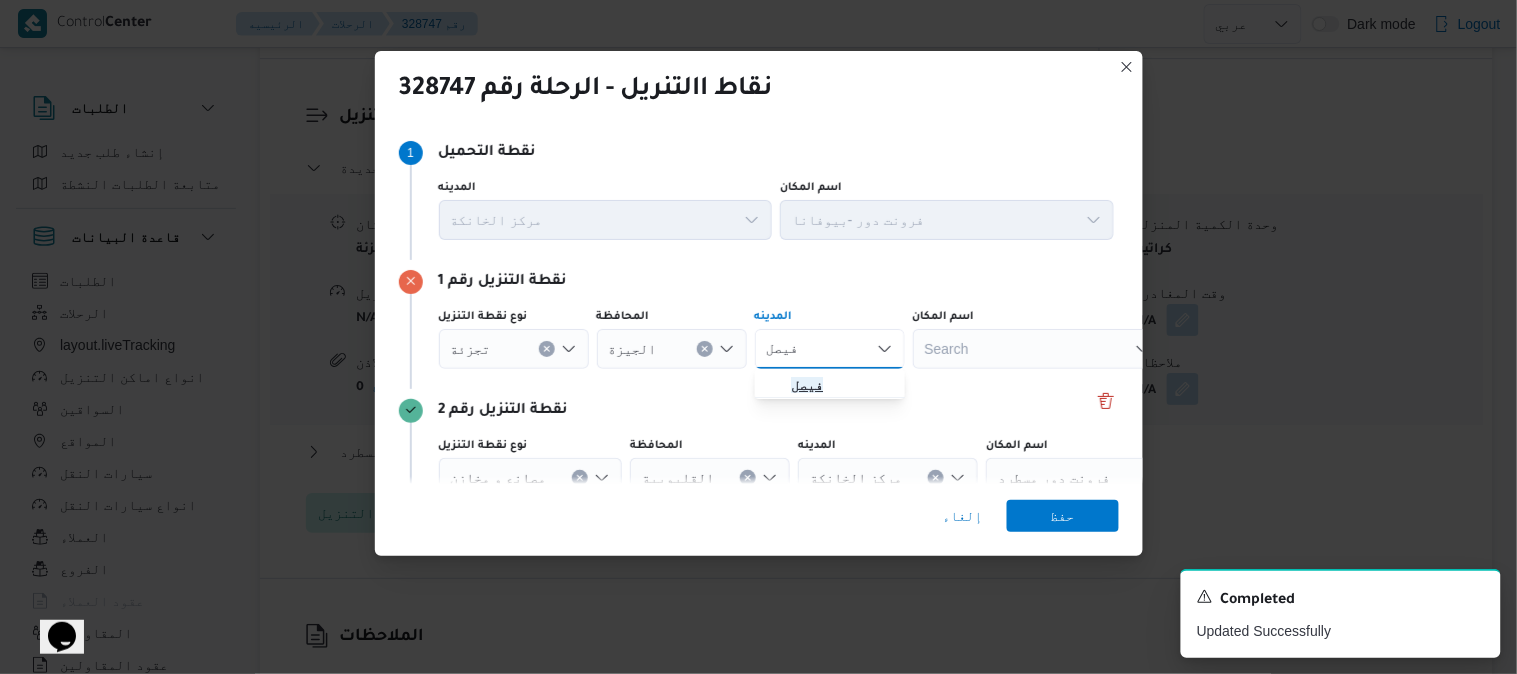 type 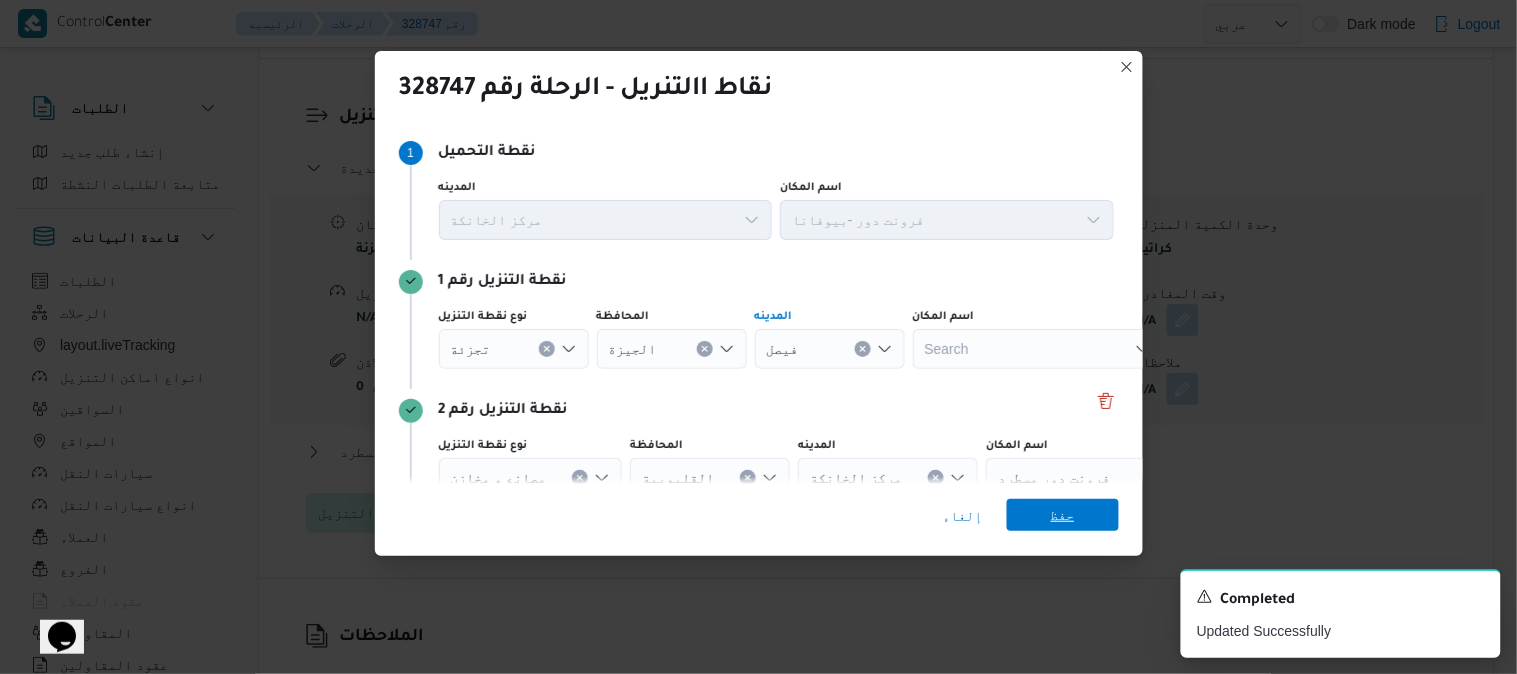 click on "حفظ" at bounding box center (1063, 515) 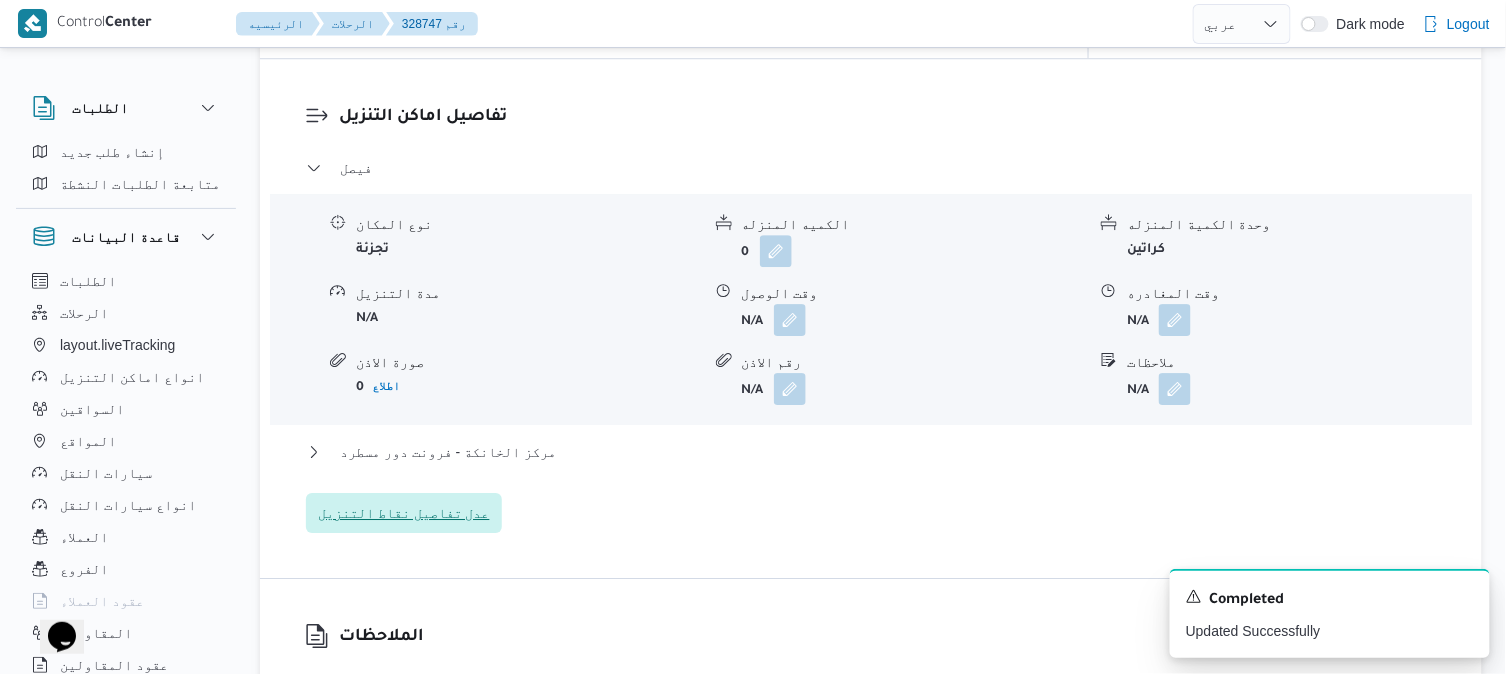 type 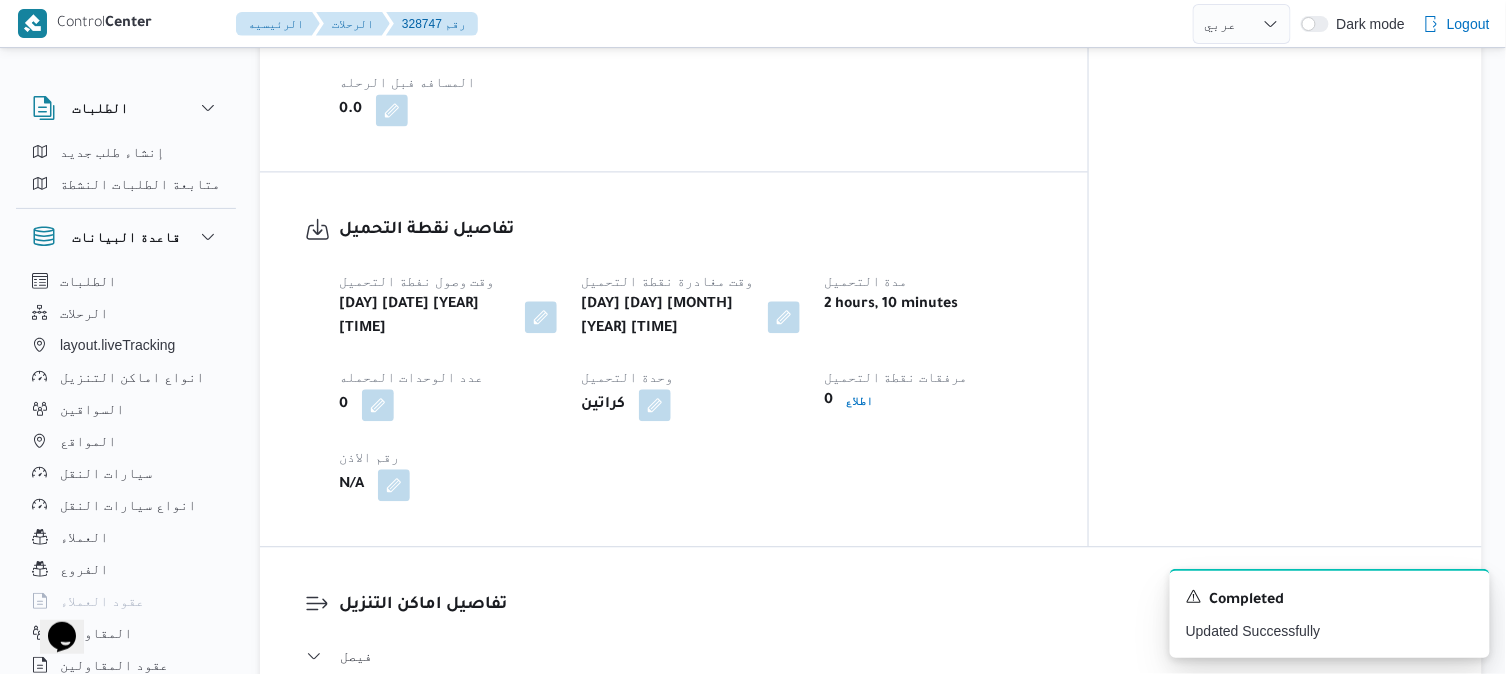 scroll, scrollTop: 1155, scrollLeft: 0, axis: vertical 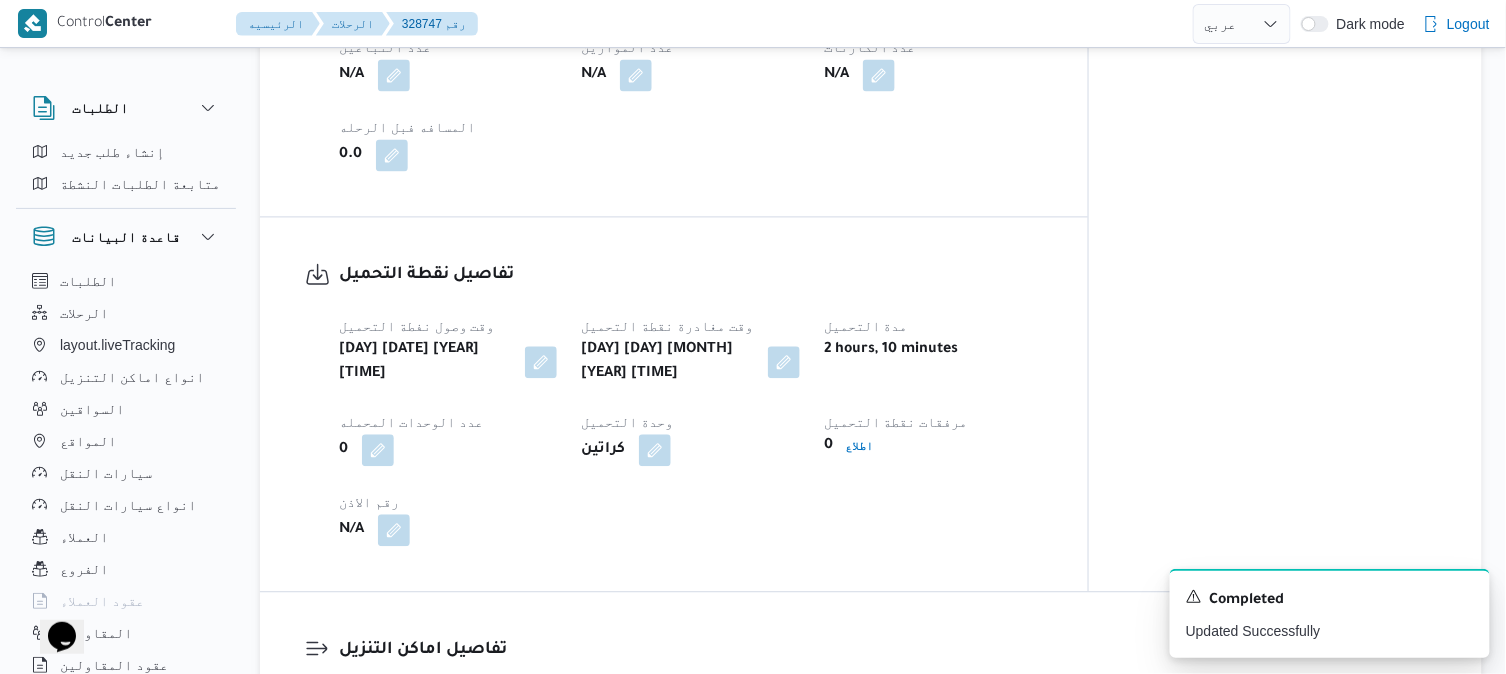 select on "ar" 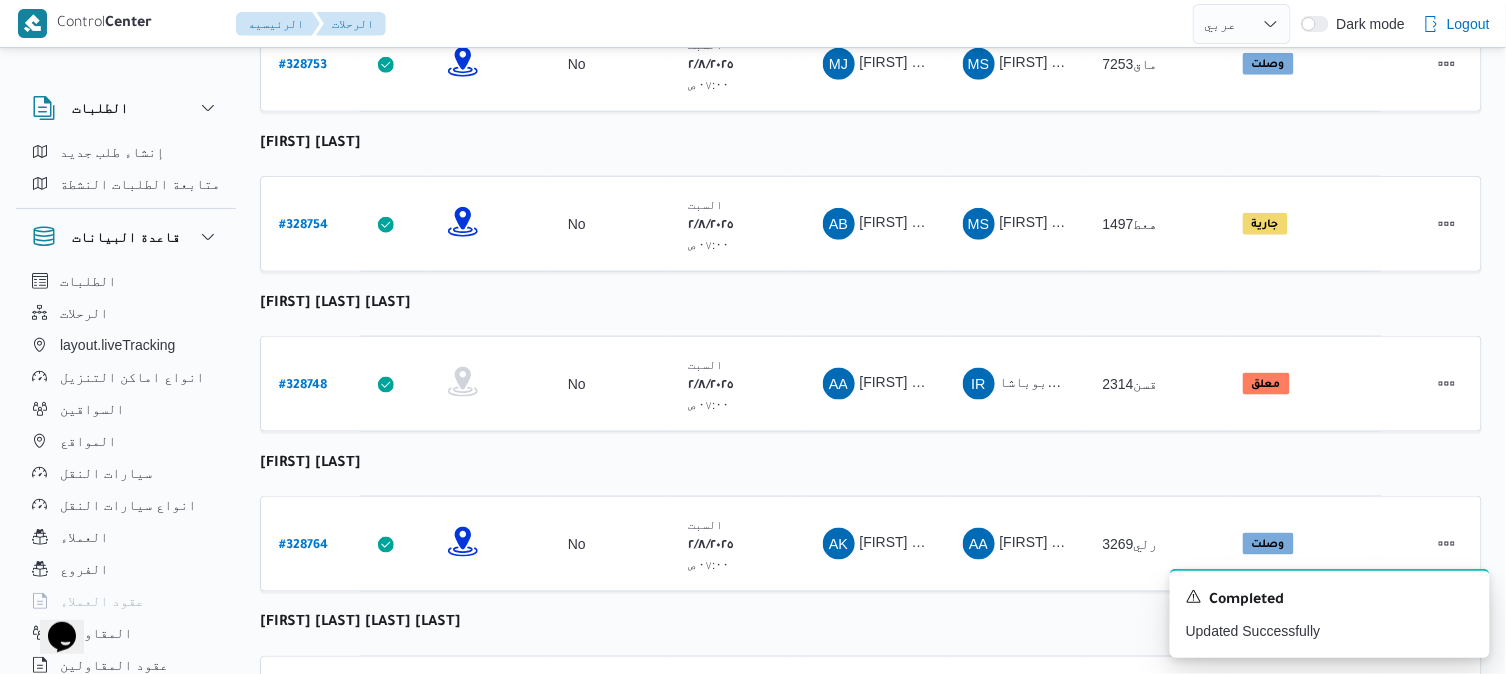 scroll, scrollTop: 2870, scrollLeft: 0, axis: vertical 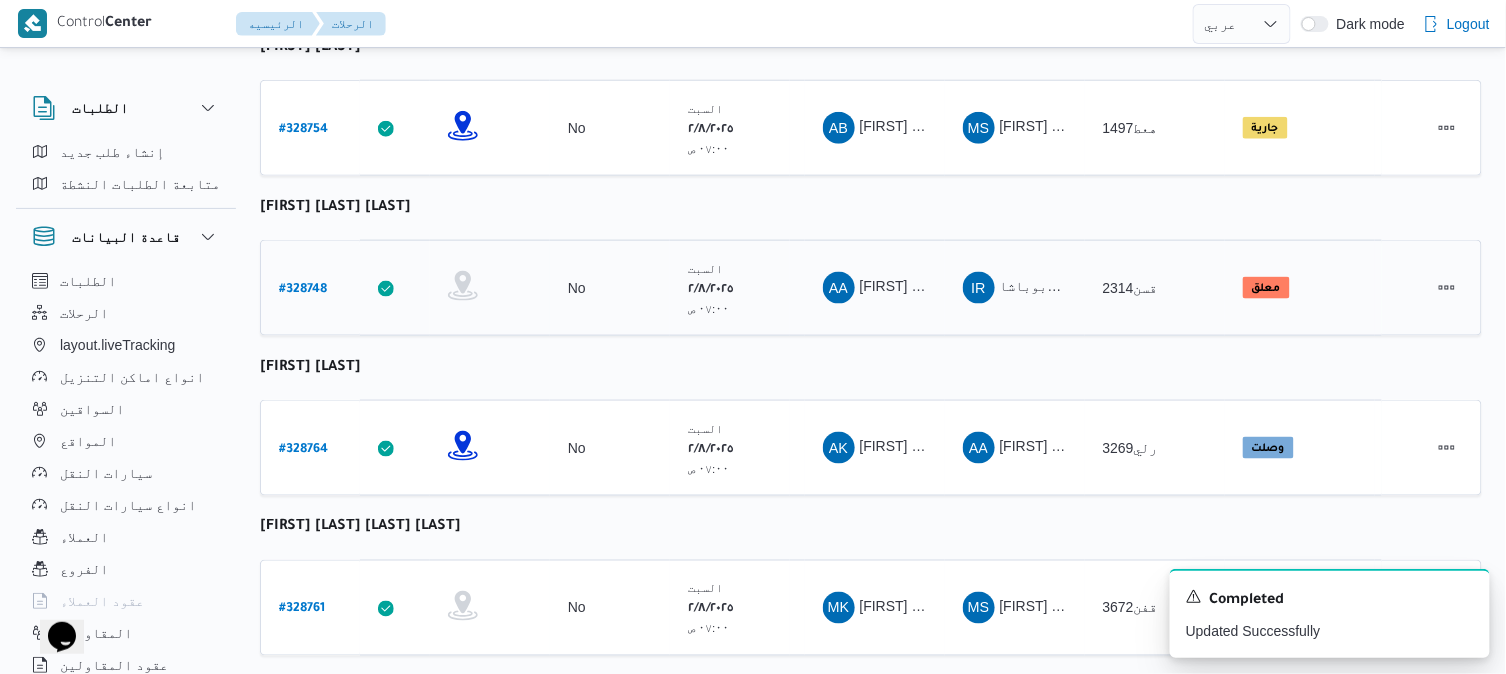 click on "# 328748" at bounding box center (303, 290) 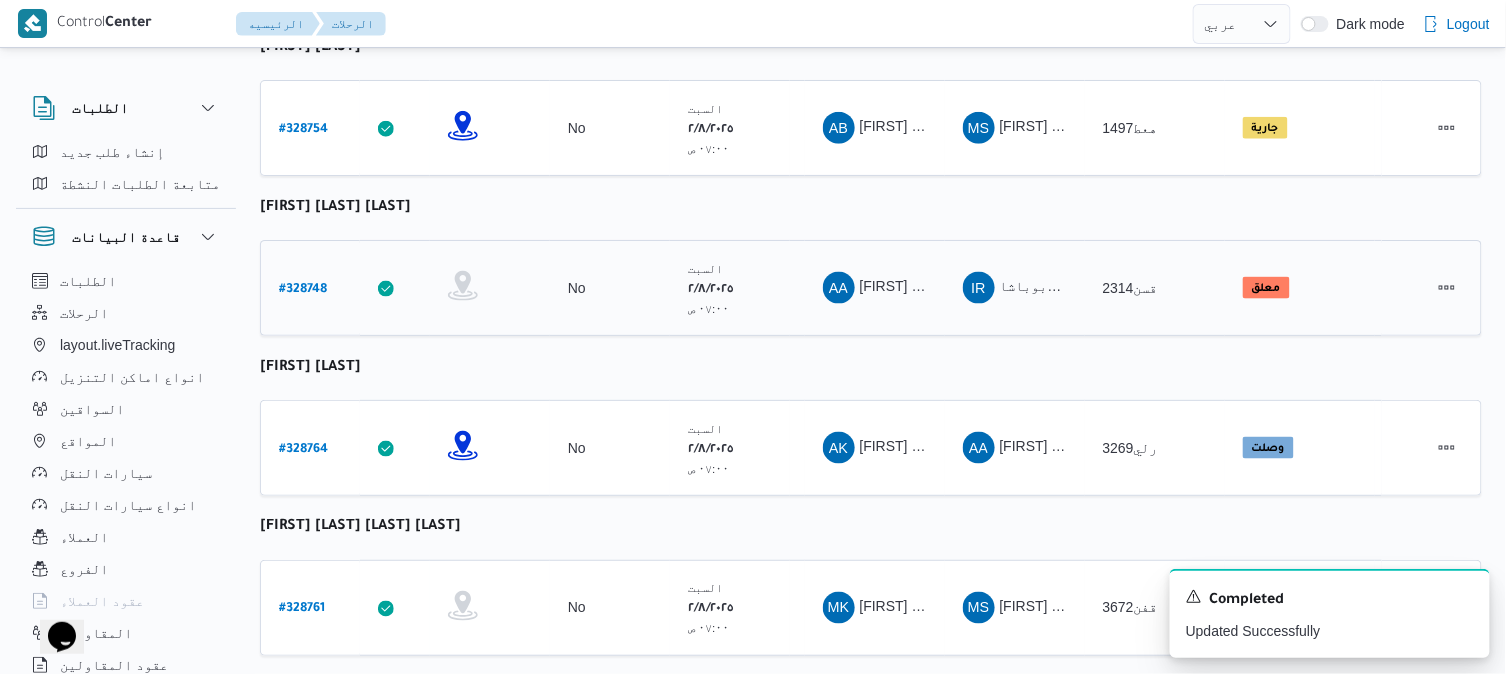 select on "ar" 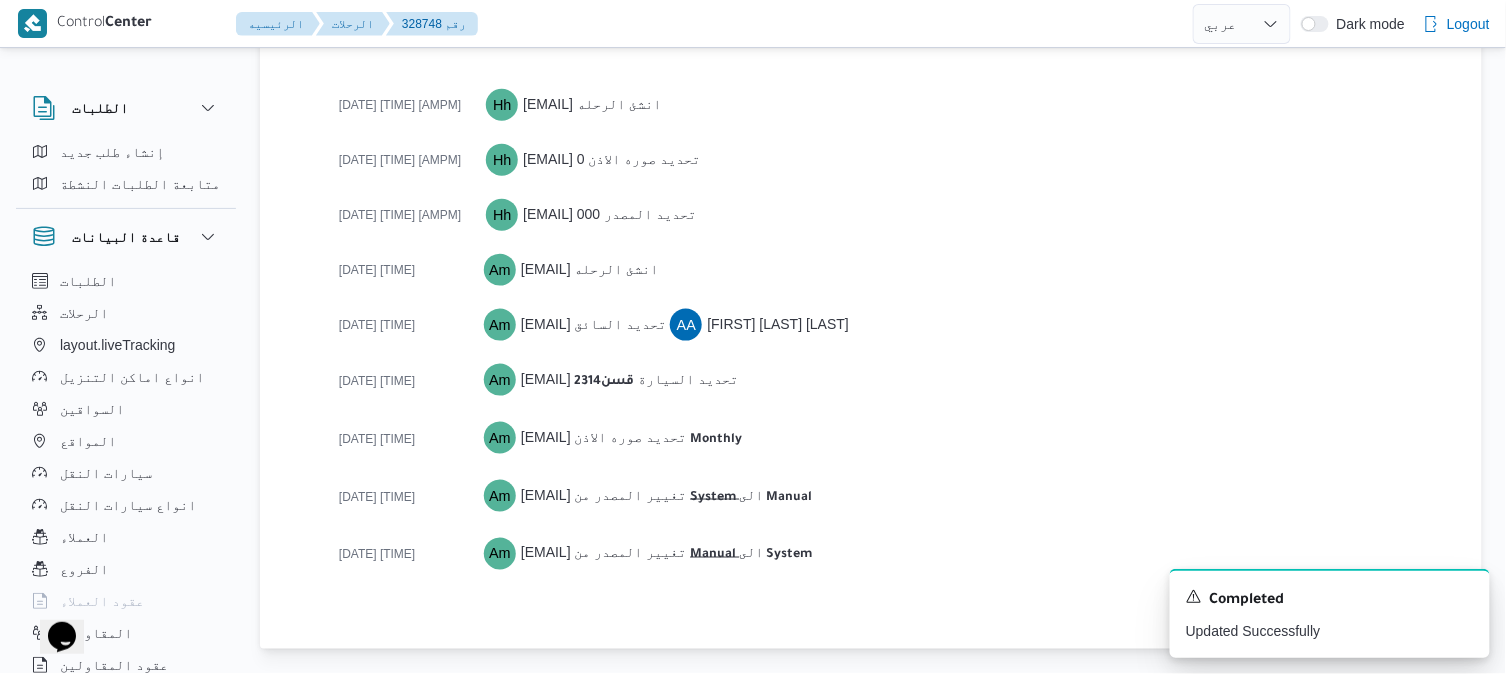 scroll, scrollTop: 2833, scrollLeft: 0, axis: vertical 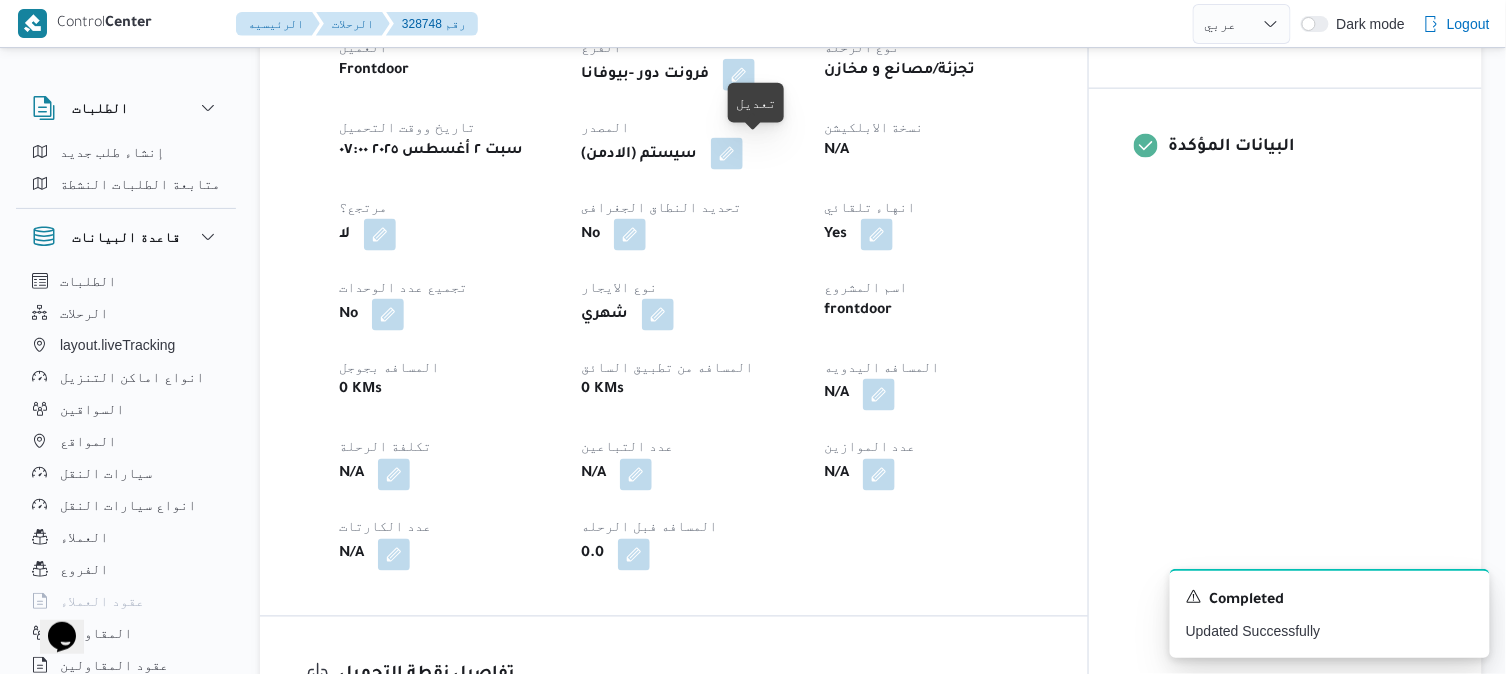 click at bounding box center (727, 154) 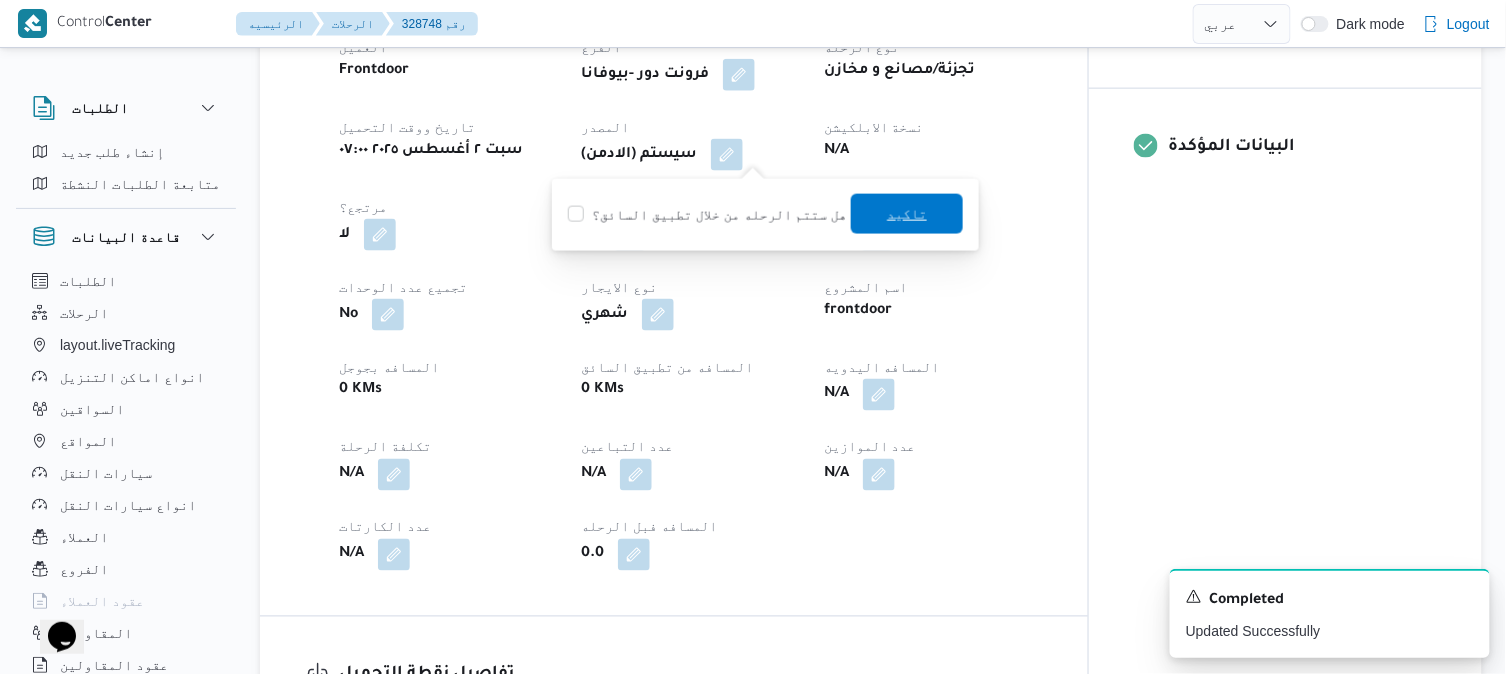 click on "تاكيد" at bounding box center [907, 214] 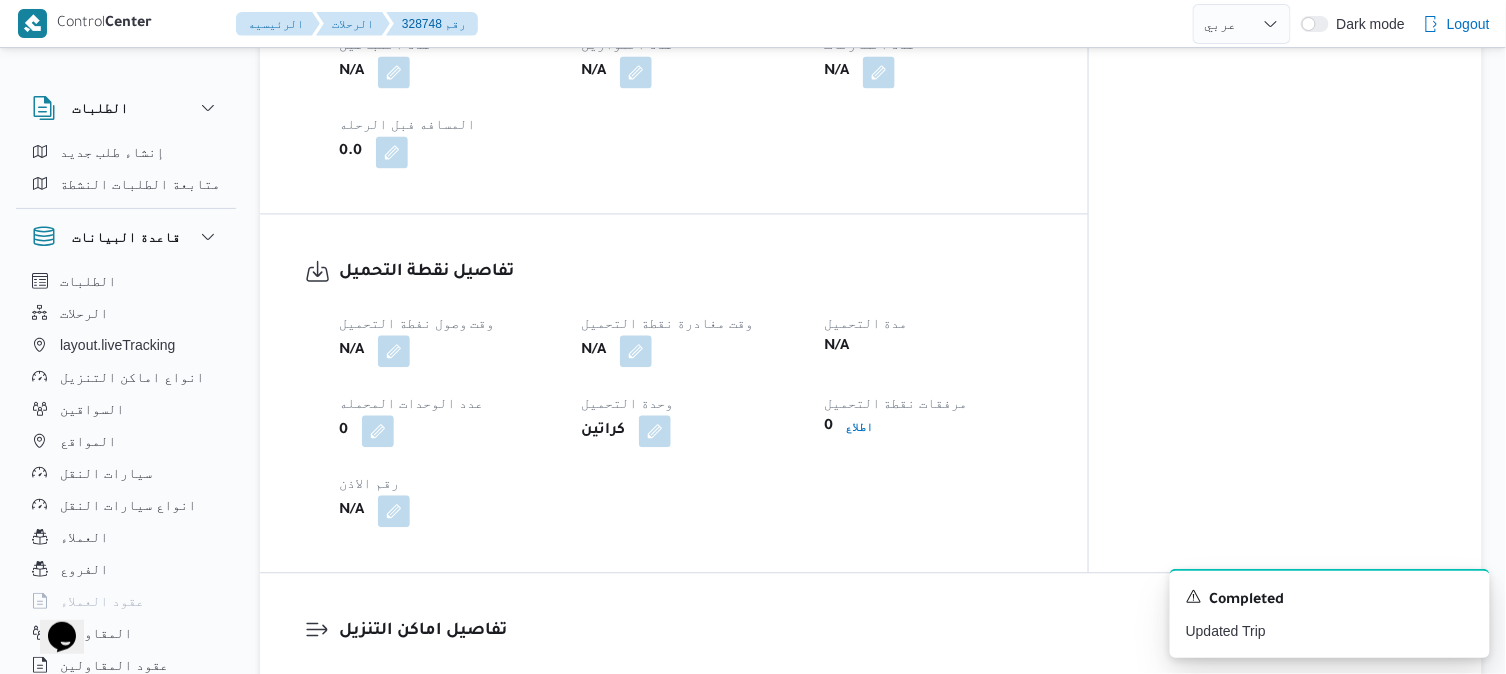 scroll, scrollTop: 1200, scrollLeft: 0, axis: vertical 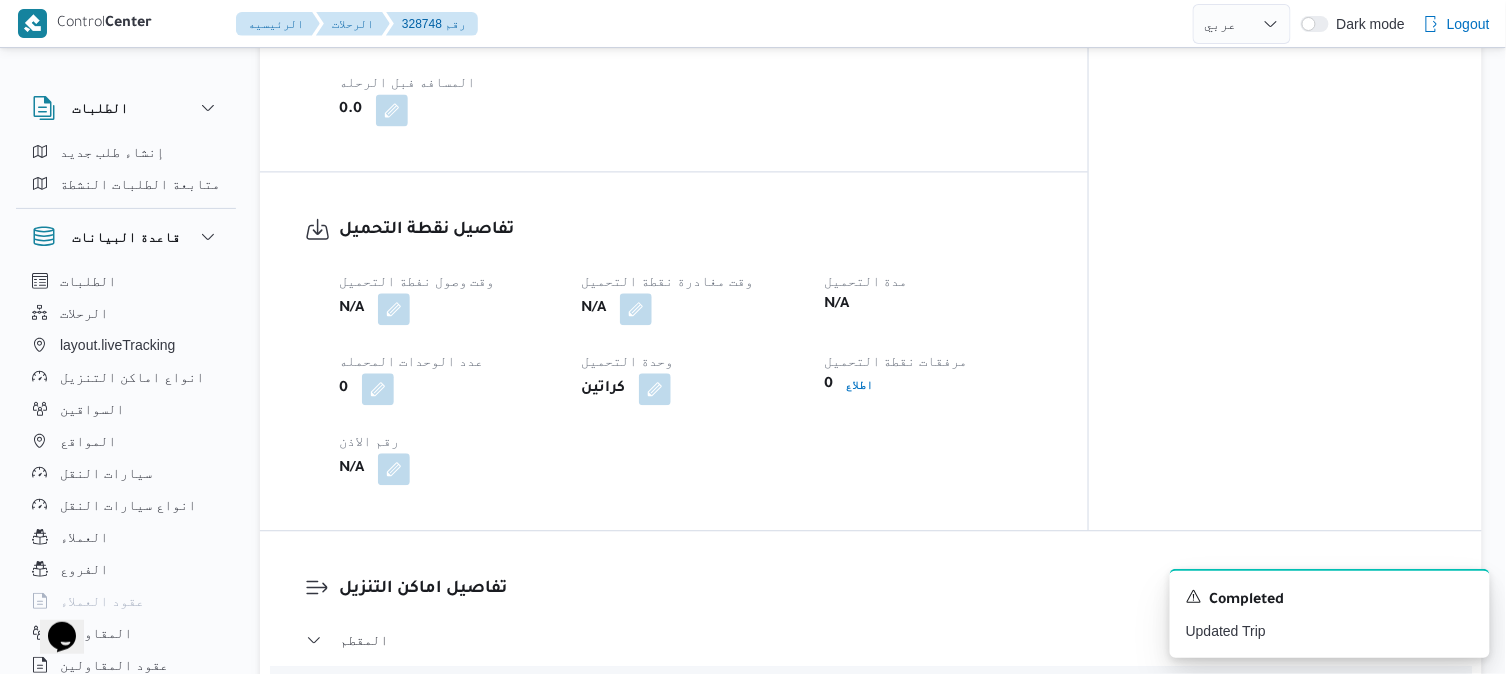 click at bounding box center (389, 309) 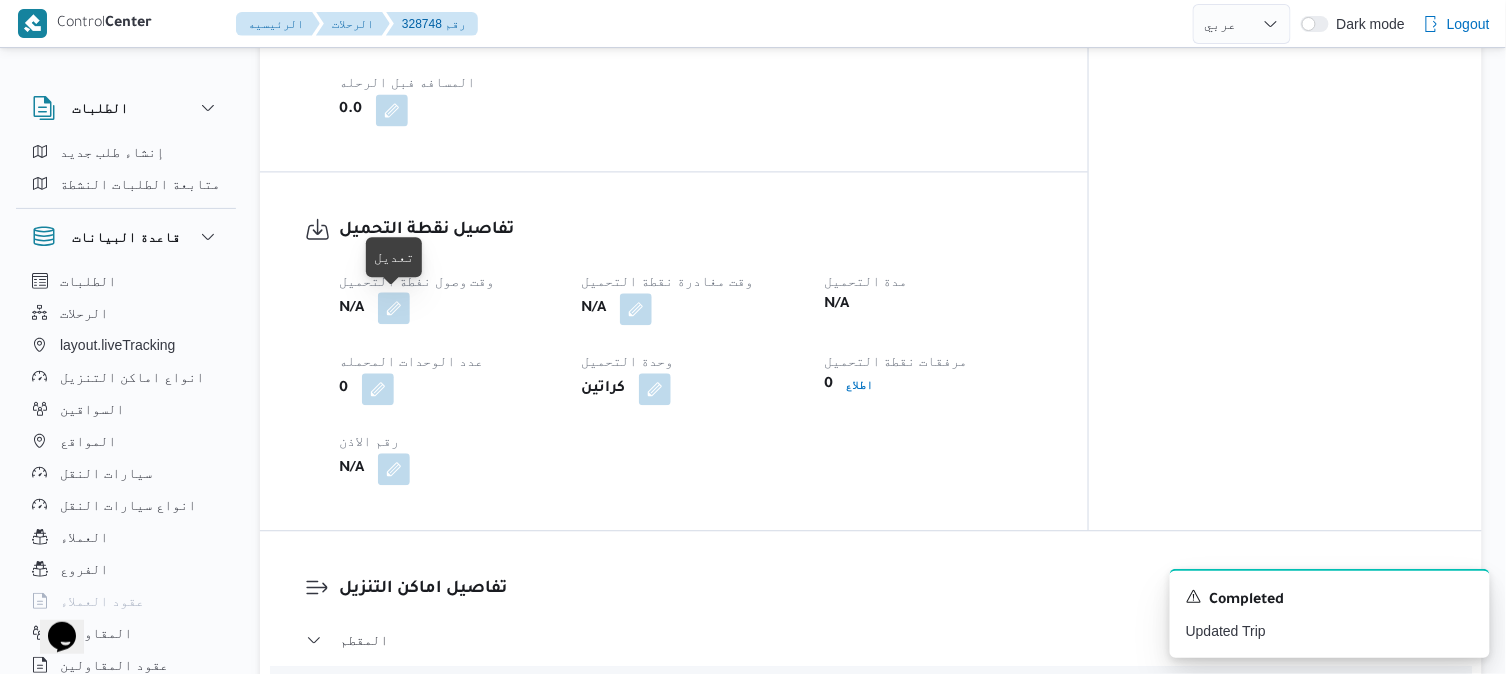 click at bounding box center [394, 308] 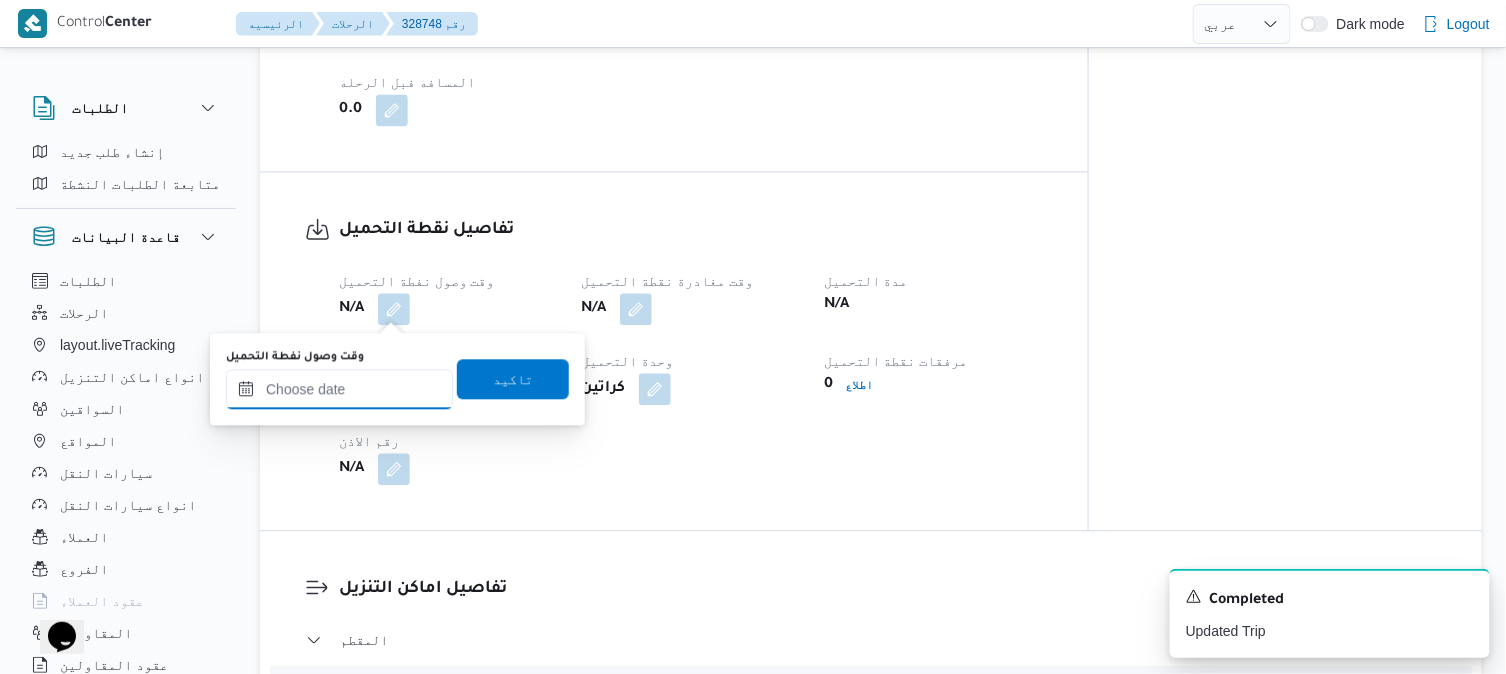 click on "وقت وصول نفطة التحميل" at bounding box center (339, 389) 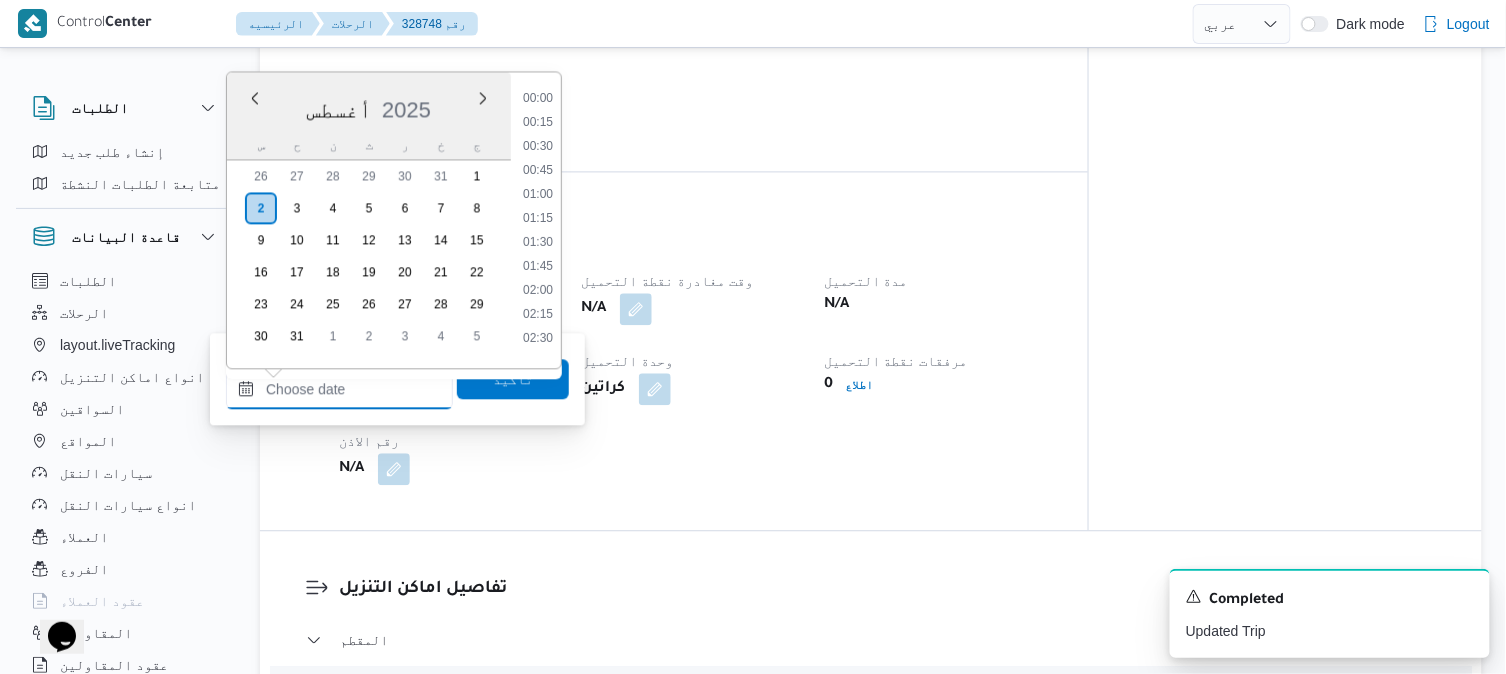 scroll, scrollTop: 1065, scrollLeft: 0, axis: vertical 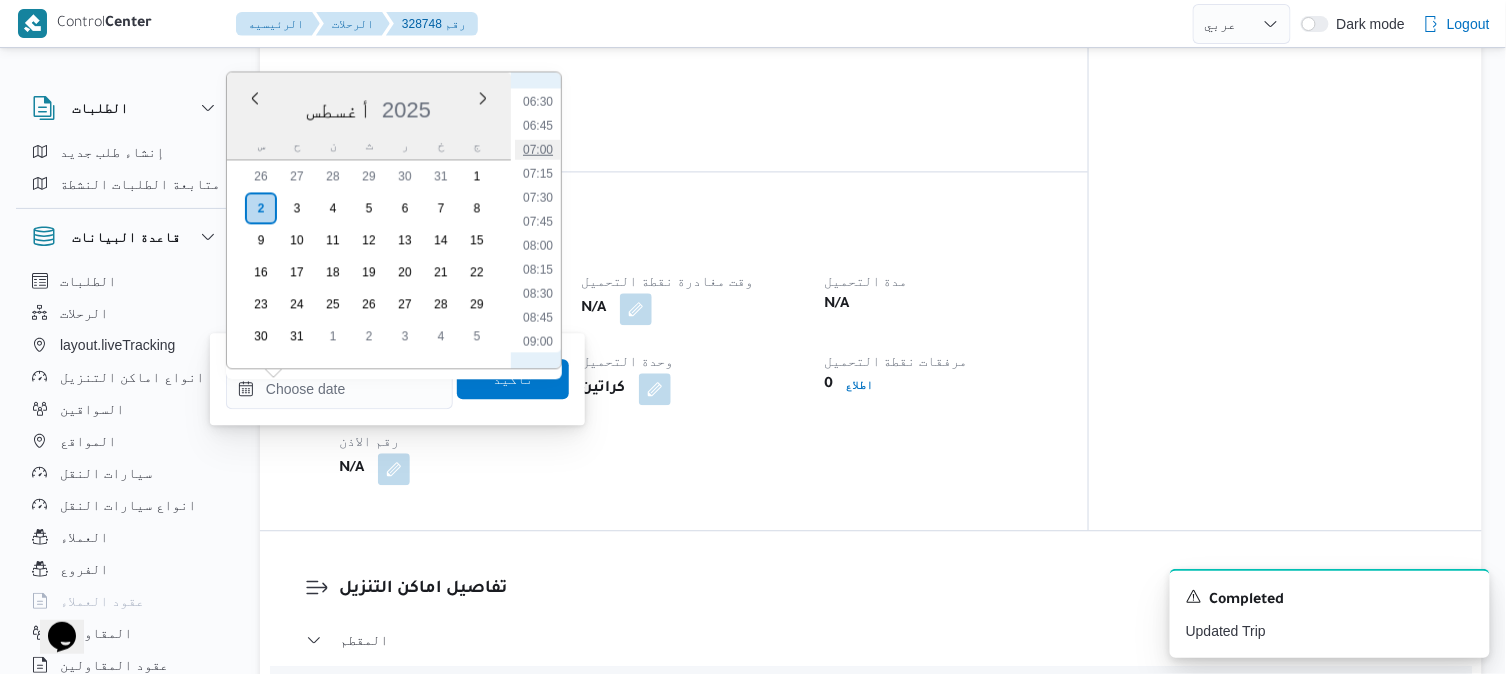 click on "07:00" at bounding box center (538, 149) 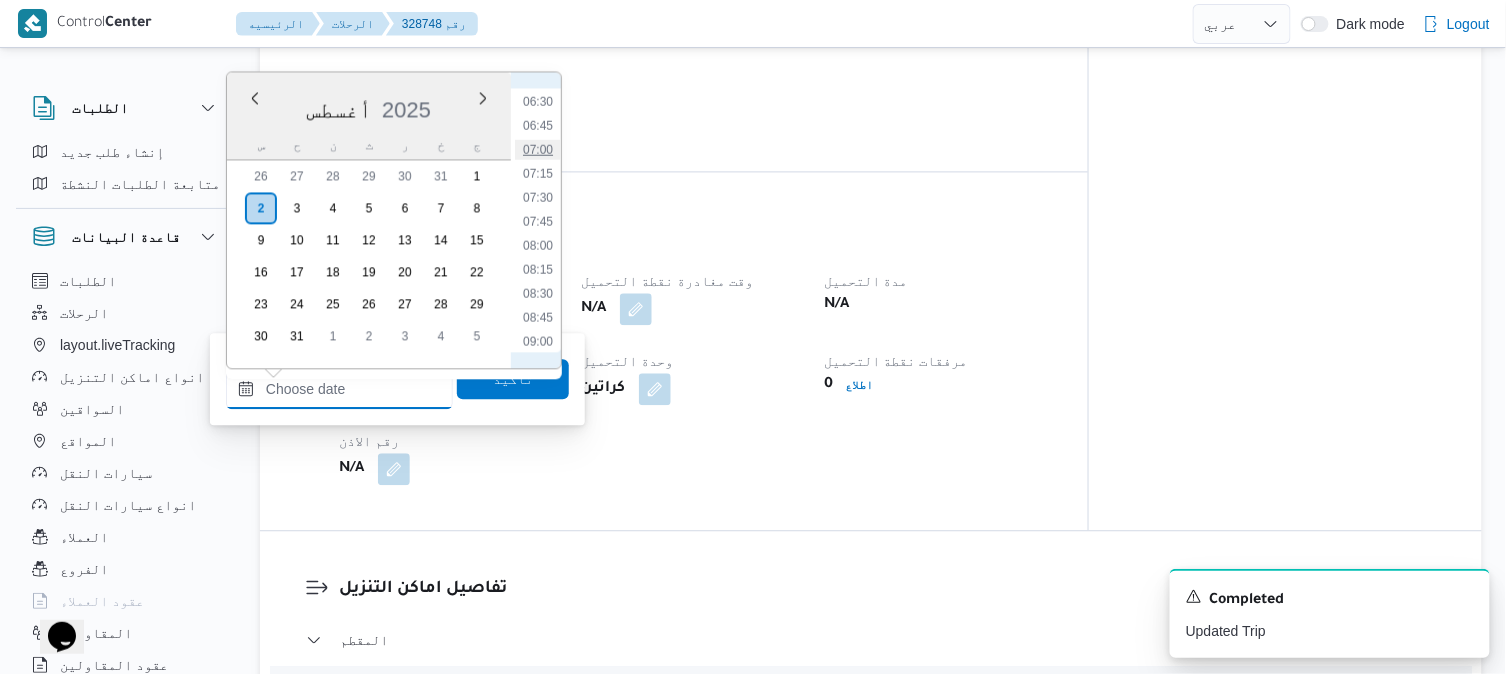 type on "٠٢/٠٨/٢٠٢٥ ٠٧:٠٠" 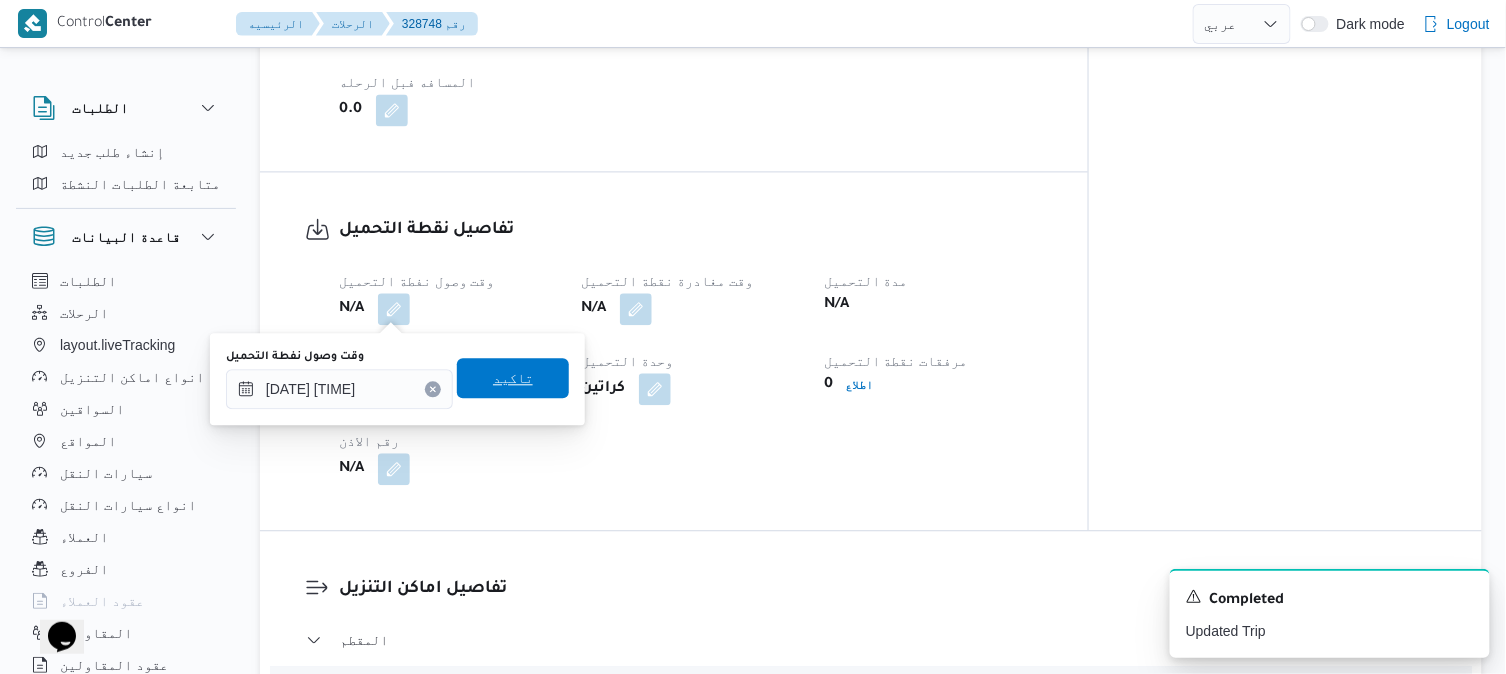 click on "تاكيد" at bounding box center (513, 378) 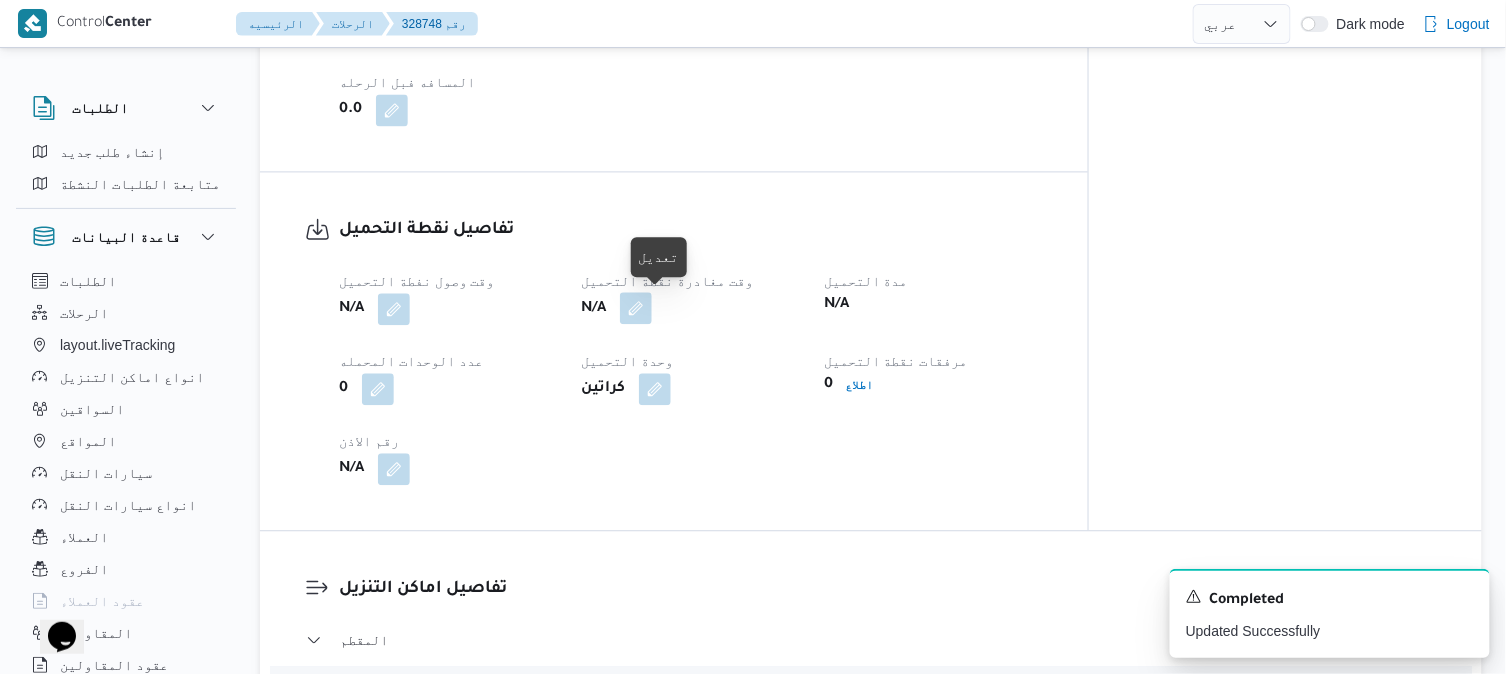 click at bounding box center (636, 308) 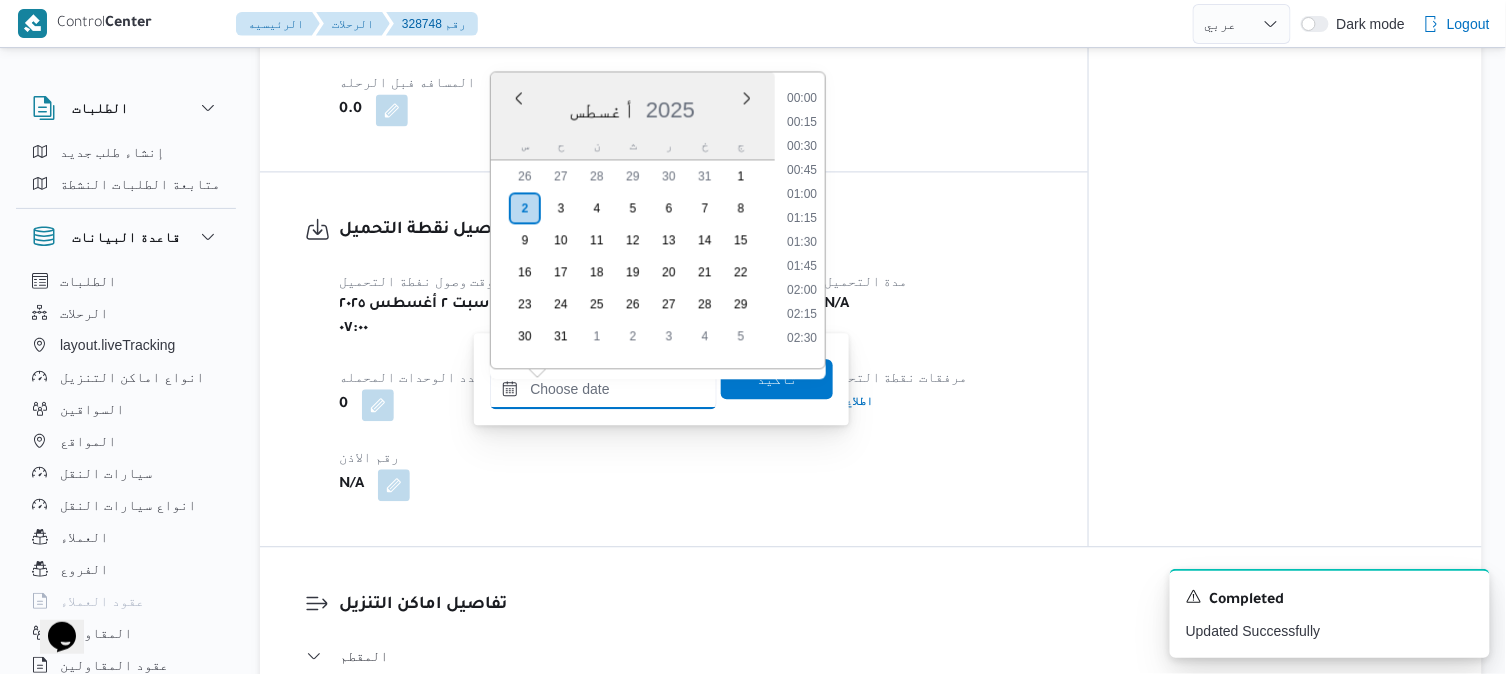 click on "وقت مغادرة نقطة التحميل" at bounding box center (603, 389) 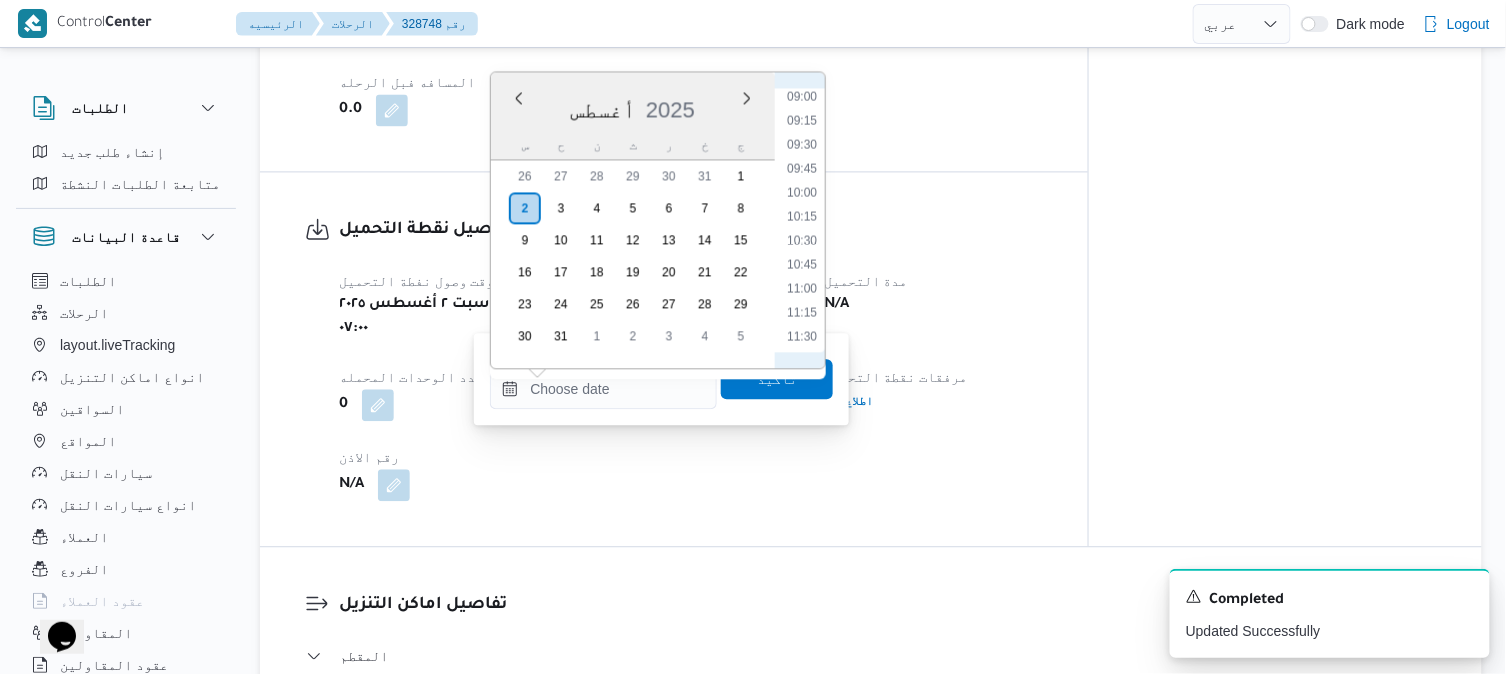 scroll, scrollTop: 843, scrollLeft: 0, axis: vertical 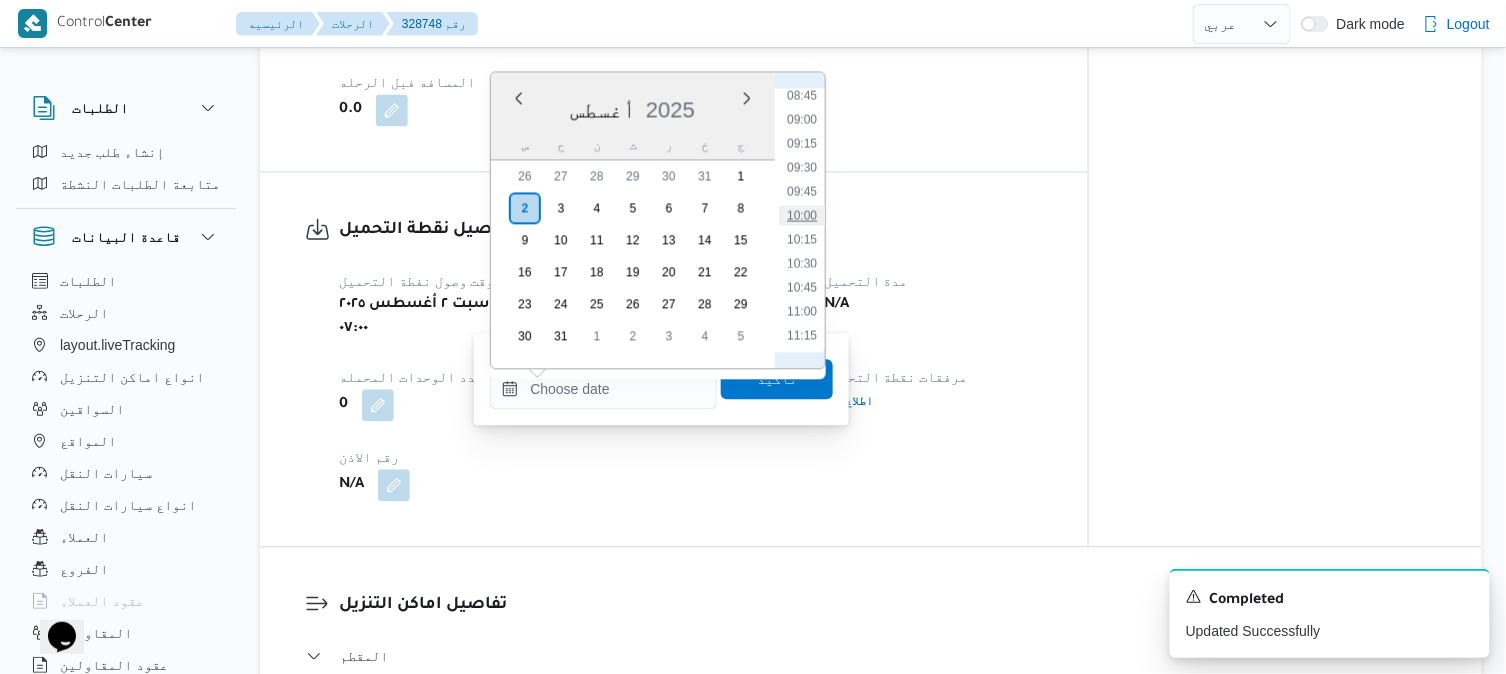 click on "10:00" at bounding box center [802, 215] 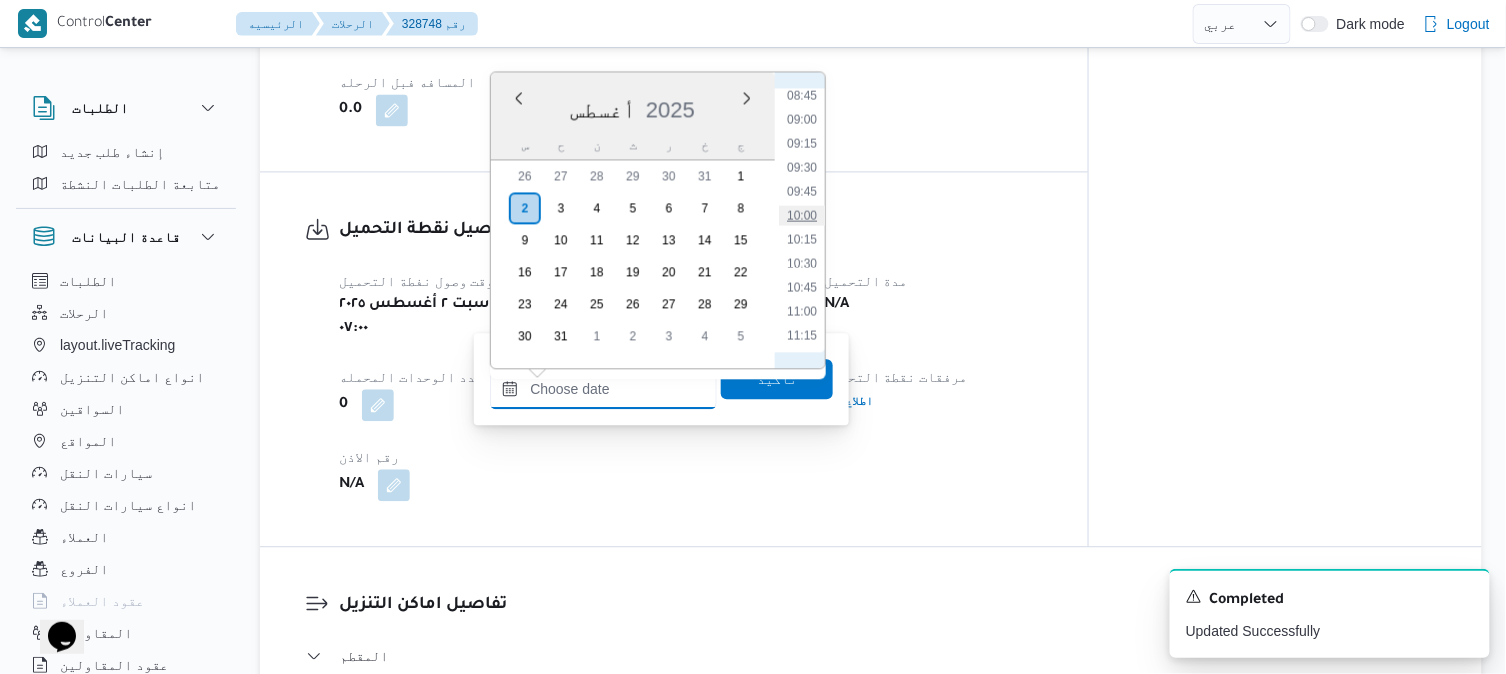 type on "٠٢/٠٨/٢٠٢٥ ١٠:٠٠" 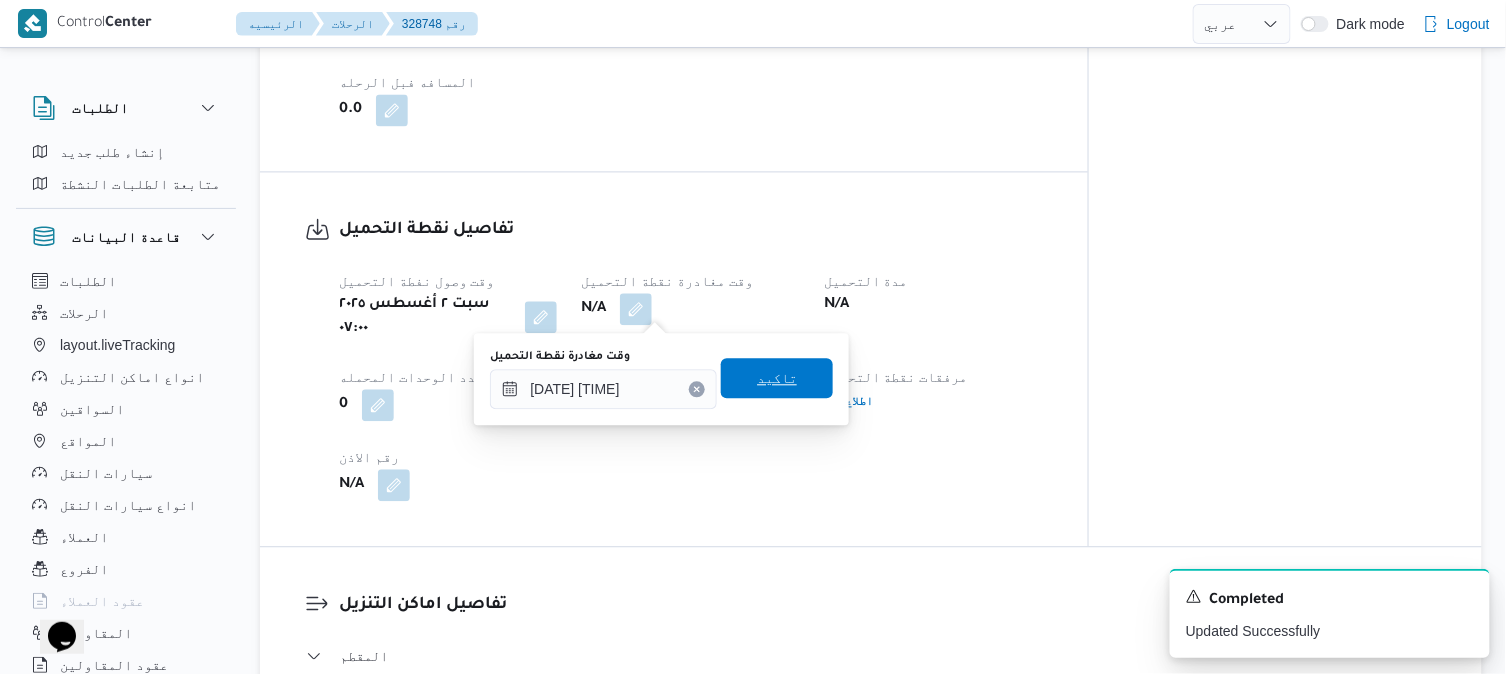 click on "تاكيد" at bounding box center (777, 378) 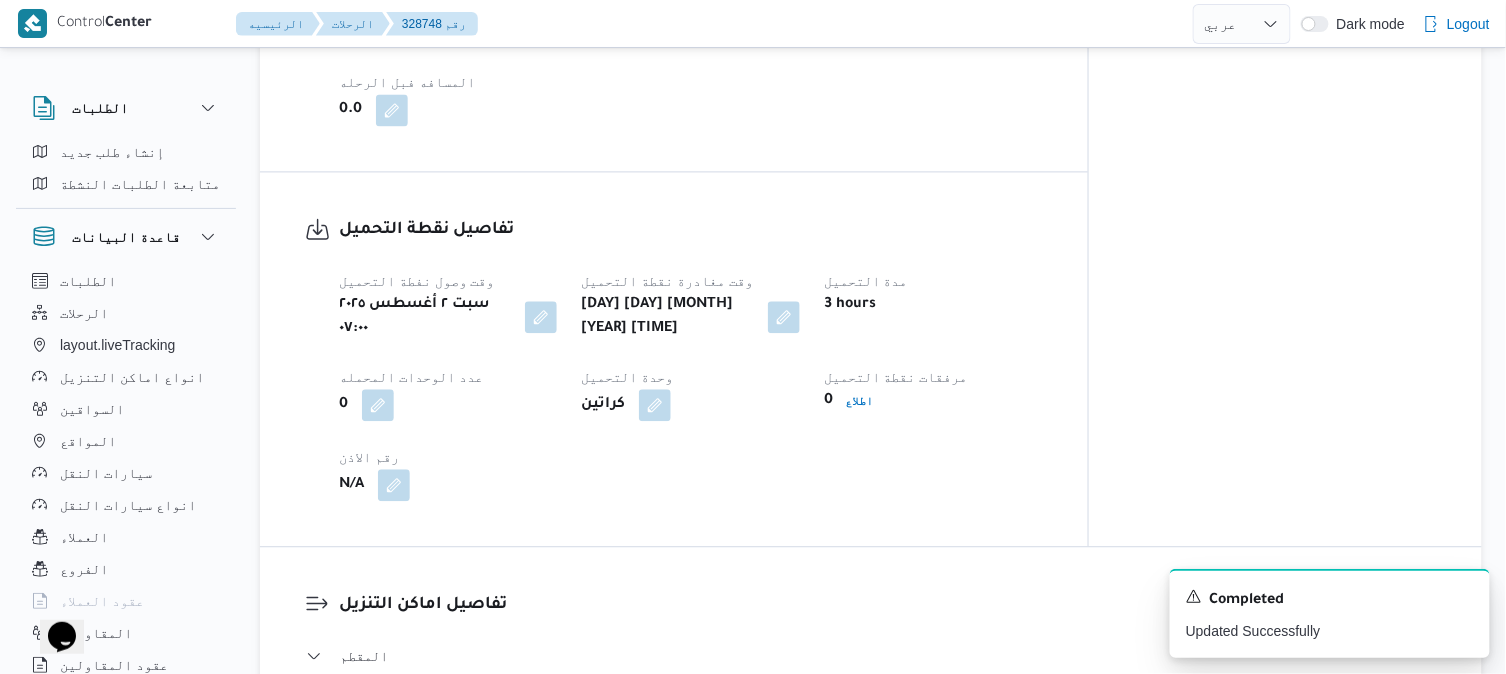 select on "ar" 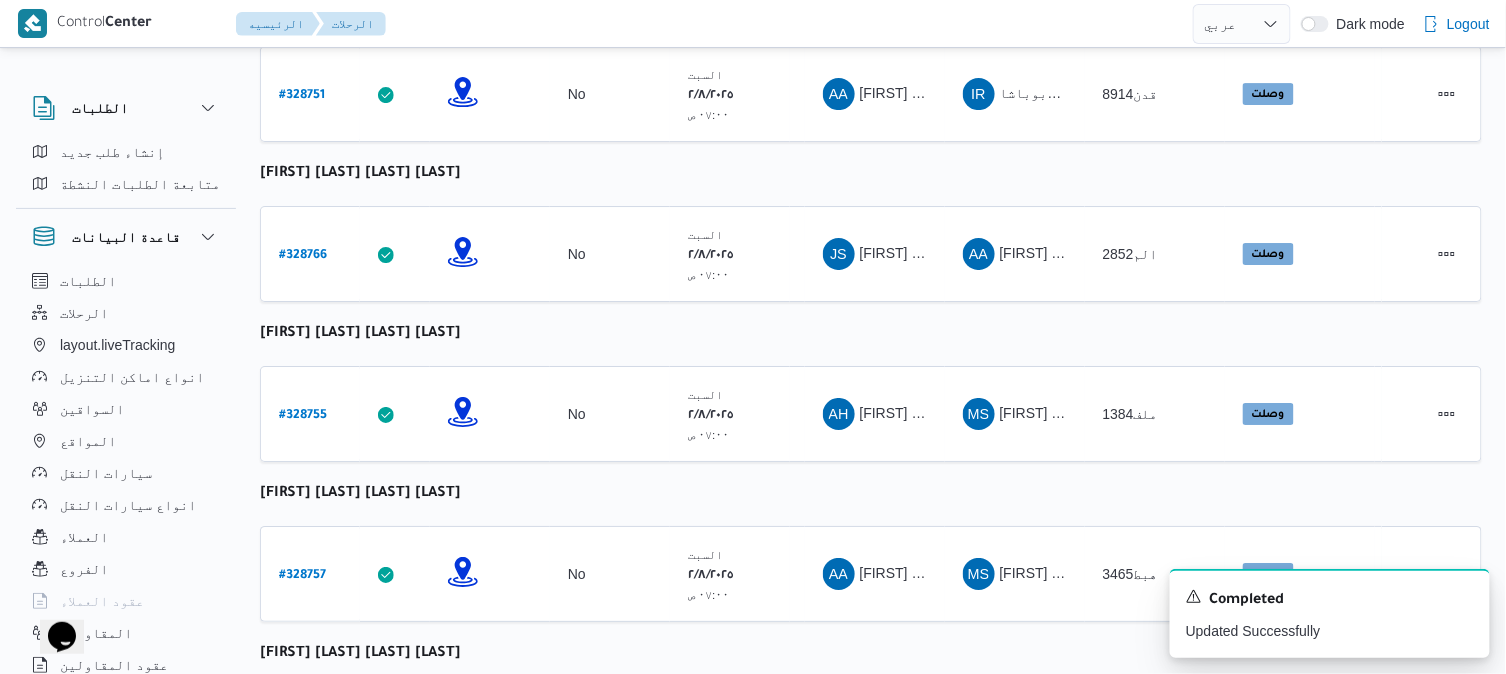 scroll, scrollTop: 2648, scrollLeft: 0, axis: vertical 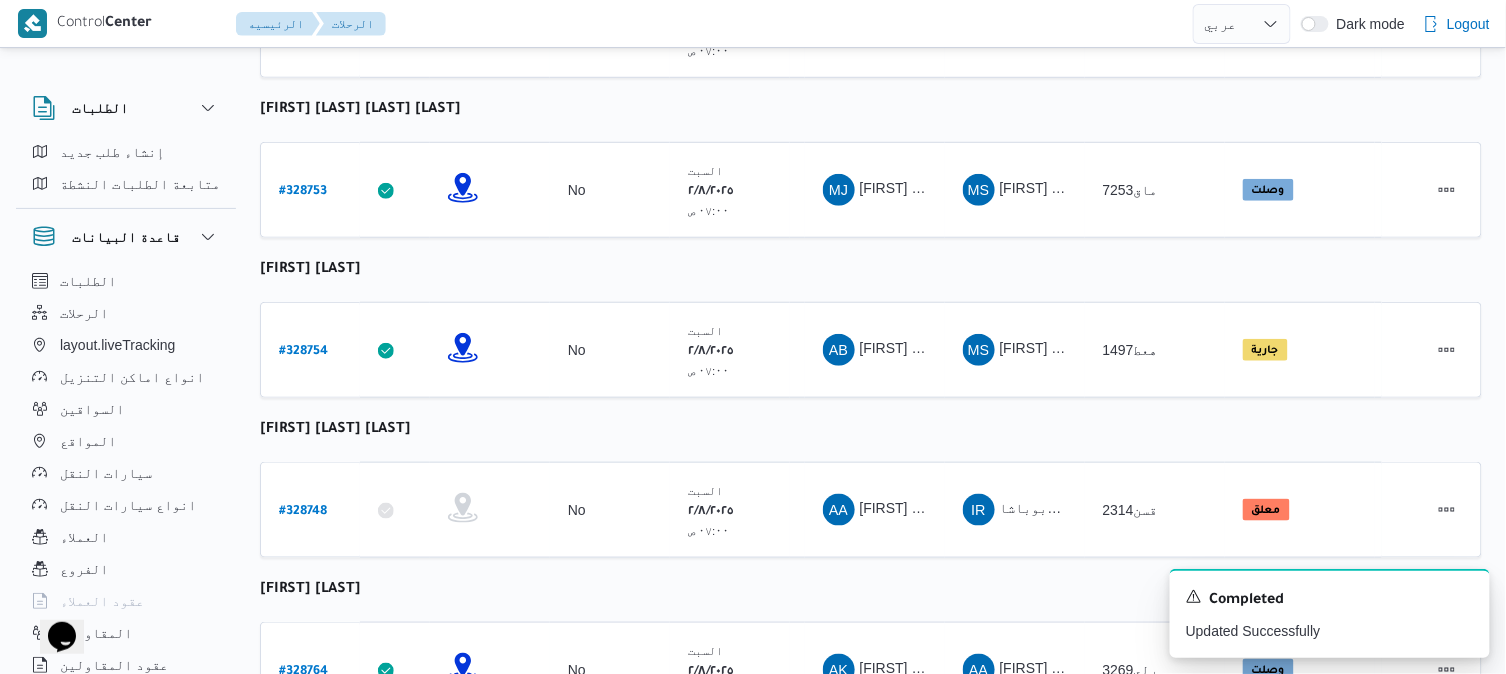 click on "رقم الرحلة Click to sort in ascending order تطبيق السائق Click to sort in ascending order تحديد النطاق الجغرافى Click to sort in ascending order تجميع عدد الوحدات وقت التحميل Click to sort in ascending order العميل Click to sort in ascending order نقاط الرحلة السواق Click to sort in ascending order المقاول Click to sort in ascending order سيارة النقل Click to sort in ascending order الحاله Click to sort in ascending order المنصه Click to sort in ascending order Actions عبدالله فتحي عبدربه رسلان  رقم الرحلة # 328756 تطبيق السائق تحديد النطاق الجغرافى تجميع عدد الوحدات No وقت التحميل السبت ٢/٨/٢٠٢٥ ٠٧:٠٠ ص   العميل Frontdoor نقاط الرحلة فرونت دور -بيوفانا  ١٠:٢٦ ص قسم أول 6 أكتوبر فرونت دور مسطرد السواق AF المقاول MS Admin #" at bounding box center (871, -738) 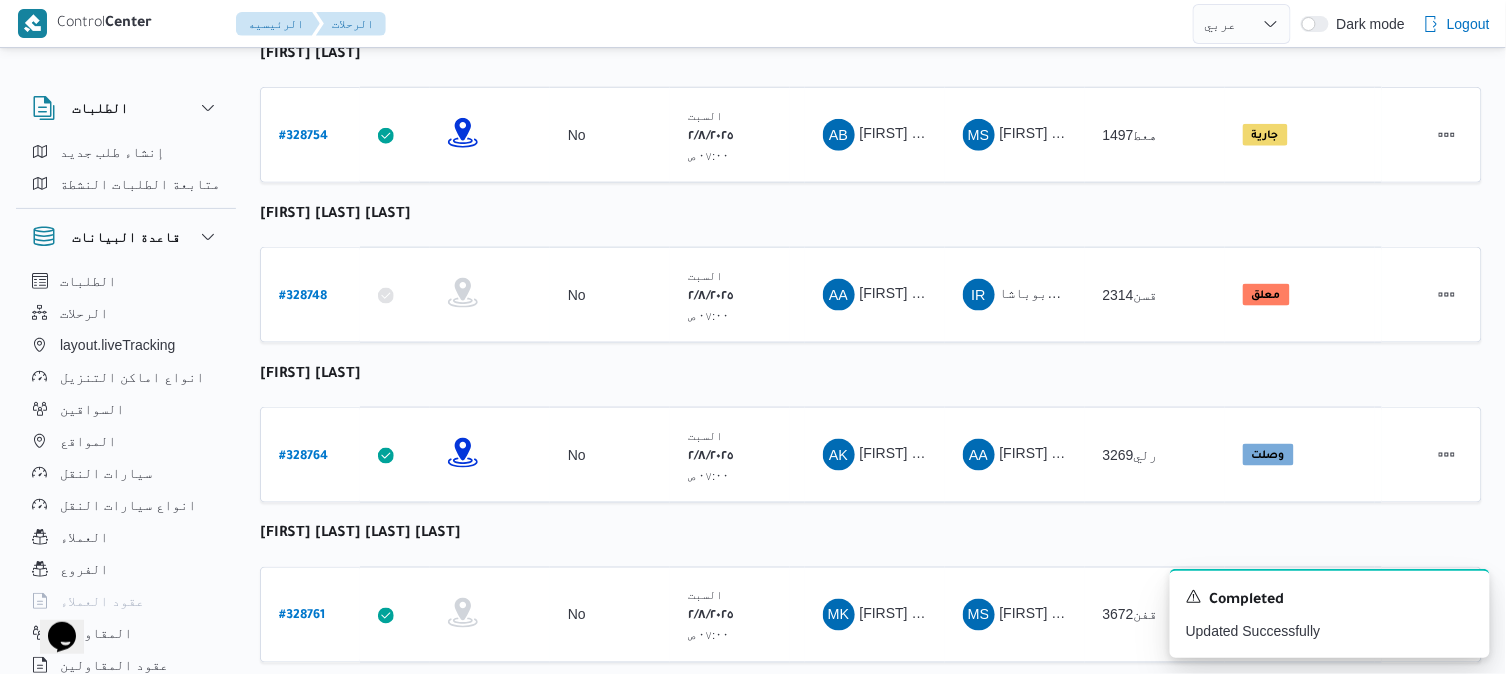 scroll, scrollTop: 2893, scrollLeft: 0, axis: vertical 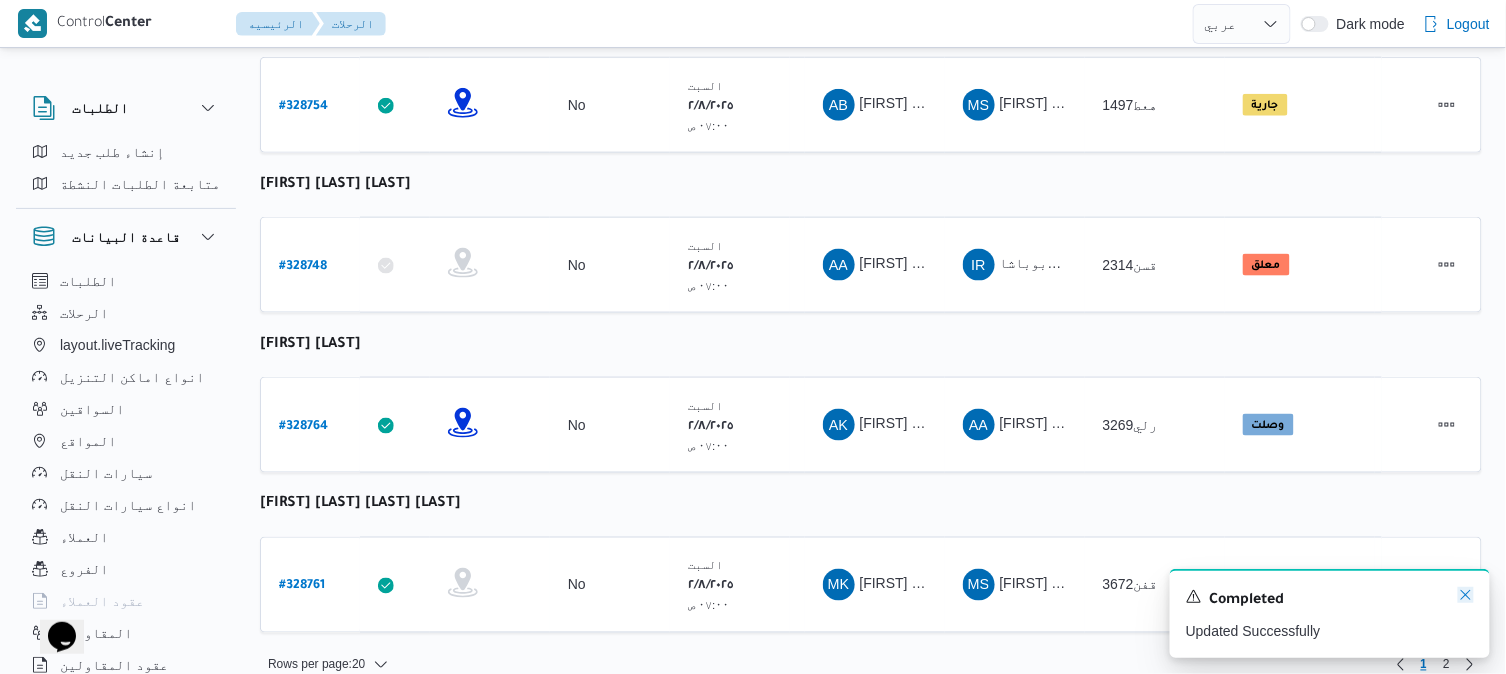 click 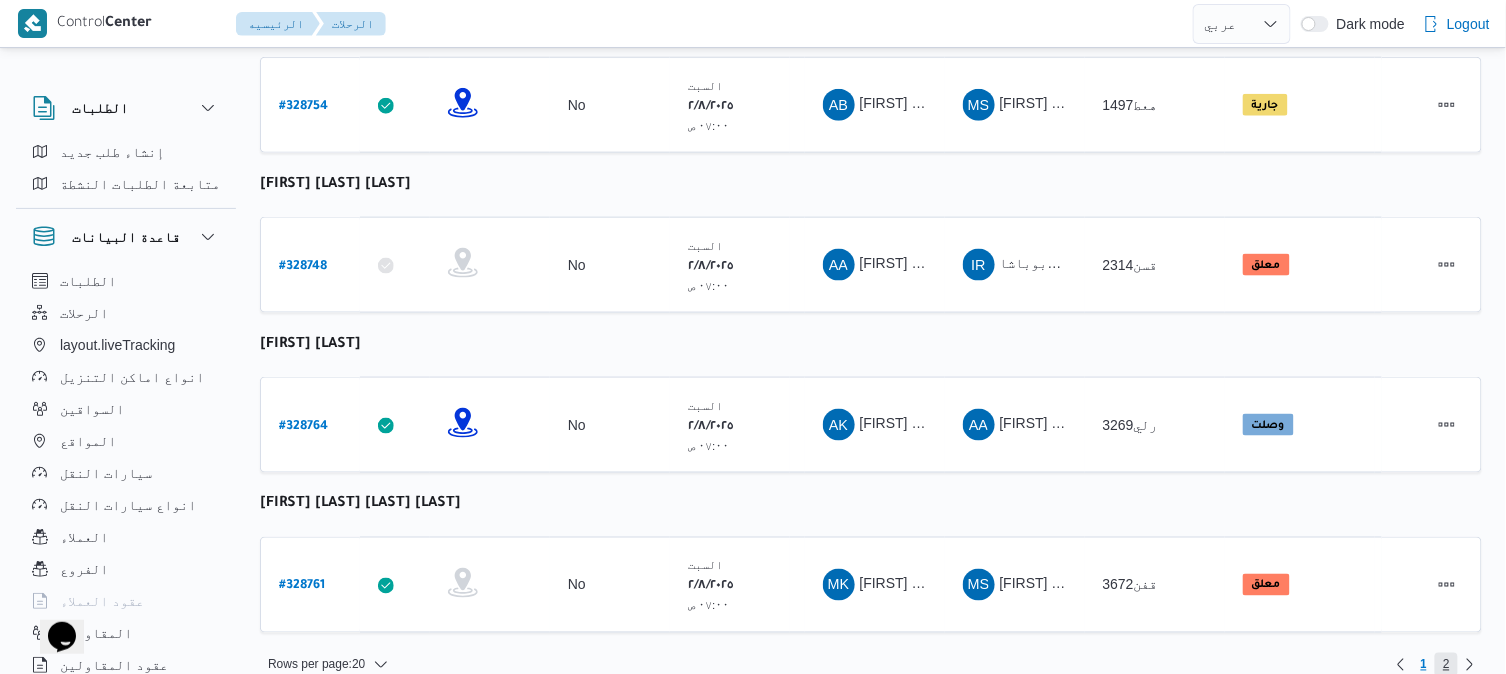 click on "2" at bounding box center [1446, 665] 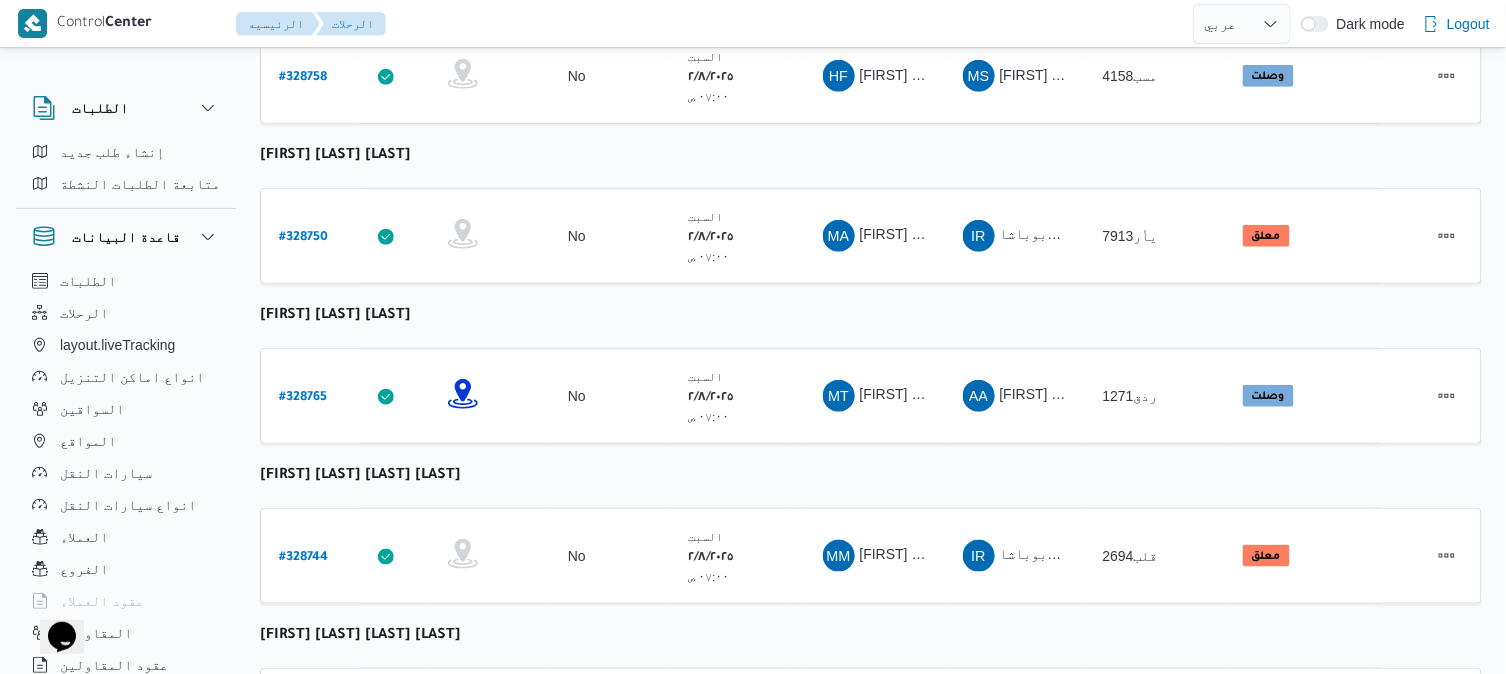 scroll, scrollTop: 203, scrollLeft: 0, axis: vertical 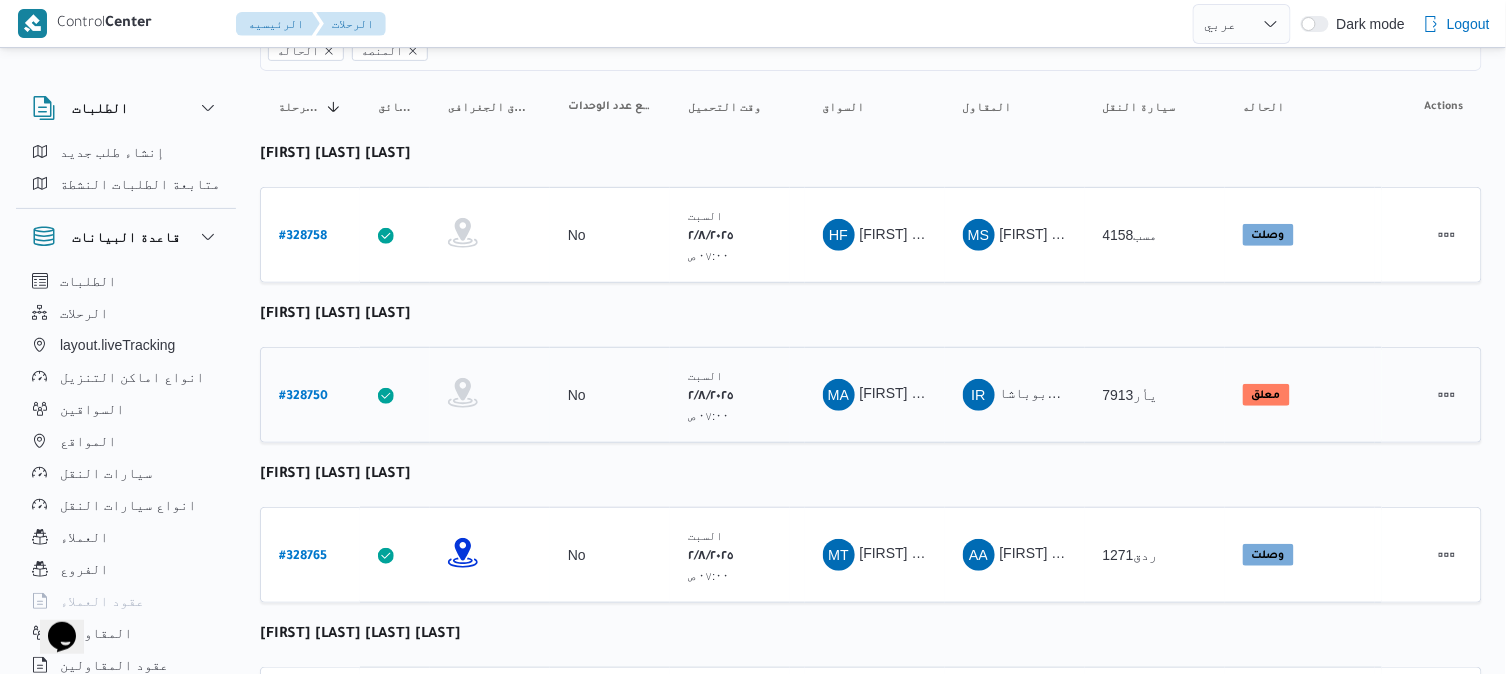 click on "# 328750" at bounding box center [303, 397] 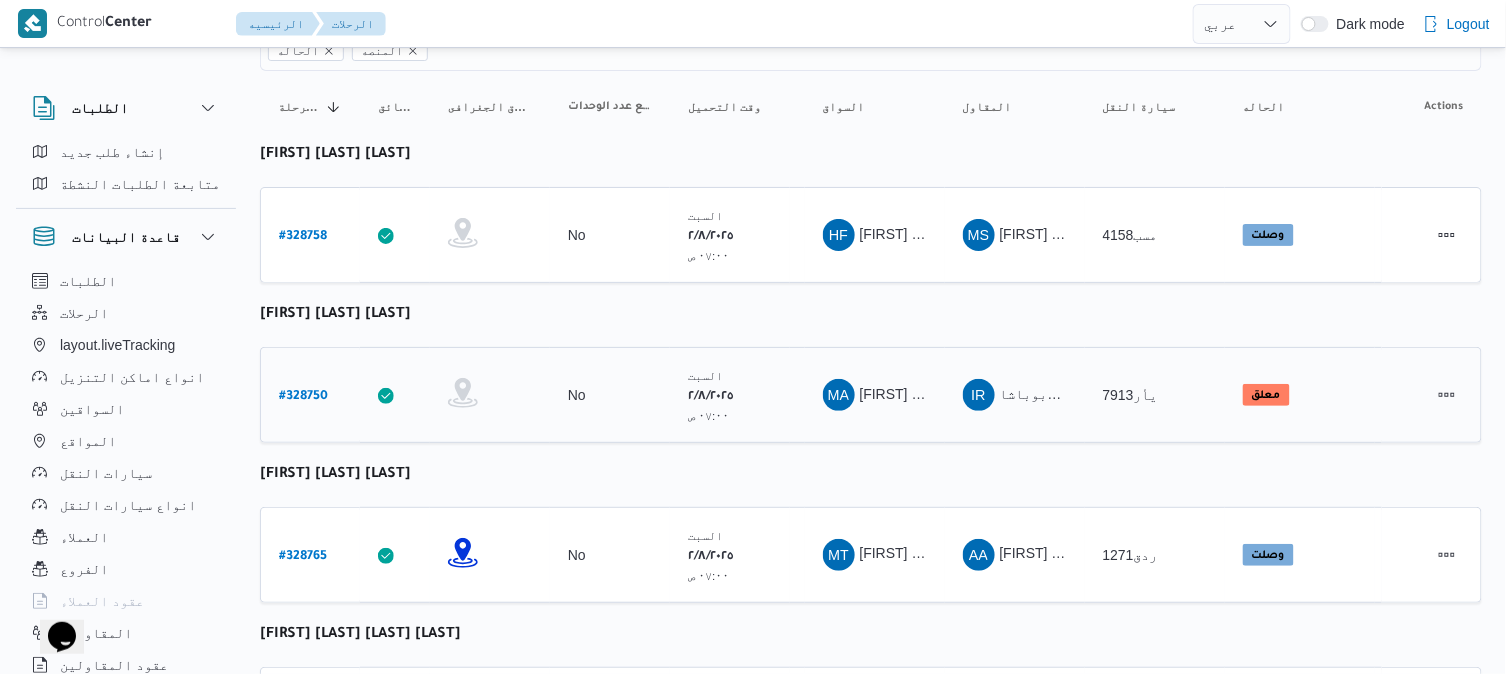 select on "ar" 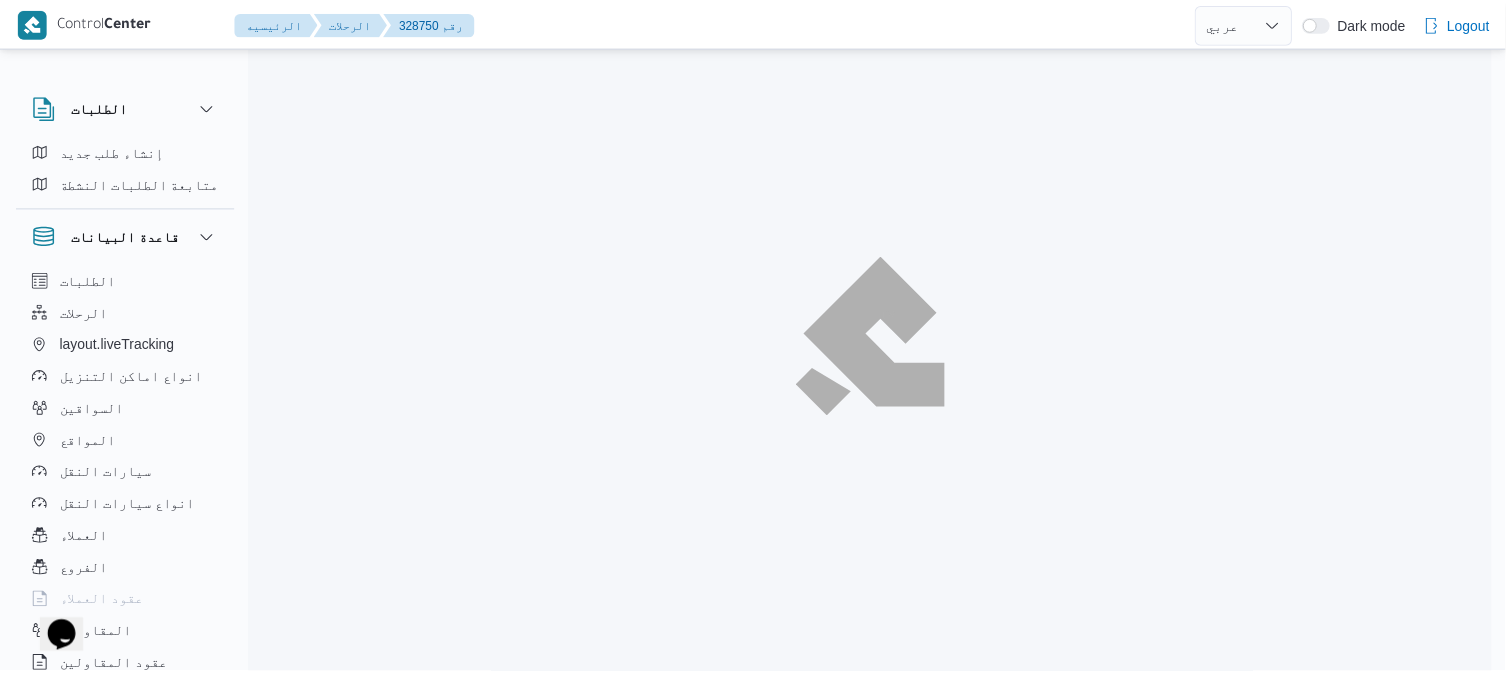 scroll, scrollTop: 203, scrollLeft: 0, axis: vertical 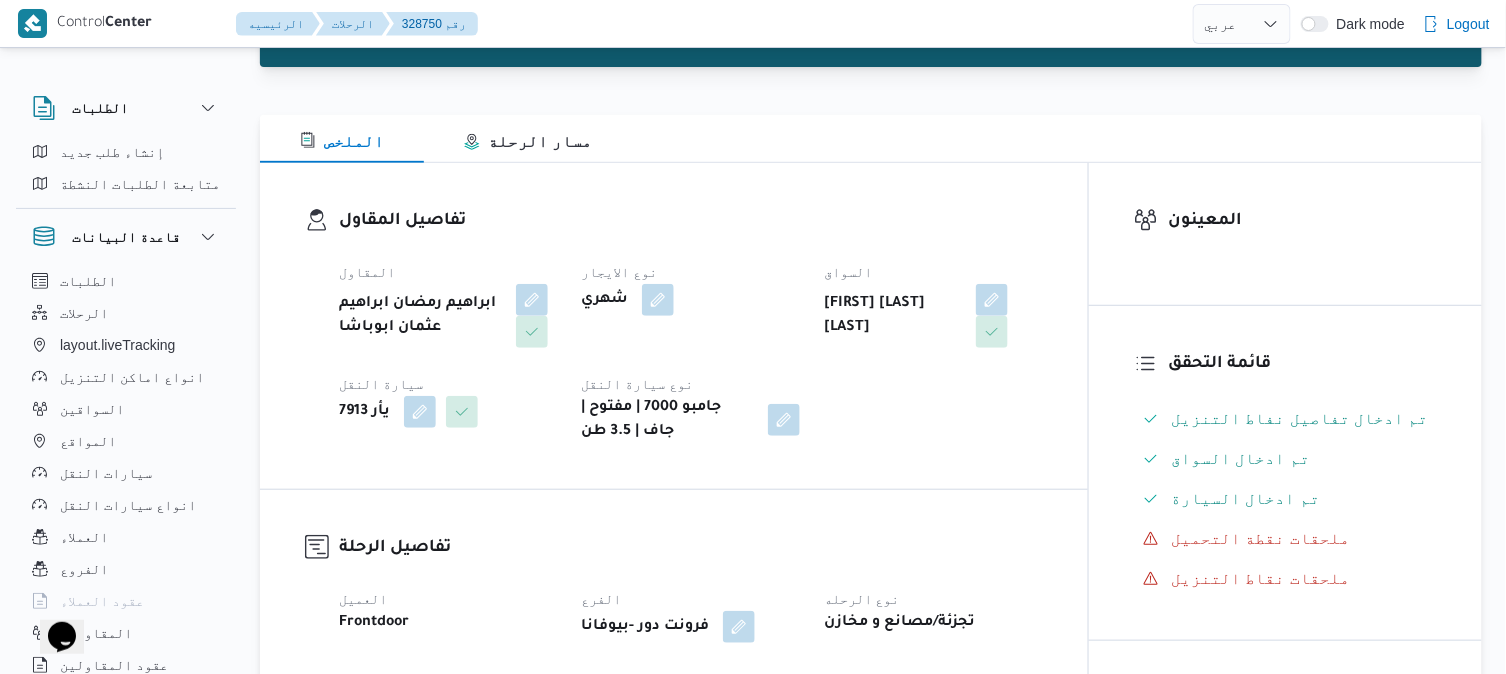 click on "المقاول ابراهيم رمضان ابراهيم عثمان ابوباشا نوع الايجار شهري السواق مصطفي احمد سيد مصطفي سيارة النقل يأر 7913 نوع سيارة النقل جامبو 7000 | مفتوح | جاف | 3.5 طن" at bounding box center [691, 352] 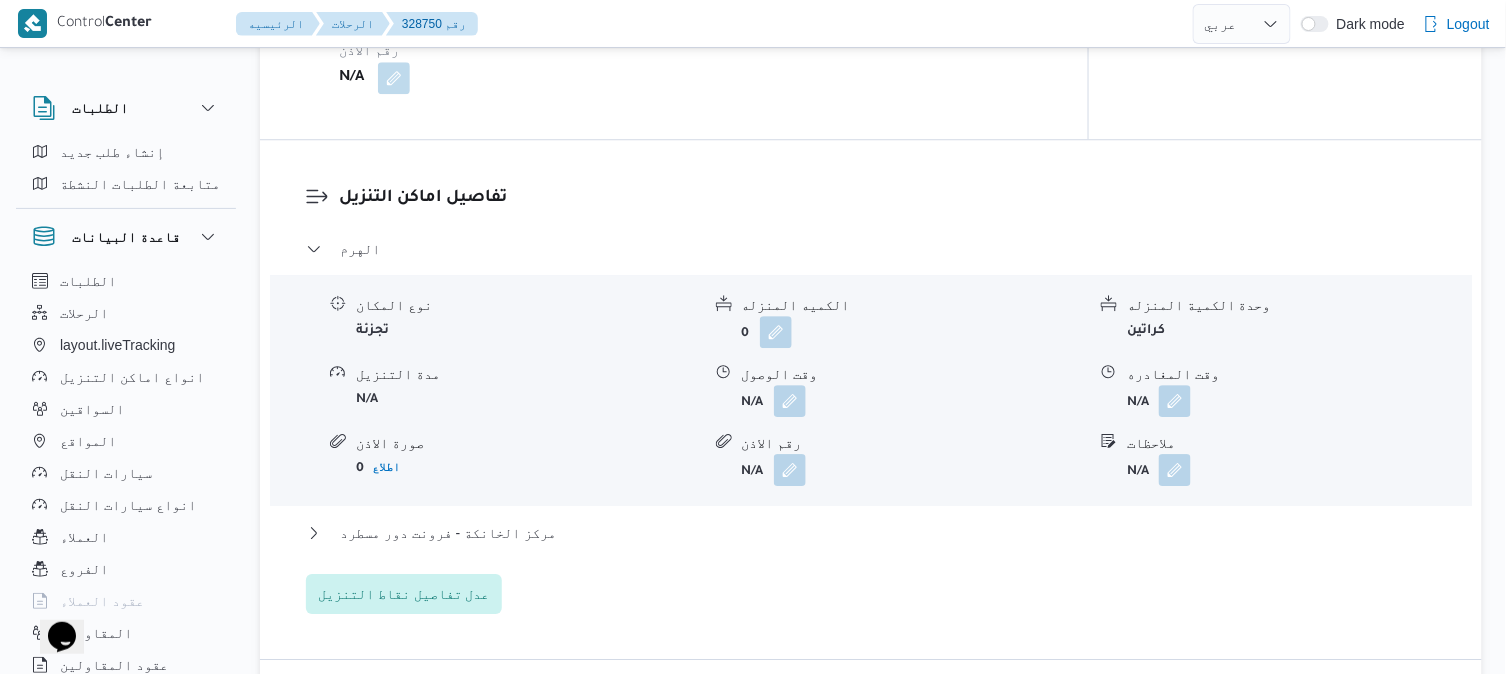 scroll, scrollTop: 1644, scrollLeft: 0, axis: vertical 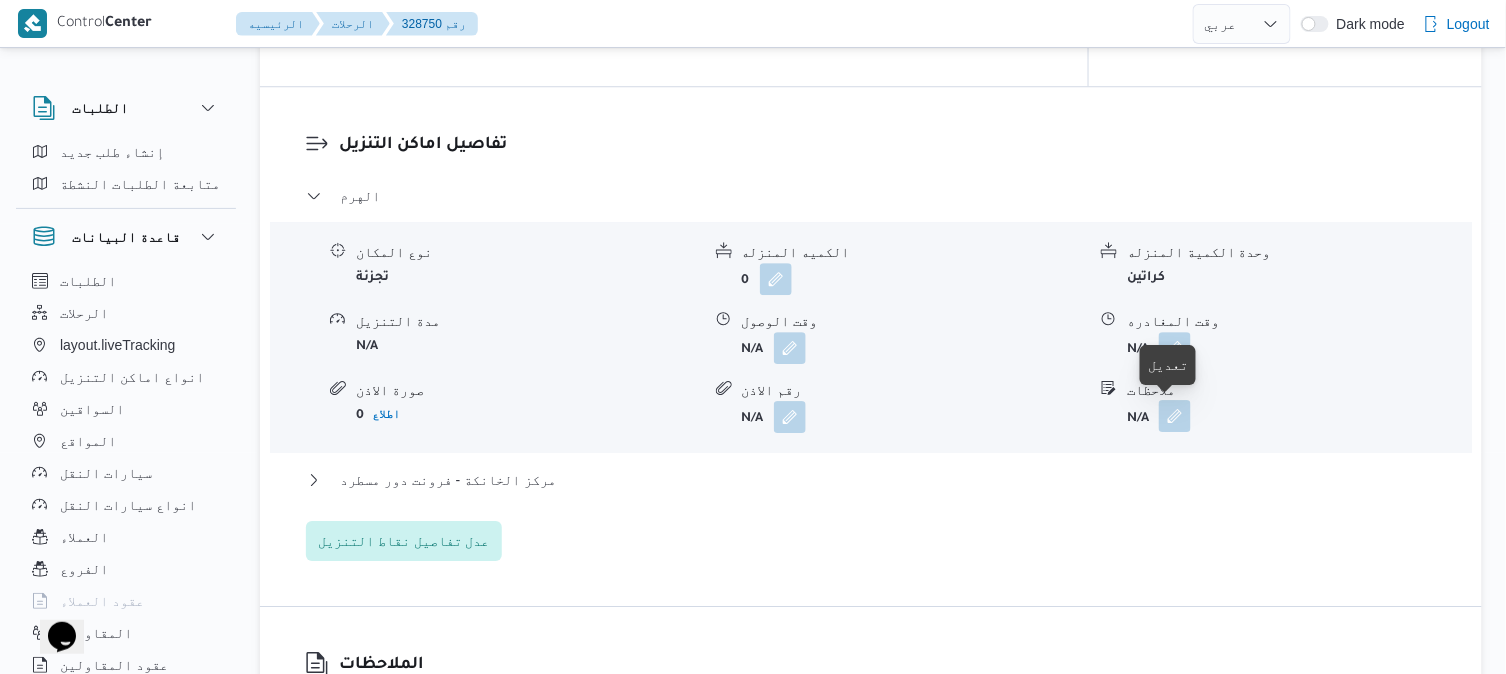 click at bounding box center [1175, 416] 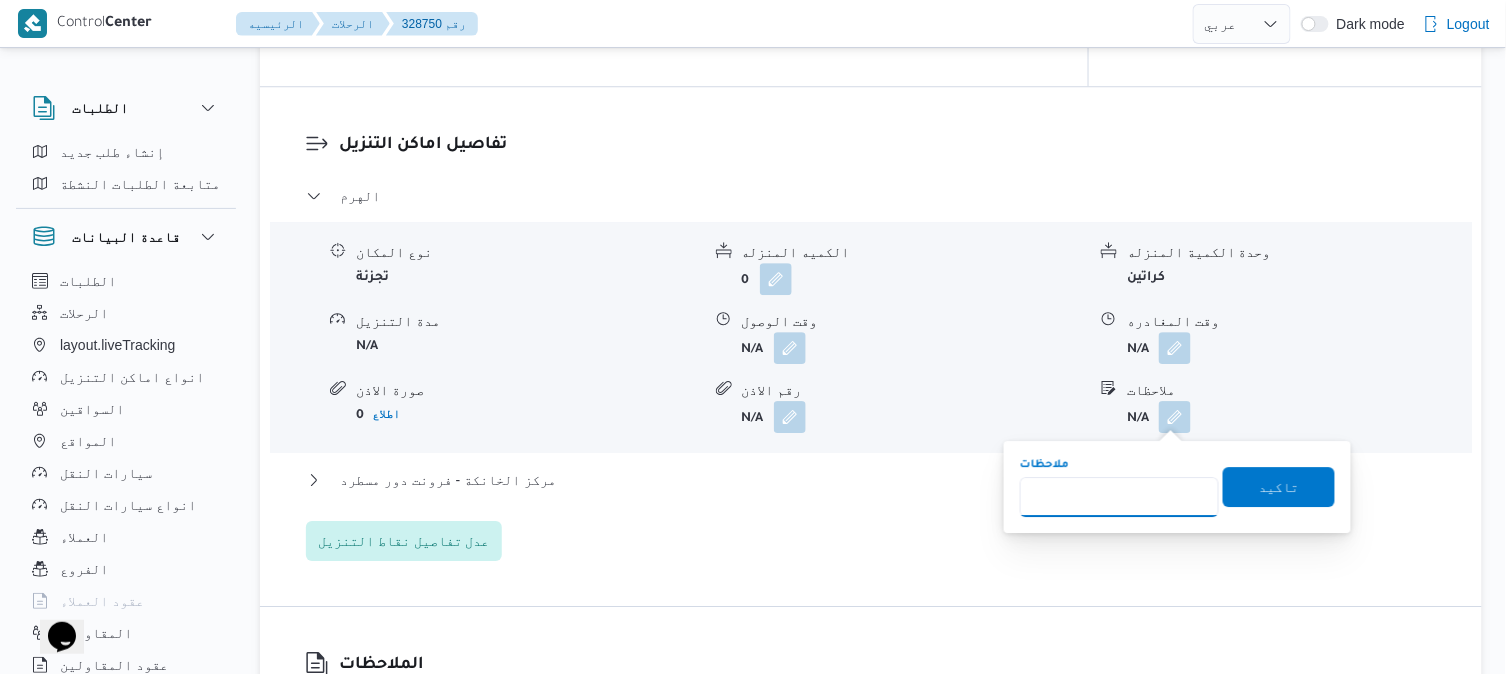 click on "ملاحظات" at bounding box center (1119, 497) 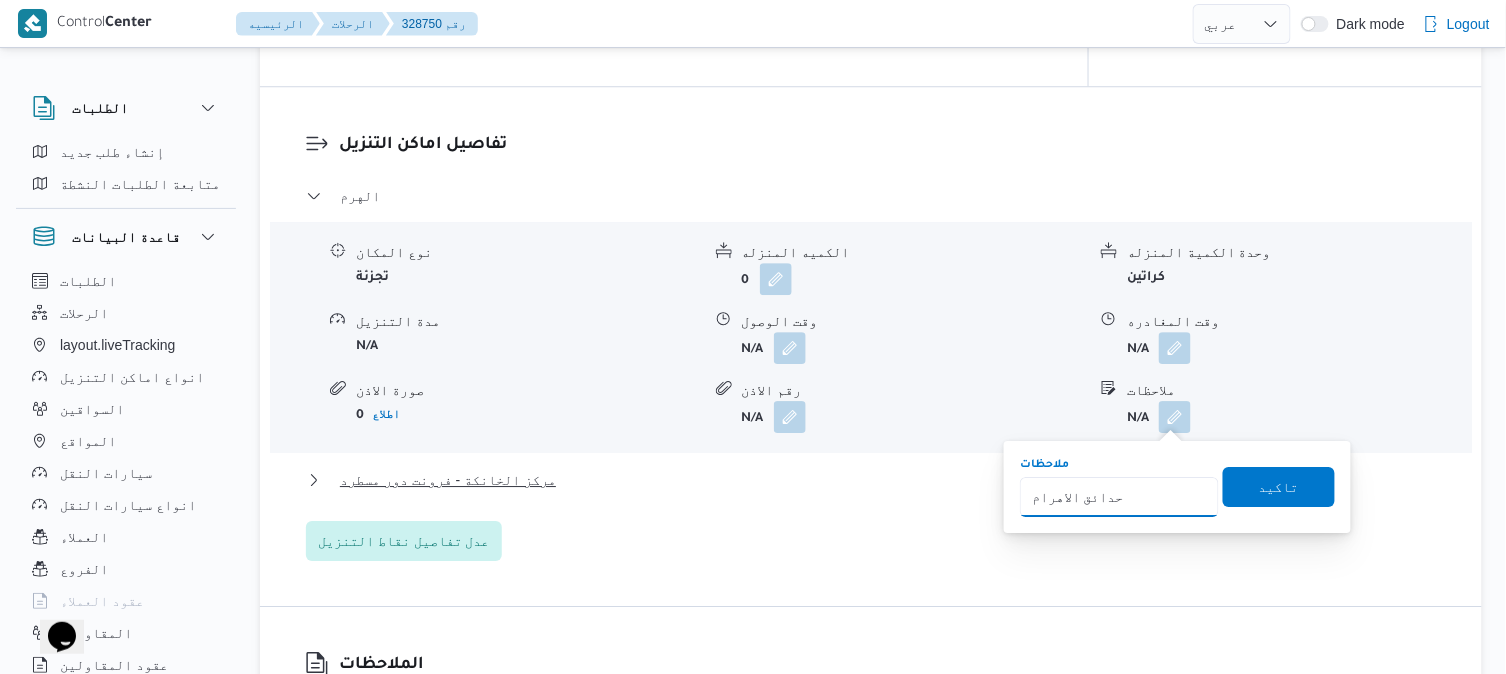 type on "حدائق الاهرام" 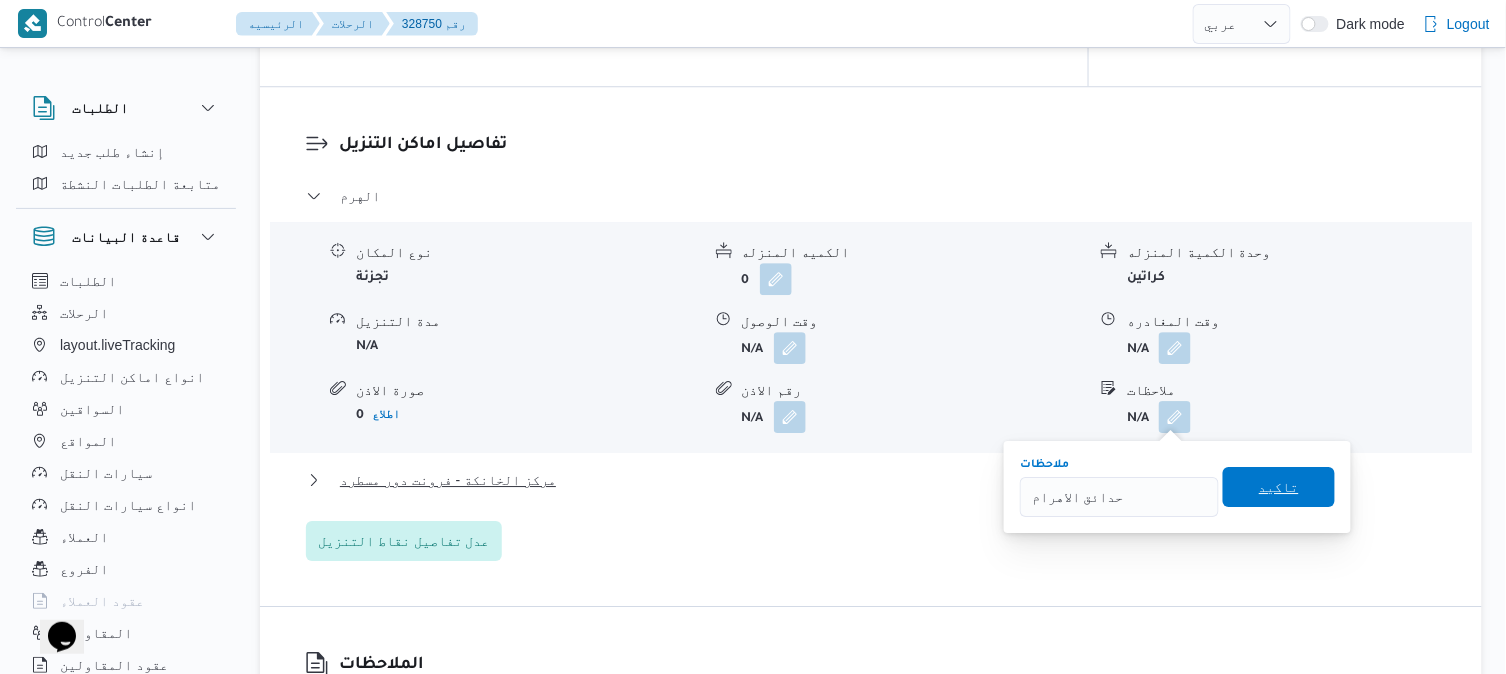 click on "تاكيد" at bounding box center [1279, 487] 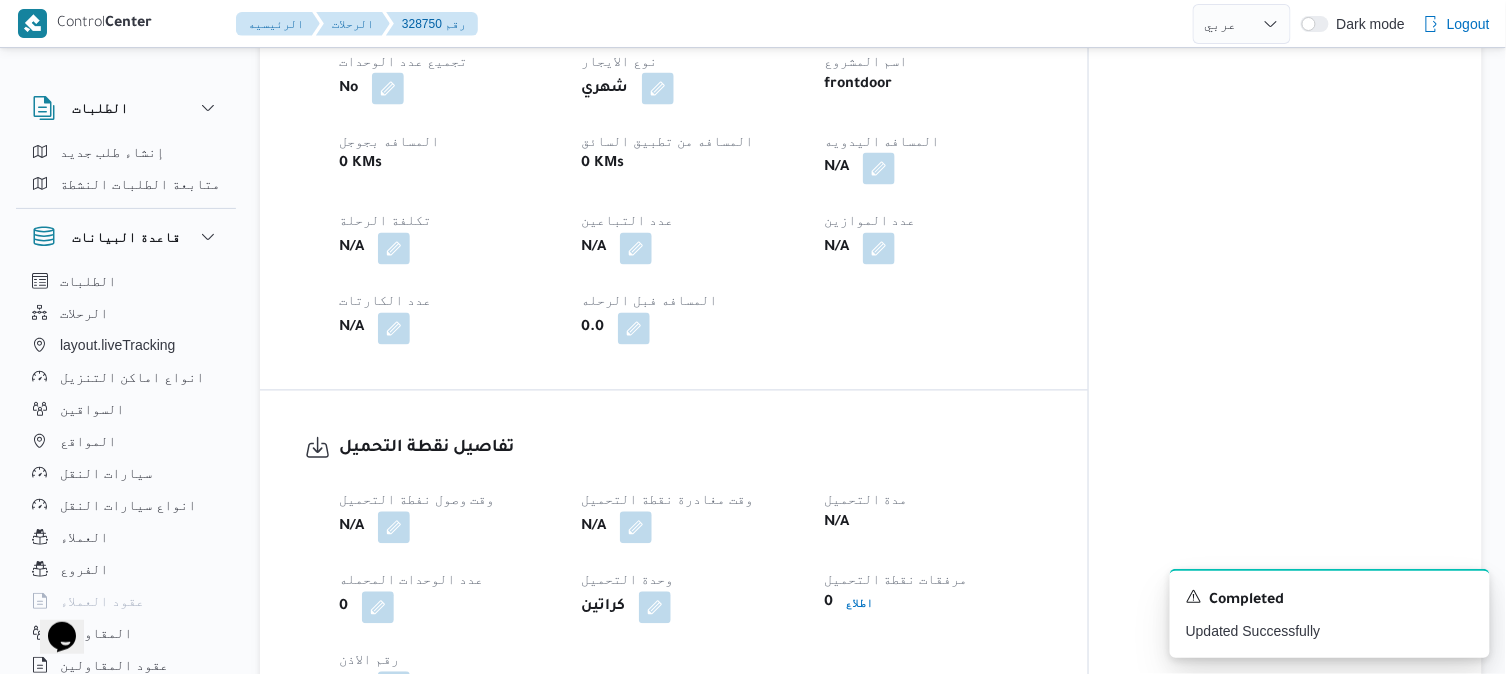 scroll, scrollTop: 977, scrollLeft: 0, axis: vertical 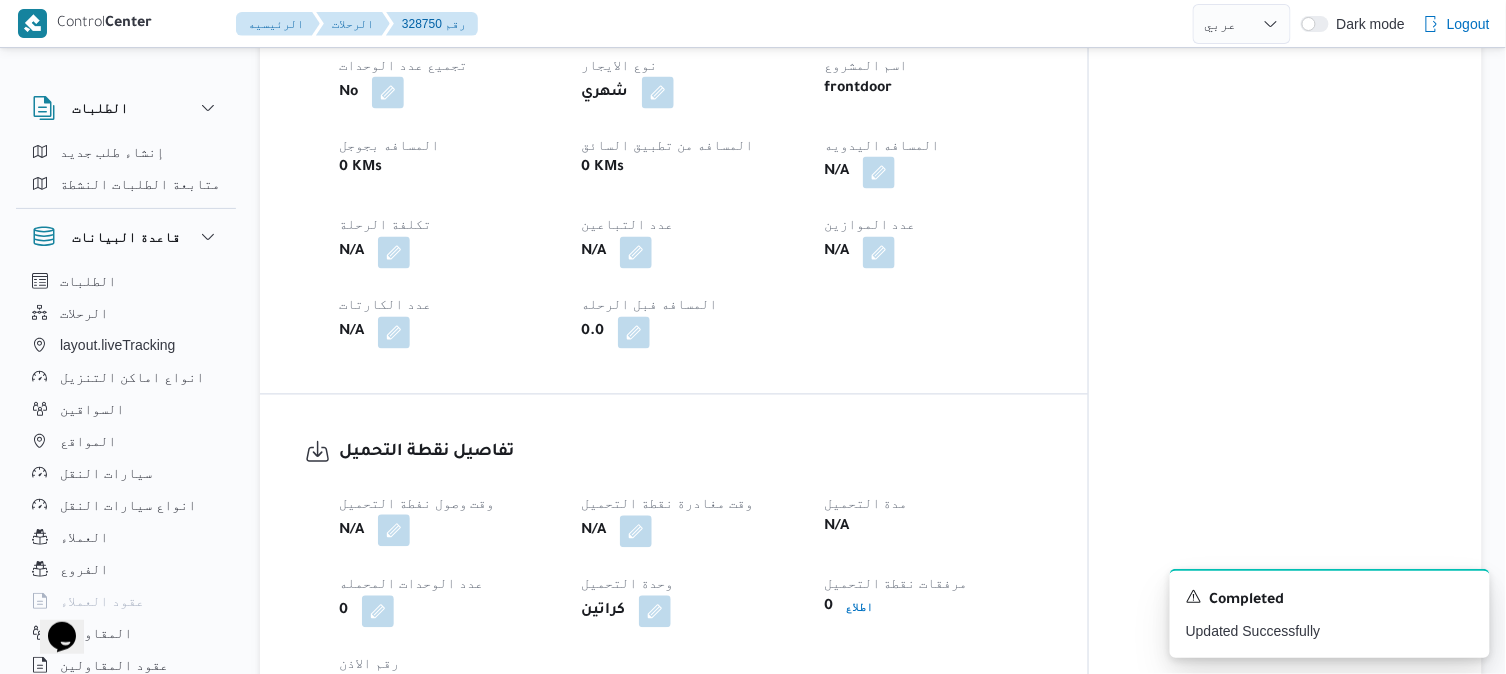 click at bounding box center [394, 531] 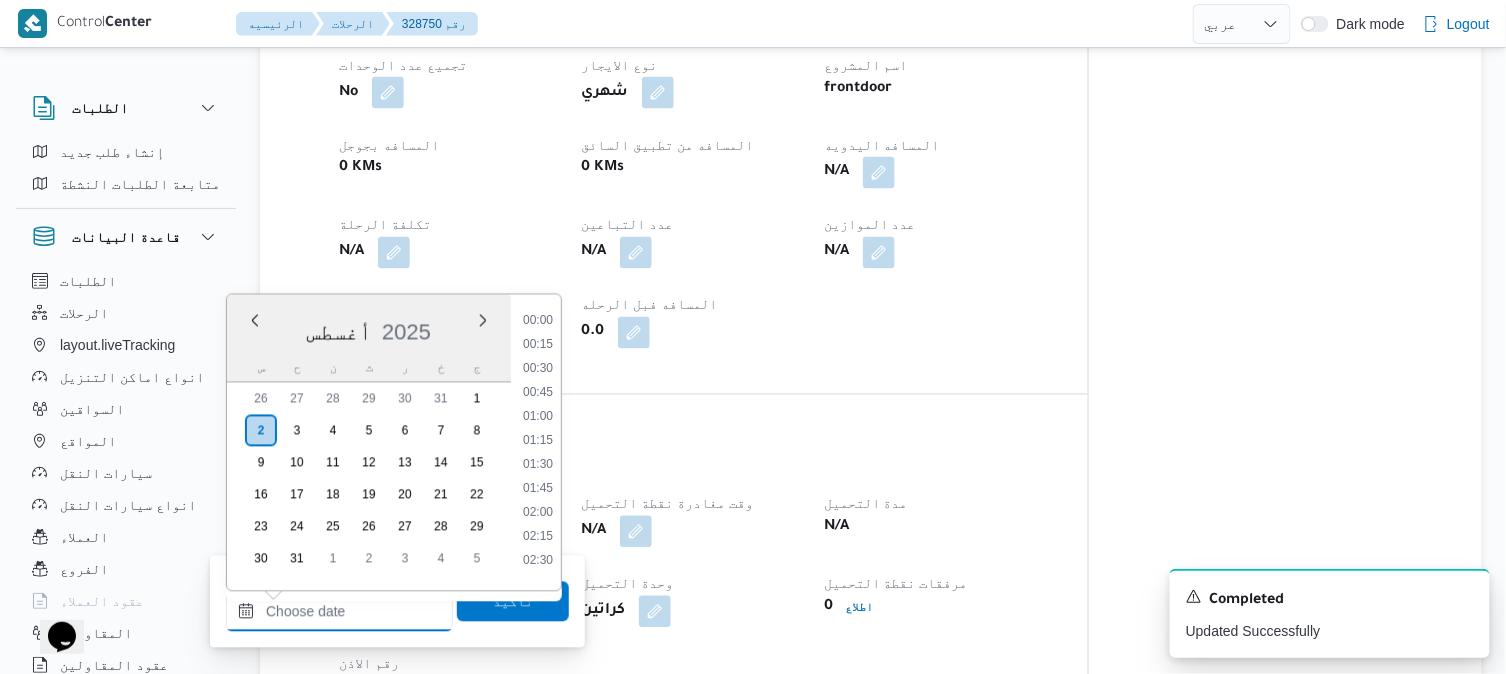 click on "وقت وصول نفطة التحميل" at bounding box center (339, 612) 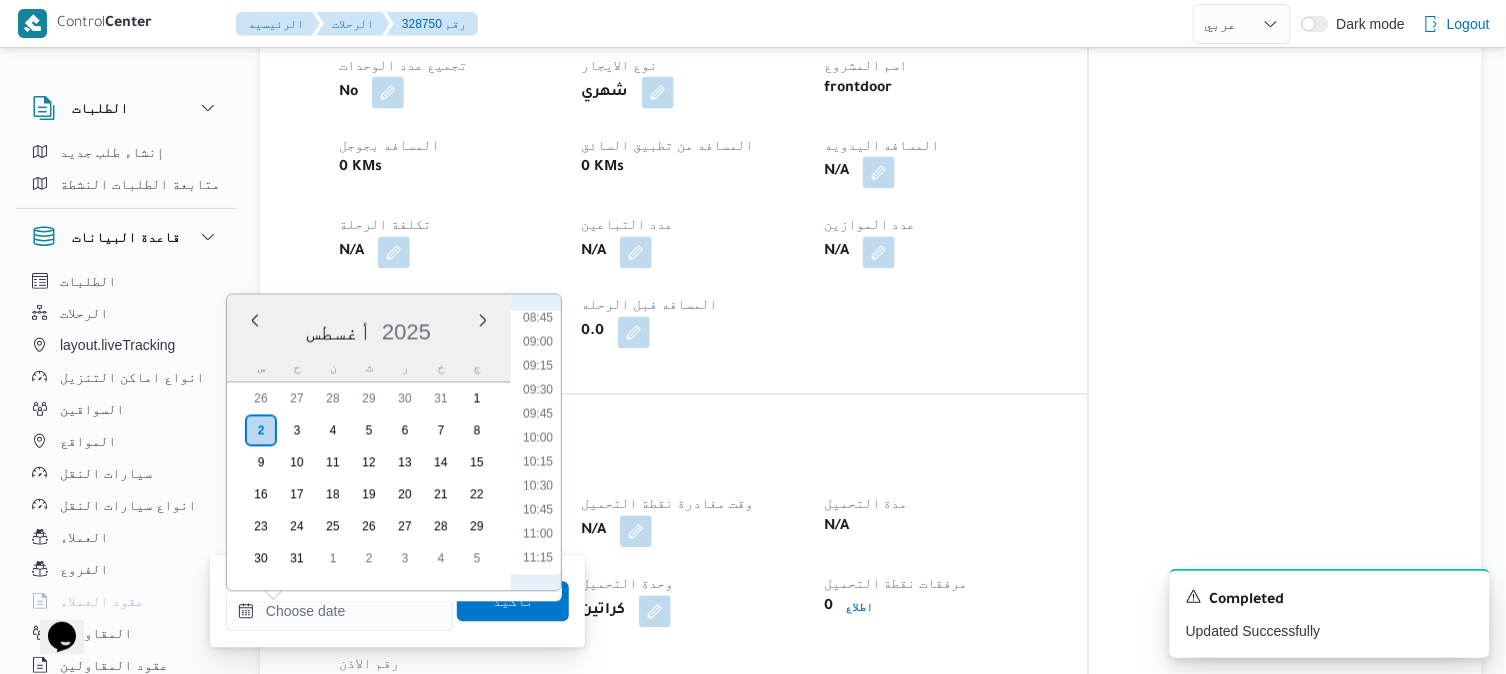 scroll, scrollTop: 621, scrollLeft: 0, axis: vertical 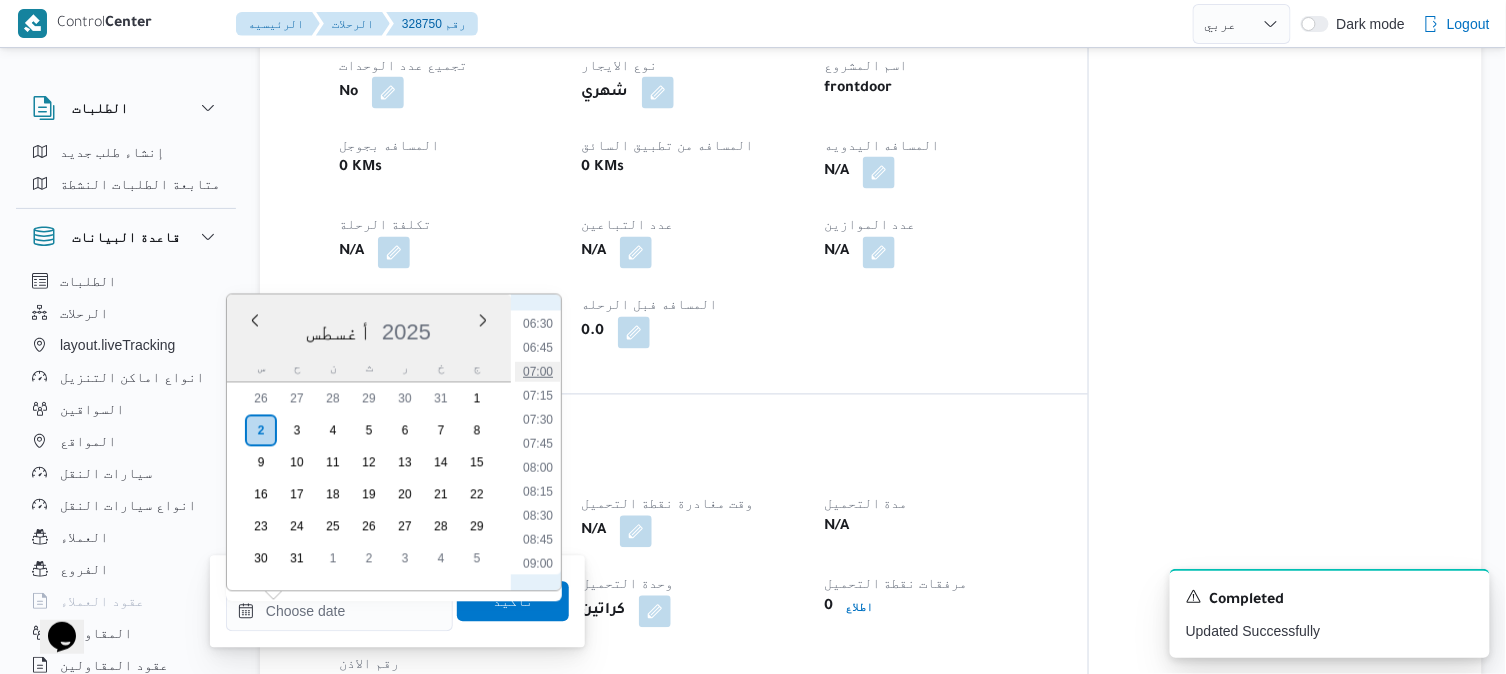 click on "07:00" at bounding box center [538, 372] 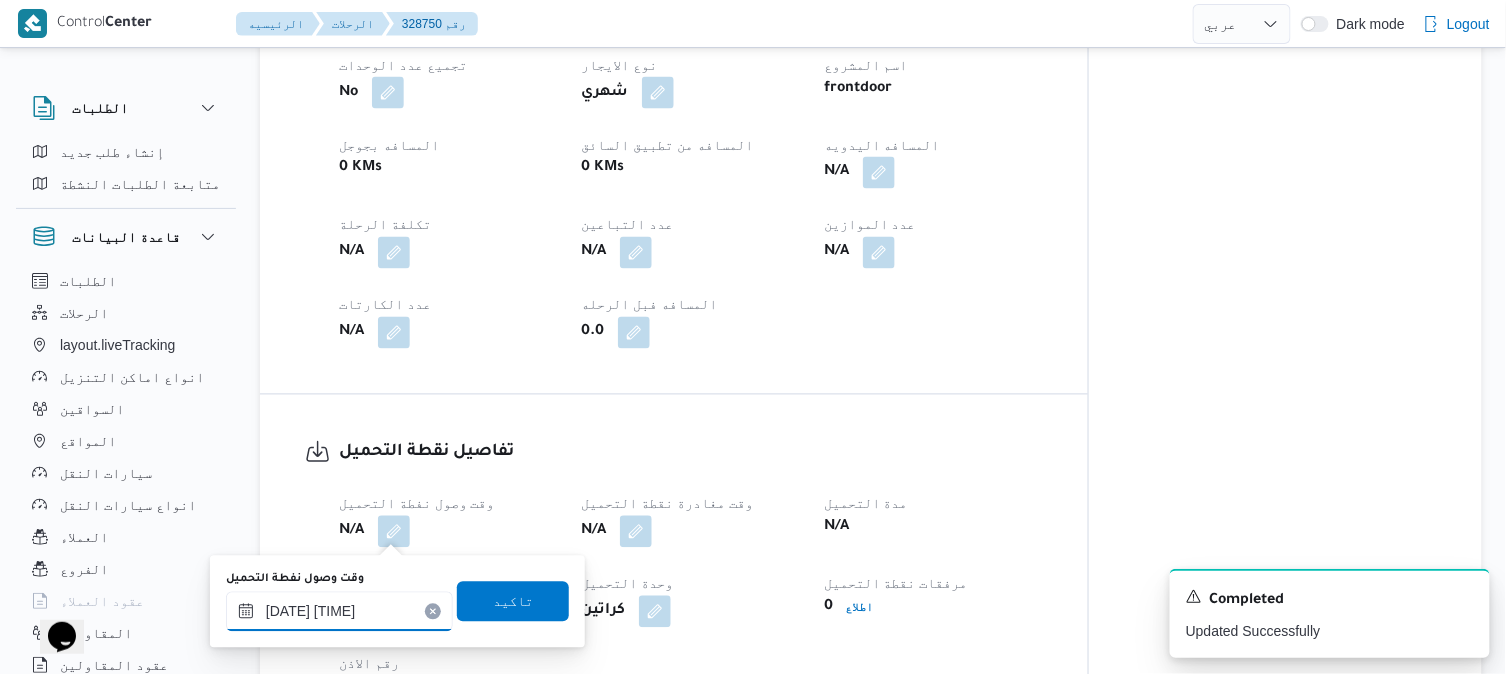 click on "٠٢/٠٨/٢٠٢٥ ٠٧:٠٠" at bounding box center [339, 612] 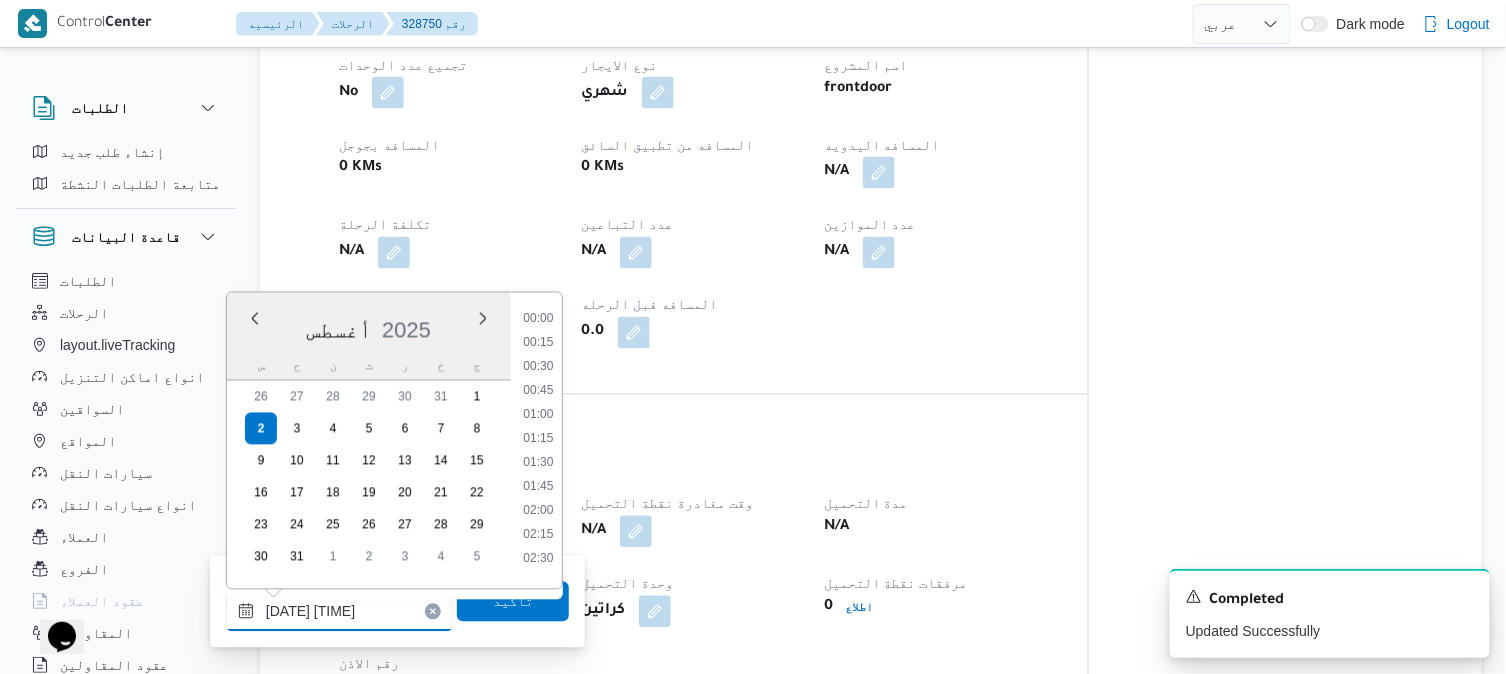 click on "٠٢/٠٨/٢٠٢٥ ٠٧:٠٠" at bounding box center (339, 612) 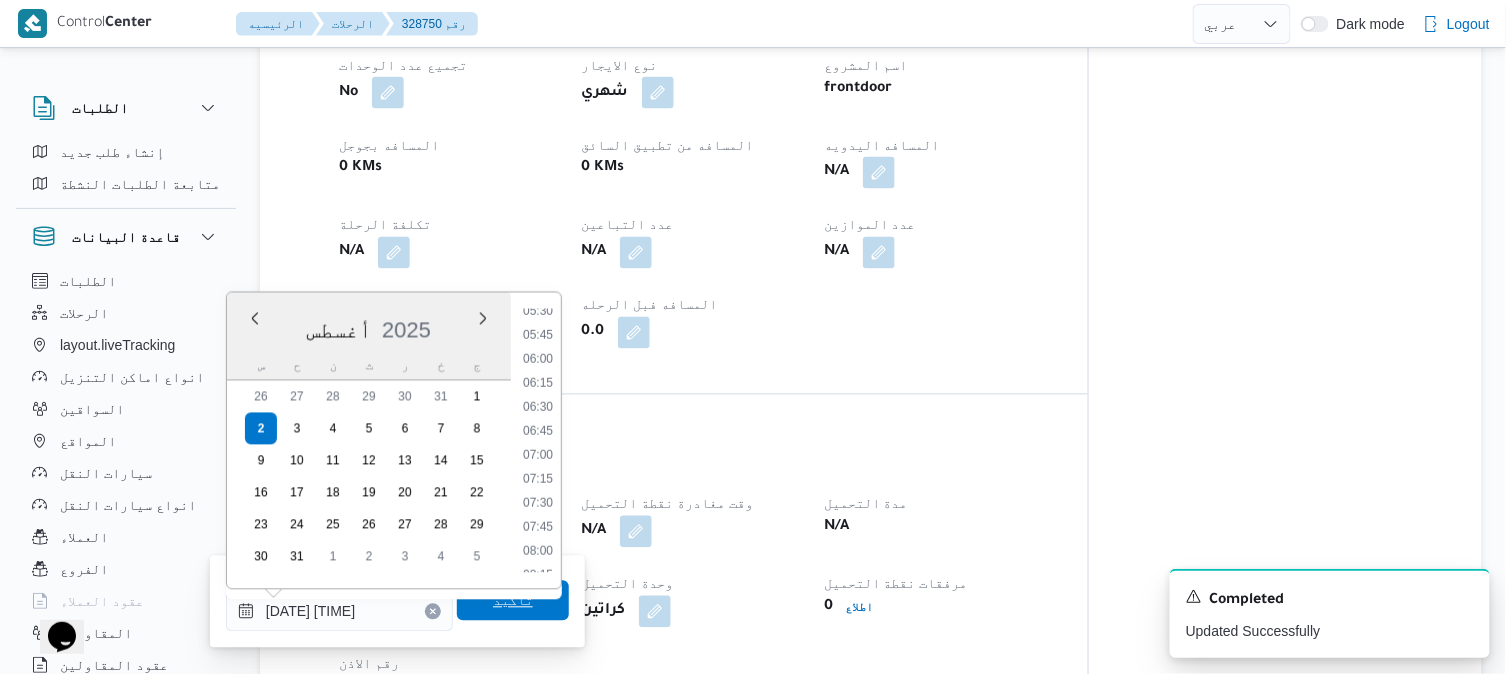 type on "٠٢/٠٨/٢٠٢٥ ٠٧:٣٥" 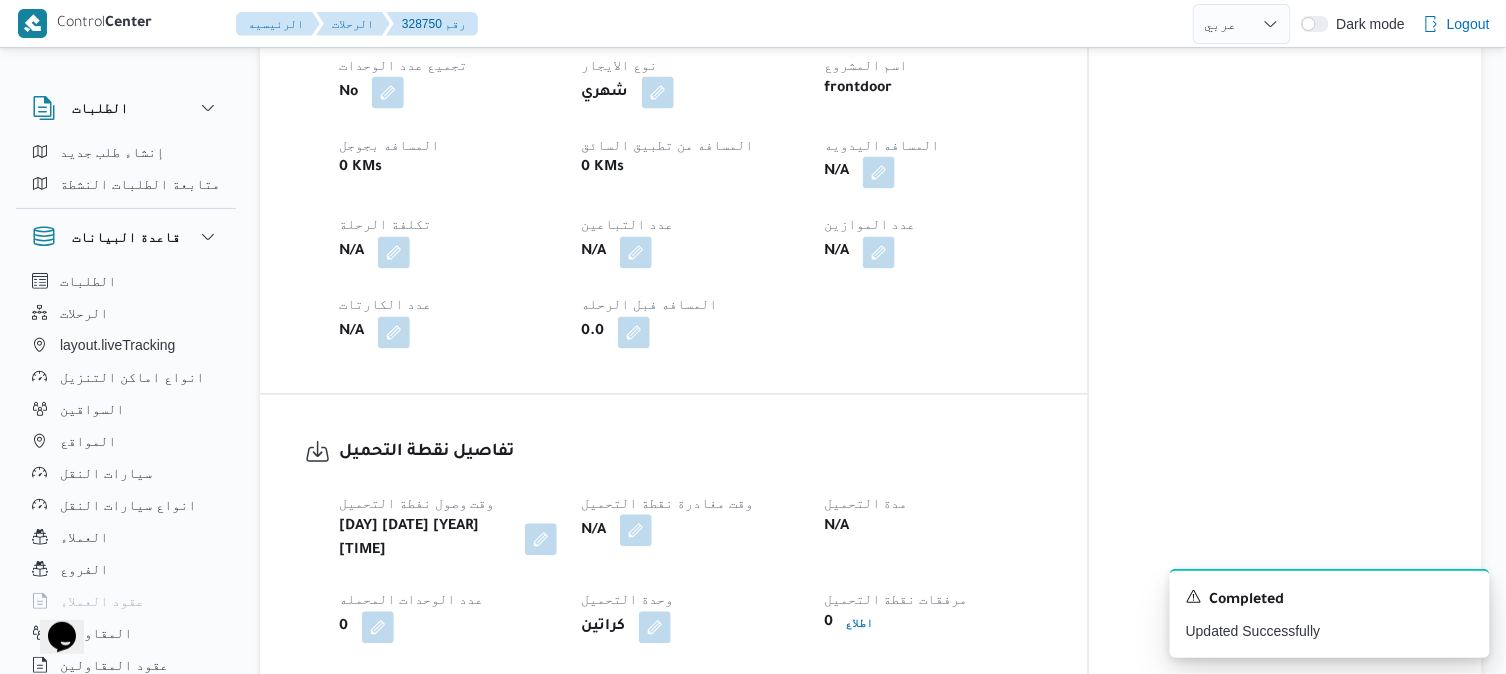 click at bounding box center [636, 531] 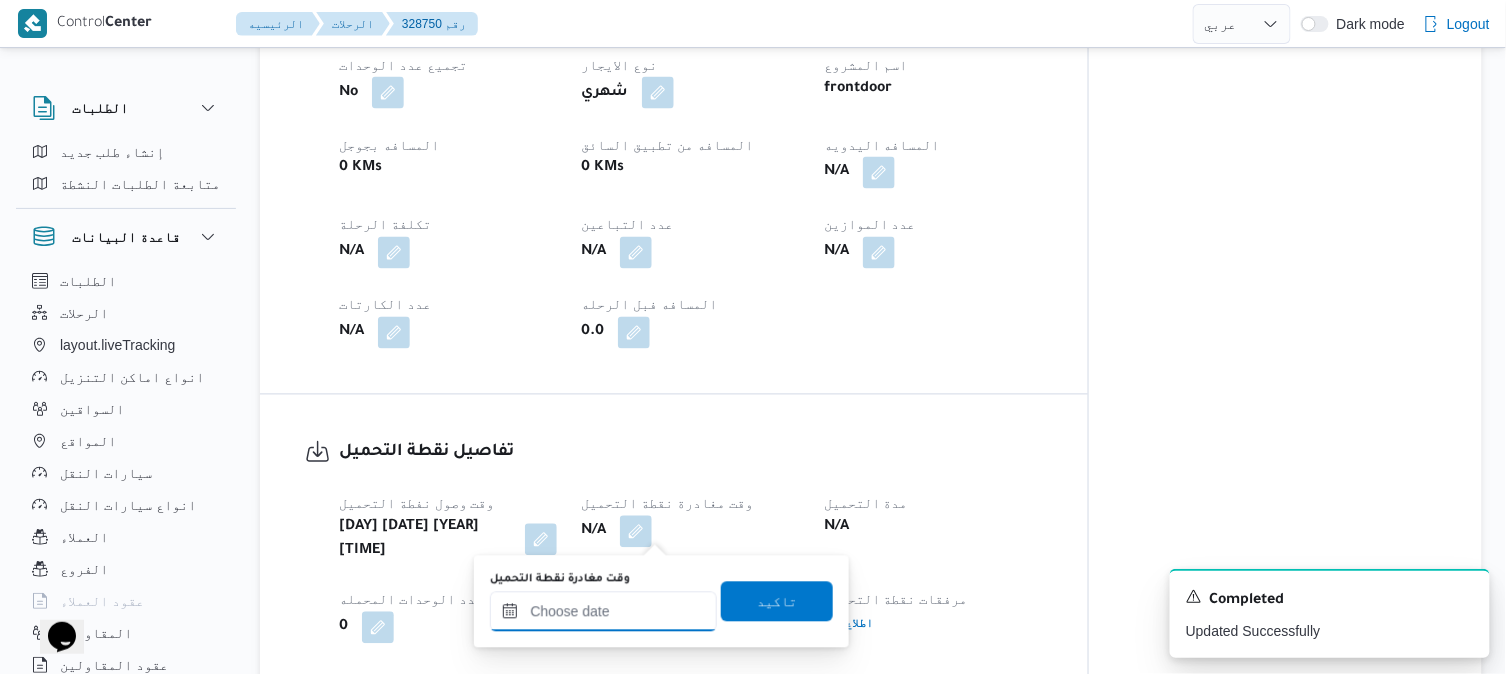 click on "وقت مغادرة نقطة التحميل" at bounding box center (603, 612) 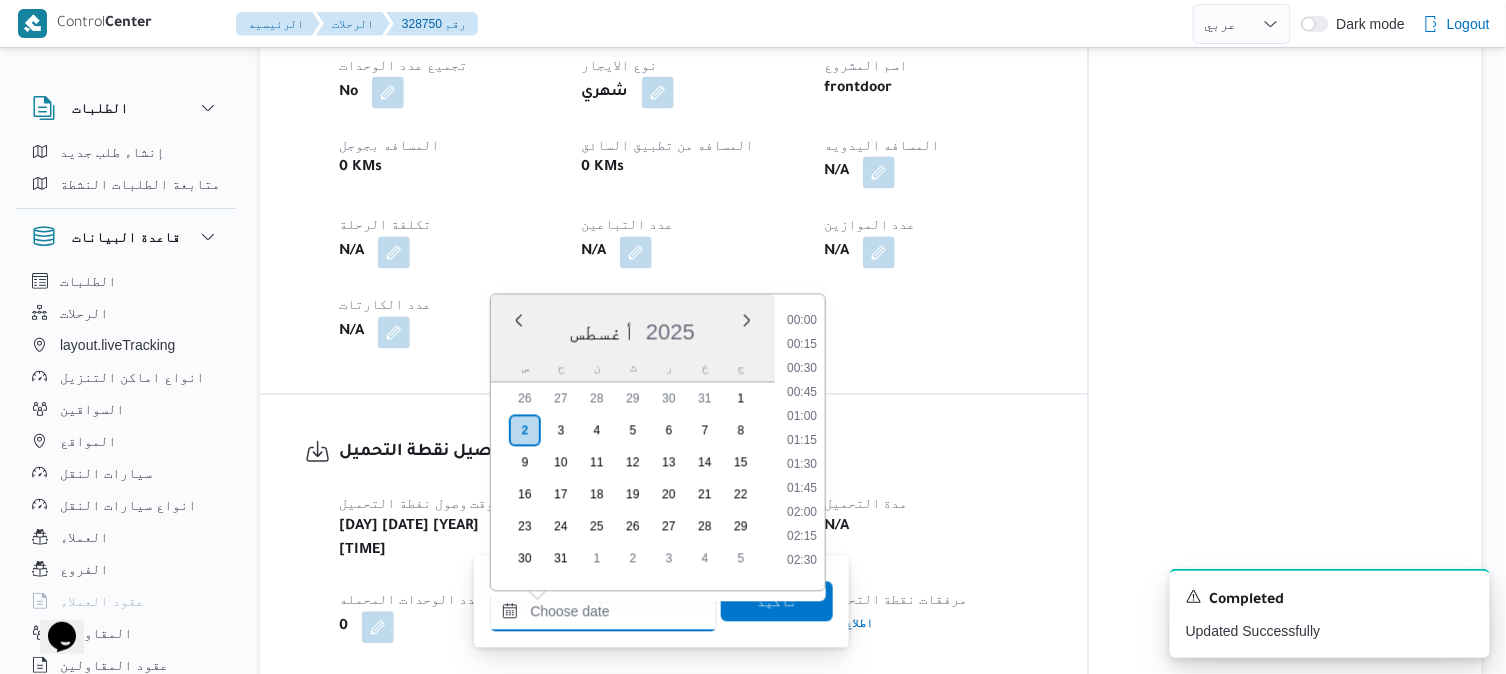 scroll, scrollTop: 1065, scrollLeft: 0, axis: vertical 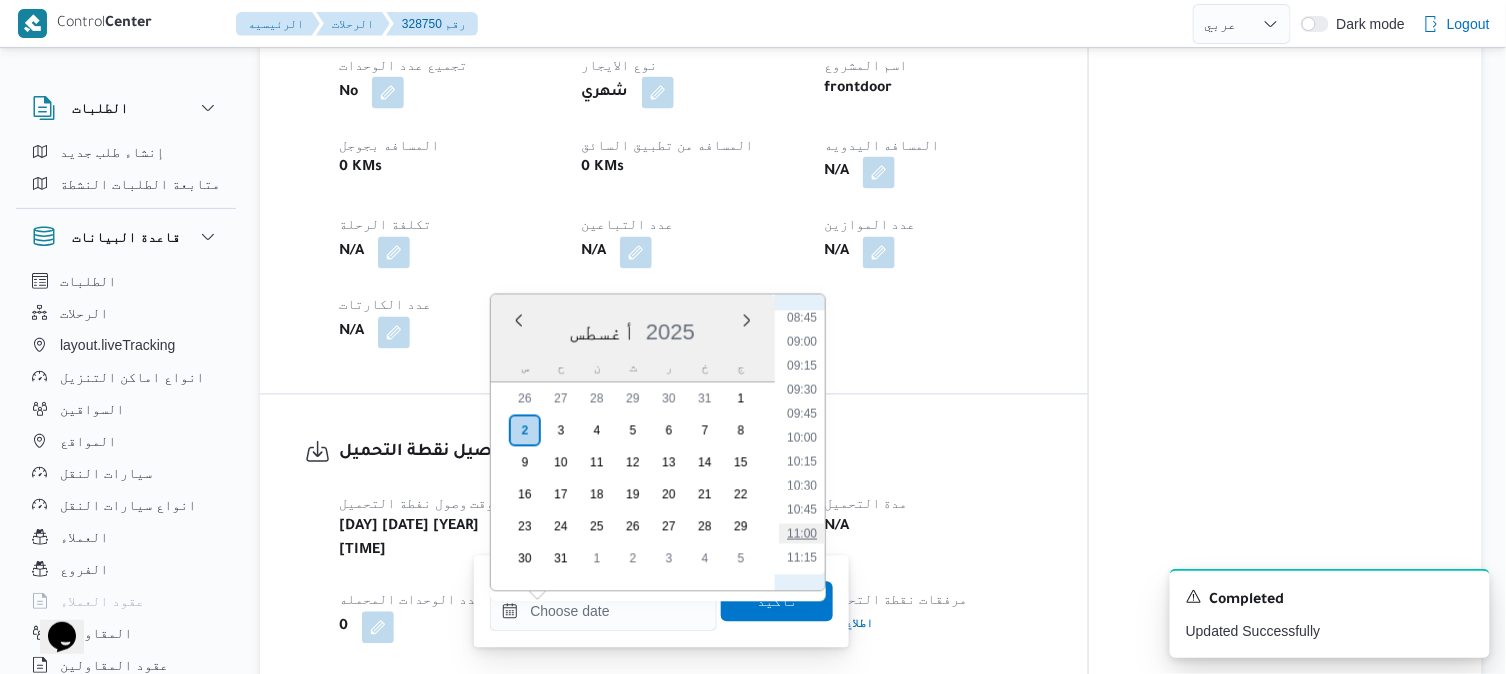 click on "11:00" at bounding box center [802, 534] 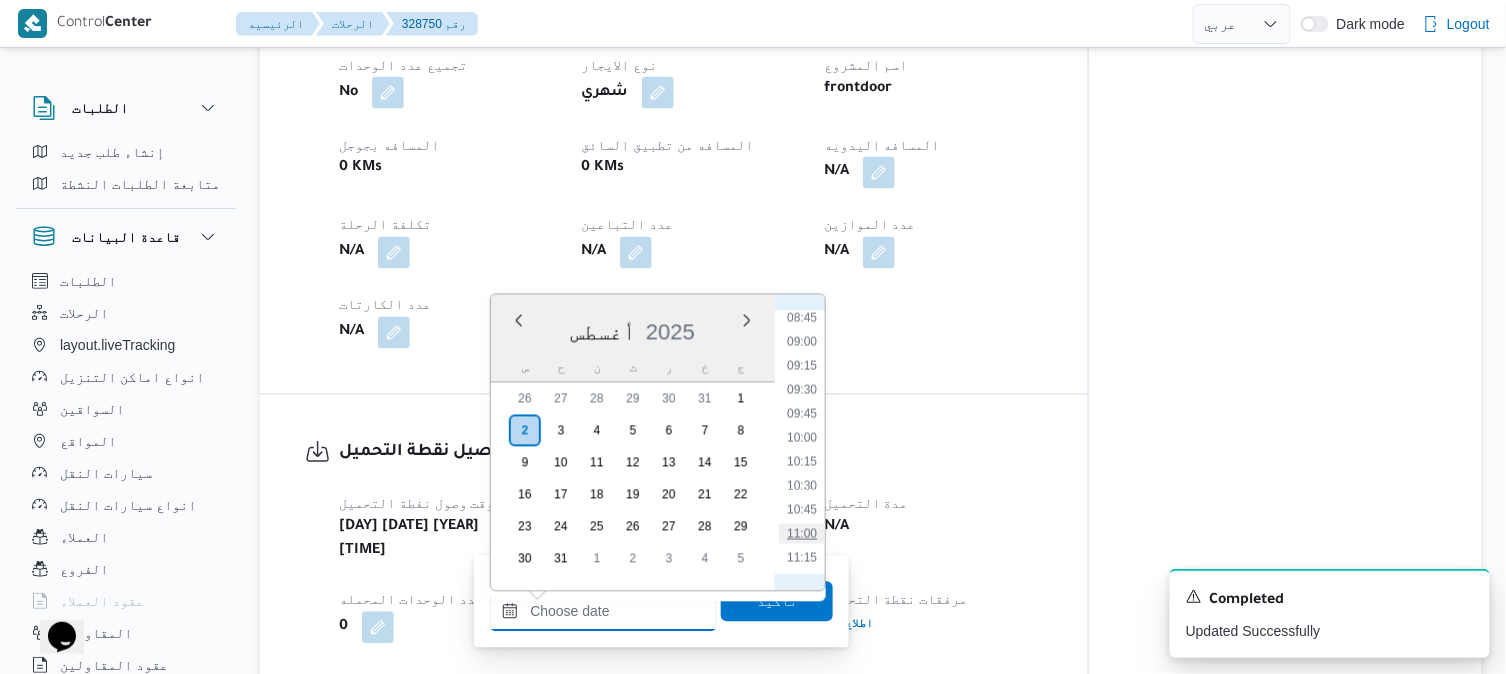 type on "٠٢/٠٨/٢٠٢٥ ١١:٠٠" 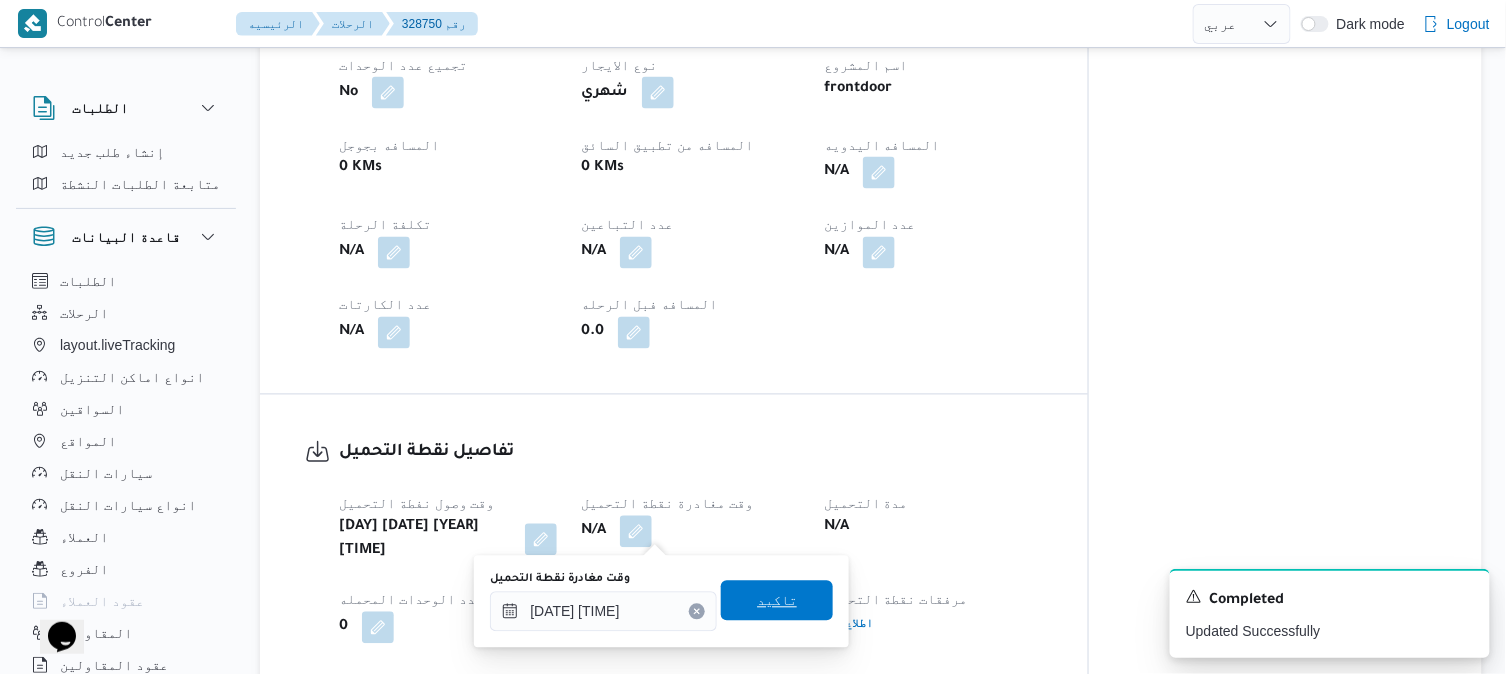 click on "تاكيد" at bounding box center [777, 601] 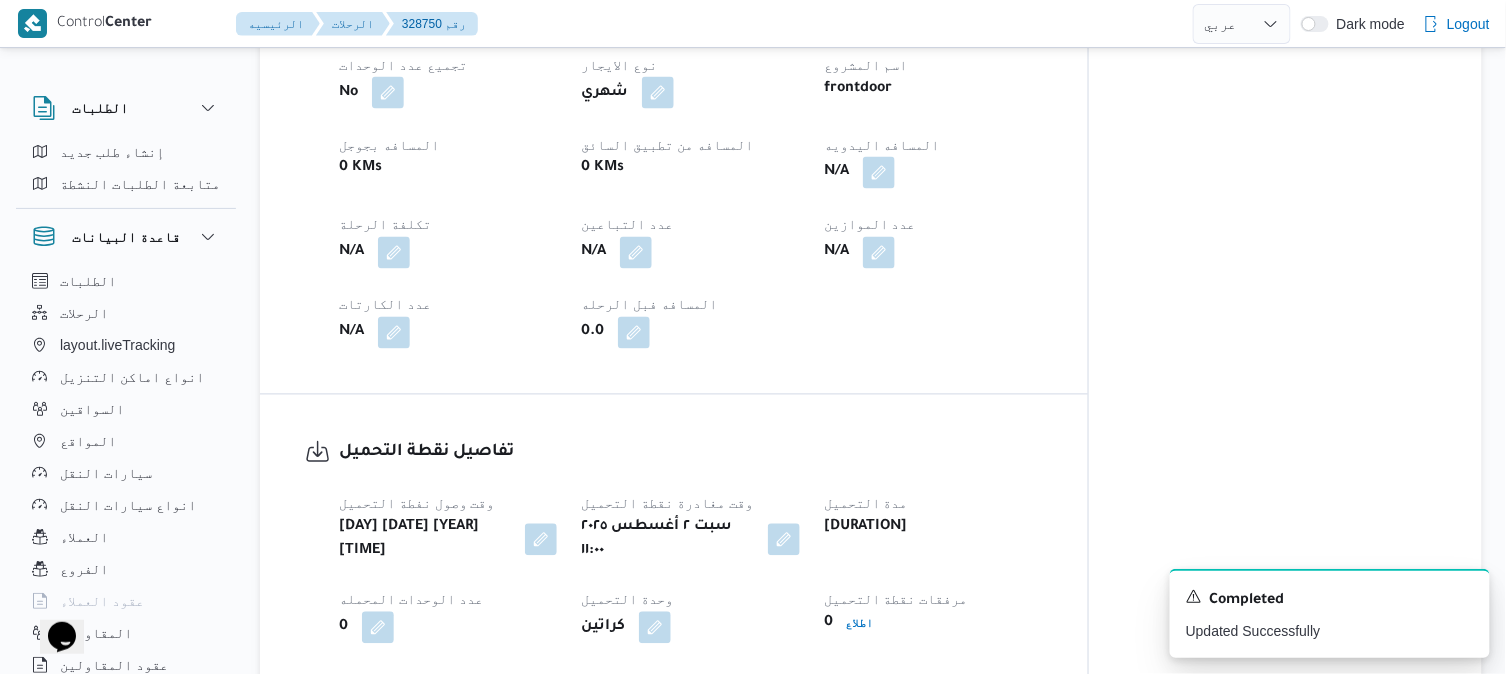 click on "تفاصيل نقطة التحميل وقت وصول نفطة التحميل سبت ٢ أغسطس ٢٠٢٥ ٠٧:٣٥ وقت مغادرة نقطة التحميل سبت ٢ أغسطس ٢٠٢٥ ١١:٠٠ مدة التحميل 3 hours, 25 minutes عدد الوحدات المحمله 0 وحدة التحميل كراتين مرفقات نقطة التحميل 0 اطلاع رقم الاذن N/A" at bounding box center (674, 582) 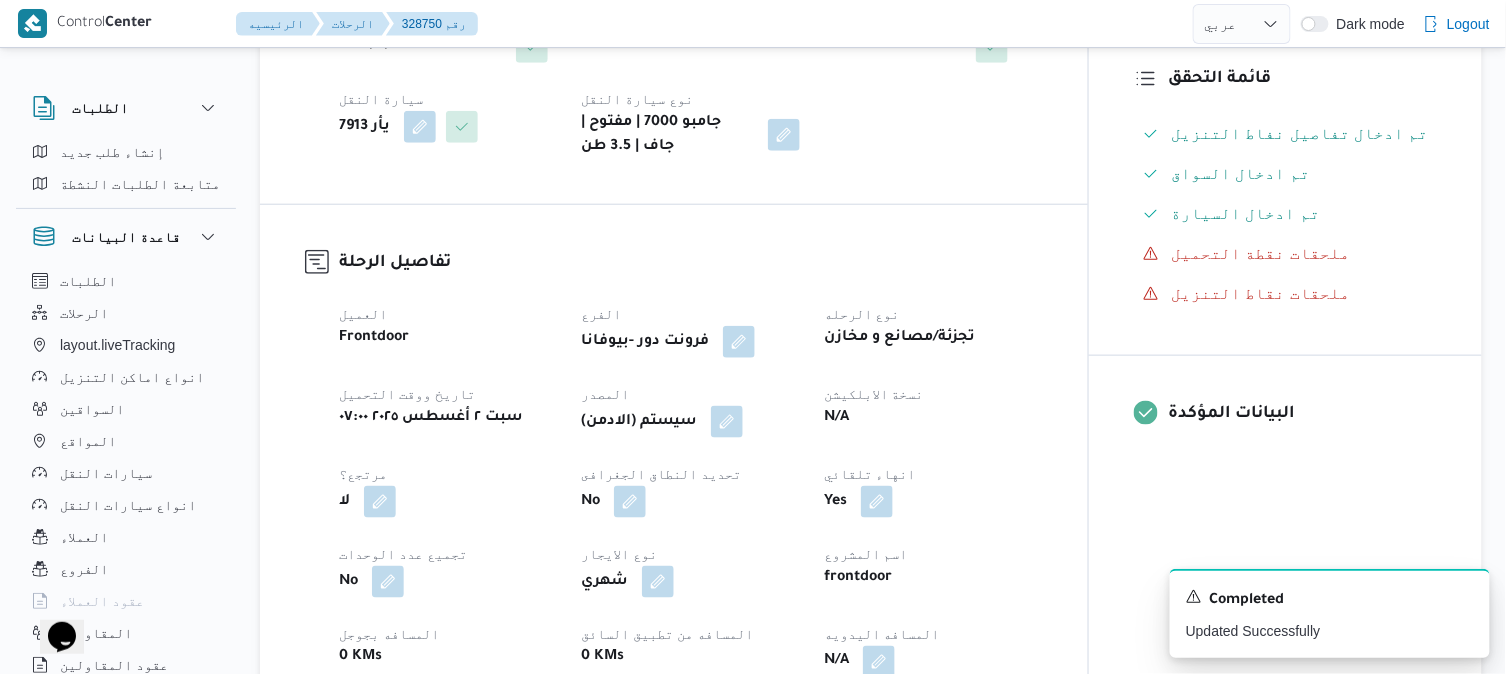 scroll, scrollTop: 533, scrollLeft: 0, axis: vertical 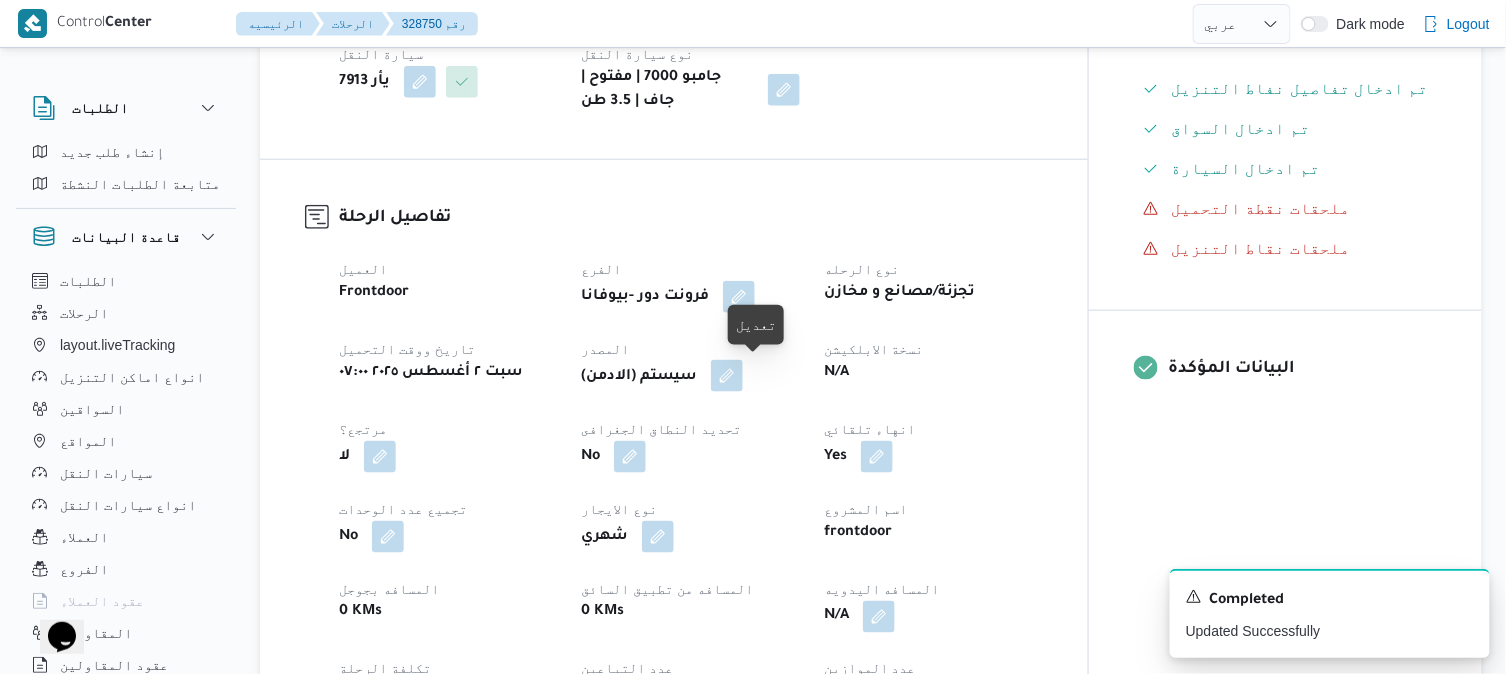 click at bounding box center (727, 376) 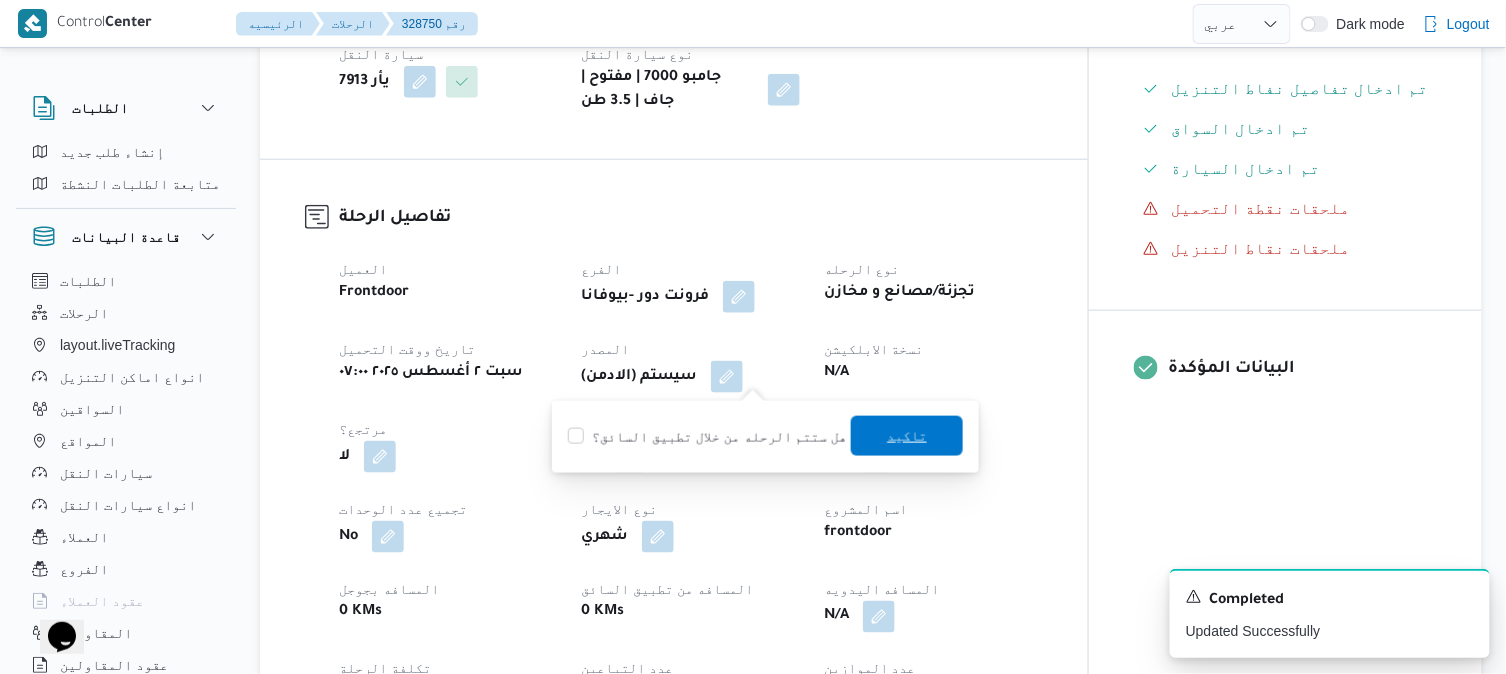 click on "تاكيد" at bounding box center [907, 436] 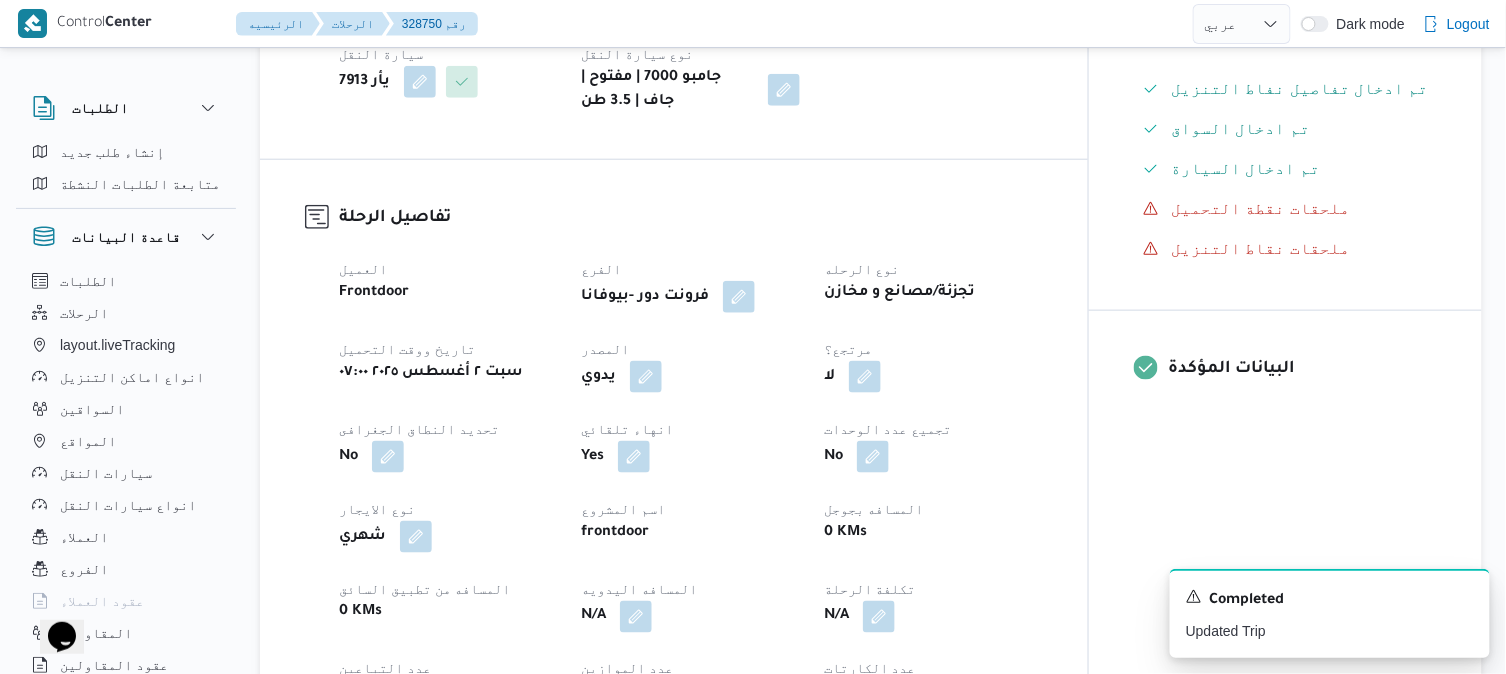 scroll, scrollTop: 203, scrollLeft: 0, axis: vertical 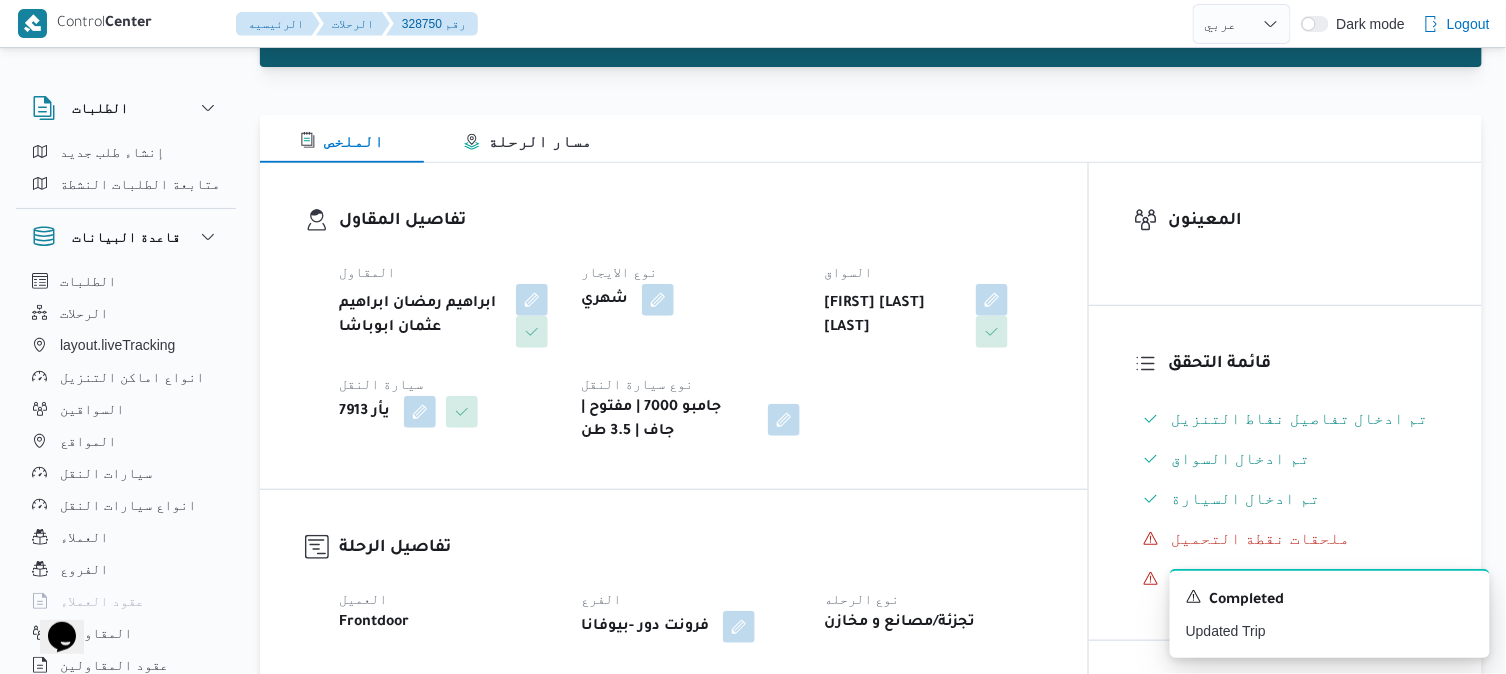 select on "ar" 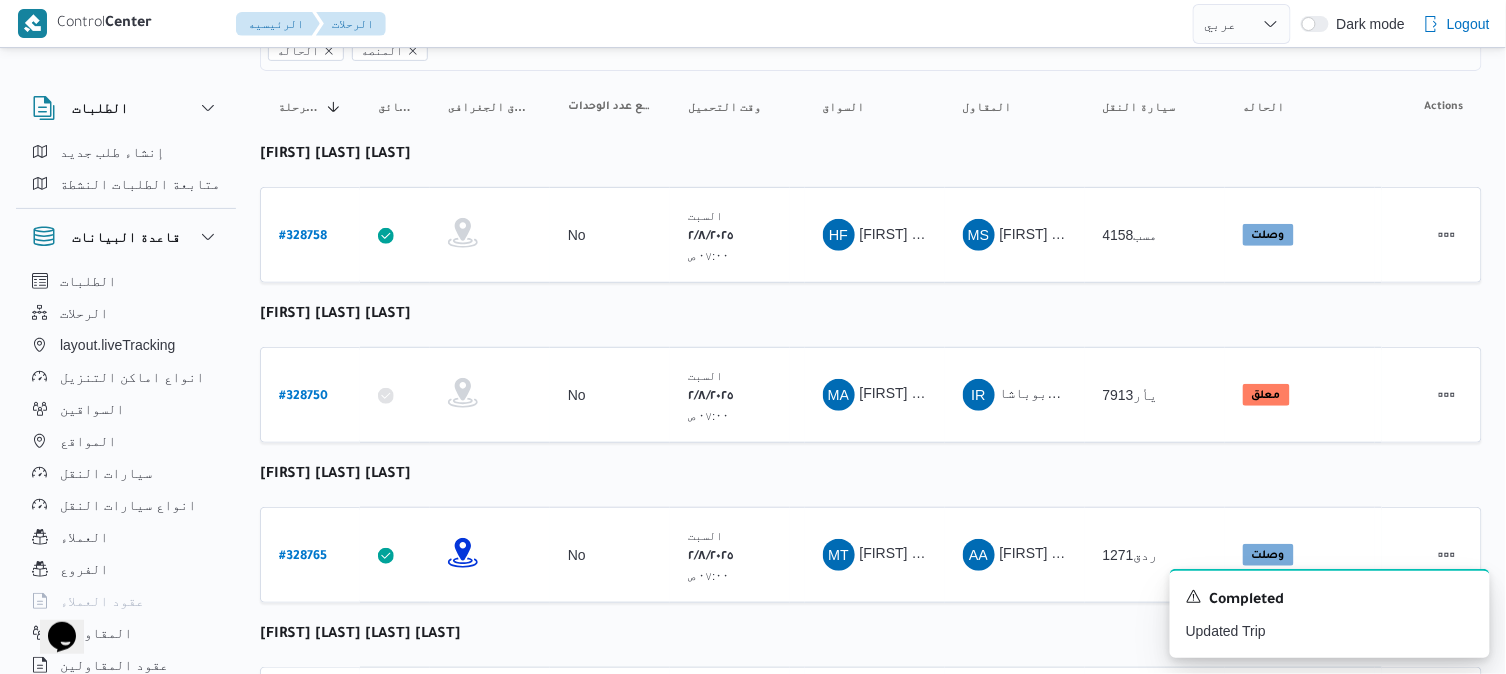 click on "رقم الرحلة Click to sort in ascending order تطبيق السائق Click to sort in ascending order تحديد النطاق الجغرافى Click to sort in ascending order تجميع عدد الوحدات وقت التحميل Click to sort in ascending order العميل Click to sort in ascending order نقاط الرحلة السواق Click to sort in ascending order المقاول Click to sort in ascending order سيارة النقل Click to sort in ascending order الحاله Click to sort in ascending order المنصه Click to sort in ascending order Actions هشام فرج محمد عامر رقم الرحلة # 328758 تطبيق السائق تحديد النطاق الجغرافى تجميع عدد الوحدات No وقت التحميل السبت ٢/٨/٢٠٢٥ ٠٧:٠٠ ص   العميل Frontdoor نقاط الرحلة فرونت دور -بيوفانا  ١٠:٢٦ ص قسم أول القاهرة الجديدة فرونت دور مسطرد السواق HF المقاول MS وصلت" at bounding box center [871, 507] 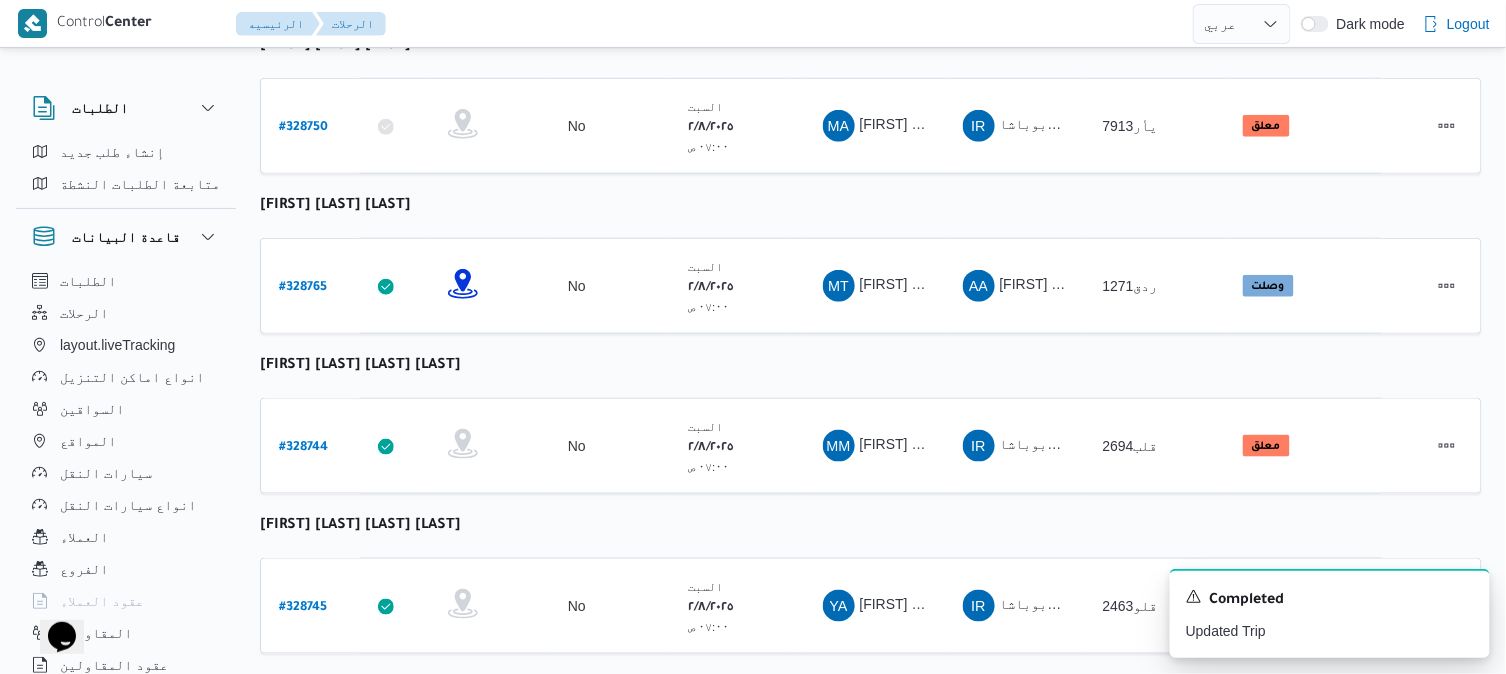 scroll, scrollTop: 470, scrollLeft: 0, axis: vertical 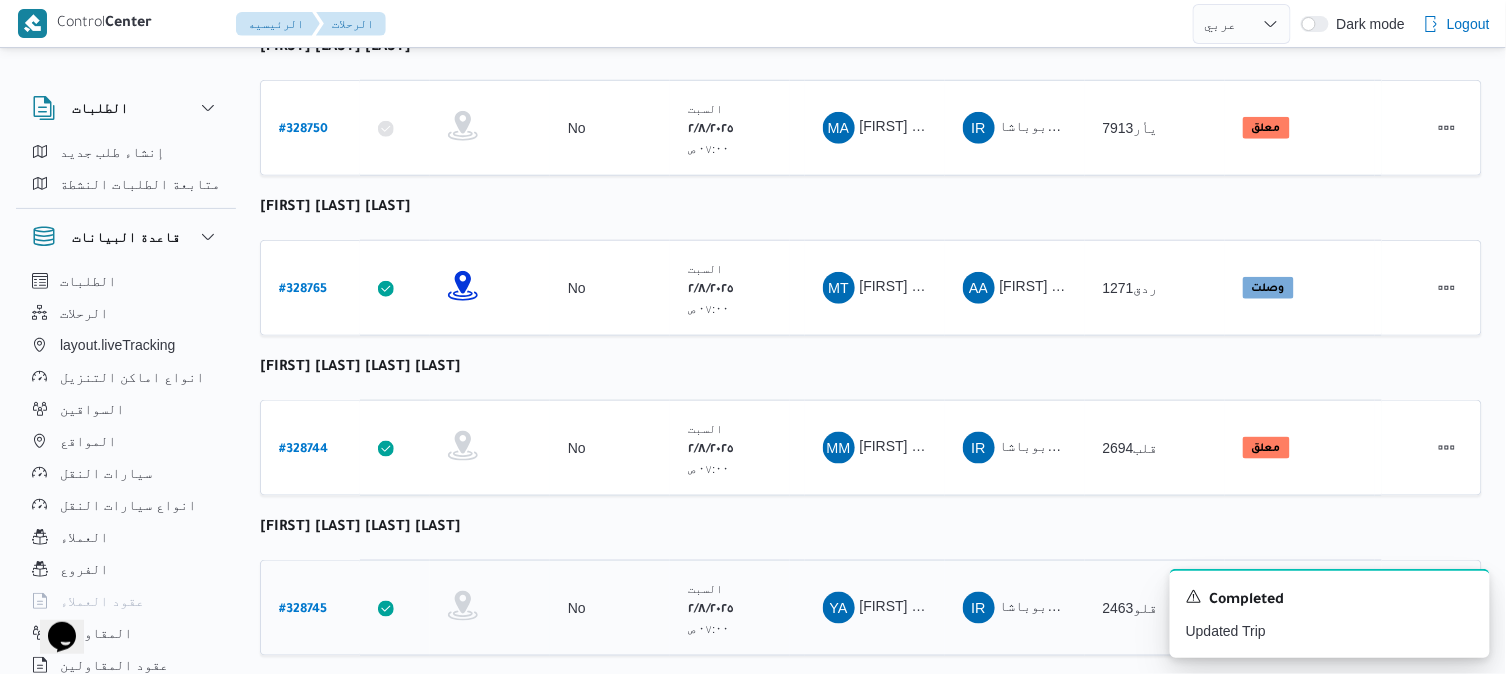 click on "# 328745" at bounding box center (303, 610) 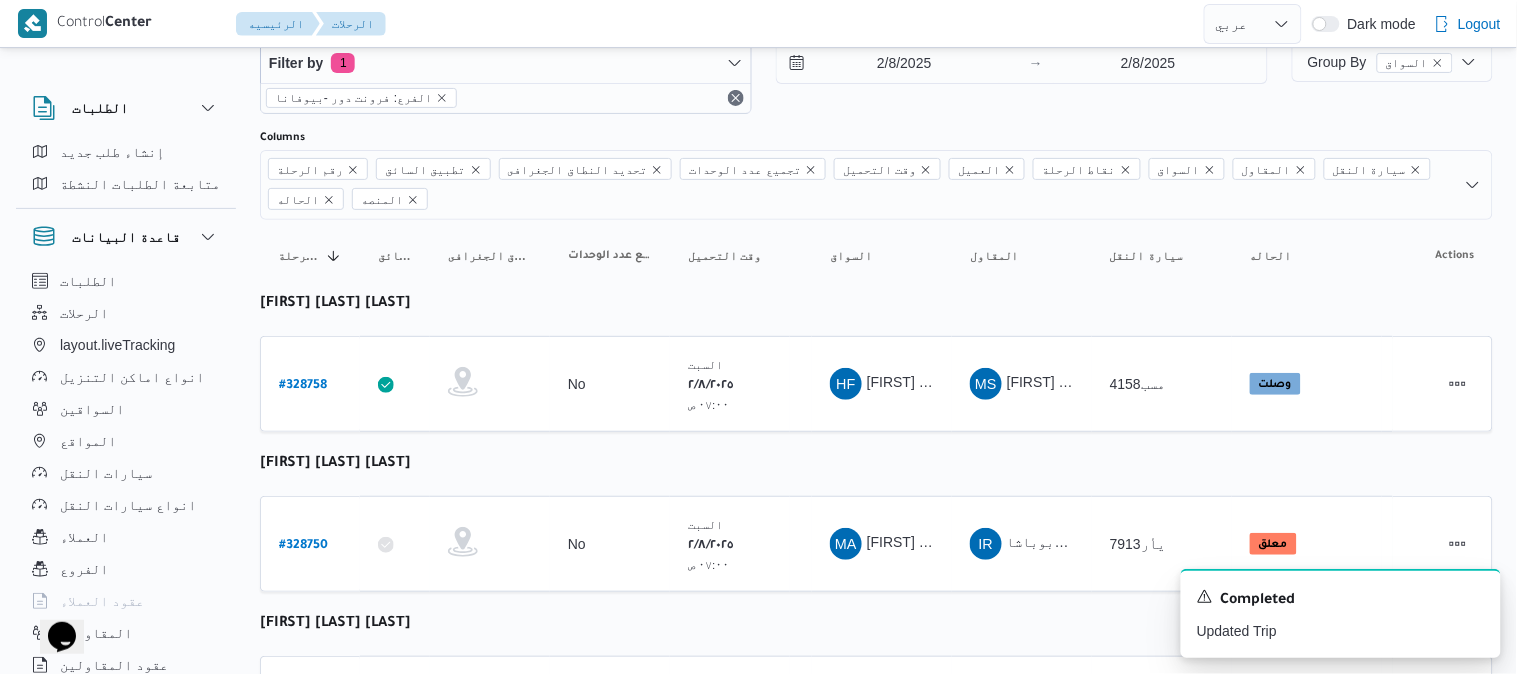select on "ar" 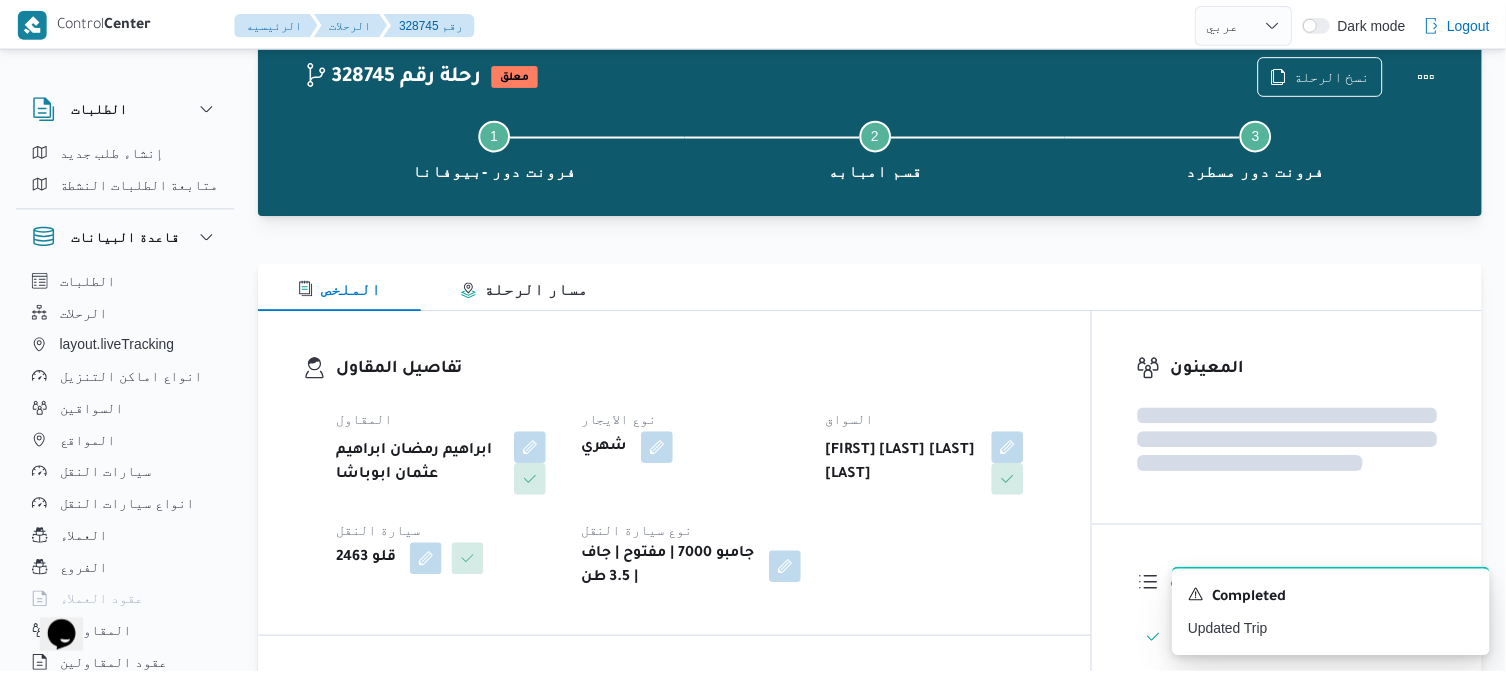 scroll, scrollTop: 470, scrollLeft: 0, axis: vertical 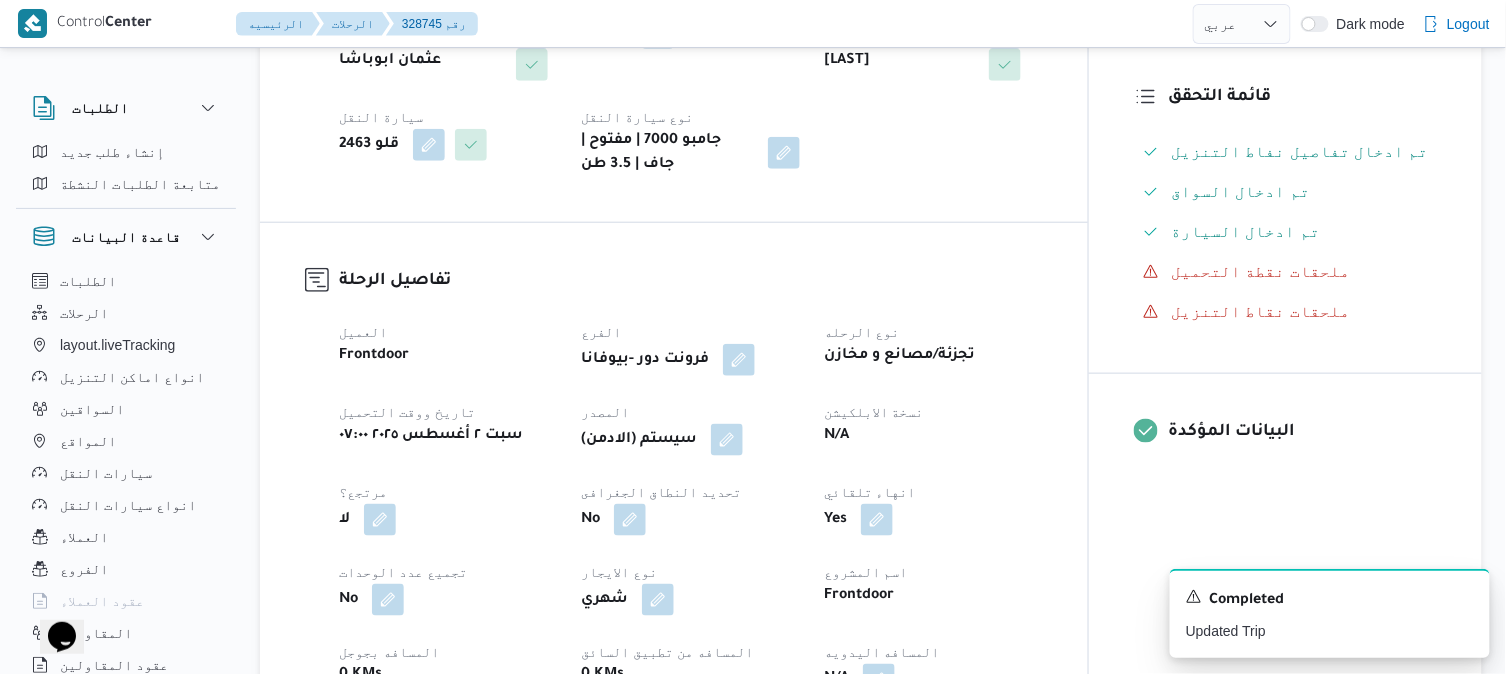 click on "نسخة الابلكيشن" at bounding box center [933, 412] 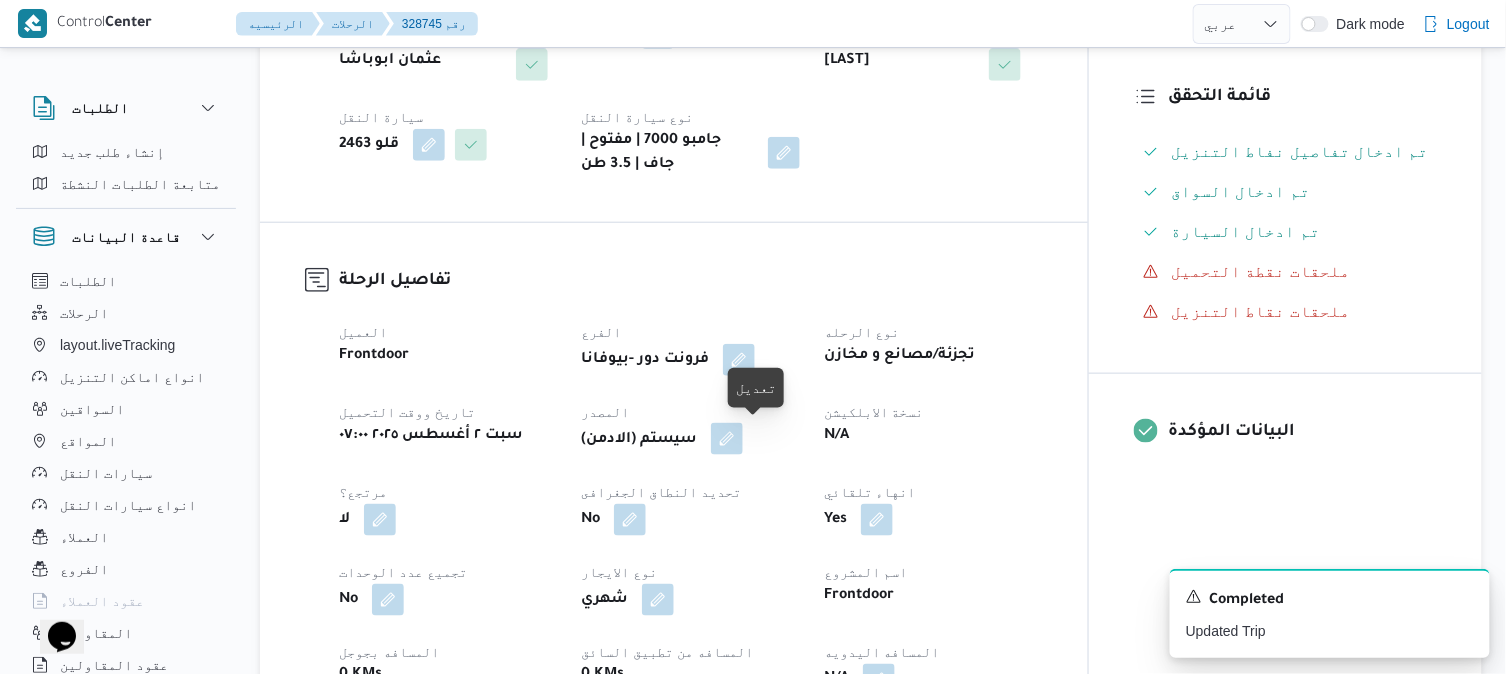 click at bounding box center (727, 439) 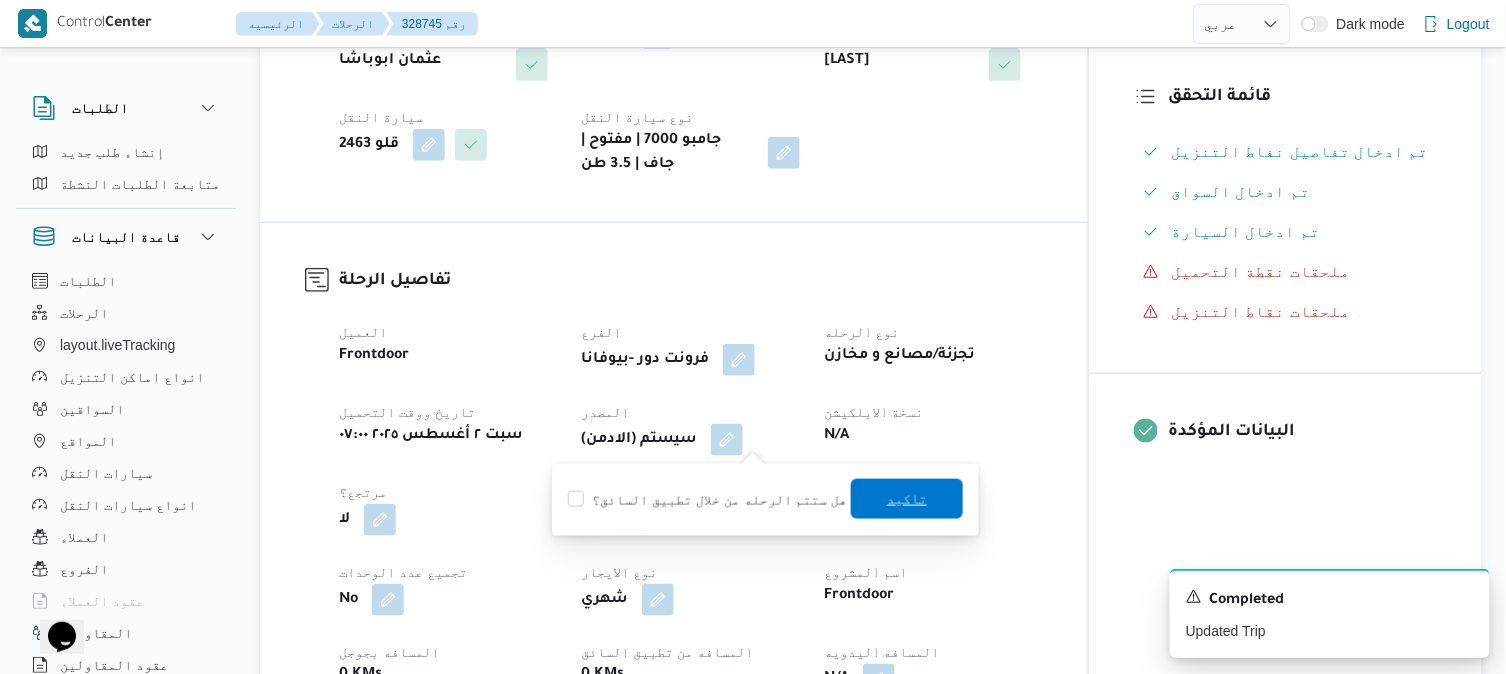 click on "تاكيد" at bounding box center (907, 499) 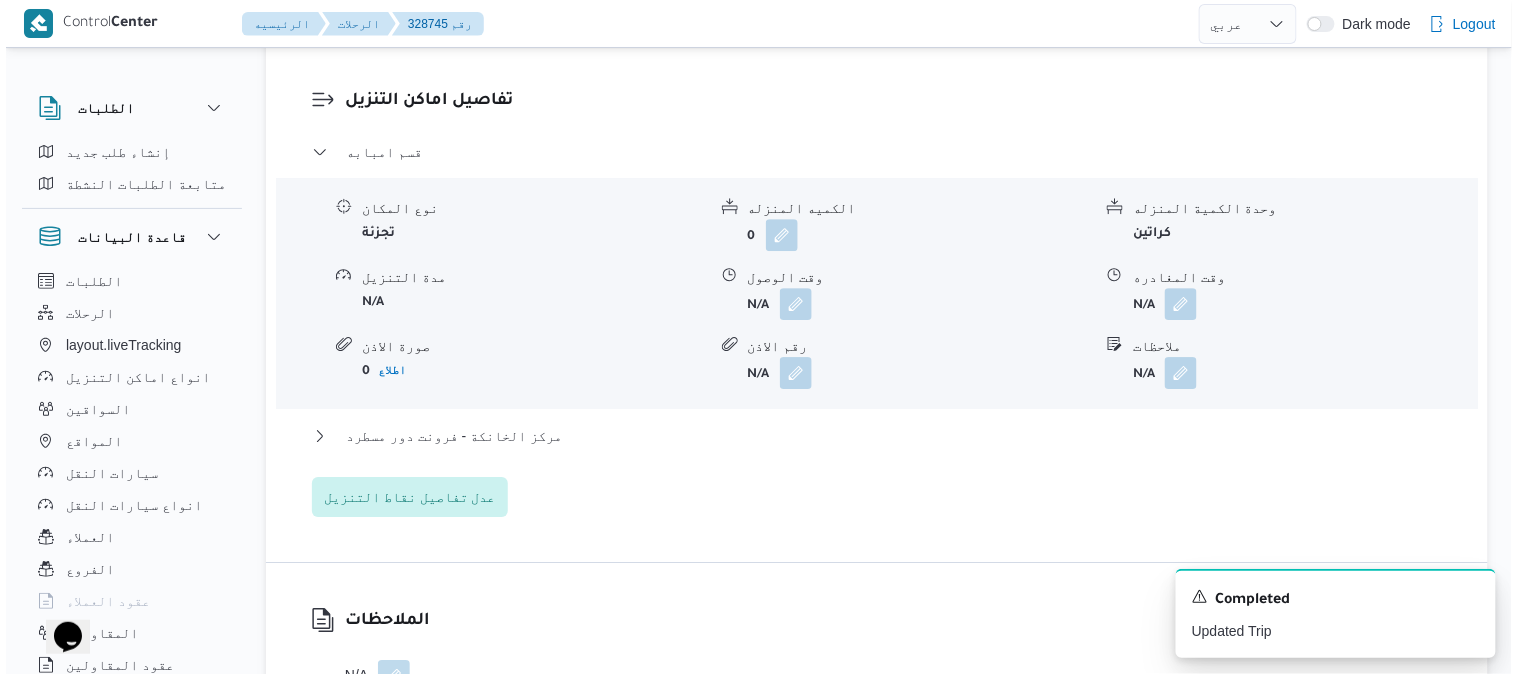 scroll, scrollTop: 1714, scrollLeft: 0, axis: vertical 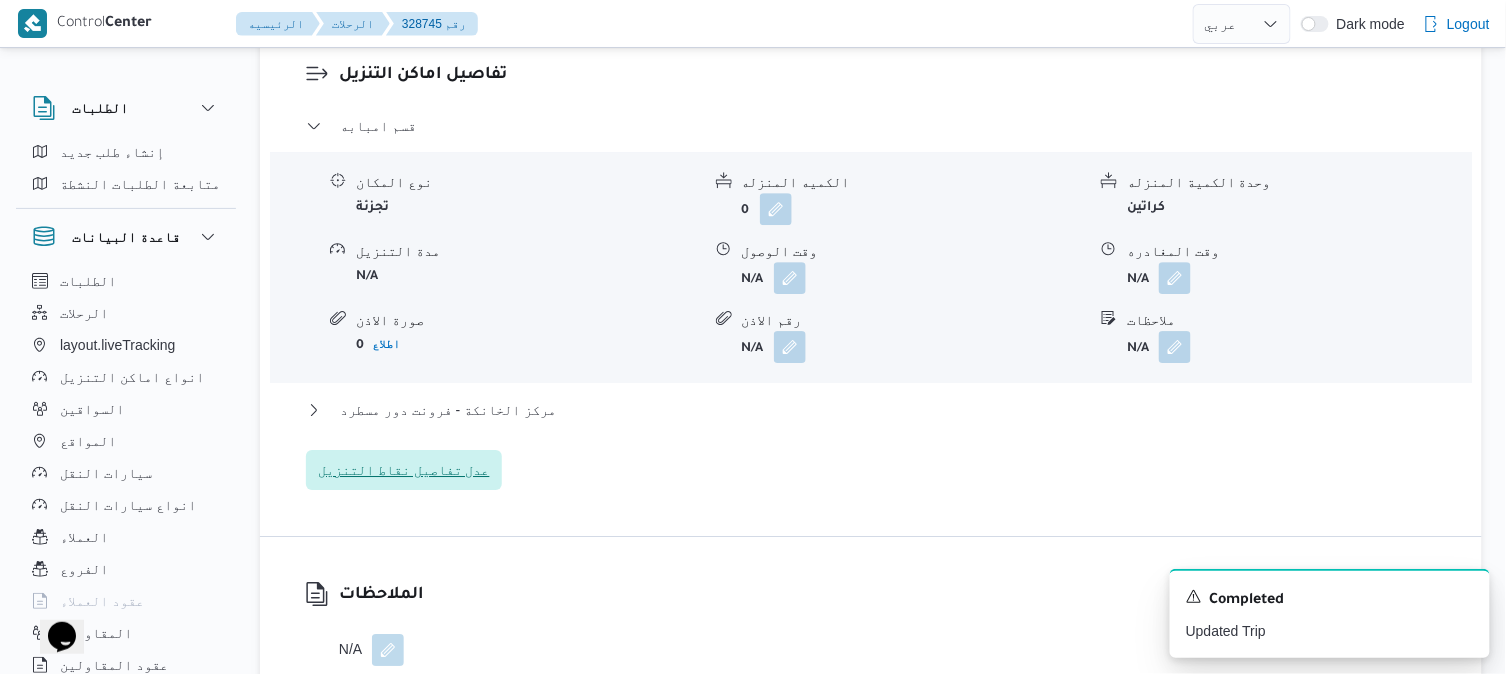 click on "عدل تفاصيل نقاط التنزيل" at bounding box center [404, 470] 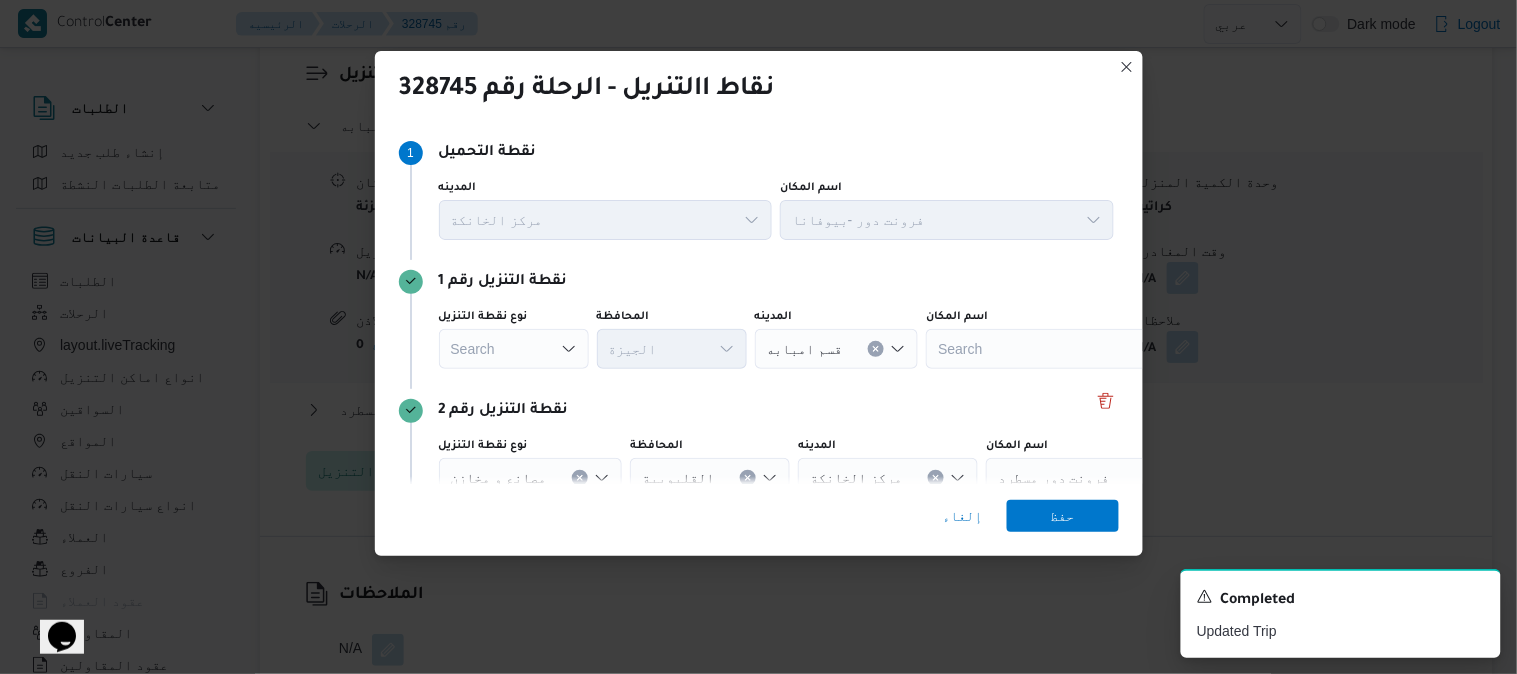 click 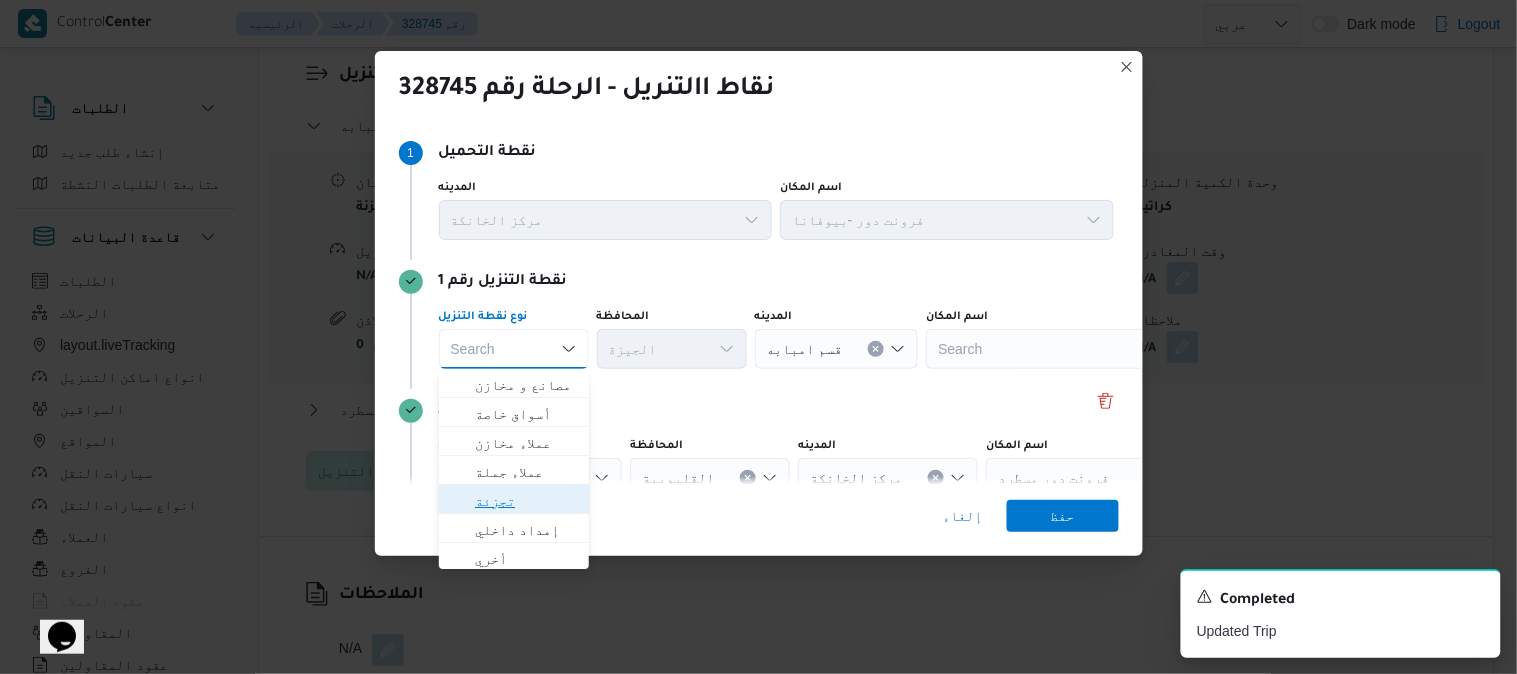click on "تجزئة" at bounding box center (526, 501) 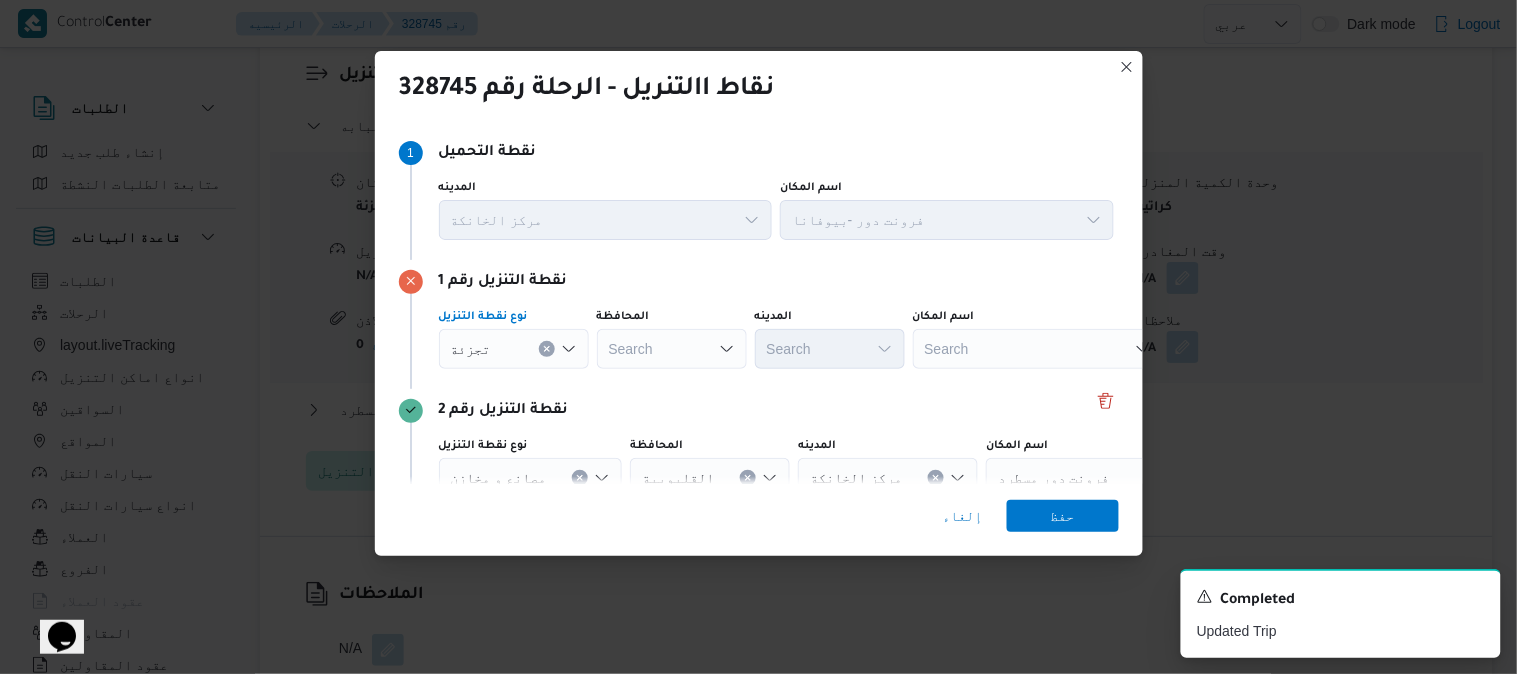 click on "Search" at bounding box center [672, 349] 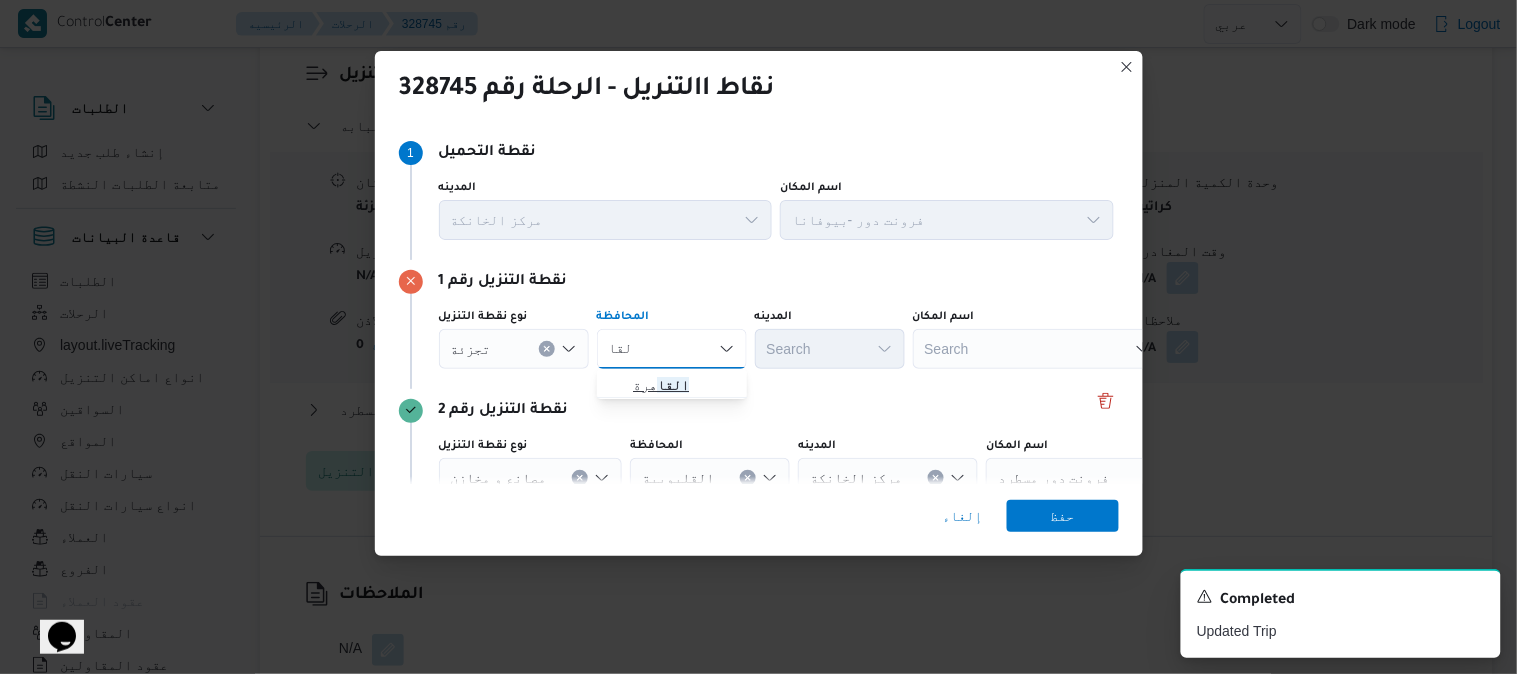 type on "القا" 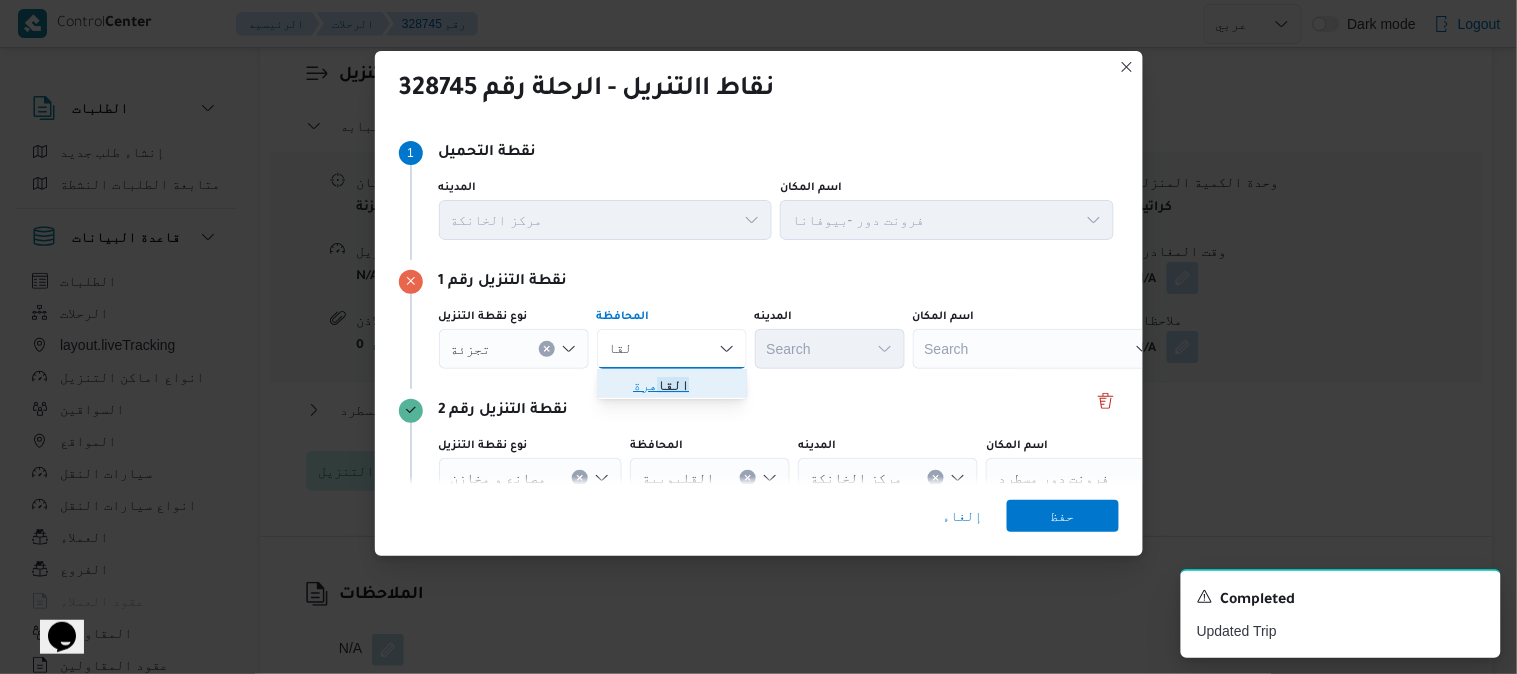 click on "القا" 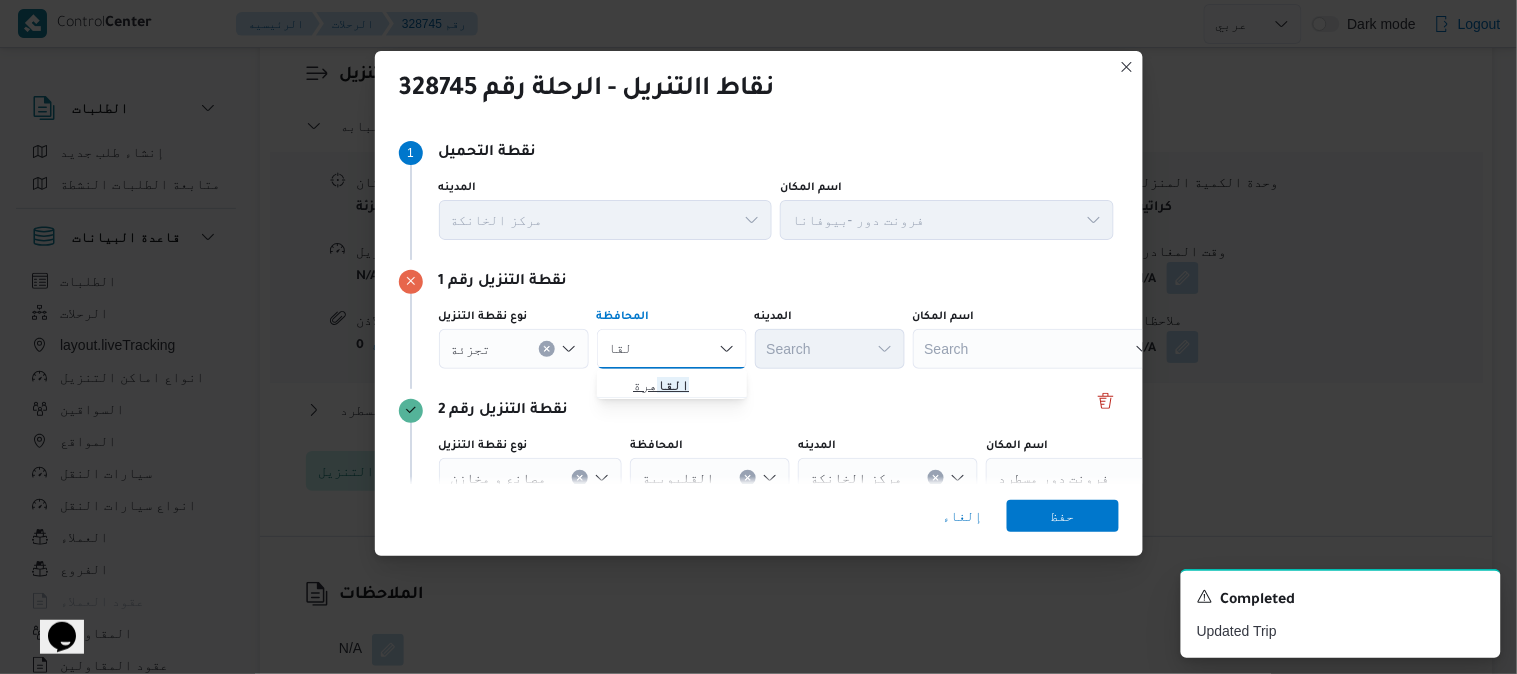 type 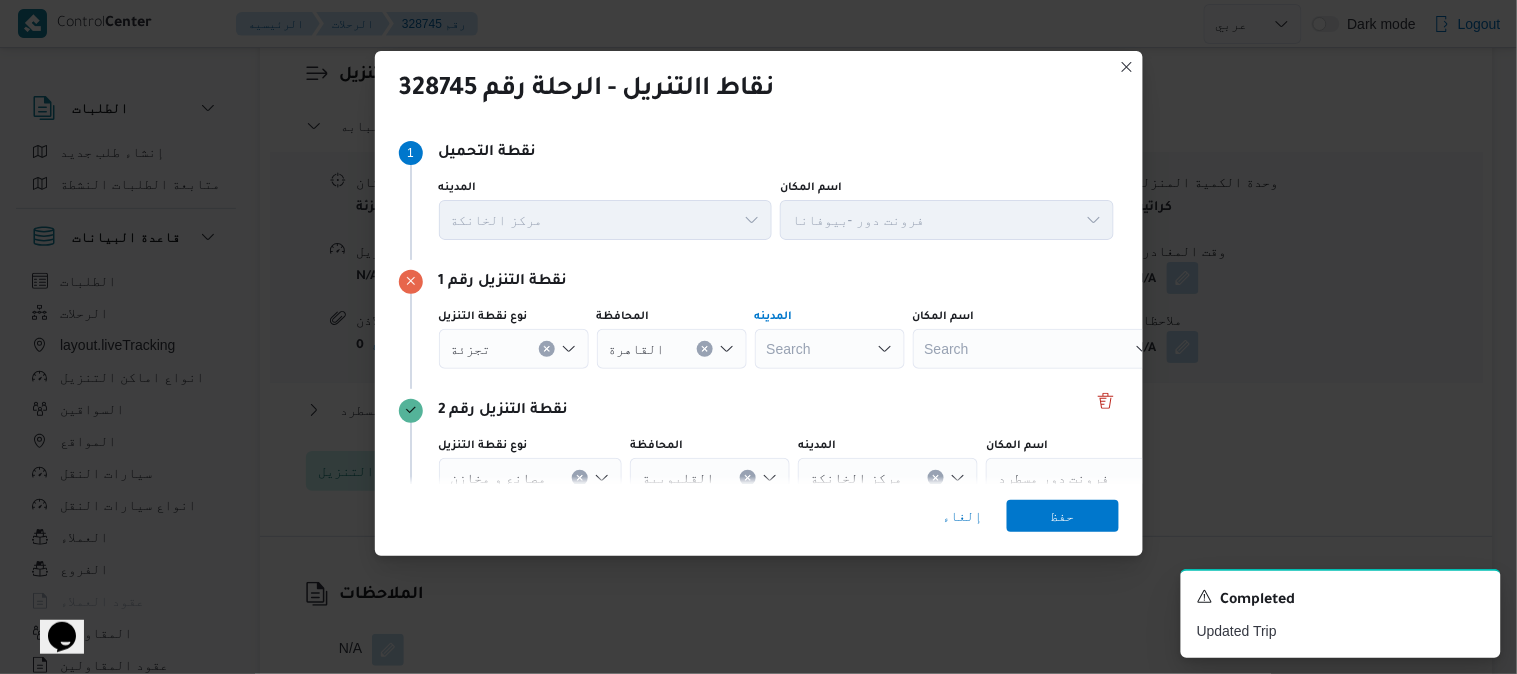 click on "Search" at bounding box center (830, 349) 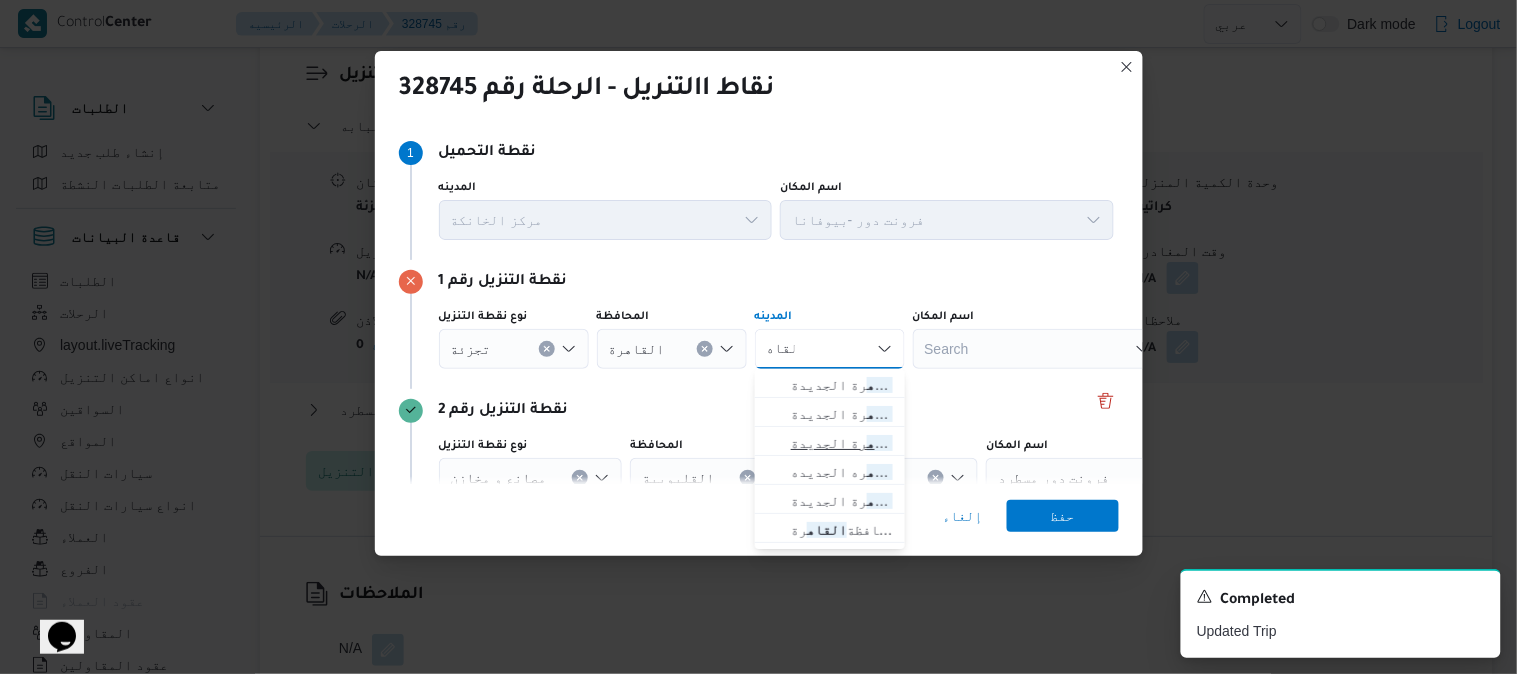 type on "القاه" 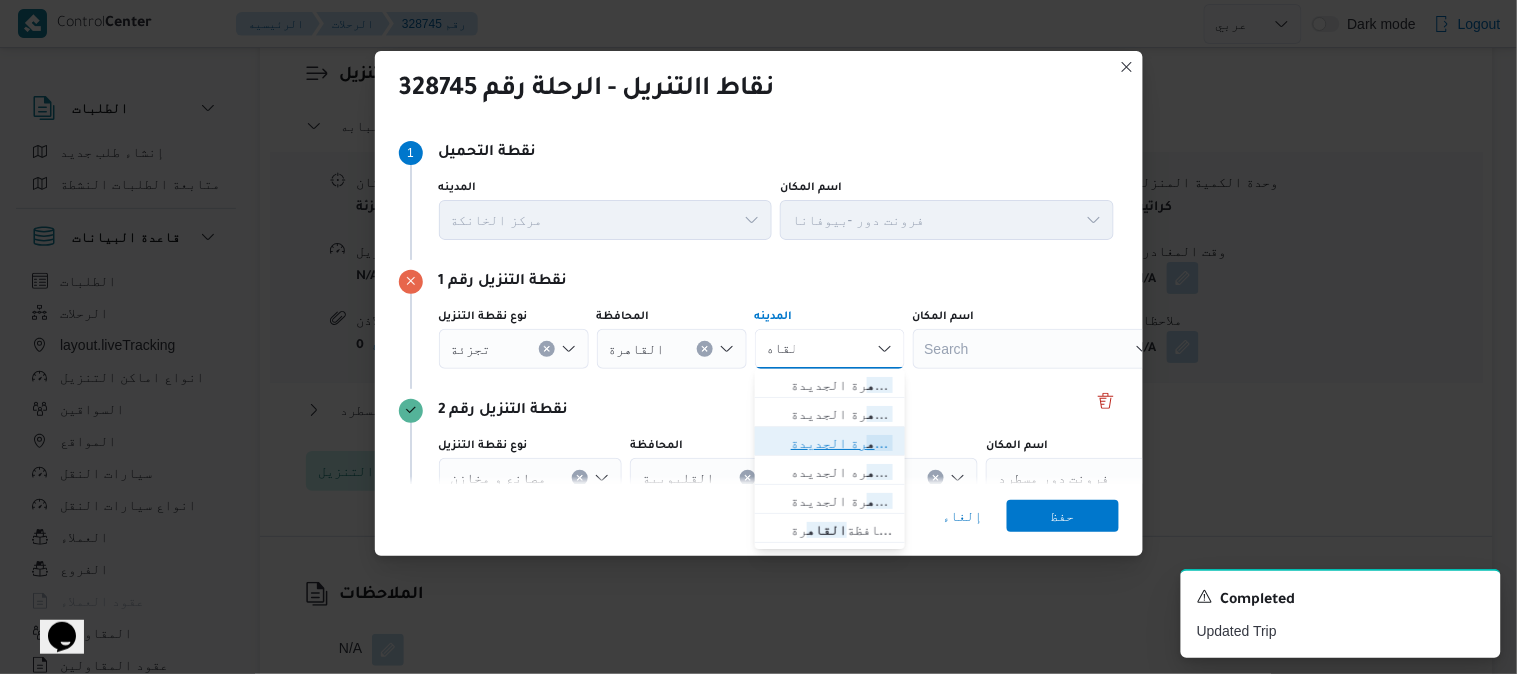 click on "قسم ثان  القاه رة الجديدة" at bounding box center [842, 443] 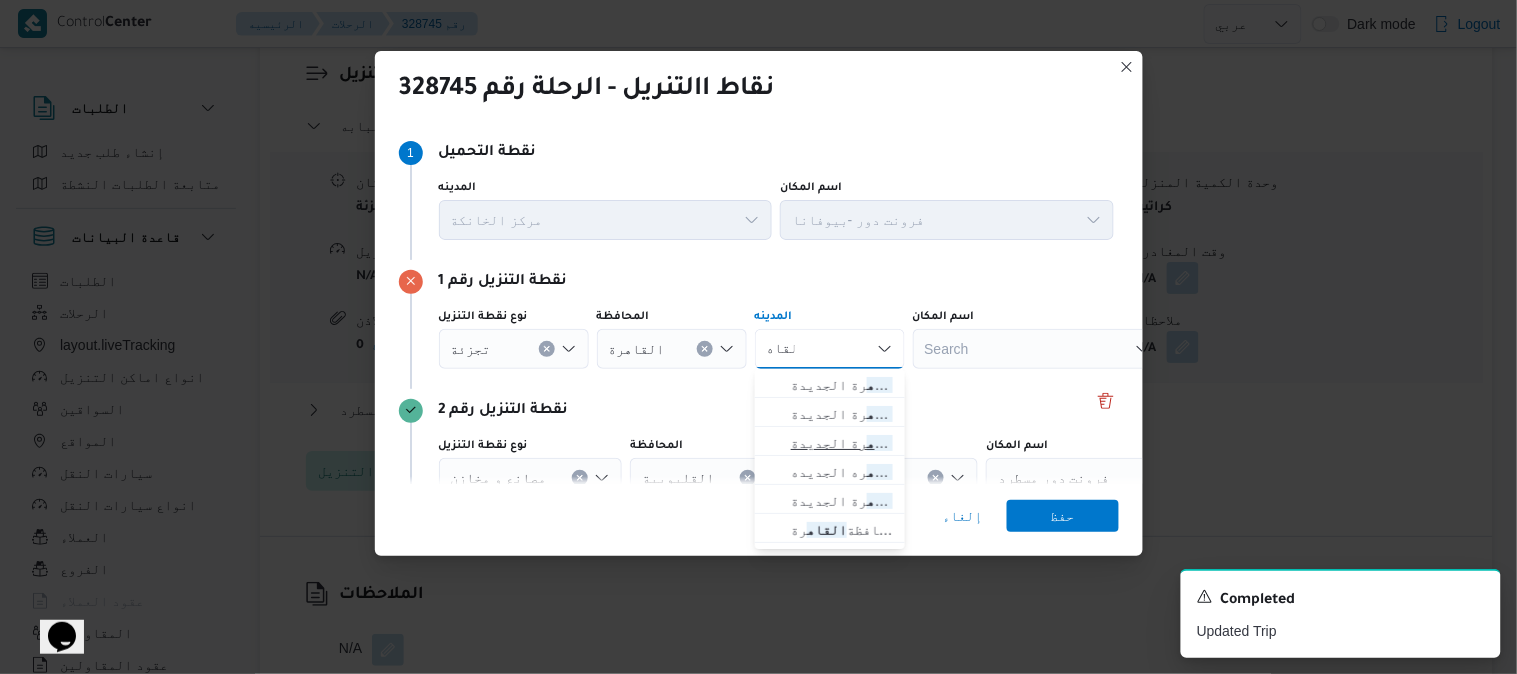 type 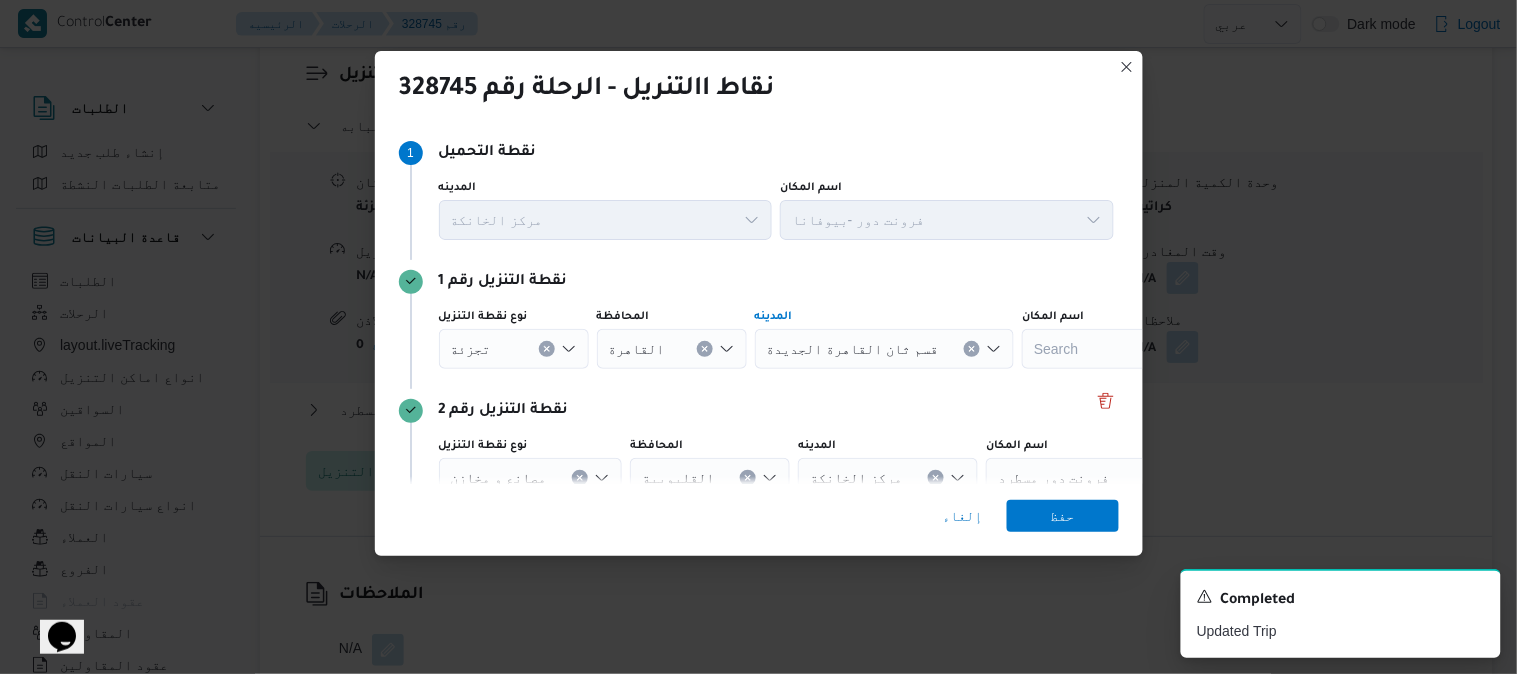 scroll, scrollTop: 92, scrollLeft: 0, axis: vertical 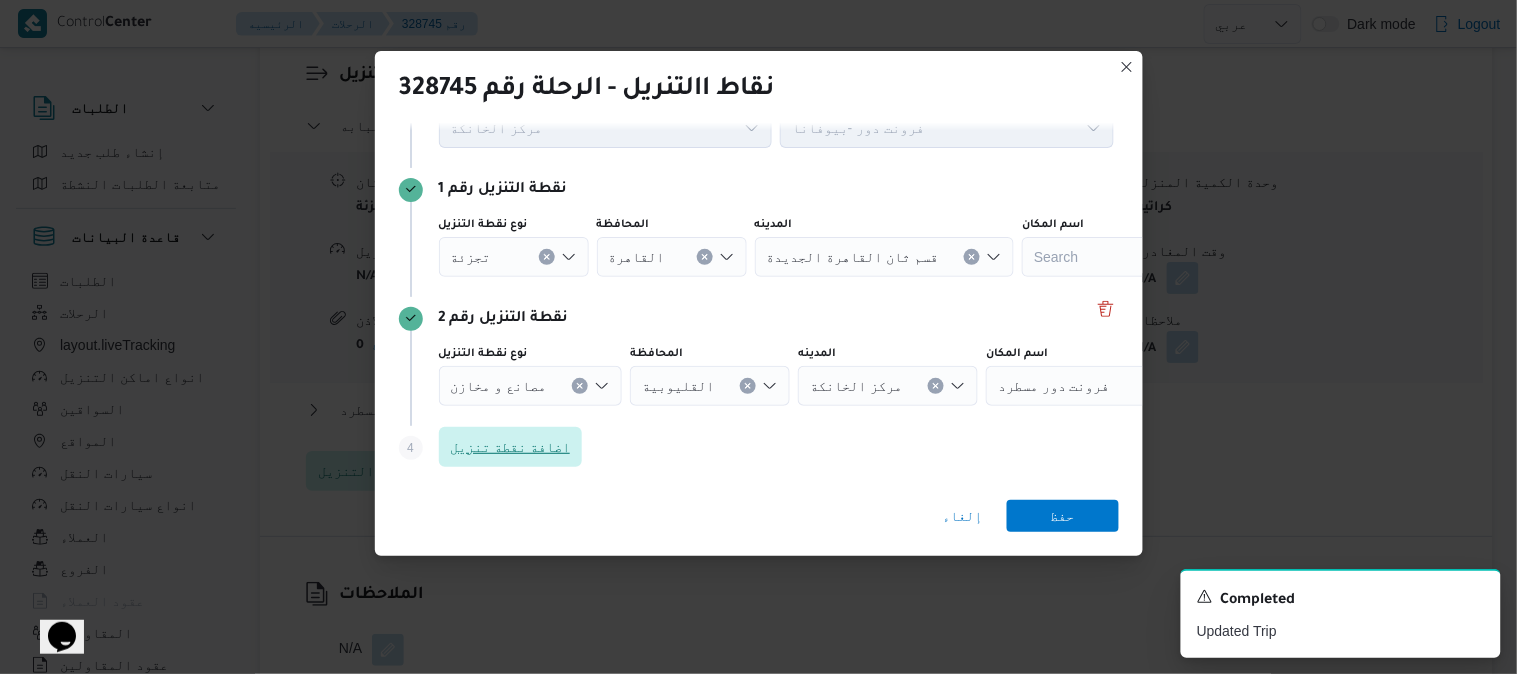 click on "اضافة نقطة تنزيل" at bounding box center (511, 447) 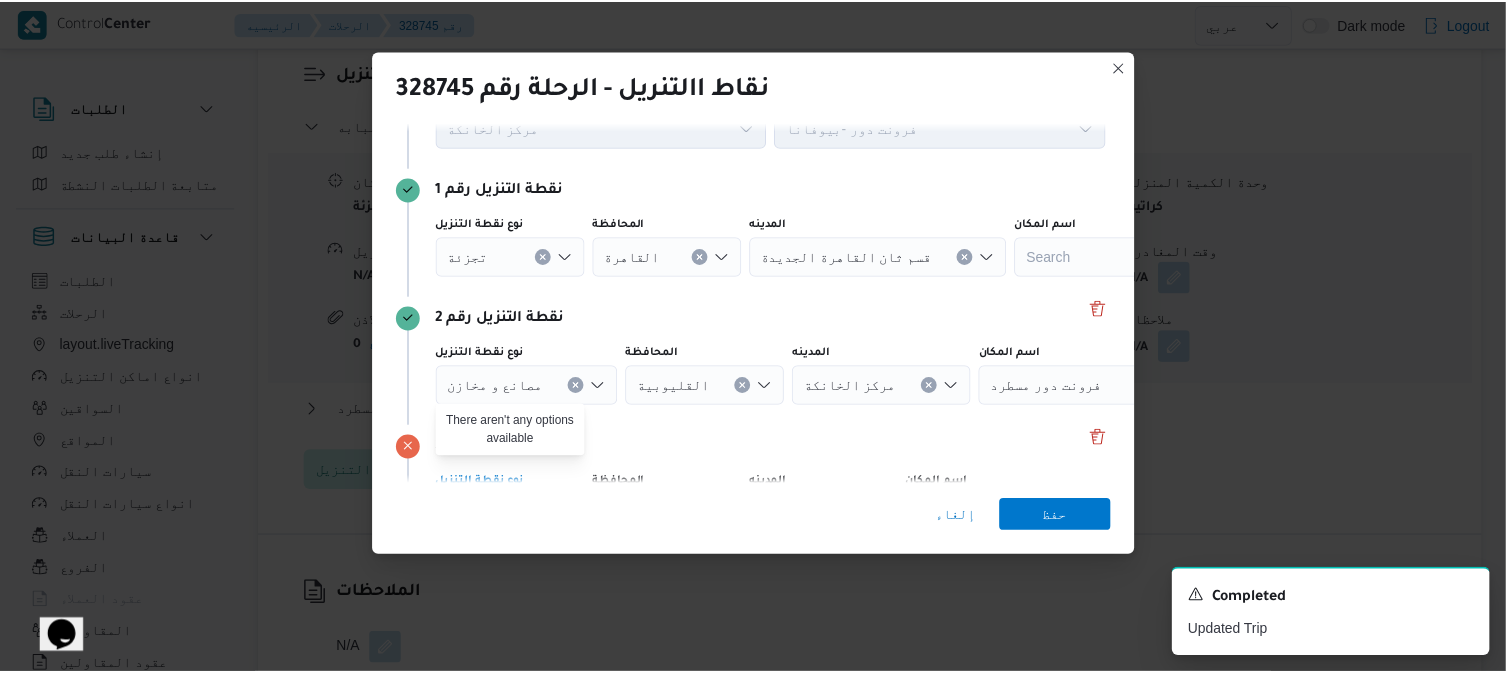 scroll, scrollTop: 222, scrollLeft: 0, axis: vertical 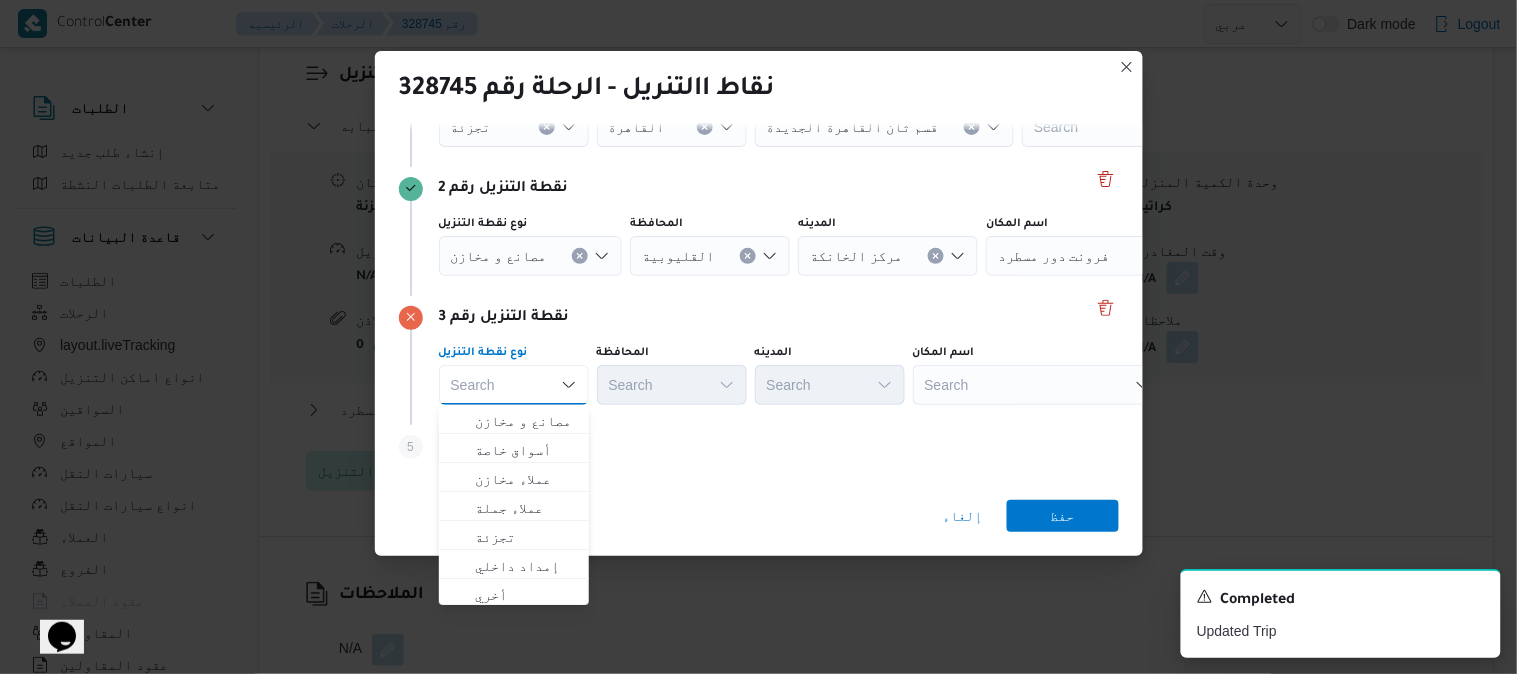 click 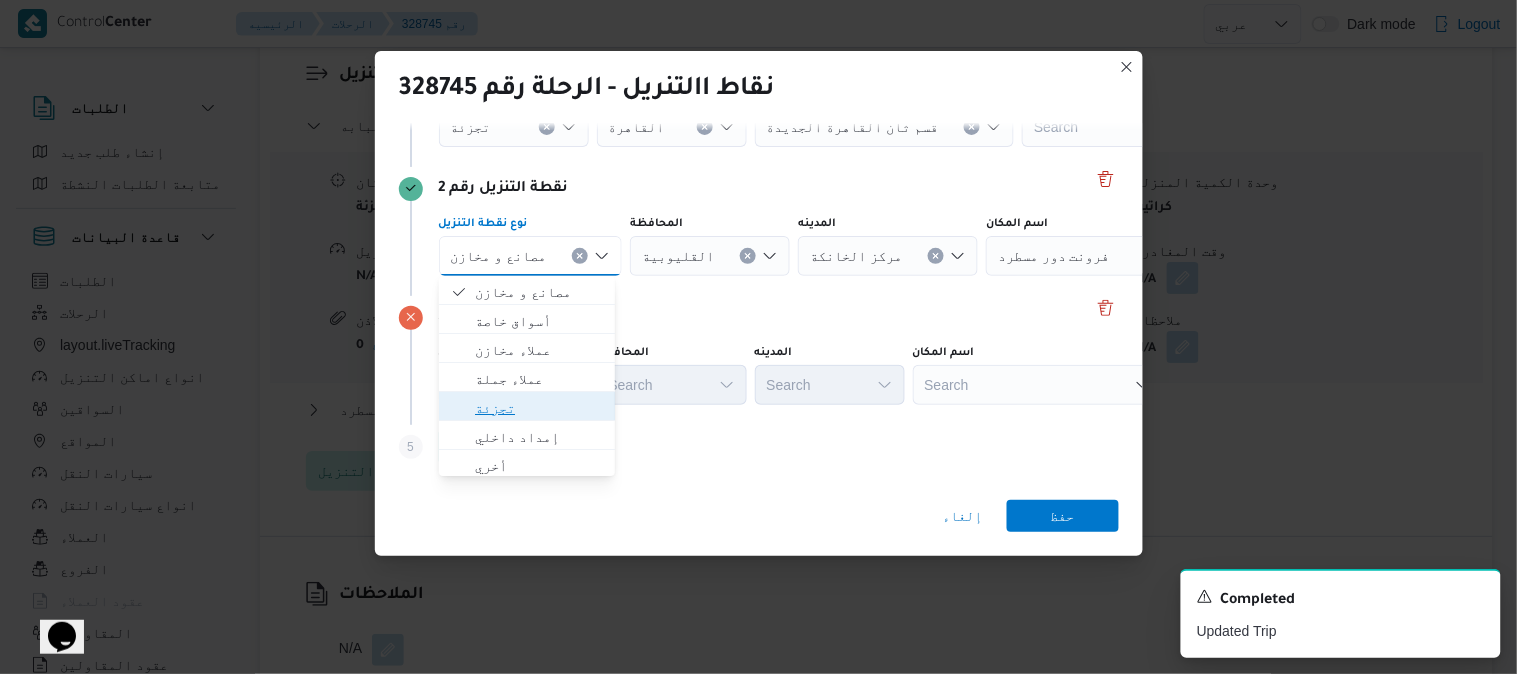 click on "تجزئة" at bounding box center (539, 408) 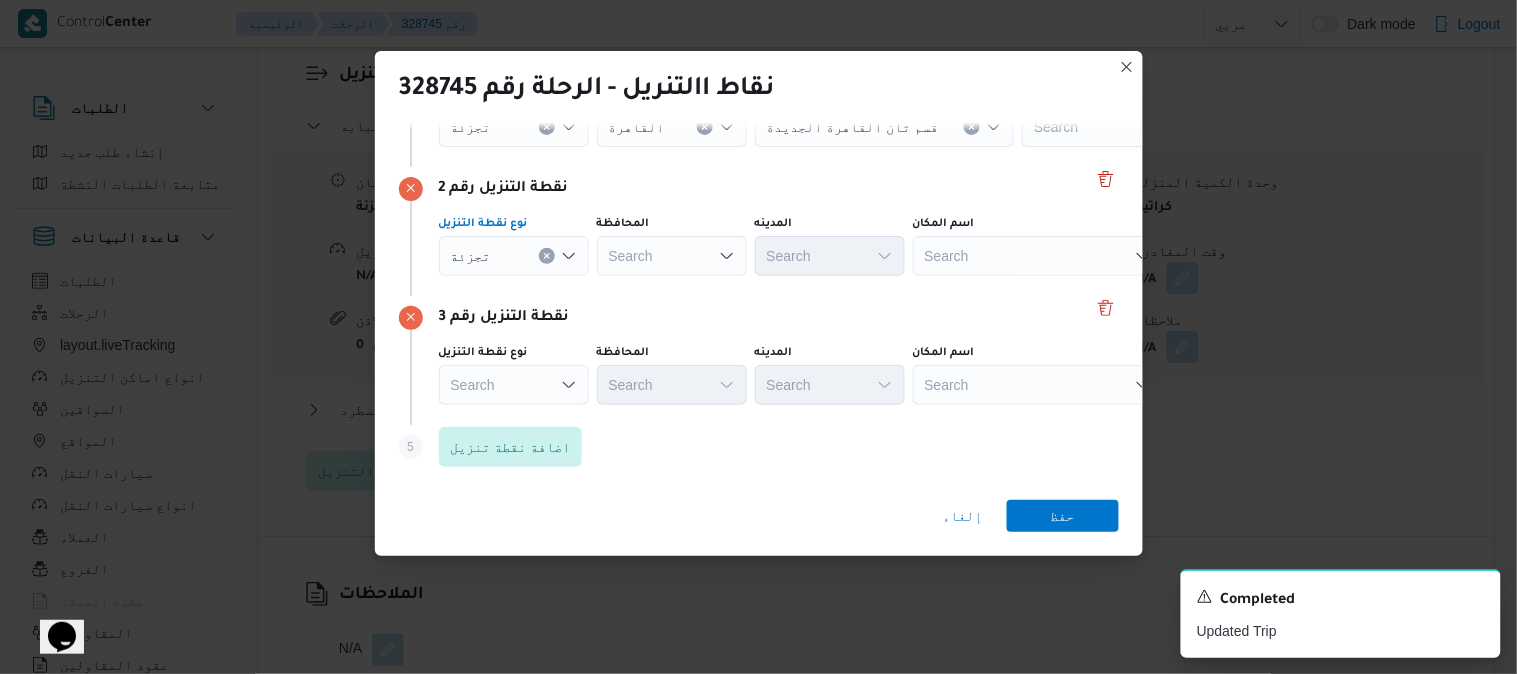 click on "Search" at bounding box center [672, 127] 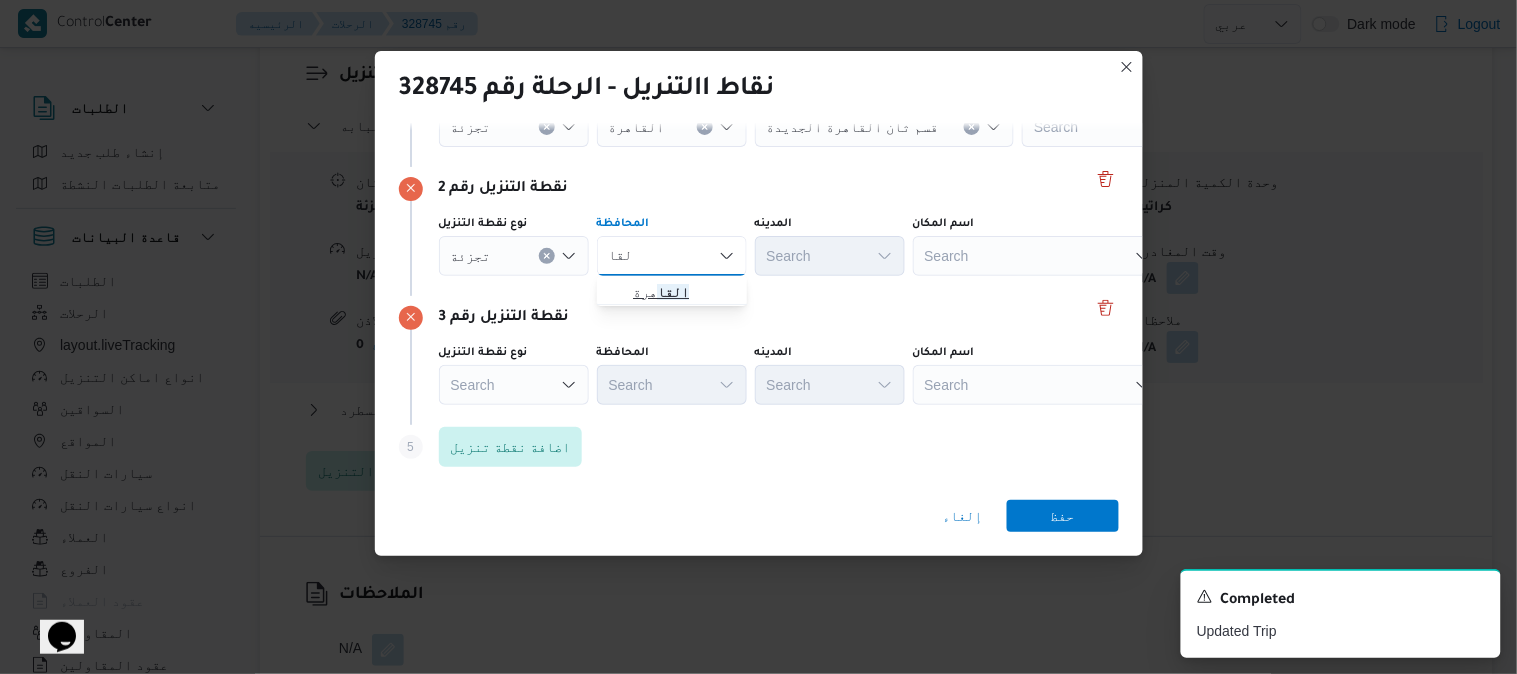type on "القا" 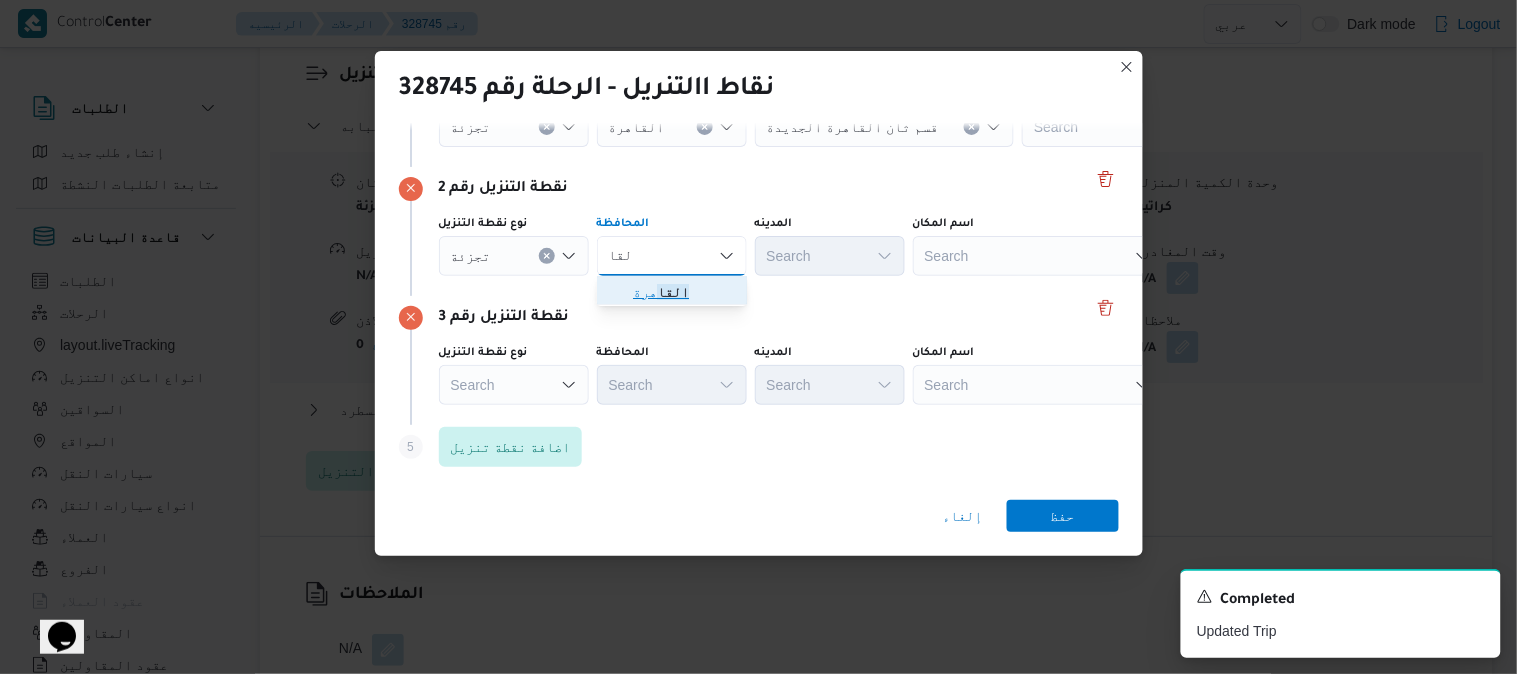 click on "القا هرة" at bounding box center (684, 292) 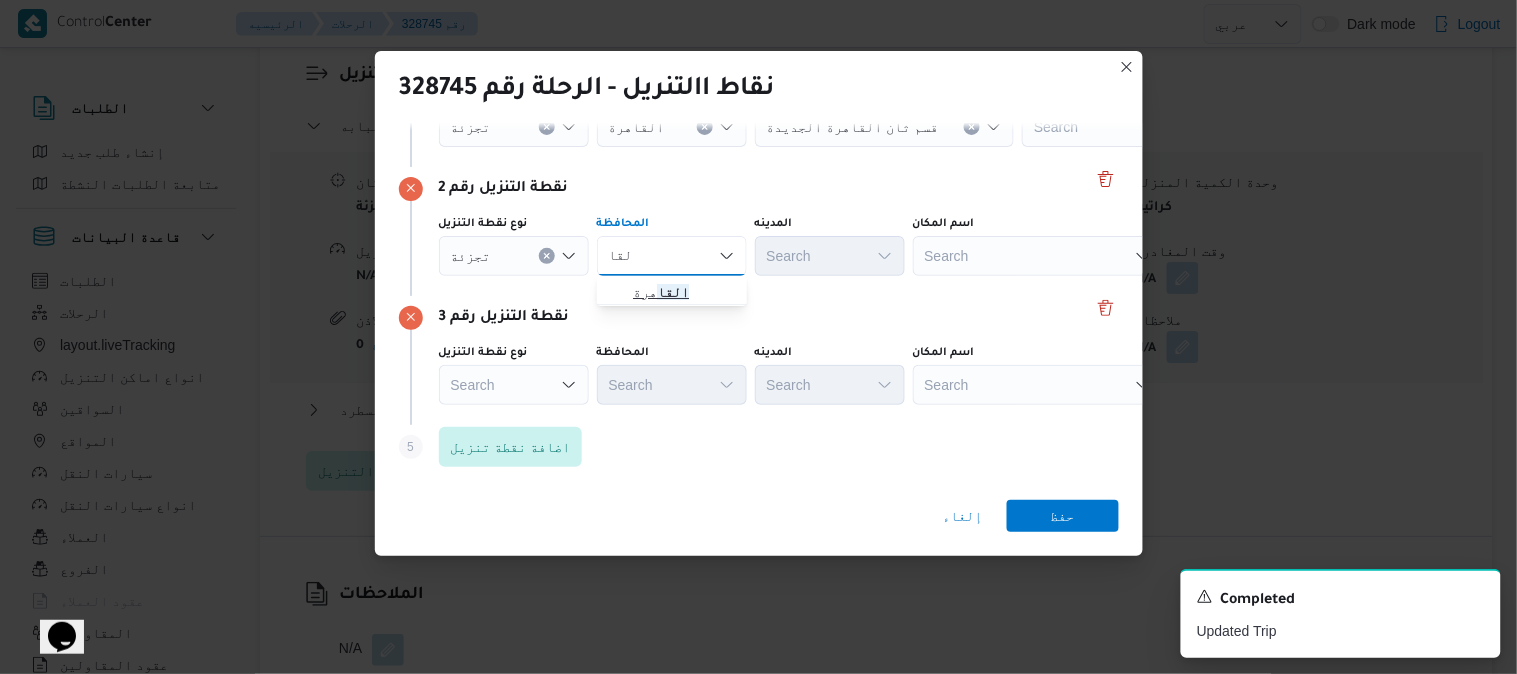 type 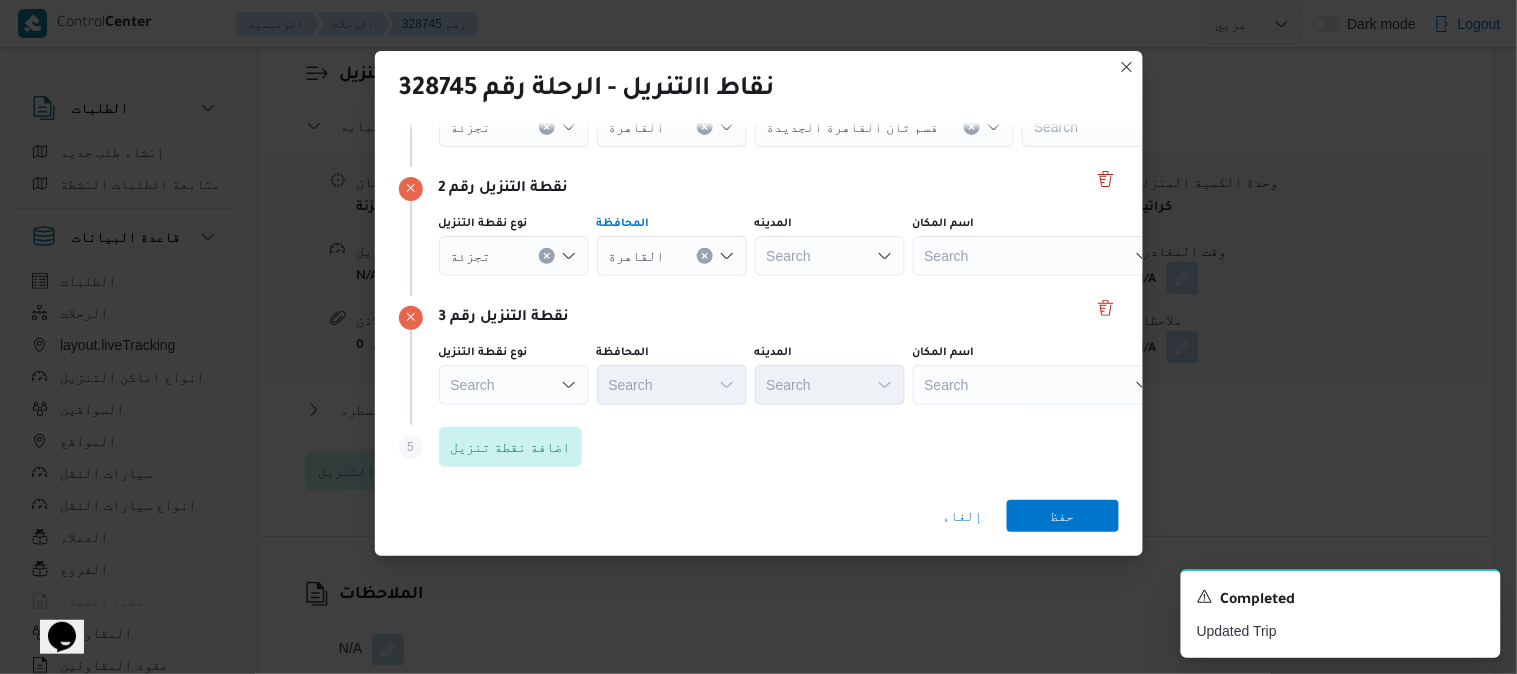 click on "Search" at bounding box center [885, 127] 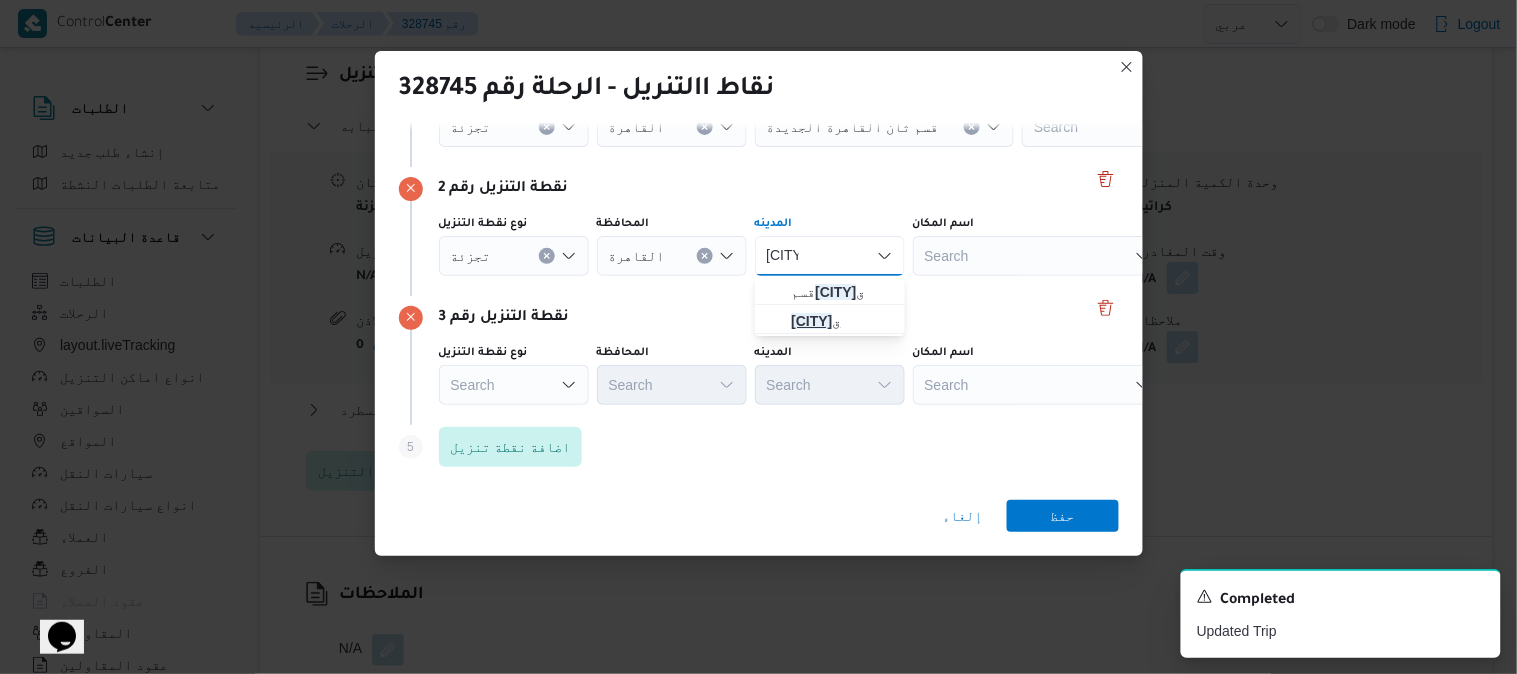 type on "الشرو" 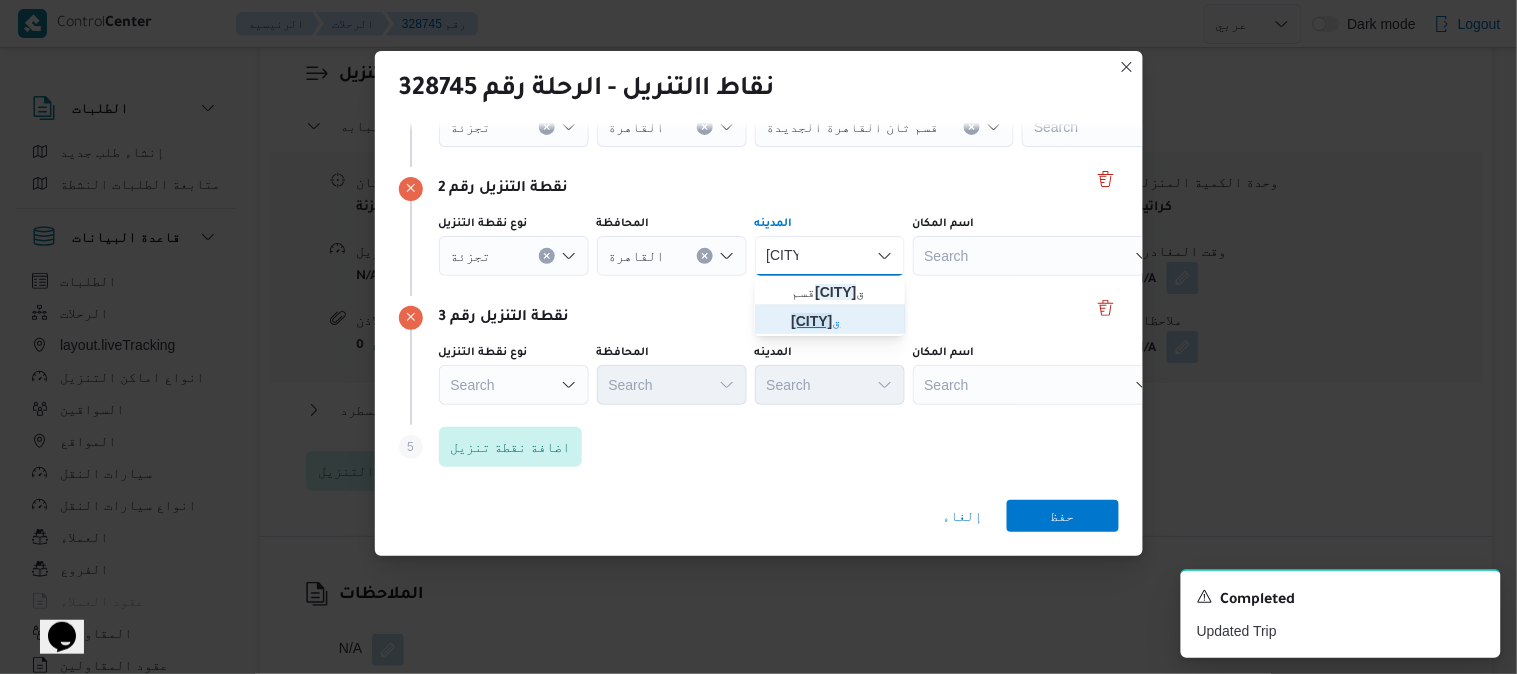 click on "الشرو" 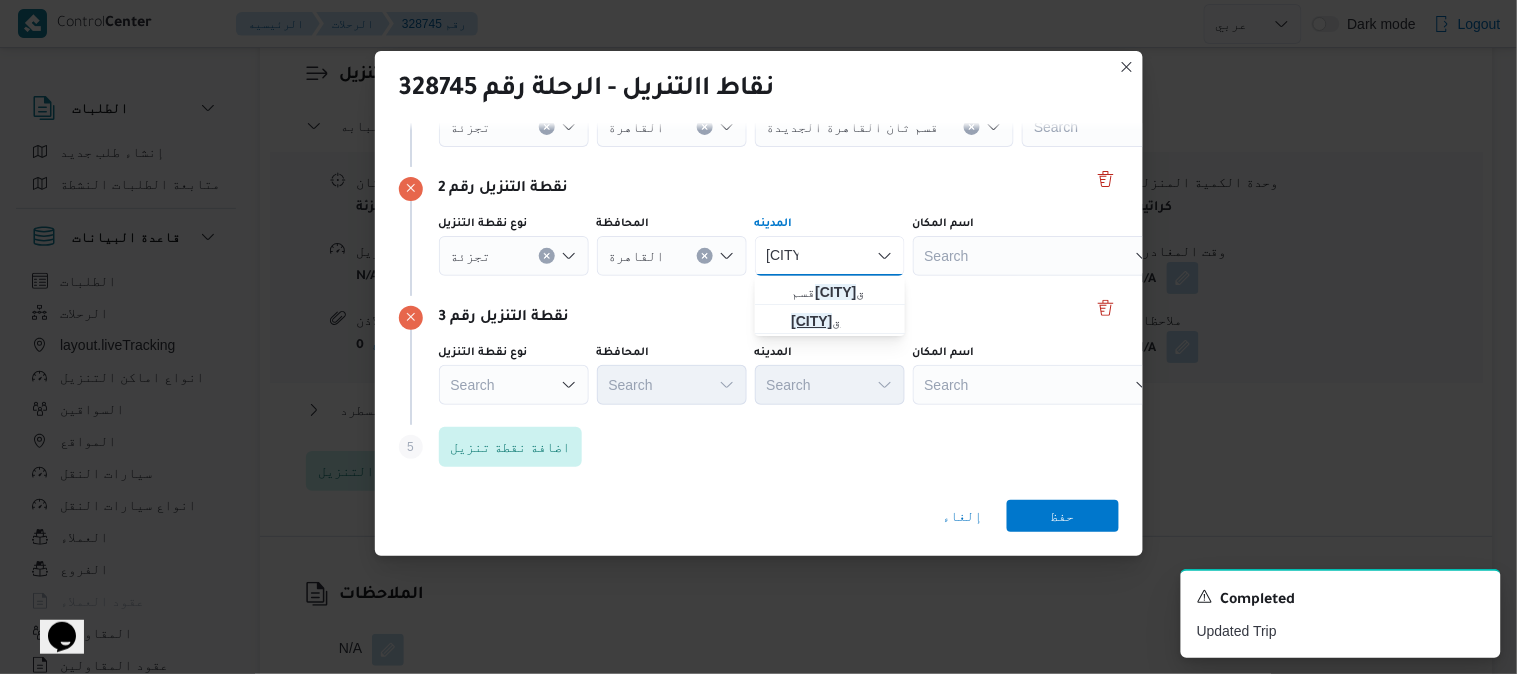 type 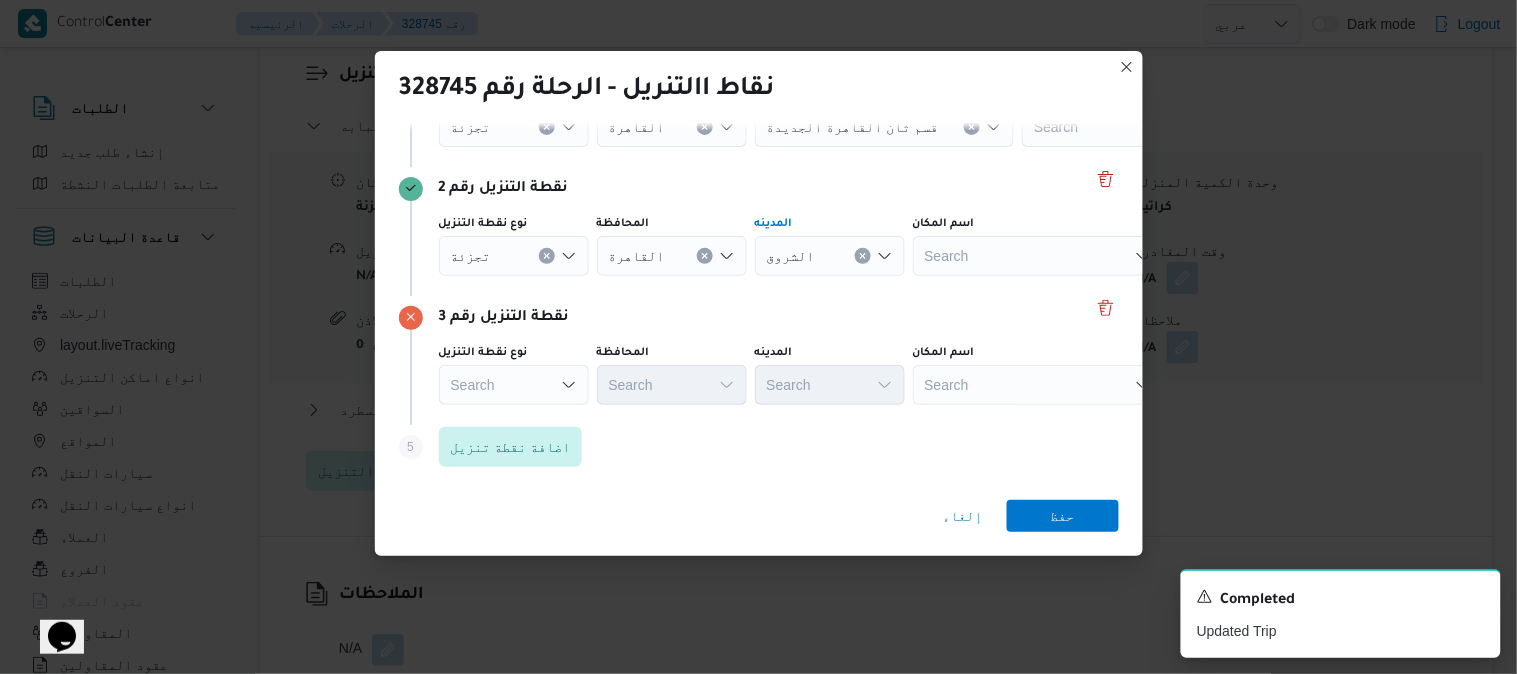 click 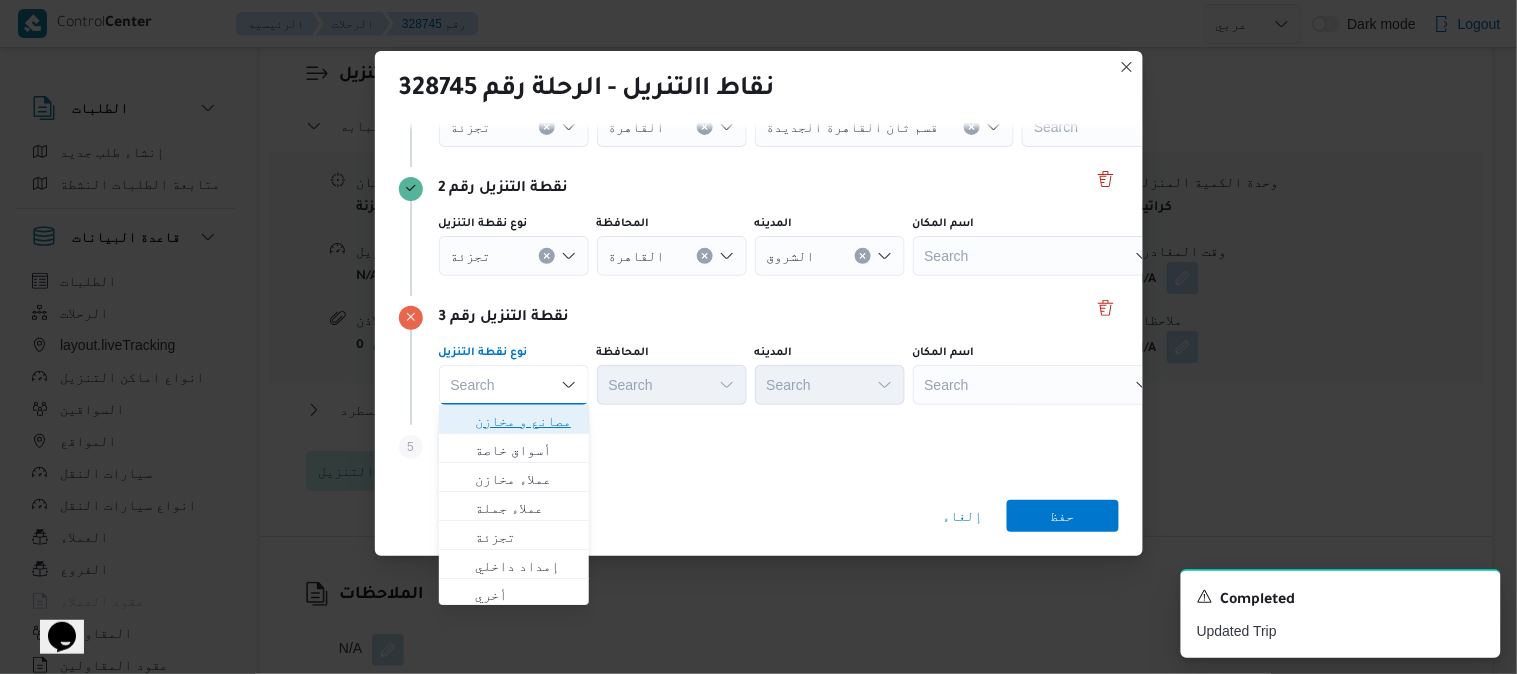 click on "مصانع و مخازن" at bounding box center (526, 421) 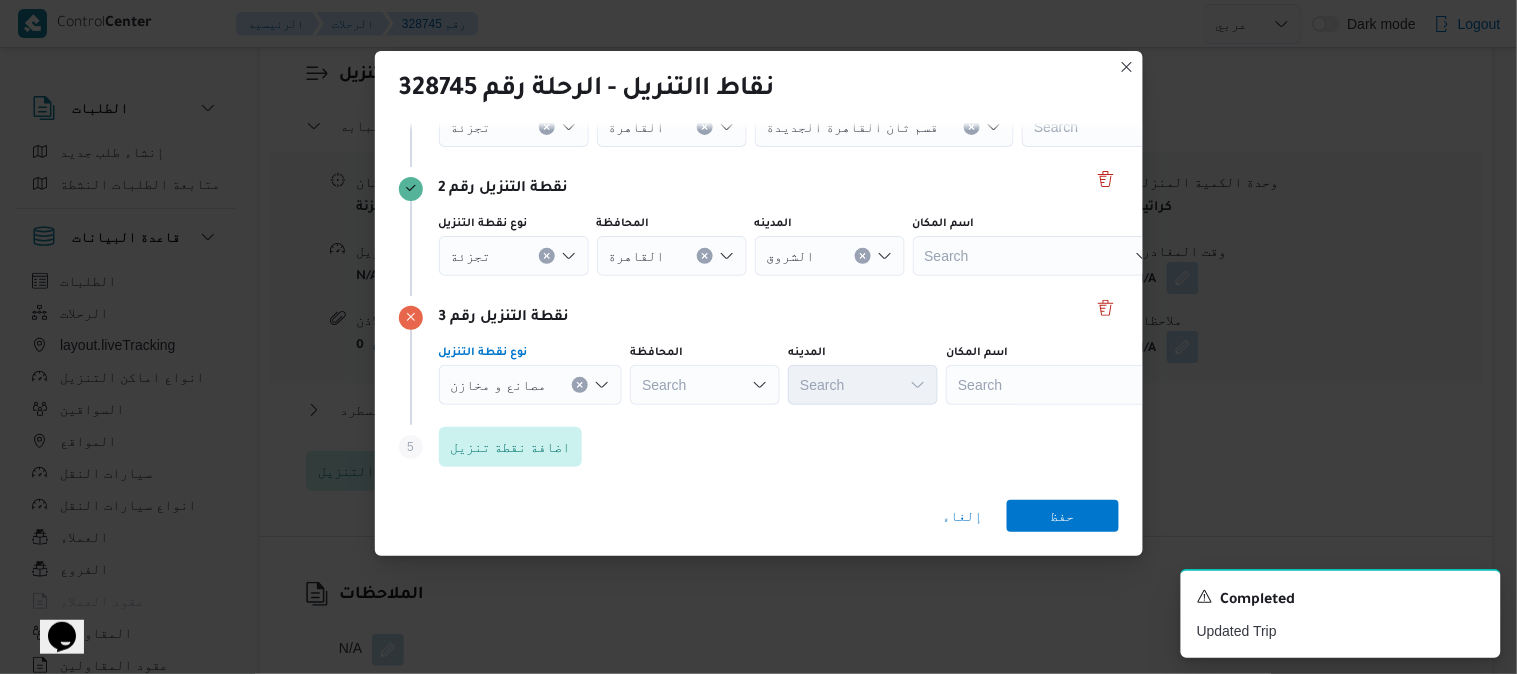 click on "المحافظة Search" at bounding box center (672, 117) 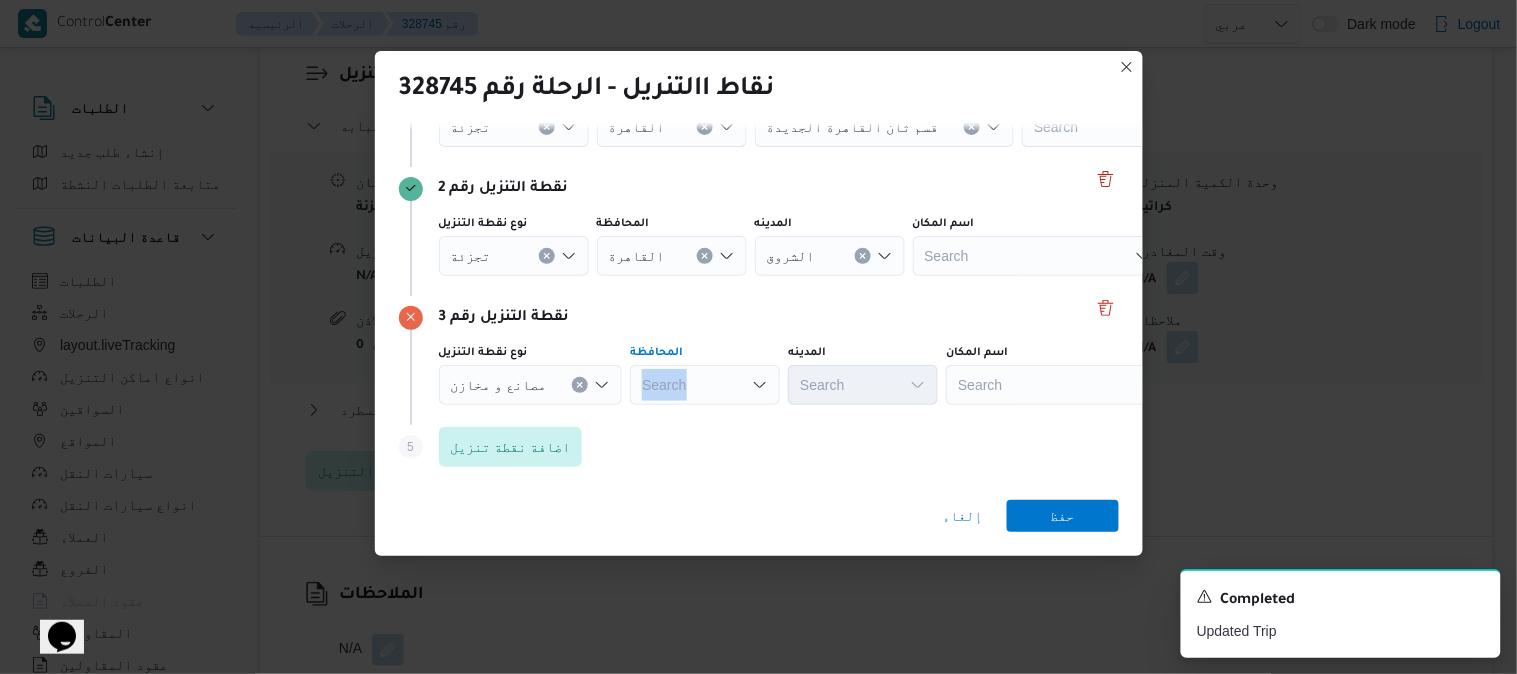 click on "Search" at bounding box center (672, 127) 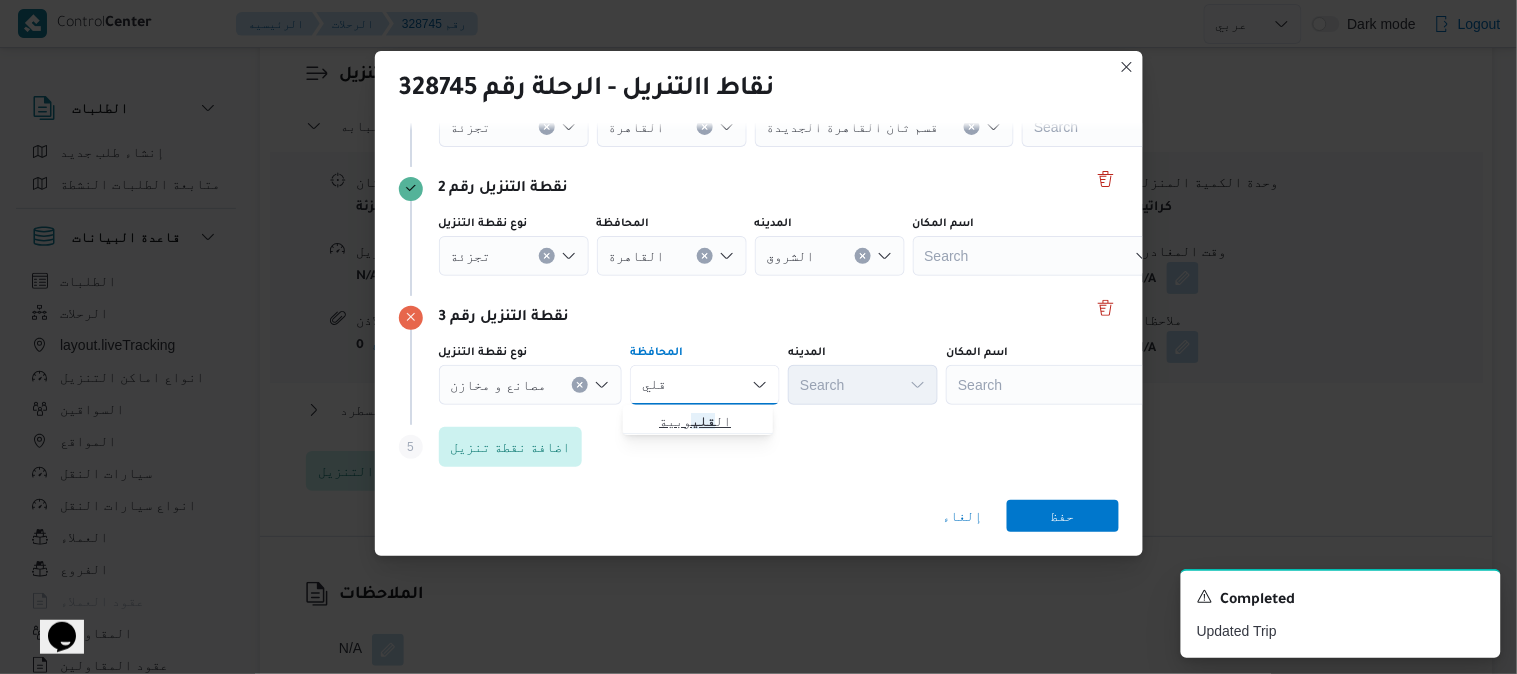 type on "قلي" 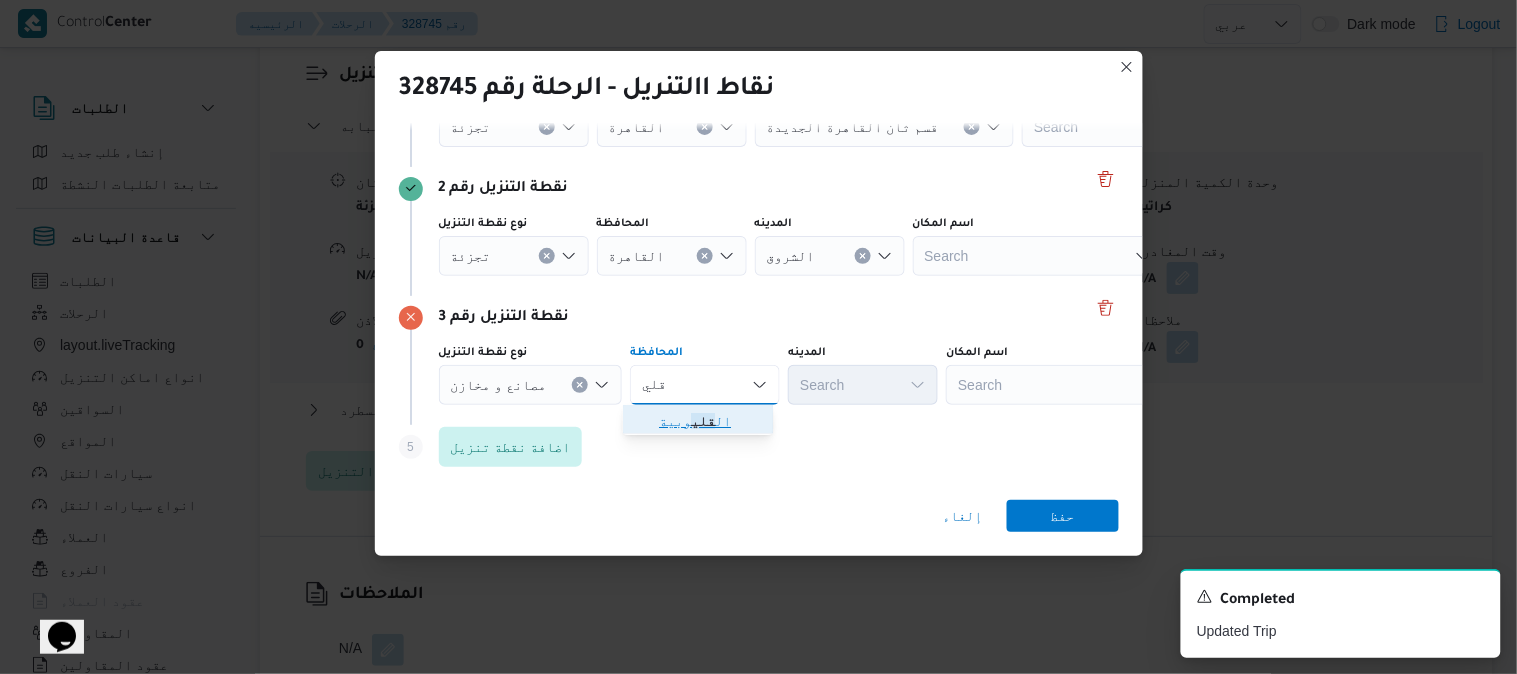 click on "ال قلي وبية" at bounding box center [710, 421] 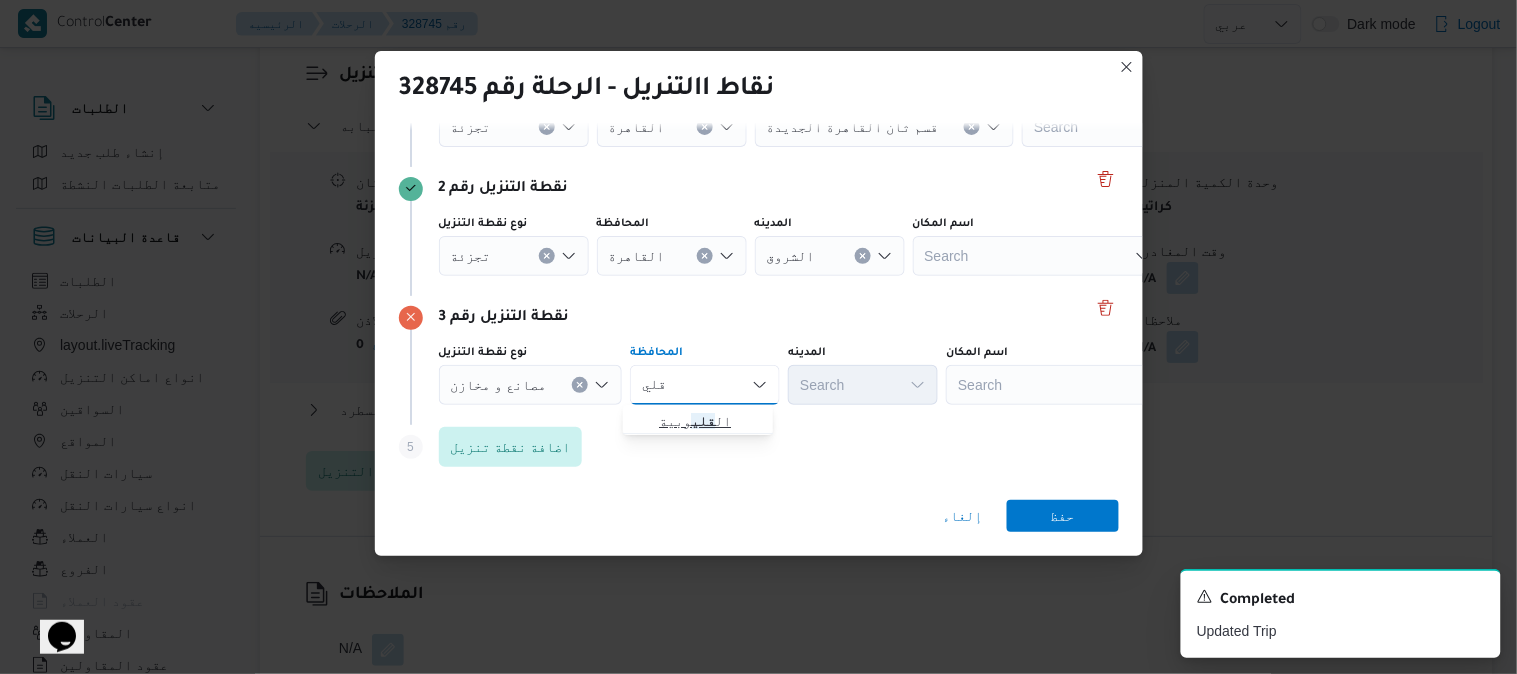 type 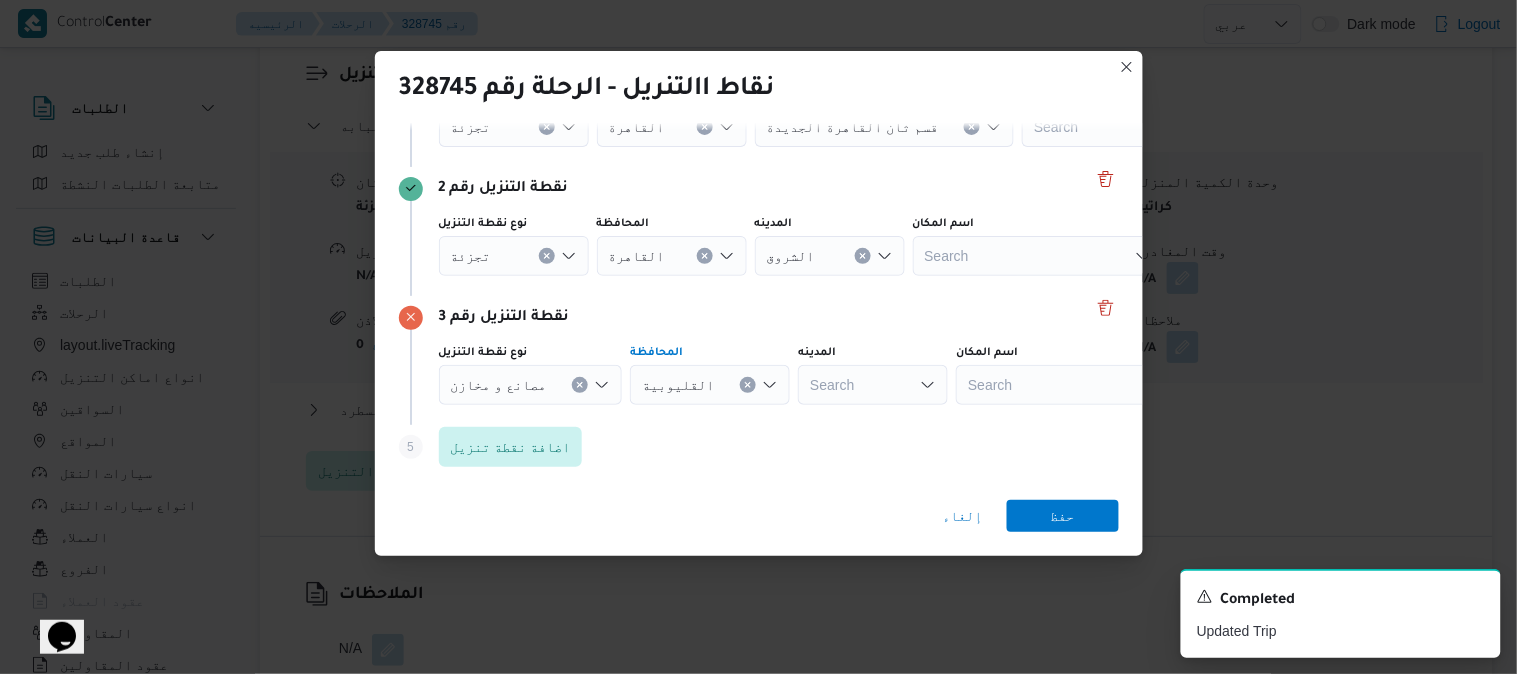 click on "Search" at bounding box center (885, 127) 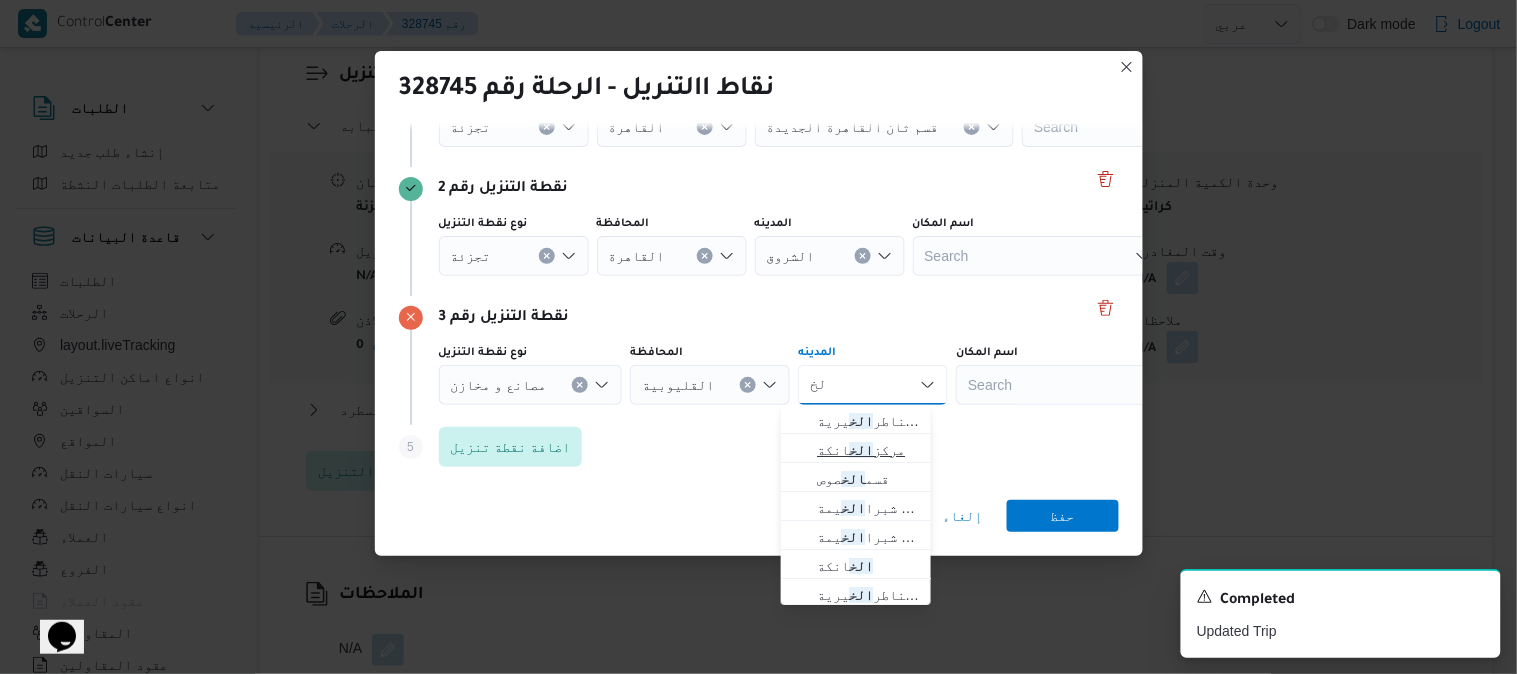 type on "الخ" 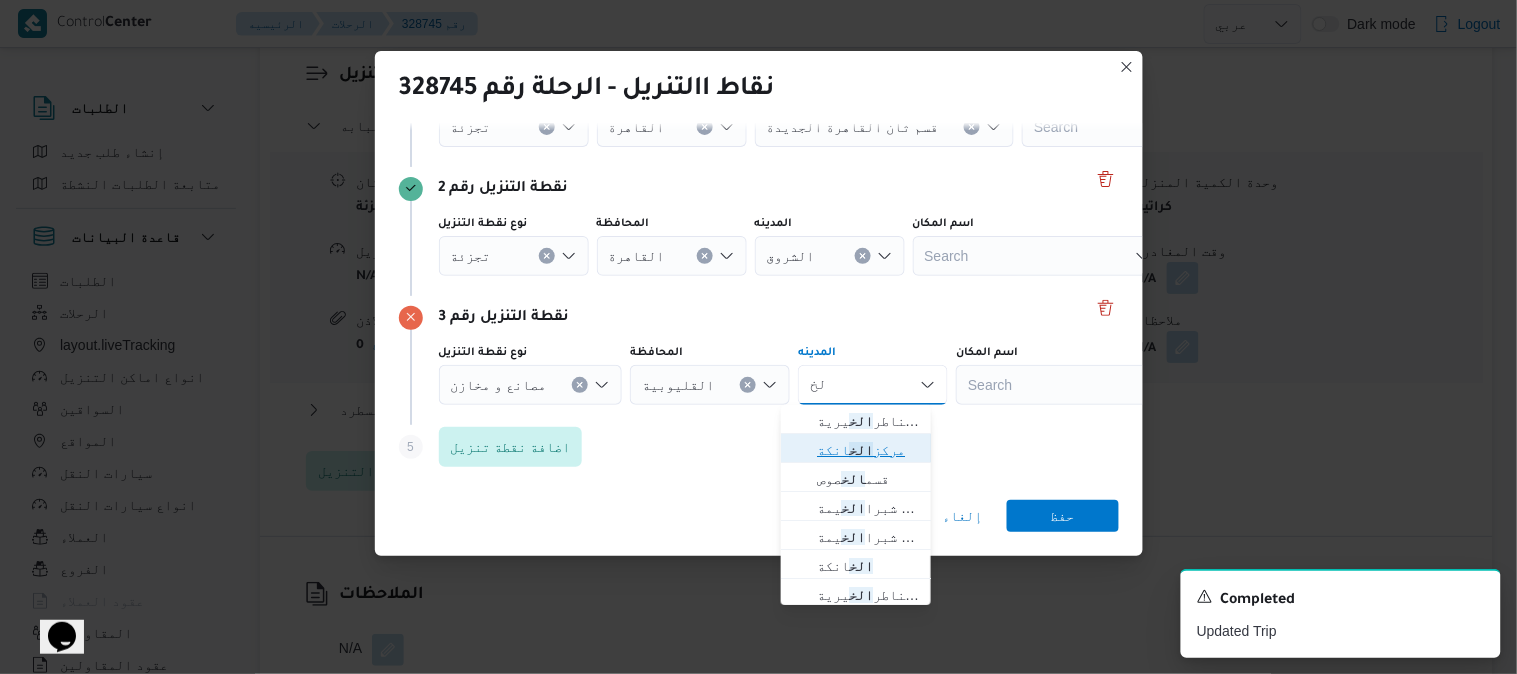 click on "الخ" at bounding box center [861, 450] 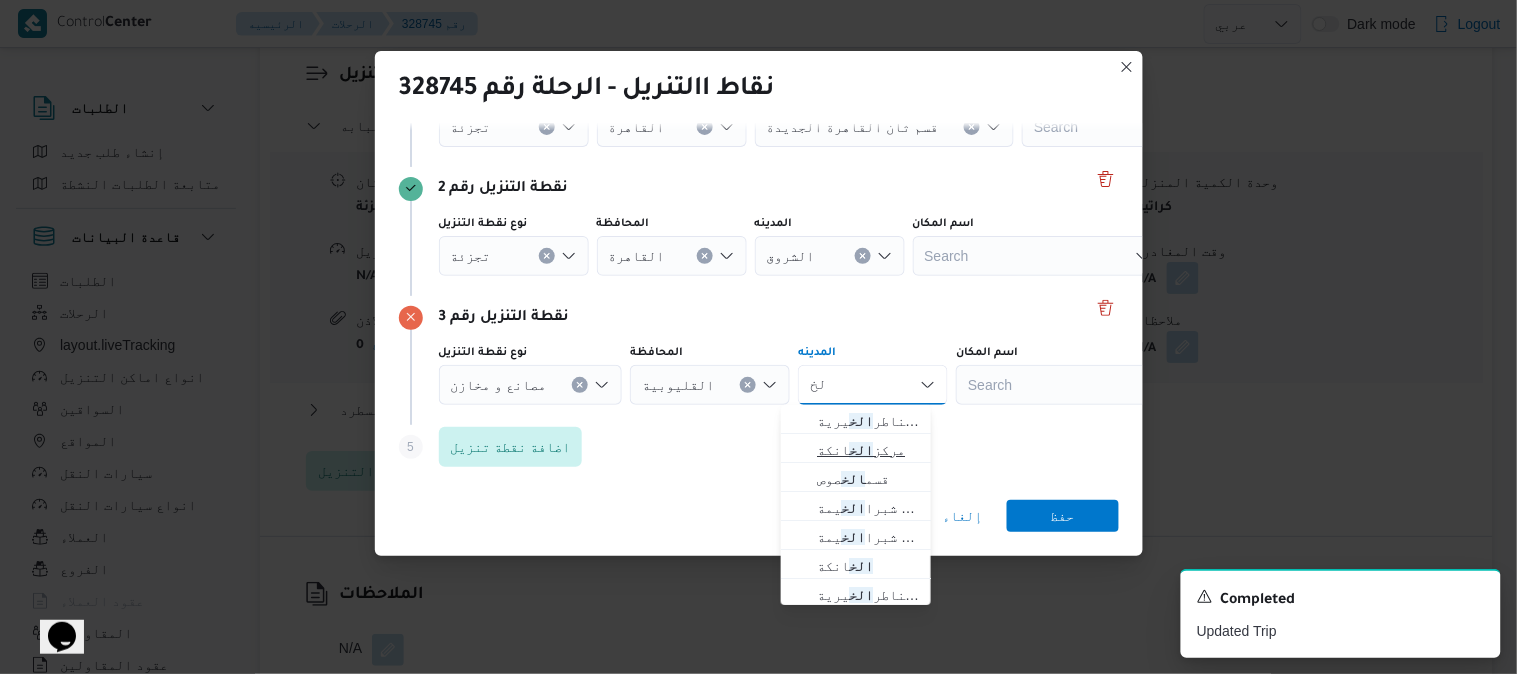 type 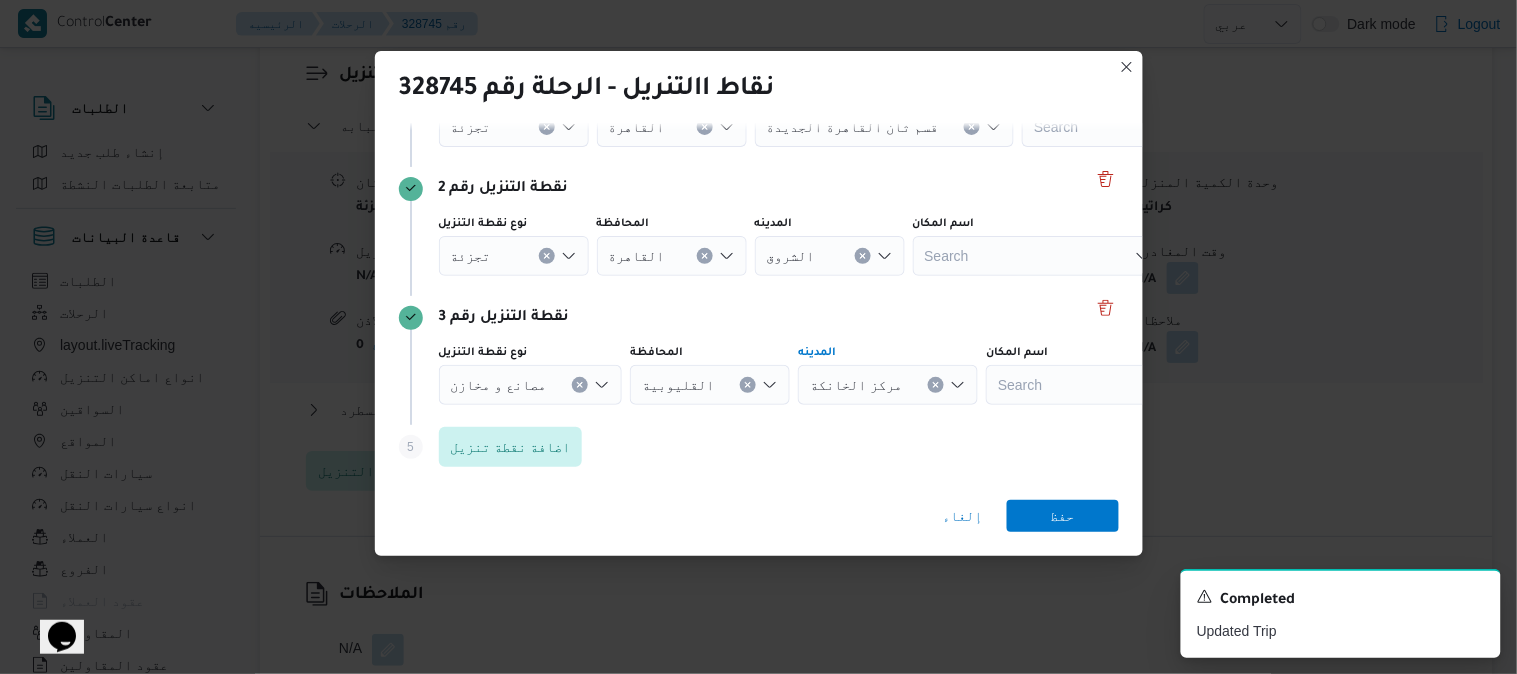 click on "Search" at bounding box center [1147, 127] 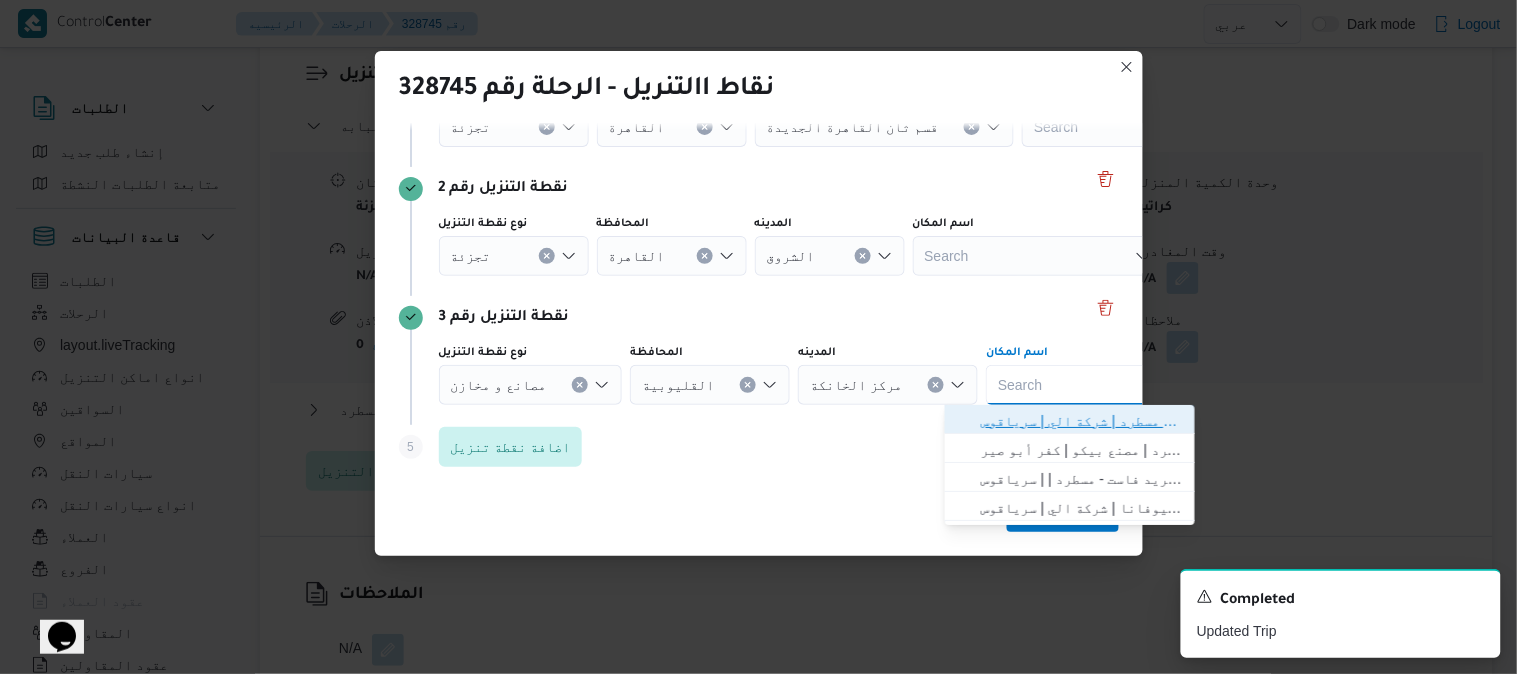 click on "فرونت دور مسطرد | شركة الي | سرياقوس" at bounding box center (1082, 421) 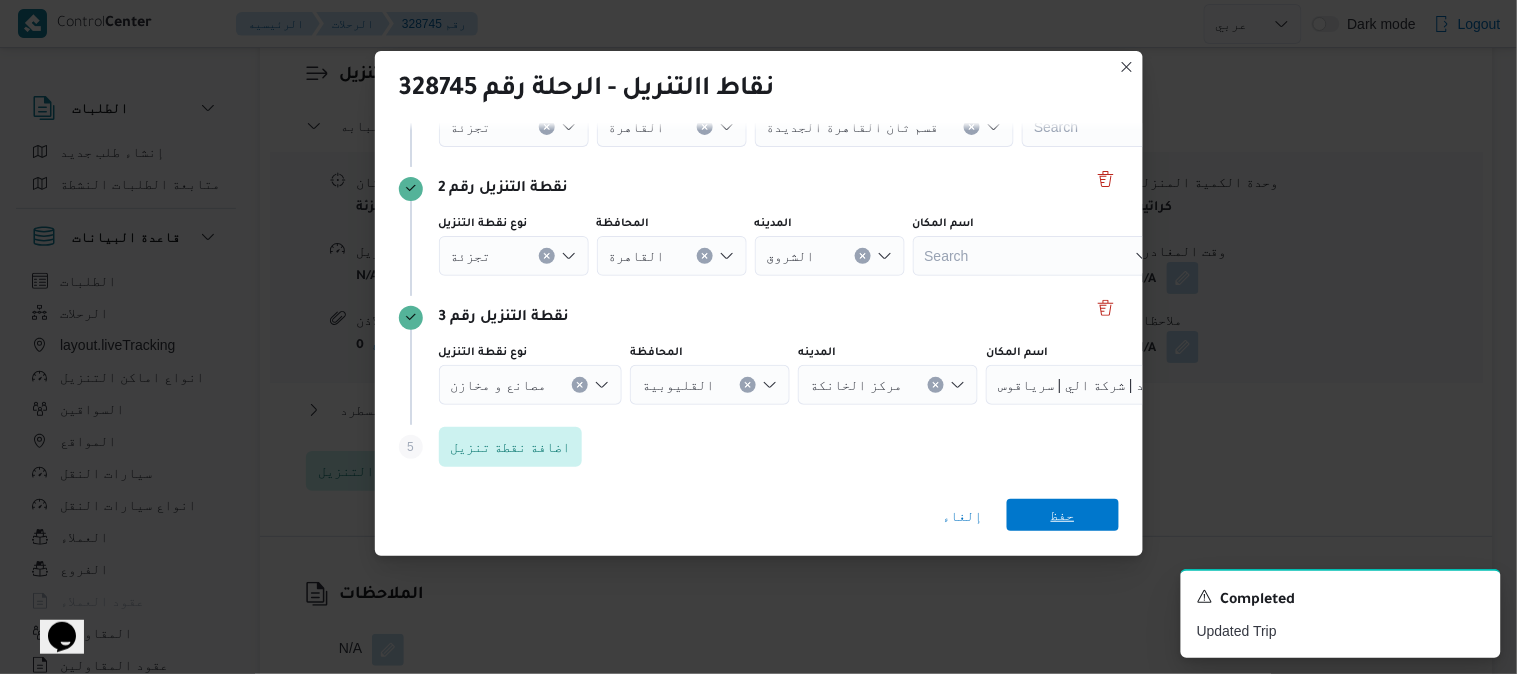 click on "حفظ" at bounding box center (1063, 515) 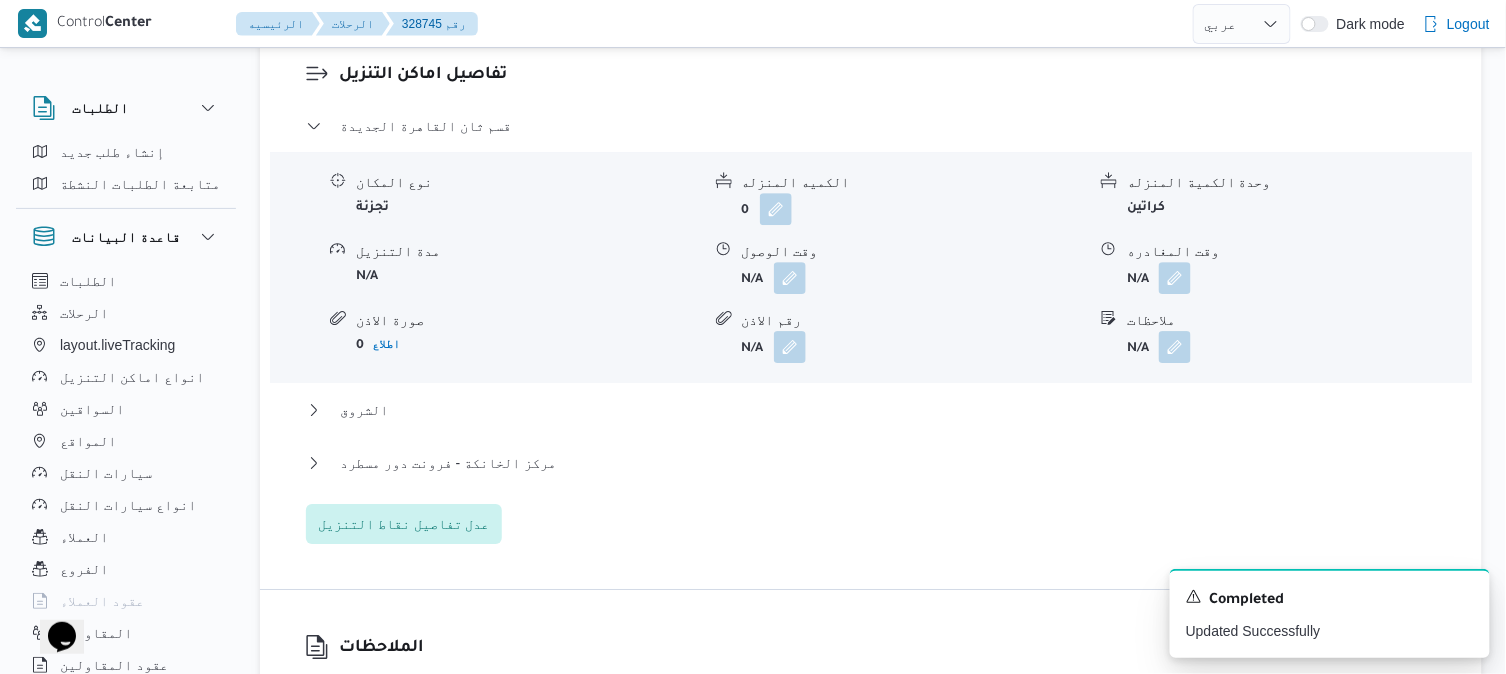 click on "قسم ثان القاهرة الجديدة نوع المكان تجزئة الكميه المنزله 0 وحدة الكمية المنزله كراتين مدة التنزيل N/A وقت الوصول N/A وقت المغادره N/A صورة الاذن 0 اطلاع رقم الاذن N/A ملاحظات N/A الشروق نوع المكان تجزئة الكميه المنزله 0 وحدة الكمية المنزله كراتين مدة التنزيل N/A وقت الوصول N/A وقت المغادره N/A صورة الاذن 0 اطلاع رقم الاذن N/A ملاحظات N/A مركز الخانكة -
فرونت دور مسطرد نوع المكان مصانع و مخازن الكميه المنزله 0 وحدة الكمية المنزله كراتين مدة التنزيل N/A وقت الوصول N/A وقت المغادره N/A صورة الاذن 0 اطلاع رقم الاذن N/A ملاحظات N/A عدل تفاصيل نقاط التنزيل" at bounding box center (871, 329) 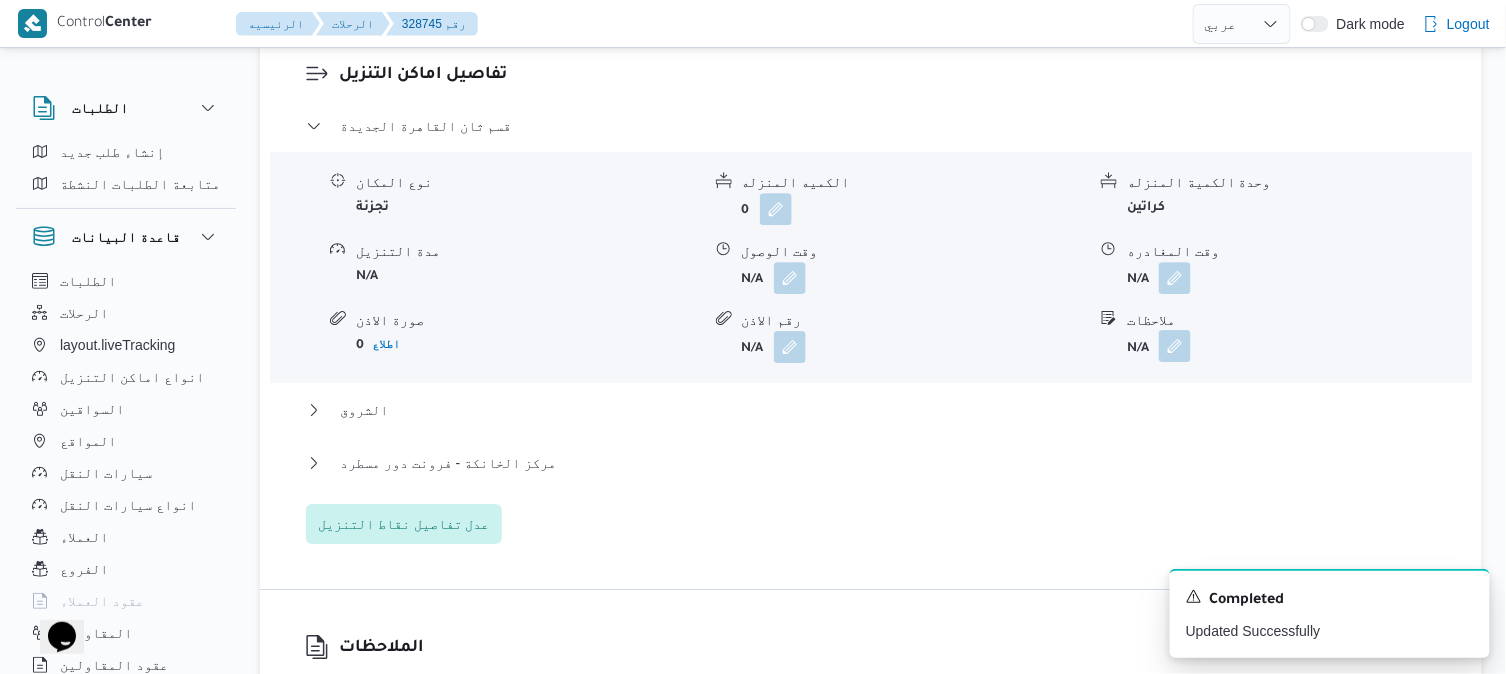 click at bounding box center [1175, 346] 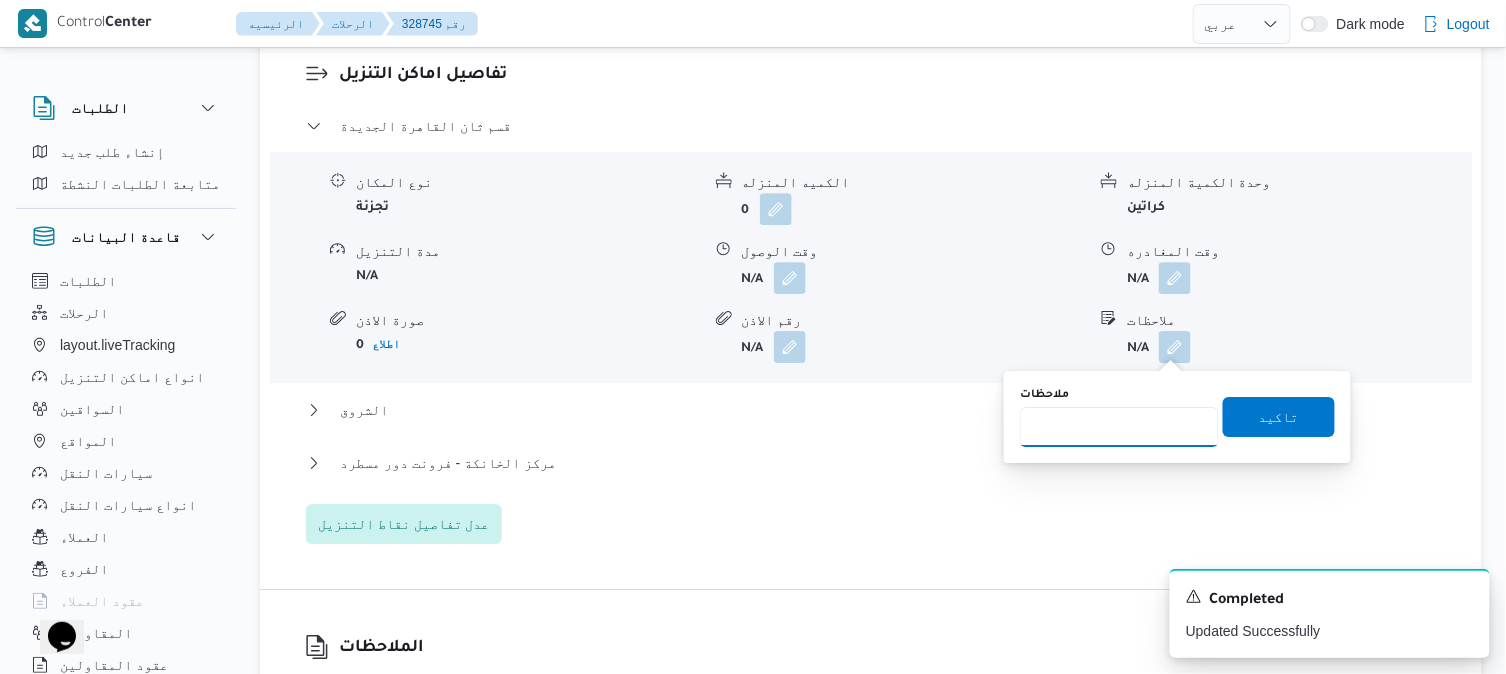 click on "ملاحظات" at bounding box center [1119, 427] 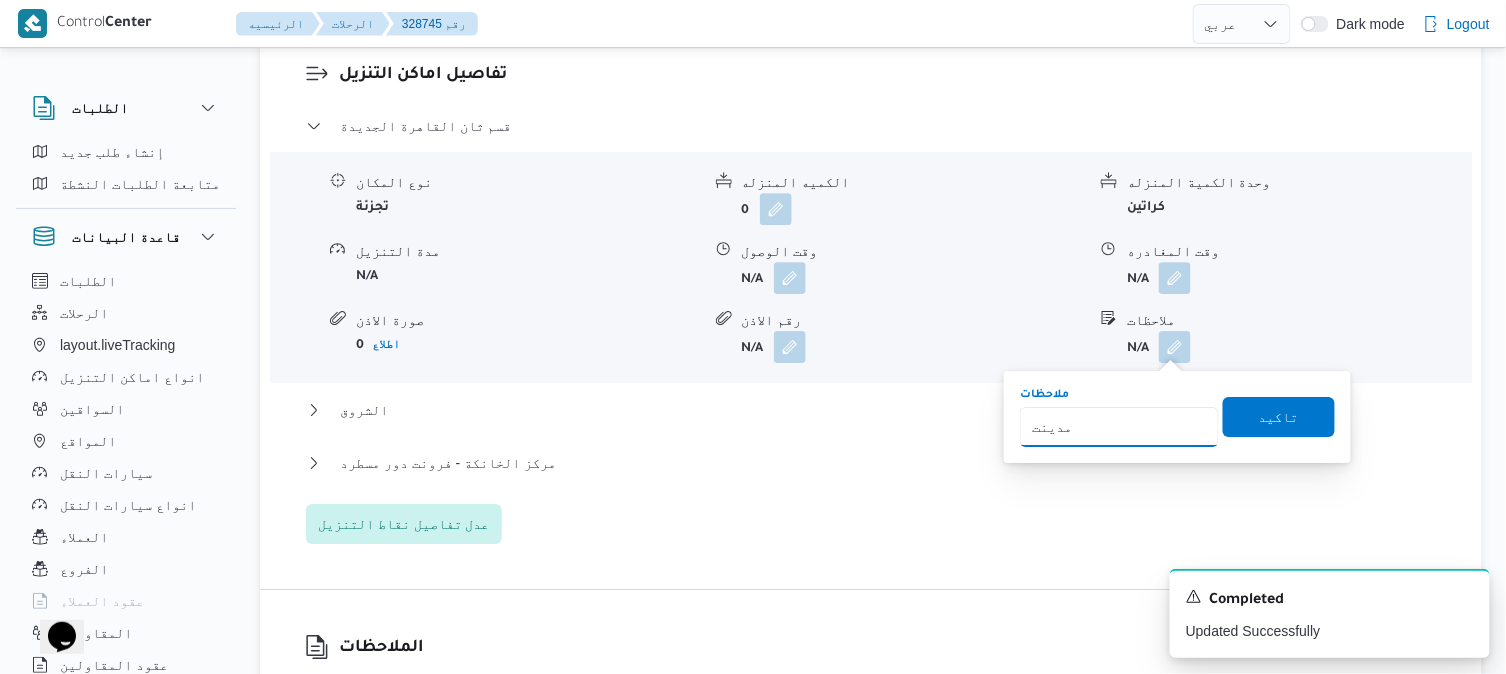 type on "مدينتي" 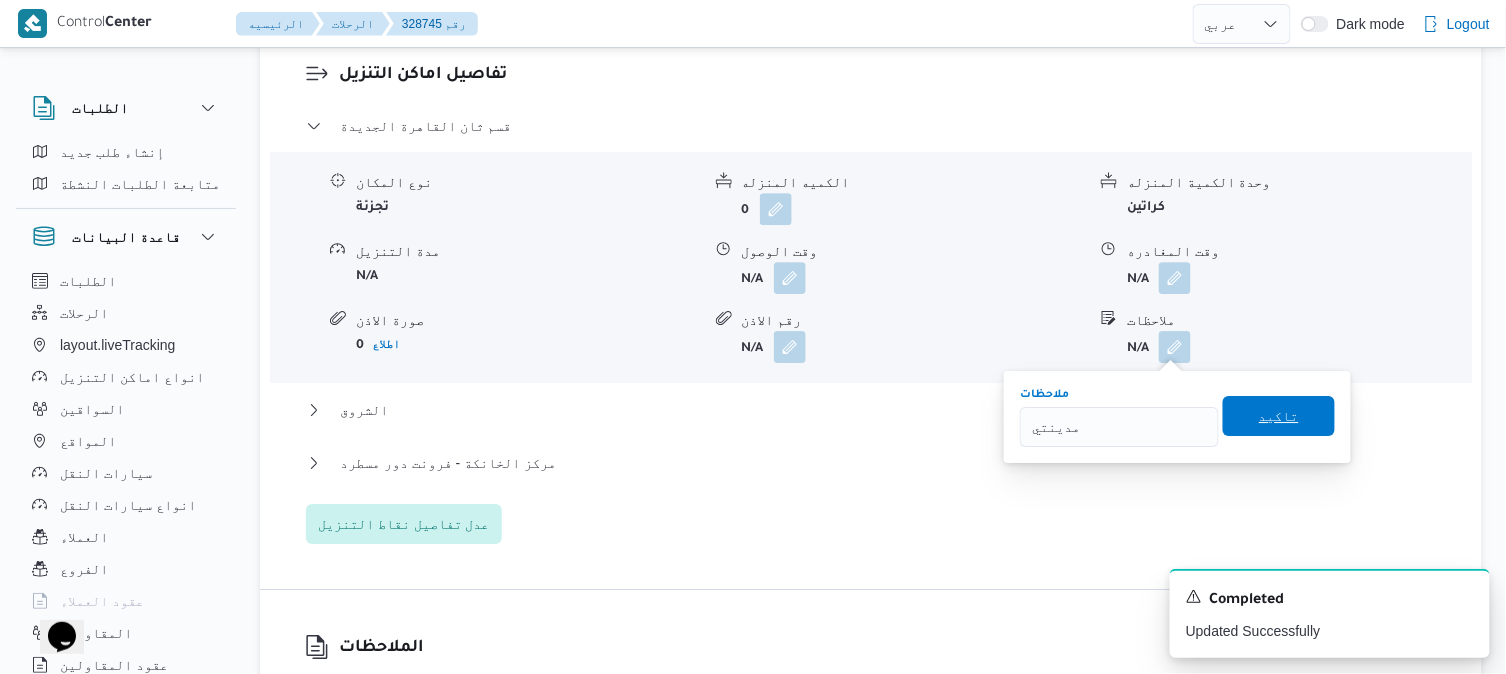 click on "تاكيد" at bounding box center (1279, 416) 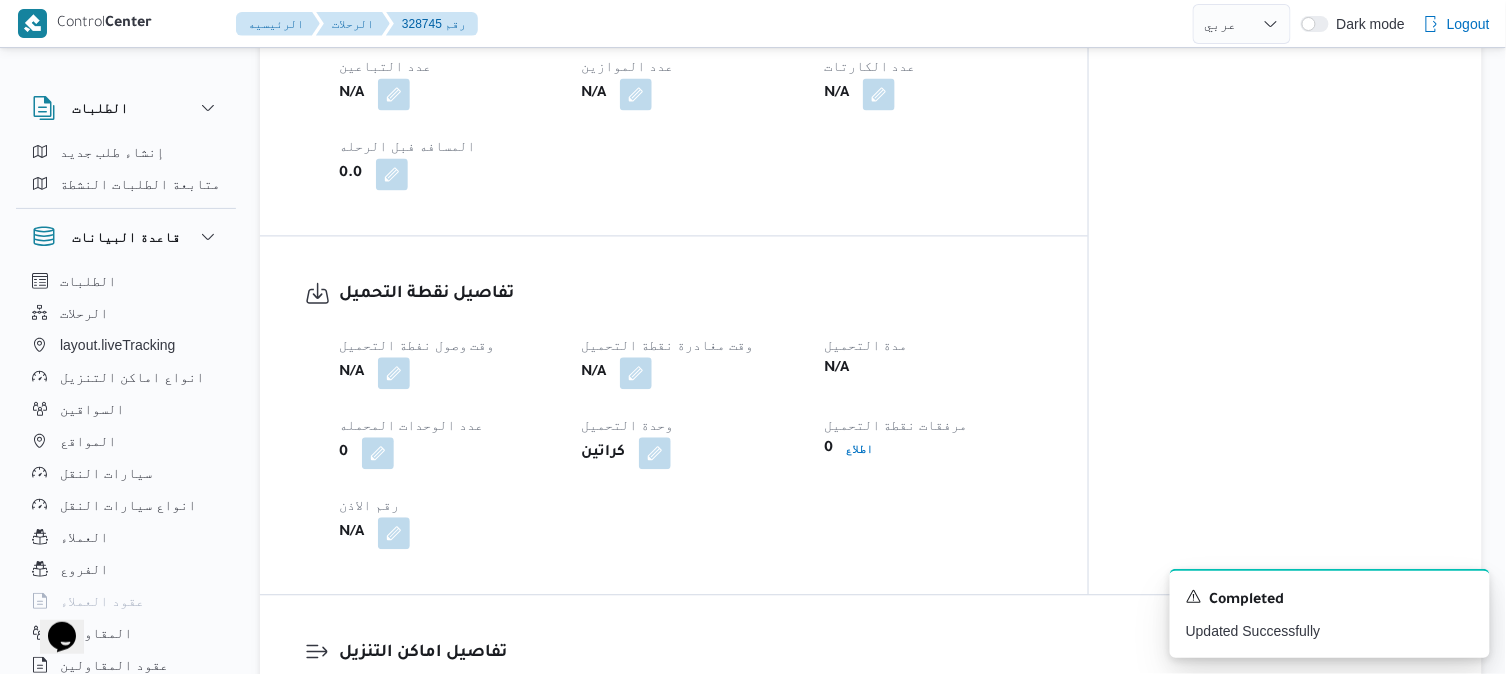 scroll, scrollTop: 1003, scrollLeft: 0, axis: vertical 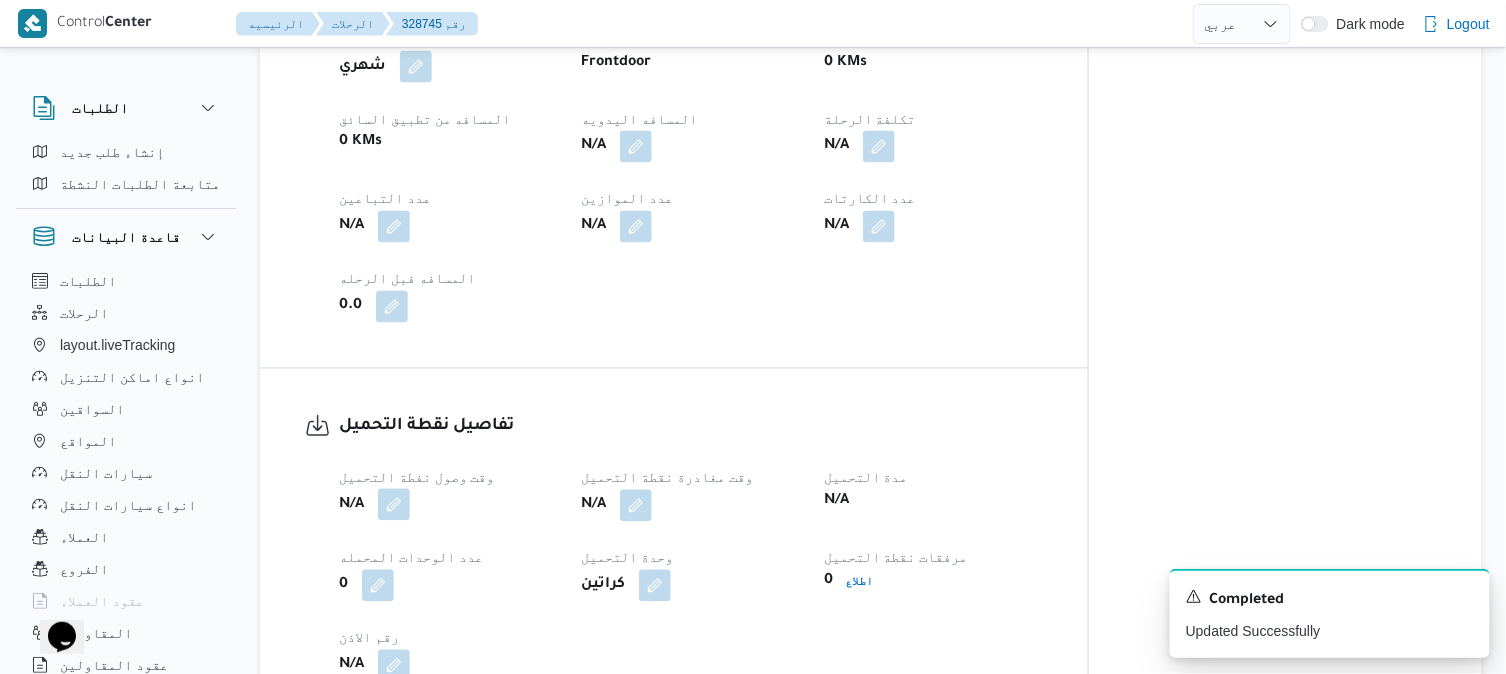 click at bounding box center (394, 505) 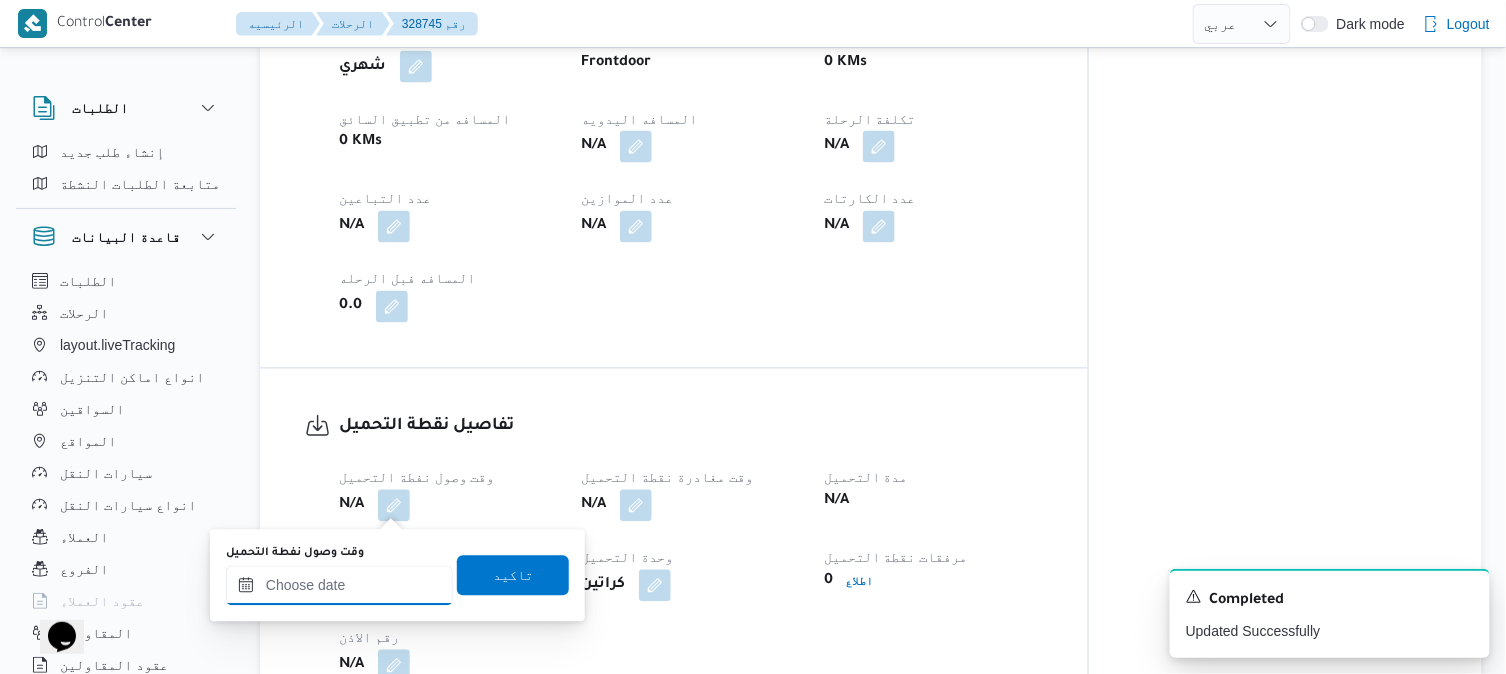 click on "وقت وصول نفطة التحميل" at bounding box center (339, 586) 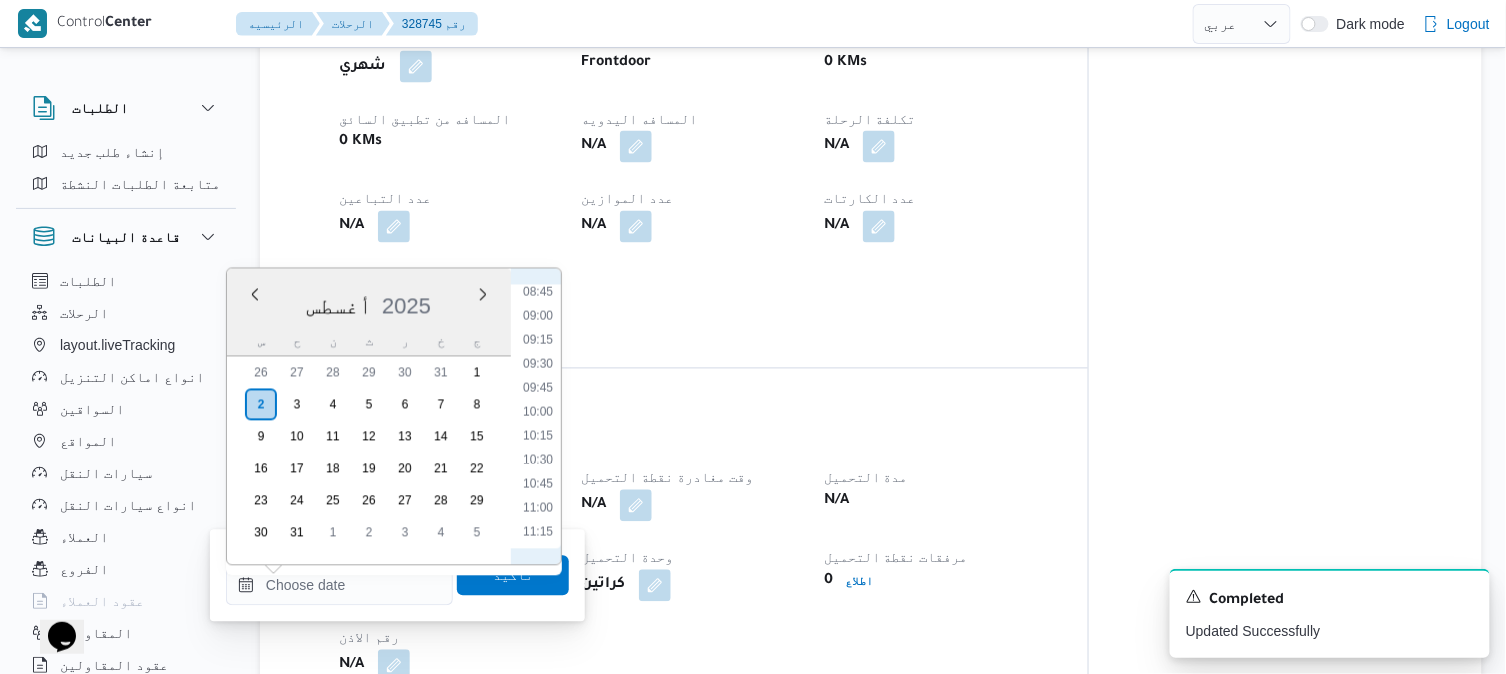 scroll, scrollTop: 621, scrollLeft: 0, axis: vertical 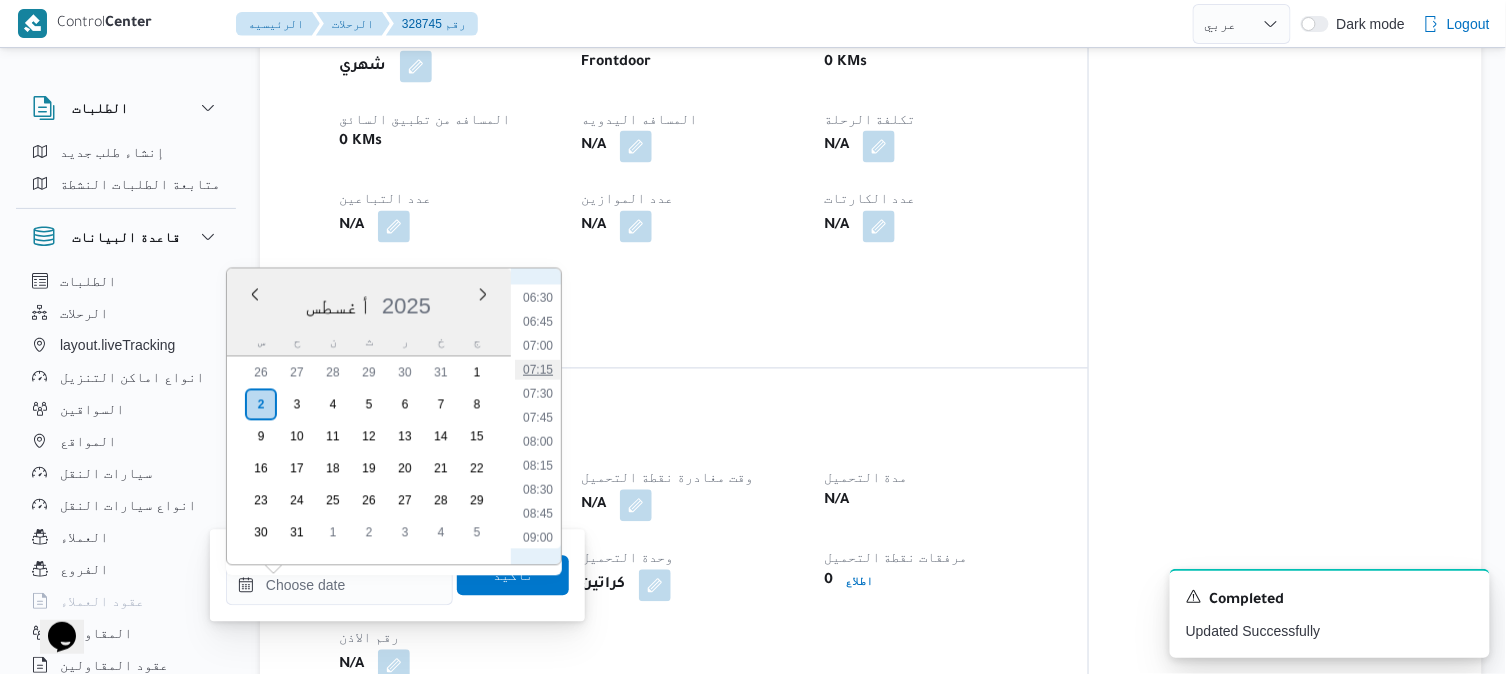 click on "07:15" at bounding box center (538, 370) 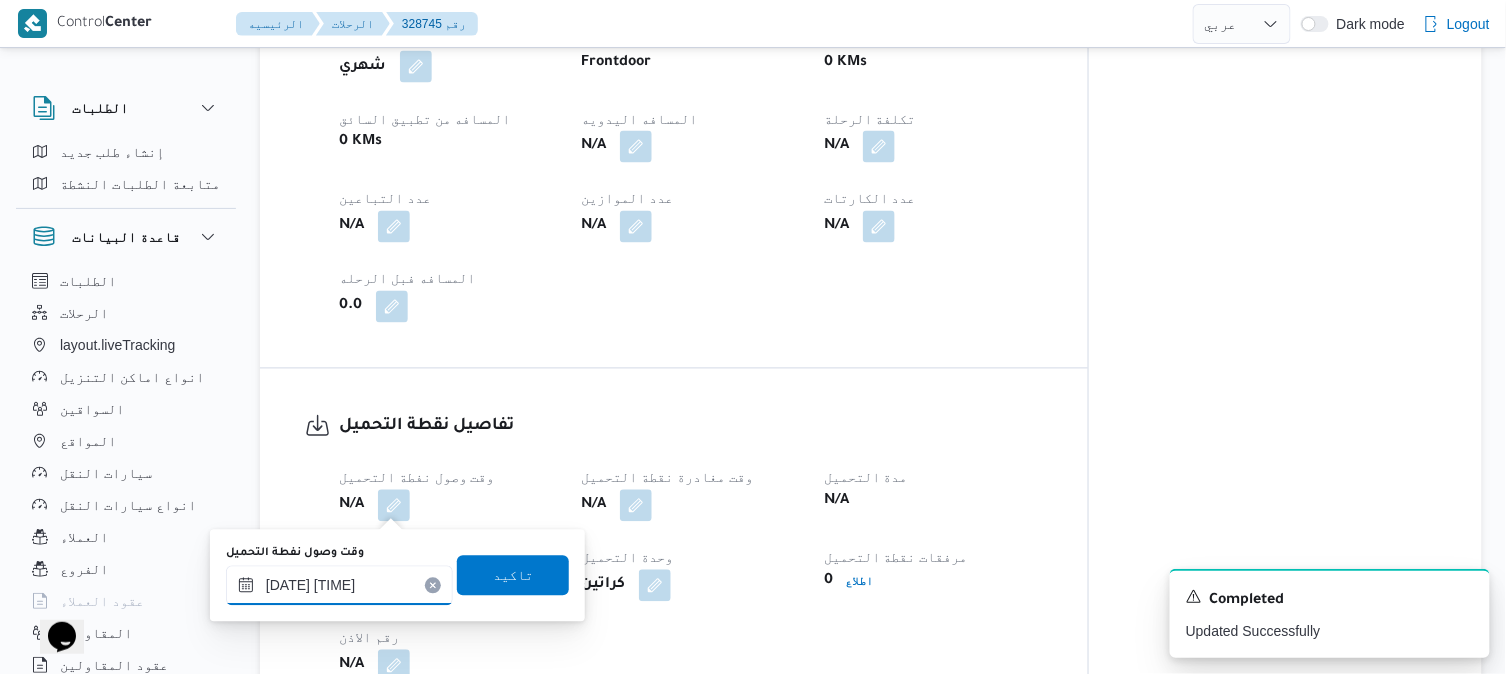 click on "٠٢/٠٨/٢٠٢٥ ٠٧:١٥" at bounding box center (339, 586) 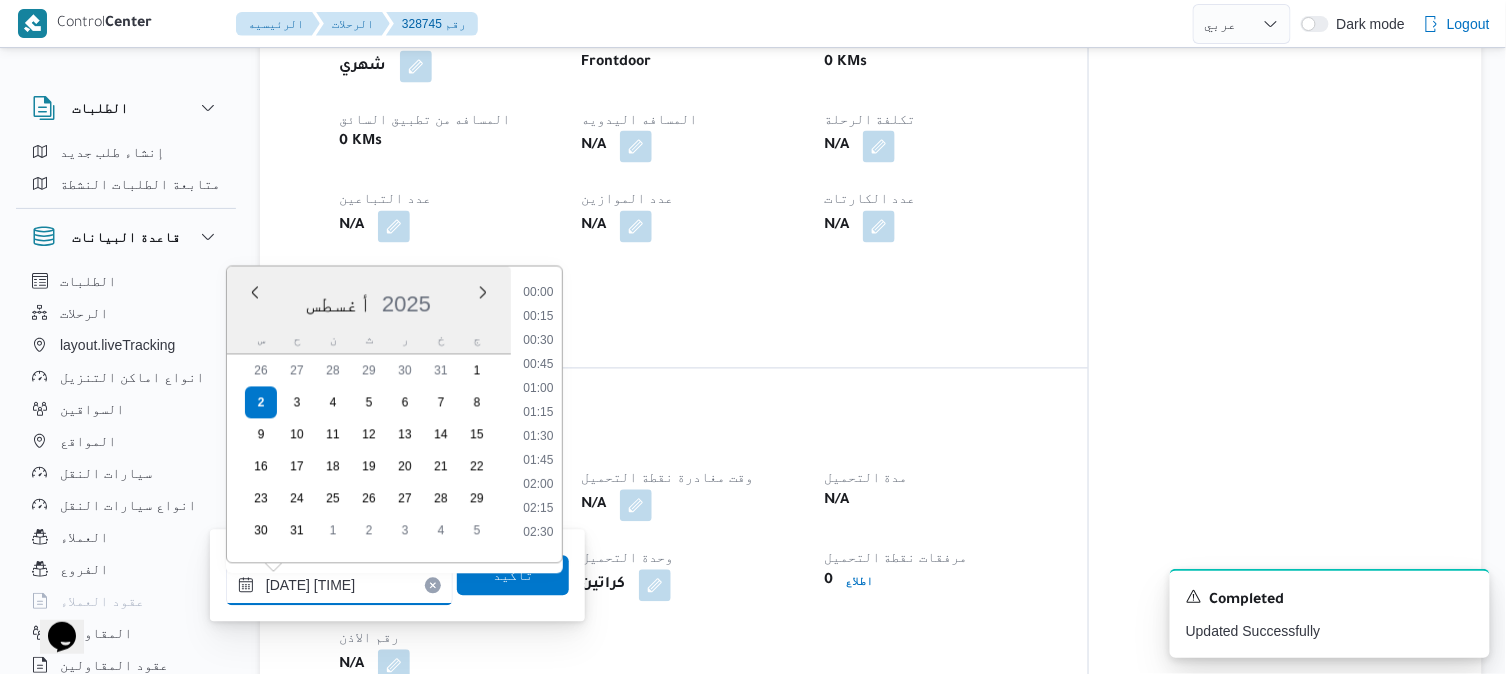 scroll, scrollTop: 561, scrollLeft: 0, axis: vertical 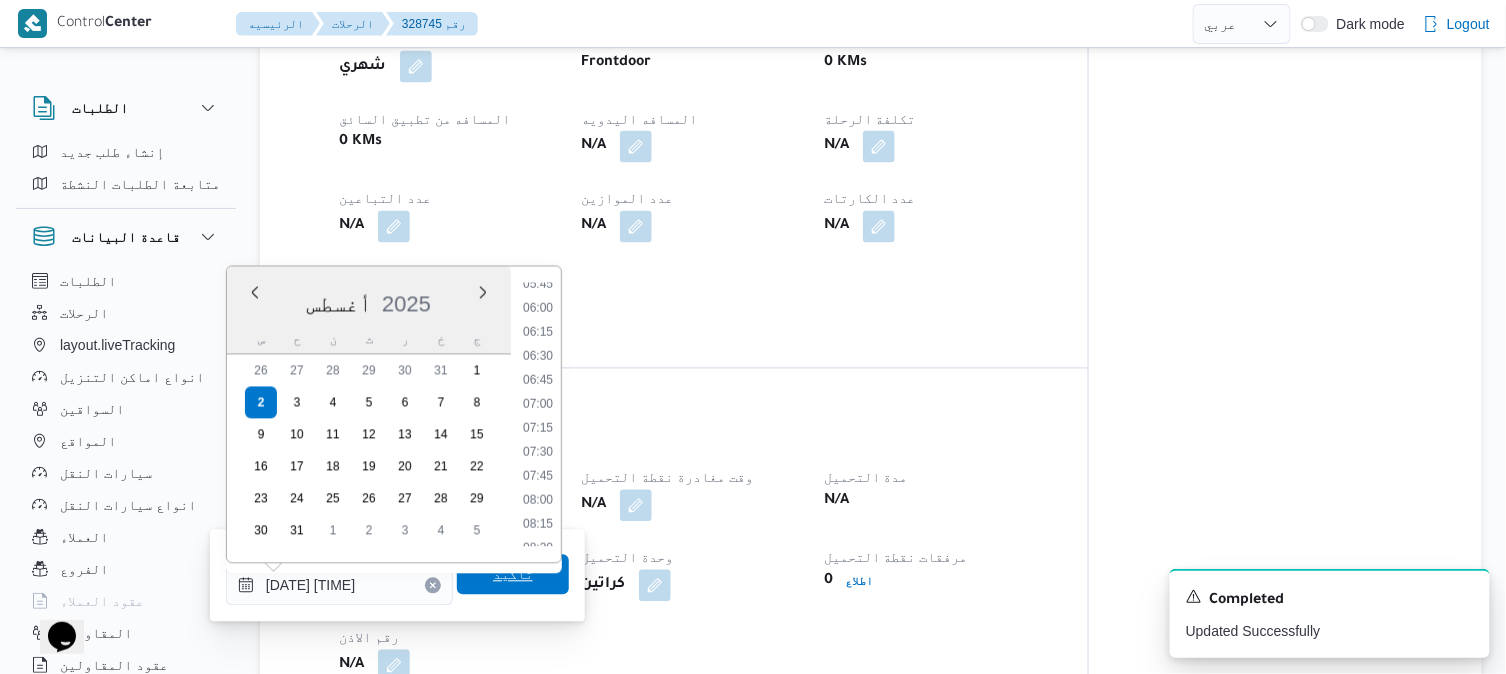 type on "٠٢/٠٨/٢٠٢٥ ٠٧:٣٥" 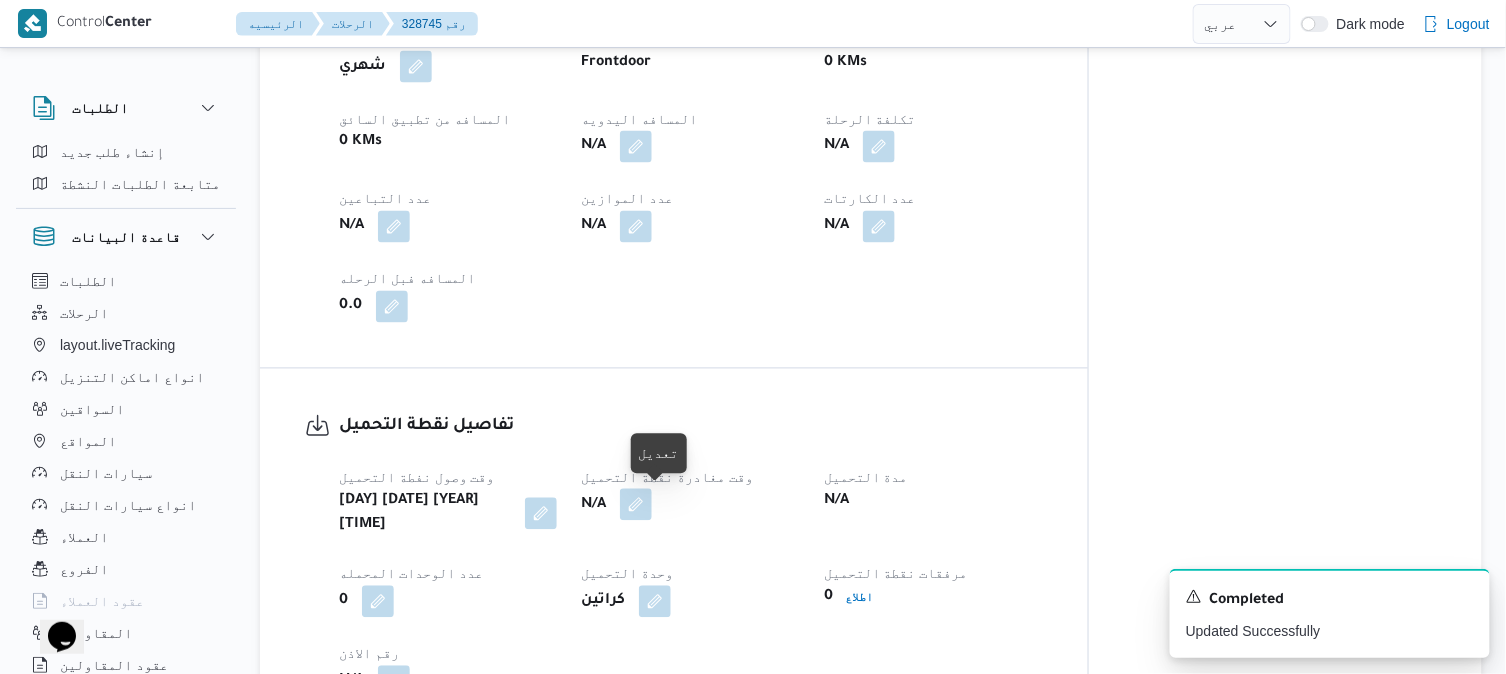 click at bounding box center [636, 505] 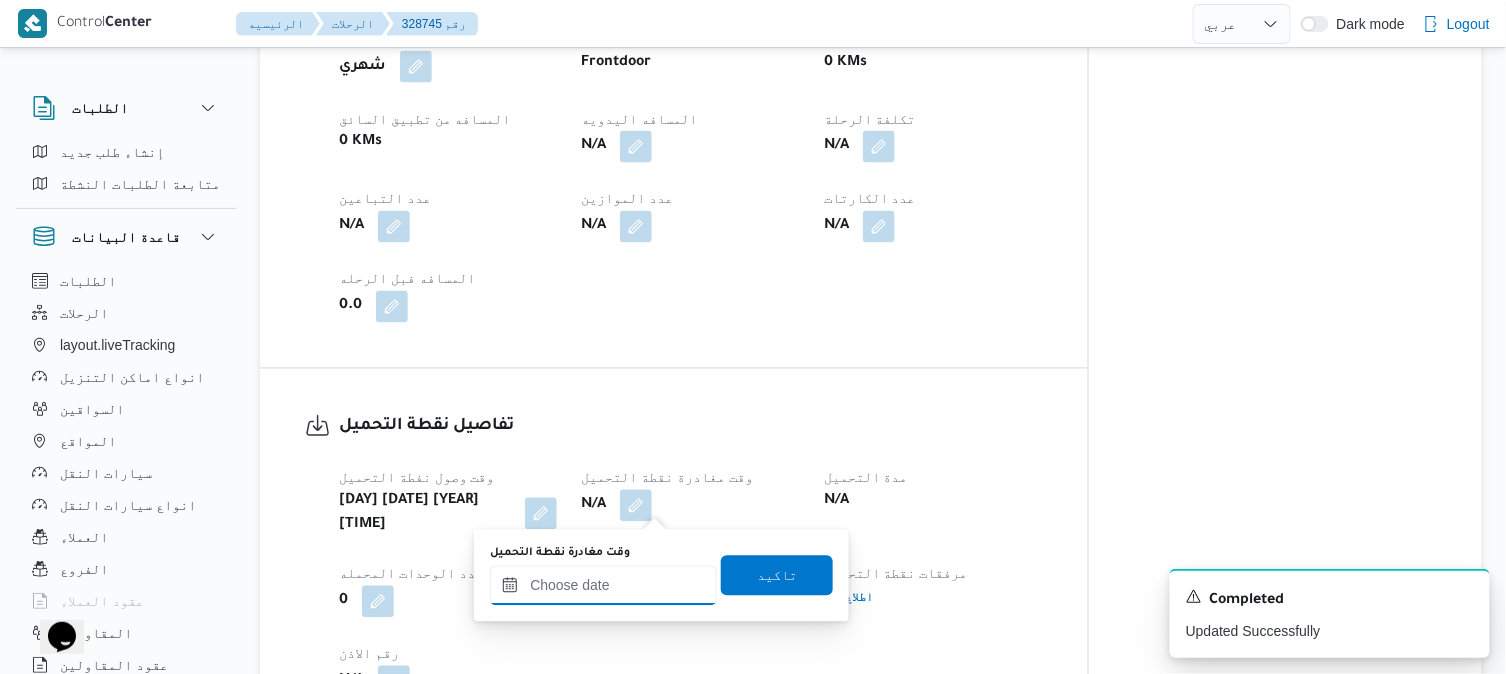 click on "وقت مغادرة نقطة التحميل" at bounding box center [603, 586] 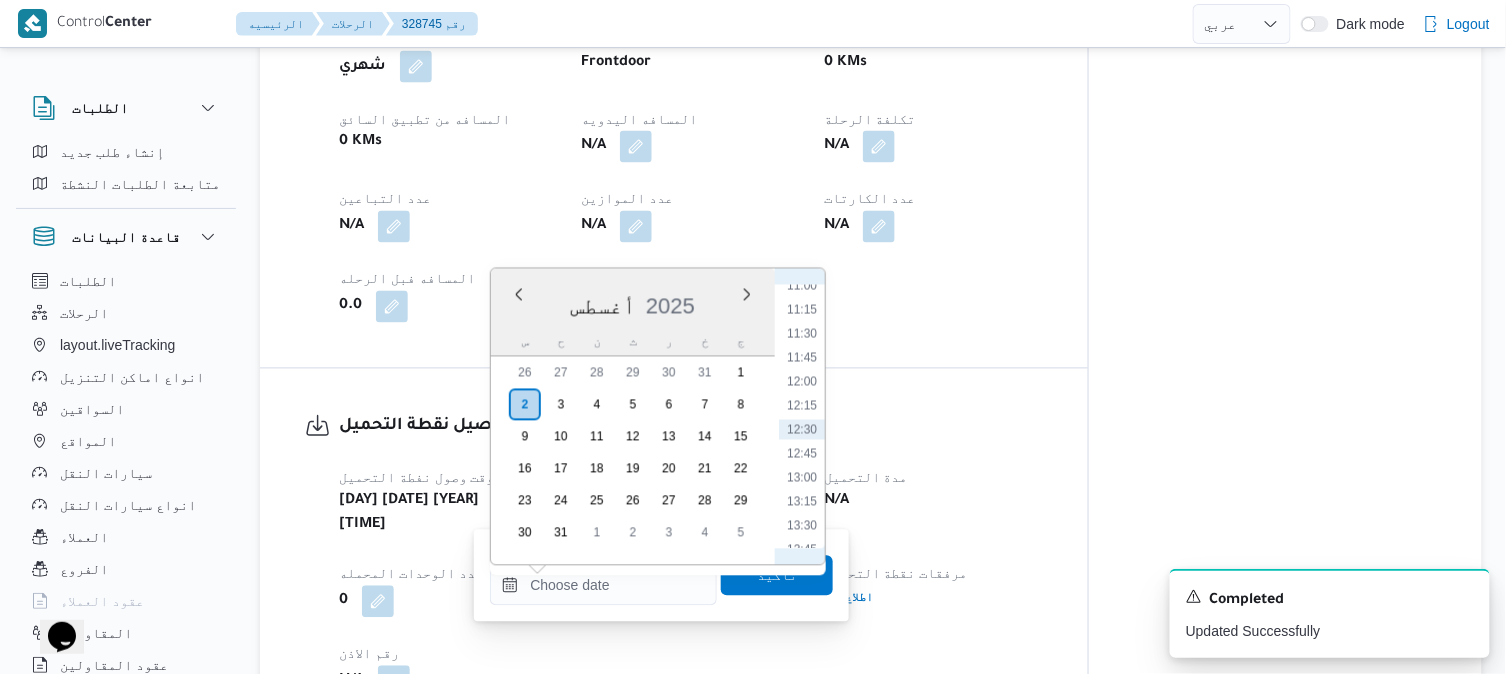 scroll, scrollTop: 843, scrollLeft: 0, axis: vertical 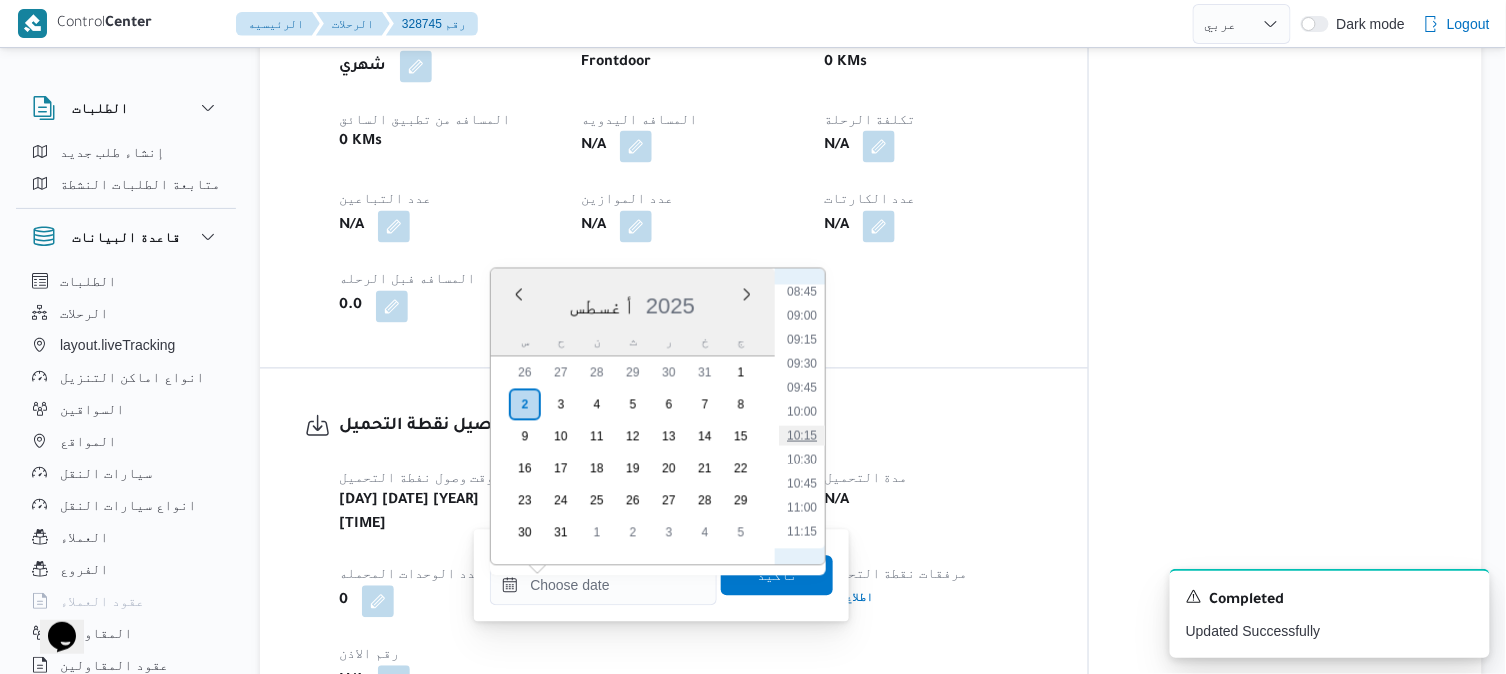 click on "10:15" at bounding box center [802, 436] 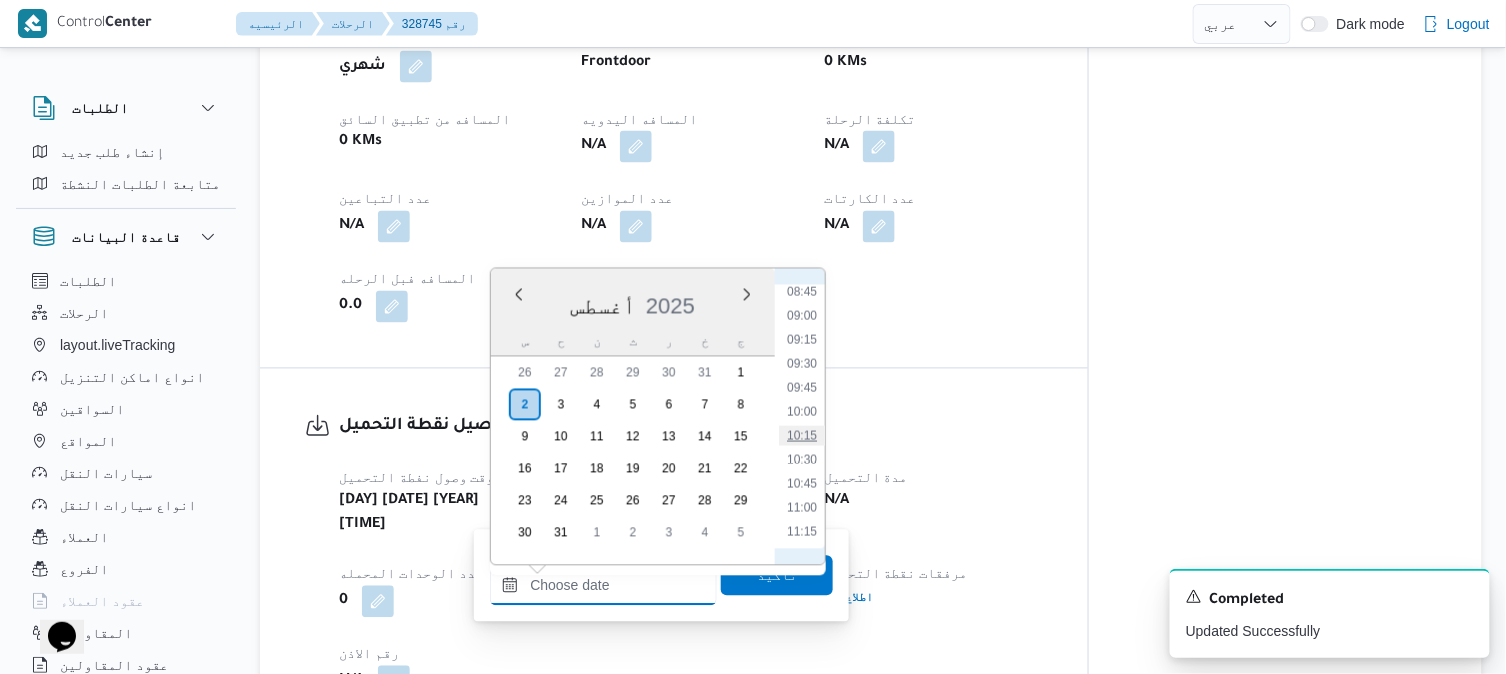 type on "٠٢/٠٨/٢٠٢٥ ١٠:١٥" 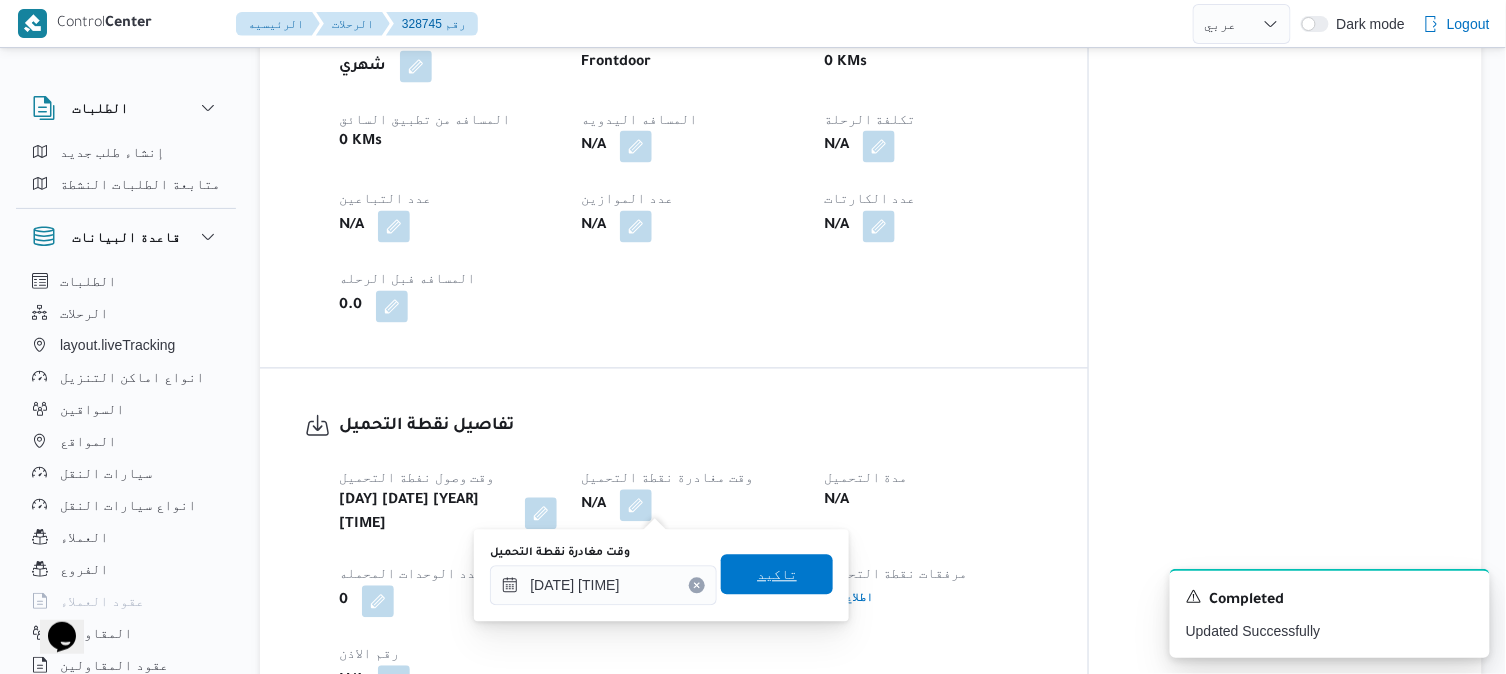 click on "تاكيد" at bounding box center [777, 575] 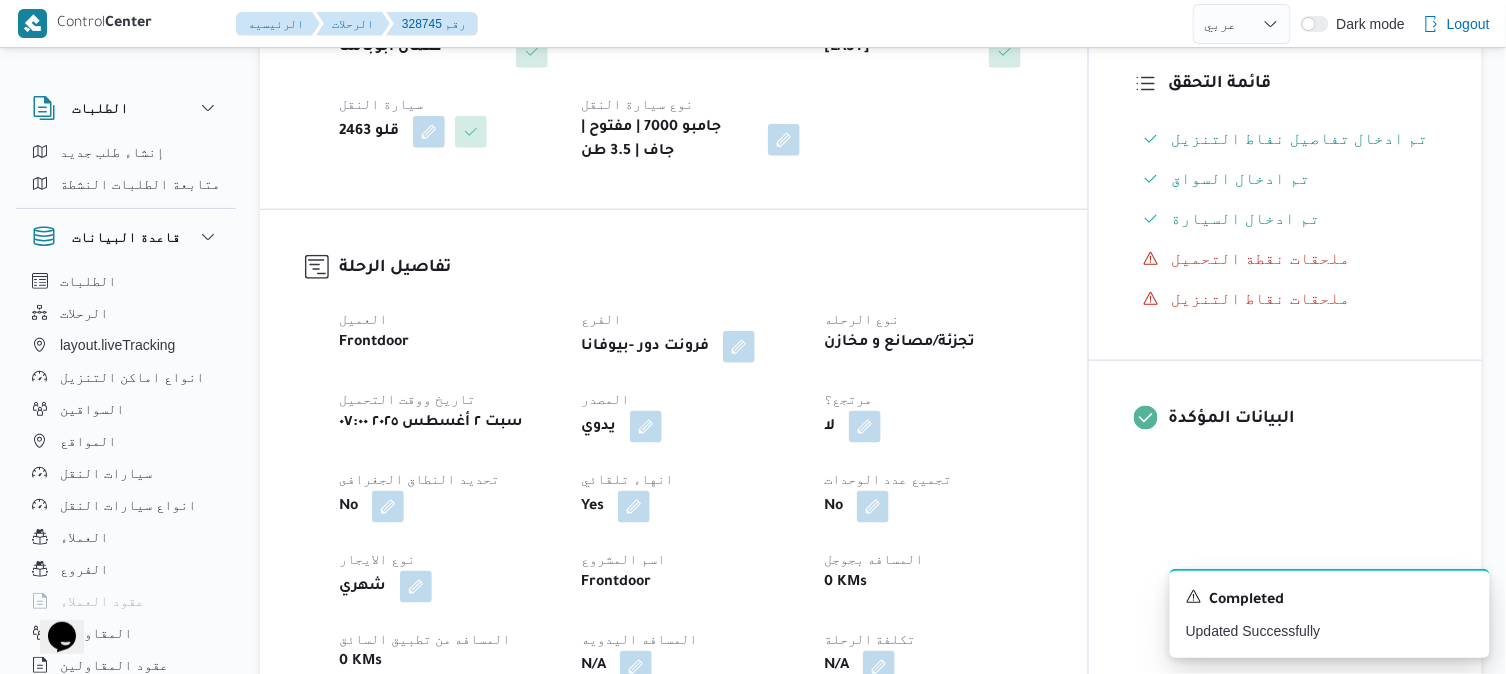 scroll, scrollTop: 470, scrollLeft: 0, axis: vertical 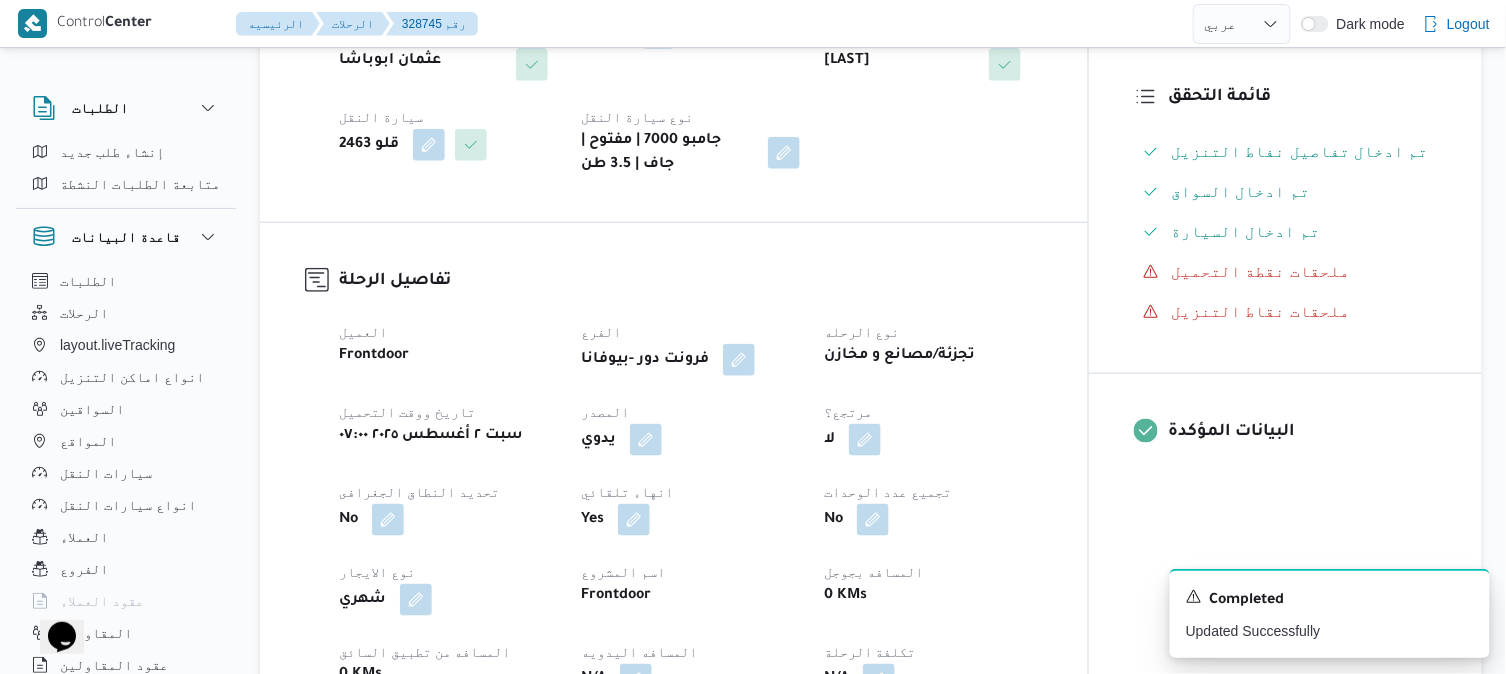 select on "ar" 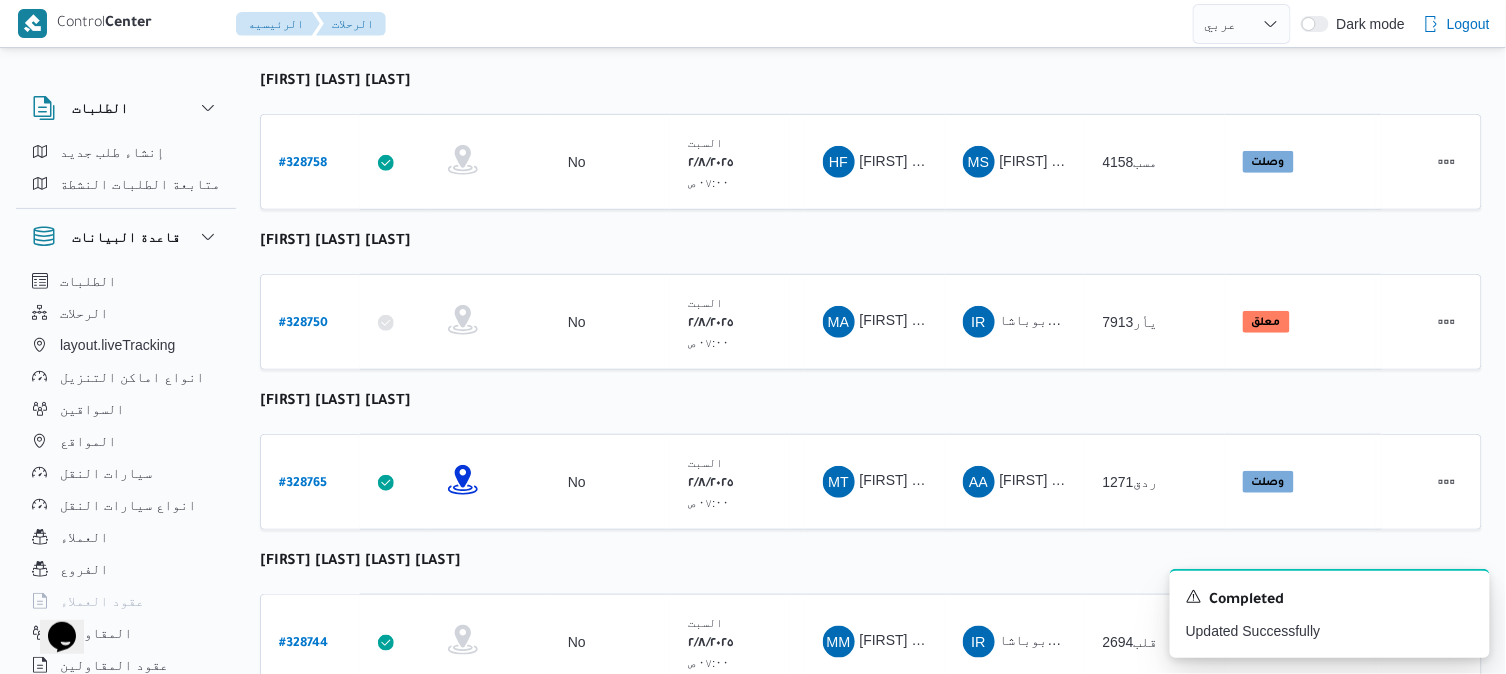 scroll, scrollTop: 470, scrollLeft: 0, axis: vertical 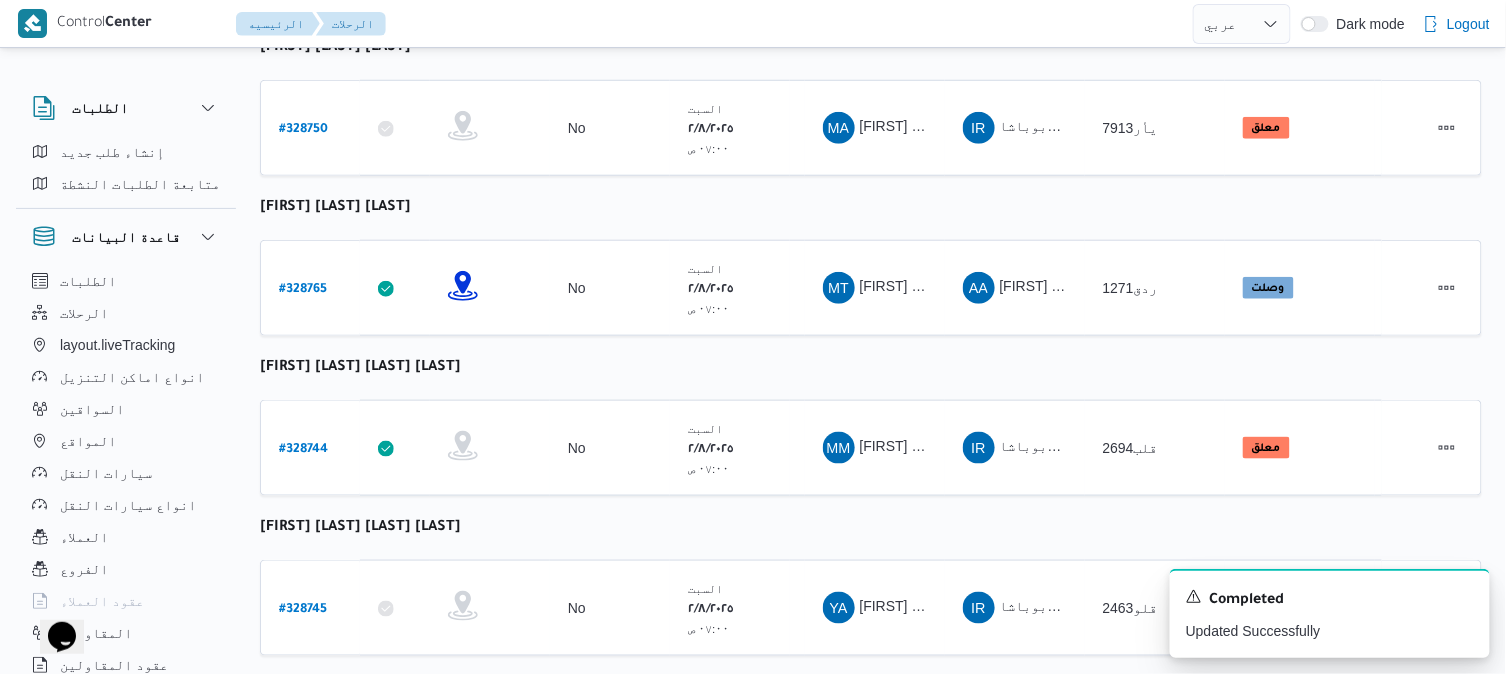 click on "رقم الرحلة Click to sort in ascending order تطبيق السائق Click to sort in ascending order تحديد النطاق الجغرافى Click to sort in ascending order تجميع عدد الوحدات وقت التحميل Click to sort in ascending order العميل Click to sort in ascending order نقاط الرحلة السواق Click to sort in ascending order المقاول Click to sort in ascending order سيارة النقل Click to sort in ascending order الحاله Click to sort in ascending order المنصه Click to sort in ascending order Actions هشام فرج محمد عامر رقم الرحلة # 328758 تطبيق السائق تحديد النطاق الجغرافى تجميع عدد الوحدات No وقت التحميل السبت ٢/٨/٢٠٢٥ ٠٧:٠٠ ص   العميل Frontdoor نقاط الرحلة فرونت دور -بيوفانا  ١٠:٢٦ ص قسم أول القاهرة الجديدة فرونت دور مسطرد السواق HF المقاول MS وصلت" at bounding box center (871, 240) 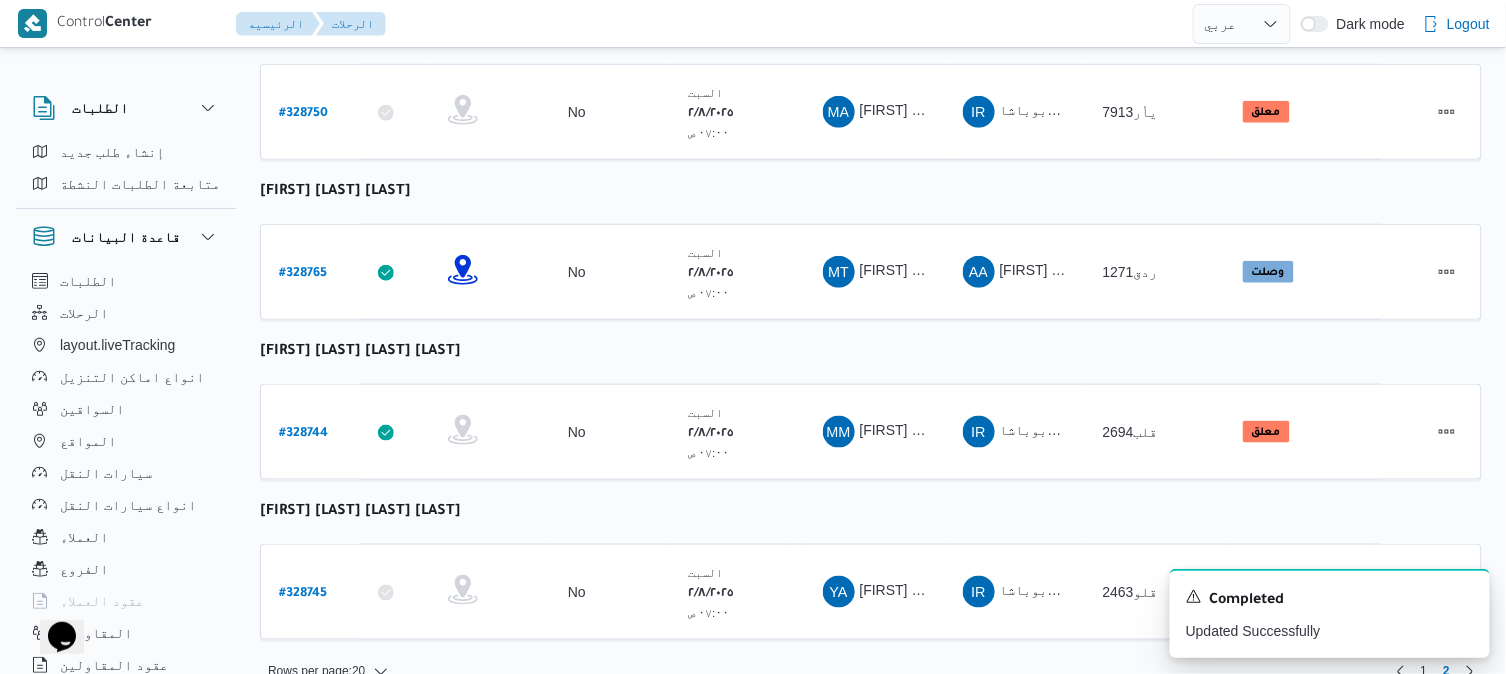 scroll, scrollTop: 514, scrollLeft: 0, axis: vertical 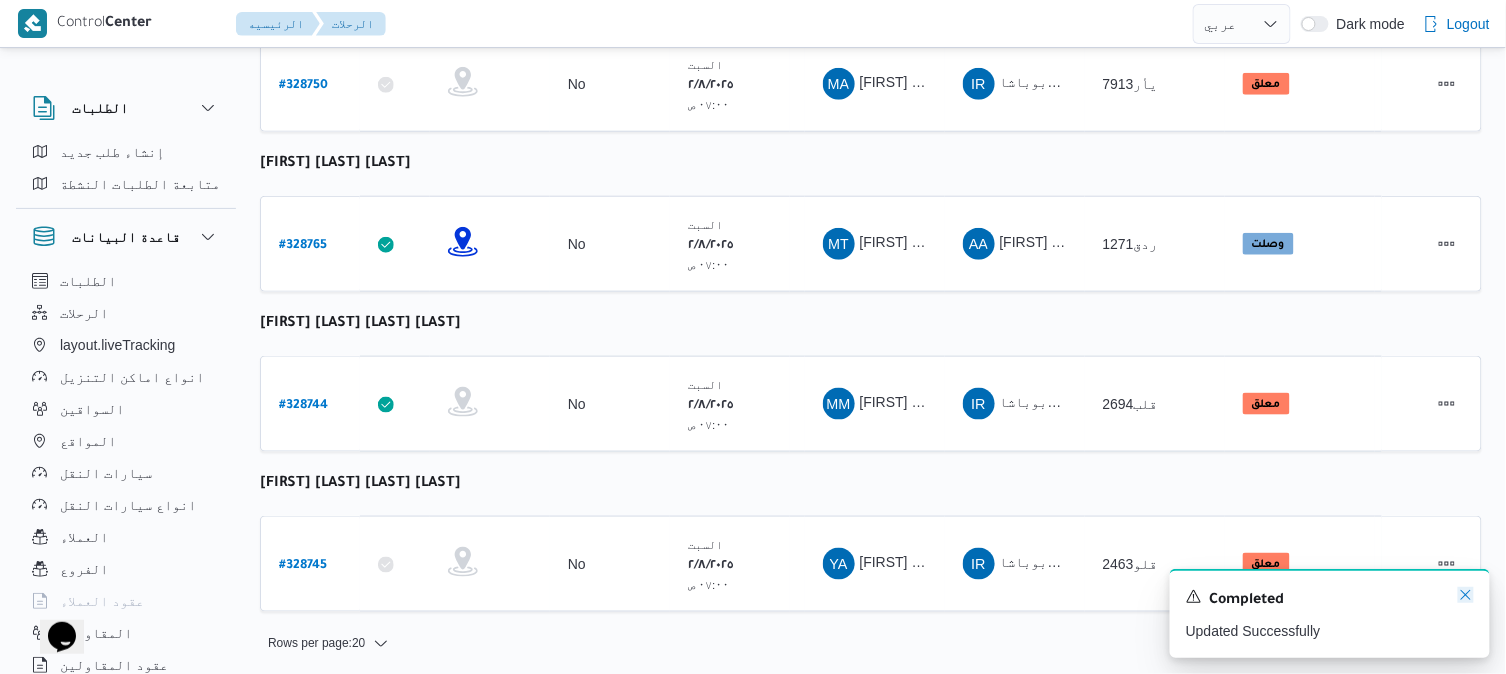 click 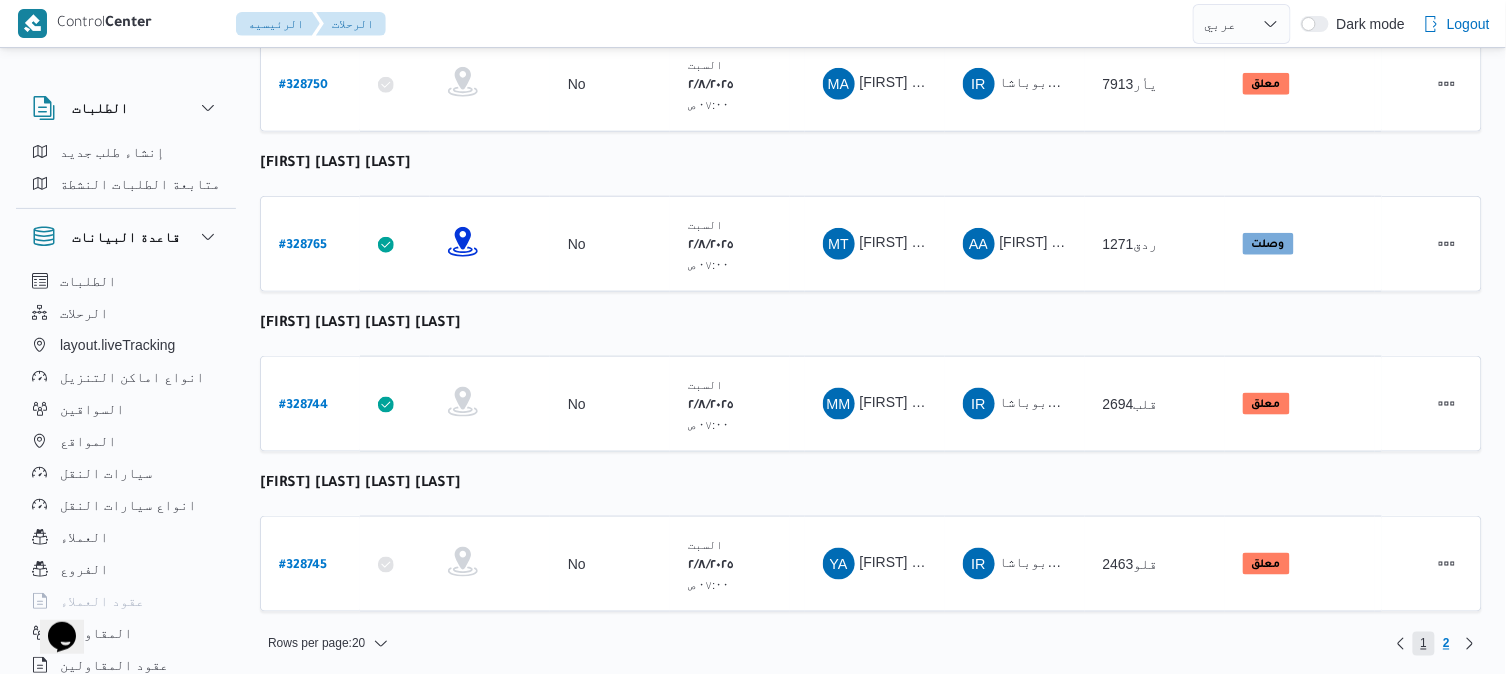 click on "1" at bounding box center [1424, 644] 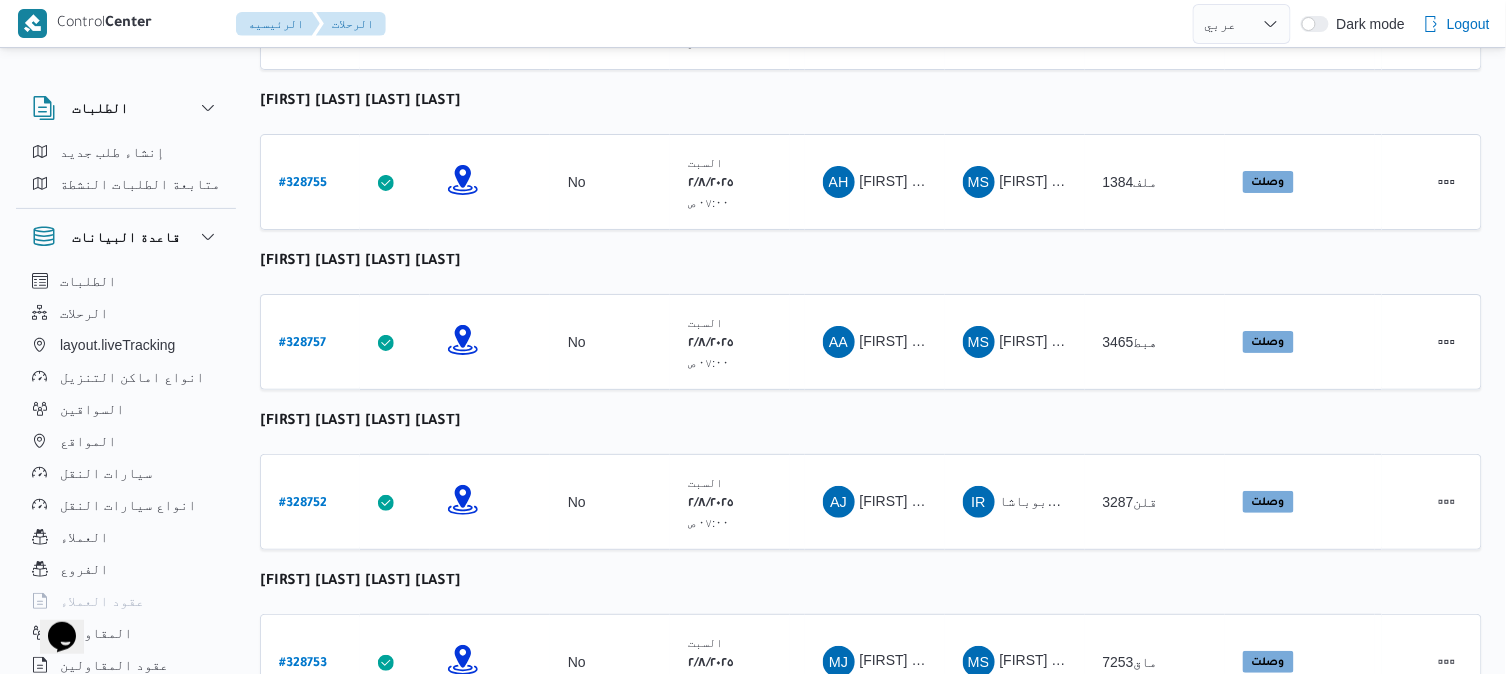 scroll, scrollTop: 2187, scrollLeft: 0, axis: vertical 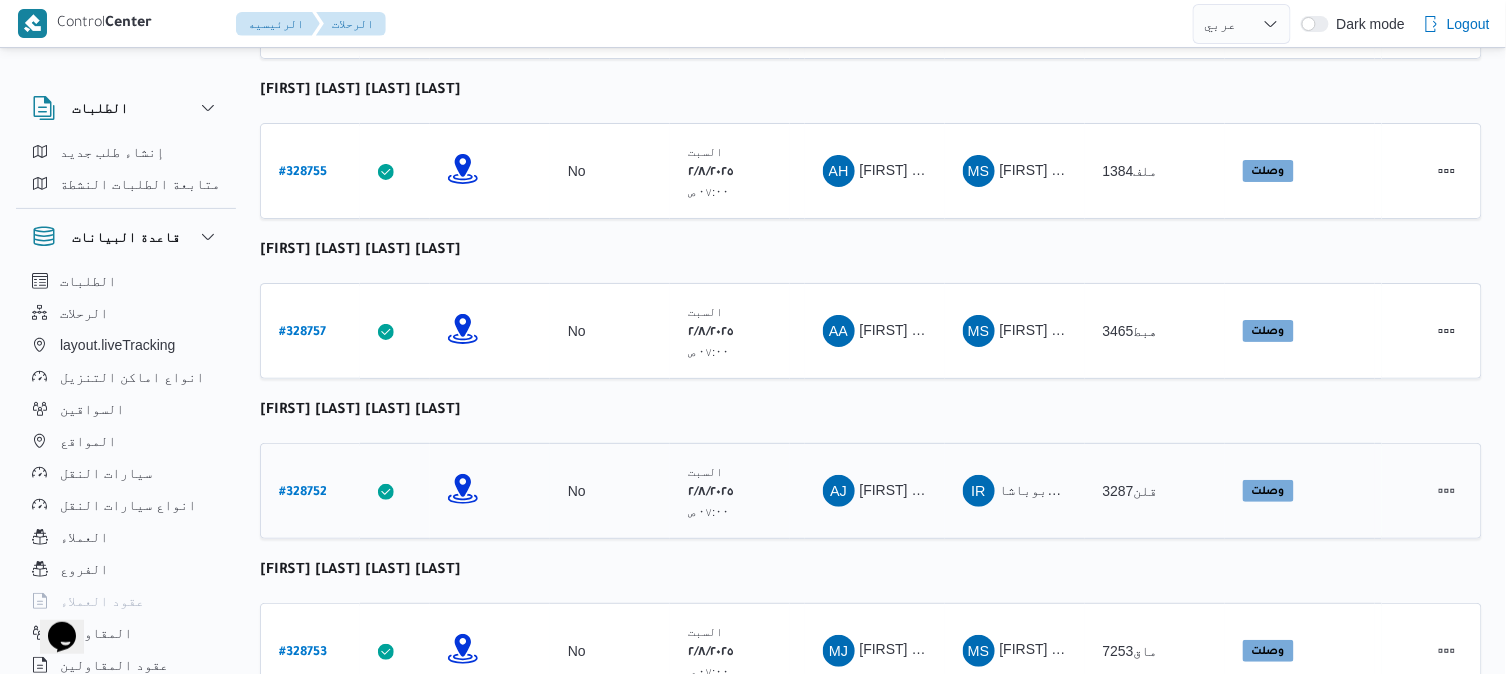 click on "# 328752" at bounding box center [303, 493] 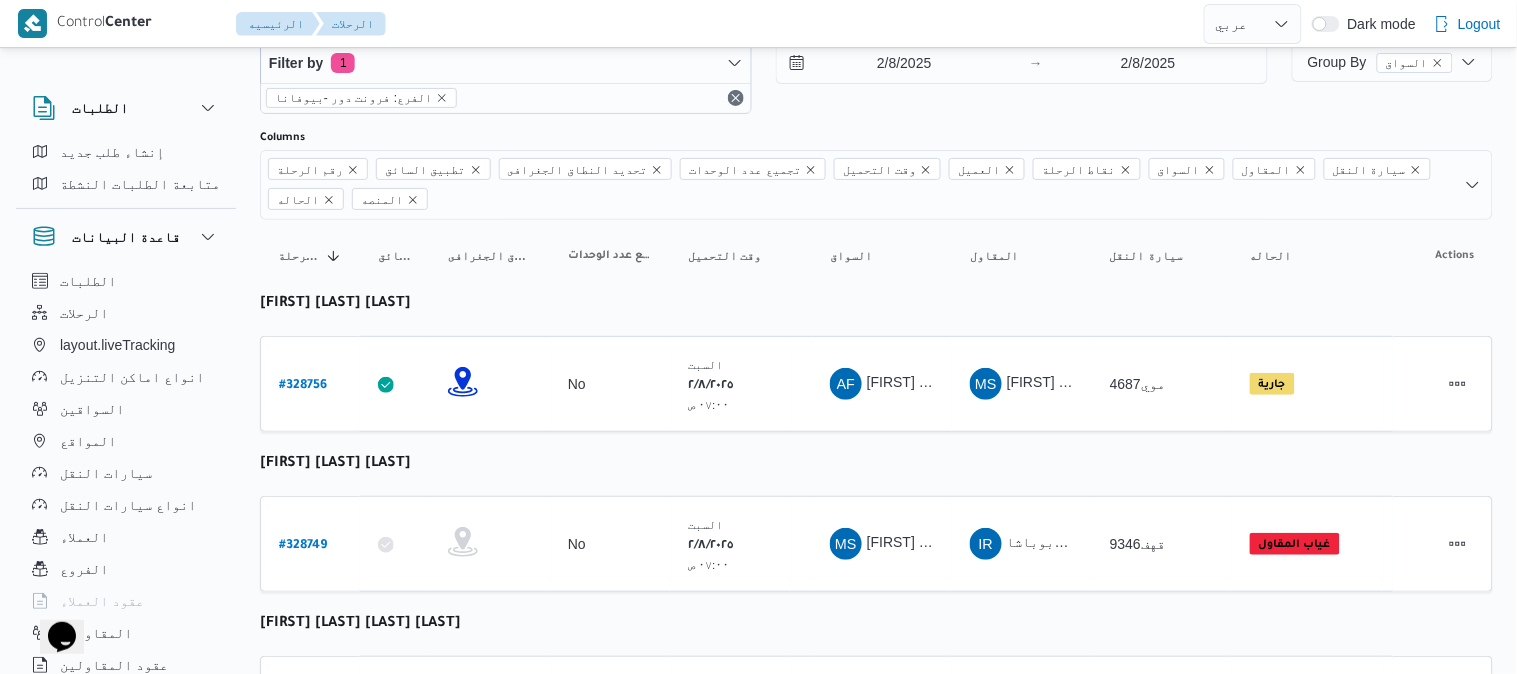 select on "ar" 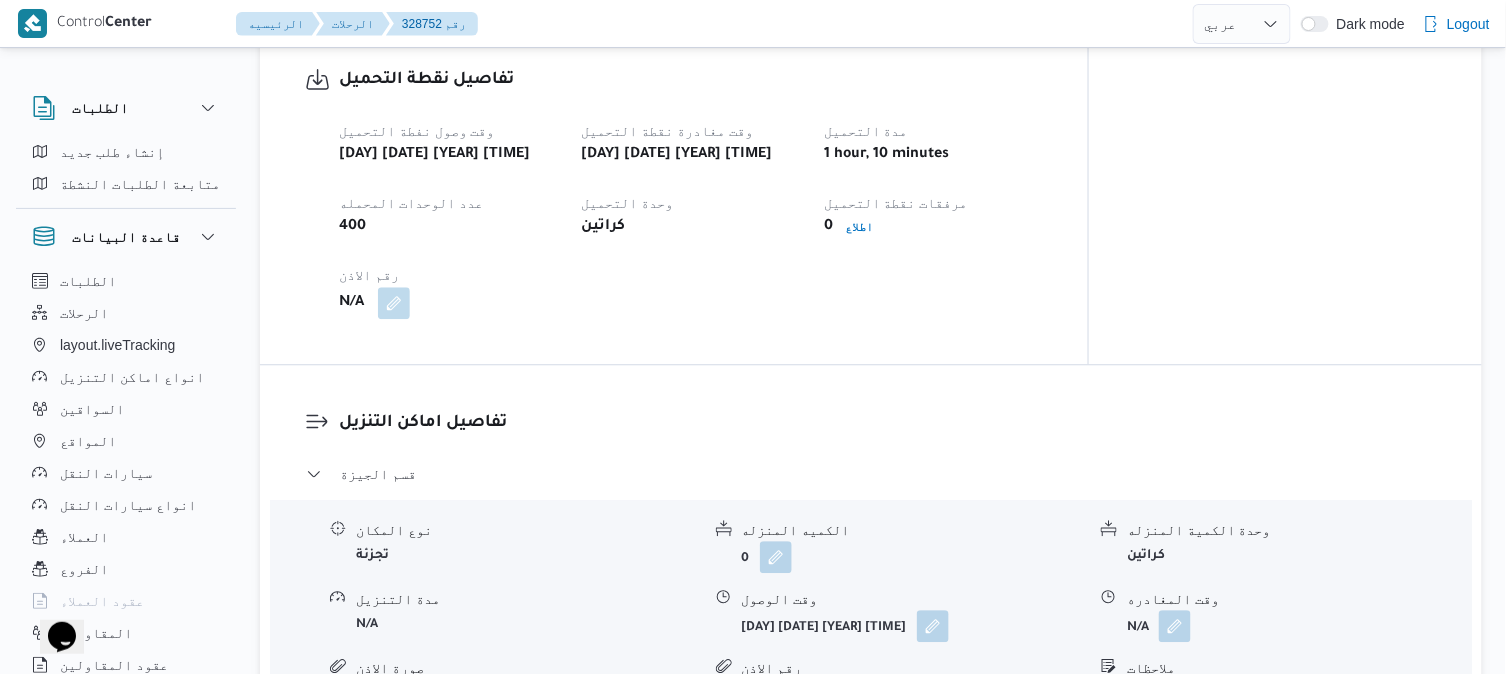 scroll, scrollTop: 1121, scrollLeft: 0, axis: vertical 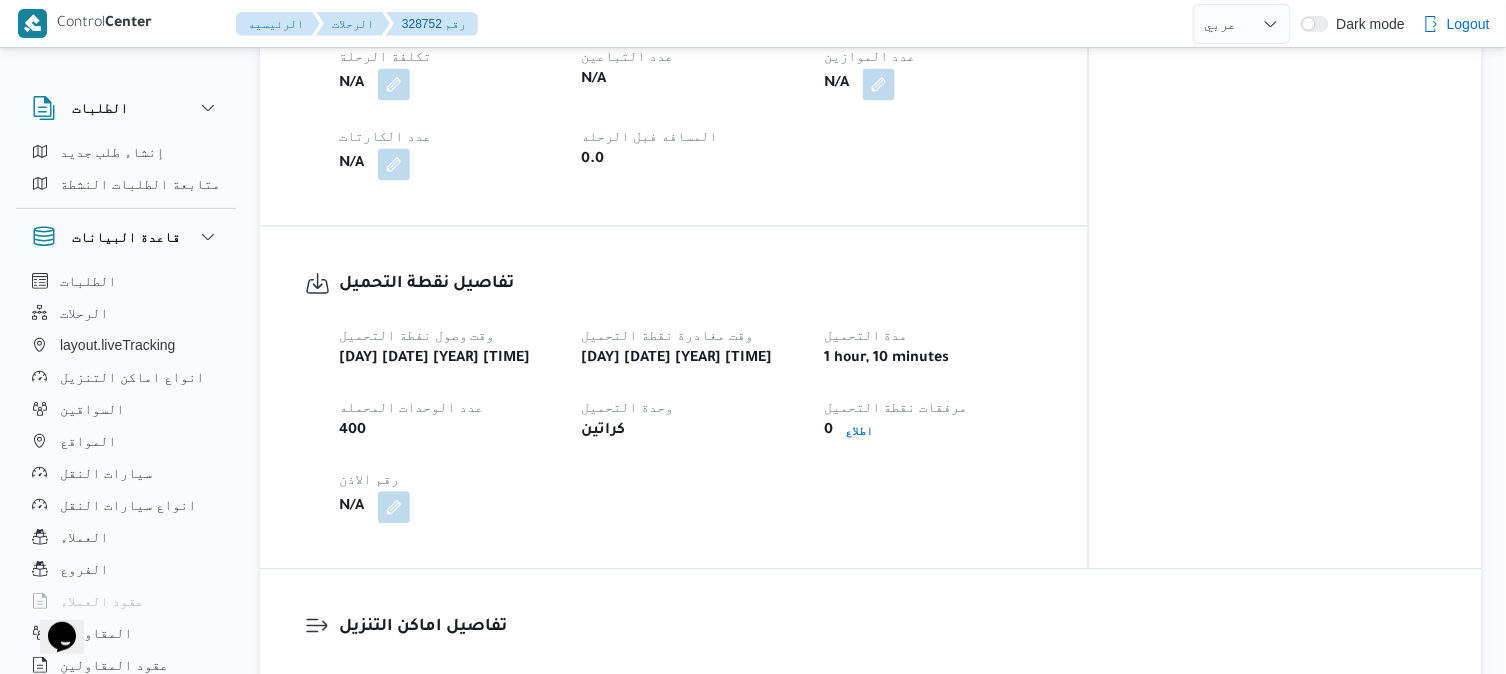 click on "وقت وصول نفطة التحميل سبت ٢ أغسطس ٢٠٢٥ ٠٨:٥٦ وقت مغادرة نقطة التحميل سبت ٢ أغسطس ٢٠٢٥ ١٠:٠٦ مدة التحميل 1 hour, 10 minutes عدد الوحدات المحمله 400 وحدة التحميل كراتين مرفقات نقطة التحميل 0 اطلاع رقم الاذن N/A" at bounding box center [691, 424] 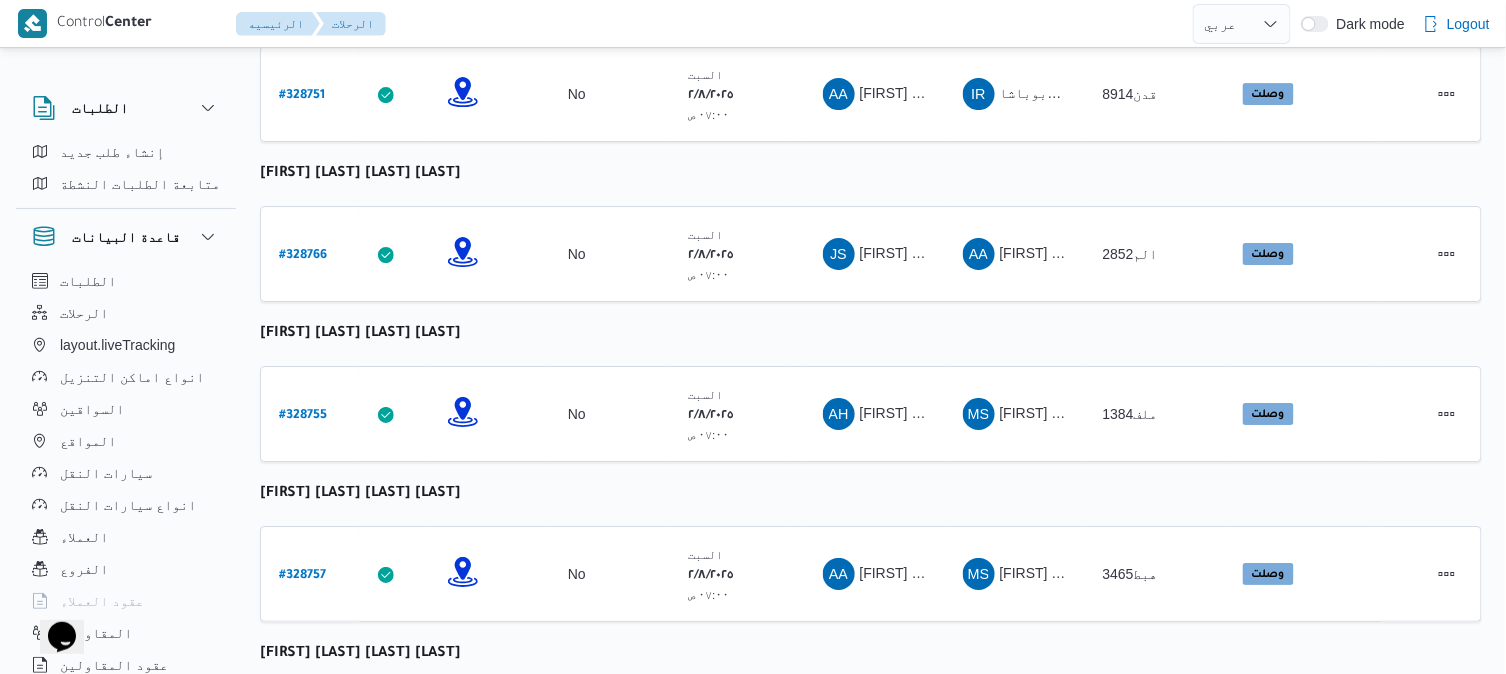scroll, scrollTop: 2648, scrollLeft: 0, axis: vertical 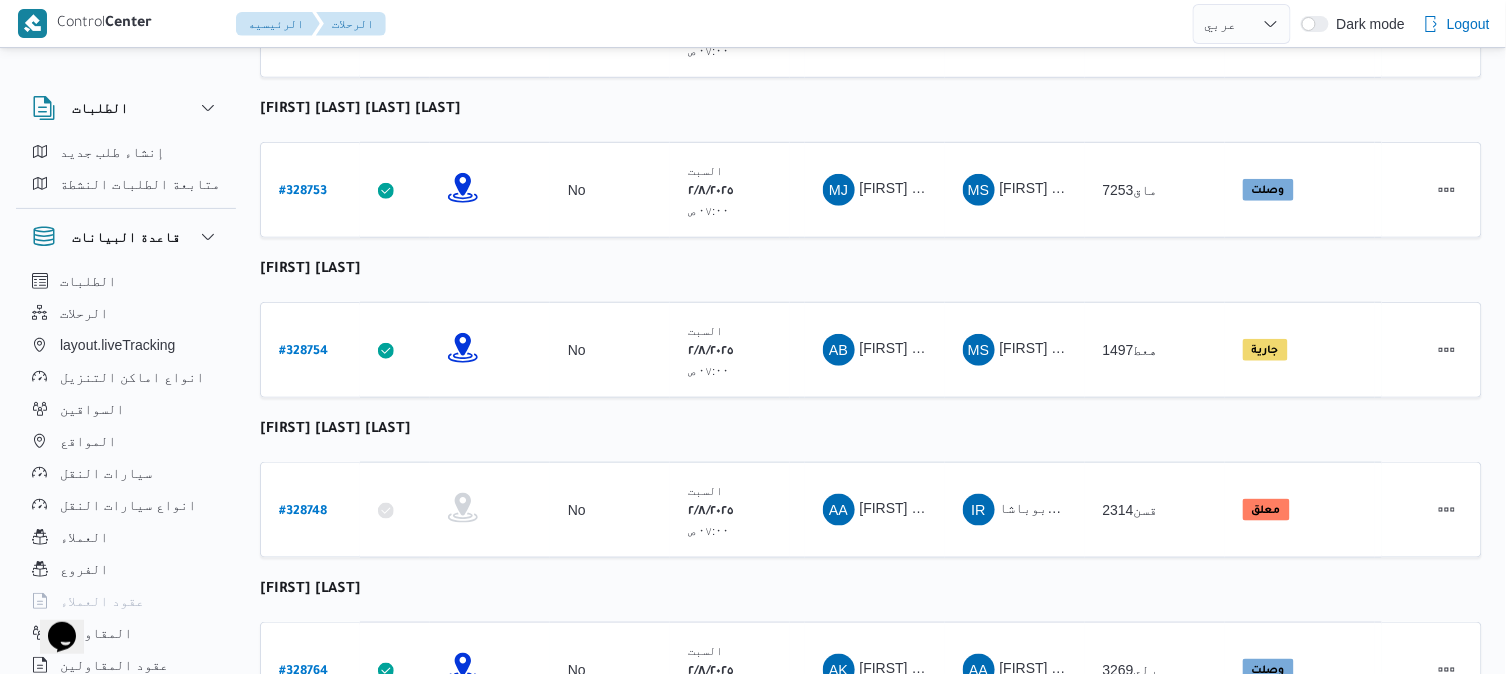 click on "رقم الرحلة Click to sort in ascending order تطبيق السائق Click to sort in ascending order تحديد النطاق الجغرافى Click to sort in ascending order تجميع عدد الوحدات وقت التحميل Click to sort in ascending order العميل Click to sort in ascending order نقاط الرحلة السواق Click to sort in ascending order المقاول Click to sort in ascending order سيارة النقل Click to sort in ascending order الحاله Click to sort in ascending order المنصه Click to sort in ascending order Actions عبدالله فتحي عبدربه رسلان  رقم الرحلة # 328756 تطبيق السائق تحديد النطاق الجغرافى تجميع عدد الوحدات No وقت التحميل السبت ٢/٨/٢٠٢٥ ٠٧:٠٠ ص   العميل Frontdoor نقاط الرحلة فرونت دور -بيوفانا  ١٠:٢٦ ص قسم أول 6 أكتوبر فرونت دور مسطرد السواق AF المقاول MS Admin #" at bounding box center [871, -738] 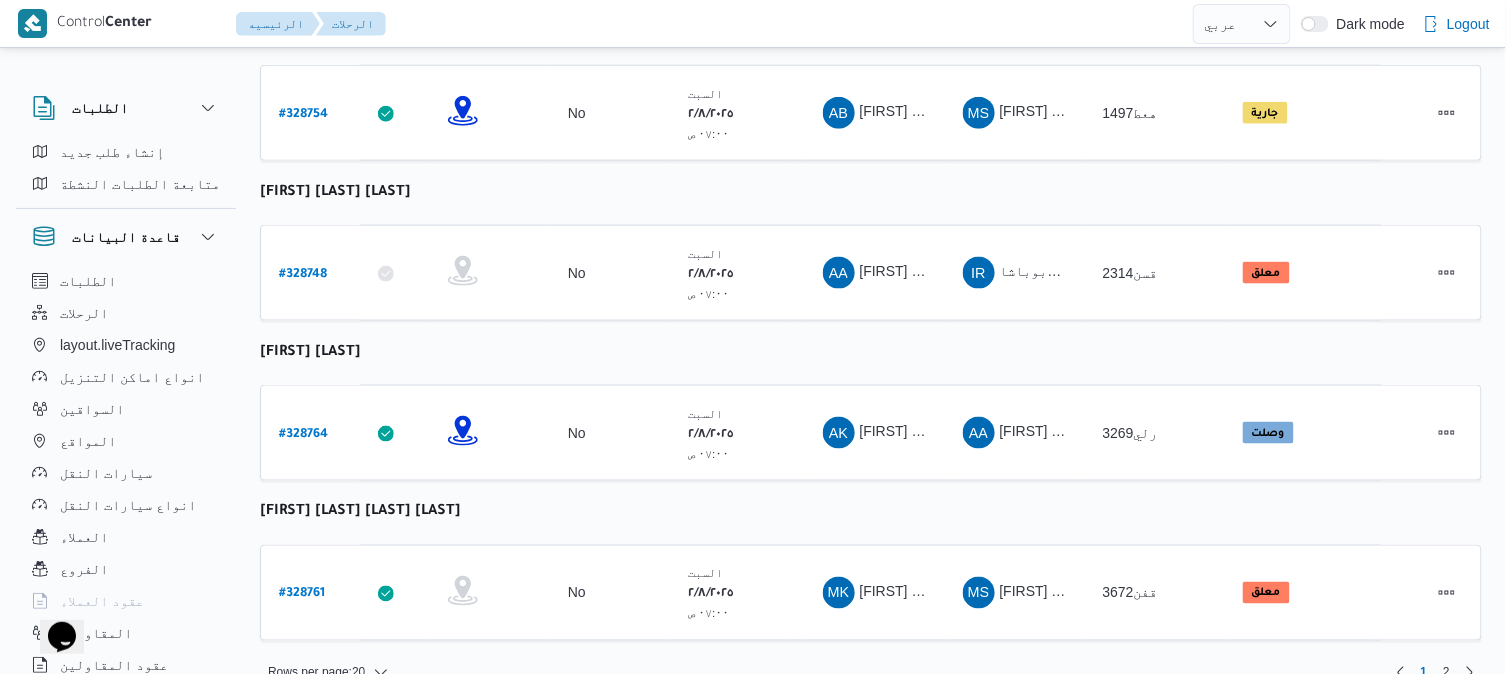 scroll, scrollTop: 2893, scrollLeft: 0, axis: vertical 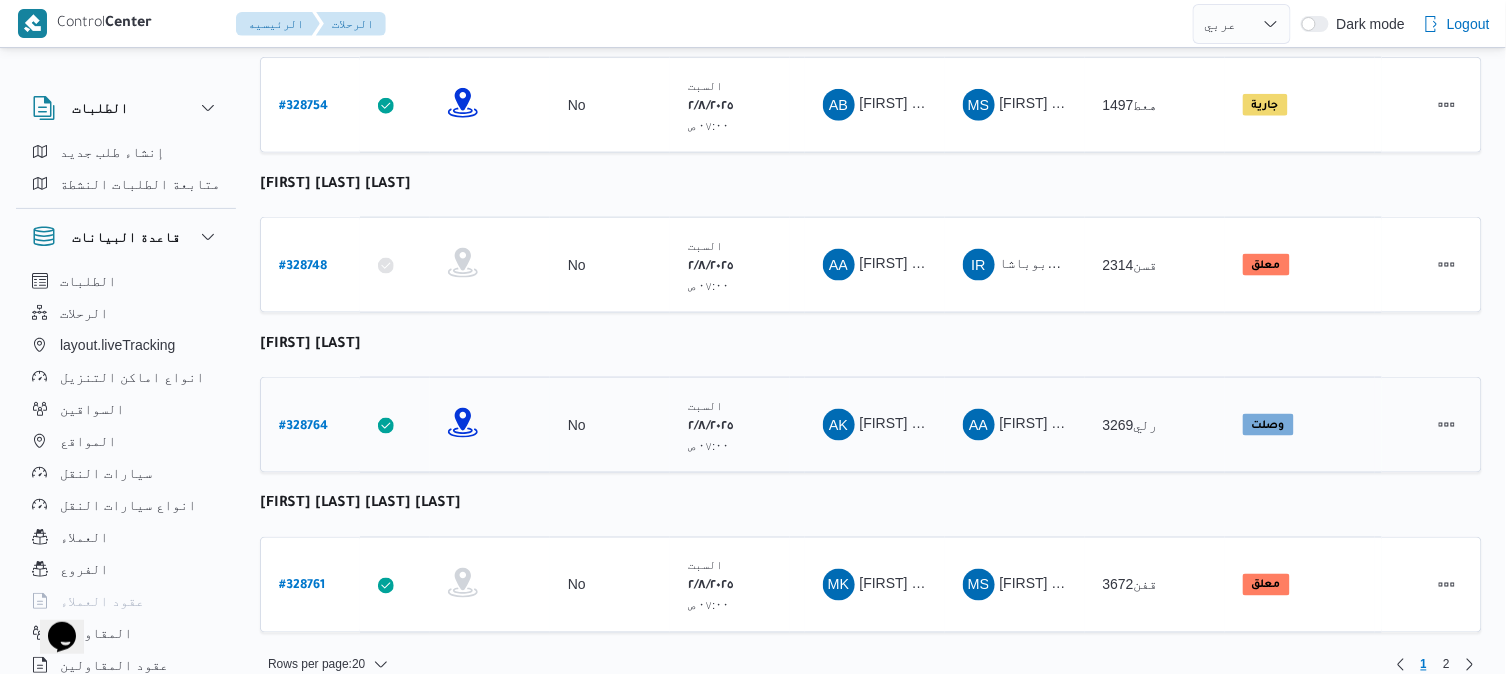 click on "# 328764" at bounding box center [303, 427] 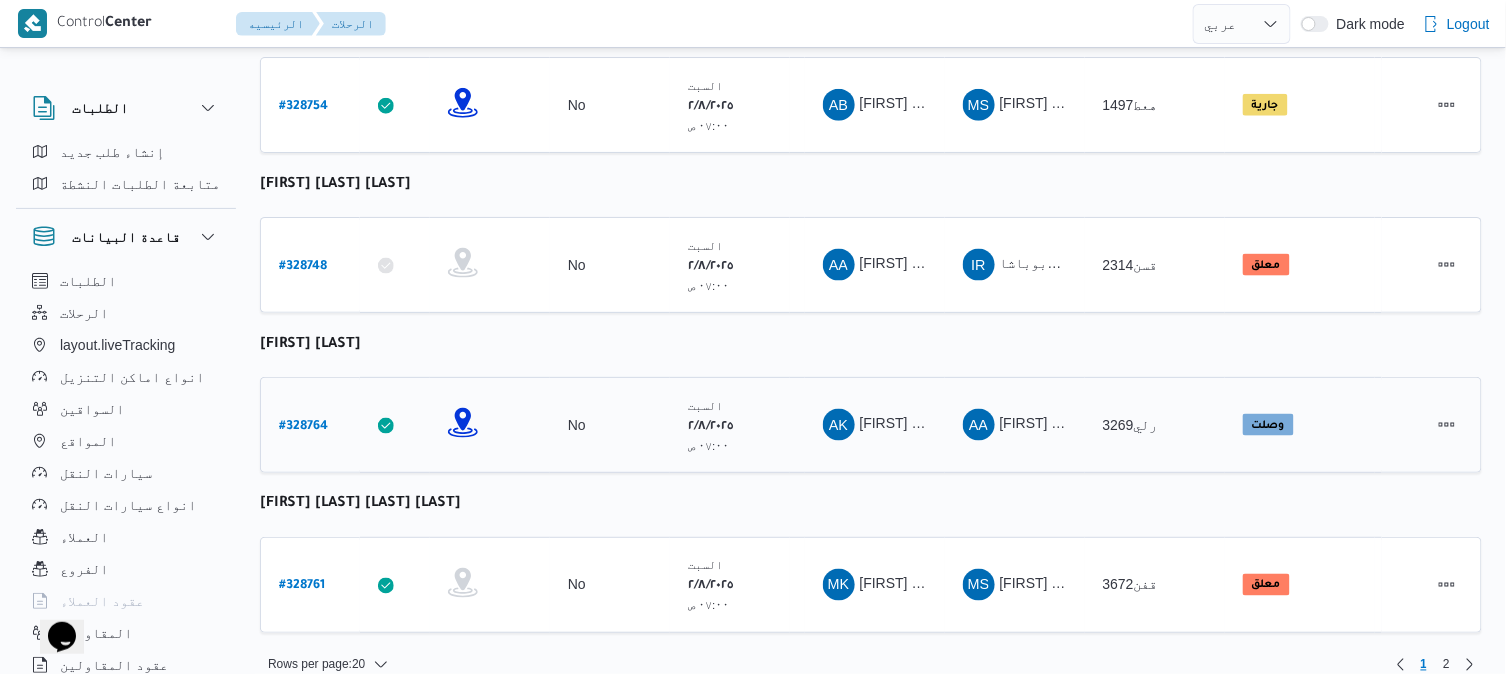 scroll, scrollTop: 0, scrollLeft: 0, axis: both 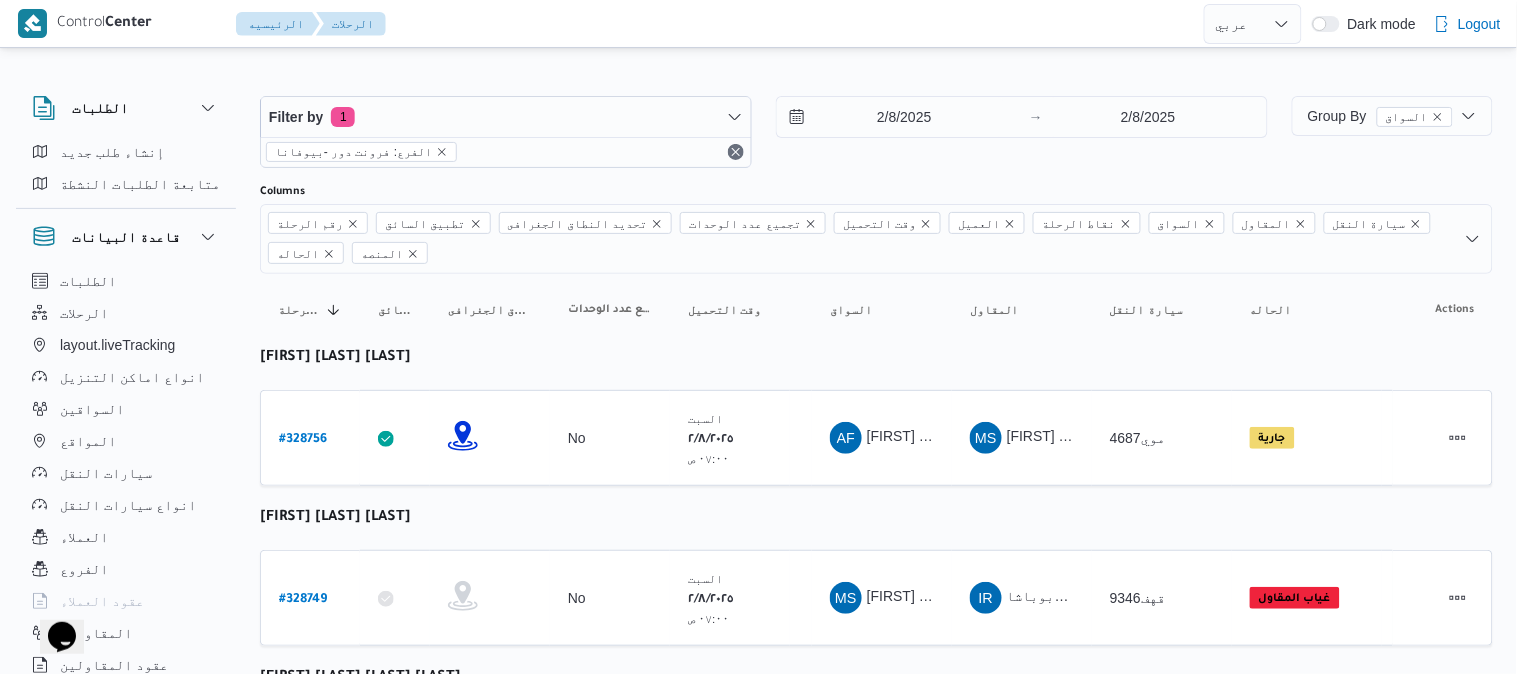 select on "ar" 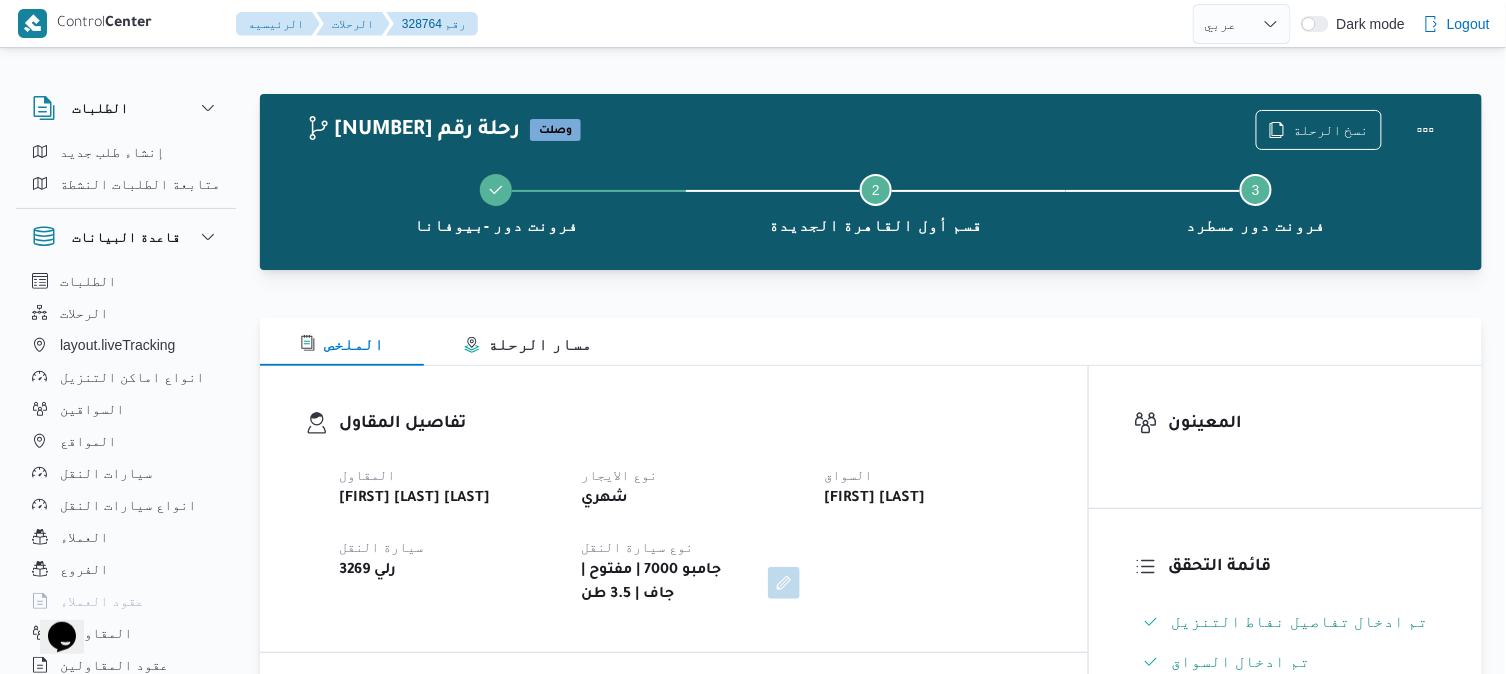 click on "تفاصيل المقاول المقاول السيد احمد السيد ابراهيم نوع الايجار شهري السواق احمد كمال احمد عطية سيارة النقل رلي 3269 نوع سيارة النقل جامبو 7000 | مفتوح | جاف | 3.5 طن" at bounding box center [674, 509] 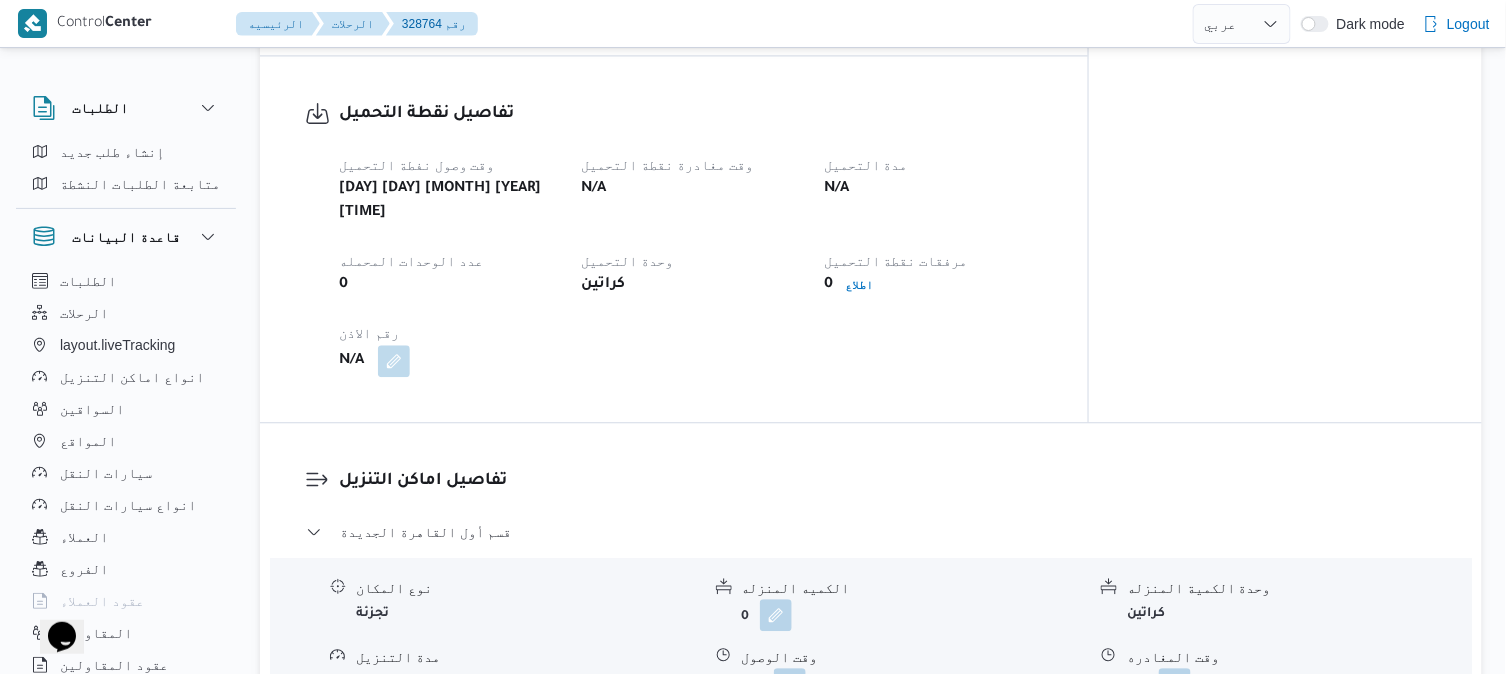 scroll, scrollTop: 1466, scrollLeft: 0, axis: vertical 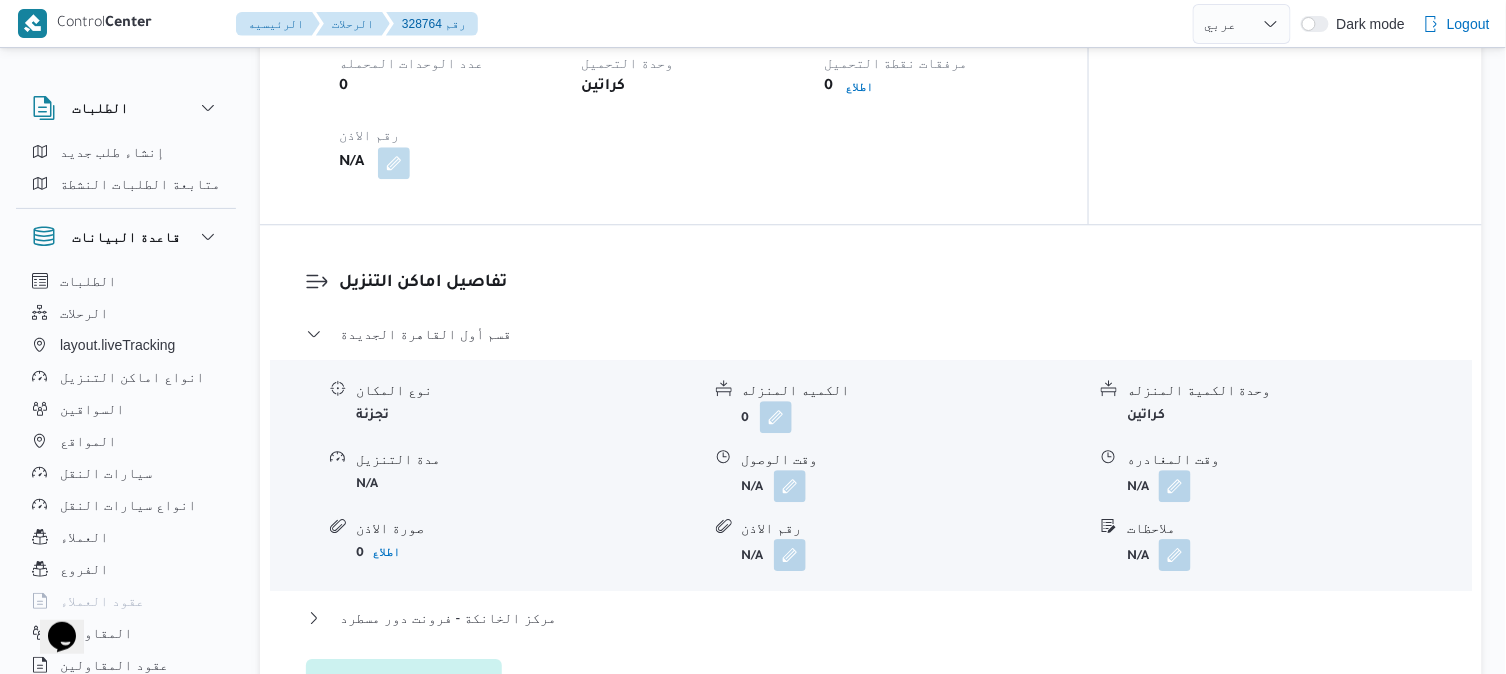 click on "تفاصيل اماكن التنزيل قسم أول القاهرة الجديدة نوع المكان تجزئة الكميه المنزله 0 وحدة الكمية المنزله كراتين مدة التنزيل N/A وقت الوصول N/A وقت المغادره N/A صورة الاذن 0 اطلاع رقم الاذن N/A ملاحظات N/A مركز الخانكة -
فرونت دور مسطرد نوع المكان مصانع و مخازن الكميه المنزله 0 وحدة الكمية المنزله كراتين مدة التنزيل N/A وقت الوصول N/A وقت المغادره N/A صورة الاذن 0 اطلاع رقم الاذن N/A ملاحظات N/A عدل تفاصيل نقاط التنزيل" at bounding box center [871, 484] 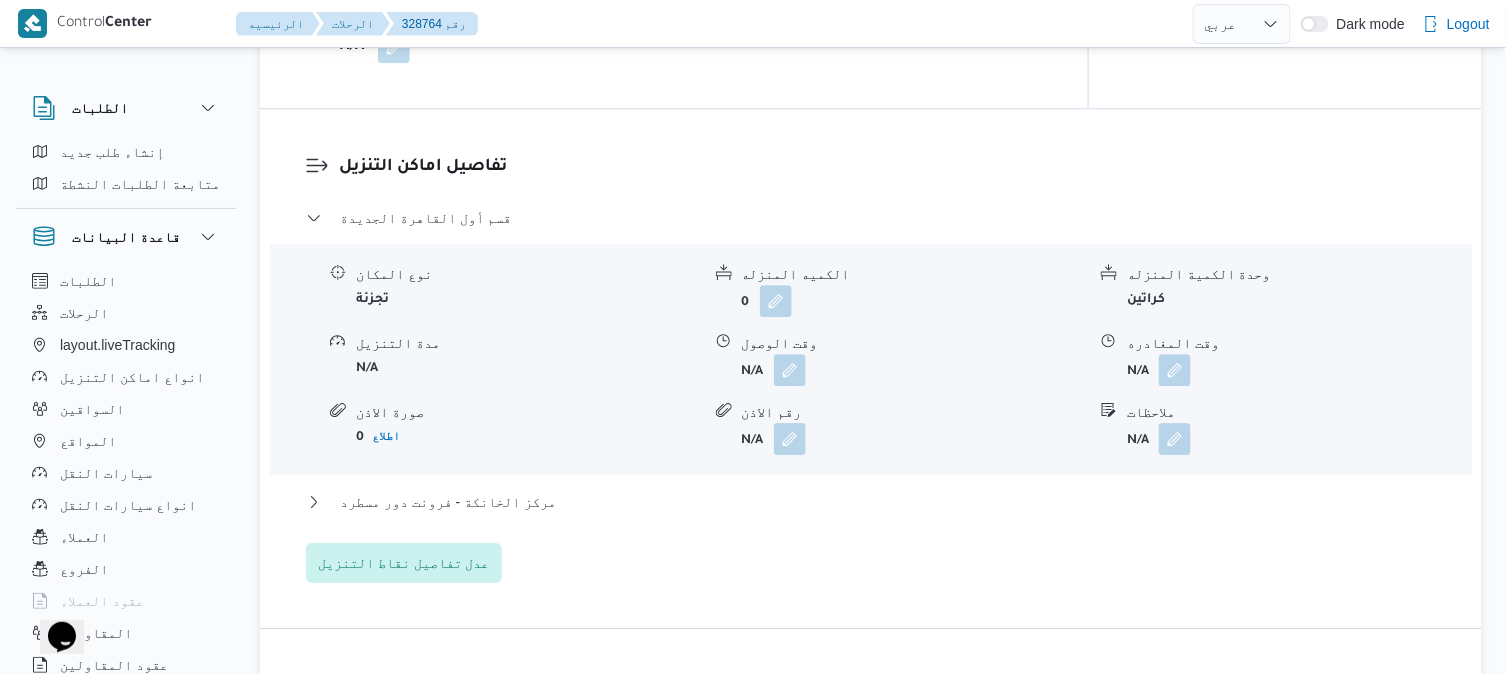 scroll, scrollTop: 1644, scrollLeft: 0, axis: vertical 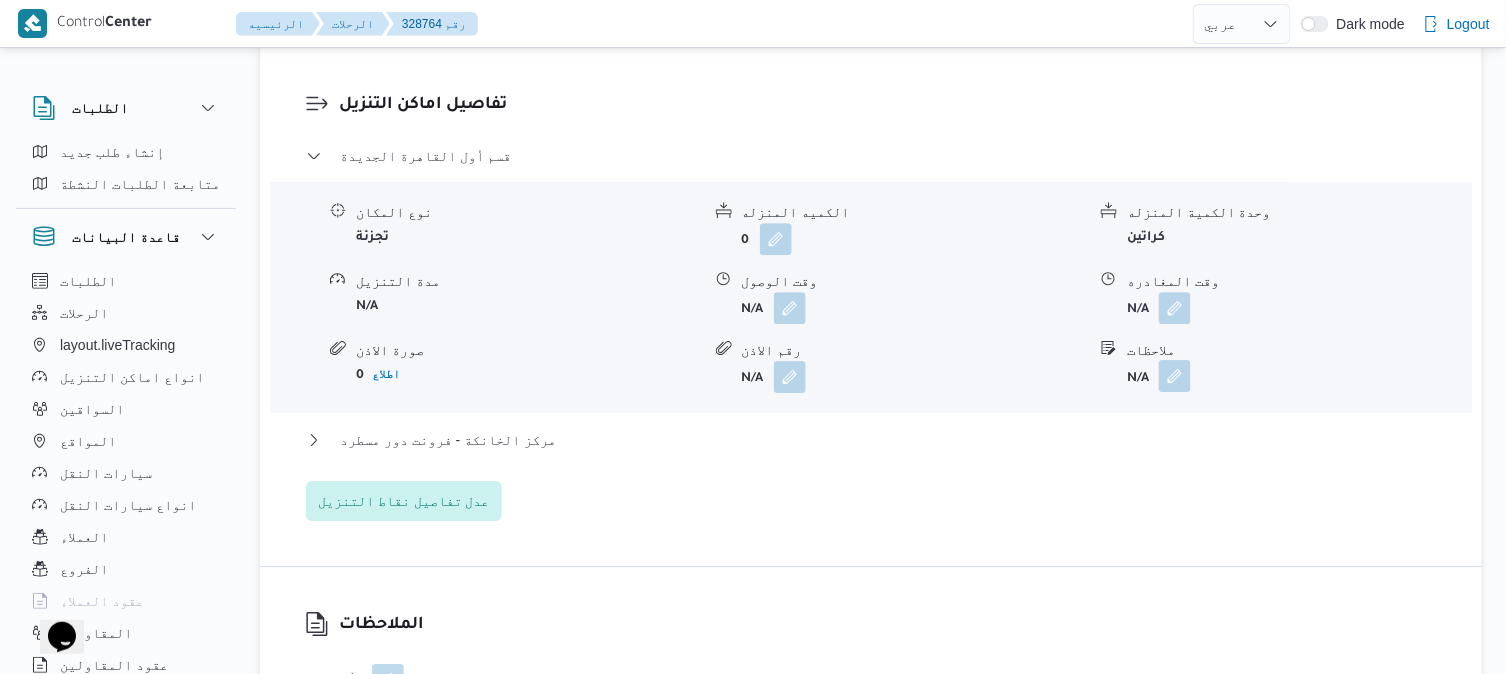 click at bounding box center (1175, 376) 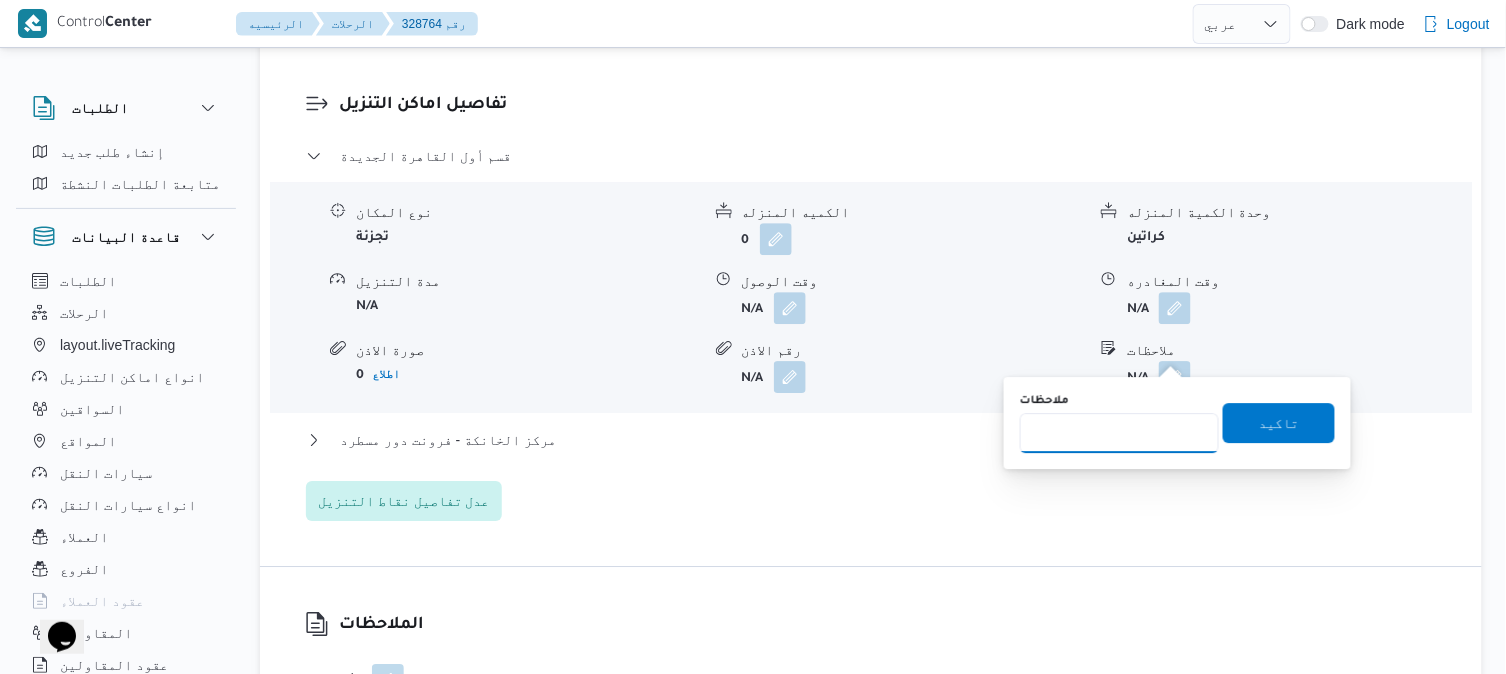 click on "ملاحظات" at bounding box center (1119, 433) 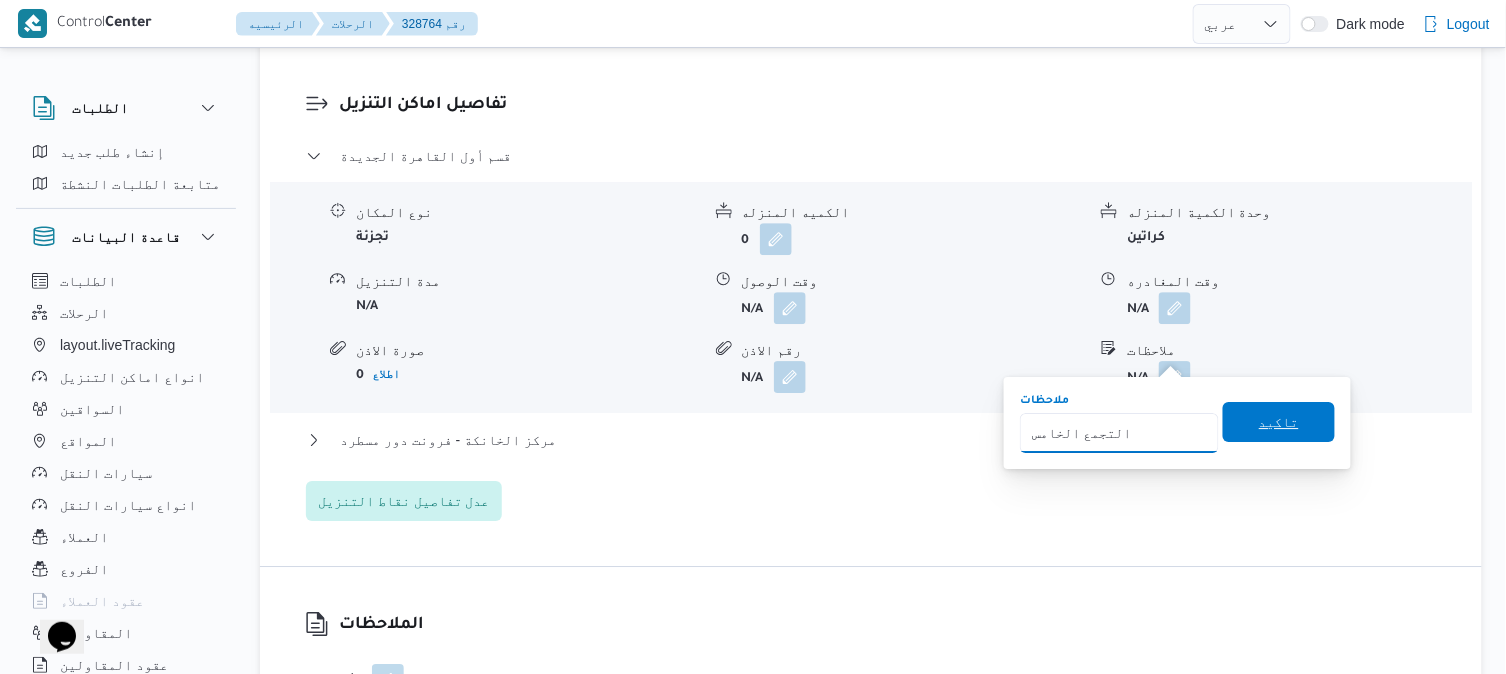 type on "التجمع الخامس" 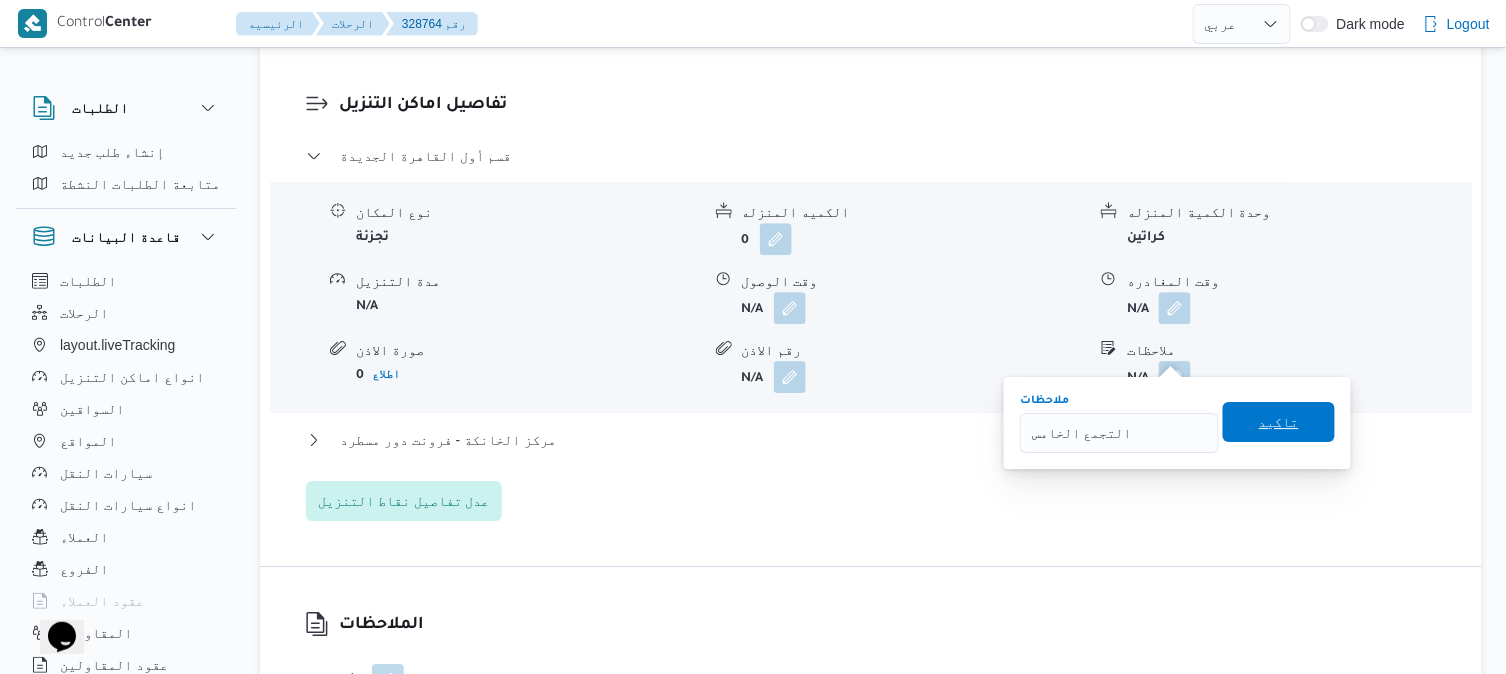 click on "تاكيد" at bounding box center [1279, 422] 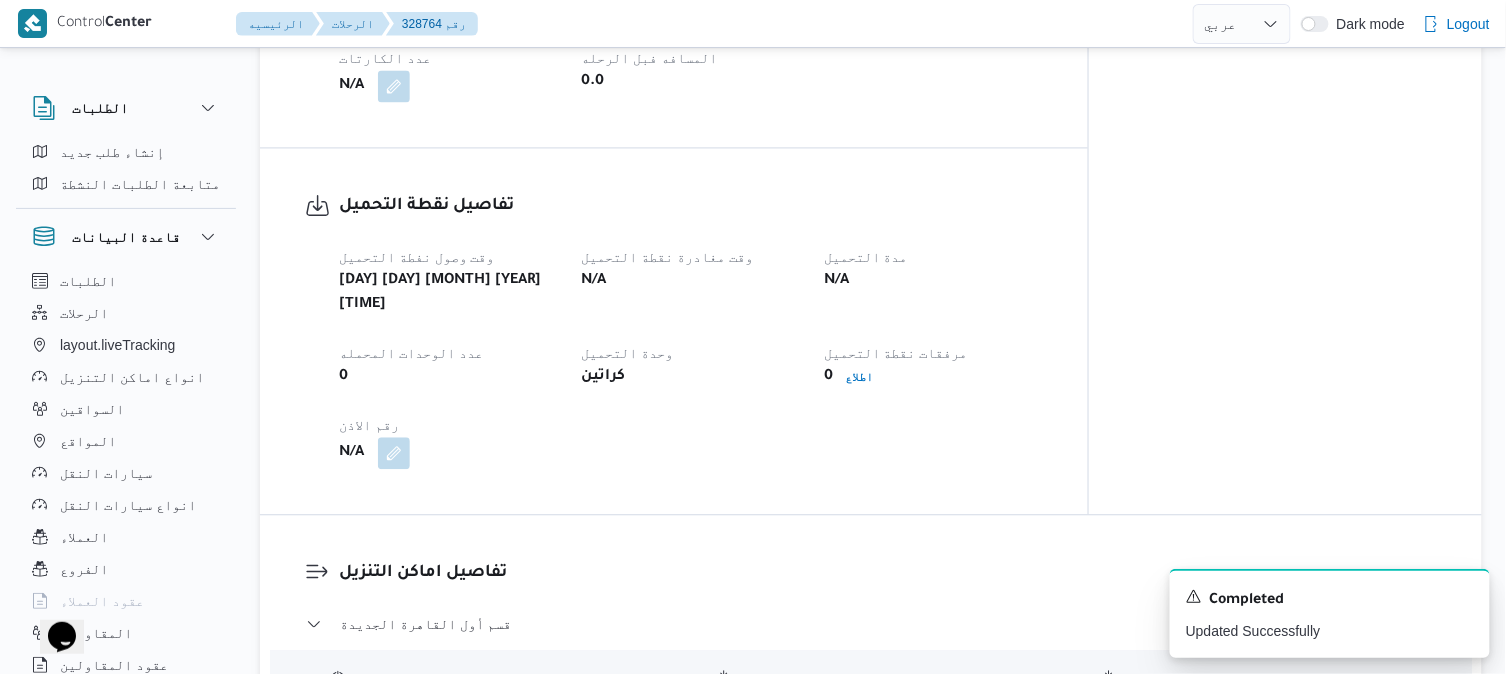 scroll, scrollTop: 1111, scrollLeft: 0, axis: vertical 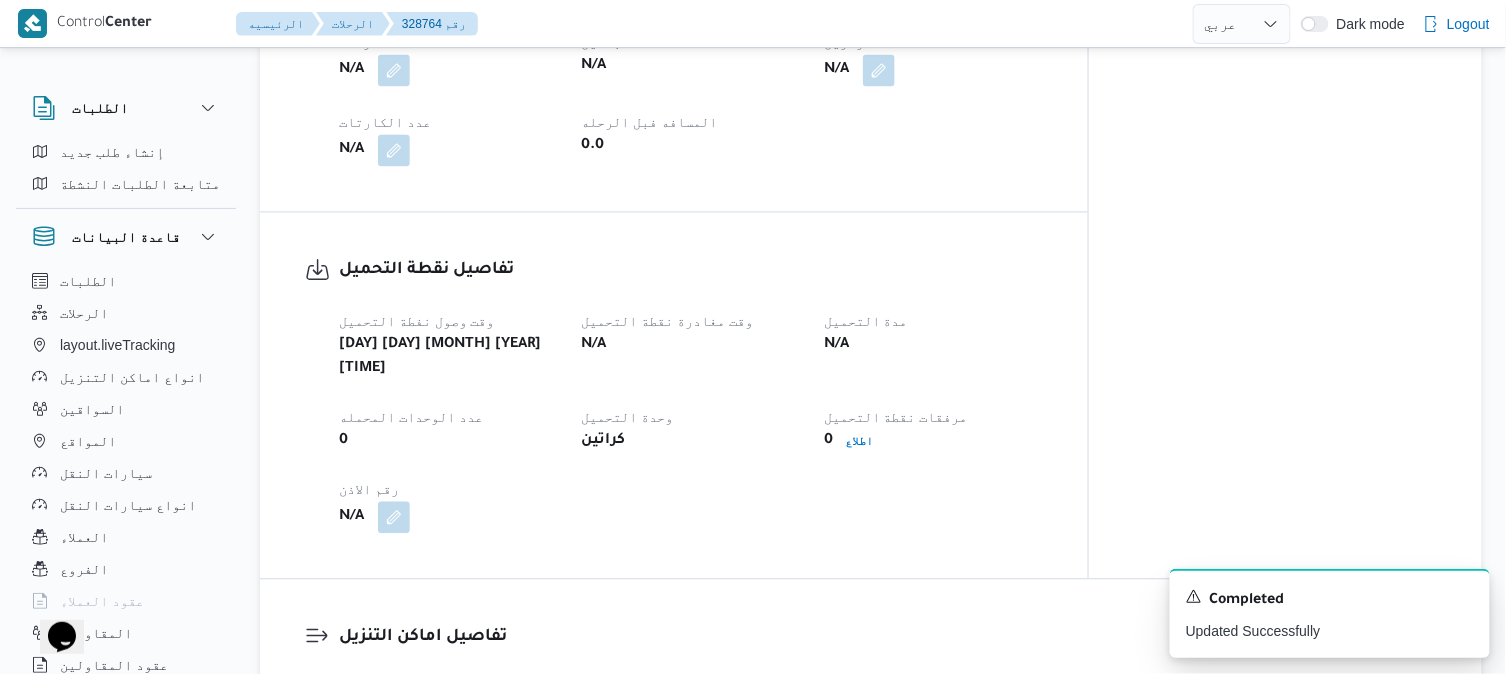 select on "ar" 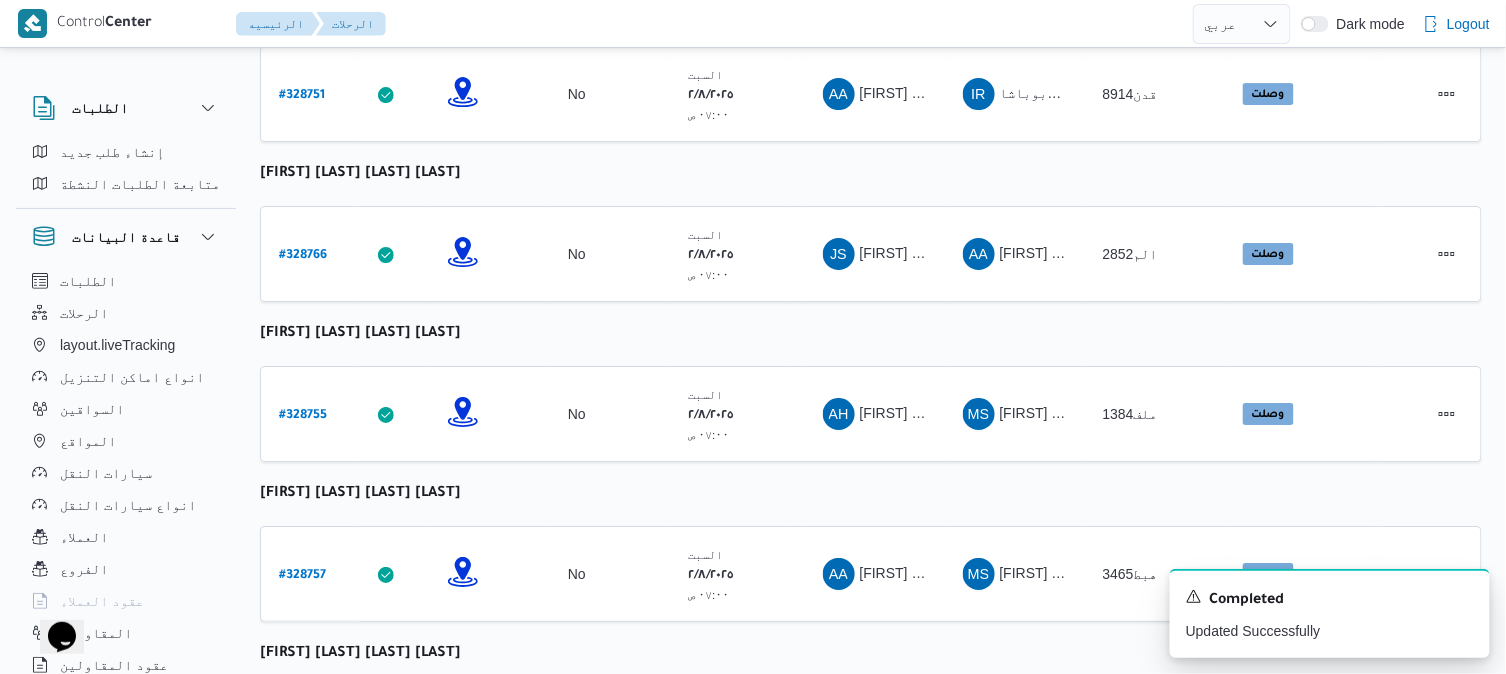 scroll, scrollTop: 2648, scrollLeft: 0, axis: vertical 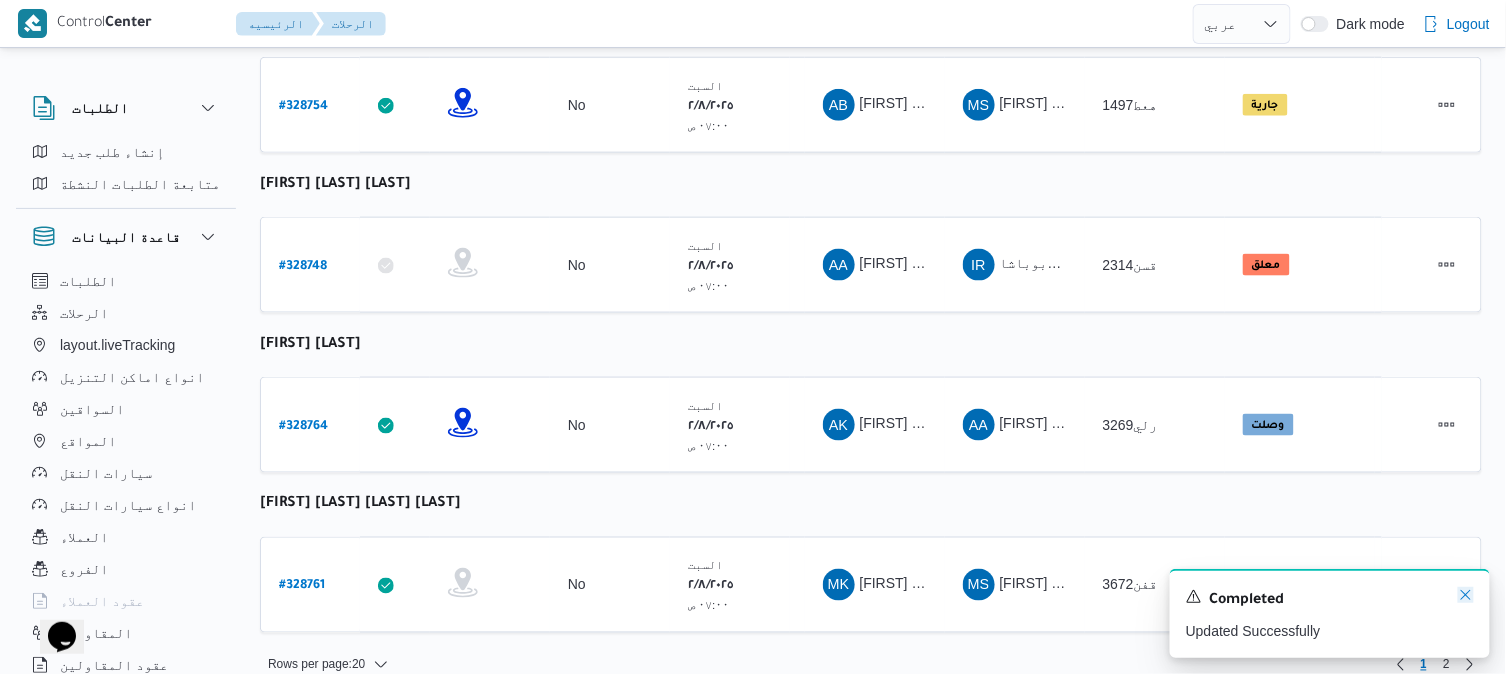 click 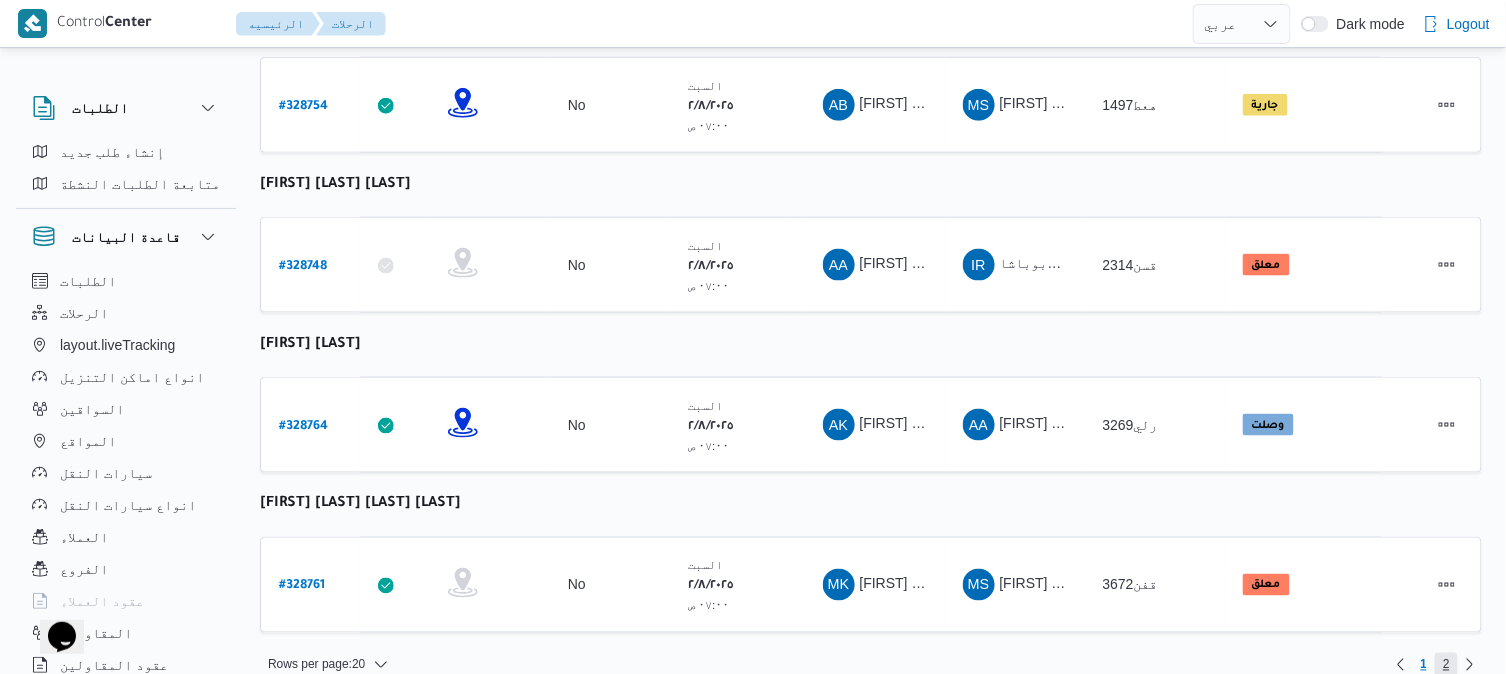 click on "2" at bounding box center [1446, 665] 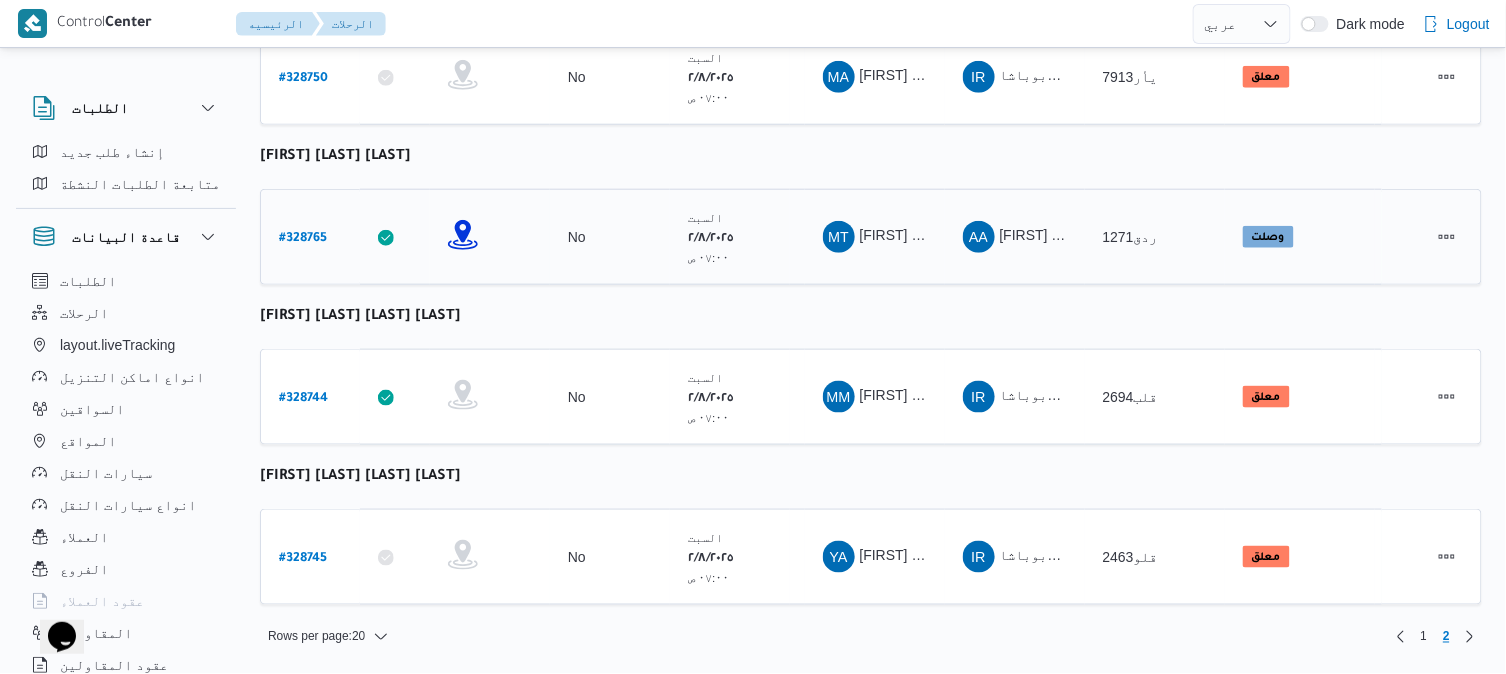 scroll, scrollTop: 514, scrollLeft: 0, axis: vertical 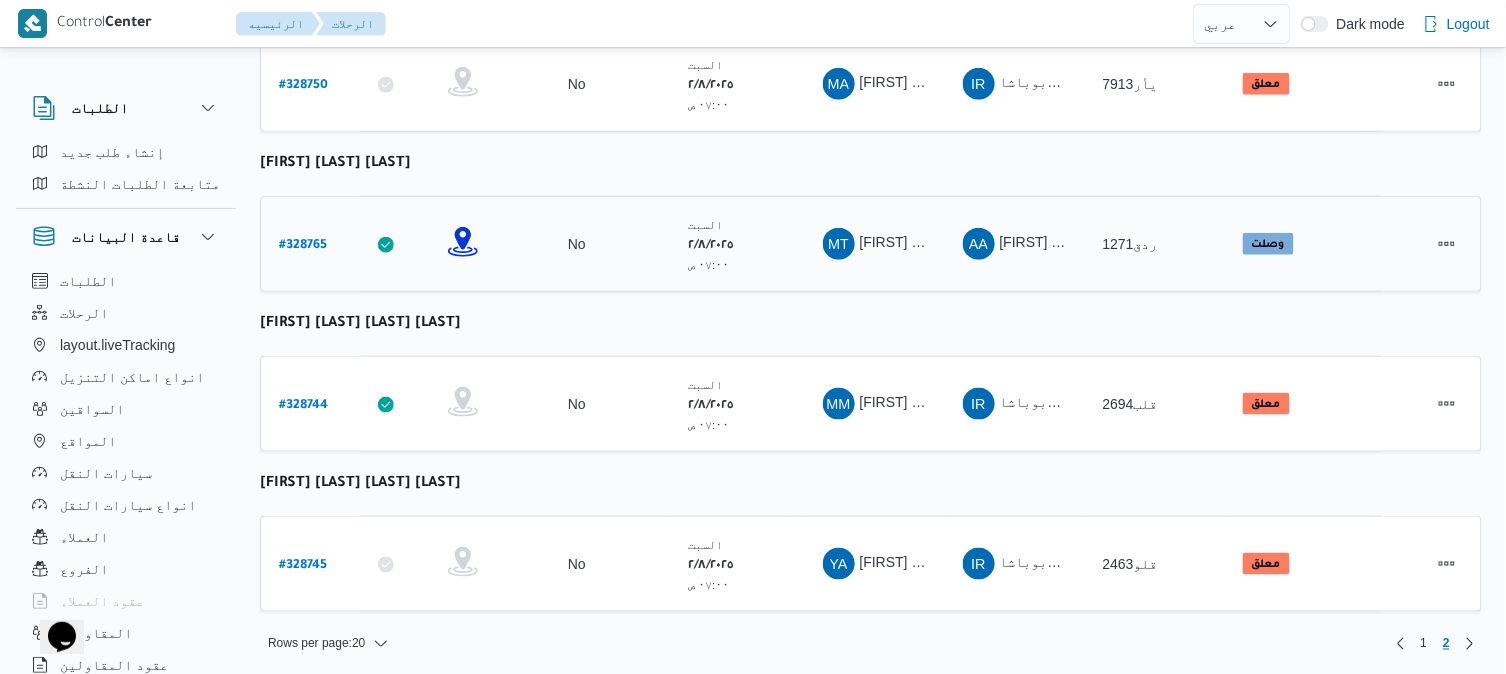 click on "# 328765" at bounding box center (303, 246) 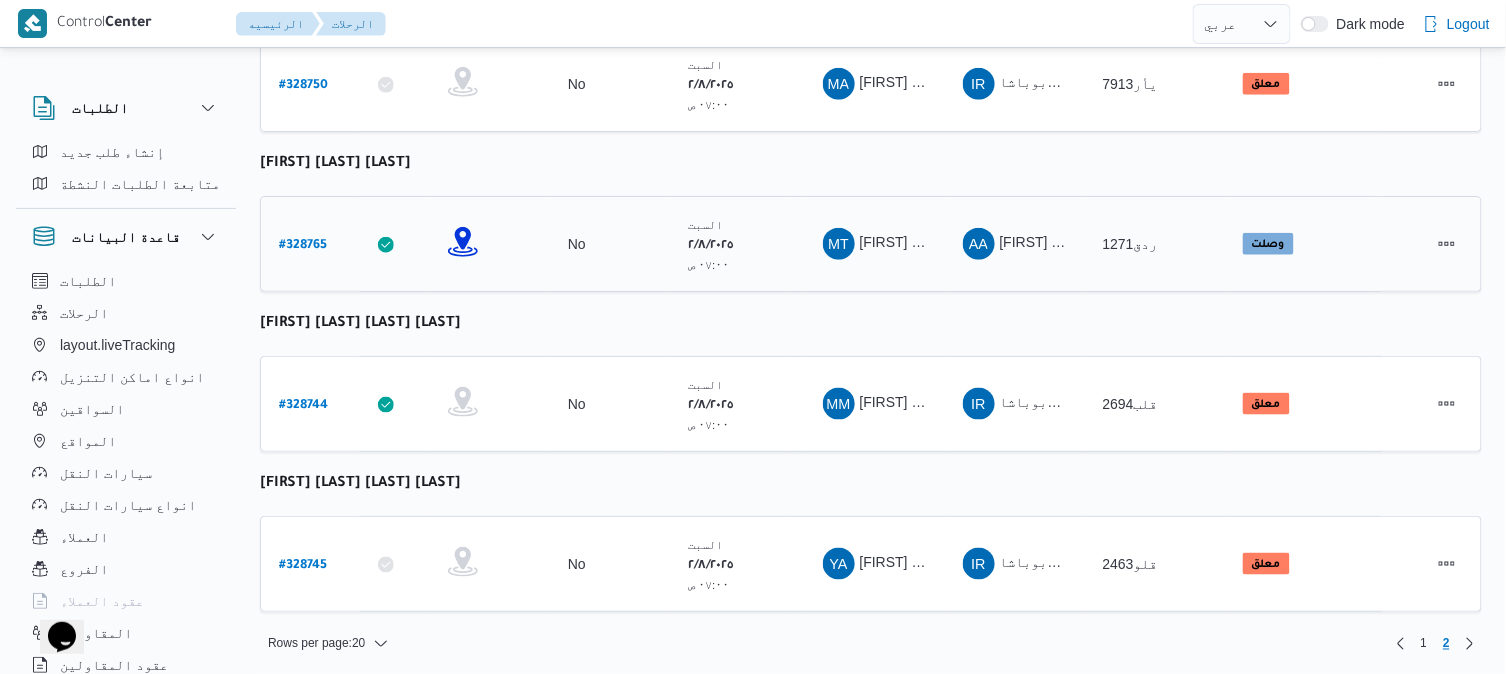 select on "ar" 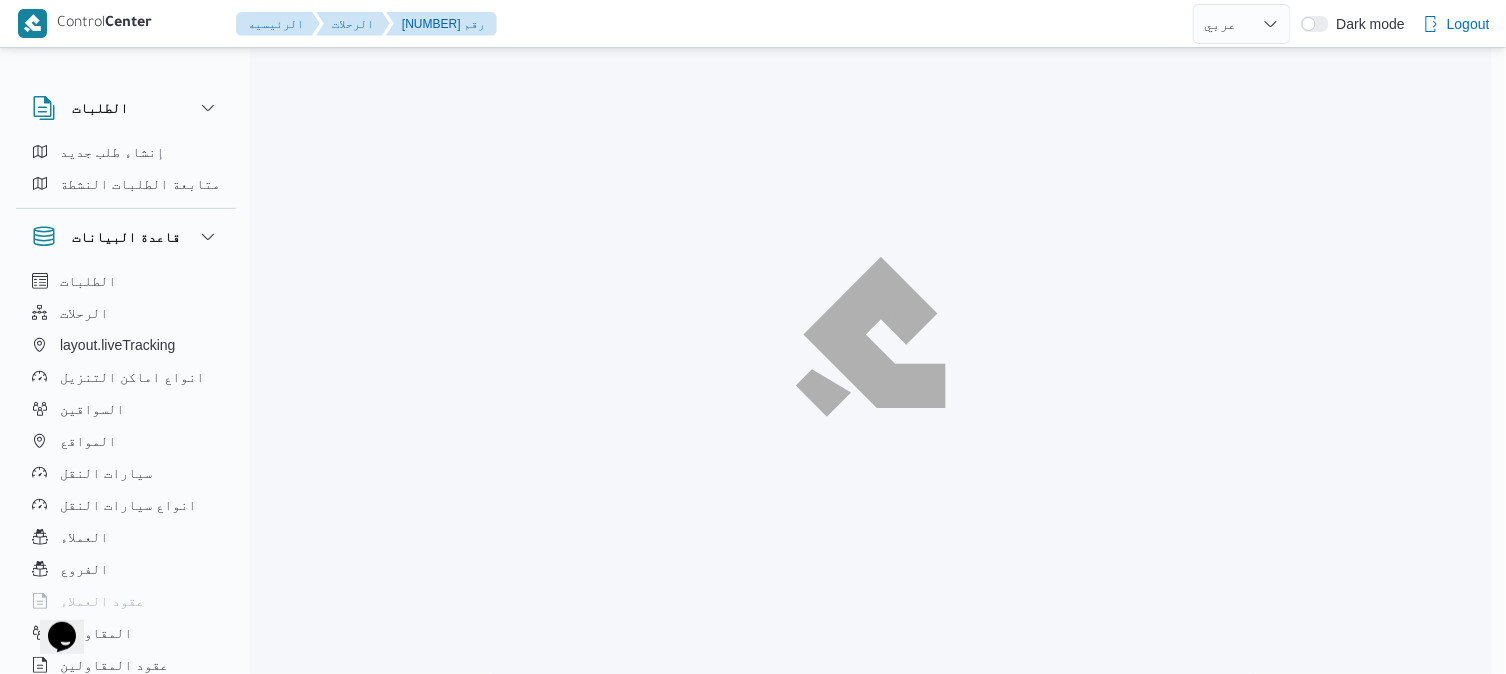 scroll, scrollTop: 0, scrollLeft: 0, axis: both 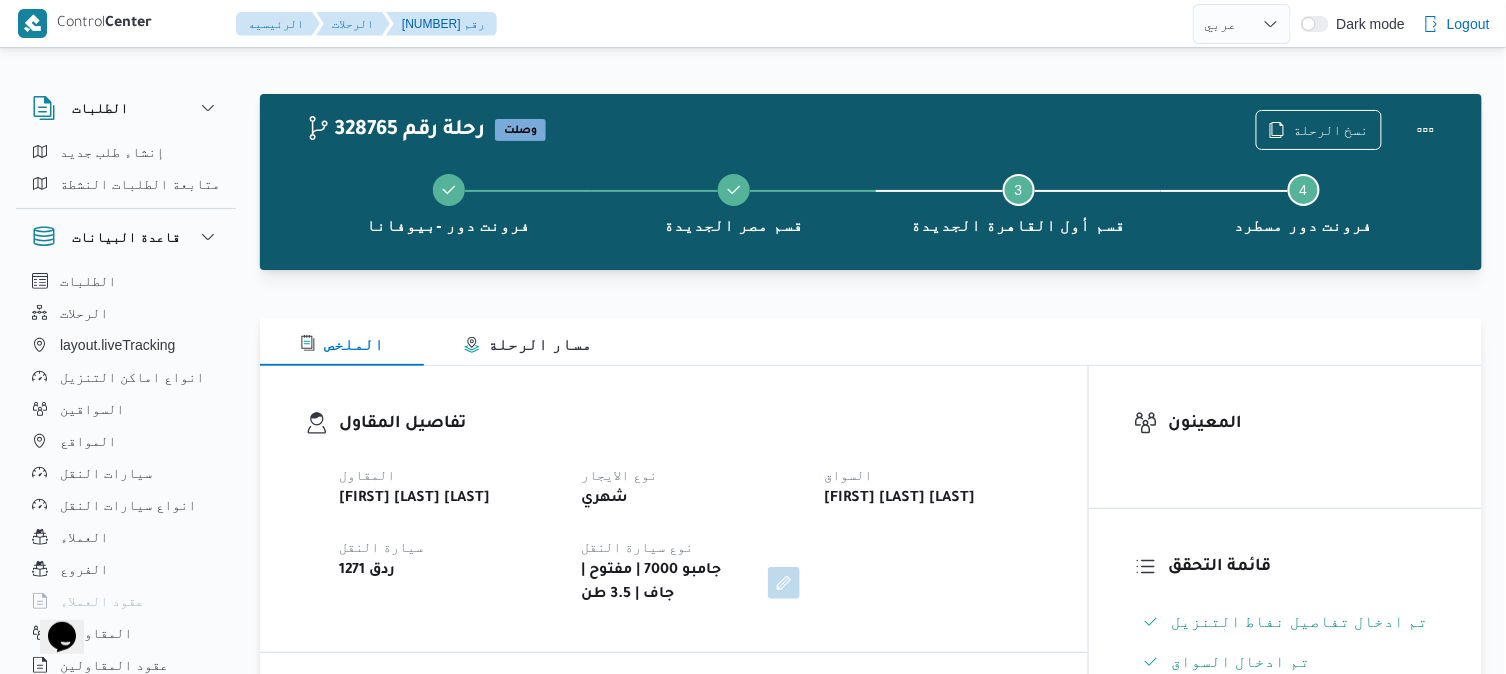click on "الملخص مسار الرحلة" at bounding box center (871, 342) 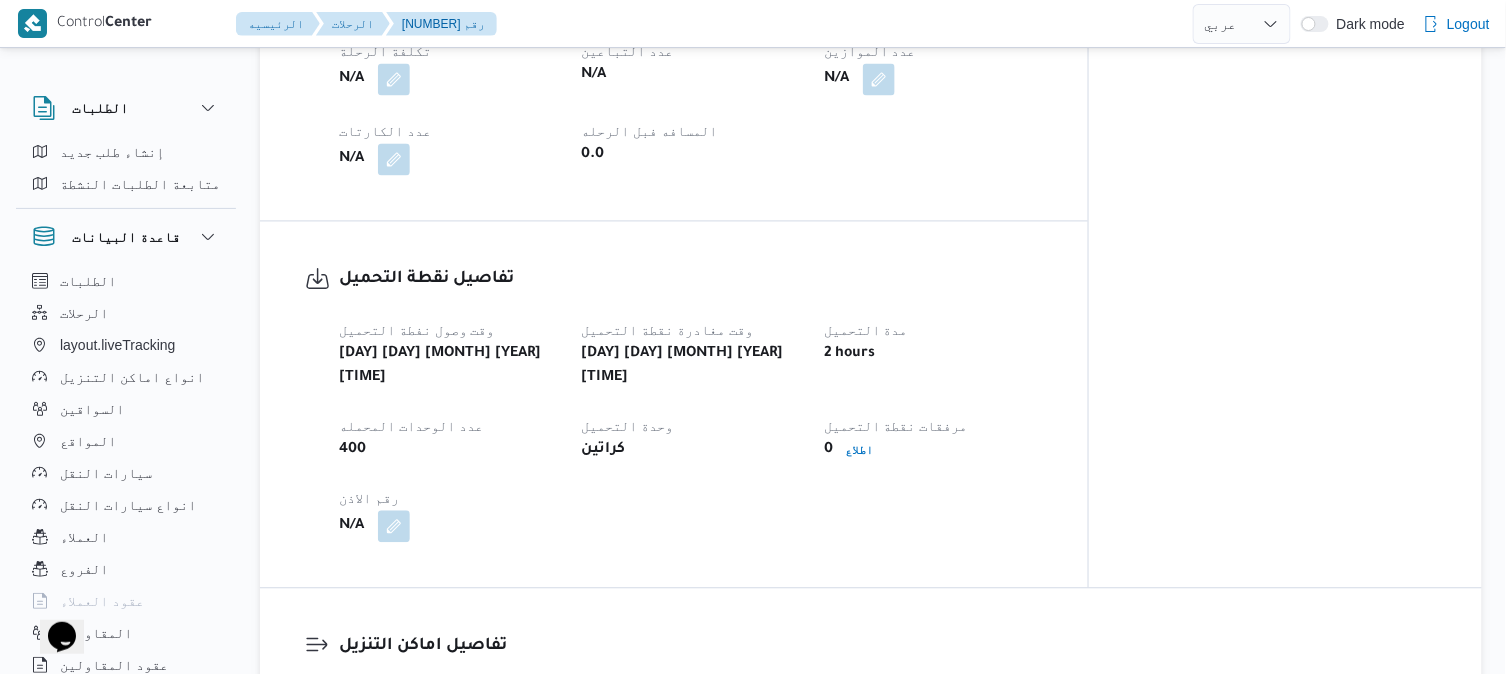 scroll, scrollTop: 1111, scrollLeft: 0, axis: vertical 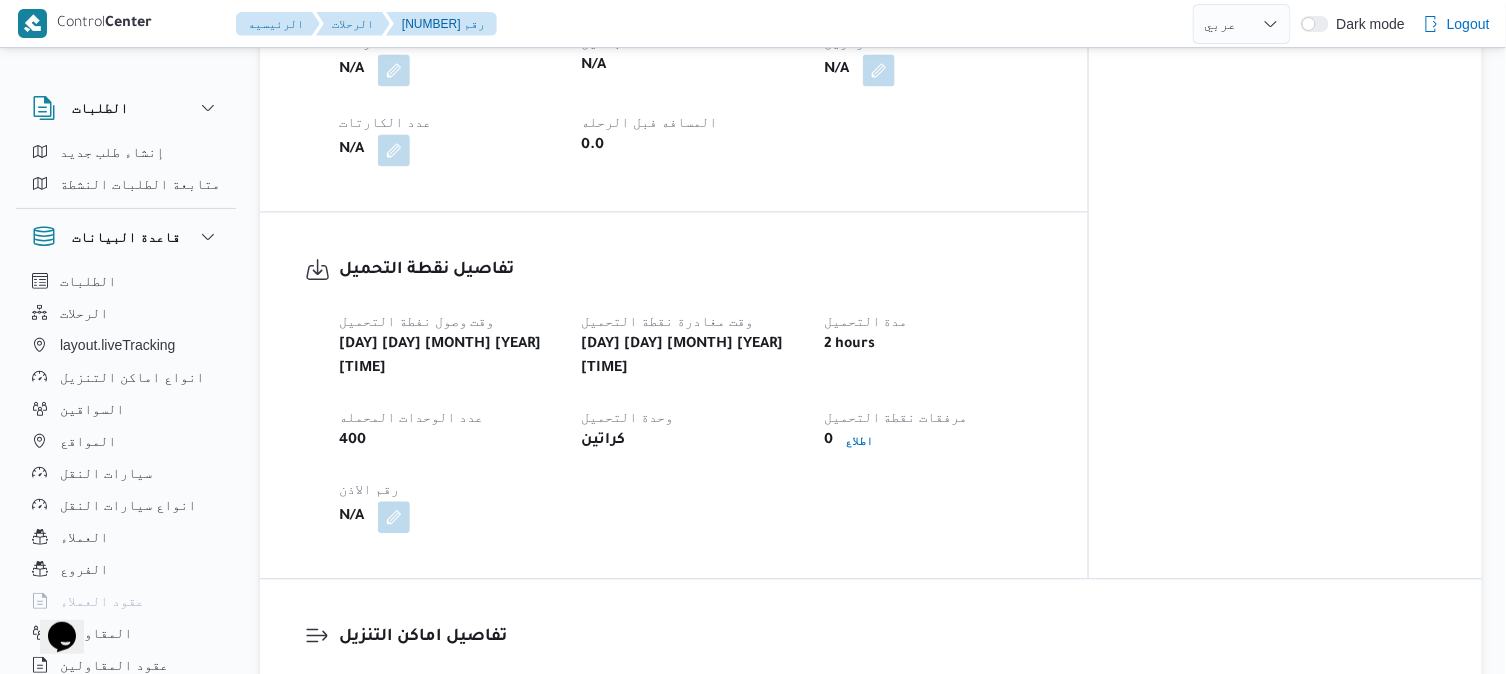 select on "ar" 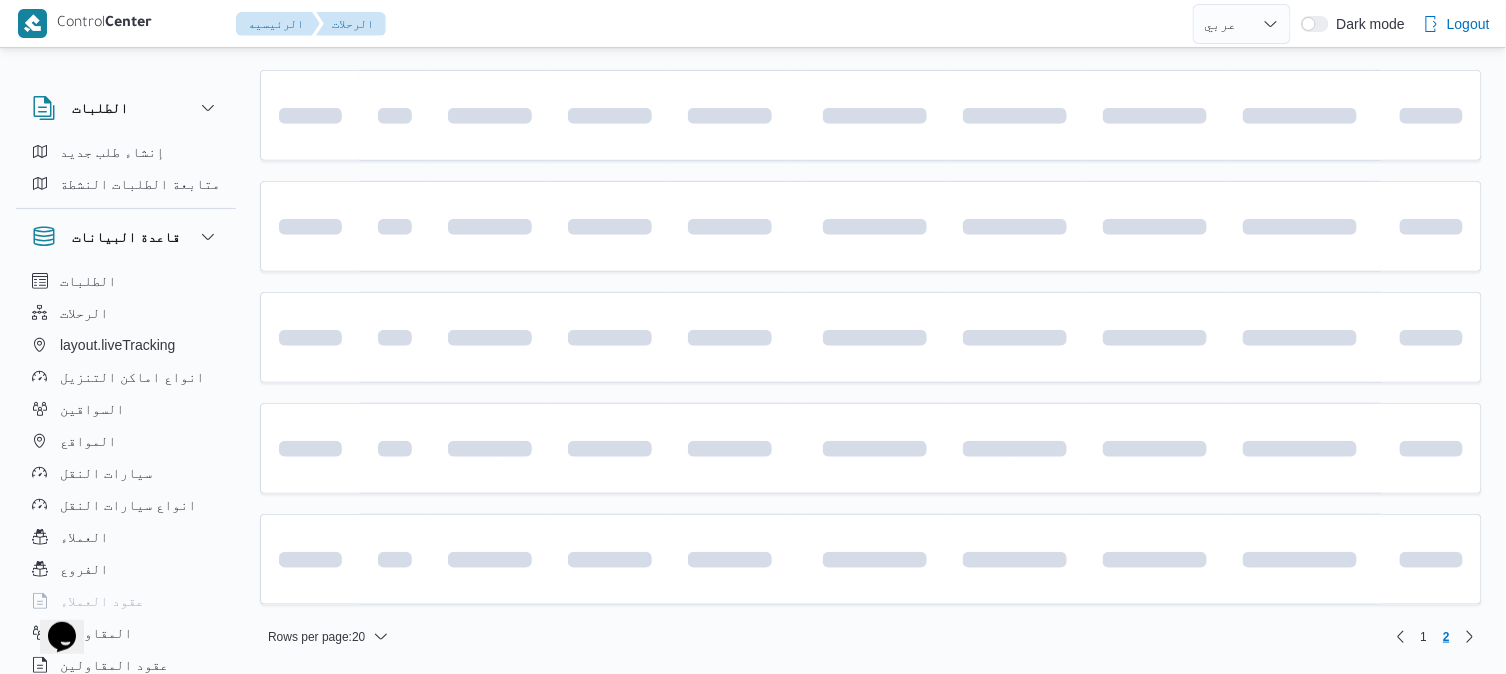 scroll, scrollTop: 514, scrollLeft: 0, axis: vertical 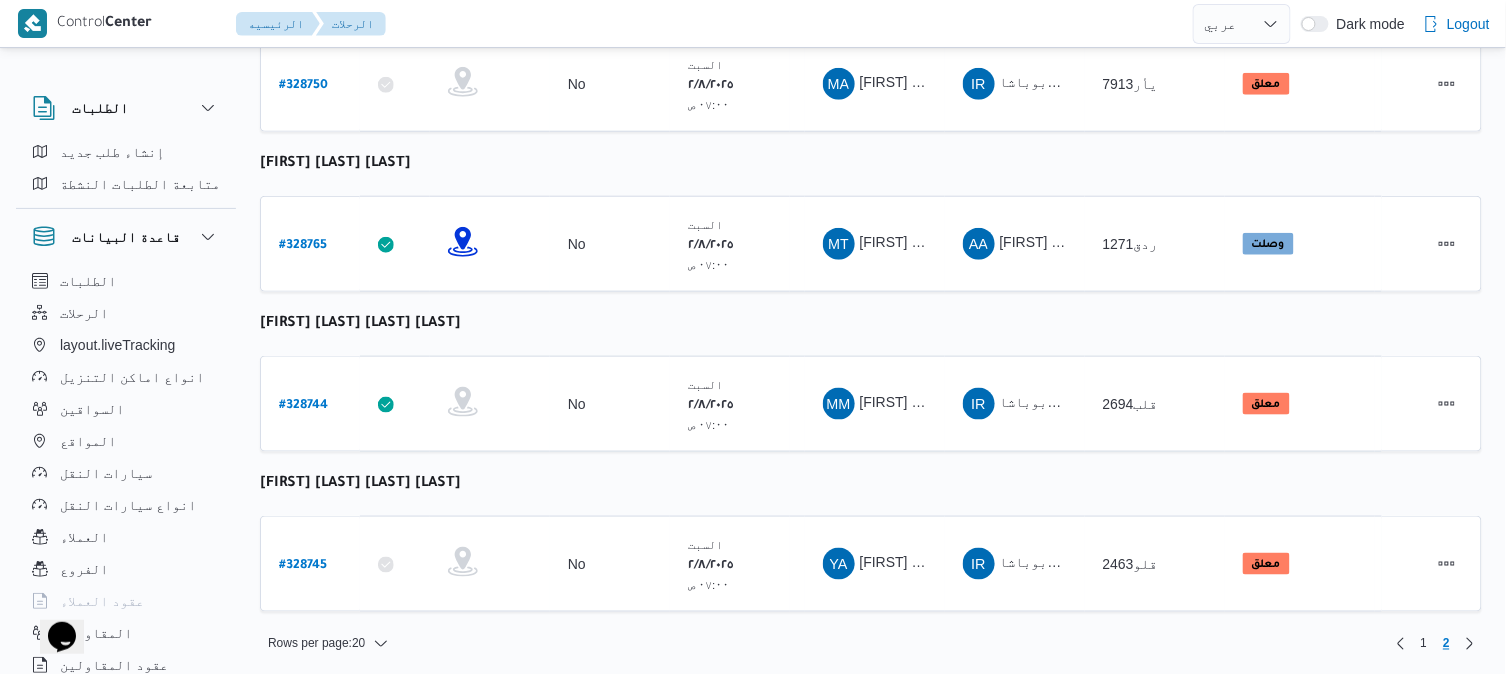 click on "رقم الرحلة Click to sort in ascending order تطبيق السائق Click to sort in ascending order تحديد النطاق الجغرافى Click to sort in ascending order تجميع عدد الوحدات وقت التحميل Click to sort in ascending order العميل Click to sort in ascending order نقاط الرحلة السواق Click to sort in ascending order المقاول Click to sort in ascending order سيارة النقل Click to sort in ascending order الحاله Click to sort in ascending order المنصه Click to sort in ascending order Actions هشام فرج محمد عامر رقم الرحلة # 328758 تطبيق السائق تحديد النطاق الجغرافى تجميع عدد الوحدات No وقت التحميل السبت ٢/٨/٢٠٢٥ ٠٧:٠٠ ص   العميل Frontdoor نقاط الرحلة فرونت دور -بيوفانا  ١٠:٢٦ ص قسم أول القاهرة الجديدة فرونت دور مسطرد السواق HF المقاول MS وصلت" at bounding box center [871, 196] 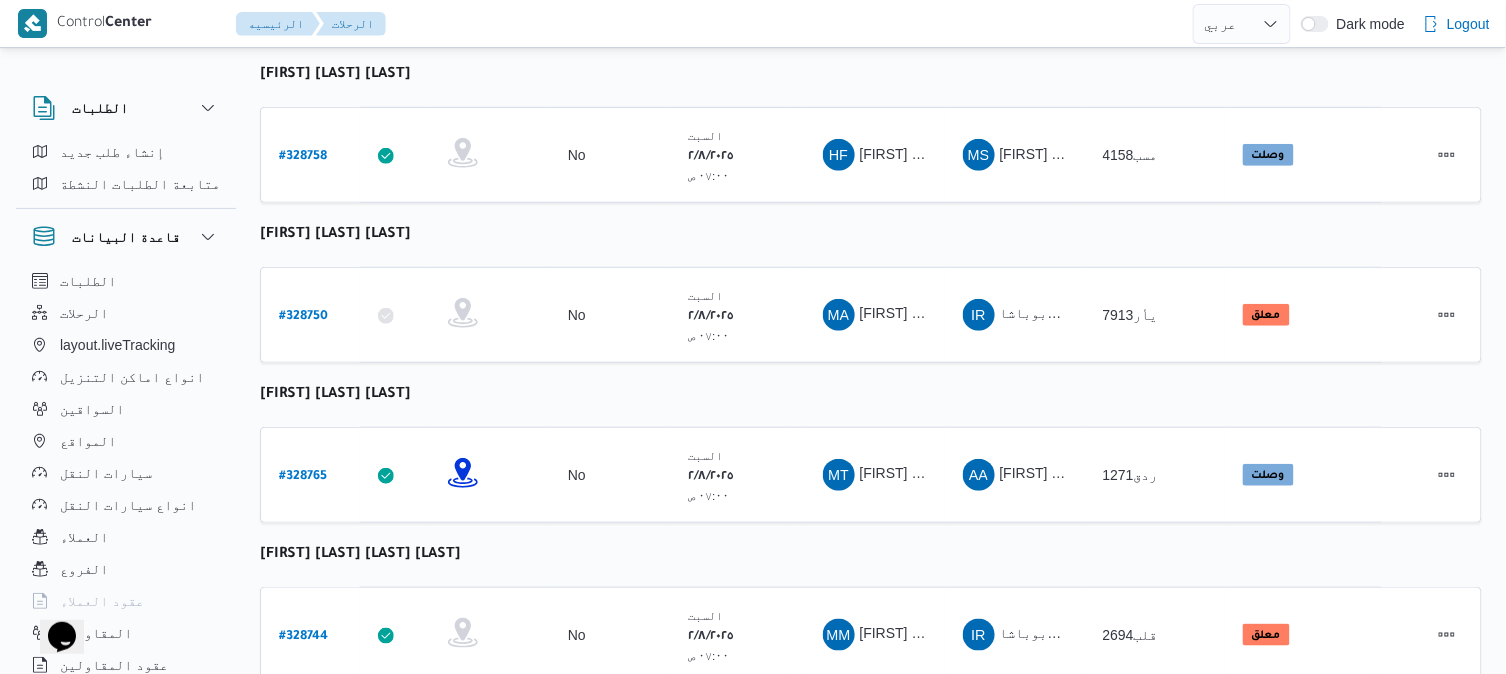 scroll, scrollTop: 514, scrollLeft: 0, axis: vertical 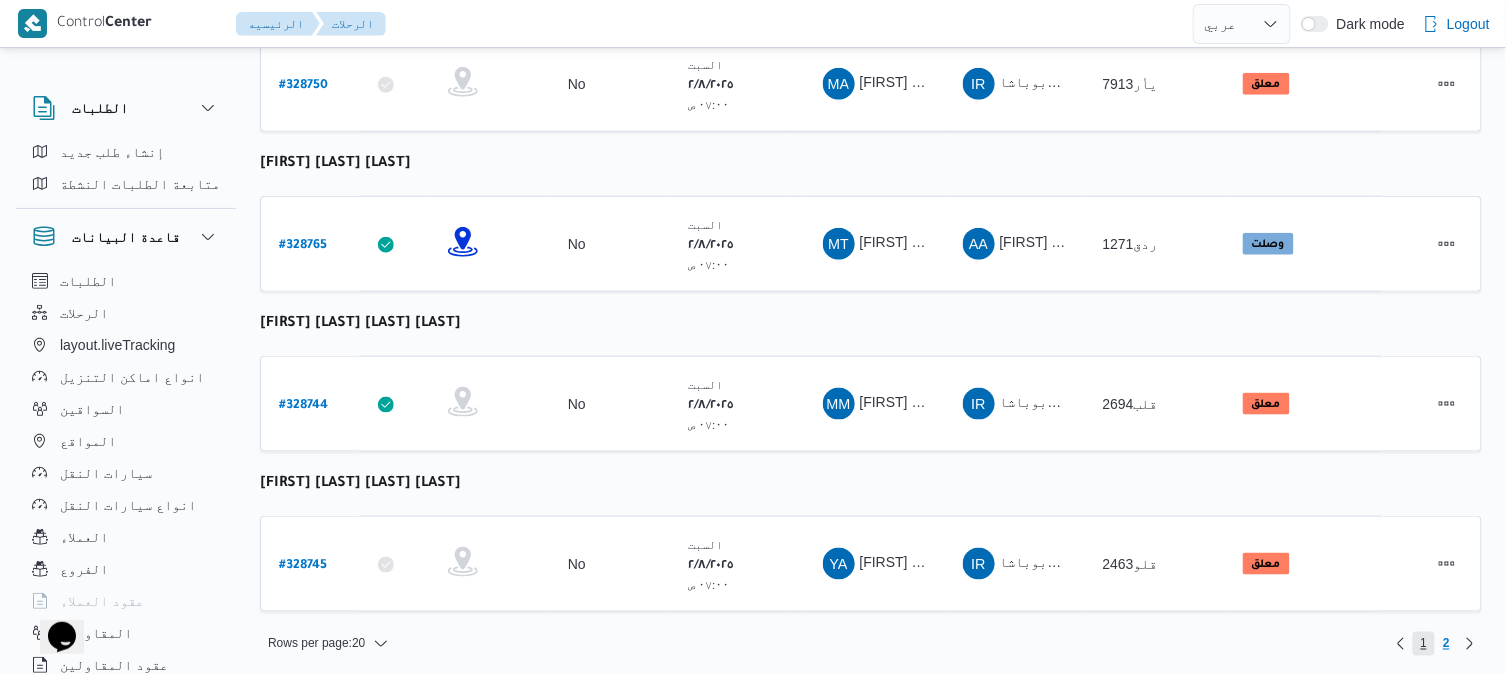 click on "1" at bounding box center [1424, 644] 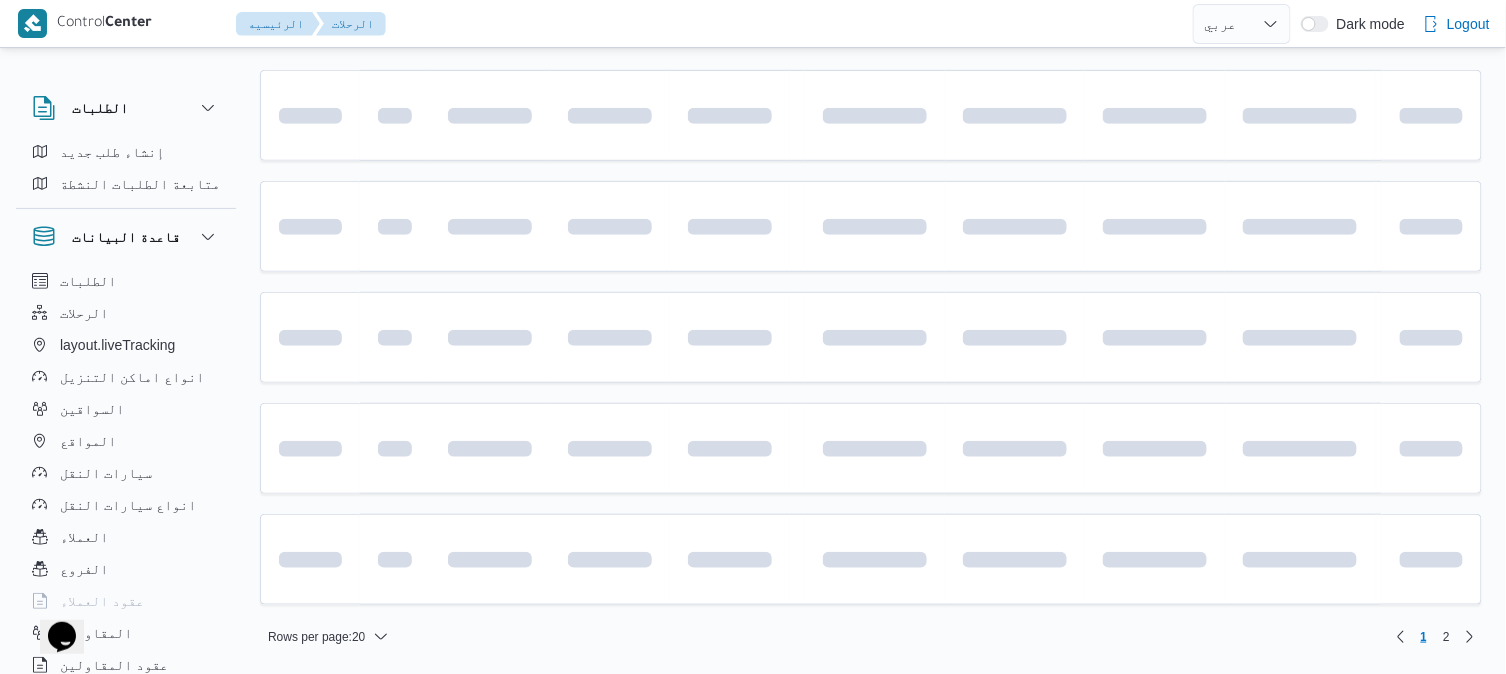 scroll, scrollTop: 276, scrollLeft: 0, axis: vertical 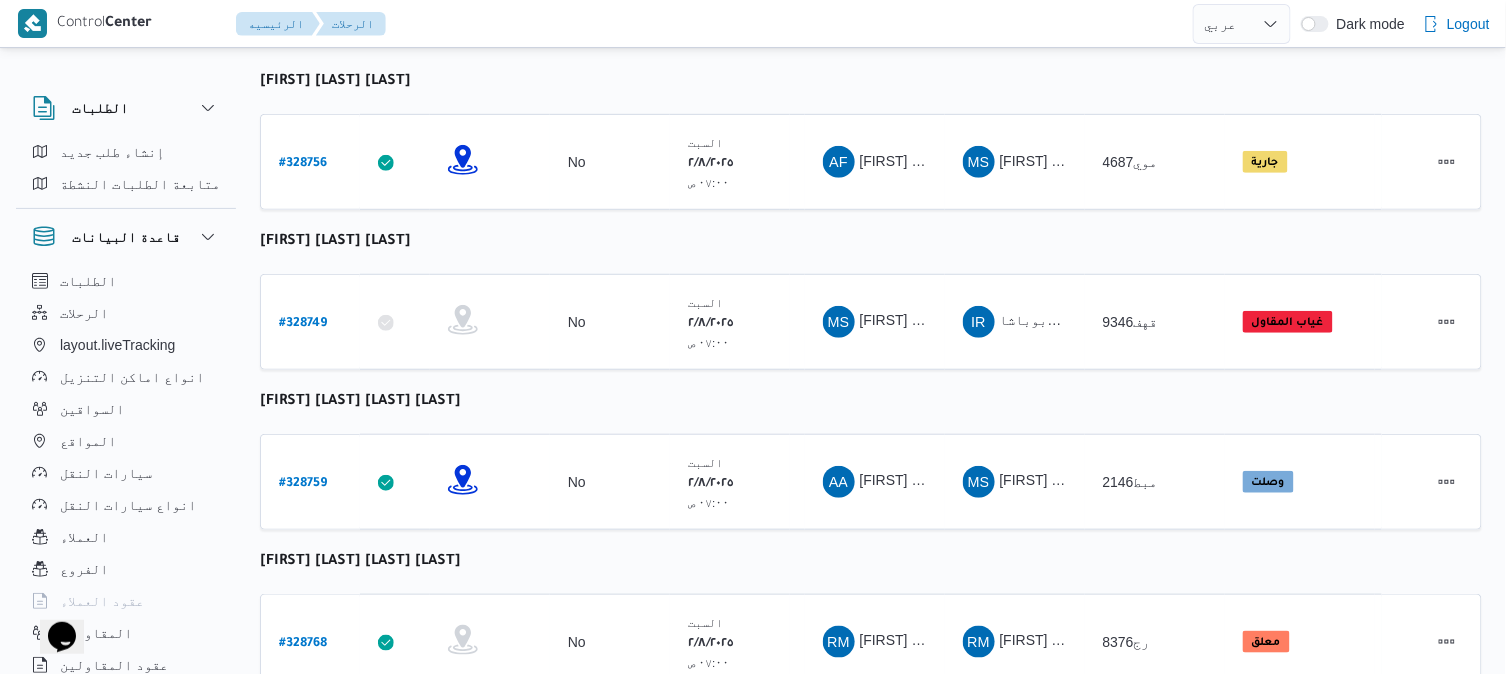 click on "رقم الرحلة Click to sort in ascending order تطبيق السائق Click to sort in ascending order تحديد النطاق الجغرافى Click to sort in ascending order تجميع عدد الوحدات وقت التحميل Click to sort in ascending order العميل Click to sort in ascending order نقاط الرحلة السواق Click to sort in ascending order المقاول Click to sort in ascending order سيارة النقل Click to sort in ascending order الحاله Click to sort in ascending order المنصه Click to sort in ascending order Actions عبدالله فتحي عبدربه رسلان  رقم الرحلة # 328756 تطبيق السائق تحديد النطاق الجغرافى تجميع عدد الوحدات No وقت التحميل السبت ٢/٨/٢٠٢٥ ٠٧:٠٠ ص   العميل Frontdoor نقاط الرحلة فرونت دور -بيوفانا  ١٠:٢٦ ص قسم أول 6 أكتوبر فرونت دور مسطرد السواق AF المقاول MS Admin #" at bounding box center (871, 1634) 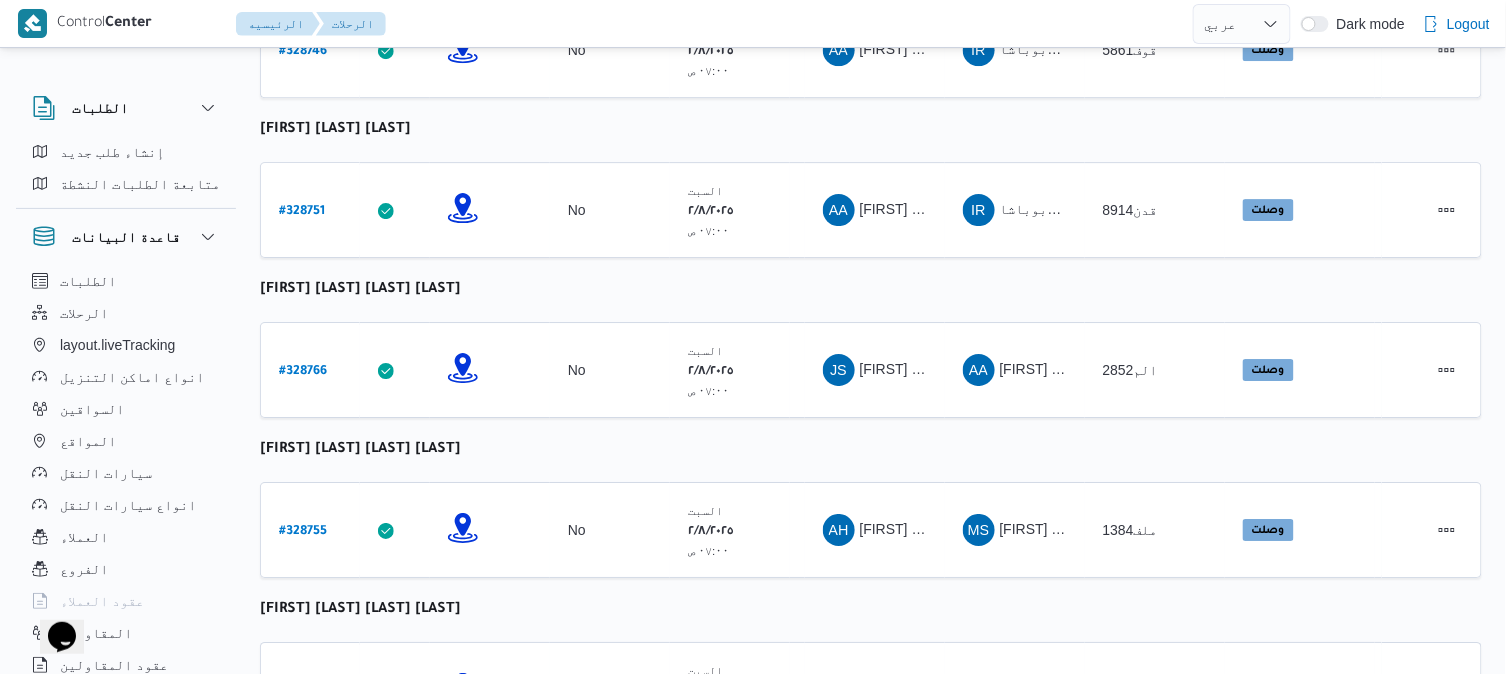scroll, scrollTop: 1832, scrollLeft: 0, axis: vertical 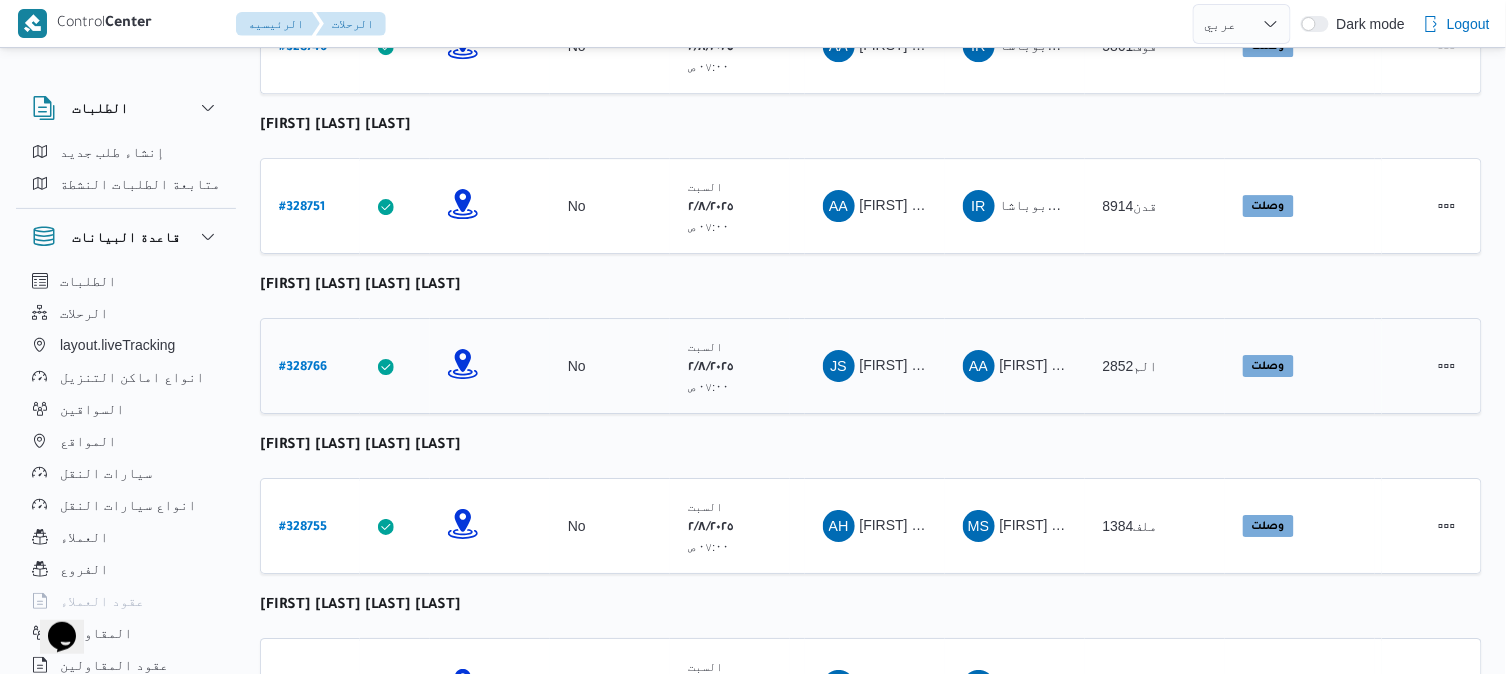 click on "# 328766" at bounding box center (303, 368) 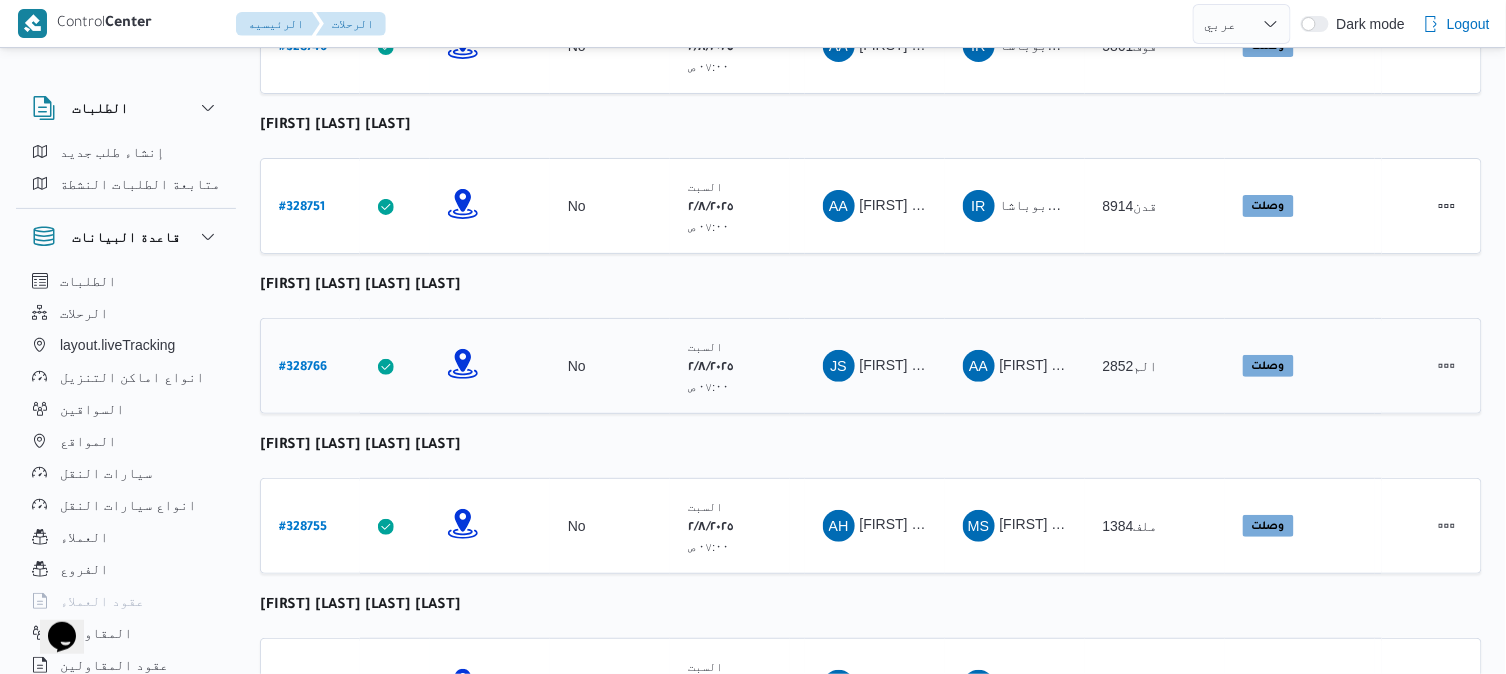 select on "ar" 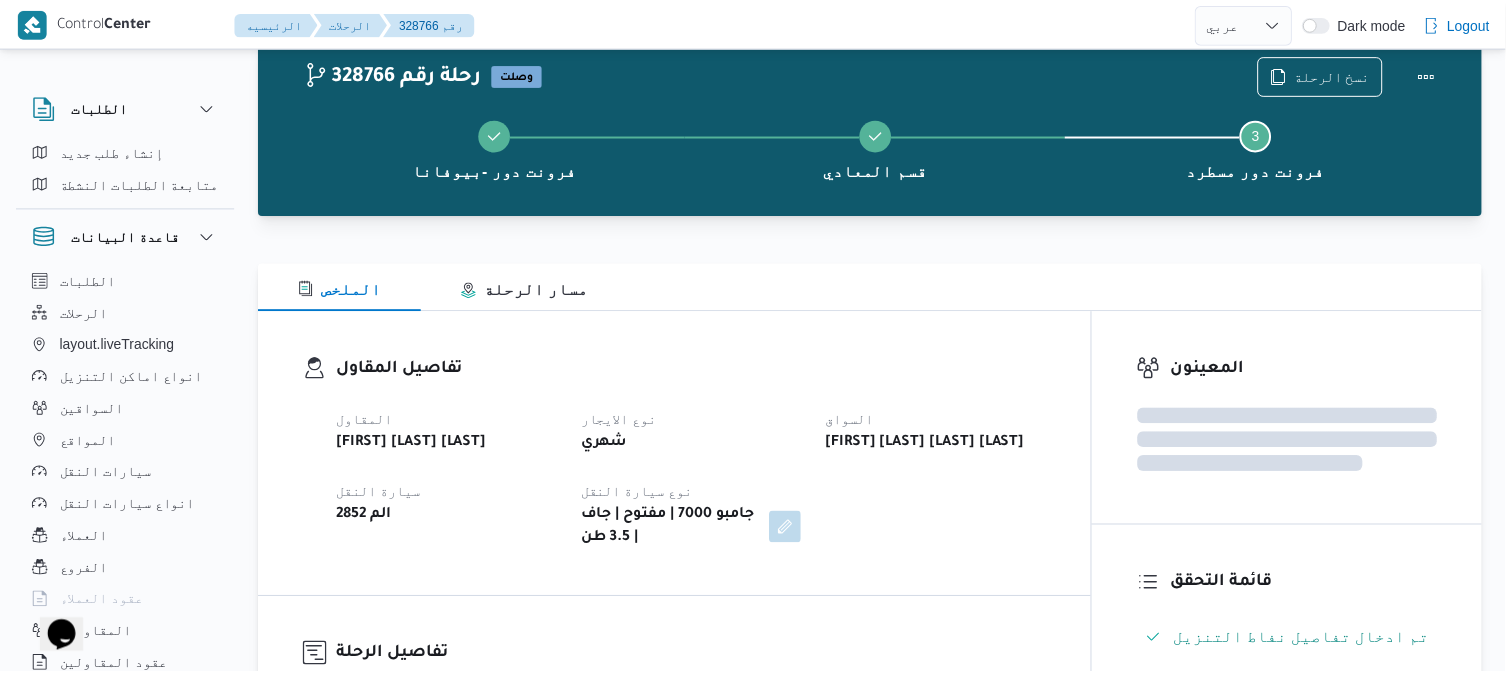 scroll, scrollTop: 1832, scrollLeft: 0, axis: vertical 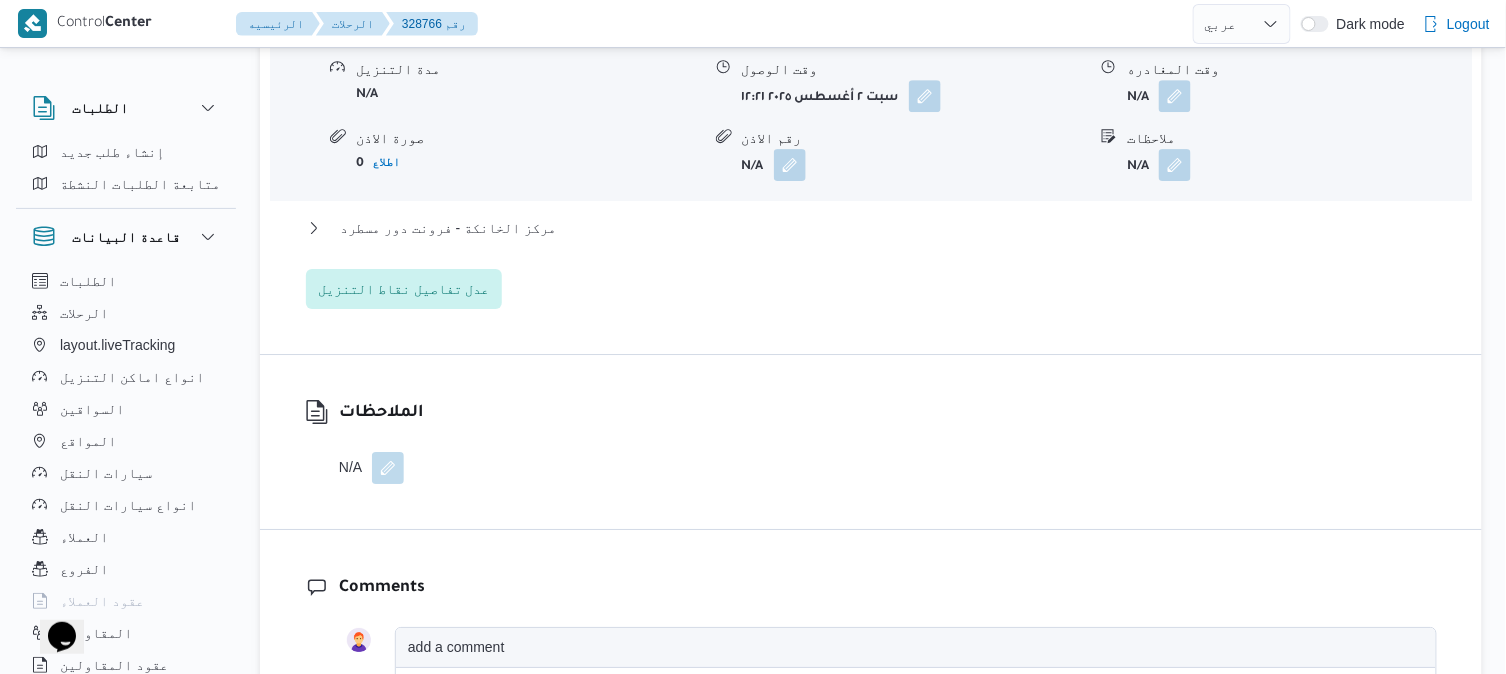 click on "تفاصيل اماكن التنزيل قسم المعادي نوع المكان تجزئة الكميه المنزله 0 وحدة الكمية المنزله كراتين مدة التنزيل N/A وقت الوصول سبت ٢ أغسطس ٢٠٢٥ ١٢:٢١ وقت المغادره N/A صورة الاذن 0 اطلاع رقم الاذن N/A ملاحظات N/A مركز الخانكة -
فرونت دور مسطرد نوع المكان مصانع و مخازن الكميه المنزله 0 وحدة الكمية المنزله كراتين مدة التنزيل N/A وقت الوصول N/A وقت المغادره N/A صورة الاذن 0 اطلاع رقم الاذن N/A ملاحظات N/A عدل تفاصيل نقاط التنزيل" at bounding box center [871, 94] 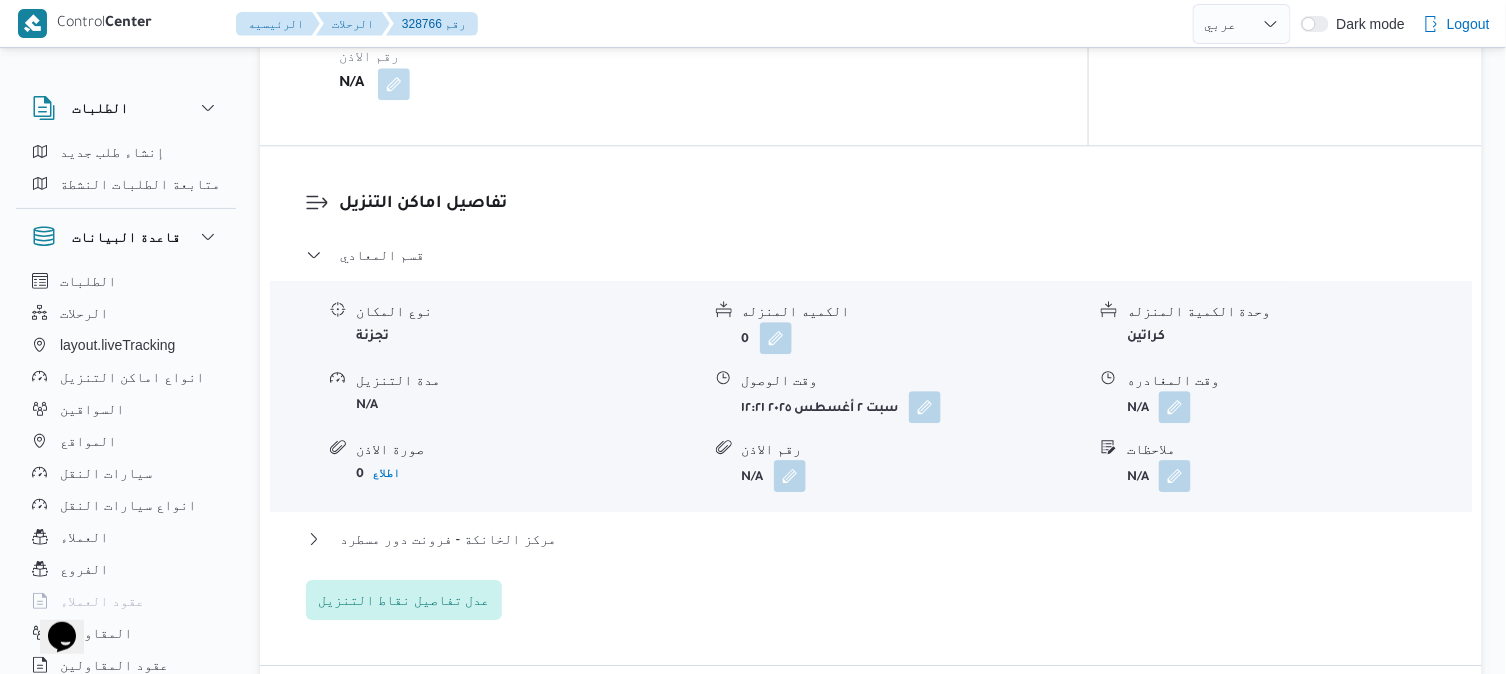 scroll, scrollTop: 1565, scrollLeft: 0, axis: vertical 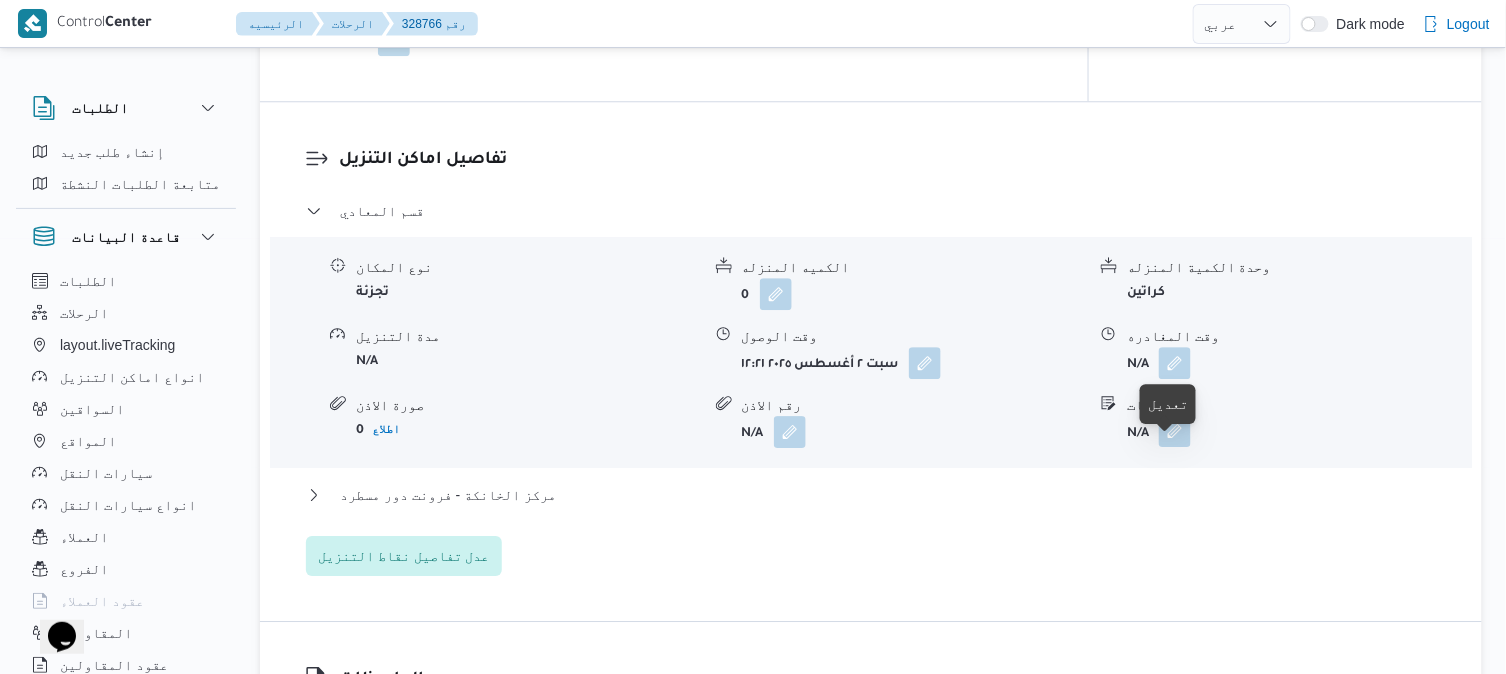 click at bounding box center [1175, 431] 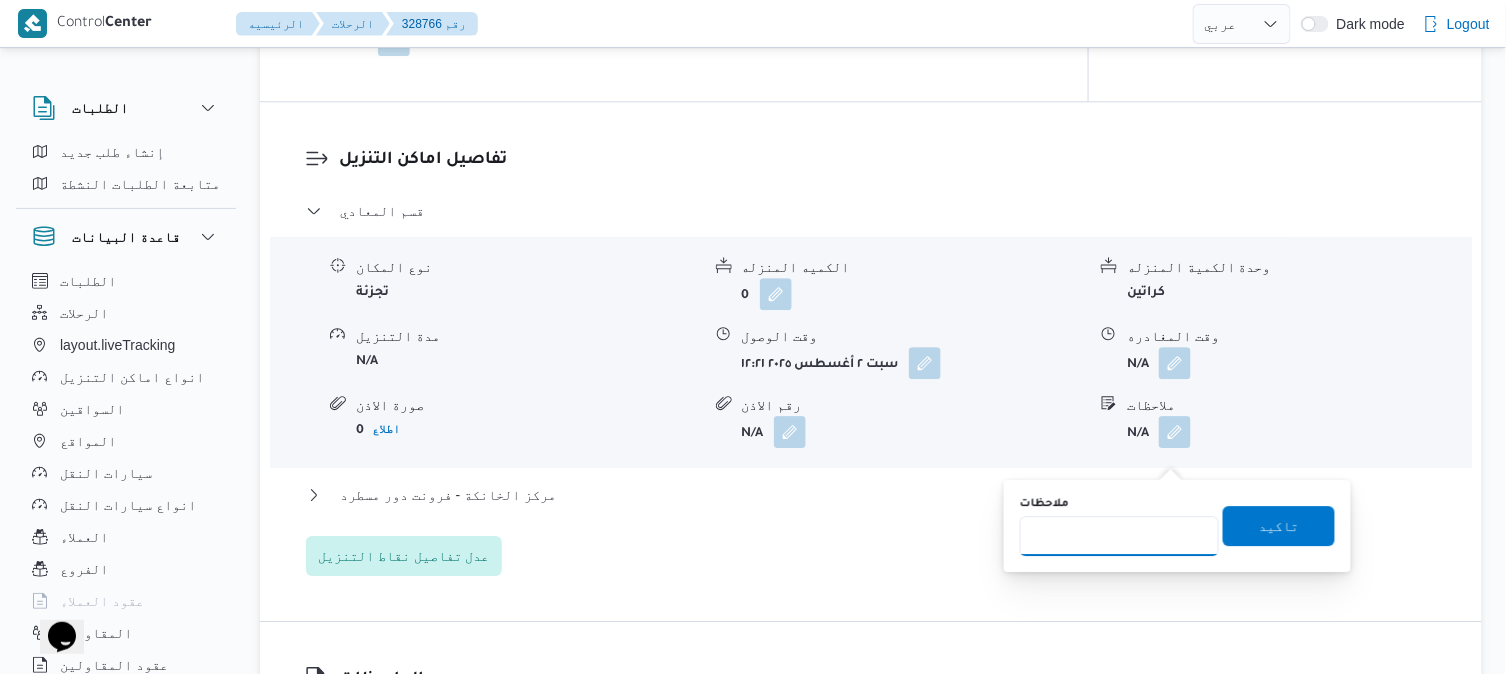 click on "ملاحظات" at bounding box center [1119, 536] 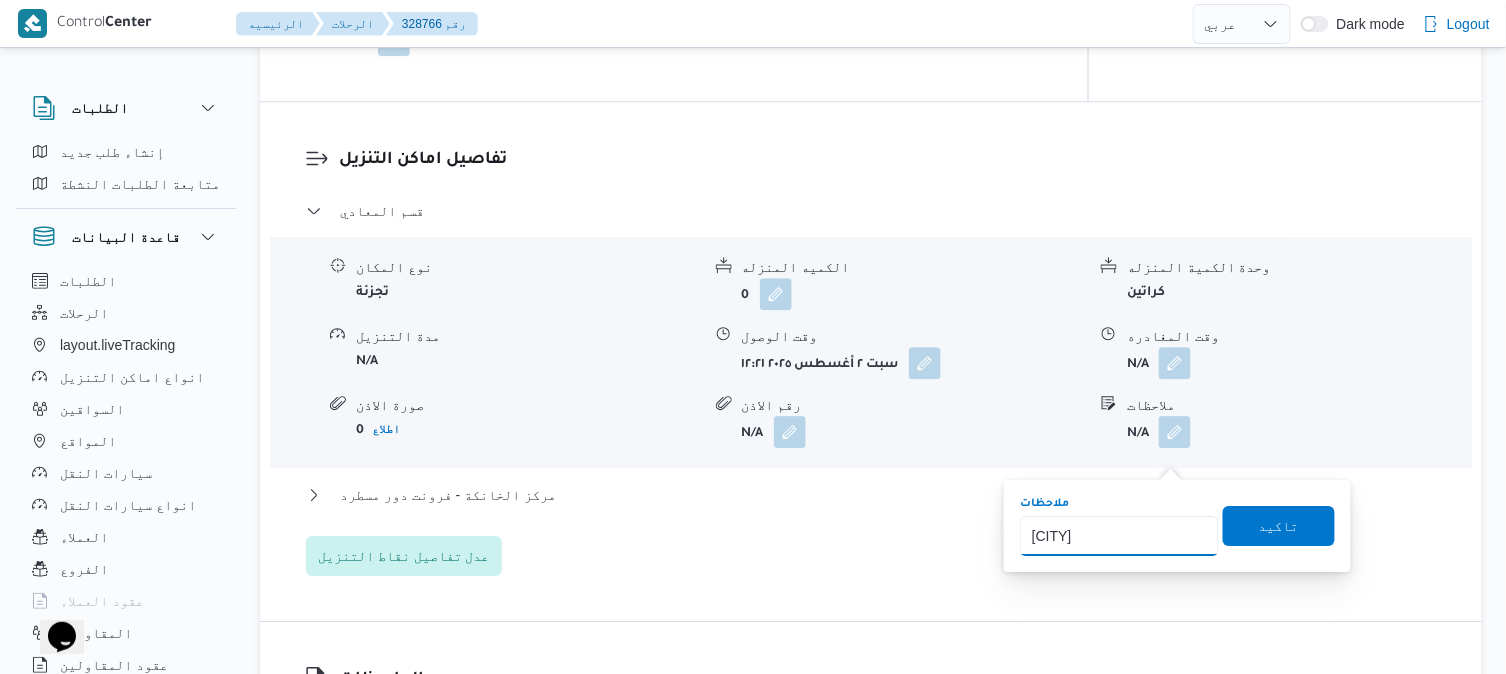 type on "زهراء" 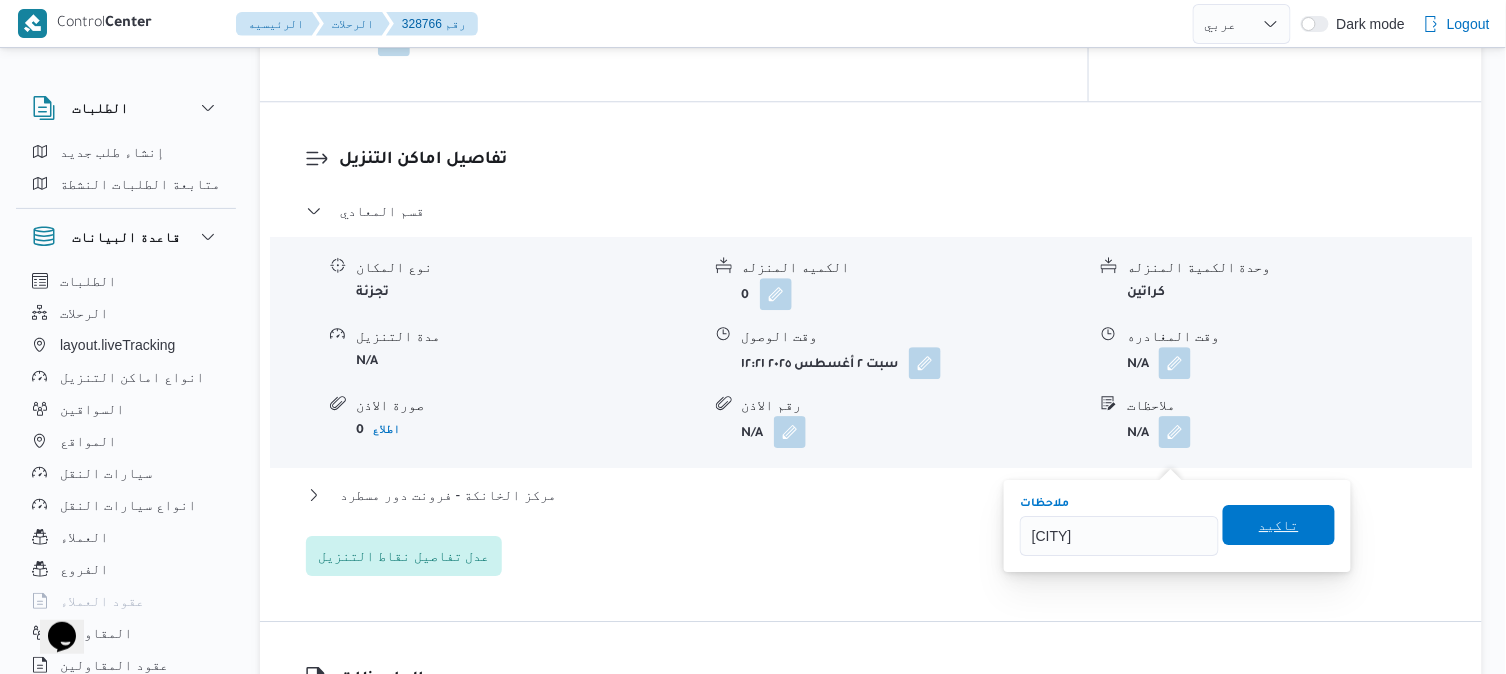 click on "تاكيد" at bounding box center (1279, 525) 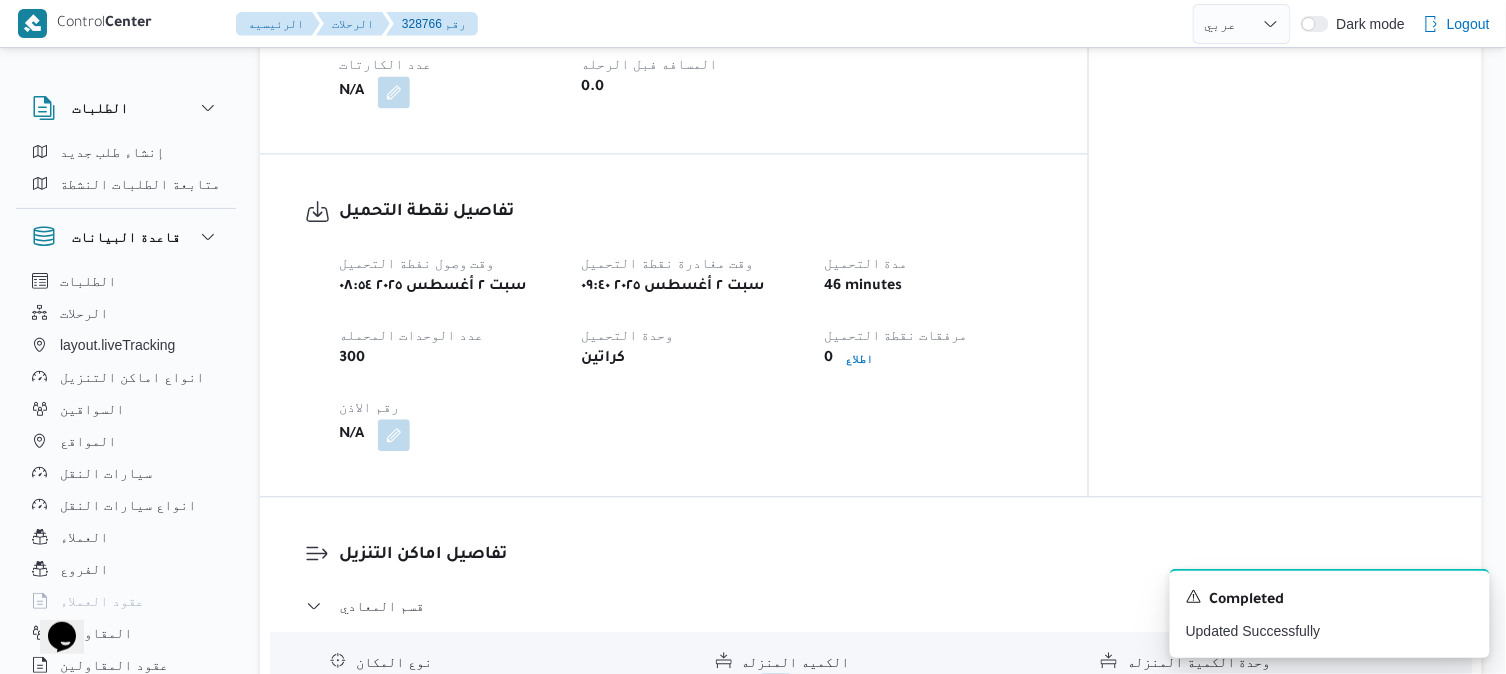 scroll, scrollTop: 1165, scrollLeft: 0, axis: vertical 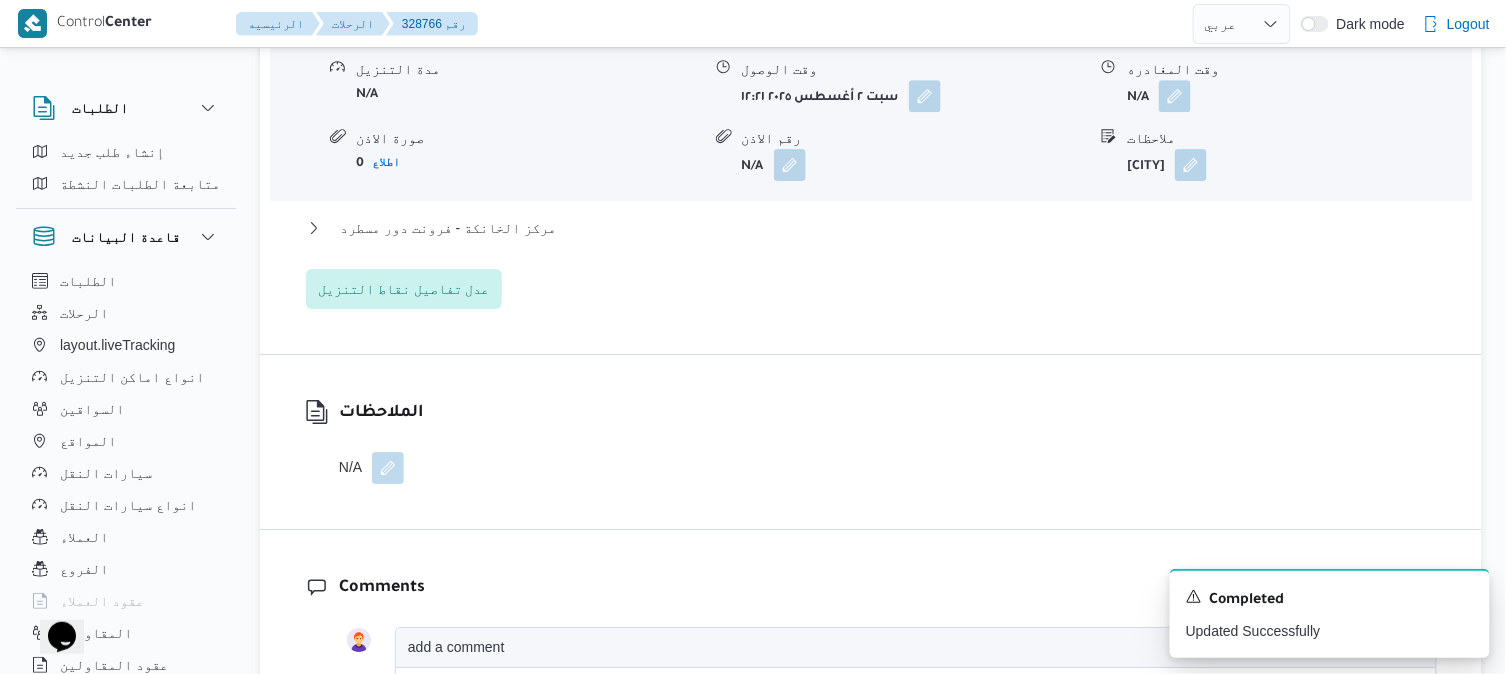 select on "ar" 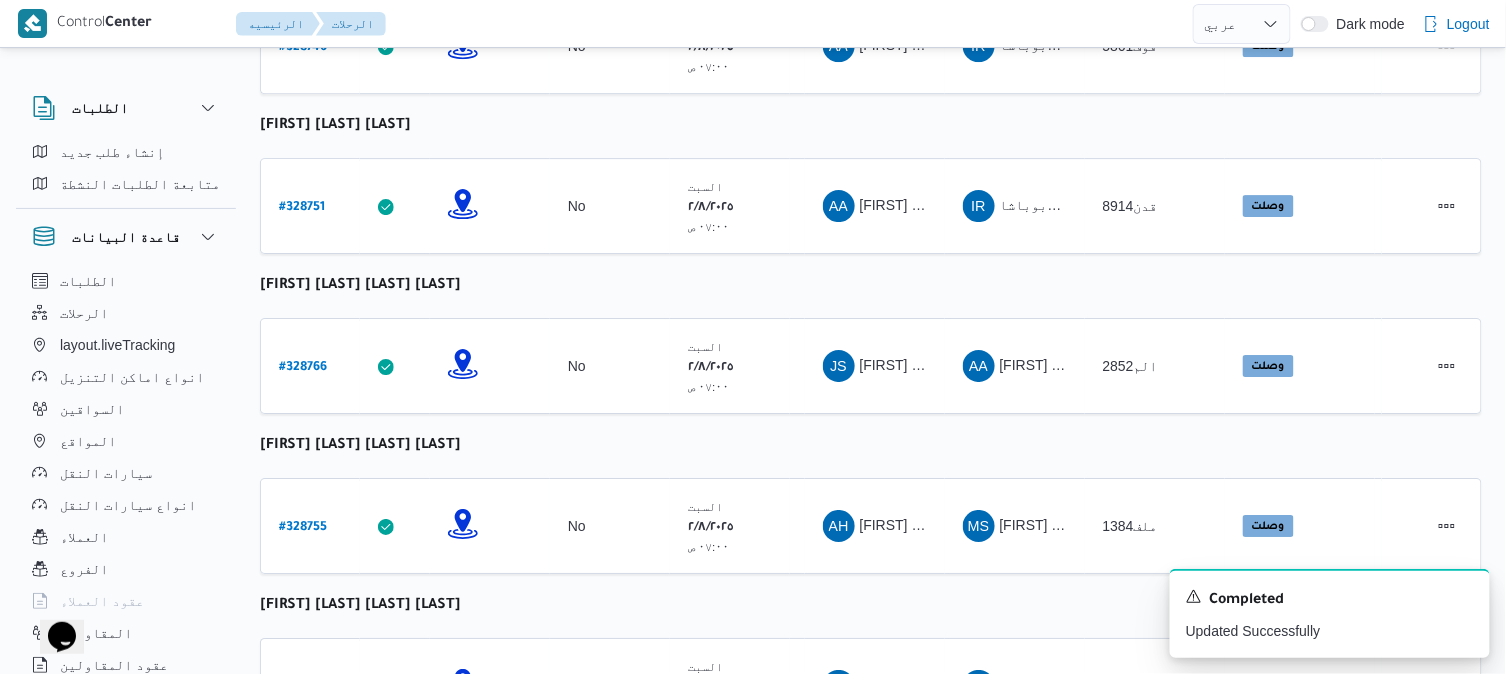 scroll, scrollTop: 2490, scrollLeft: 0, axis: vertical 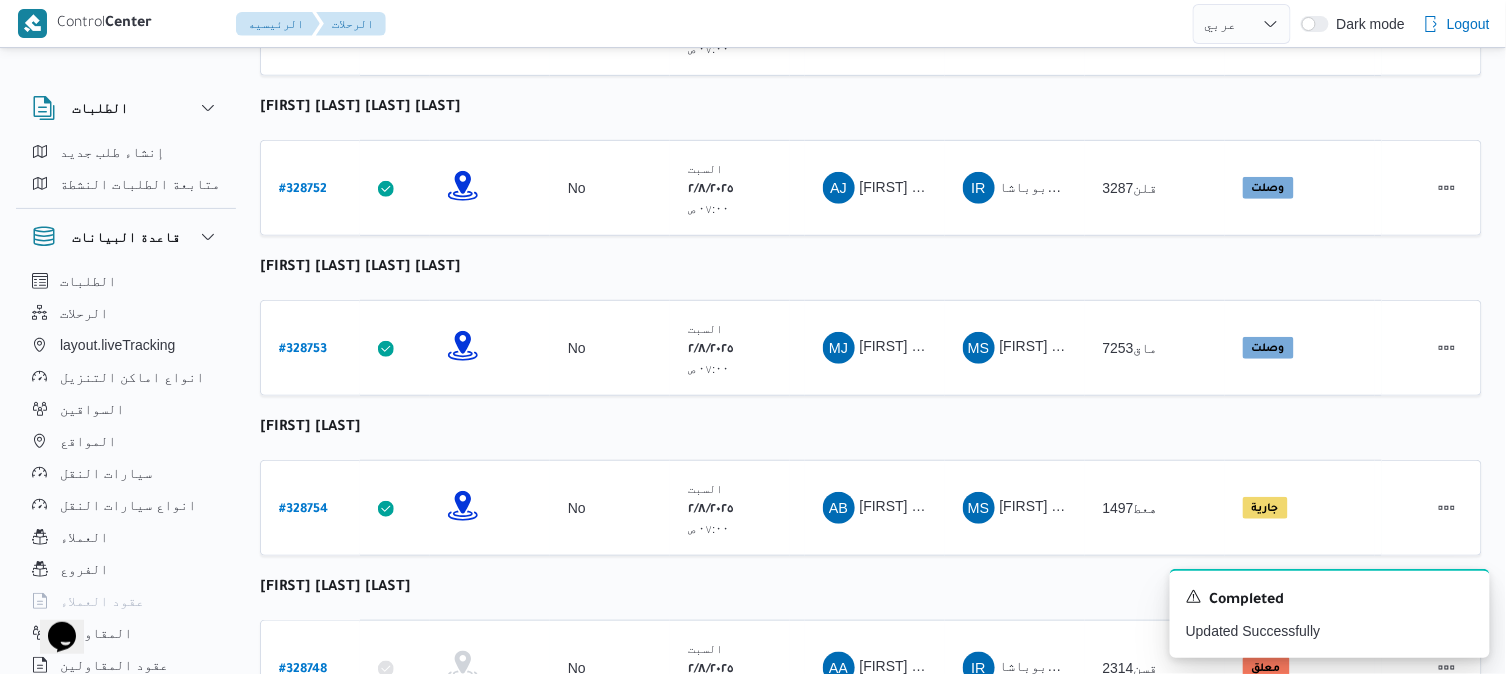 click on "رقم الرحلة Click to sort in ascending order تطبيق السائق Click to sort in ascending order تحديد النطاق الجغرافى Click to sort in ascending order تجميع عدد الوحدات وقت التحميل Click to sort in ascending order العميل Click to sort in ascending order نقاط الرحلة السواق Click to sort in ascending order المقاول Click to sort in ascending order سيارة النقل Click to sort in ascending order الحاله Click to sort in ascending order المنصه Click to sort in ascending order Actions عبدالله فتحي عبدربه رسلان  رقم الرحلة # 328756 تطبيق السائق تحديد النطاق الجغرافى تجميع عدد الوحدات No وقت التحميل السبت ٢/٨/٢٠٢٥ ٠٧:٠٠ ص   العميل Frontdoor نقاط الرحلة فرونت دور -بيوفانا  ١٠:٢٦ ص قسم أول 6 أكتوبر فرونت دور مسطرد السواق AF المقاول MS Admin #" at bounding box center [871, -580] 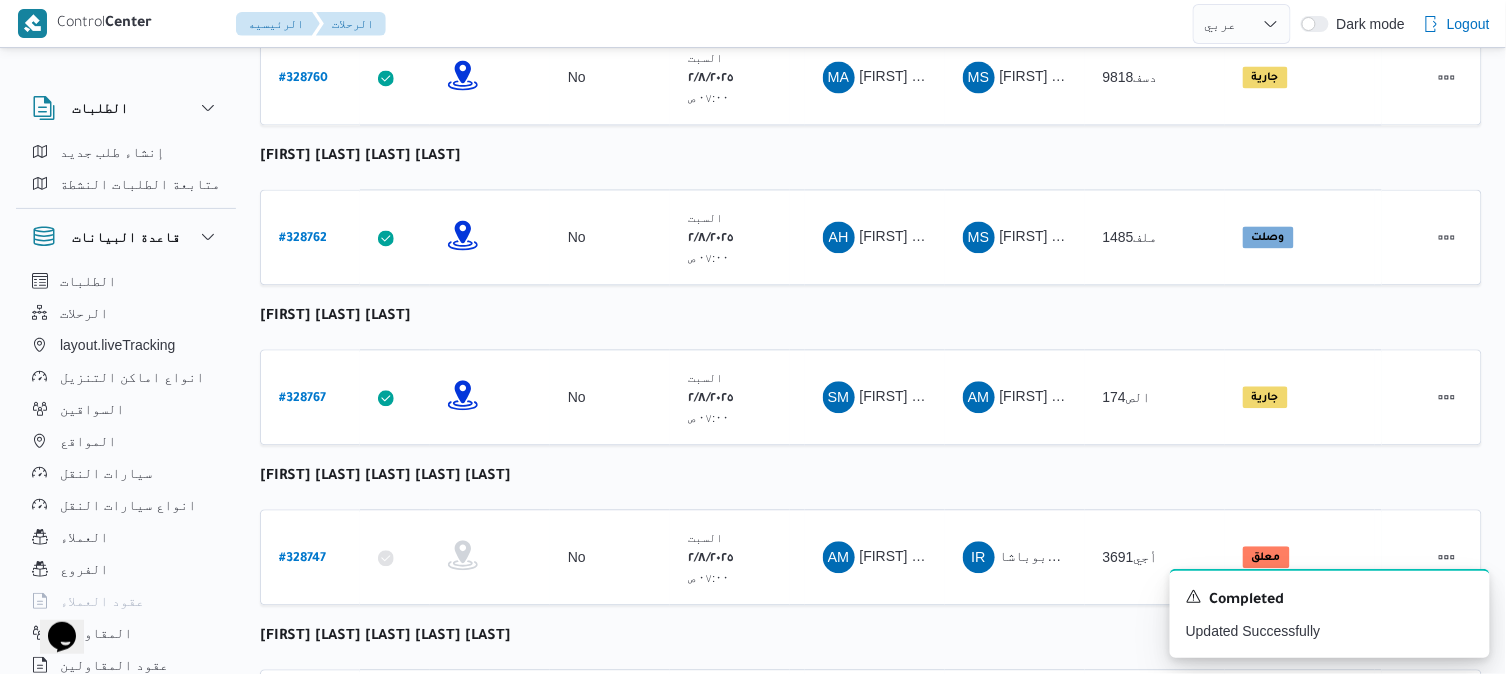 scroll, scrollTop: 1156, scrollLeft: 0, axis: vertical 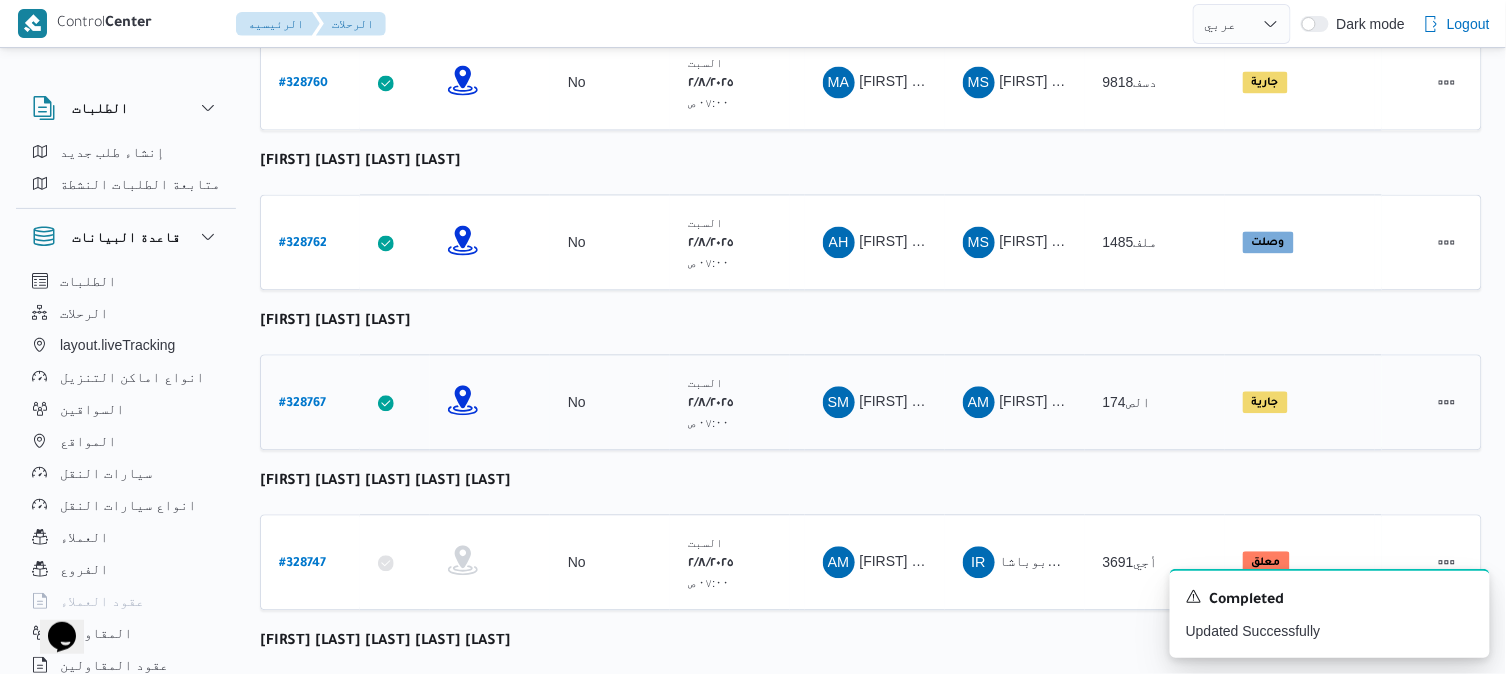 click on "# 328767" at bounding box center [302, 404] 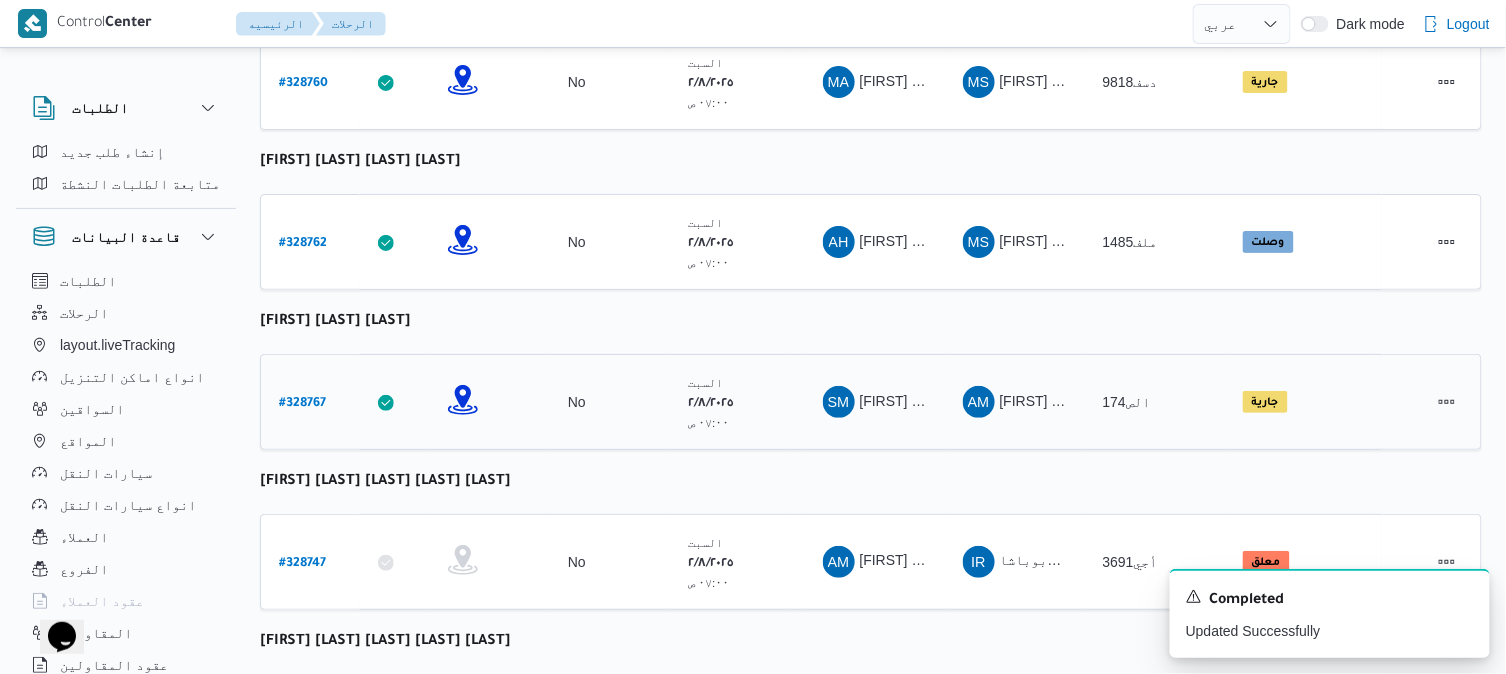select on "ar" 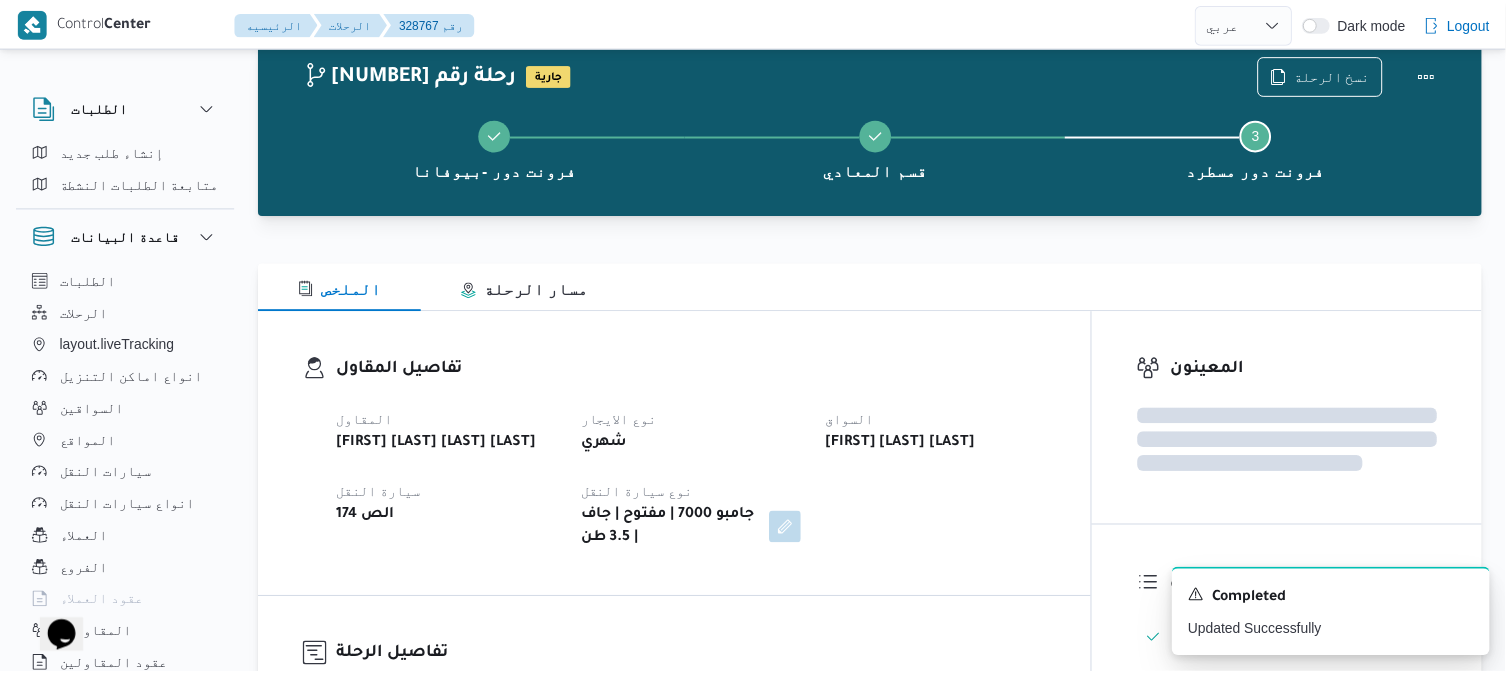 scroll, scrollTop: 1156, scrollLeft: 0, axis: vertical 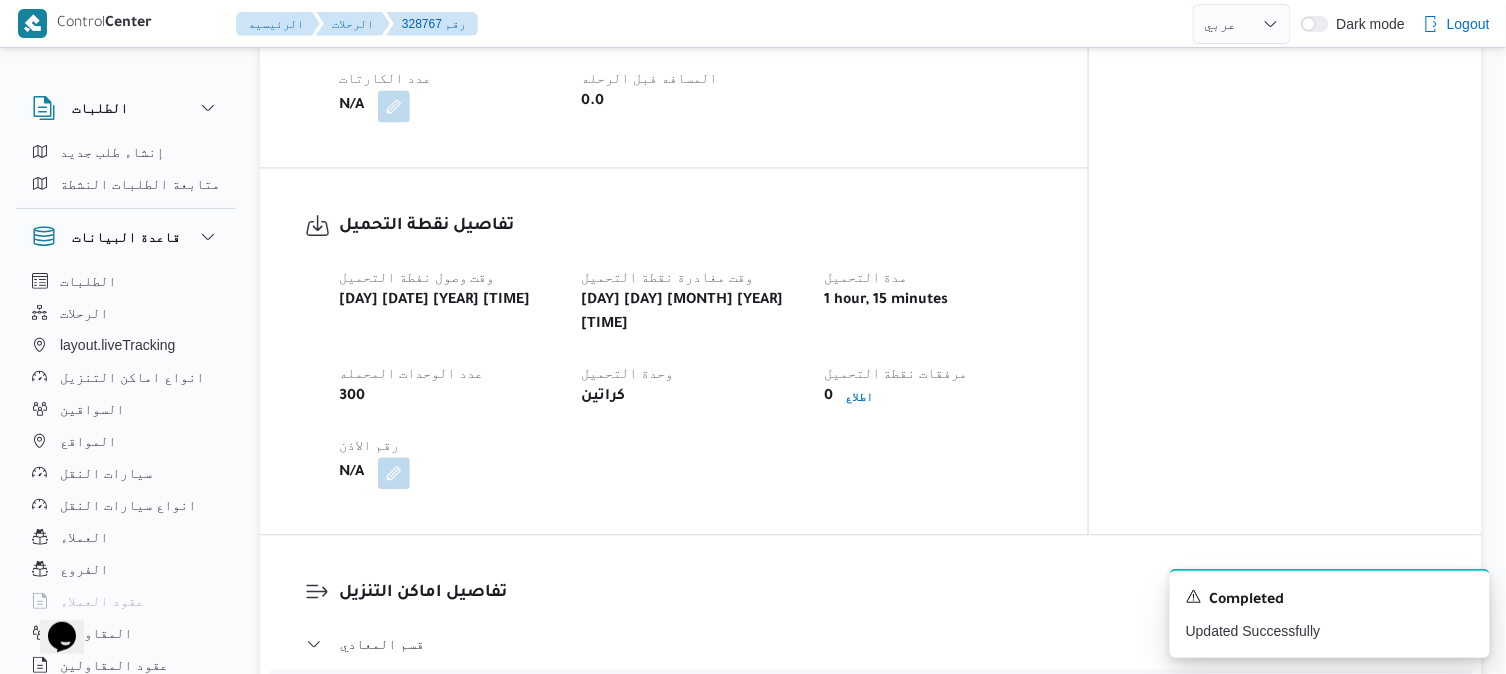 click on "وقت وصول نفطة التحميل سبت ٢ أغسطس ٢٠٢٥ ٠٨:٤٩ وقت مغادرة نقطة التحميل سبت ٢ أغسطس ٢٠٢٥ ١٠:٠٤ مدة التحميل 1 hour, 15 minutes عدد الوحدات المحمله 300 وحدة التحميل كراتين مرفقات نقطة التحميل 0 اطلاع رقم الاذن N/A" at bounding box center [691, 377] 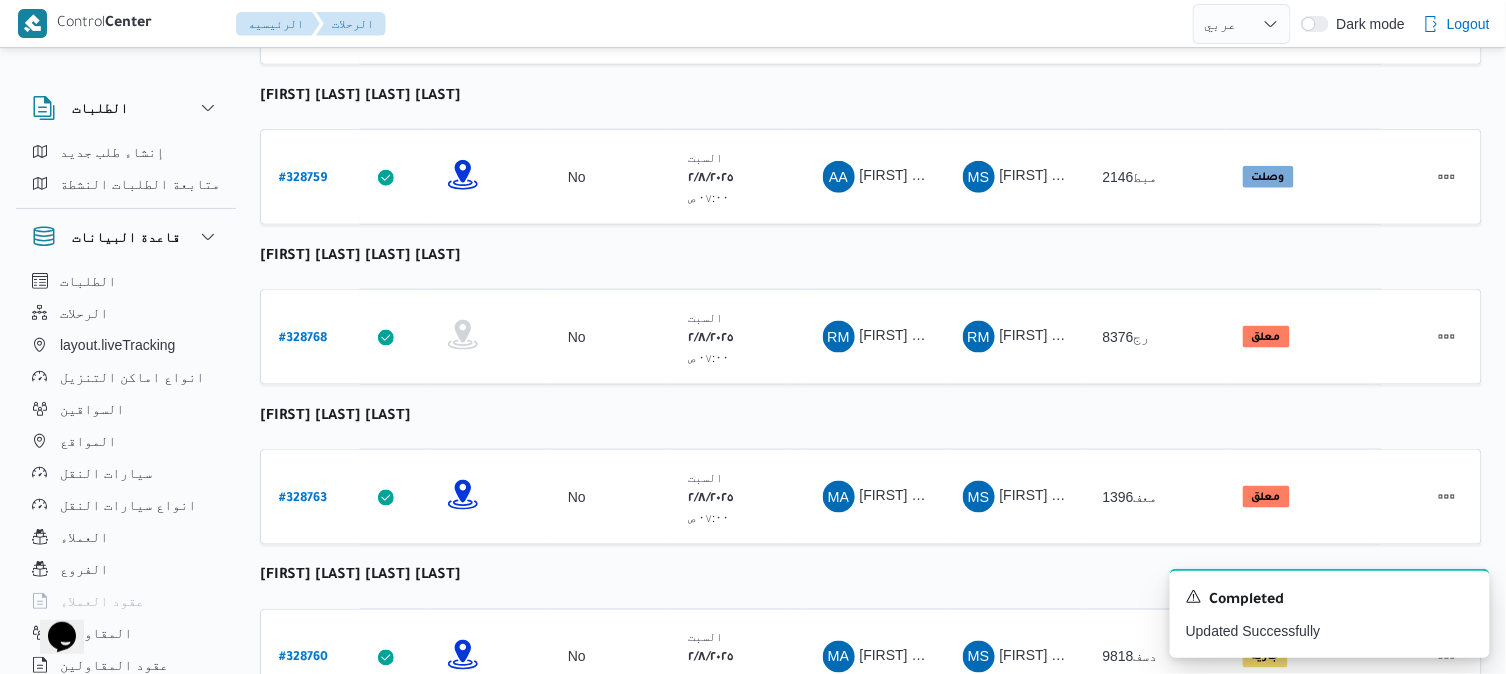 scroll, scrollTop: 578, scrollLeft: 0, axis: vertical 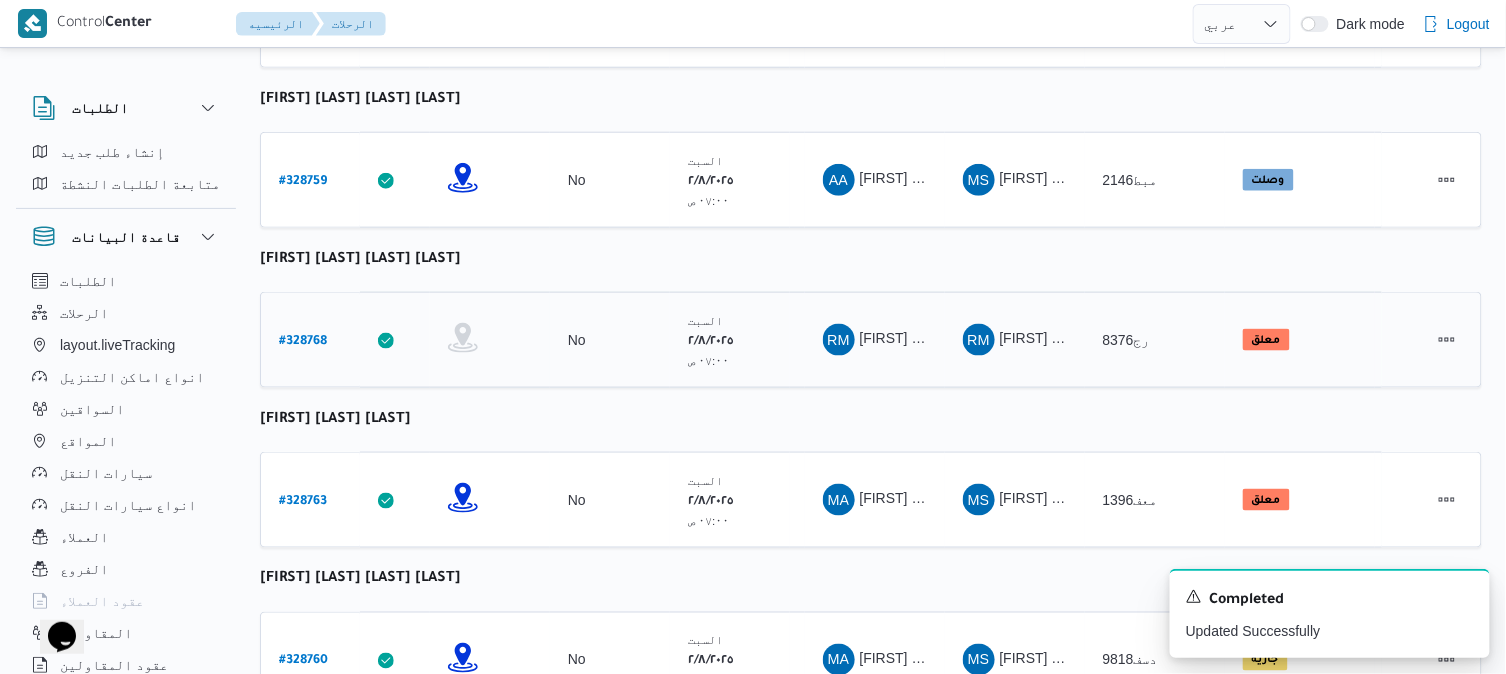 click on "# 328768" at bounding box center (303, 342) 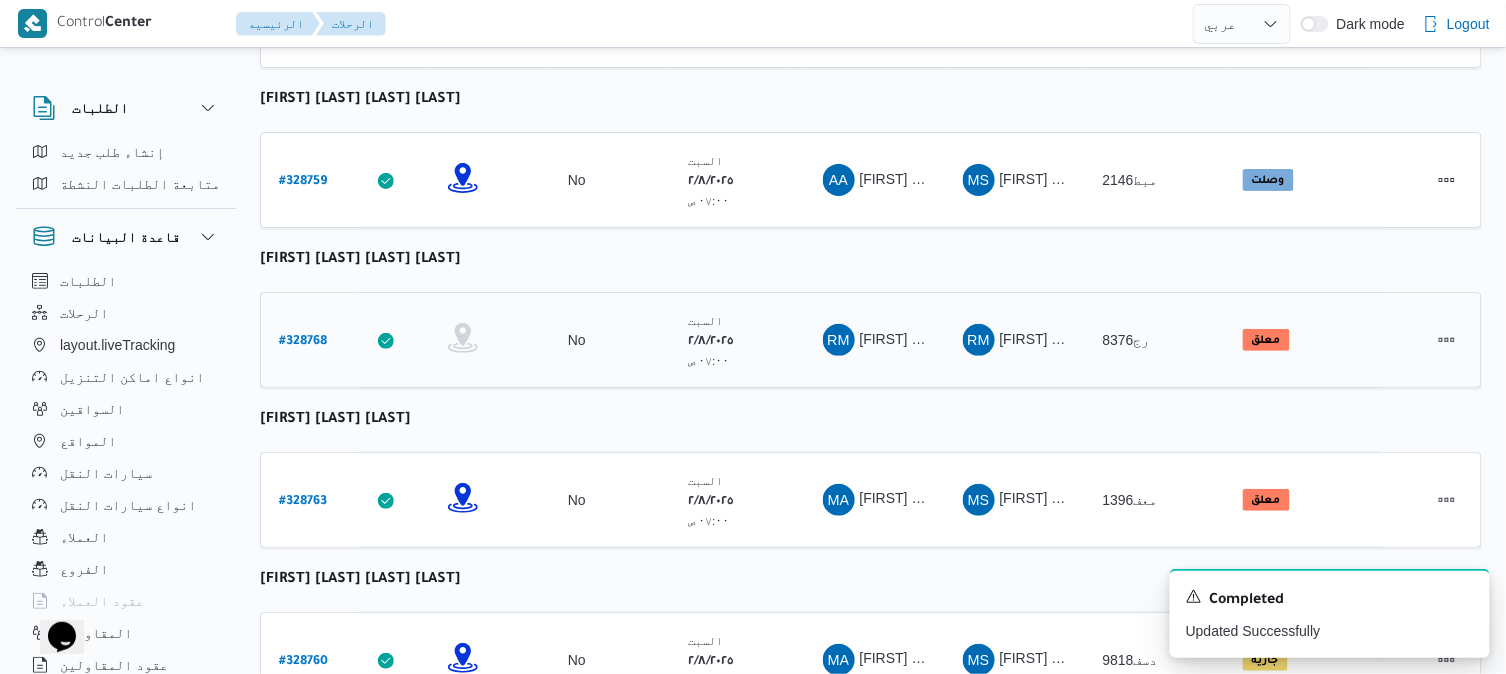 select on "ar" 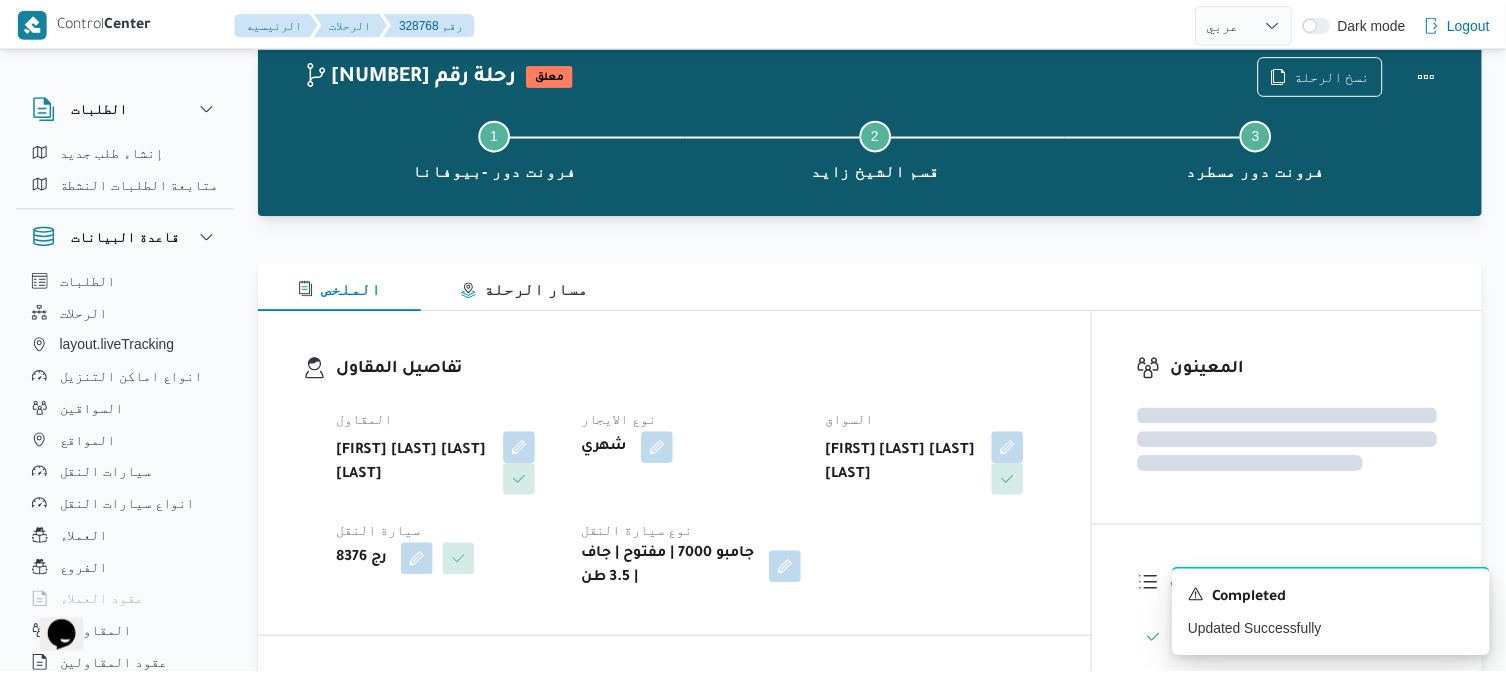 scroll, scrollTop: 578, scrollLeft: 0, axis: vertical 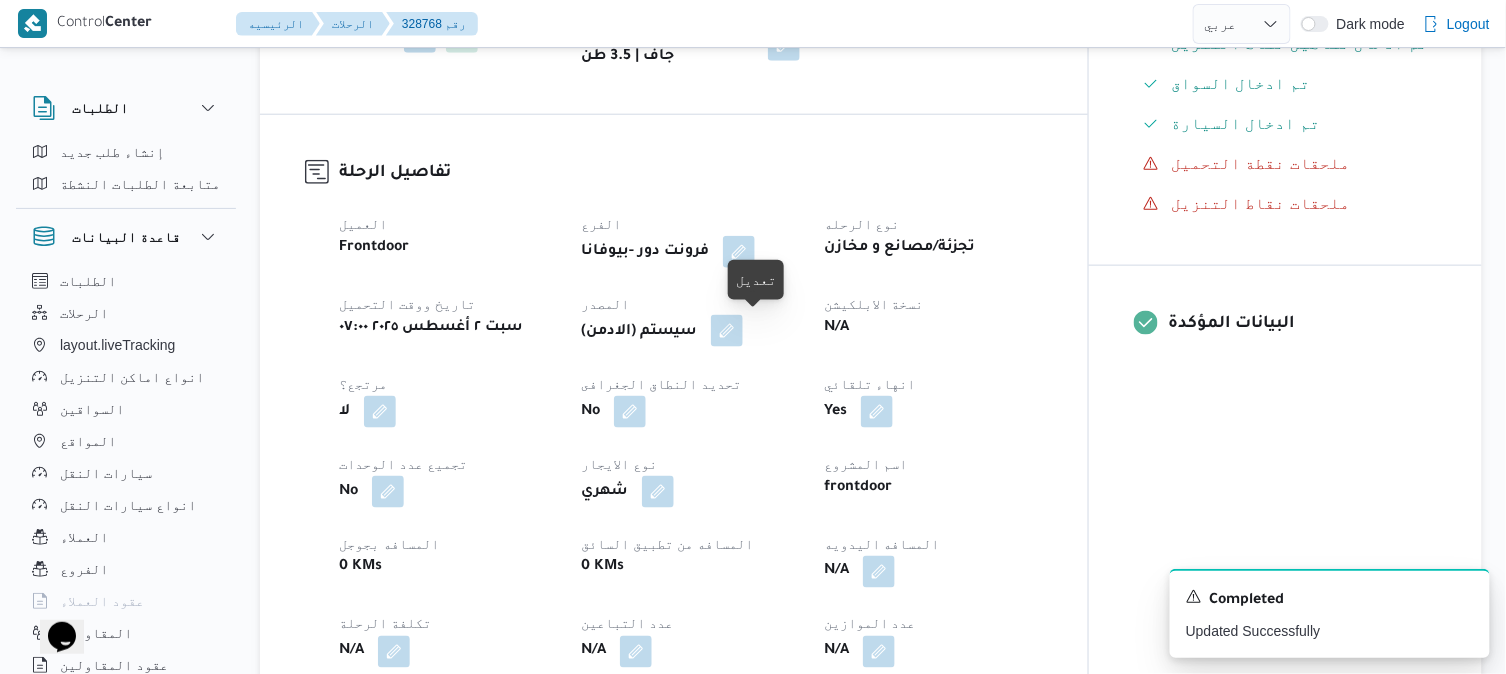 click at bounding box center [727, 331] 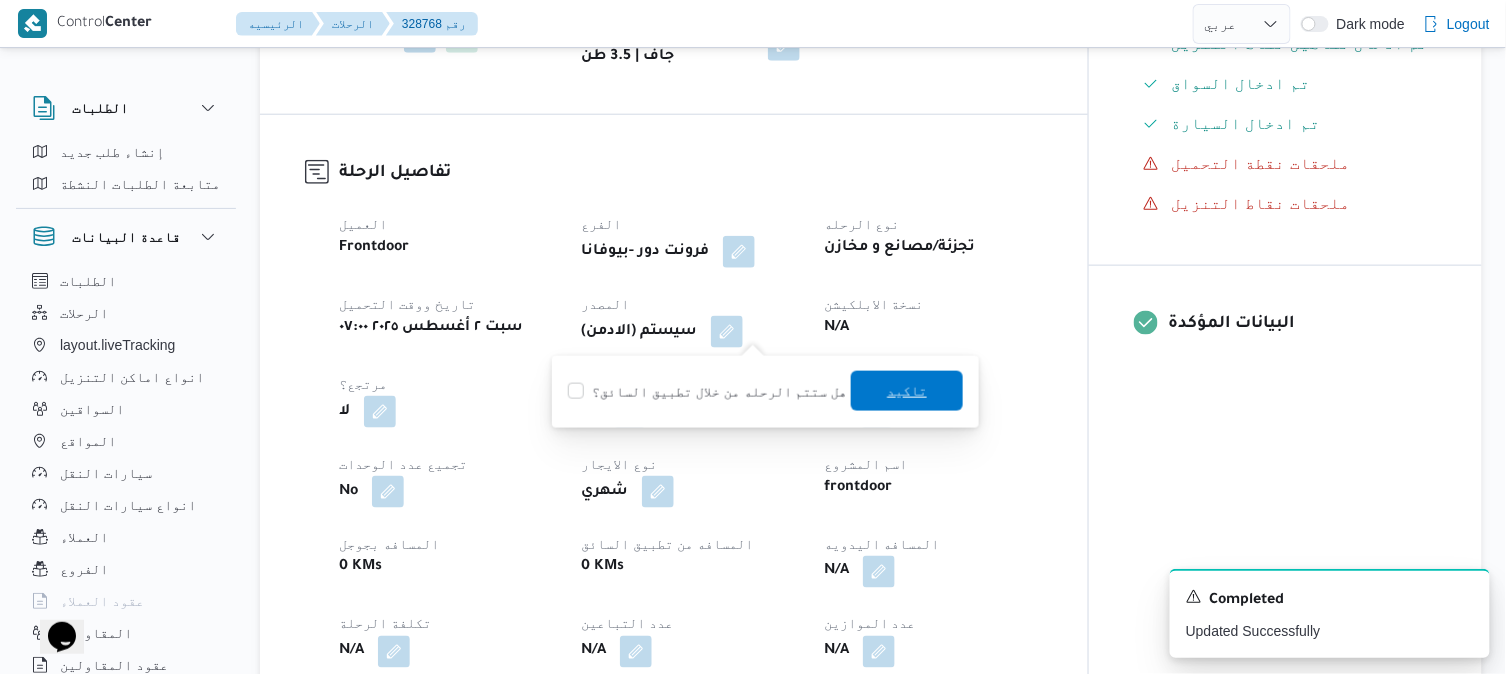 click on "تاكيد" at bounding box center [907, 391] 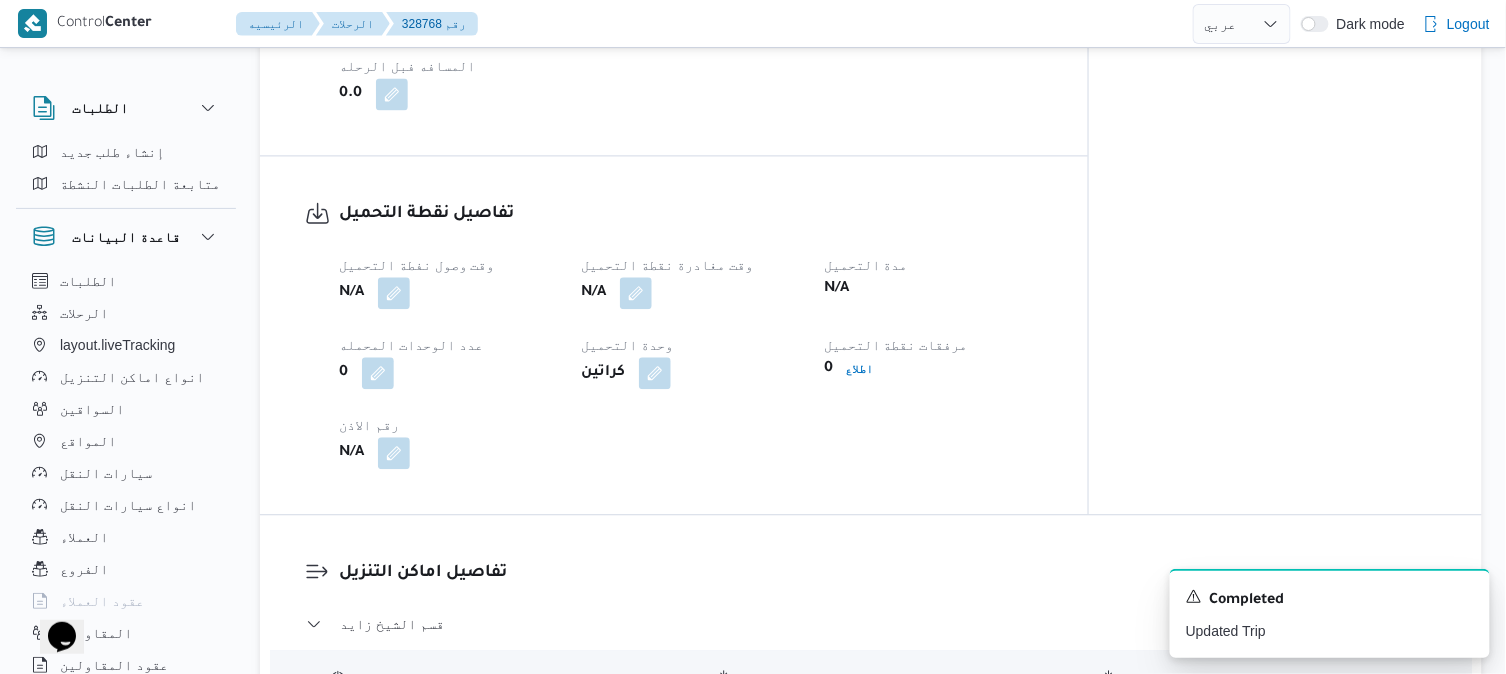 scroll, scrollTop: 1201, scrollLeft: 0, axis: vertical 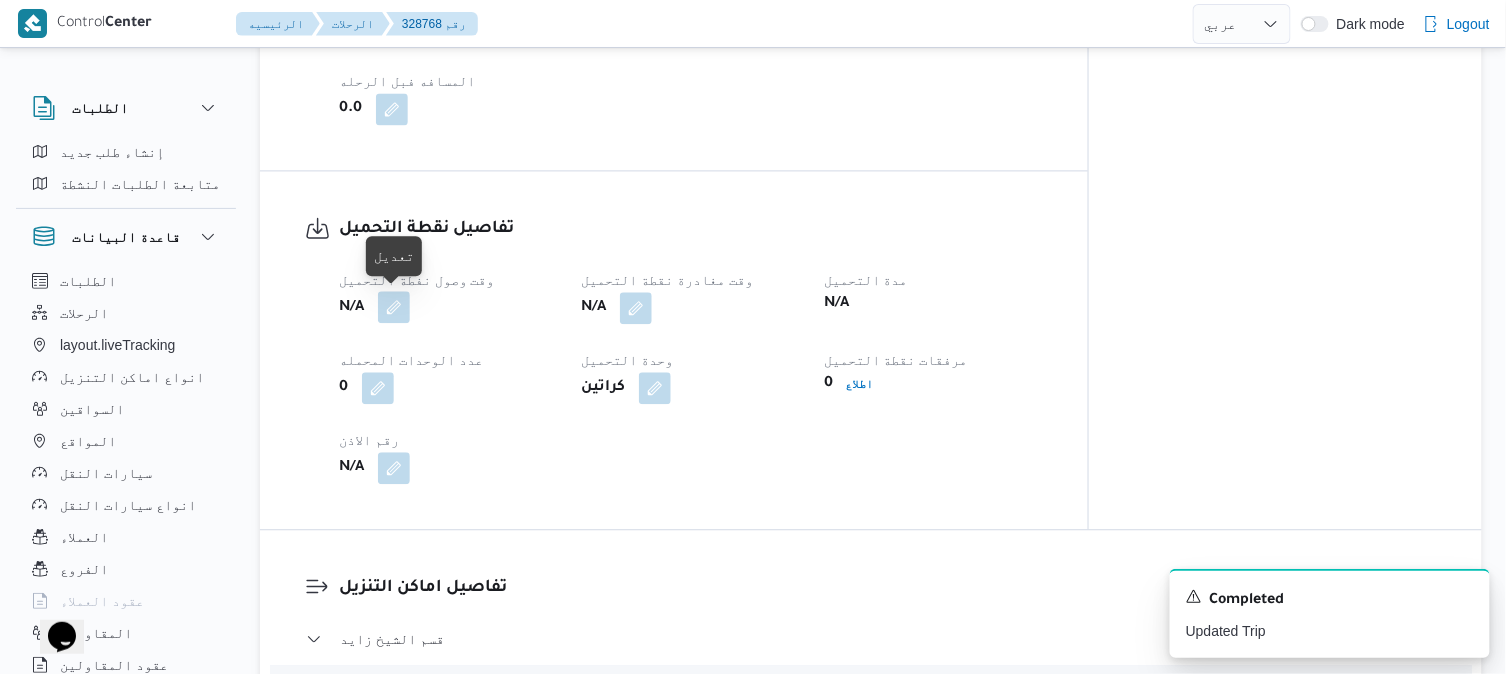 click at bounding box center (394, 307) 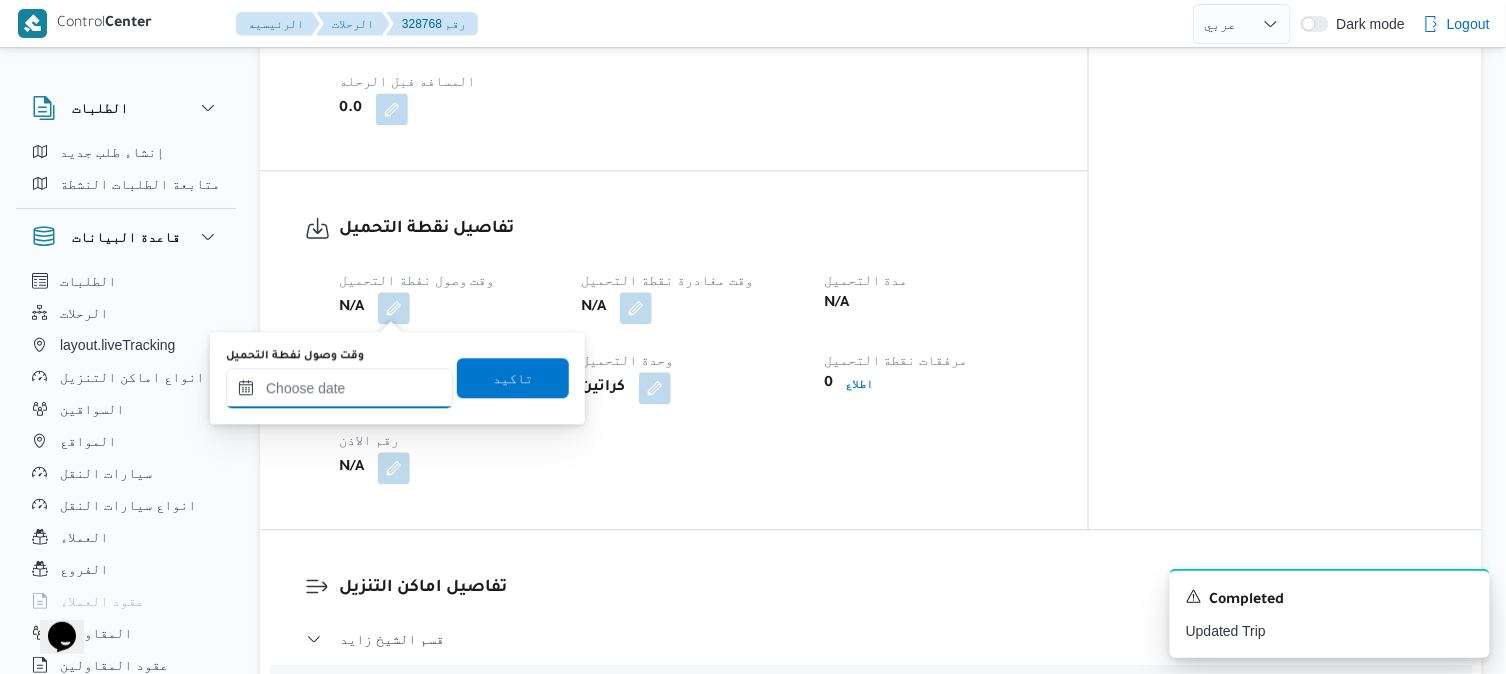 click on "وقت وصول نفطة التحميل" at bounding box center [339, 388] 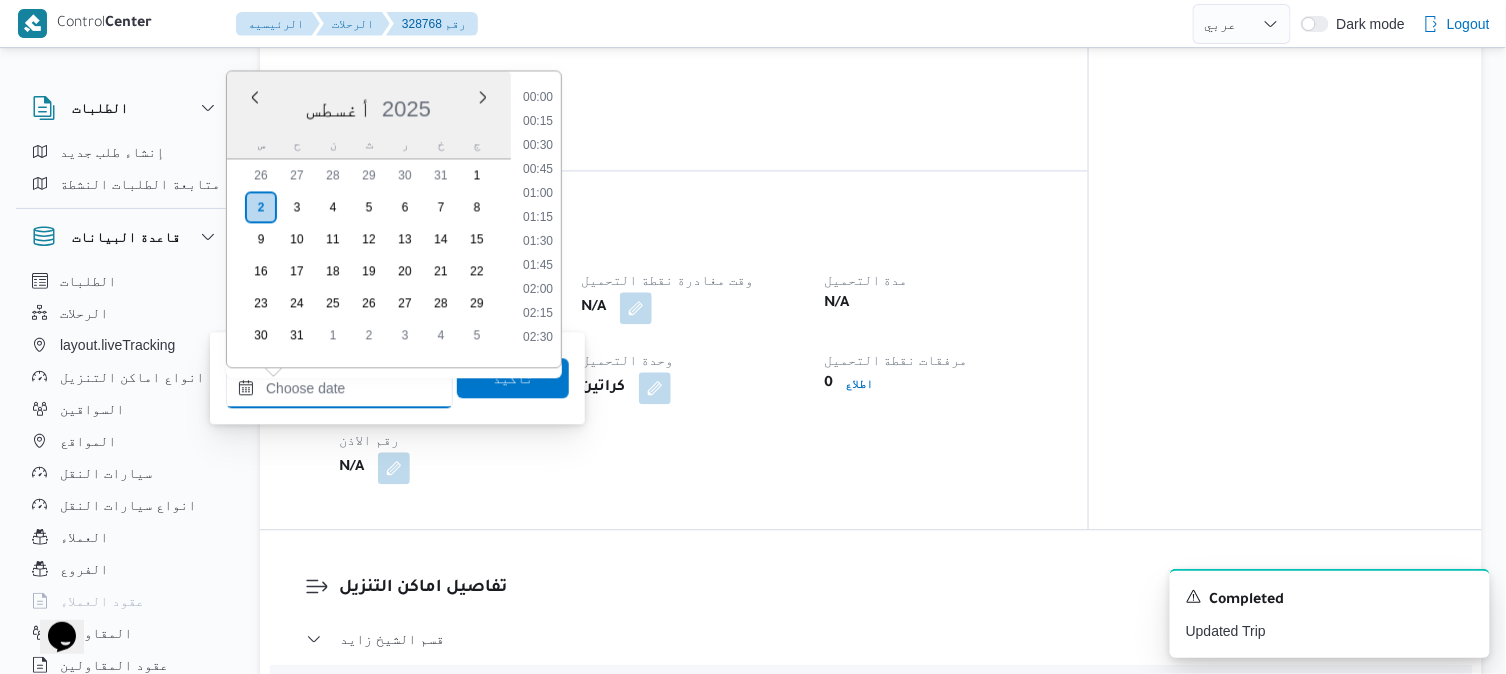 scroll, scrollTop: 1065, scrollLeft: 0, axis: vertical 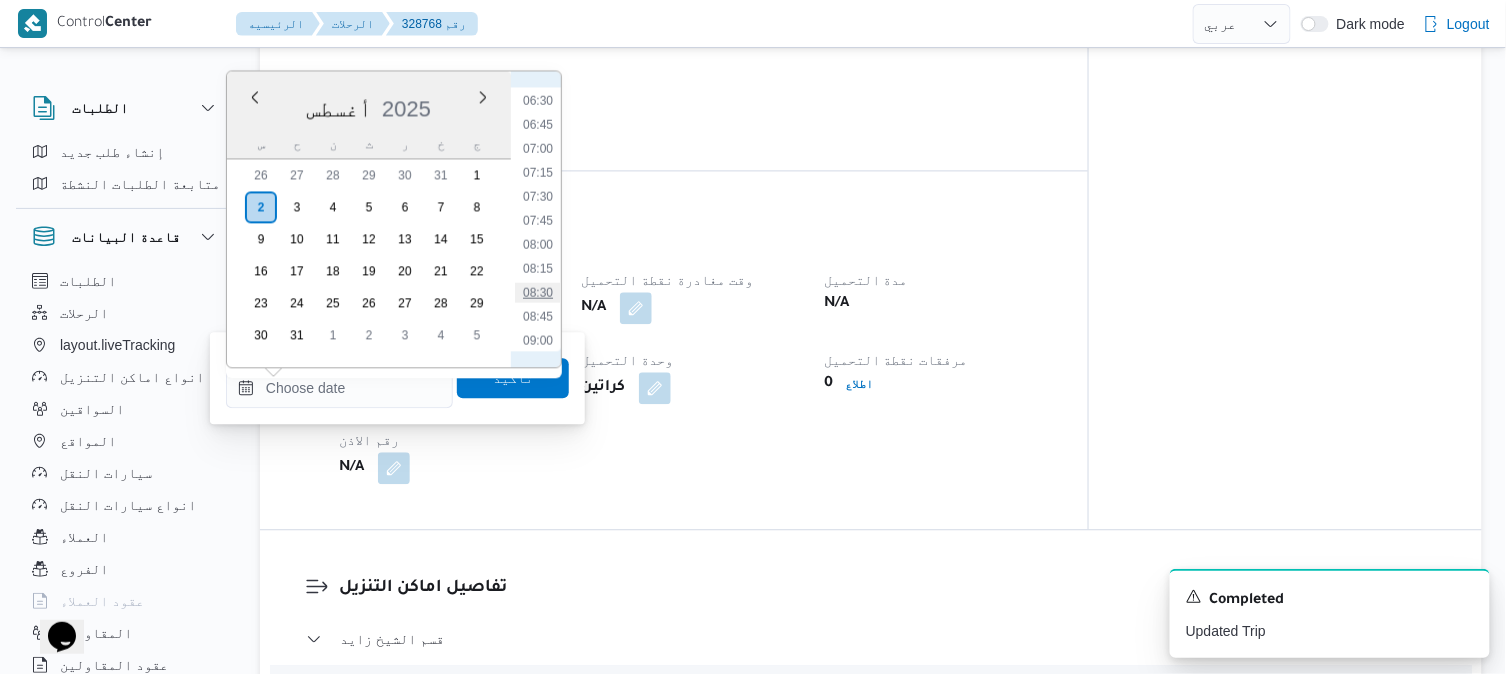 click on "08:30" at bounding box center [538, 292] 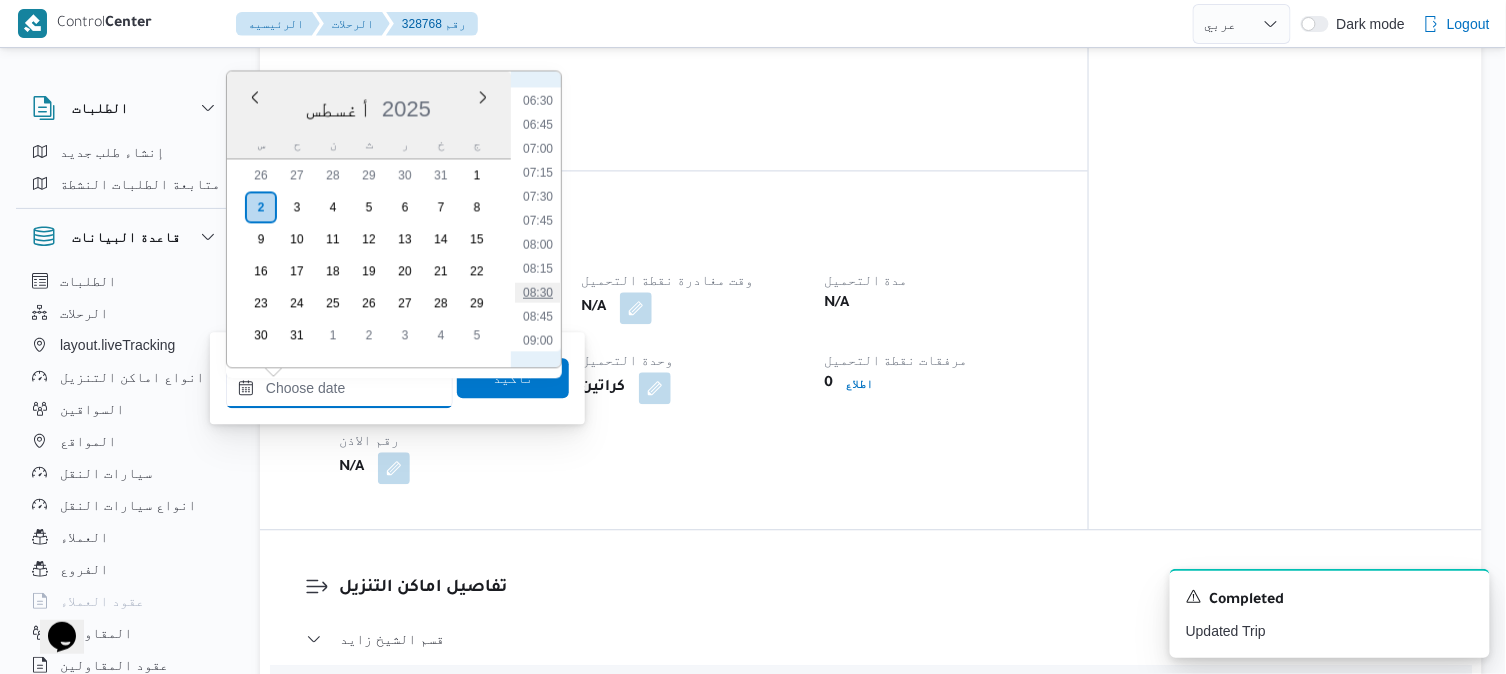 type on "٠٢/٠٨/٢٠٢٥ ٠٨:٣٠" 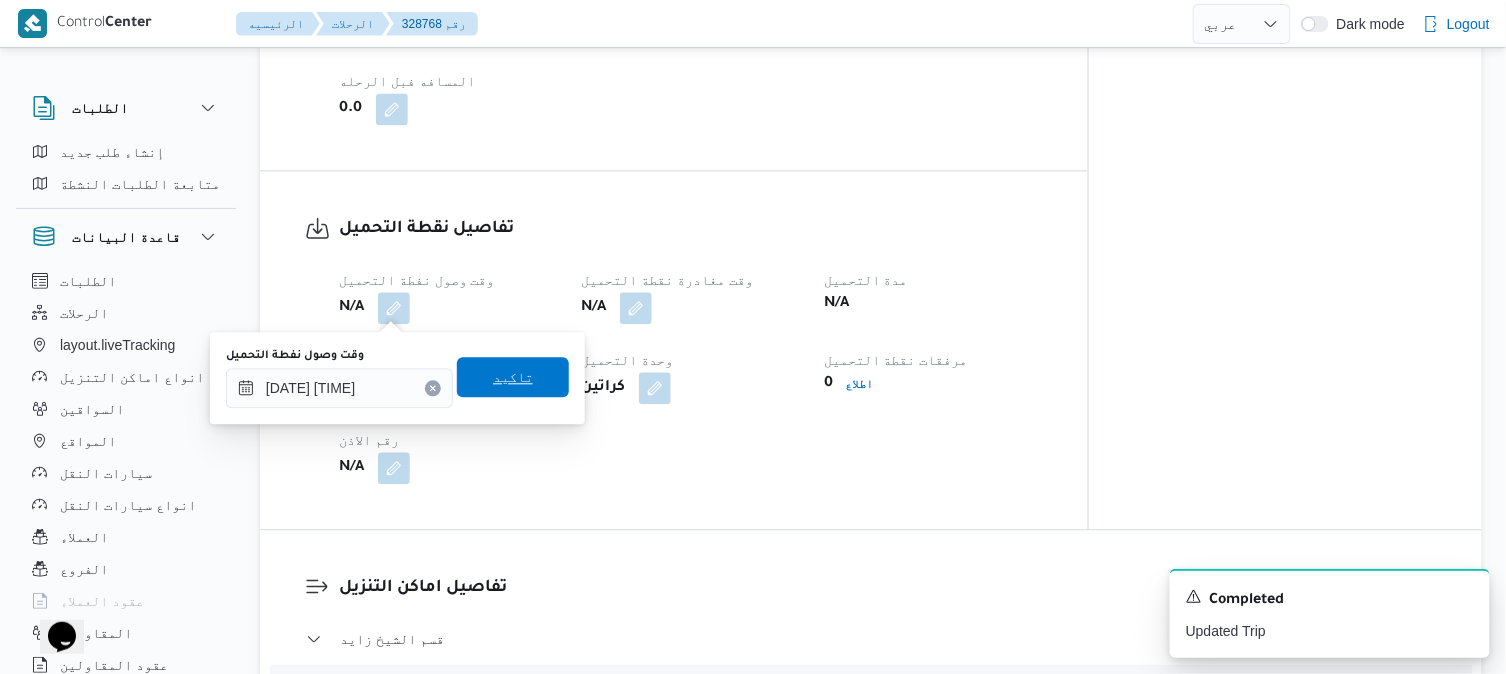 click on "تاكيد" at bounding box center [513, 377] 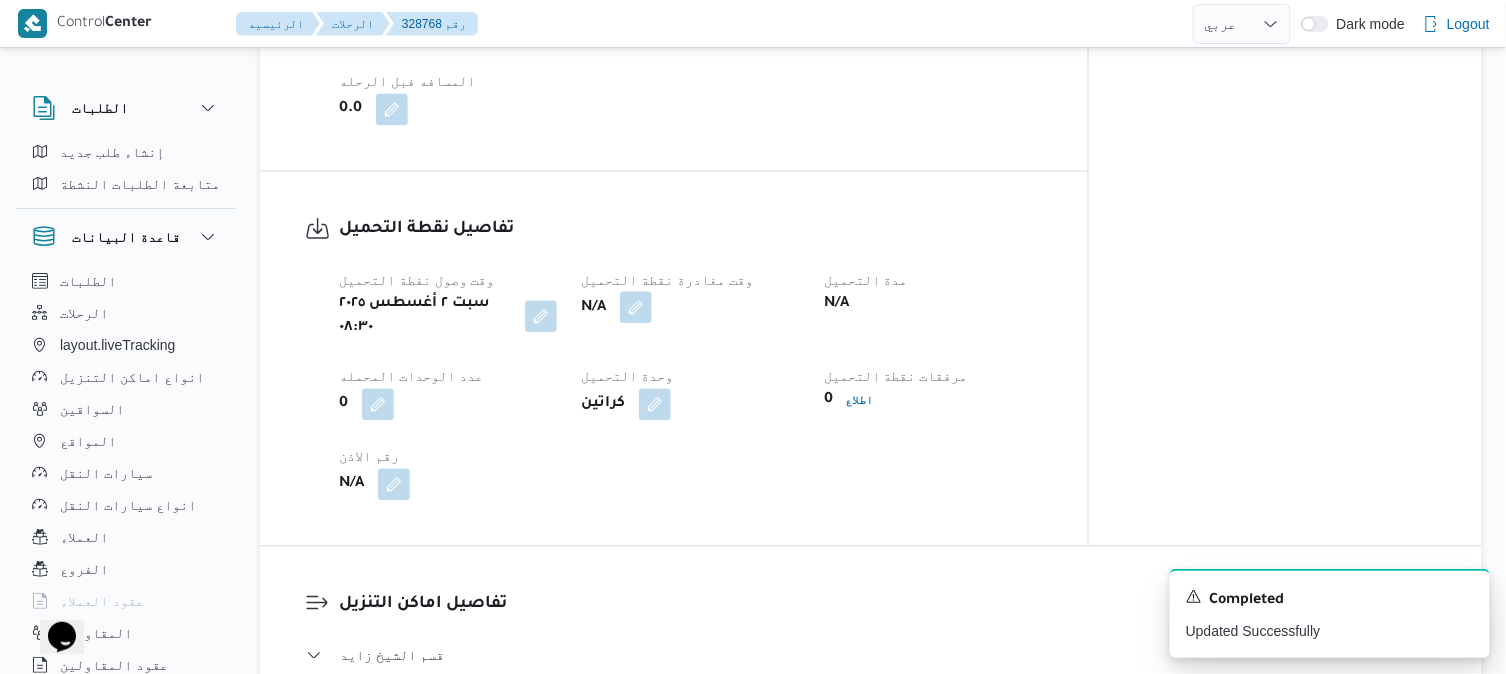 click at bounding box center [636, 307] 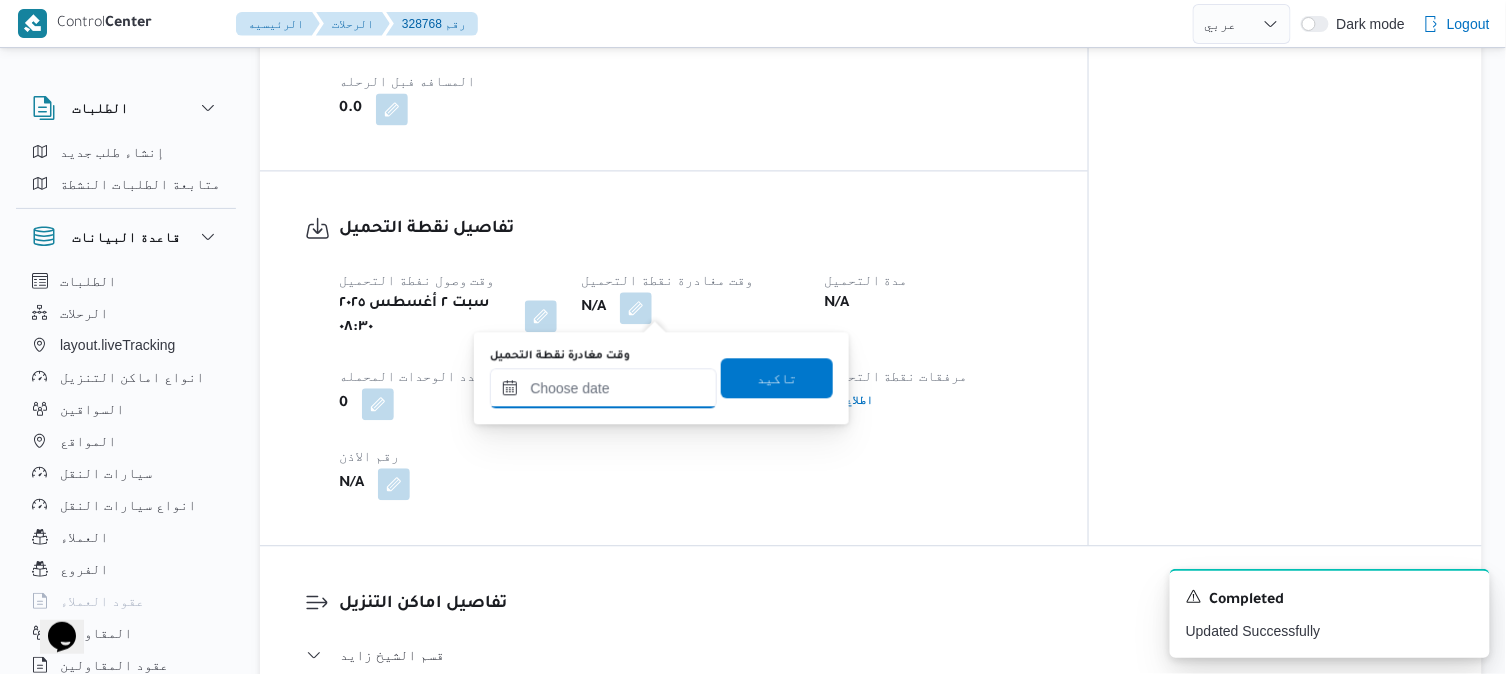 click on "وقت مغادرة نقطة التحميل" at bounding box center [603, 388] 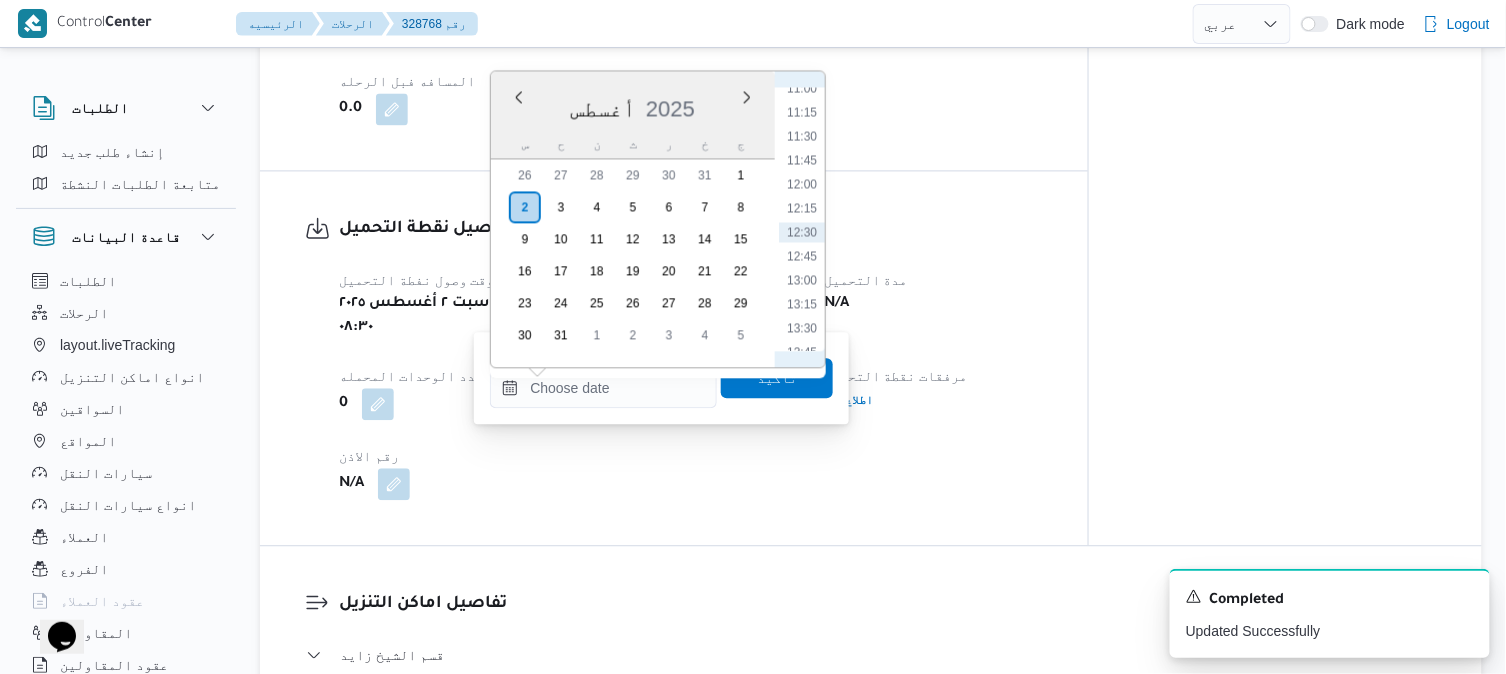 scroll, scrollTop: 843, scrollLeft: 0, axis: vertical 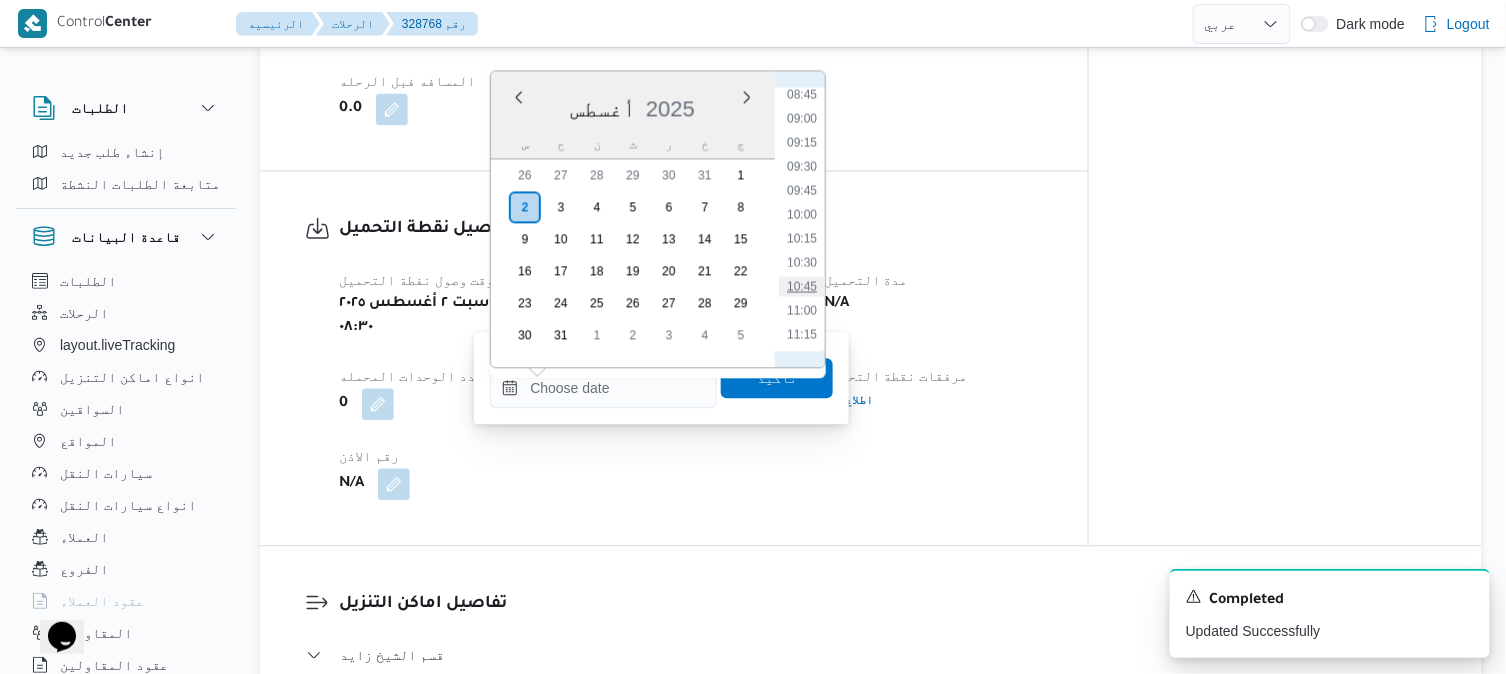 click on "10:45" at bounding box center [802, 286] 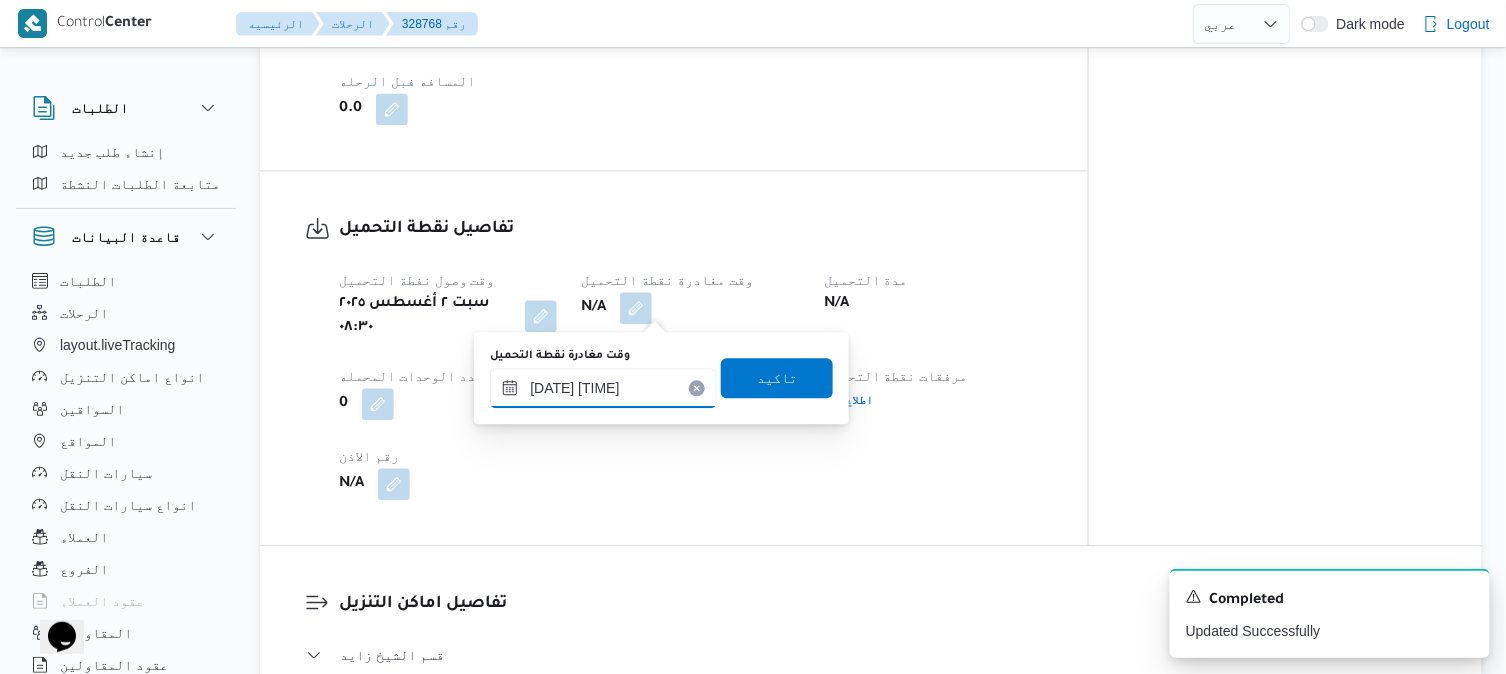 click on "٠٢/٠٨/٢٠٢٥ ١٠:٤٥" at bounding box center [603, 388] 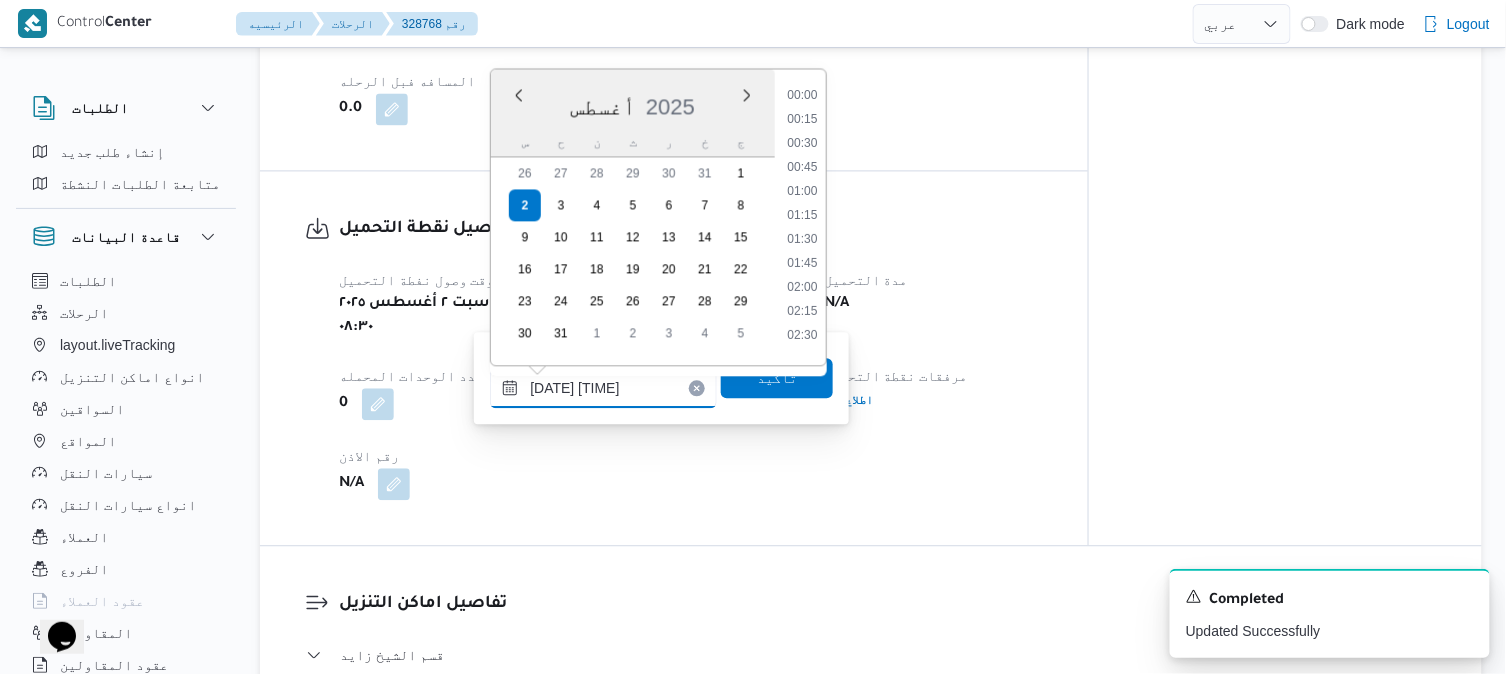 scroll, scrollTop: 896, scrollLeft: 0, axis: vertical 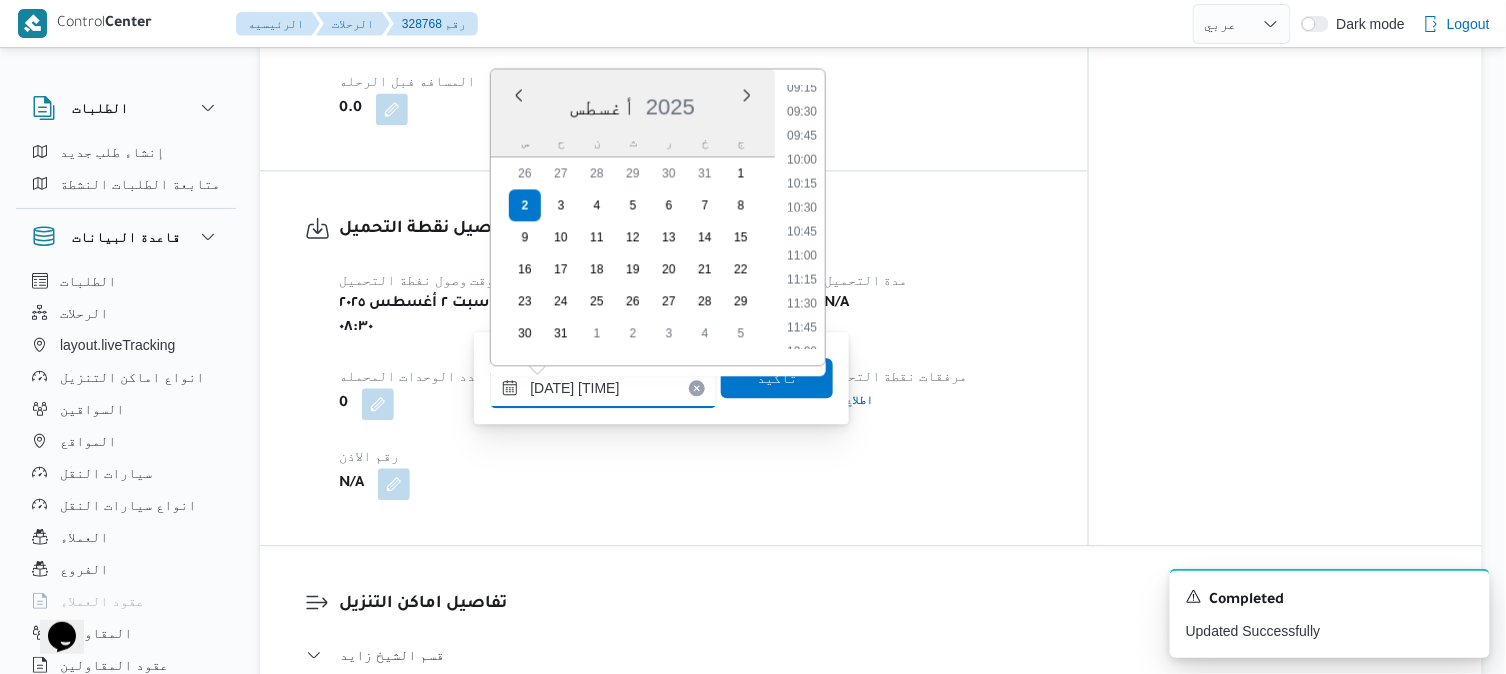 type on "٠٢/٠٨/٢٠٢٥ ١٠:38" 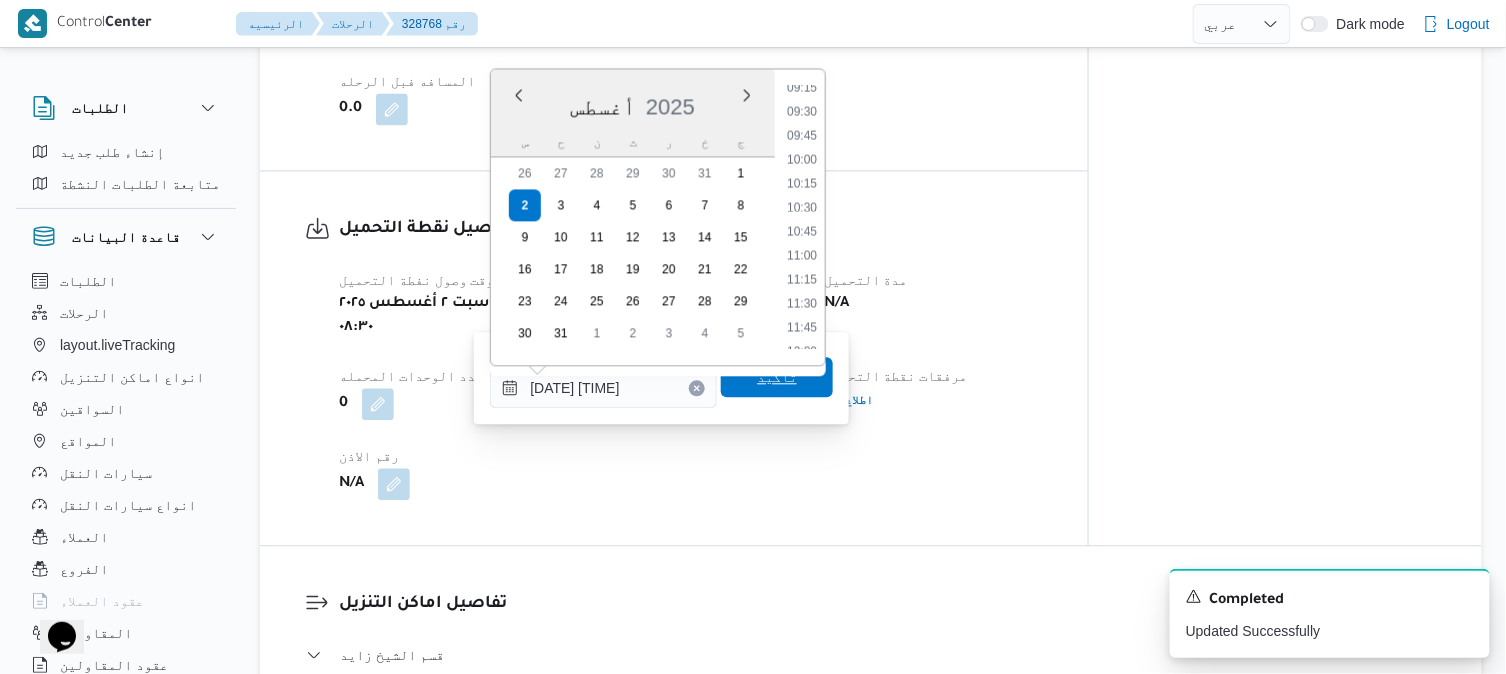 click on "تاكيد" at bounding box center (777, 377) 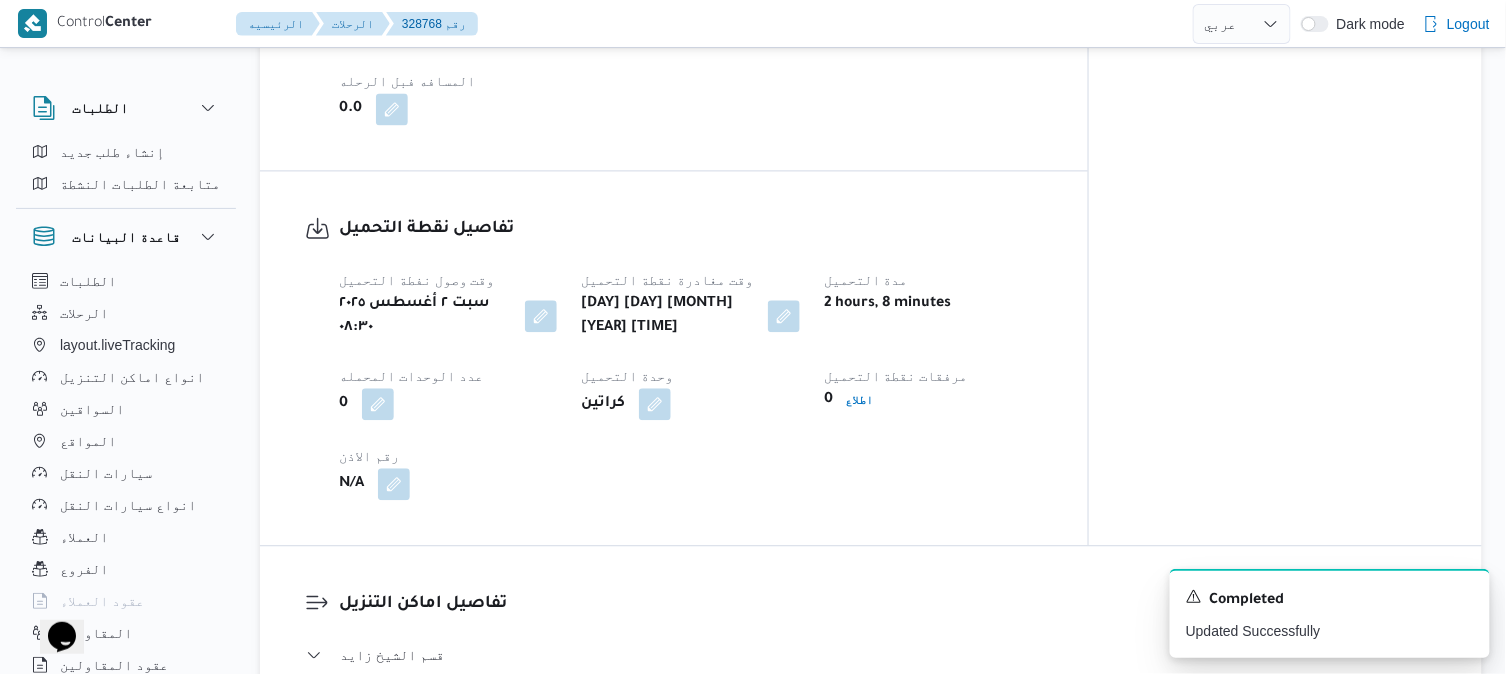 select on "ar" 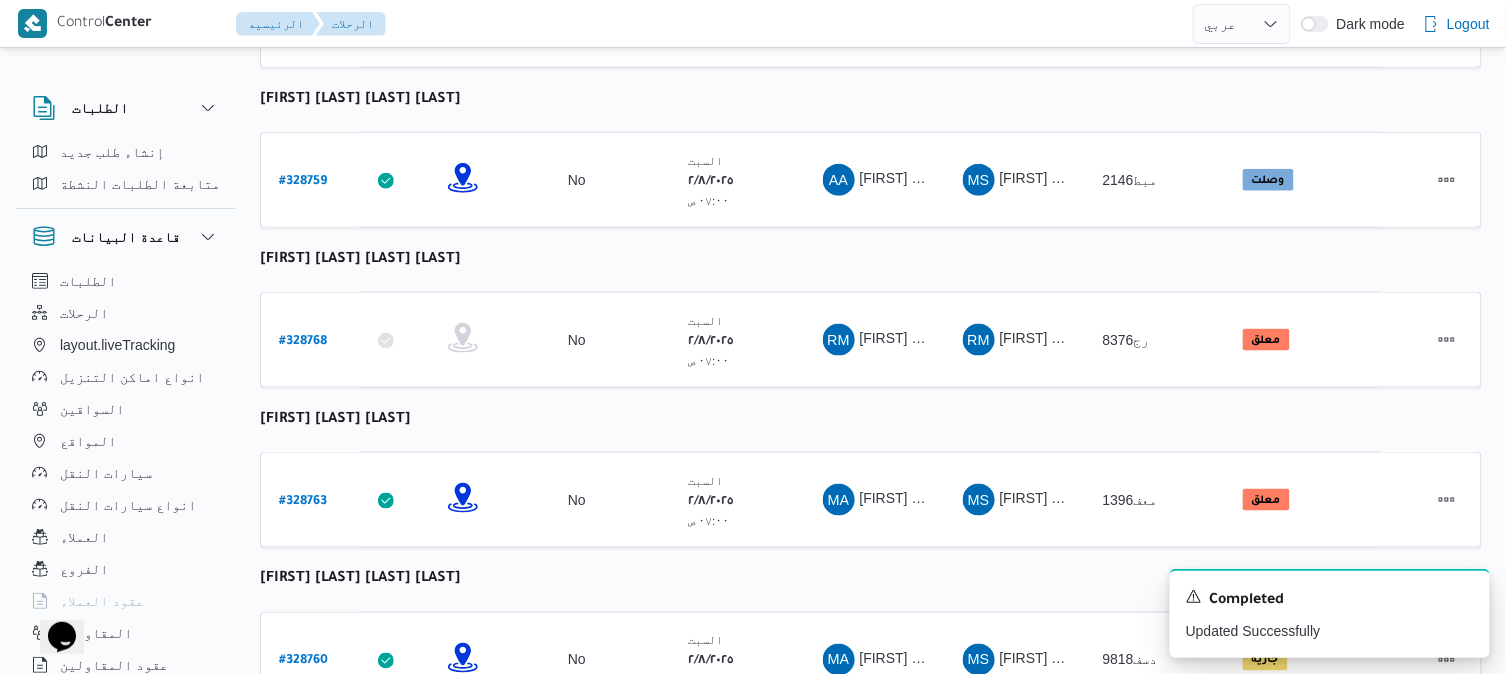 scroll, scrollTop: 713, scrollLeft: 0, axis: vertical 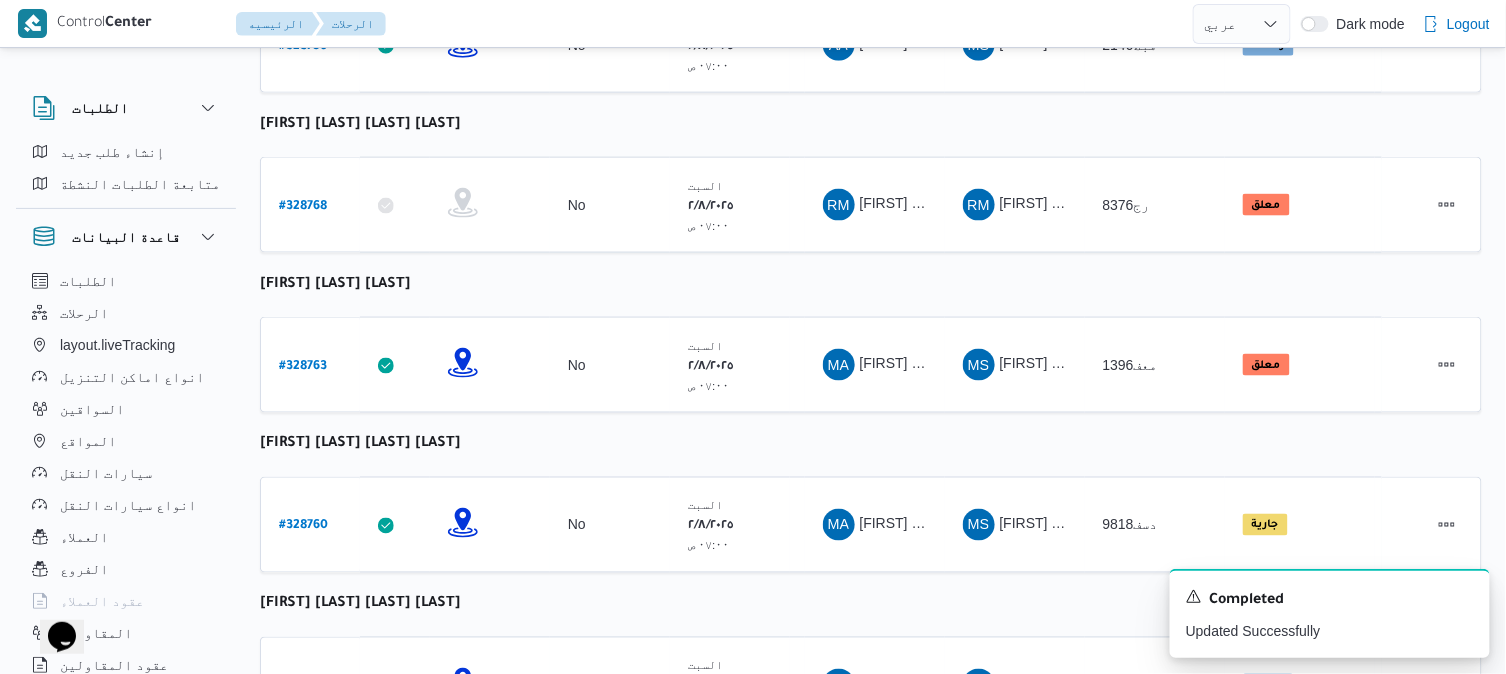 click on "رقم الرحلة Click to sort in ascending order تطبيق السائق Click to sort in ascending order تحديد النطاق الجغرافى Click to sort in ascending order تجميع عدد الوحدات وقت التحميل Click to sort in ascending order العميل Click to sort in ascending order نقاط الرحلة السواق Click to sort in ascending order المقاول Click to sort in ascending order سيارة النقل Click to sort in ascending order الحاله Click to sort in ascending order المنصه Click to sort in ascending order Actions عبدالله فتحي عبدربه رسلان  رقم الرحلة # 328756 تطبيق السائق تحديد النطاق الجغرافى تجميع عدد الوحدات No وقت التحميل السبت ٢/٨/٢٠٢٥ ٠٧:٠٠ ص   العميل Frontdoor نقاط الرحلة فرونت دور -بيوفانا  ١٠:٢٦ ص قسم أول 6 أكتوبر فرونت دور مسطرد السواق AF المقاول MS Admin #" at bounding box center [871, 1197] 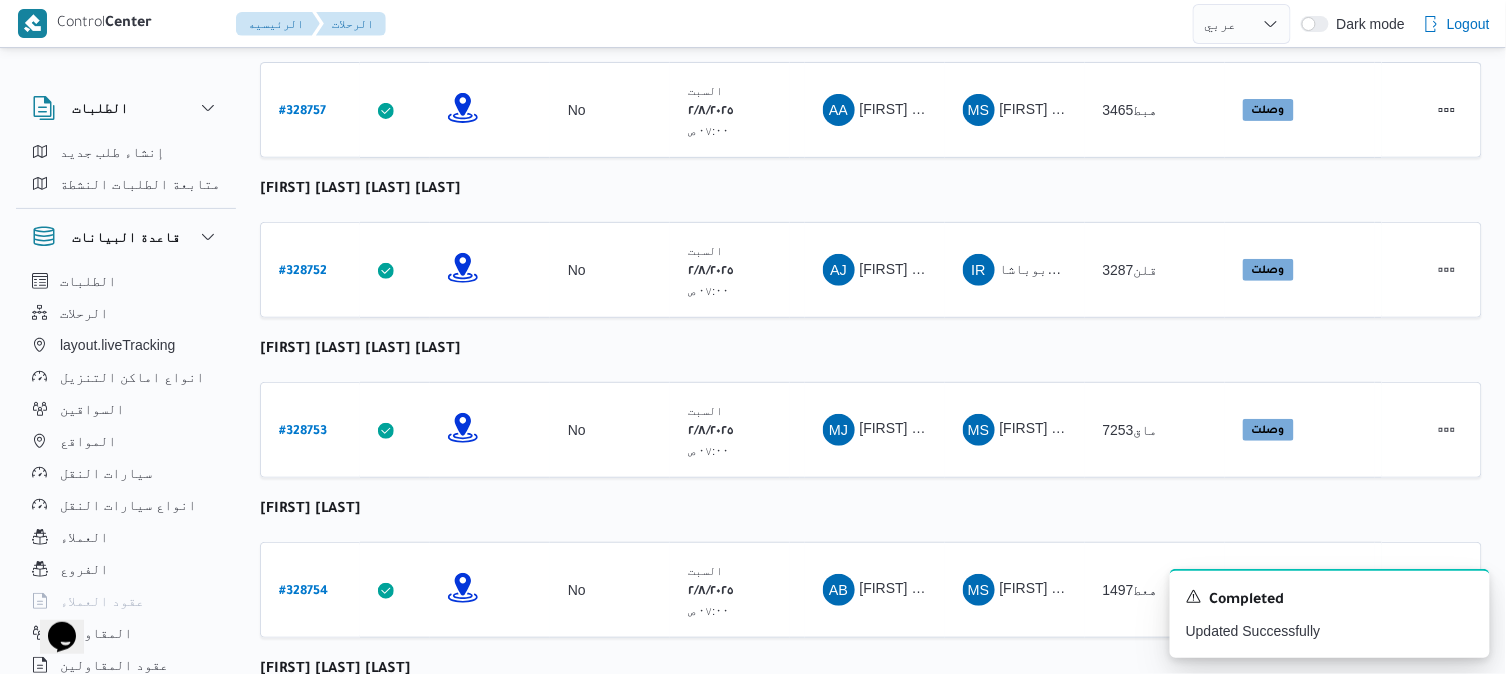 scroll, scrollTop: 2404, scrollLeft: 0, axis: vertical 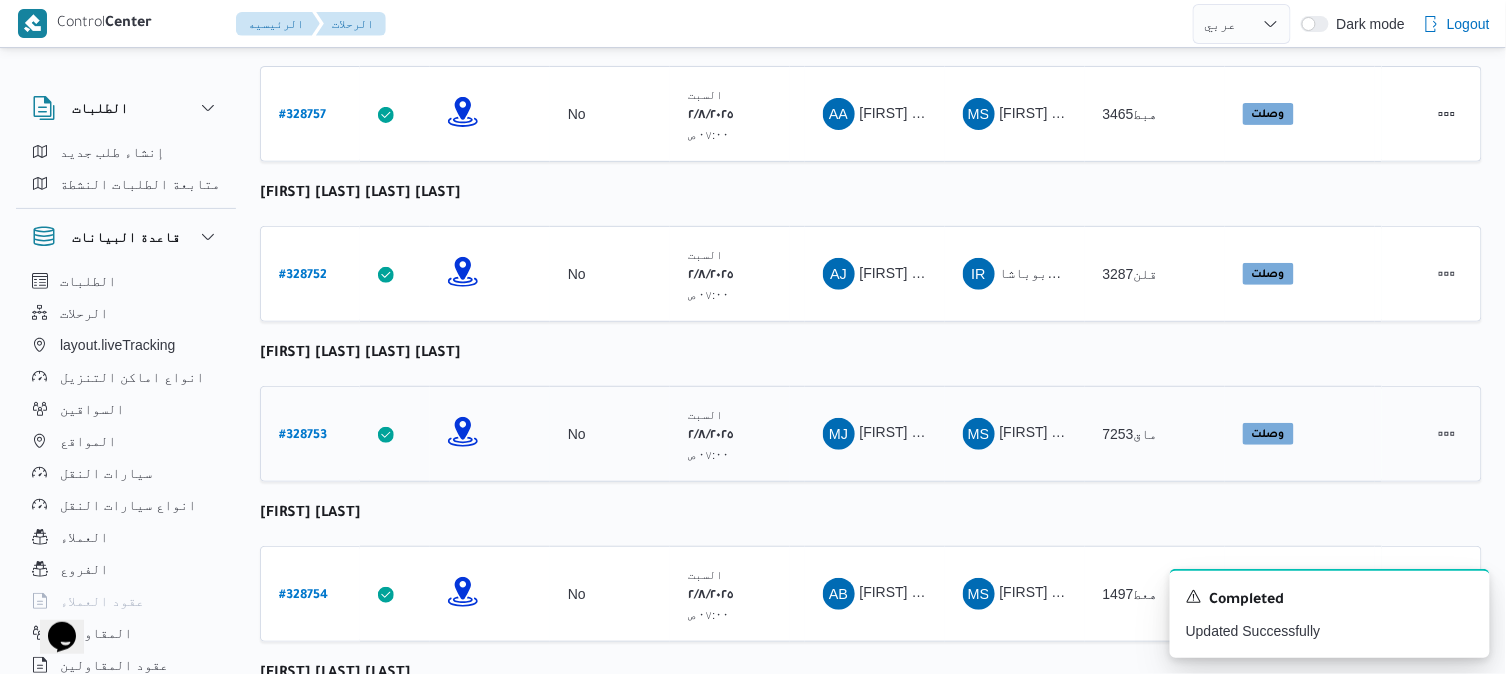 click on "# 328753" at bounding box center [303, 436] 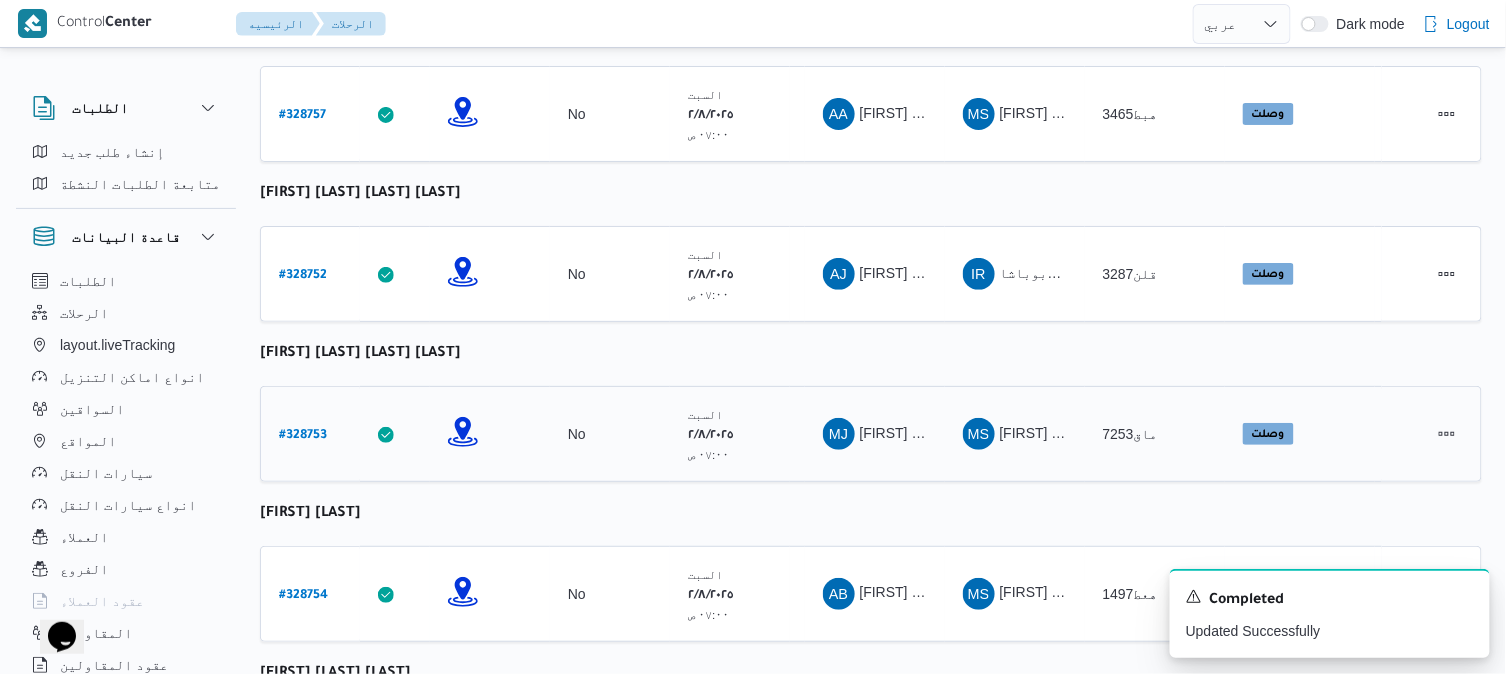 select on "ar" 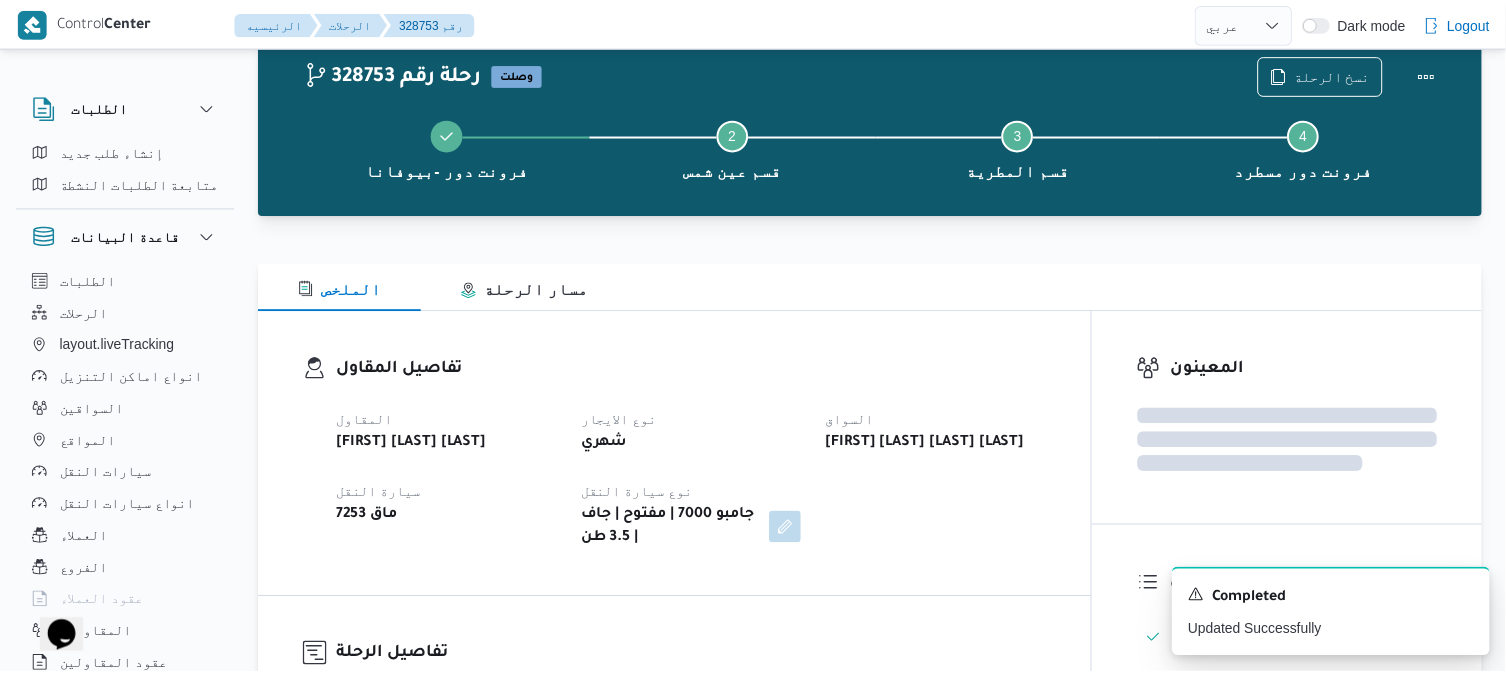 scroll, scrollTop: 2404, scrollLeft: 0, axis: vertical 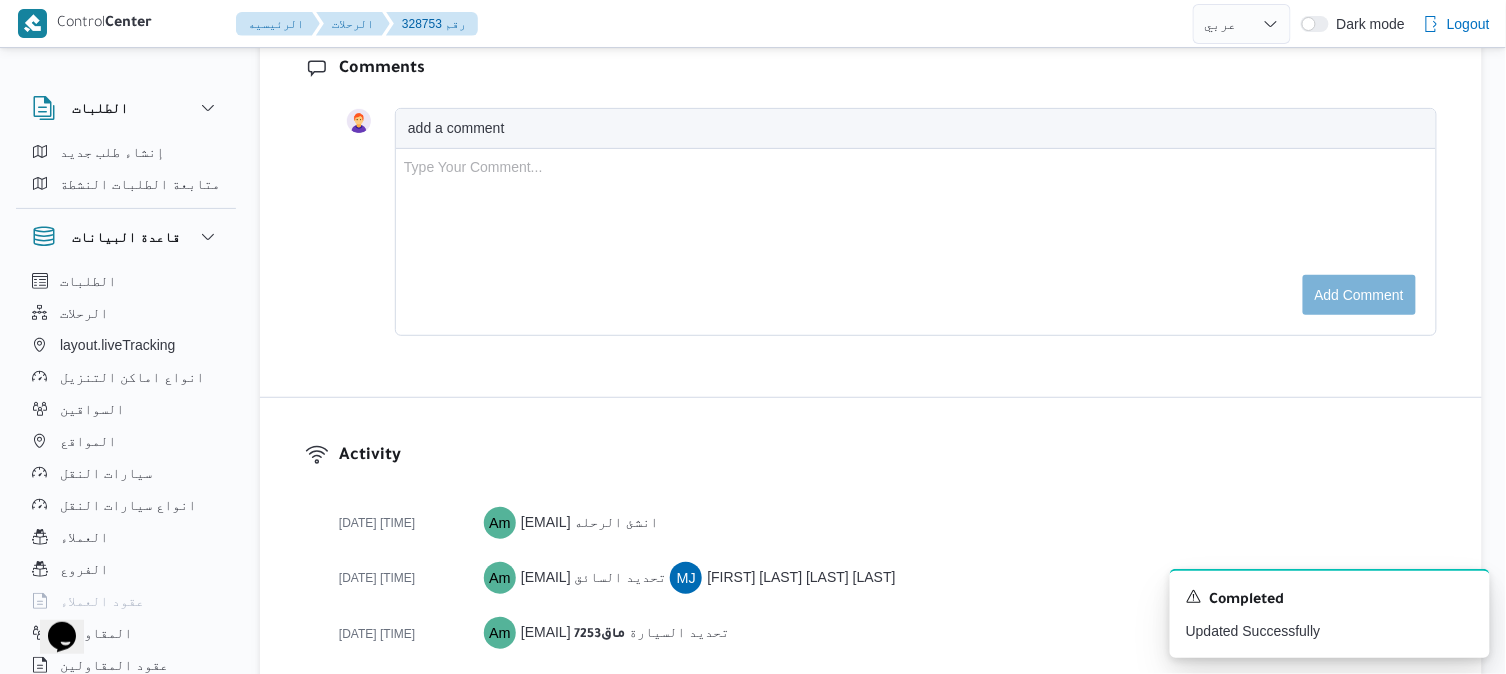 click on "Comments add a comment Type Your Comment... Add comment" at bounding box center [871, 204] 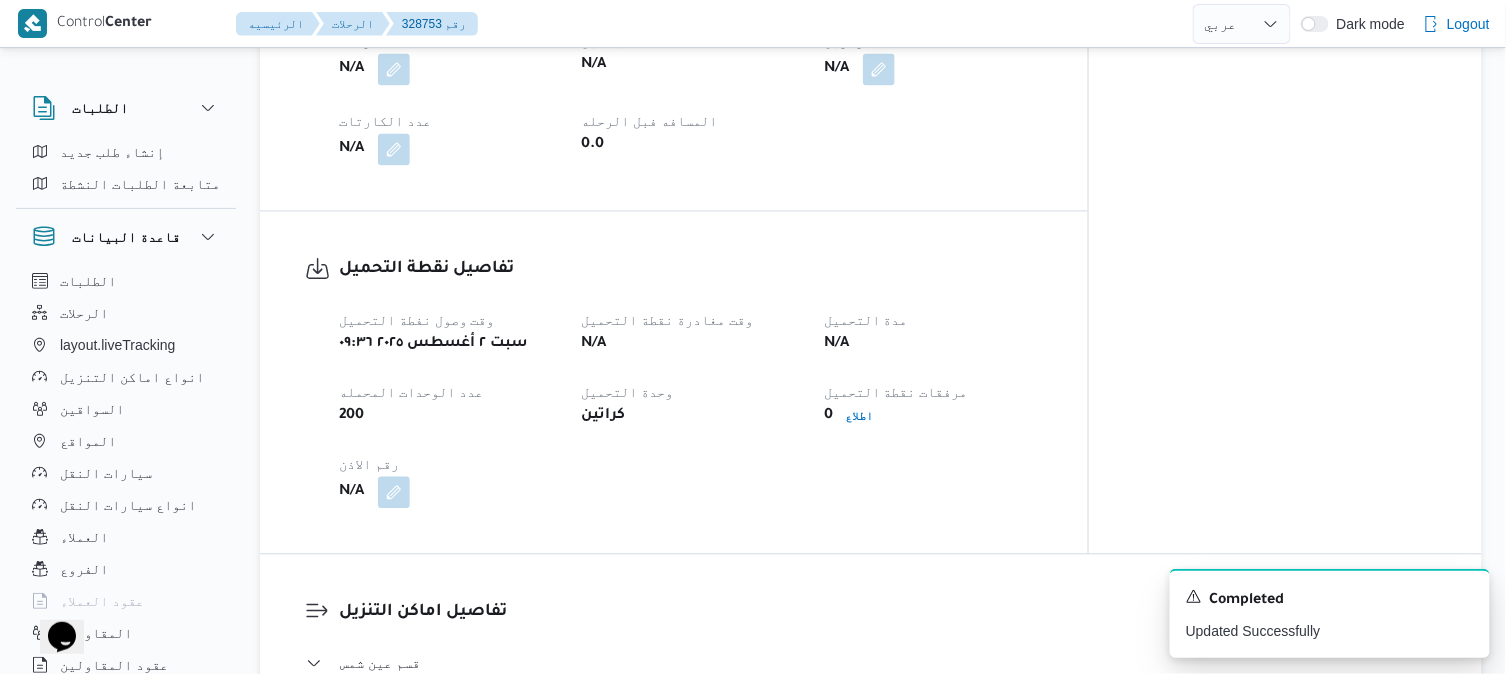 scroll, scrollTop: 1071, scrollLeft: 0, axis: vertical 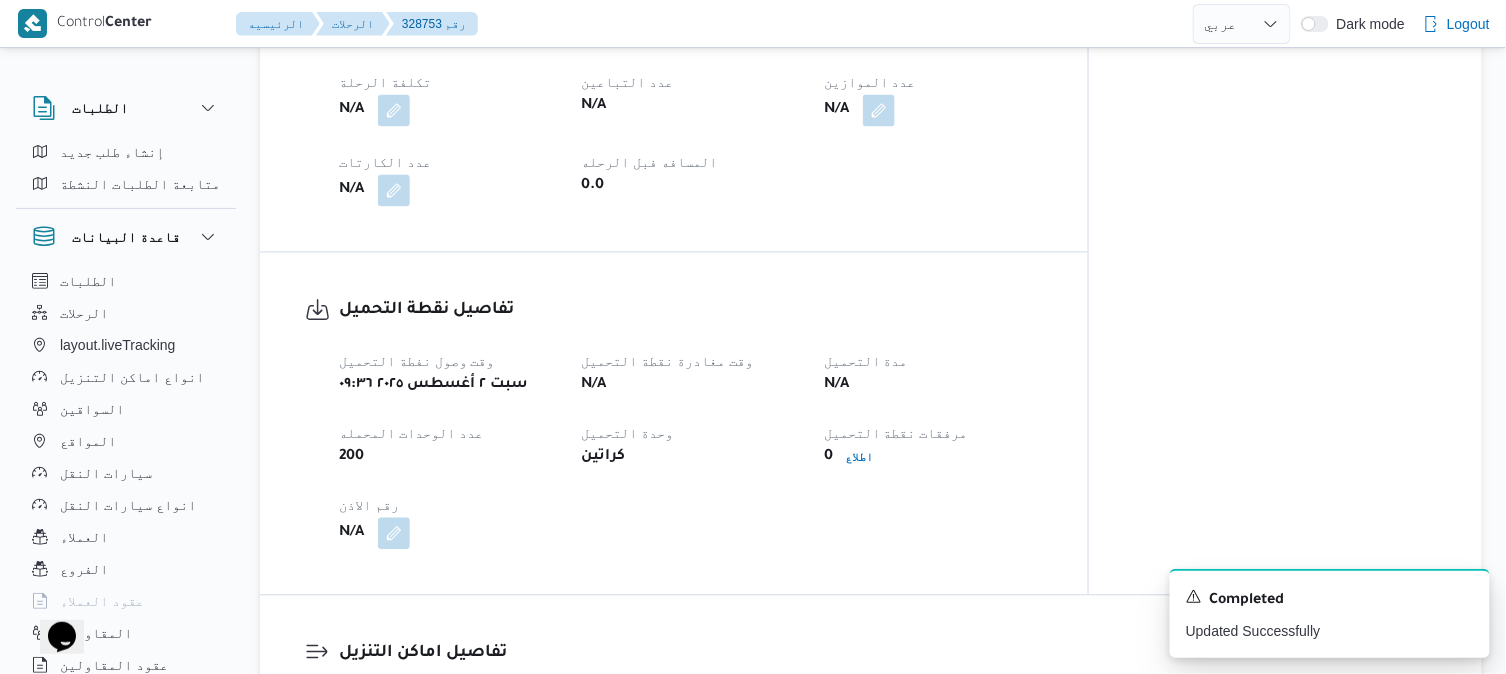 select on "ar" 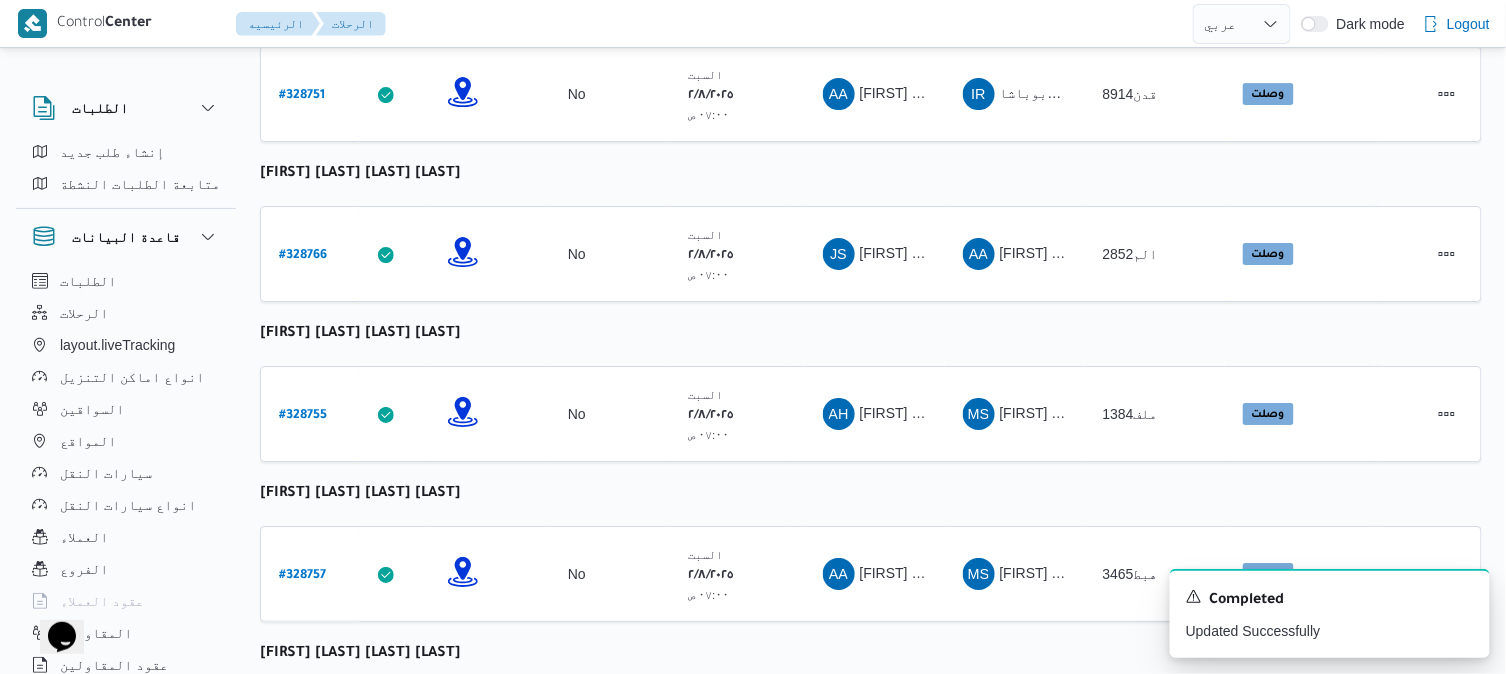 scroll, scrollTop: 2648, scrollLeft: 0, axis: vertical 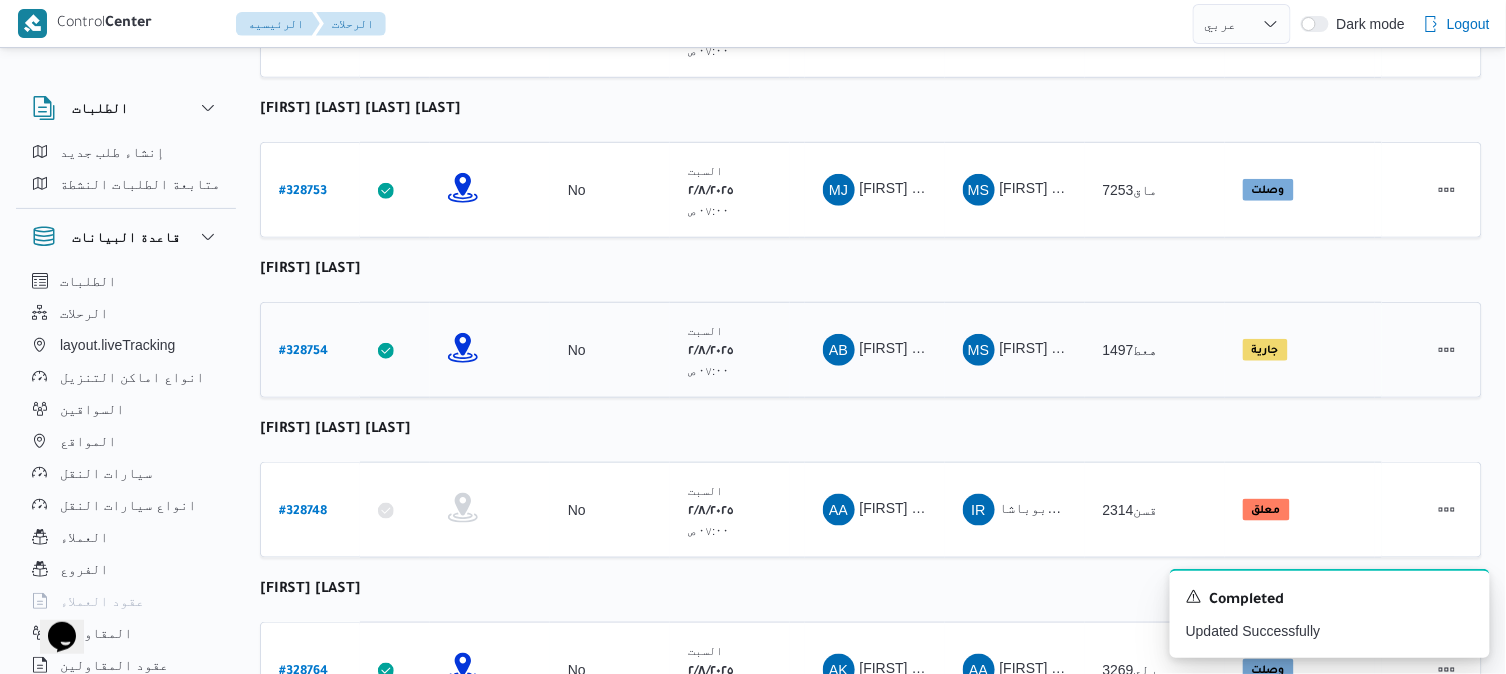 click on "# 328754" at bounding box center (303, 352) 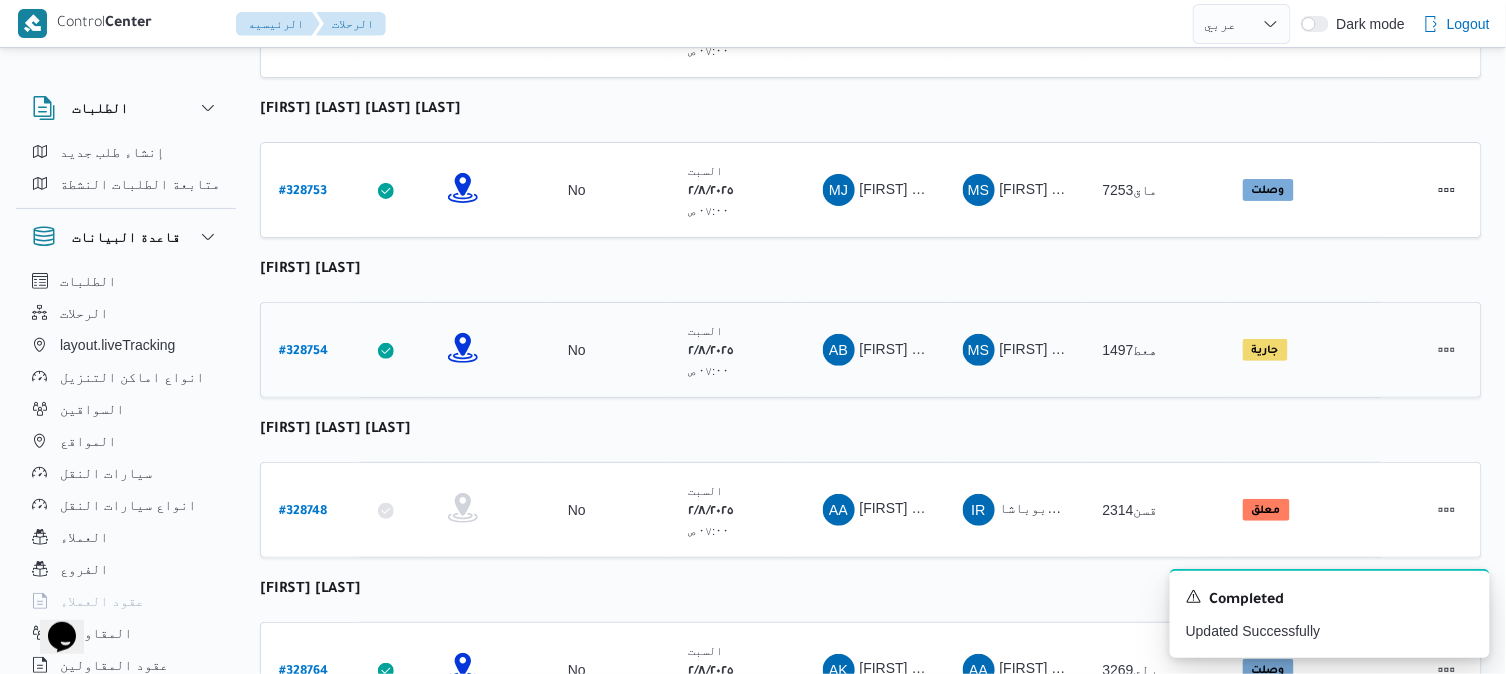 select on "ar" 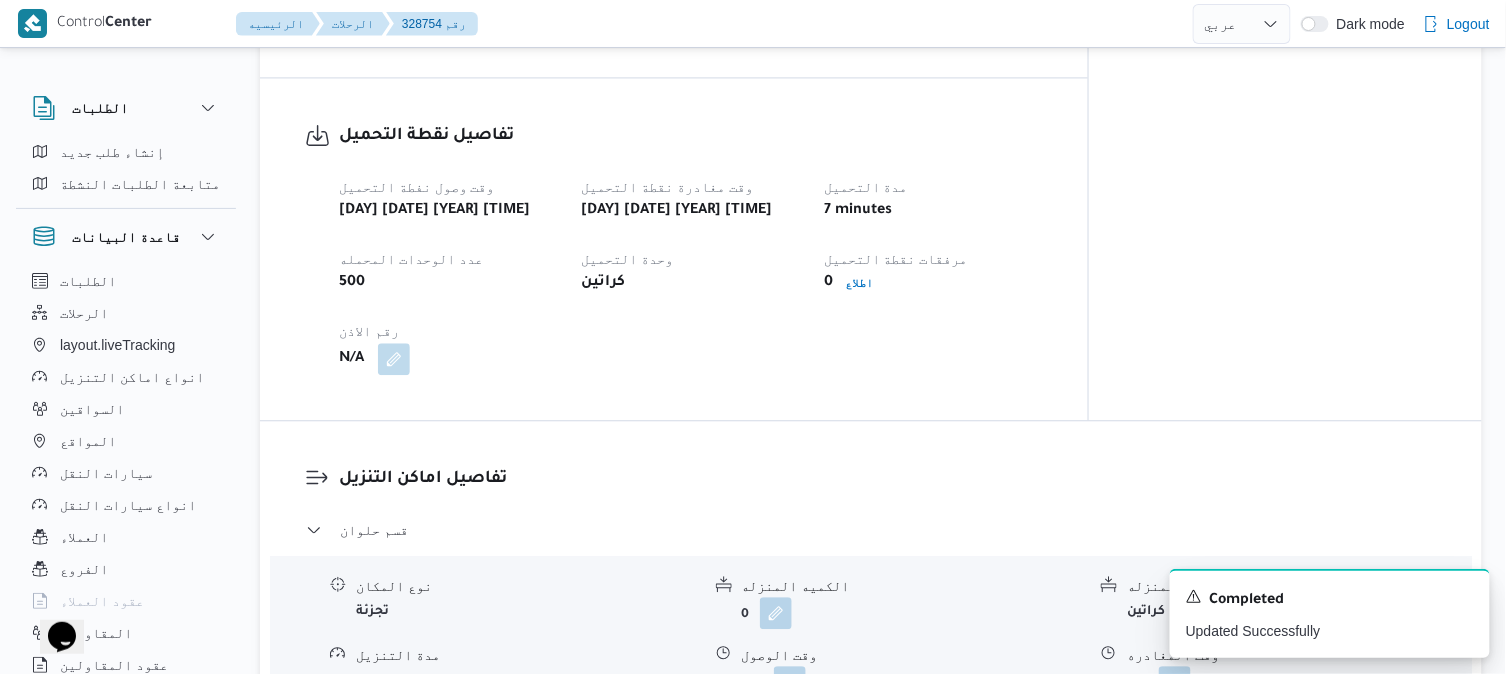 scroll, scrollTop: 1226, scrollLeft: 0, axis: vertical 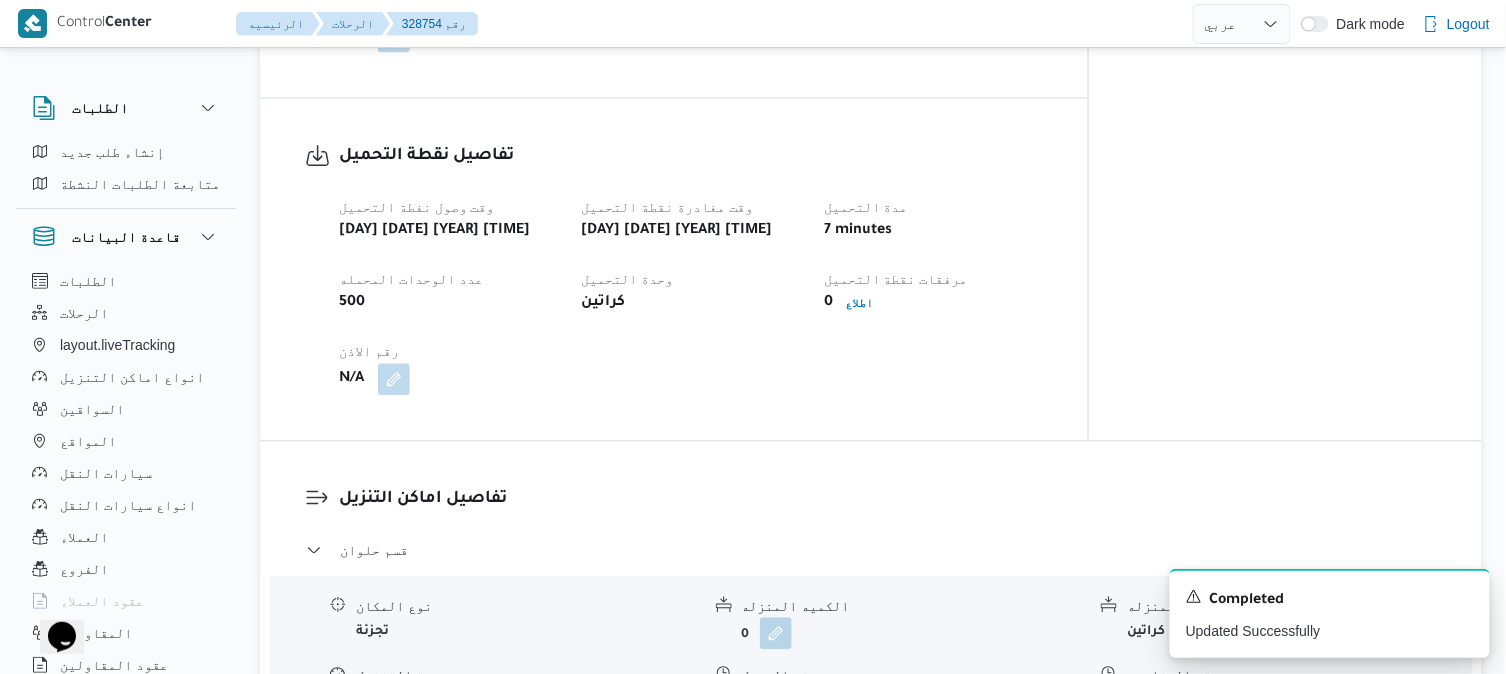 select on "ar" 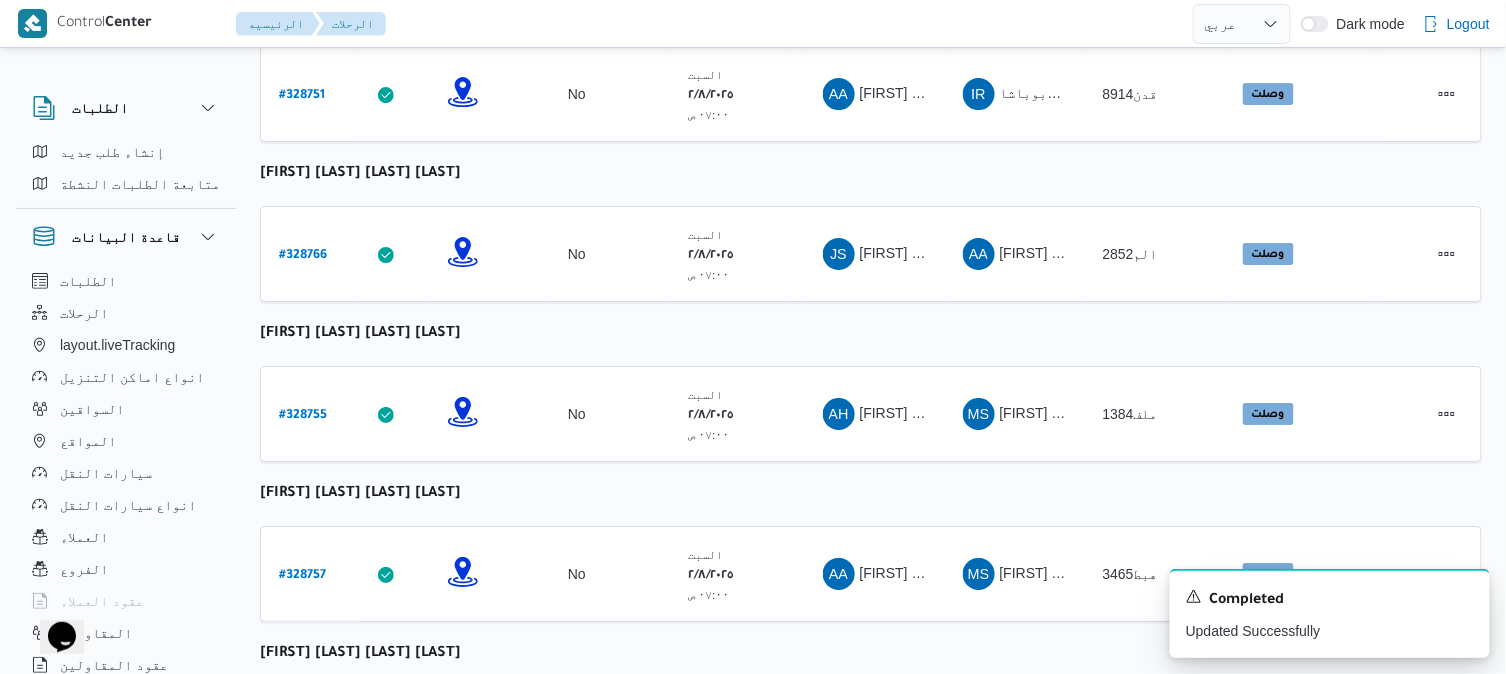 scroll, scrollTop: 2648, scrollLeft: 0, axis: vertical 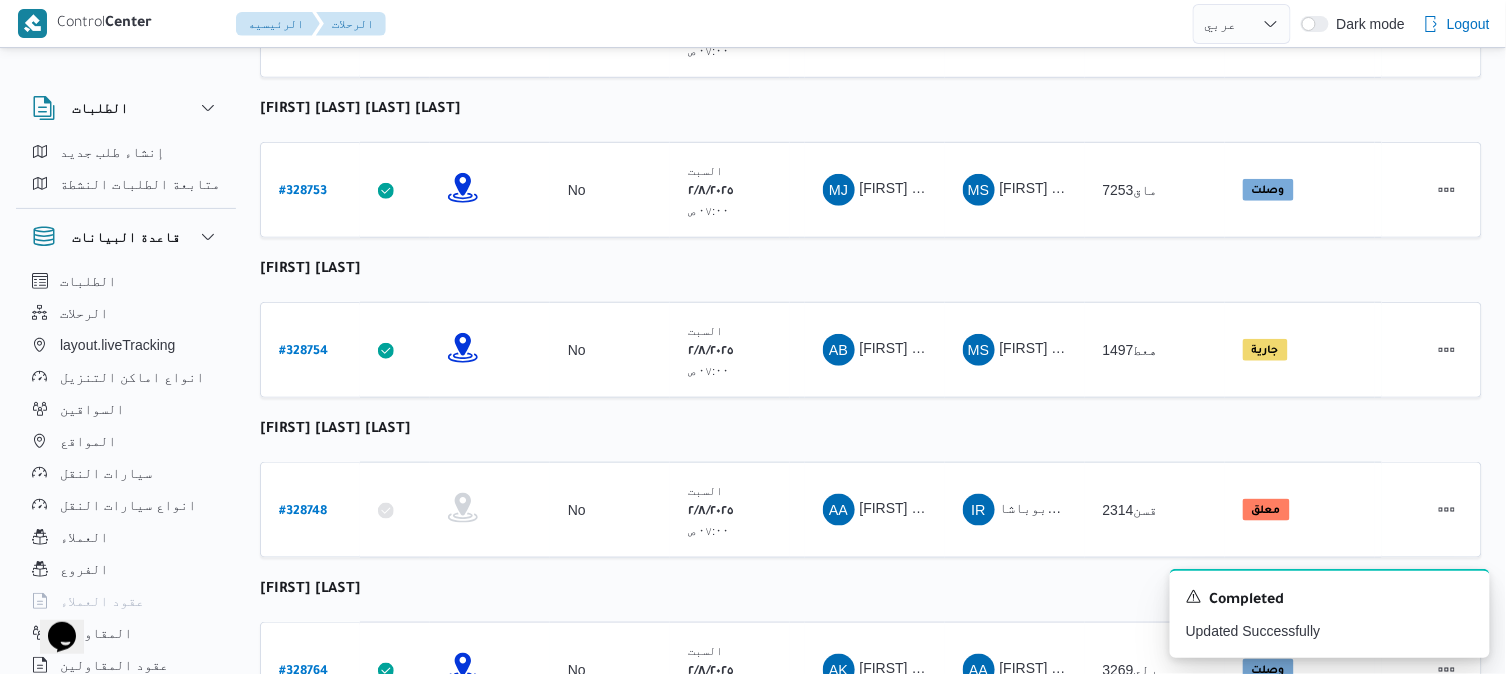 click on "رقم الرحلة Click to sort in ascending order تطبيق السائق Click to sort in ascending order تحديد النطاق الجغرافى Click to sort in ascending order تجميع عدد الوحدات وقت التحميل Click to sort in ascending order العميل Click to sort in ascending order نقاط الرحلة السواق Click to sort in ascending order المقاول Click to sort in ascending order سيارة النقل Click to sort in ascending order الحاله Click to sort in ascending order المنصه Click to sort in ascending order Actions عبدالله فتحي عبدربه رسلان  رقم الرحلة # 328756 تطبيق السائق تحديد النطاق الجغرافى تجميع عدد الوحدات No وقت التحميل السبت ٢/٨/٢٠٢٥ ٠٧:٠٠ ص   العميل Frontdoor نقاط الرحلة فرونت دور -بيوفانا  ١٠:٢٦ ص قسم أول 6 أكتوبر فرونت دور مسطرد السواق AF المقاول MS Admin #" at bounding box center (871, -738) 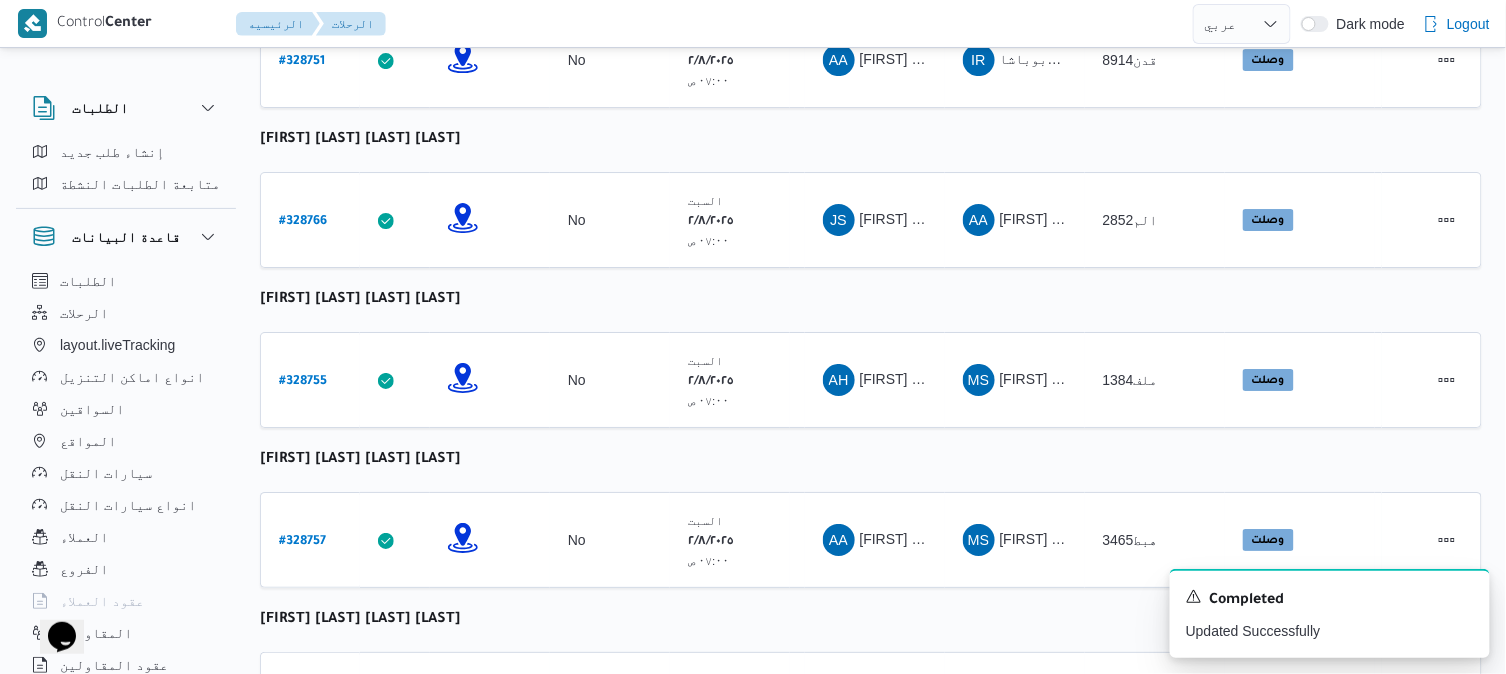 scroll, scrollTop: 1937, scrollLeft: 0, axis: vertical 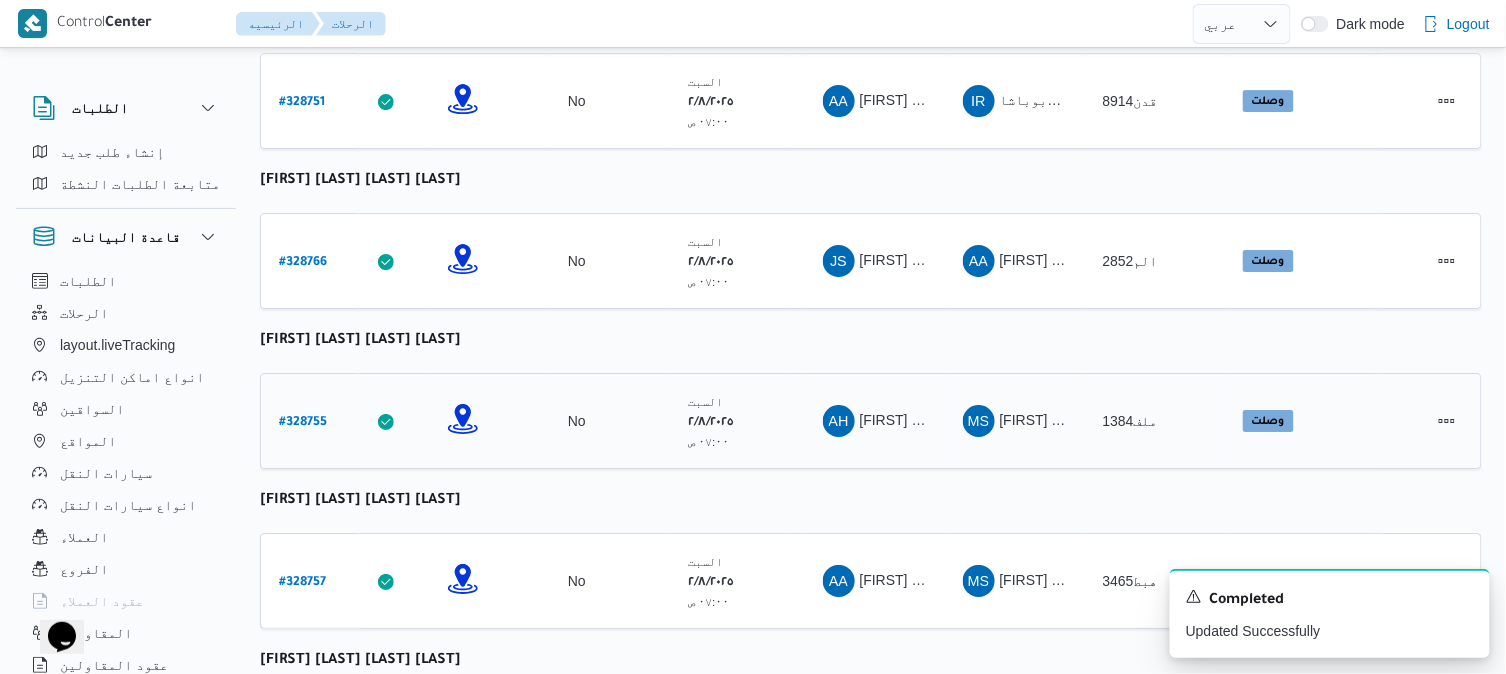 click on "# 328755" at bounding box center (303, 423) 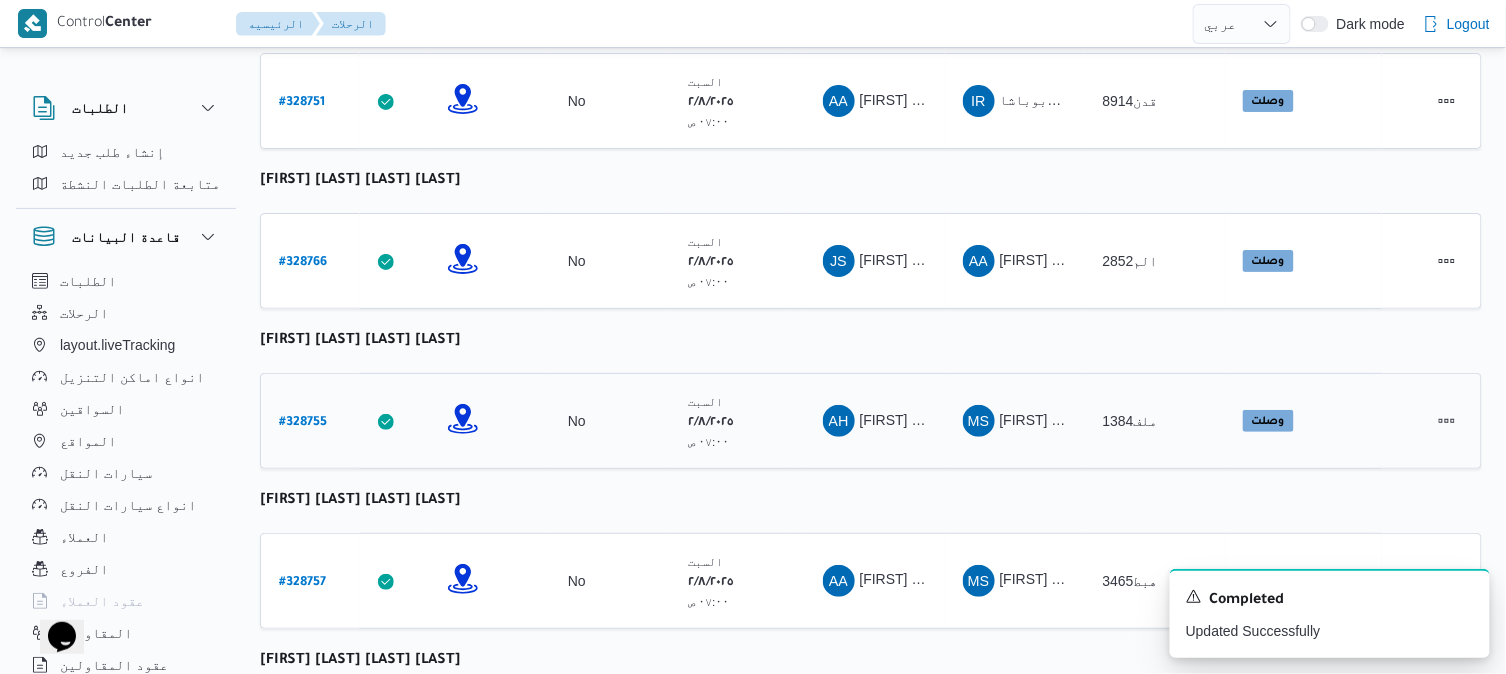 select on "ar" 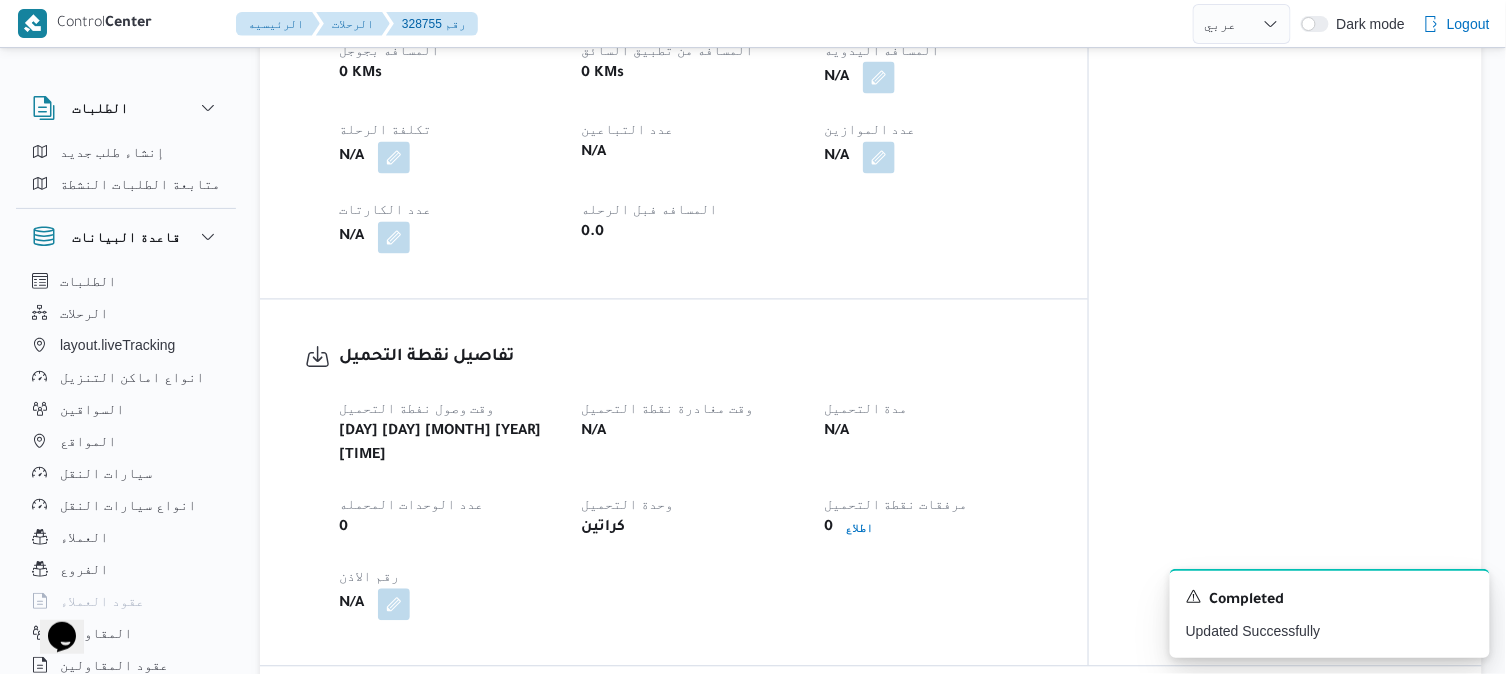 scroll, scrollTop: 1004, scrollLeft: 0, axis: vertical 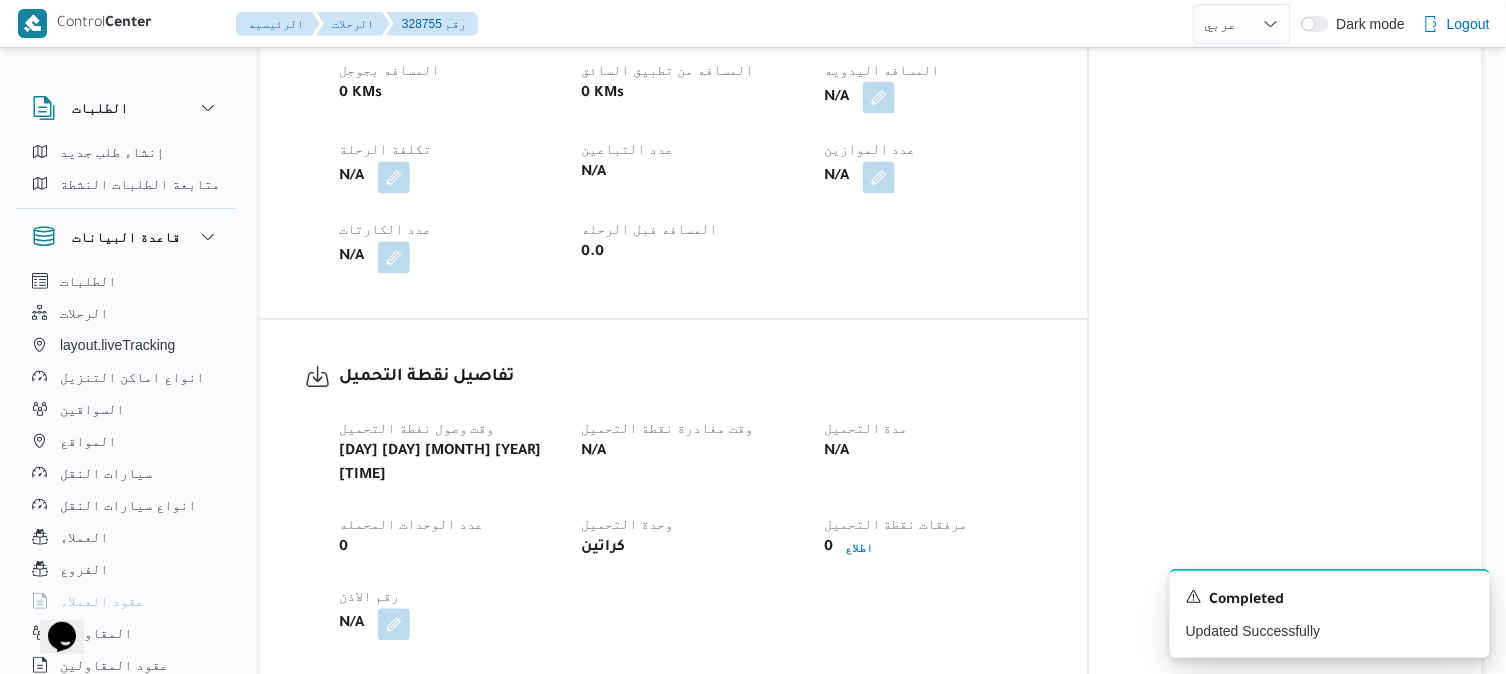 select on "ar" 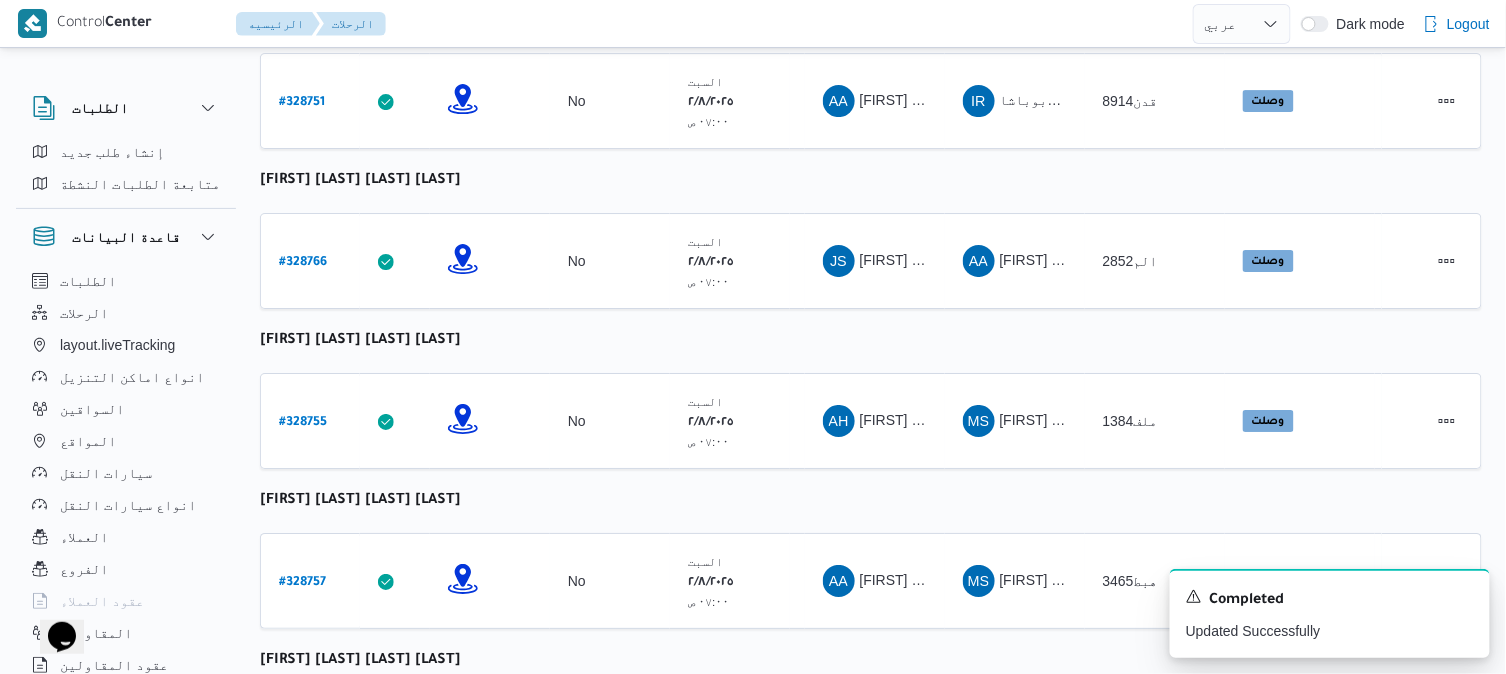 scroll, scrollTop: 2642, scrollLeft: 0, axis: vertical 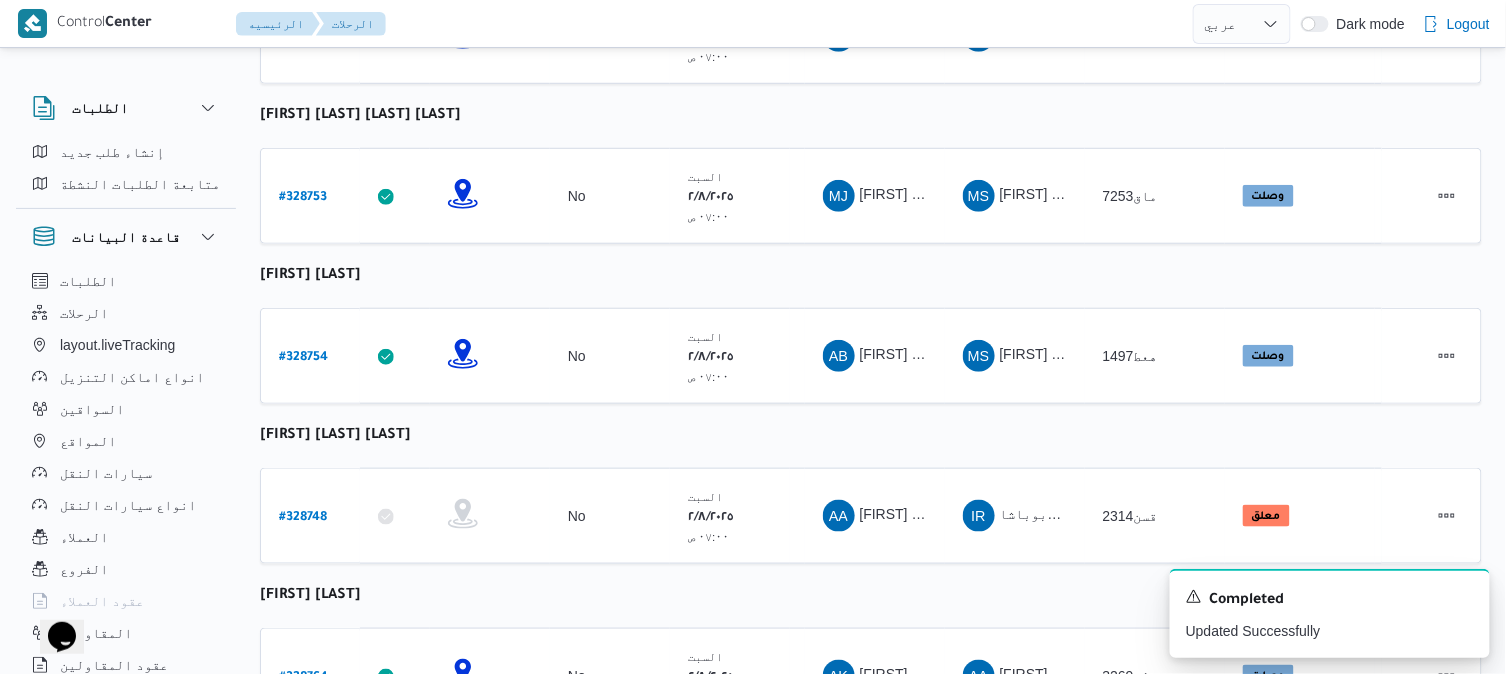 click on "رقم الرحلة Click to sort in ascending order تطبيق السائق Click to sort in ascending order تحديد النطاق الجغرافى Click to sort in ascending order تجميع عدد الوحدات وقت التحميل Click to sort in ascending order العميل Click to sort in ascending order نقاط الرحلة السواق Click to sort in ascending order المقاول Click to sort in ascending order سيارة النقل Click to sort in ascending order الحاله Click to sort in ascending order المنصه Click to sort in ascending order Actions عبدالله فتحي عبدربه رسلان  رقم الرحلة # 328756 تطبيق السائق تحديد النطاق الجغرافى تجميع عدد الوحدات No وقت التحميل السبت ٢/٨/٢٠٢٥ ٠٧:٠٠ ص   العميل Frontdoor نقاط الرحلة فرونت دور -بيوفانا  ١٠:٢٦ ص قسم أول 6 أكتوبر فرونت دور مسطرد السواق AF المقاول MS Admin #" at bounding box center (871, -732) 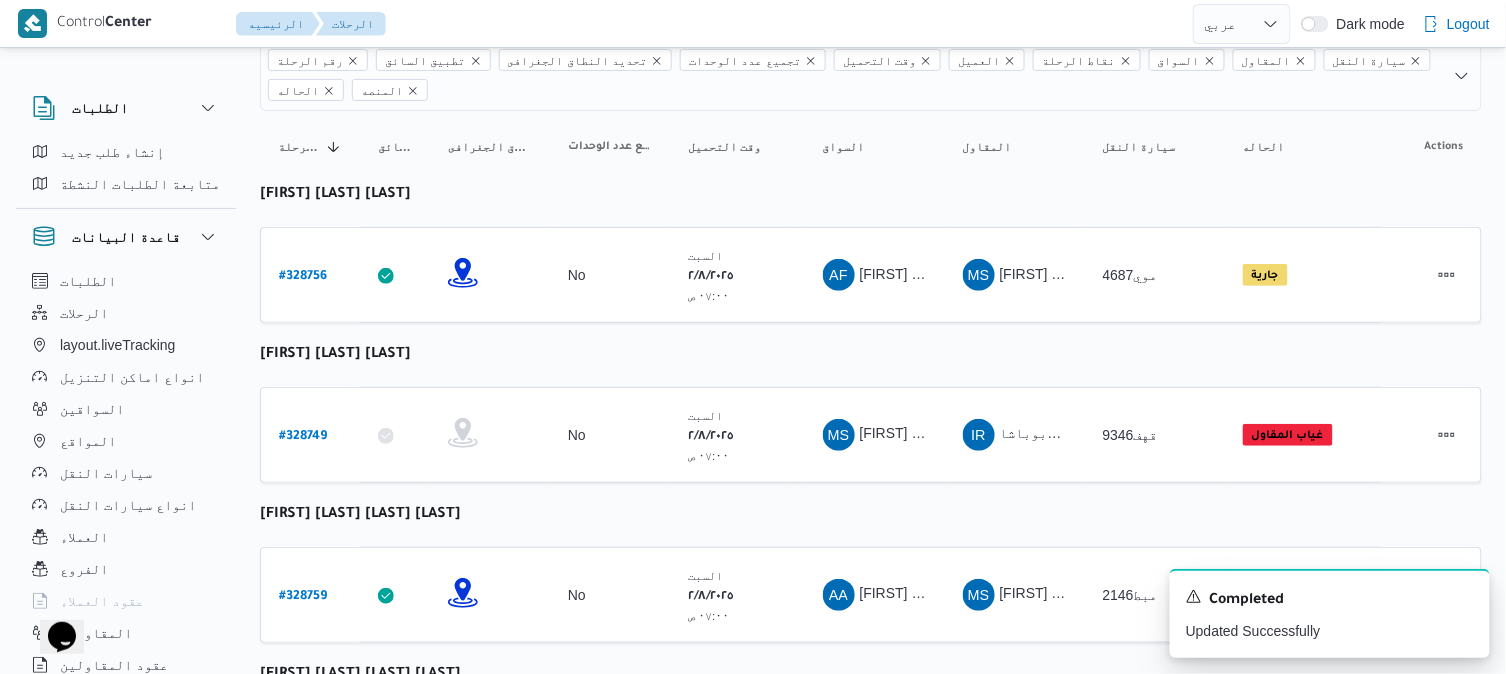scroll, scrollTop: 0, scrollLeft: 0, axis: both 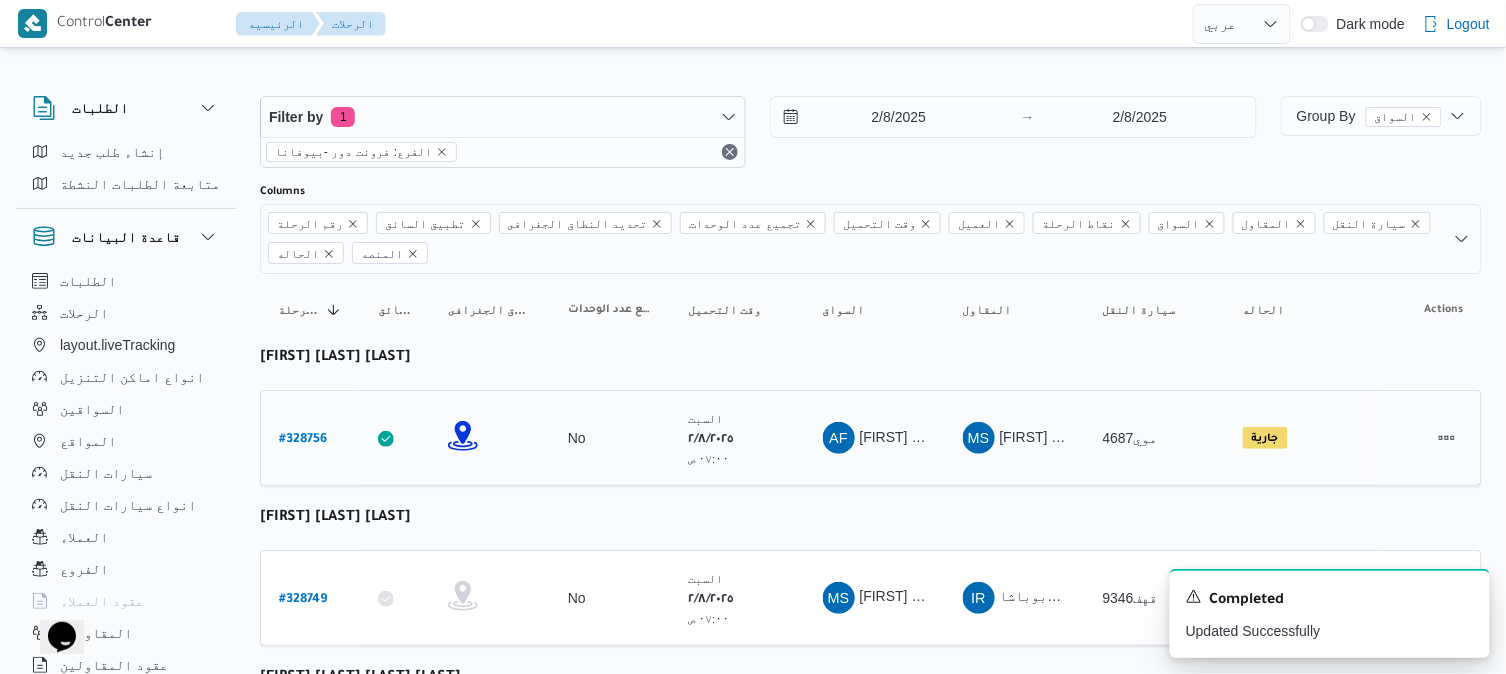 click on "# 328756" at bounding box center [303, 440] 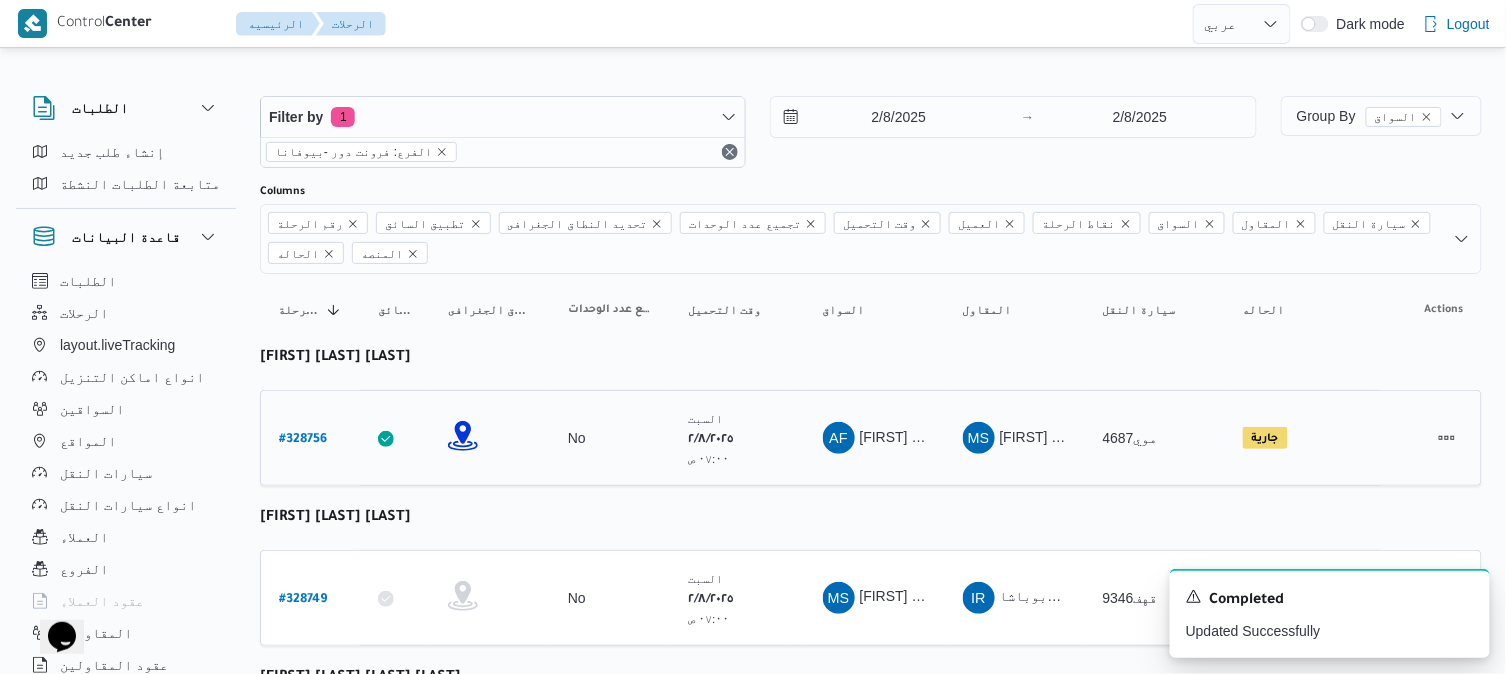 select on "ar" 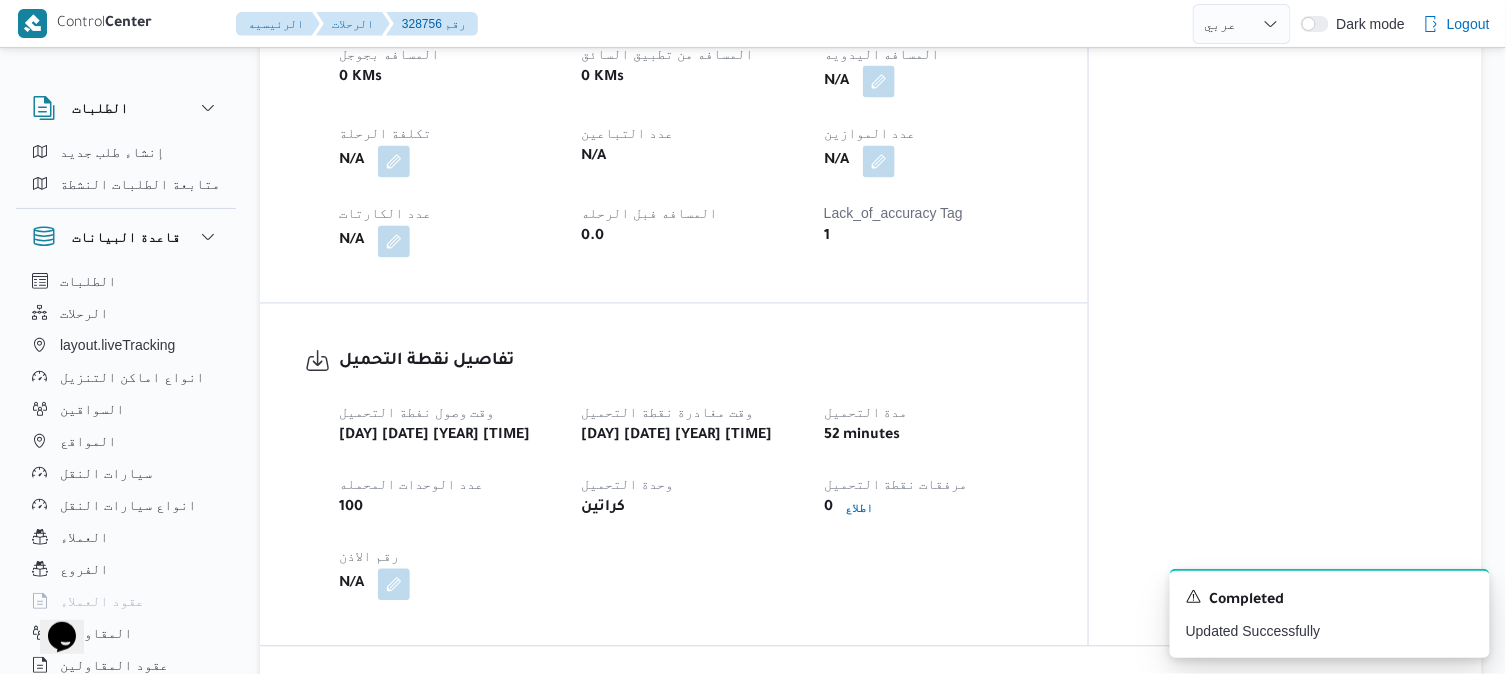 scroll, scrollTop: 1022, scrollLeft: 0, axis: vertical 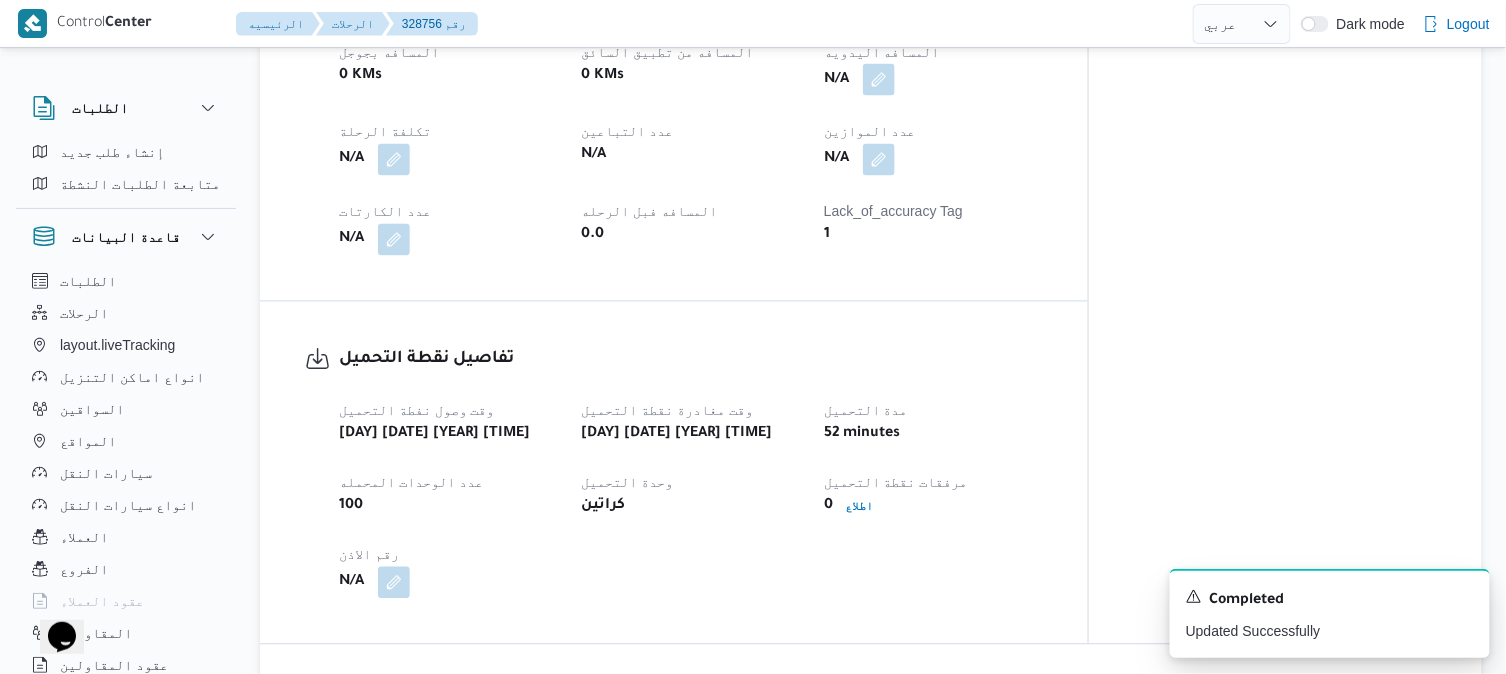 select on "ar" 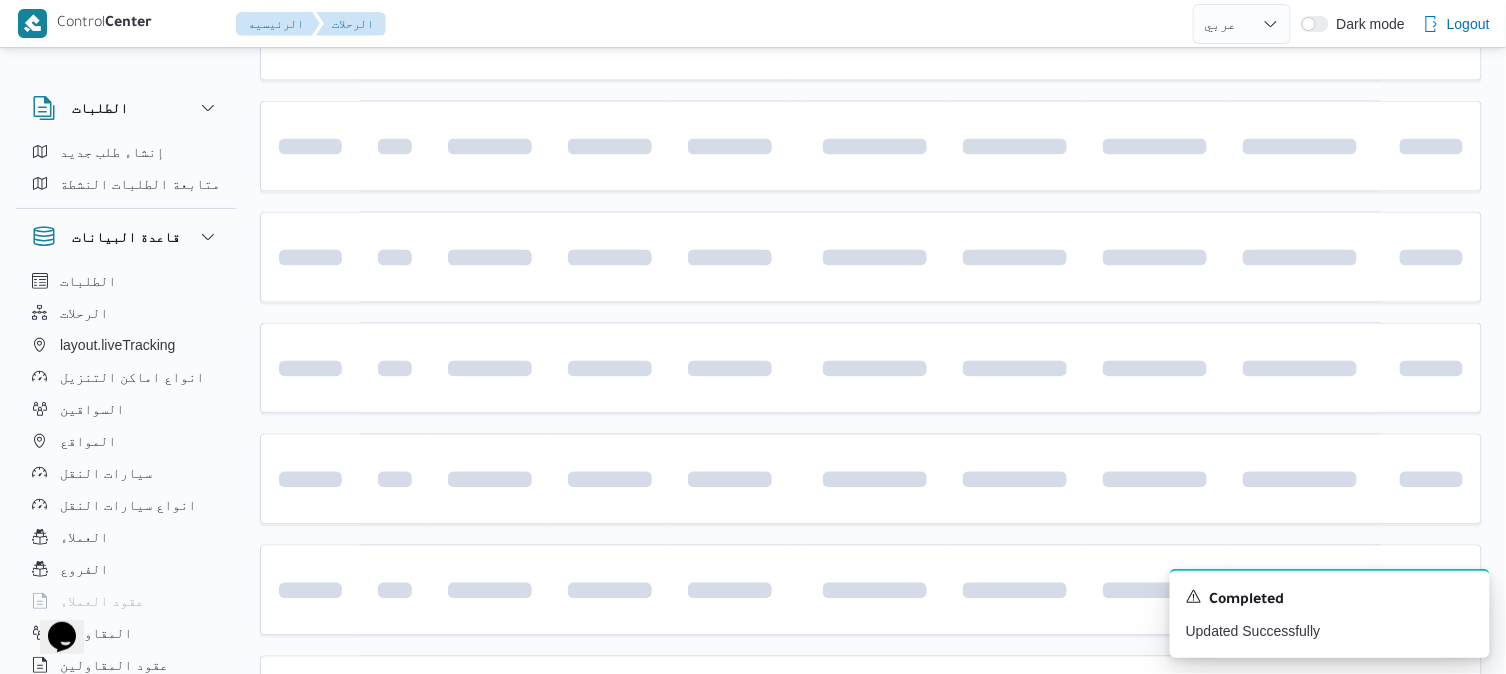 scroll, scrollTop: 0, scrollLeft: 0, axis: both 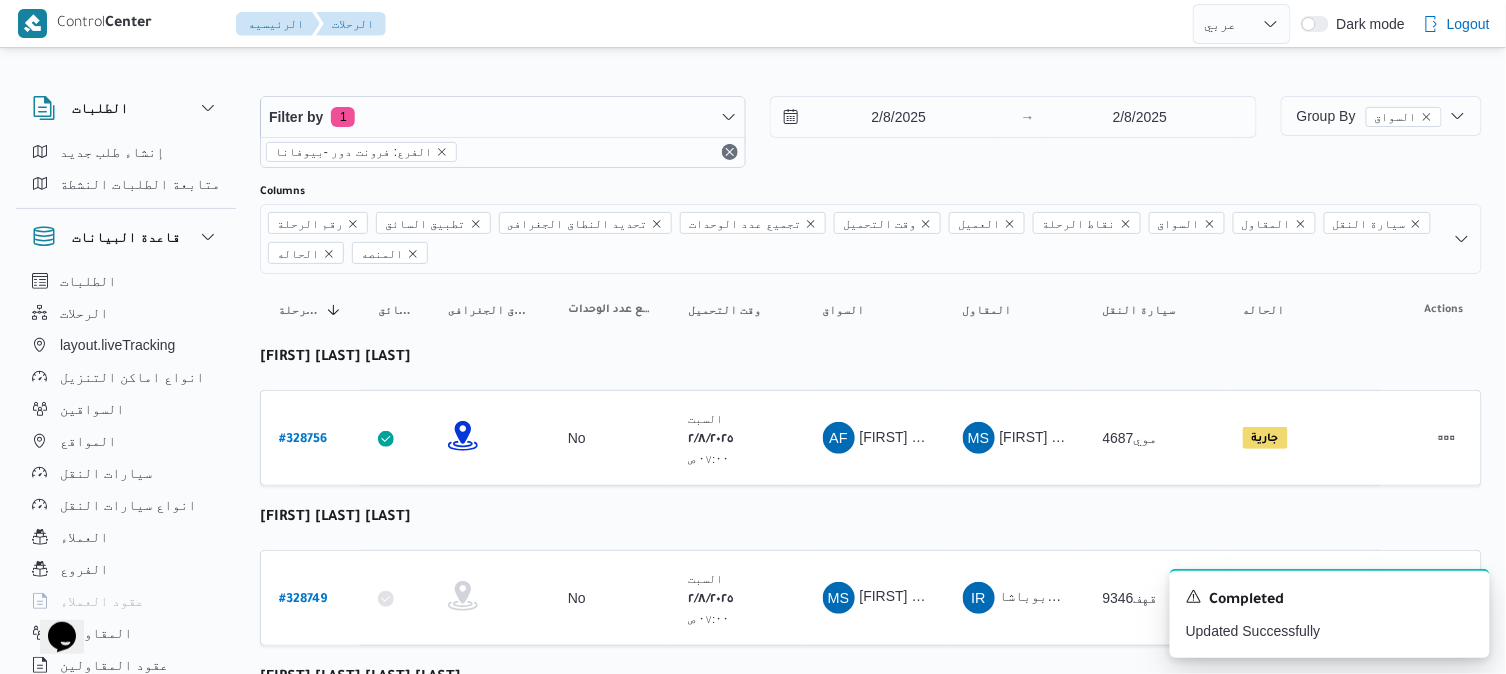 click on "رقم الرحلة Click to sort in ascending order تطبيق السائق Click to sort in ascending order تحديد النطاق الجغرافى Click to sort in ascending order تجميع عدد الوحدات وقت التحميل Click to sort in ascending order العميل Click to sort in ascending order نقاط الرحلة السواق Click to sort in ascending order المقاول Click to sort in ascending order سيارة النقل Click to sort in ascending order الحاله Click to sort in ascending order المنصه Click to sort in ascending order Actions عبدالله فتحي عبدربه رسلان  رقم الرحلة # 328756 تطبيق السائق تحديد النطاق الجغرافى تجميع عدد الوحدات No وقت التحميل السبت ٢/٨/٢٠٢٥ ٠٧:٠٠ ص   العميل Frontdoor نقاط الرحلة فرونت دور -بيوفانا  ١٠:٢٦ ص قسم أول 6 أكتوبر فرونت دور مسطرد السواق AF المقاول MS Admin #" at bounding box center (871, 1910) 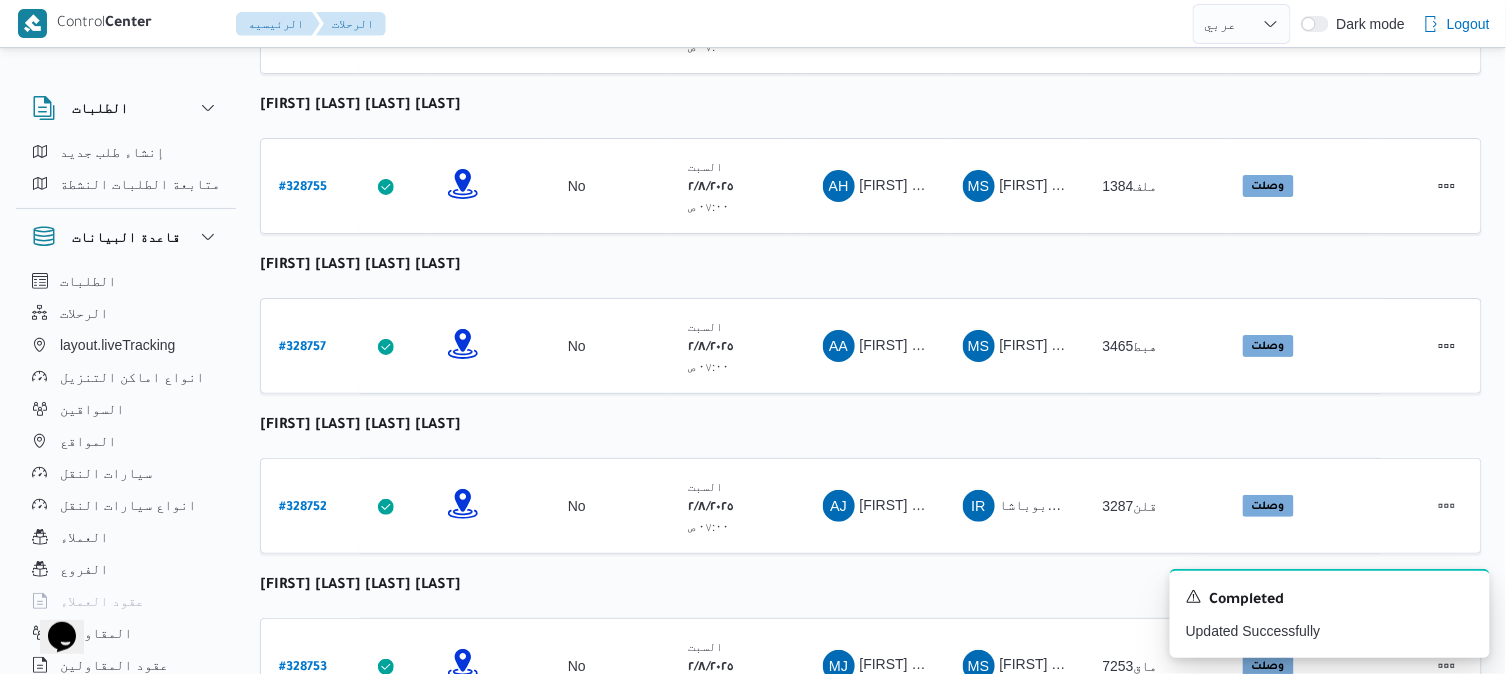 scroll, scrollTop: 2177, scrollLeft: 0, axis: vertical 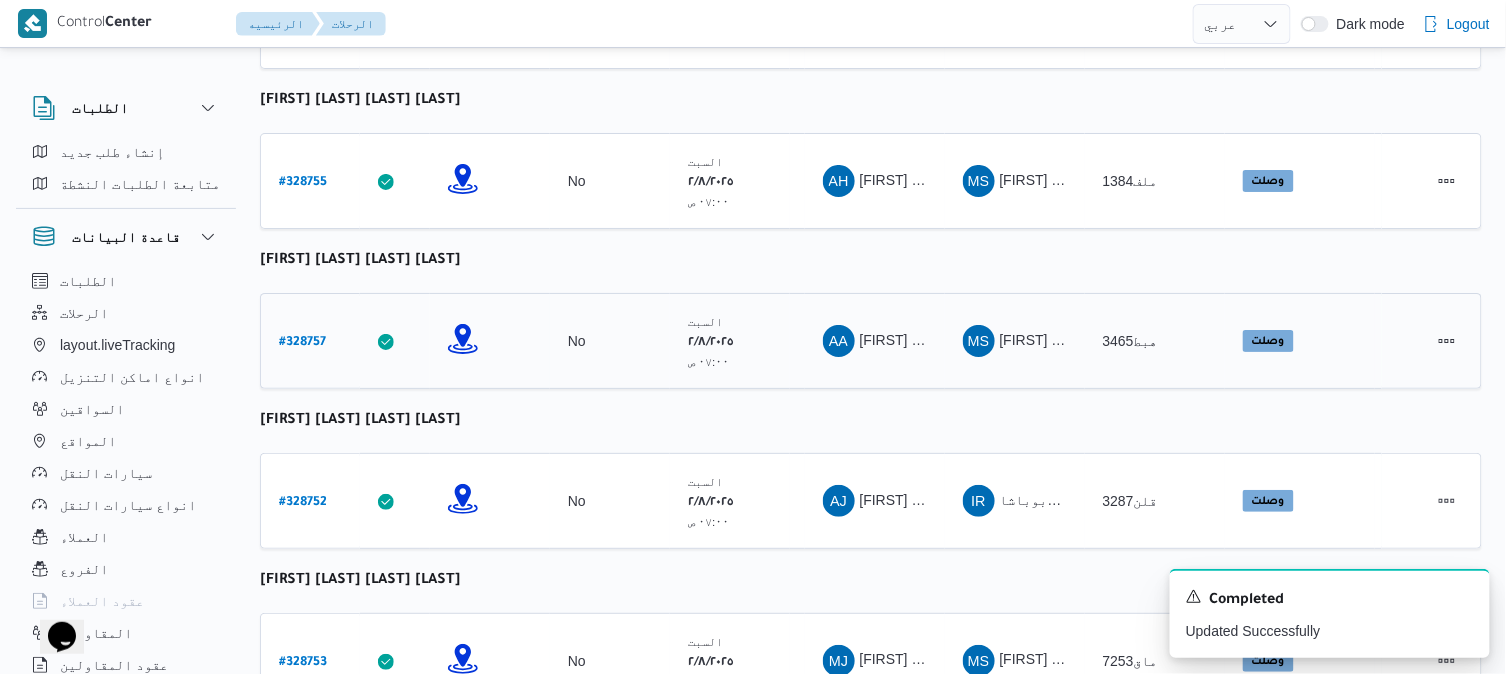 click on "# 328757" at bounding box center [302, 343] 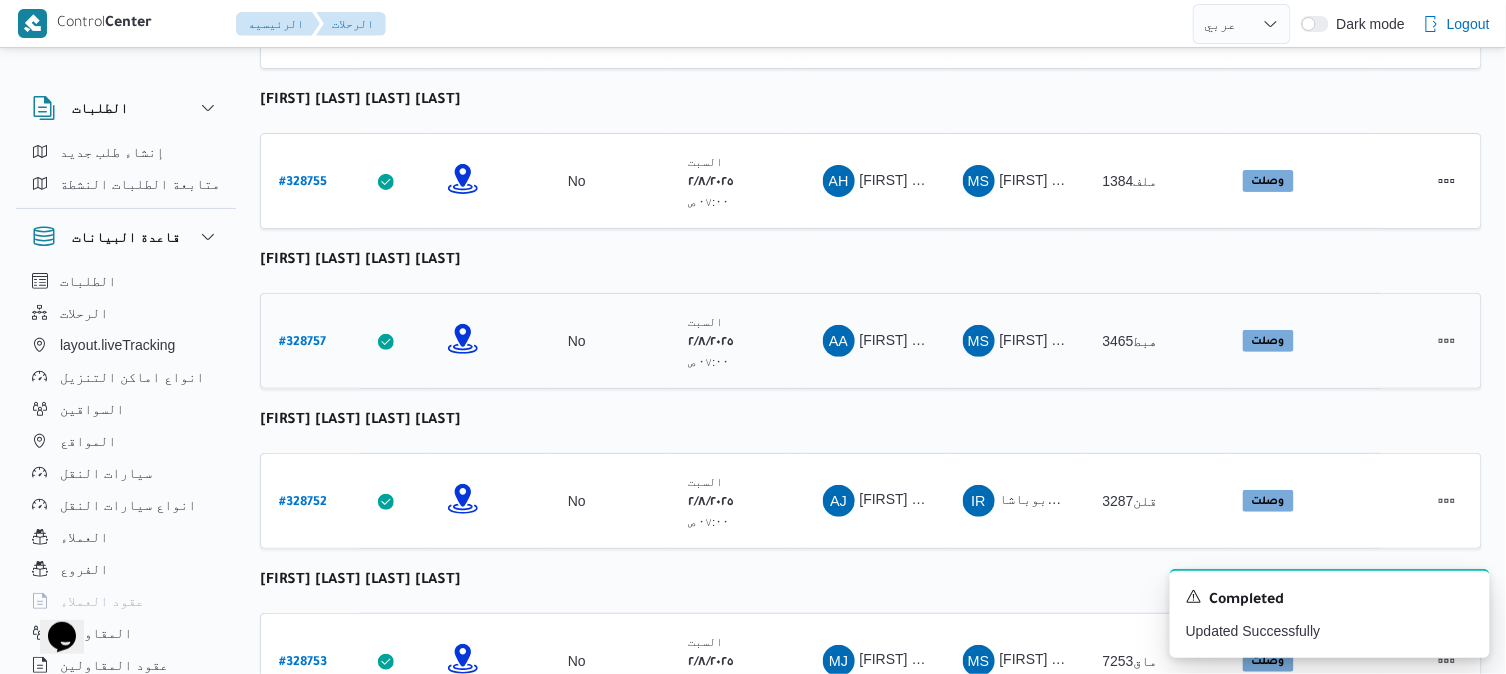 select on "ar" 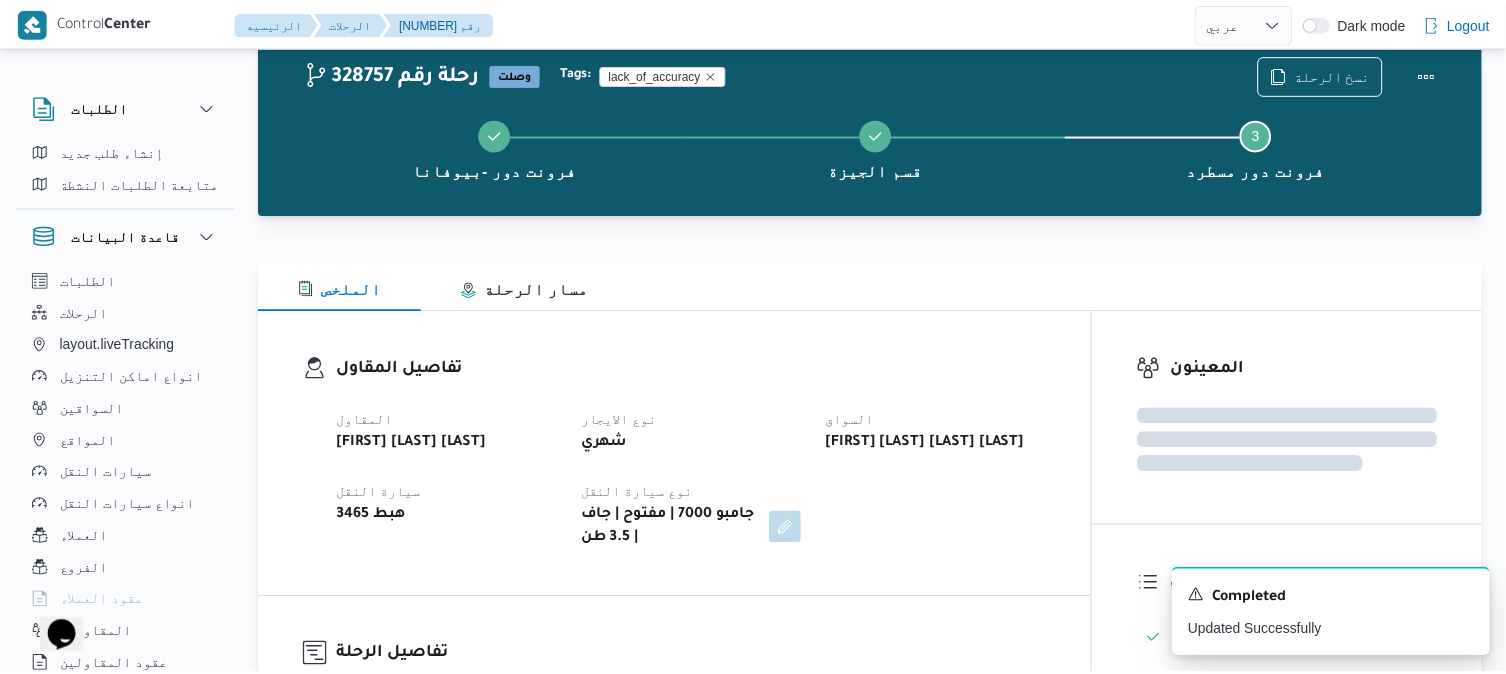 scroll, scrollTop: 2177, scrollLeft: 0, axis: vertical 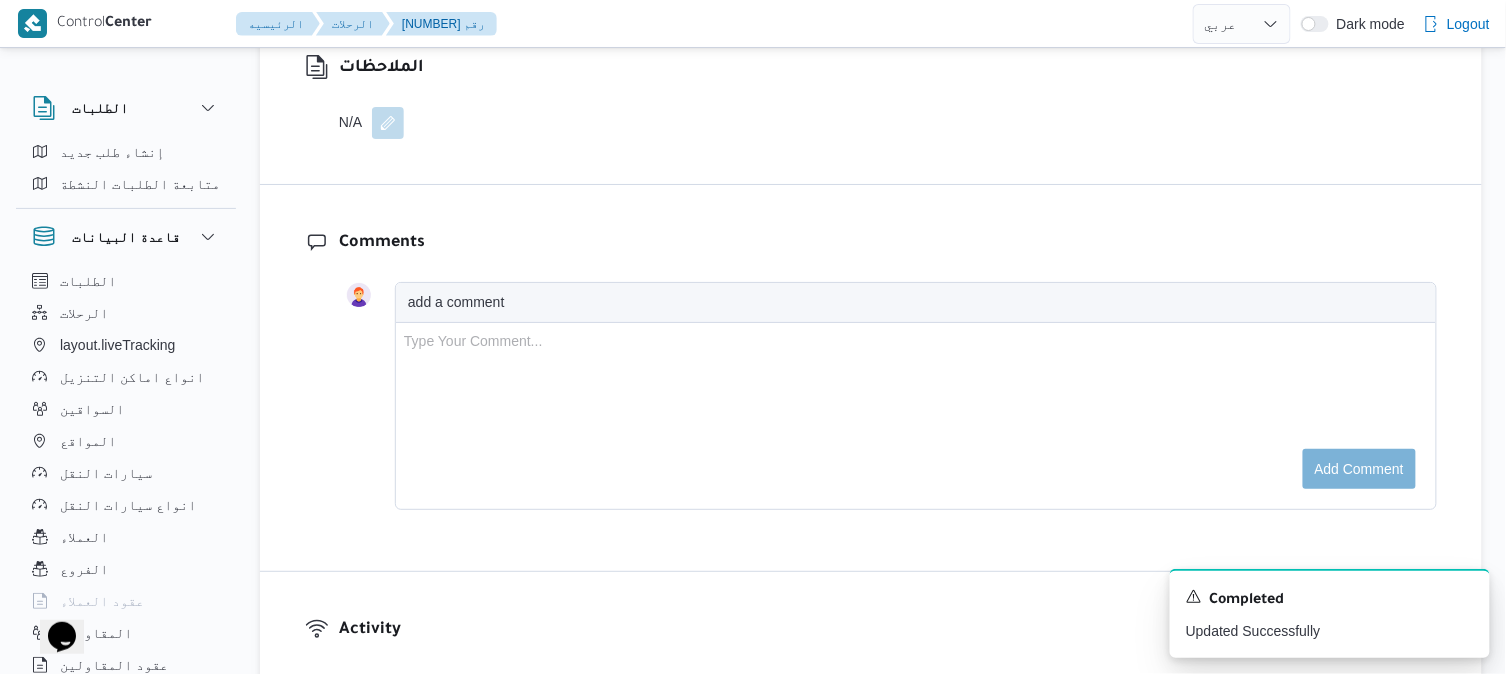 click on "Comments" at bounding box center [888, 243] 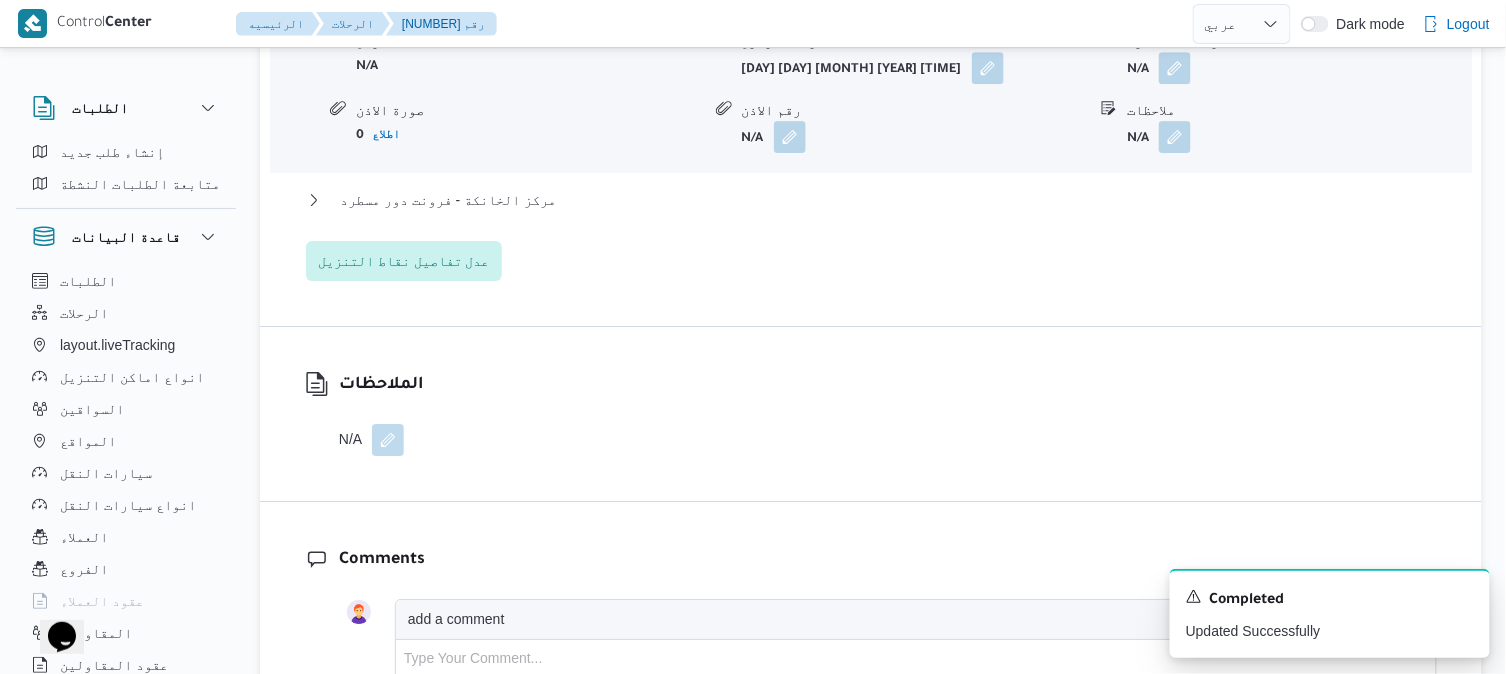 scroll, scrollTop: 1866, scrollLeft: 0, axis: vertical 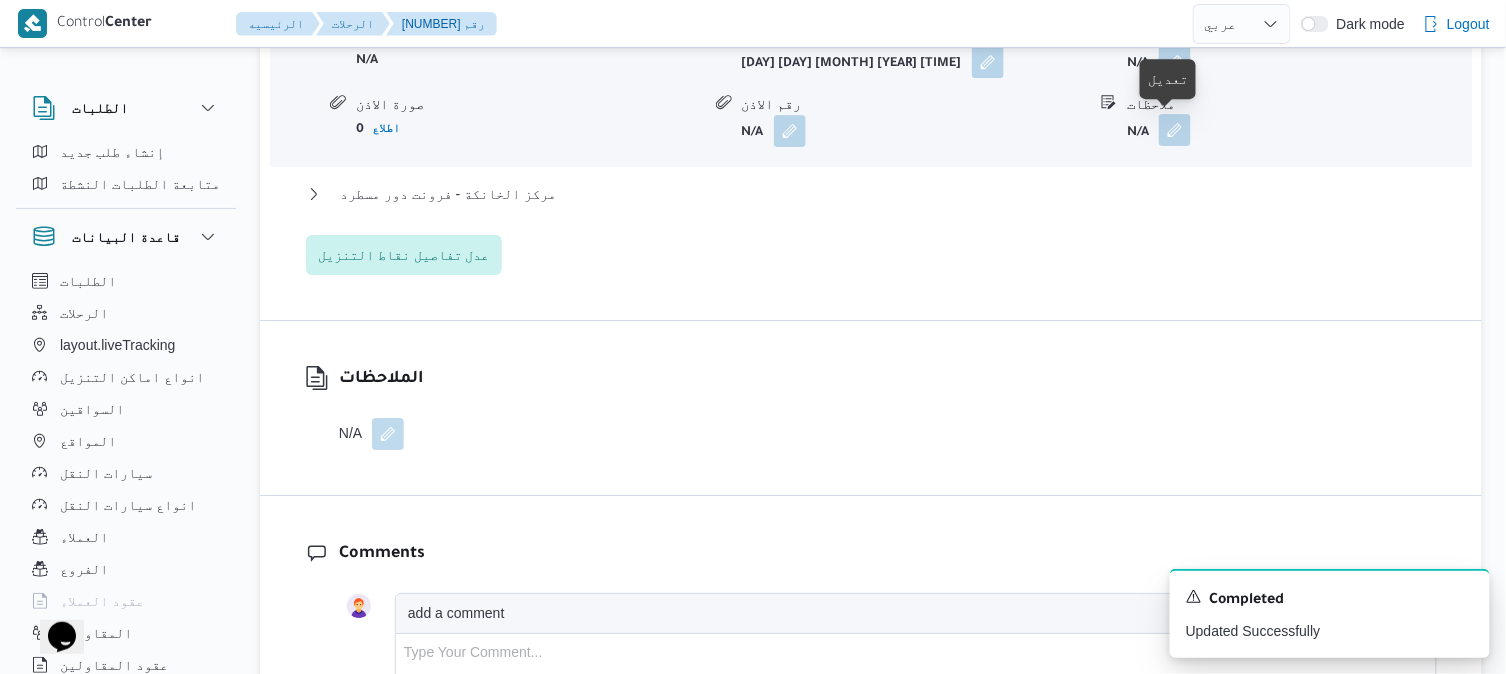 click at bounding box center (1175, 130) 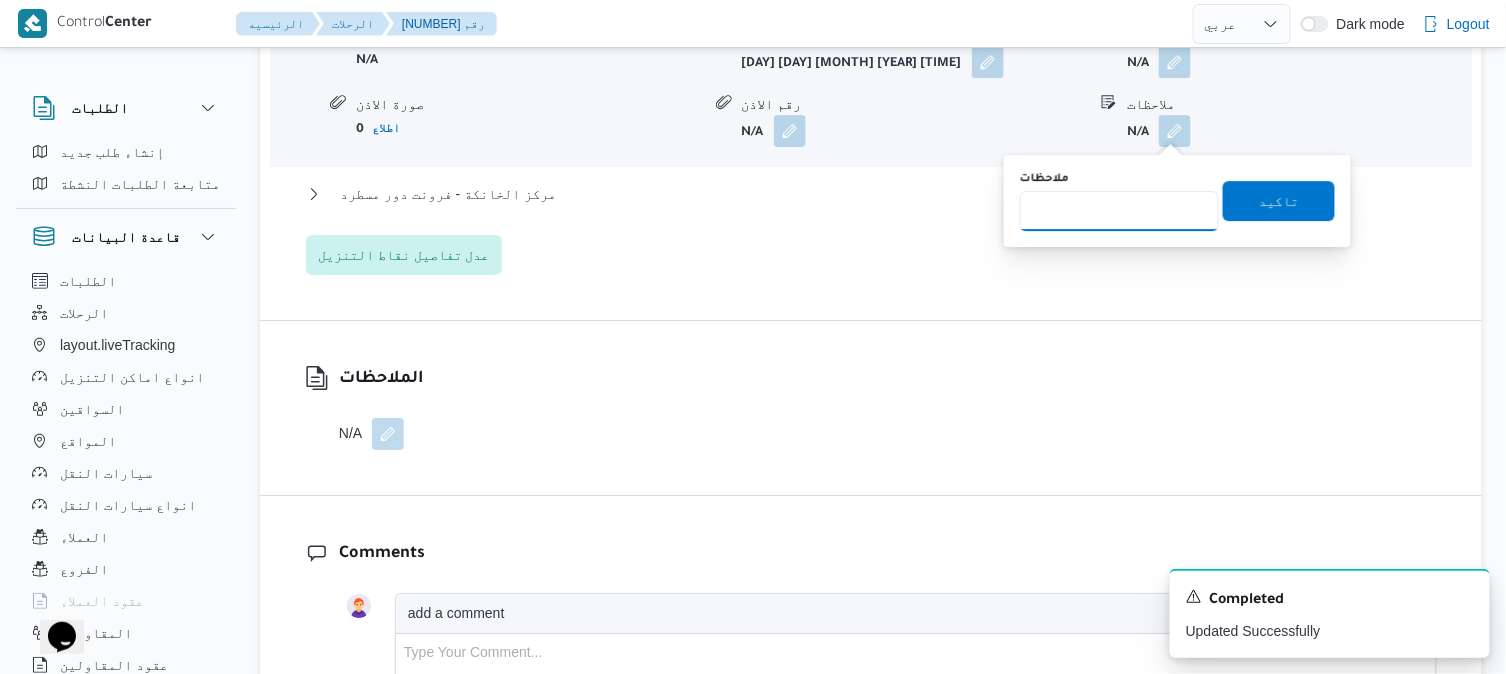click on "ملاحظات" at bounding box center (1119, 211) 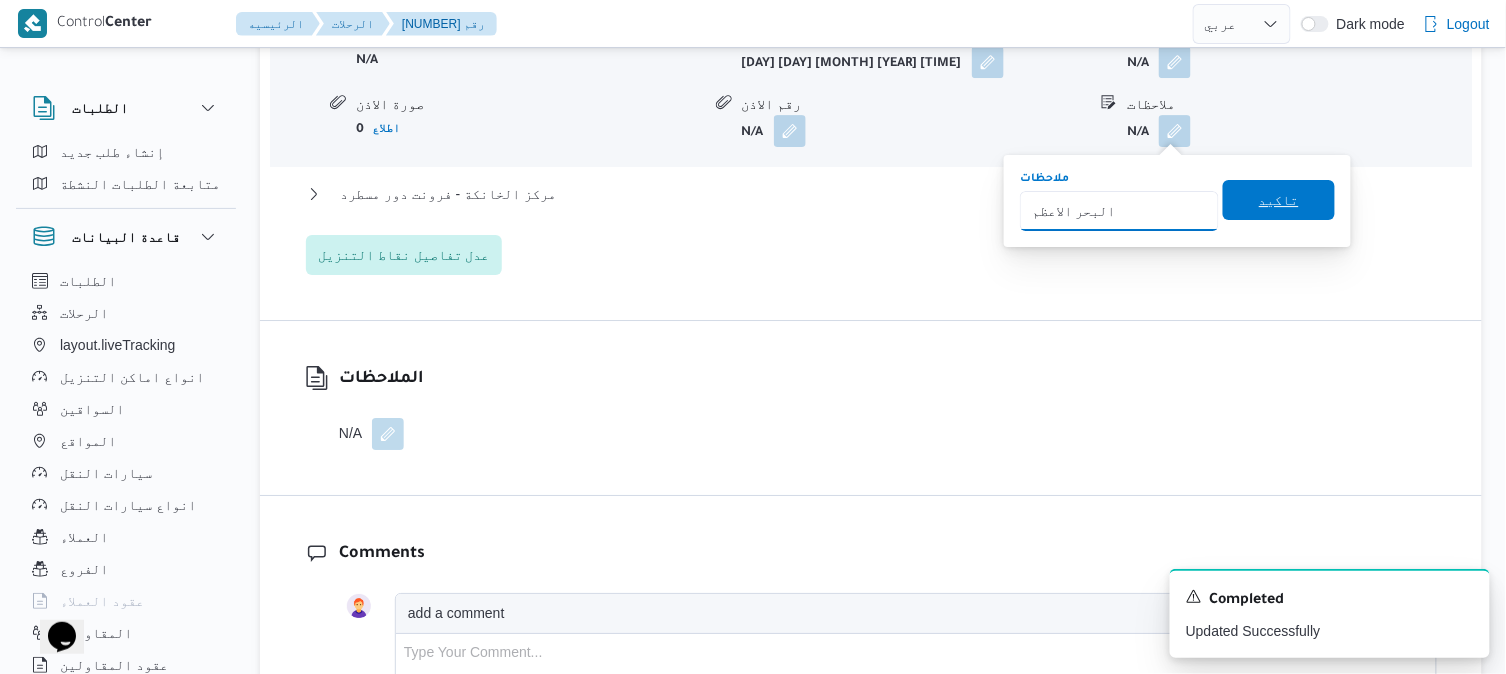 type on "البحر الاعظم" 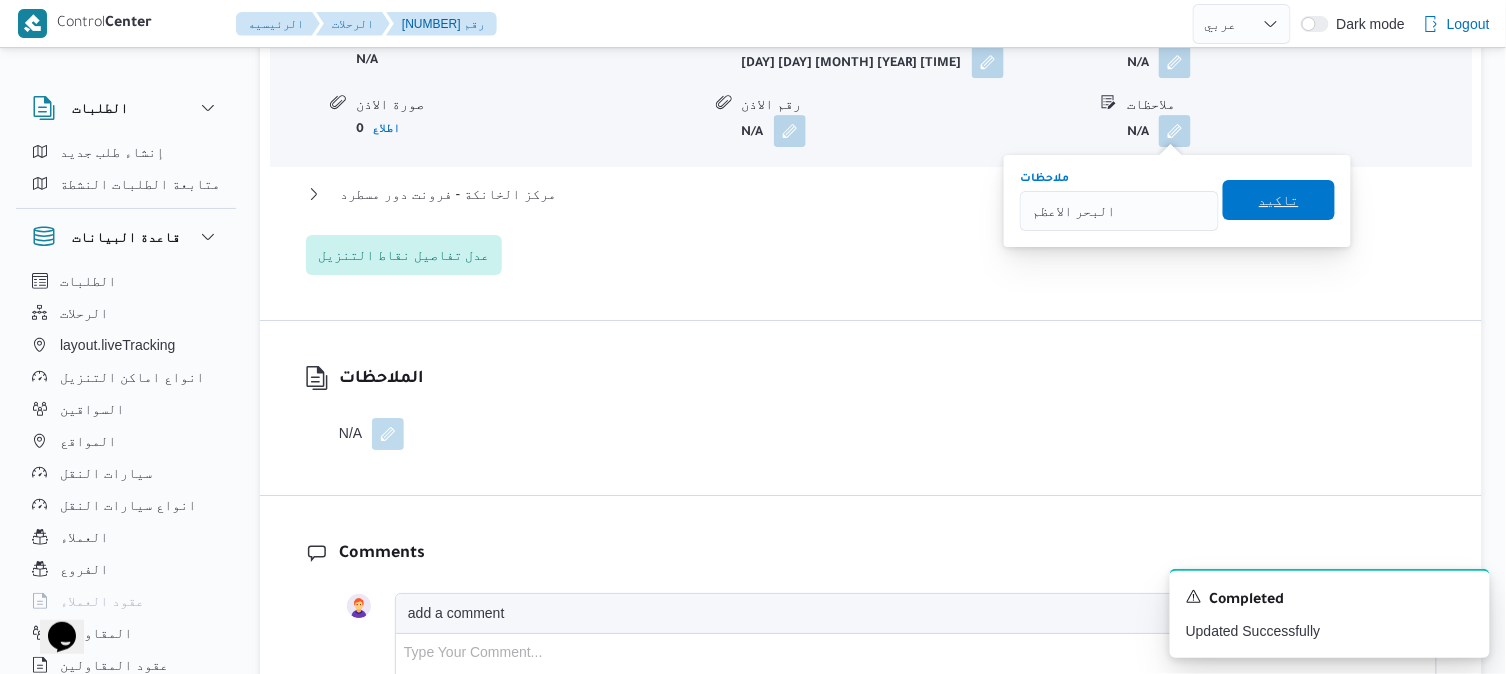click on "تاكيد" at bounding box center (1279, 200) 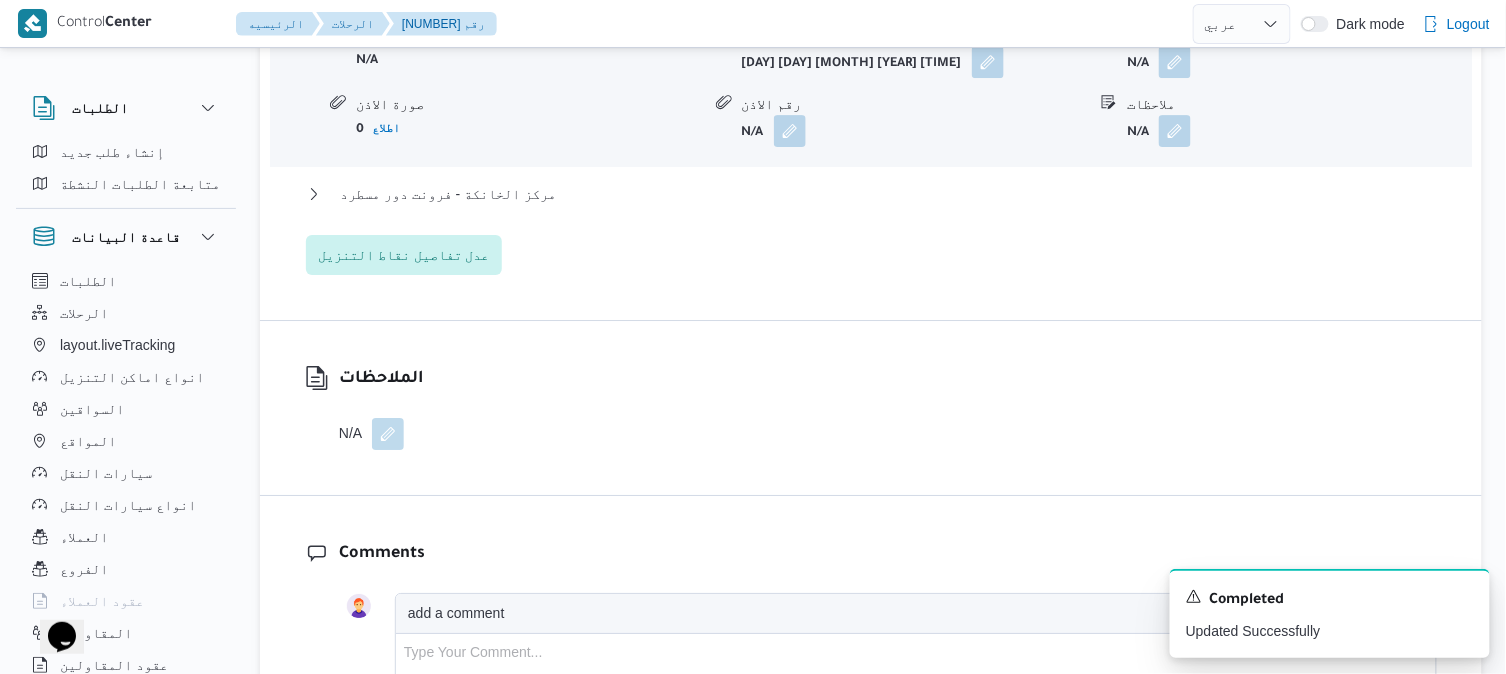 click on "قسم الجيزة نوع المكان تجزئة الكميه المنزله 0 وحدة الكمية المنزله كراتين مدة التنزيل N/A وقت الوصول سبت ٢ أغسطس ٢٠٢٥ ١١:٢٧ وقت المغادره N/A صورة الاذن 0 اطلاع رقم الاذن N/A ملاحظات N/A مركز الخانكة -
فرونت دور مسطرد نوع المكان مصانع و مخازن الكميه المنزله 0 وحدة الكمية المنزله كراتين مدة التنزيل N/A وقت الوصول N/A وقت المغادره N/A صورة الاذن 0 اطلاع رقم الاذن N/A ملاحظات N/A عدل تفاصيل نقاط التنزيل" at bounding box center [871, 86] 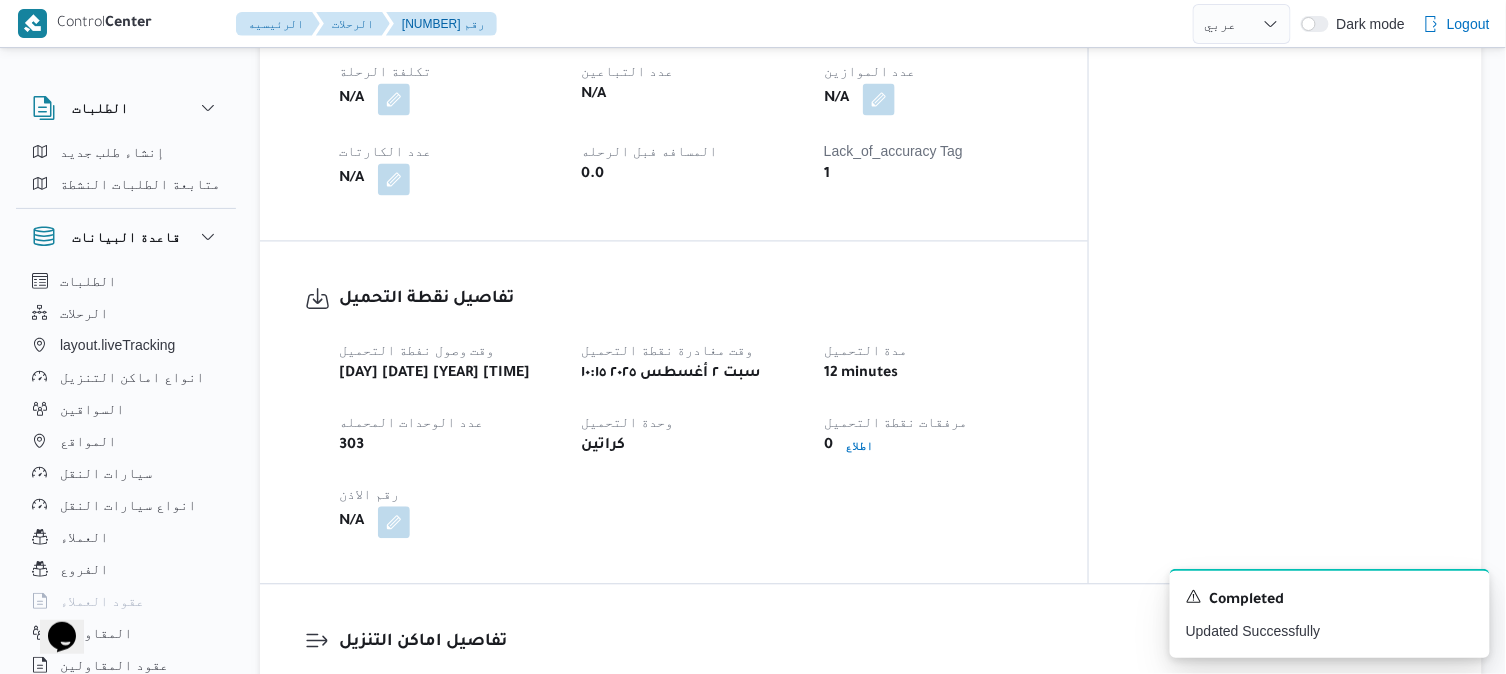 scroll, scrollTop: 1066, scrollLeft: 0, axis: vertical 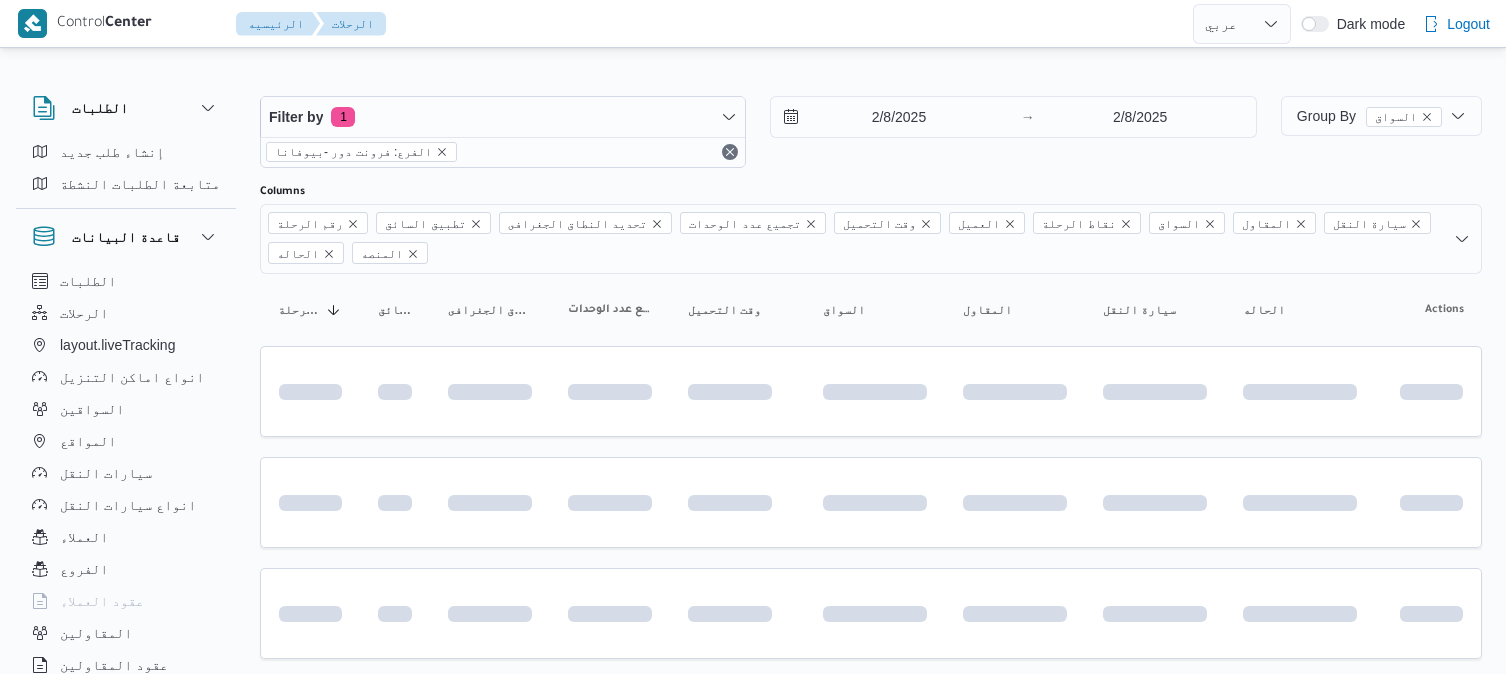 select on "ar" 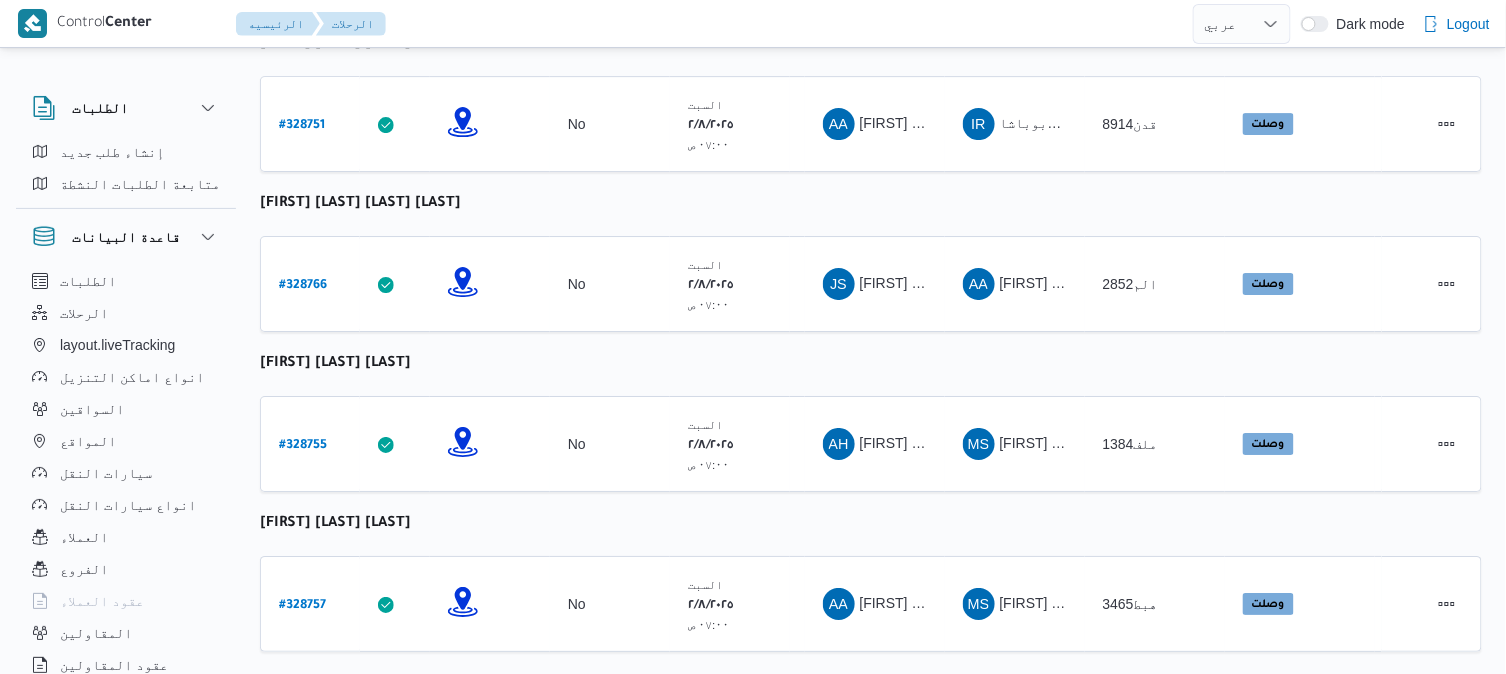 scroll, scrollTop: 1914, scrollLeft: 0, axis: vertical 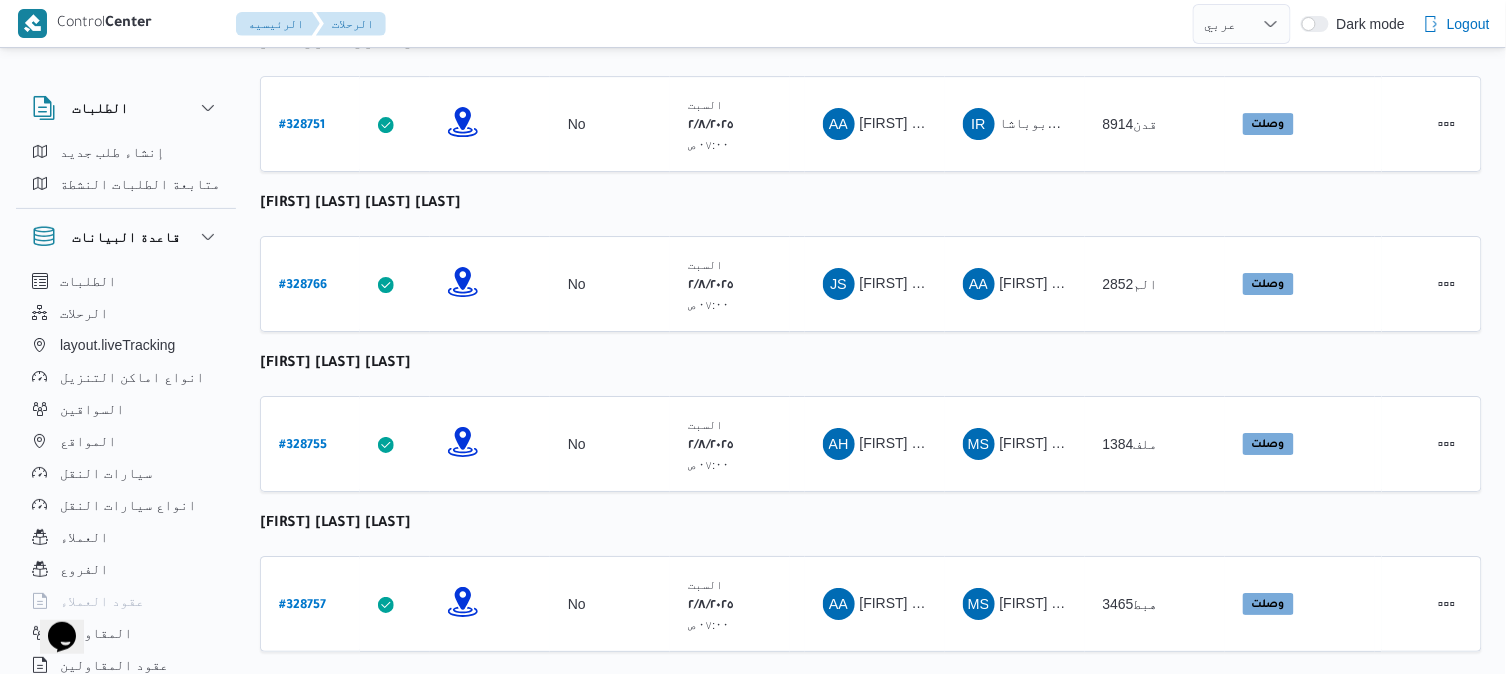 click on "رقم الرحلة Click to sort in ascending order تطبيق السائق Click to sort in ascending order تحديد النطاق الجغرافى Click to sort in ascending order تجميع عدد الوحدات وقت التحميل Click to sort in ascending order العميل Click to sort in ascending order نقاط الرحلة السواق Click to sort in ascending order المقاول Click to sort in ascending order سيارة النقل Click to sort in ascending order الحاله Click to sort in ascending order المنصه Click to sort in ascending order Actions عبدالله فتحي عبدربه رسلان  رقم الرحلة # 328756 تطبيق السائق تحديد النطاق الجغرافى تجميع عدد الوحدات No وقت التحميل السبت ٢/٨/٢٠٢٥ ٠٧:٠٠ ص   العميل Frontdoor نقاط الرحلة فرونت دور -بيوفانا  ١٠:٢٦ ص قسم أول 6 أكتوبر فرونت دور مسطرد السواق AF المقاول MS Admin #" at bounding box center (871, -4) 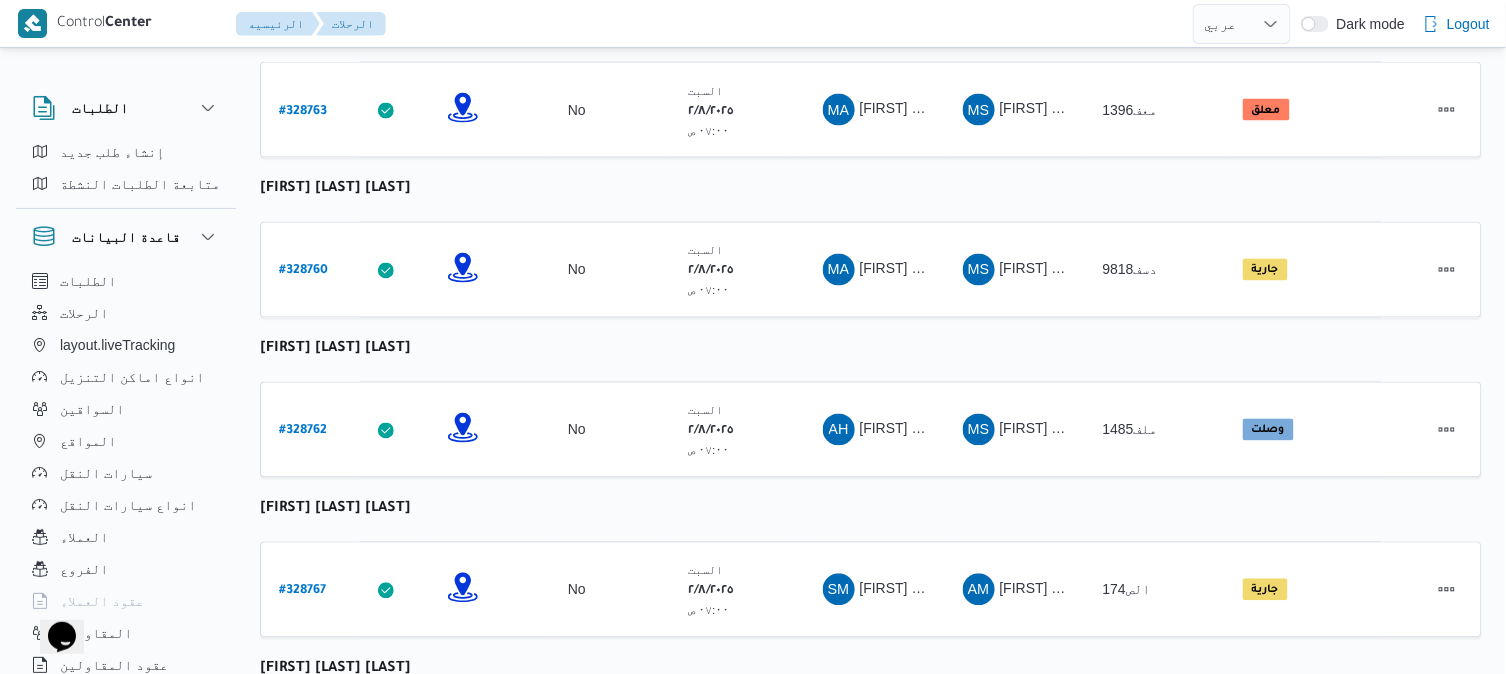 scroll, scrollTop: 892, scrollLeft: 0, axis: vertical 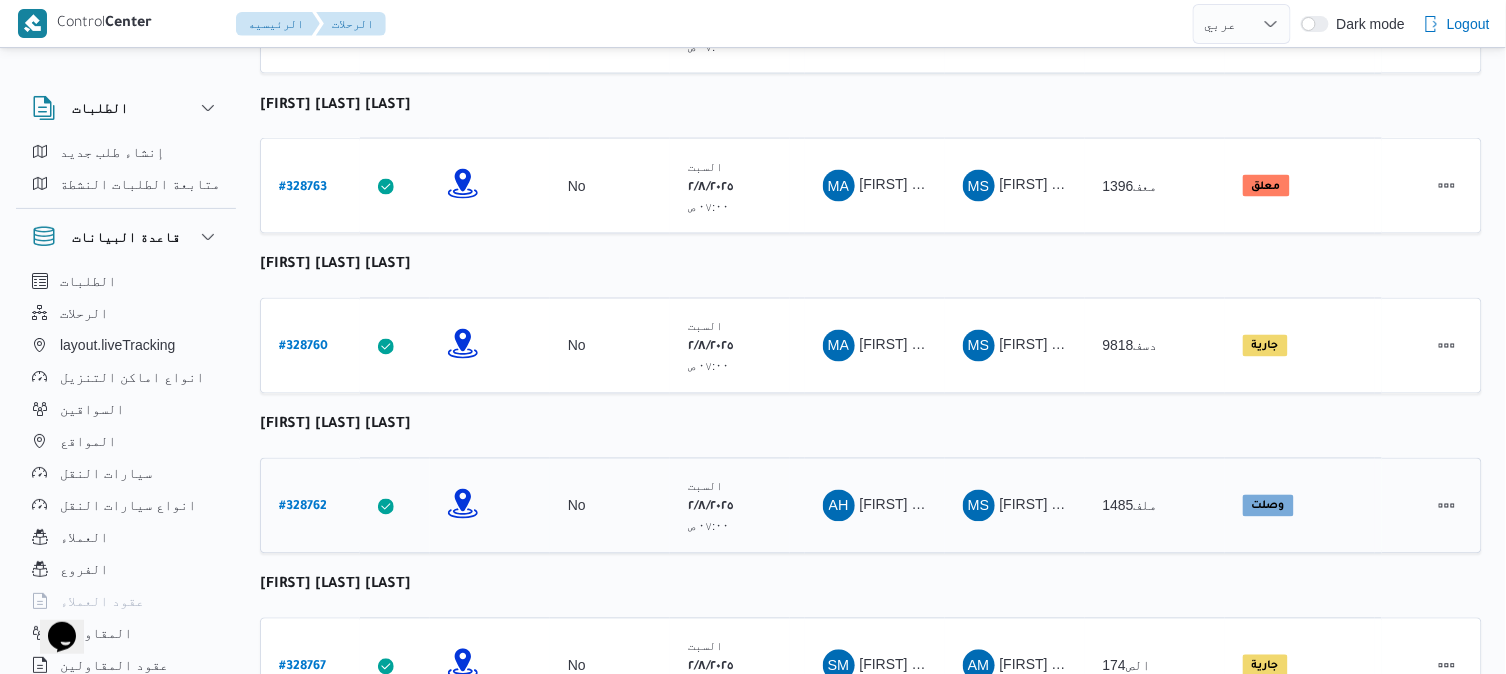 click on "# 328762" at bounding box center [303, 508] 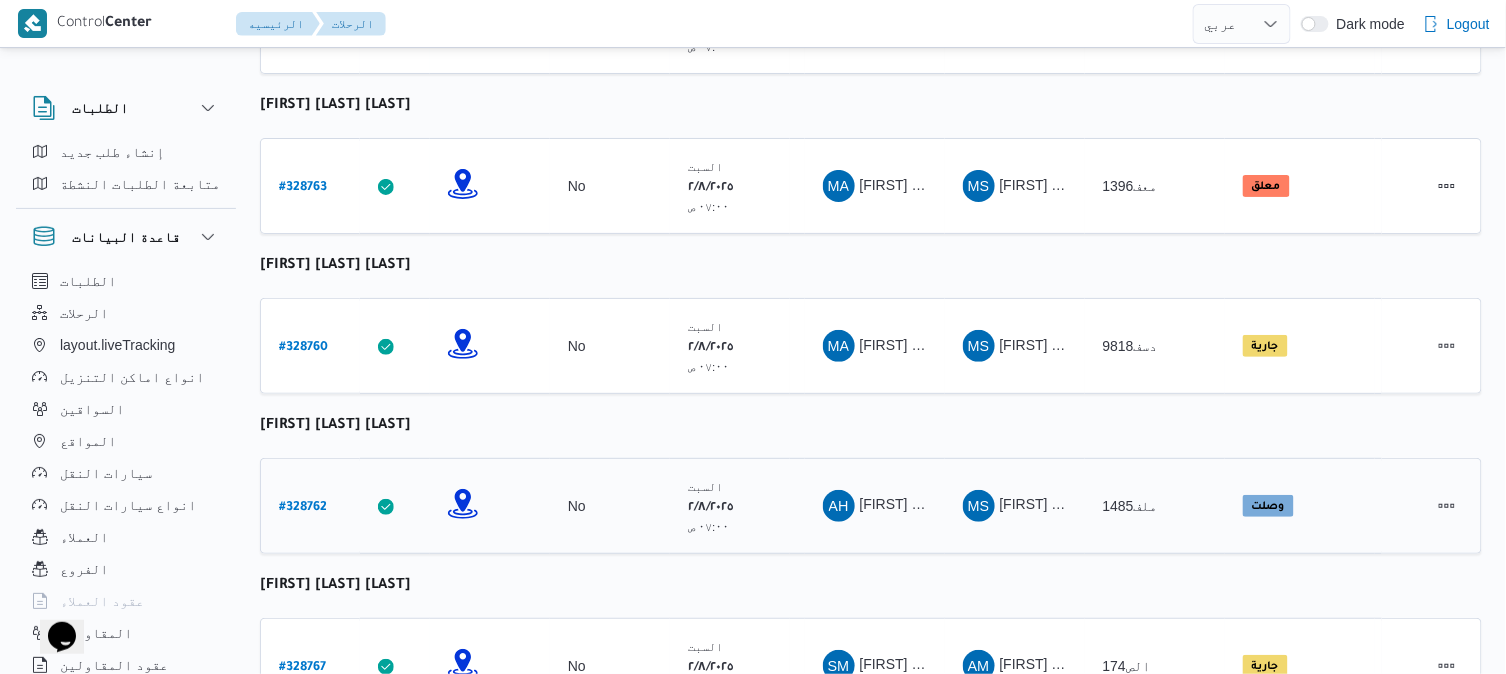 select on "ar" 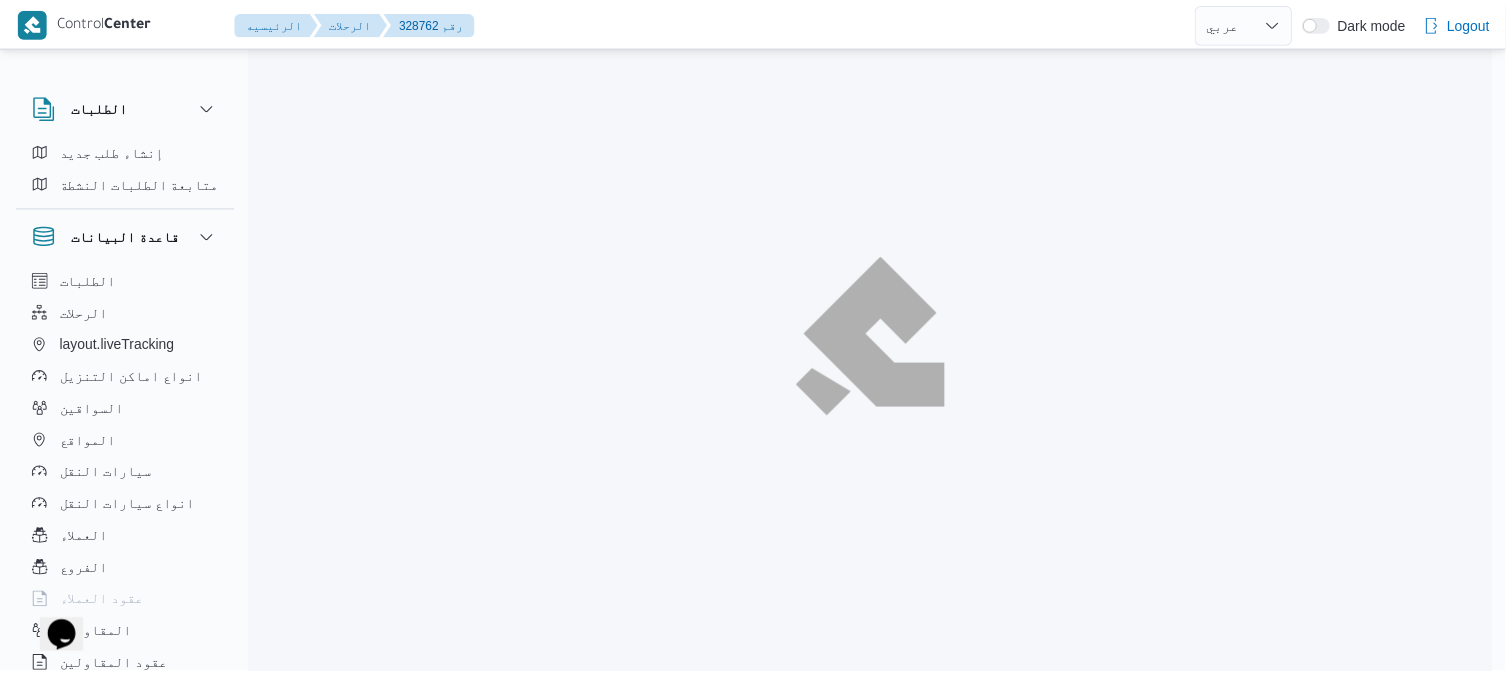 scroll, scrollTop: 892, scrollLeft: 0, axis: vertical 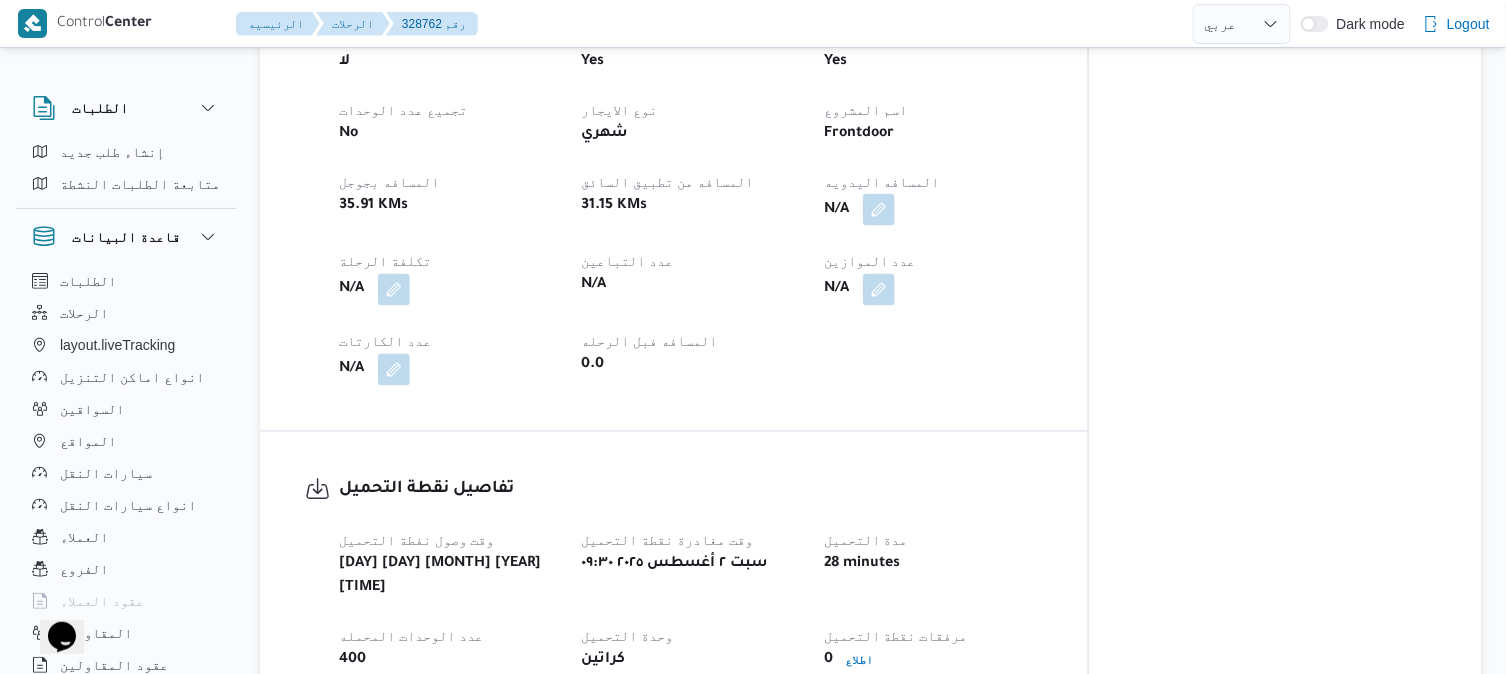 click on "عدد الموازين" at bounding box center [933, 262] 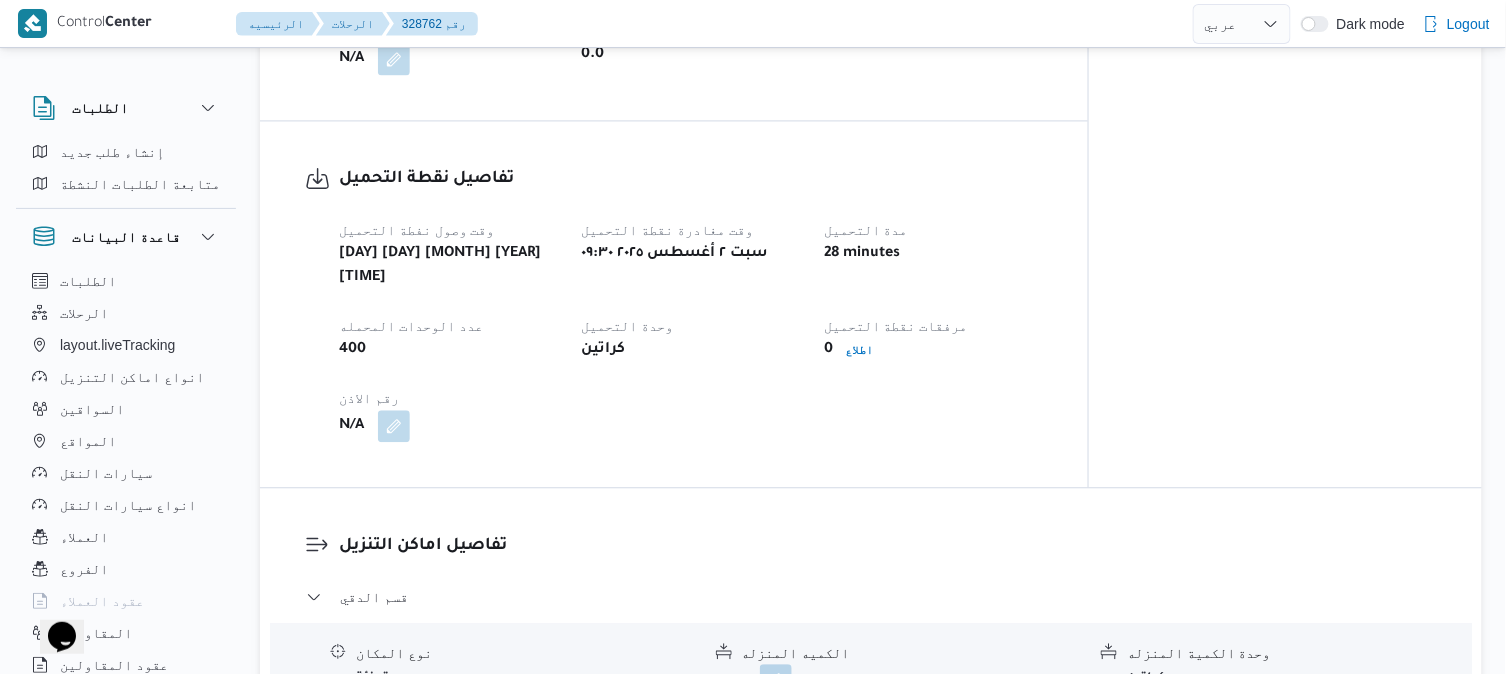 scroll, scrollTop: 1158, scrollLeft: 0, axis: vertical 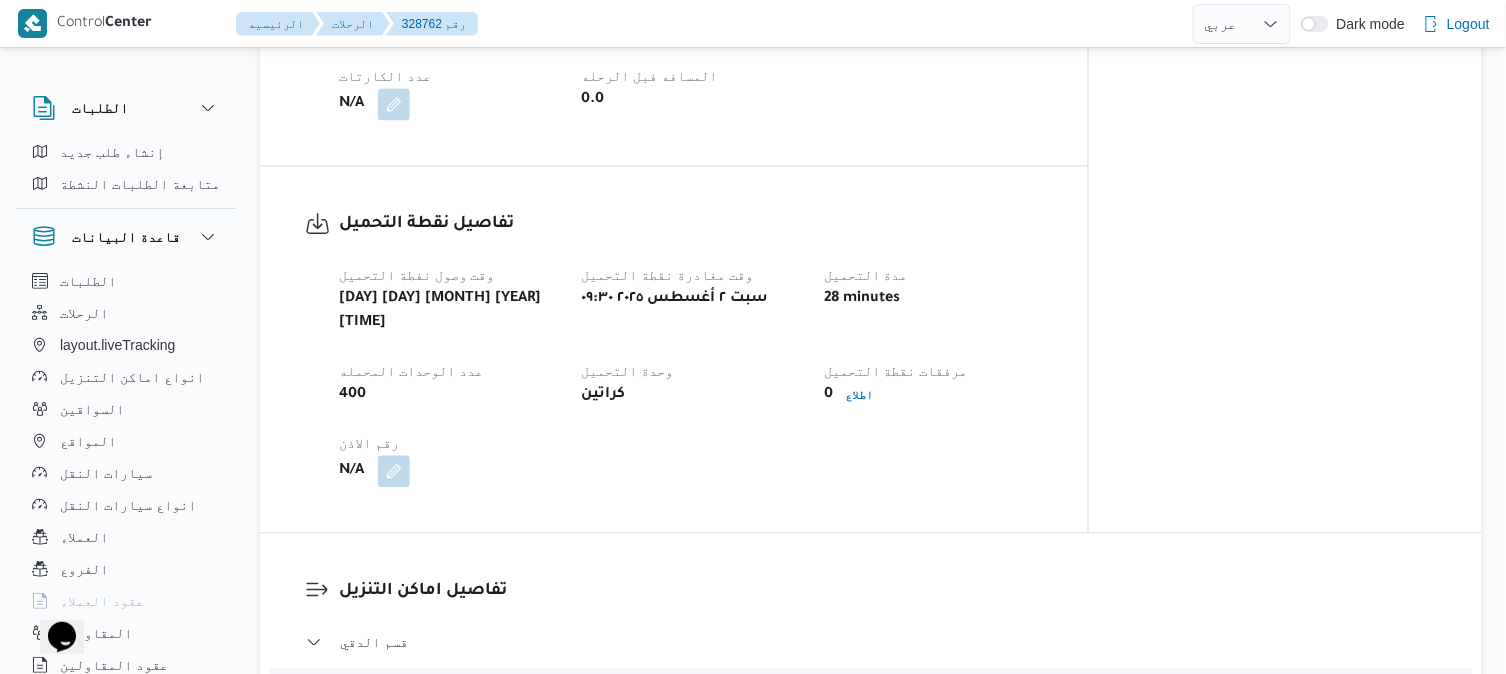 click on "تفاصيل نقطة التحميل وقت وصول نفطة التحميل سبت ٢ أغسطس ٢٠٢٥ ٠٩:٠١ وقت مغادرة نقطة التحميل سبت ٢ أغسطس ٢٠٢٥ ٠٩:٣٠ مدة التحميل 28 minutes عدد الوحدات المحمله 400 وحدة التحميل كراتين مرفقات نقطة التحميل 0 اطلاع رقم الاذن N/A" at bounding box center (674, 349) 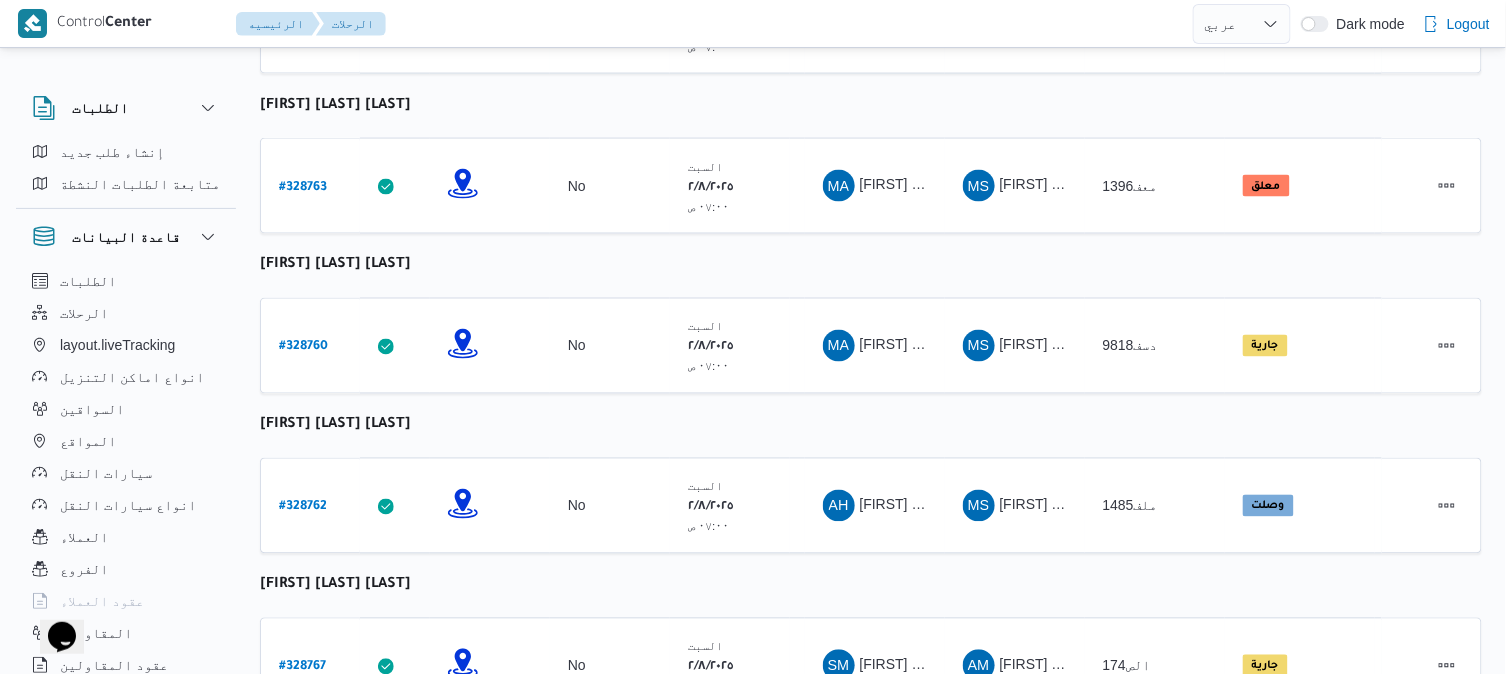 scroll, scrollTop: 1173, scrollLeft: 0, axis: vertical 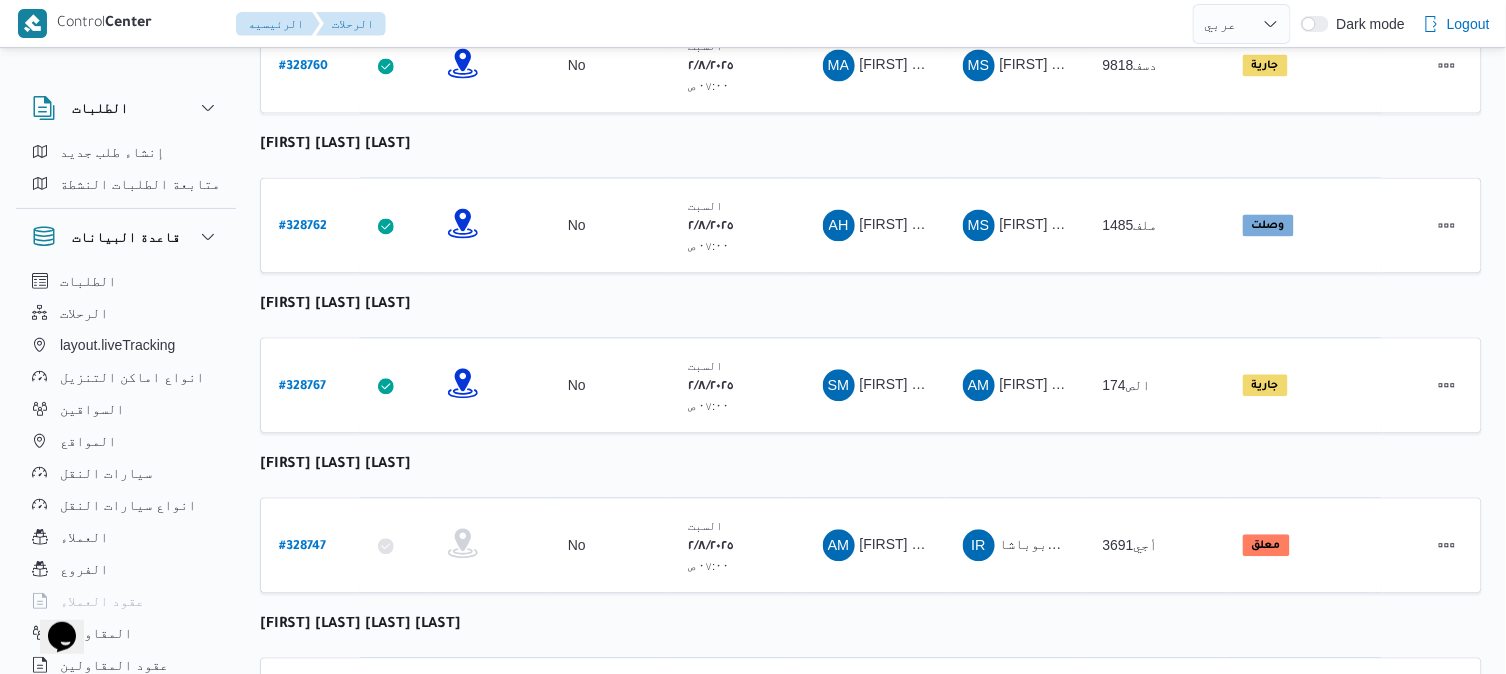 click on "رقم الرحلة Click to sort in ascending order تطبيق السائق Click to sort in ascending order تحديد النطاق الجغرافى Click to sort in ascending order تجميع عدد الوحدات وقت التحميل Click to sort in ascending order العميل Click to sort in ascending order نقاط الرحلة السواق Click to sort in ascending order المقاول Click to sort in ascending order سيارة النقل Click to sort in ascending order الحاله Click to sort in ascending order المنصه Click to sort in ascending order Actions عبدالله فتحي عبدربه رسلان  رقم الرحلة # 328756 تطبيق السائق تحديد النطاق الجغرافى تجميع عدد الوحدات No وقت التحميل السبت ٢/٨/٢٠٢٥ ٠٧:٠٠ ص   العميل Frontdoor نقاط الرحلة فرونت دور -بيوفانا  ١٠:٢٦ ص قسم أول 6 أكتوبر فرونت دور مسطرد السواق AF المقاول MS Admin #" at bounding box center [871, 737] 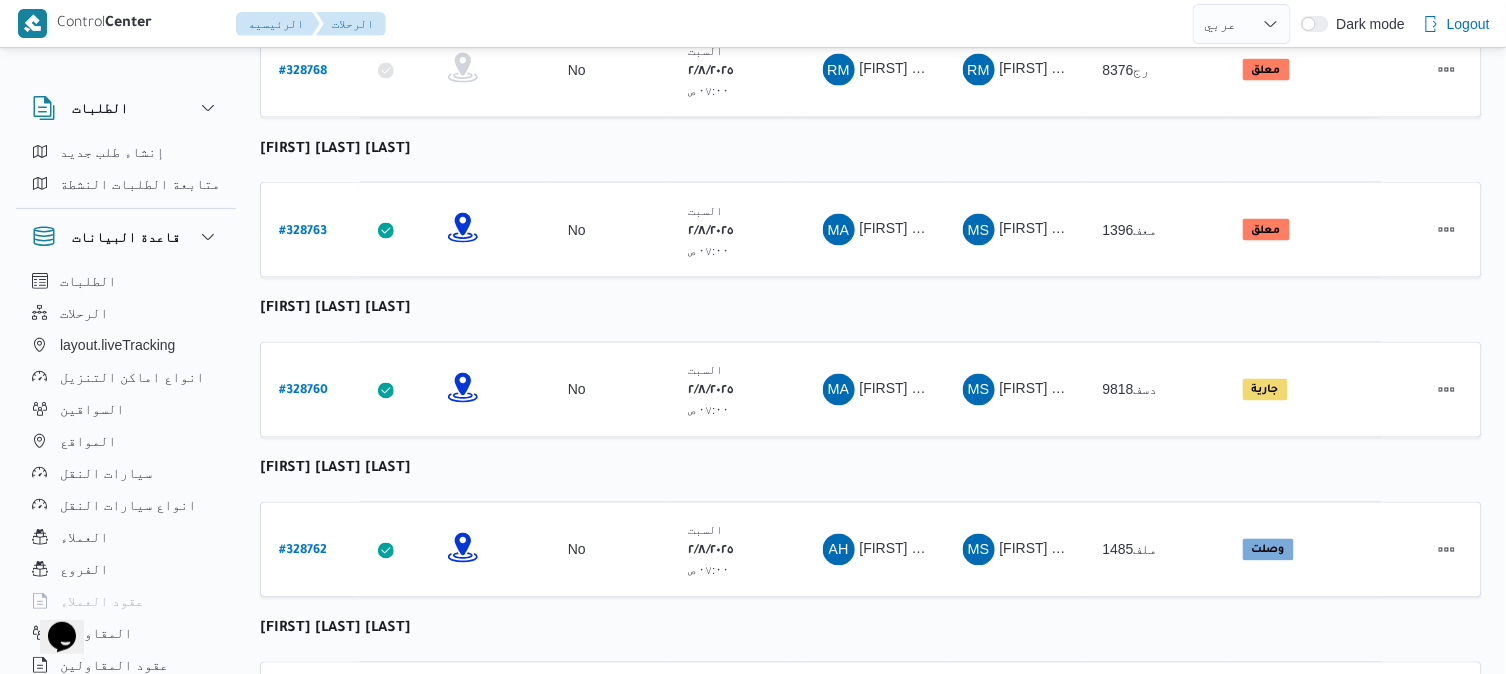 scroll, scrollTop: 671, scrollLeft: 0, axis: vertical 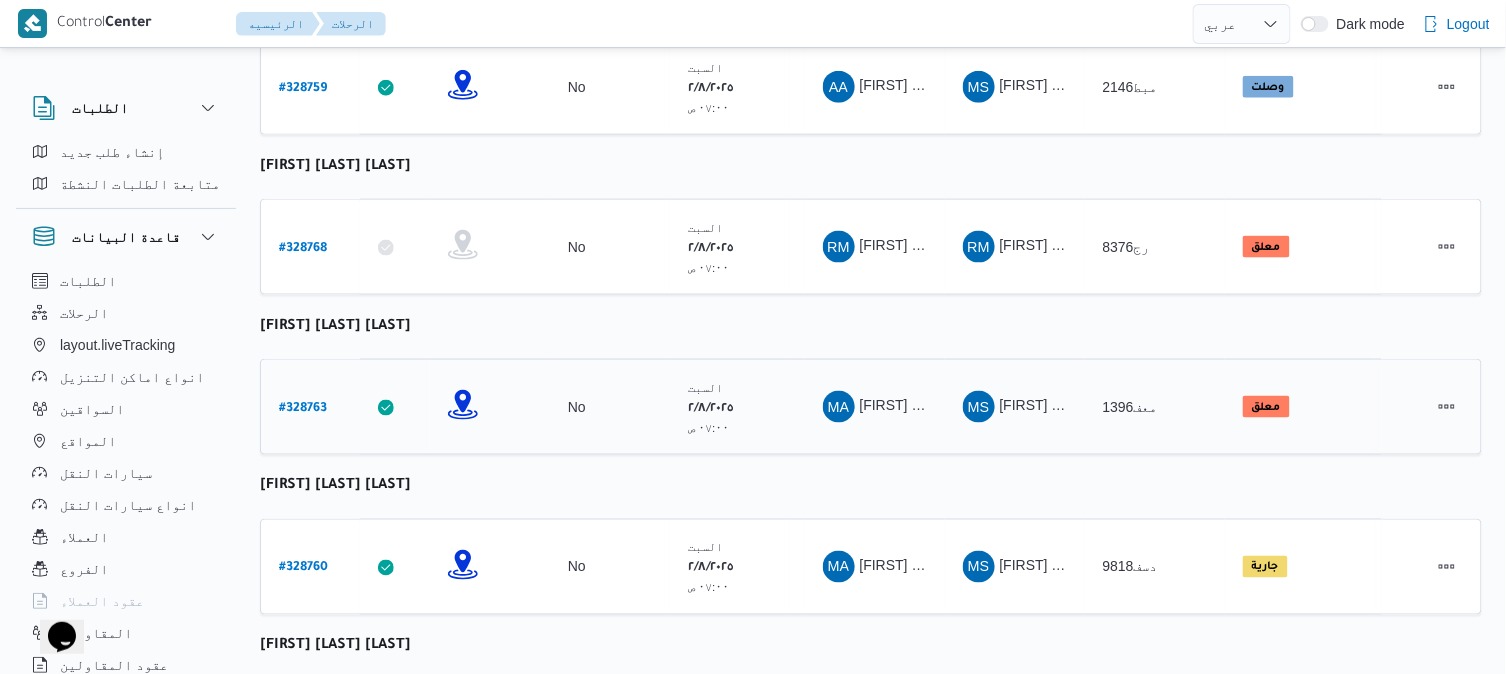 click on "# 328763" at bounding box center (303, 409) 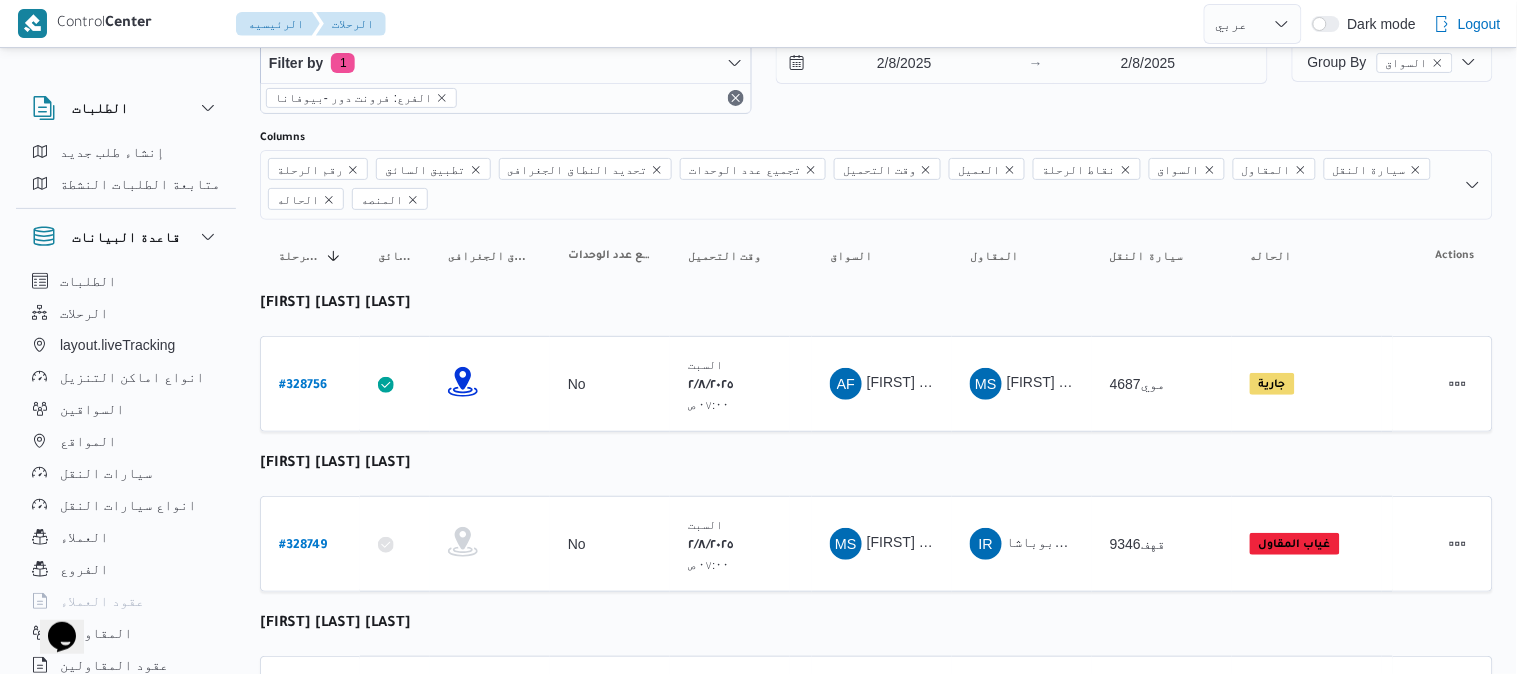 select on "ar" 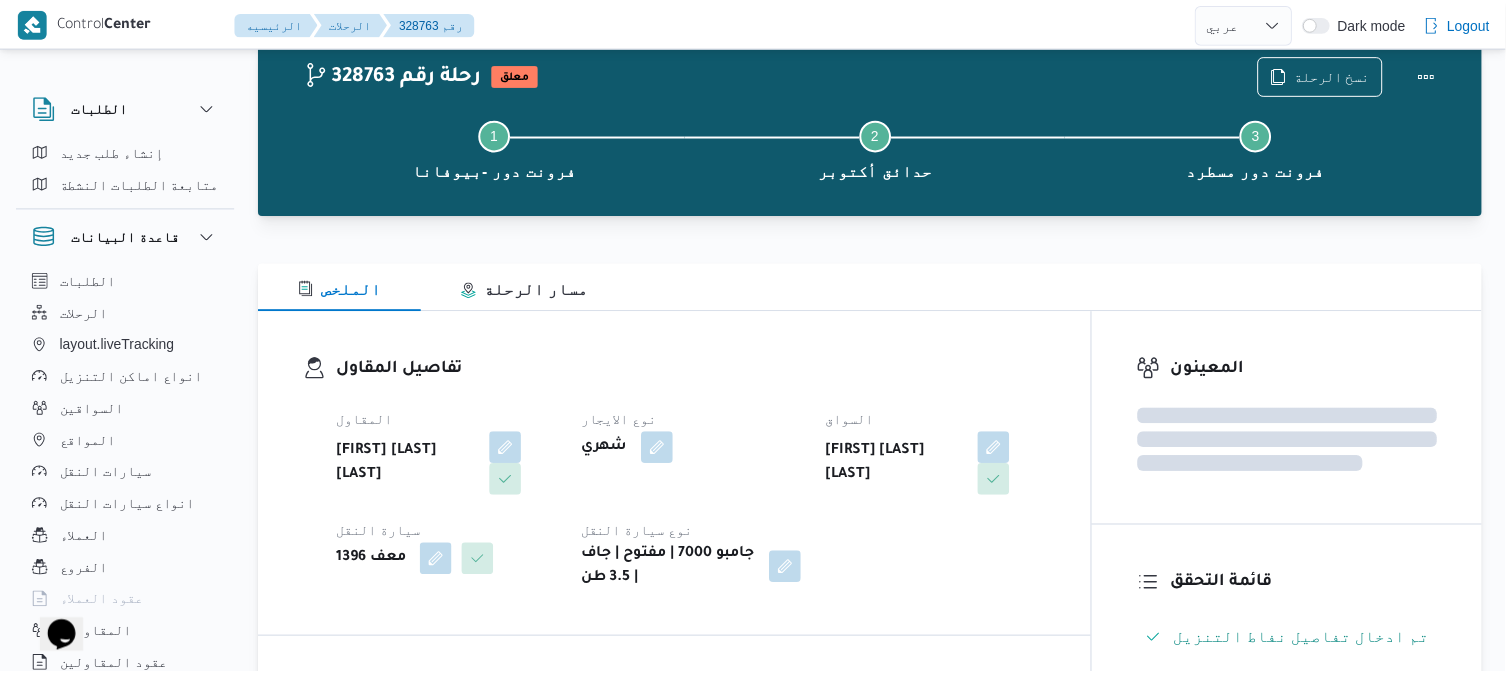 scroll, scrollTop: 671, scrollLeft: 0, axis: vertical 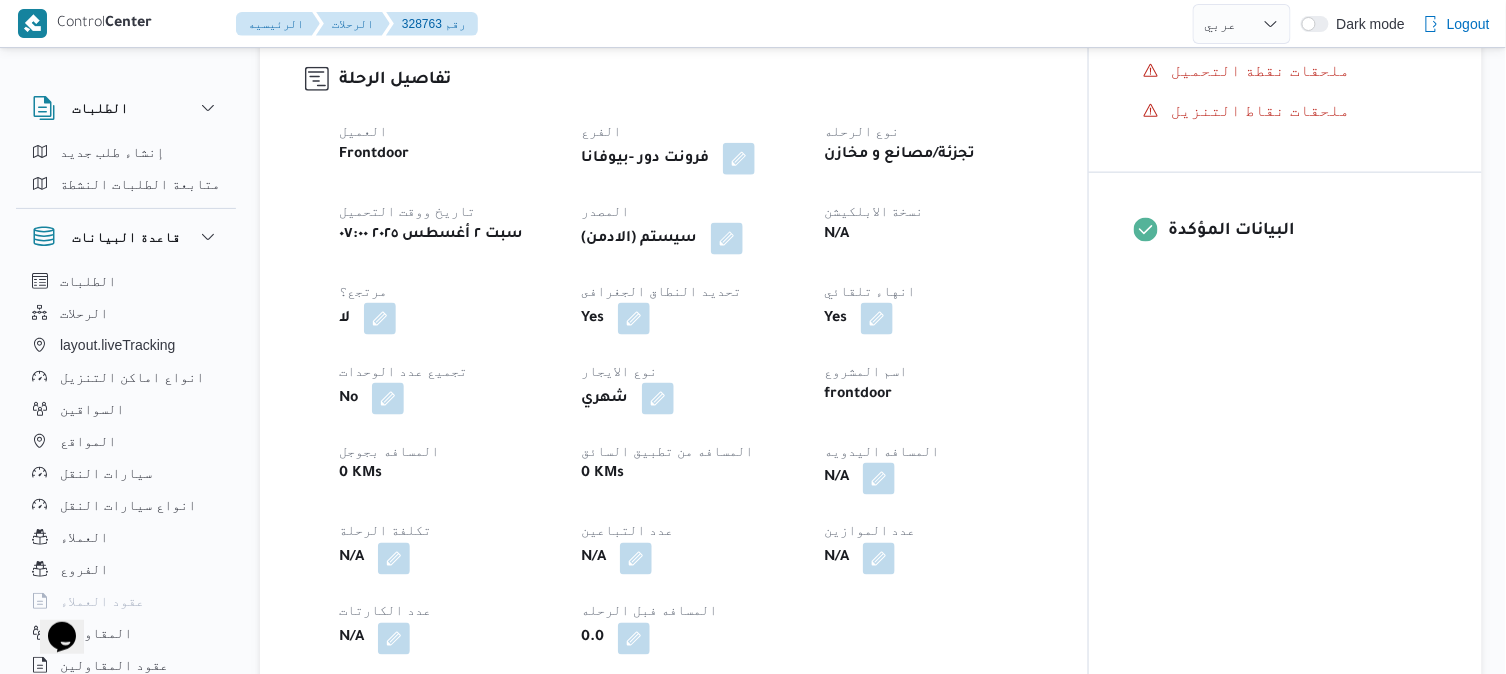 click on "العميل Frontdoor الفرع فرونت دور -بيوفانا  نوع الرحله تجزئة/مصانع و مخازن تاريخ ووقت التحميل سبت ٢ أغسطس ٢٠٢٥ ٠٧:٠٠ المصدر (سيستم (الادمن نسخة الابلكيشن N/A مرتجع؟ لا تحديد النطاق الجغرافى Yes انهاء تلقائي Yes تجميع عدد الوحدات No نوع الايجار شهري اسم المشروع frontdoor المسافه بجوجل 0 KMs المسافه من تطبيق السائق 0 KMs المسافه اليدويه N/A تكلفة الرحلة N/A عدد التباعين N/A عدد الموازين N/A عدد الكارتات N/A المسافه فبل الرحله 0.0" at bounding box center (691, 387) 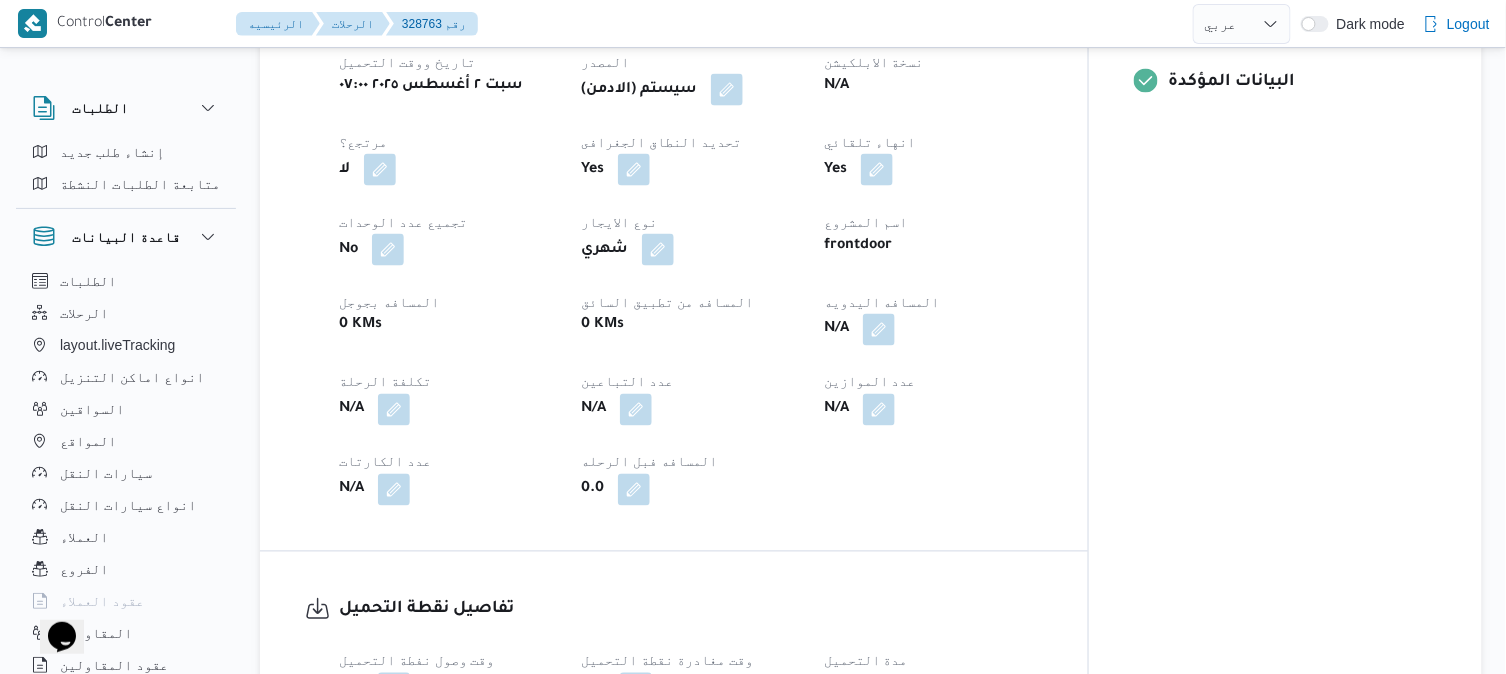 scroll, scrollTop: 800, scrollLeft: 0, axis: vertical 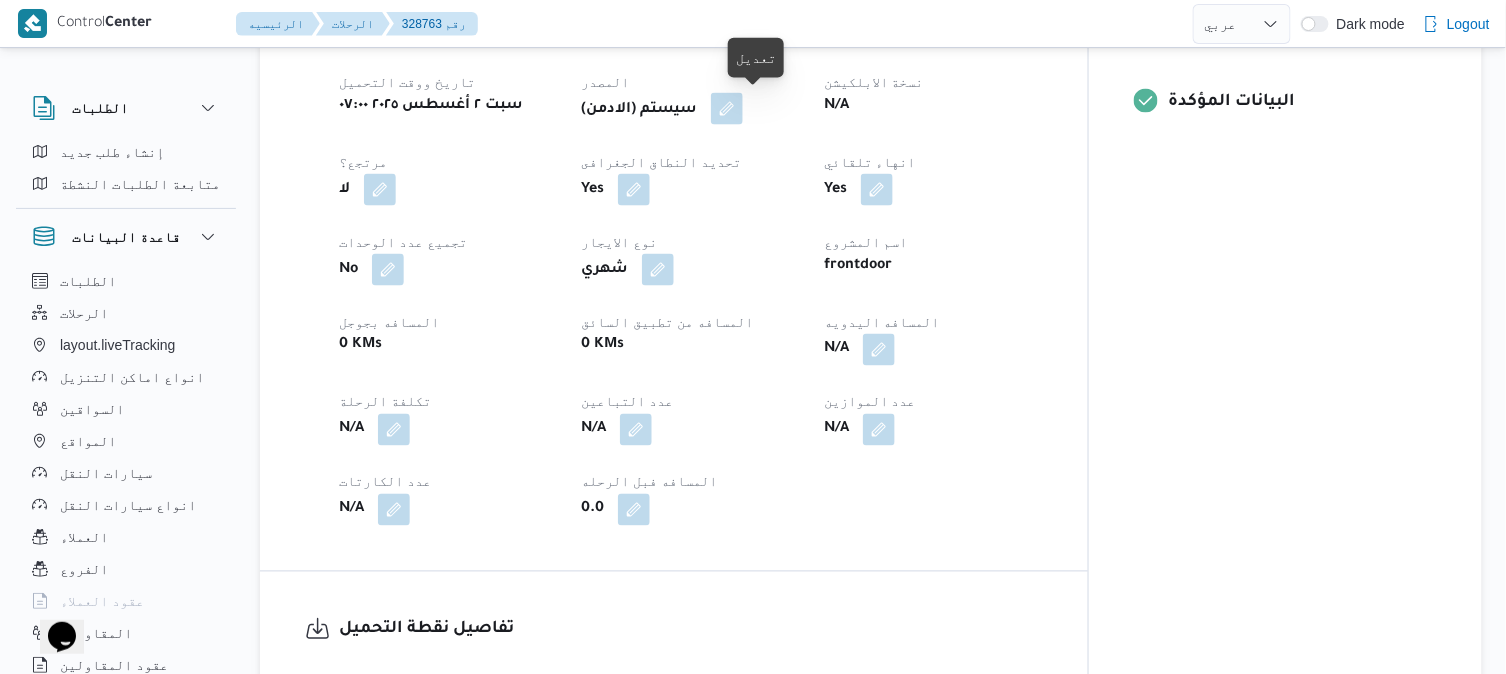 drag, startPoint x: 757, startPoint y: 114, endPoint x: 770, endPoint y: 101, distance: 18.384777 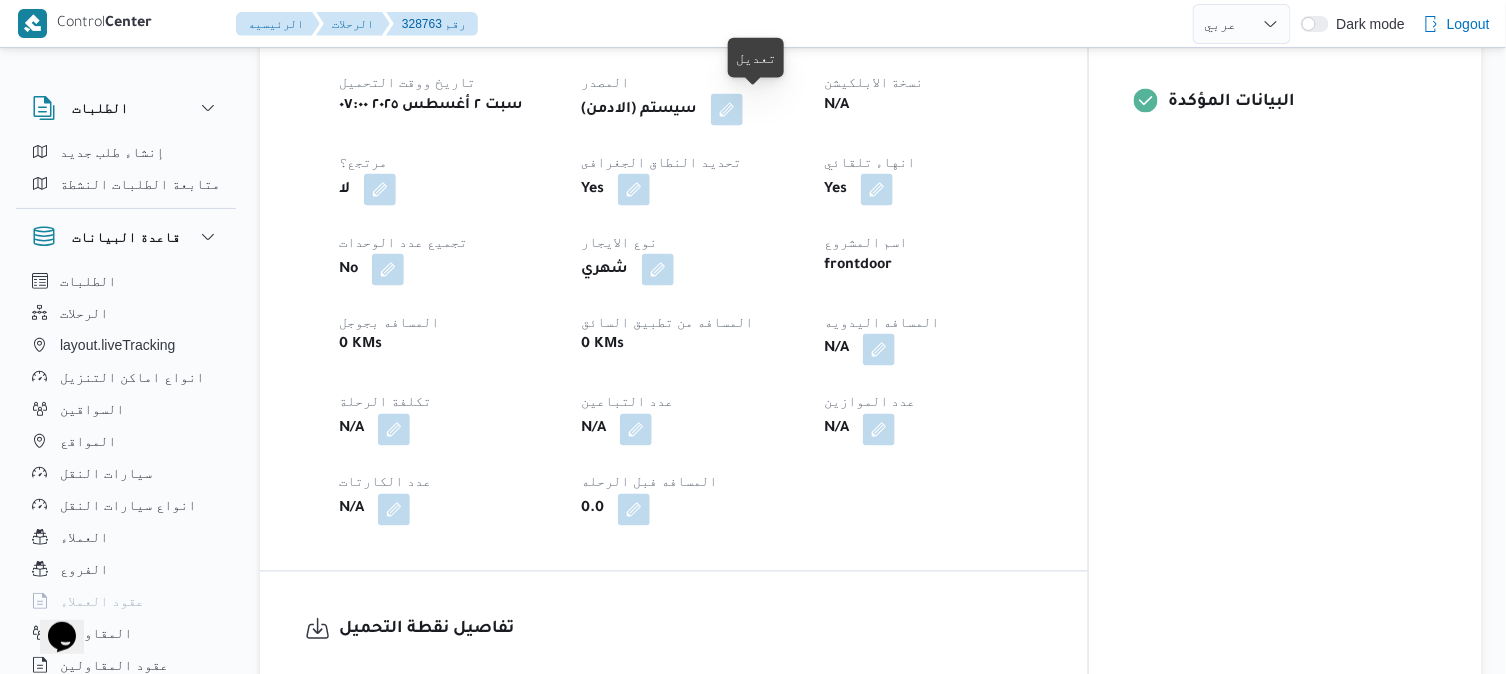 drag, startPoint x: 770, startPoint y: 101, endPoint x: 825, endPoint y: 164, distance: 83.630135 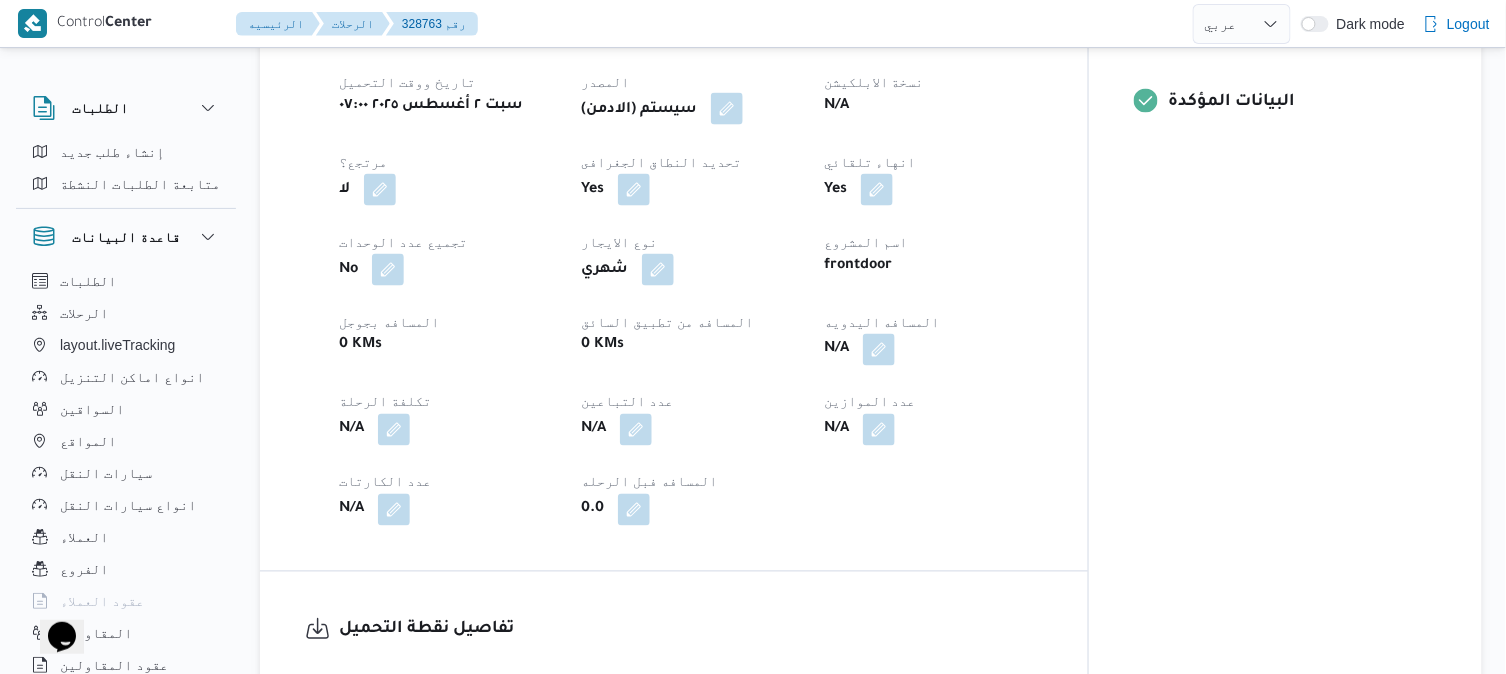 click at bounding box center [727, 109] 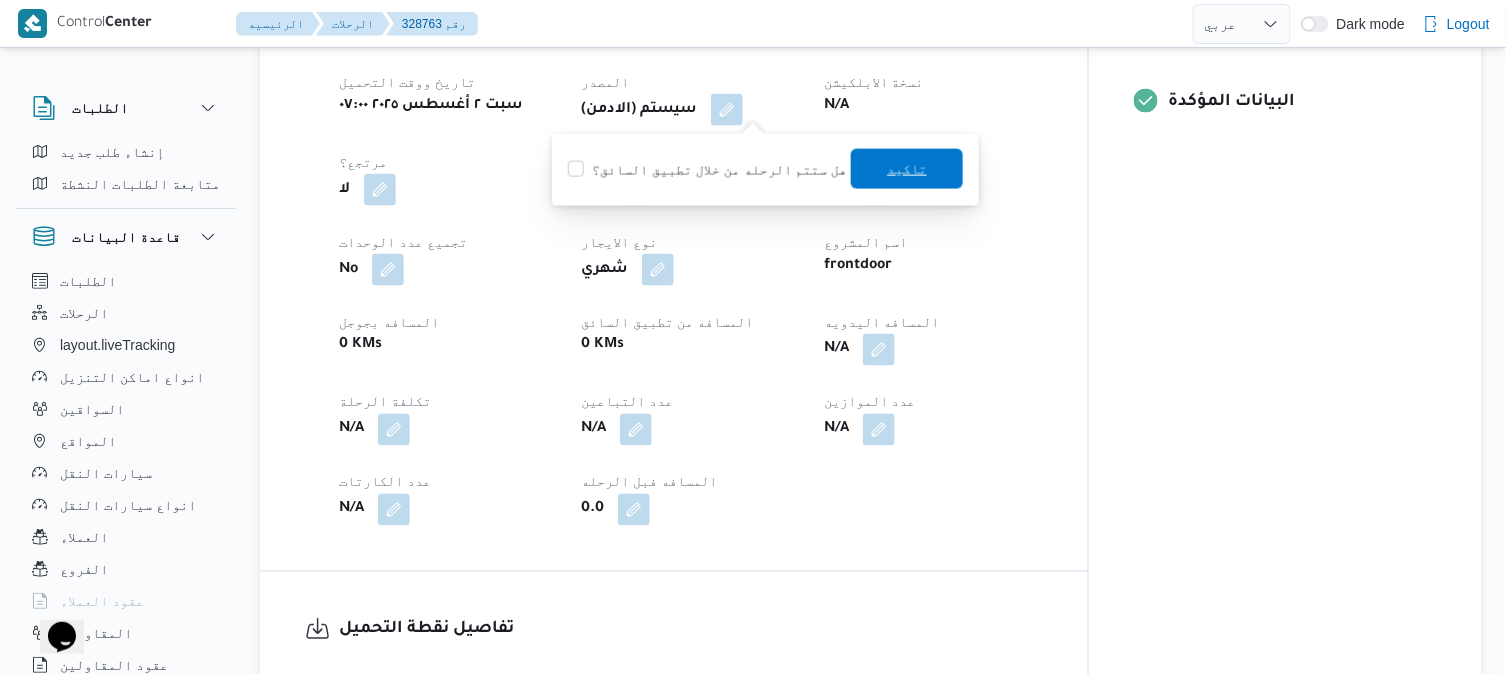 click on "تاكيد" at bounding box center [907, 169] 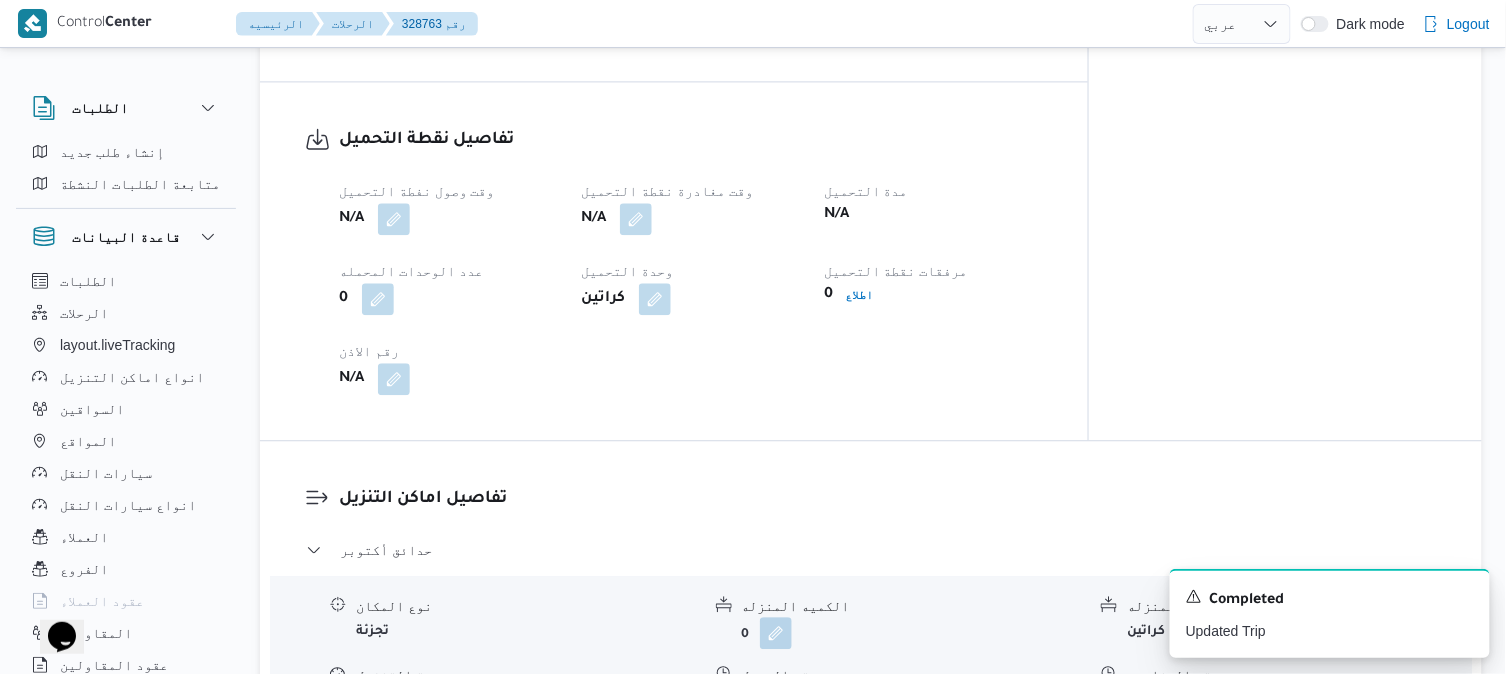 scroll, scrollTop: 1333, scrollLeft: 0, axis: vertical 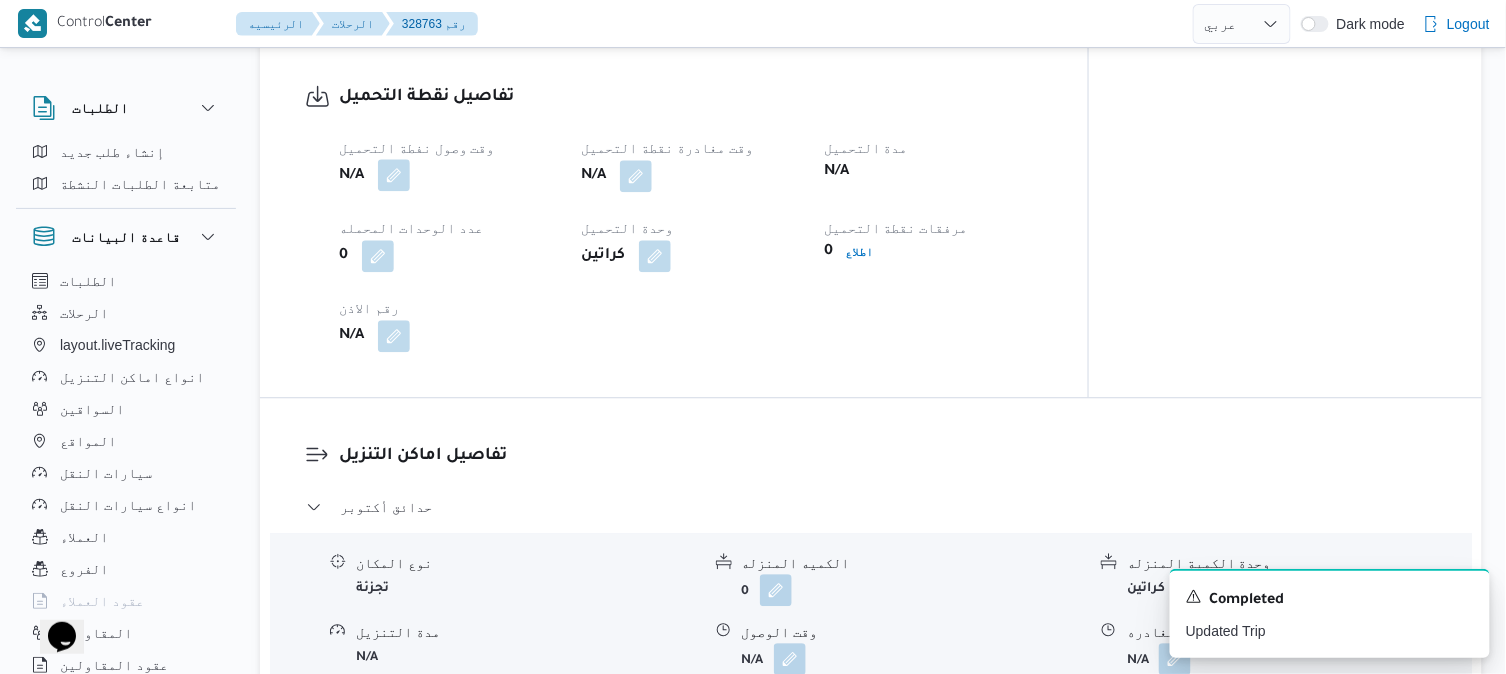 click at bounding box center (394, 175) 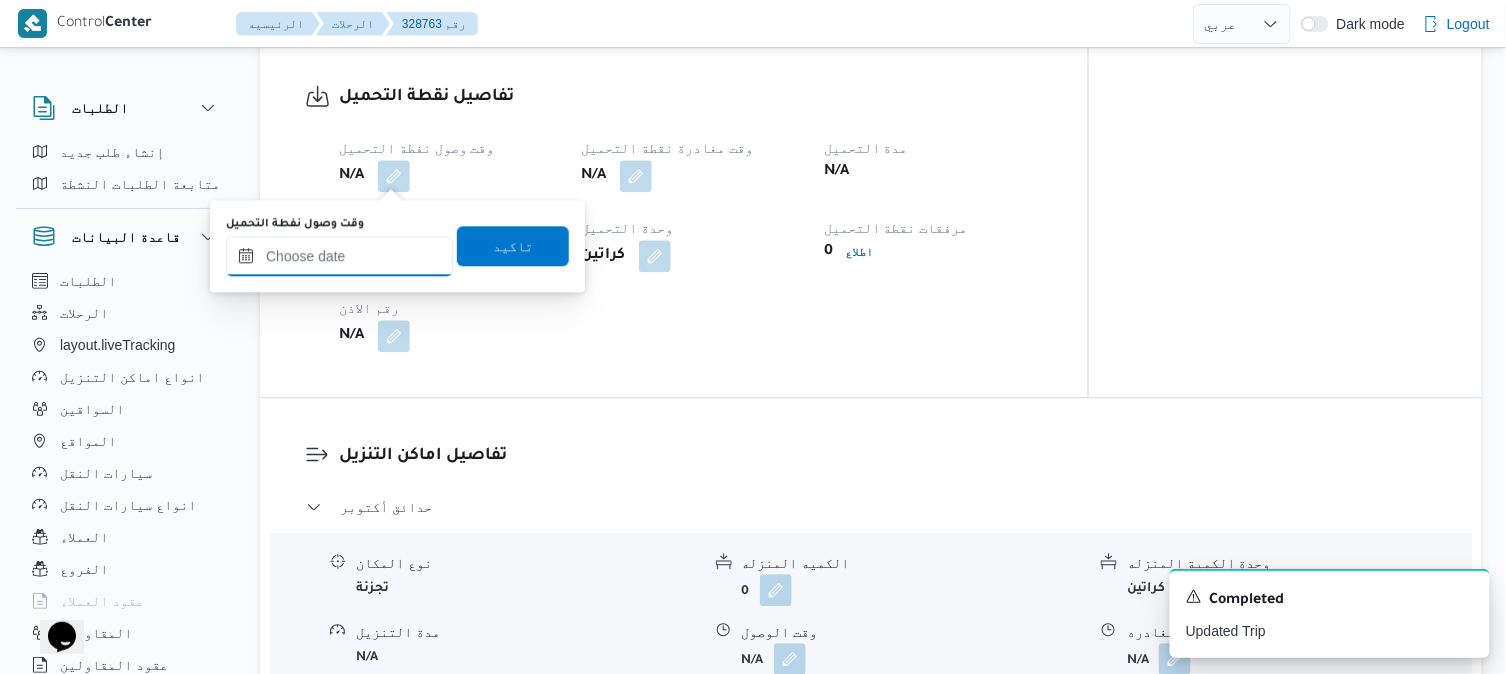 click on "وقت وصول نفطة التحميل" at bounding box center [339, 256] 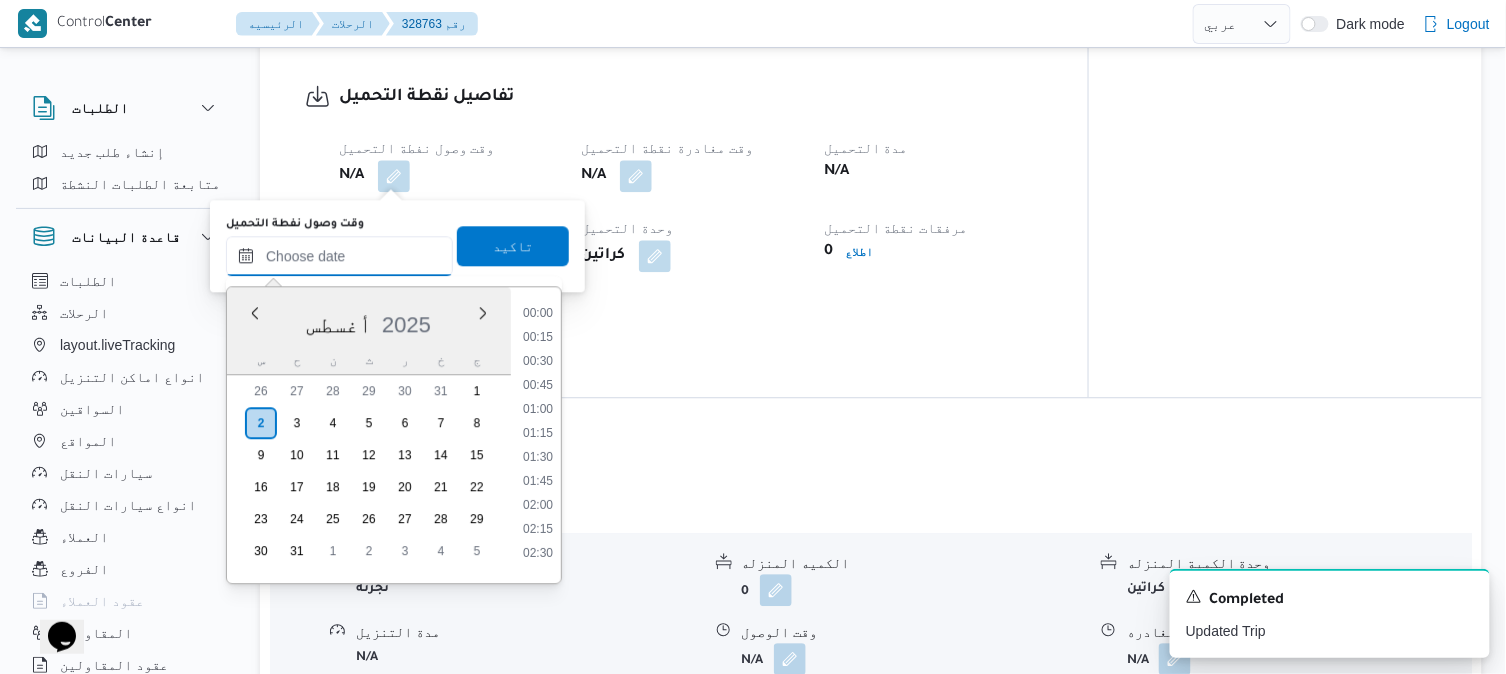scroll, scrollTop: 1090, scrollLeft: 0, axis: vertical 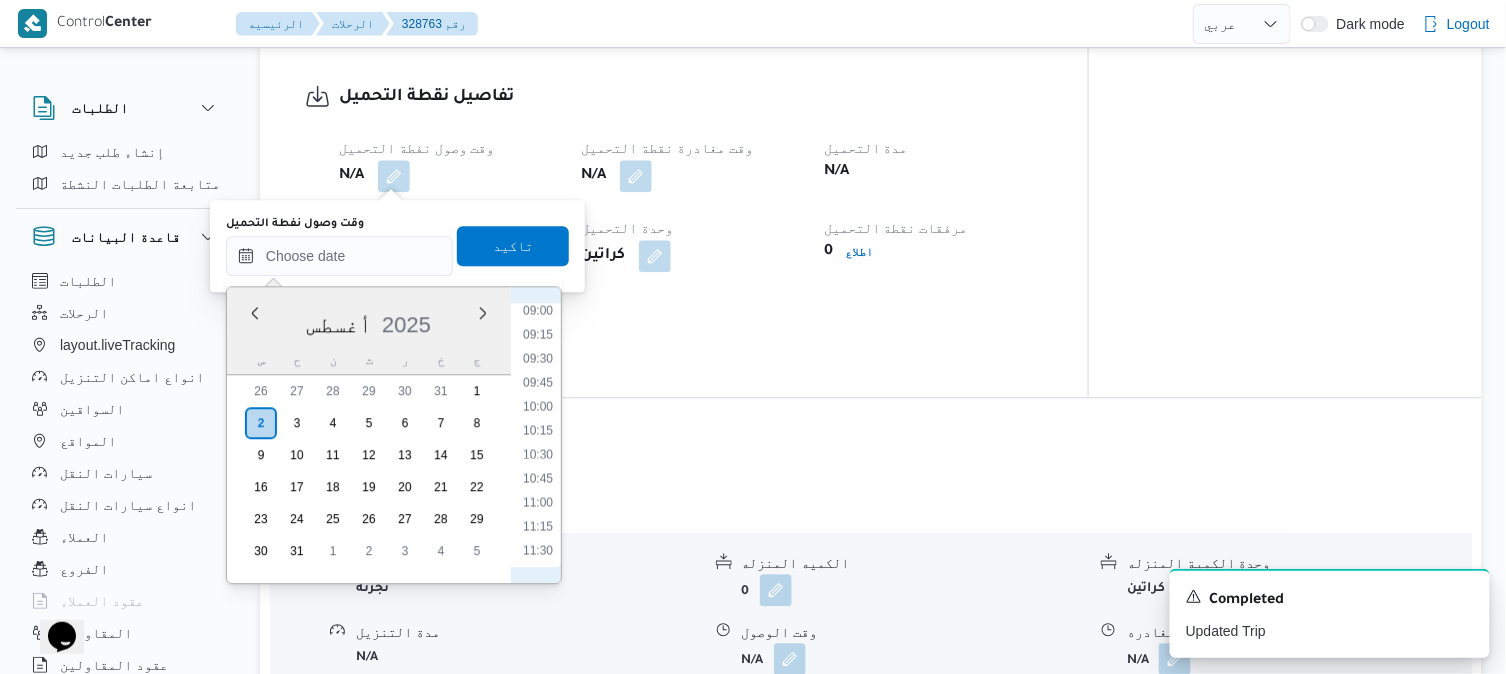 click on "00:00 00:15 00:30 00:45 01:00 01:15 01:30 01:45 02:00 02:15 02:30 02:45 03:00 03:15 03:30 03:45 04:00 04:15 04:30 04:45 05:00 05:15 05:30 05:45 06:00 06:15 06:30 06:45 07:00 07:15 07:30 07:45 08:00 08:15 08:30 08:45 09:00 09:15 09:30 09:45 10:00 10:15 10:30 10:45 11:00 11:15 11:30 11:45 12:00 12:15 12:30 12:45 13:00 13:15 13:30 13:45 14:00 14:15 14:30 14:45 15:00 15:15 15:30 15:45 16:00 16:15 16:30 16:45 17:00 17:15 17:30 17:45 18:00 18:15 18:30 18:45 19:00 19:15 19:30 19:45 20:00 20:15 20:30 20:45 21:00 21:15 21:30 21:45 22:00 22:15 22:30 22:45 23:00 23:15 23:30 23:45" at bounding box center [538, 435] 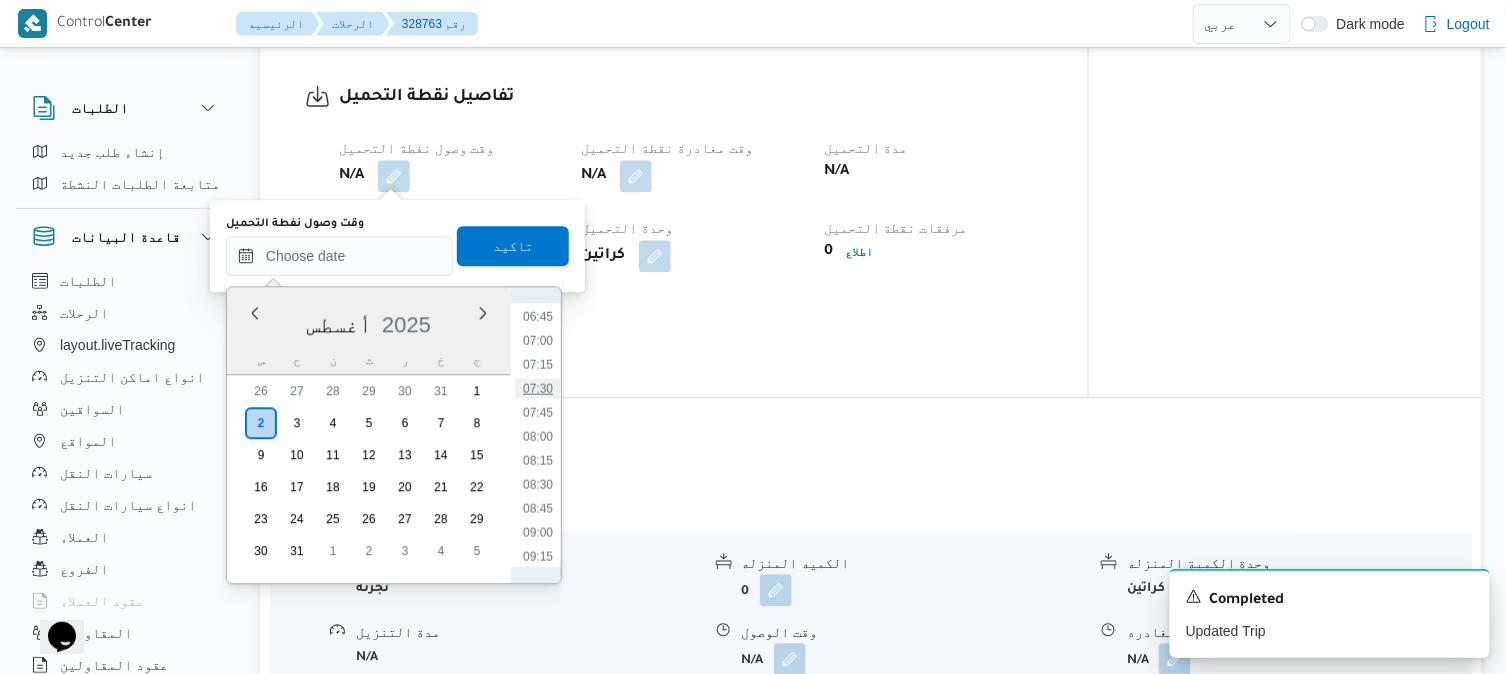 click on "07:30" at bounding box center [538, 388] 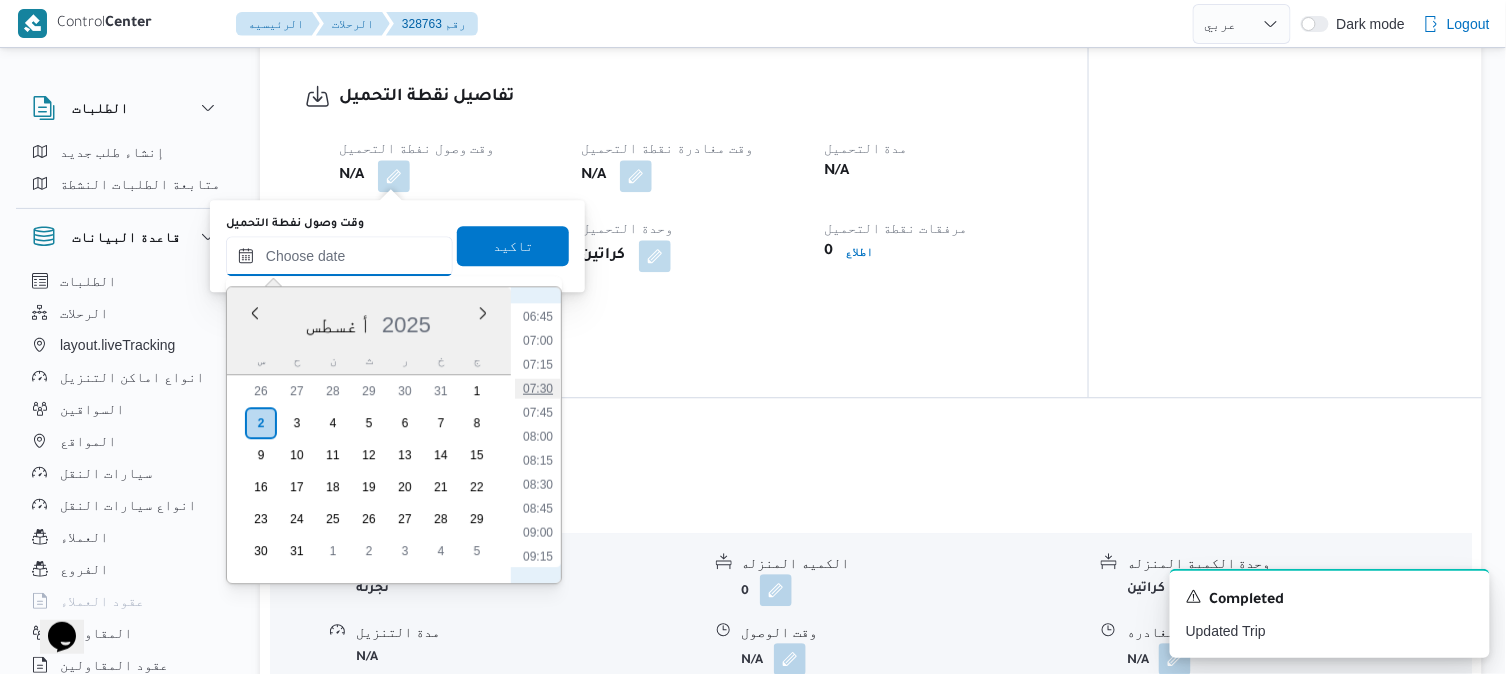 type on "٠٢/٠٨/٢٠٢٥ ٠٧:٣٠" 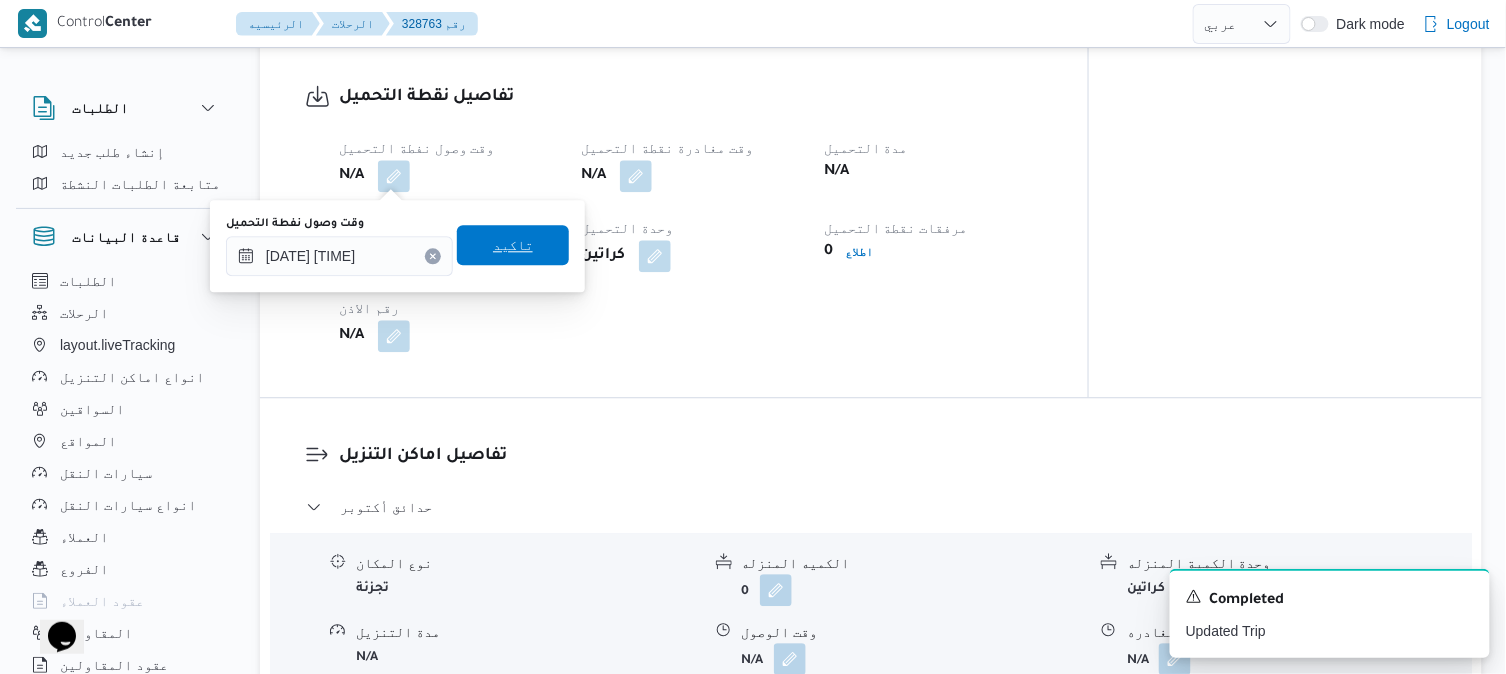click on "تاكيد" at bounding box center [513, 245] 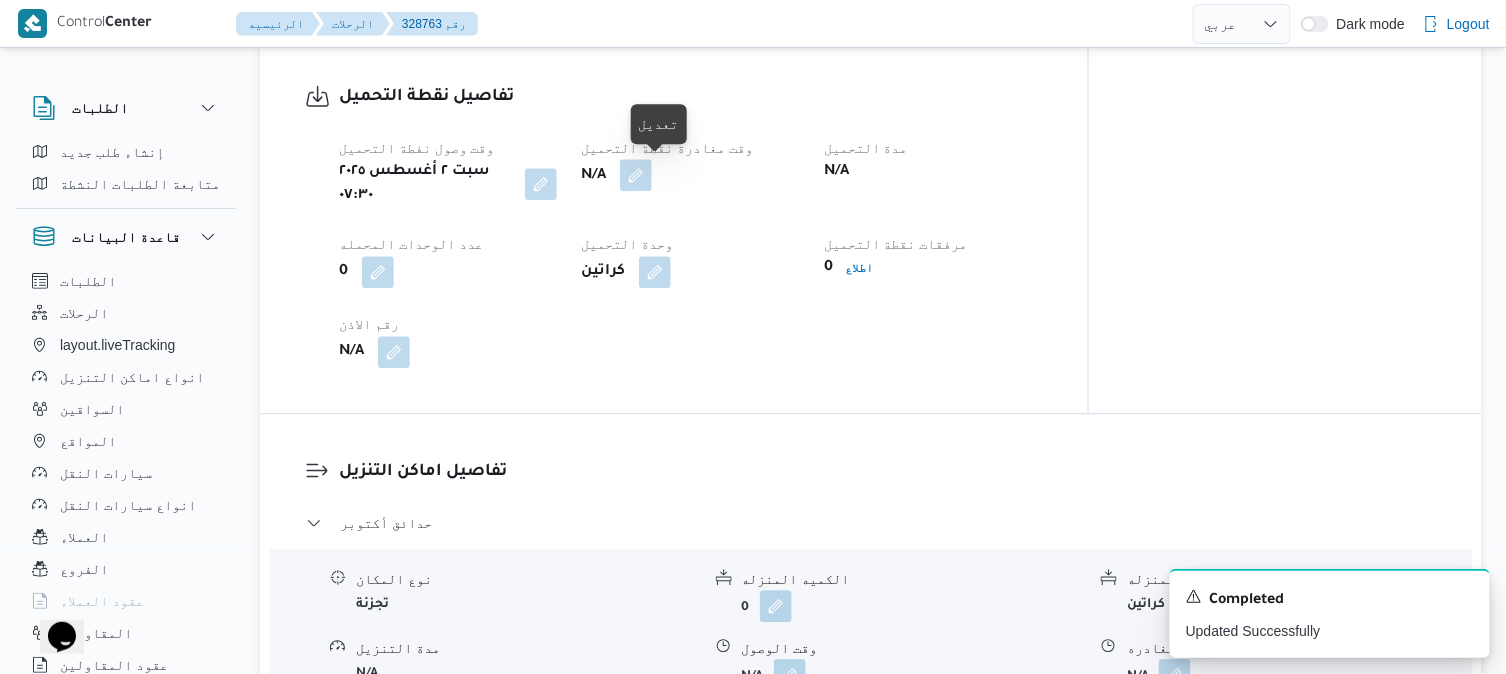 click at bounding box center [636, 175] 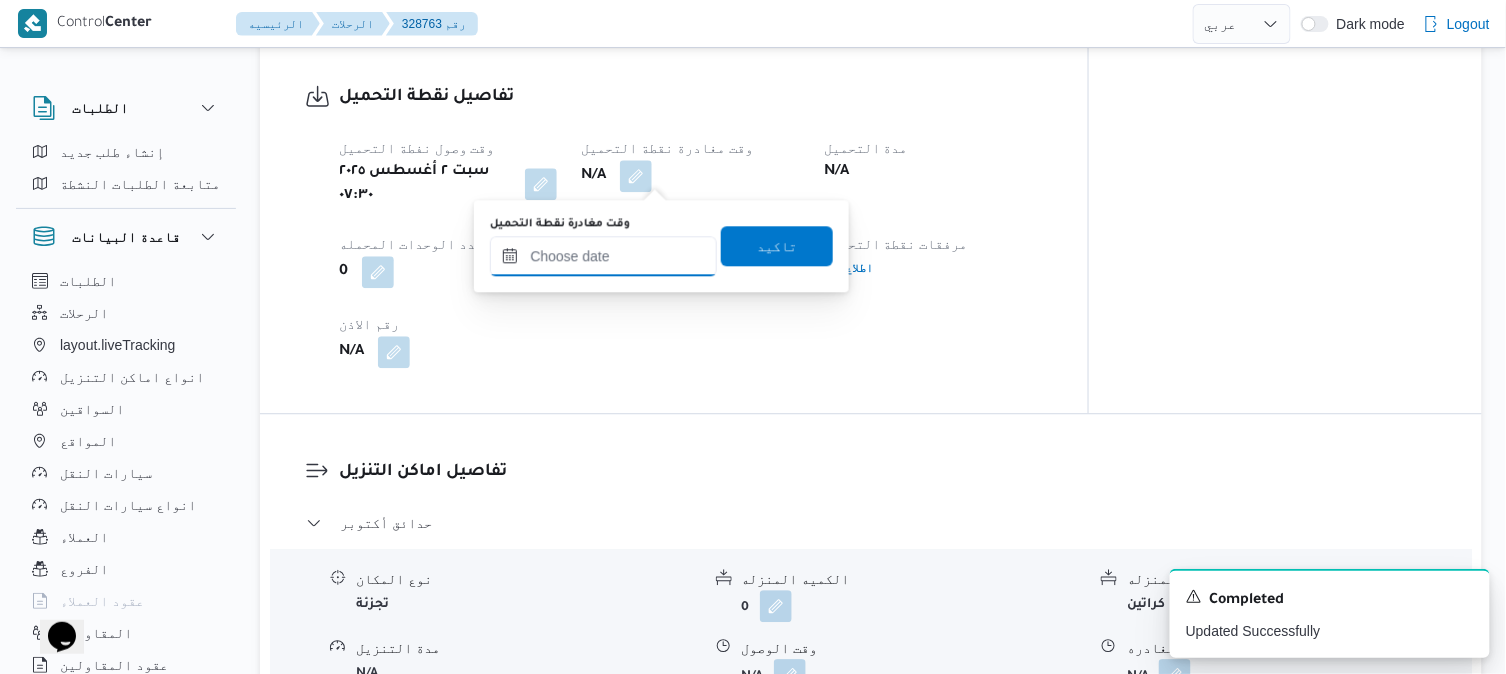 click on "وقت مغادرة نقطة التحميل" at bounding box center (603, 256) 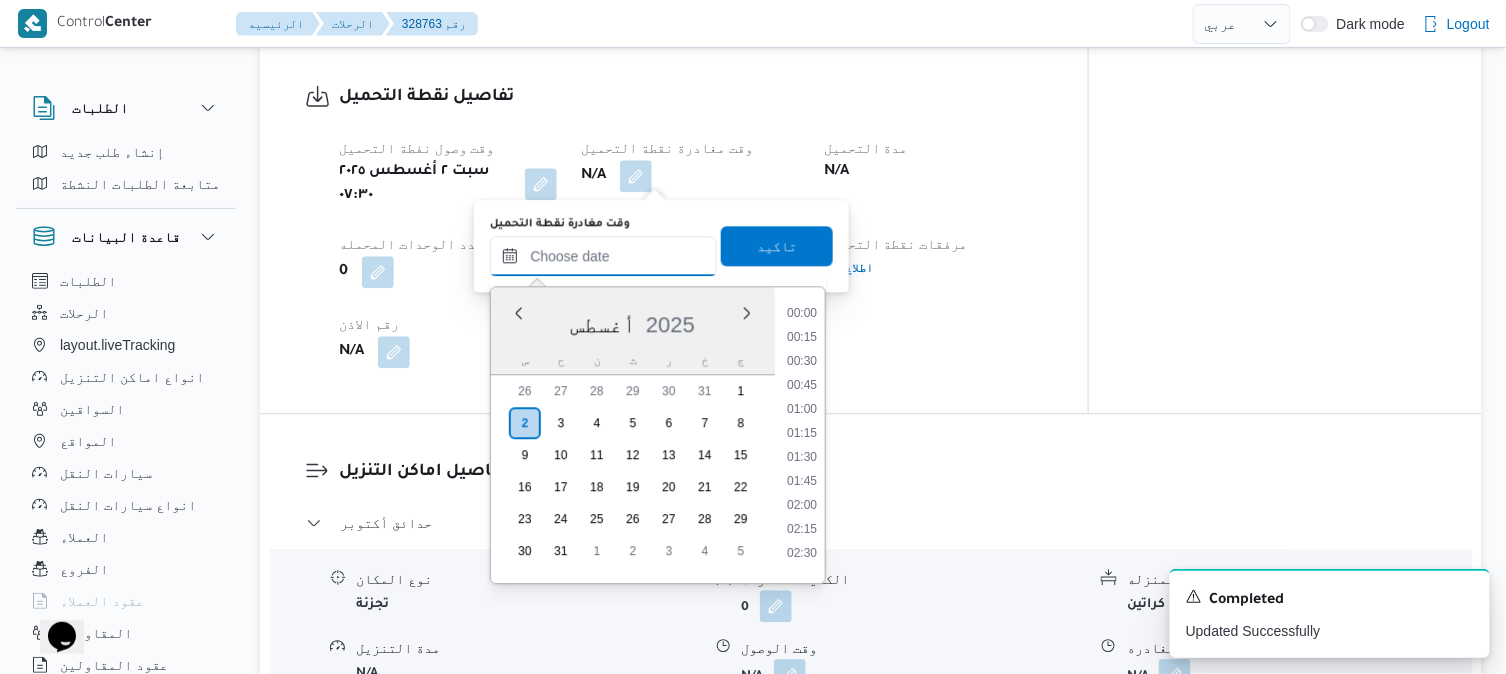 scroll, scrollTop: 1090, scrollLeft: 0, axis: vertical 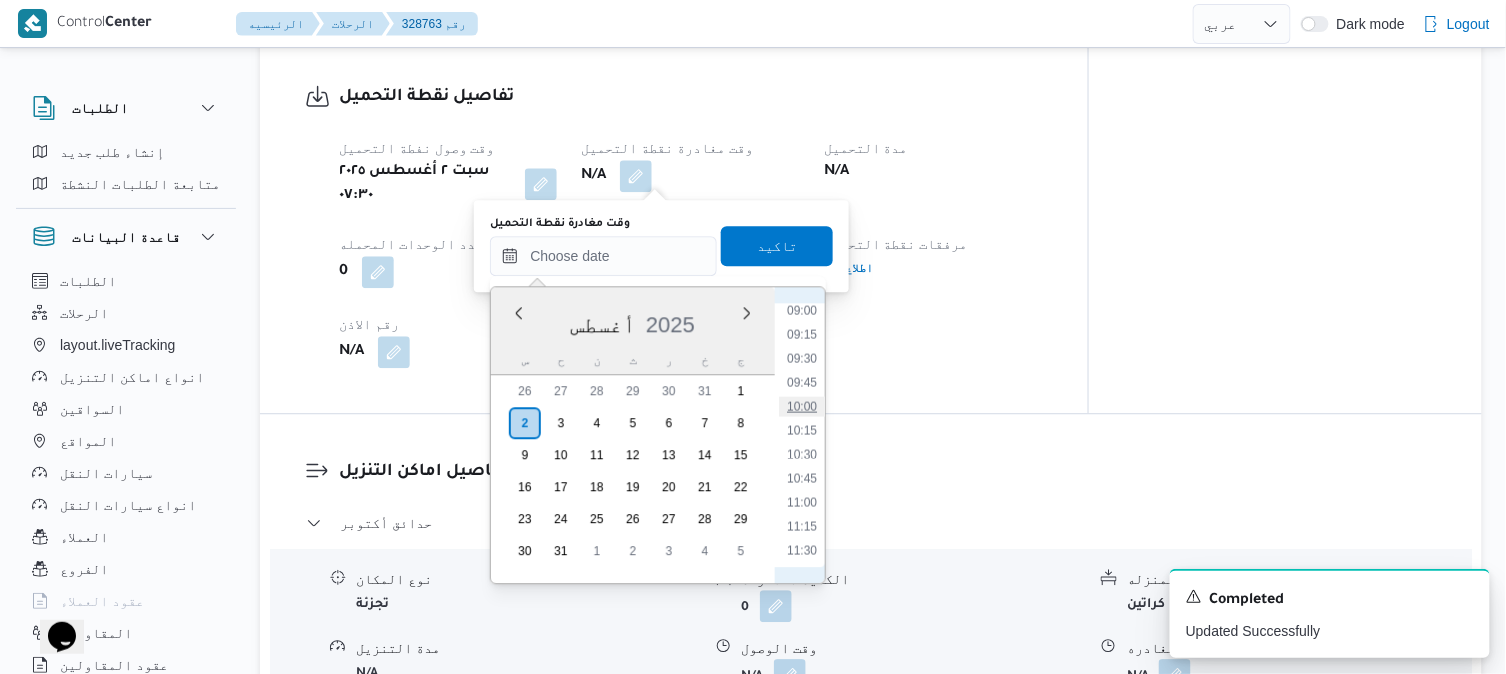 click on "10:00" at bounding box center [802, 406] 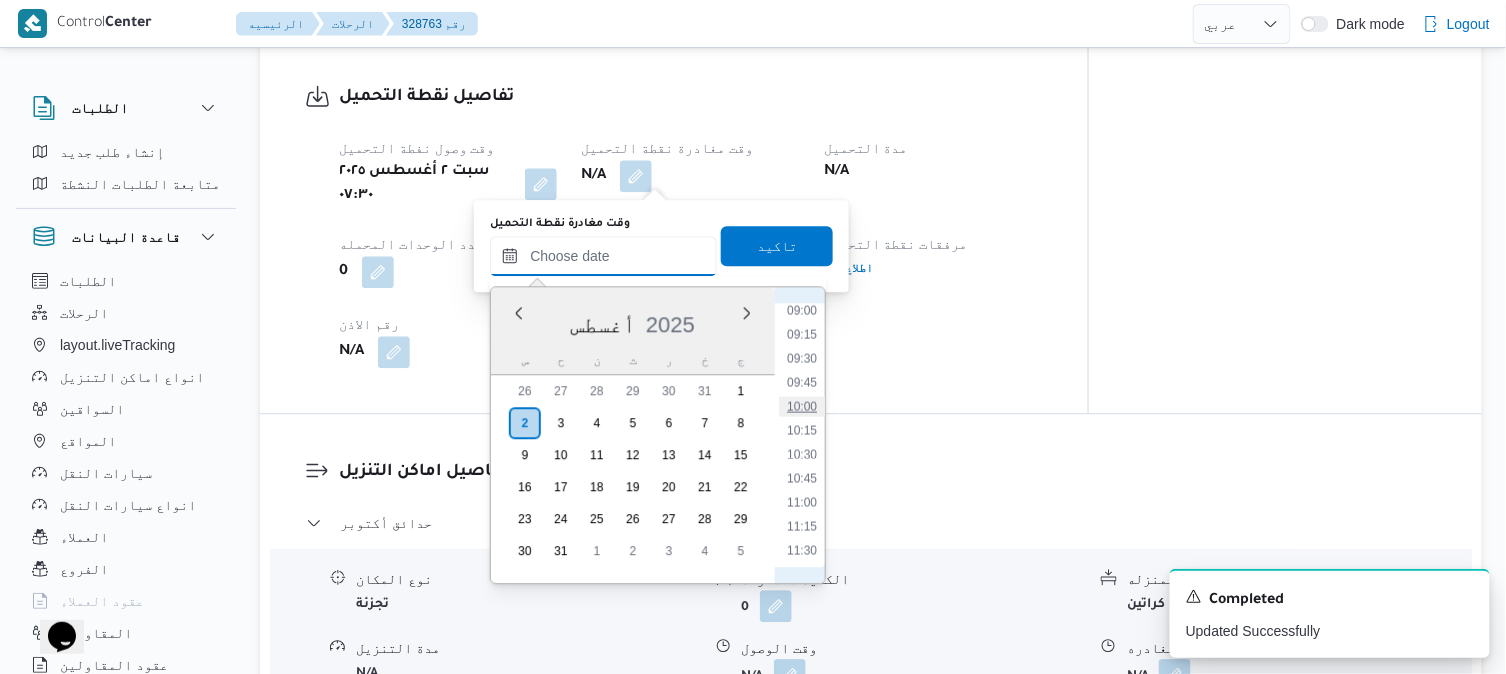 type on "٠٢/٠٨/٢٠٢٥ ١٠:٠٠" 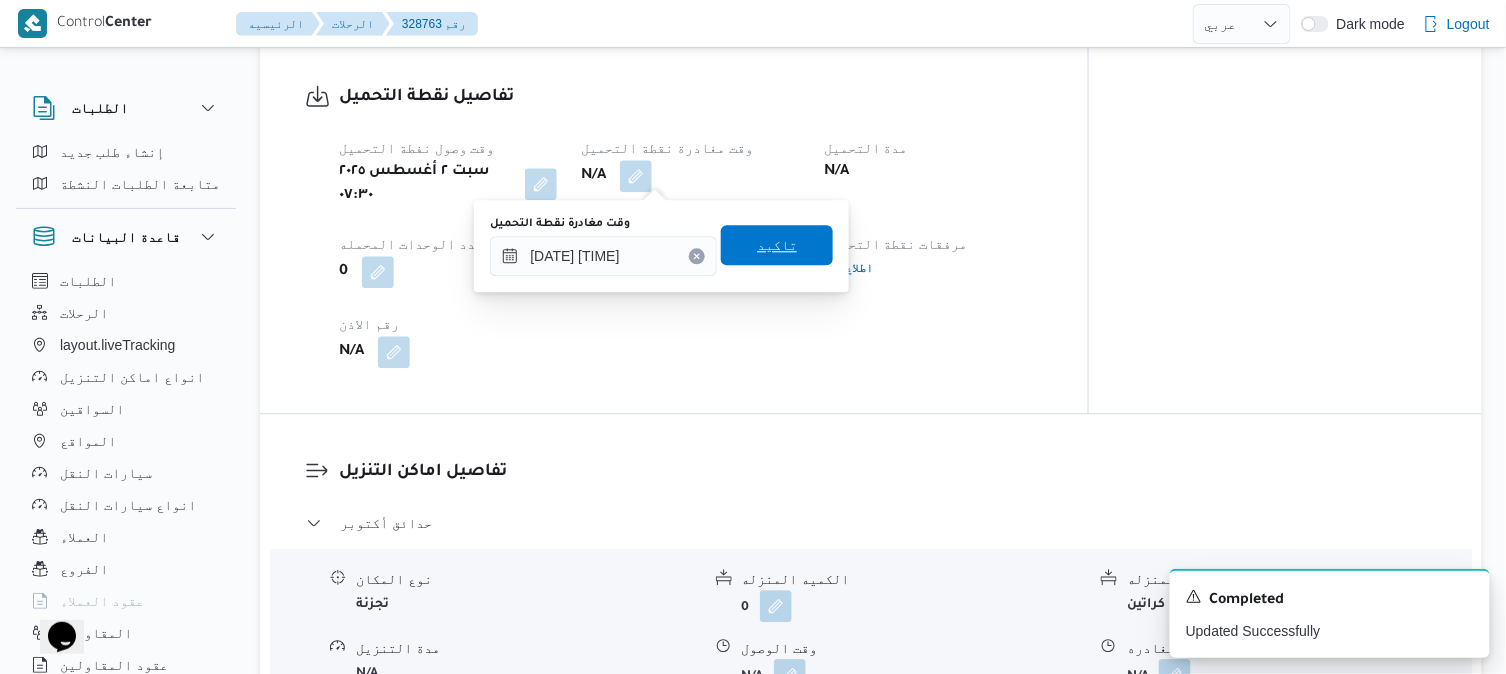 click on "تاكيد" at bounding box center [777, 245] 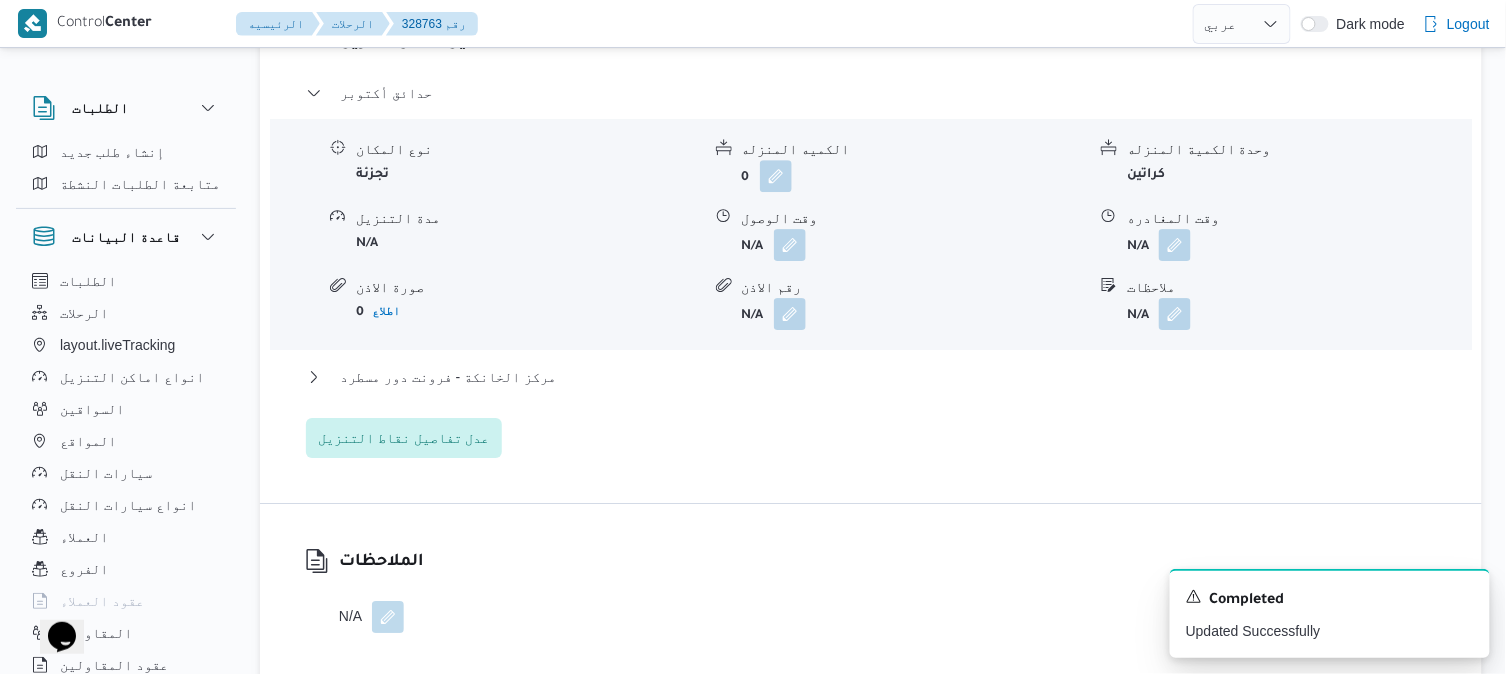 scroll, scrollTop: 1822, scrollLeft: 0, axis: vertical 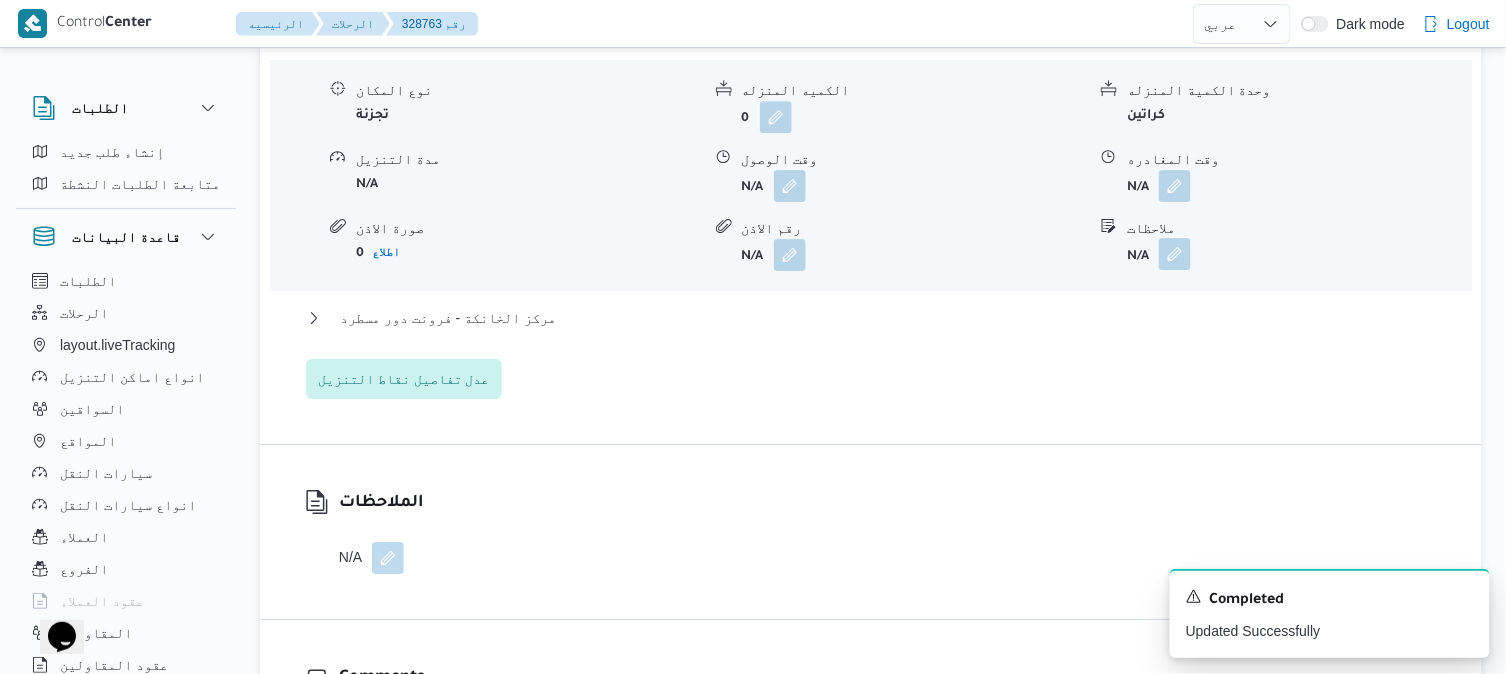 click at bounding box center (1175, 254) 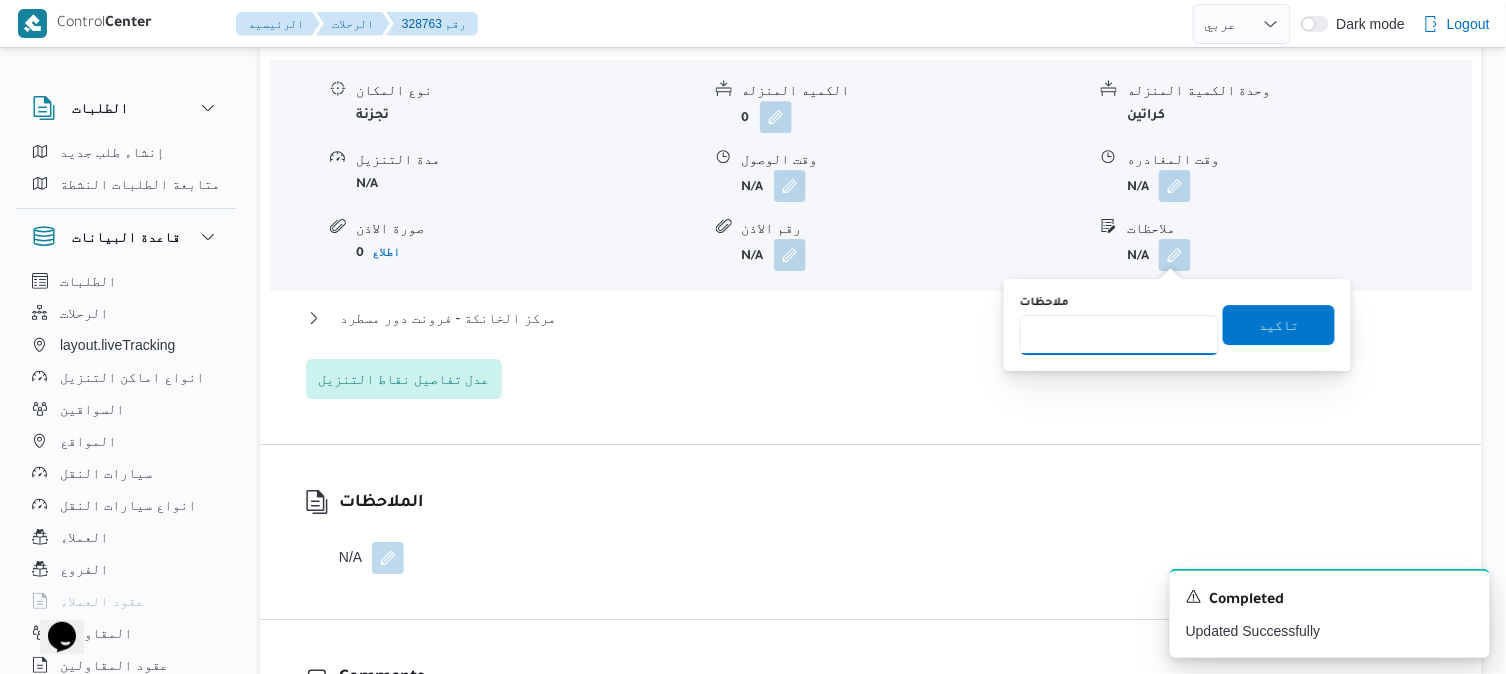 click on "ملاحظات" at bounding box center (1119, 335) 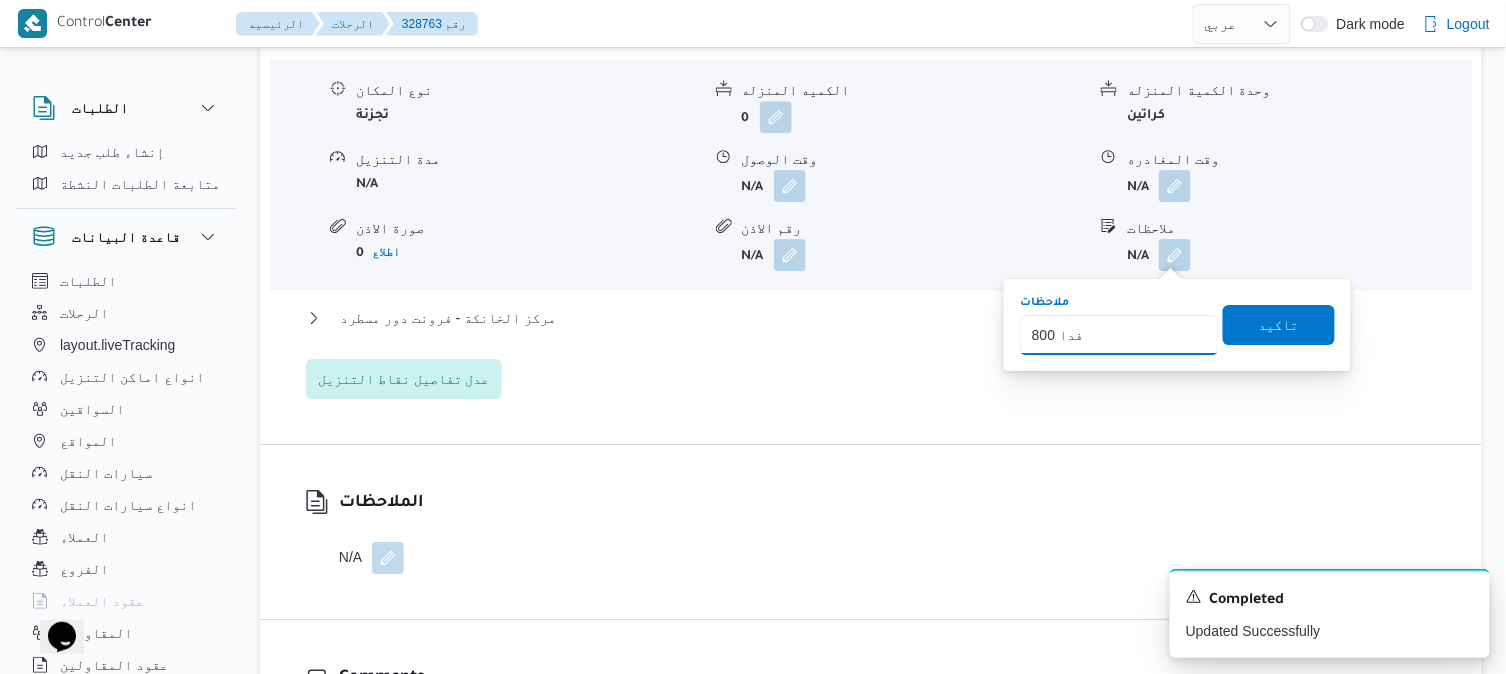 type on "800 فدان" 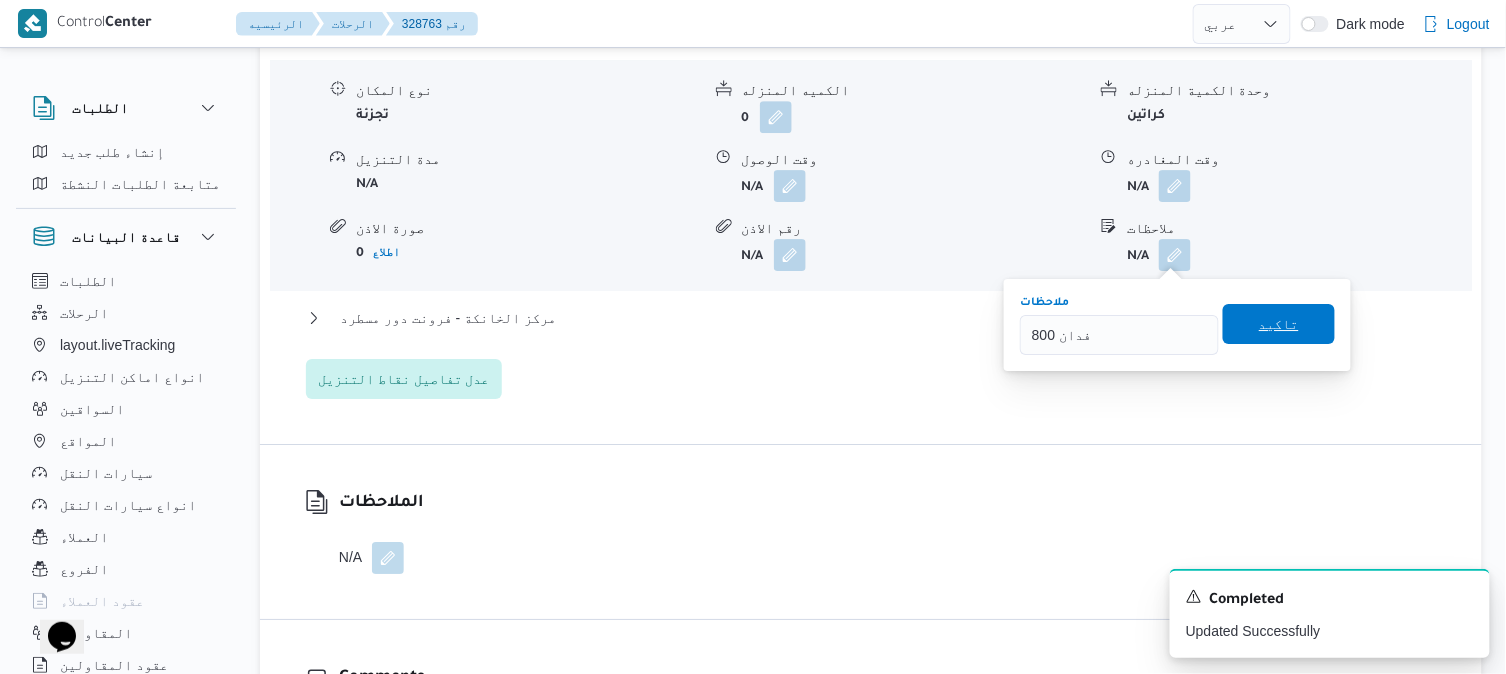 click on "تاكيد" at bounding box center [1279, 324] 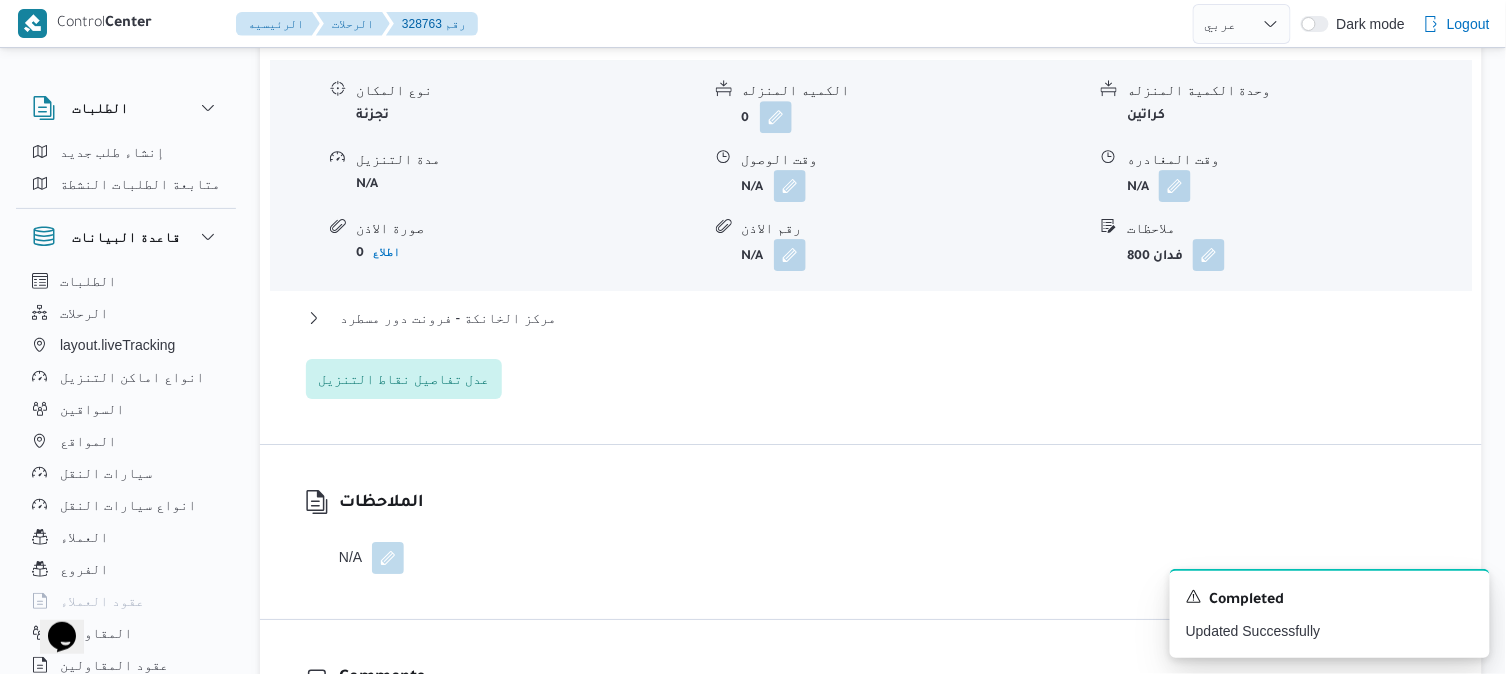 select on "ar" 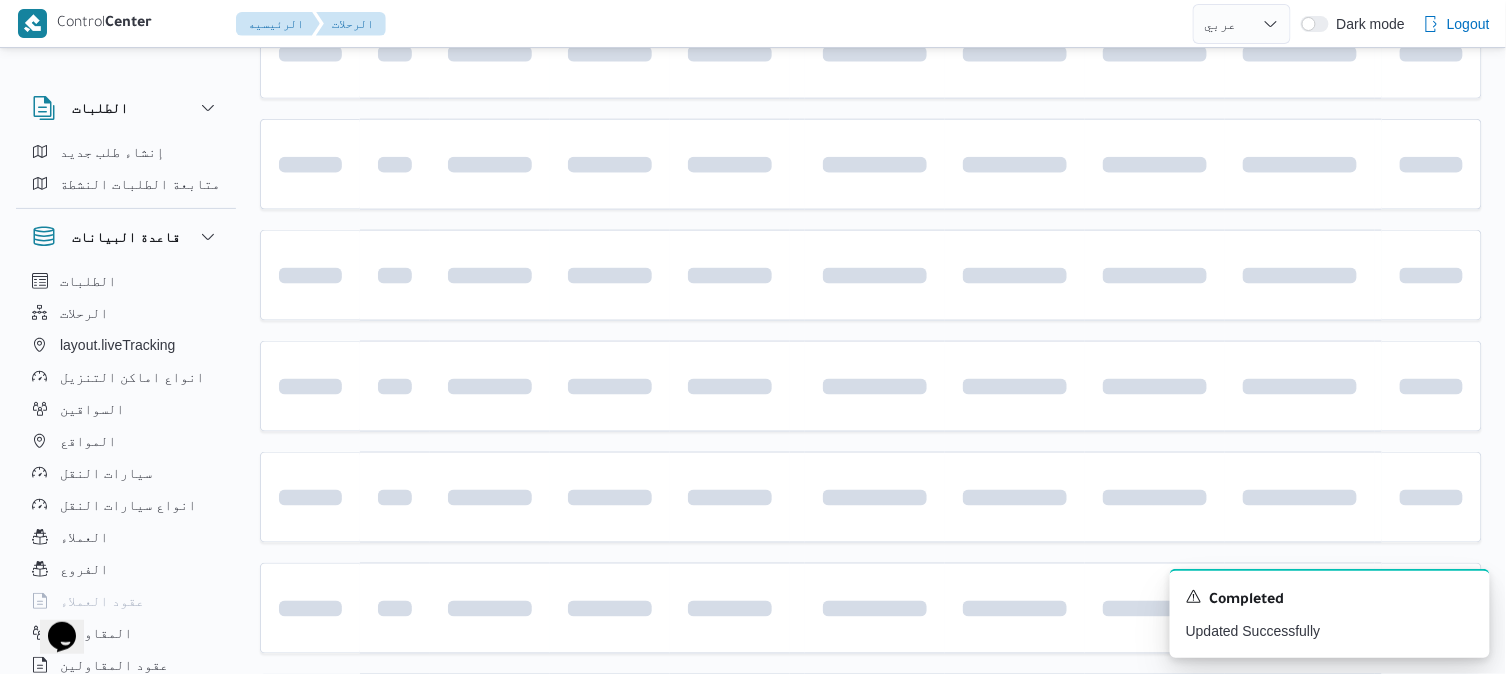 scroll, scrollTop: 857, scrollLeft: 0, axis: vertical 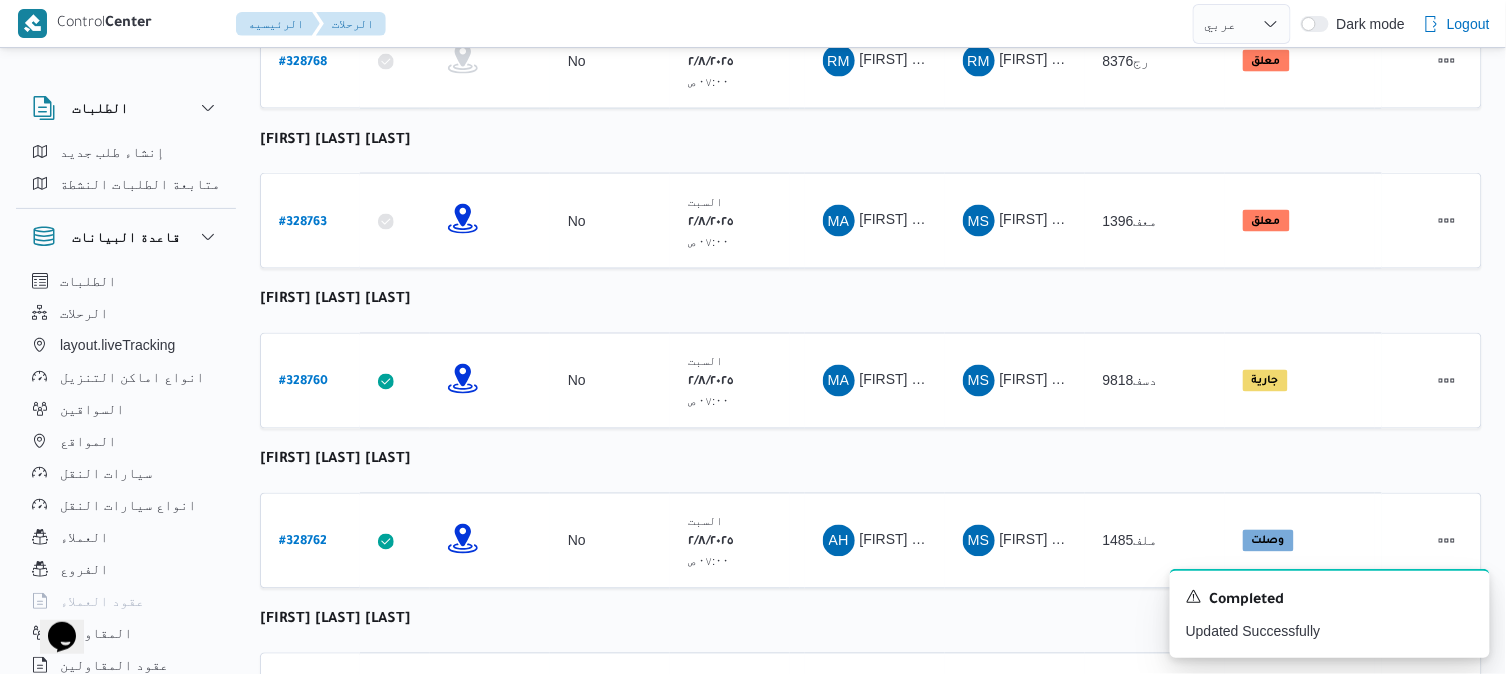 click on "رقم الرحلة Click to sort in ascending order تطبيق السائق Click to sort in ascending order تحديد النطاق الجغرافى Click to sort in ascending order تجميع عدد الوحدات وقت التحميل Click to sort in ascending order العميل Click to sort in ascending order نقاط الرحلة السواق Click to sort in ascending order المقاول Click to sort in ascending order سيارة النقل Click to sort in ascending order الحاله Click to sort in ascending order المنصه Click to sort in ascending order Actions عبدالله فتحي عبدربه رسلان  رقم الرحلة # 328756 تطبيق السائق تحديد النطاق الجغرافى تجميع عدد الوحدات No وقت التحميل السبت ٢/٨/٢٠٢٥ ٠٧:٠٠ ص   العميل Frontdoor نقاط الرحلة فرونت دور -بيوفانا  ١٠:٢٦ ص قسم أول 6 أكتوبر فرونت دور مسطرد السواق AF المقاول MS Admin #" at bounding box center (871, 1053) 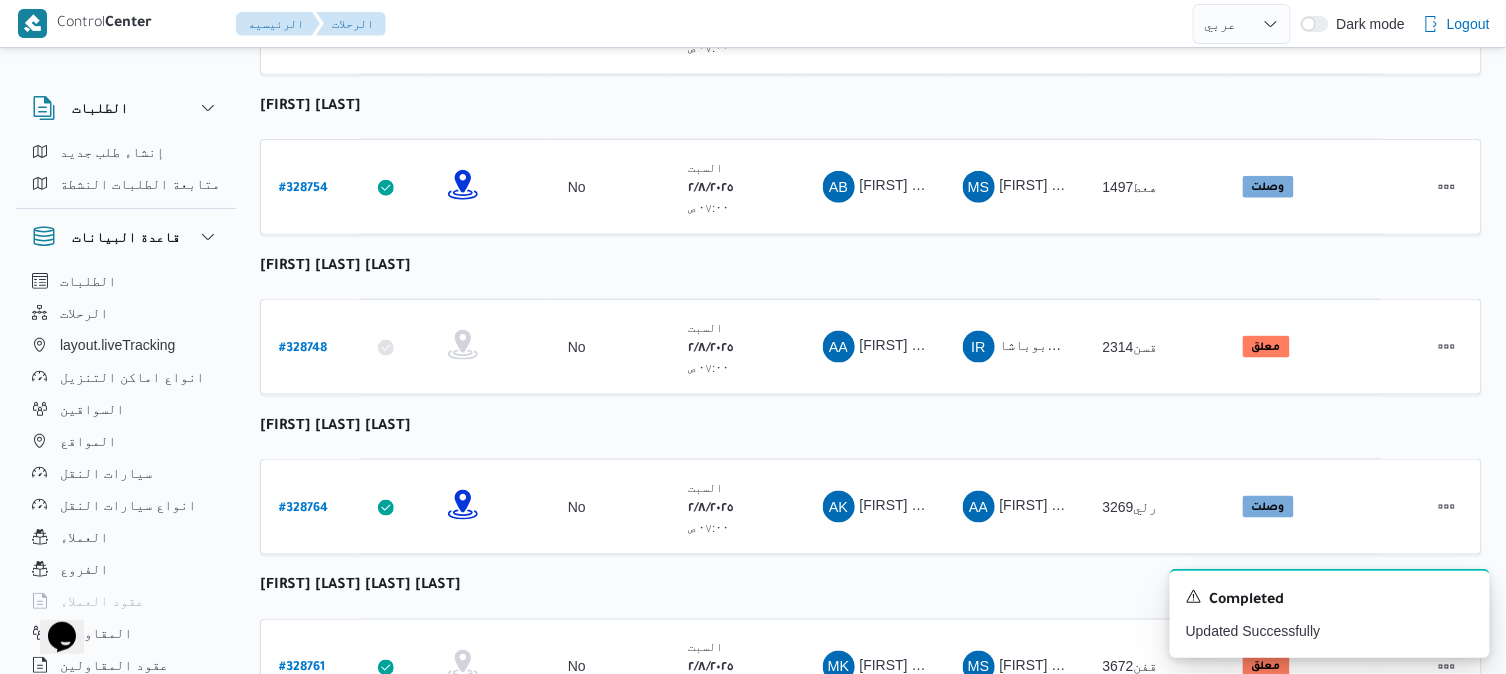 scroll, scrollTop: 2893, scrollLeft: 0, axis: vertical 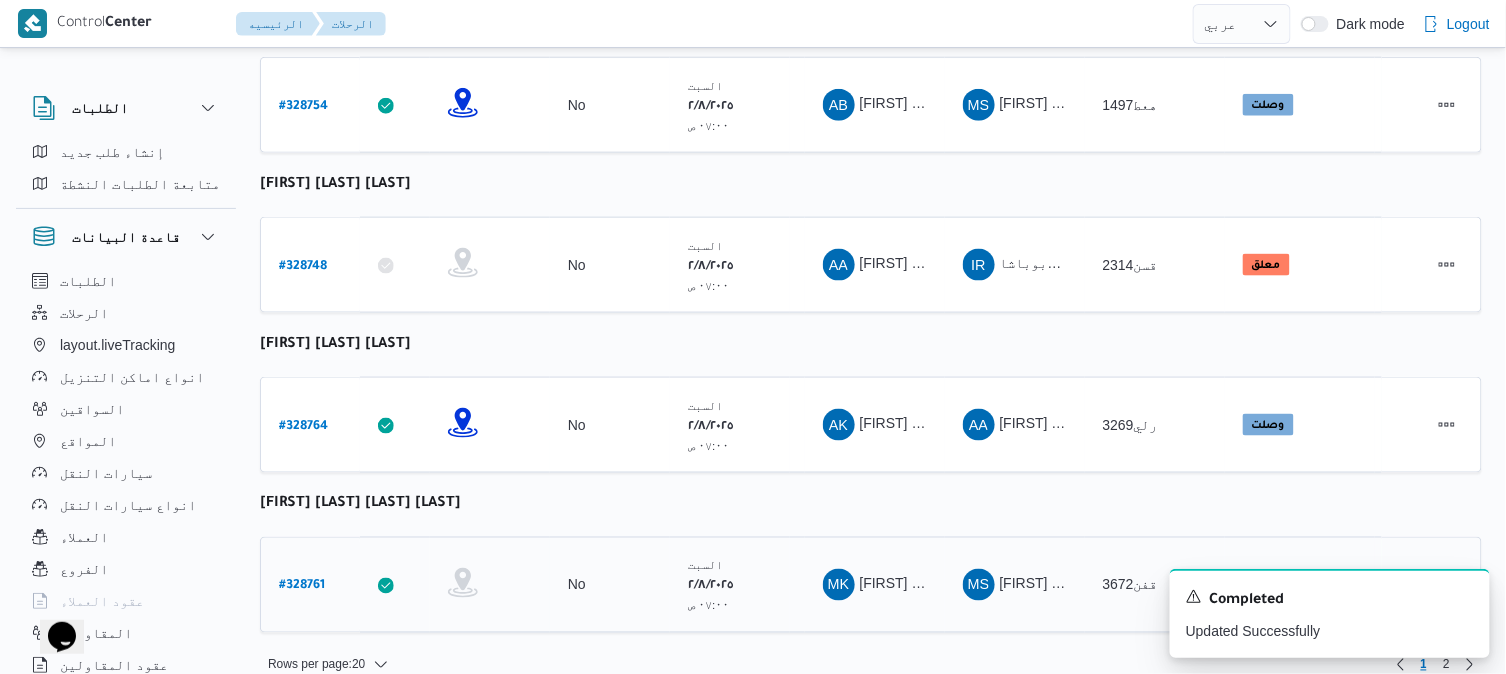 click on "# 328761" at bounding box center [302, 587] 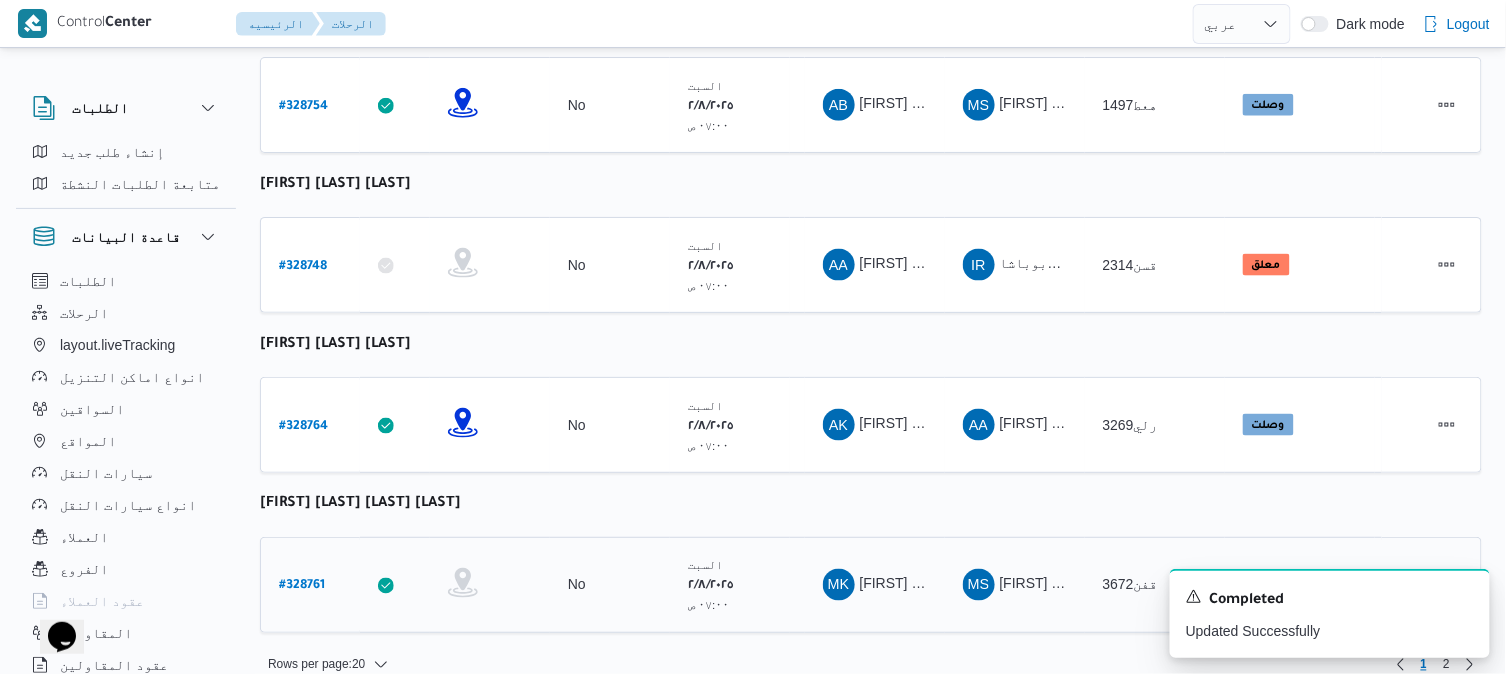 select on "ar" 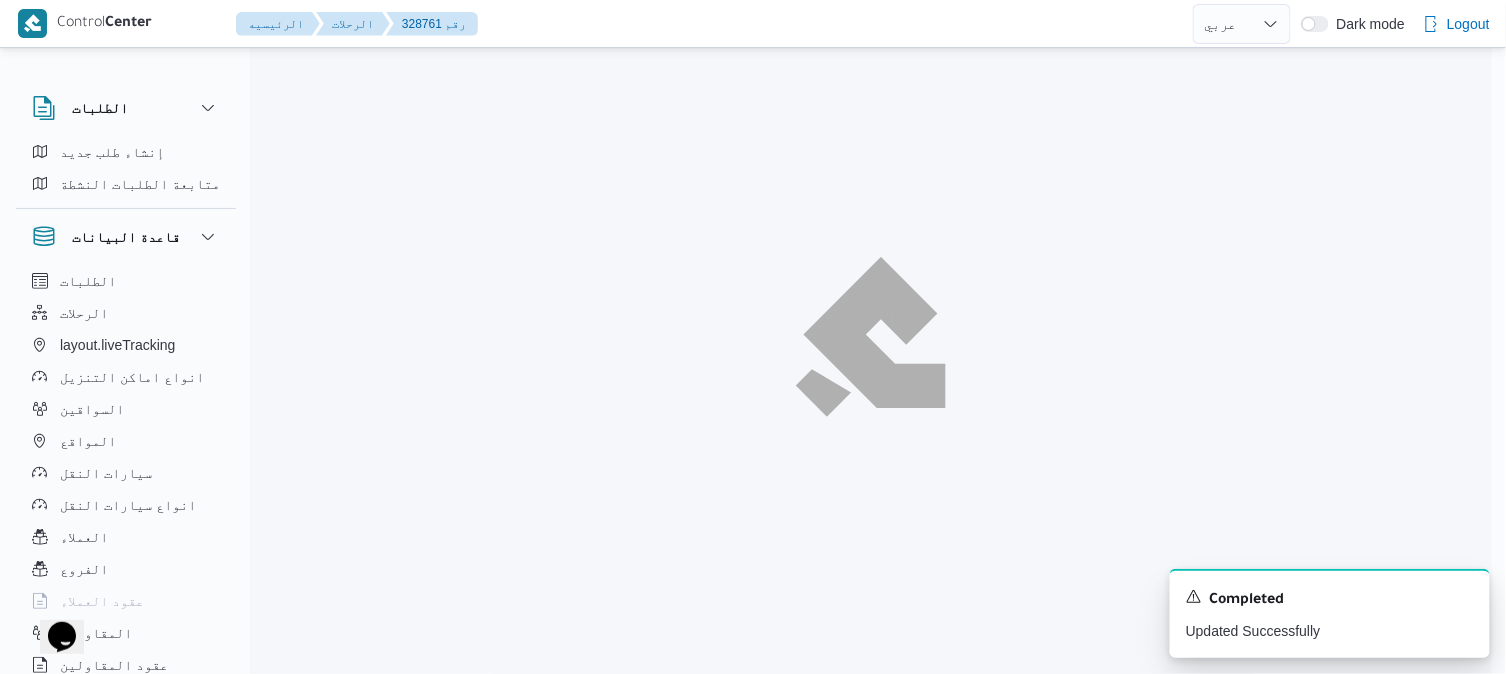 scroll, scrollTop: 0, scrollLeft: 0, axis: both 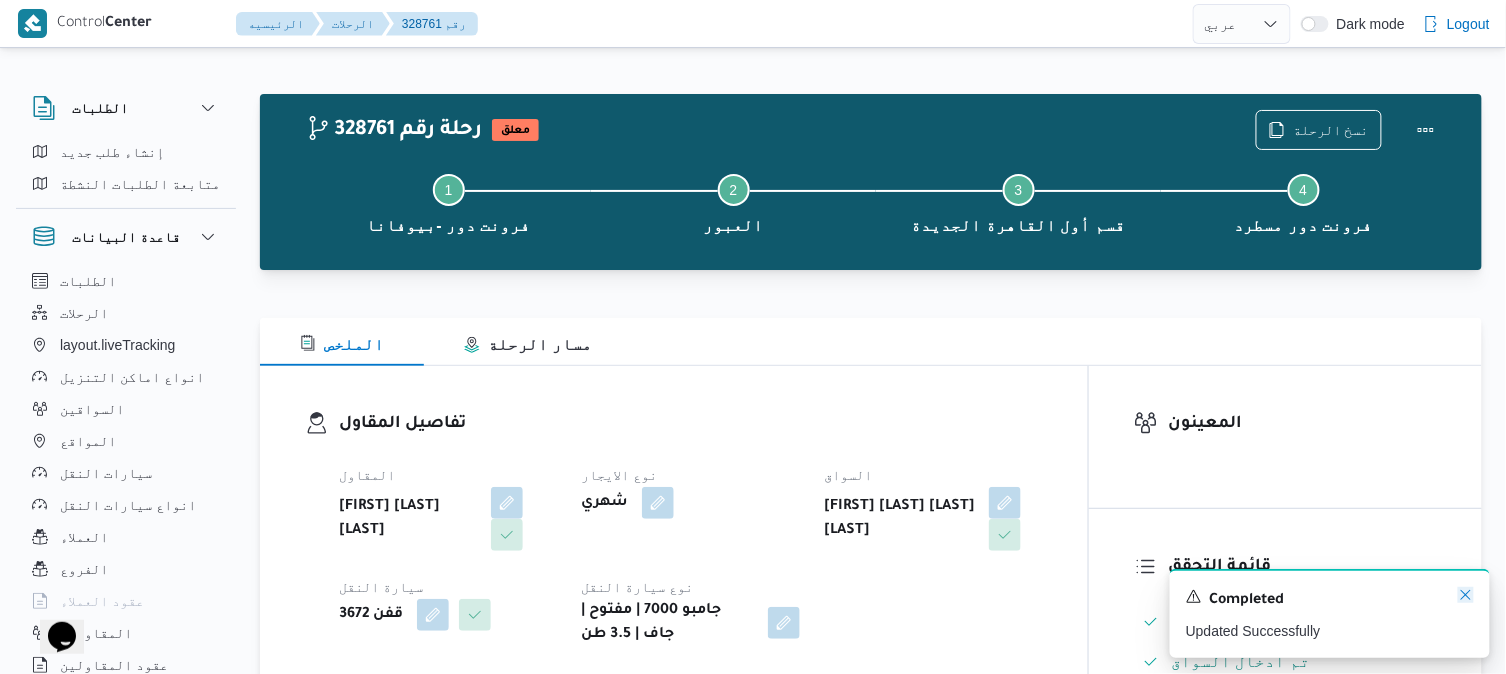 click 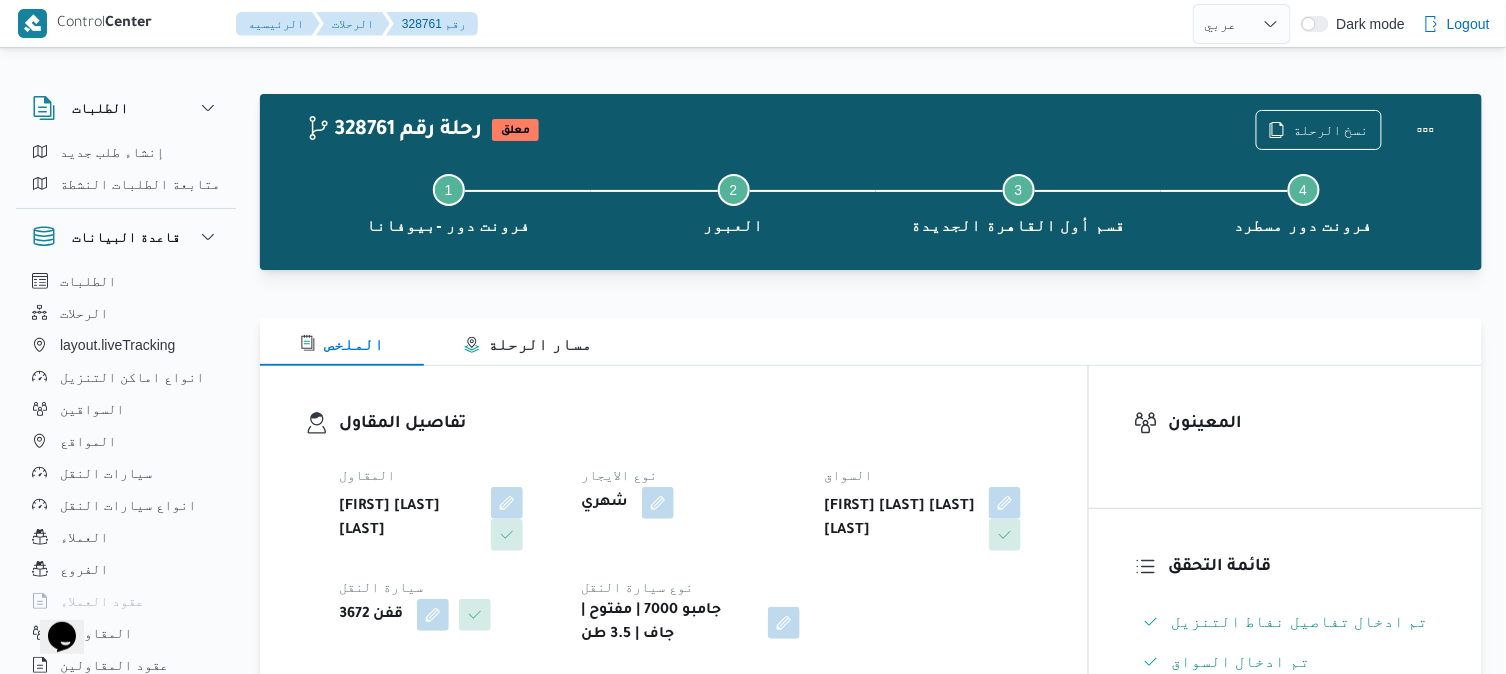 click on "تفاصيل المقاول المقاول محمد صلاح عبداللطيف الشريف نوع الايجار شهري السواق محمود كمال عبدالغني محمود ابراهيم سيارة النقل قفن 3672 نوع سيارة النقل جامبو 7000 | مفتوح | جاف | 3.5 طن" at bounding box center [674, 529] 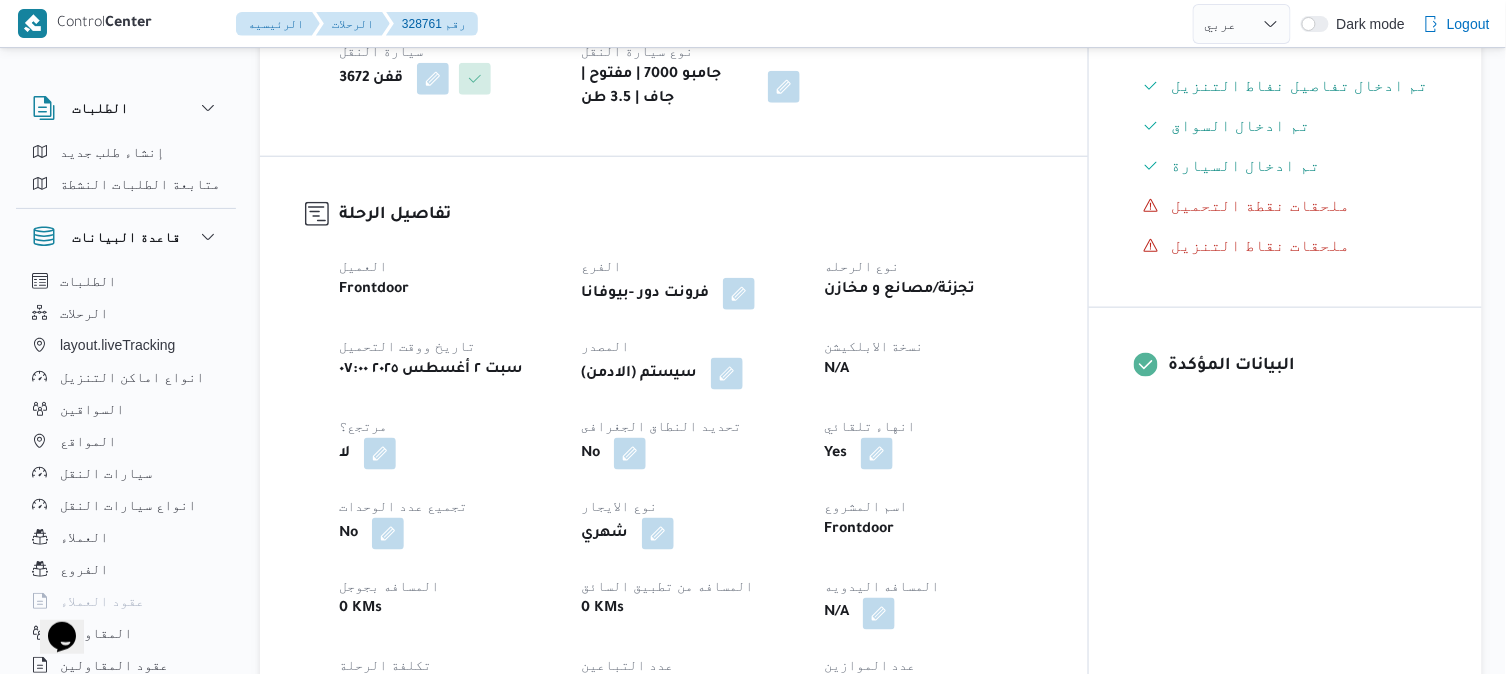 scroll, scrollTop: 577, scrollLeft: 0, axis: vertical 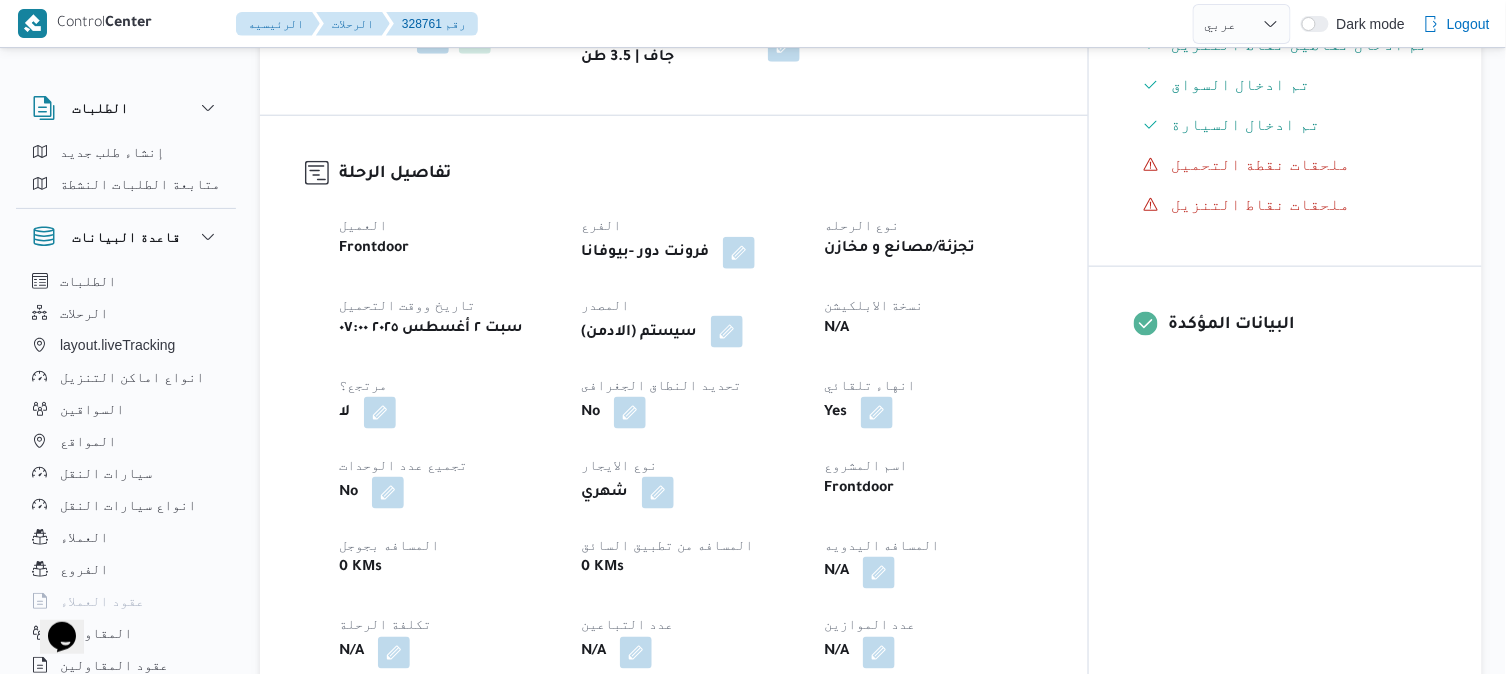 click at bounding box center (727, 332) 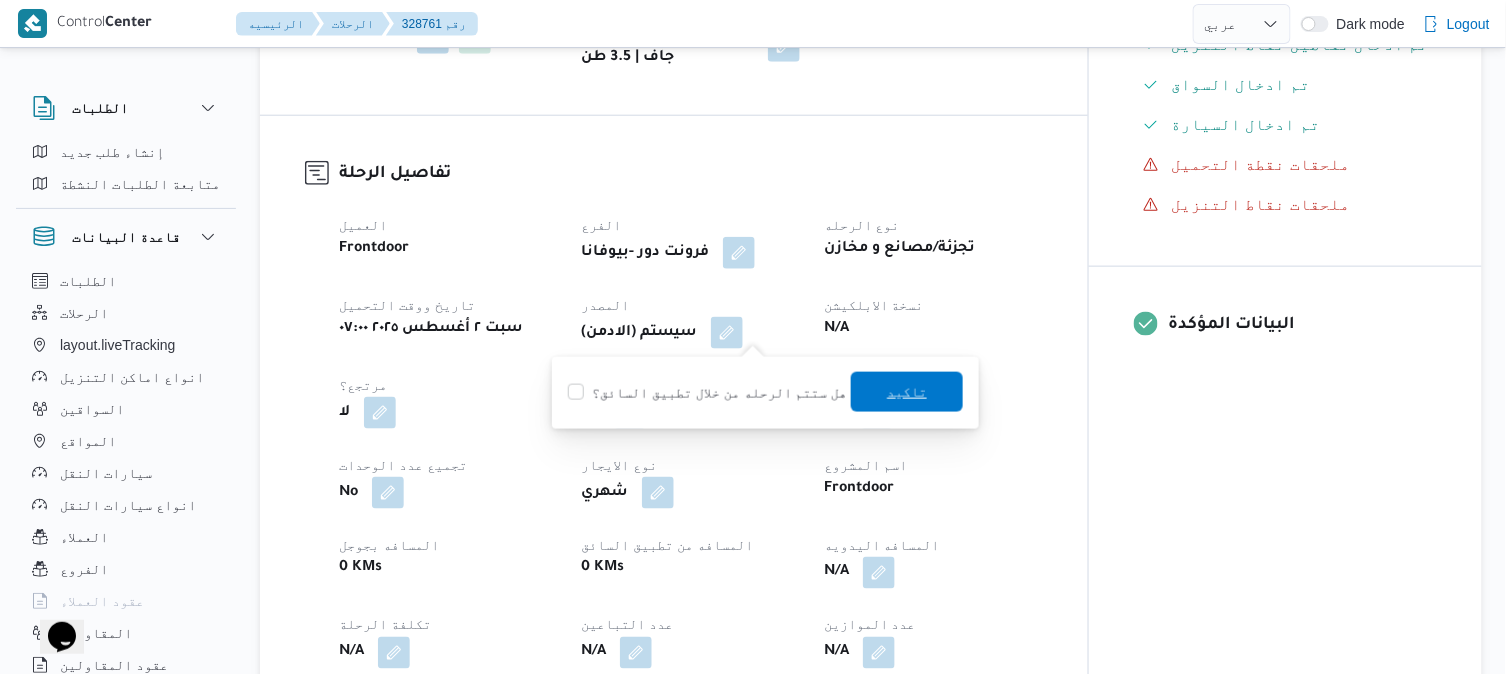 click on "تاكيد" at bounding box center (907, 392) 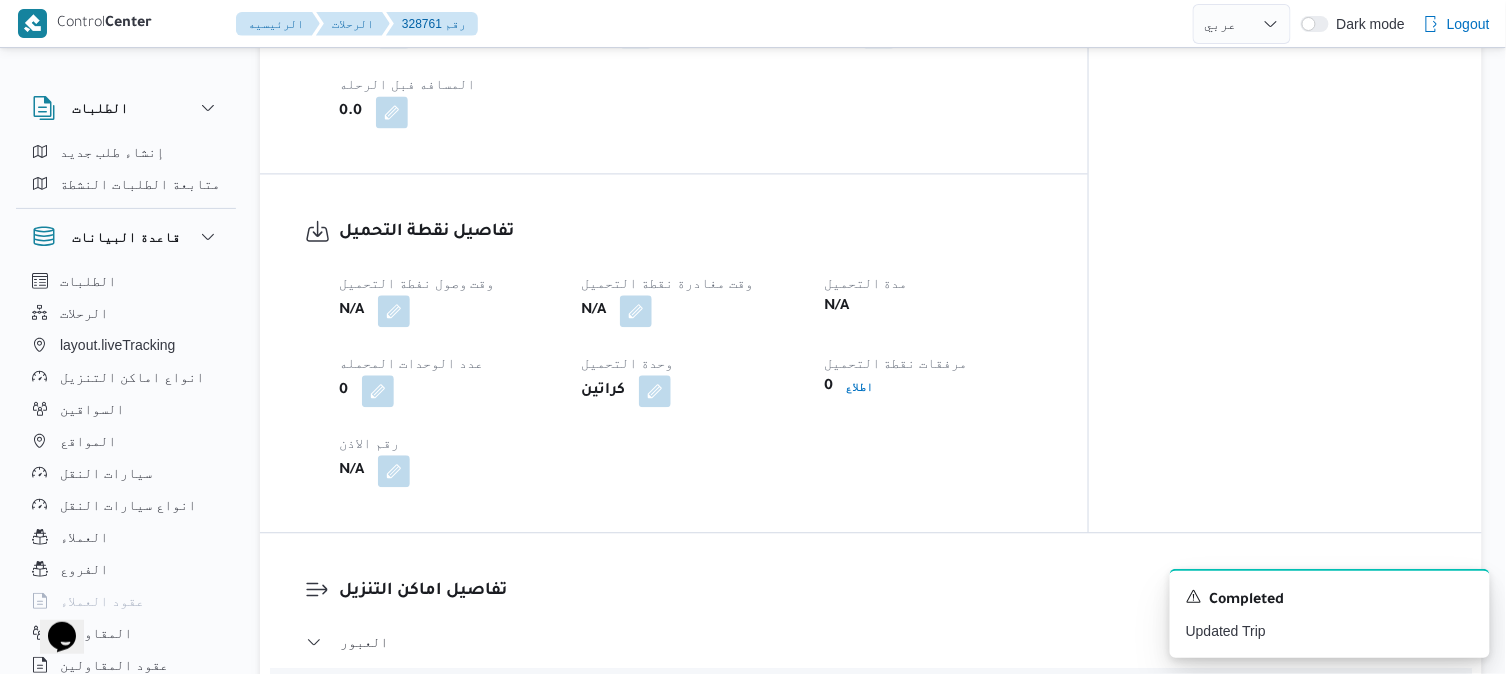 scroll, scrollTop: 1200, scrollLeft: 0, axis: vertical 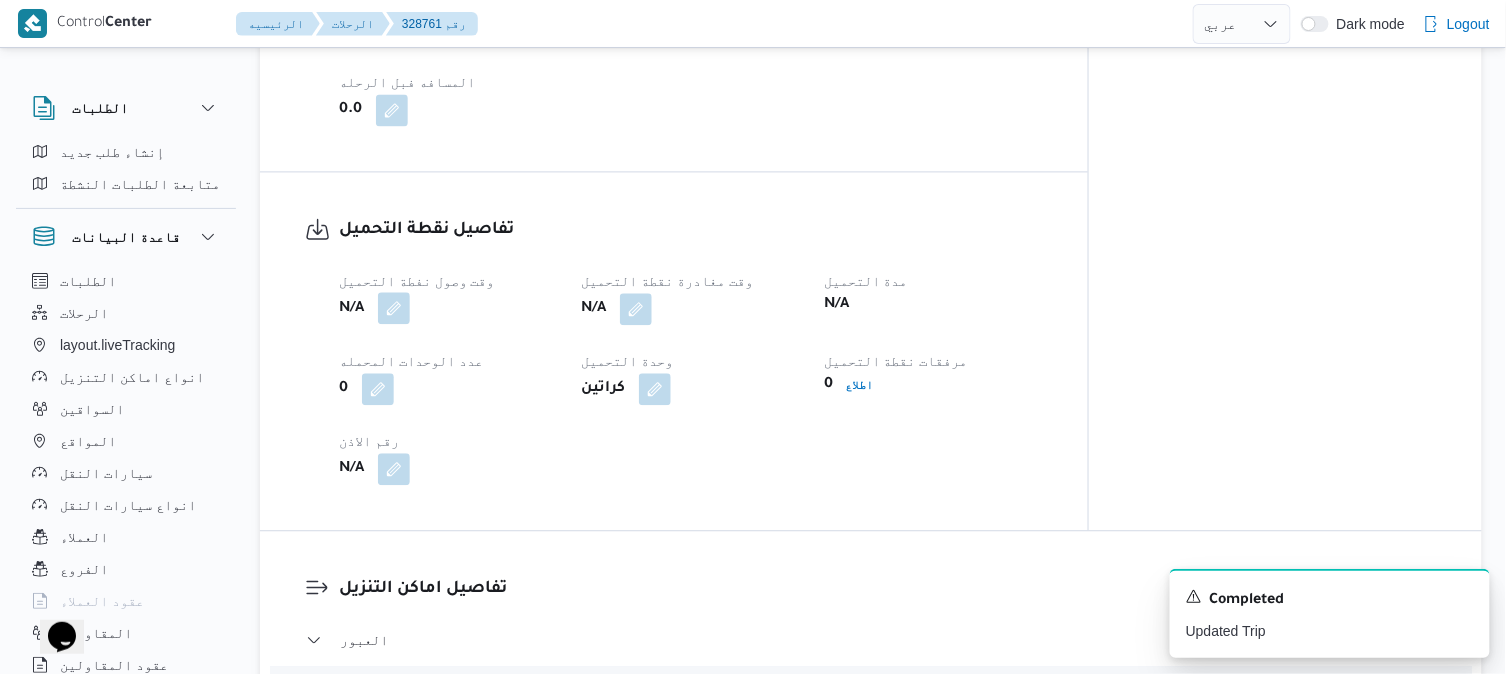 click at bounding box center [394, 308] 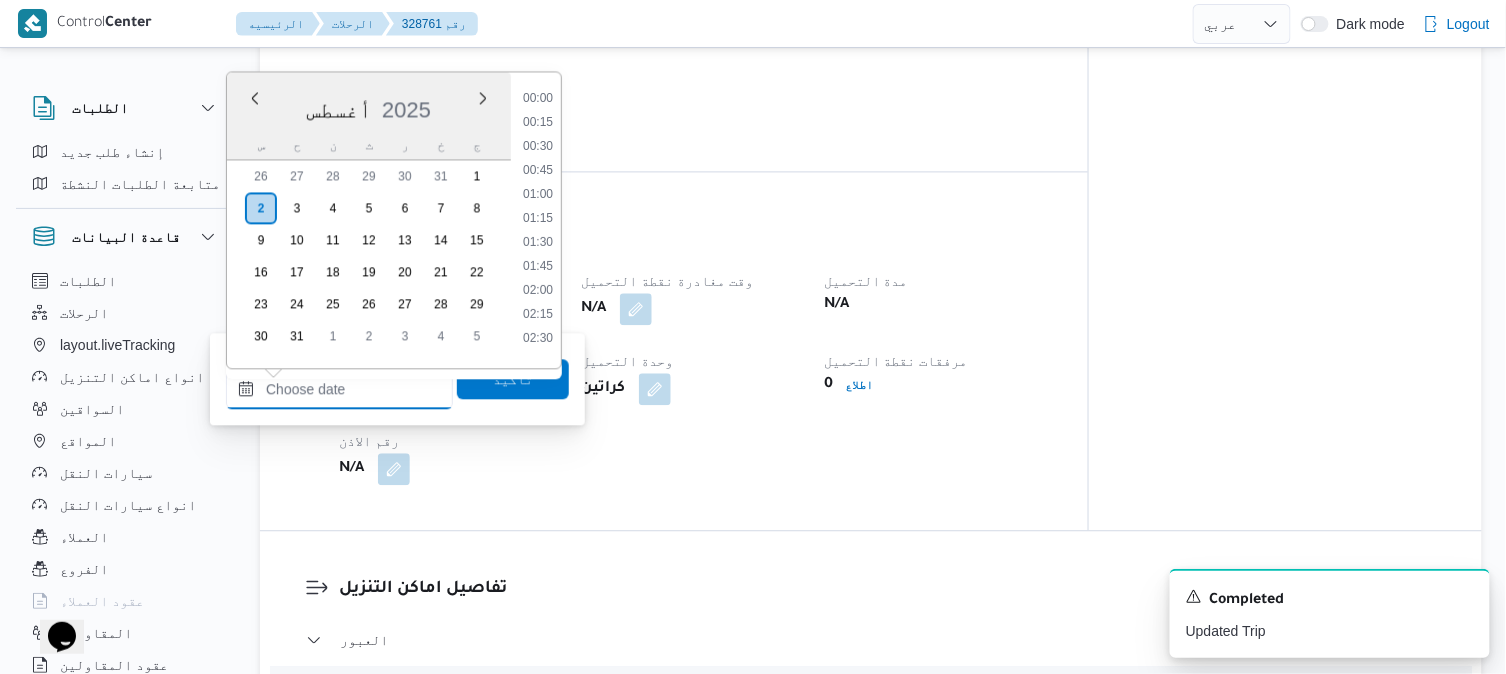 click on "وقت وصول نفطة التحميل" at bounding box center (339, 389) 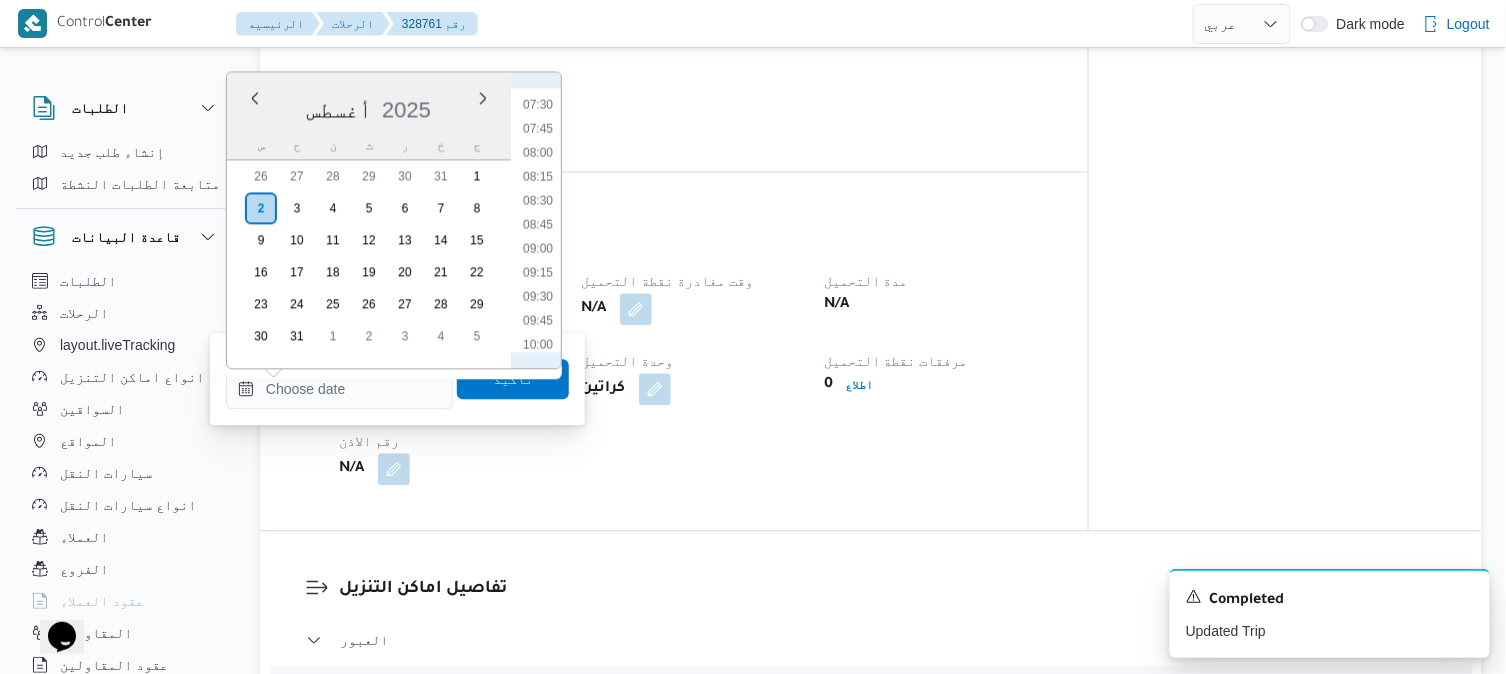 scroll, scrollTop: 645, scrollLeft: 0, axis: vertical 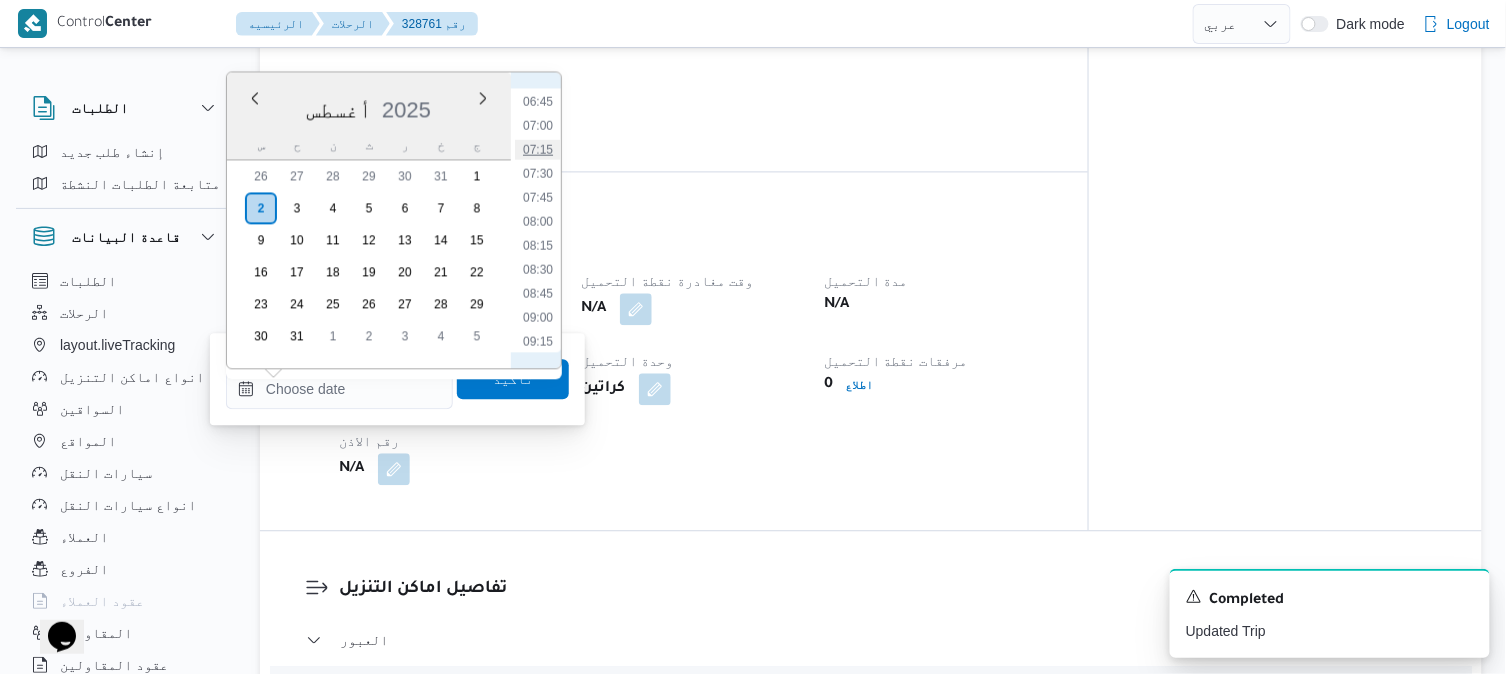 click on "07:15" at bounding box center [538, 149] 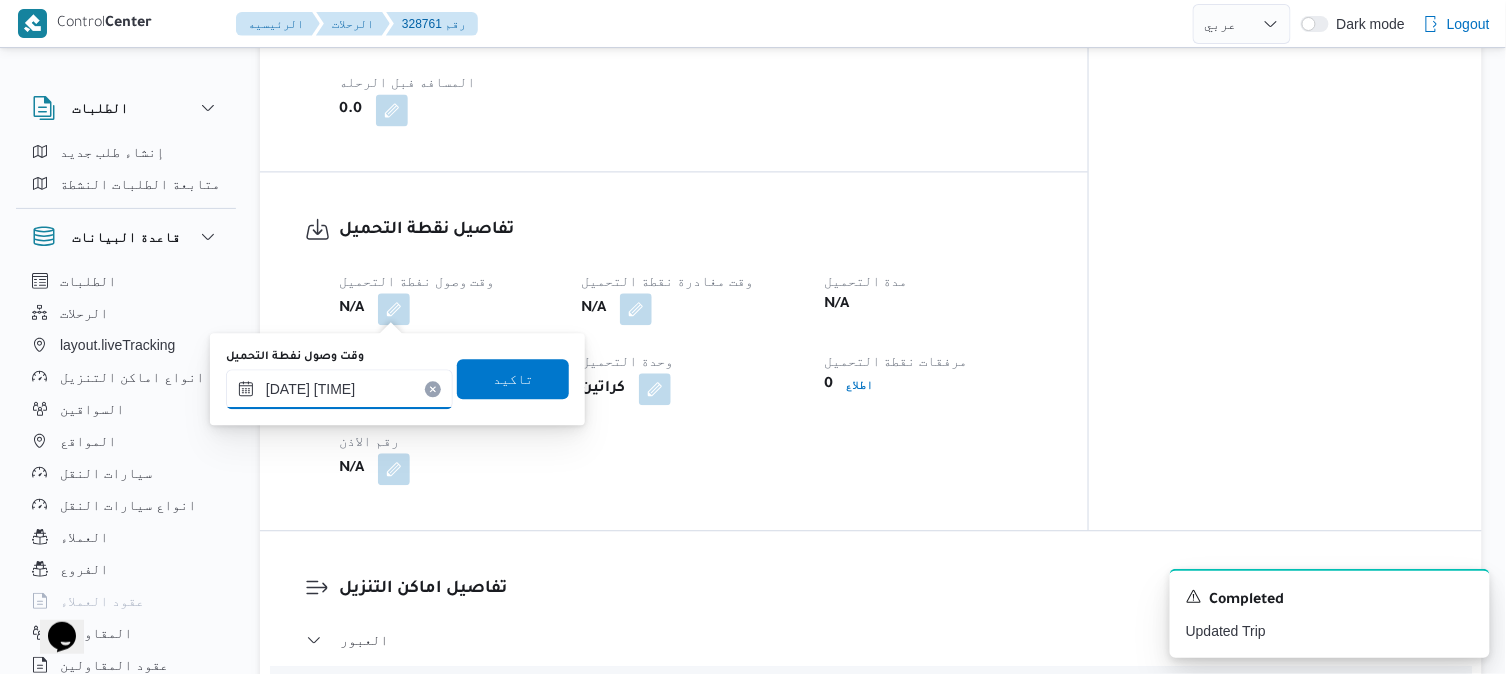 click on "٠٢/٠٨/٢٠٢٥ ٠٧:١٥" at bounding box center (339, 389) 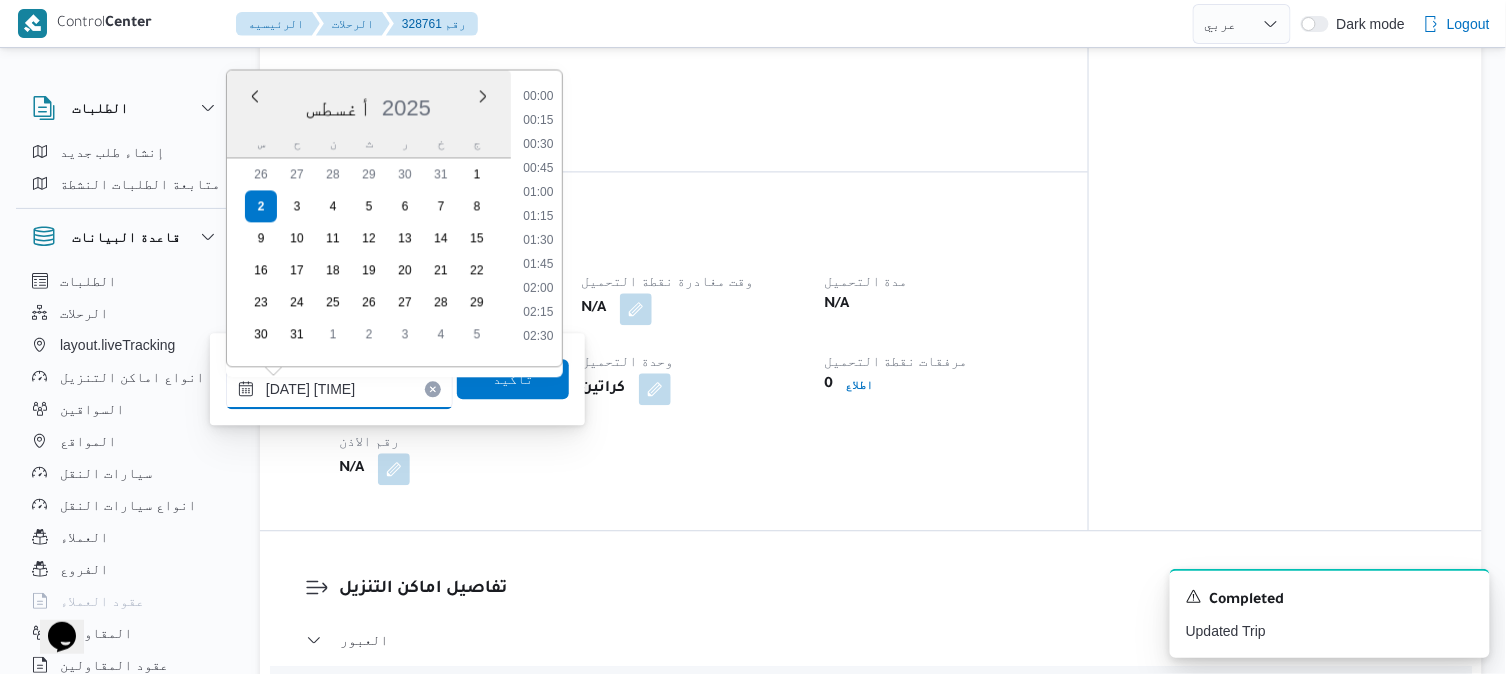 click on "٠٢/٠٨/٢٠٢٥ ٠٧:١٥" at bounding box center [339, 389] 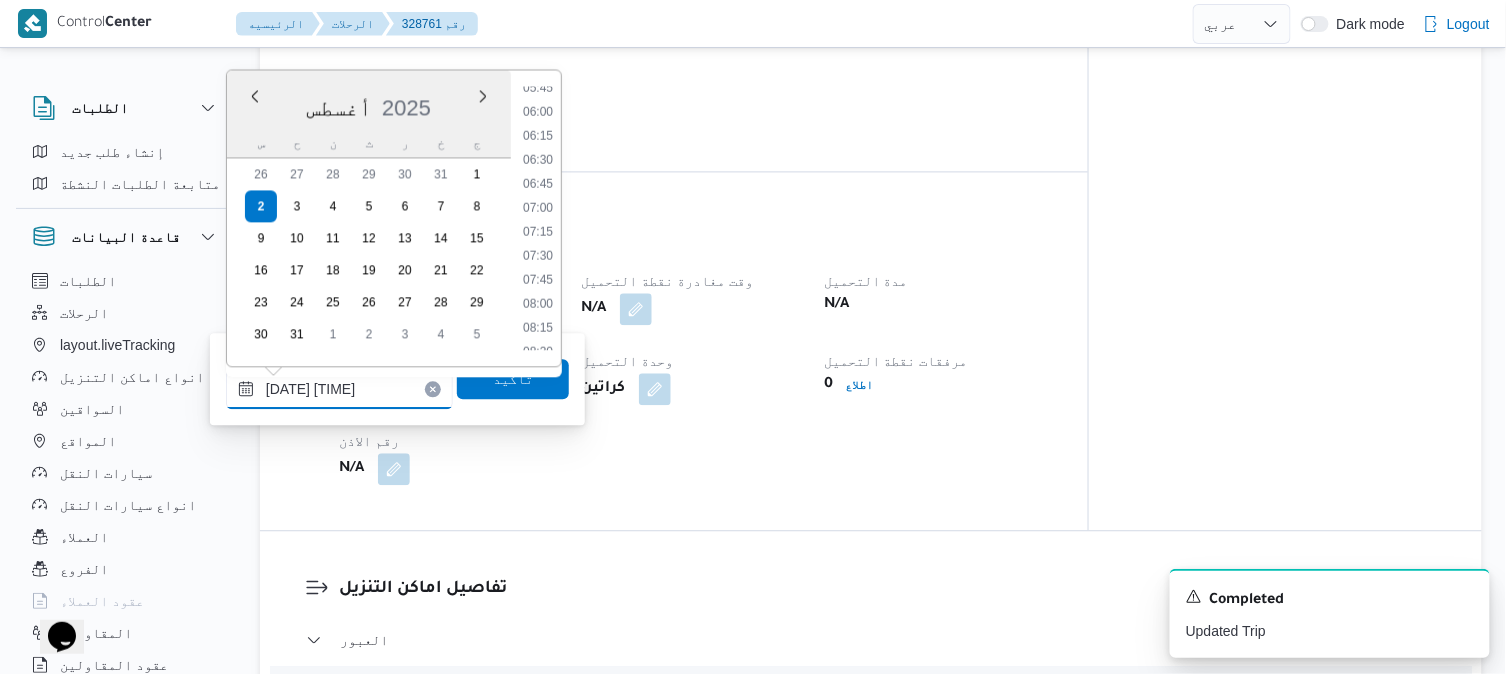 type on "٠٢/٠٨/٢٠٢٥ ٠٧:35" 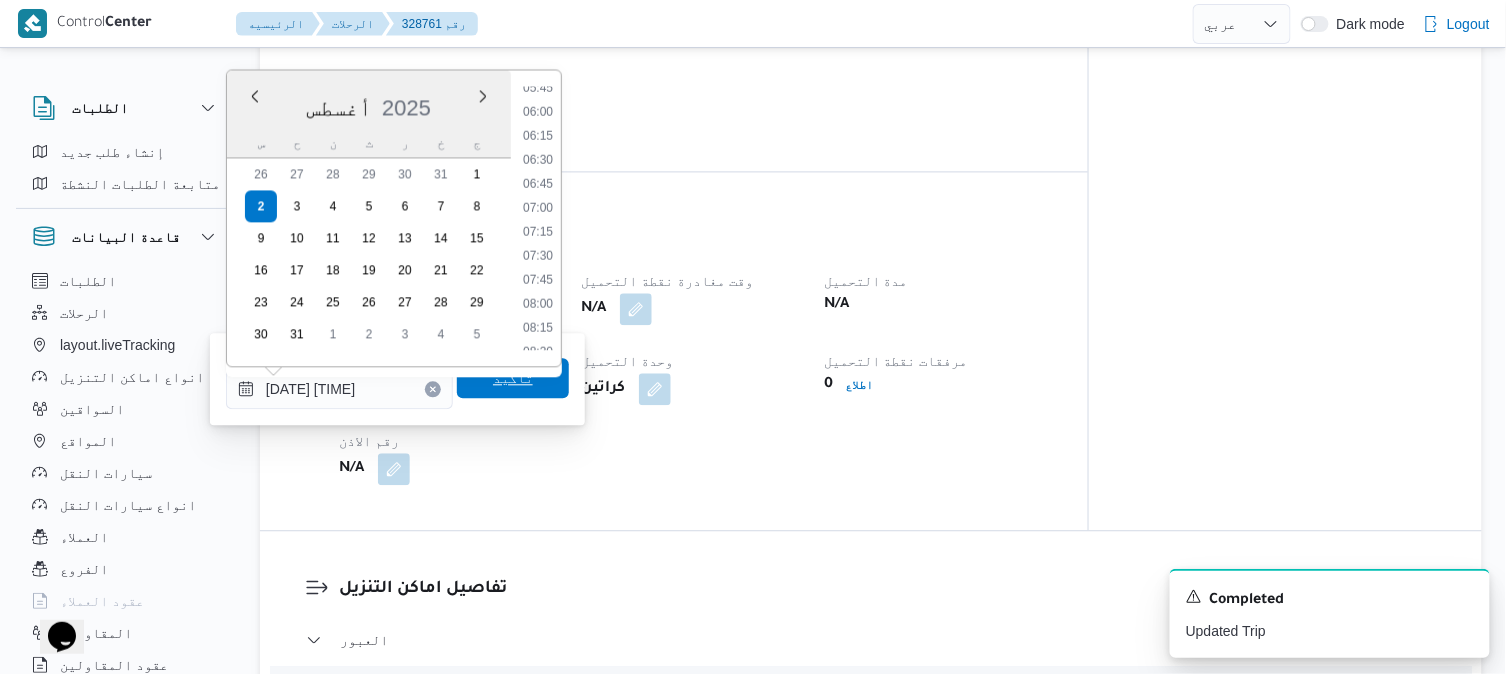 click on "تاكيد" at bounding box center [513, 378] 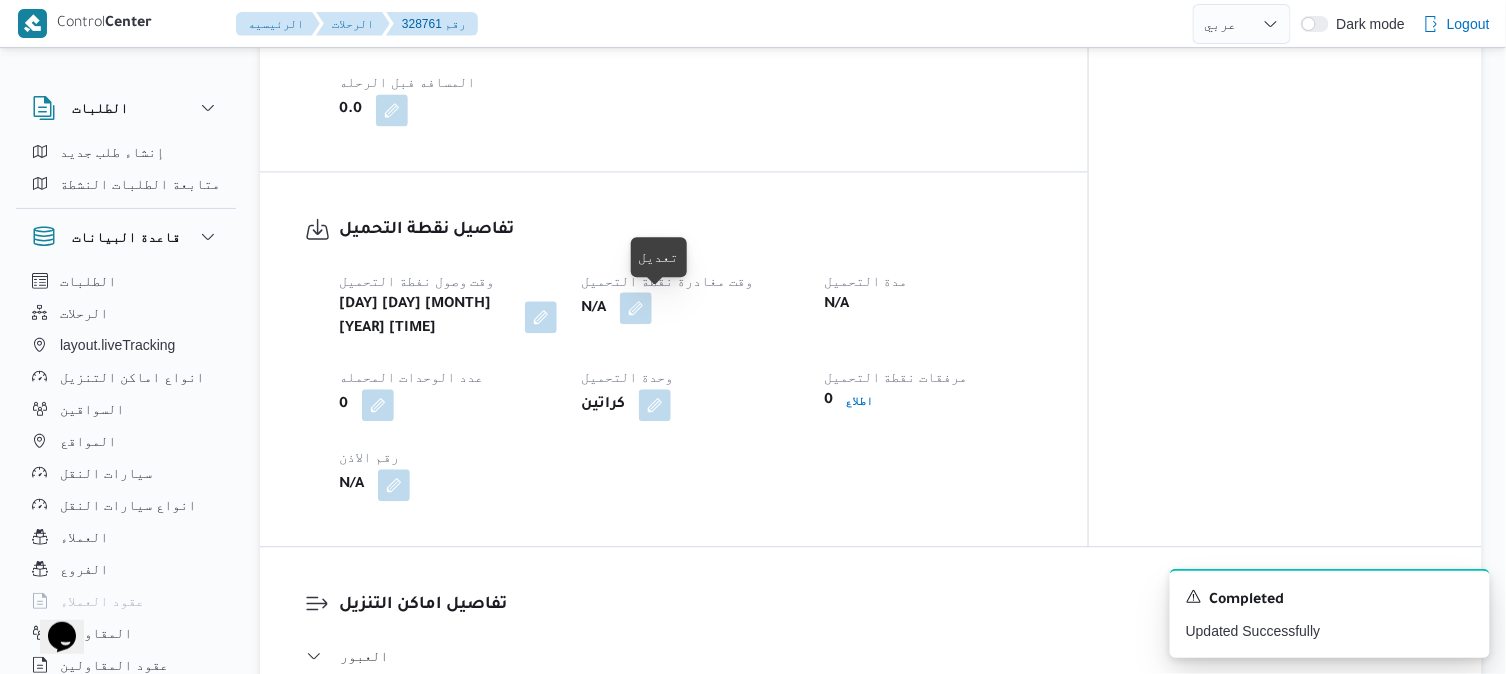 click at bounding box center (636, 308) 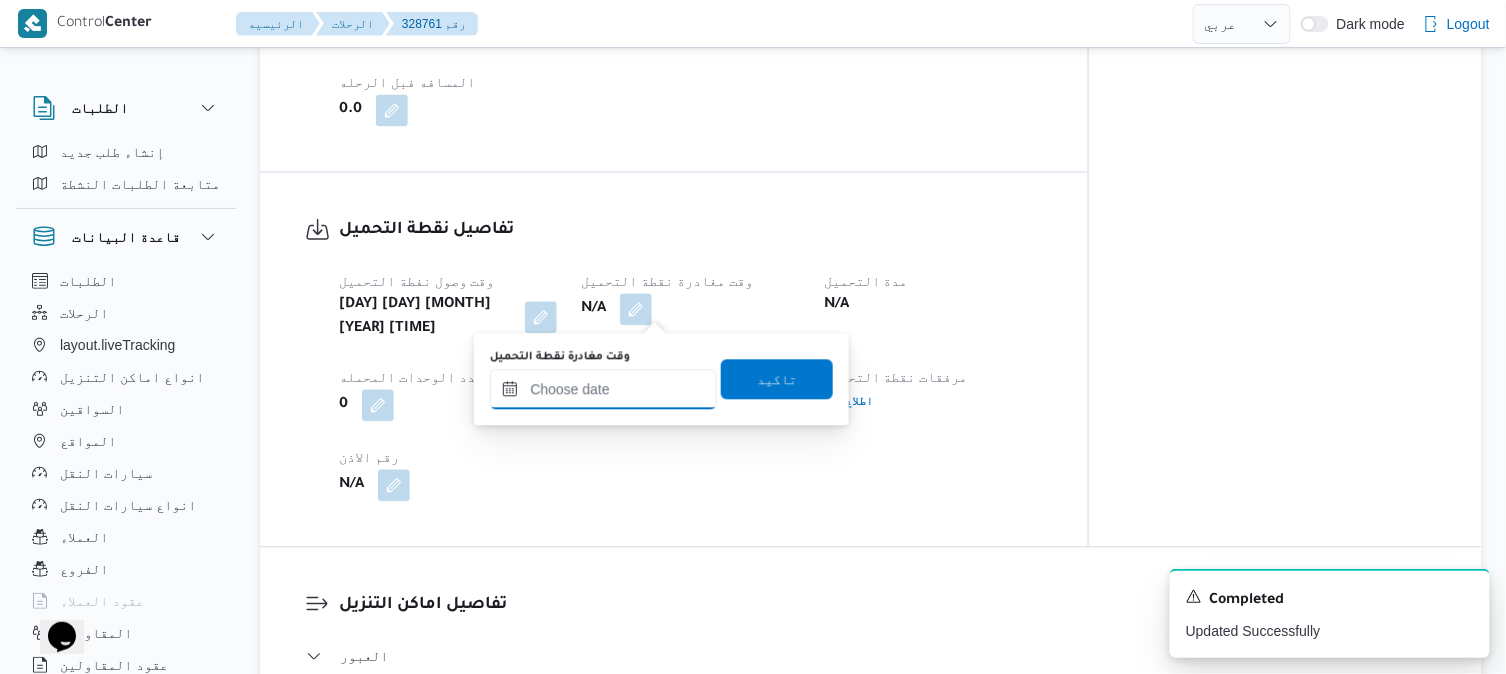 click on "وقت مغادرة نقطة التحميل" at bounding box center (603, 389) 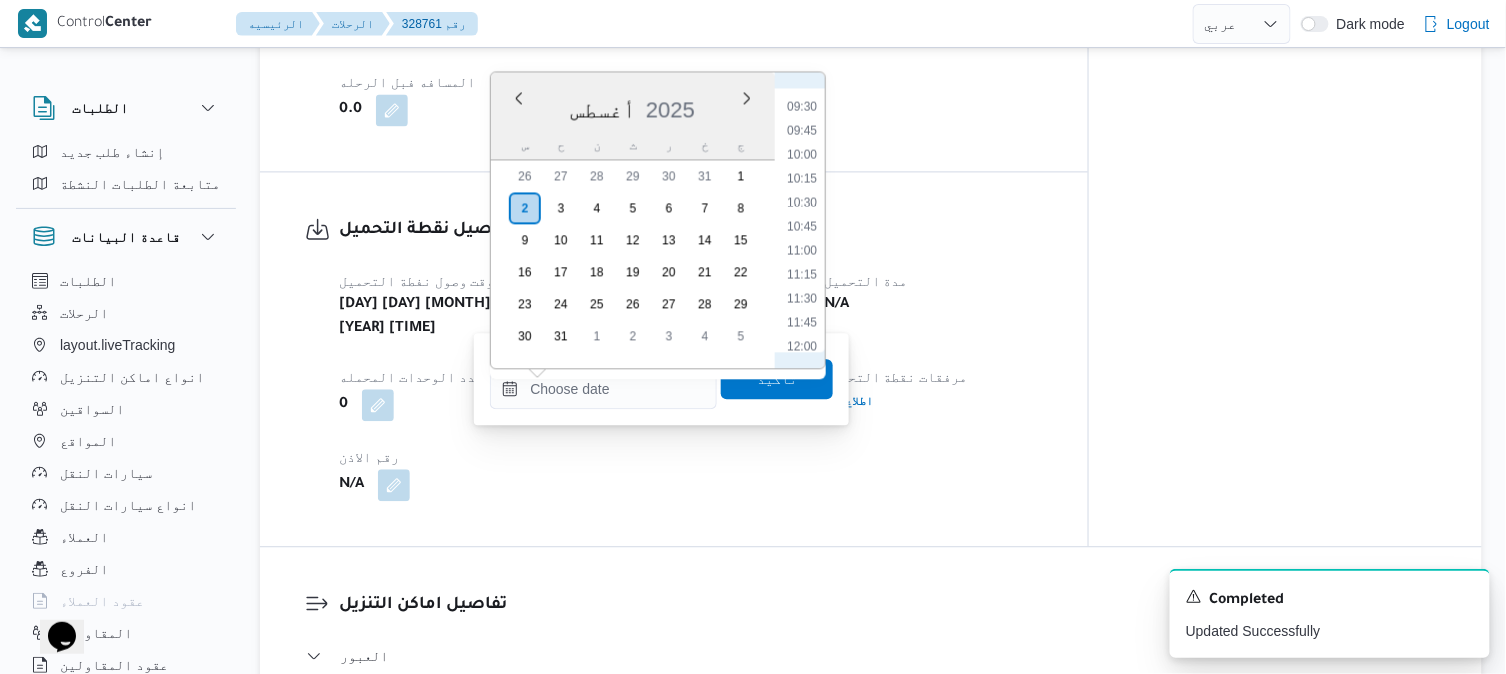 scroll, scrollTop: 867, scrollLeft: 0, axis: vertical 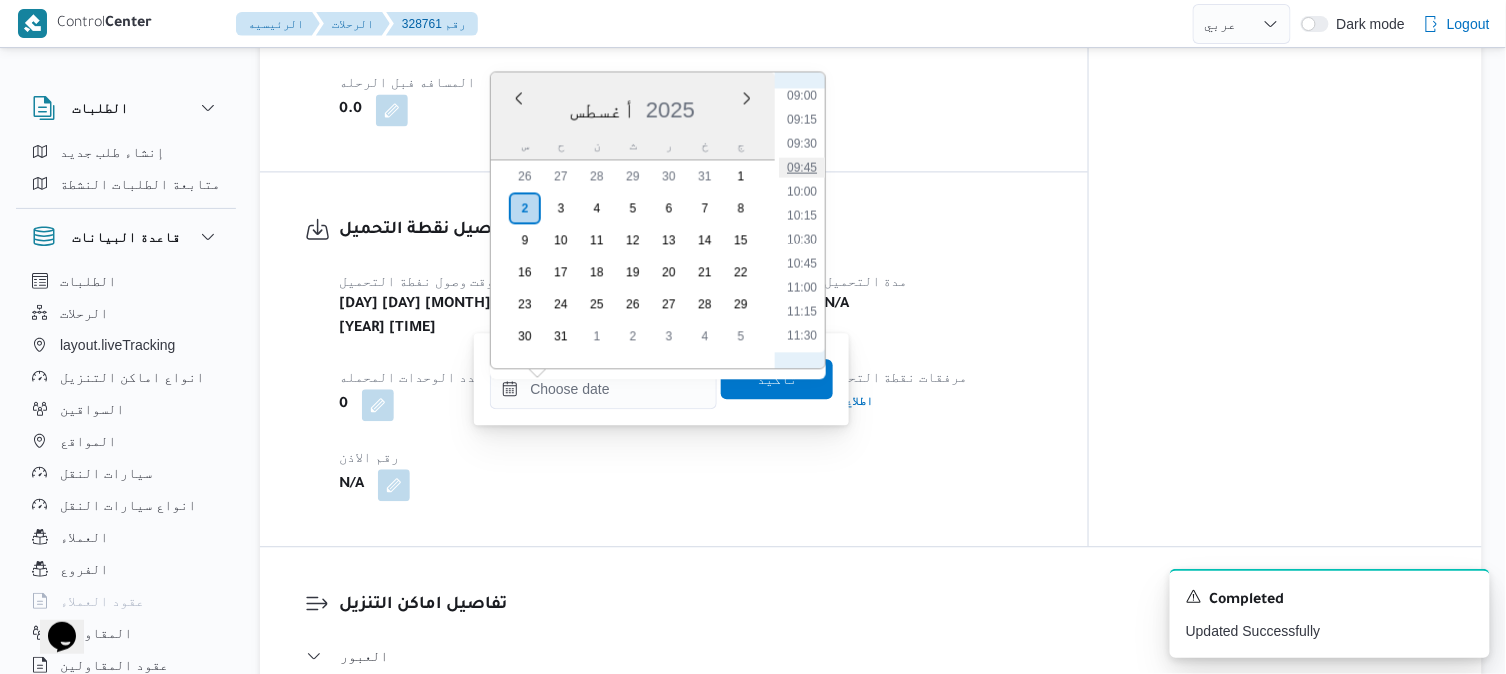 click on "09:45" at bounding box center (802, 167) 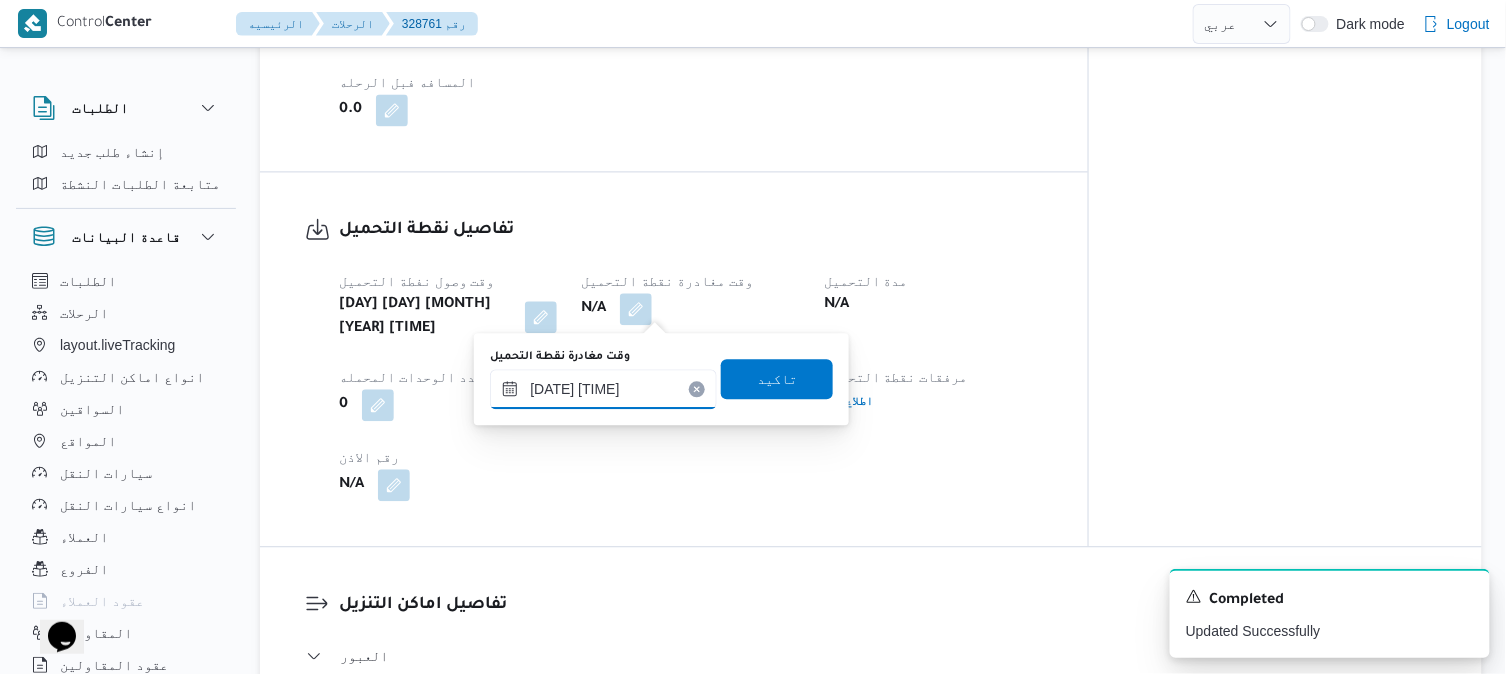 click on "٠٢/٠٨/٢٠٢٥ ٠٩:٤٥" at bounding box center (603, 389) 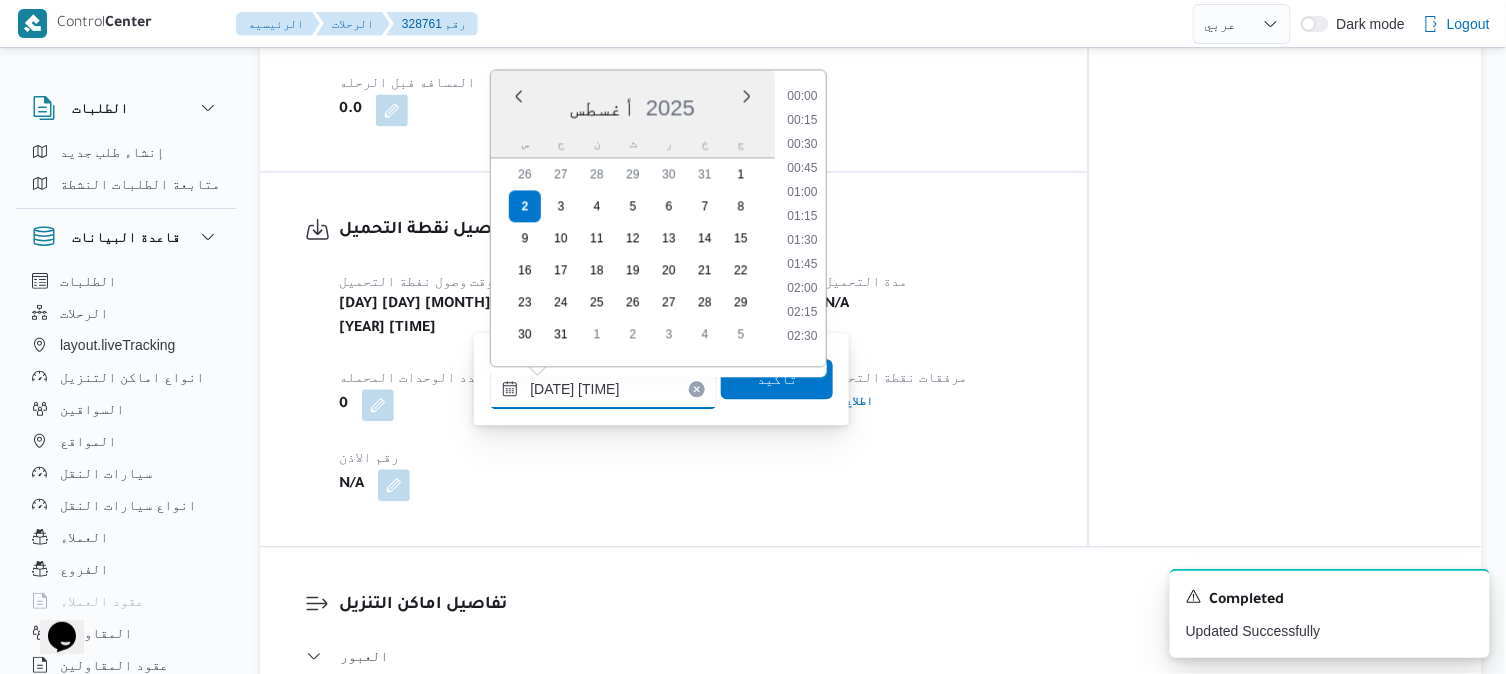 scroll, scrollTop: 801, scrollLeft: 0, axis: vertical 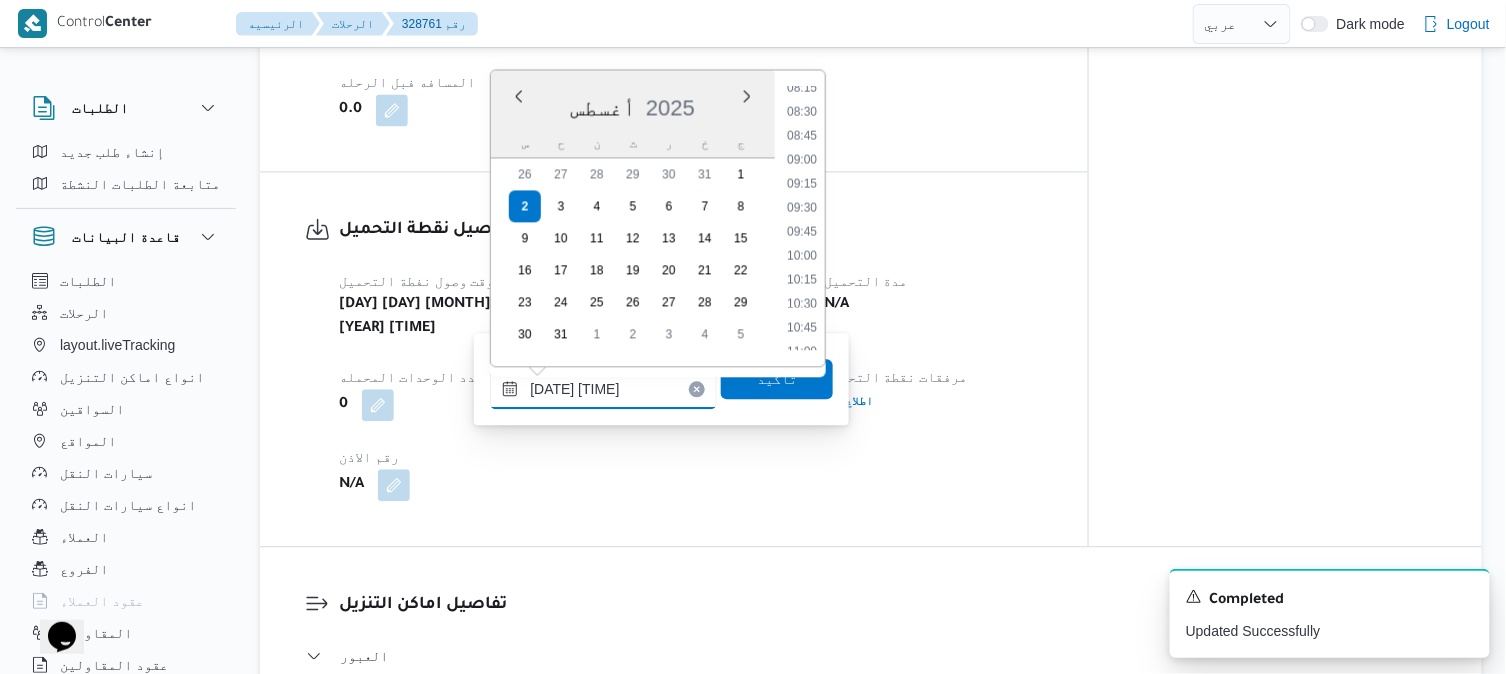 type on "٠٢/٠٨/٢٠٢٥ ٠٩:39" 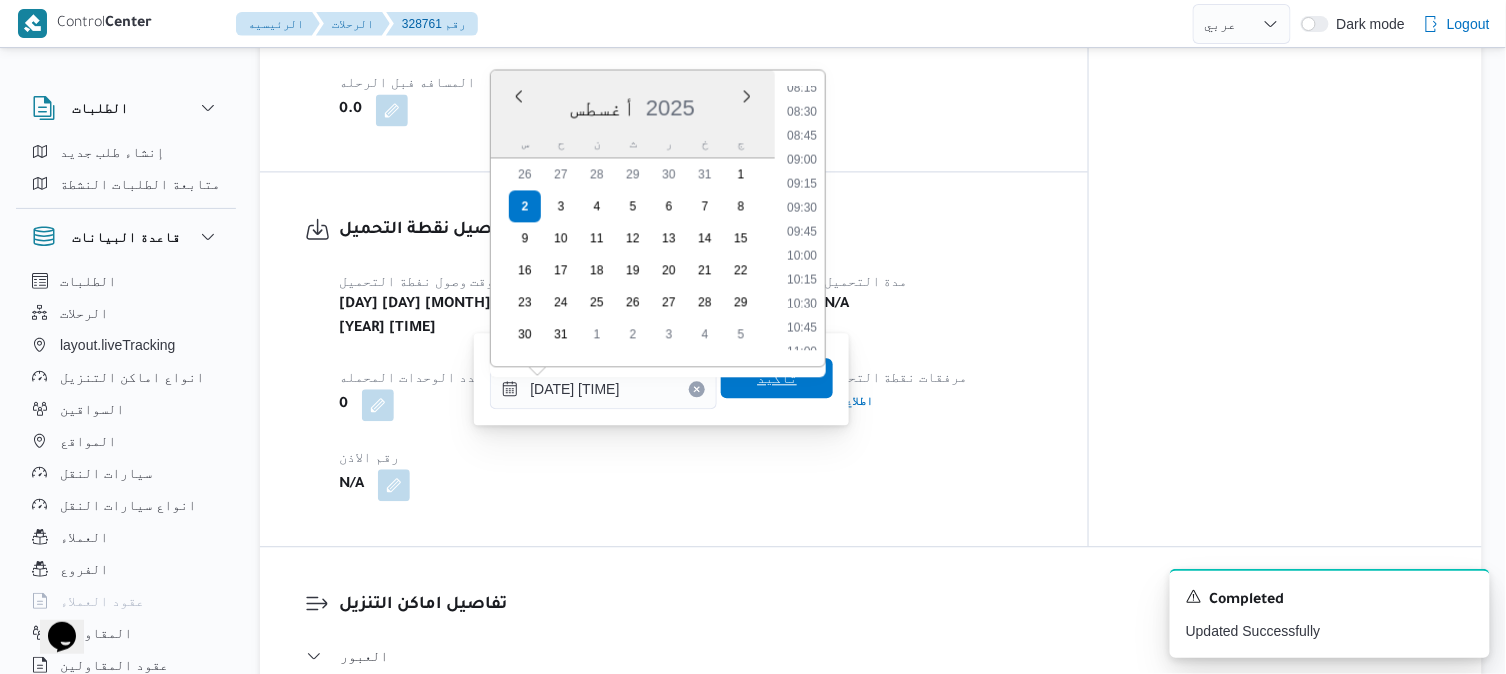 click on "تاكيد" at bounding box center (777, 378) 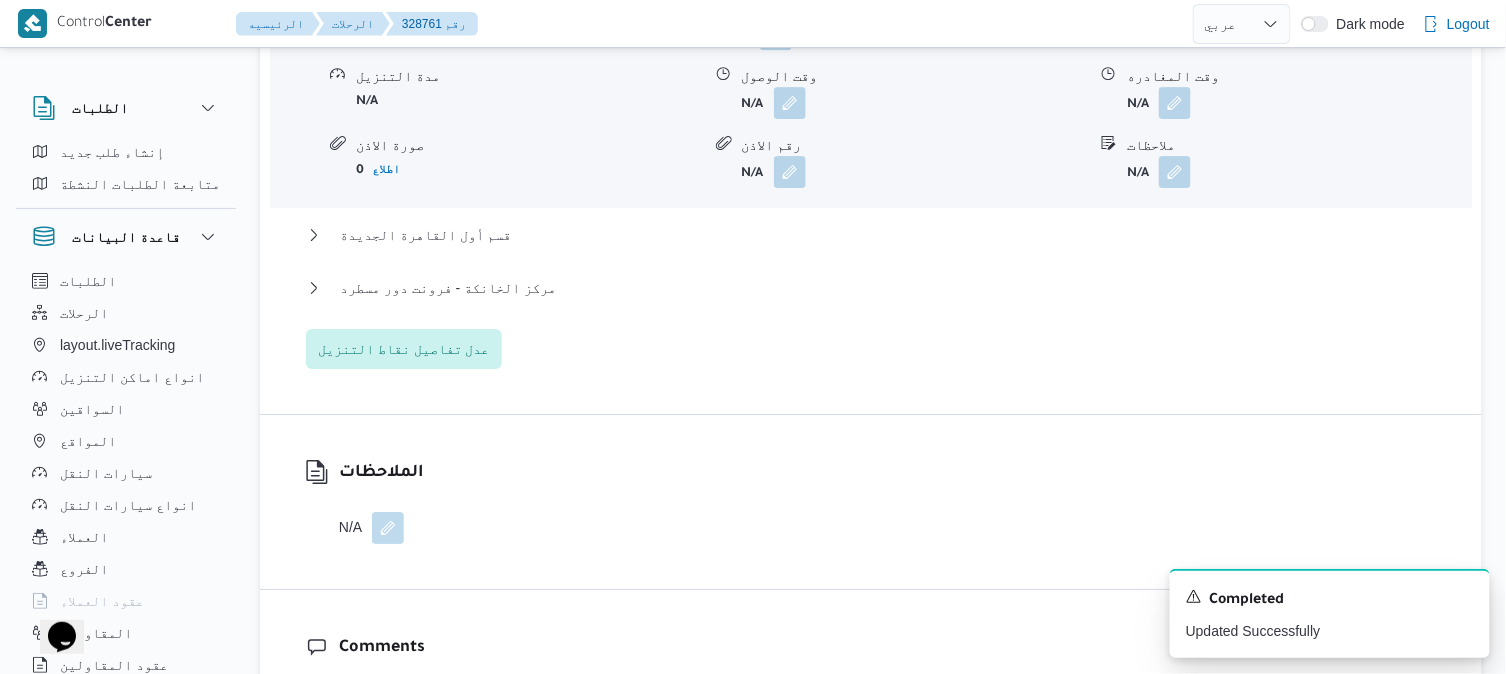 scroll, scrollTop: 1911, scrollLeft: 0, axis: vertical 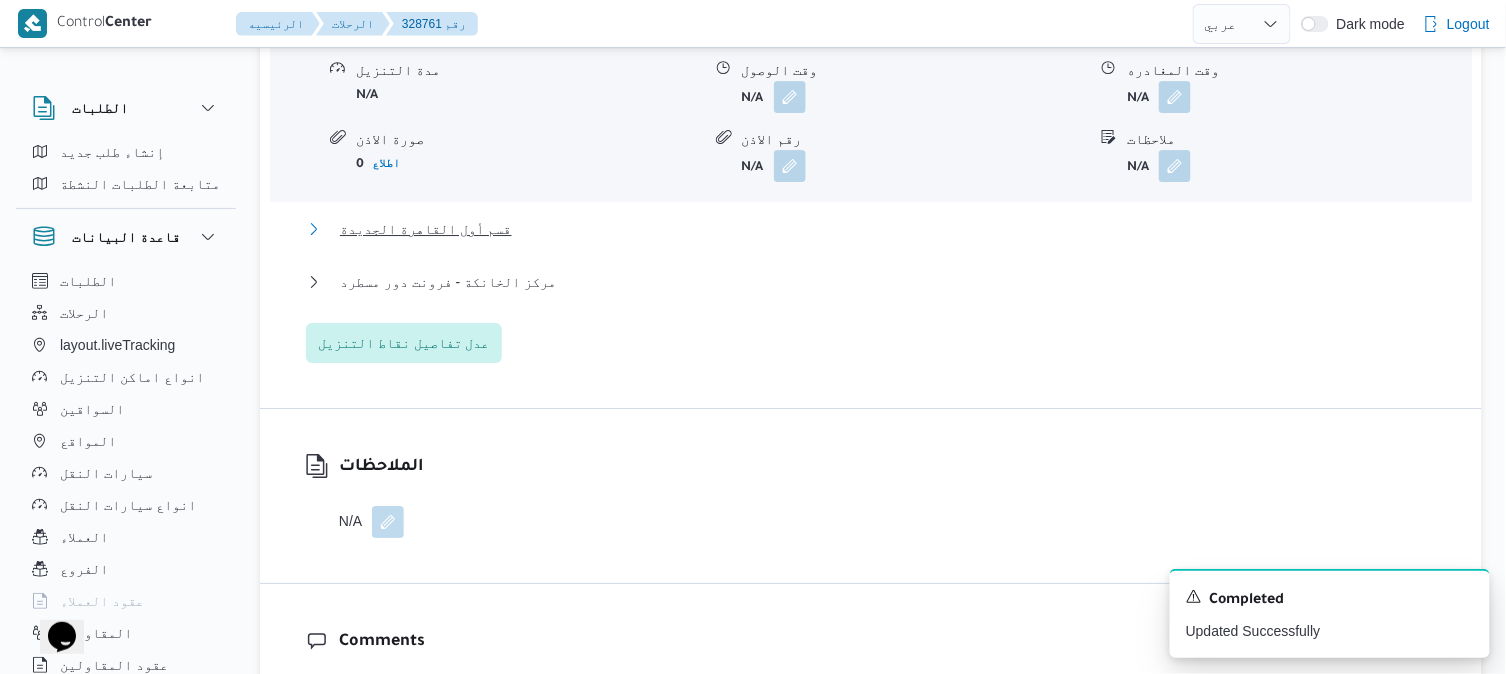 click on "قسم أول القاهرة الجديدة" at bounding box center (871, 229) 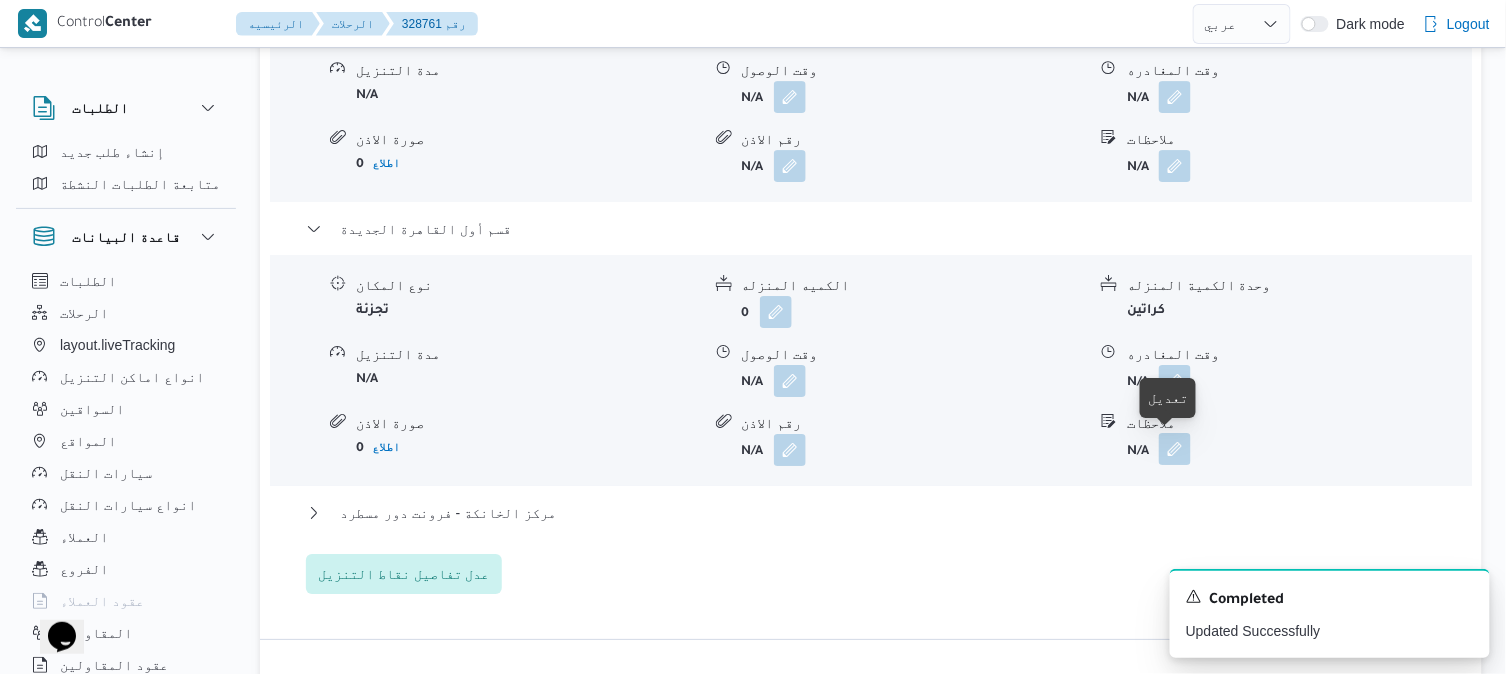 click at bounding box center (1175, 449) 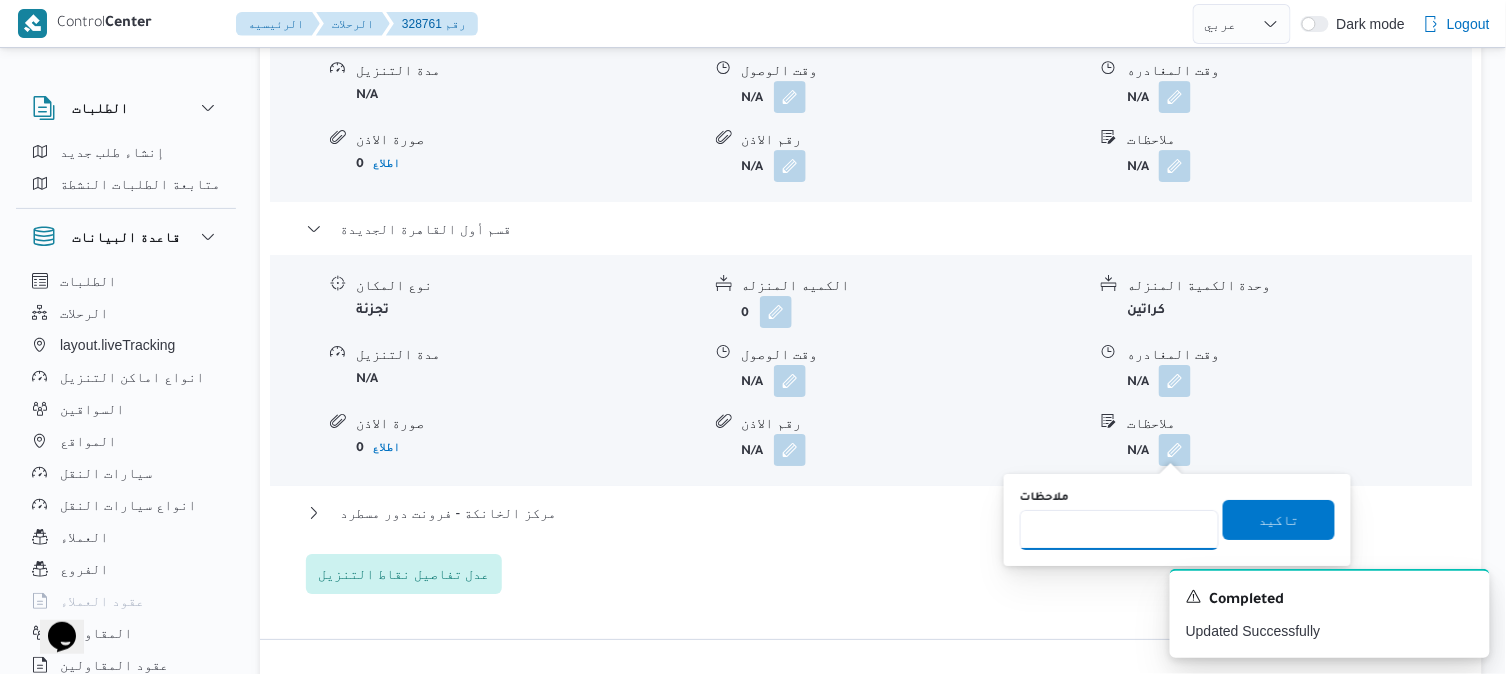 click on "ملاحظات" at bounding box center [1119, 530] 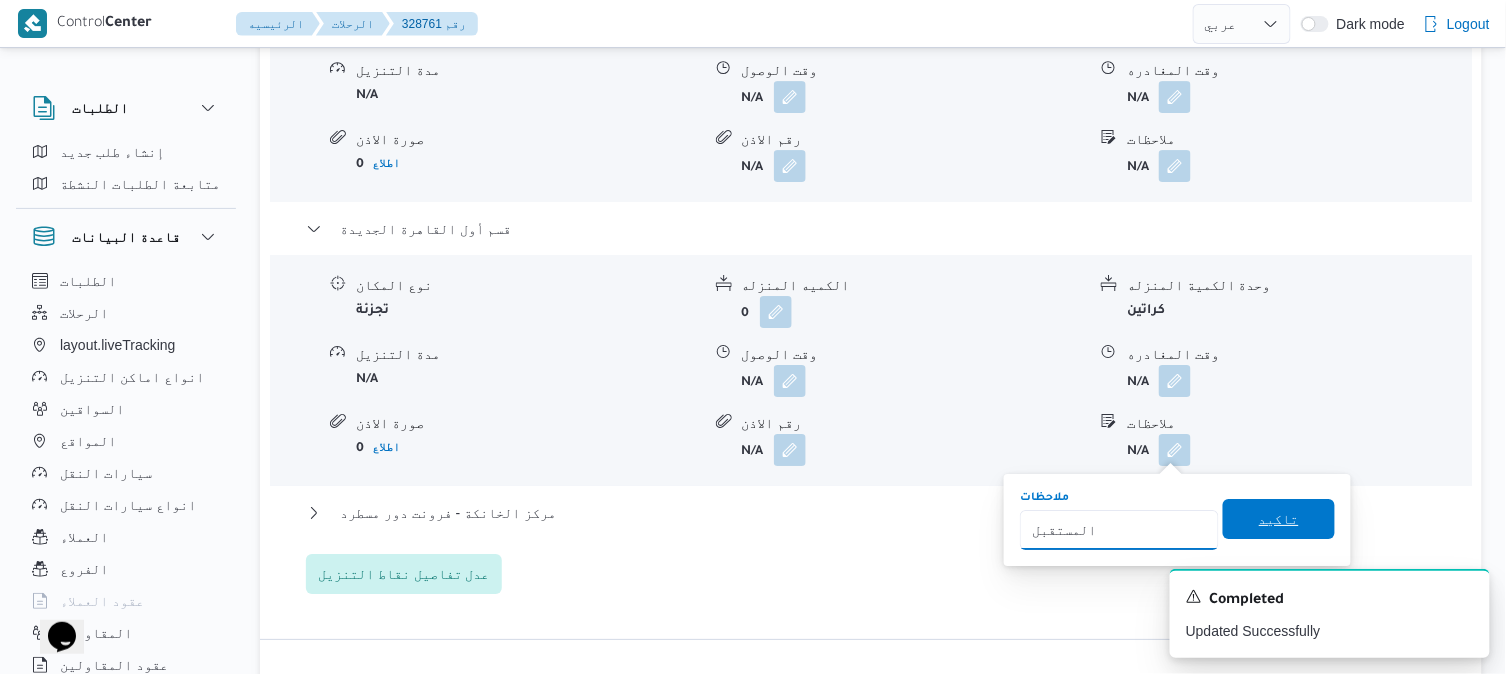 type on "المستقبل" 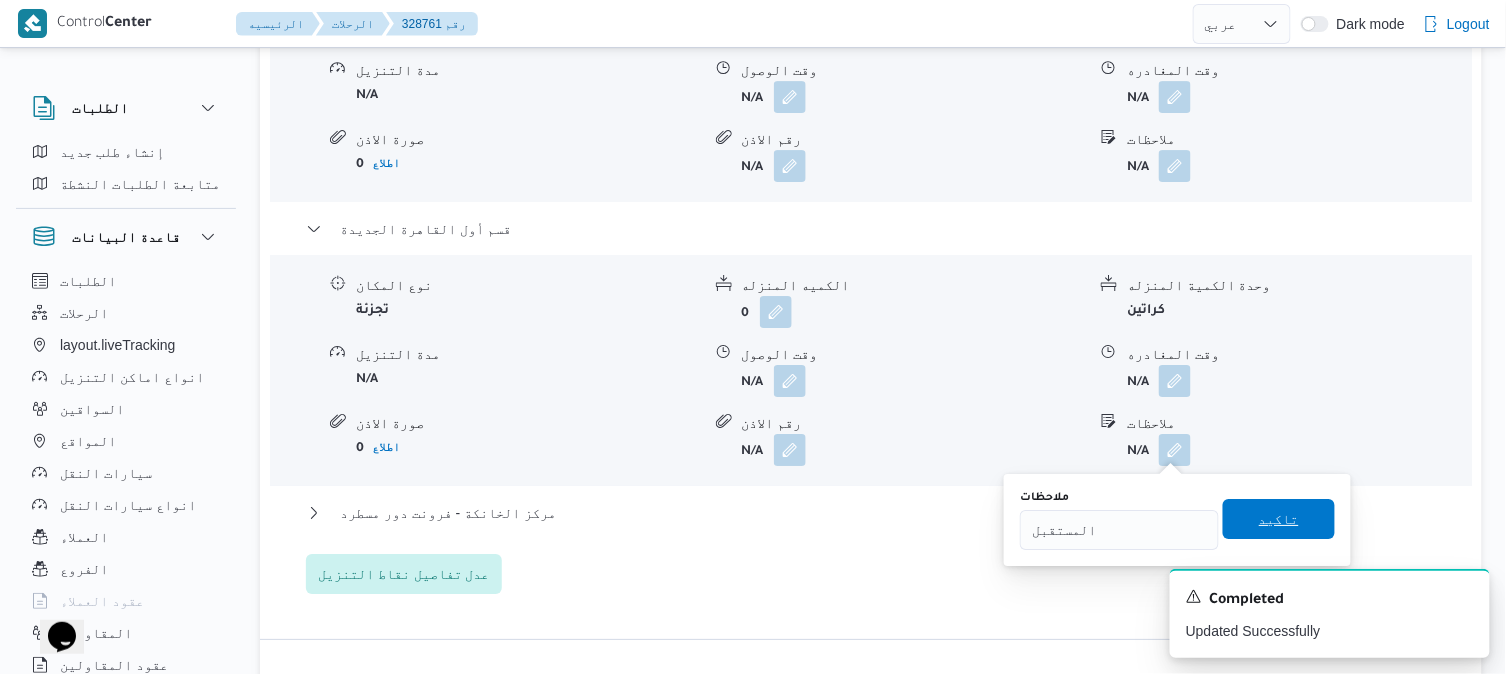 click on "تاكيد" at bounding box center [1279, 519] 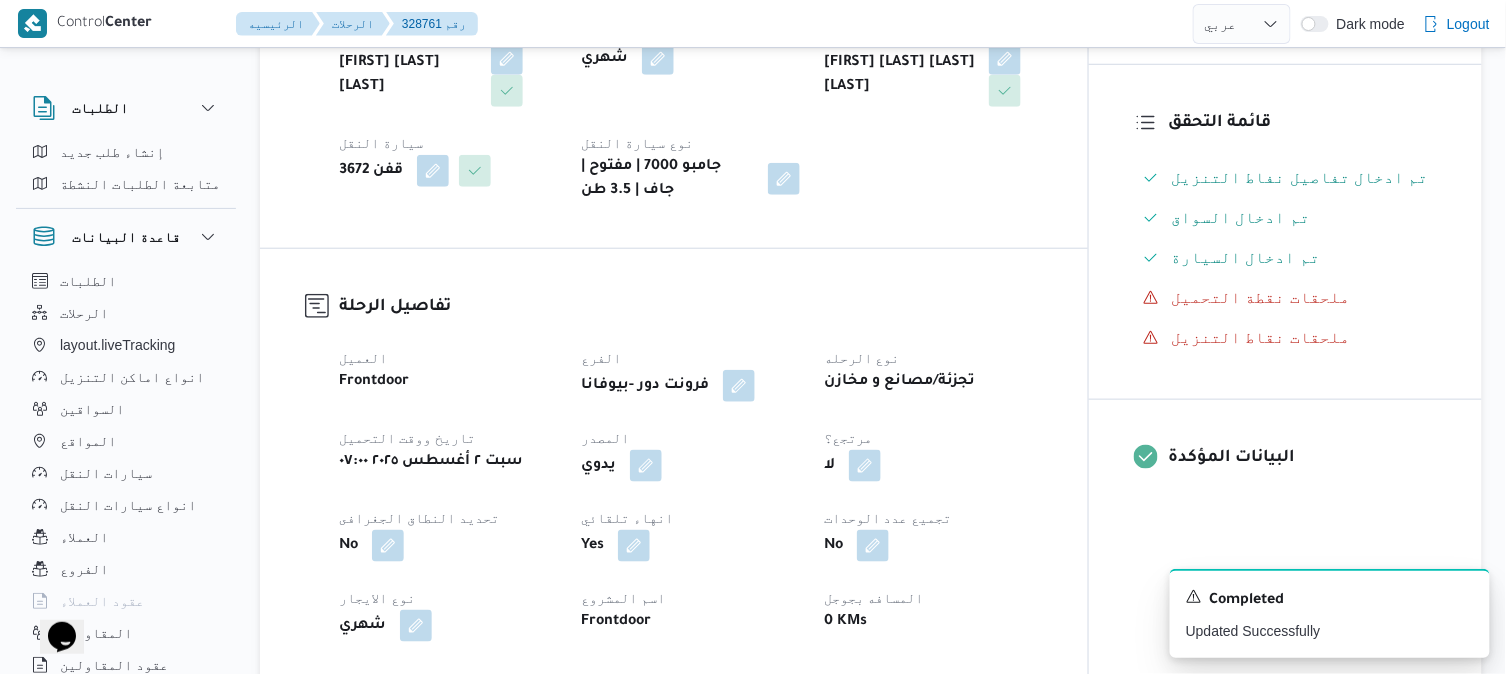 scroll, scrollTop: 400, scrollLeft: 0, axis: vertical 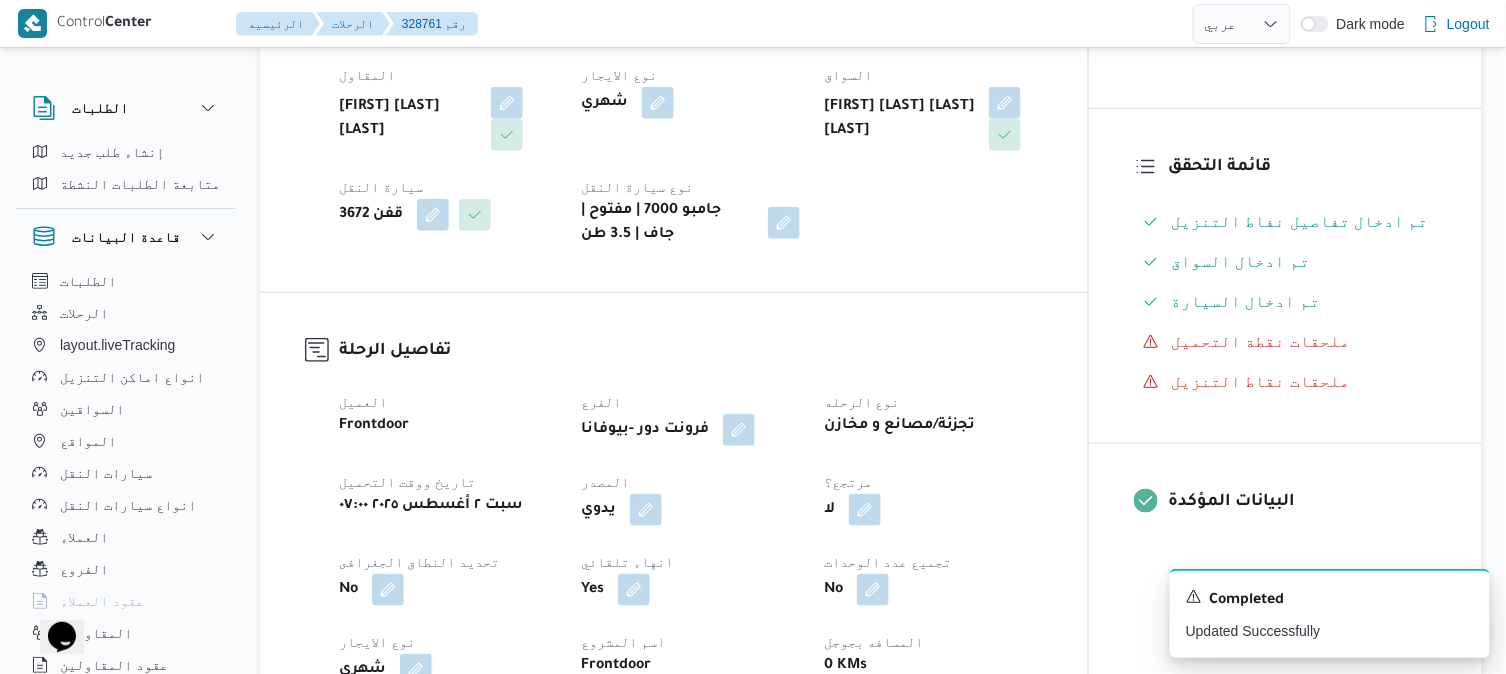 select on "ar" 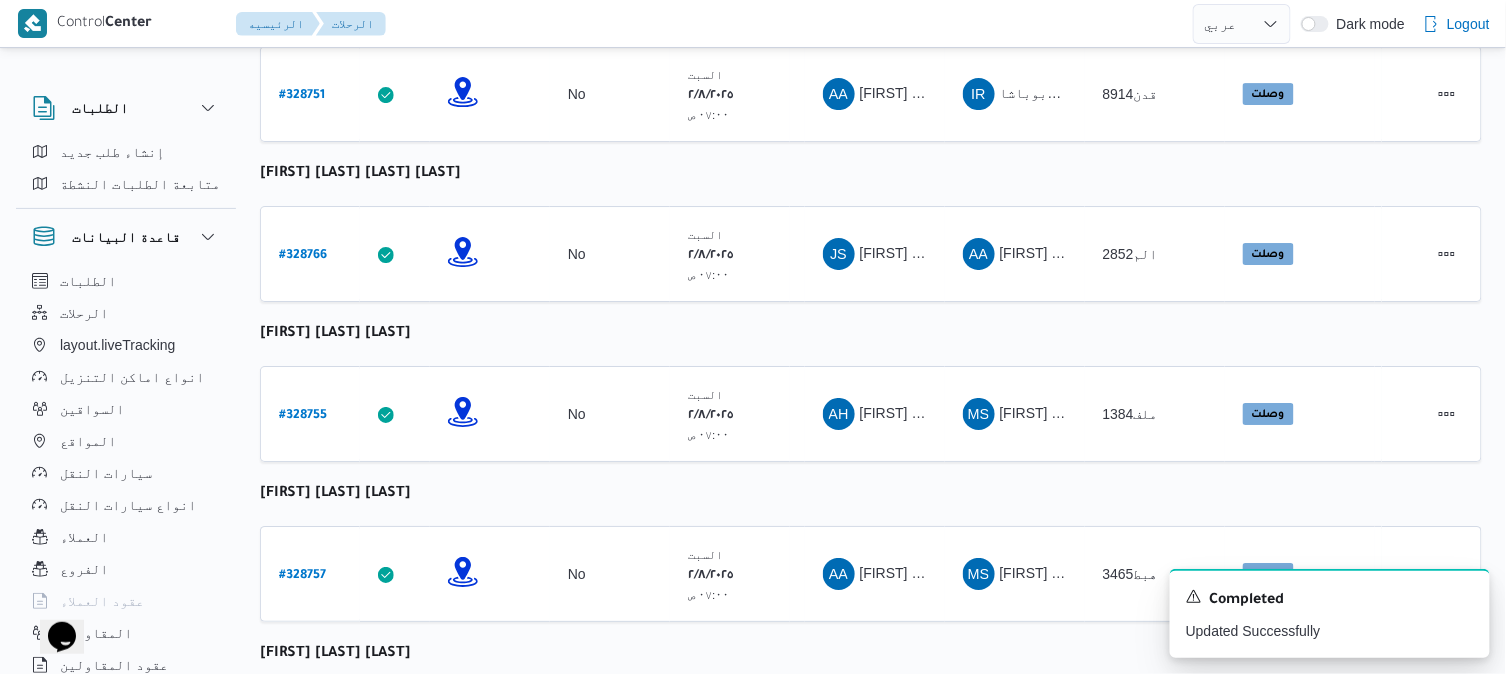 scroll, scrollTop: 2648, scrollLeft: 0, axis: vertical 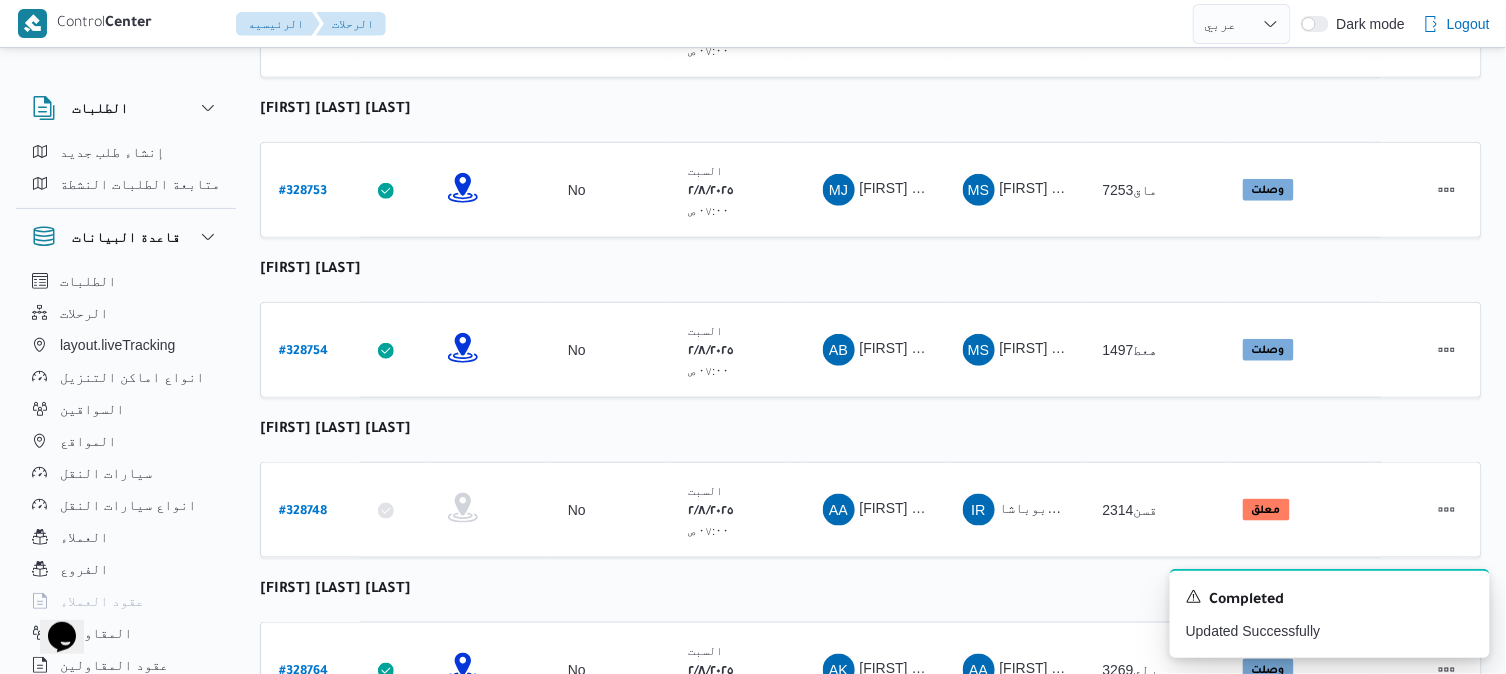click on "رقم الرحلة Click to sort in ascending order تطبيق السائق Click to sort in ascending order تحديد النطاق الجغرافى Click to sort in ascending order تجميع عدد الوحدات وقت التحميل Click to sort in ascending order العميل Click to sort in ascending order نقاط الرحلة السواق Click to sort in ascending order المقاول Click to sort in ascending order سيارة النقل Click to sort in ascending order الحاله Click to sort in ascending order المنصه Click to sort in ascending order Actions عبدالله فتحي عبدربه رسلان  رقم الرحلة # 328756 تطبيق السائق تحديد النطاق الجغرافى تجميع عدد الوحدات No وقت التحميل السبت ٢/٨/٢٠٢٥ ٠٧:٠٠ ص   العميل Frontdoor نقاط الرحلة فرونت دور -بيوفانا  ١٠:٢٦ ص قسم أول 6 أكتوبر فرونت دور مسطرد السواق AF المقاول MS Admin #" at bounding box center [871, -738] 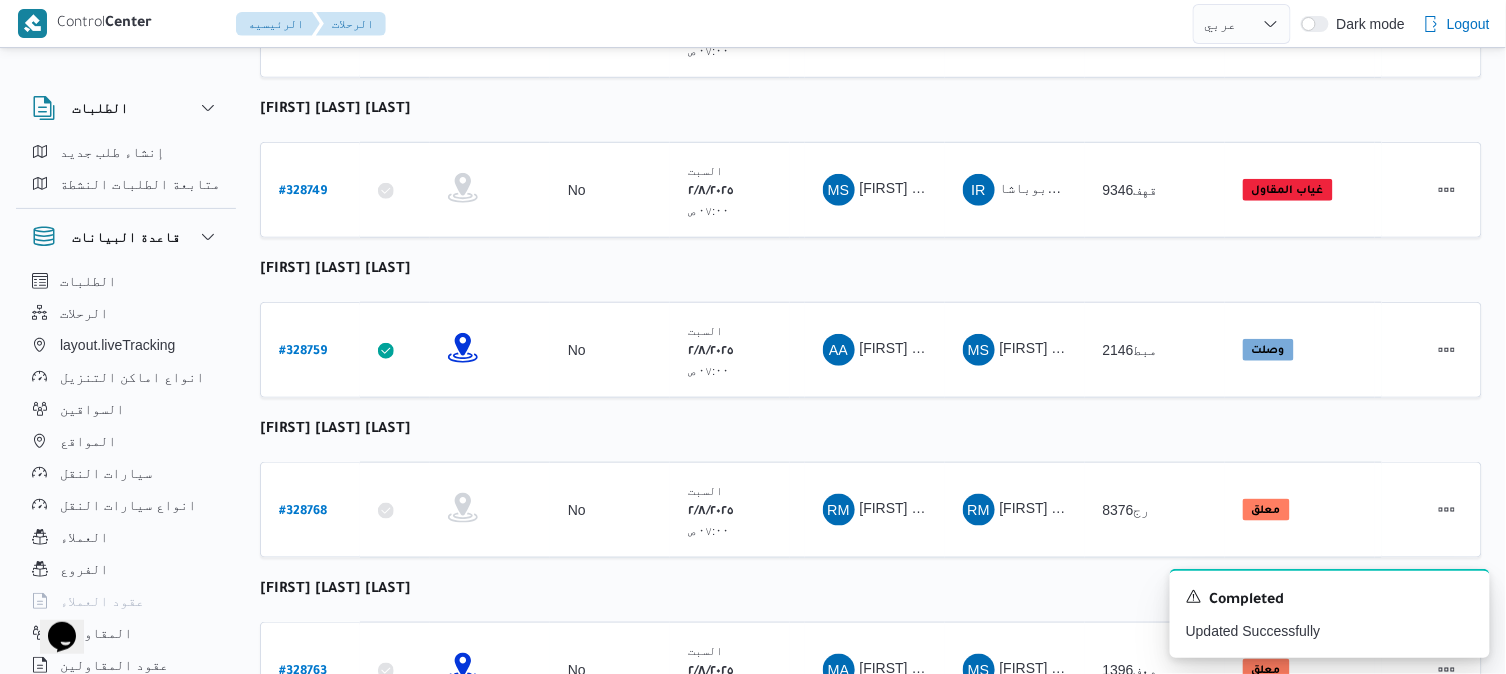 scroll, scrollTop: 382, scrollLeft: 0, axis: vertical 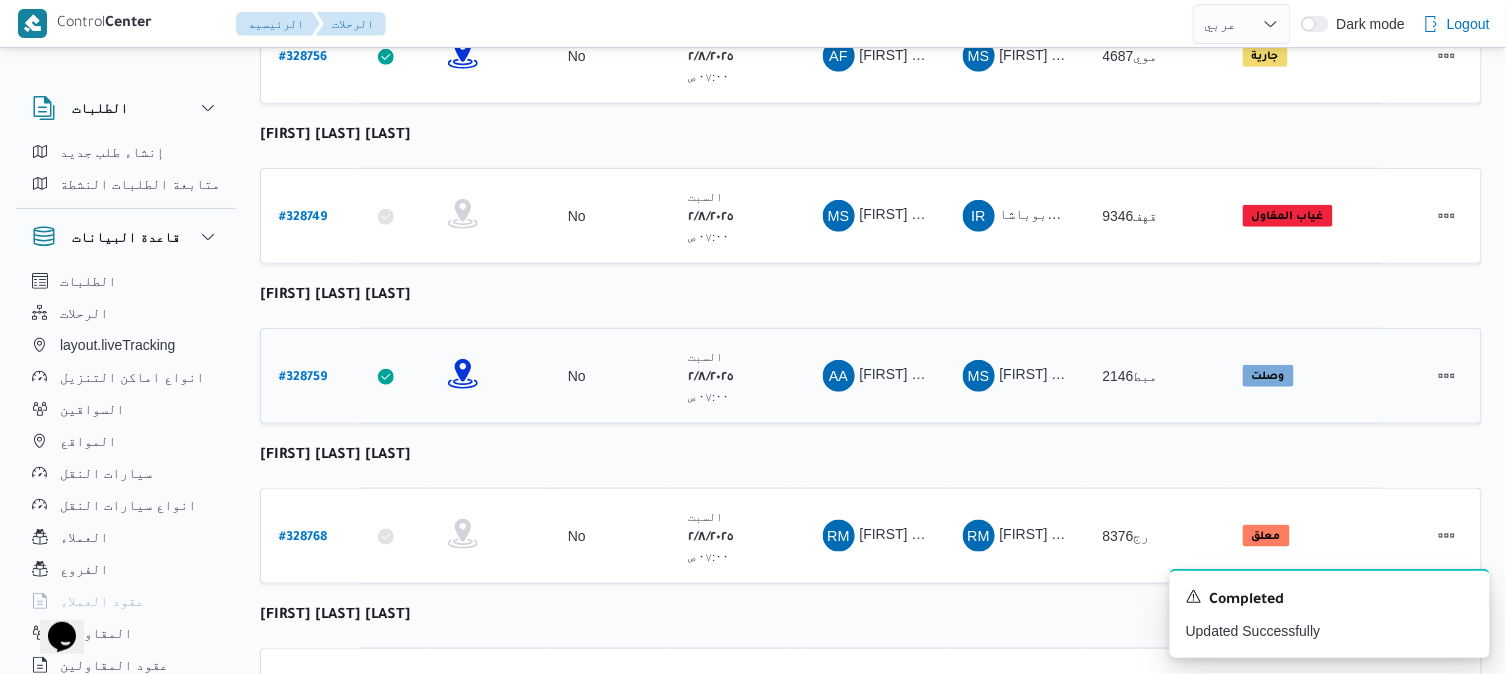 click on "# 328759" at bounding box center [303, 378] 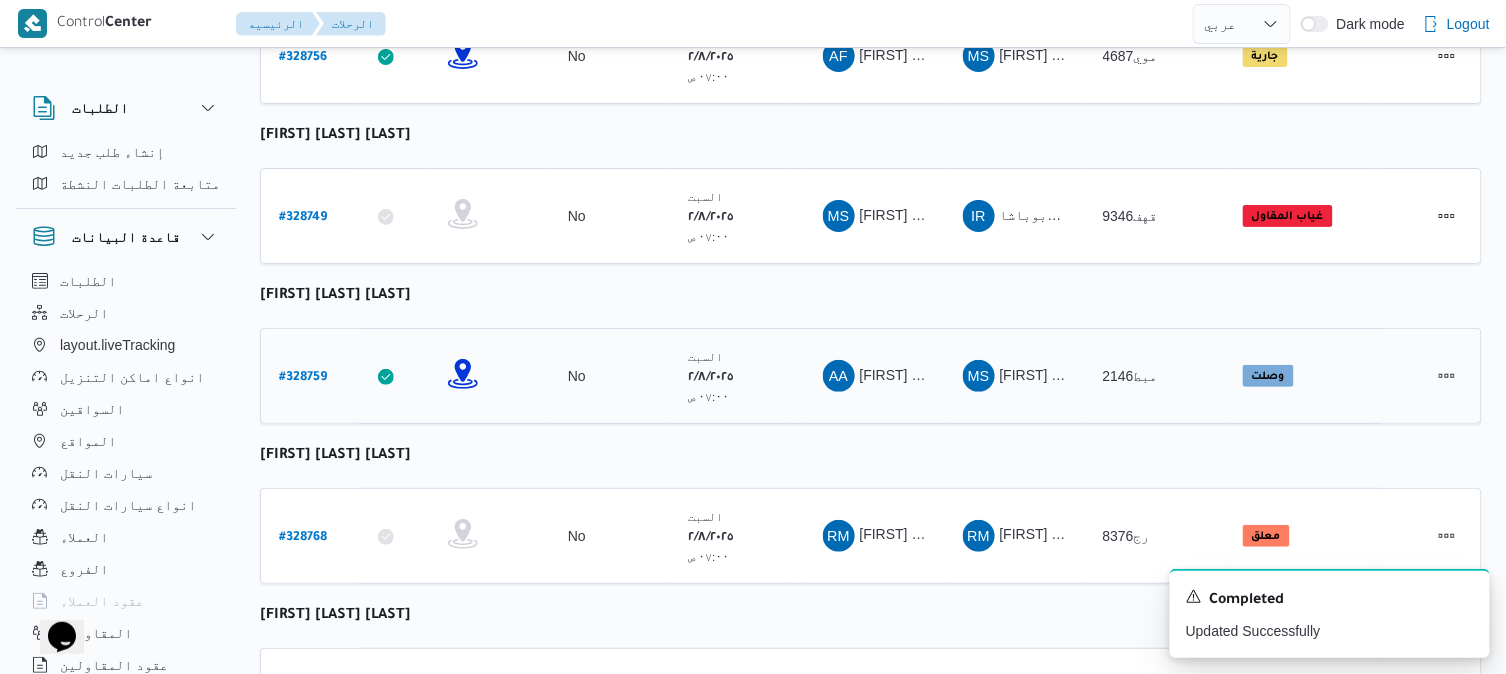 select on "ar" 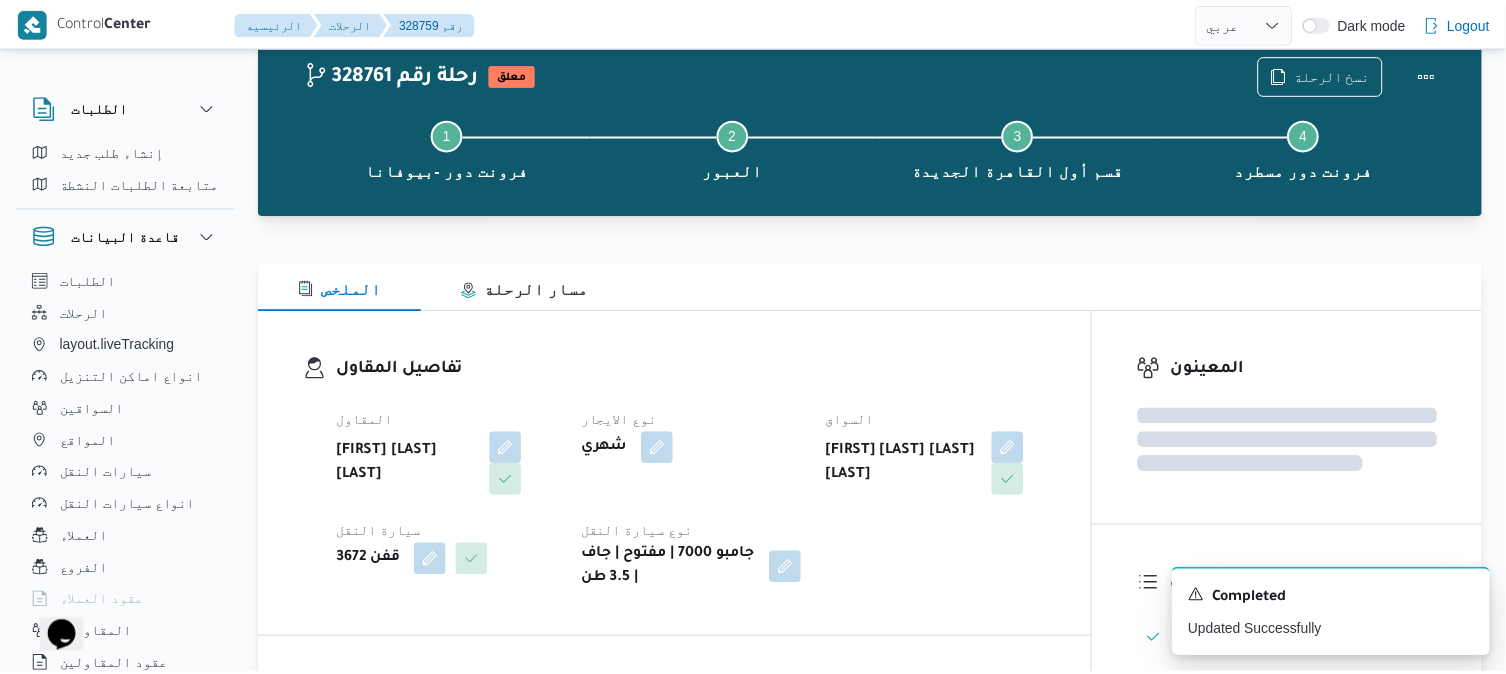 scroll, scrollTop: 382, scrollLeft: 0, axis: vertical 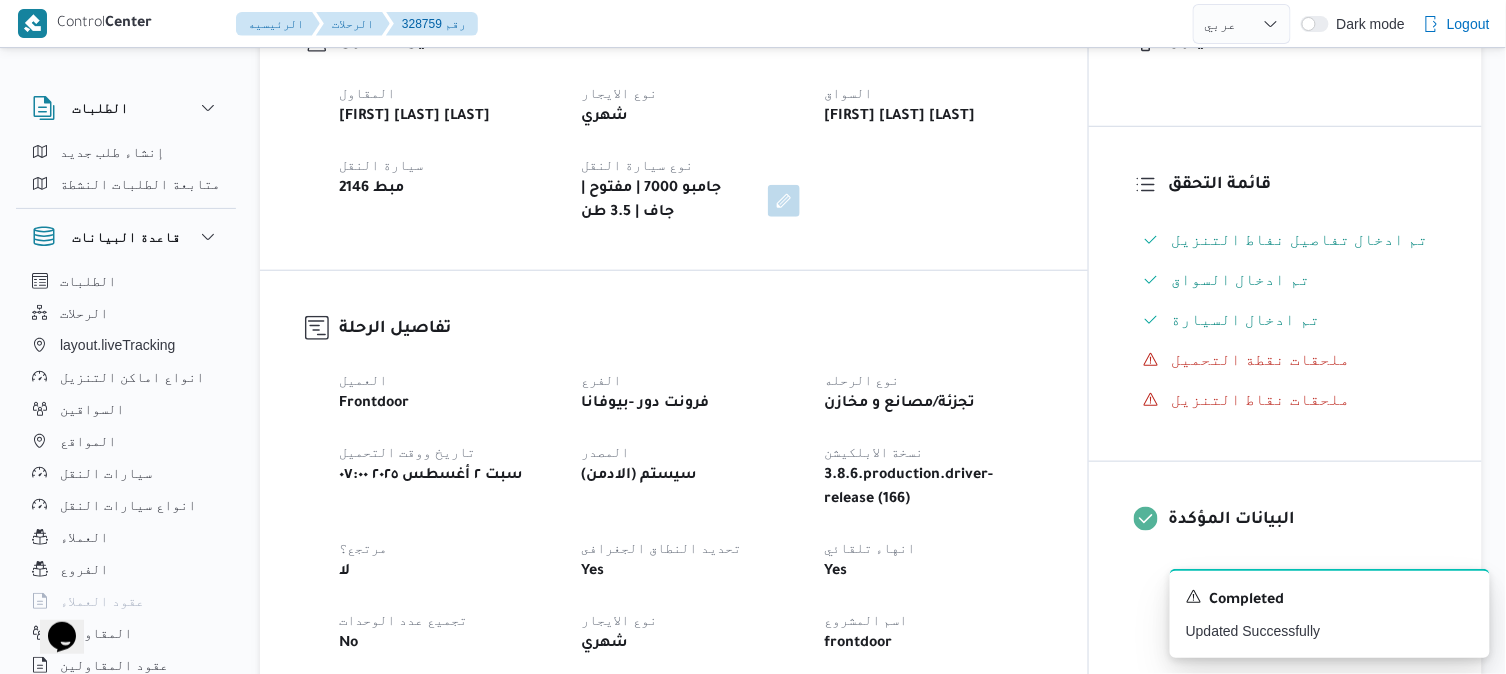 click on "المقاول محمد صلاح عبداللطيف الشريف نوع الايجار شهري السواق السيد عبدالقادر خطاب محمد سيارة النقل مبط 2146 نوع سيارة النقل جامبو 7000 | مفتوح | جاف | 3.5 طن" at bounding box center [691, 153] 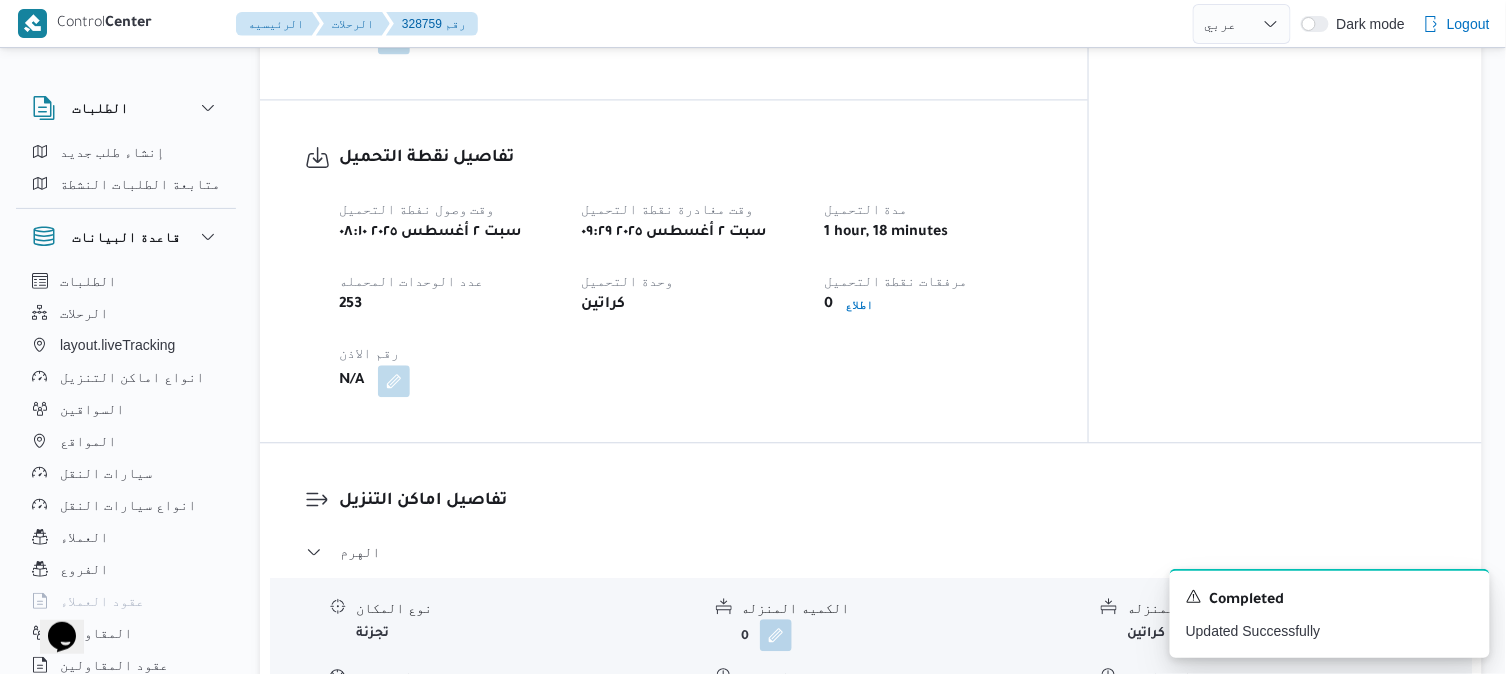 scroll, scrollTop: 1288, scrollLeft: 0, axis: vertical 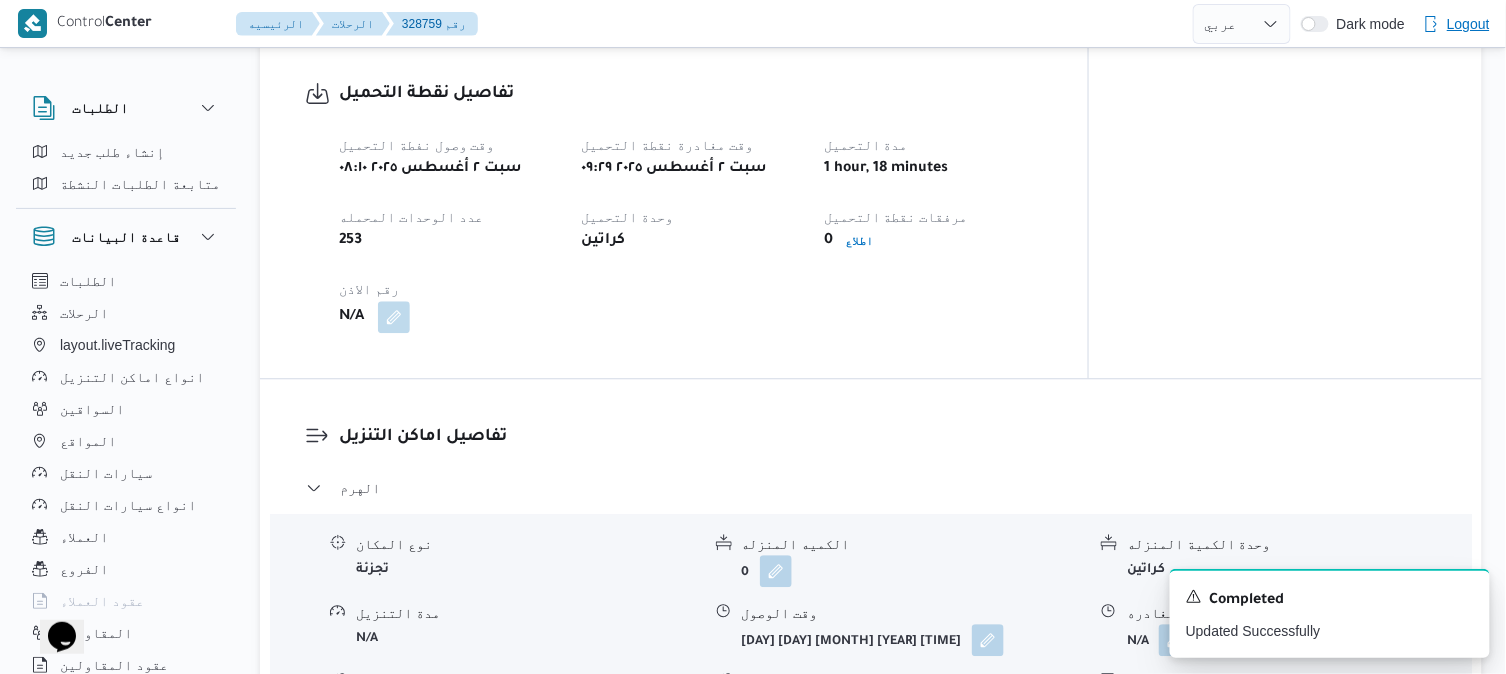 select on "ar" 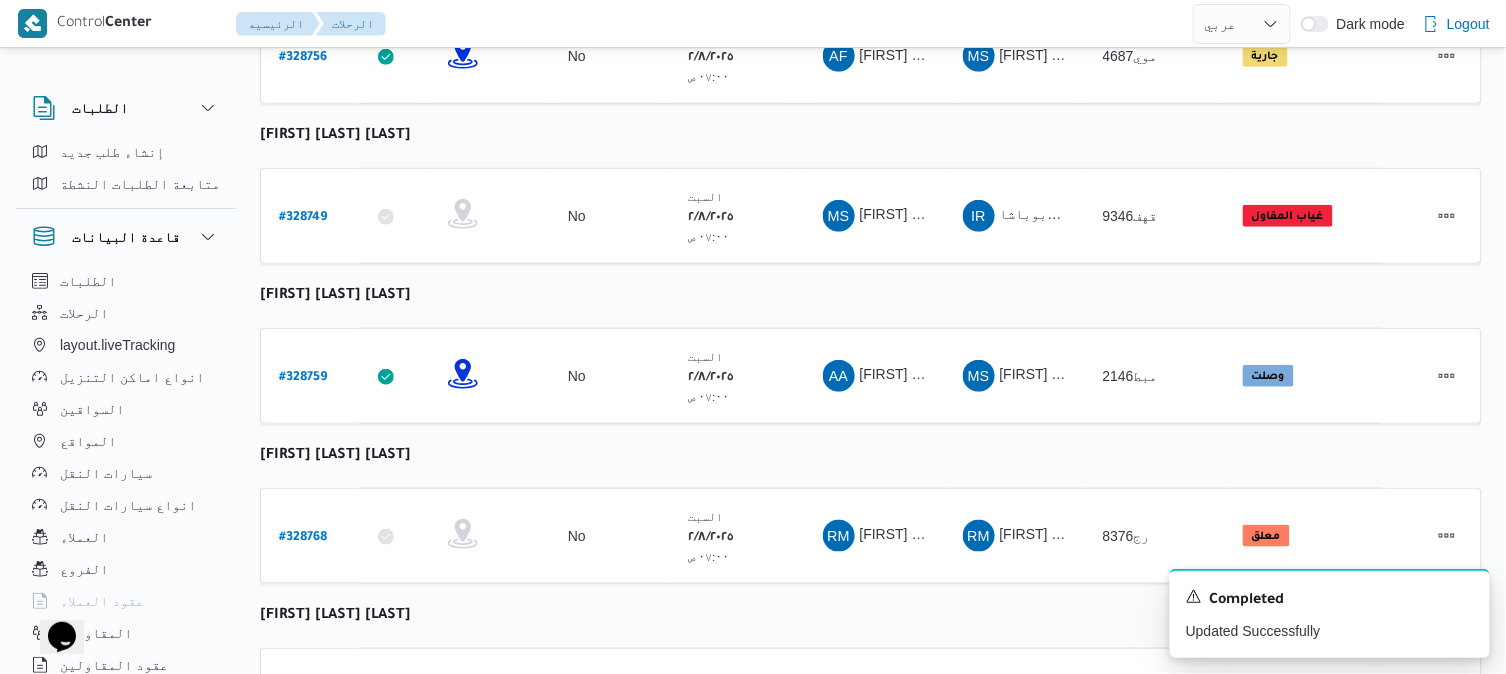 scroll, scrollTop: 423, scrollLeft: 0, axis: vertical 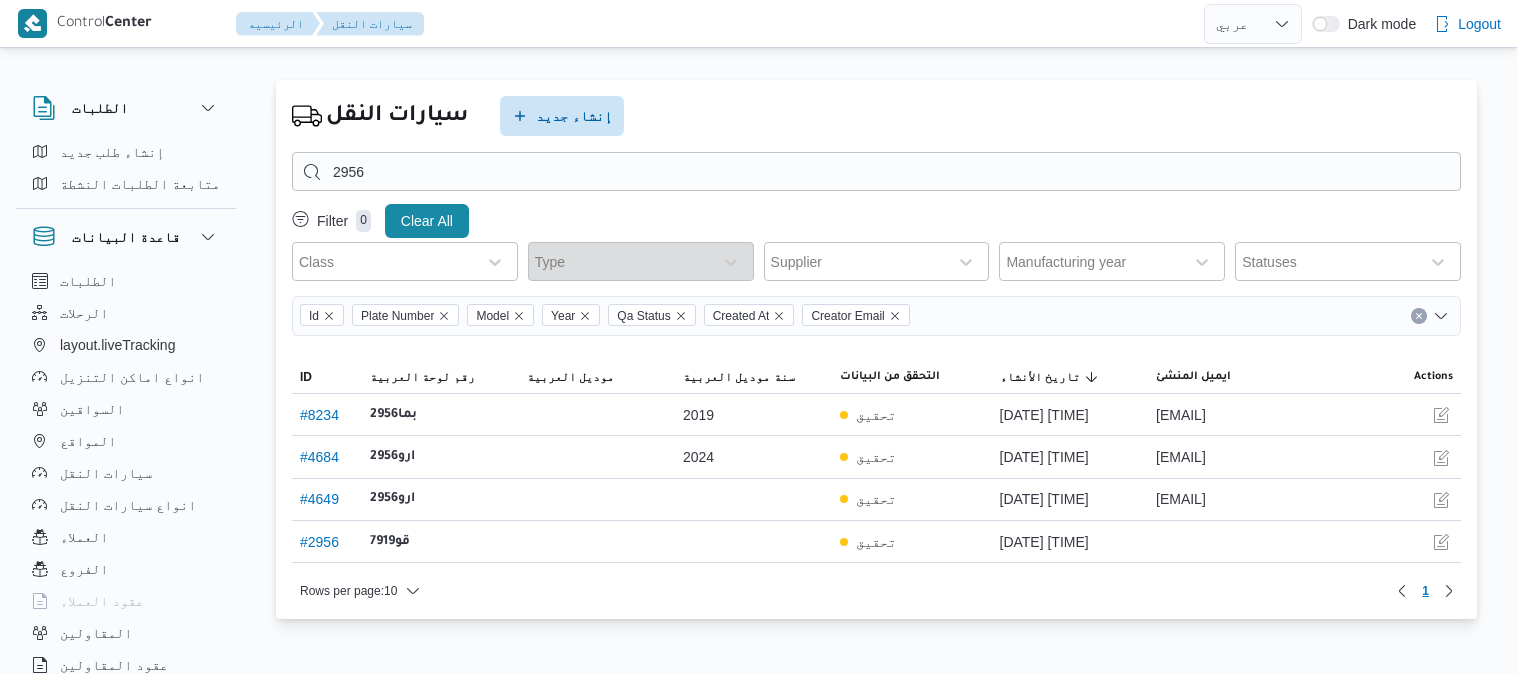select on "ar" 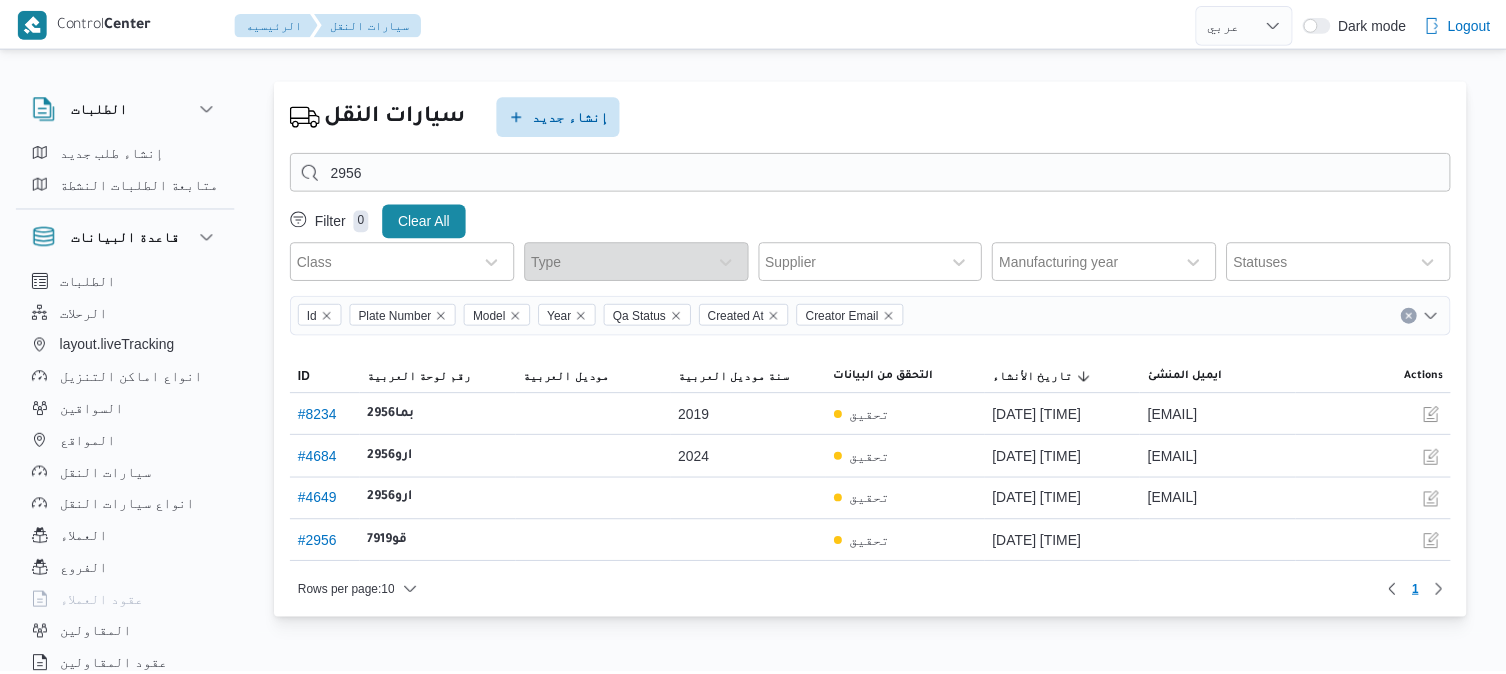 scroll, scrollTop: 0, scrollLeft: 0, axis: both 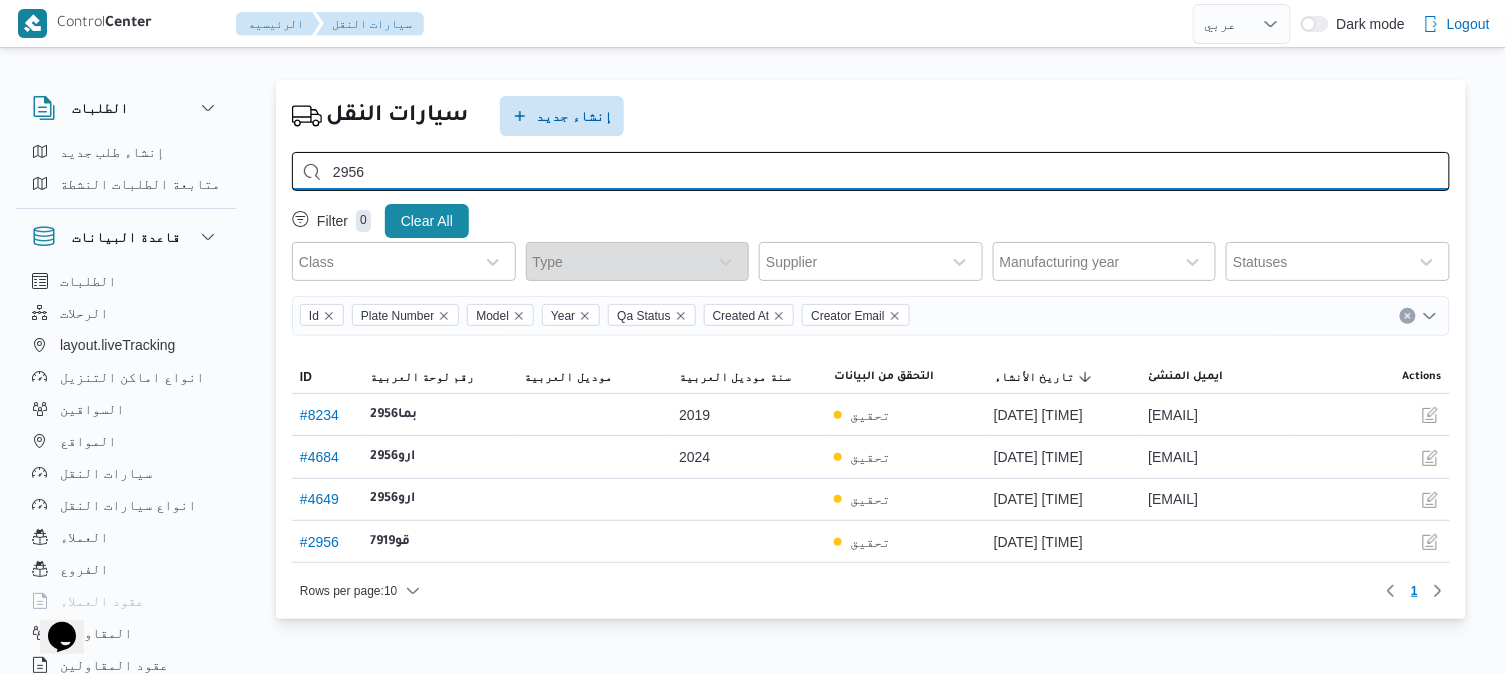 drag, startPoint x: 684, startPoint y: 170, endPoint x: 776, endPoint y: 168, distance: 92.021736 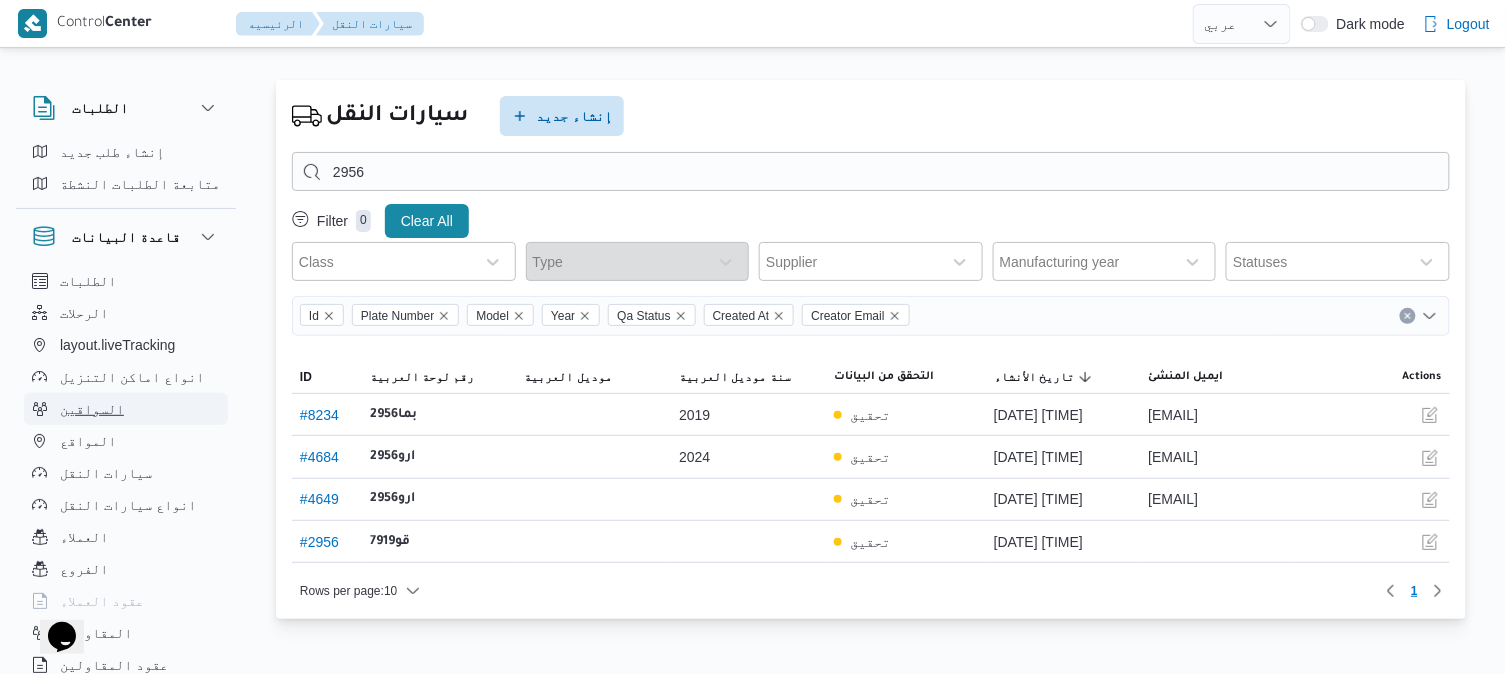 click on "السواقين" at bounding box center [126, 409] 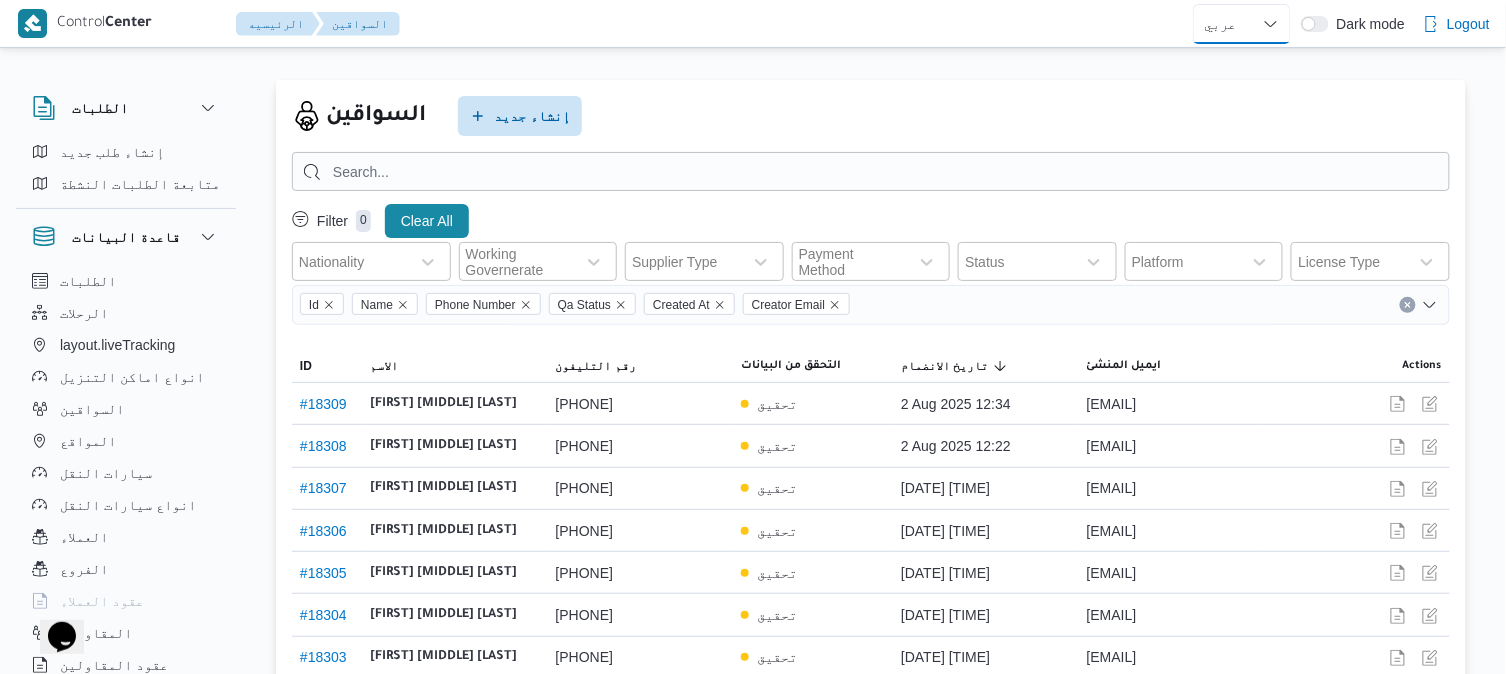 click on "English عربي" at bounding box center [1242, 24] 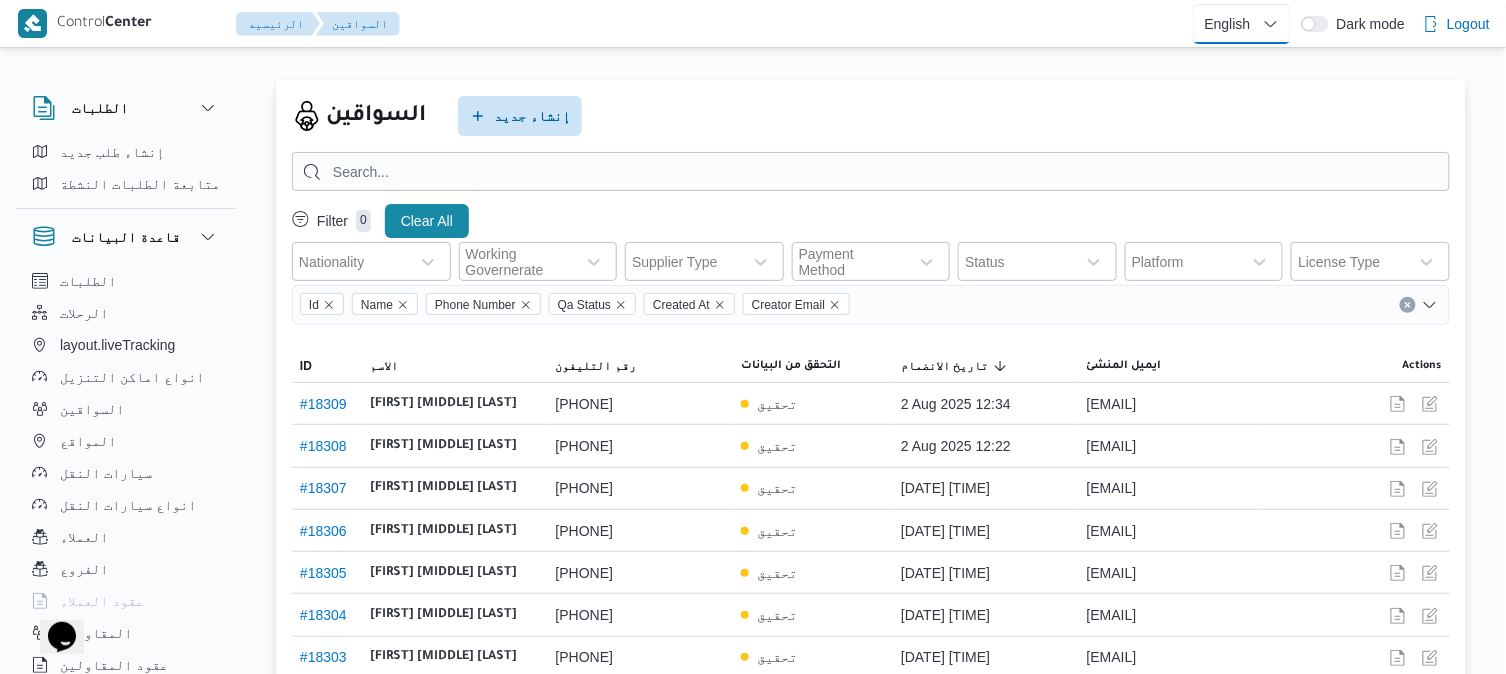 click on "English عربي" at bounding box center (1242, 24) 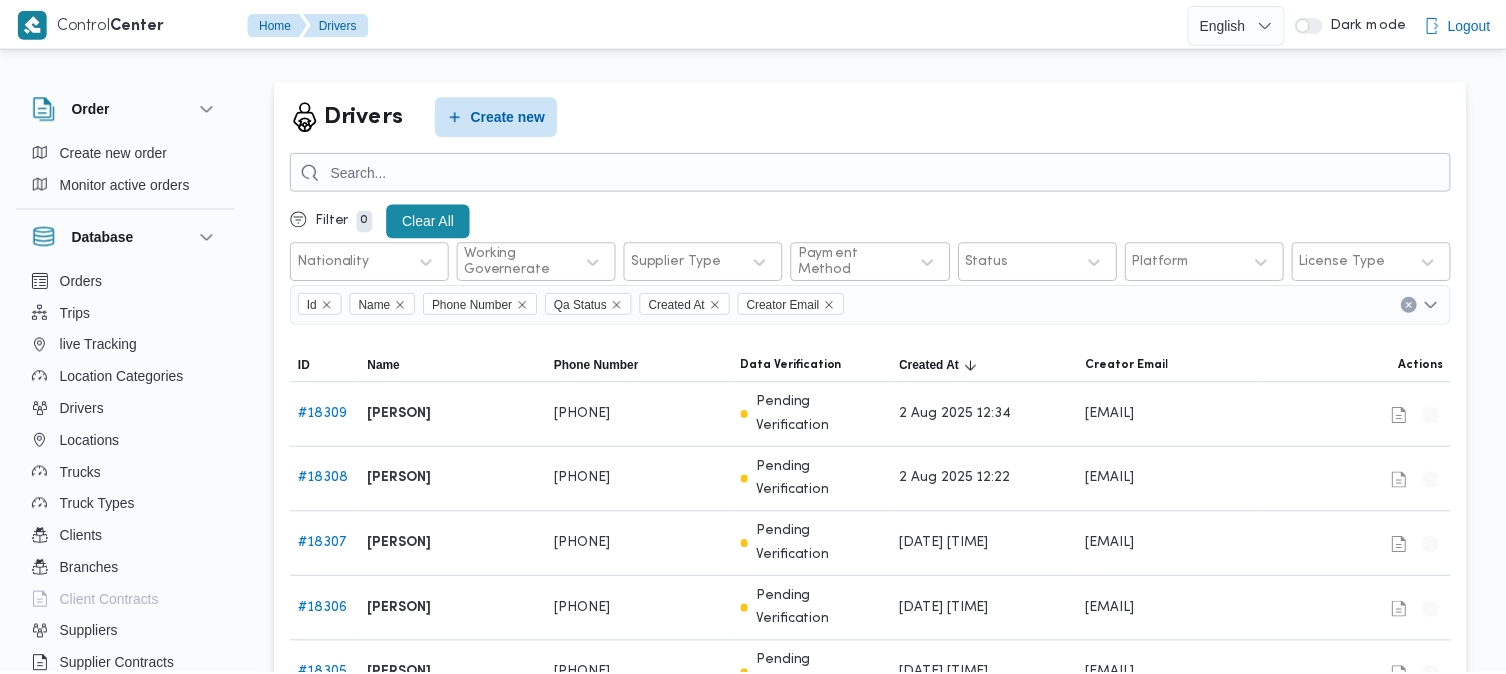scroll, scrollTop: 0, scrollLeft: 0, axis: both 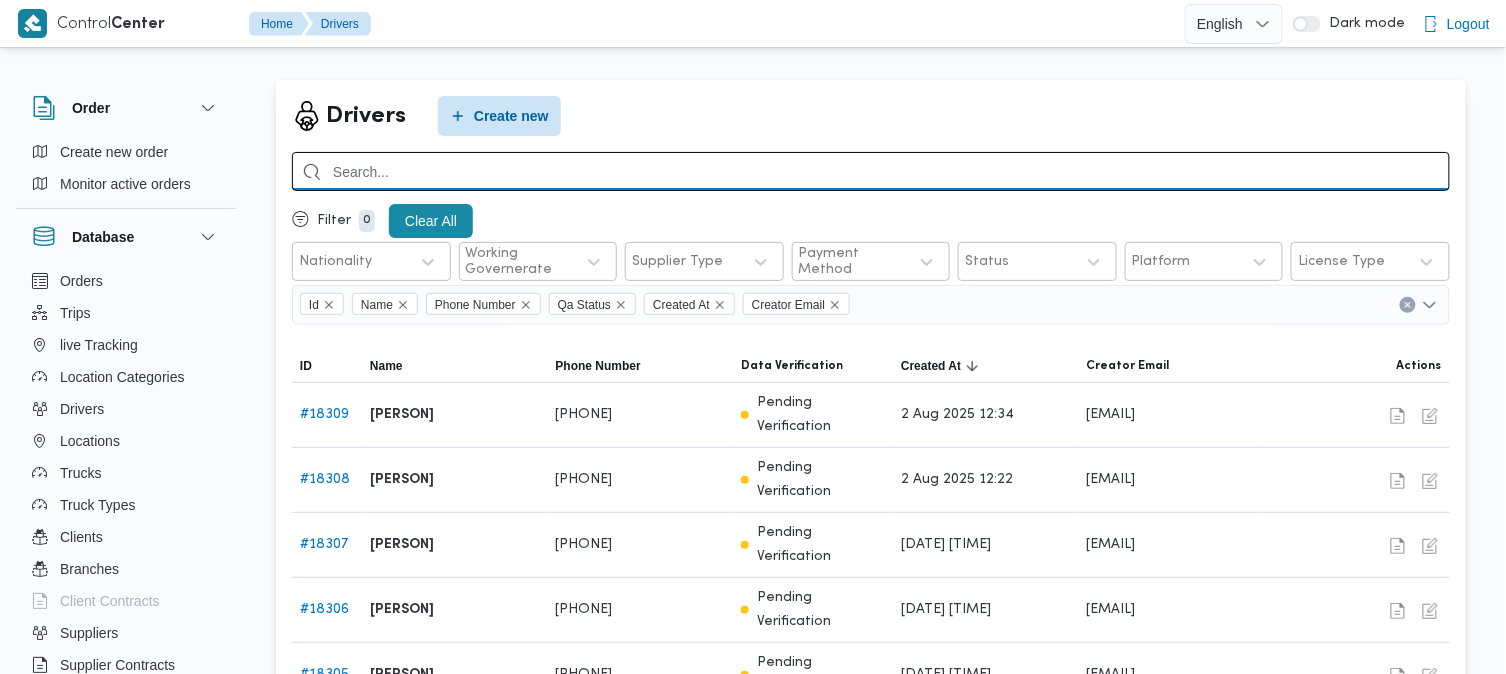 drag, startPoint x: 0, startPoint y: 0, endPoint x: 953, endPoint y: 170, distance: 968.0439 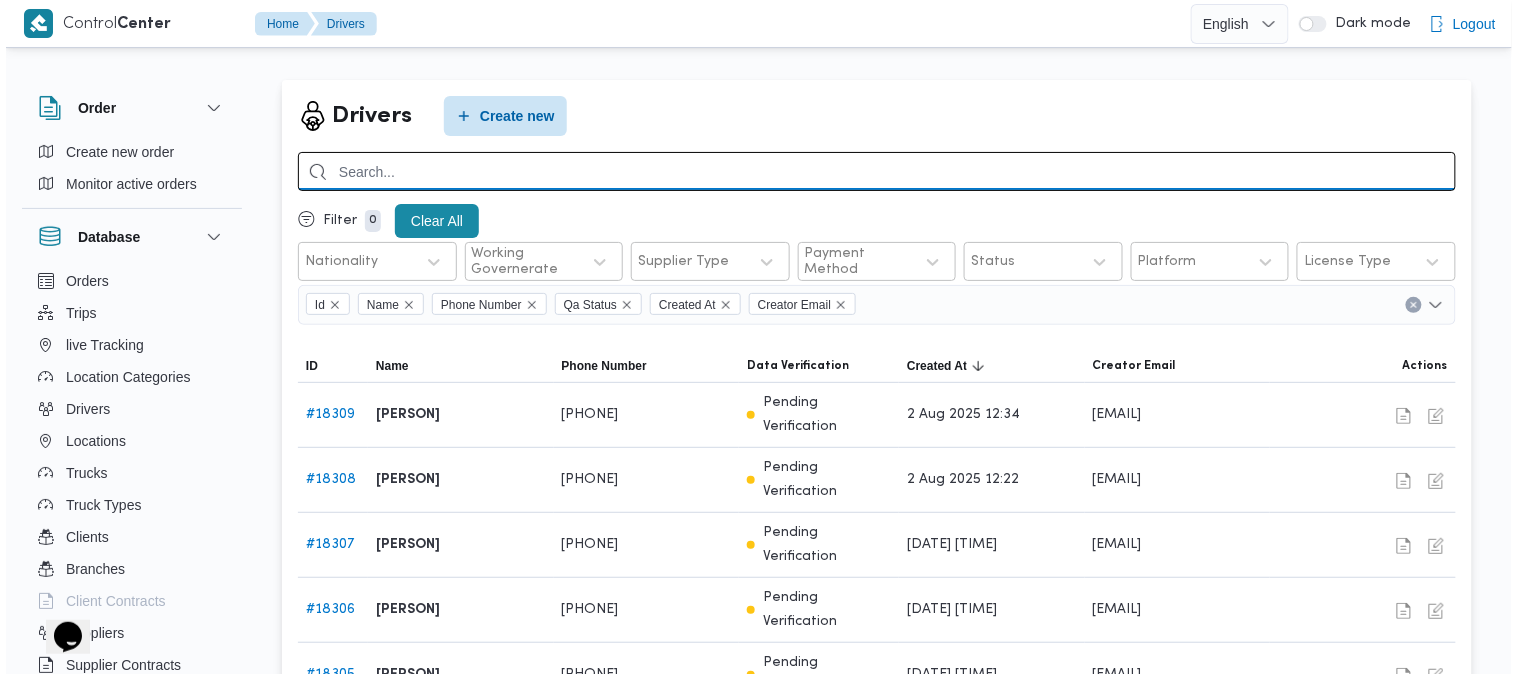 scroll, scrollTop: 0, scrollLeft: 0, axis: both 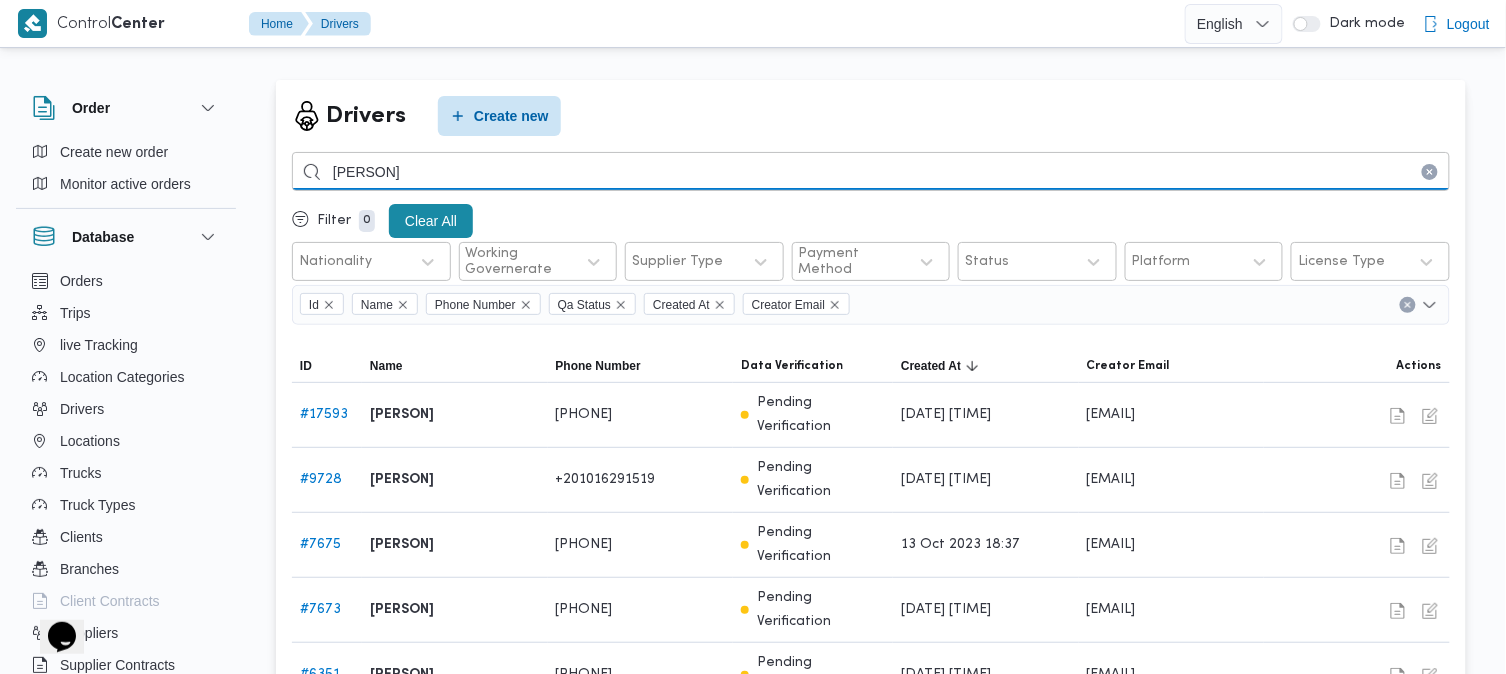 type on "[PERSON]" 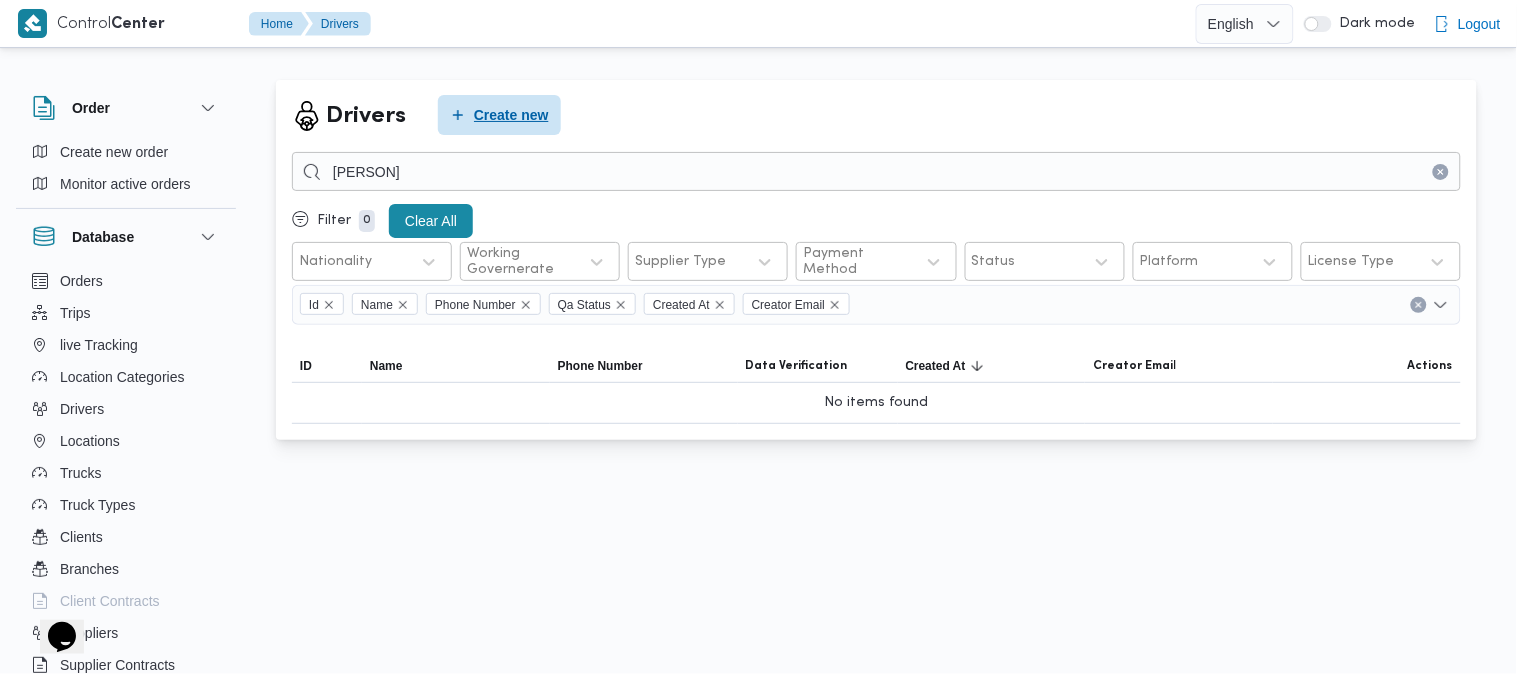 click on "Create new" at bounding box center [511, 115] 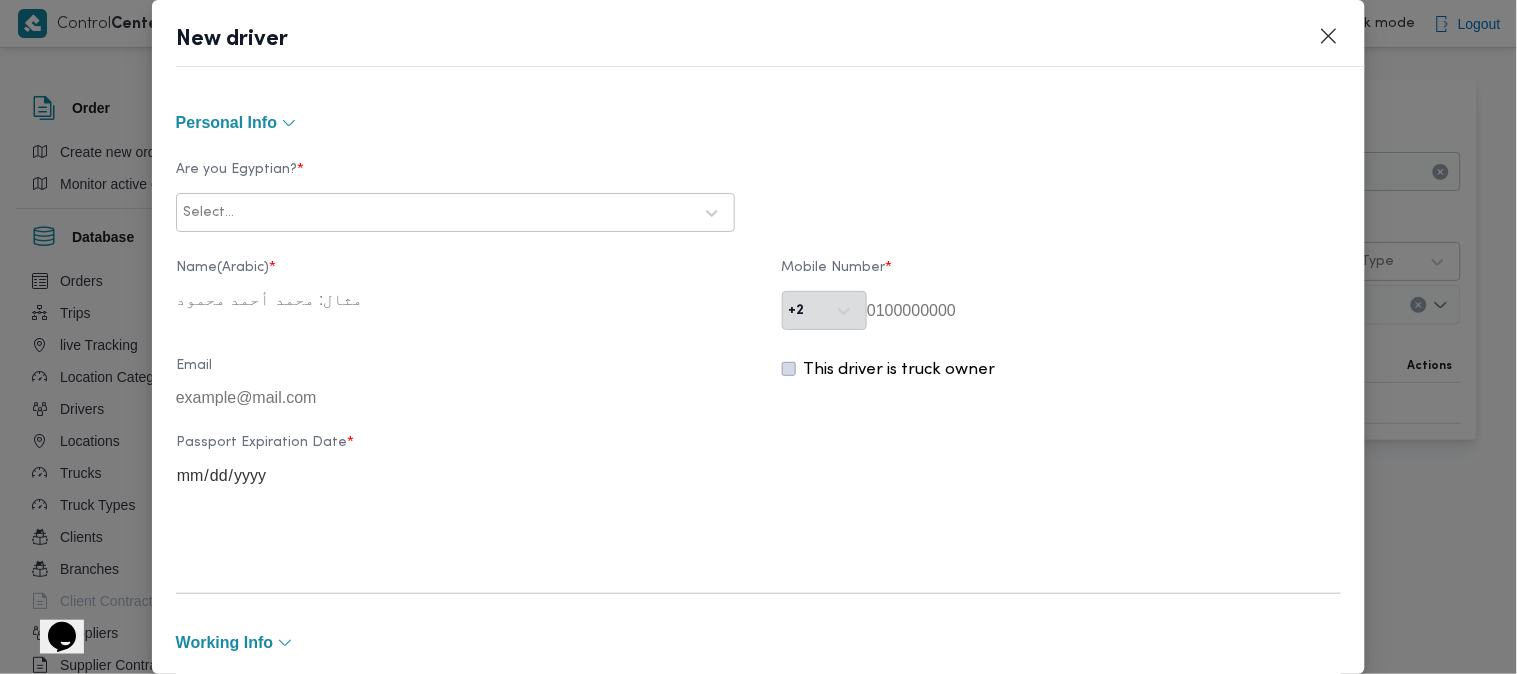 click on "Are you Egyptian?   *" at bounding box center (455, 177) 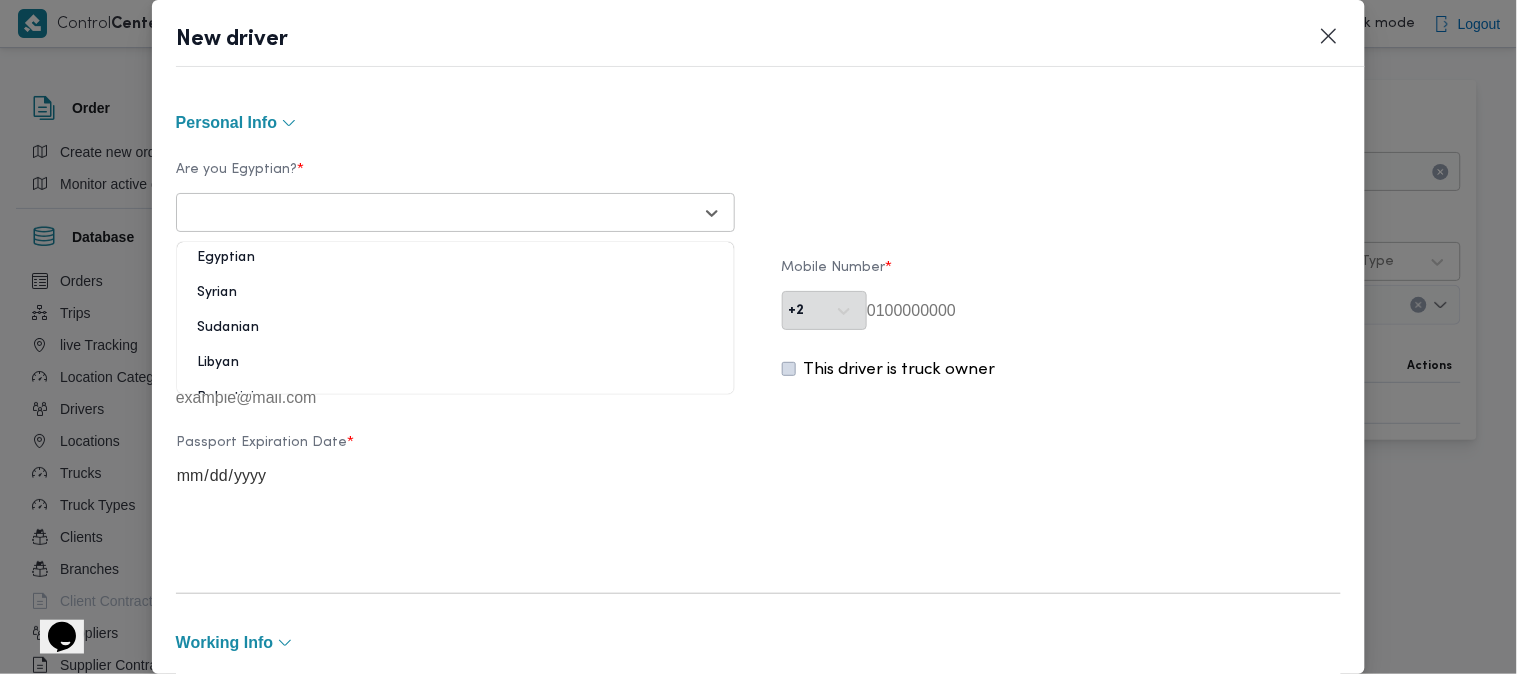 click on "Egyptian" at bounding box center [455, 265] 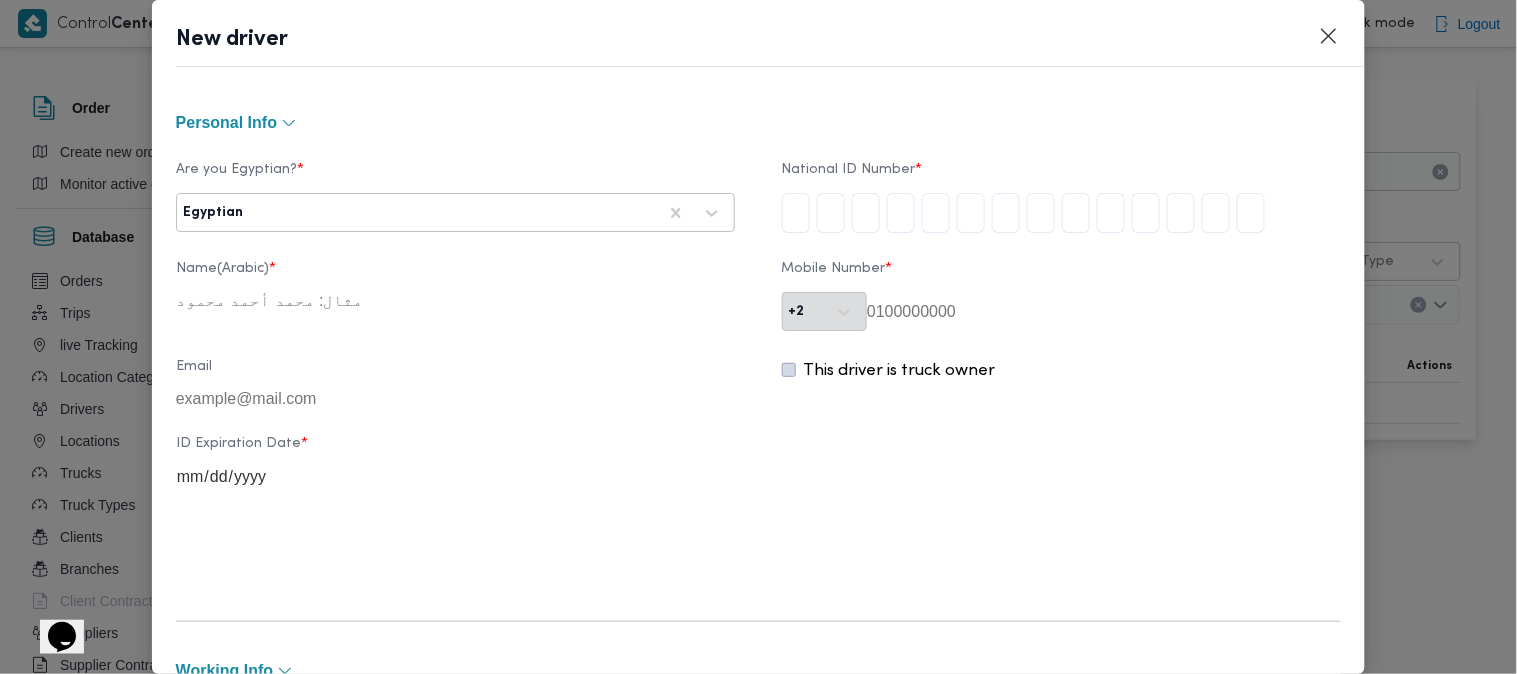 type on "9" 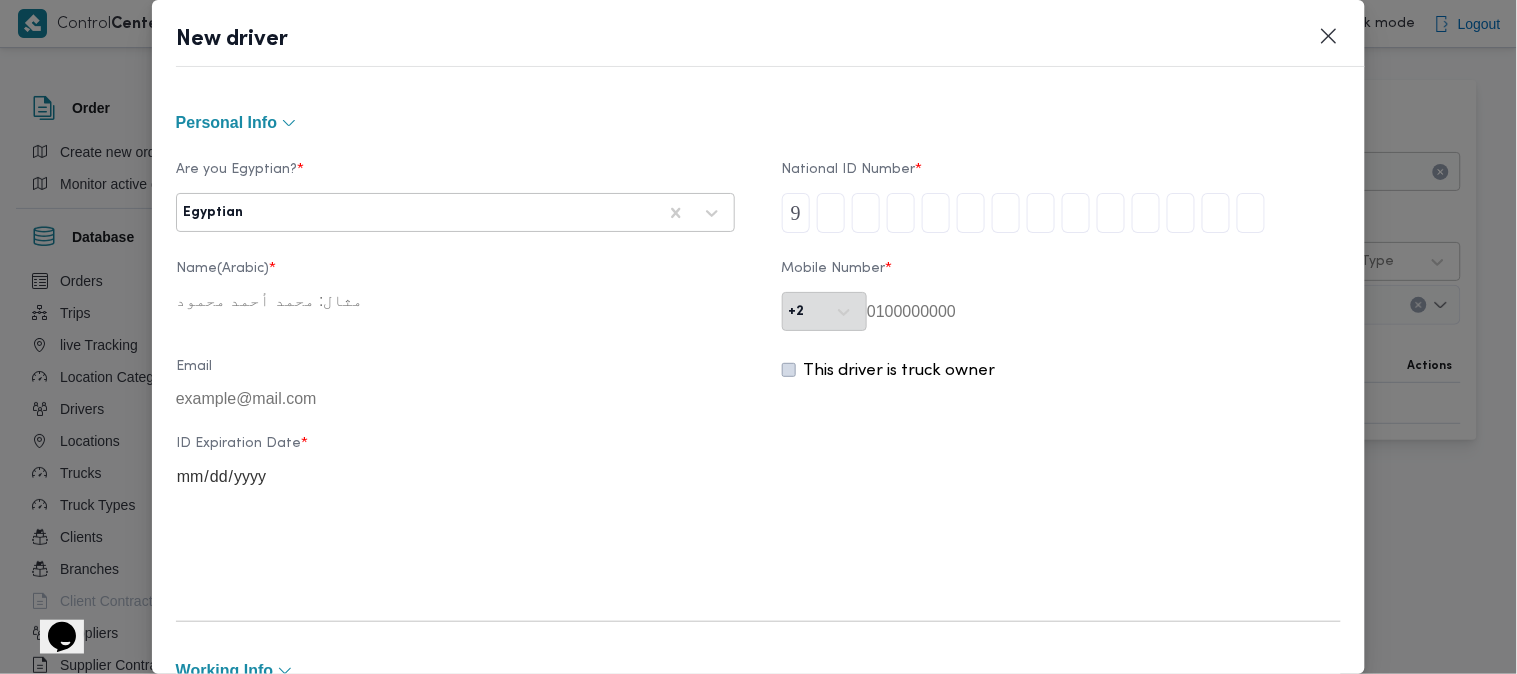 type on "2" 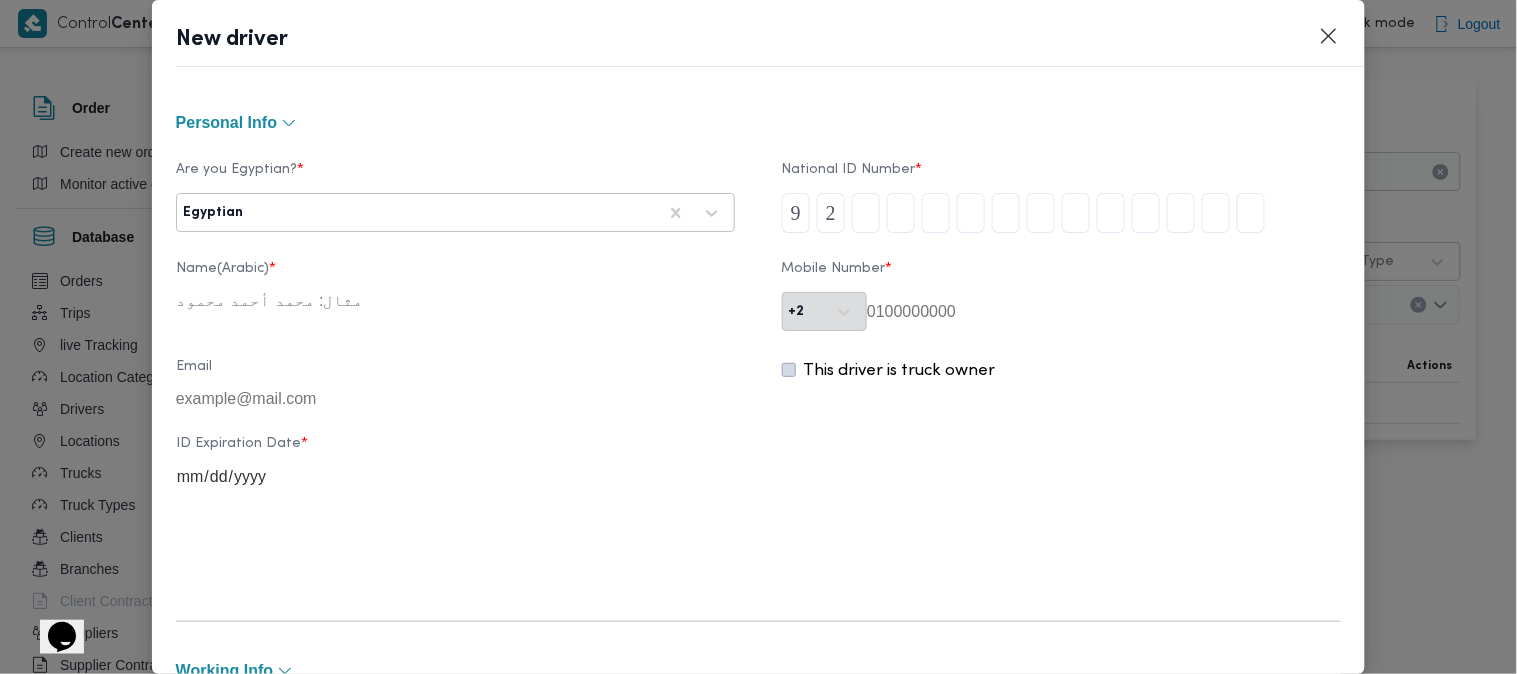 type on "2" 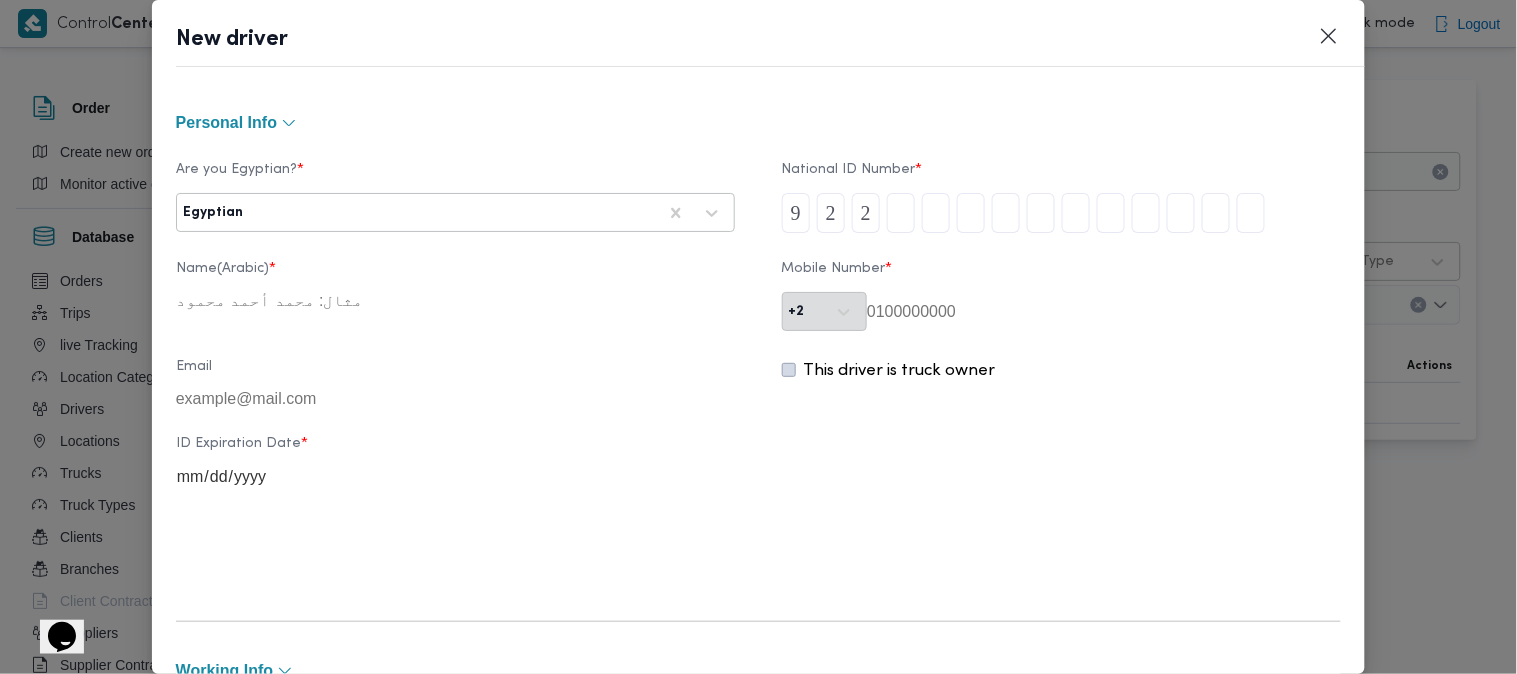 type on "0" 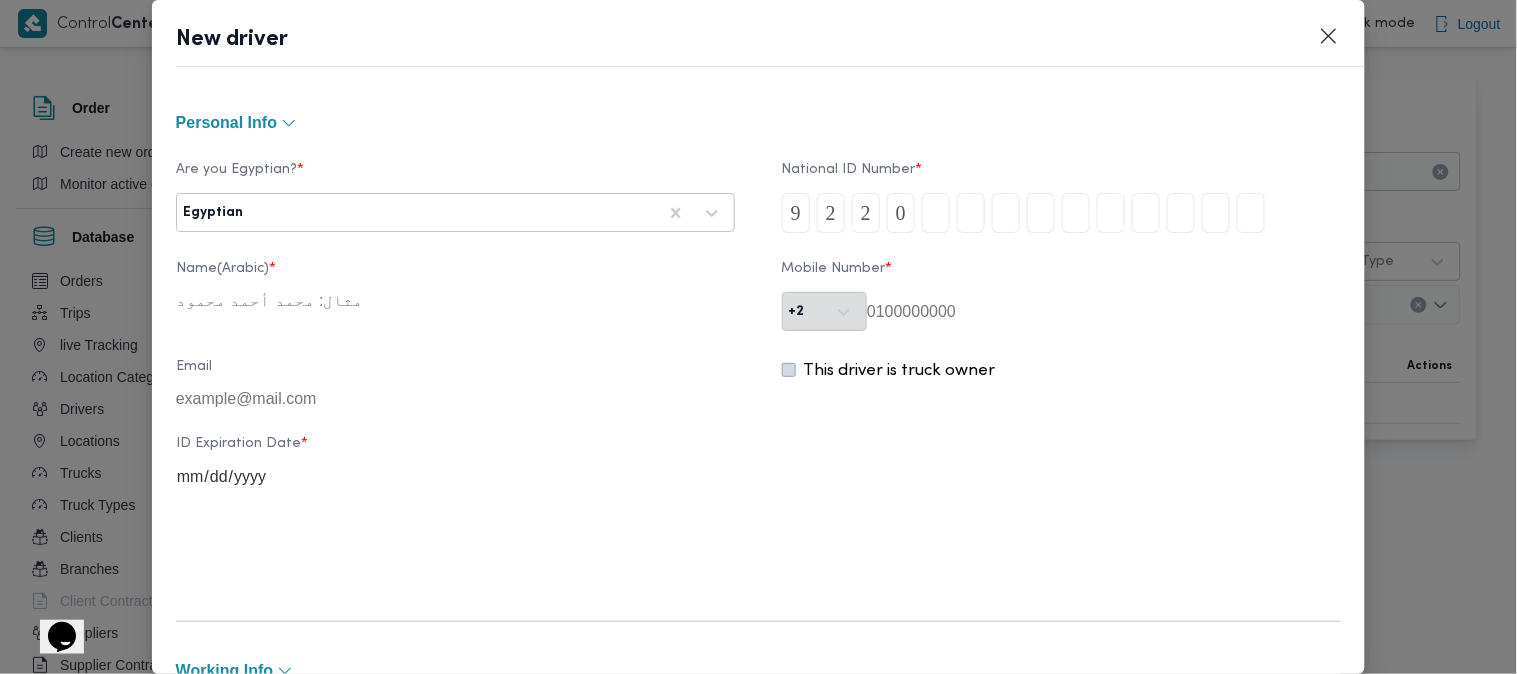 type on "5" 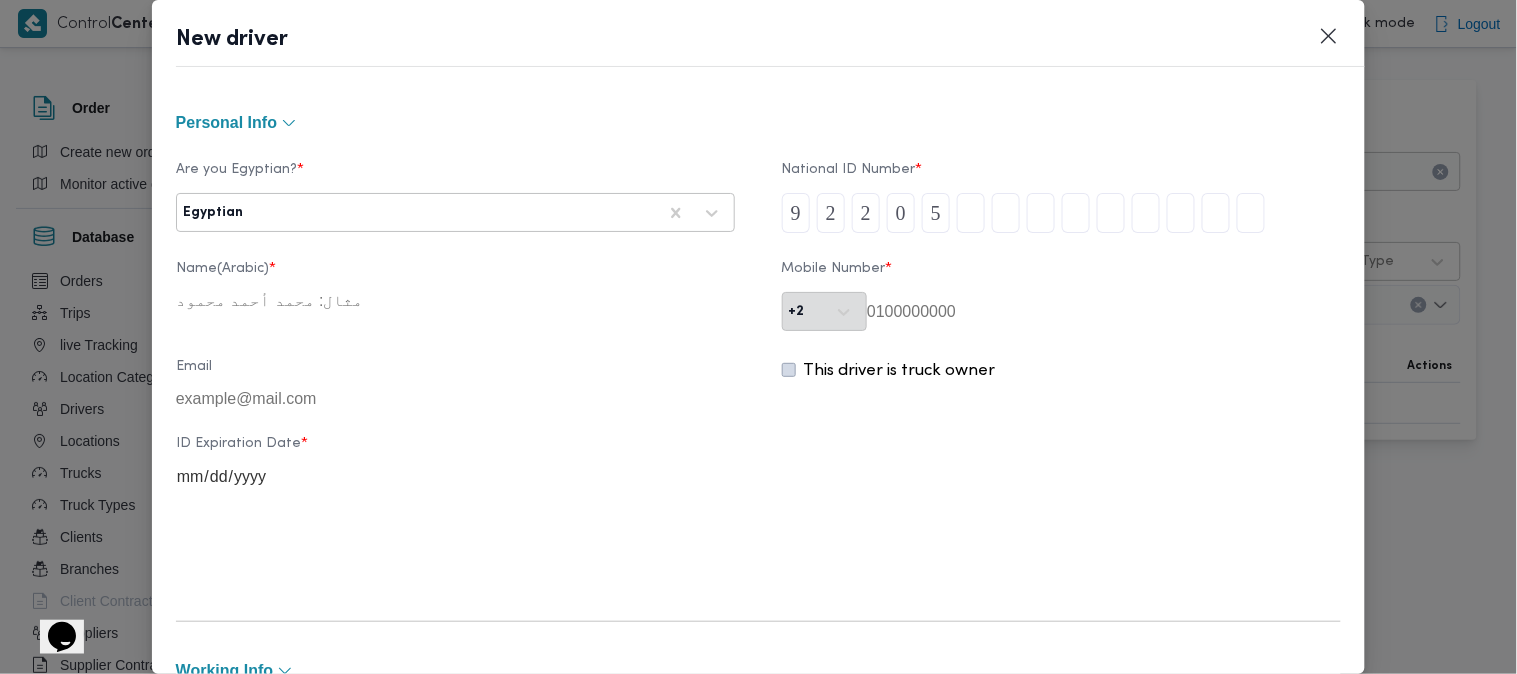 type 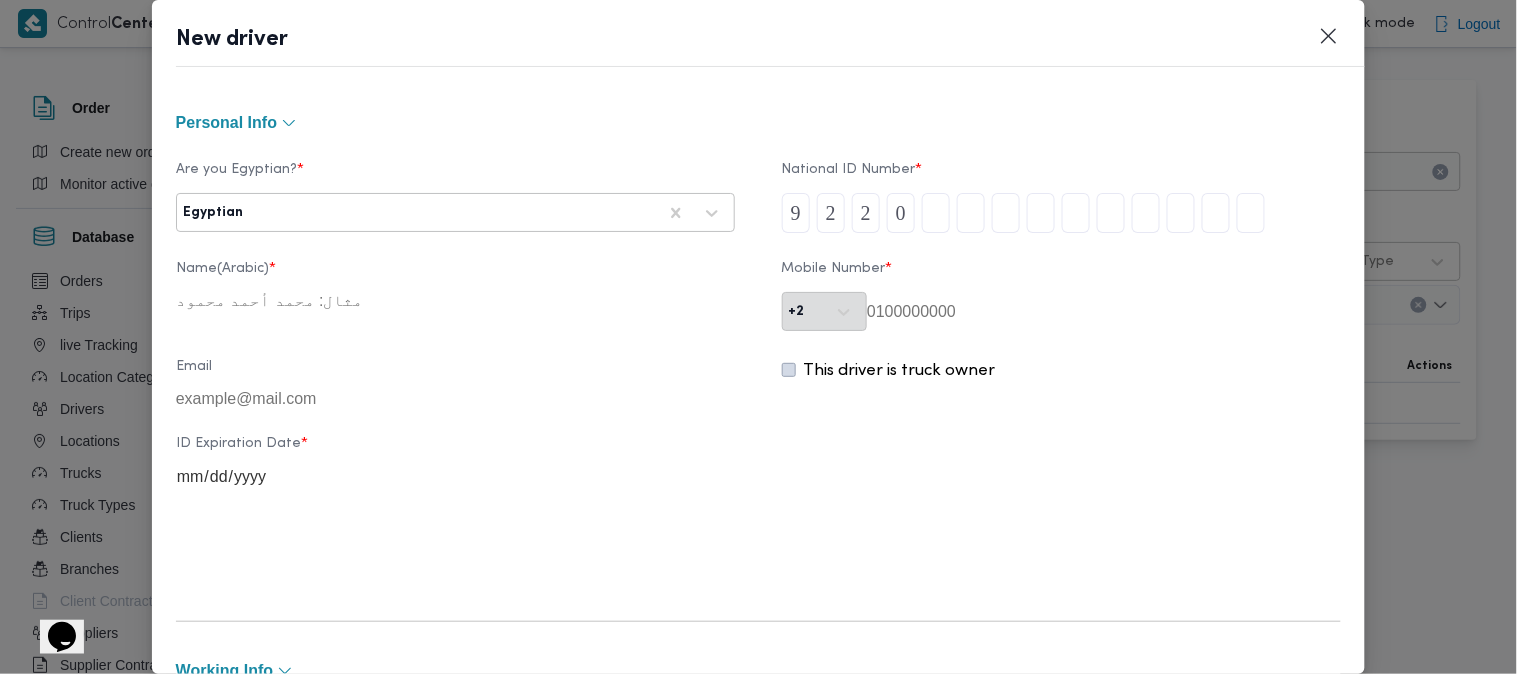 type 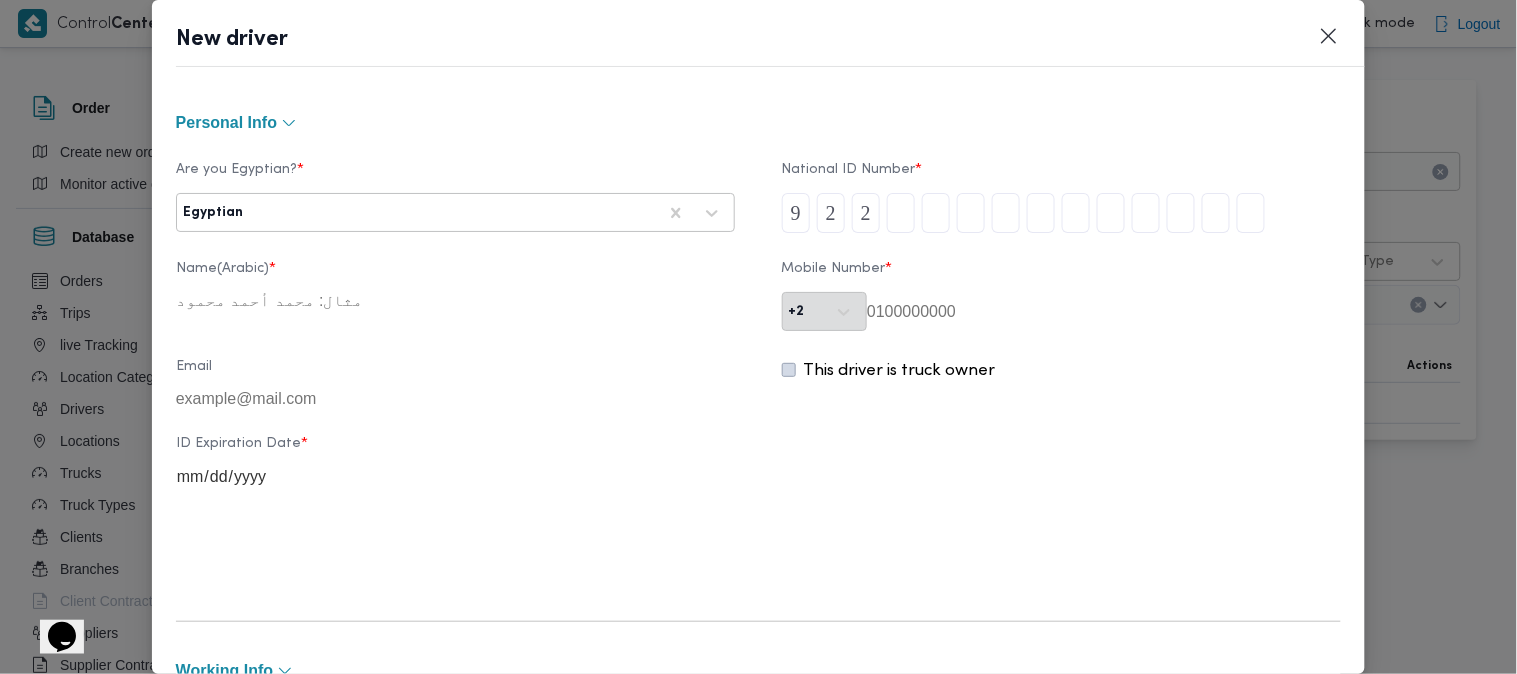 type 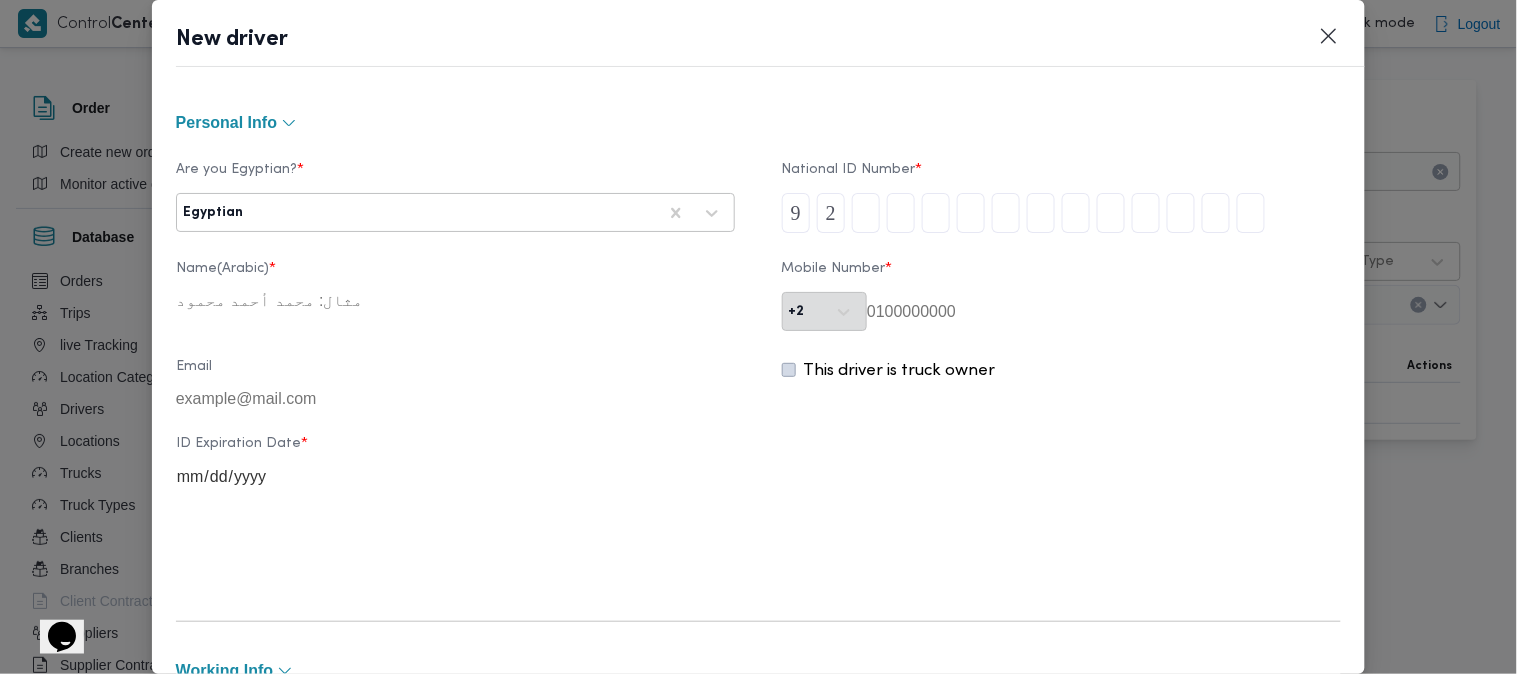 type 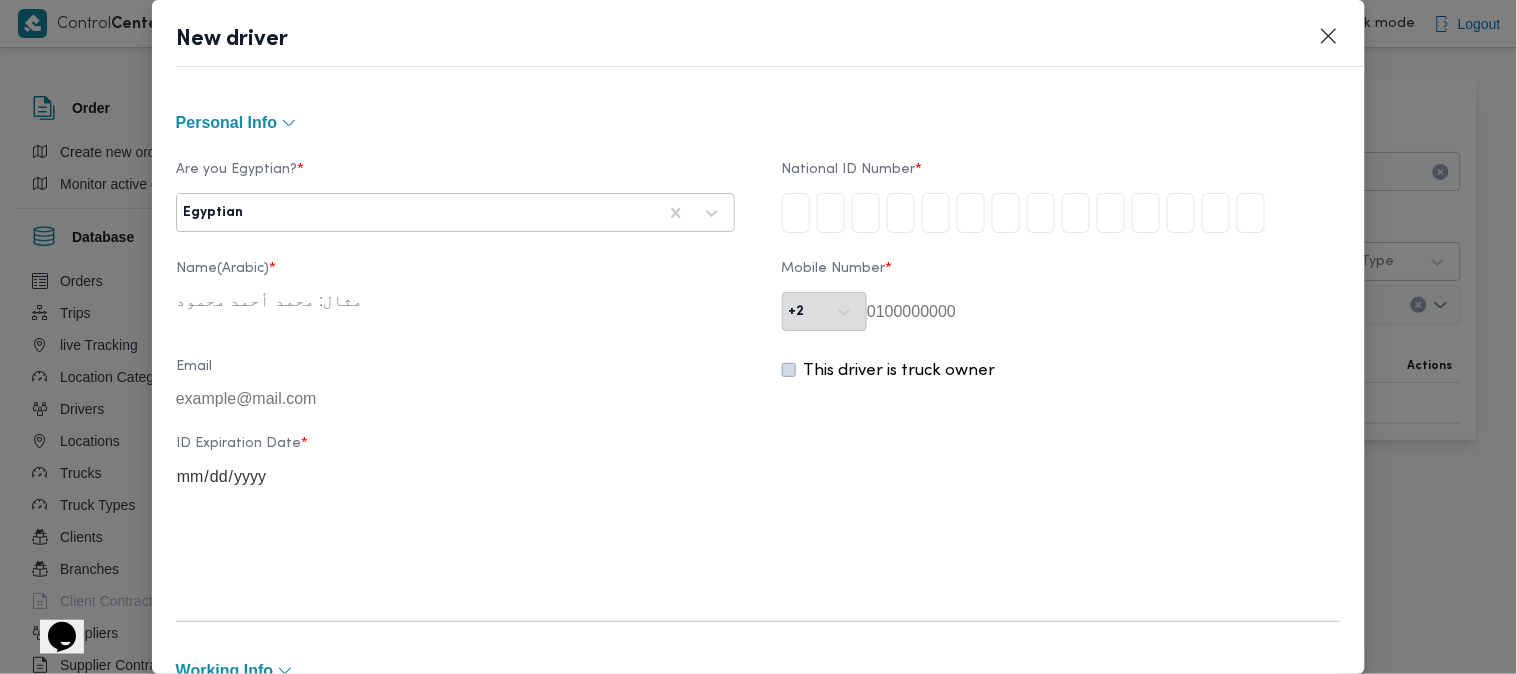 type on "2" 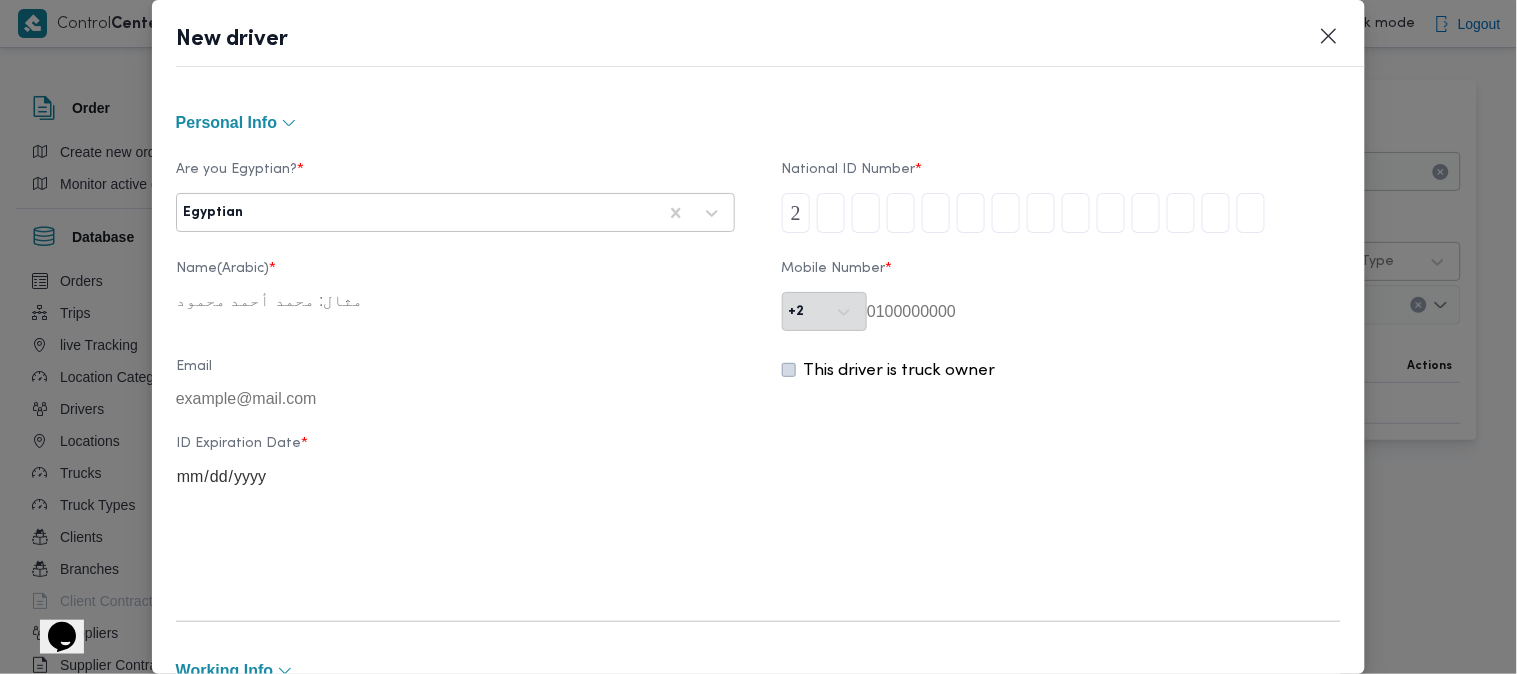 type on "9" 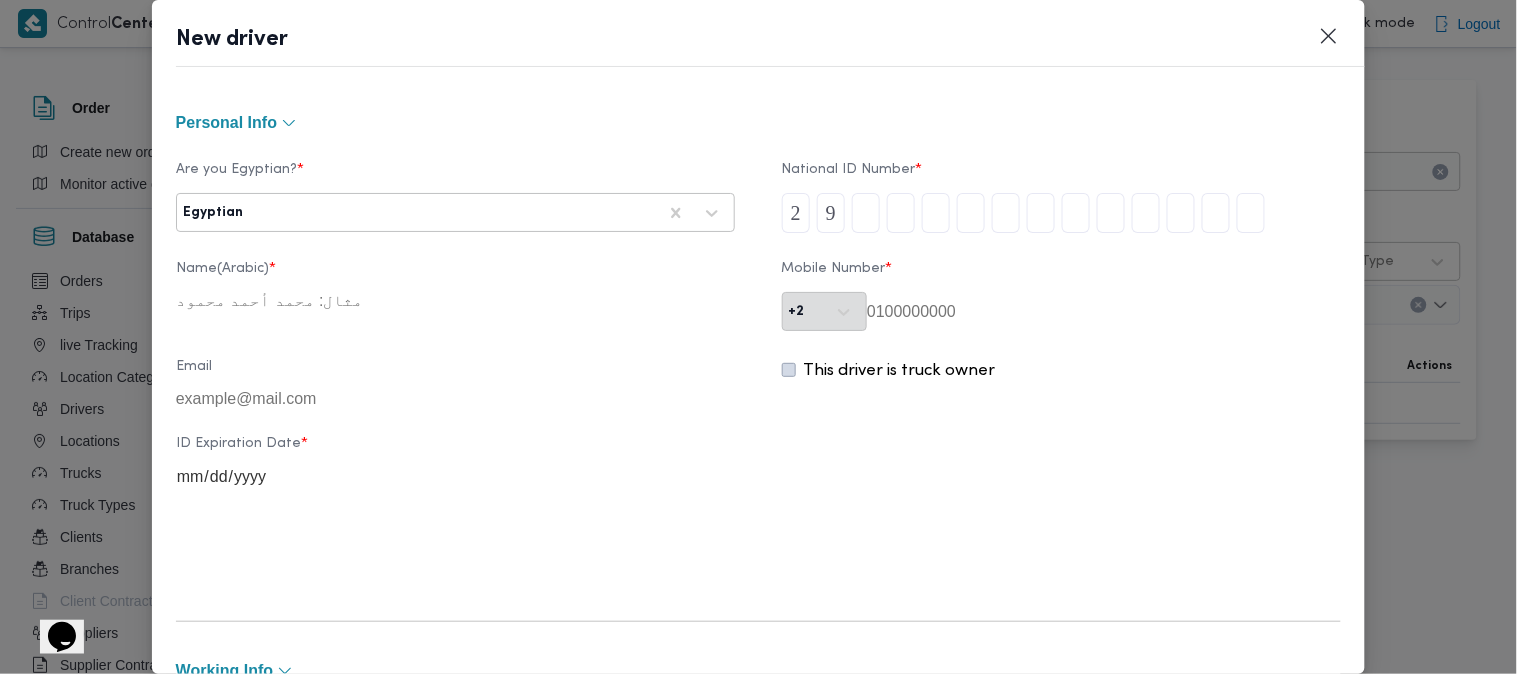 type on "2" 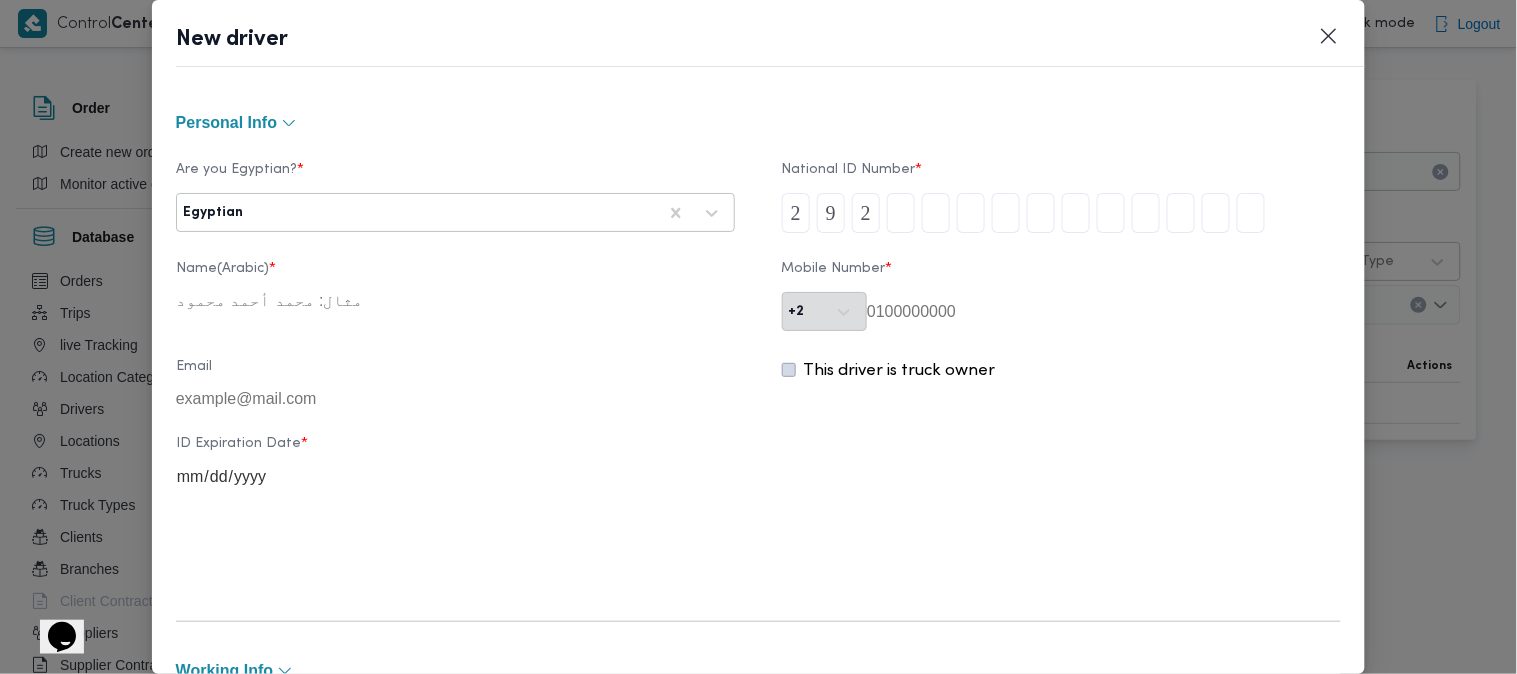 type on "0" 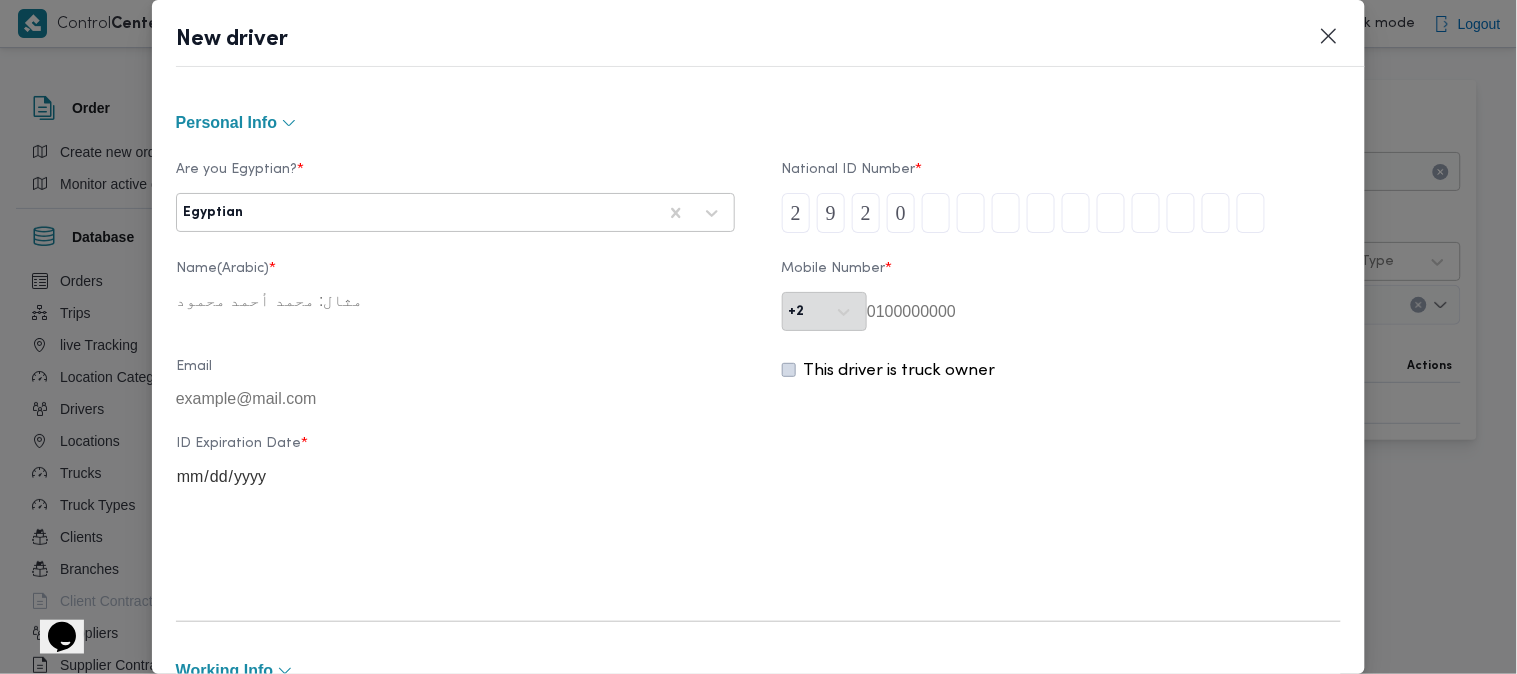 type on "5" 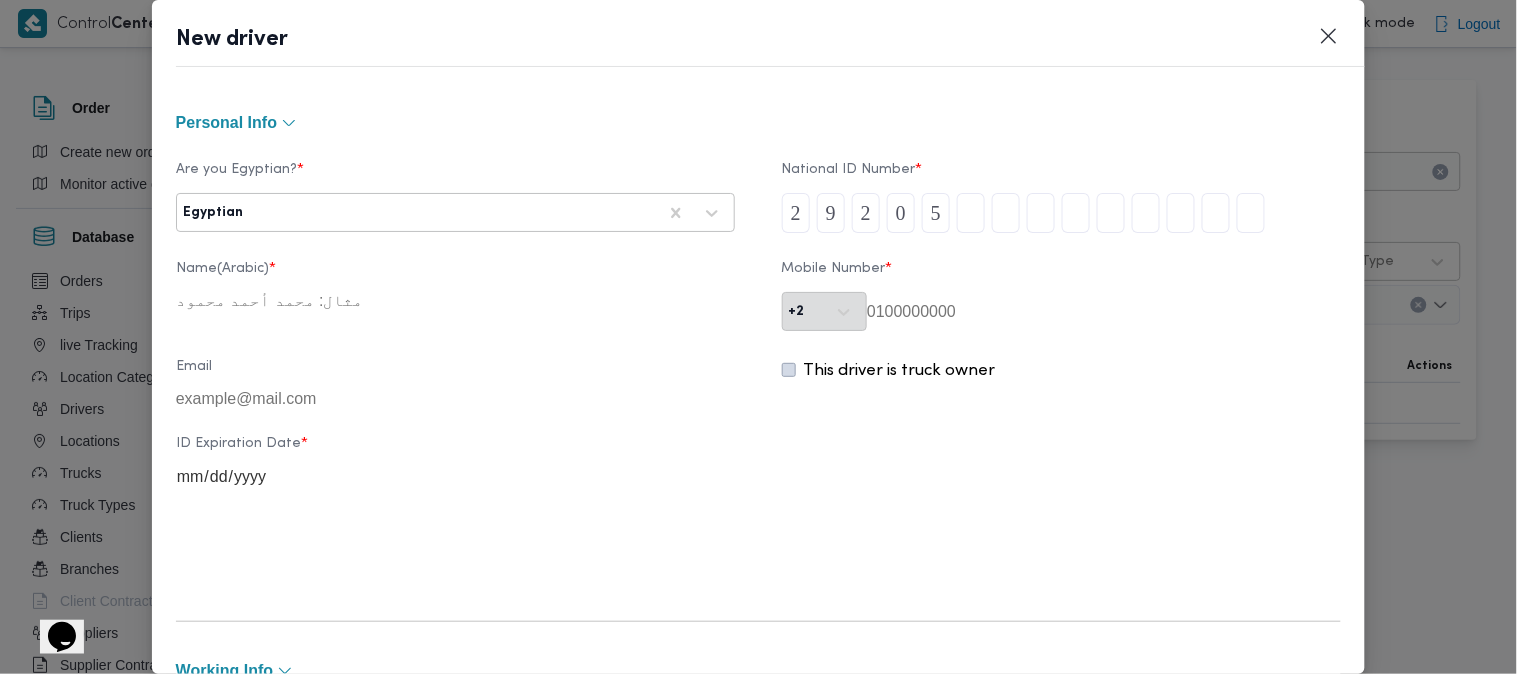 type on "2" 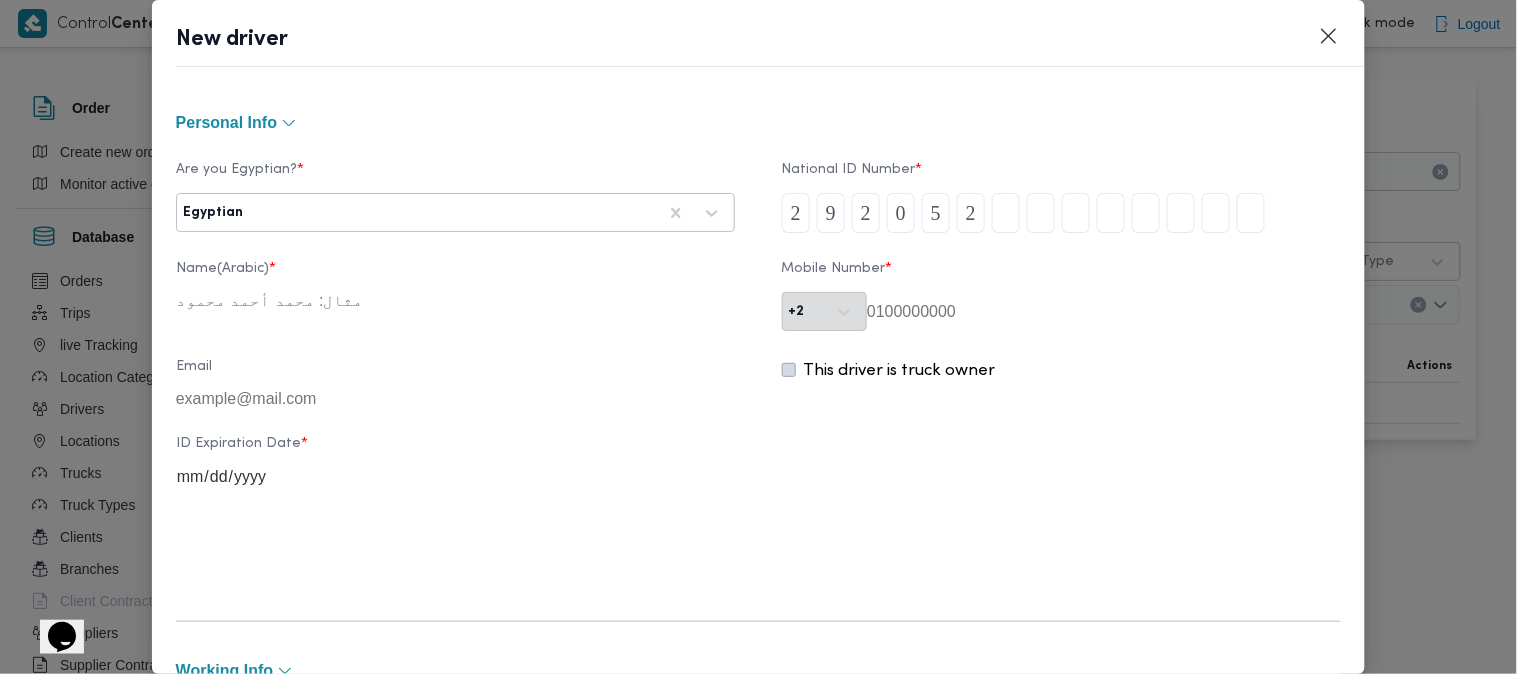 type on "3" 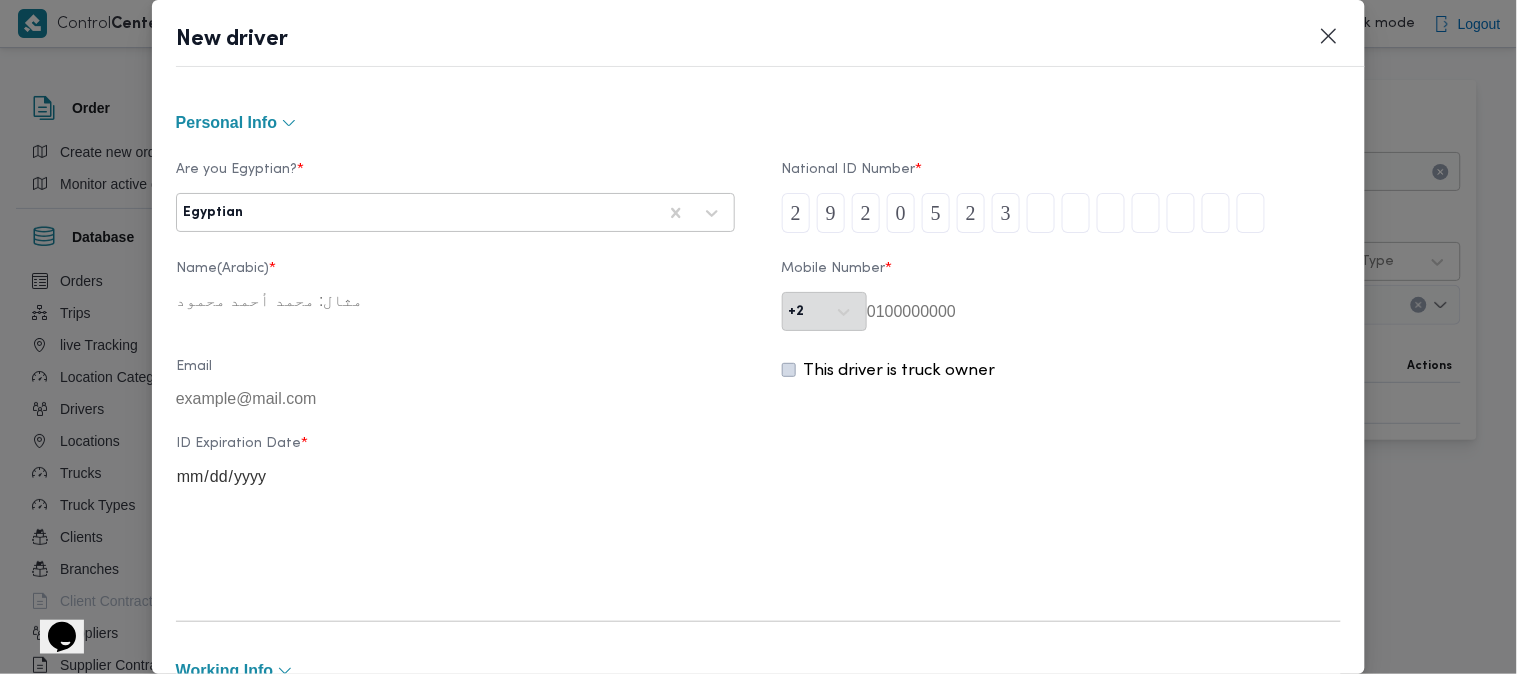 type on "1" 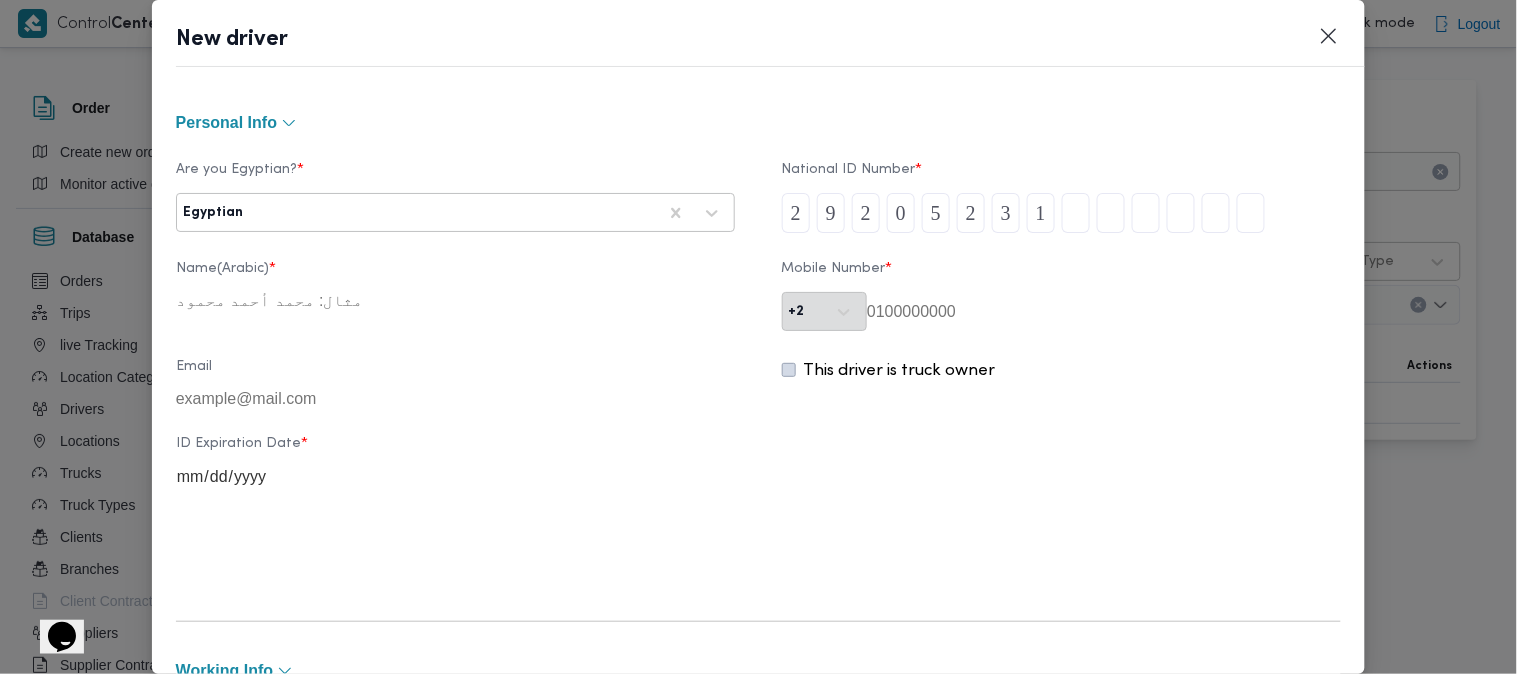type on "7" 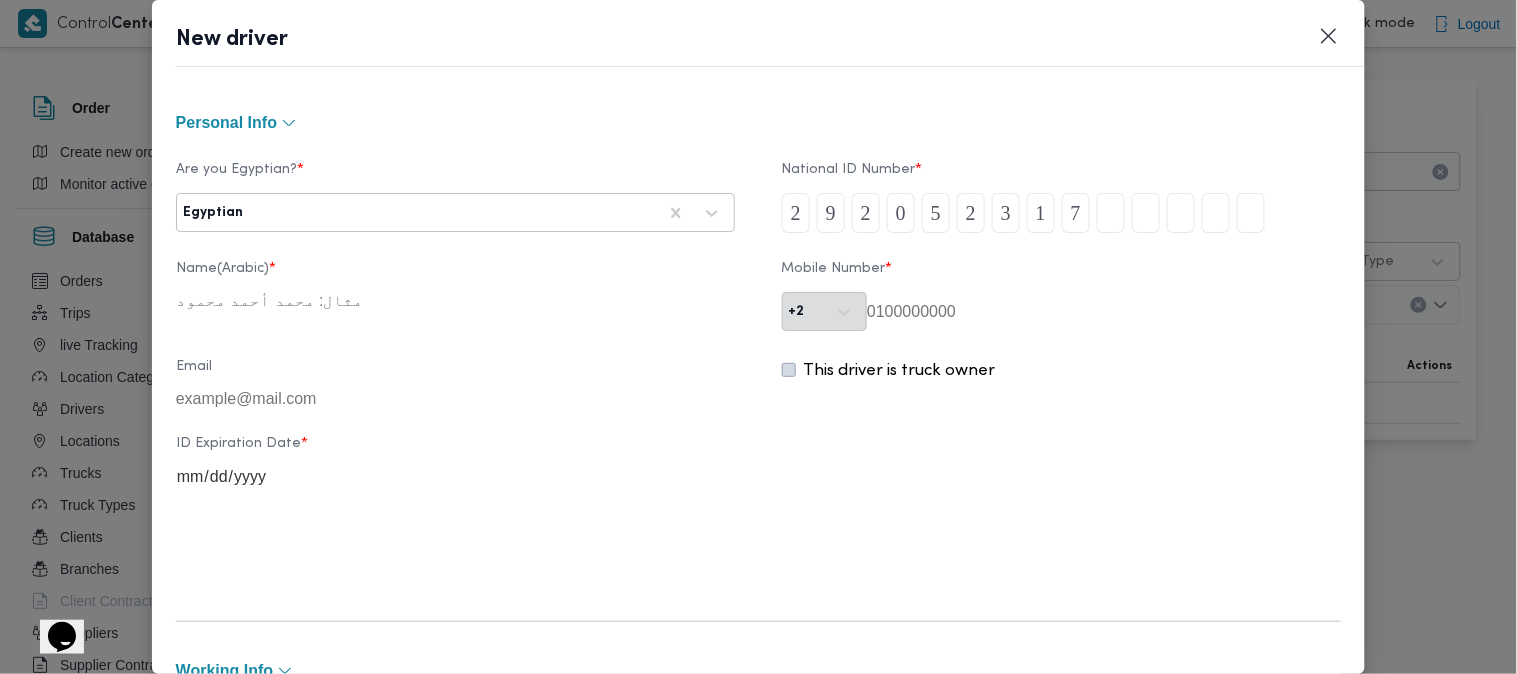 type on "0" 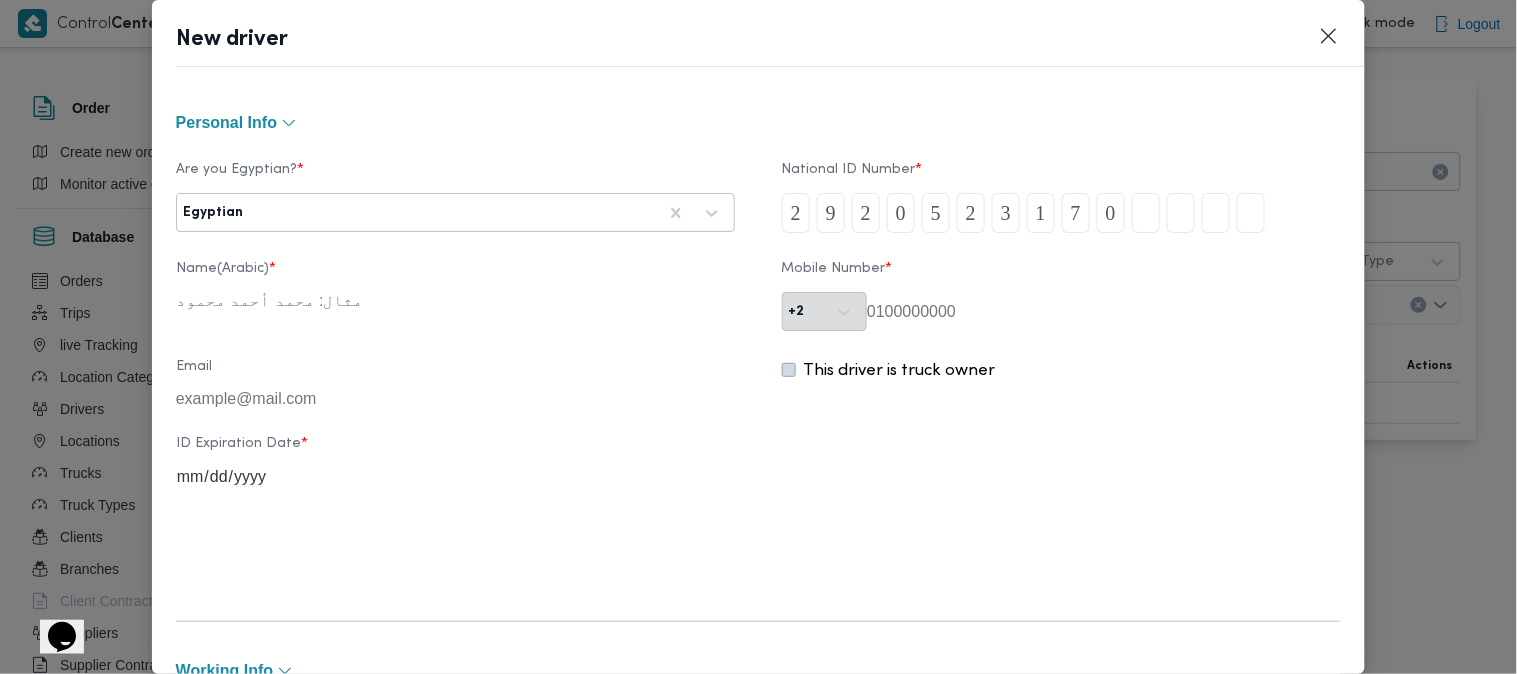 type on "0" 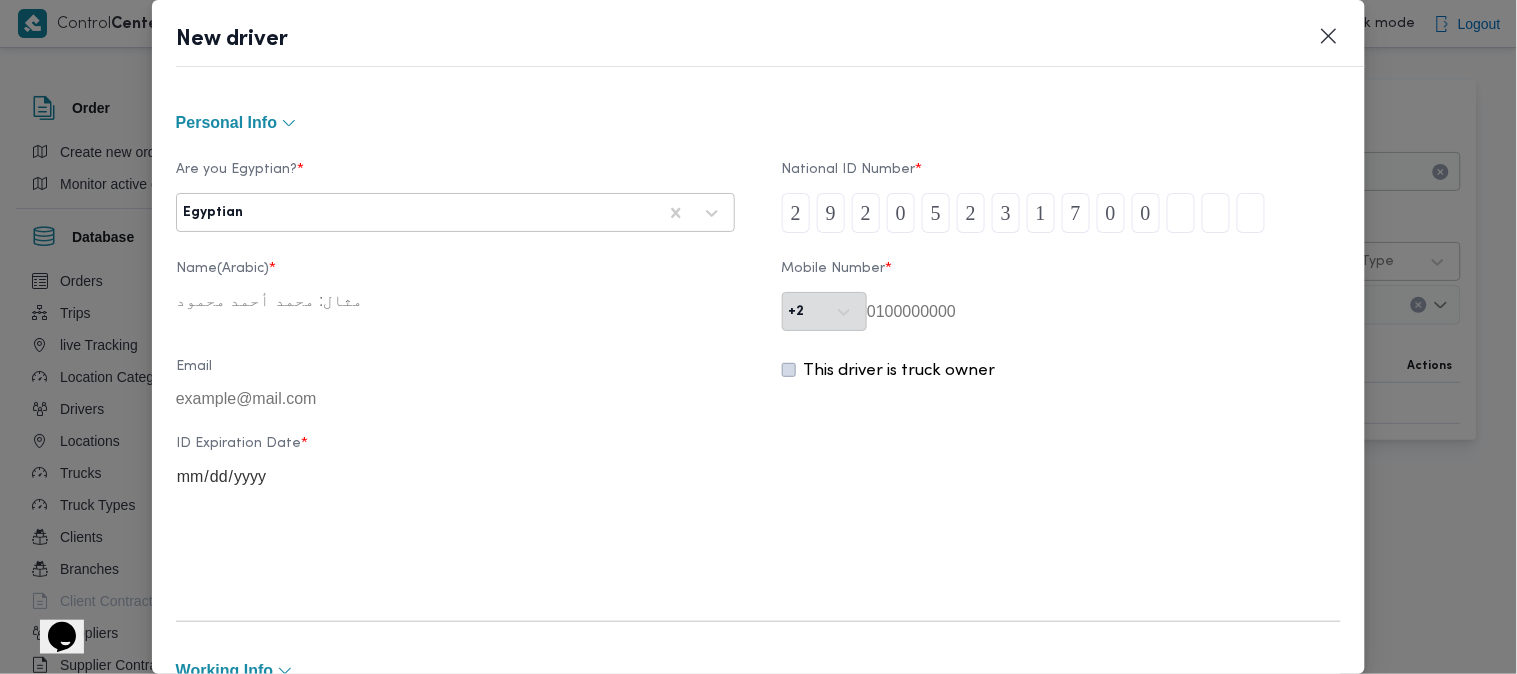 type on "4" 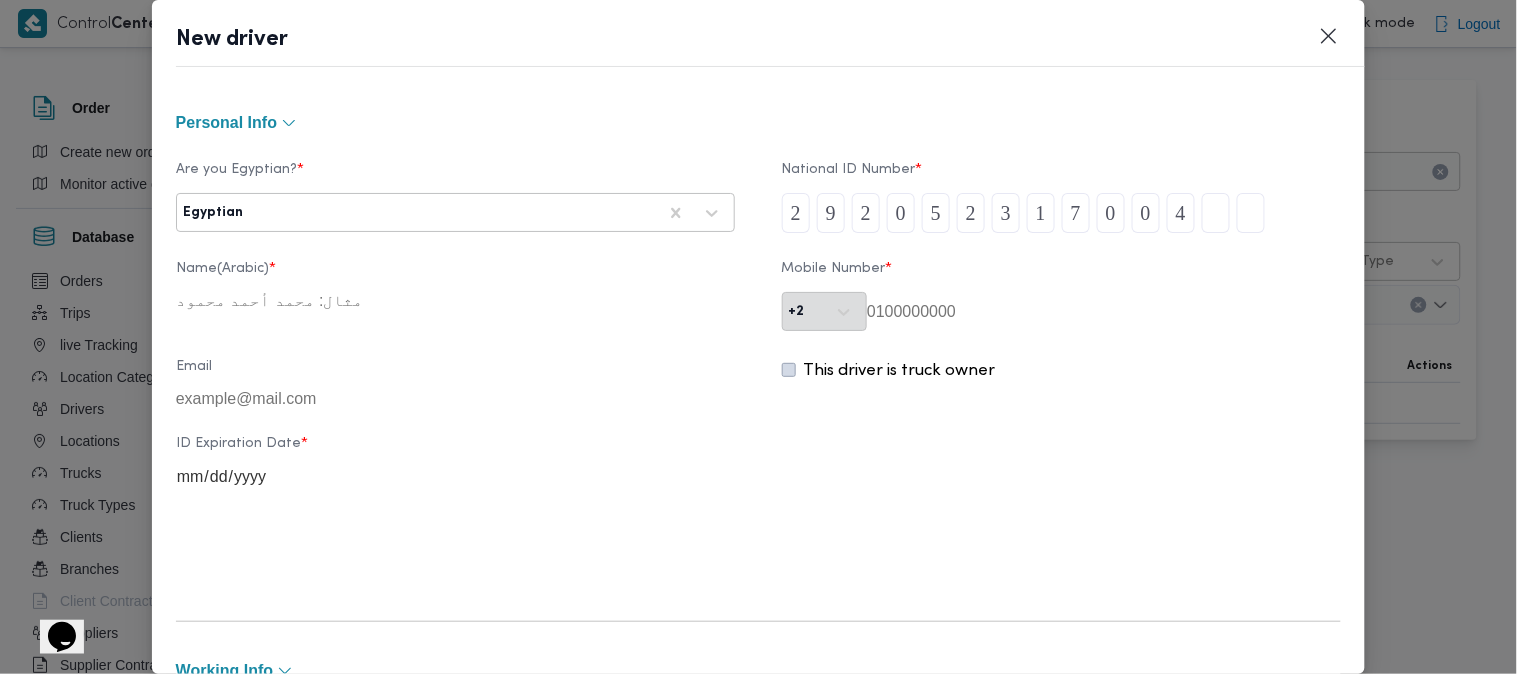 type on "3" 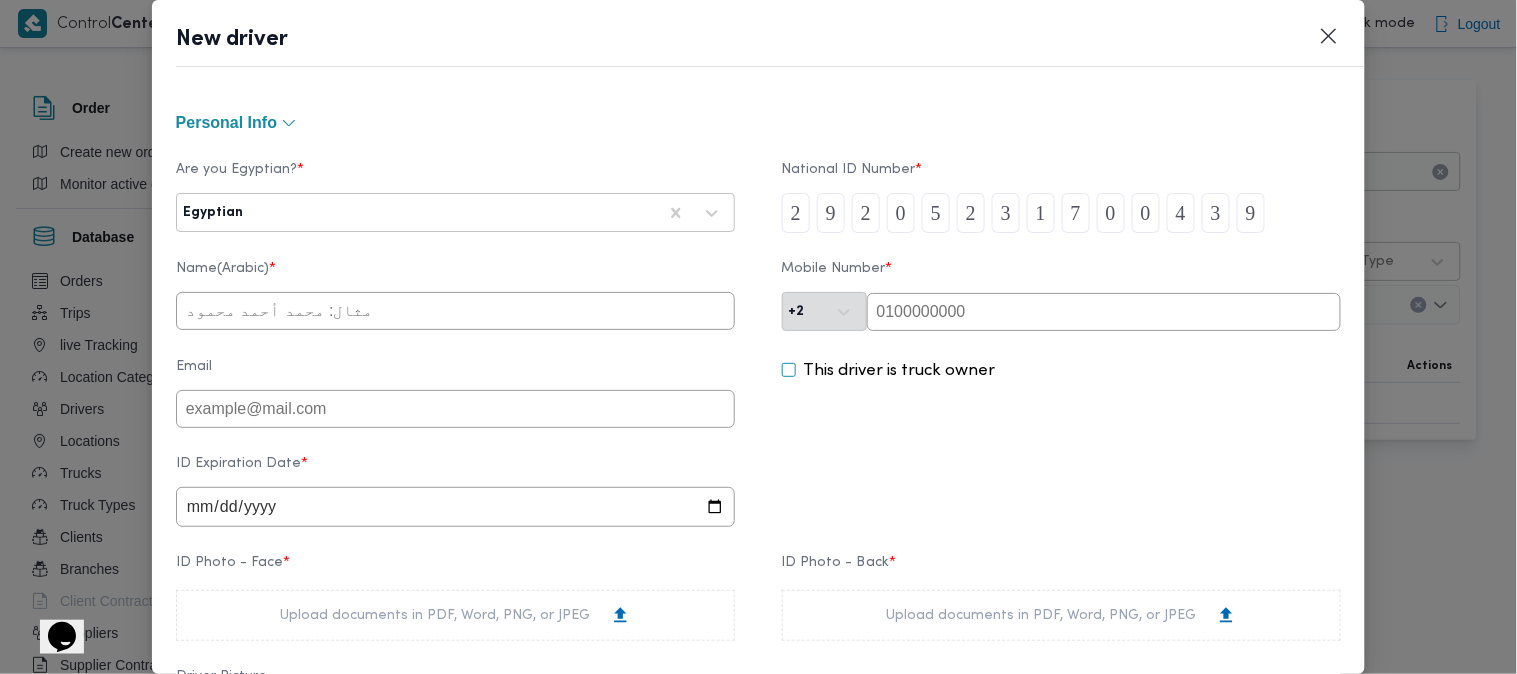 type on "9" 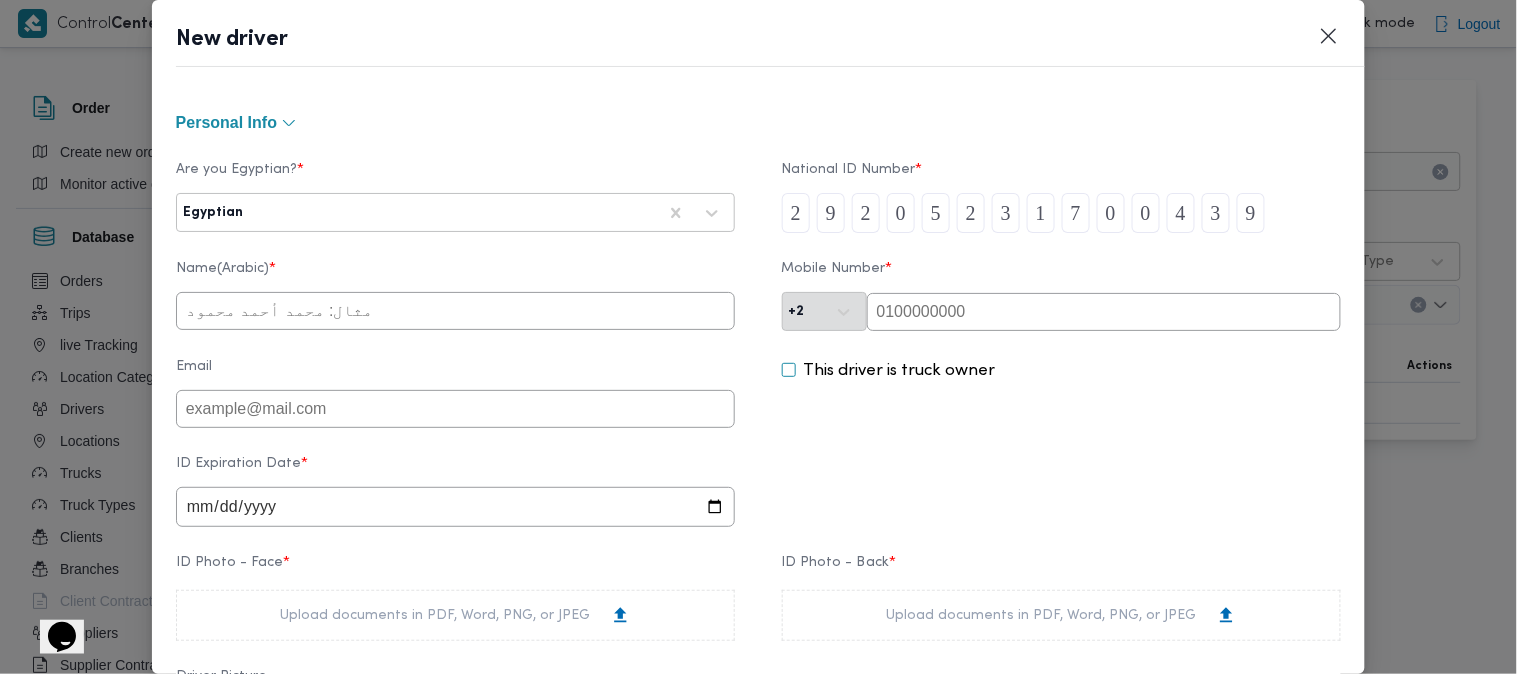 paste on "[PHONE]" 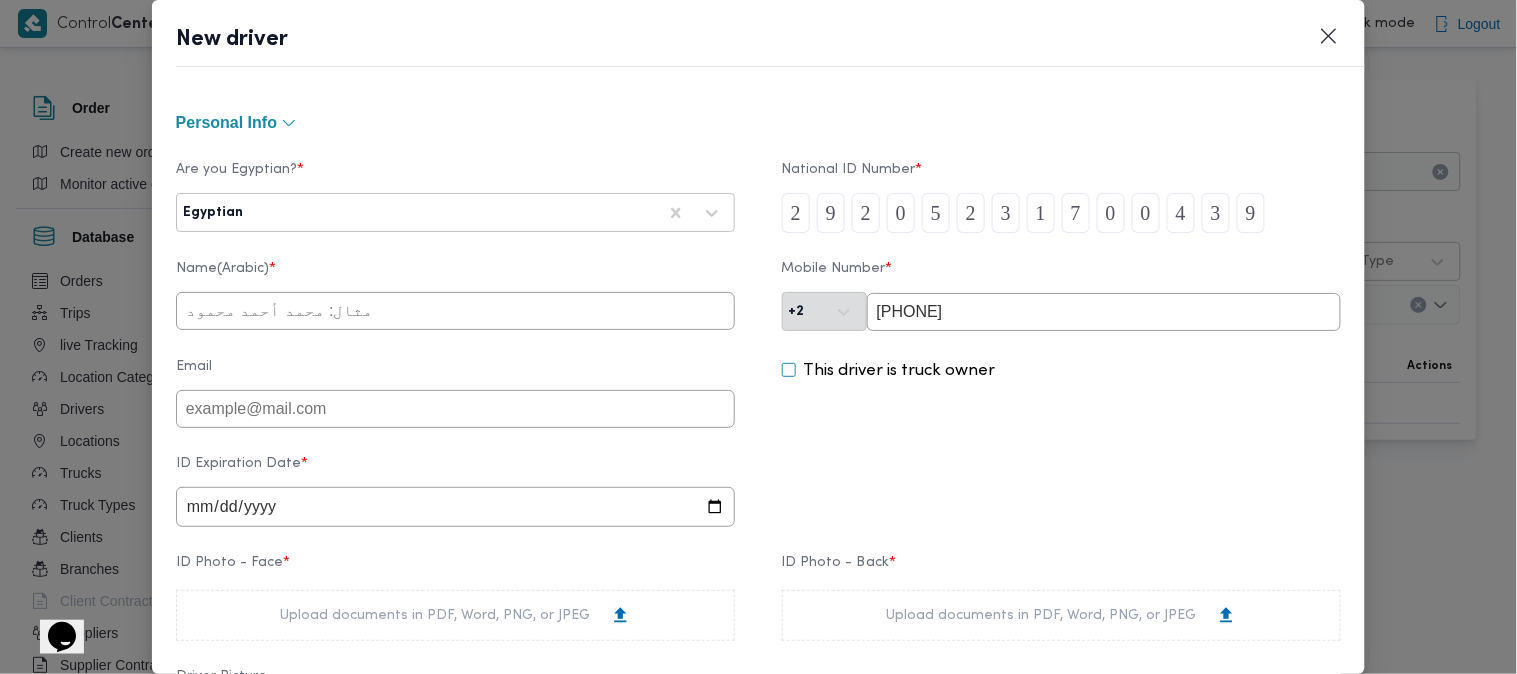 type on "[PHONE]" 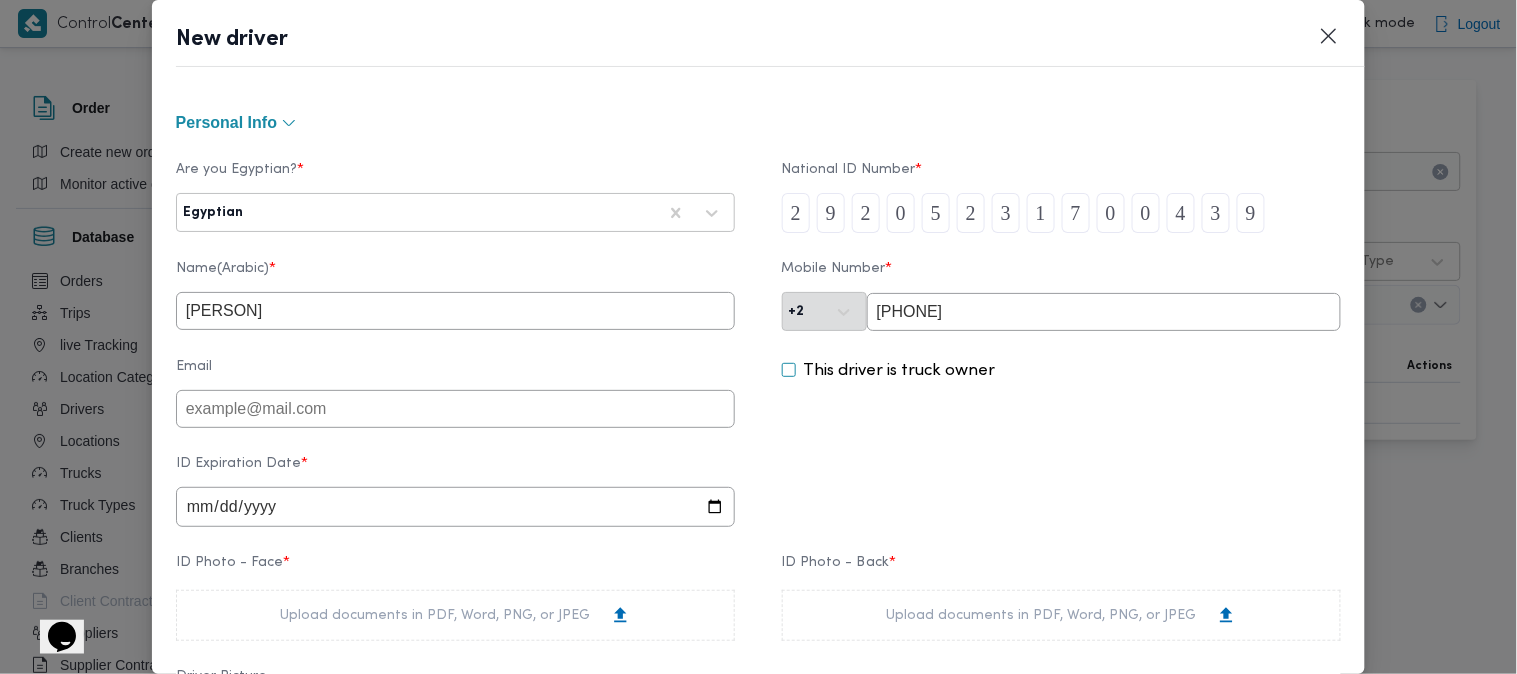 type on "[PERSON]" 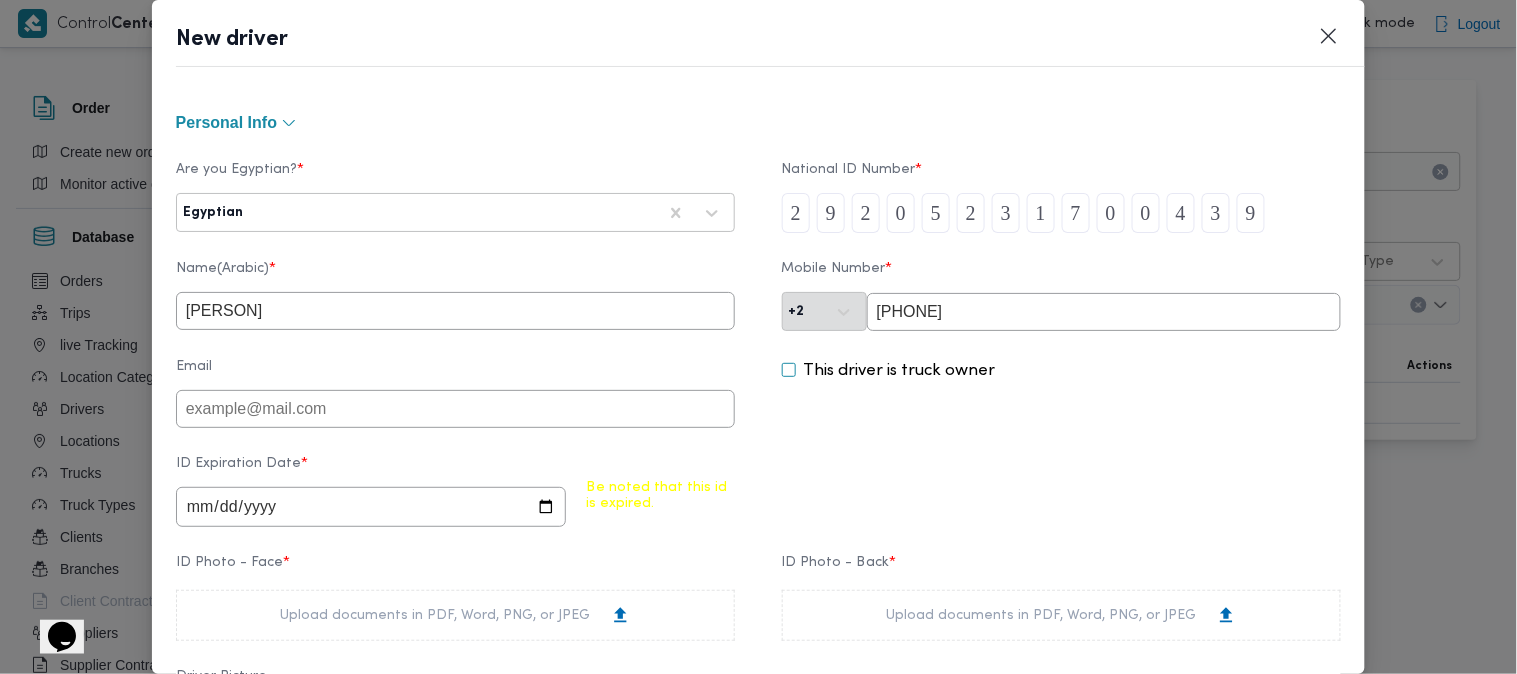 type on "[DATE]" 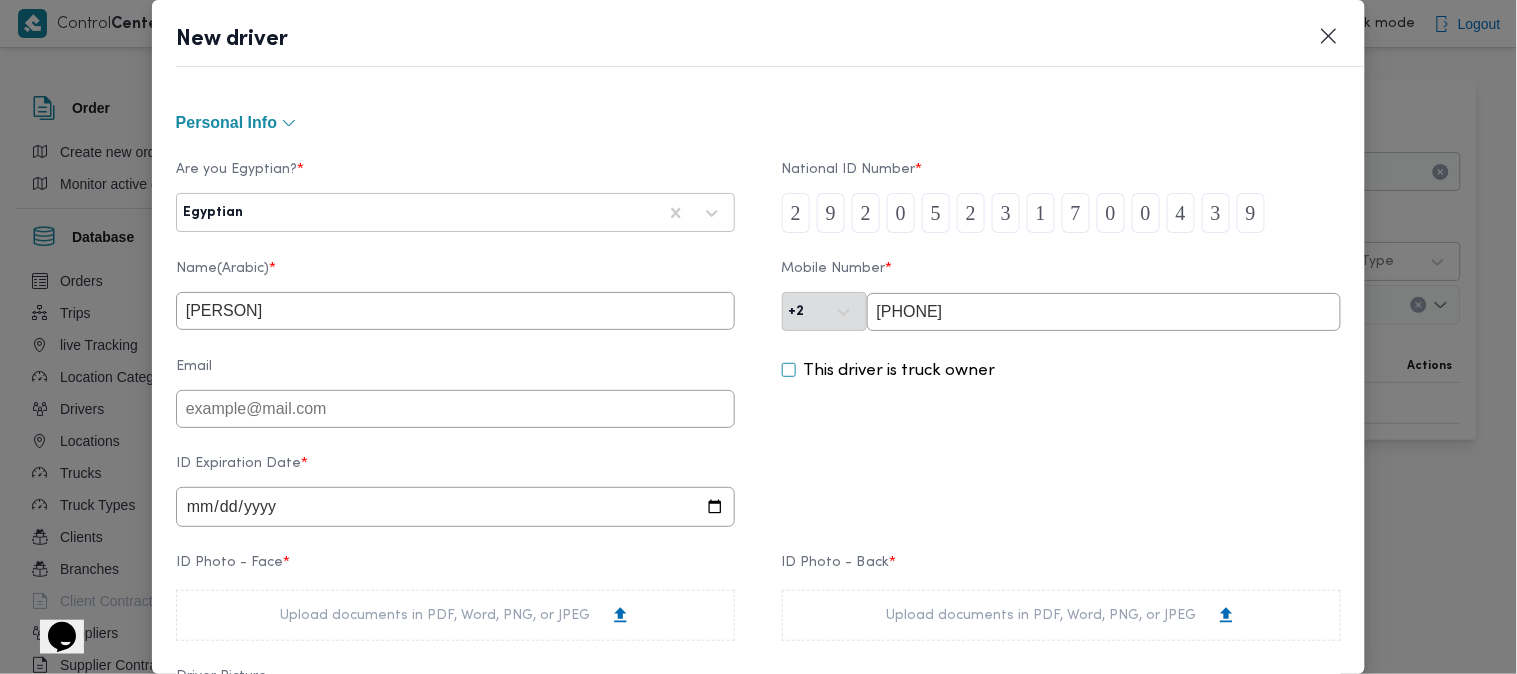 click on "ID Expiration Date   * [DATE]" at bounding box center [759, 491] 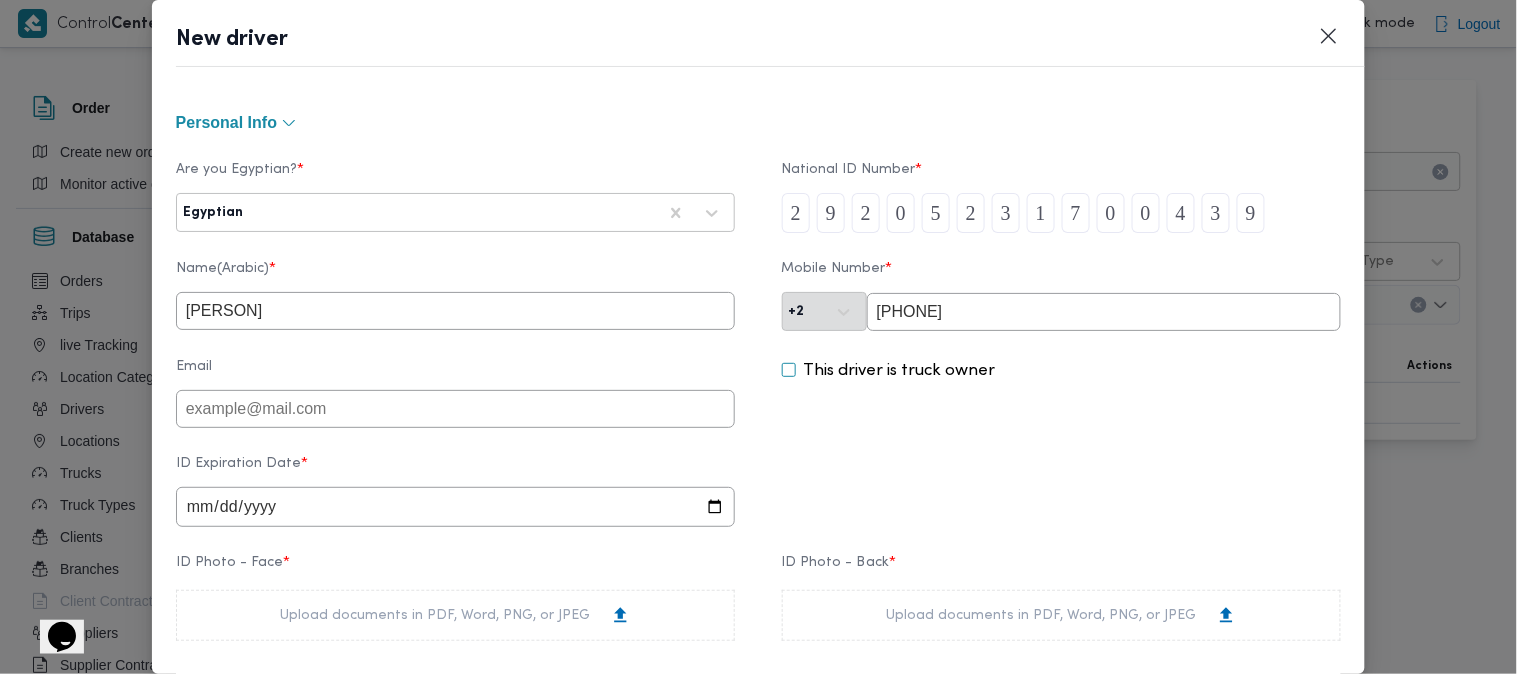 click on "Upload documents in PDF, Word, PNG, or JPEG" at bounding box center [1061, 615] 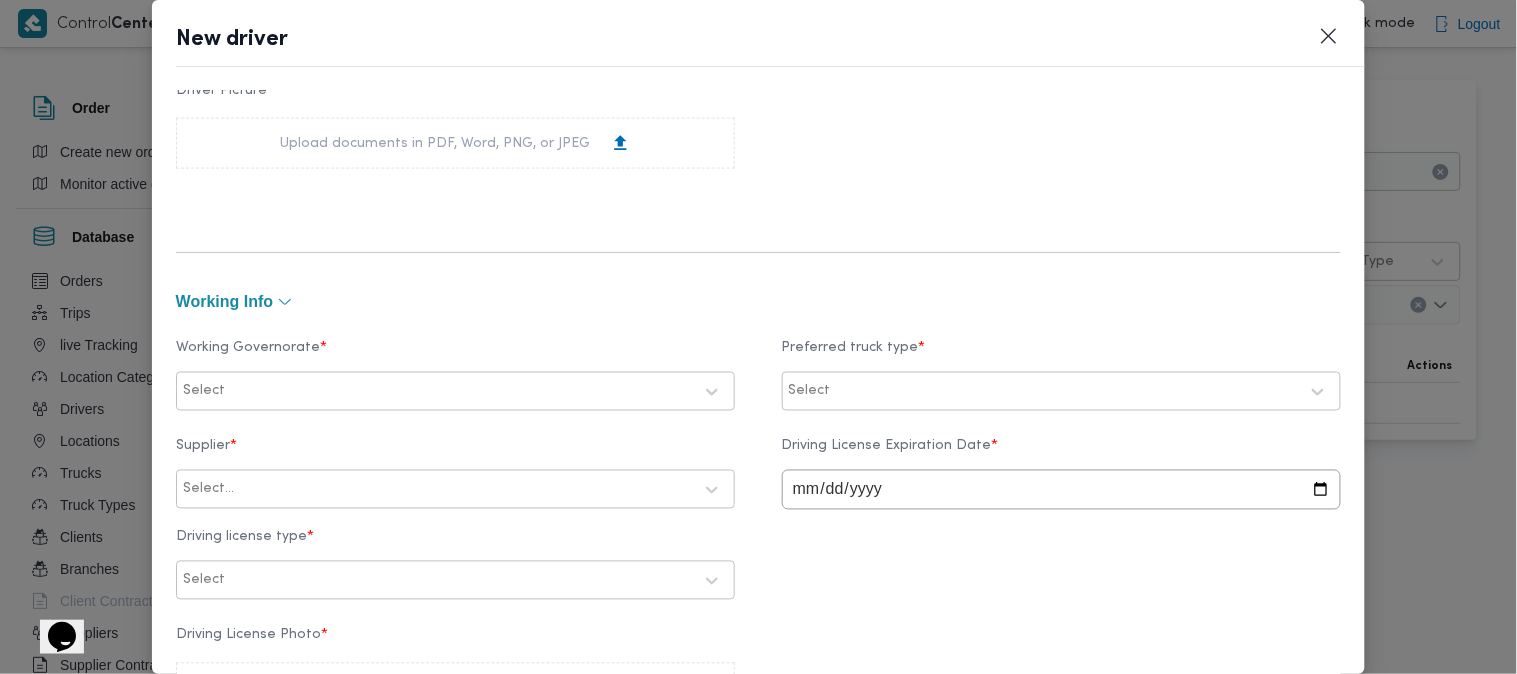 scroll, scrollTop: 735, scrollLeft: 0, axis: vertical 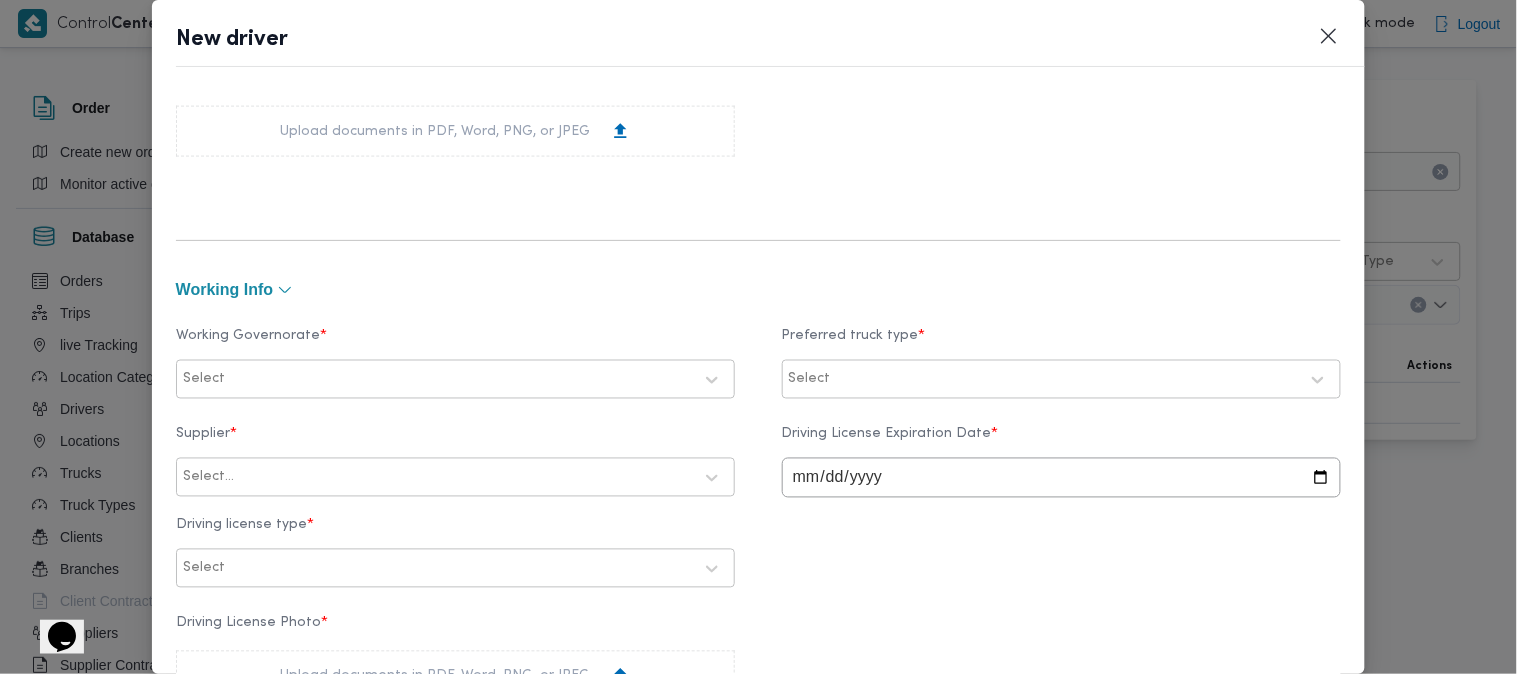 click at bounding box center [460, 380] 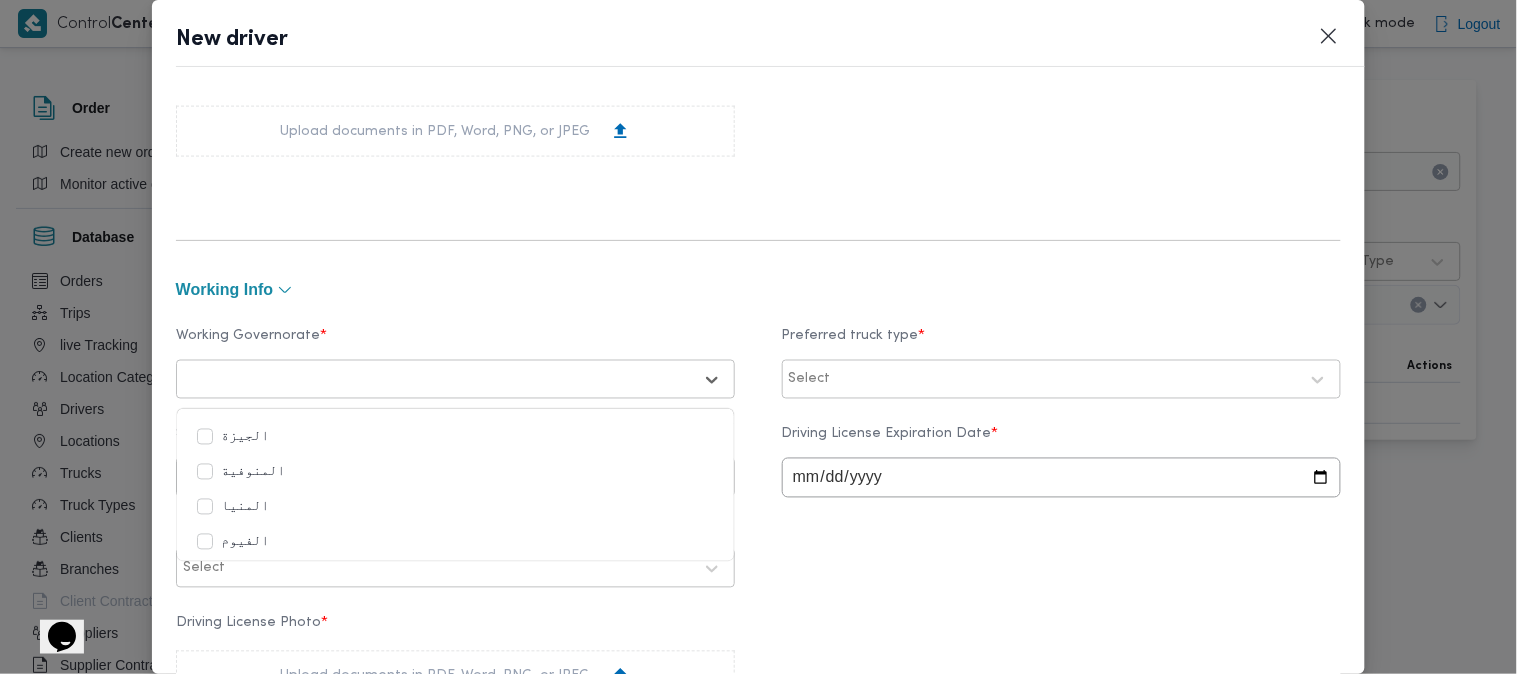 scroll, scrollTop: 262, scrollLeft: 0, axis: vertical 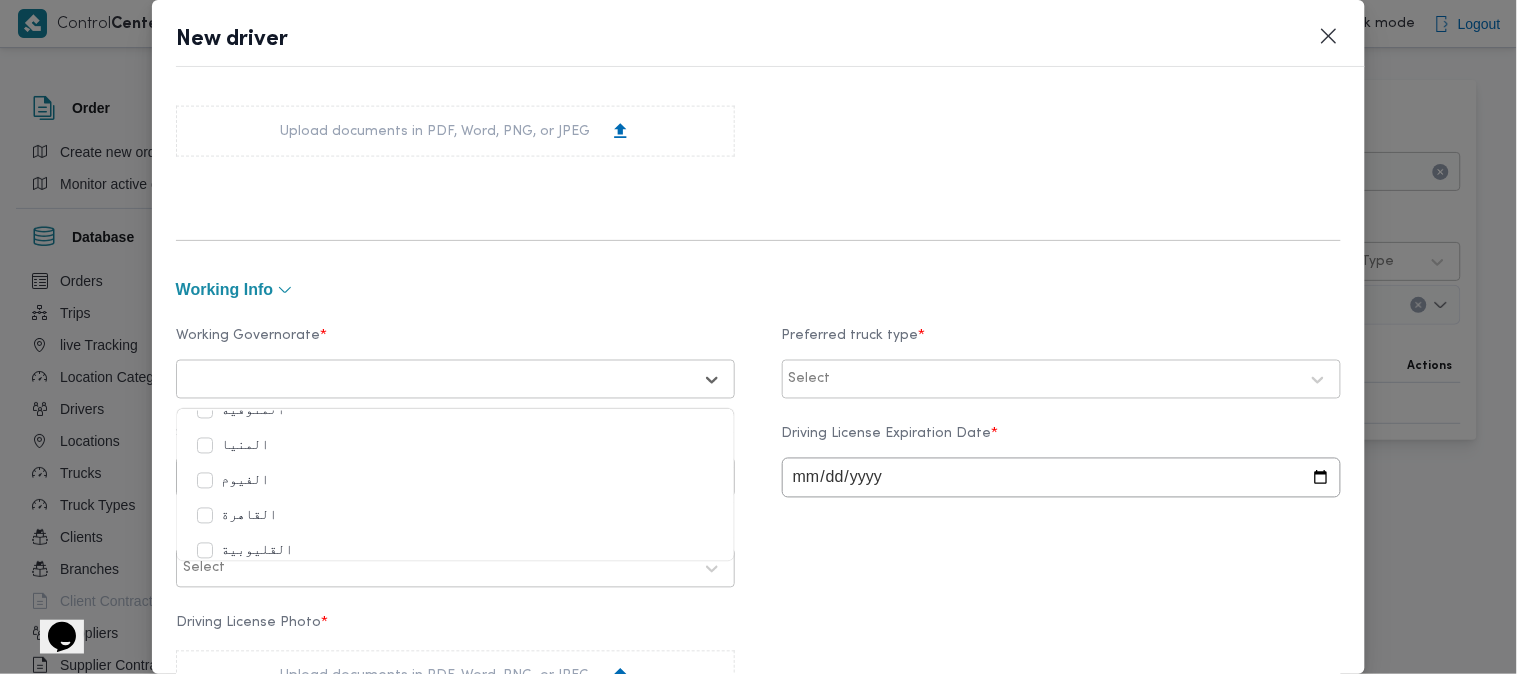 click on "القليوبية" at bounding box center (455, 552) 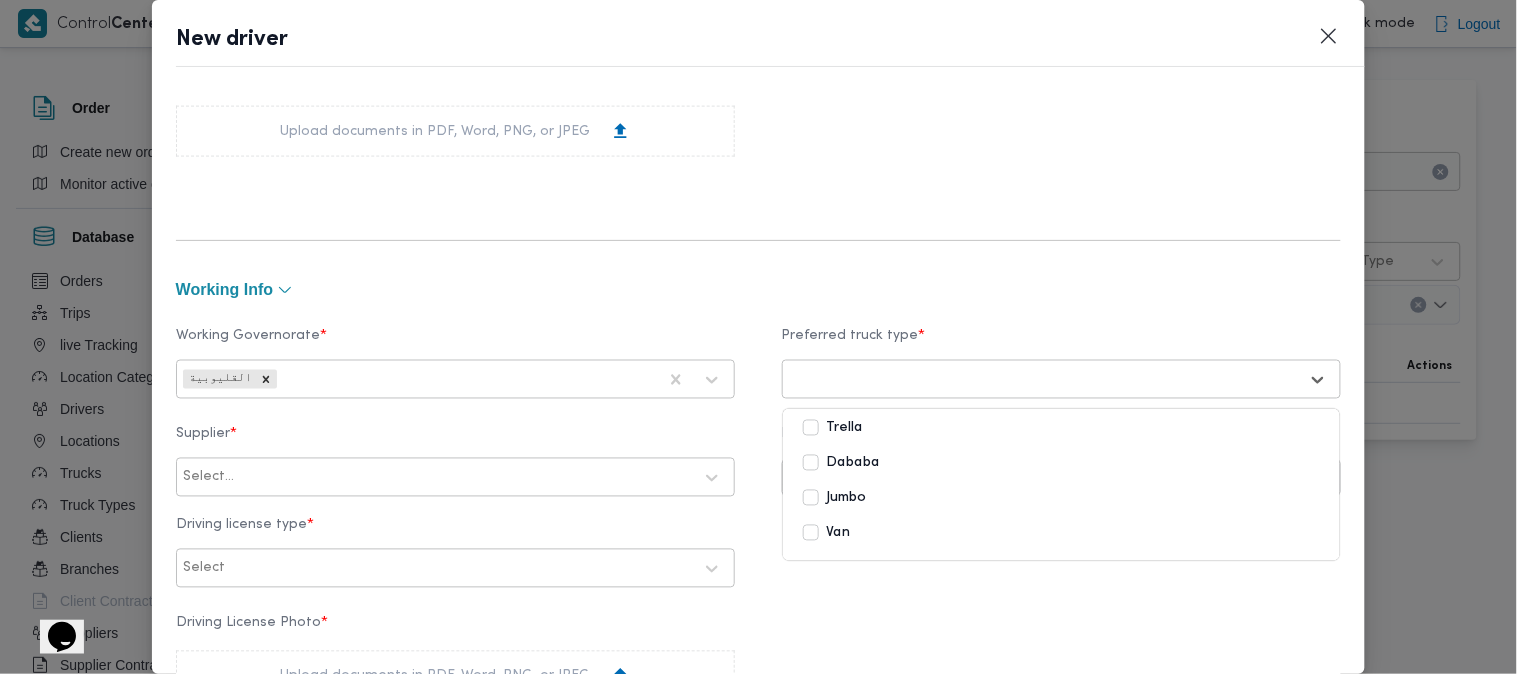 click at bounding box center [1043, 380] 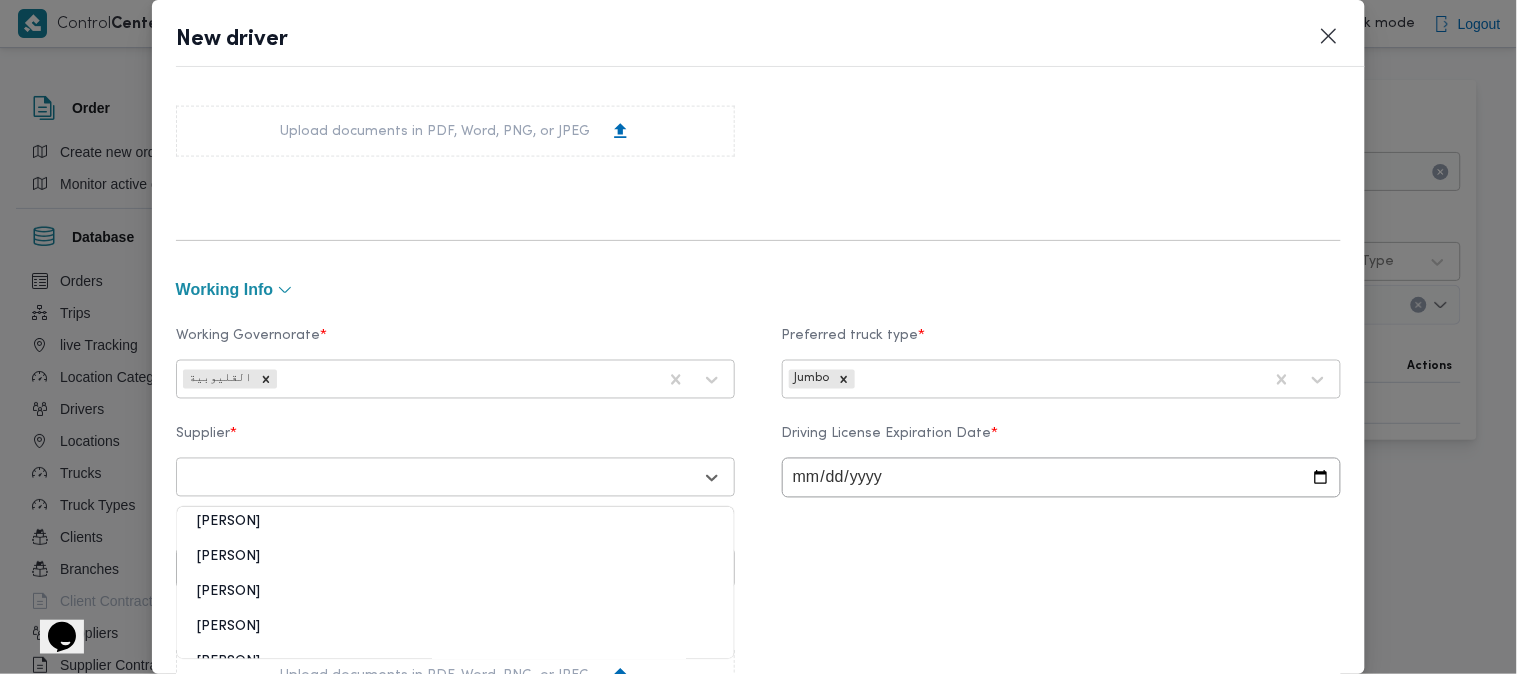 click at bounding box center [437, 478] 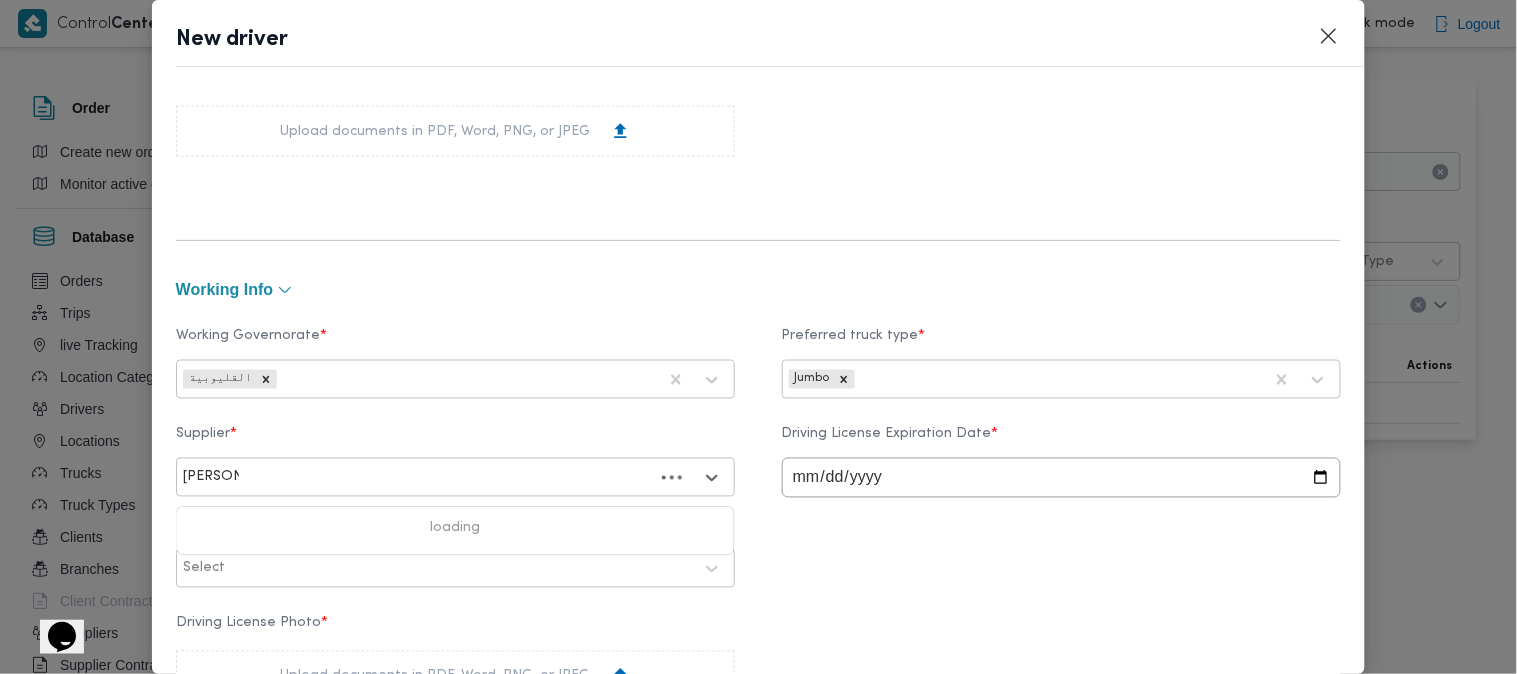 type on "[PERSON]" 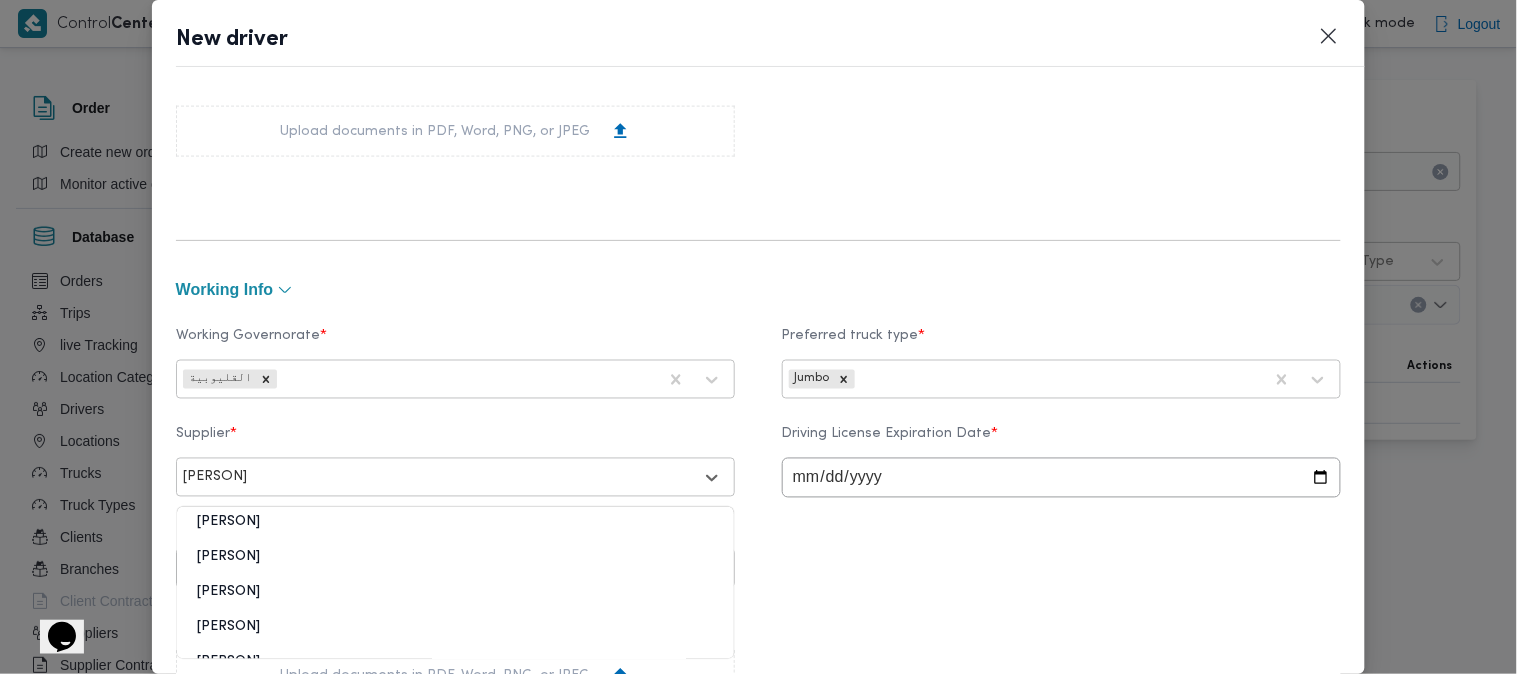 click on "[PERSON]" at bounding box center [455, 600] 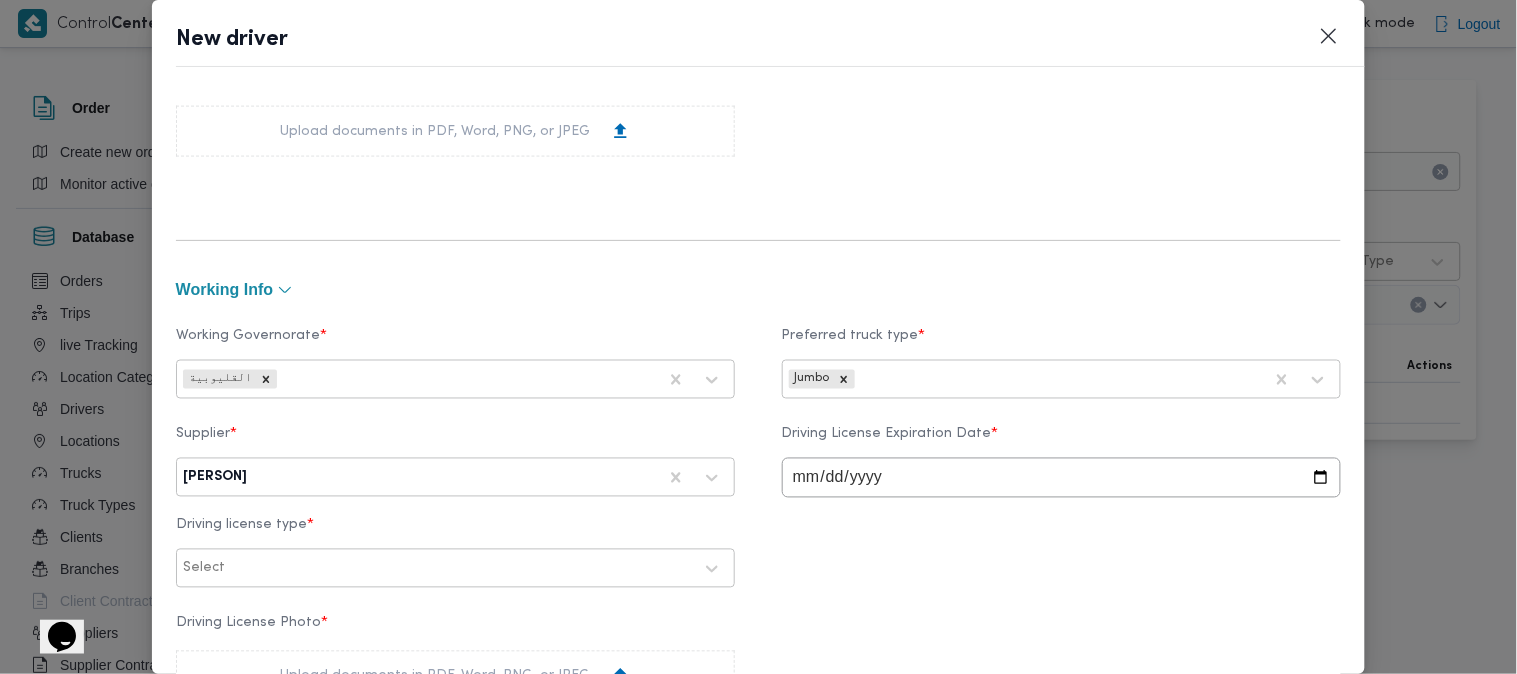drag, startPoint x: 877, startPoint y: 481, endPoint x: 933, endPoint y: 488, distance: 56.435802 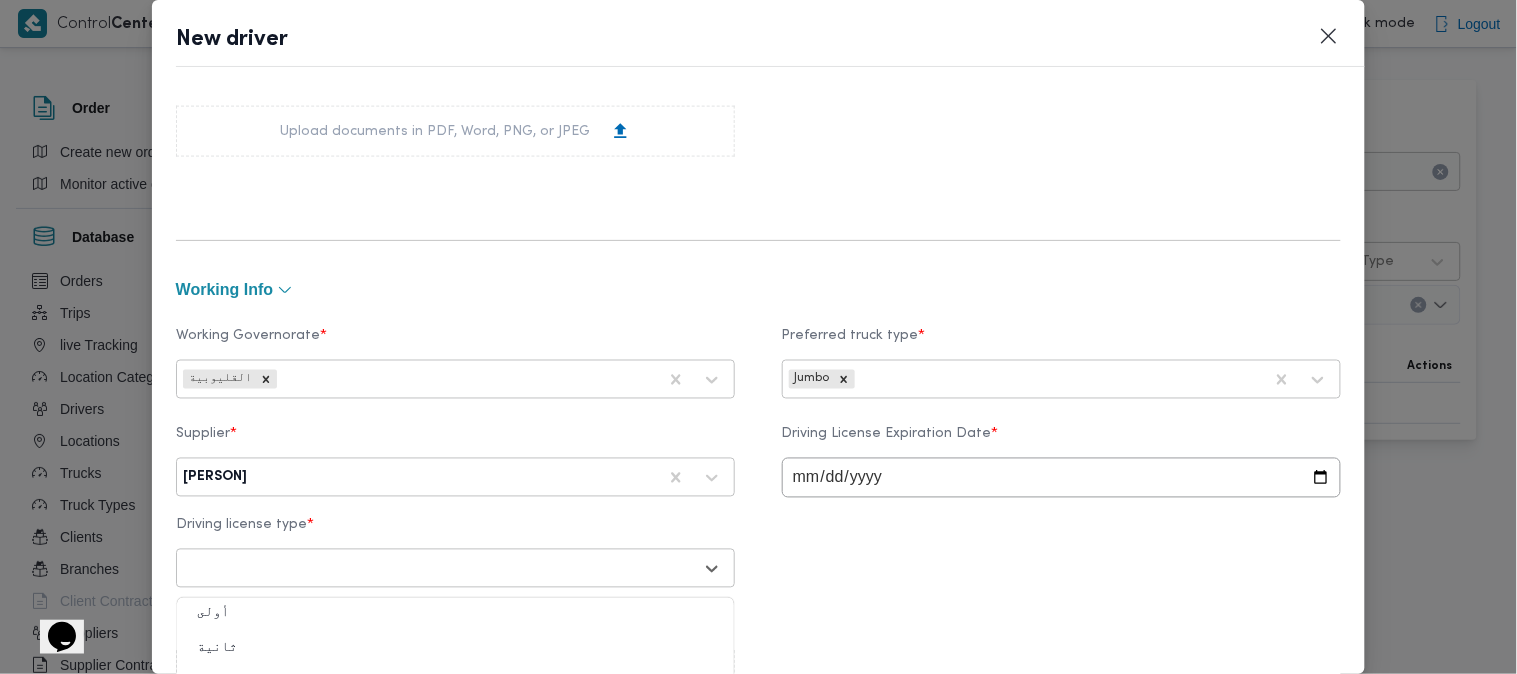 click on "ثانية" at bounding box center (455, 656) 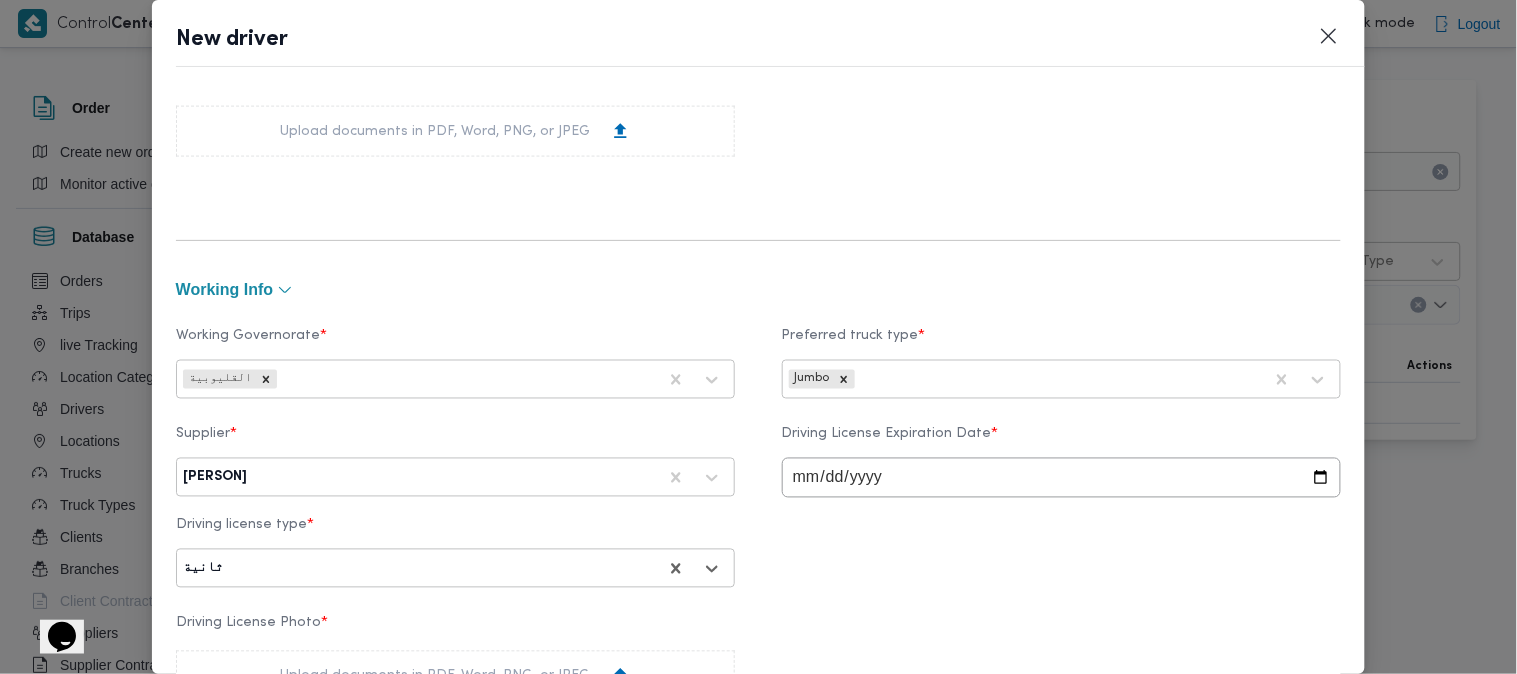 click on "Supplier   * [PERSON] Driving License Expiration Date   * [DATE] Driving license type    * option ثانية, selected. ثانية" at bounding box center (759, 507) 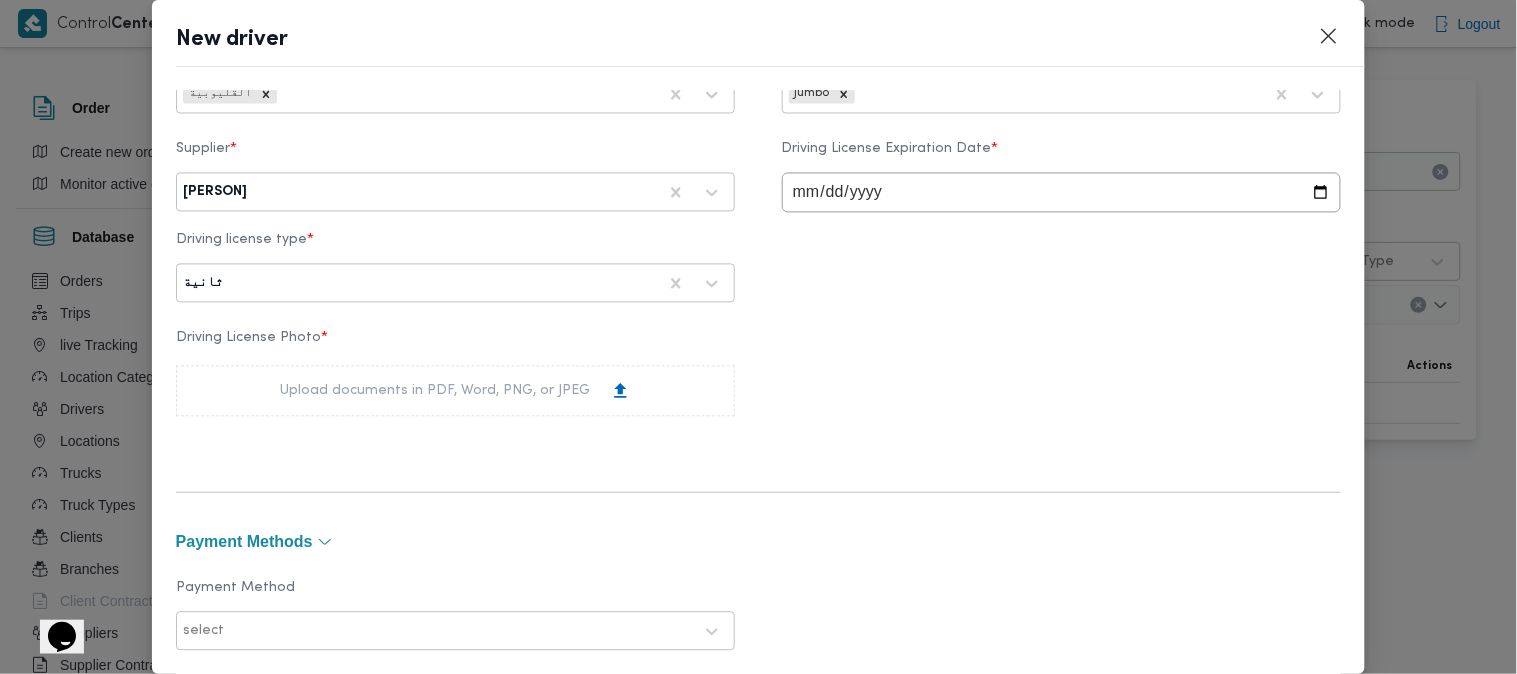 scroll, scrollTop: 1091, scrollLeft: 0, axis: vertical 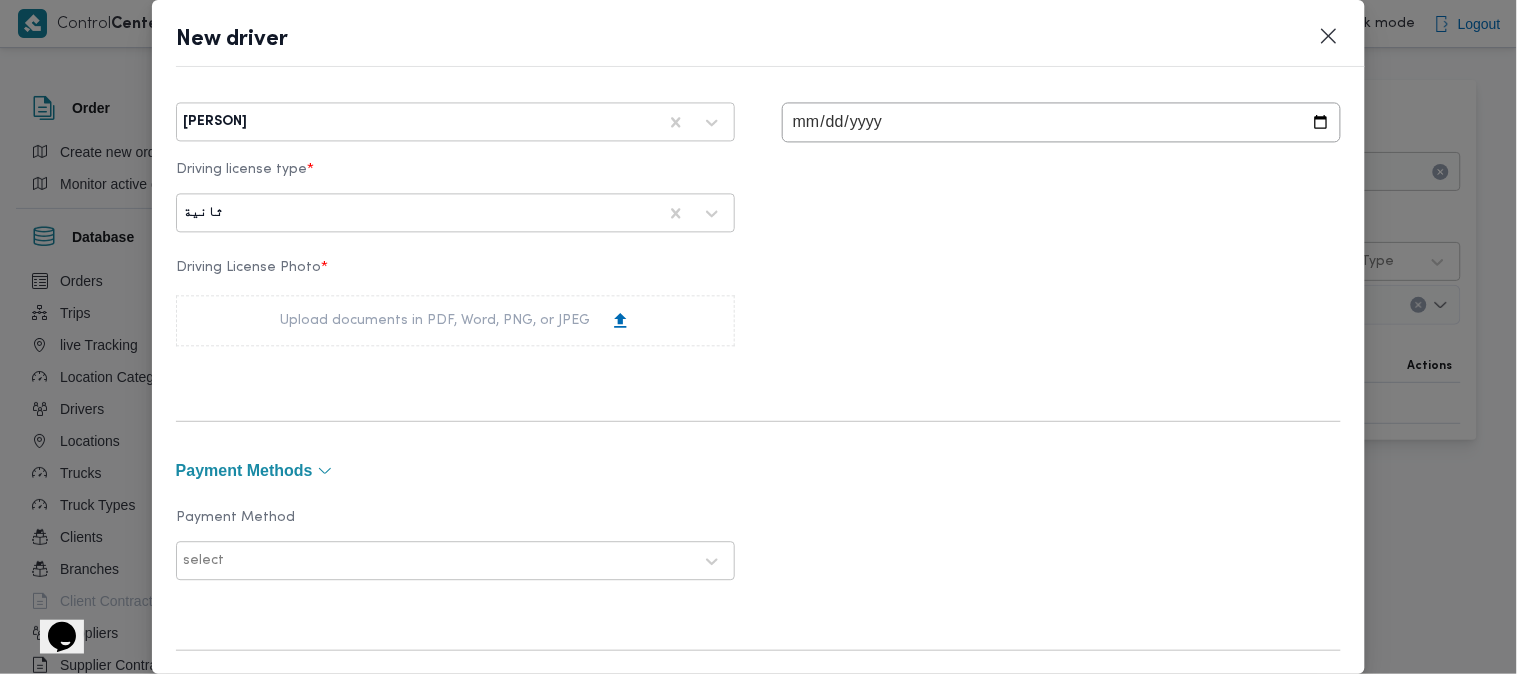 click on "Upload documents in PDF, Word, PNG, or JPEG" at bounding box center [455, 320] 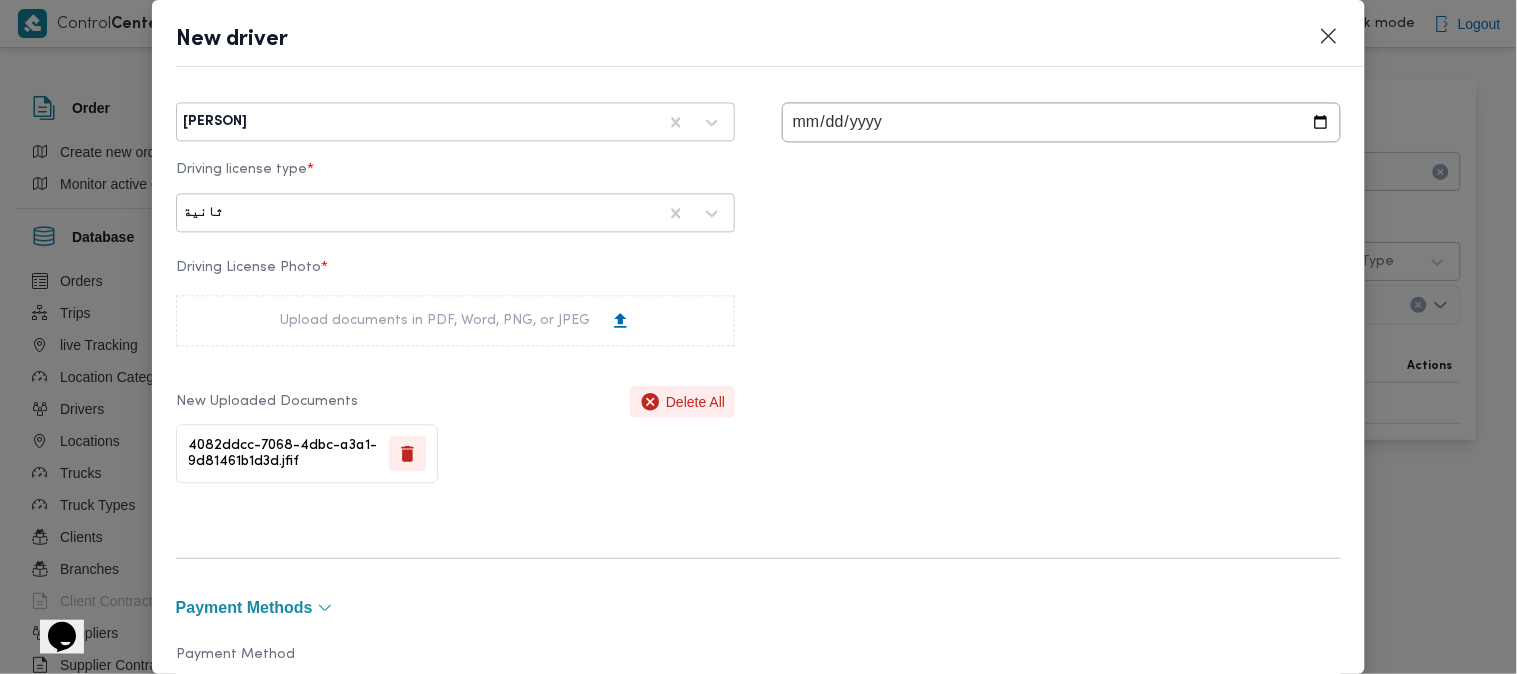 scroll, scrollTop: 1575, scrollLeft: 0, axis: vertical 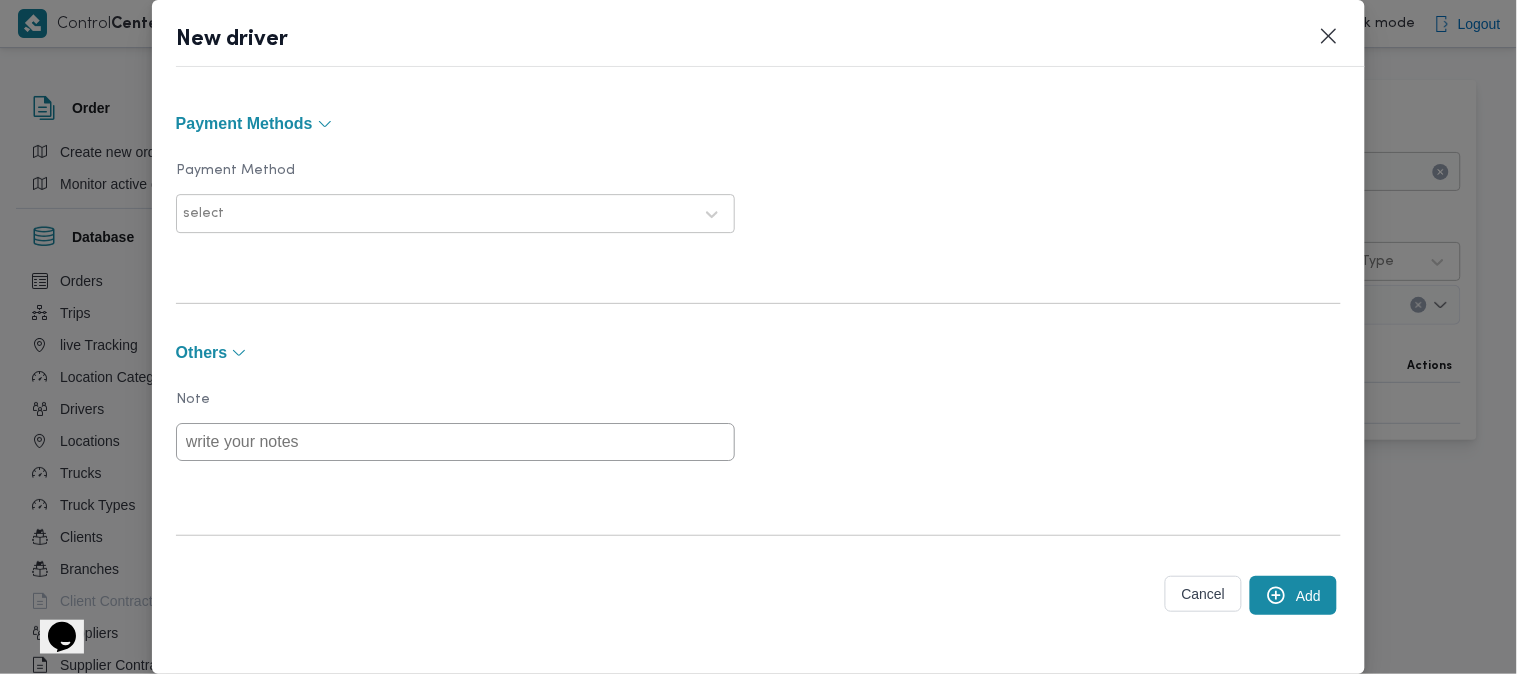 click on "Add" at bounding box center (1293, 595) 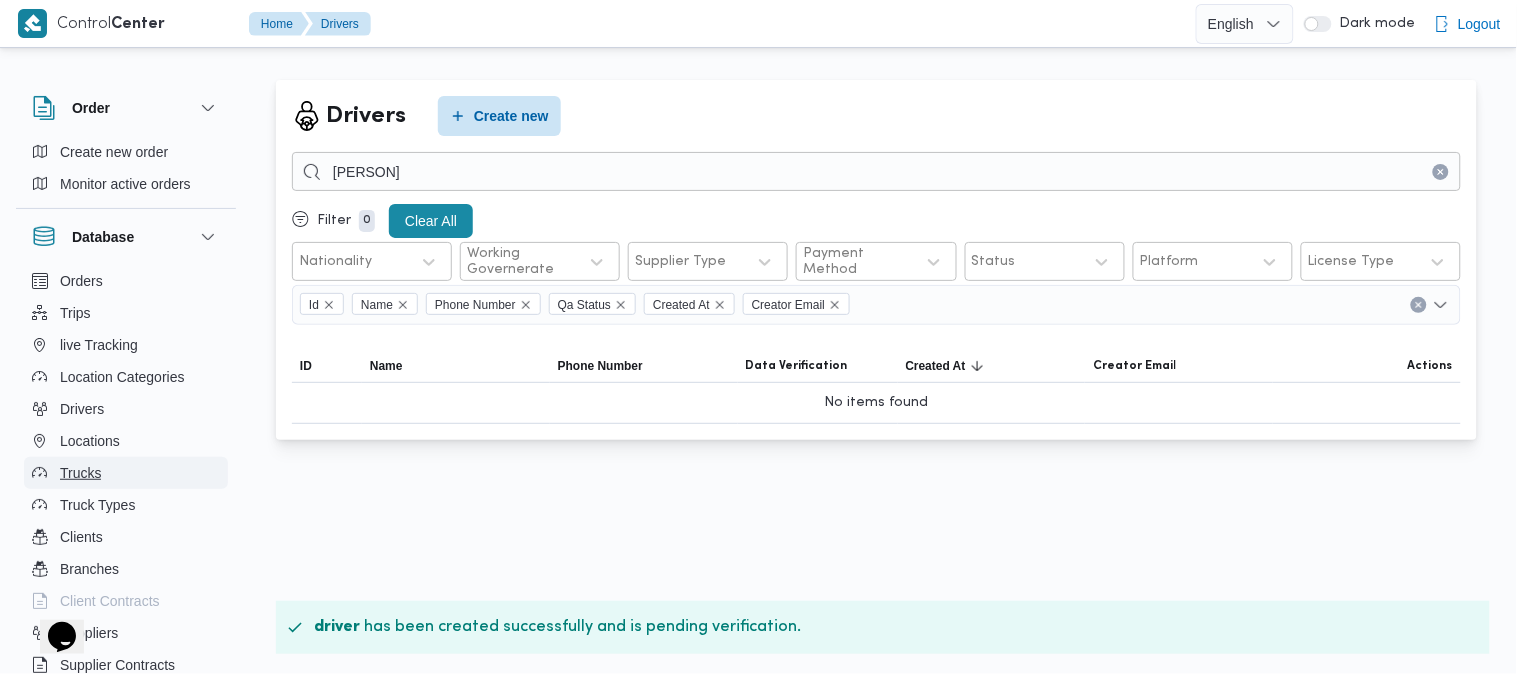 click on "Trucks" at bounding box center [126, 473] 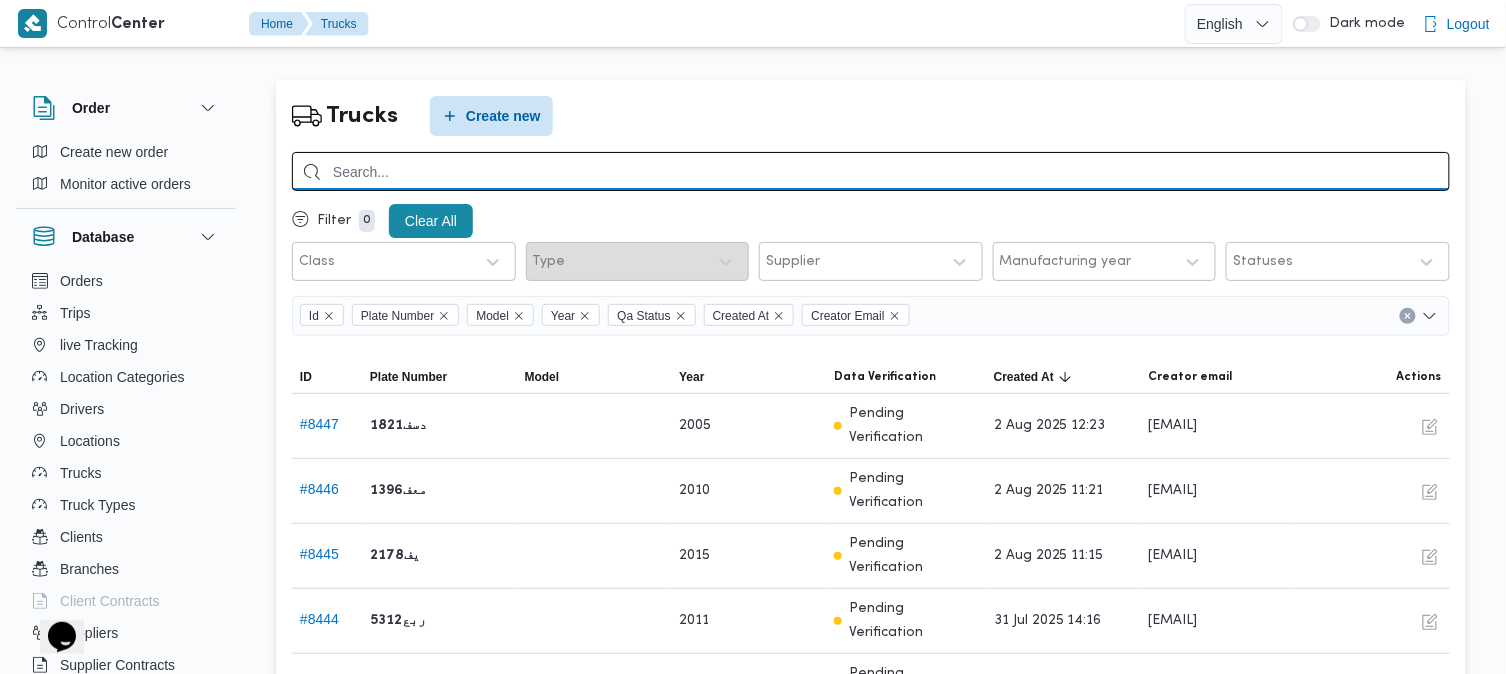 click at bounding box center [871, 171] 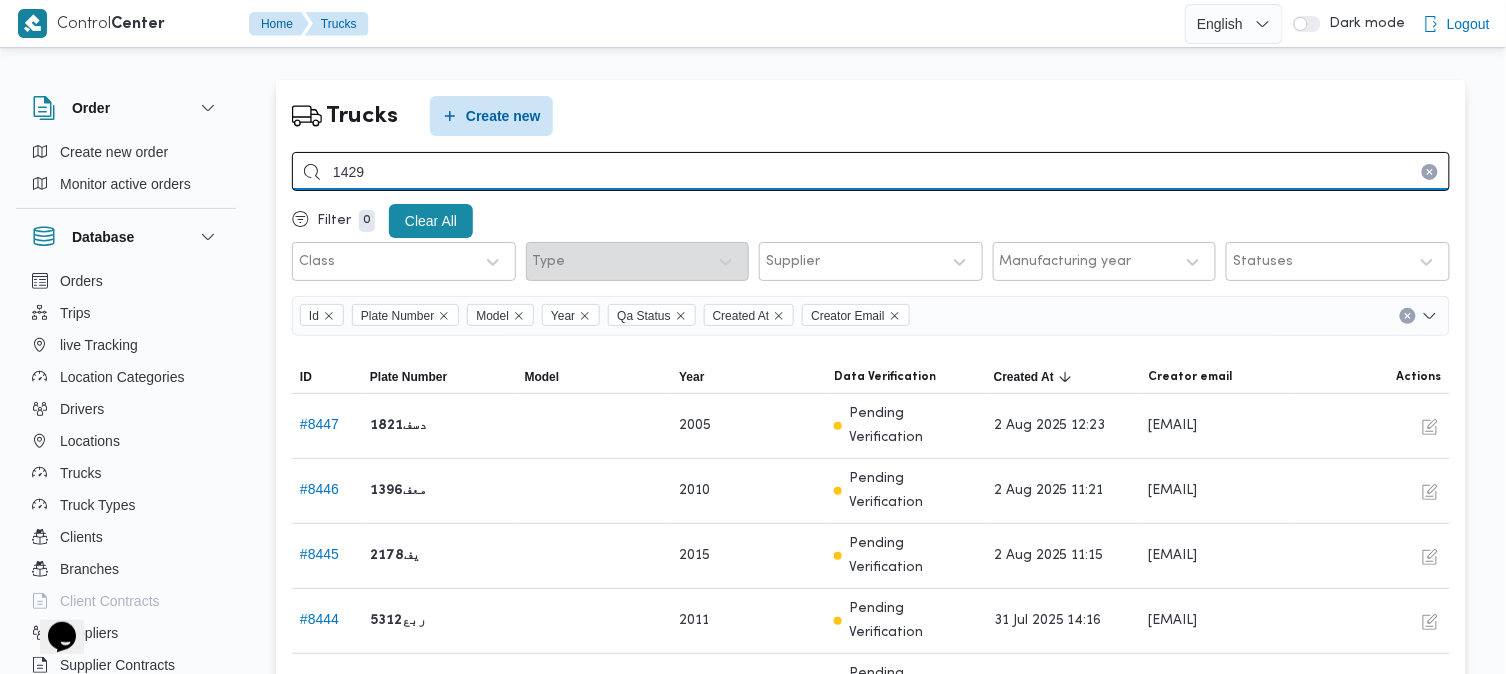 type on "1429" 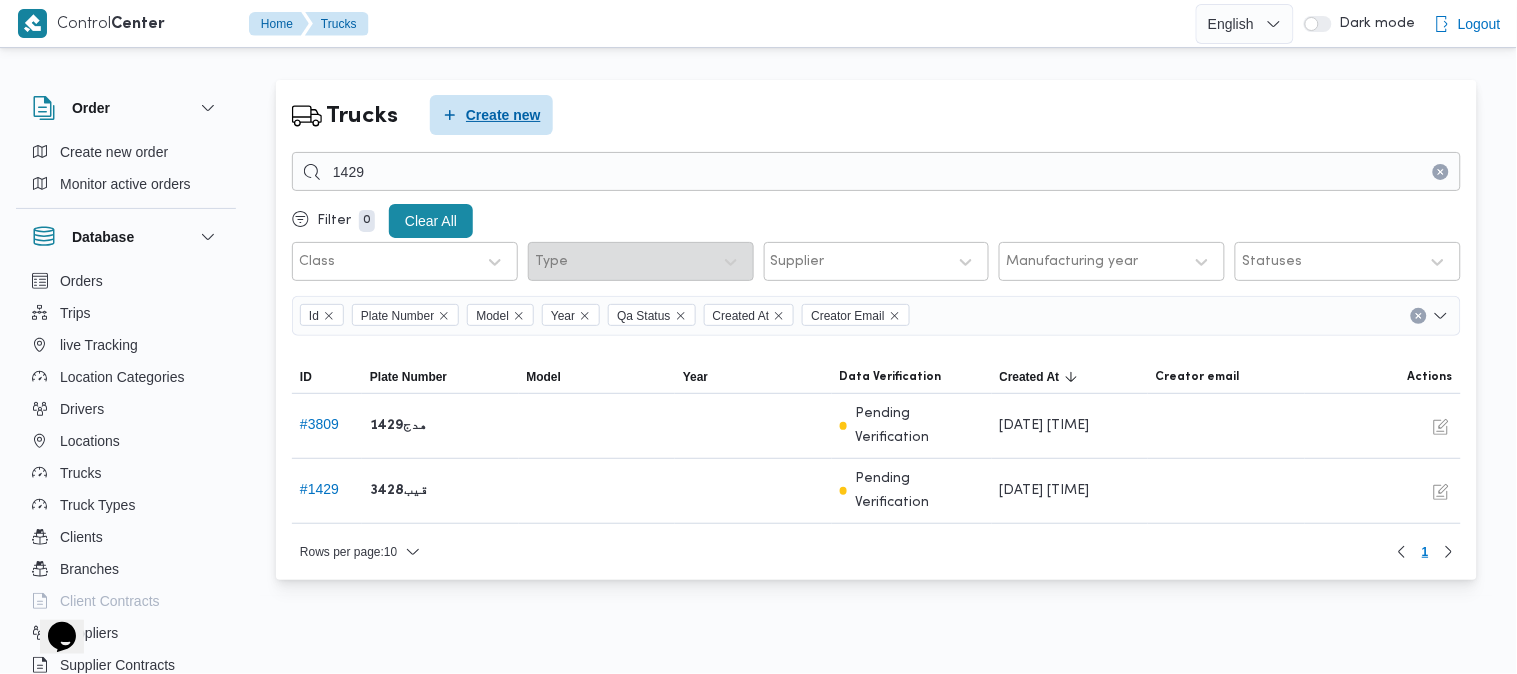 click on "Create new" at bounding box center (503, 115) 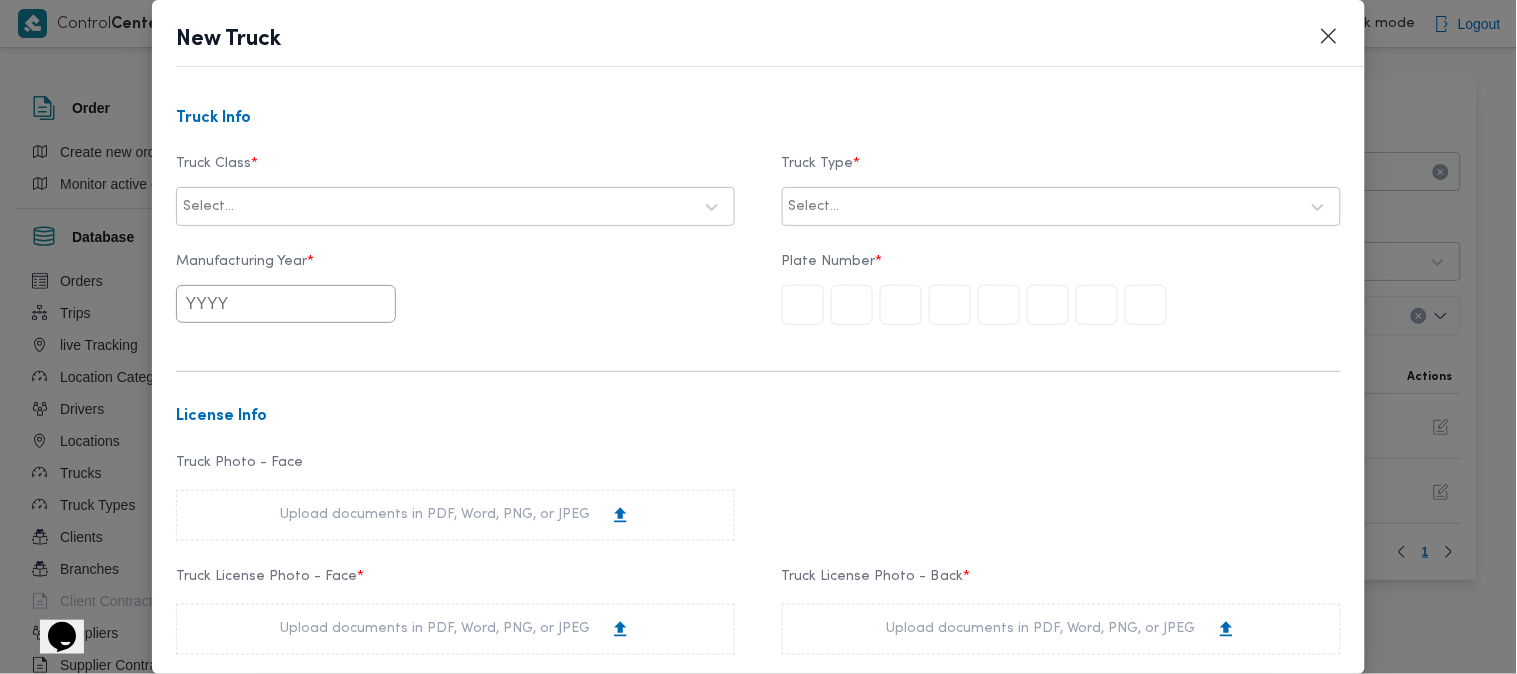 click on "Select..." at bounding box center [455, 207] 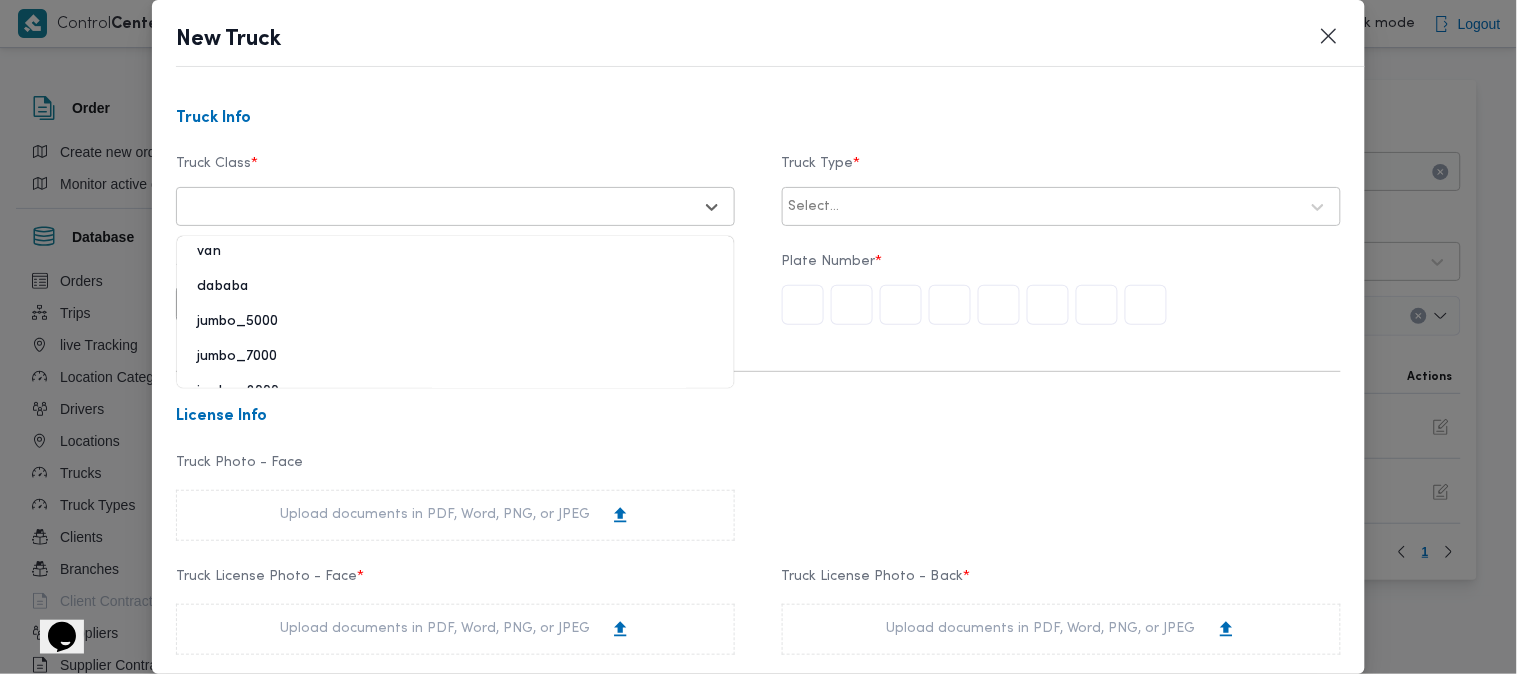 click on "jumbo_7000" at bounding box center [455, 364] 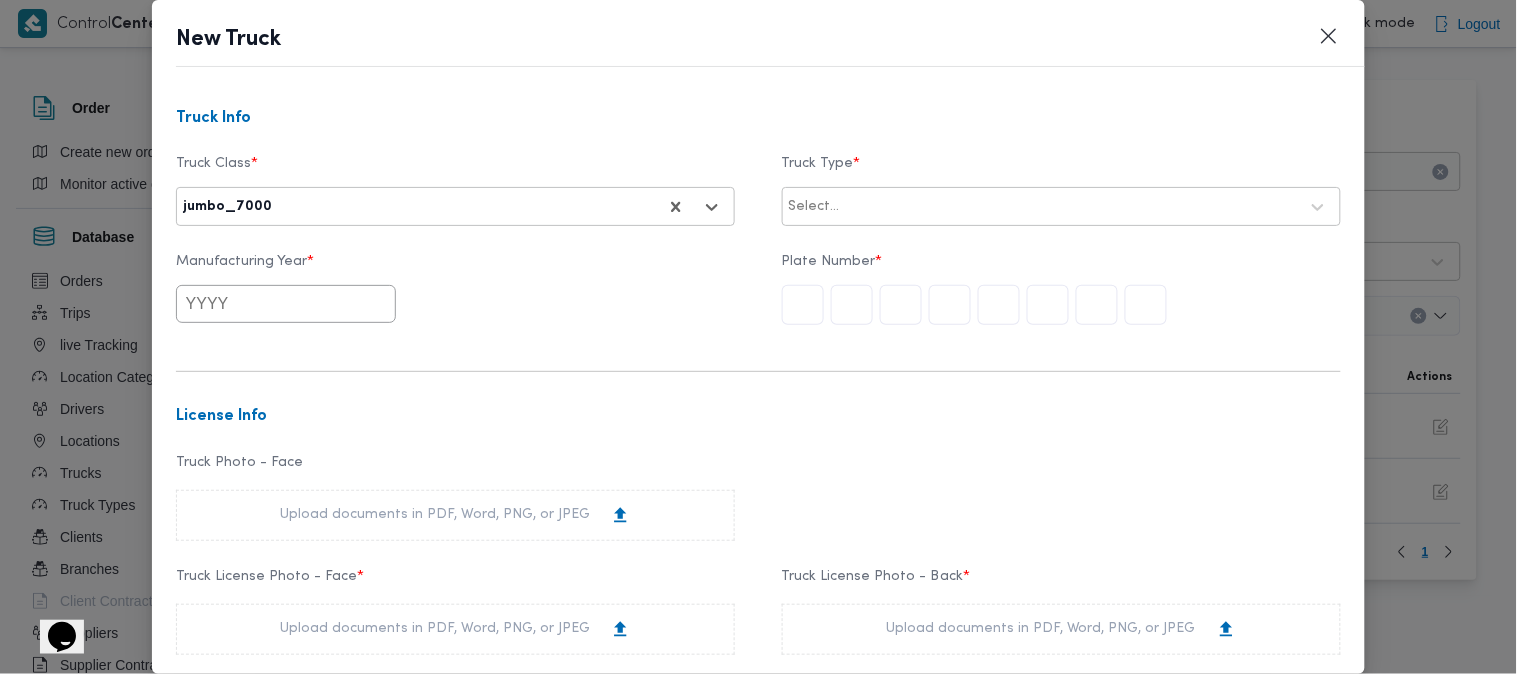 click at bounding box center [1071, 207] 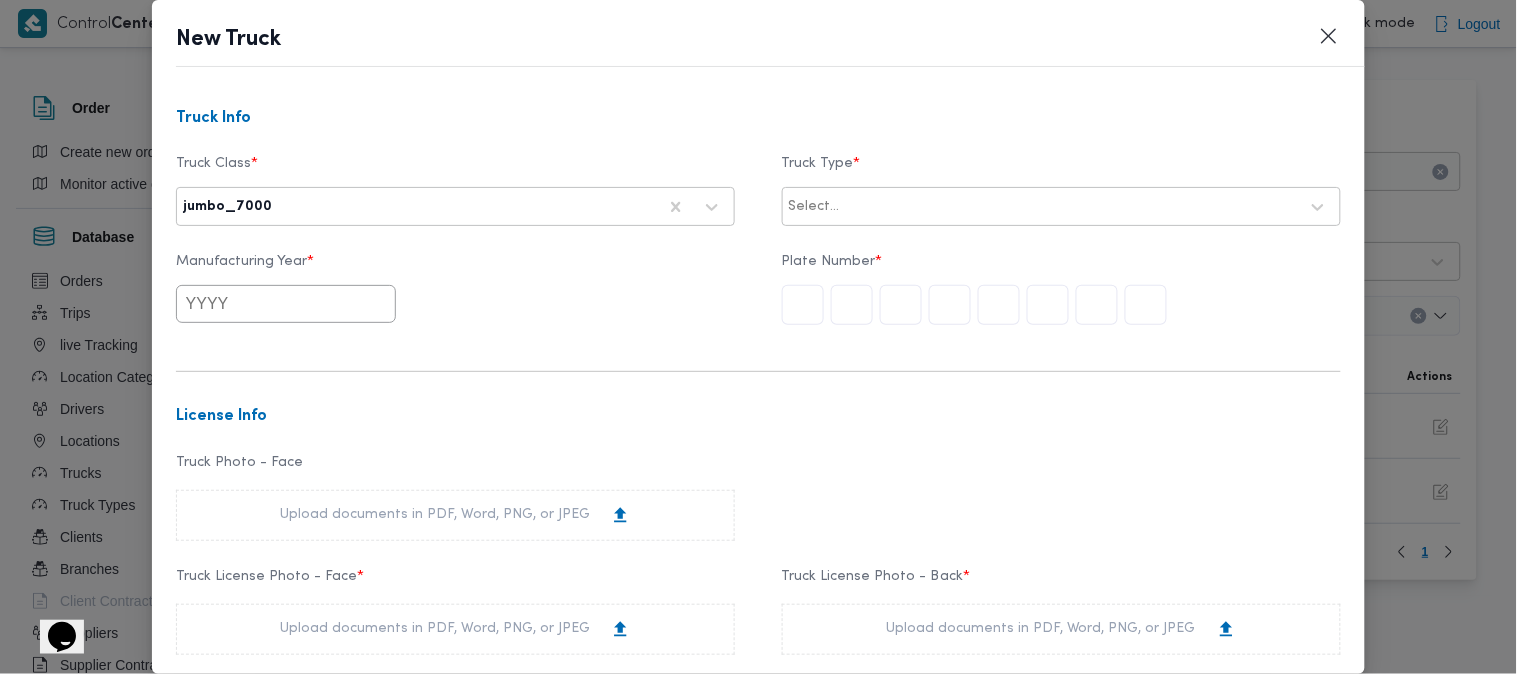 drag, startPoint x: 916, startPoint y: 253, endPoint x: 993, endPoint y: 228, distance: 80.95678 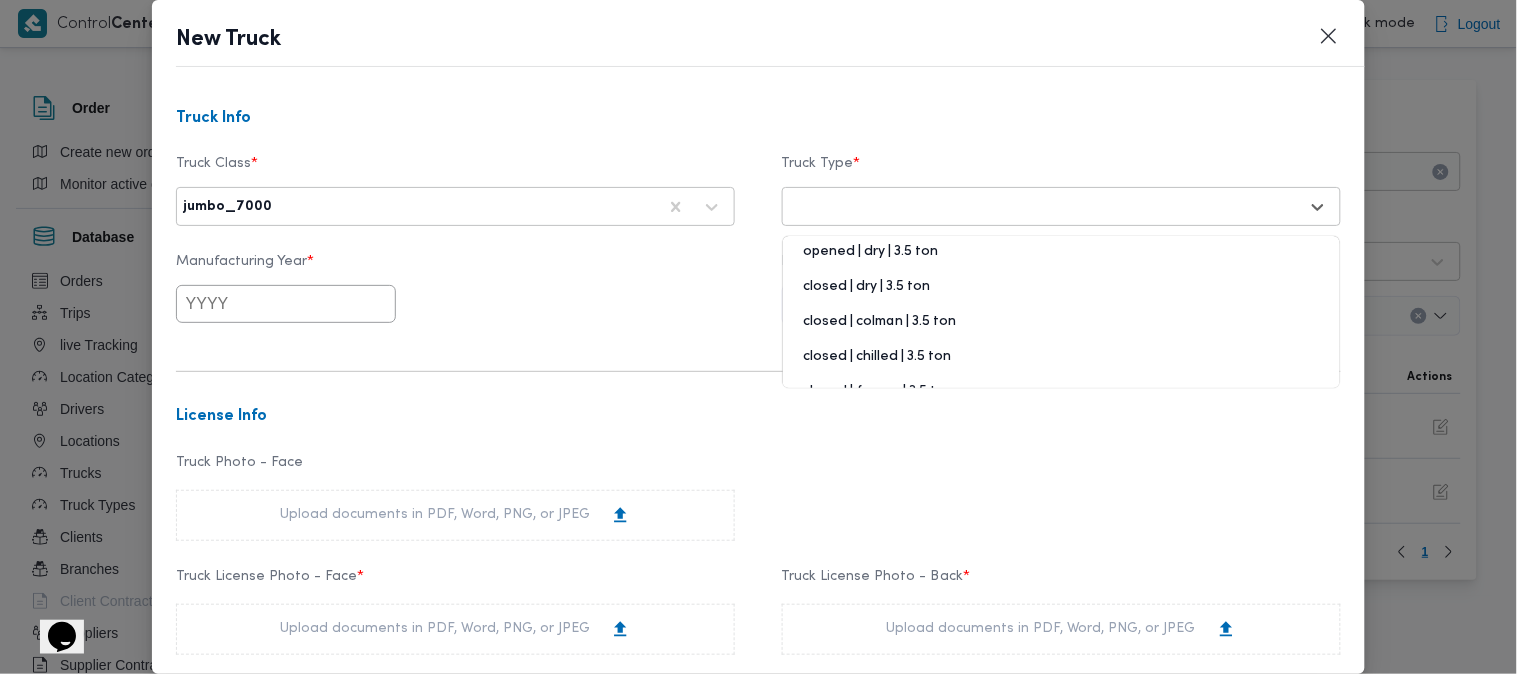 click on "opened | dry | 3.5 ton" at bounding box center [1061, 259] 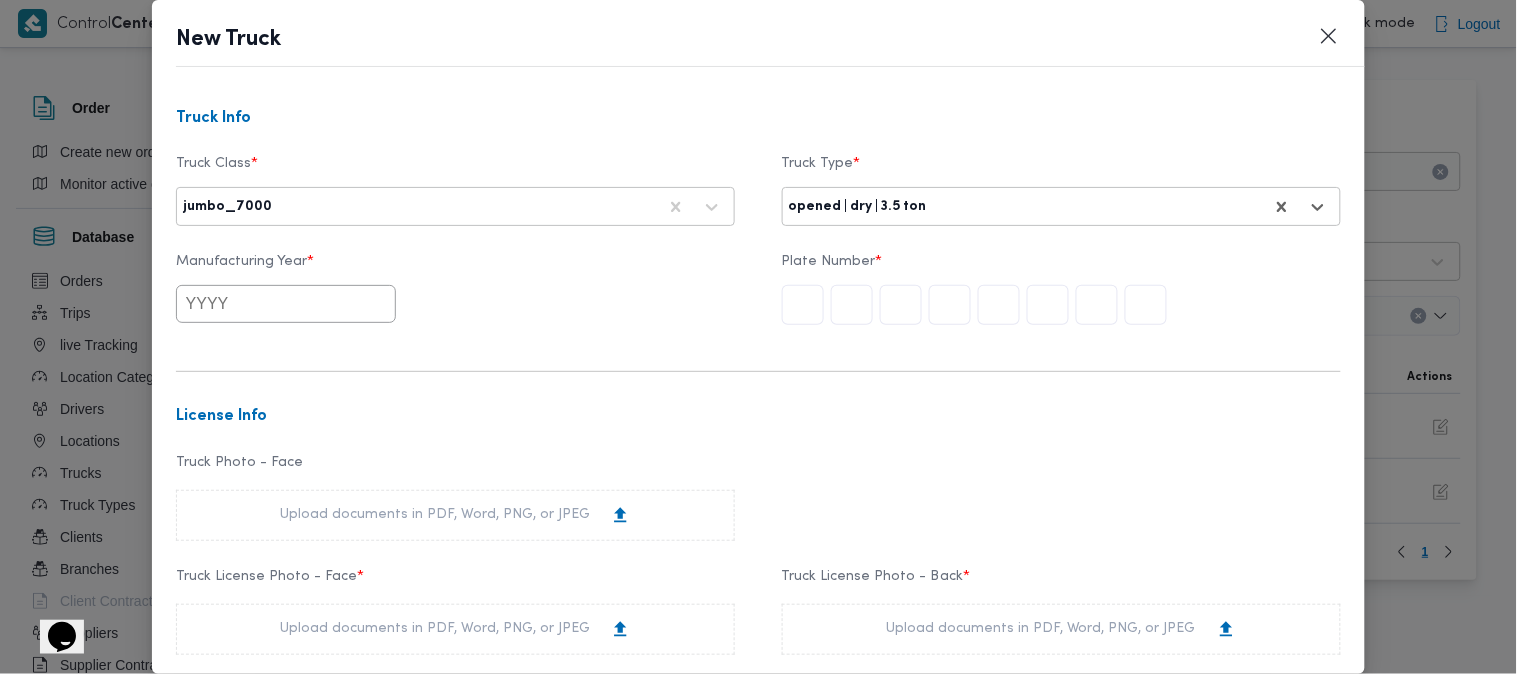 click at bounding box center [286, 304] 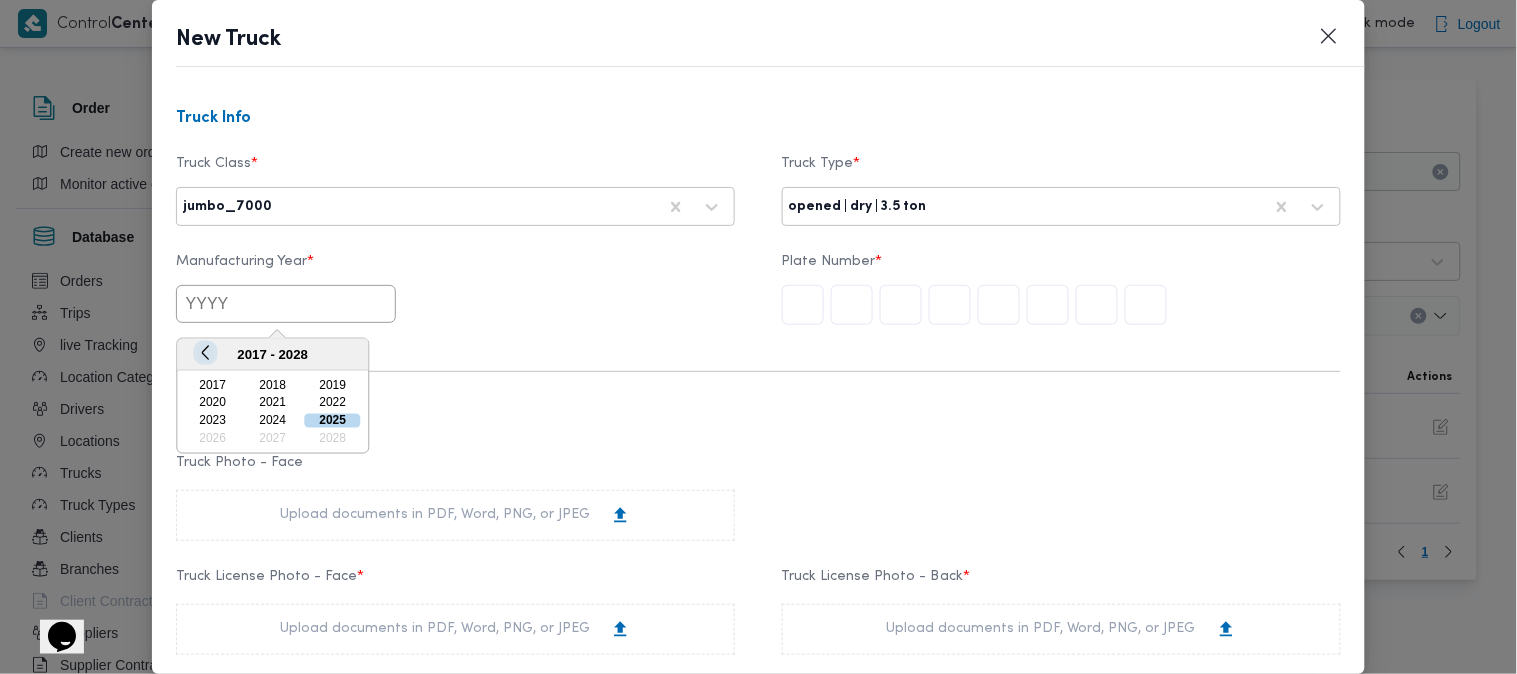 click on "Previous Year" at bounding box center [205, 352] 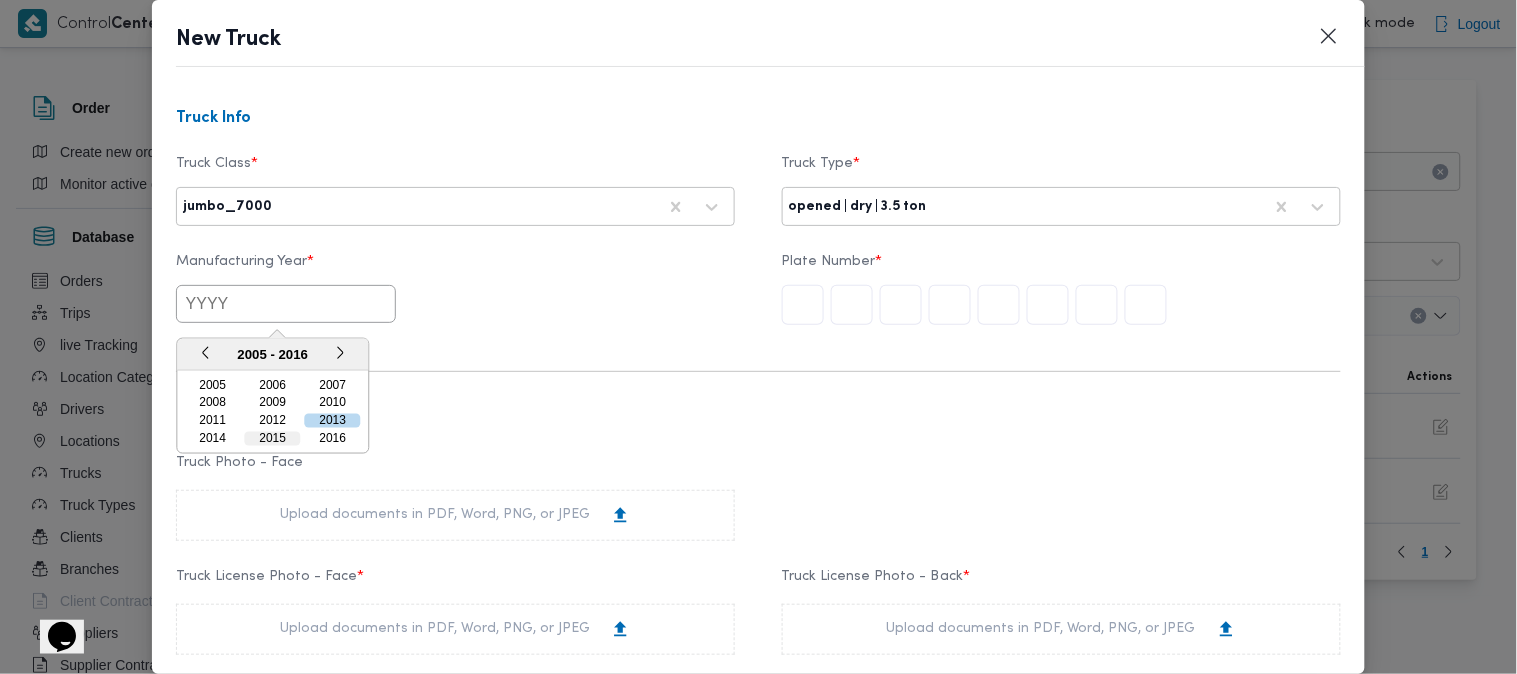 click on "2015" at bounding box center [273, 439] 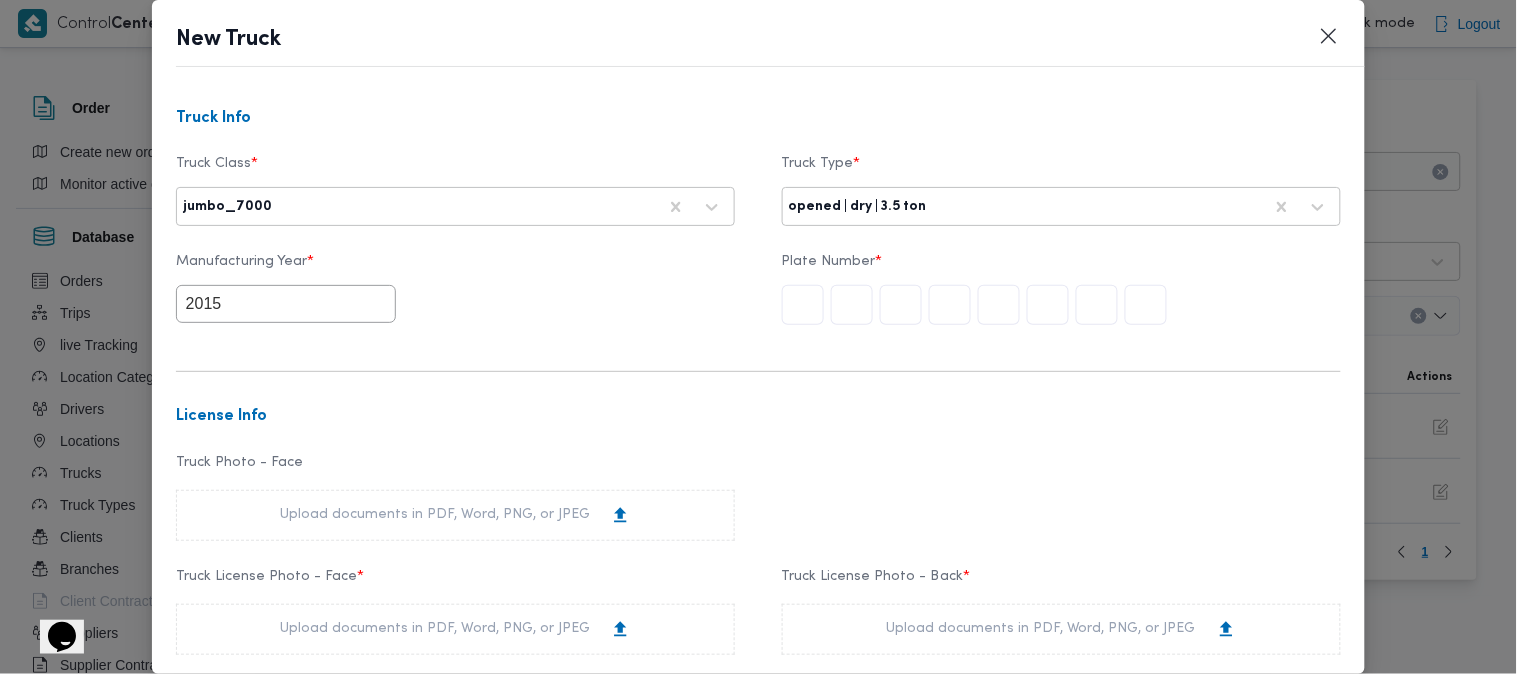 click at bounding box center (1146, 305) 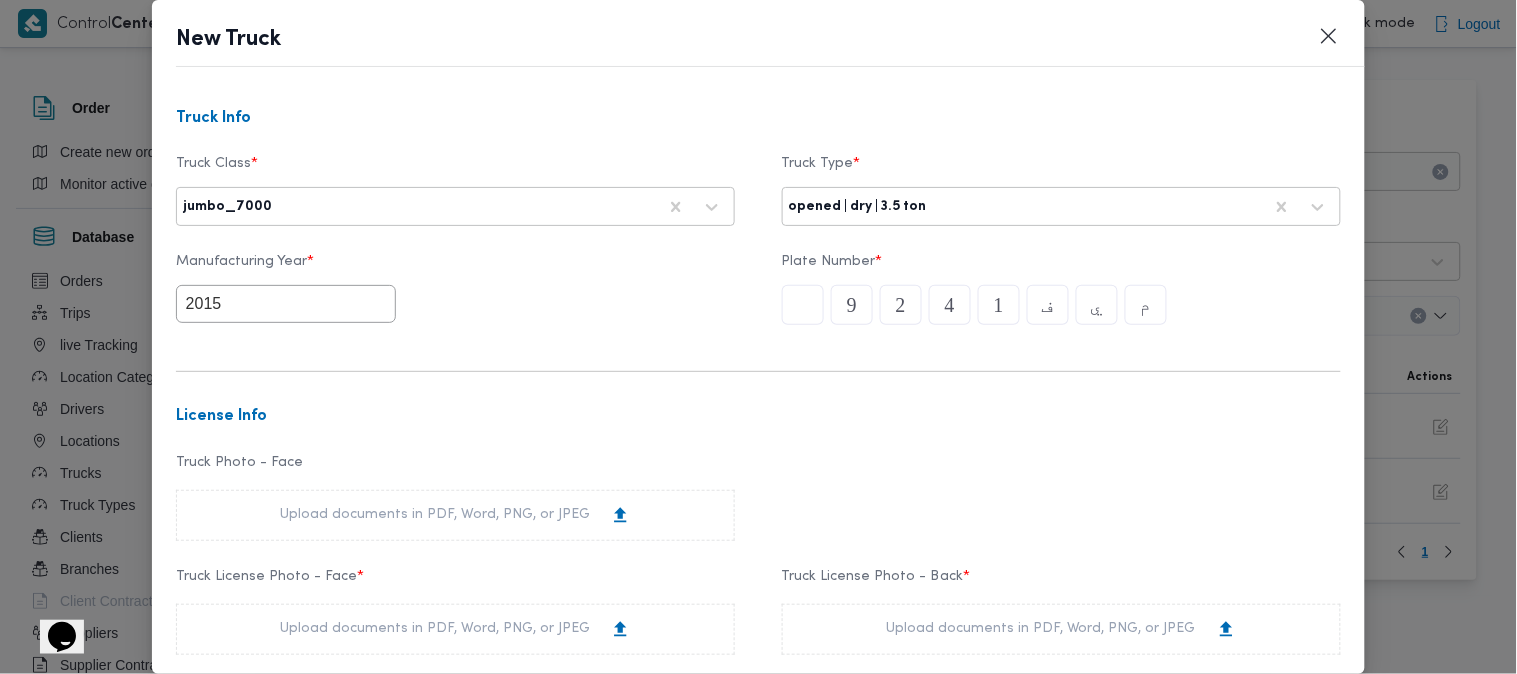 click on "Upload documents in PDF, Word, PNG, or JPEG" at bounding box center [455, 629] 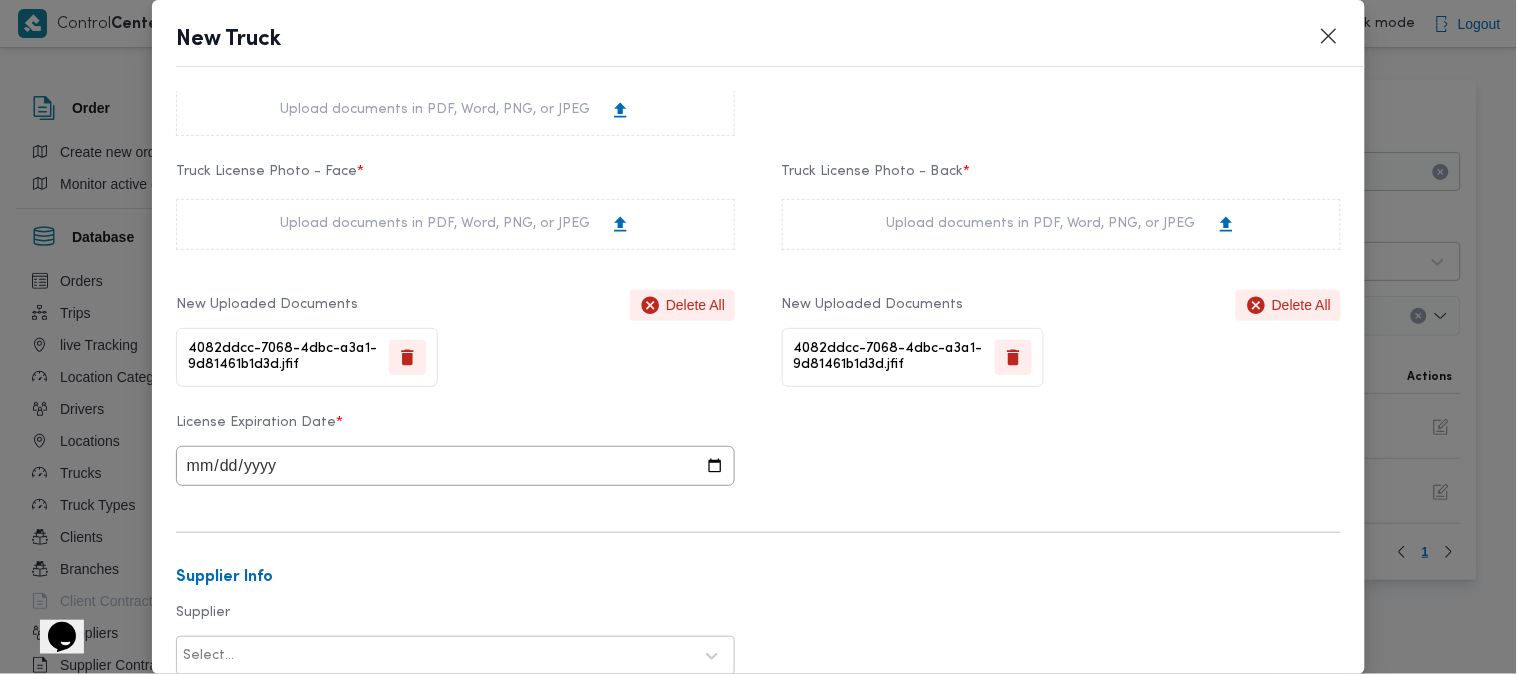 scroll, scrollTop: 397, scrollLeft: 0, axis: vertical 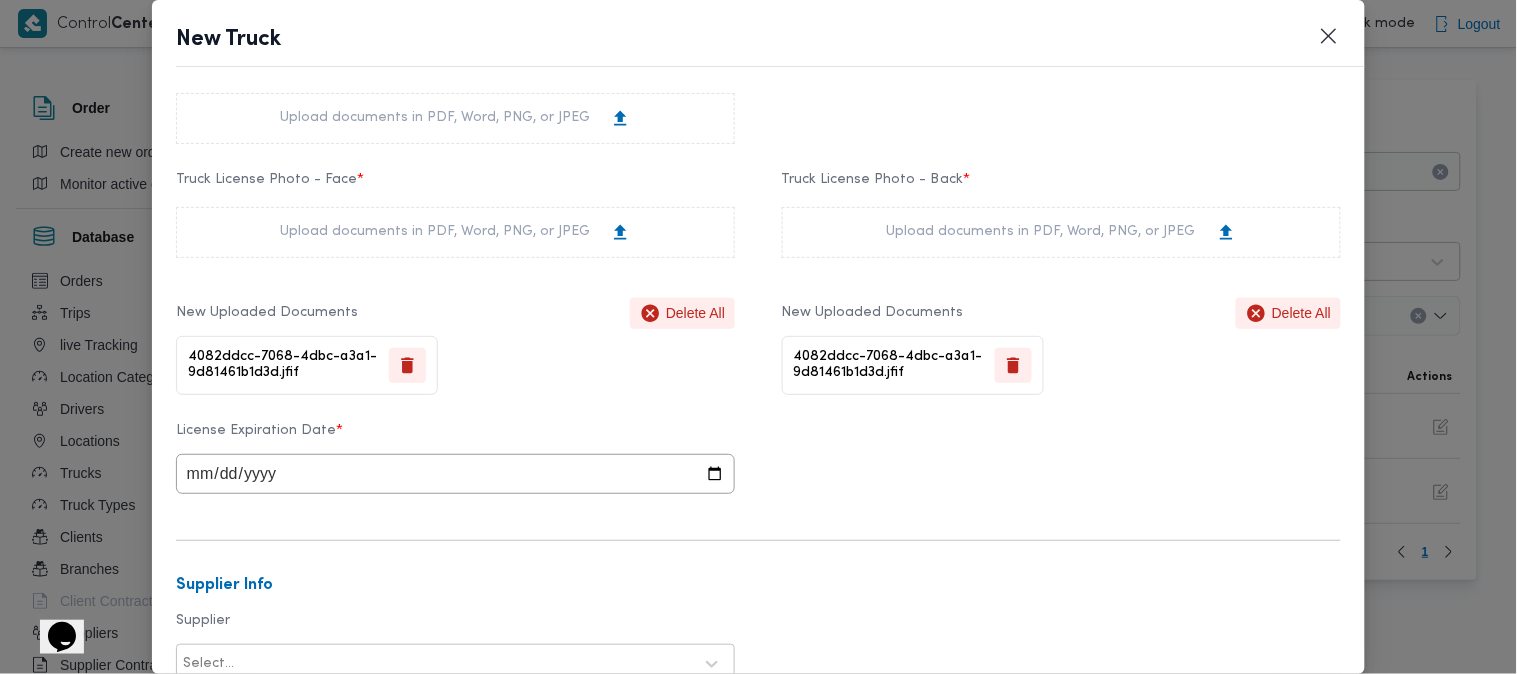 click at bounding box center (455, 474) 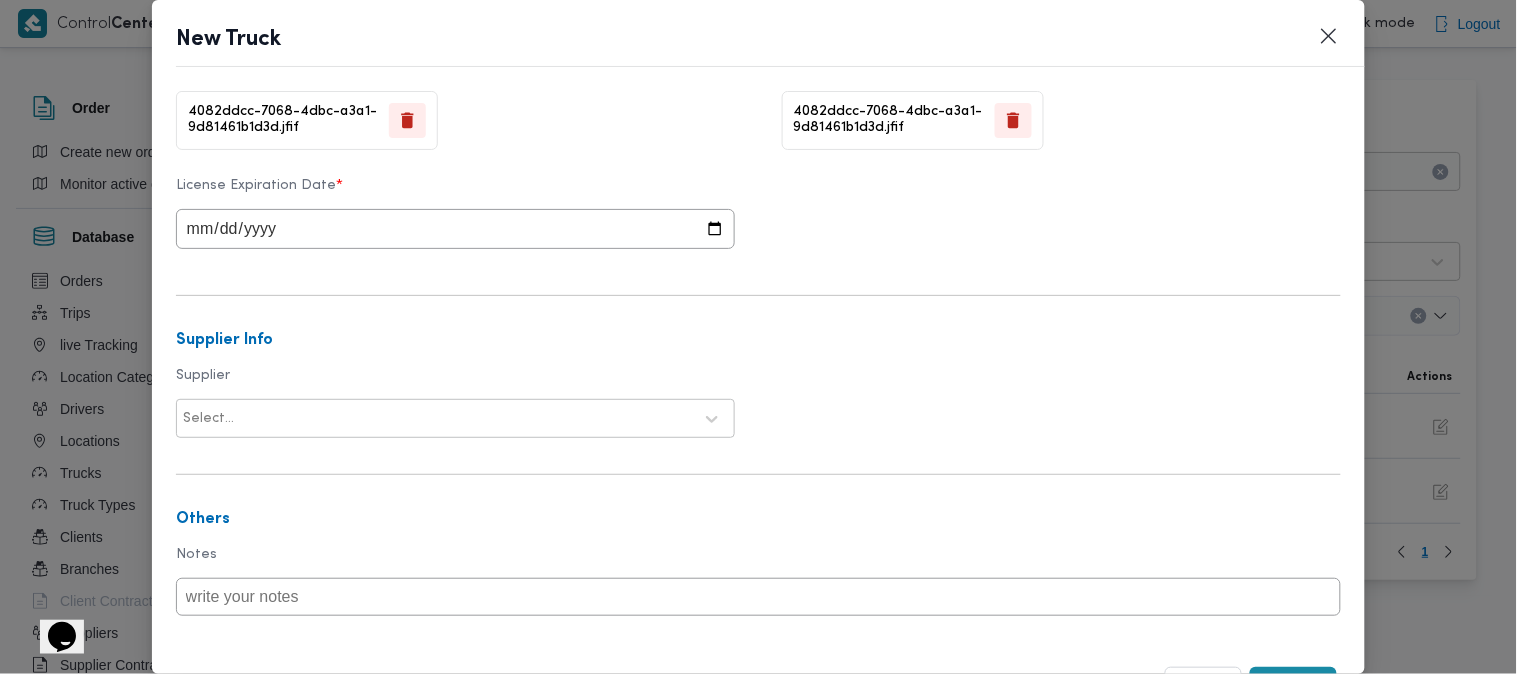 scroll, scrollTop: 644, scrollLeft: 0, axis: vertical 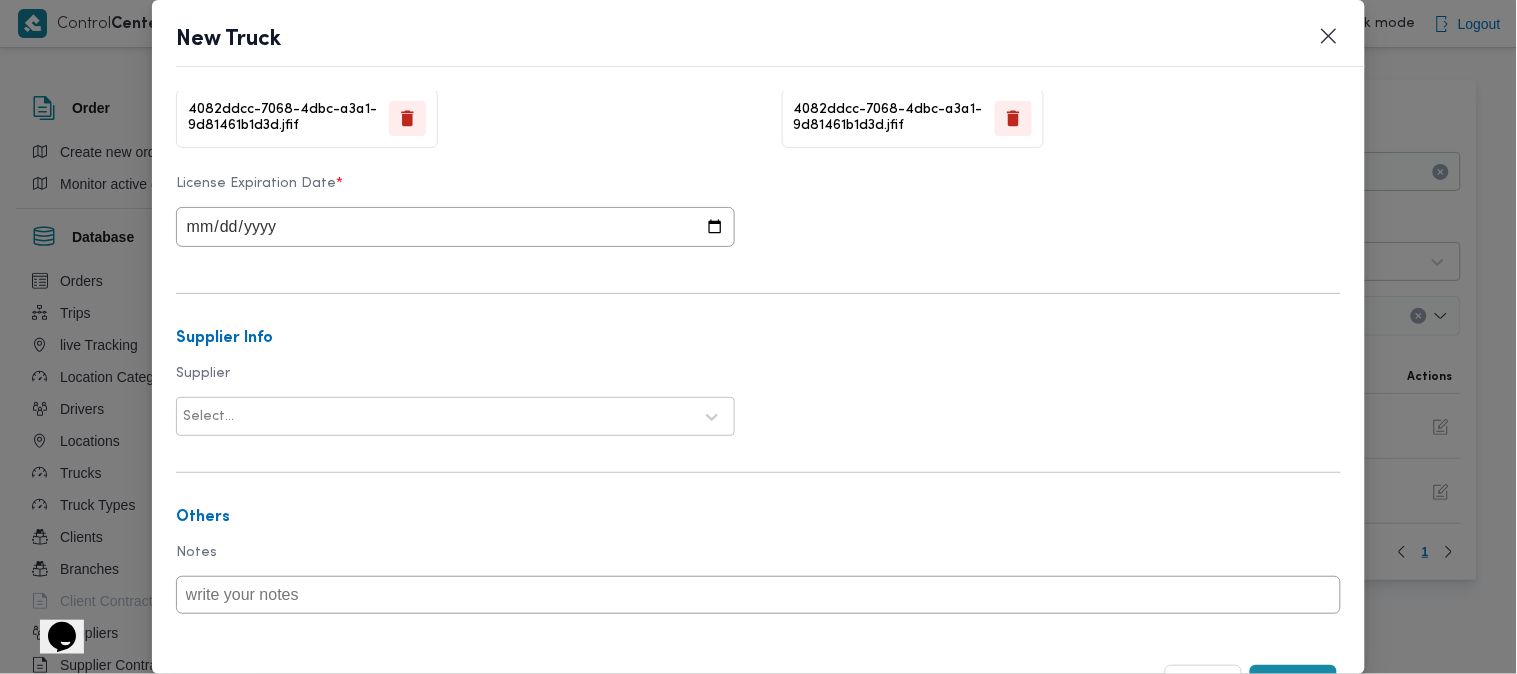 click at bounding box center [465, 417] 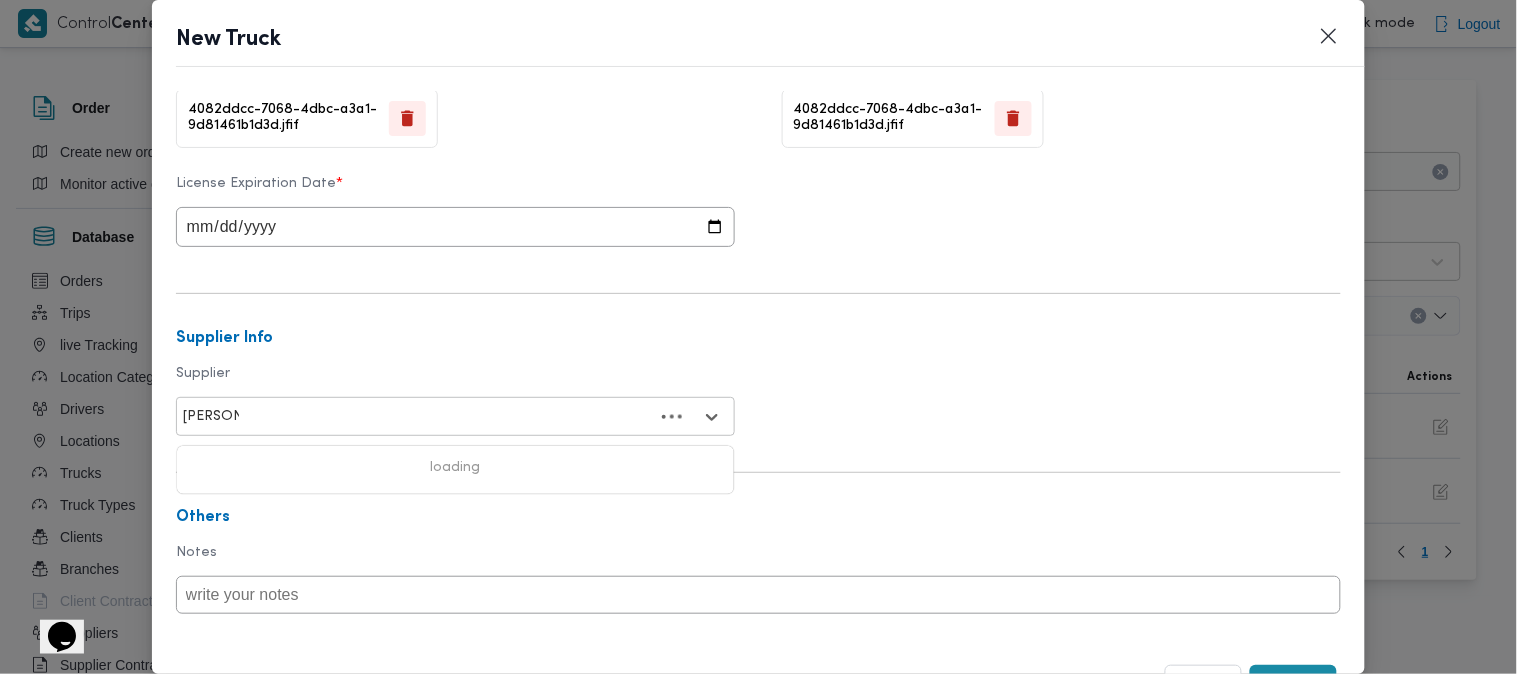 type on "[PERSON]" 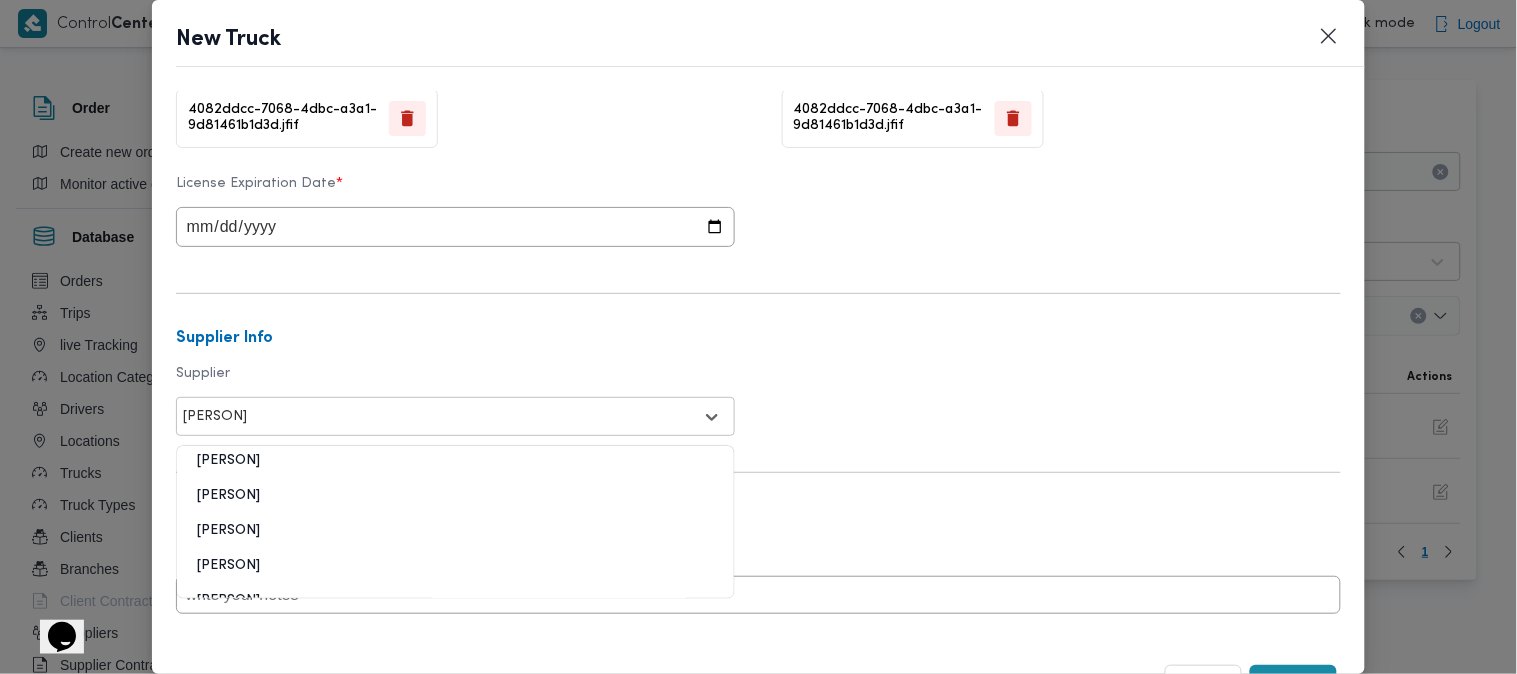 click on "[PERSON]" at bounding box center [455, 539] 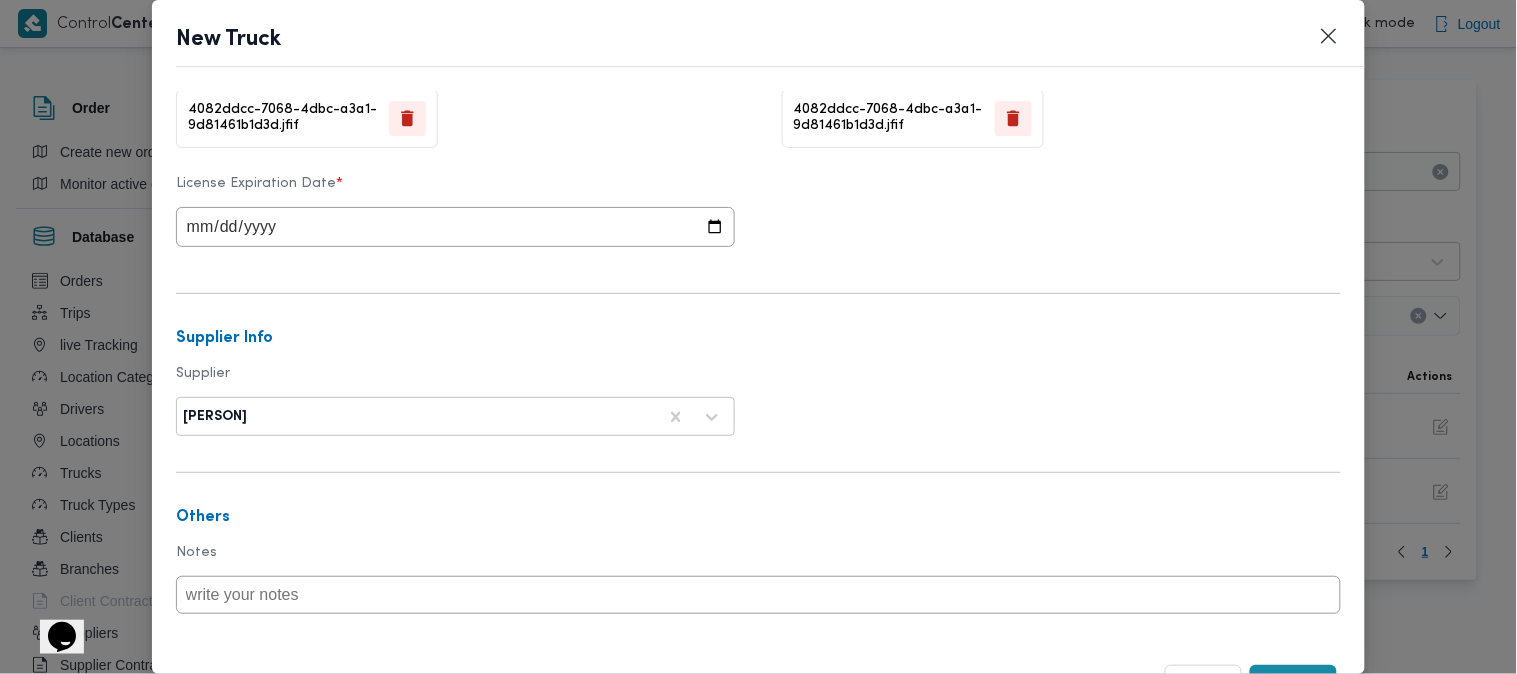 scroll, scrollTop: 745, scrollLeft: 0, axis: vertical 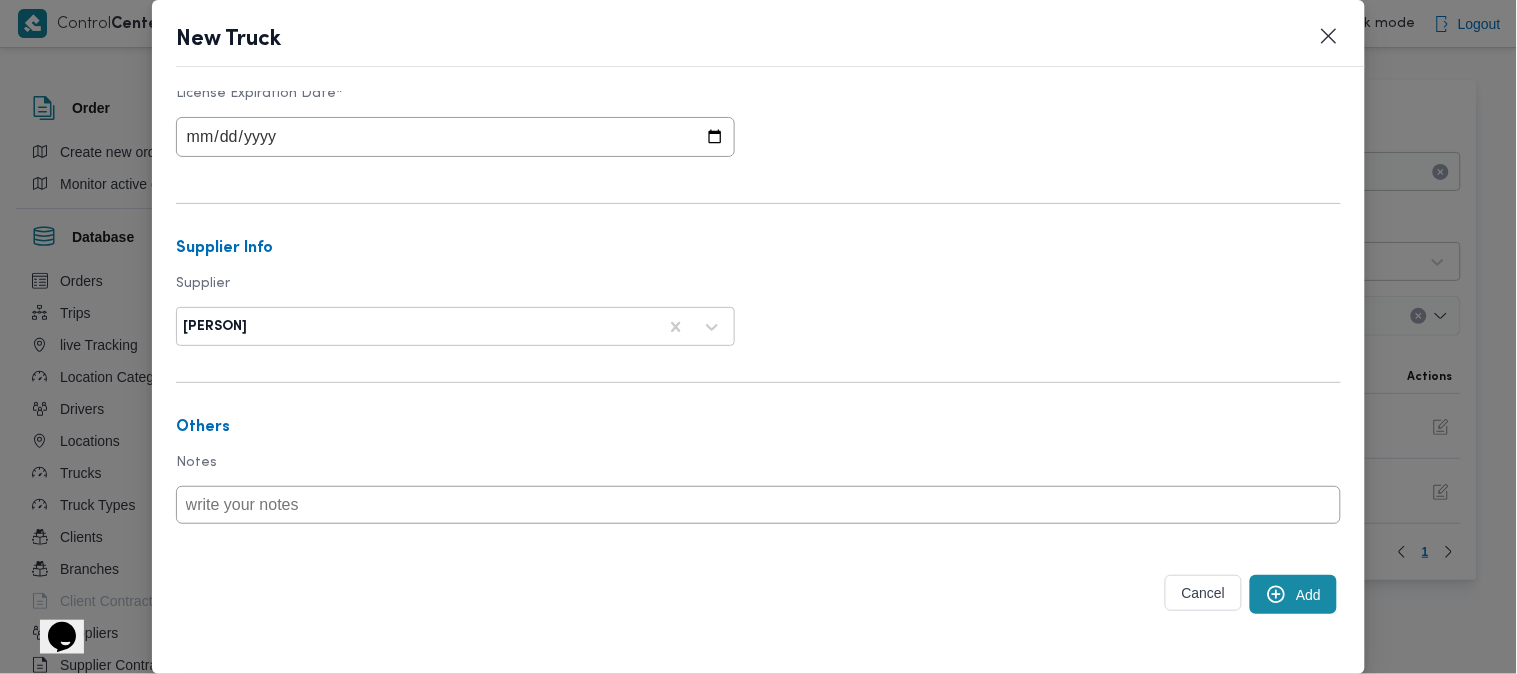 click on "Add" at bounding box center (1293, 594) 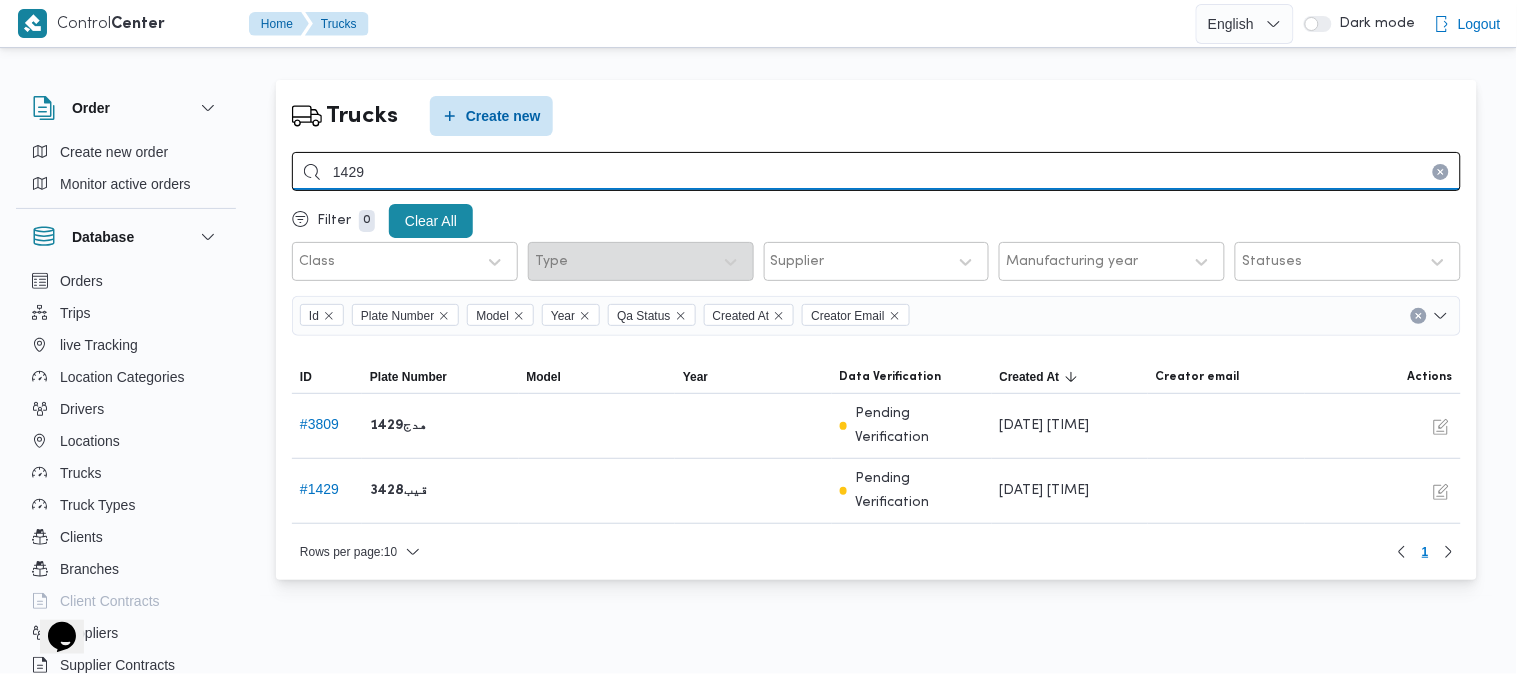 click on "1429" at bounding box center [876, 171] 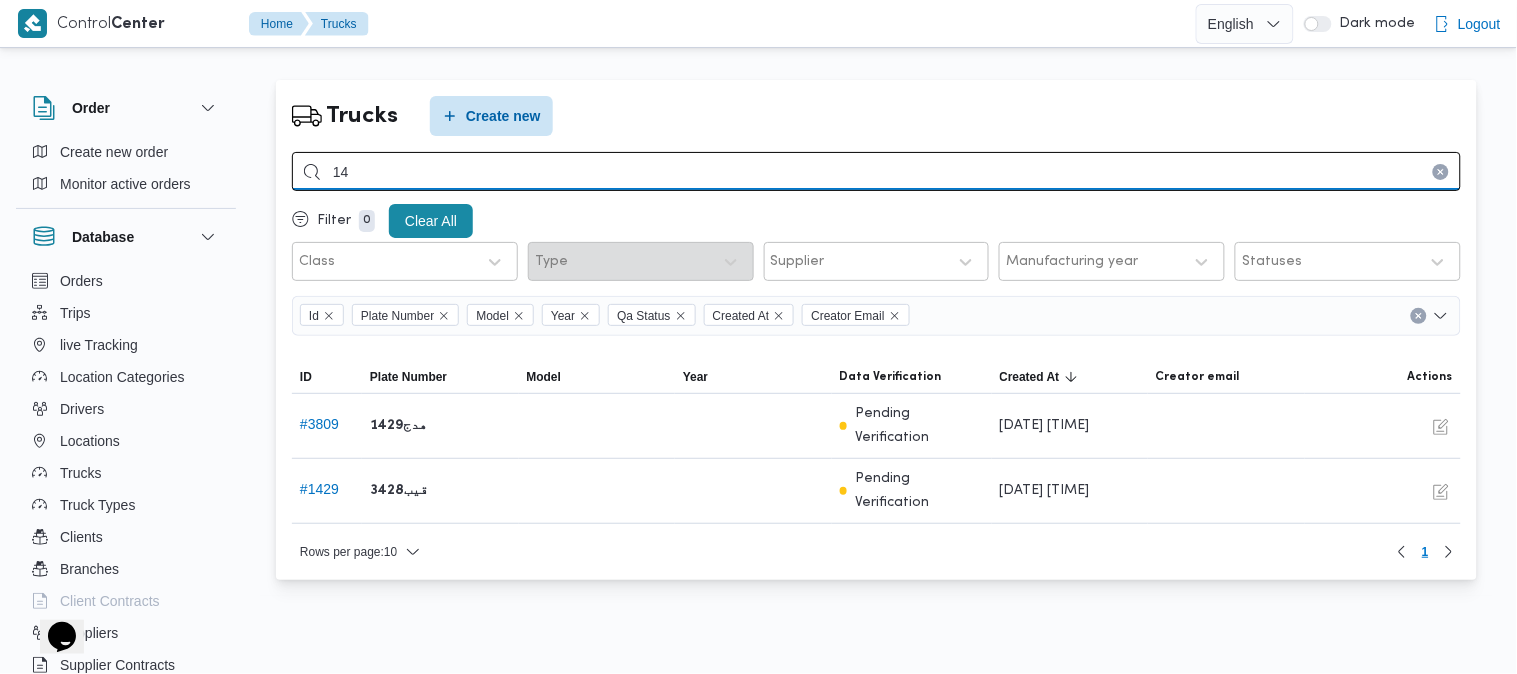type on "1" 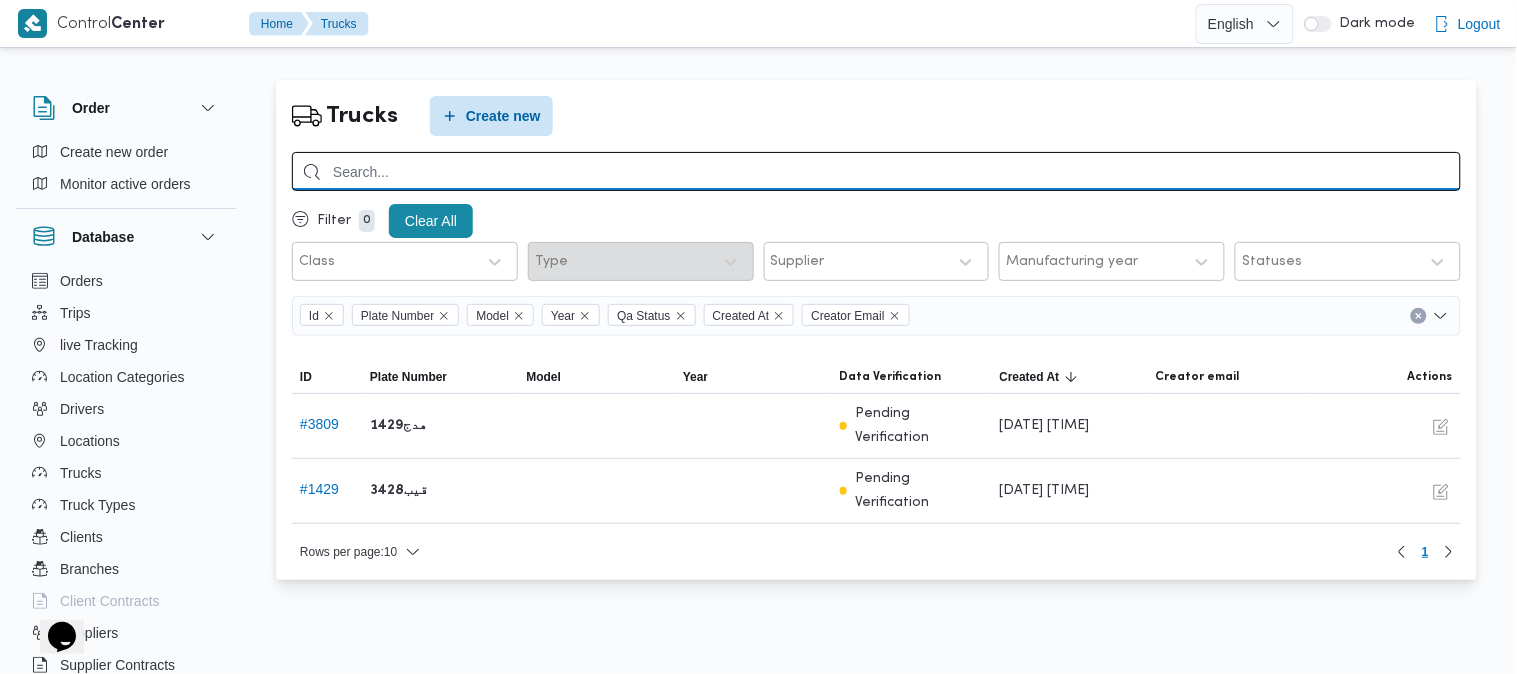click at bounding box center [876, 171] 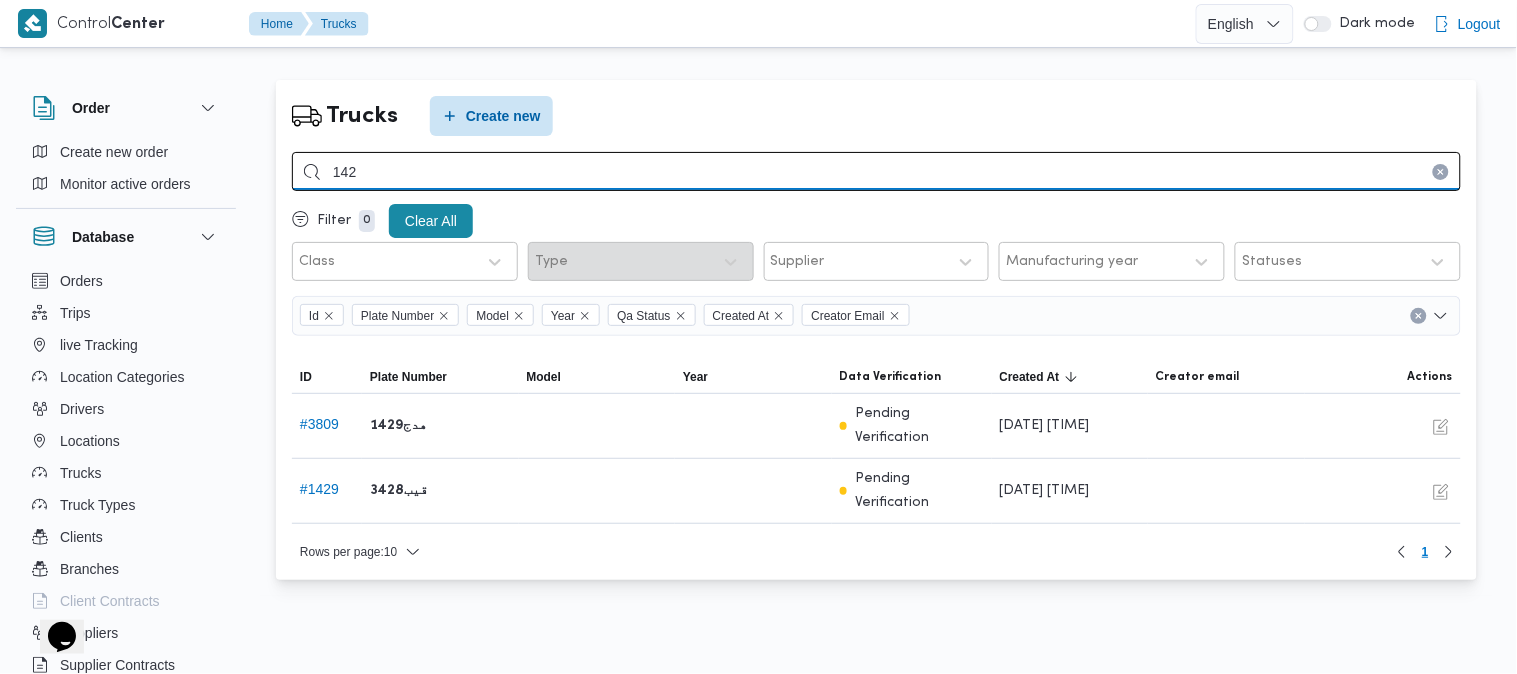 type on "1429" 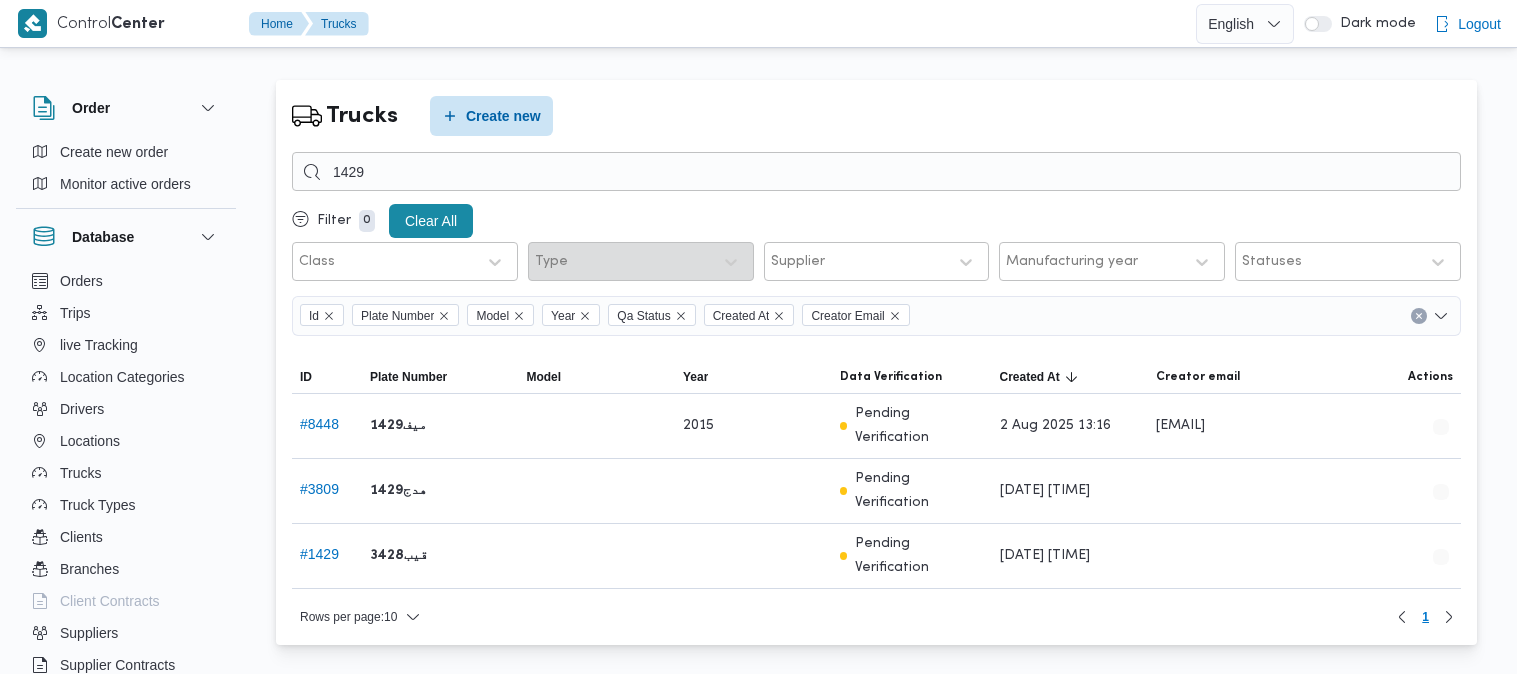 scroll, scrollTop: 0, scrollLeft: 0, axis: both 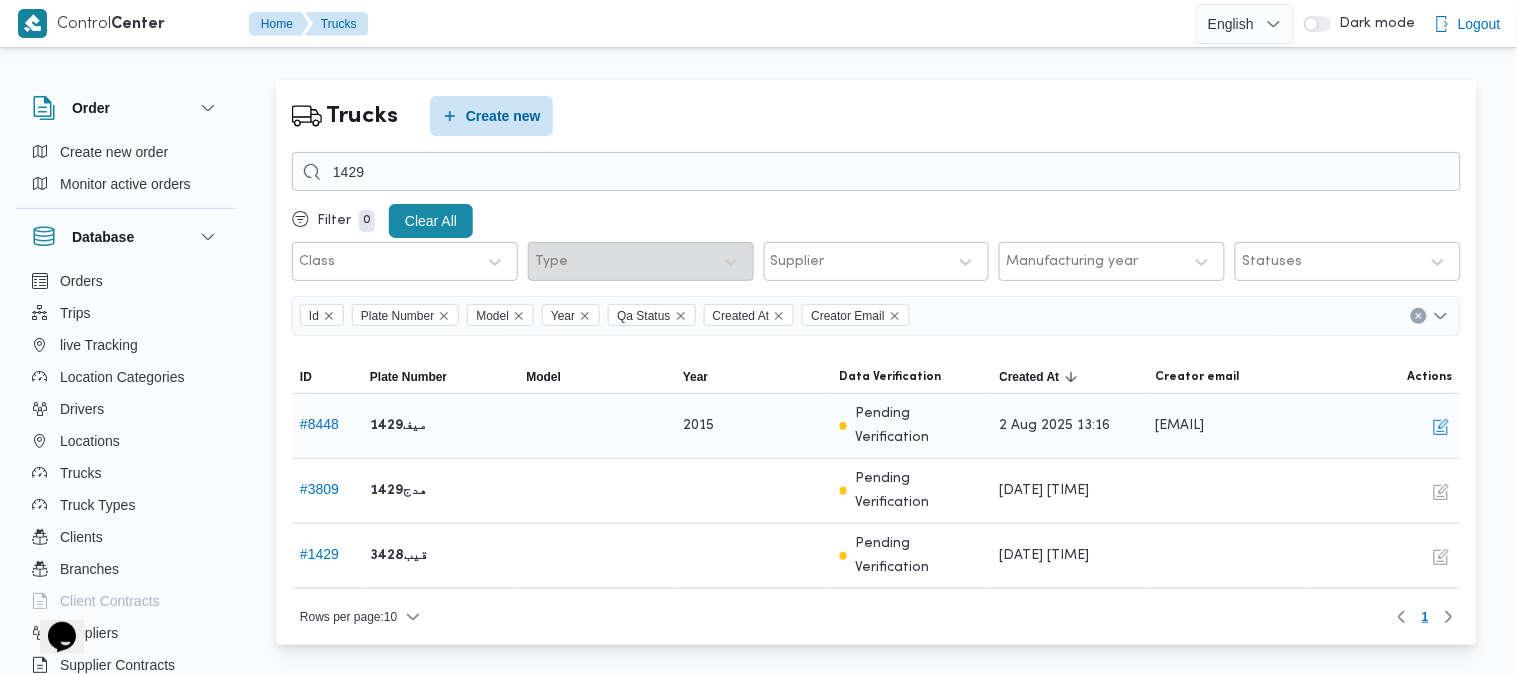 click on "Edit" at bounding box center (1441, 425) 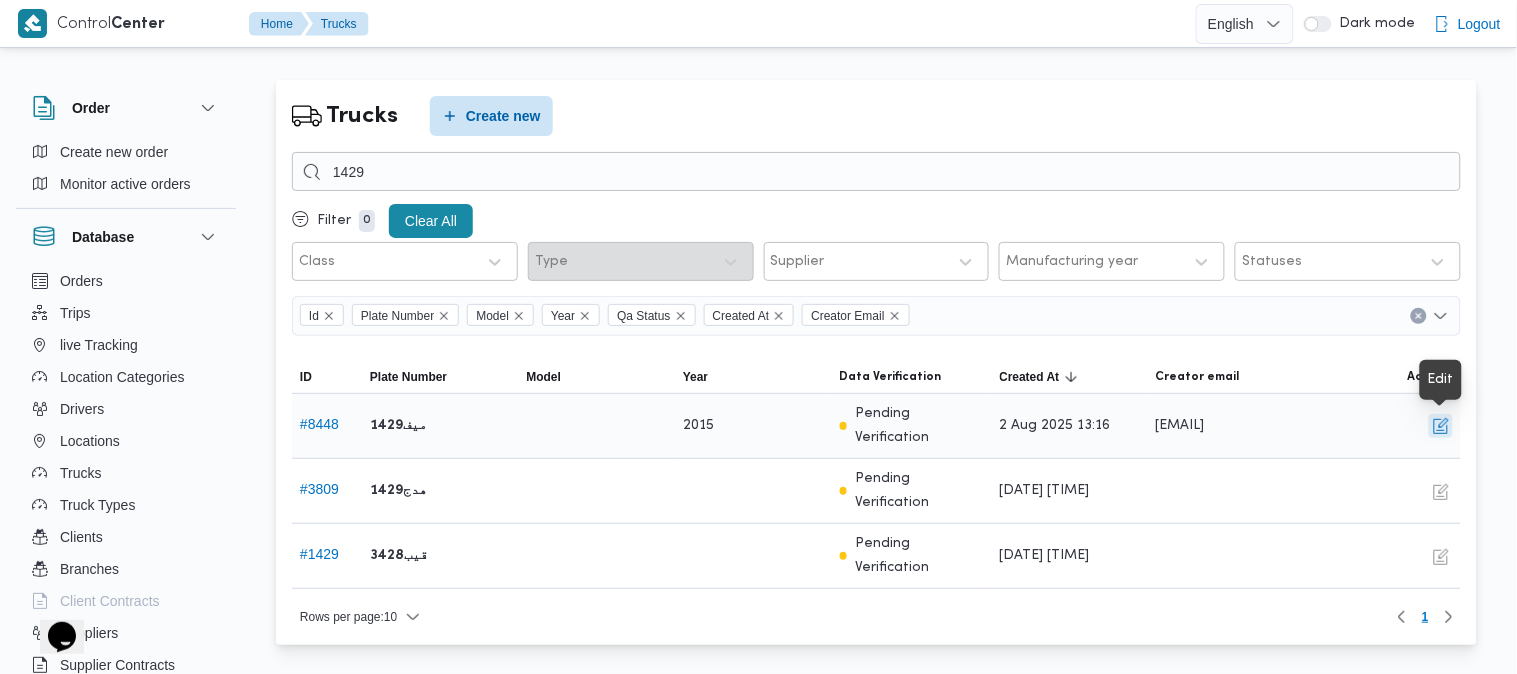 click at bounding box center (1441, 426) 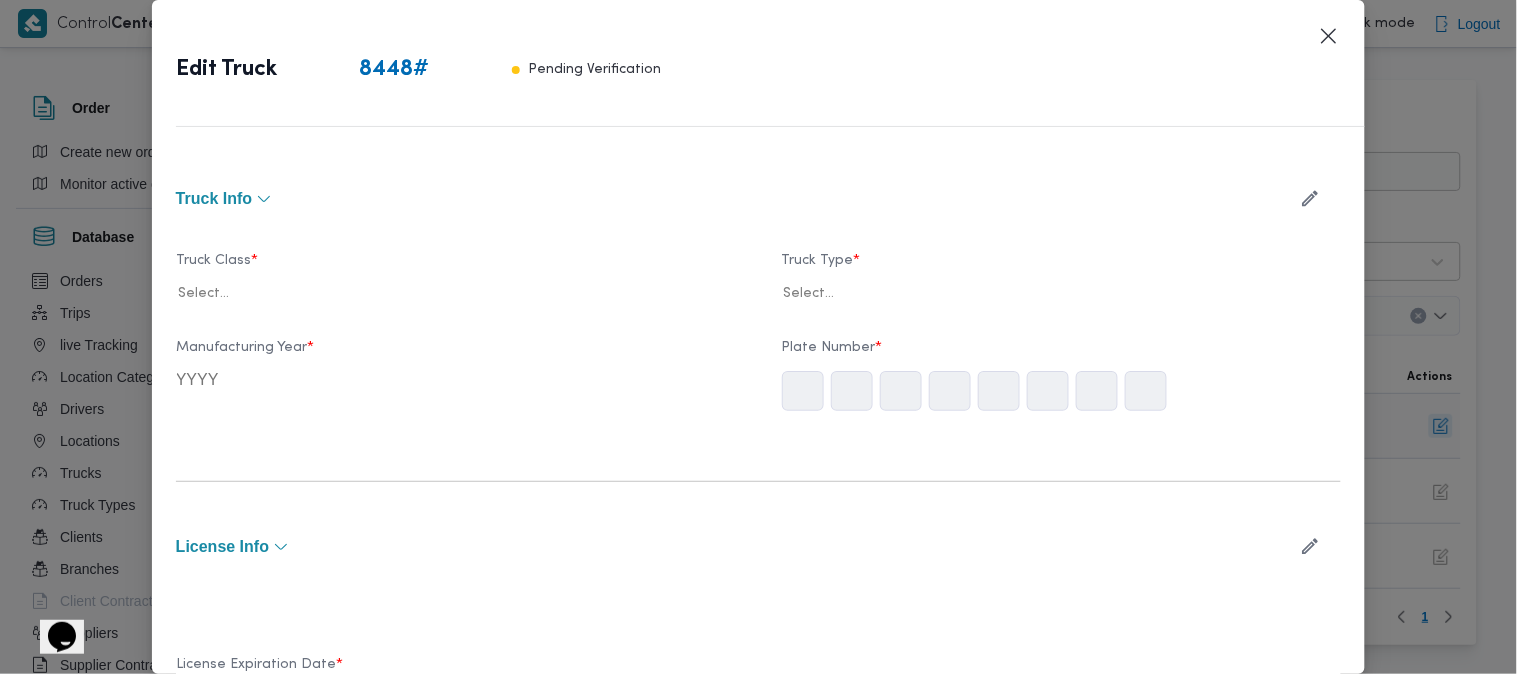type on "2015" 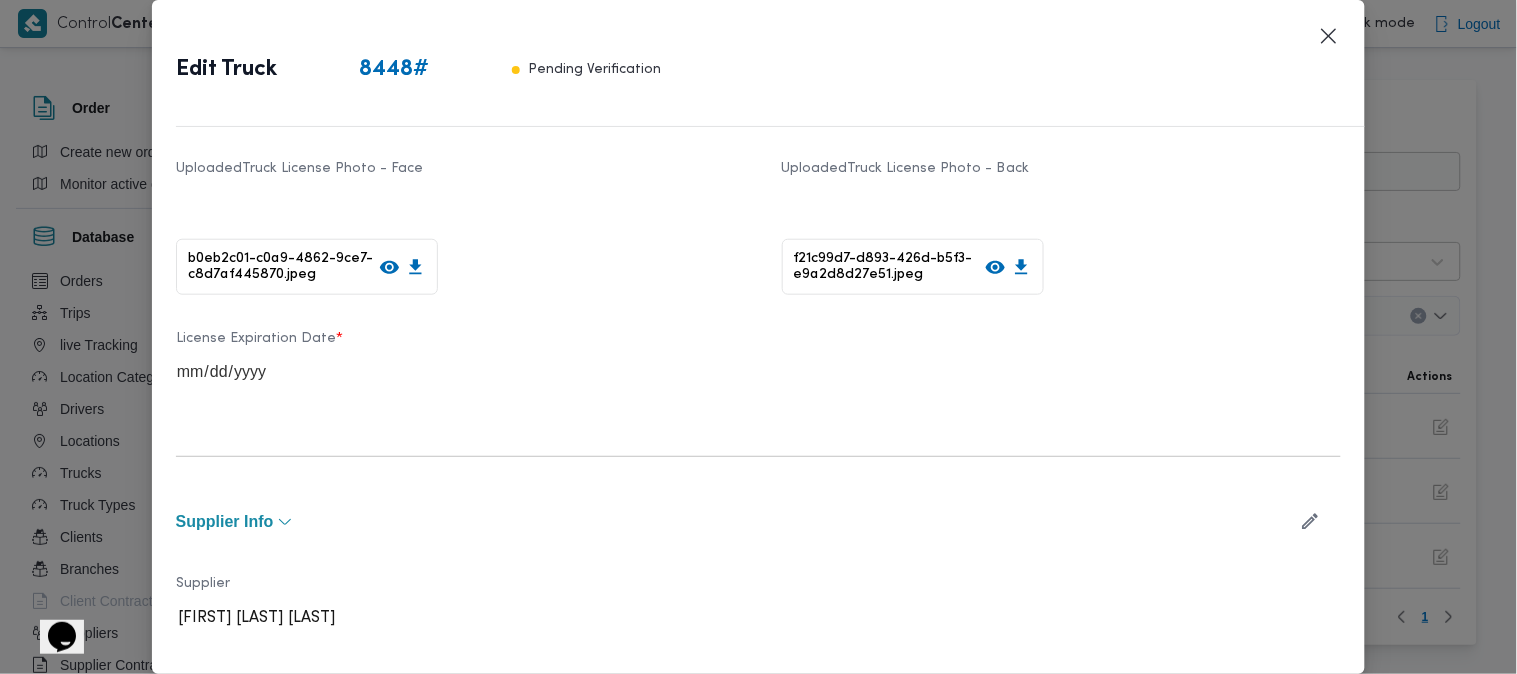 scroll, scrollTop: 448, scrollLeft: 0, axis: vertical 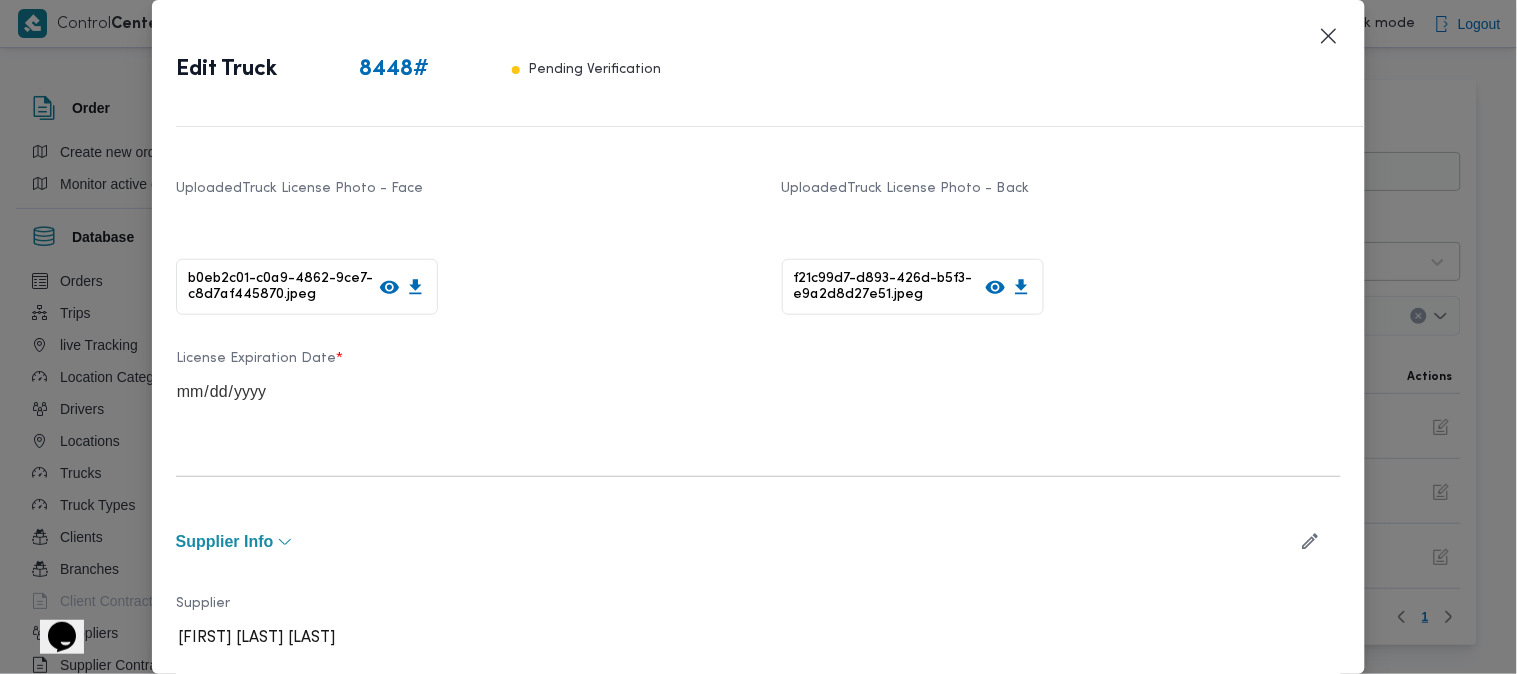 click 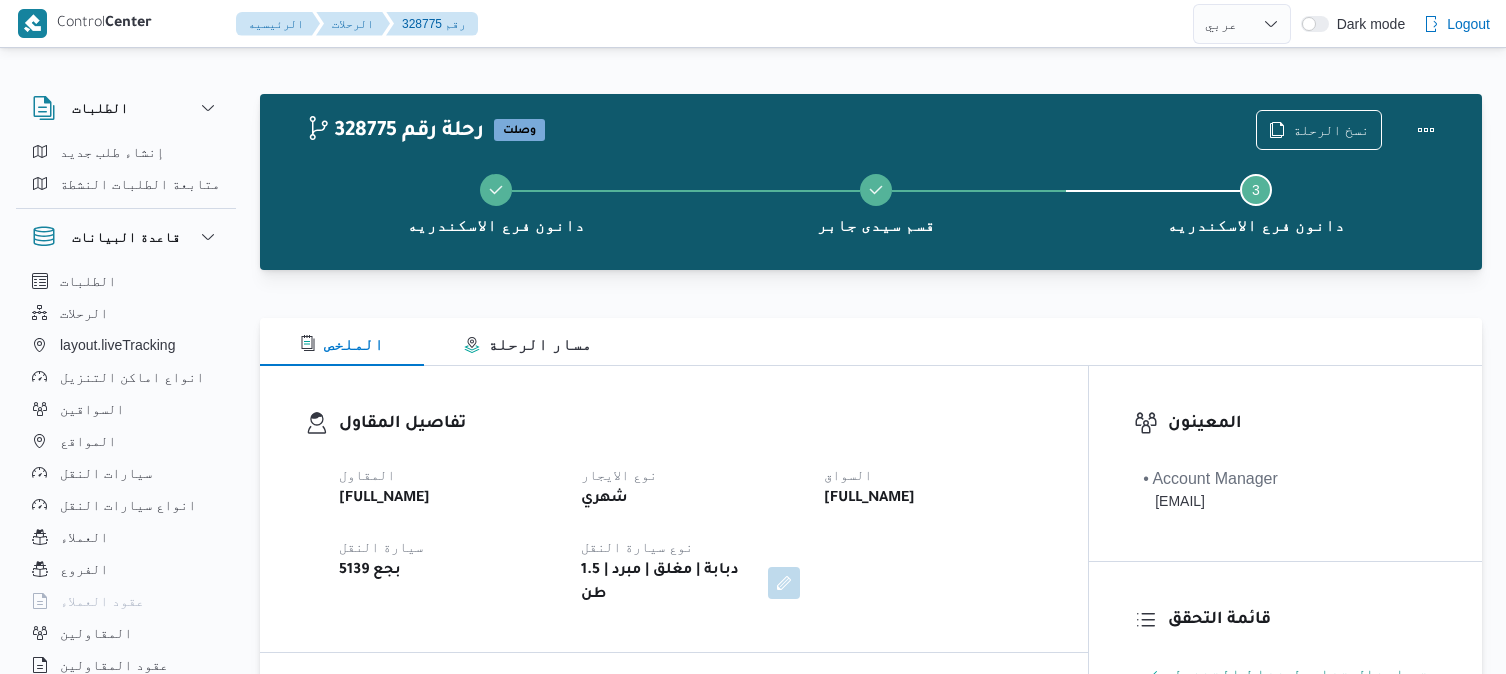 select on "ar" 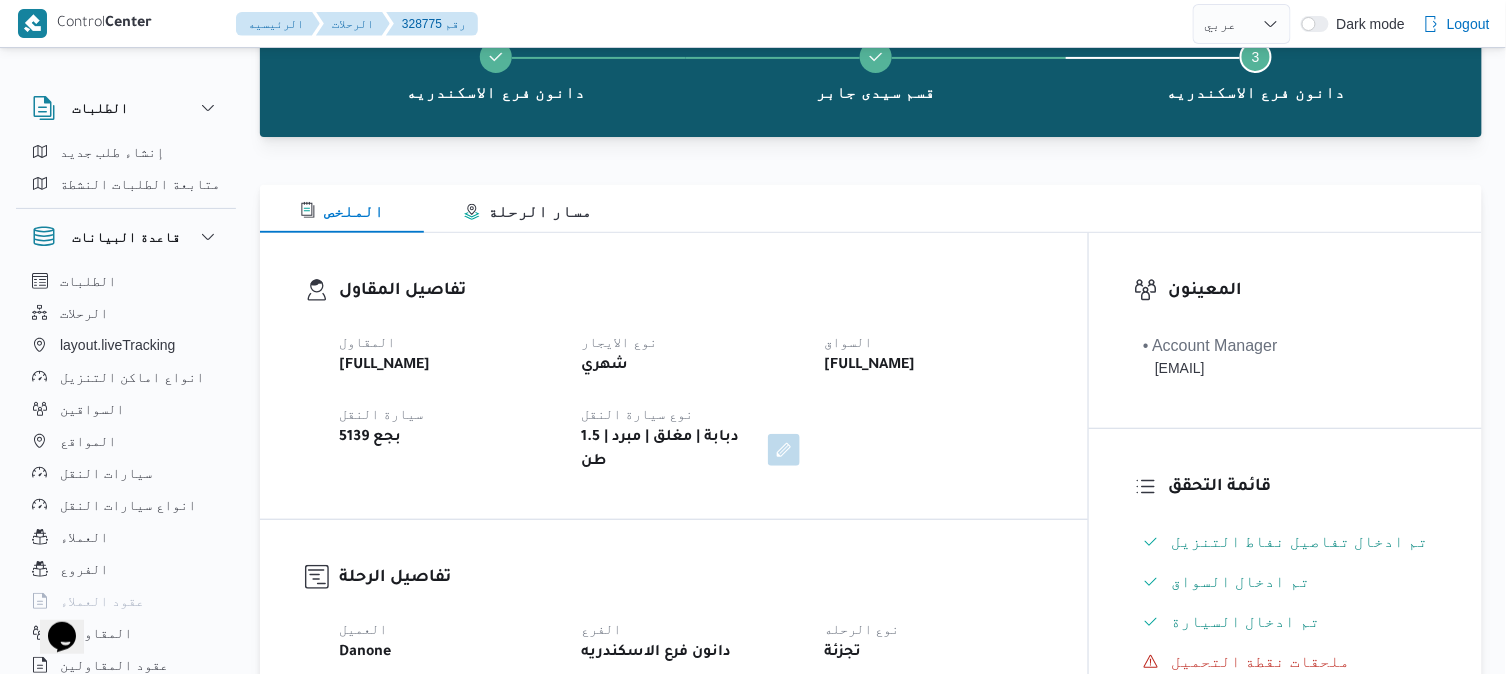 scroll, scrollTop: 0, scrollLeft: 0, axis: both 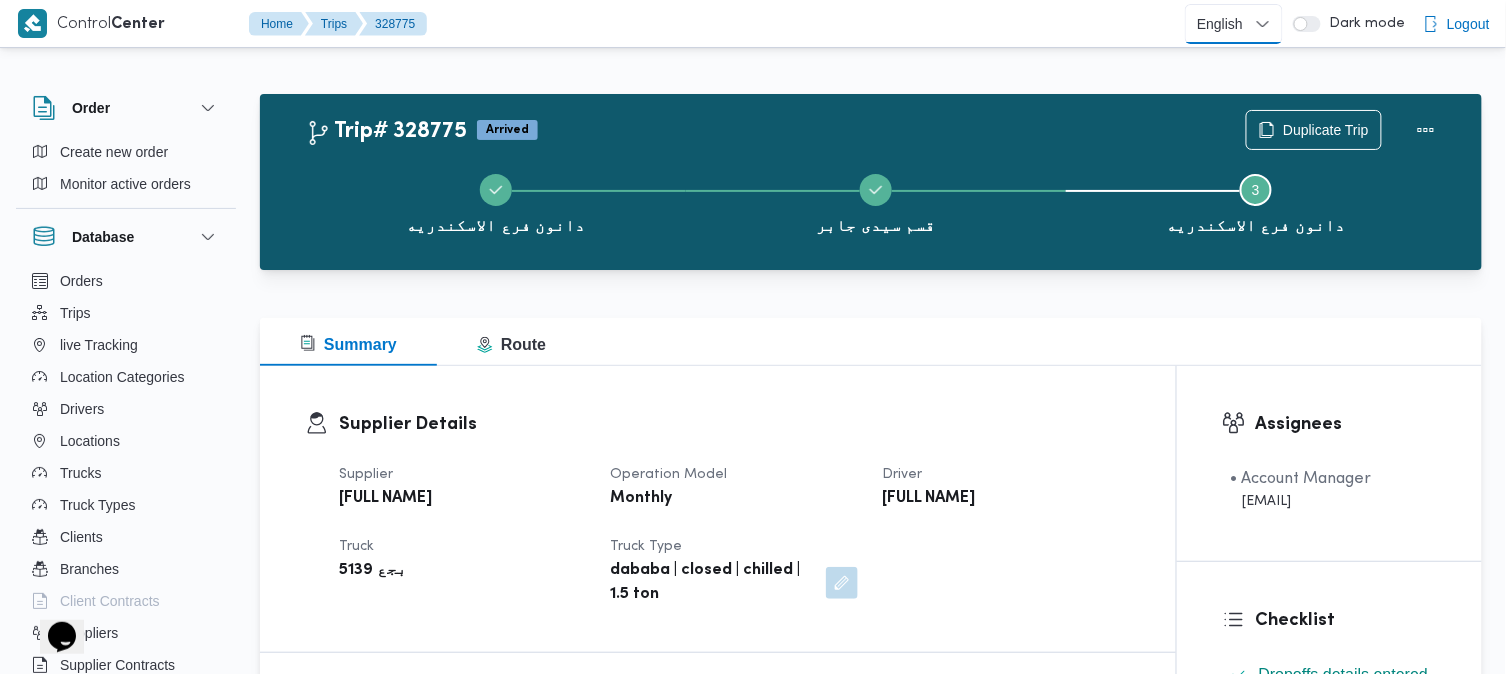 click on "English عربي" at bounding box center (1234, 24) 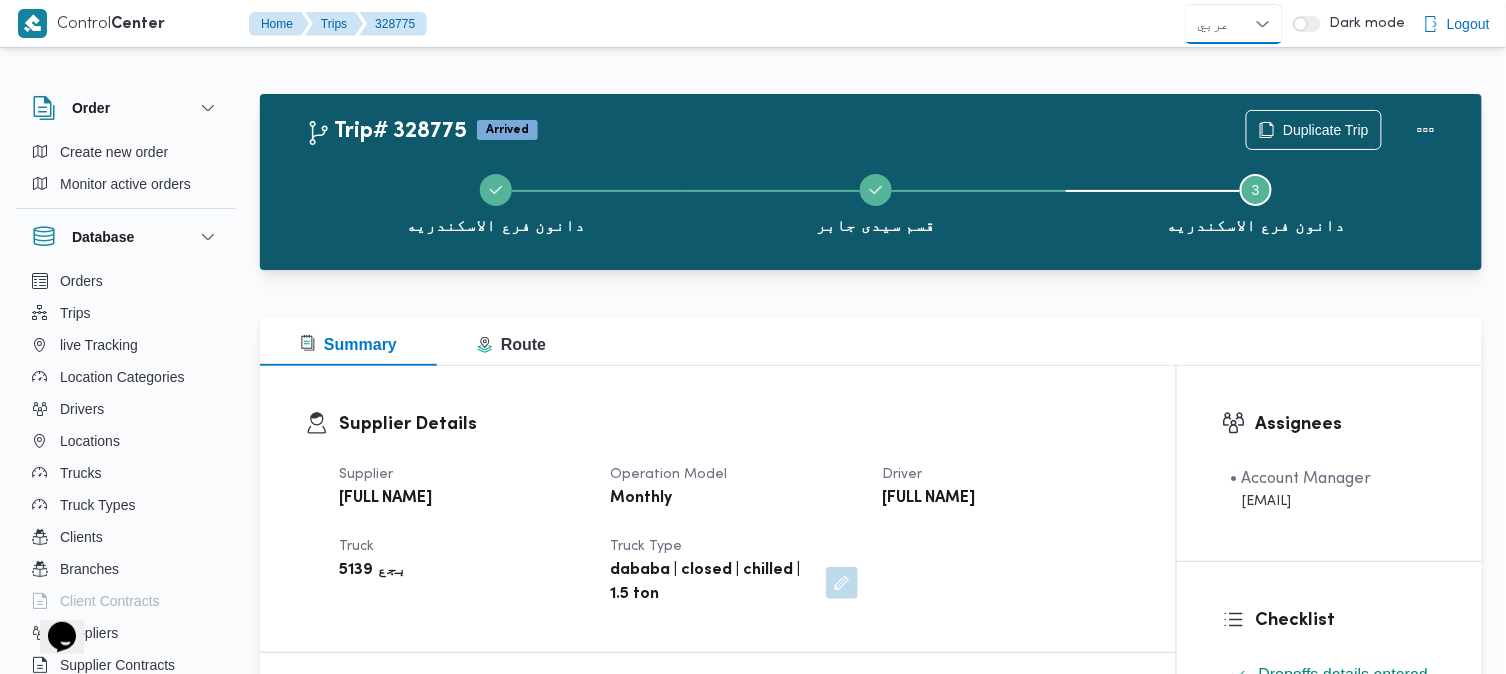 click on "English عربي" at bounding box center (1234, 24) 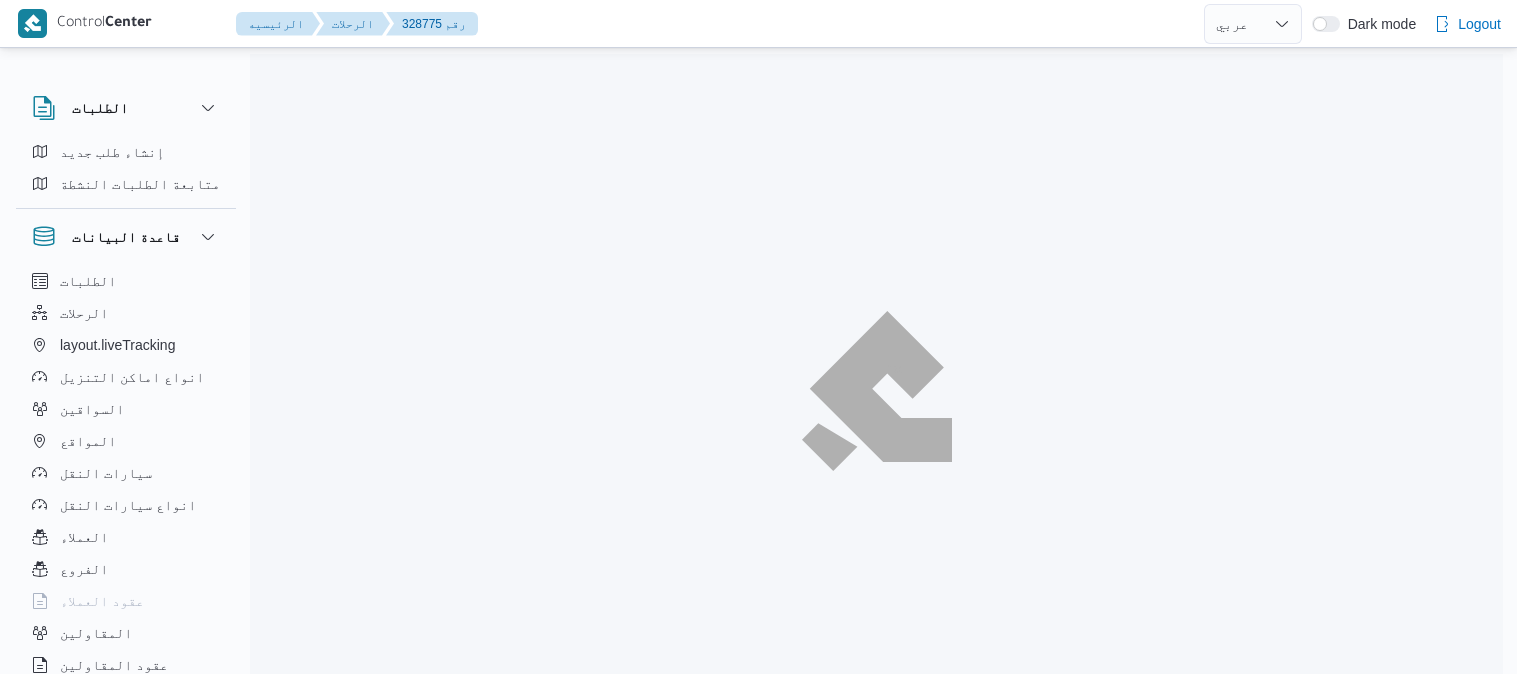 select on "ar" 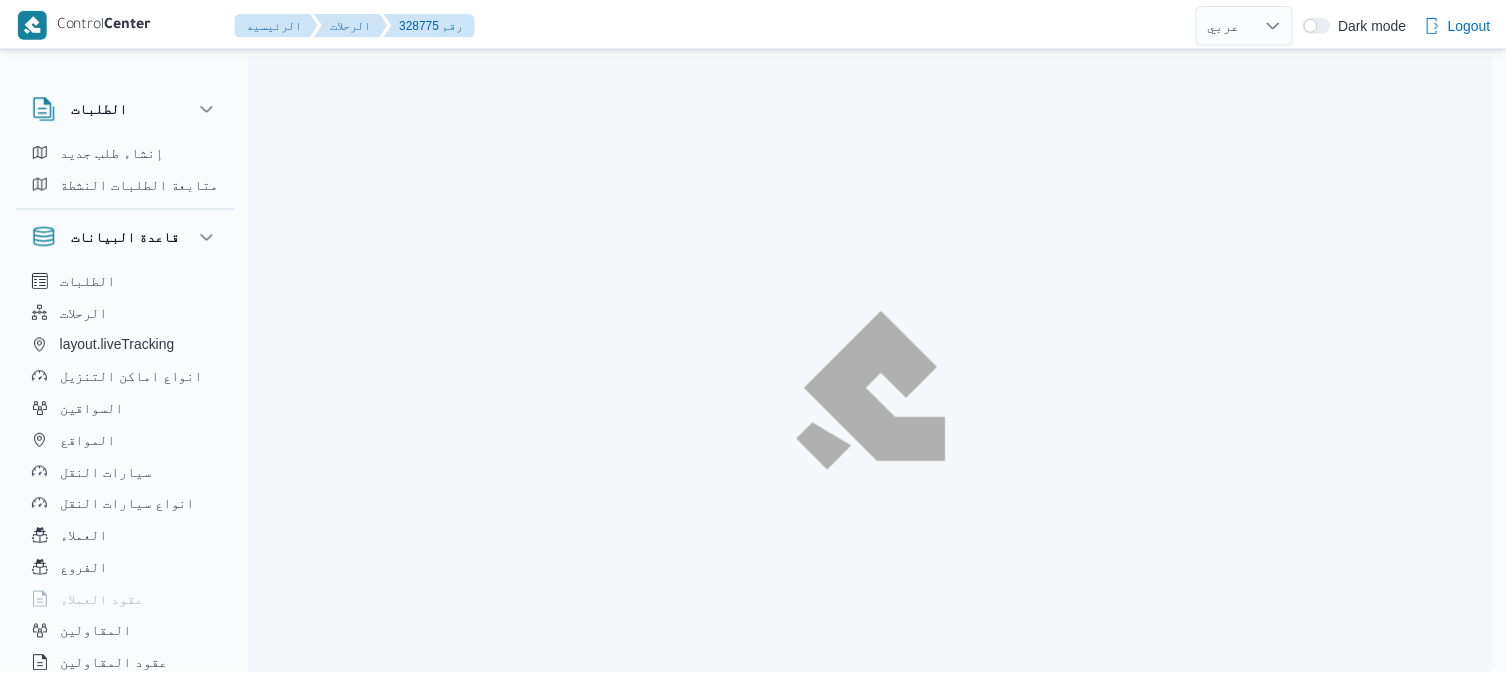 scroll, scrollTop: 0, scrollLeft: 0, axis: both 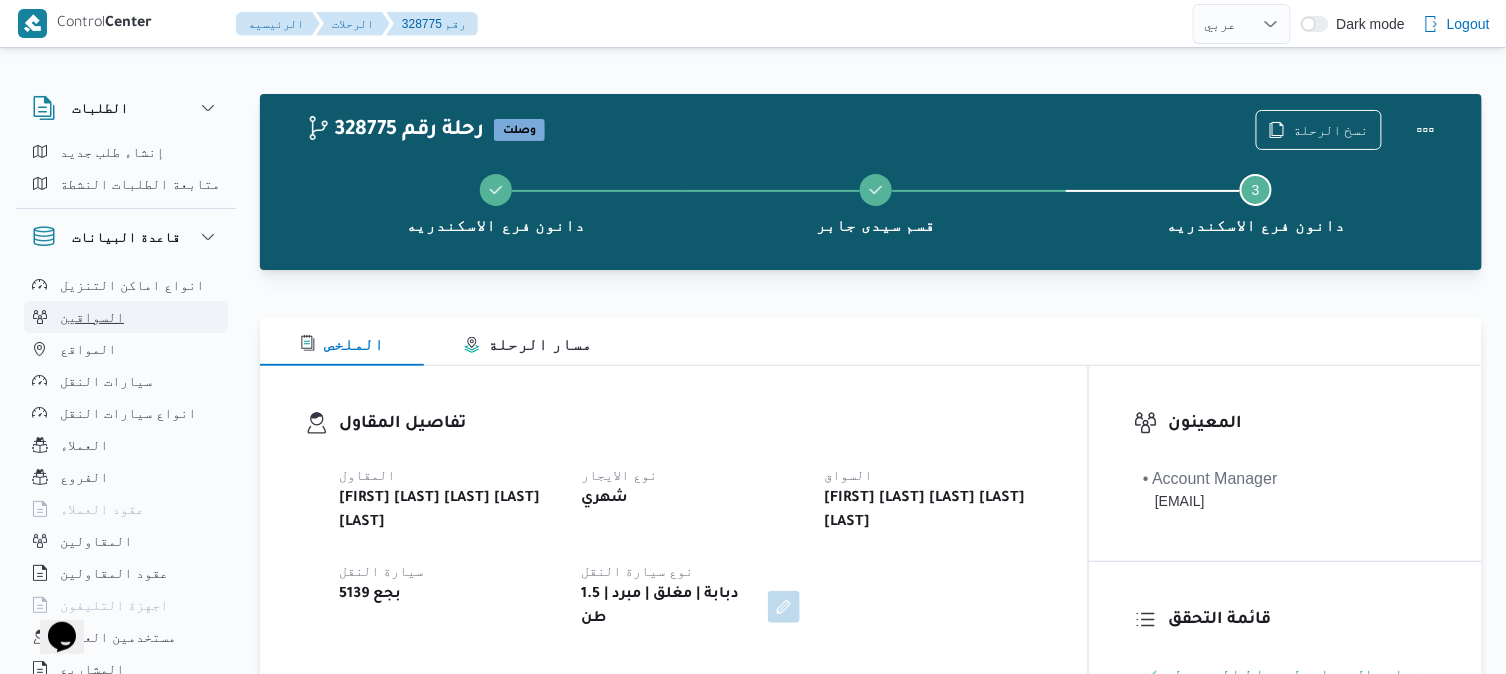 click on "السواقين" at bounding box center [126, 317] 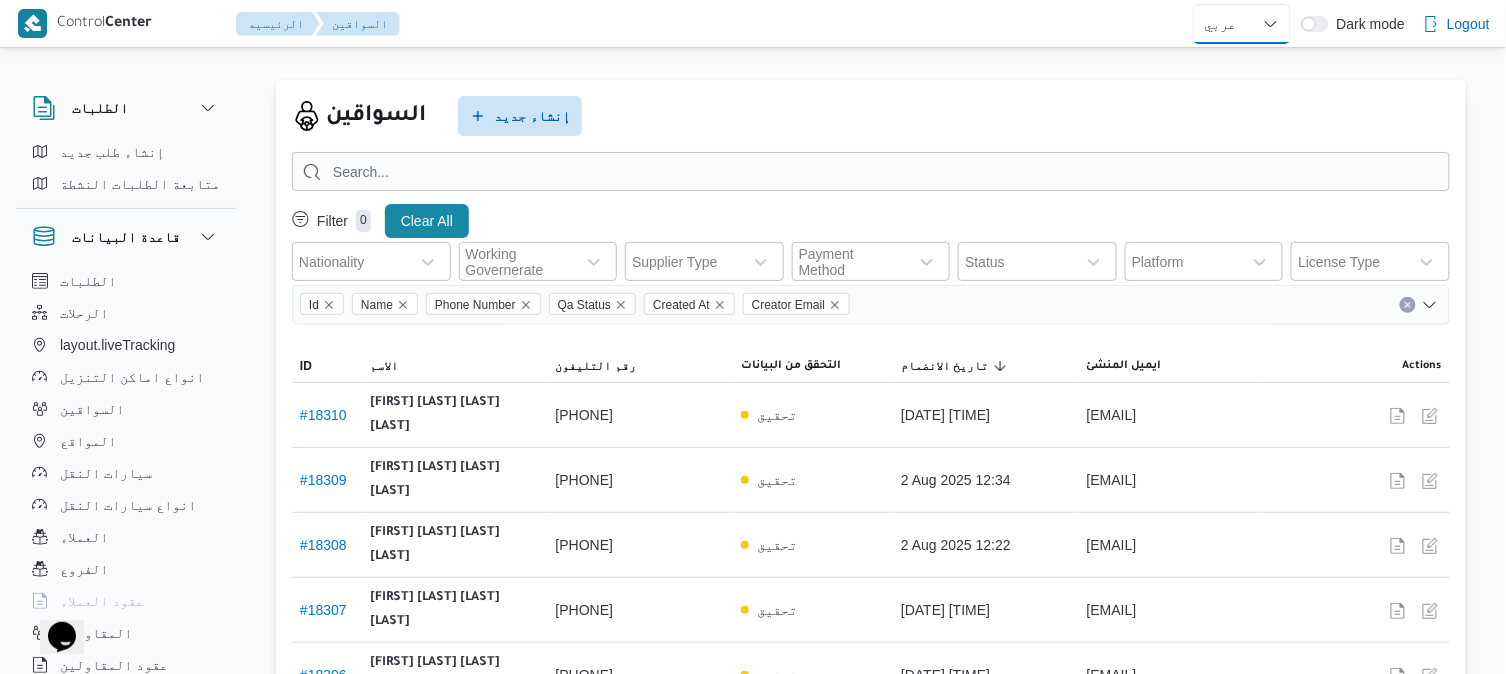 click on "English عربي" at bounding box center [1242, 24] 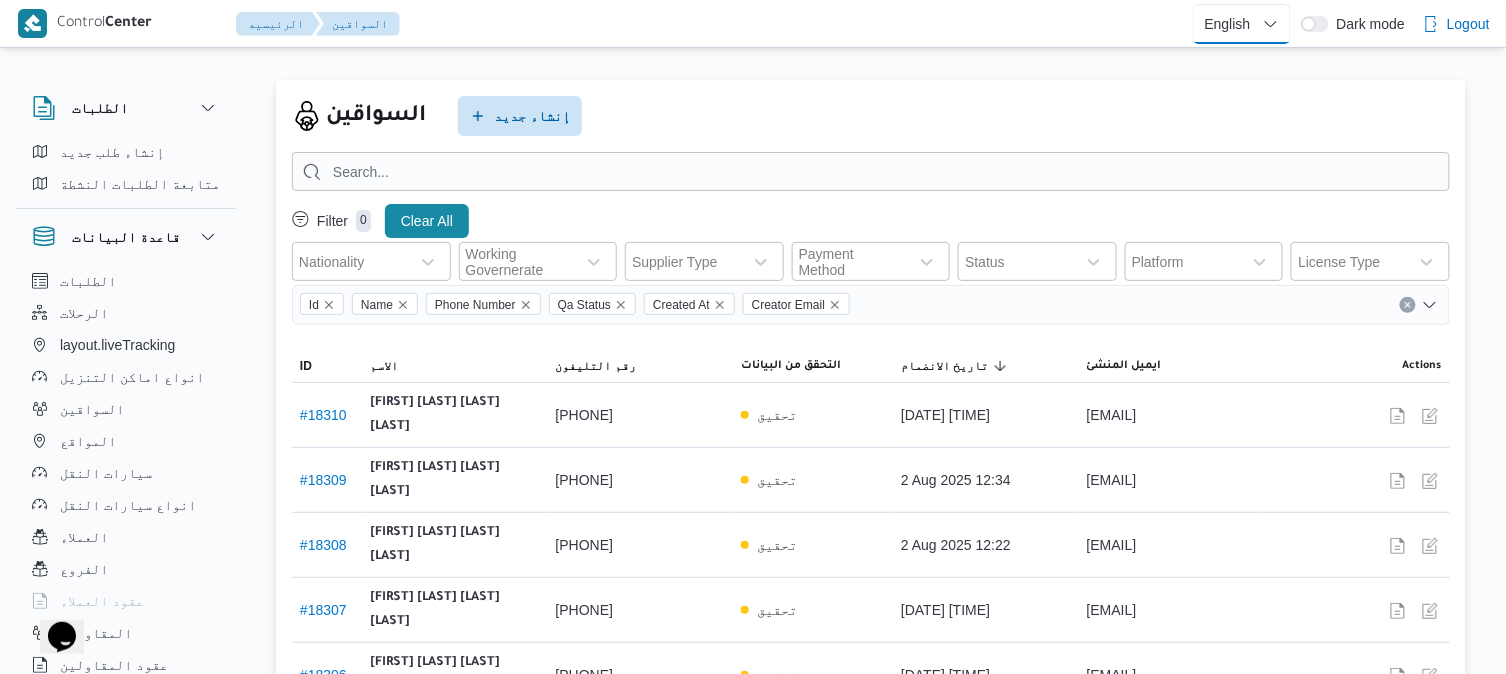 click on "English عربي" at bounding box center (1242, 24) 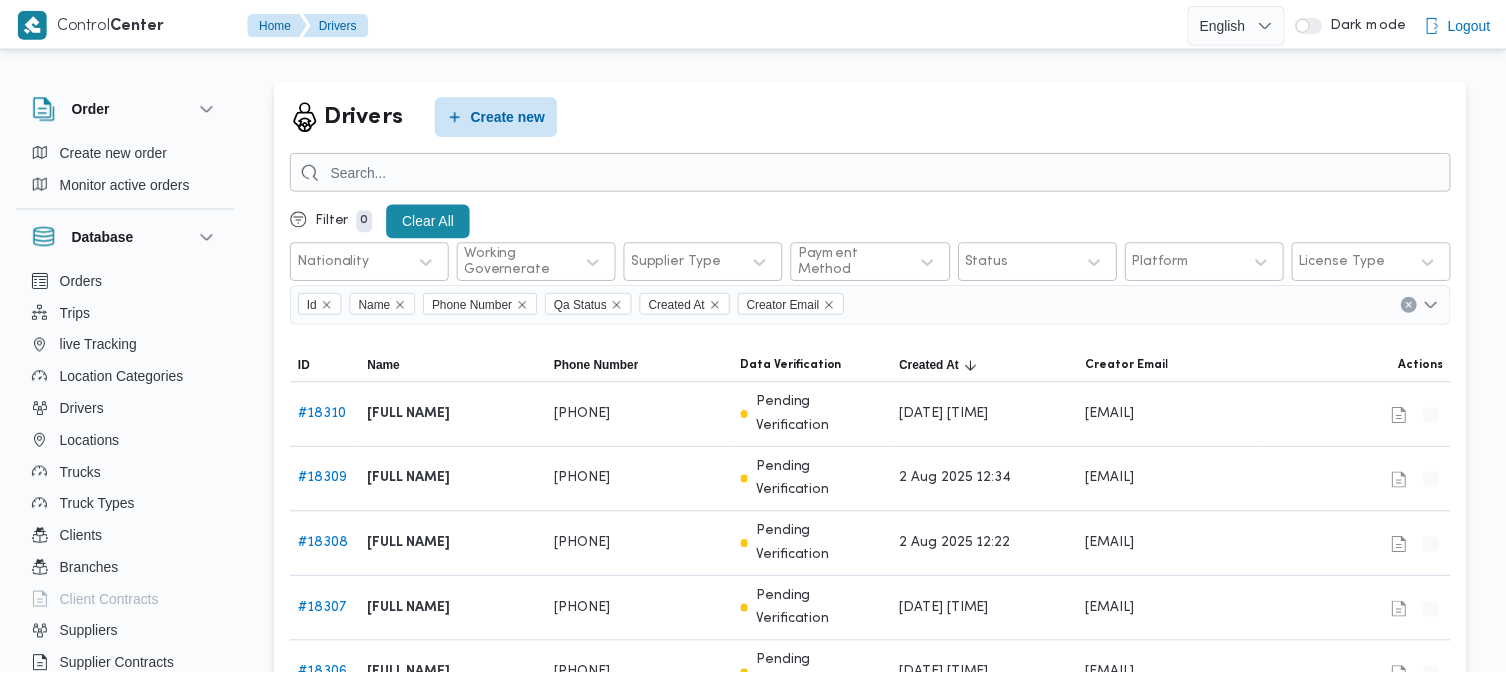 scroll, scrollTop: 0, scrollLeft: 0, axis: both 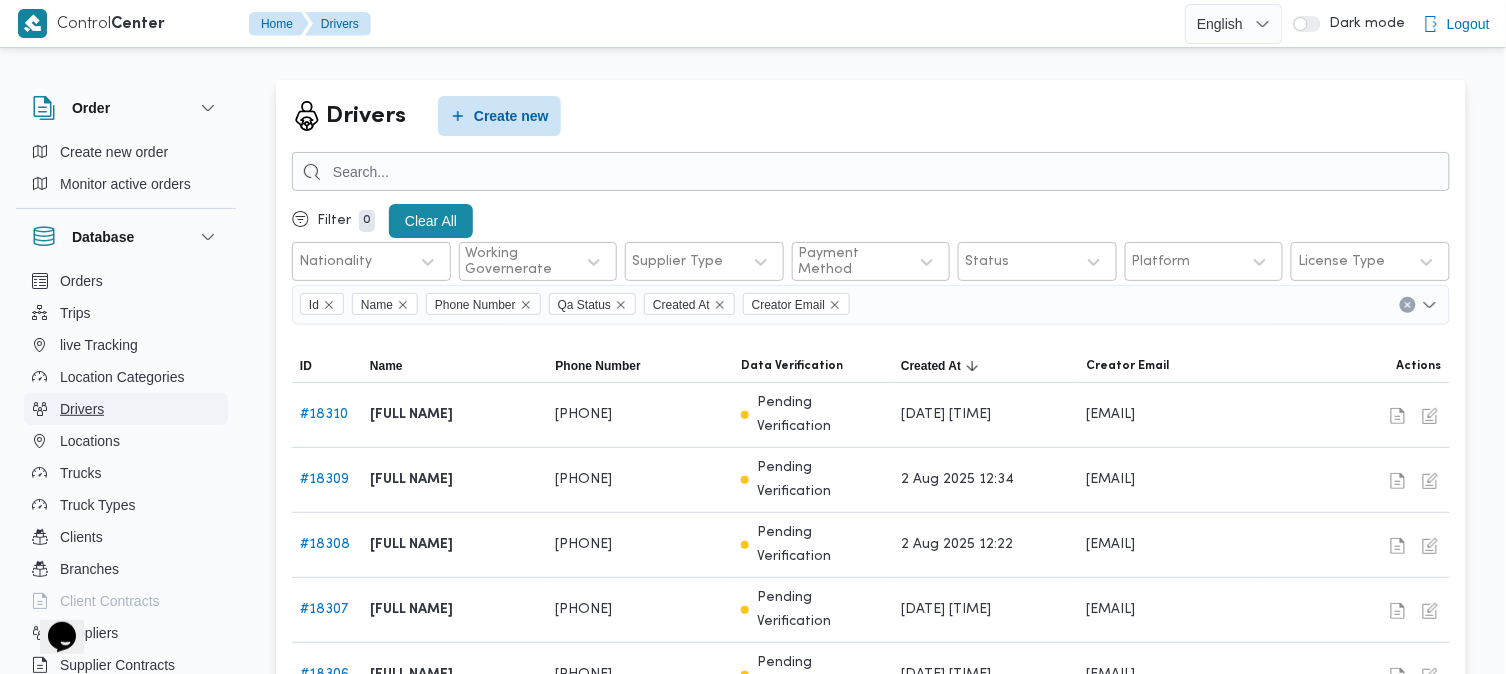 drag, startPoint x: 738, startPoint y: 178, endPoint x: 98, endPoint y: 410, distance: 680.7525 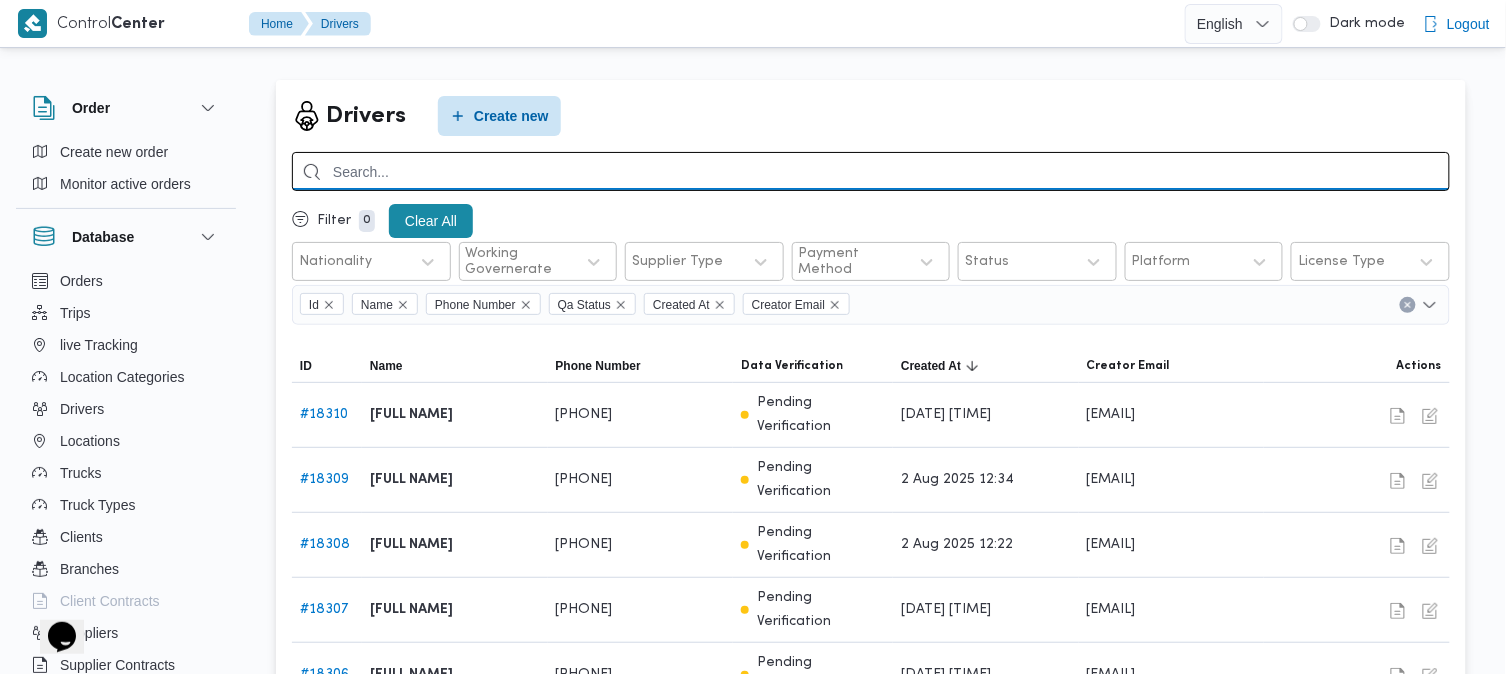 click at bounding box center (871, 171) 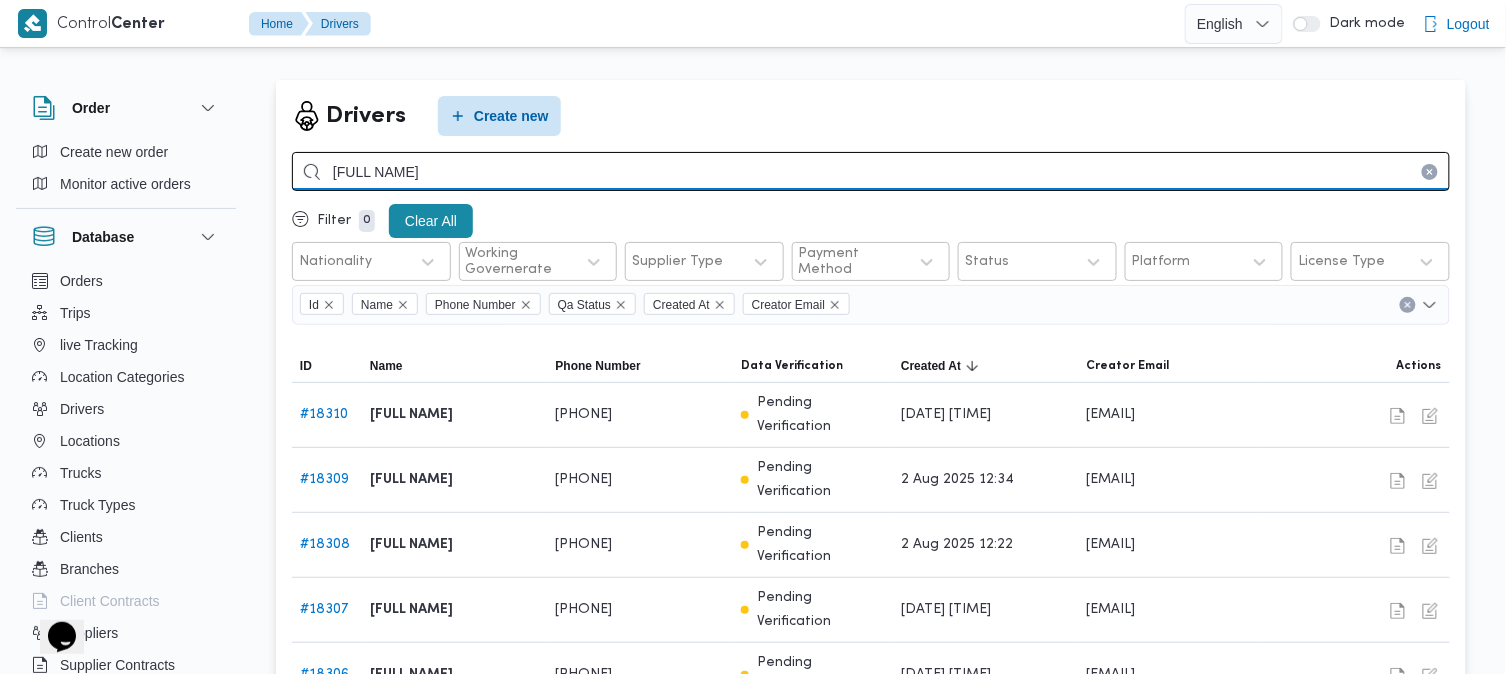 type on "[FULL NAME]" 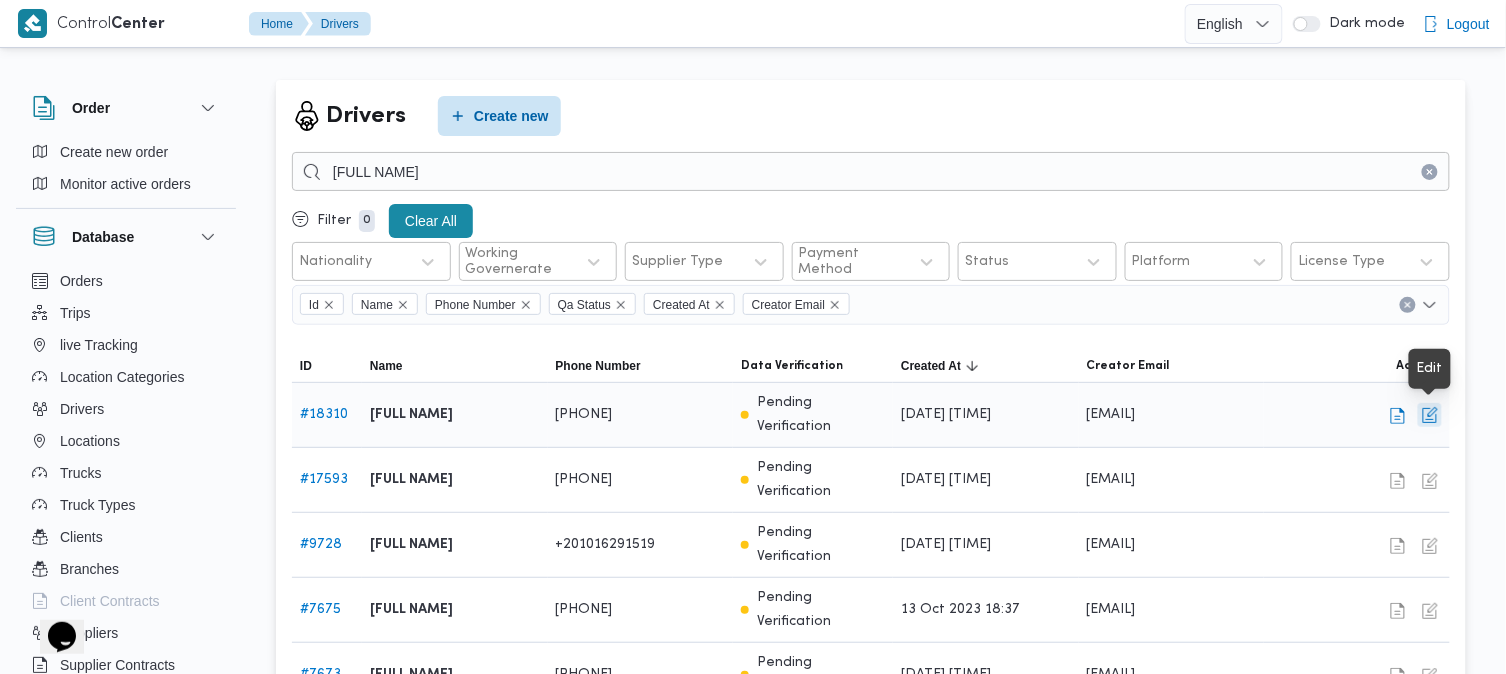 click at bounding box center [1430, 415] 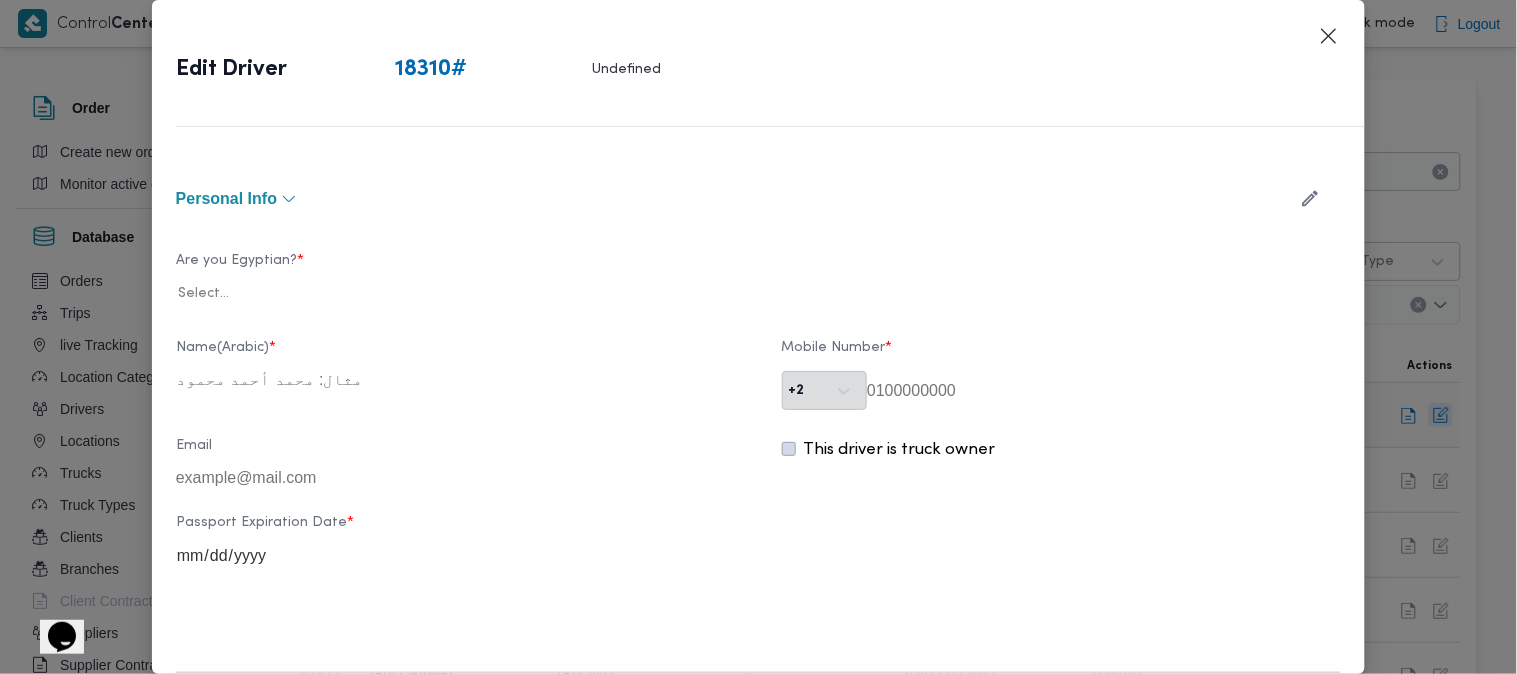 type on "[FULL NAME]" 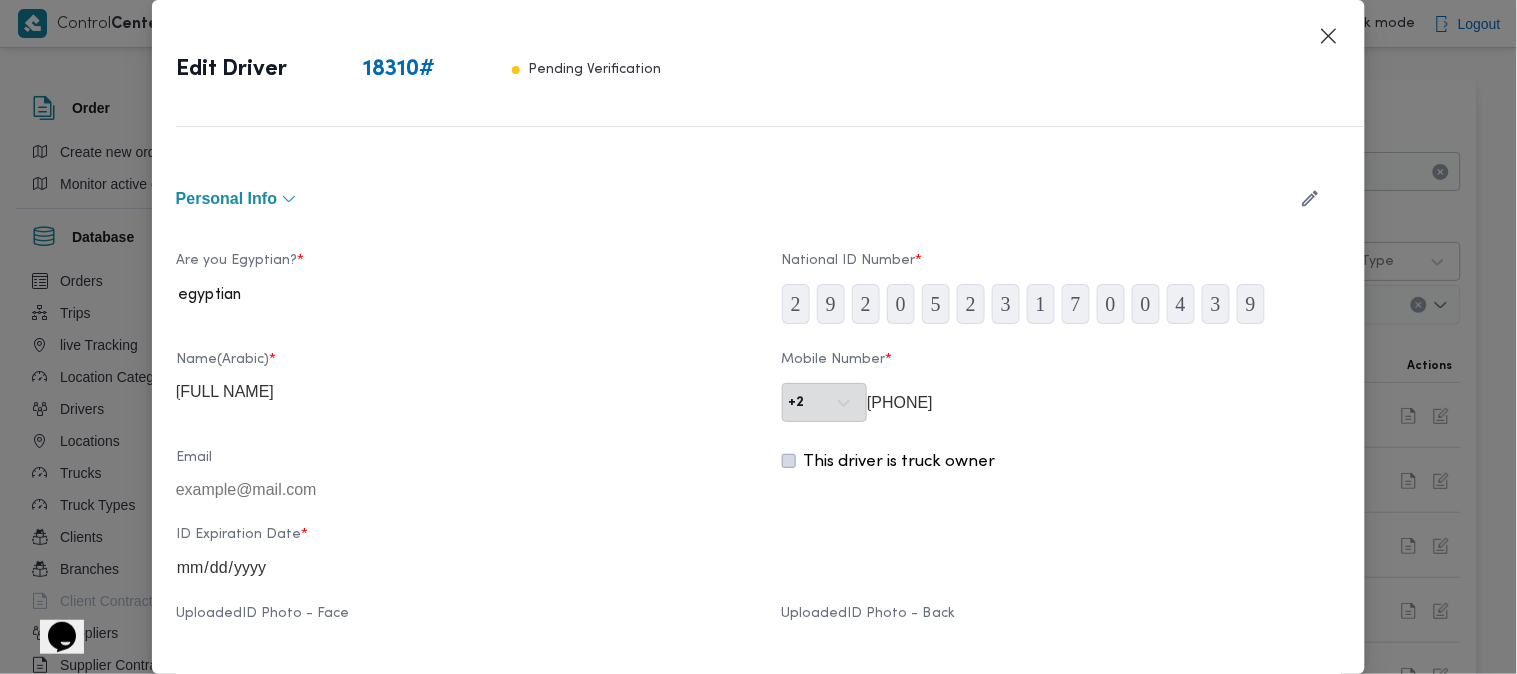 click 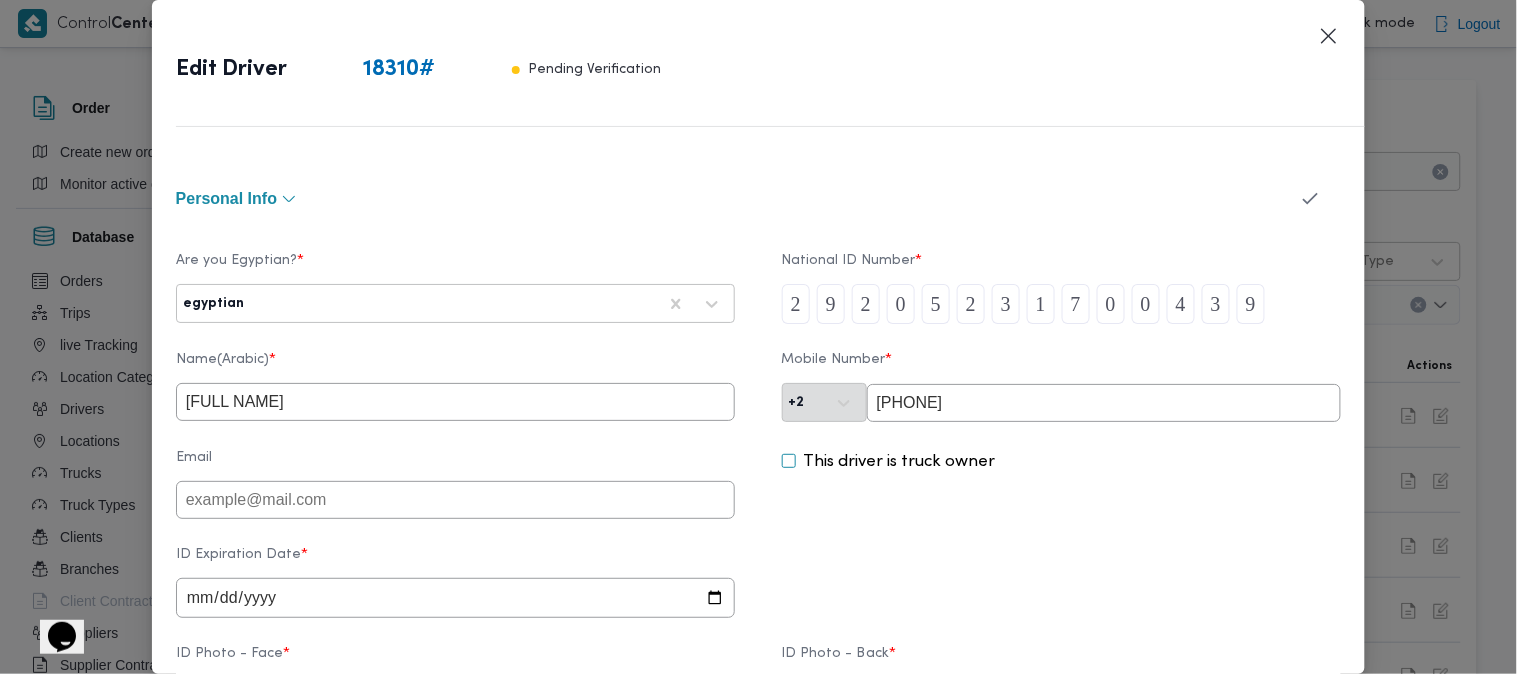 click on "[PHONE]" at bounding box center (1104, 403) 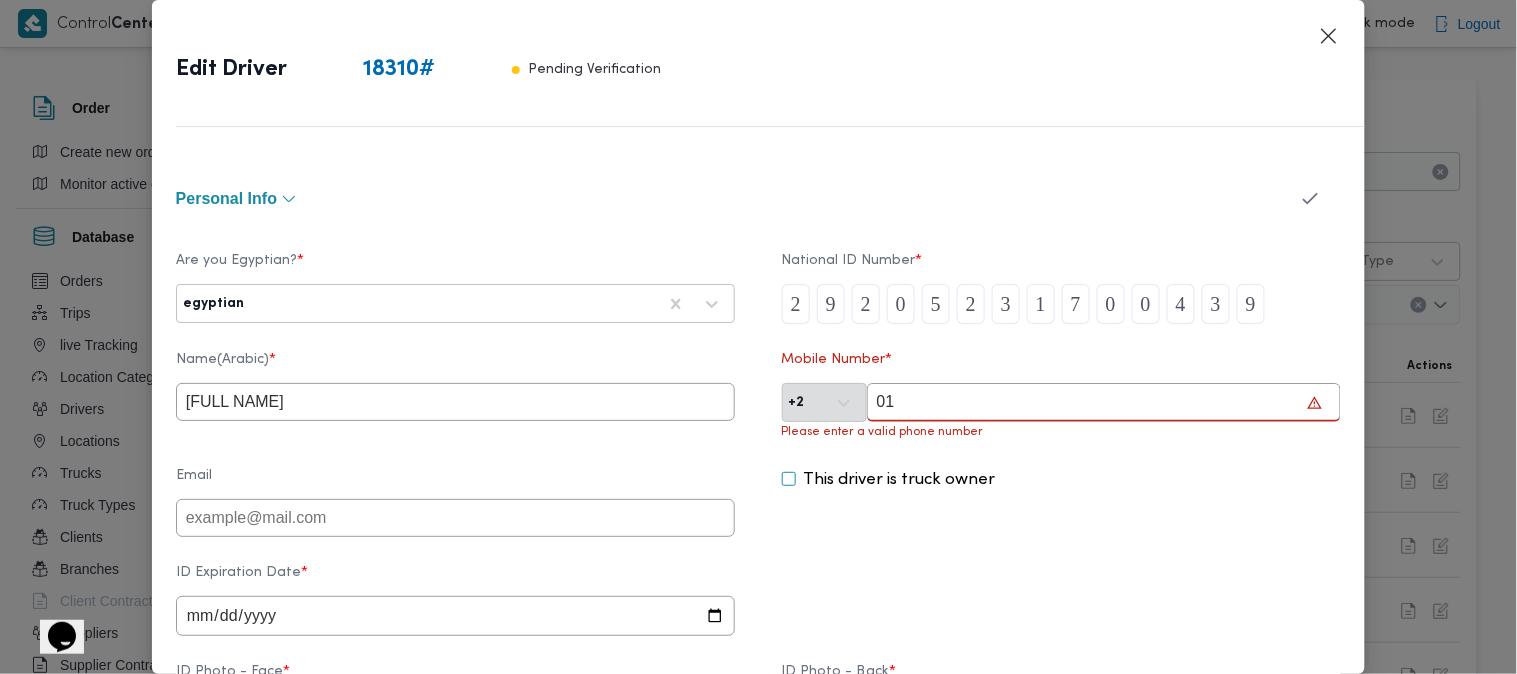 type on "0" 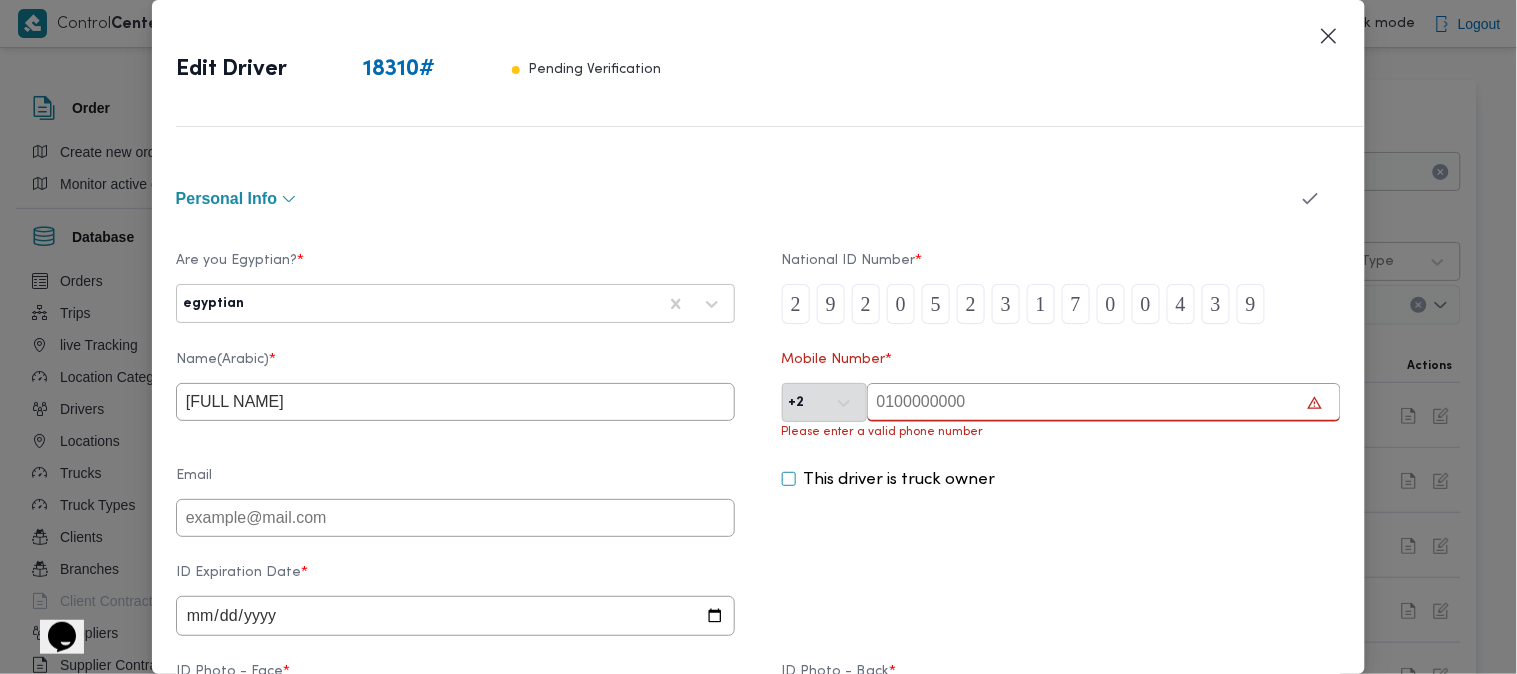 paste on "[PHONE]" 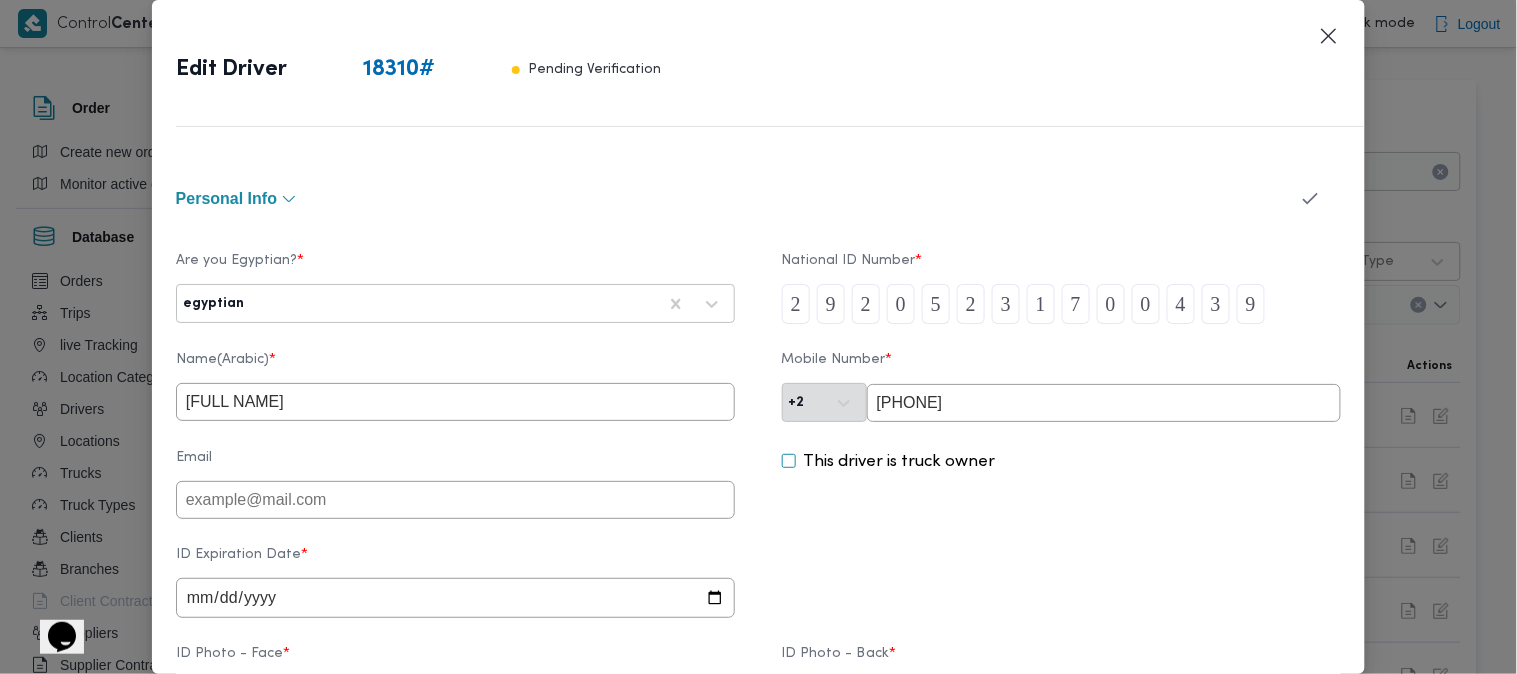 type on "[PHONE]" 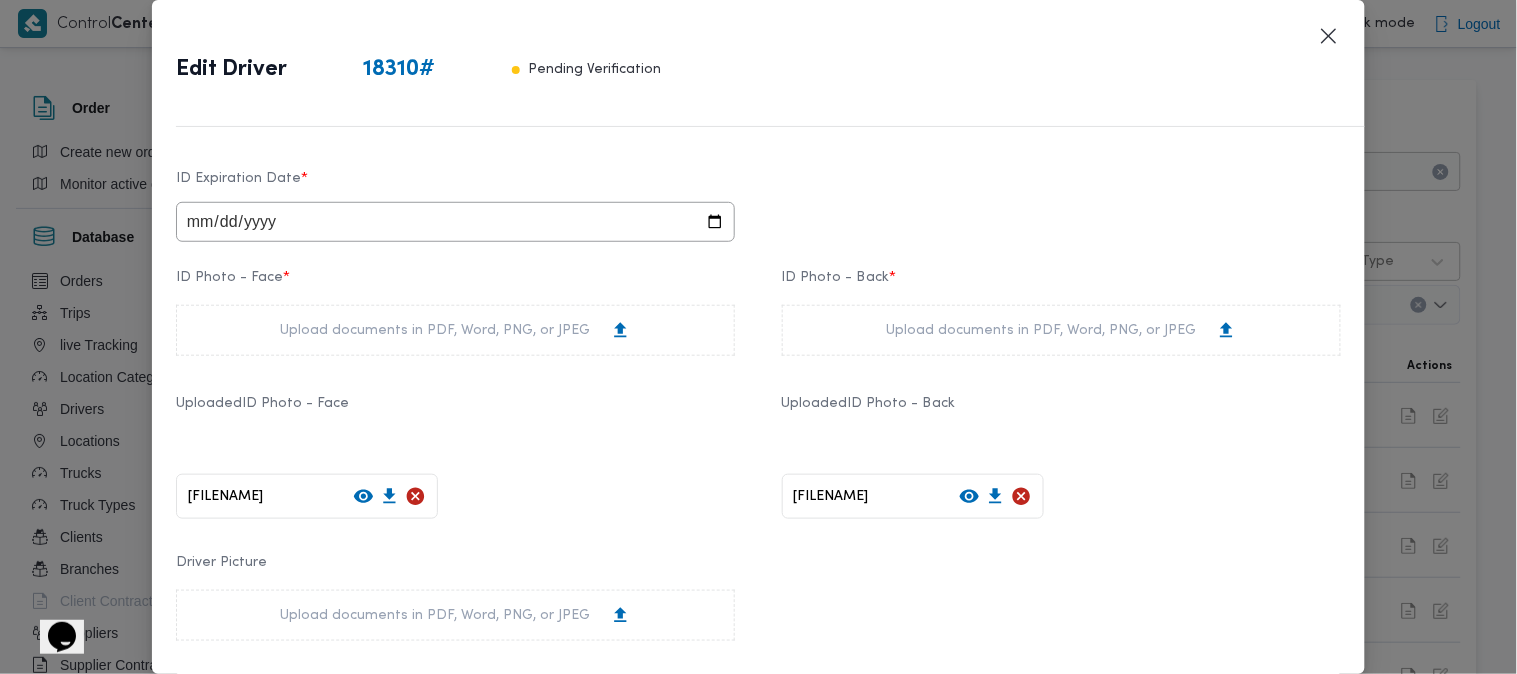 scroll, scrollTop: 404, scrollLeft: 0, axis: vertical 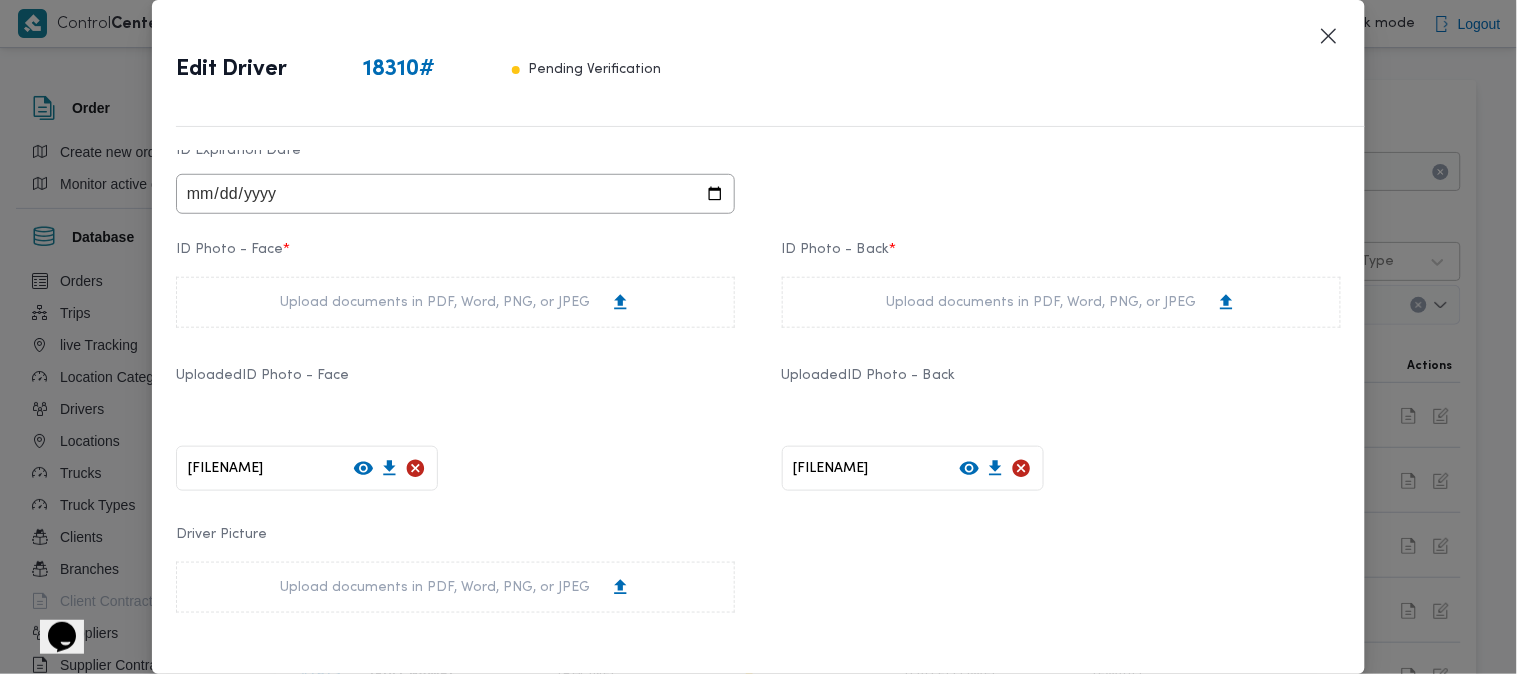 click 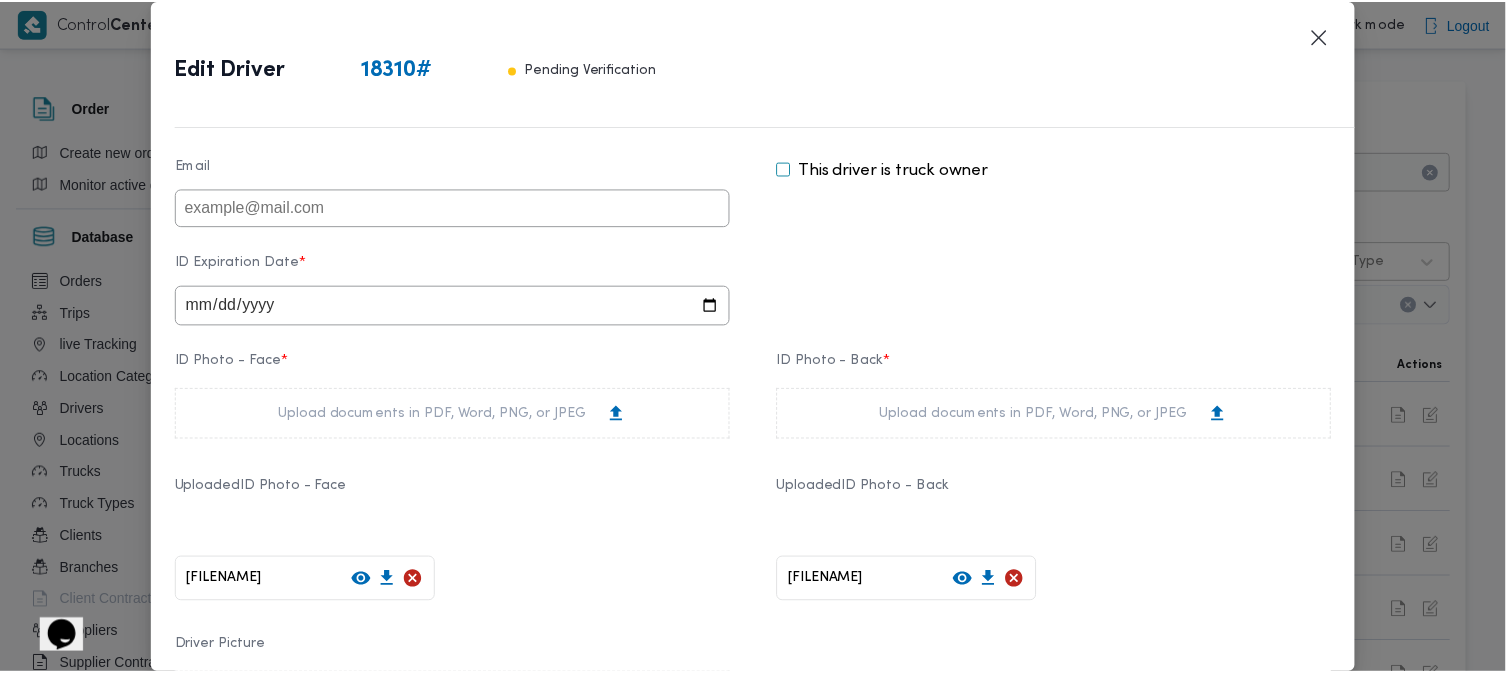 scroll, scrollTop: 301, scrollLeft: 0, axis: vertical 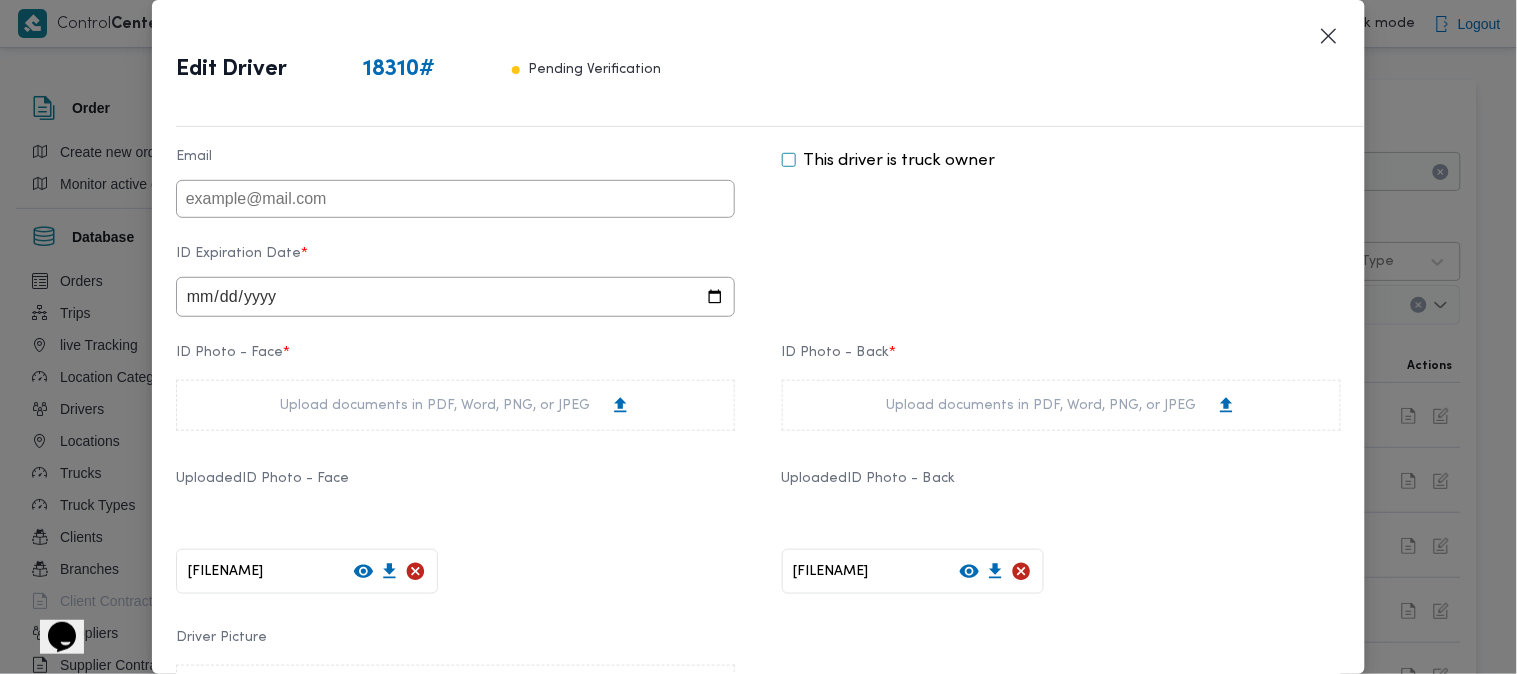 drag, startPoint x: 1356, startPoint y: 301, endPoint x: 725, endPoint y: 503, distance: 662.5443 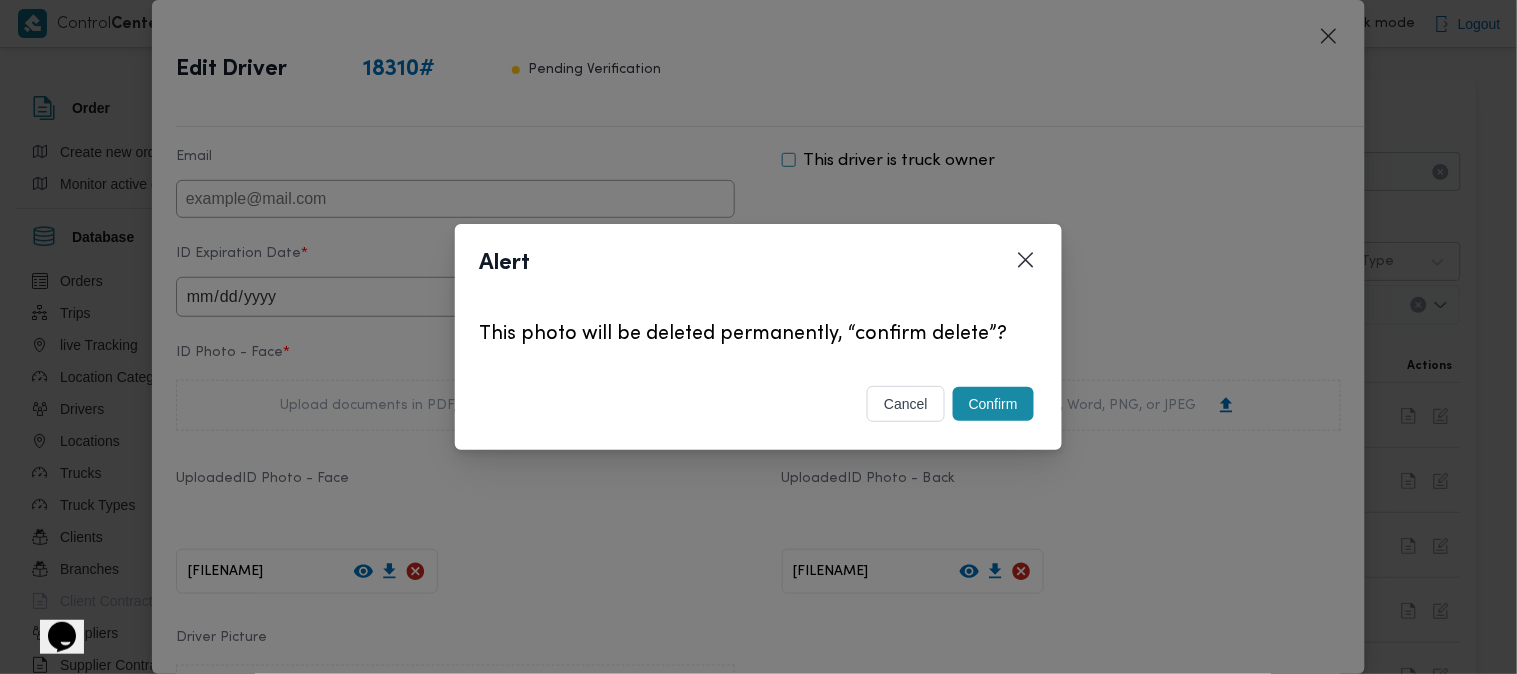 click on "Confirm" at bounding box center [993, 404] 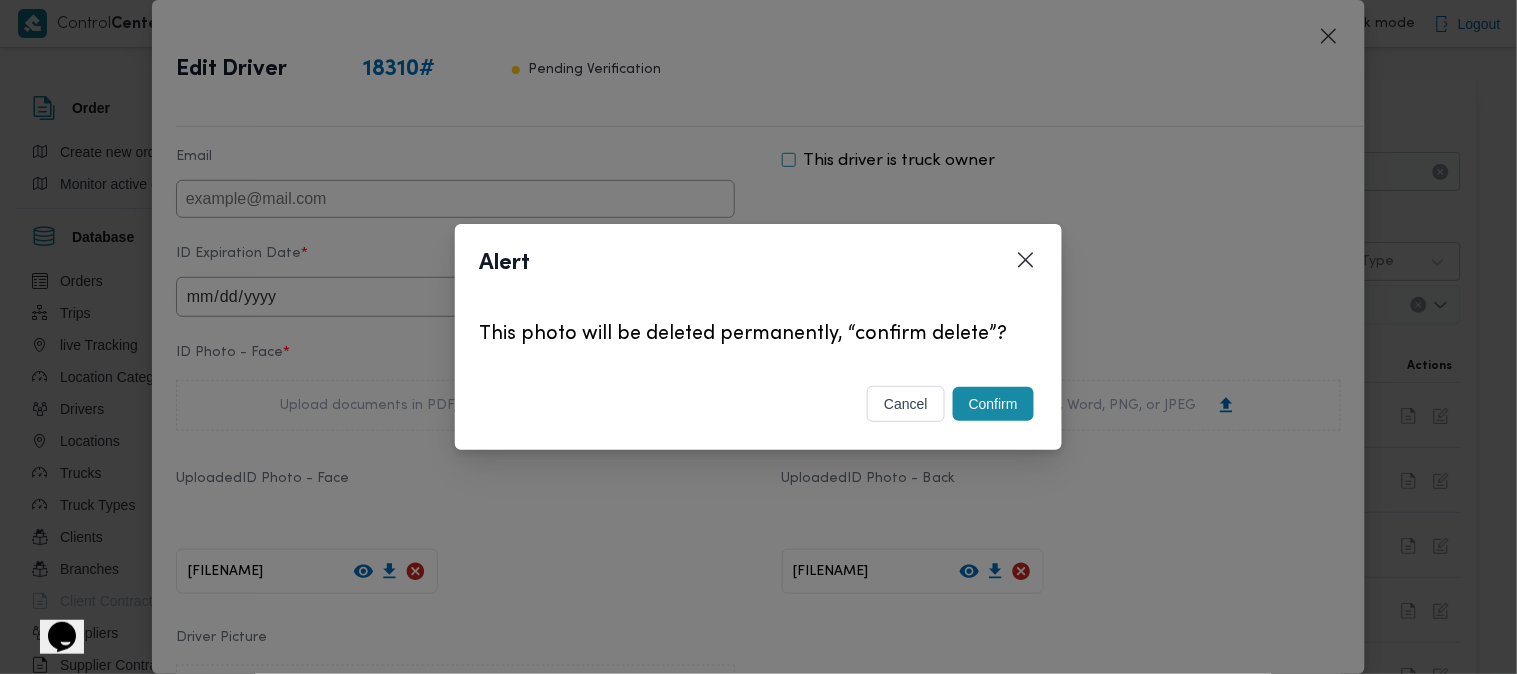 drag, startPoint x: 978, startPoint y: 406, endPoint x: 991, endPoint y: 404, distance: 13.152946 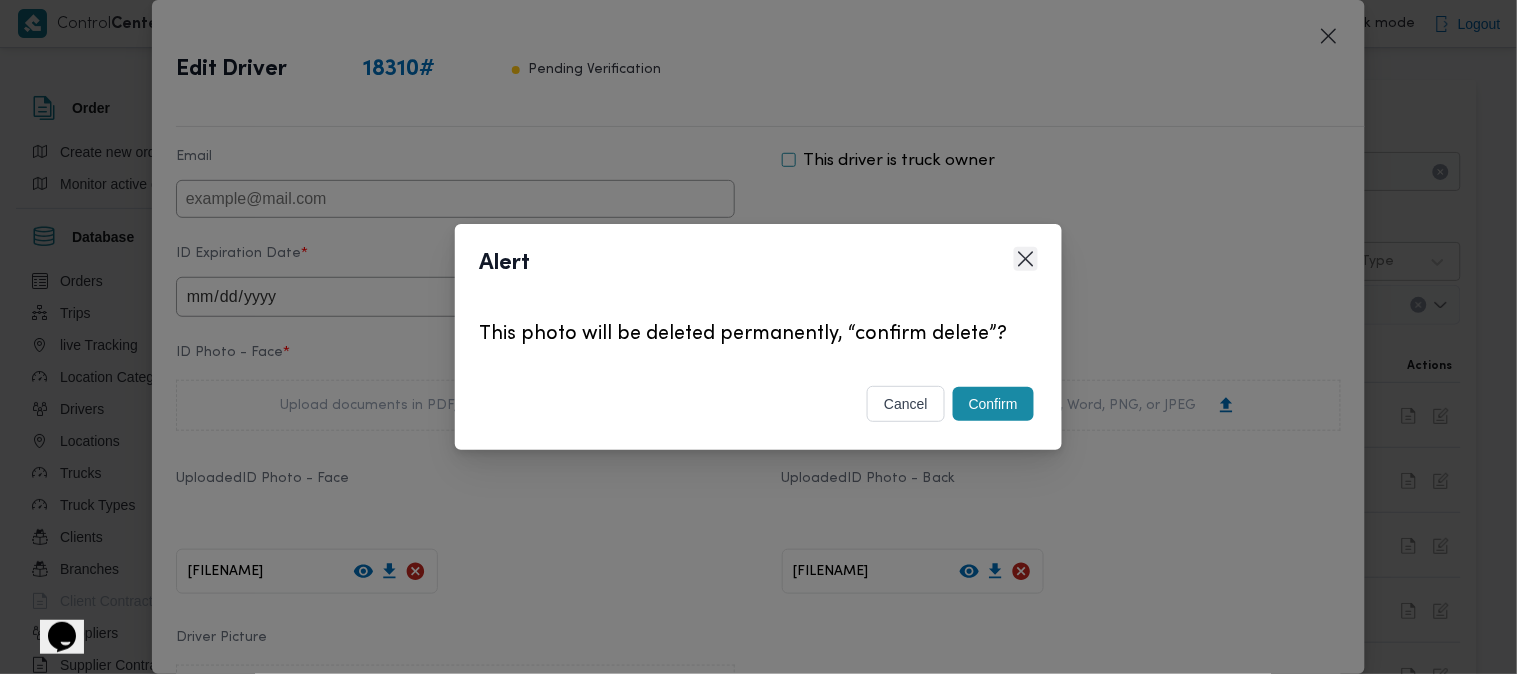 click at bounding box center [1026, 259] 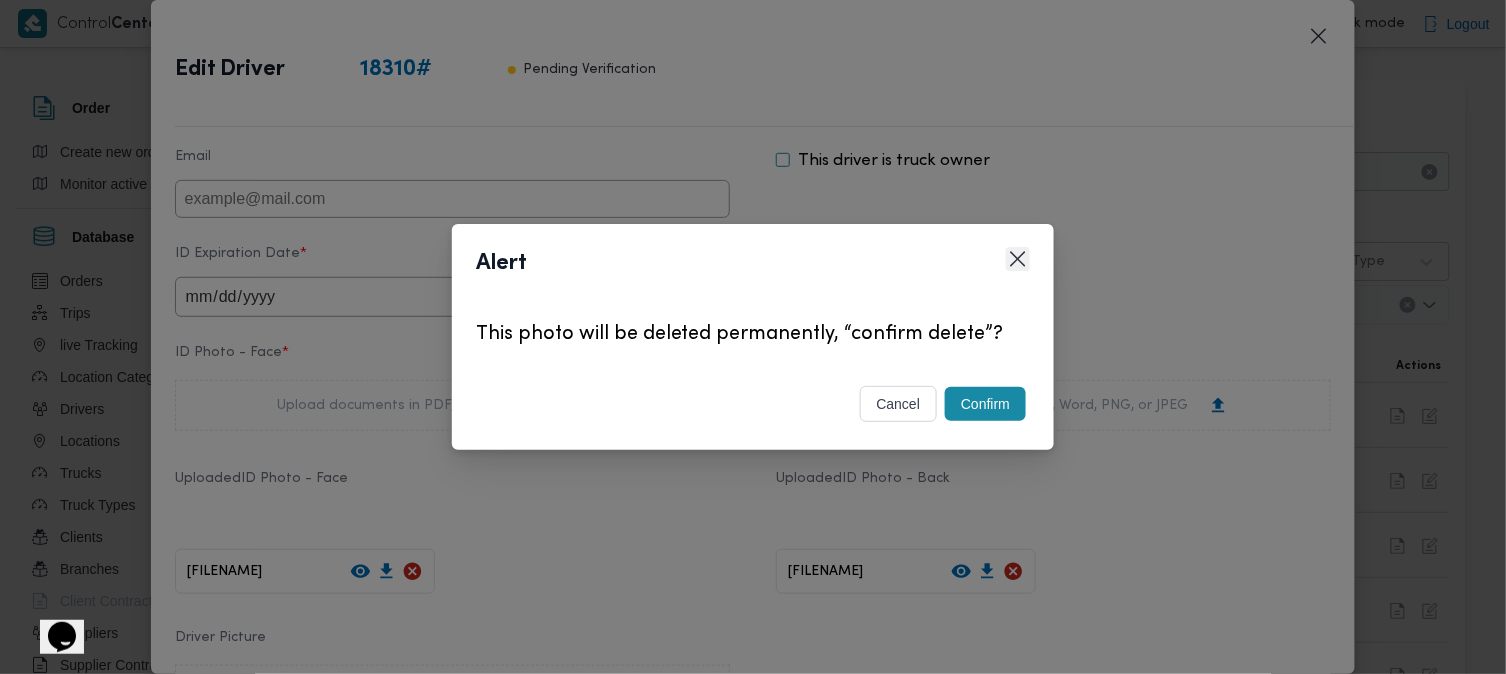 scroll, scrollTop: 0, scrollLeft: 0, axis: both 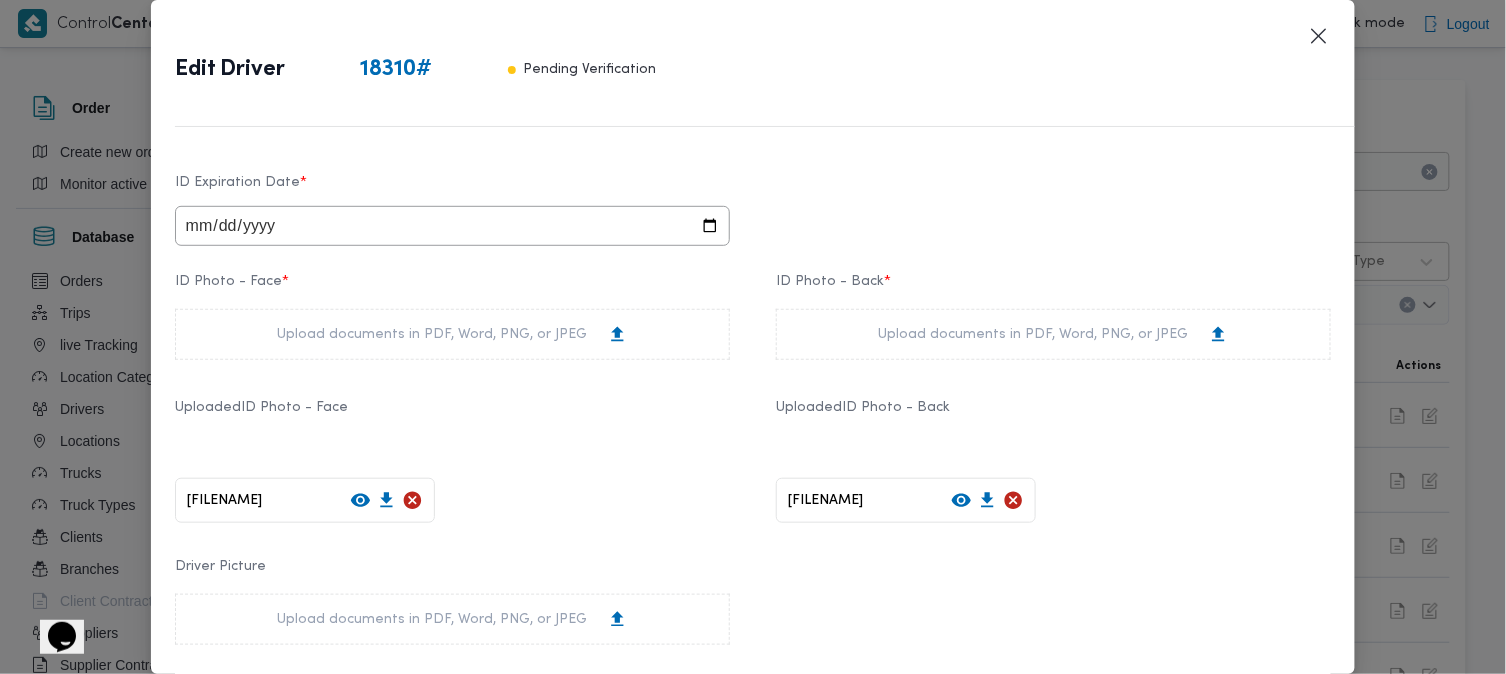 click 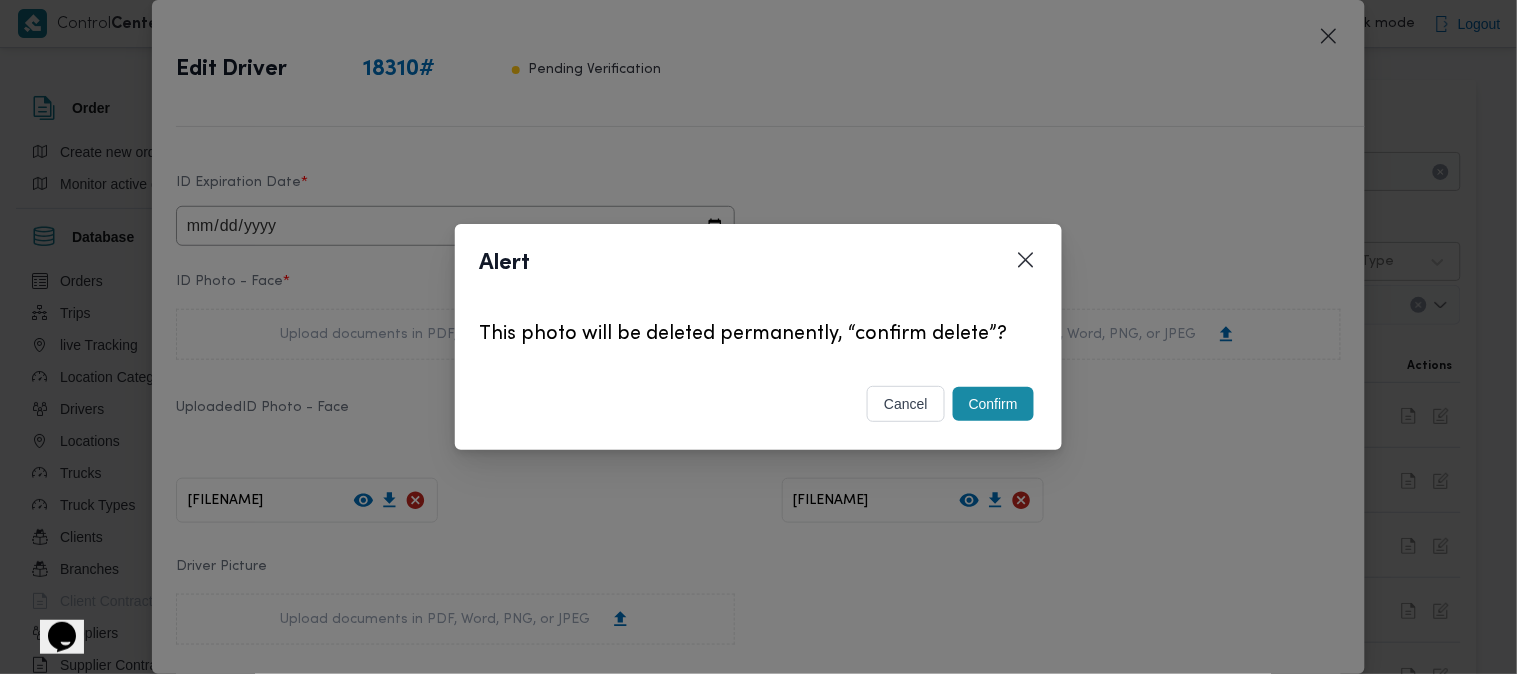 click on "Confirm" at bounding box center (993, 404) 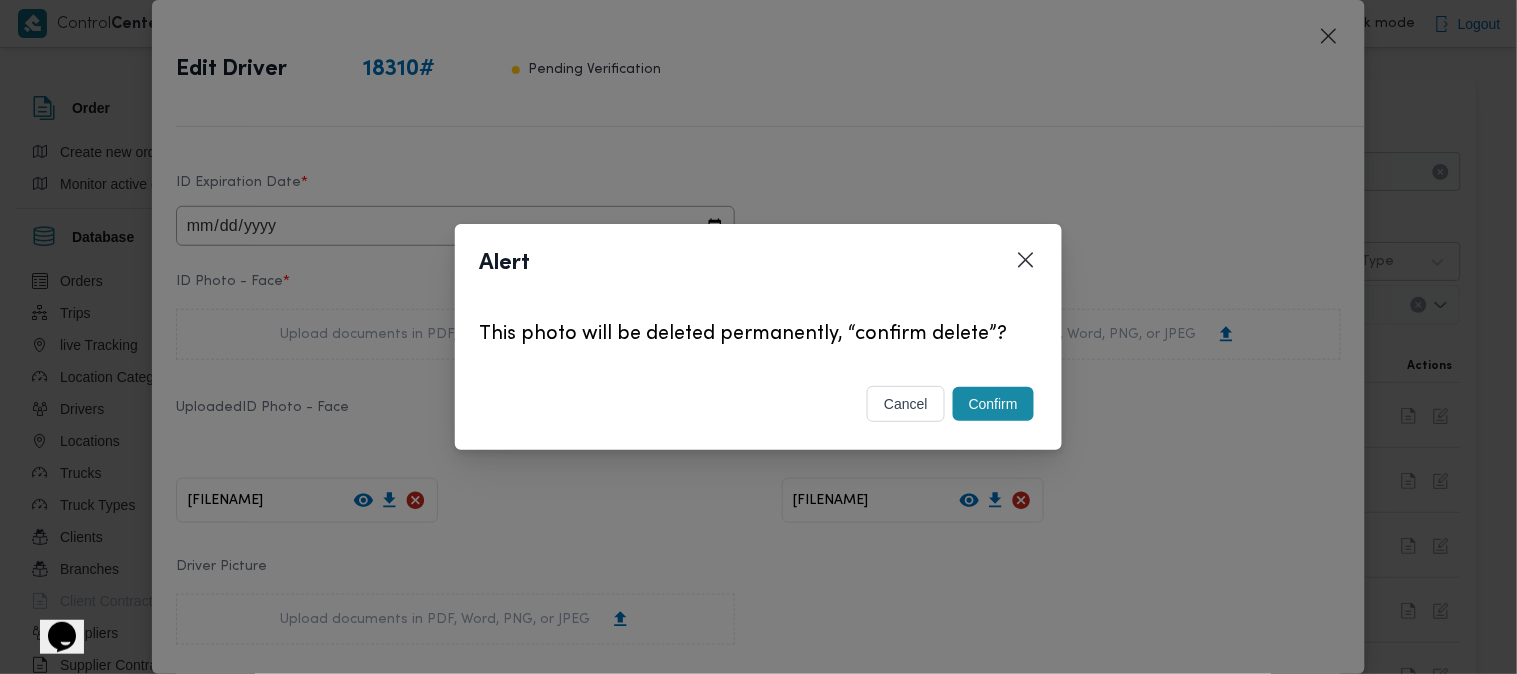 click on "Confirm" at bounding box center [993, 404] 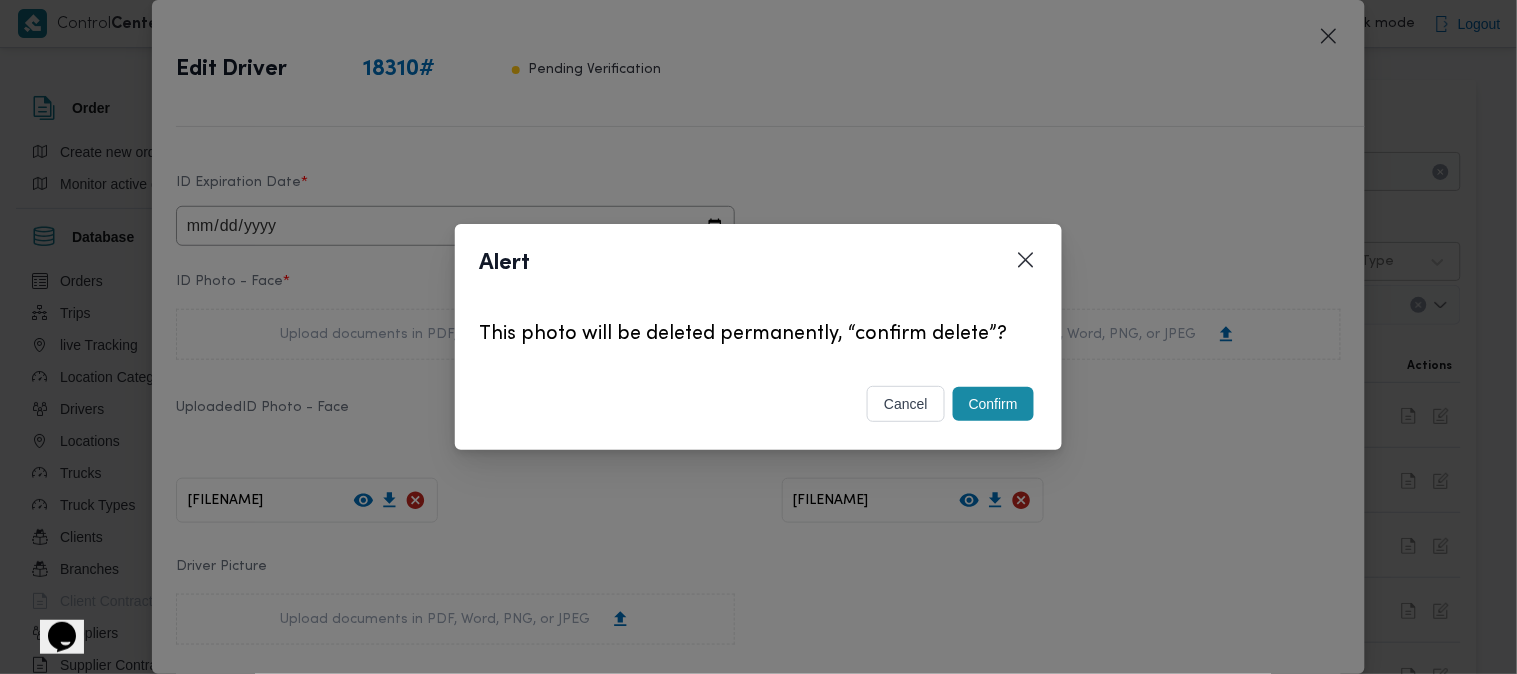 click on "Confirm" at bounding box center (993, 404) 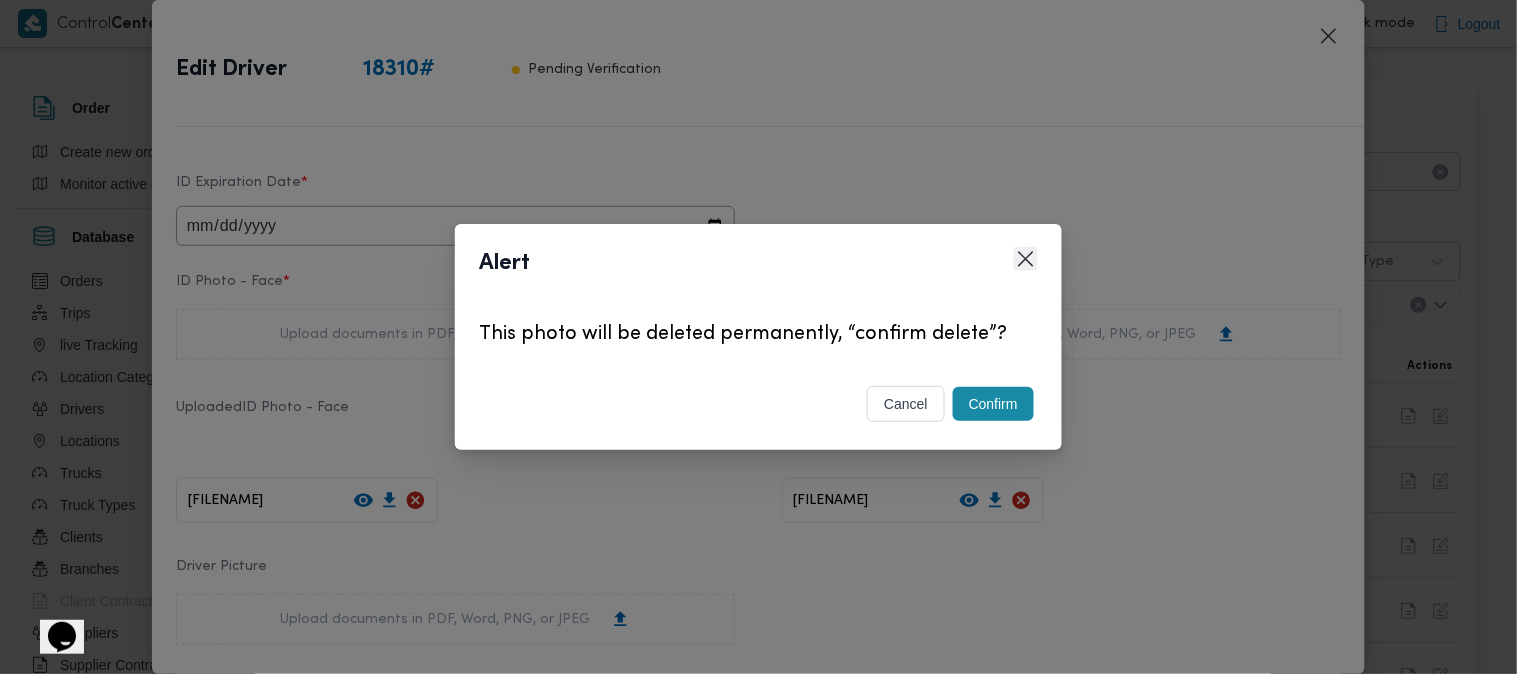 click at bounding box center (1026, 259) 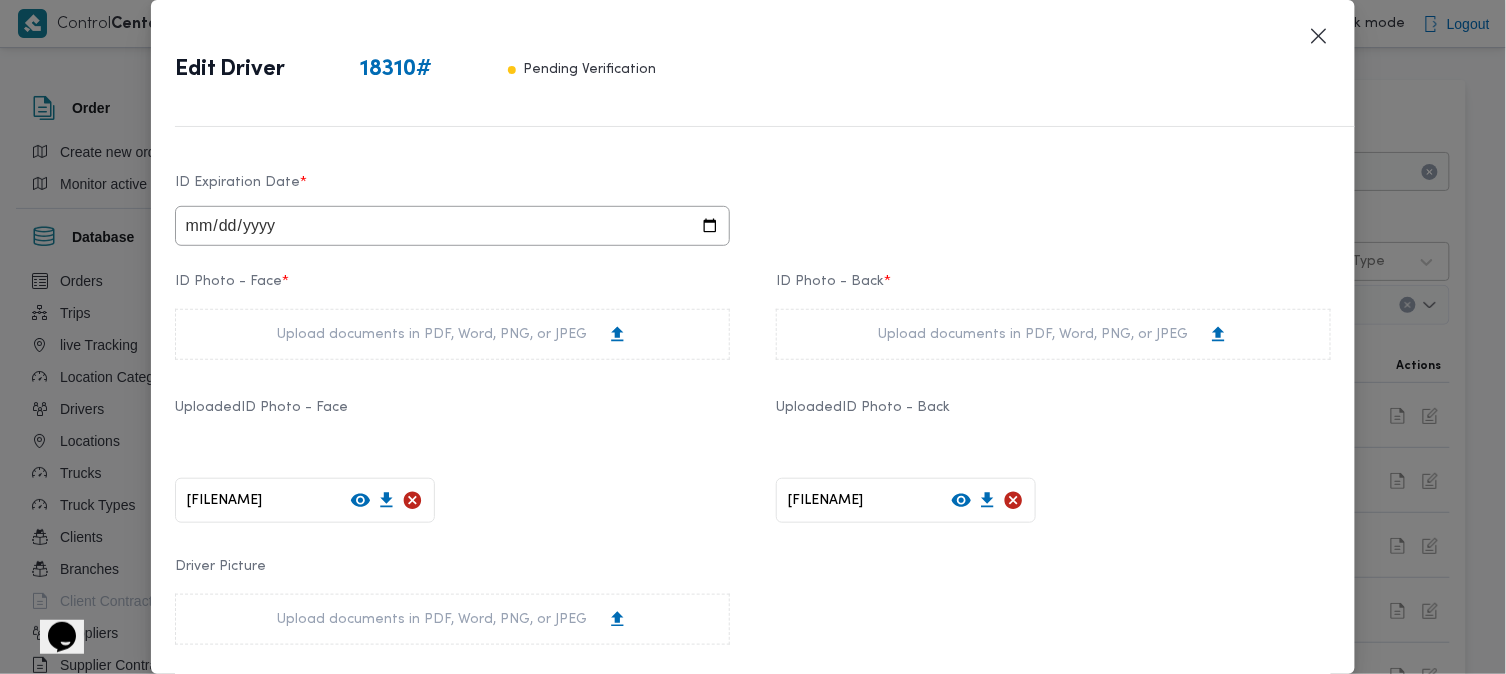 scroll, scrollTop: 0, scrollLeft: 0, axis: both 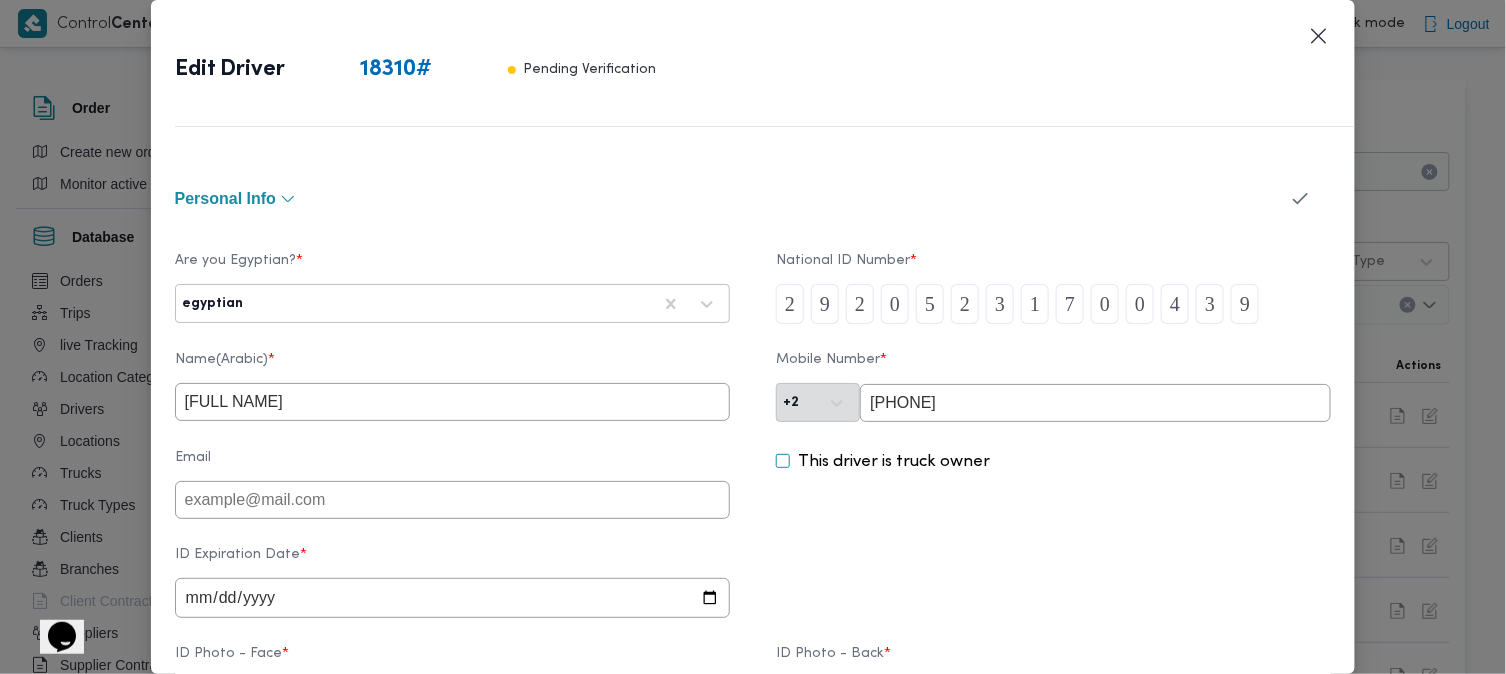 click on "Personal Info Are you Egyptian?   * egyptian National ID Number   * [NATIONAL_ID] Name(Arabic)   * [FULL NAME] Mobile Number   * [PHONE] Email   This driver is truck owner ID Expiration Date   * [DATE] ID Photo - Face    * Upload documents in PDF, Word, PNG, or JPEG   Uploaded  ID Photo - Face  [FILENAME] ID Photo - Back    * Upload documents in PDF, Word, PNG, or JPEG   Uploaded  ID Photo - Back  [FILENAME] Driver Picture   Upload documents in PDF, Word, PNG, or JPEG   working Info Working Governorate   * [GOVERNORATE] Preferred truck type   * jumbo Supplier   * [FULL NAME] Driving License Expiration Date   * [DATE] Driving license type    * ثانية Uploaded  Driving License Photo [FILENAME] Payment Methods Payment Method    Bank/ account owner name    * Others Note   Cancel Submit" at bounding box center (753, 412) 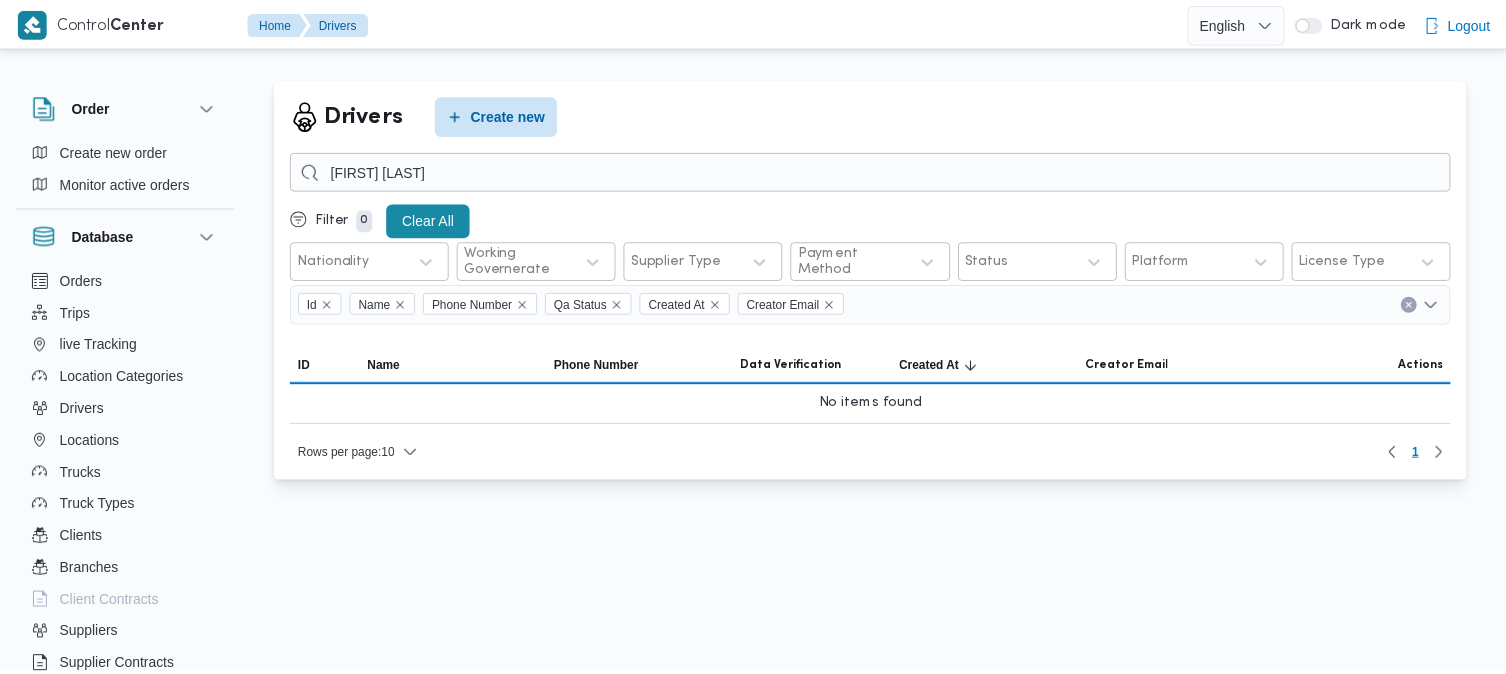 scroll, scrollTop: 0, scrollLeft: 0, axis: both 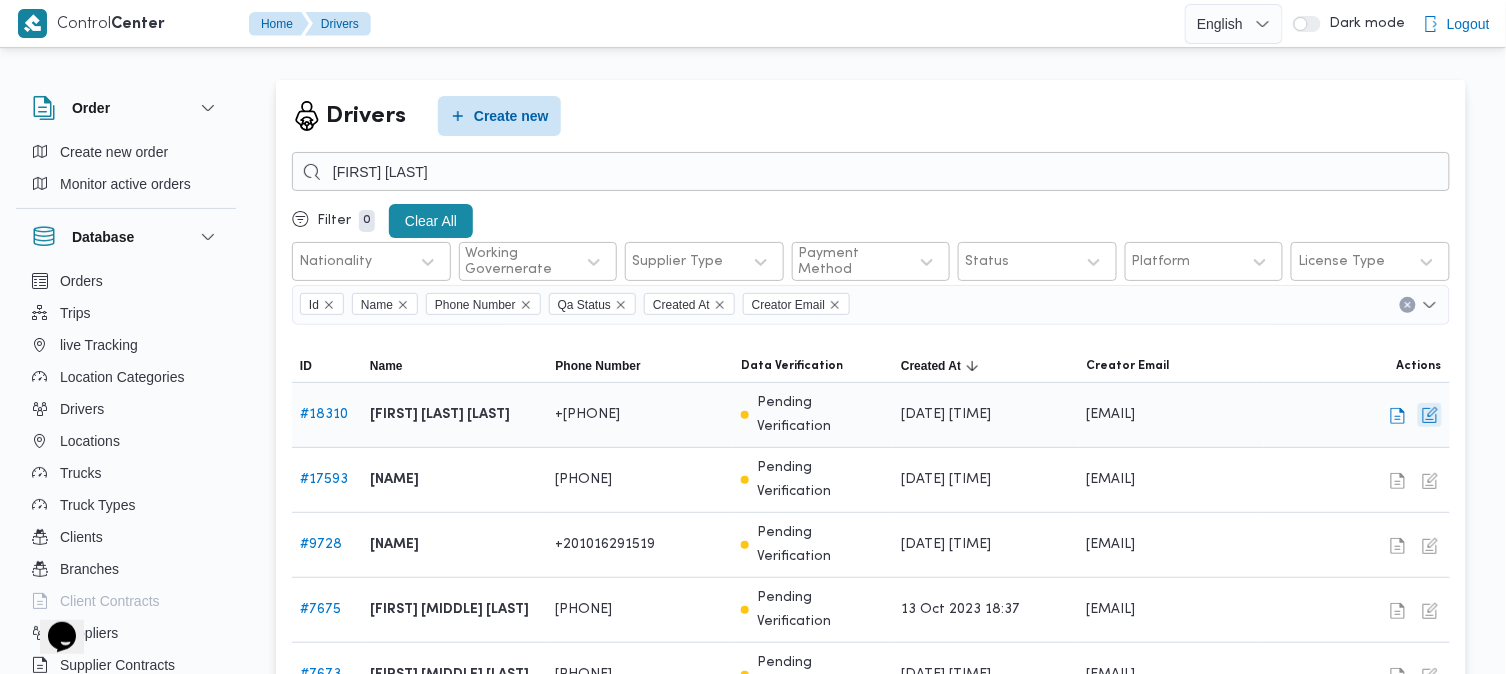click at bounding box center (1430, 415) 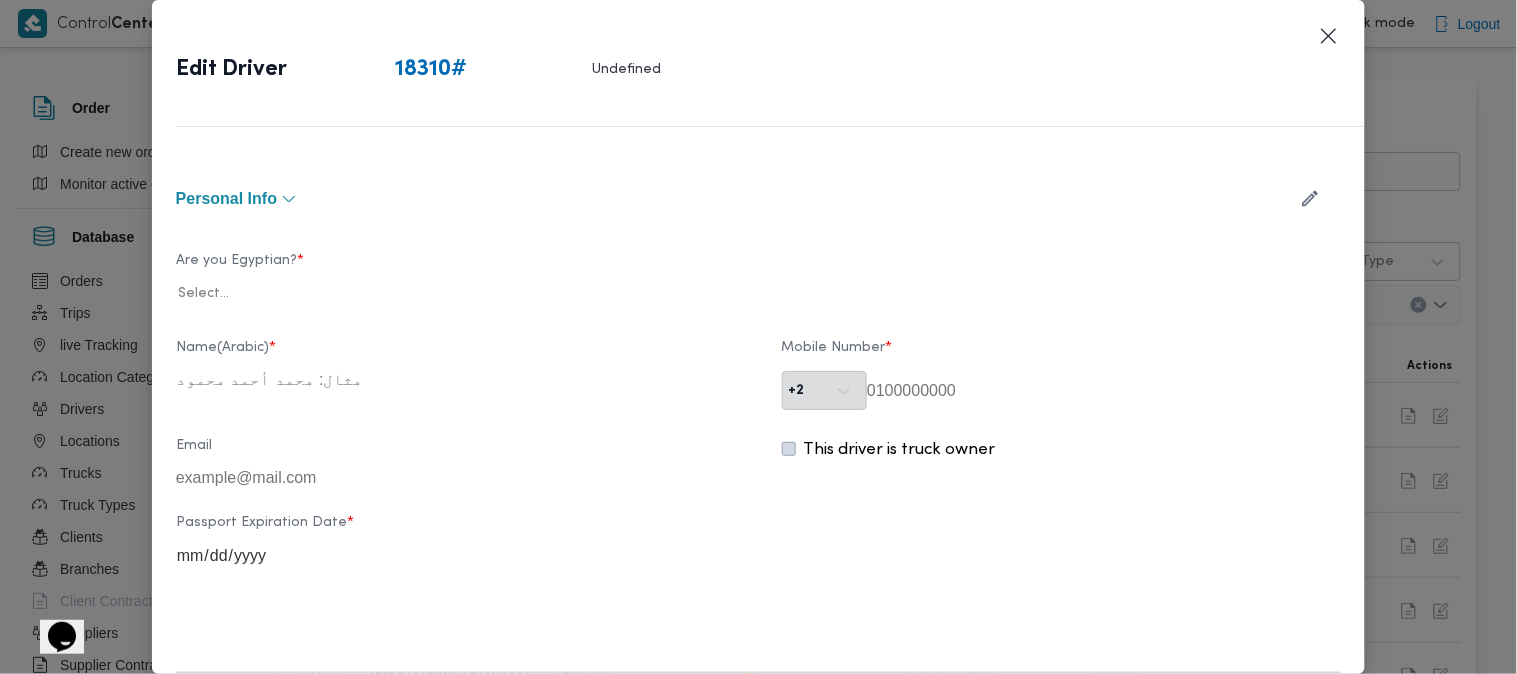 type on "[FIRST] [LAST] [LAST]" 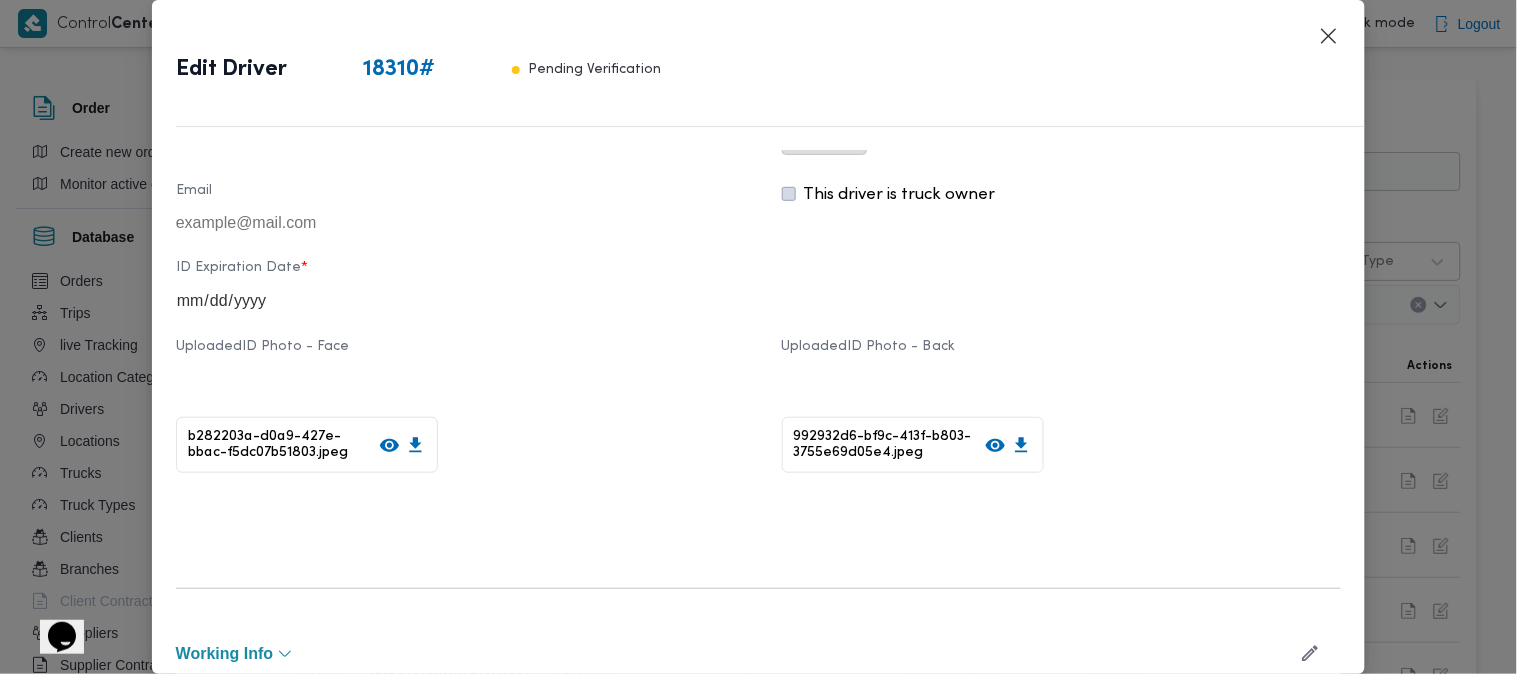 scroll, scrollTop: 272, scrollLeft: 0, axis: vertical 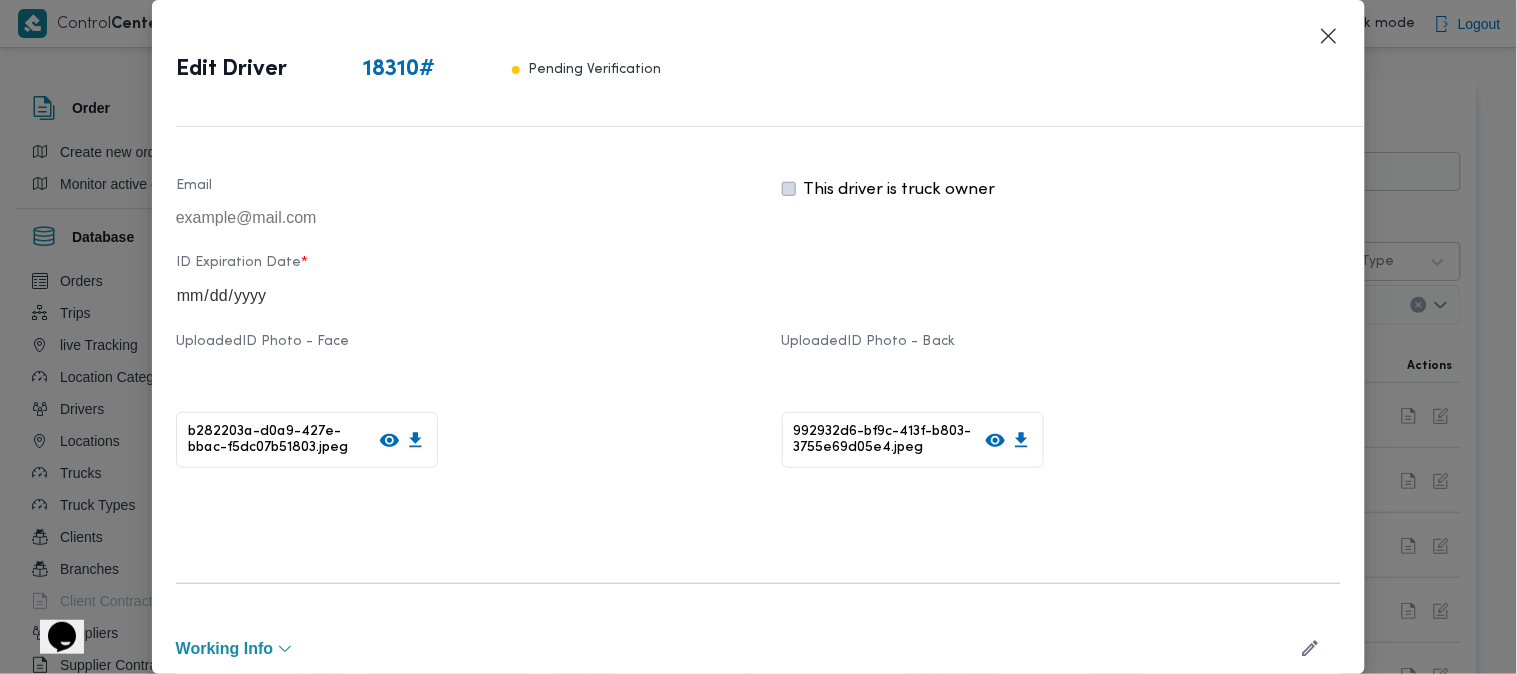 click 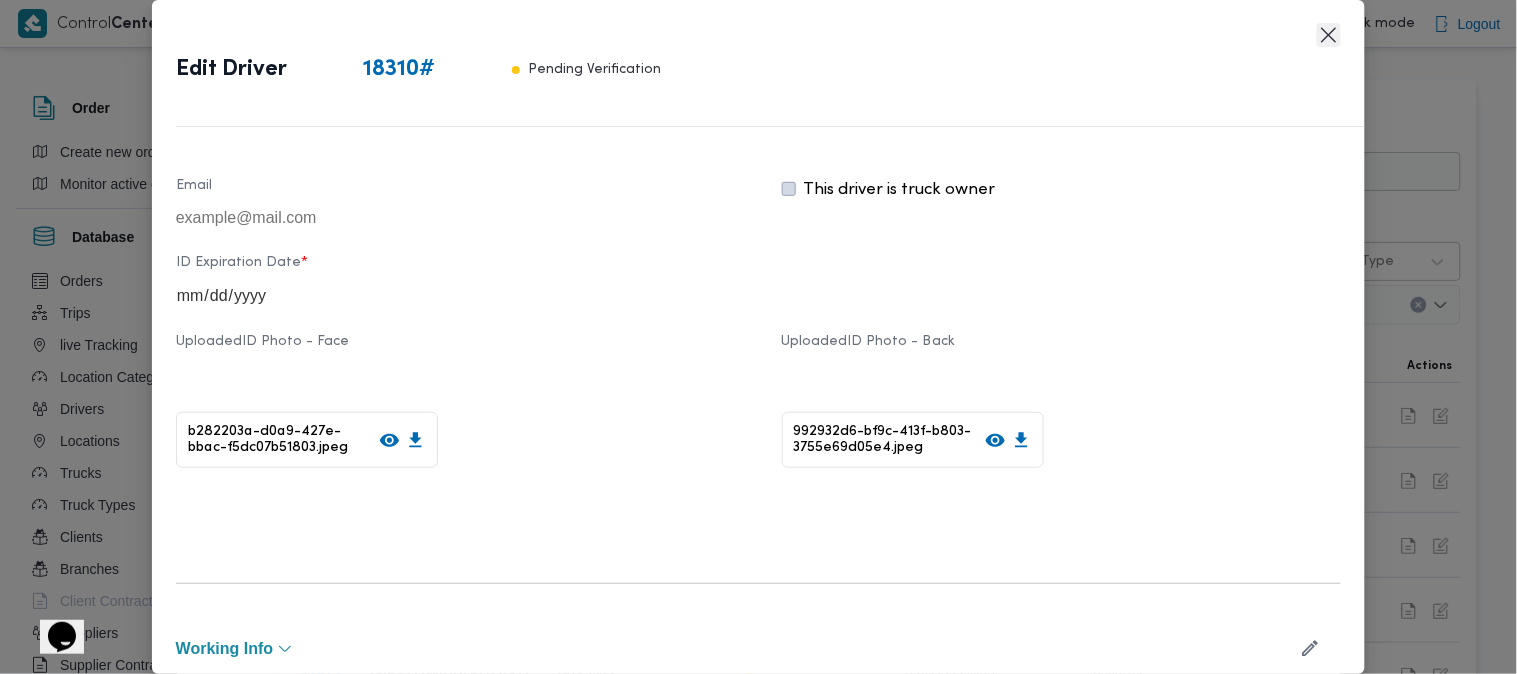 click at bounding box center [1329, 35] 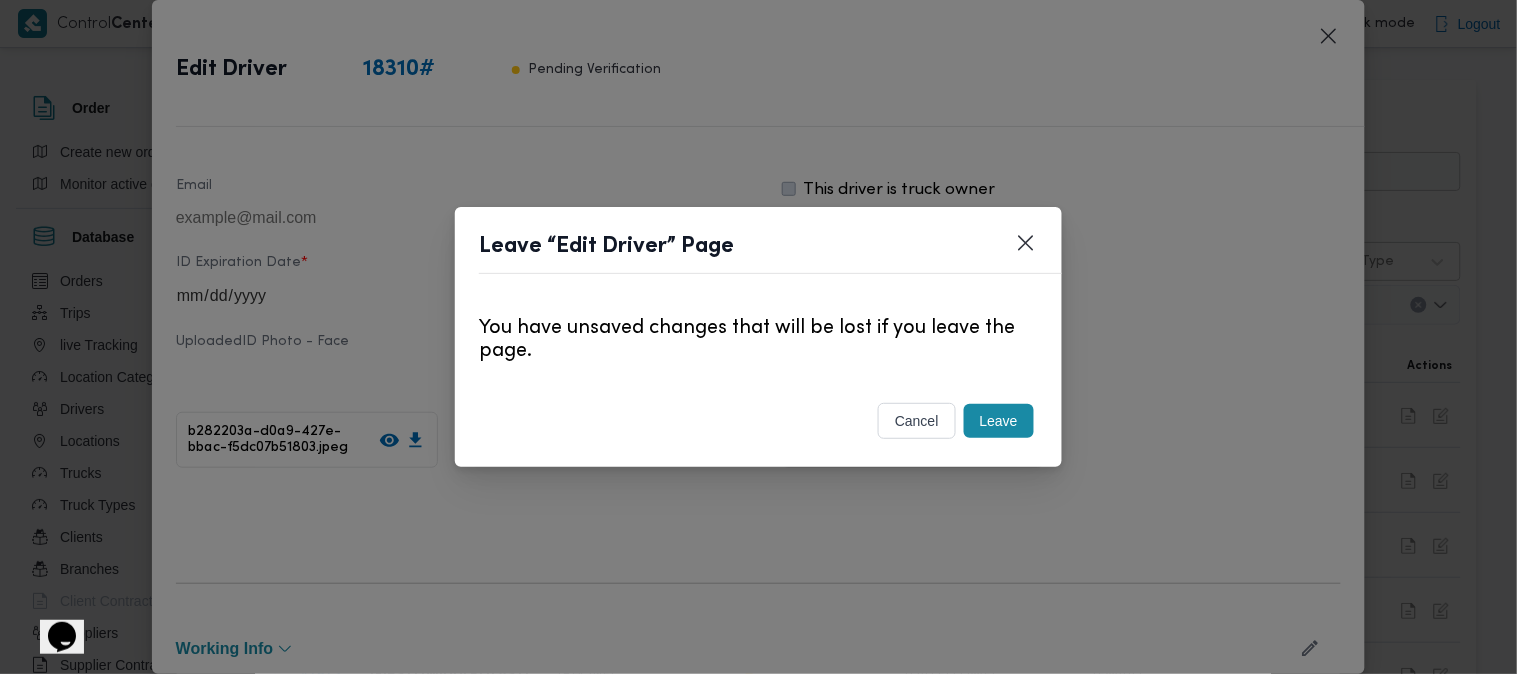 click on "Leave" at bounding box center [999, 421] 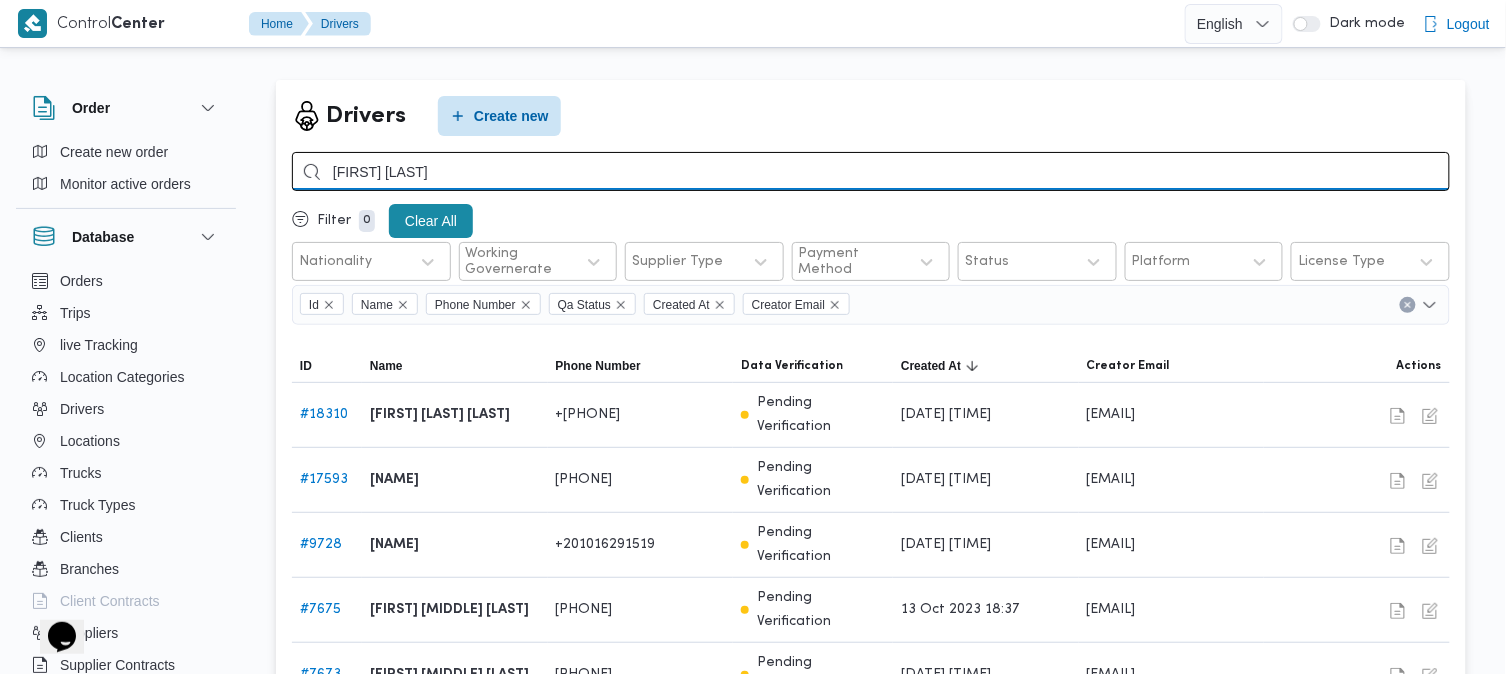 click on "[FIRST] [LAST]" at bounding box center (871, 171) 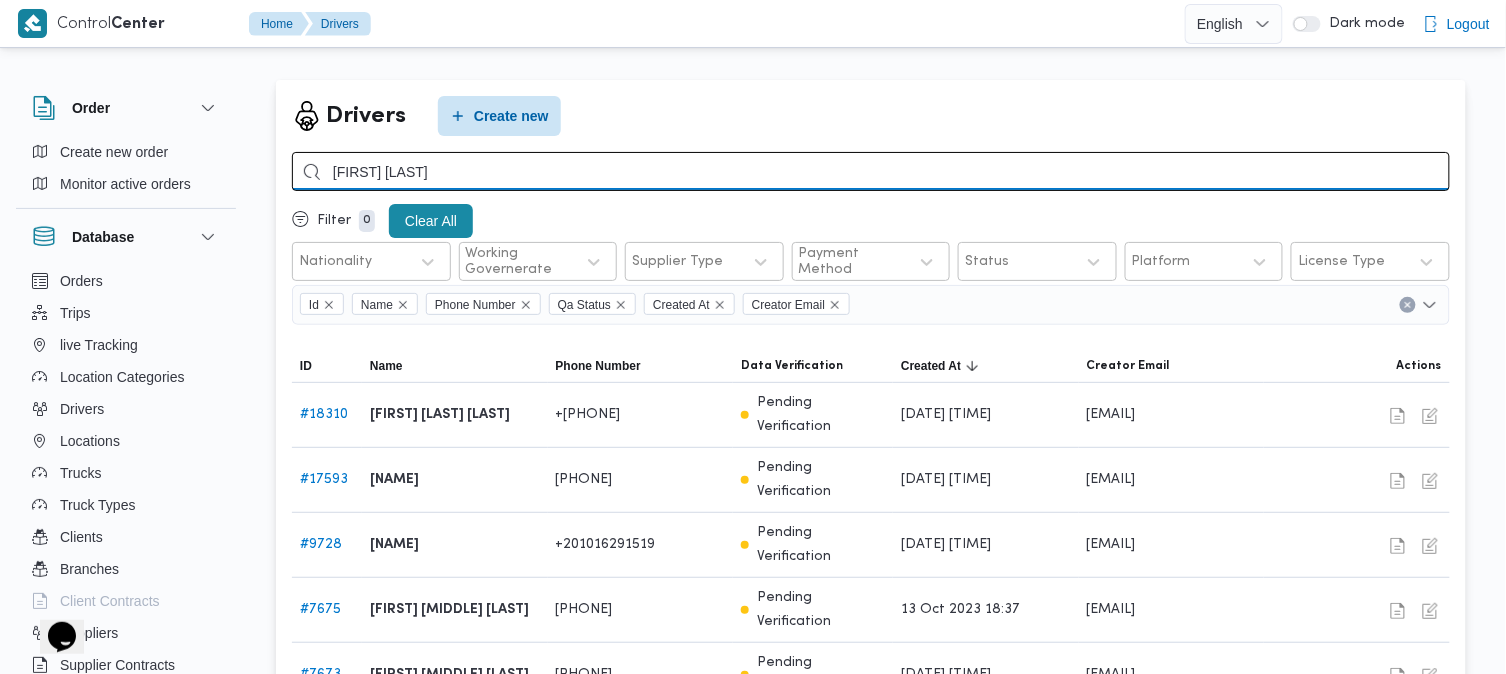 click on "[FIRST] [LAST]" at bounding box center [871, 171] 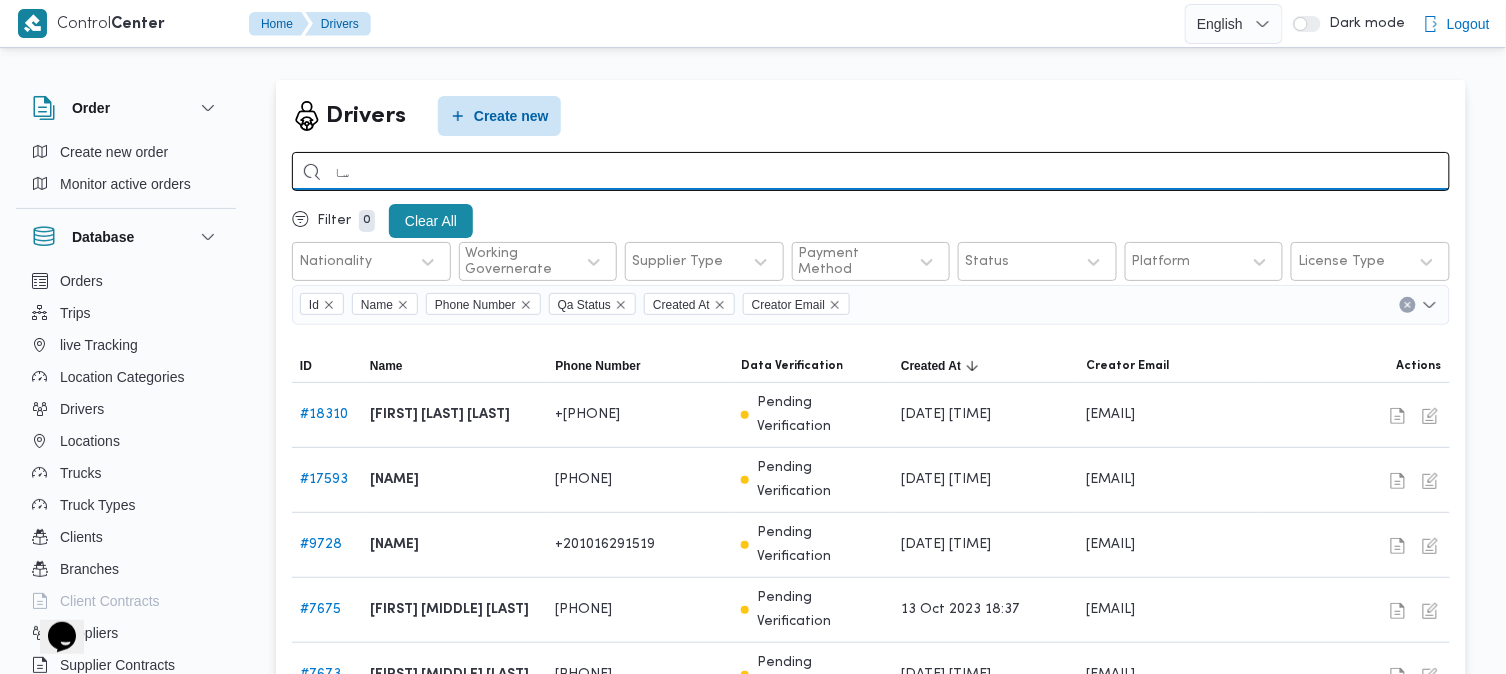 type on "س" 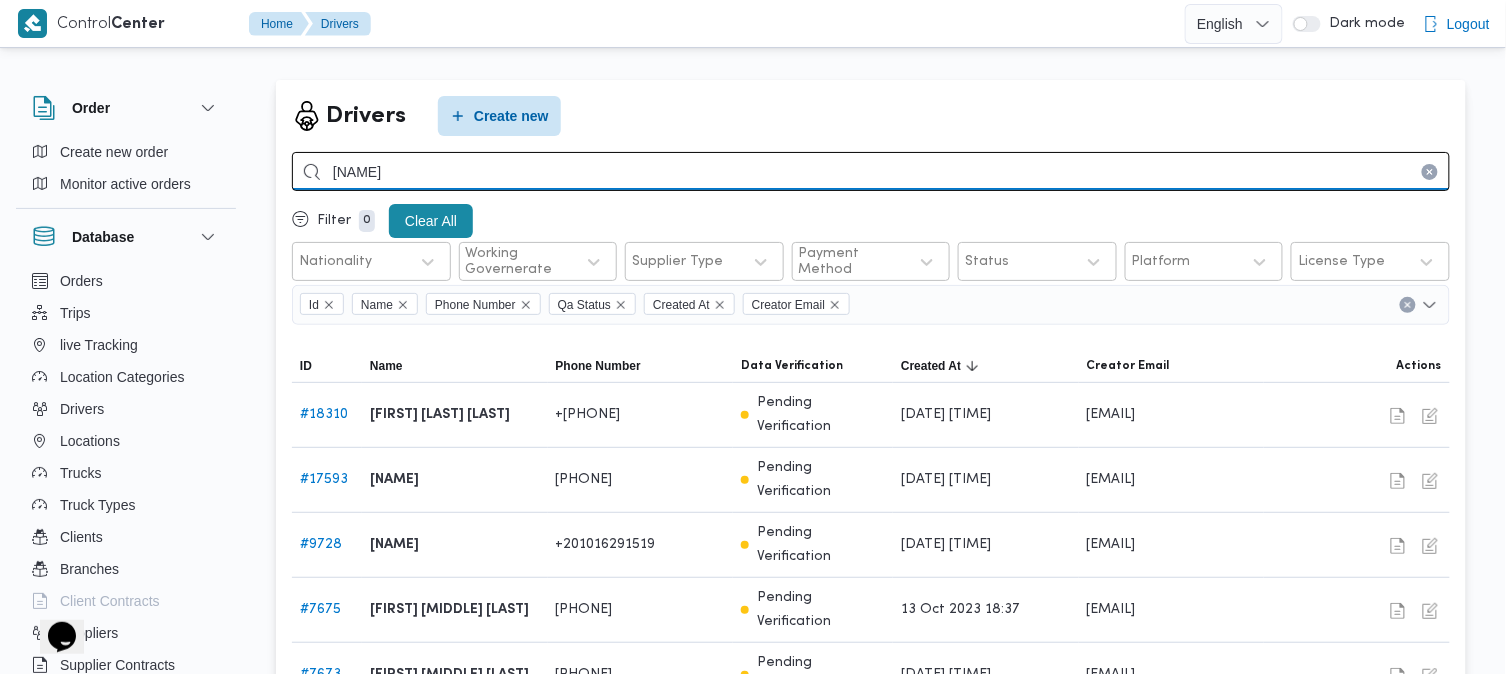 type on "[NAME]" 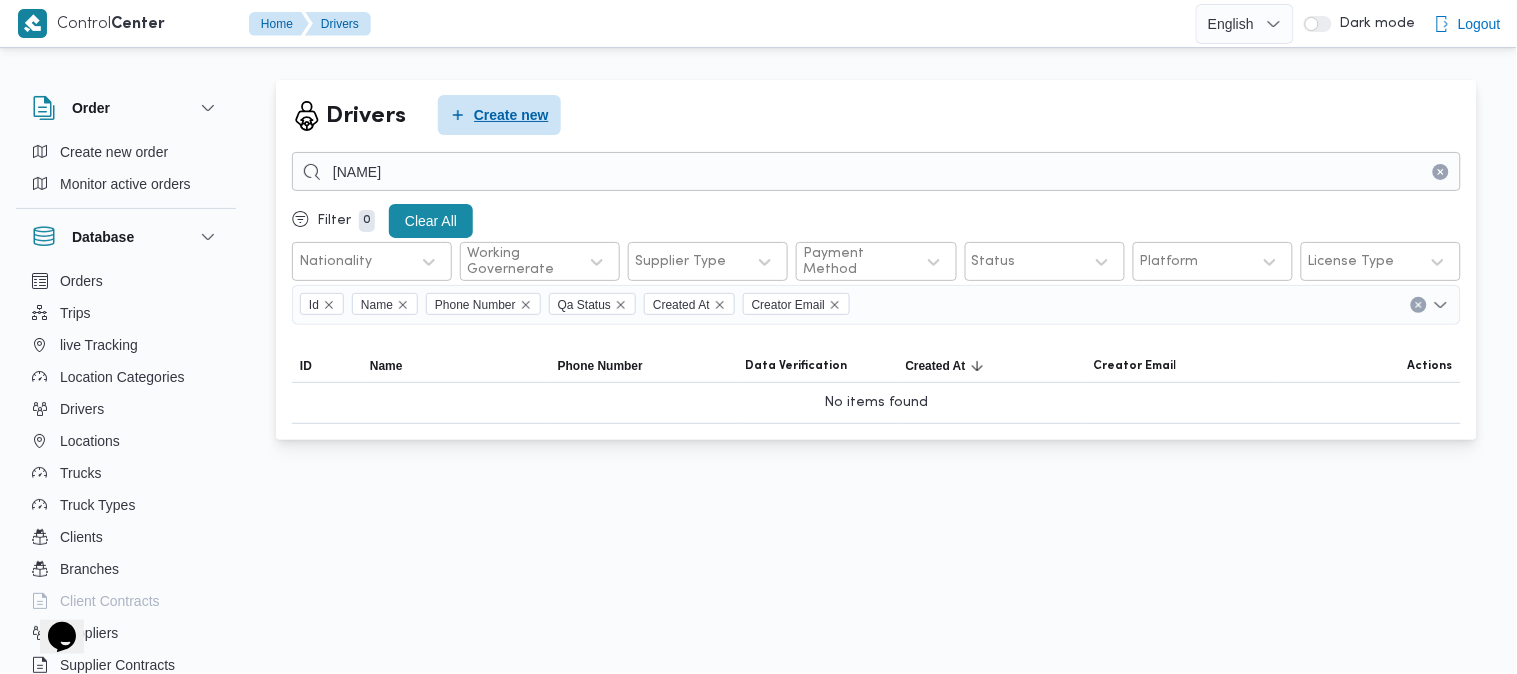 click on "Create new" at bounding box center (511, 115) 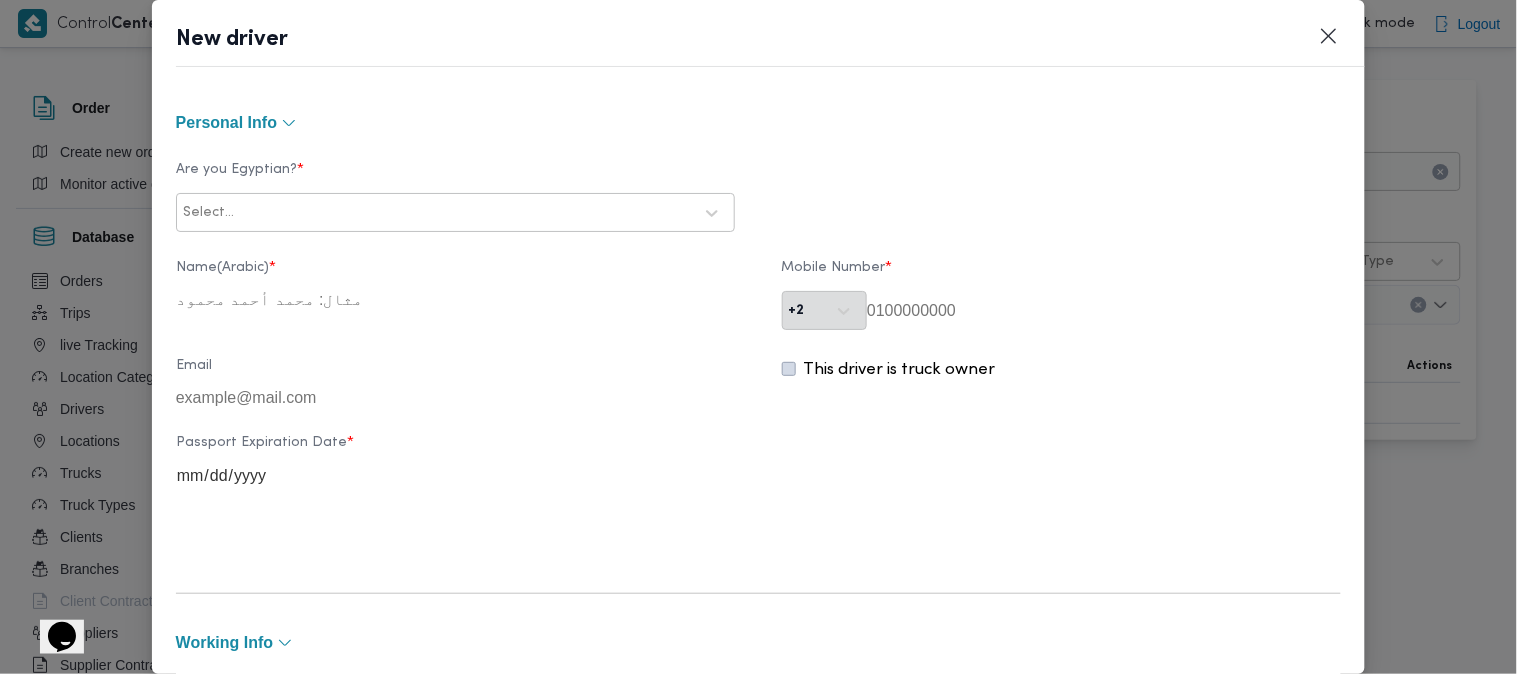 click at bounding box center (465, 213) 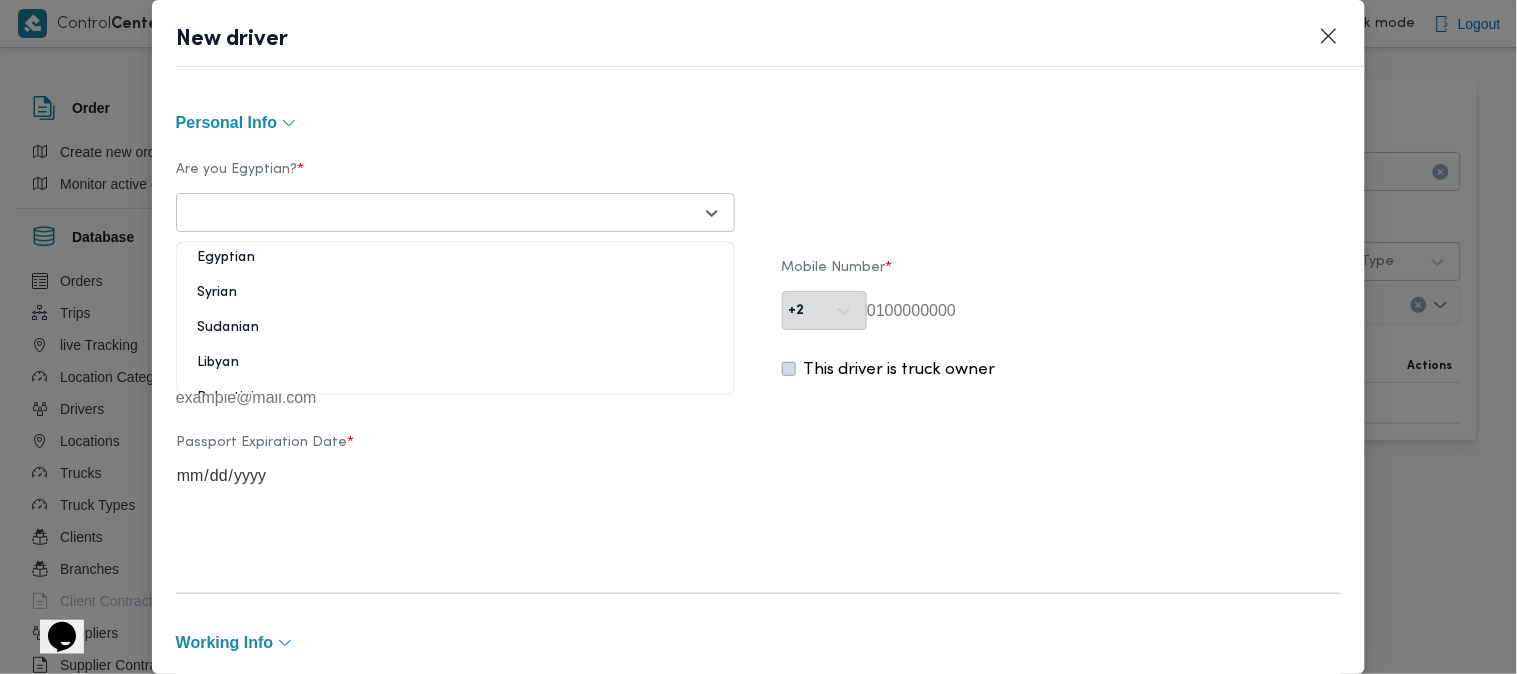 click on "Egyptian" at bounding box center (455, 265) 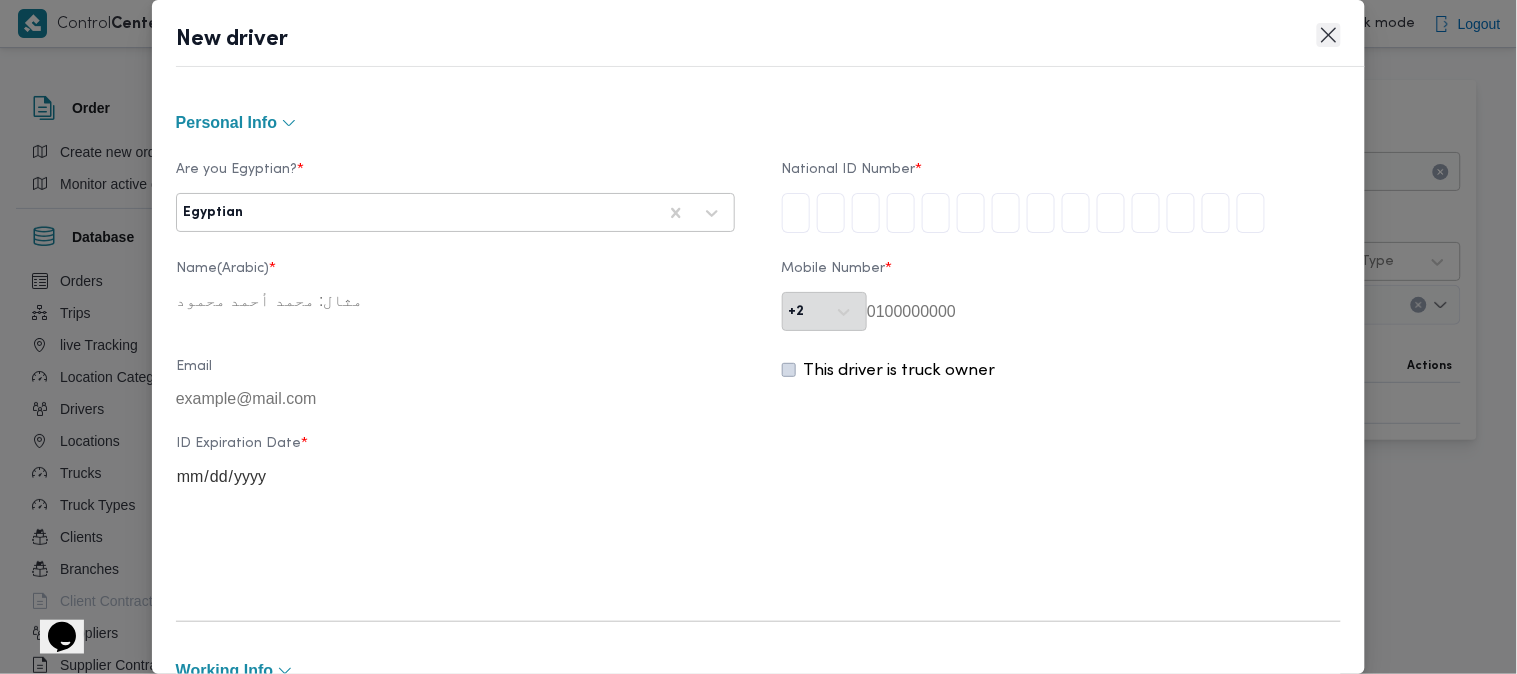 click at bounding box center [1329, 35] 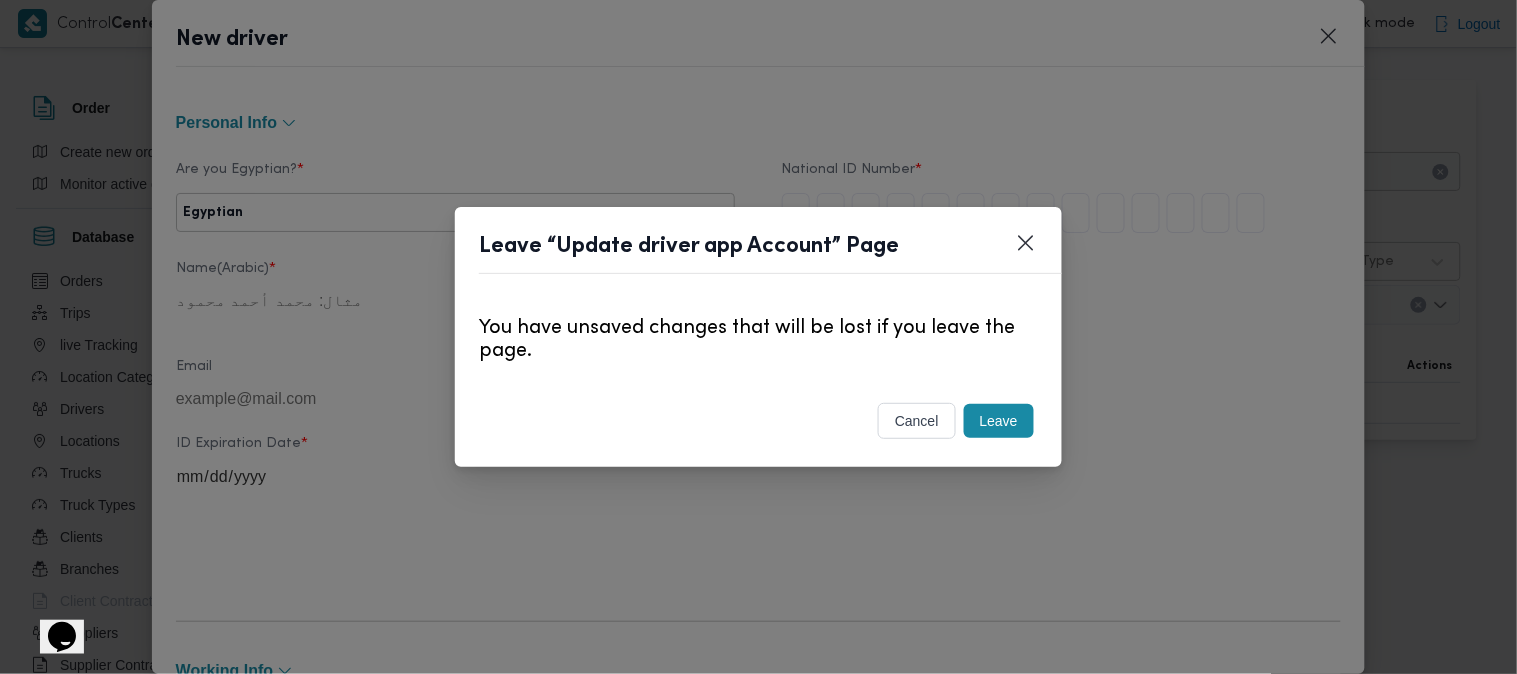 click on "Leave" at bounding box center (999, 421) 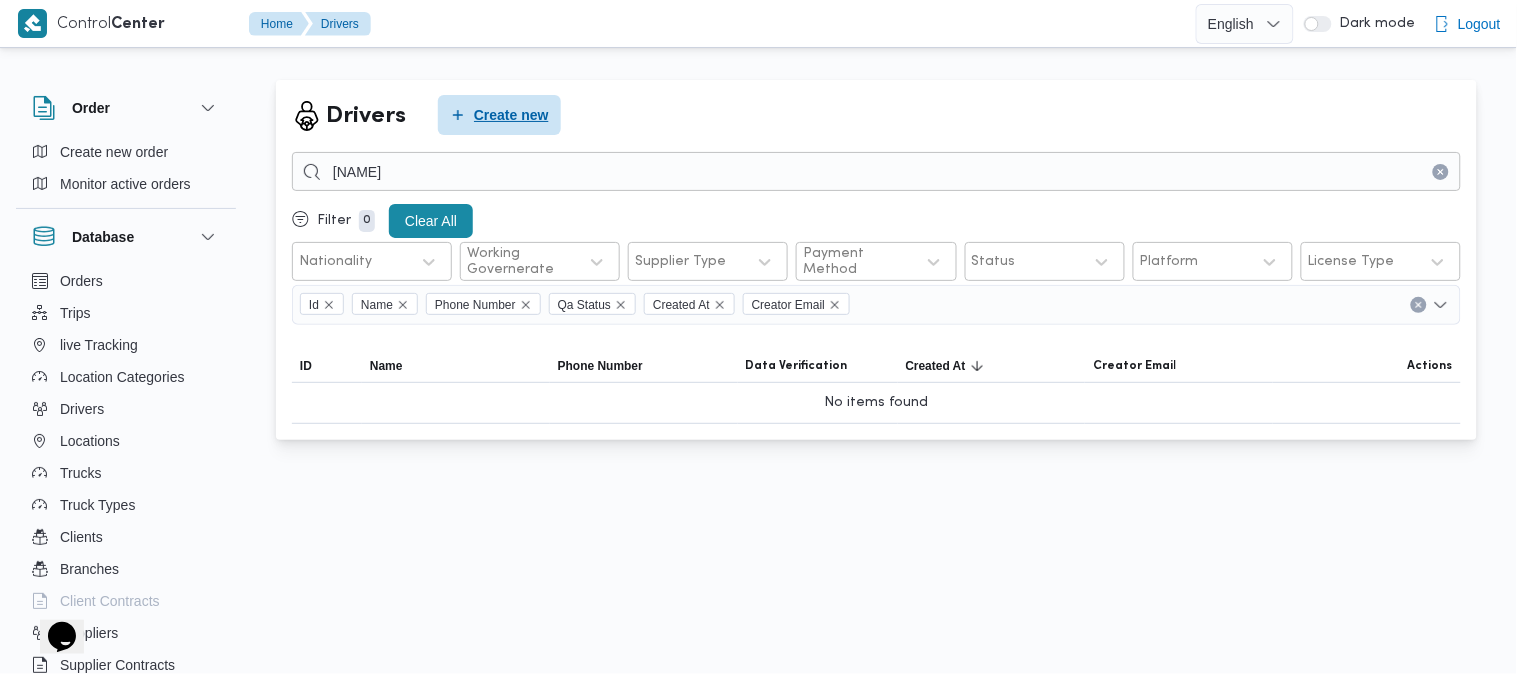 click on "Create new" at bounding box center [511, 115] 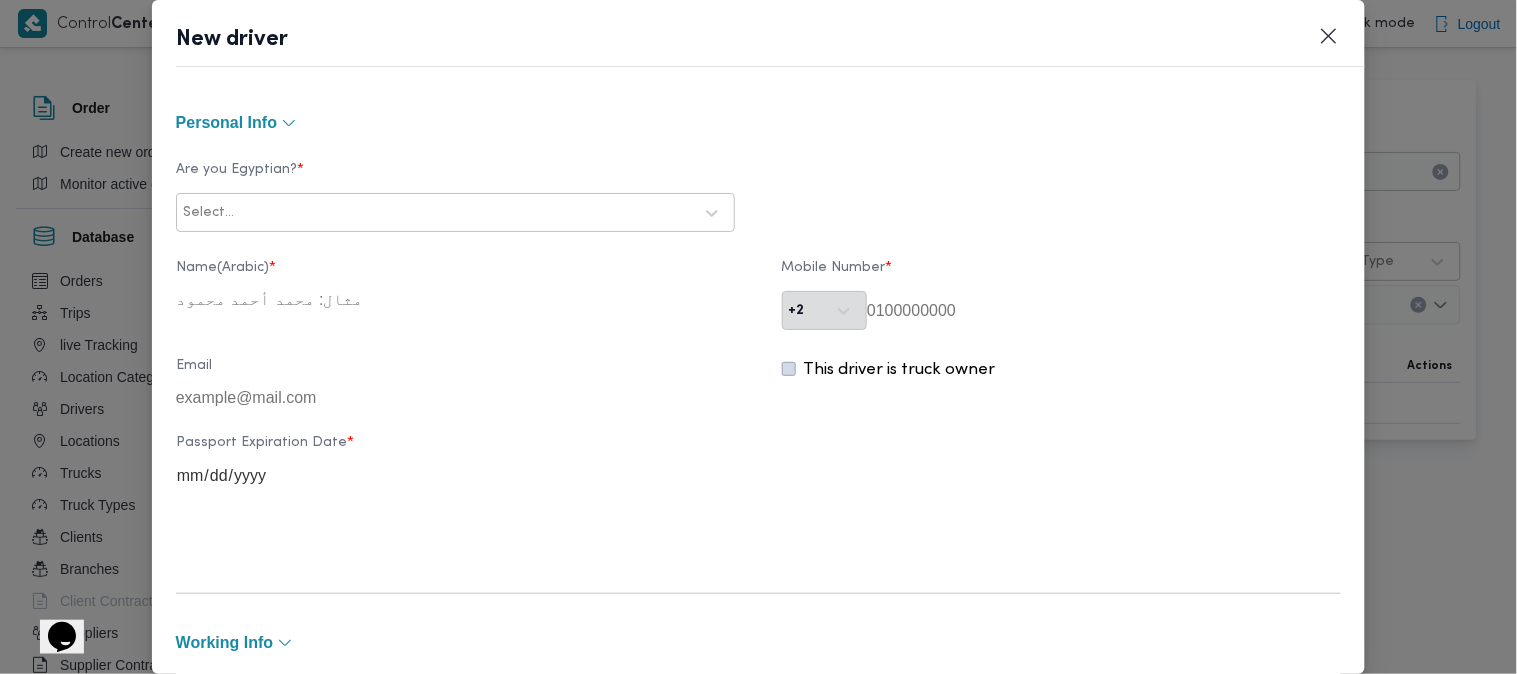 click at bounding box center [465, 213] 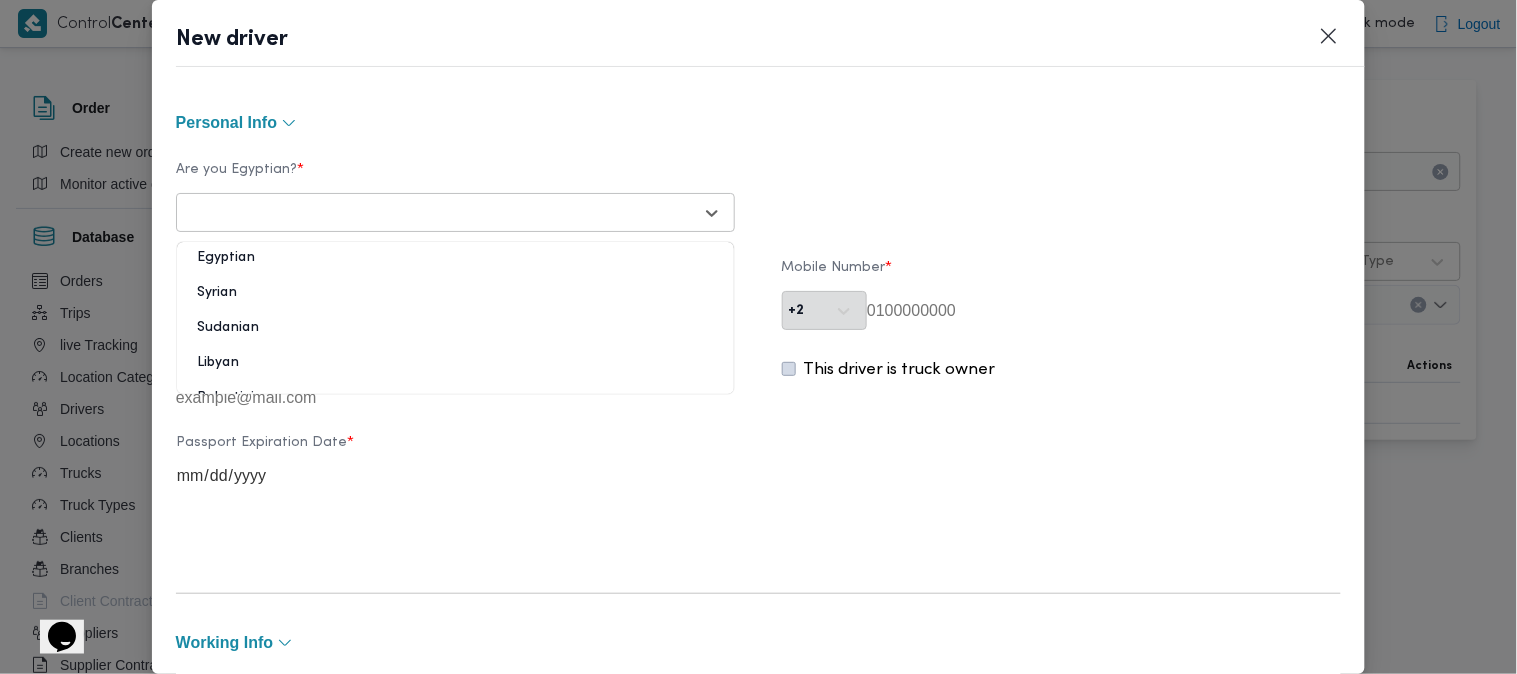 click on "Egyptian" at bounding box center [455, 265] 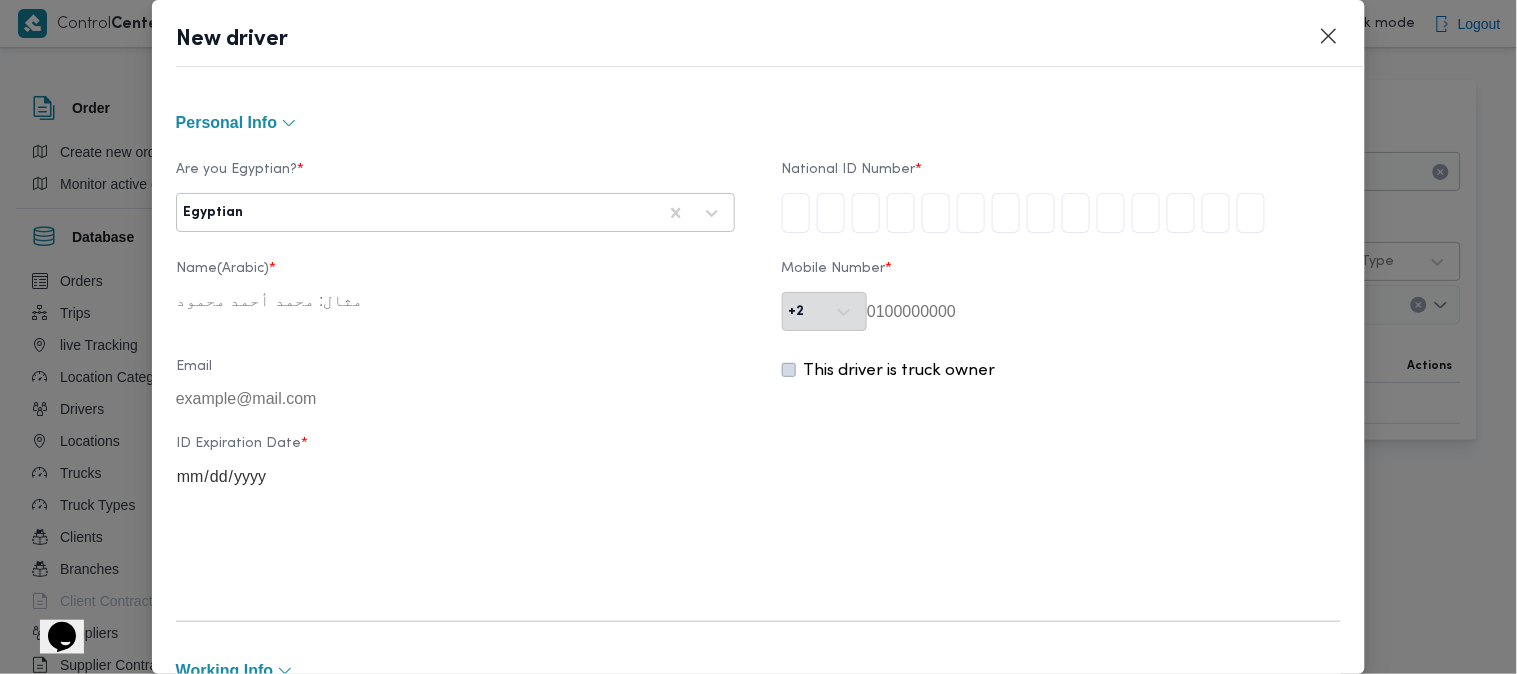 type on "2" 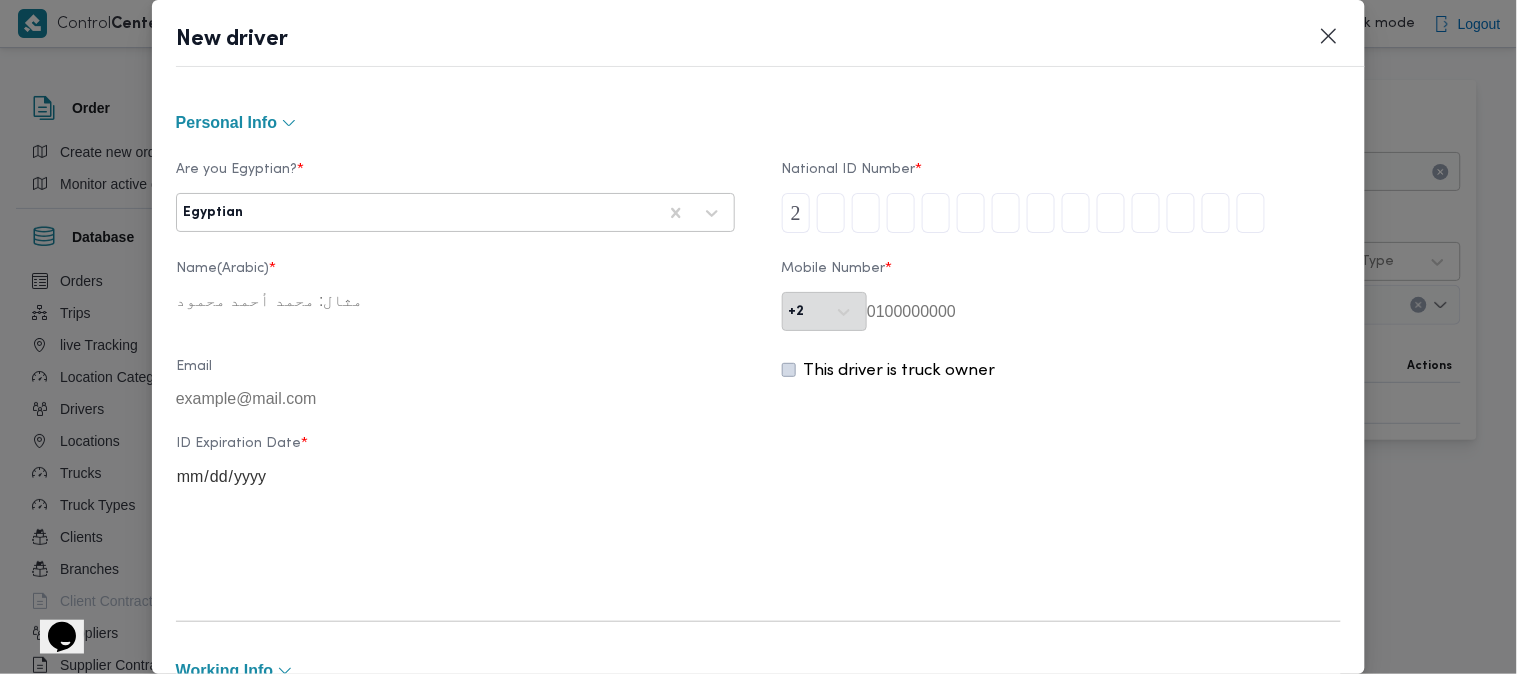 type on "8" 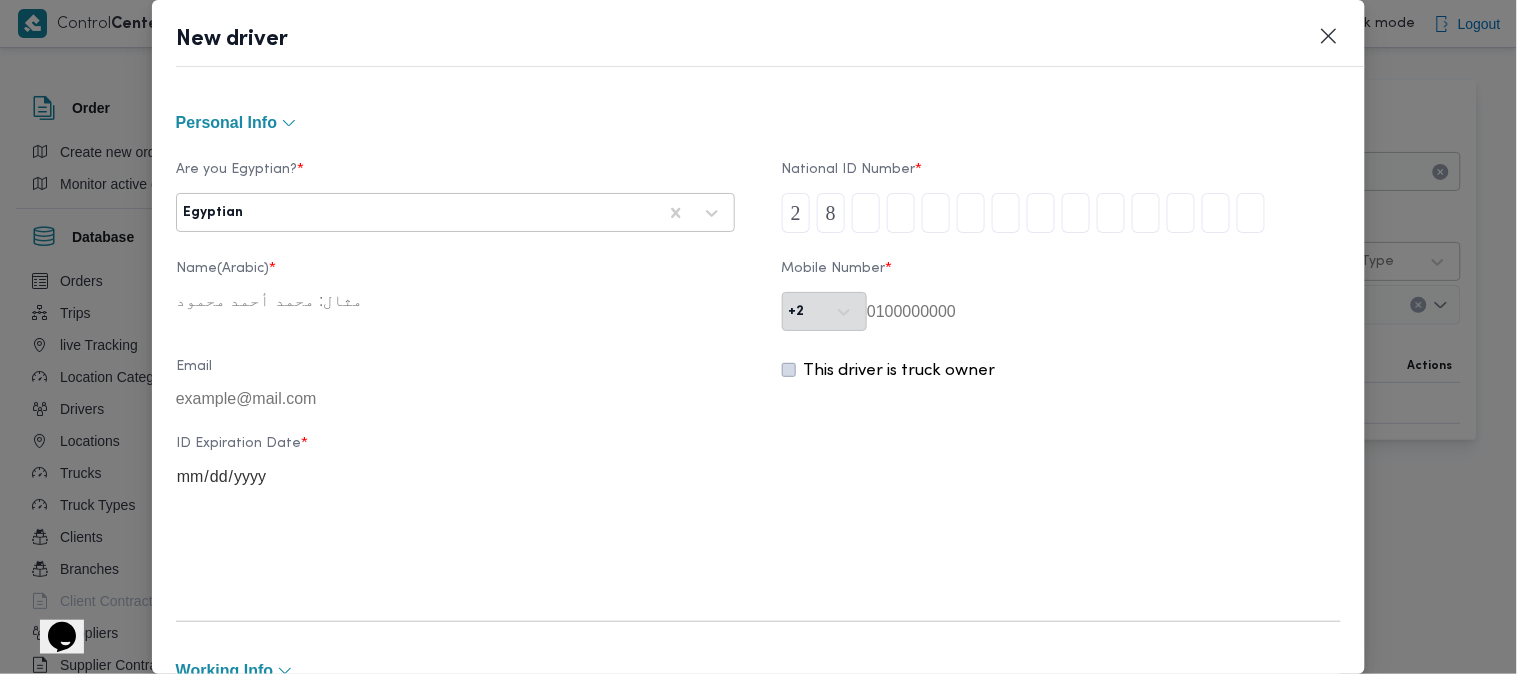 type on "6" 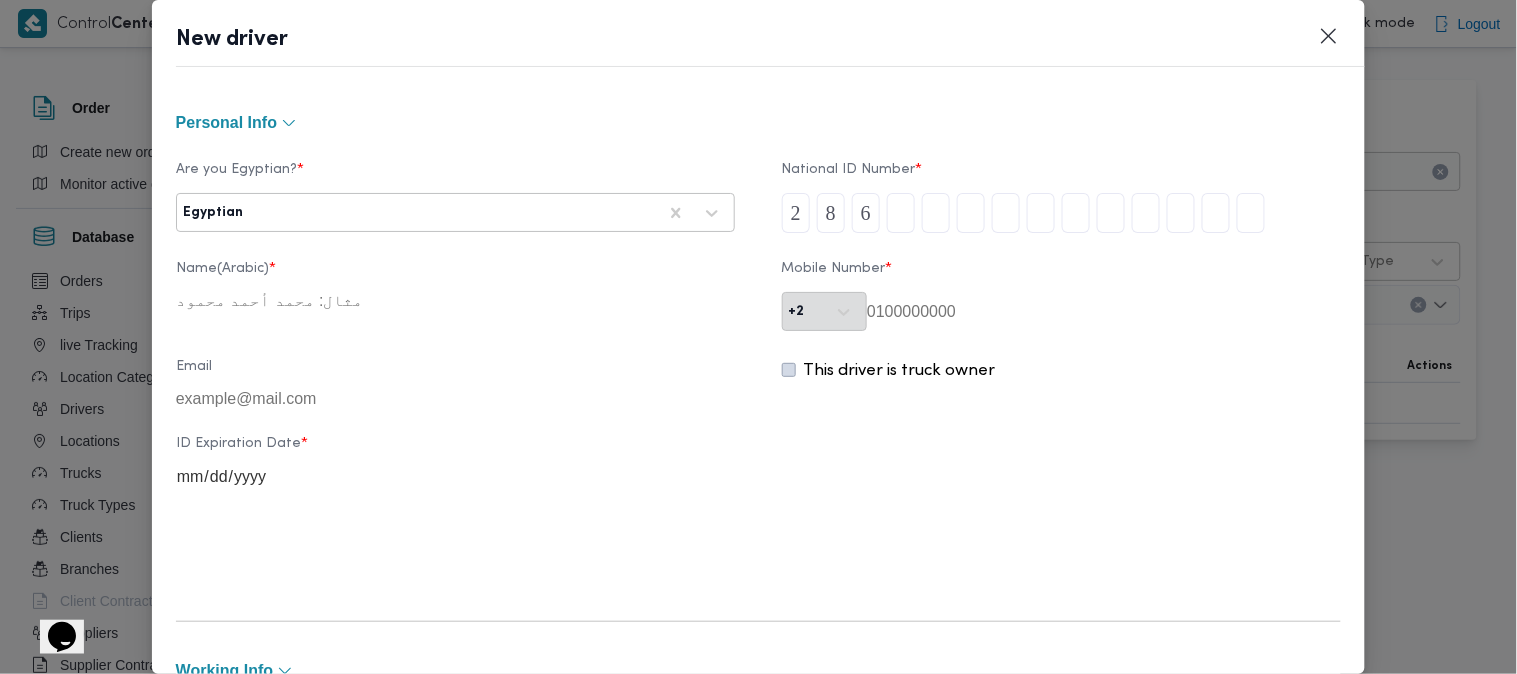 type on "1" 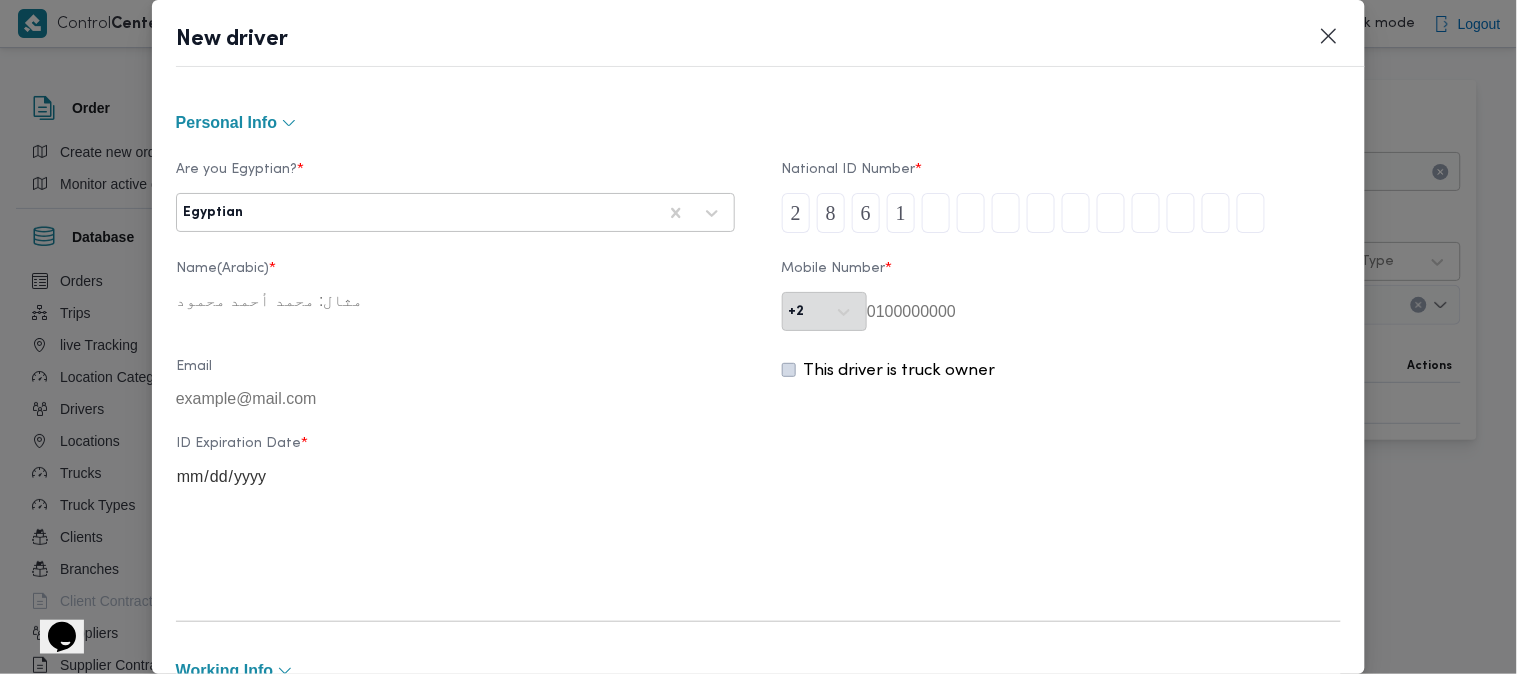 type on "2" 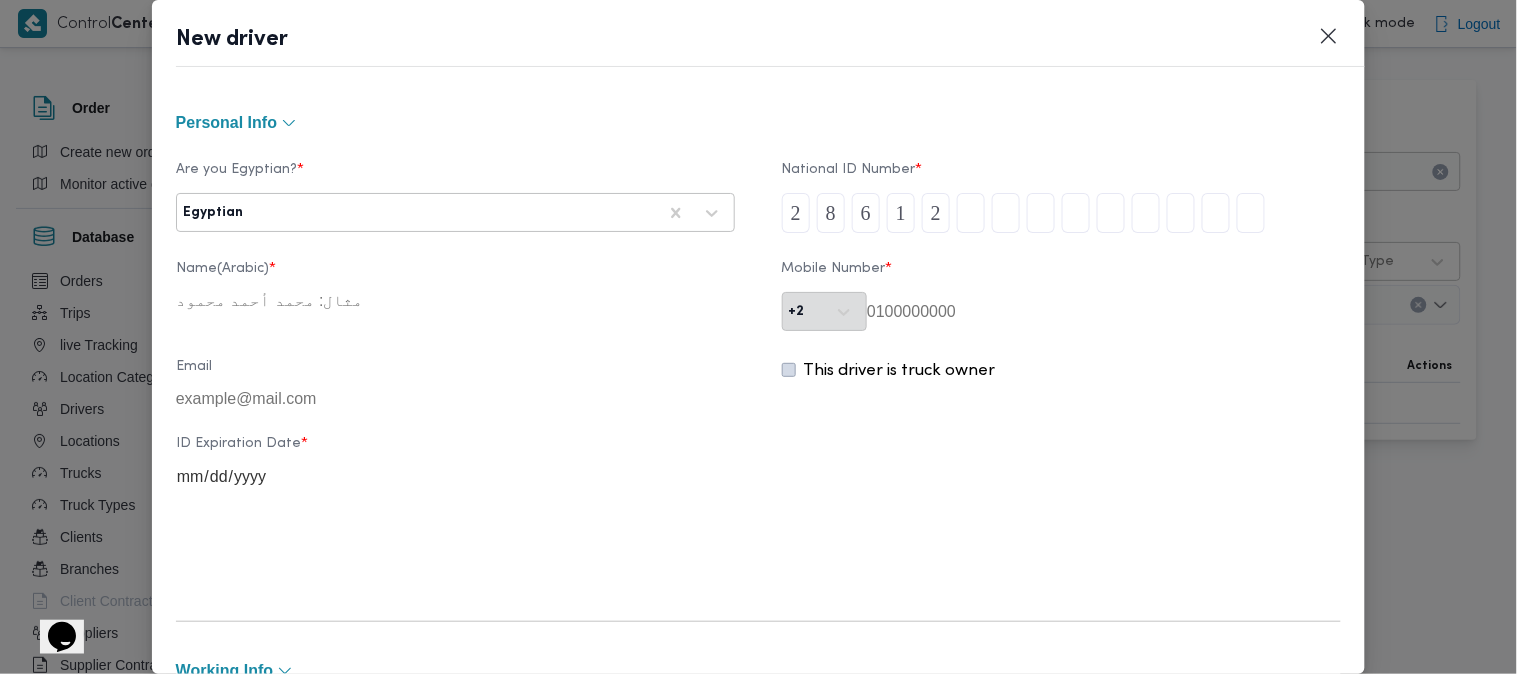 type on "0" 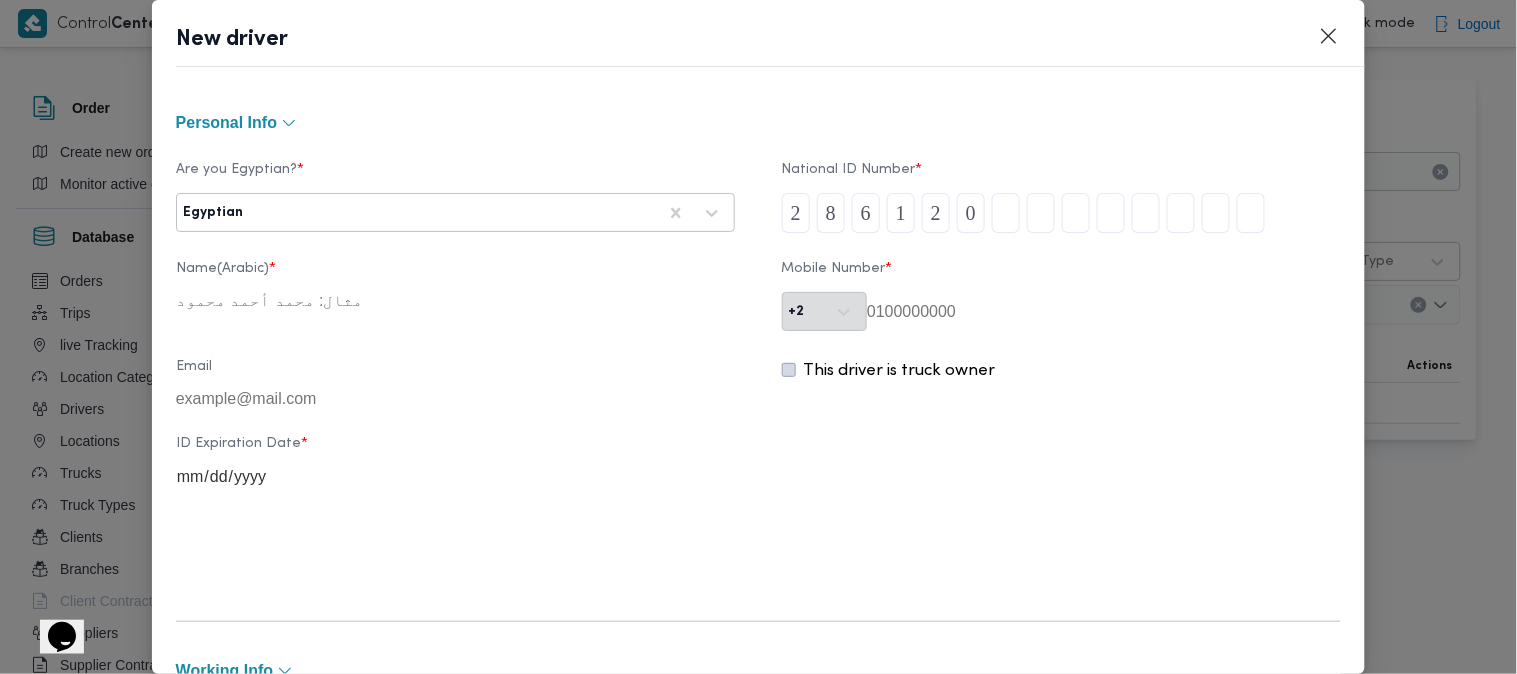 type on "1" 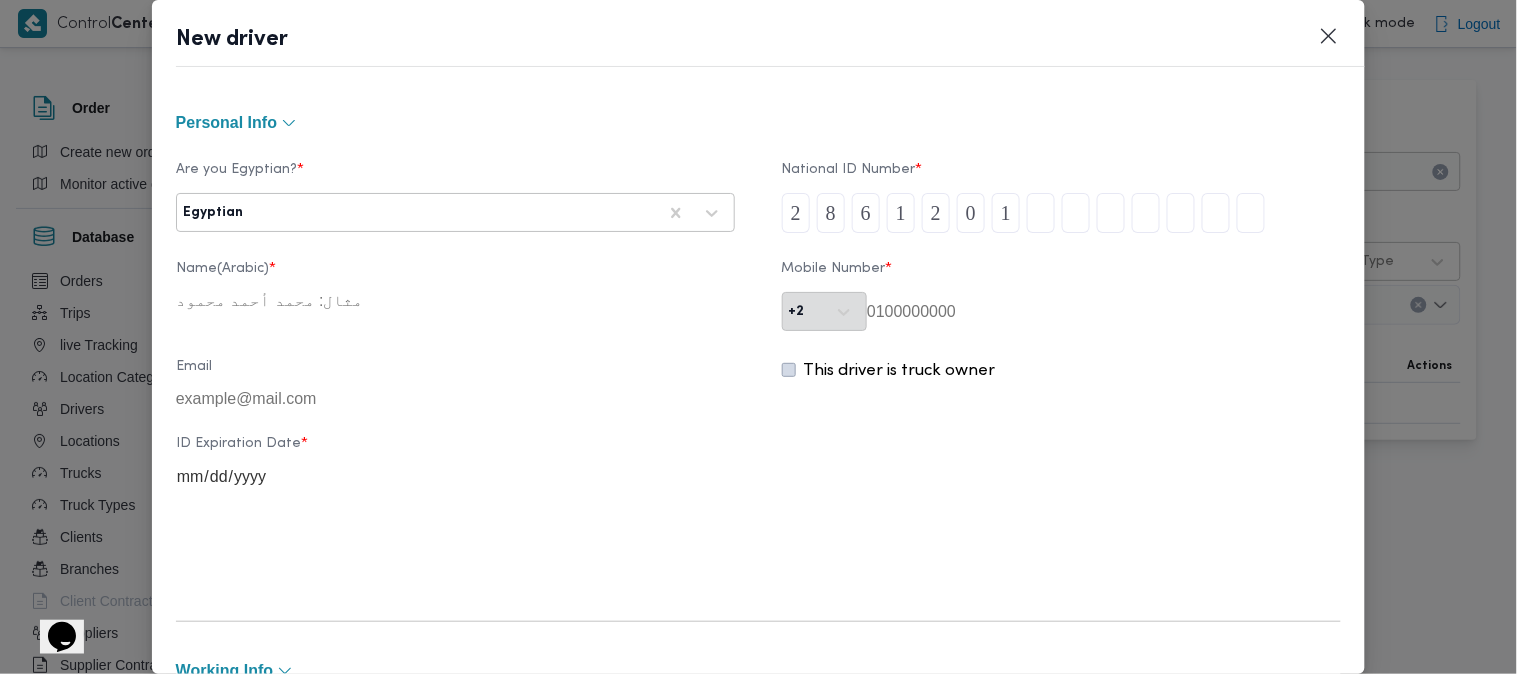 type on "1" 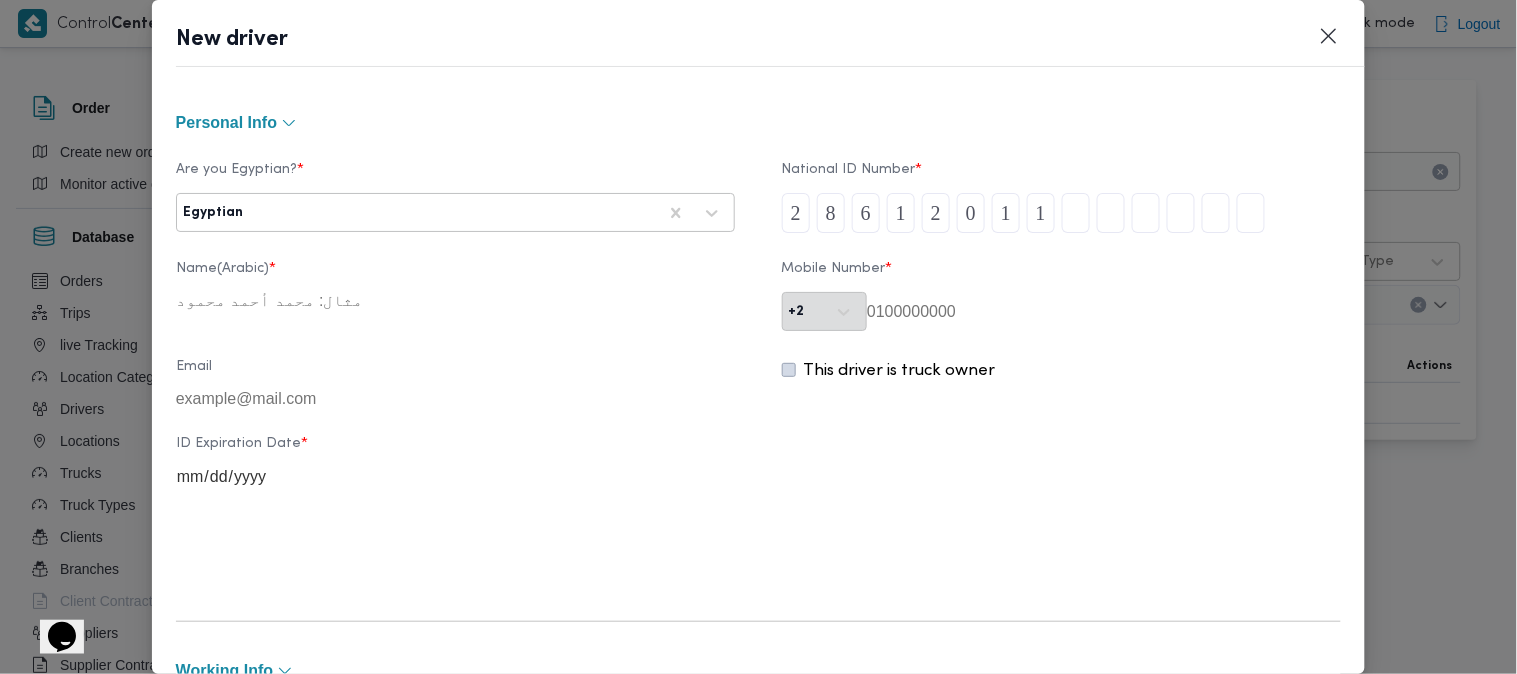 type on "6" 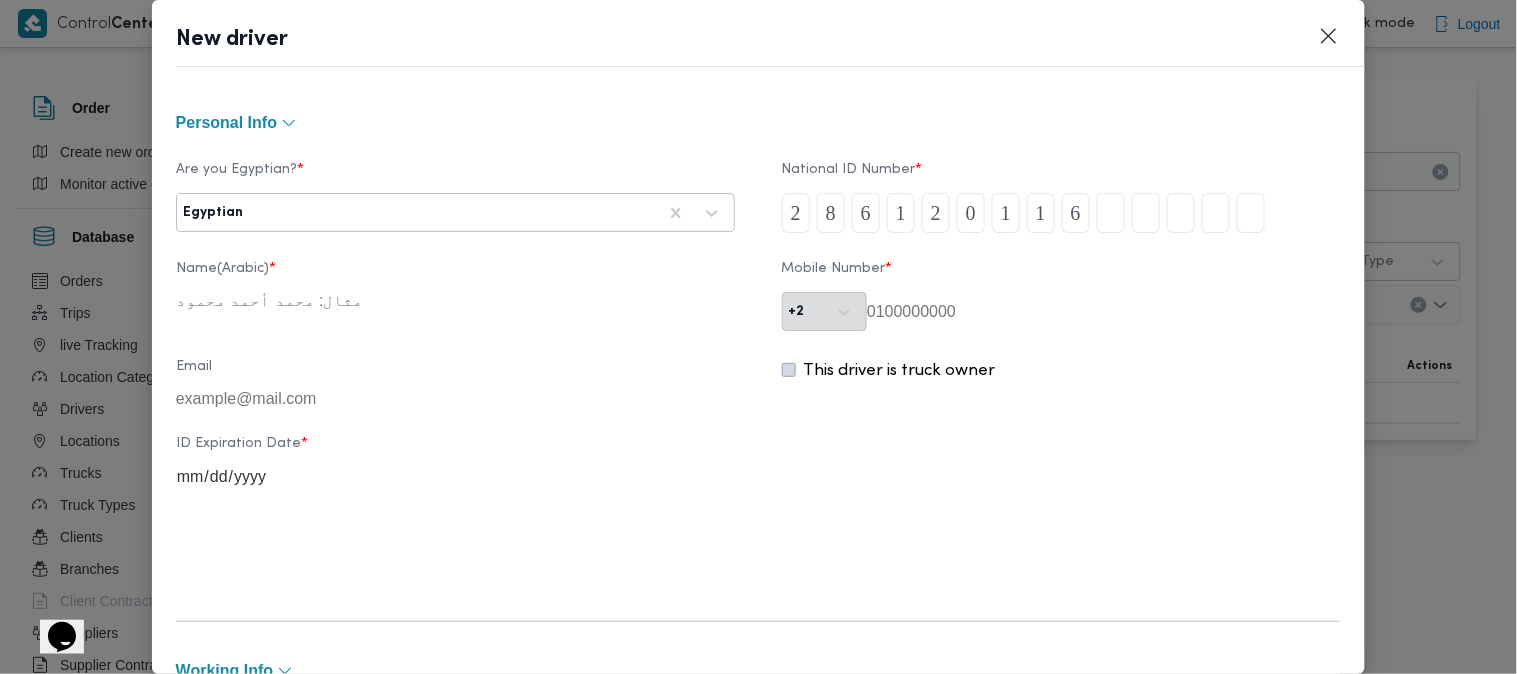 type on "0" 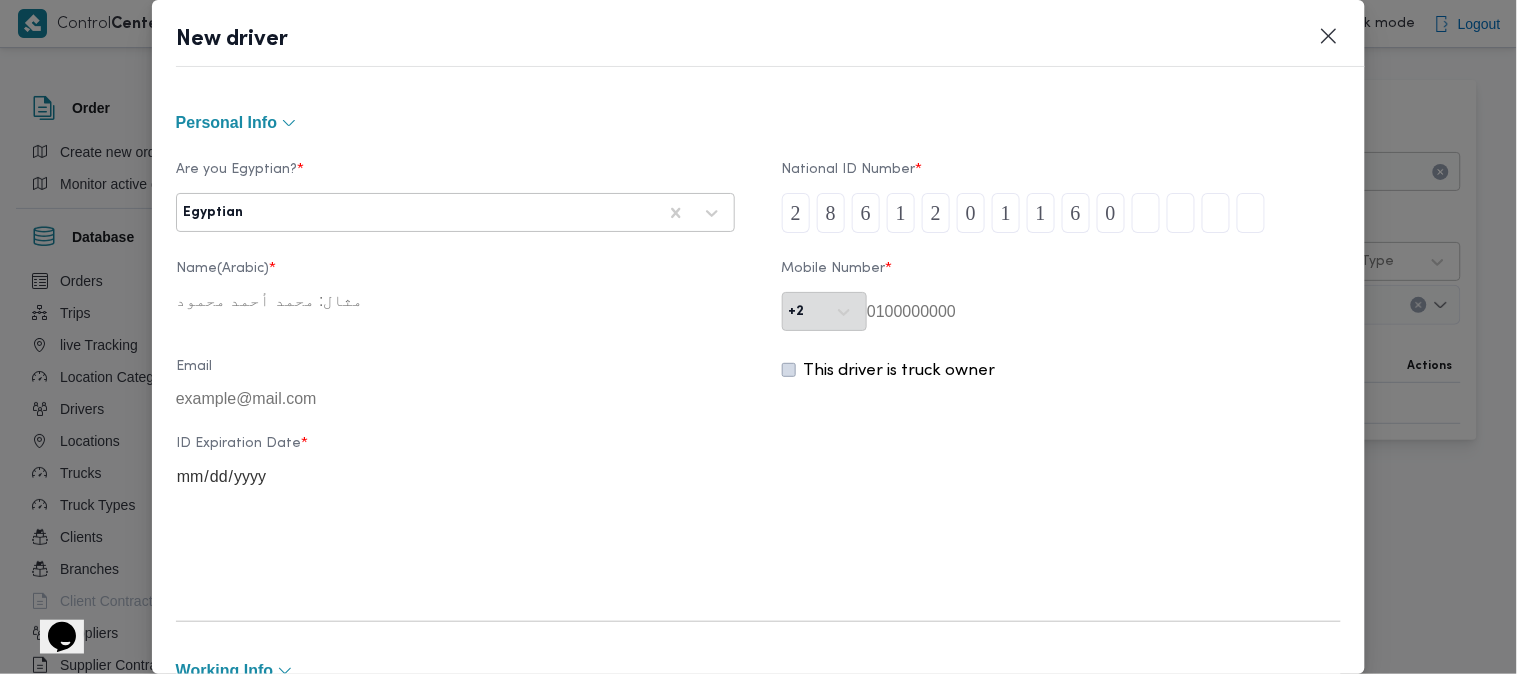 type on "3" 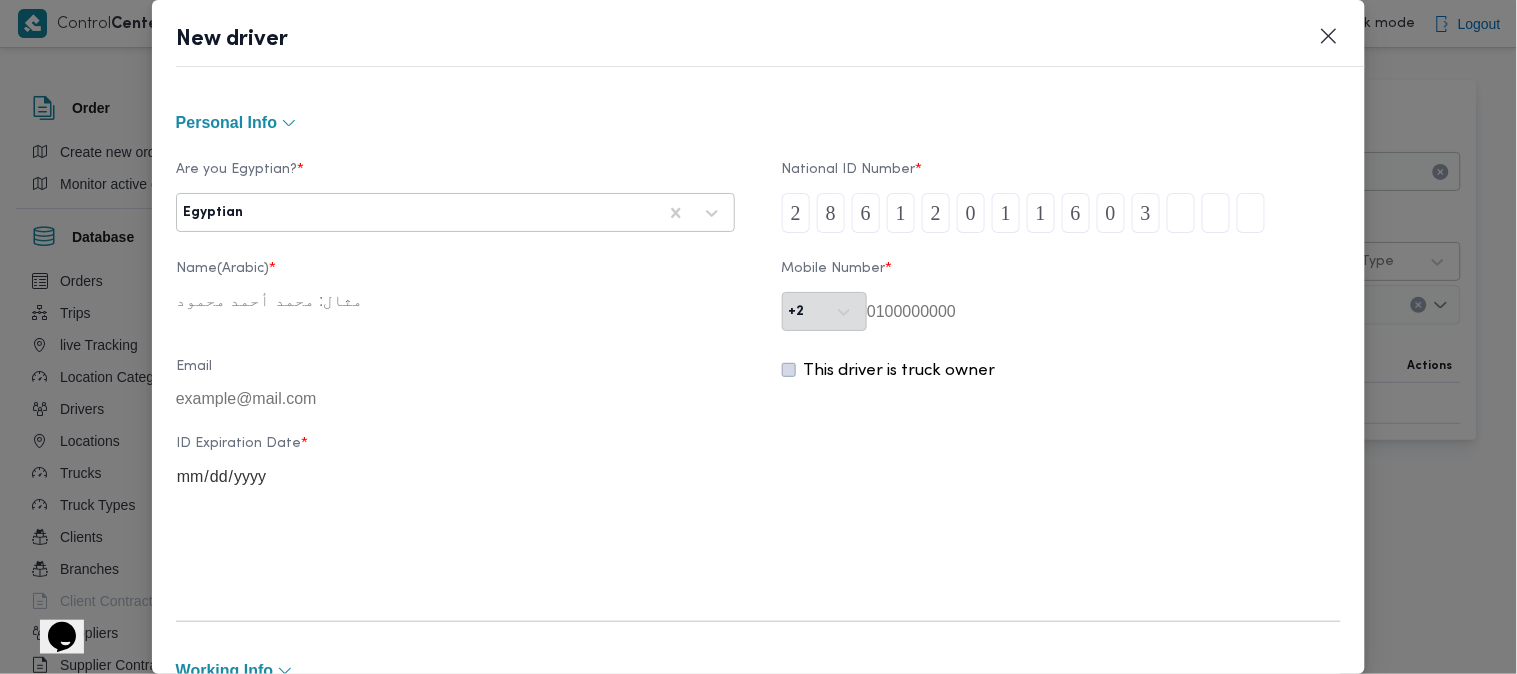 type on "9" 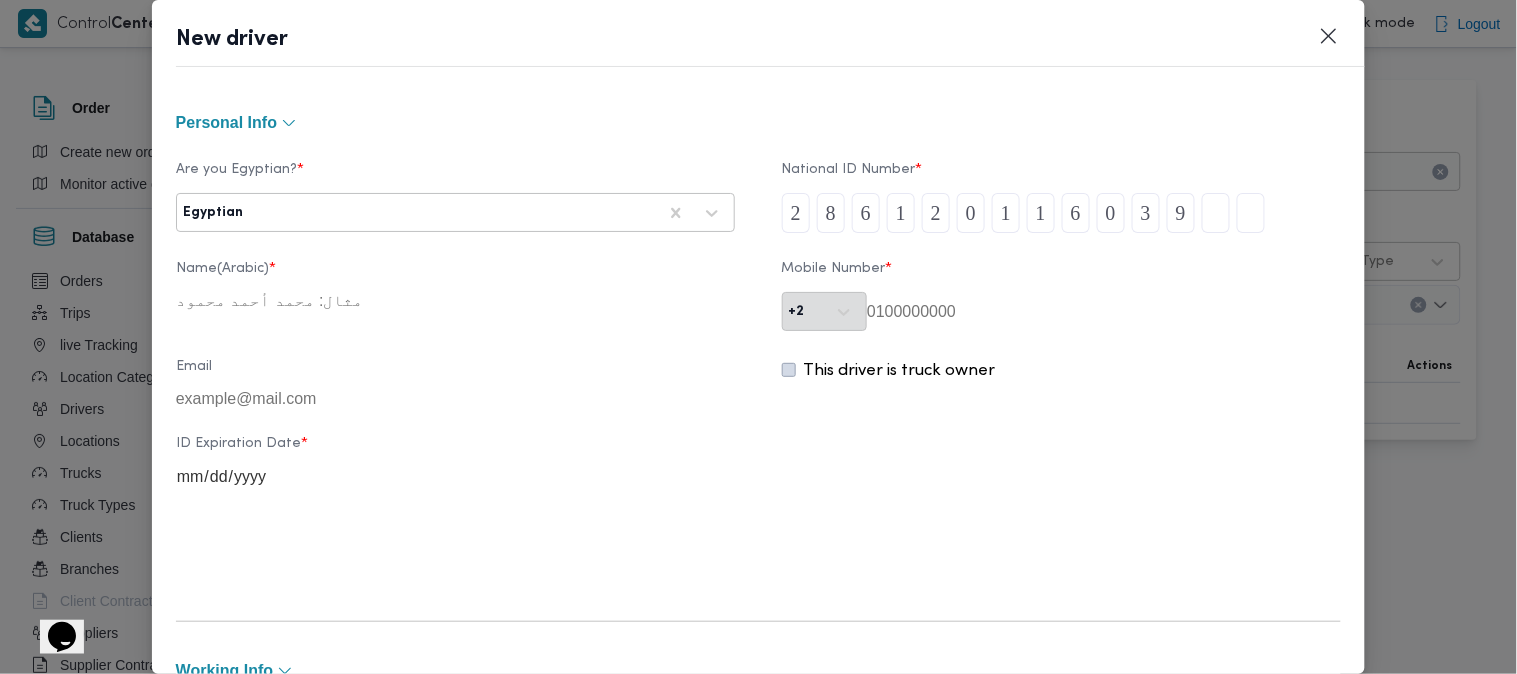 type on "7" 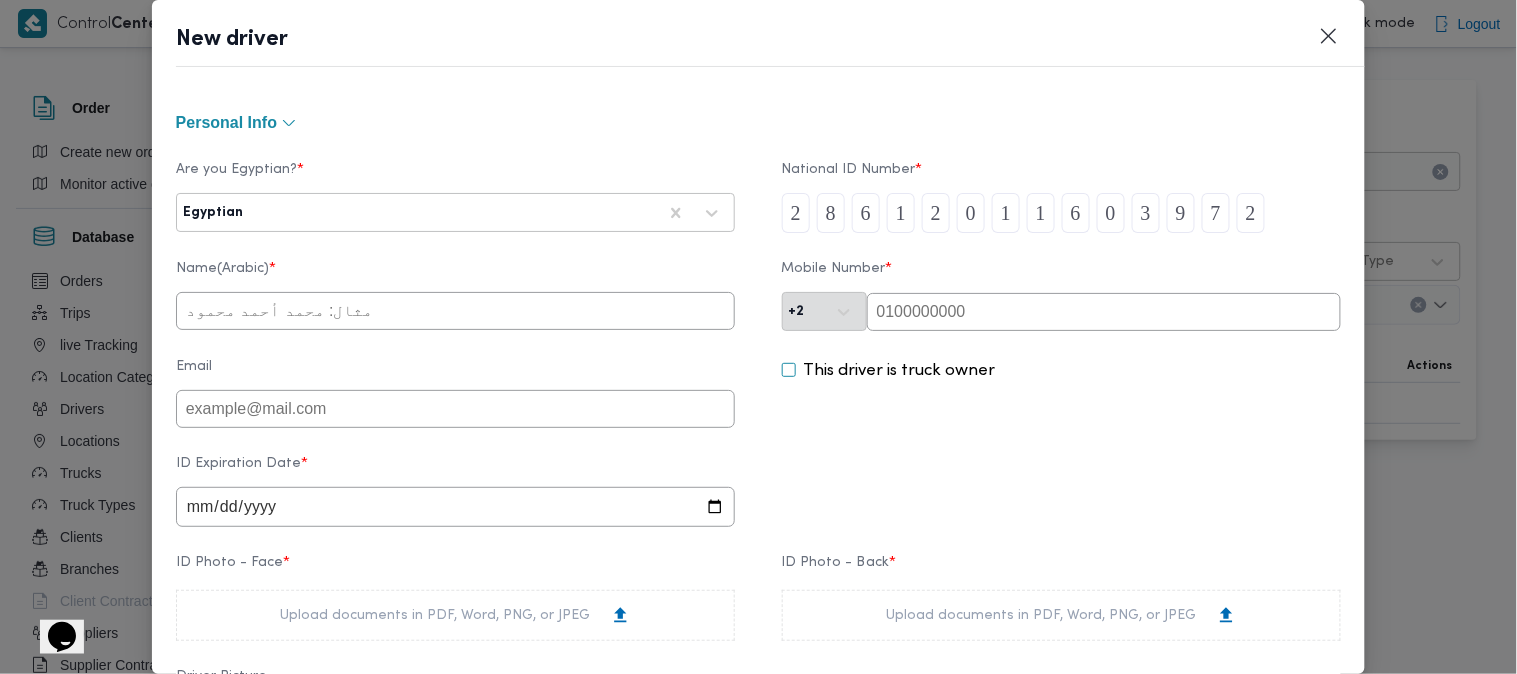 type on "2" 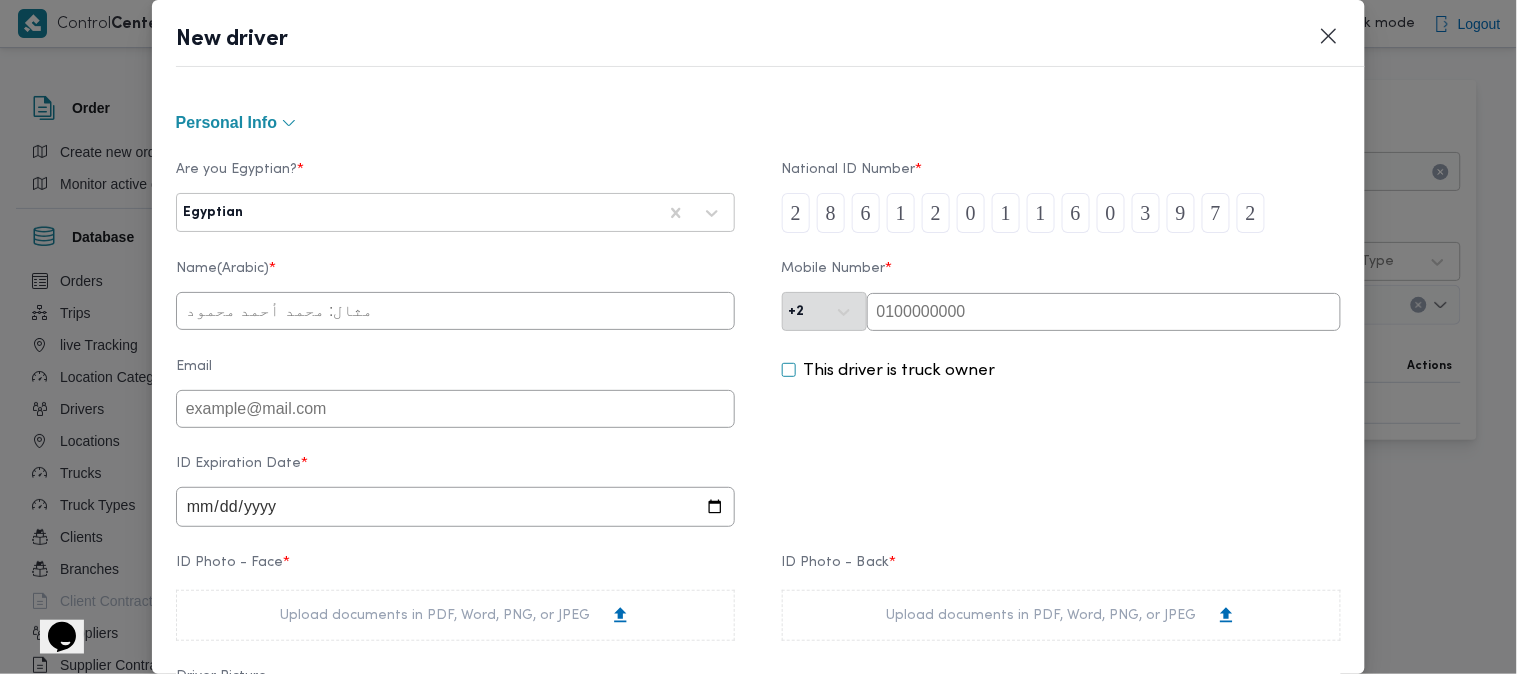 paste on "01024548436" 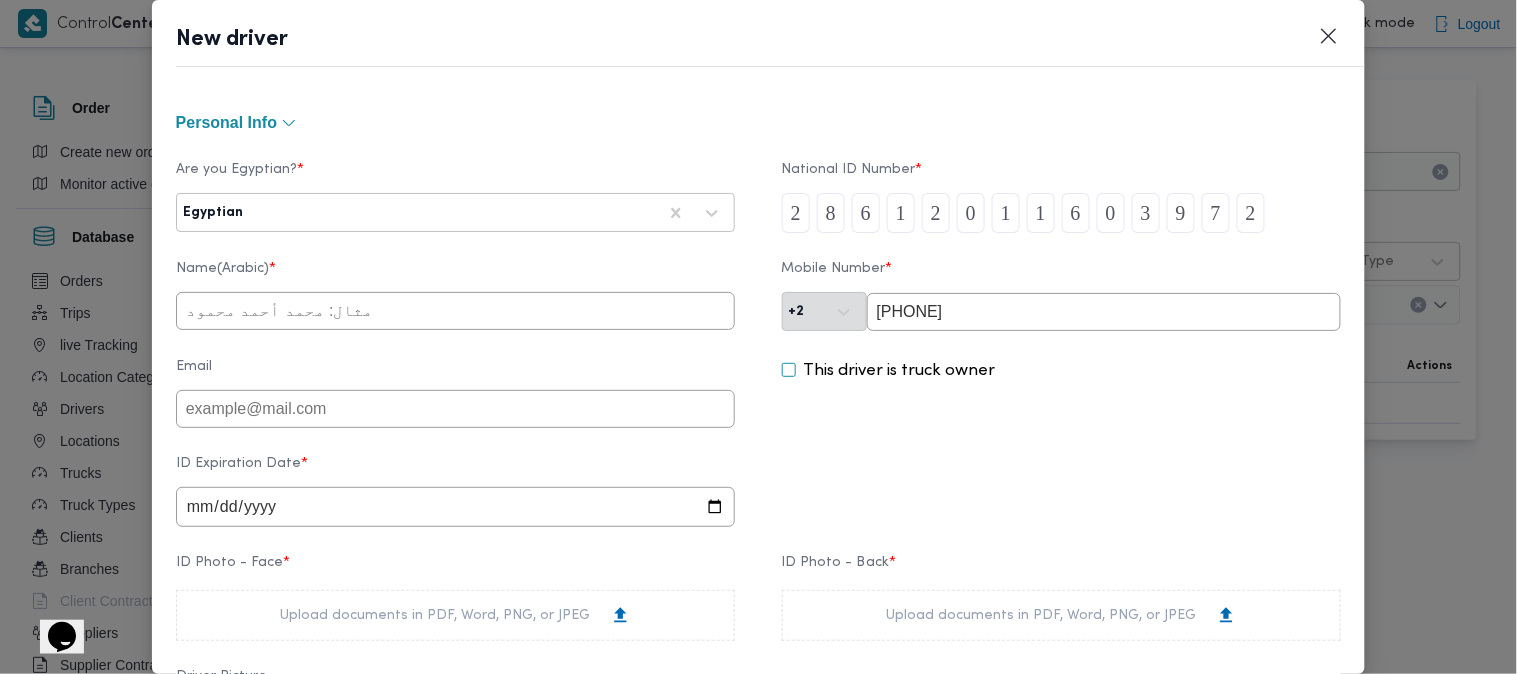 type on "01024548436" 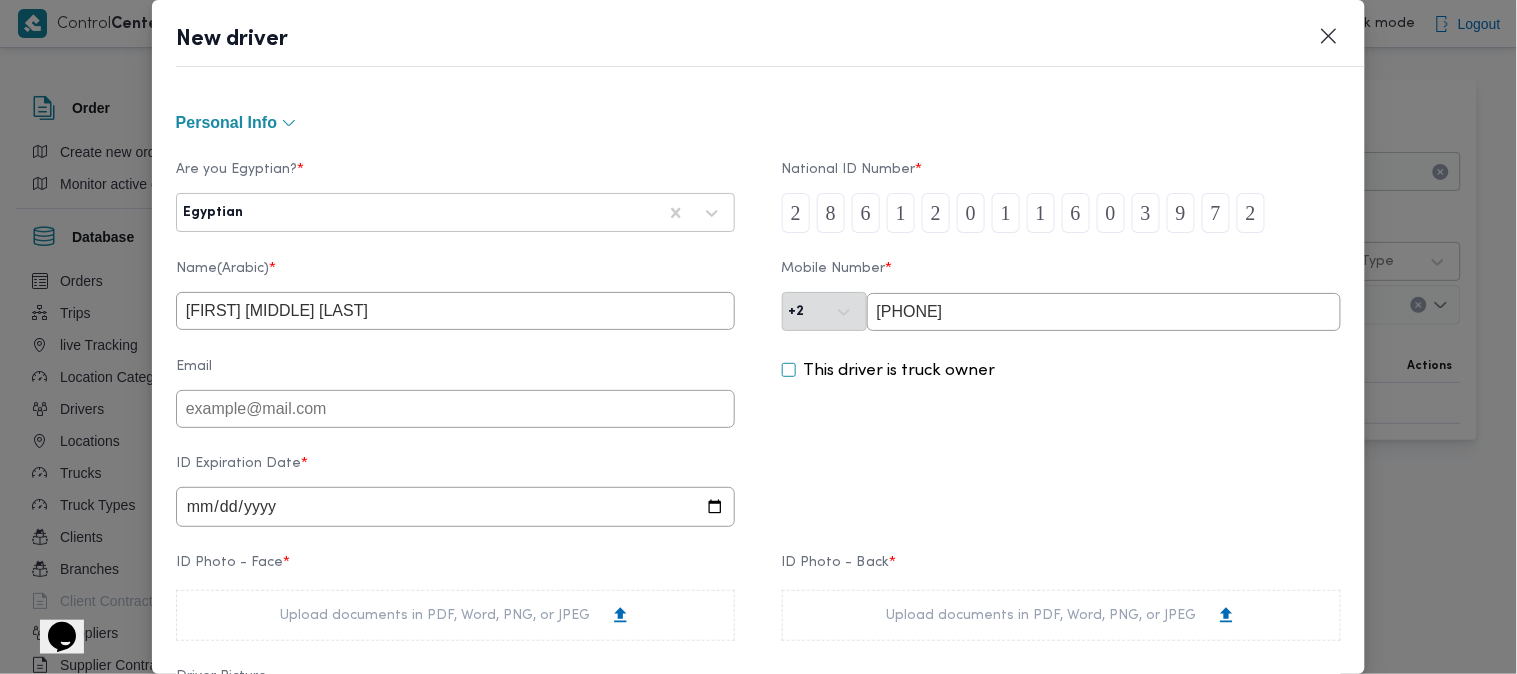 type on "ابراهيم عاطف ابراهيم الابيدي" 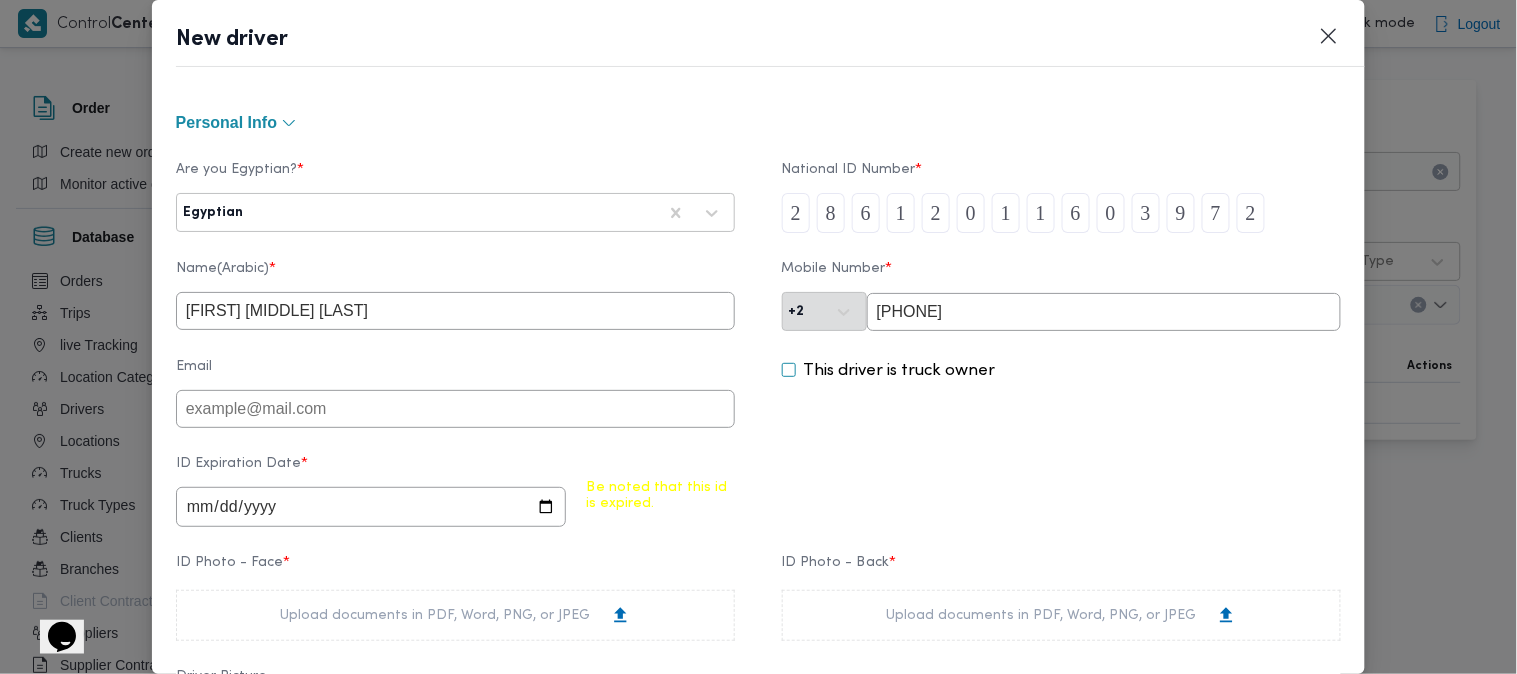 type on "2026-06-06" 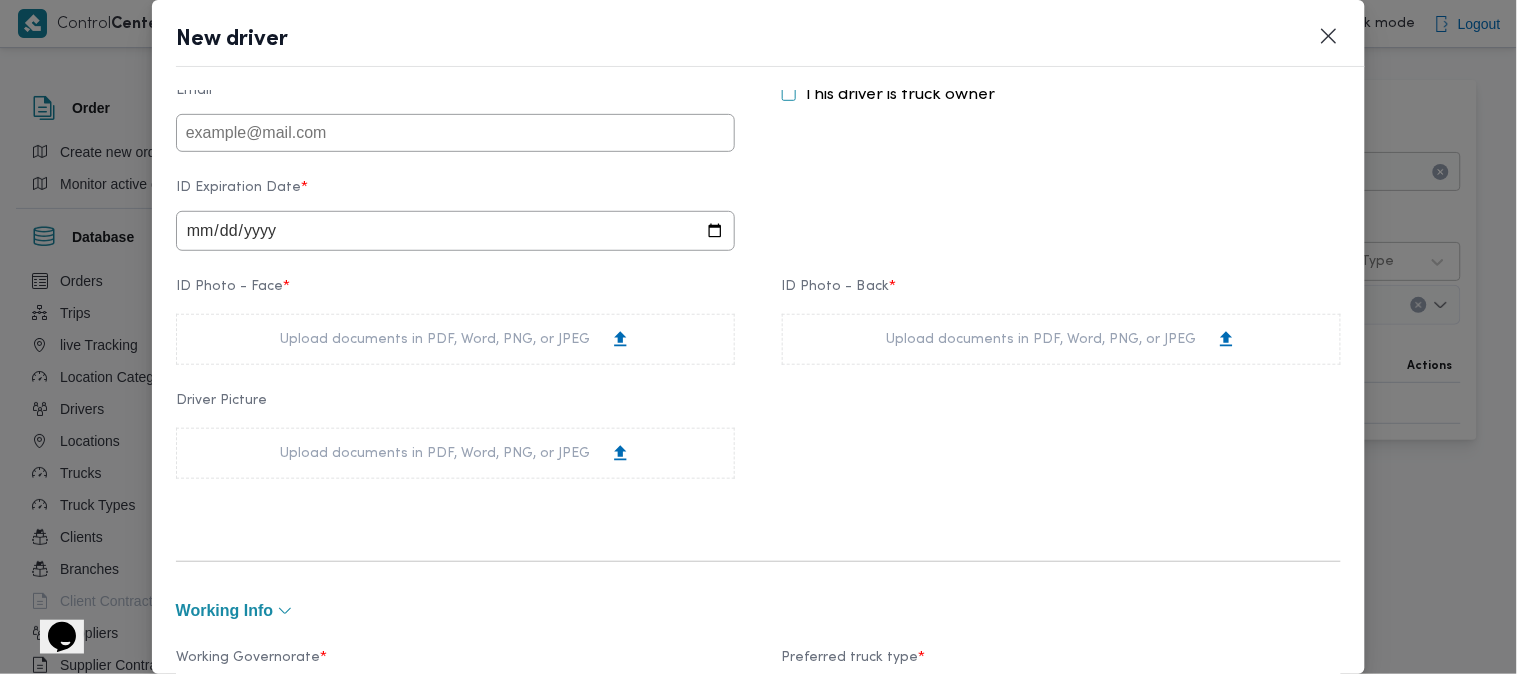 scroll, scrollTop: 315, scrollLeft: 0, axis: vertical 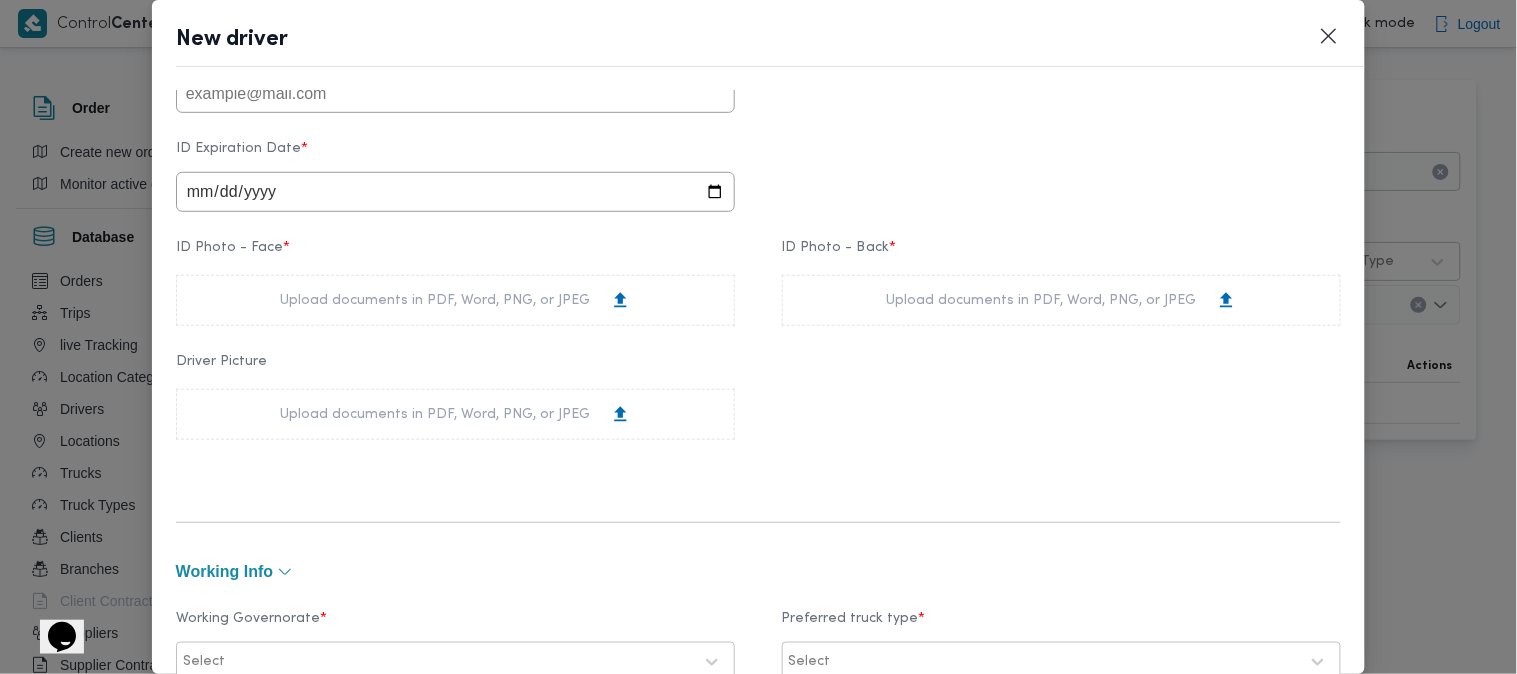 click on "Upload documents in PDF, Word, PNG, or JPEG" at bounding box center [455, 300] 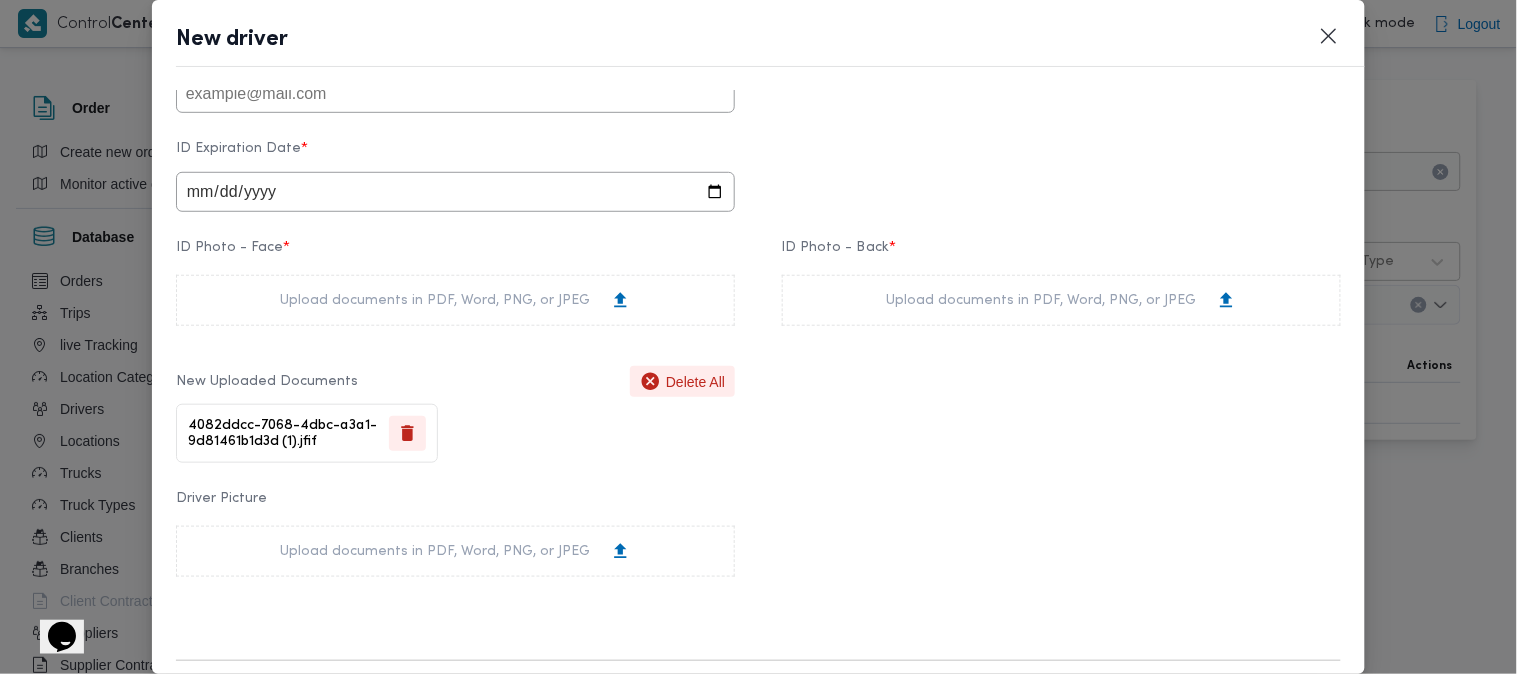 click on "Upload documents in PDF, Word, PNG, or JPEG" at bounding box center (1061, 300) 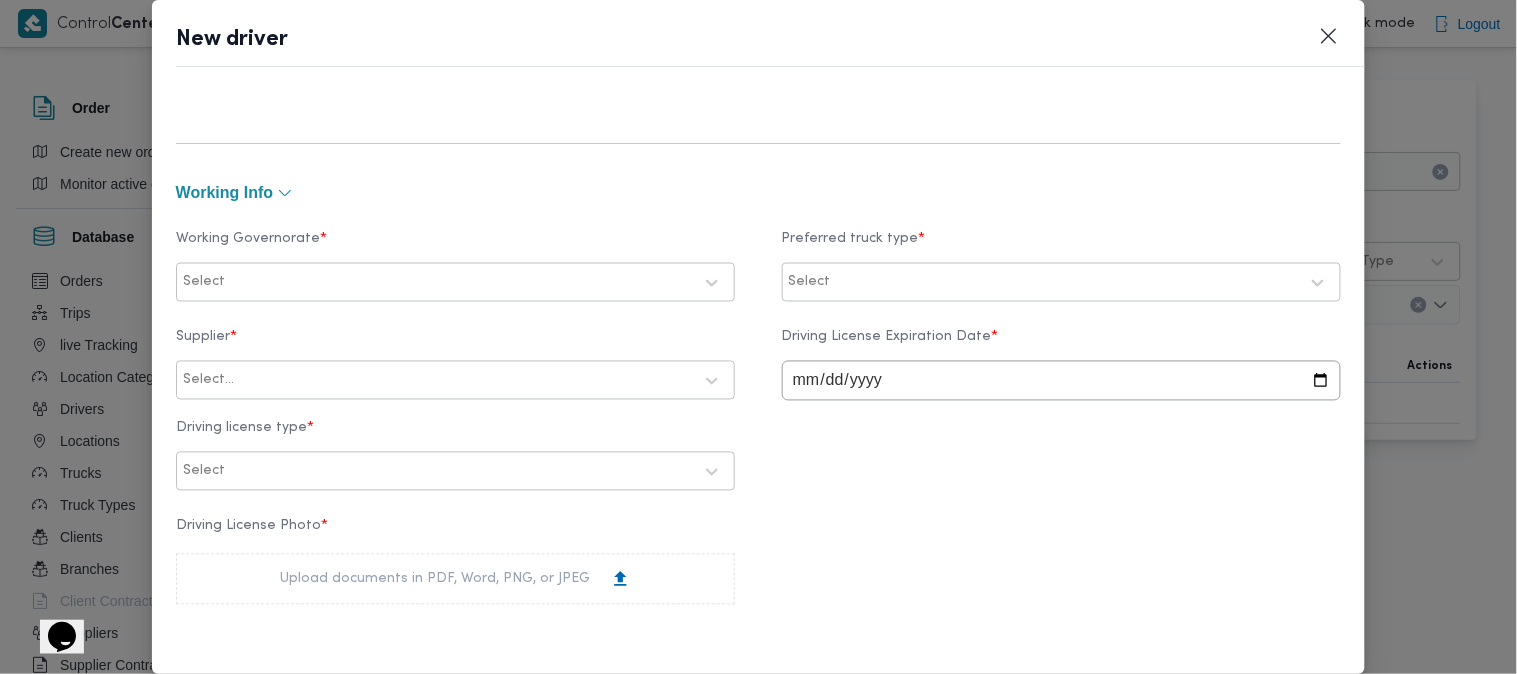 scroll, scrollTop: 836, scrollLeft: 0, axis: vertical 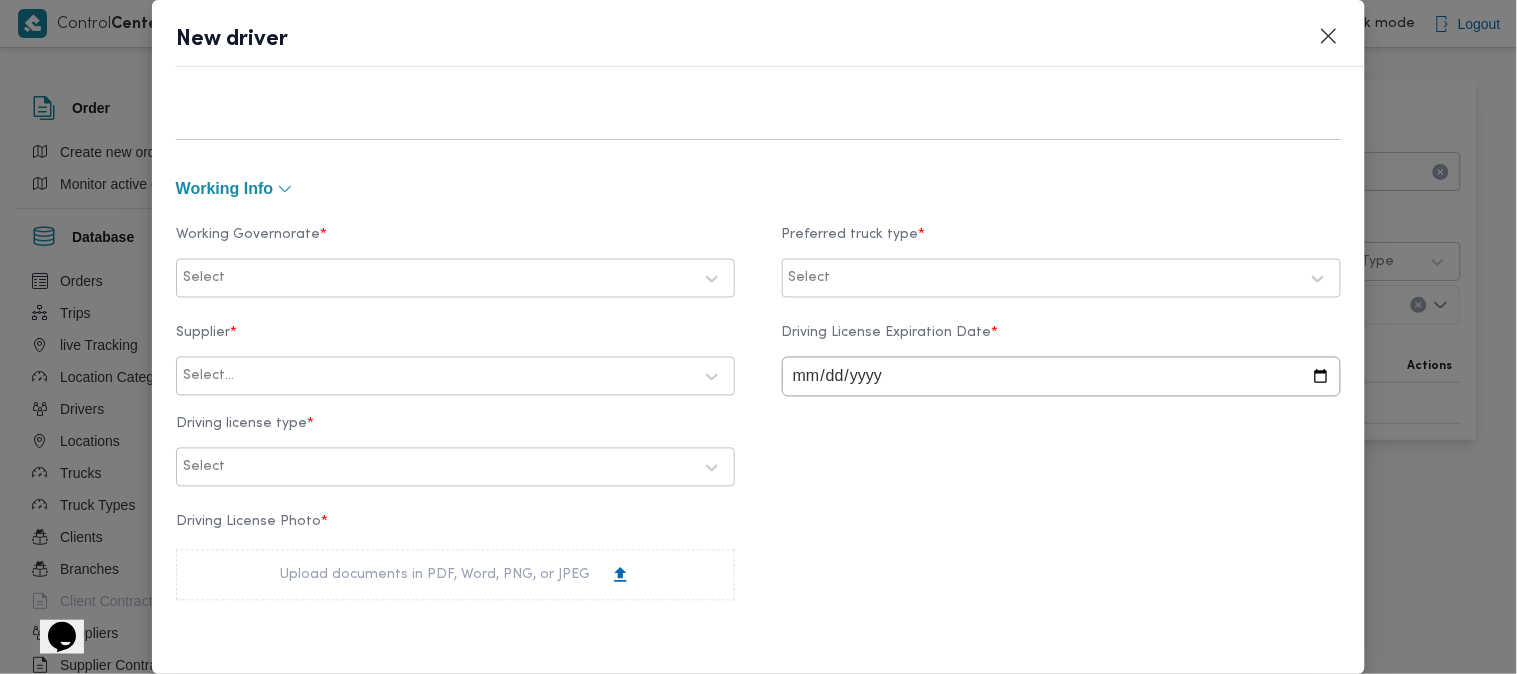 click at bounding box center [460, 279] 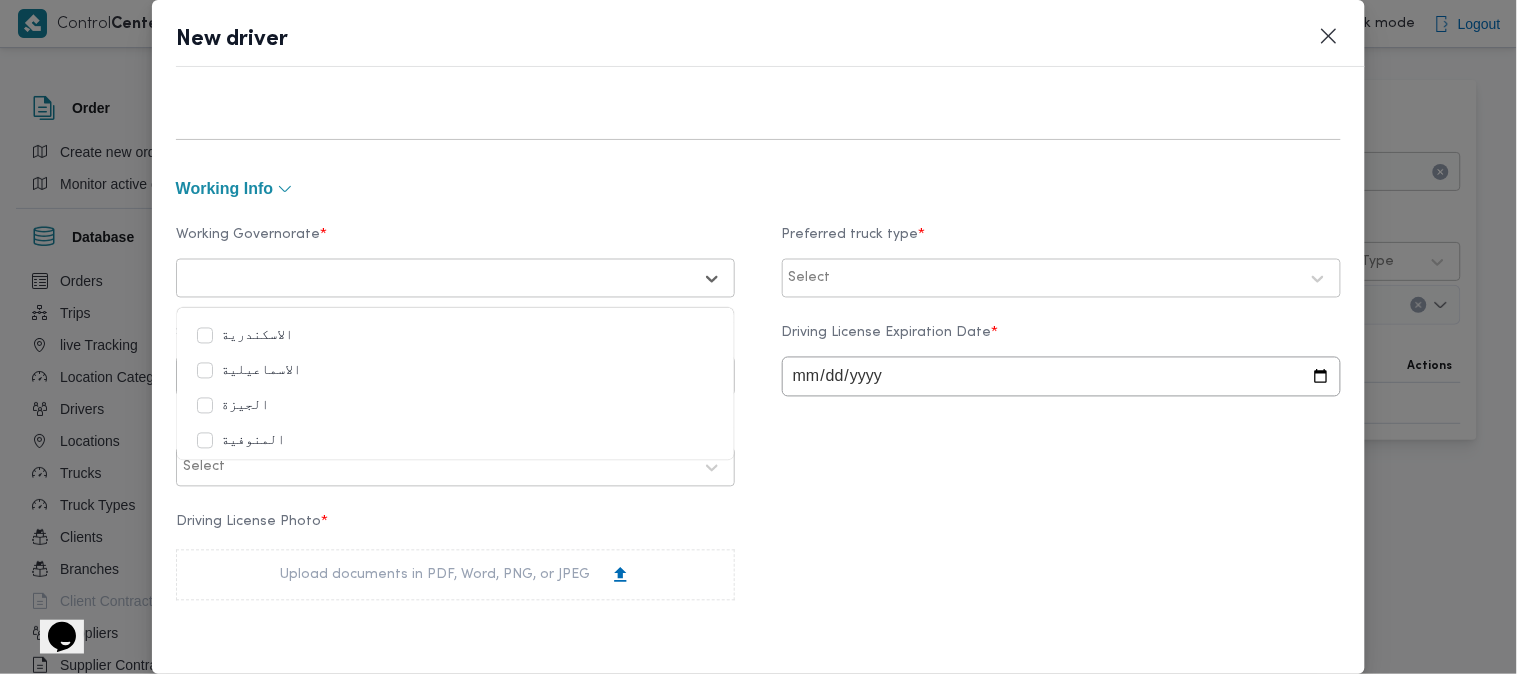 scroll, scrollTop: 262, scrollLeft: 0, axis: vertical 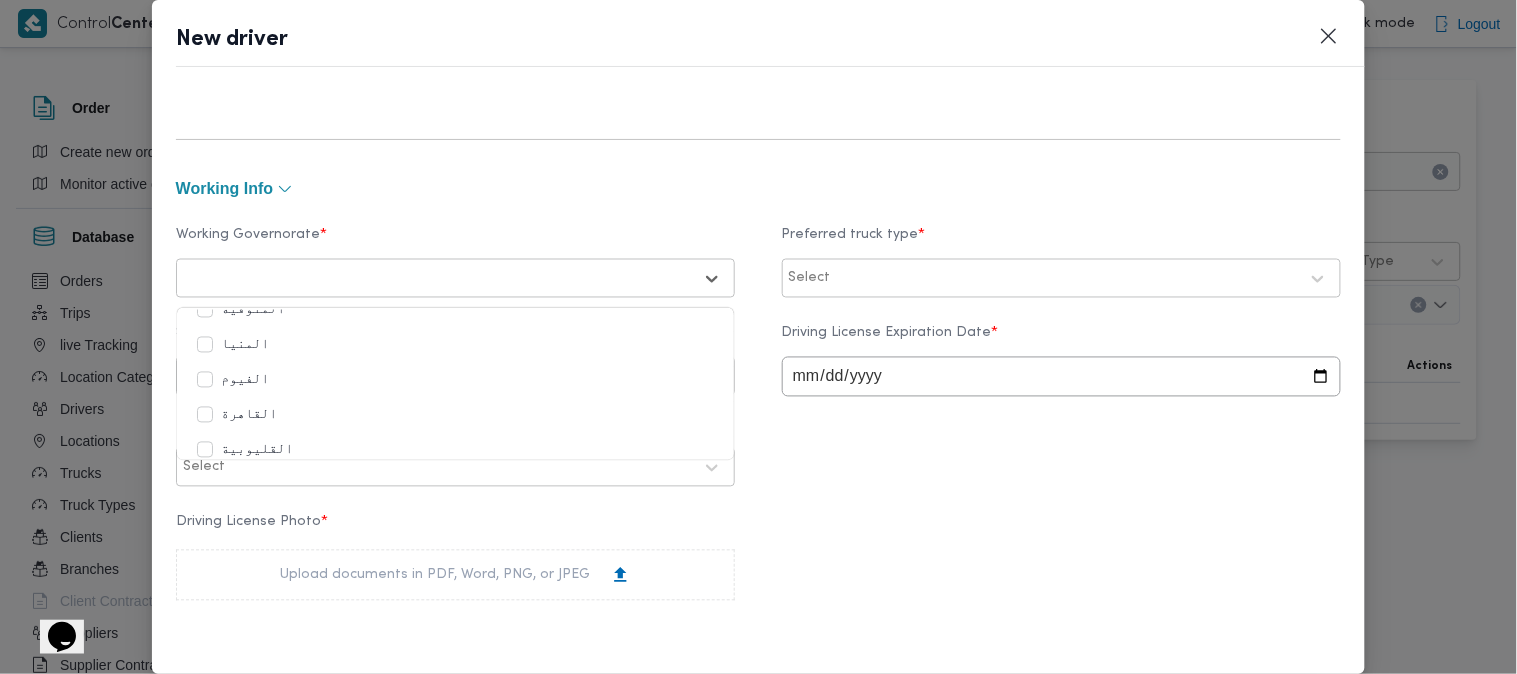 click on "القليوبية" at bounding box center (455, 451) 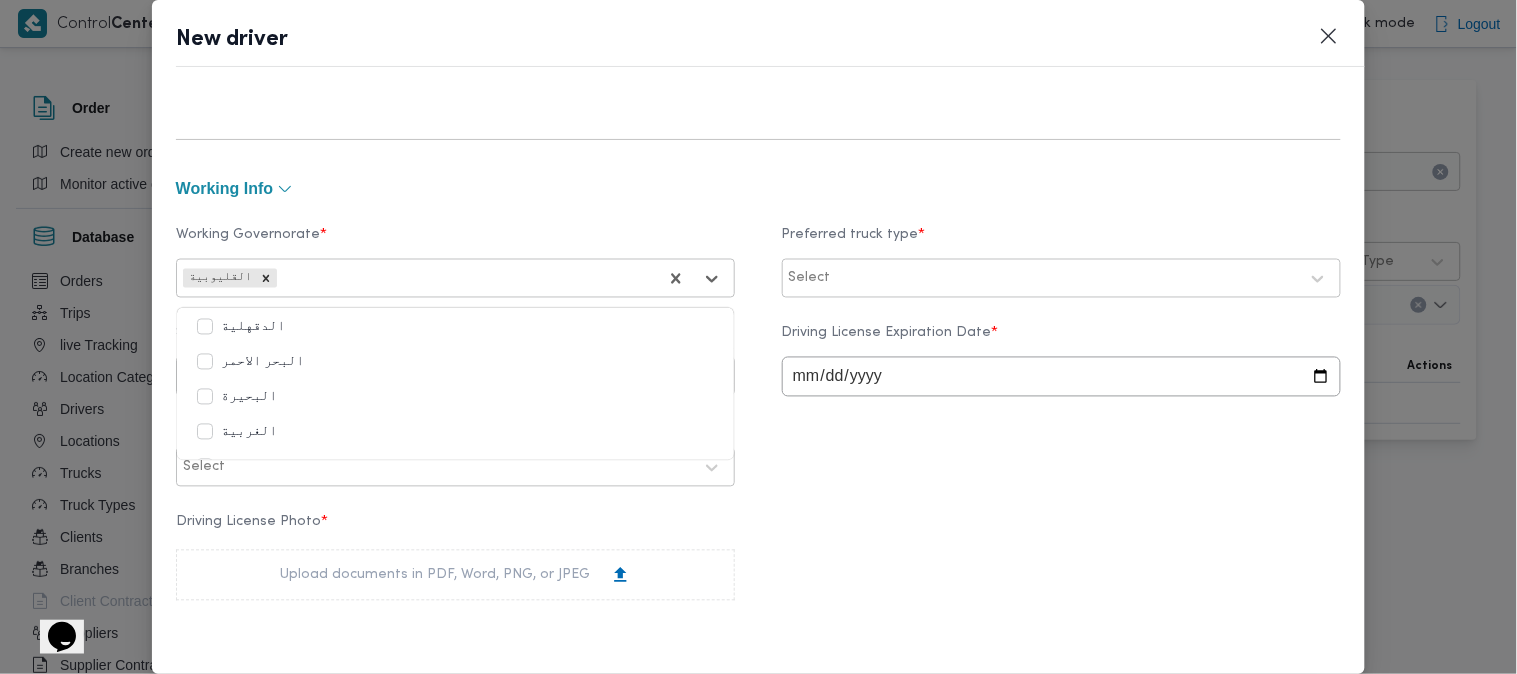 click at bounding box center [1066, 279] 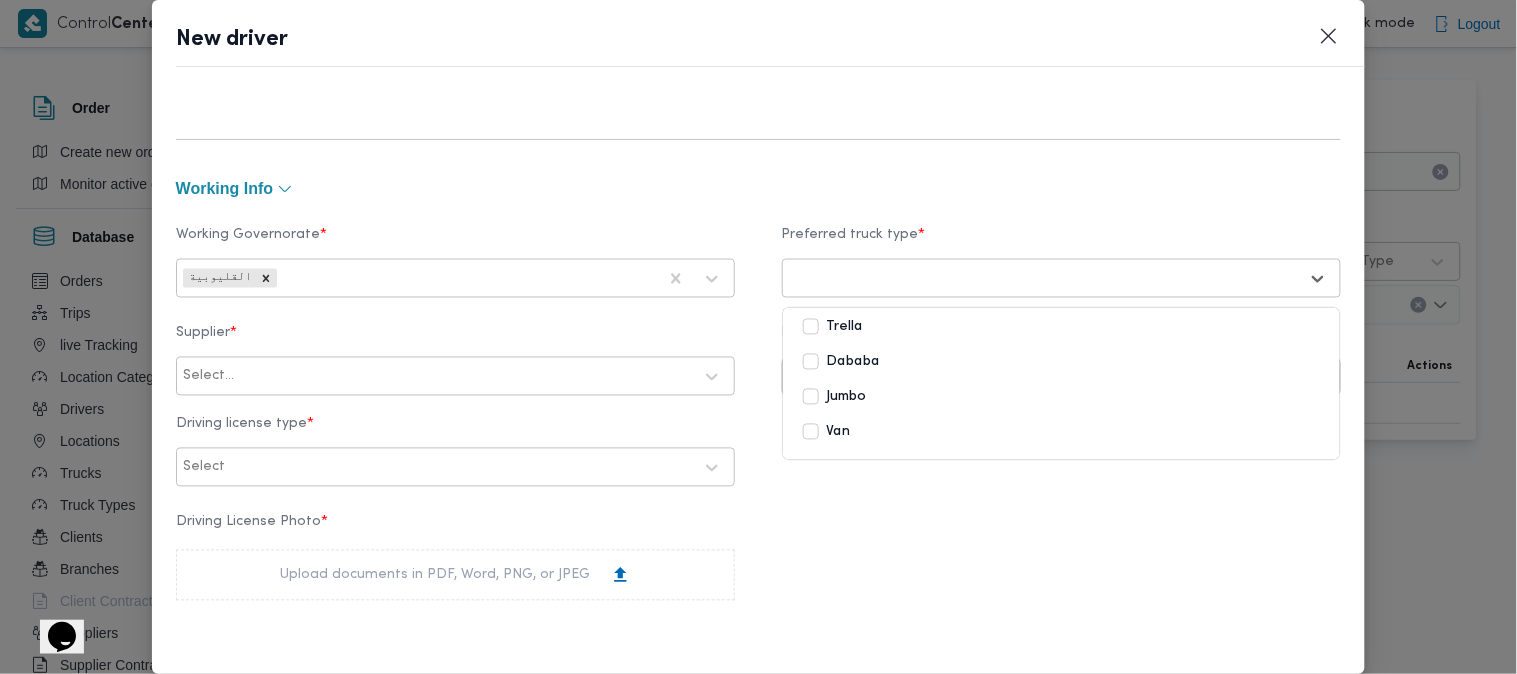 click on "Jumbo" at bounding box center [835, 398] 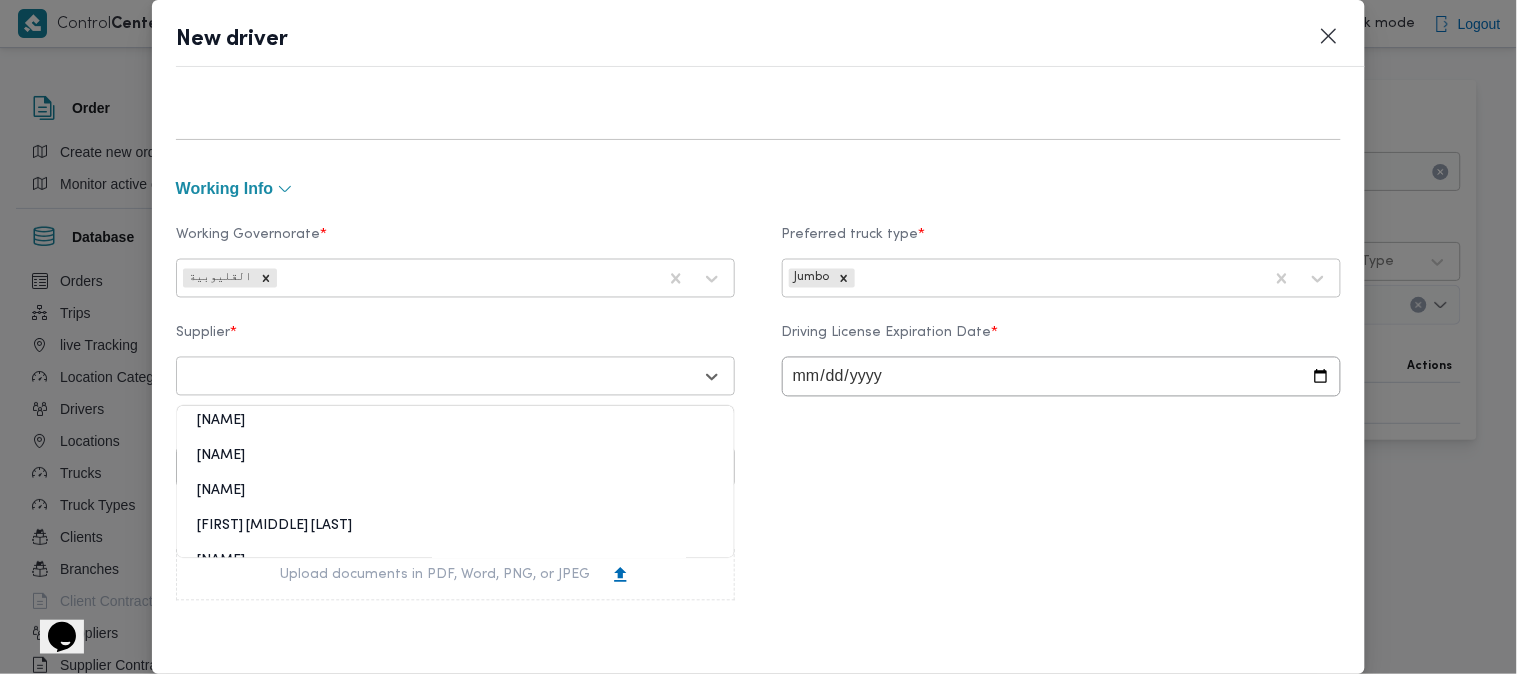 click at bounding box center (437, 377) 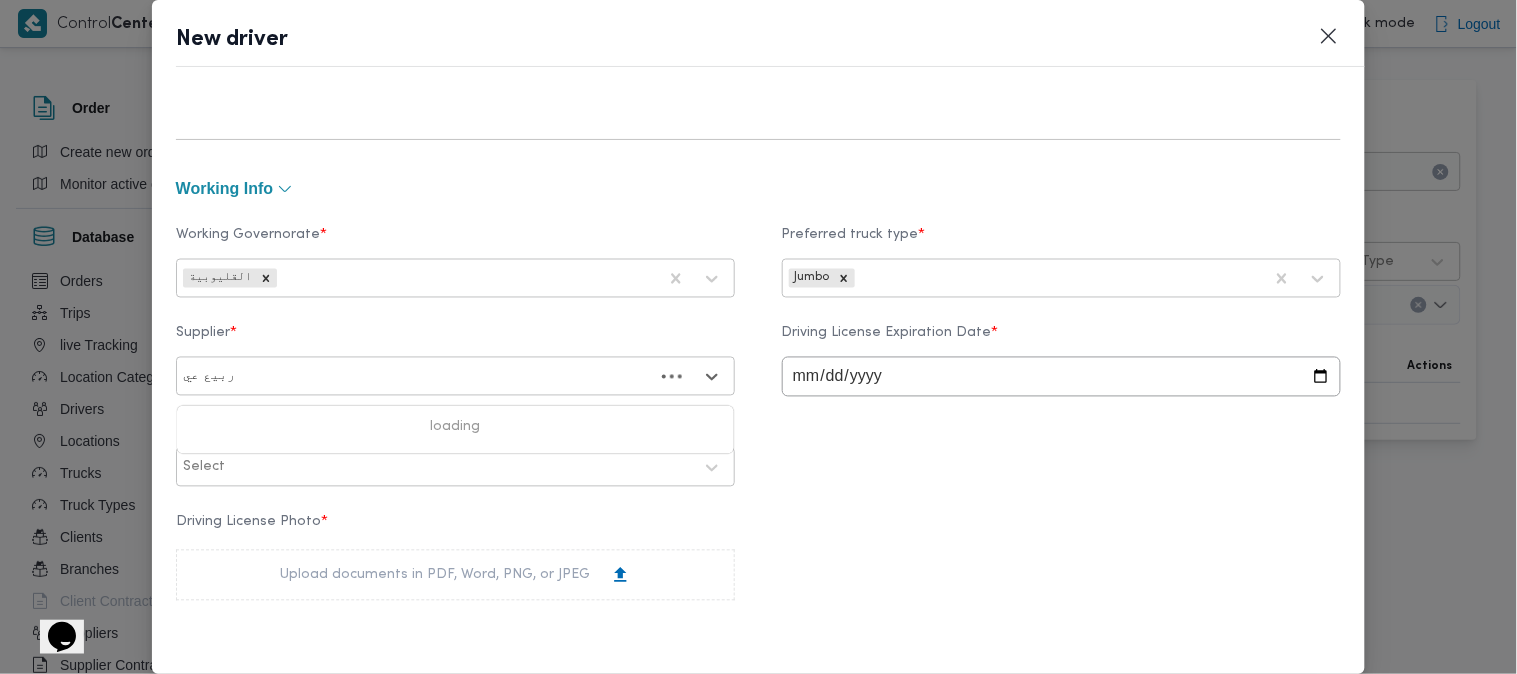 type on "ربيع عيد" 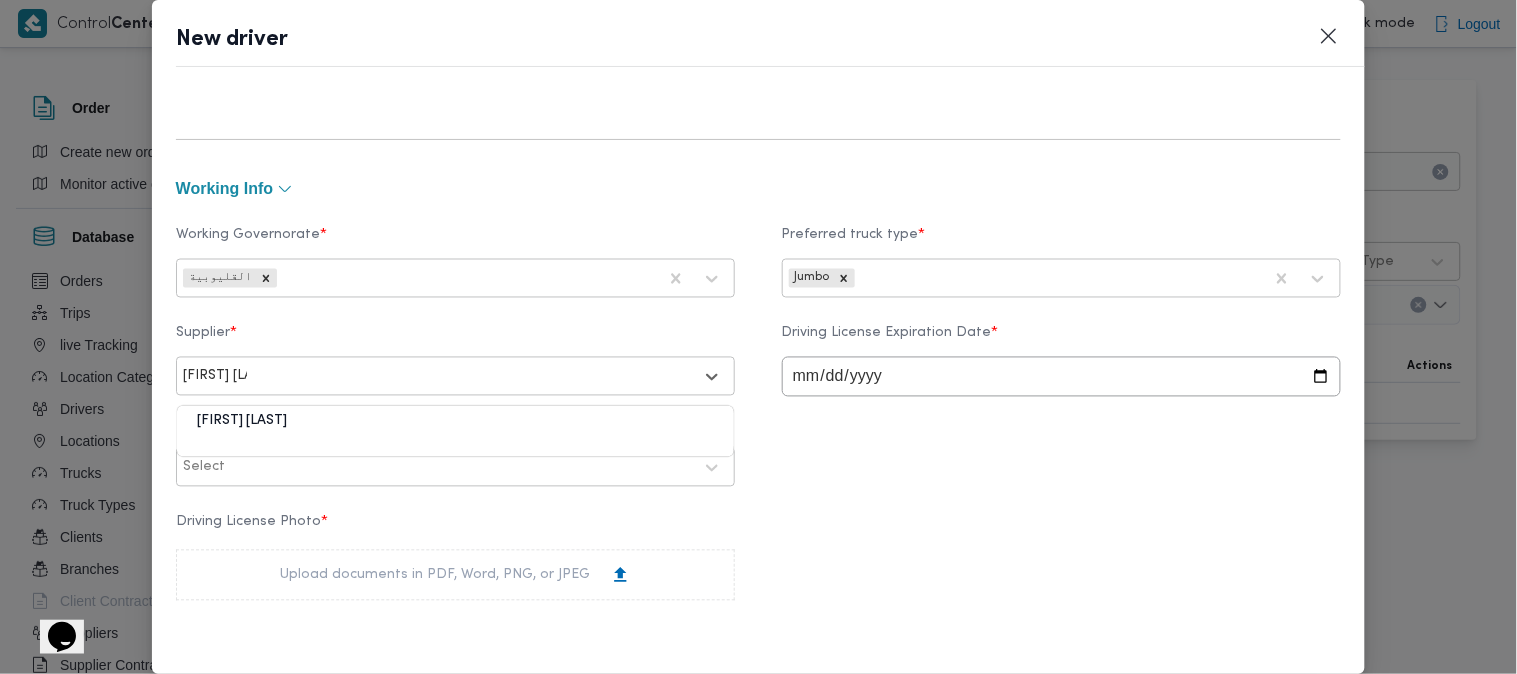 click on "ربيع عيد قطب هلال" at bounding box center (455, 429) 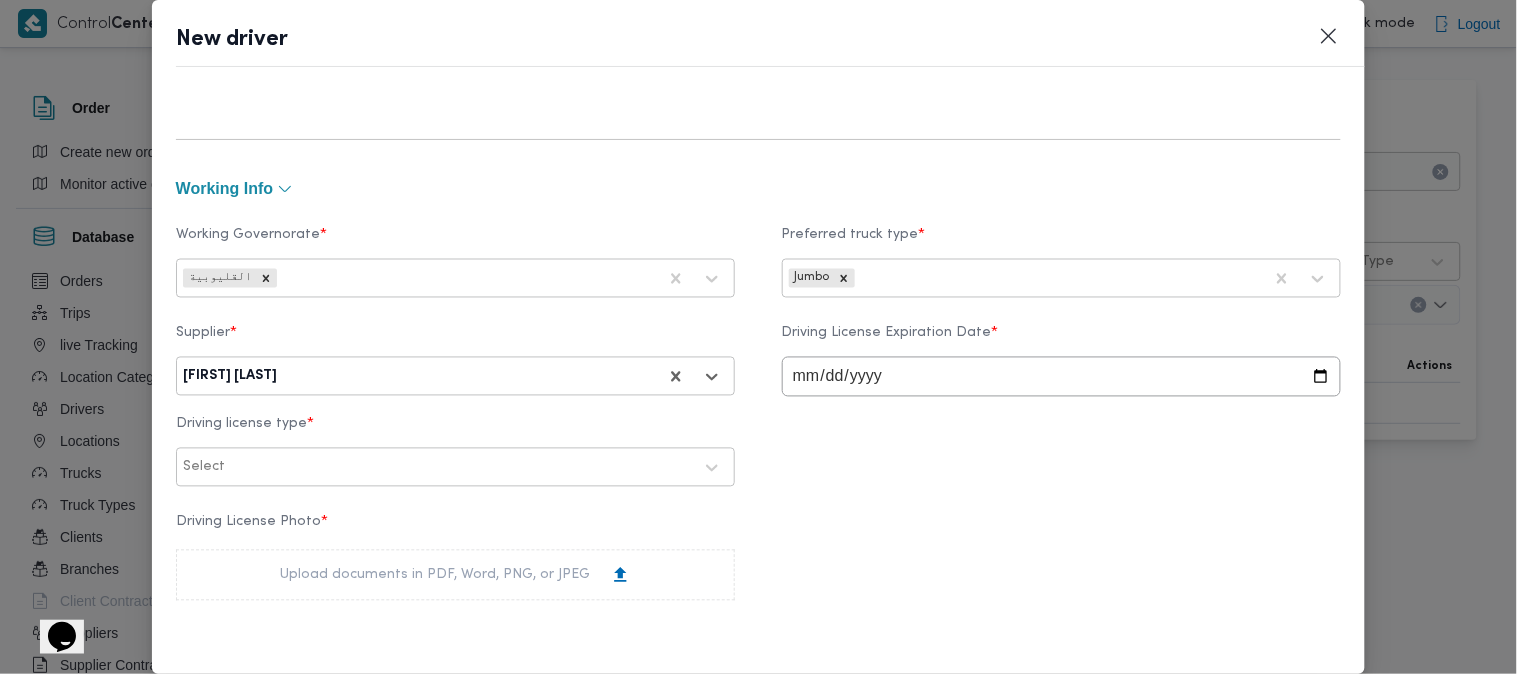 click at bounding box center [1061, 377] 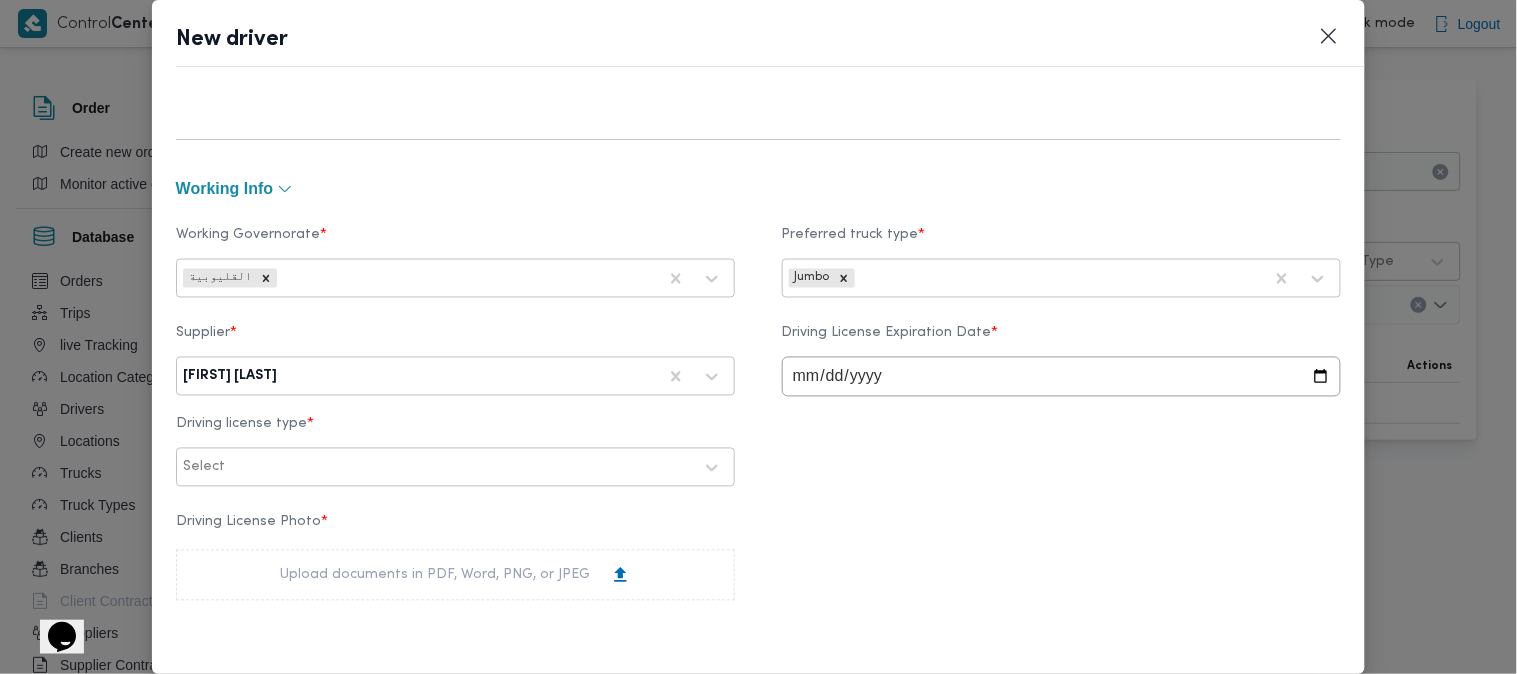 type on "2026-06-06" 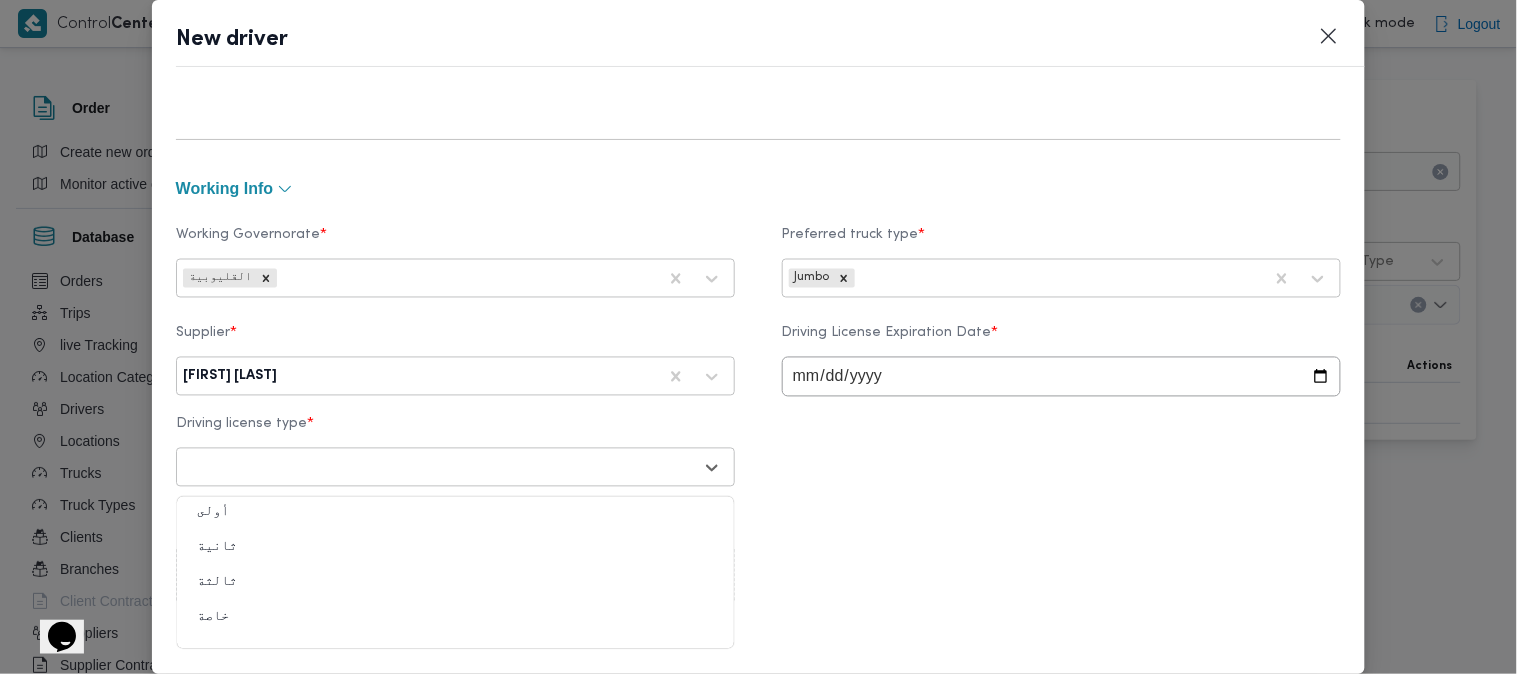 click at bounding box center [437, 468] 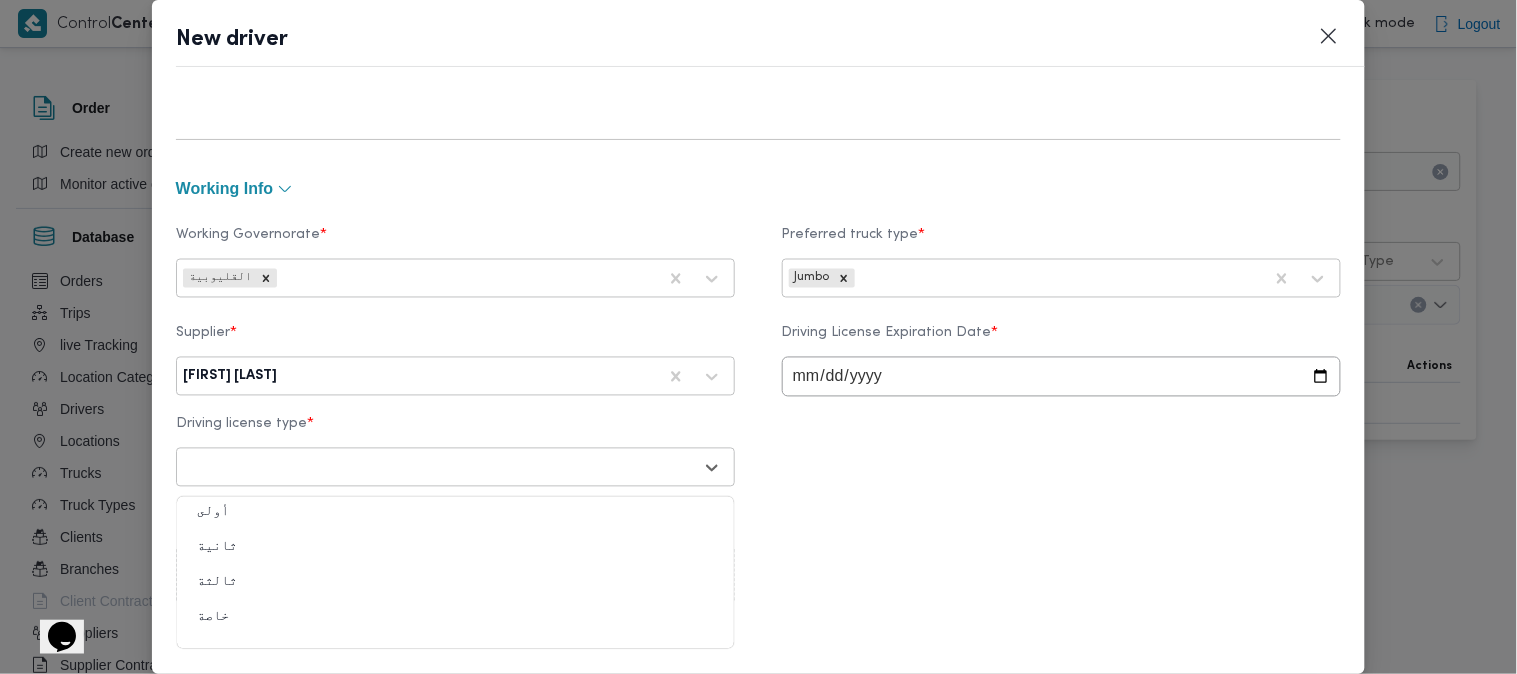 click on "ثانية" at bounding box center (455, 555) 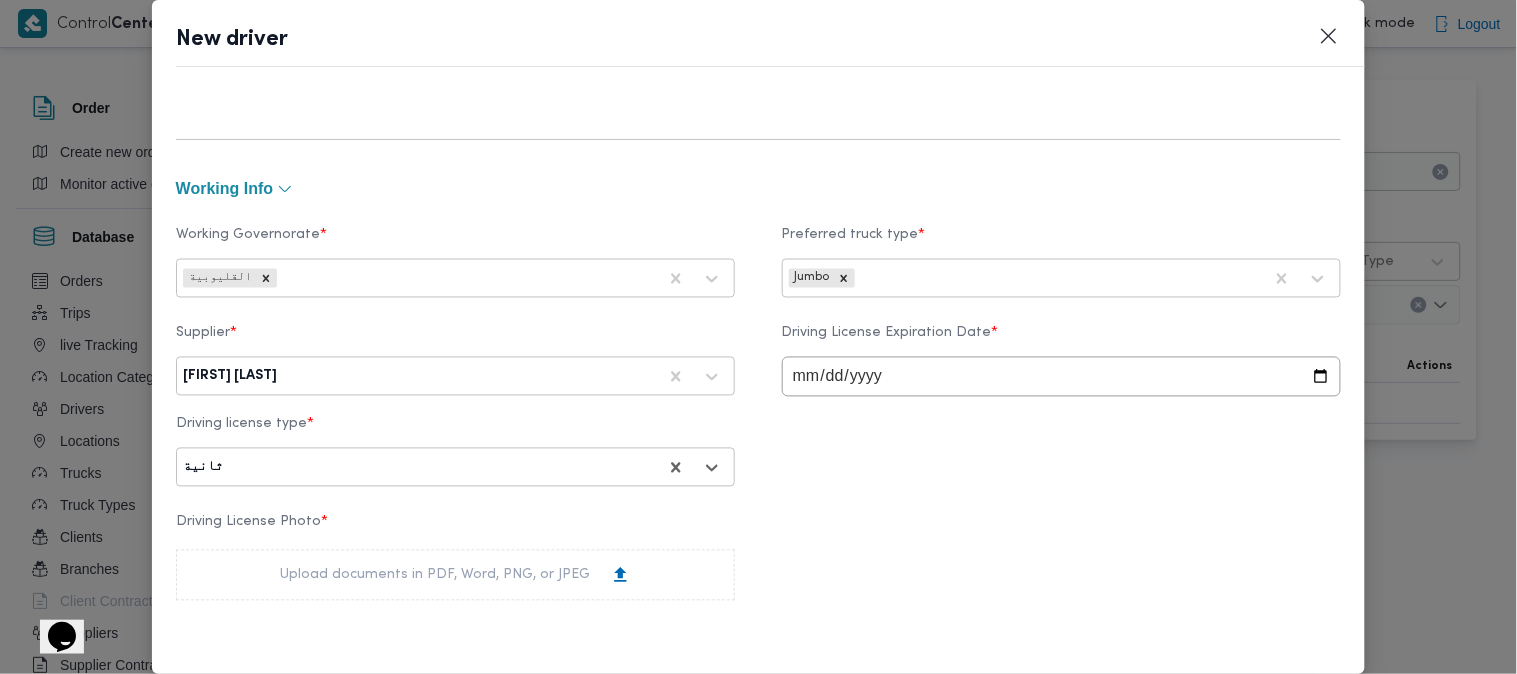 click on "Upload documents in PDF, Word, PNG, or JPEG" at bounding box center (455, 575) 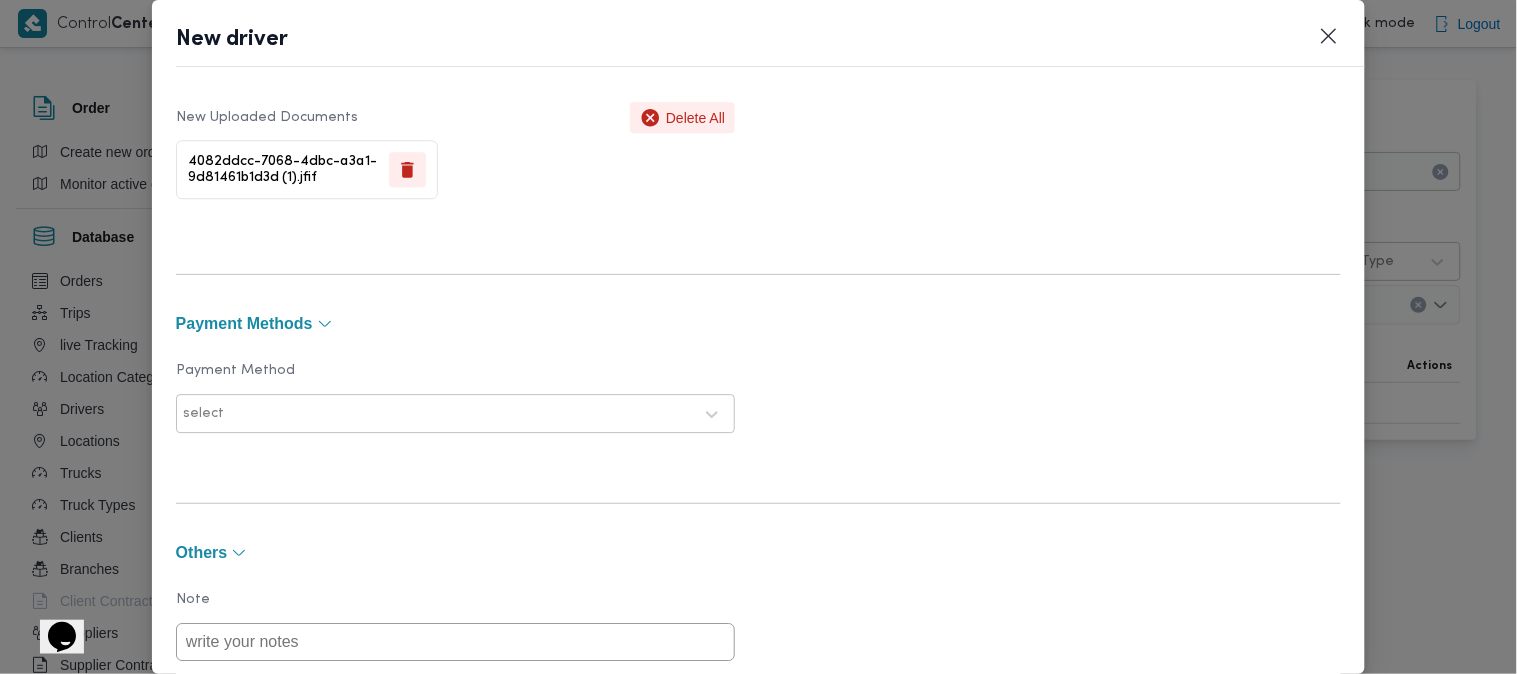 scroll, scrollTop: 1575, scrollLeft: 0, axis: vertical 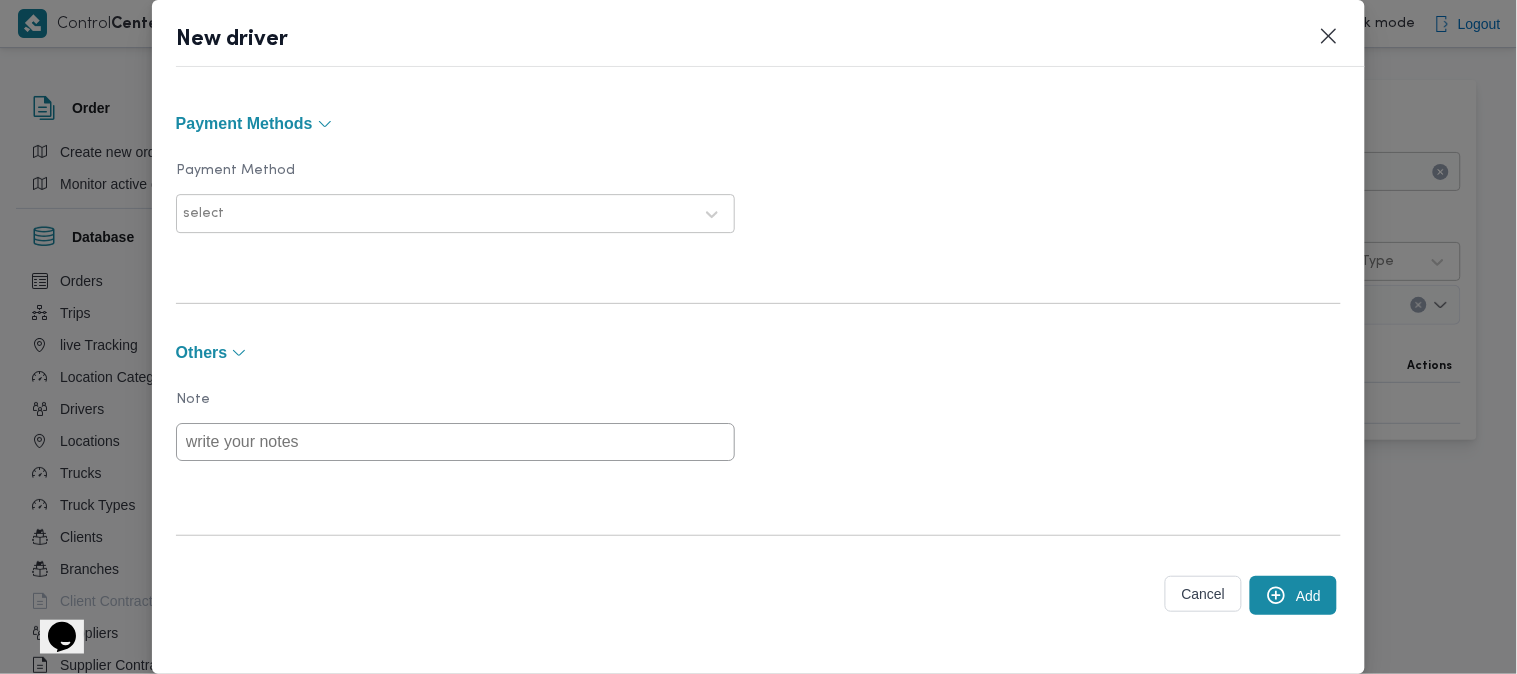 click on "Add" at bounding box center [1293, 595] 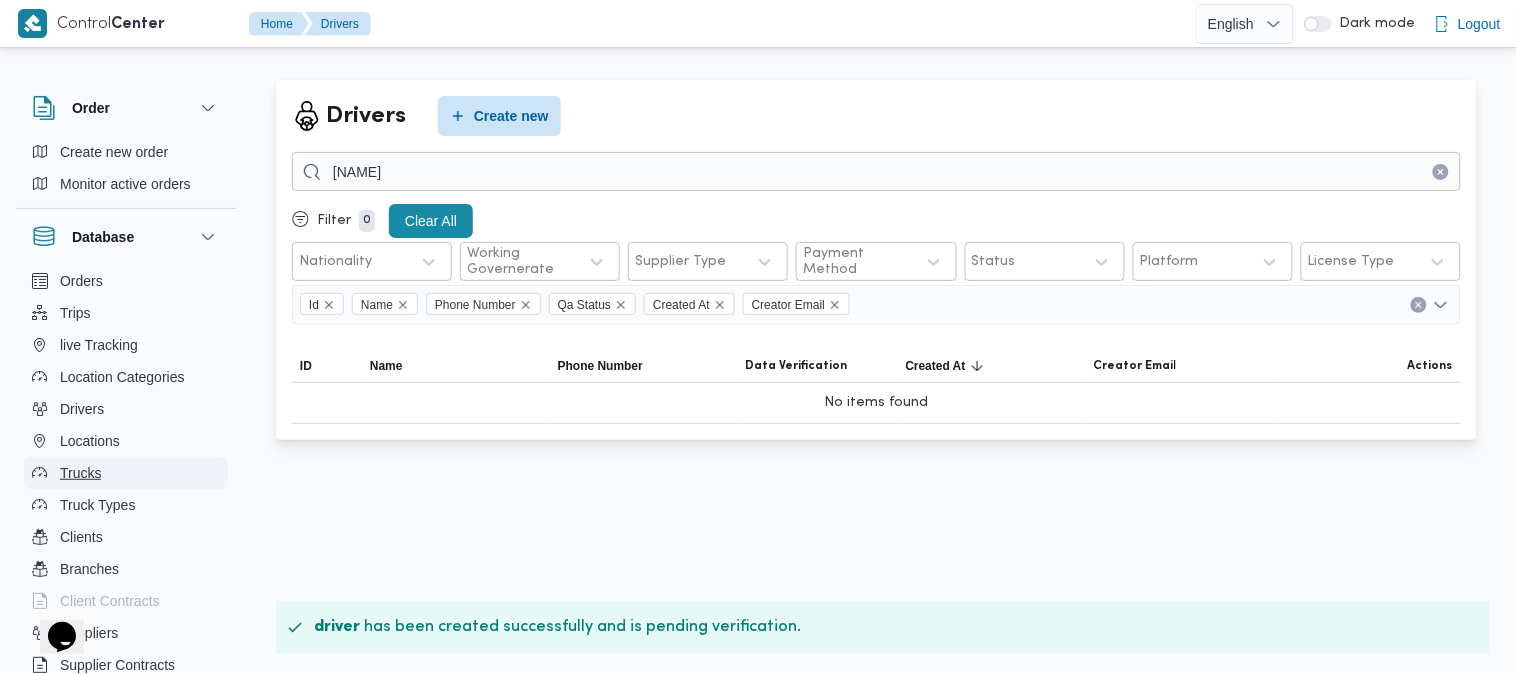 click on "Trucks" at bounding box center (126, 473) 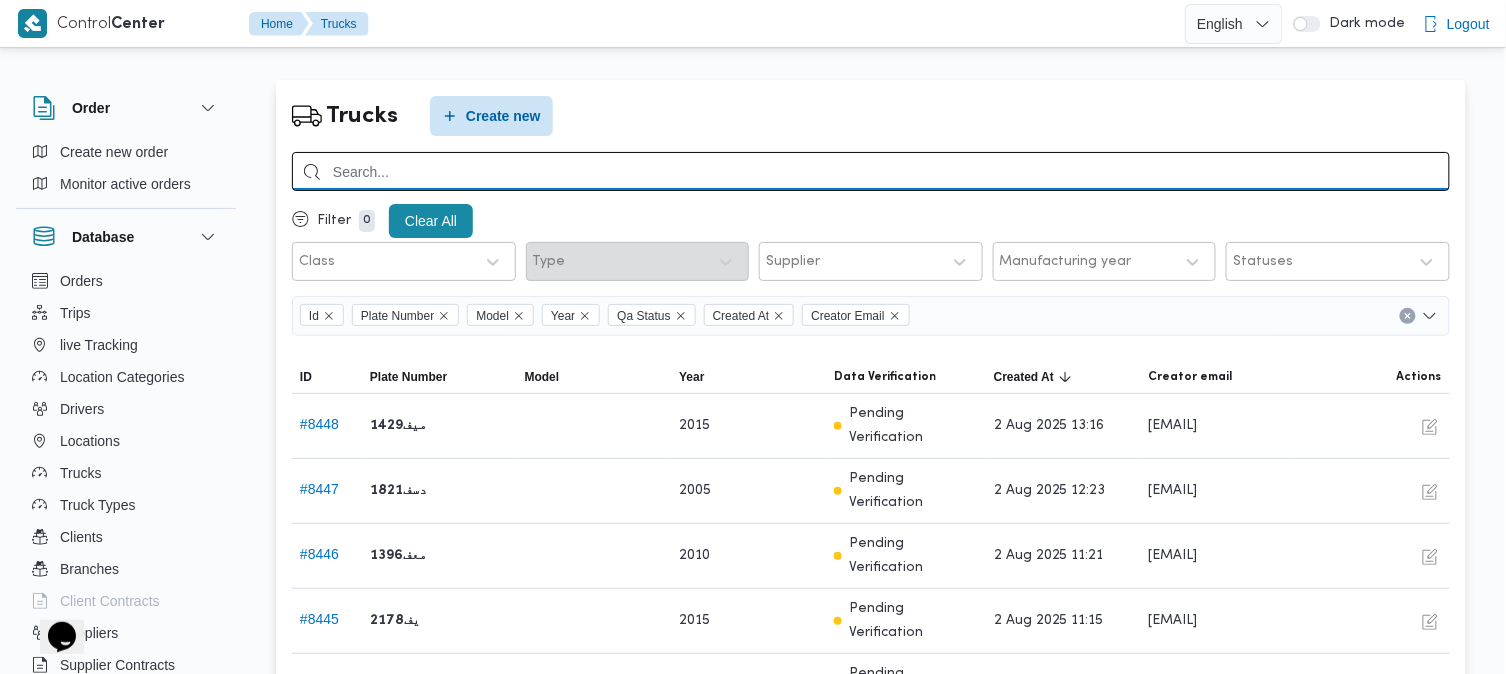 click at bounding box center [871, 171] 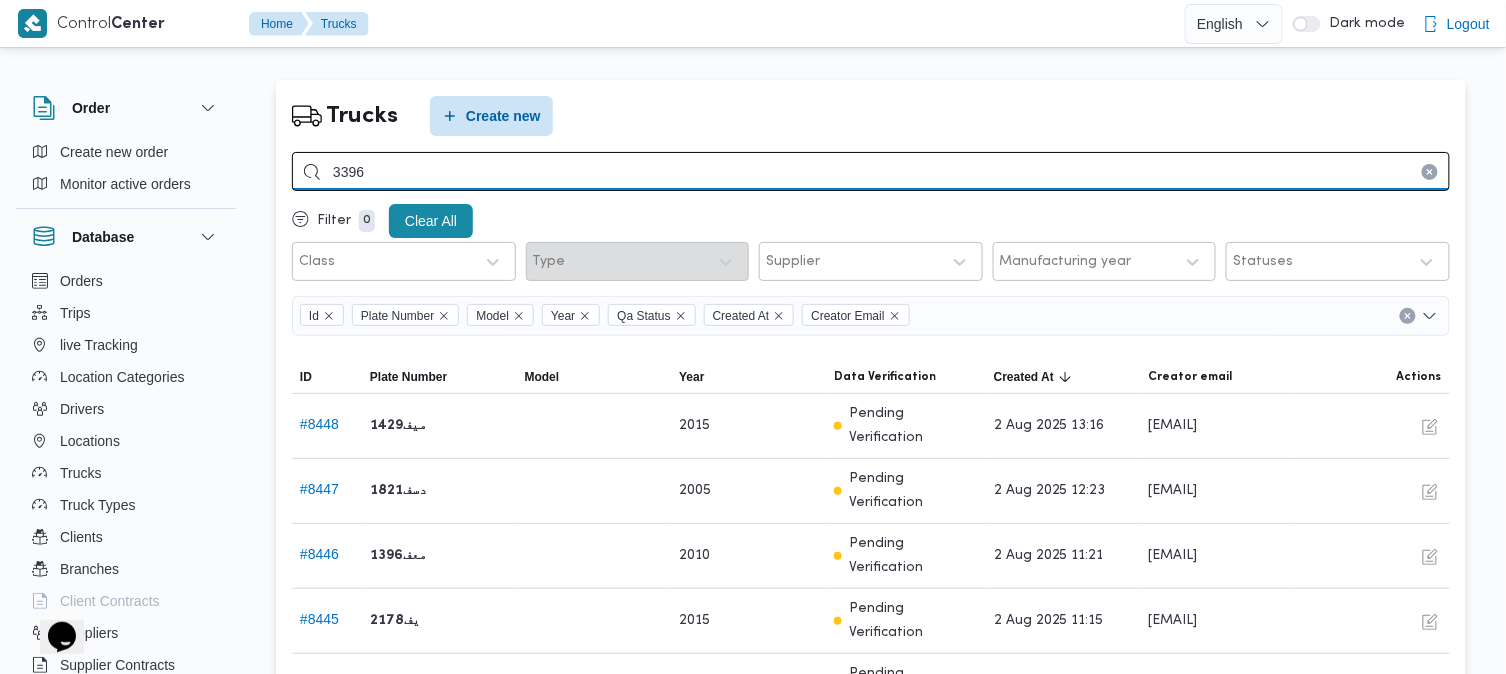 type on "3396" 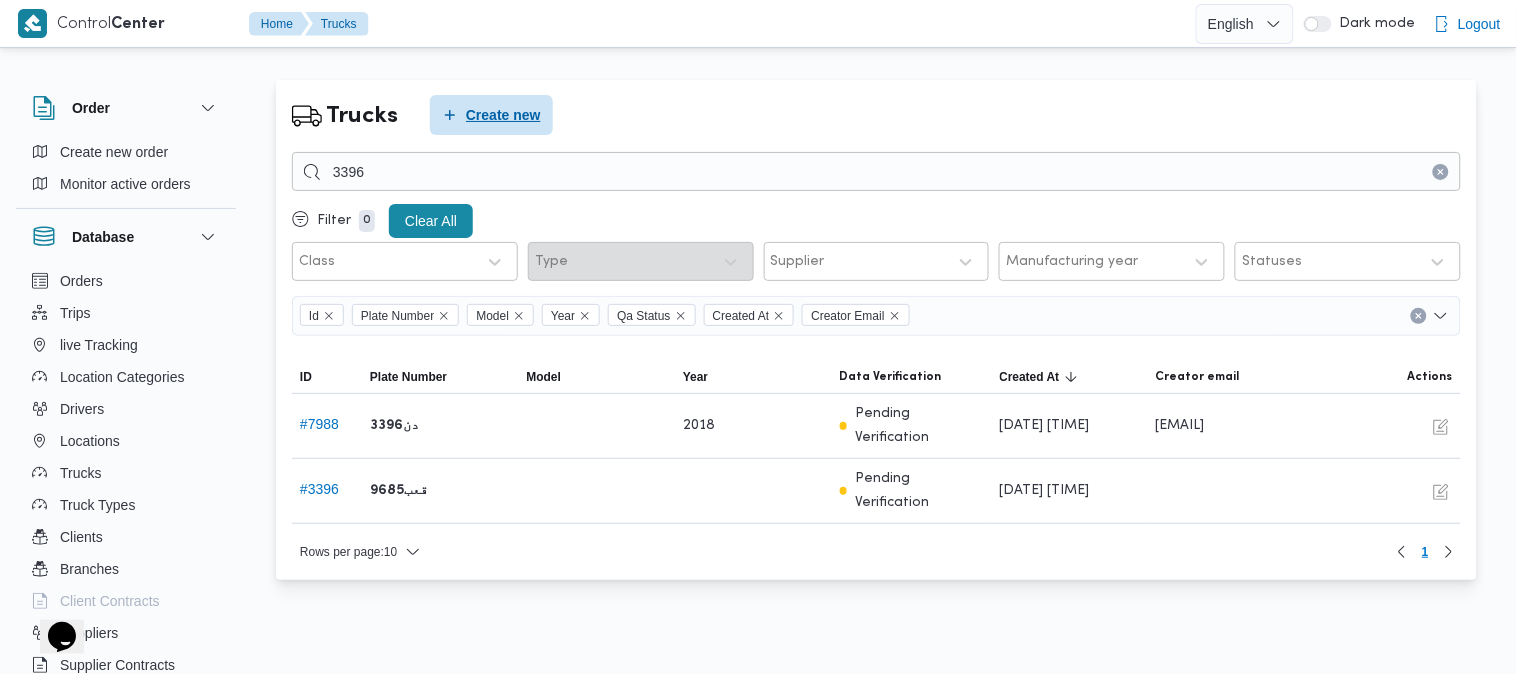 click on "Create new" at bounding box center [503, 115] 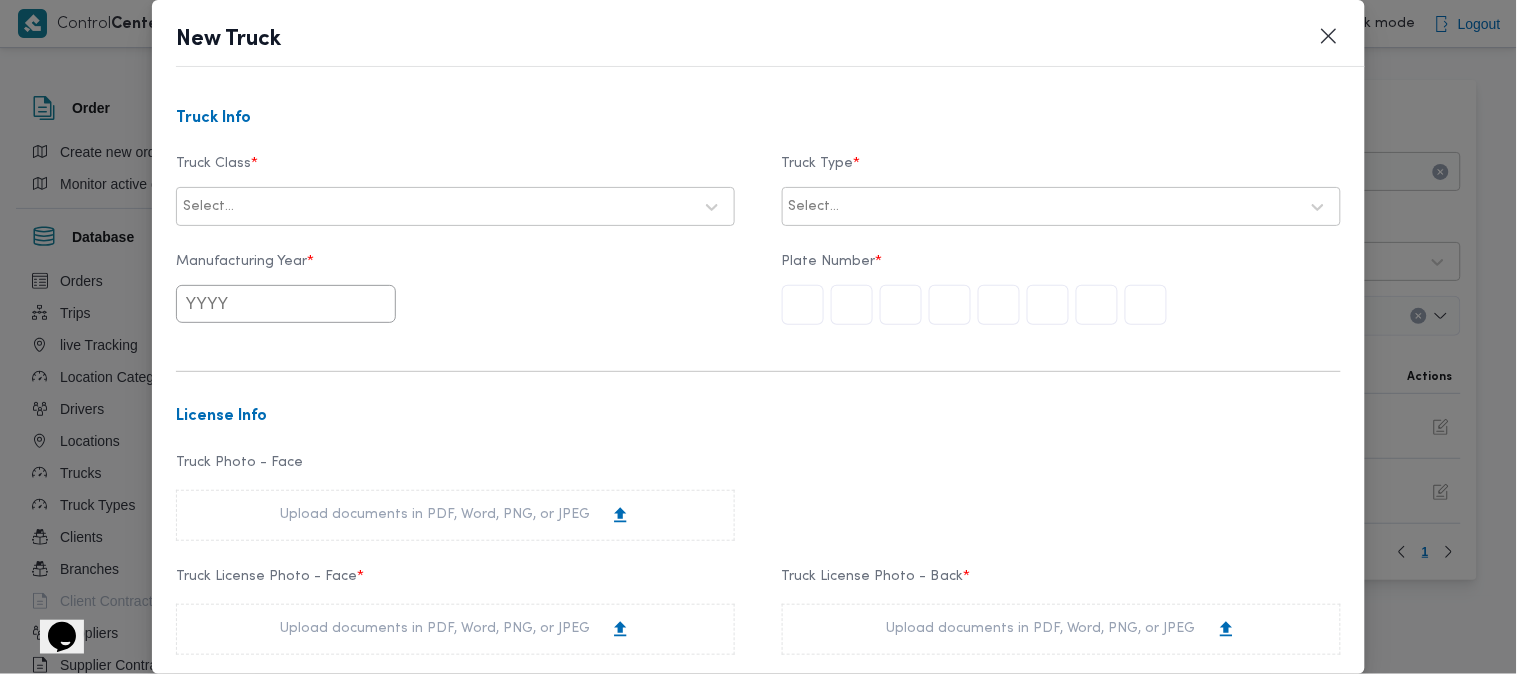 click at bounding box center (465, 207) 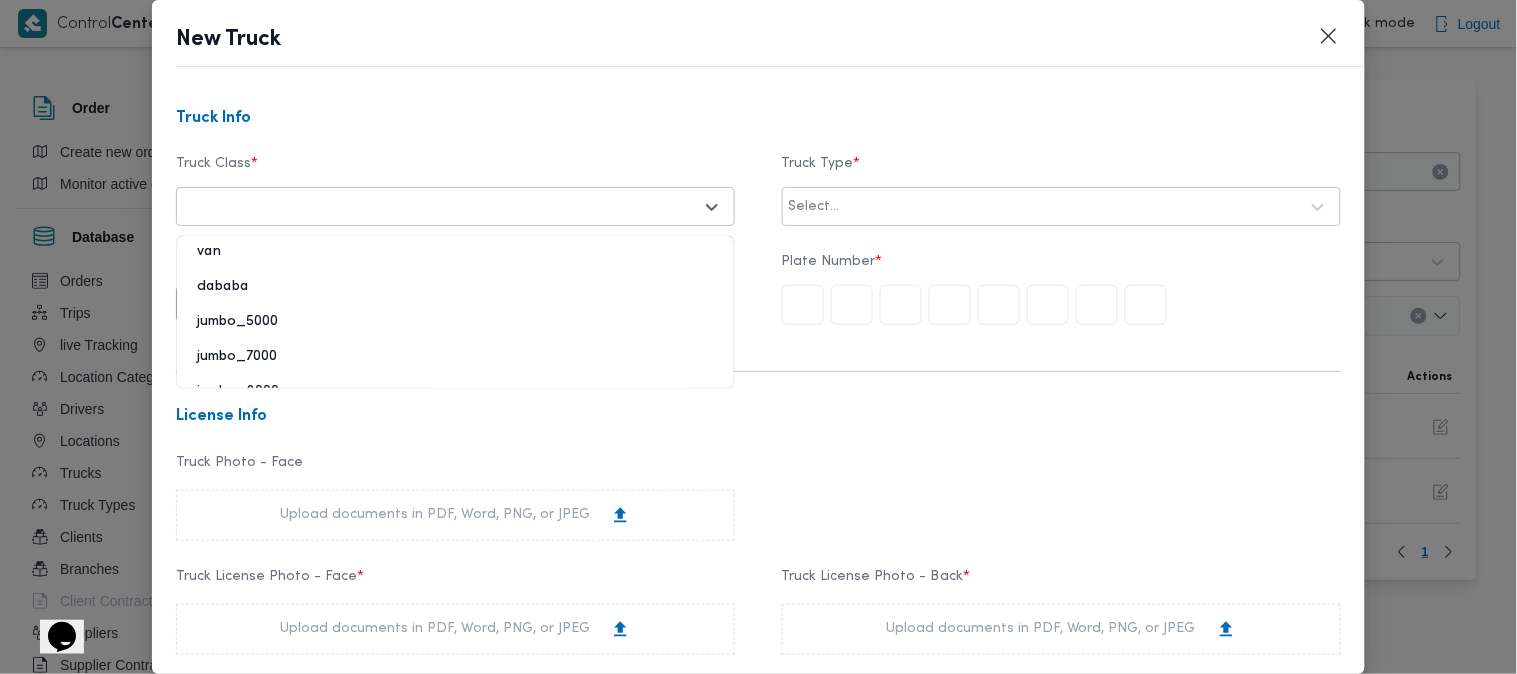 click on "jumbo_5000" at bounding box center [455, 329] 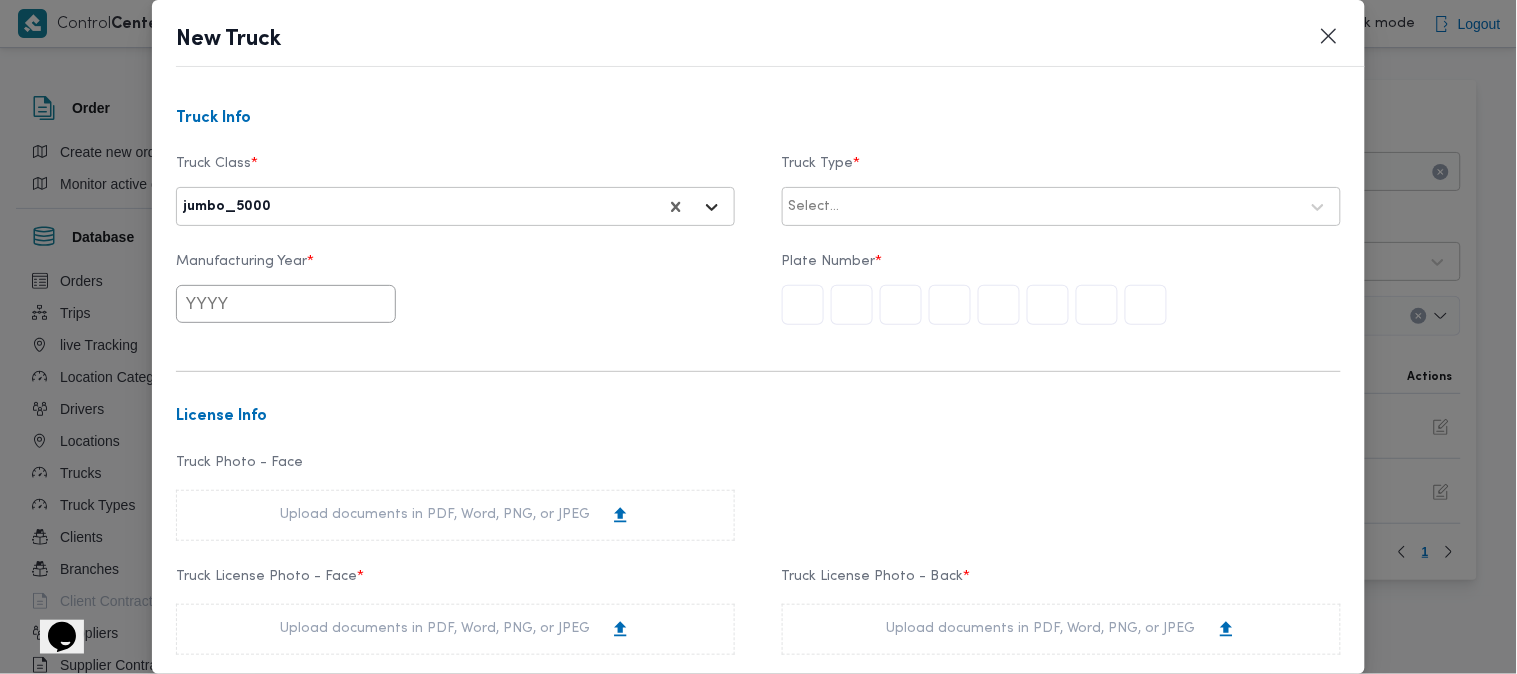 click 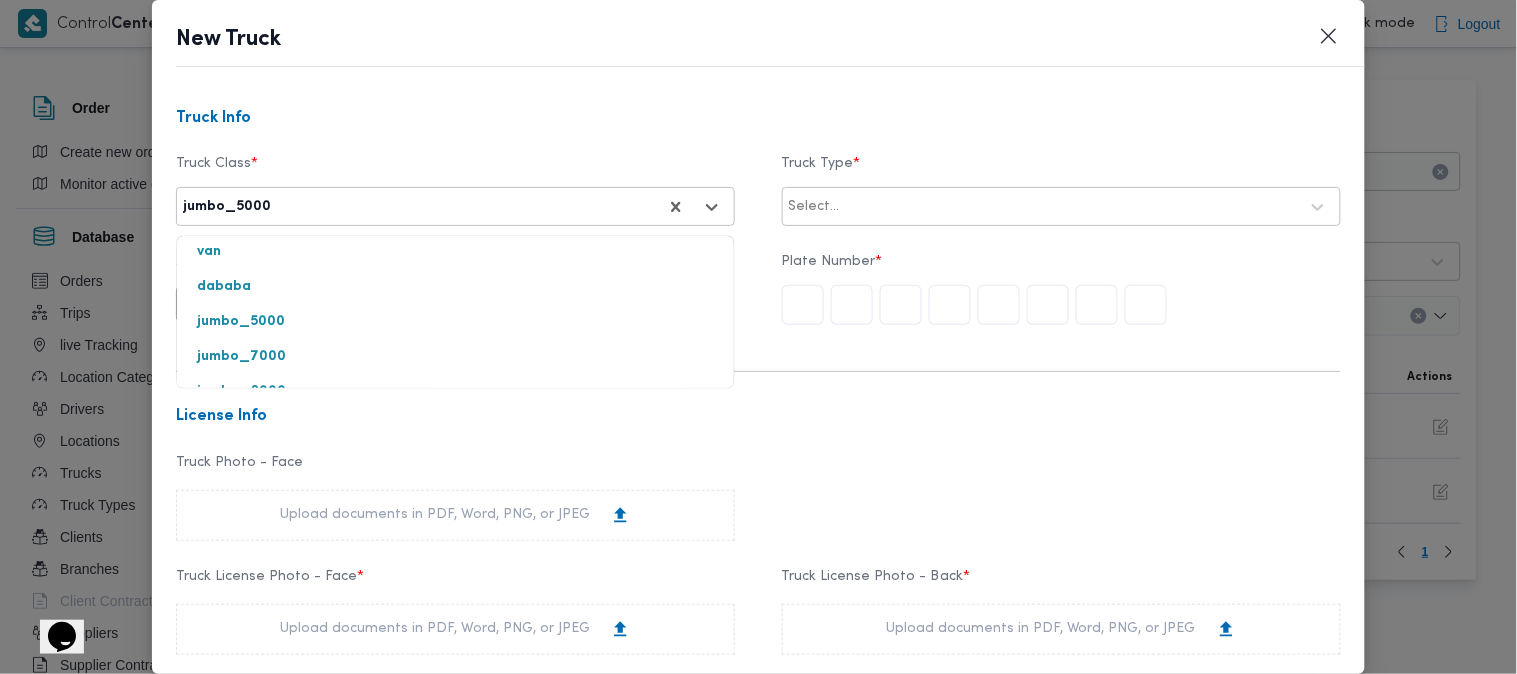 click on "jumbo_7000" at bounding box center (455, 364) 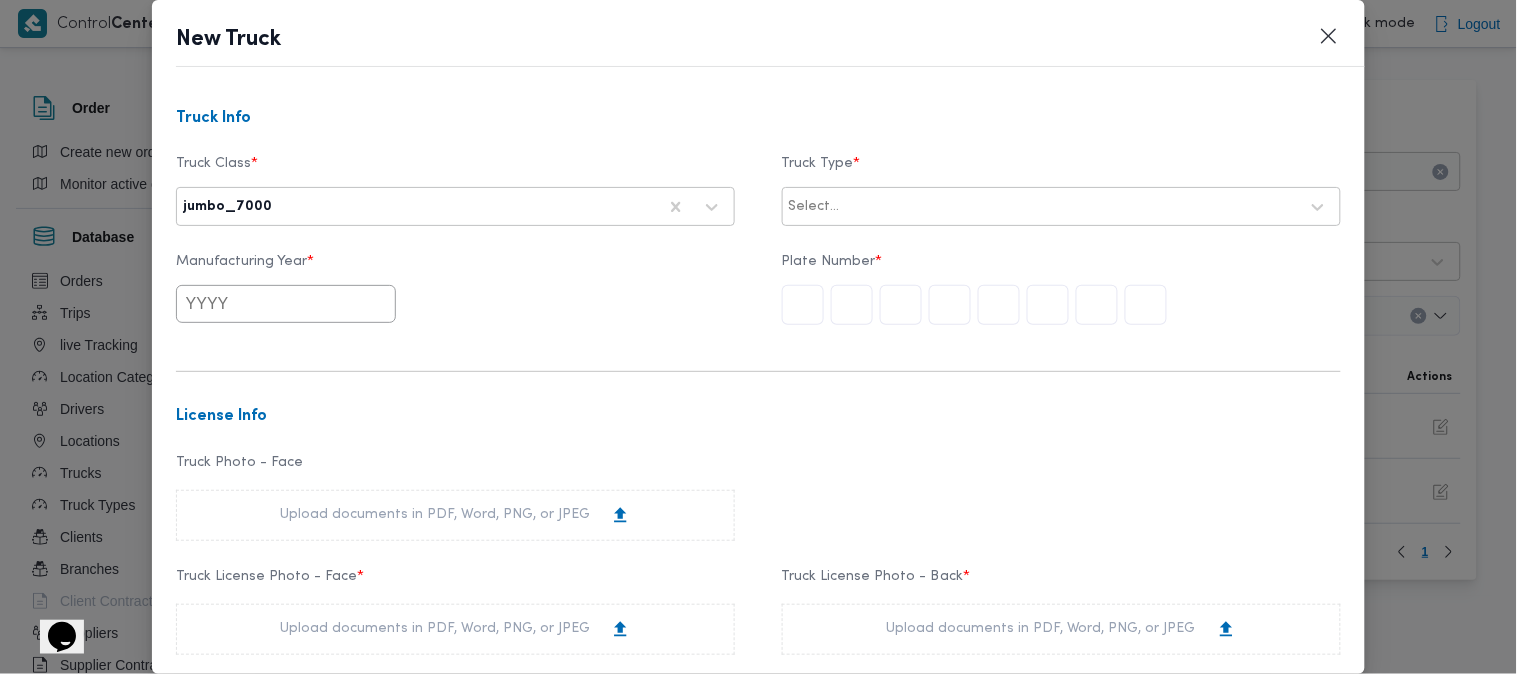 click on "Truck Type   *" at bounding box center (1061, 171) 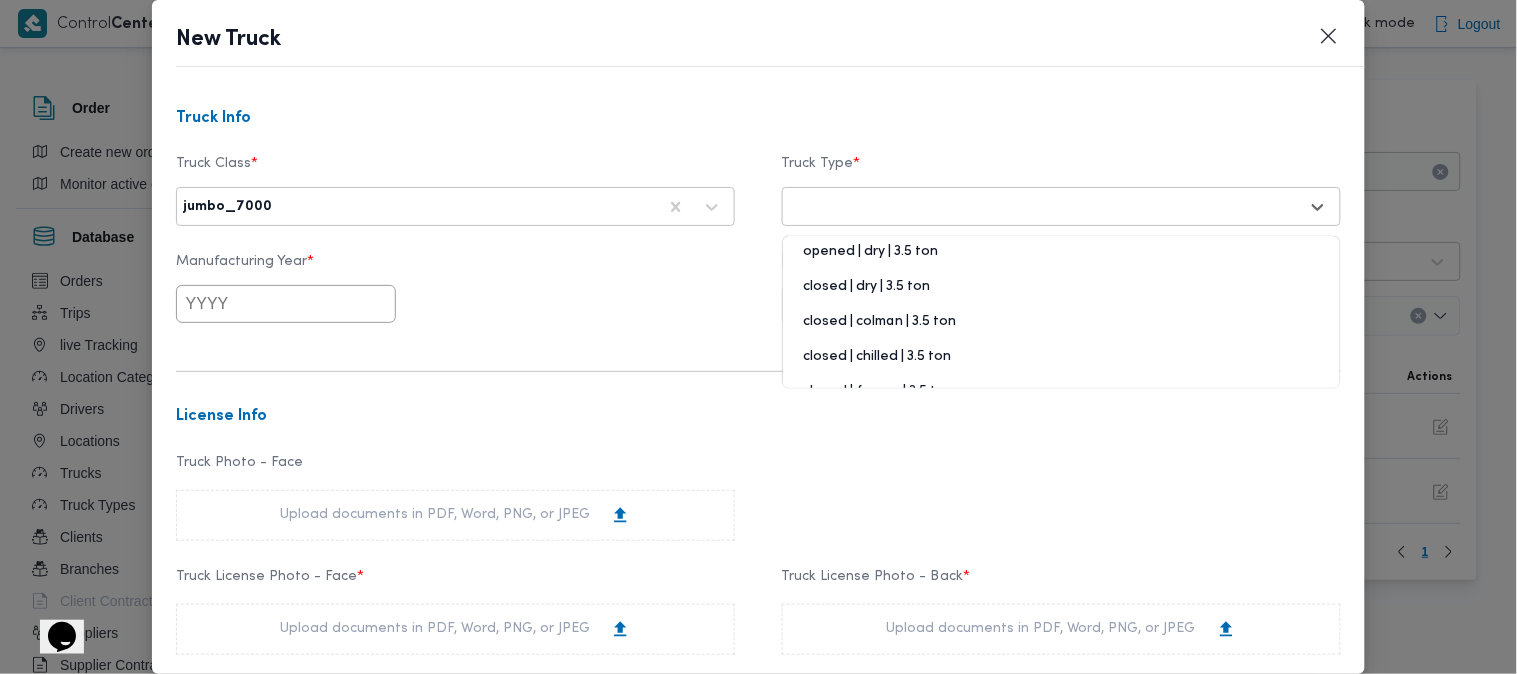 click on "opened | dry | 3.5 ton" at bounding box center (1061, 259) 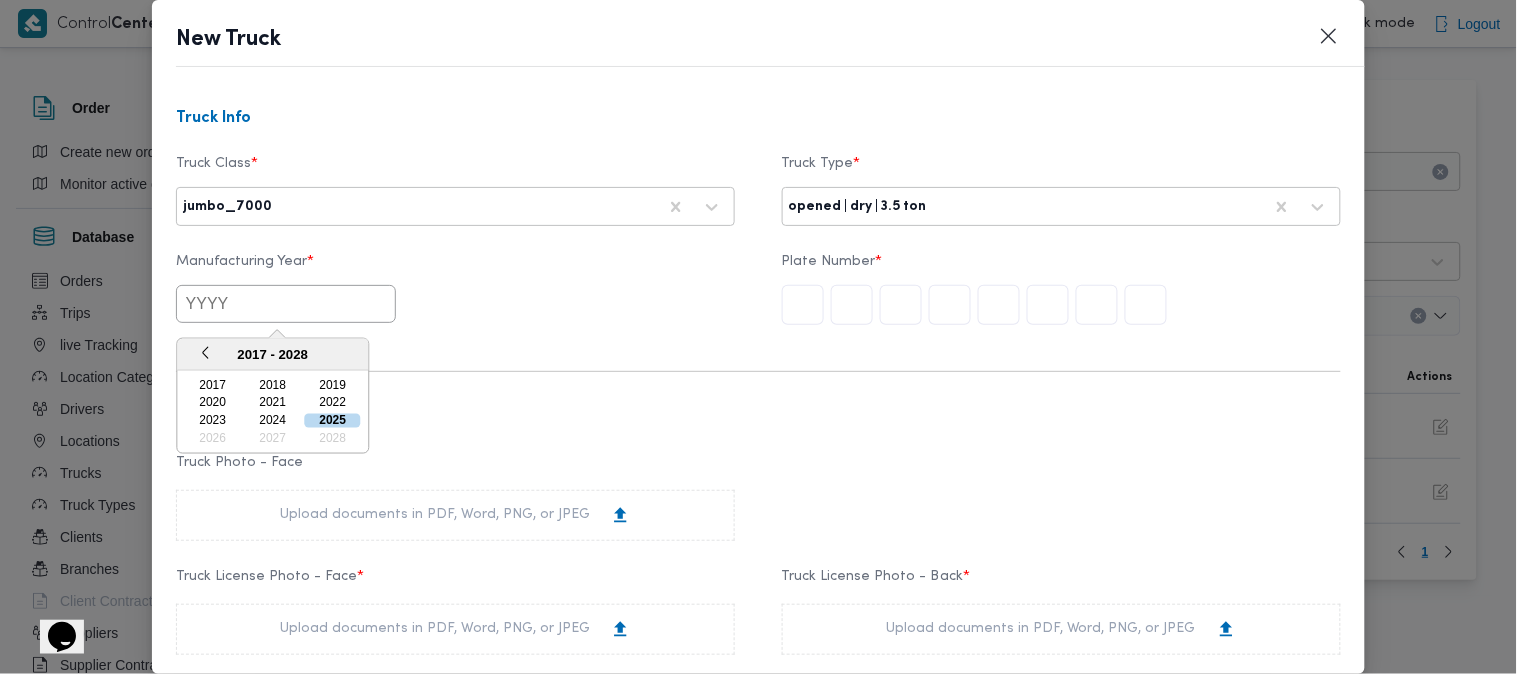 click at bounding box center (286, 304) 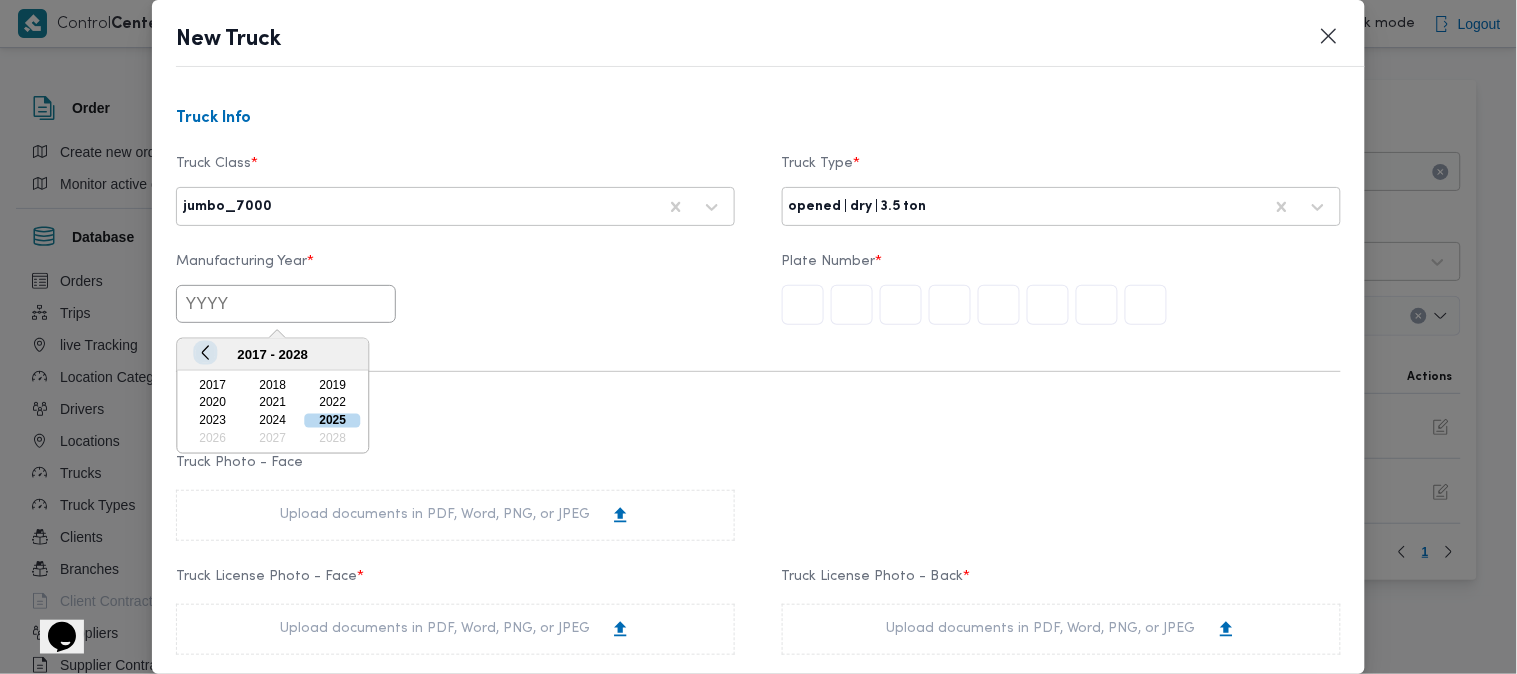 click on "Previous Year" at bounding box center [205, 352] 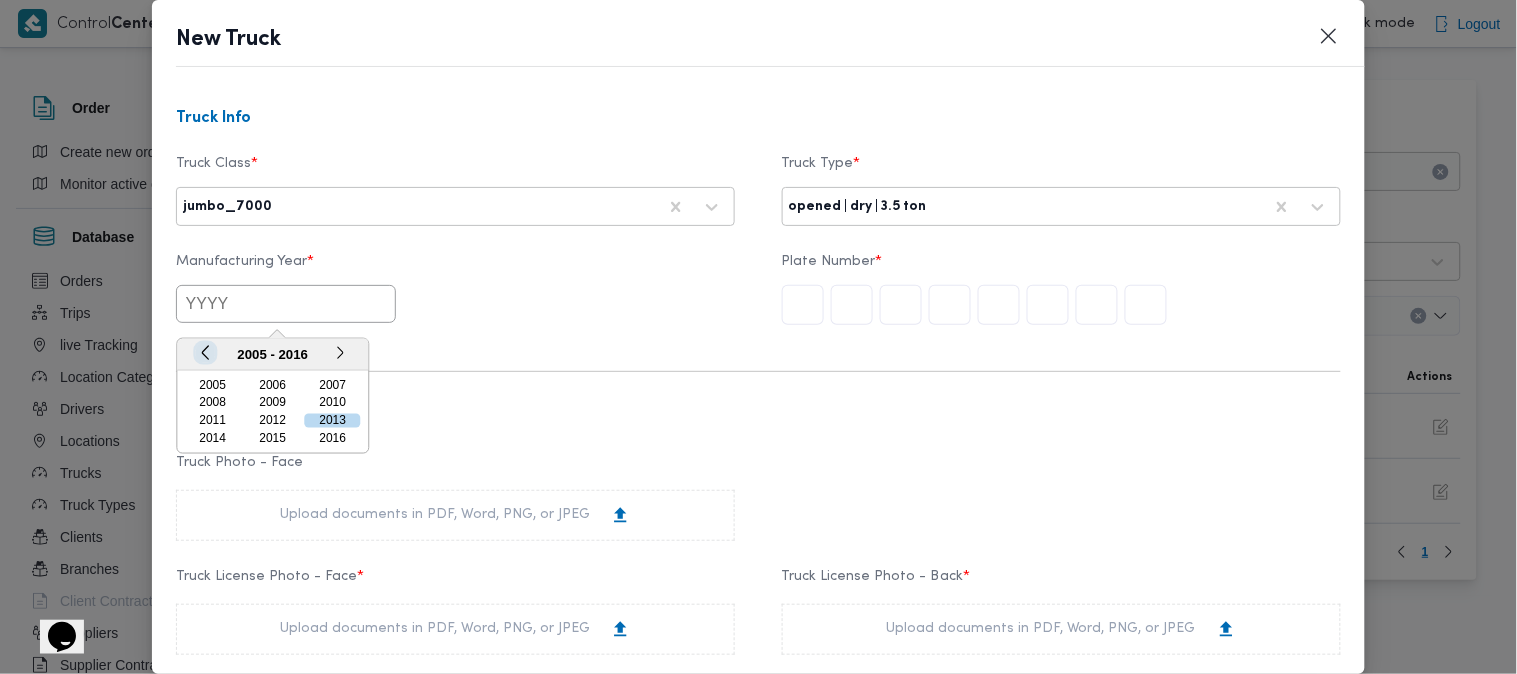 click on "Previous Year" at bounding box center [205, 352] 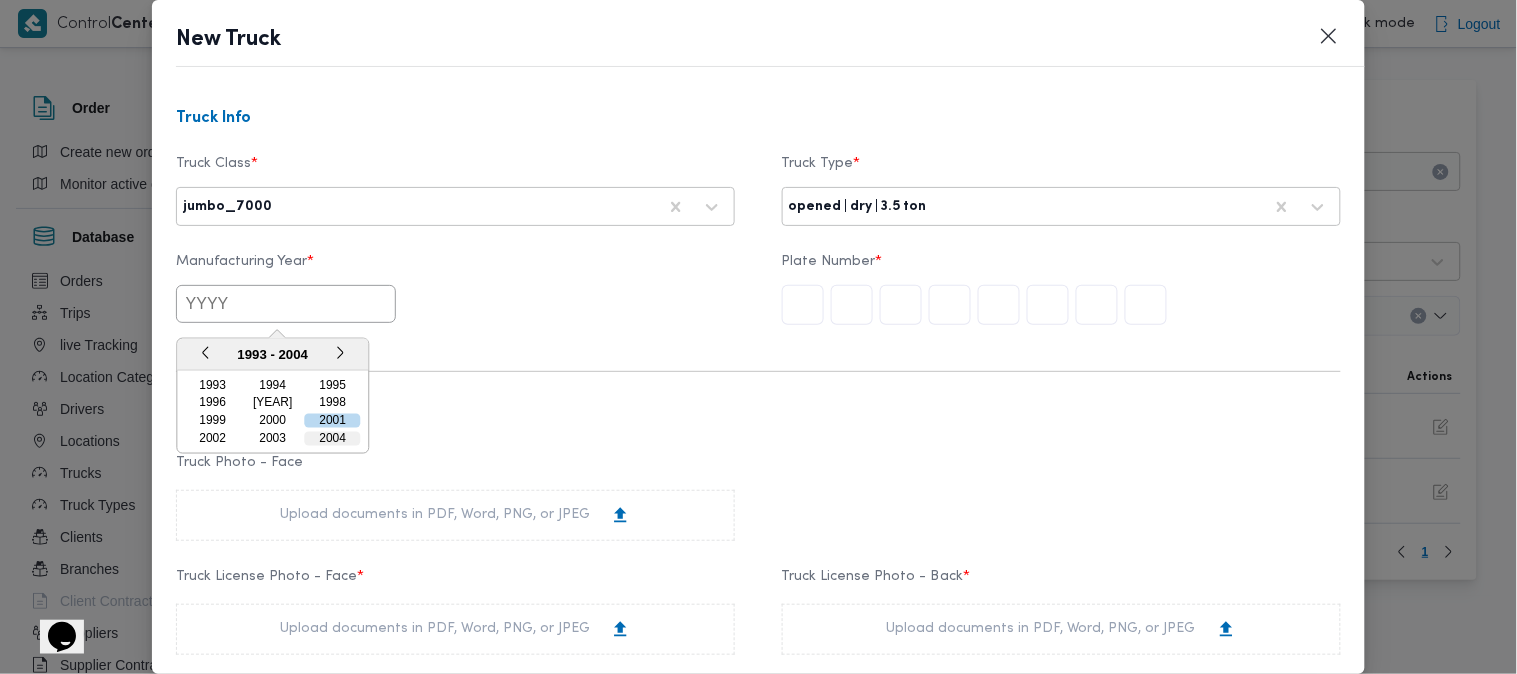 click on "2004" at bounding box center (333, 439) 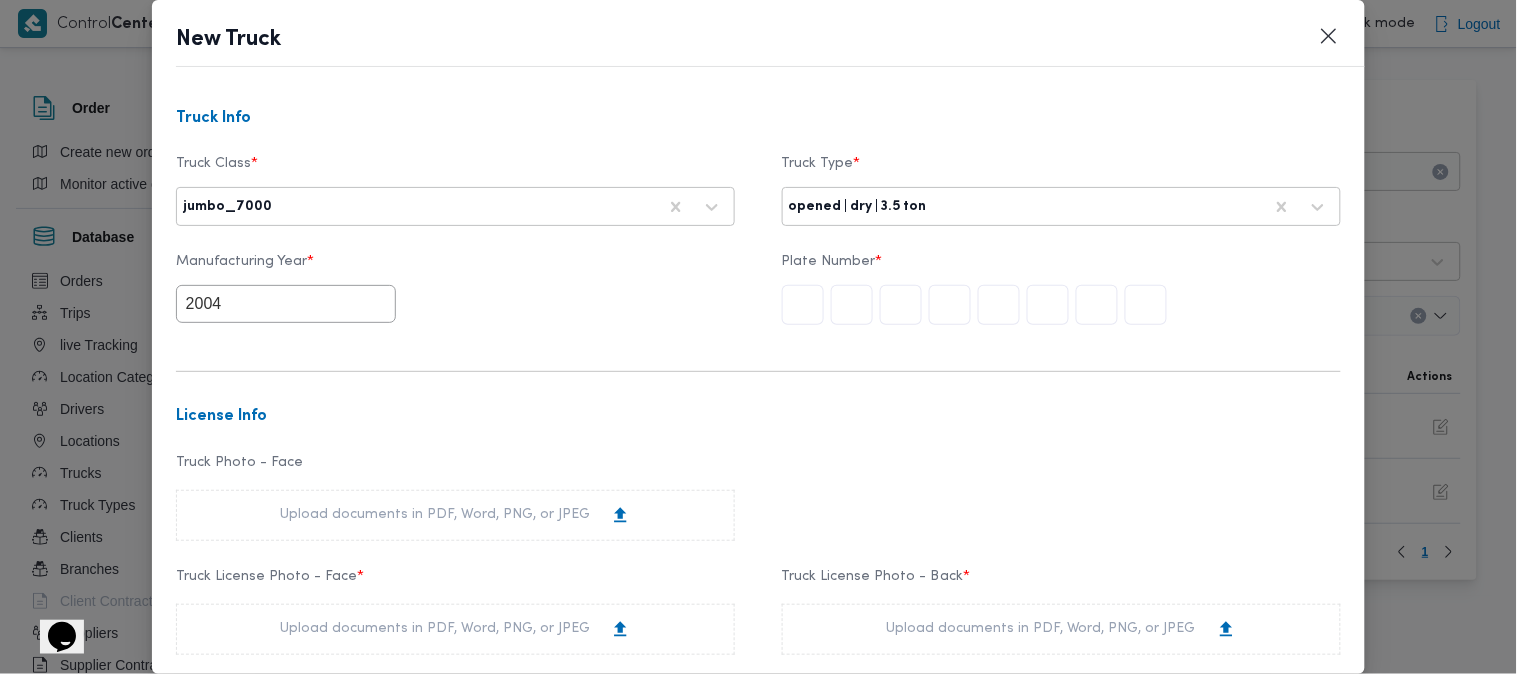 click at bounding box center (1146, 305) 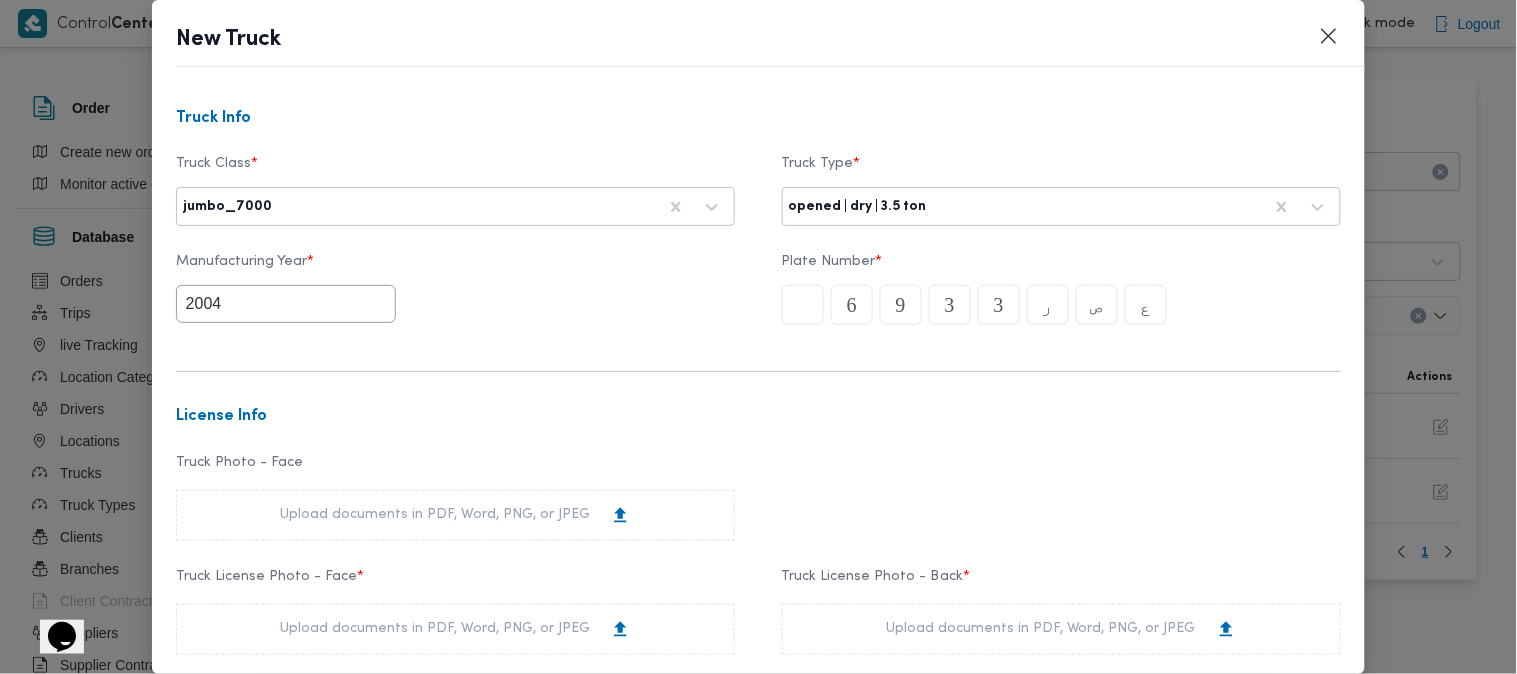 click on "Upload documents in PDF, Word, PNG, or JPEG" at bounding box center (455, 629) 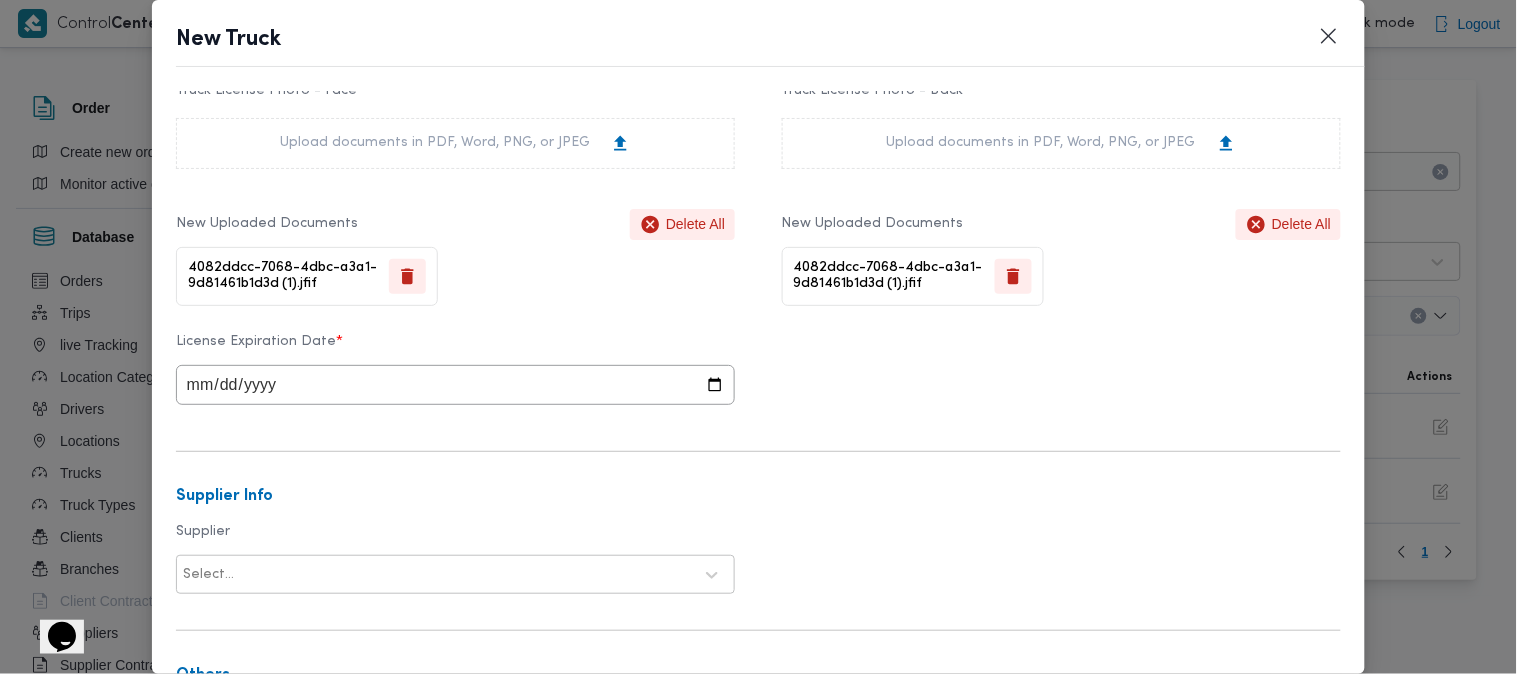 scroll, scrollTop: 520, scrollLeft: 0, axis: vertical 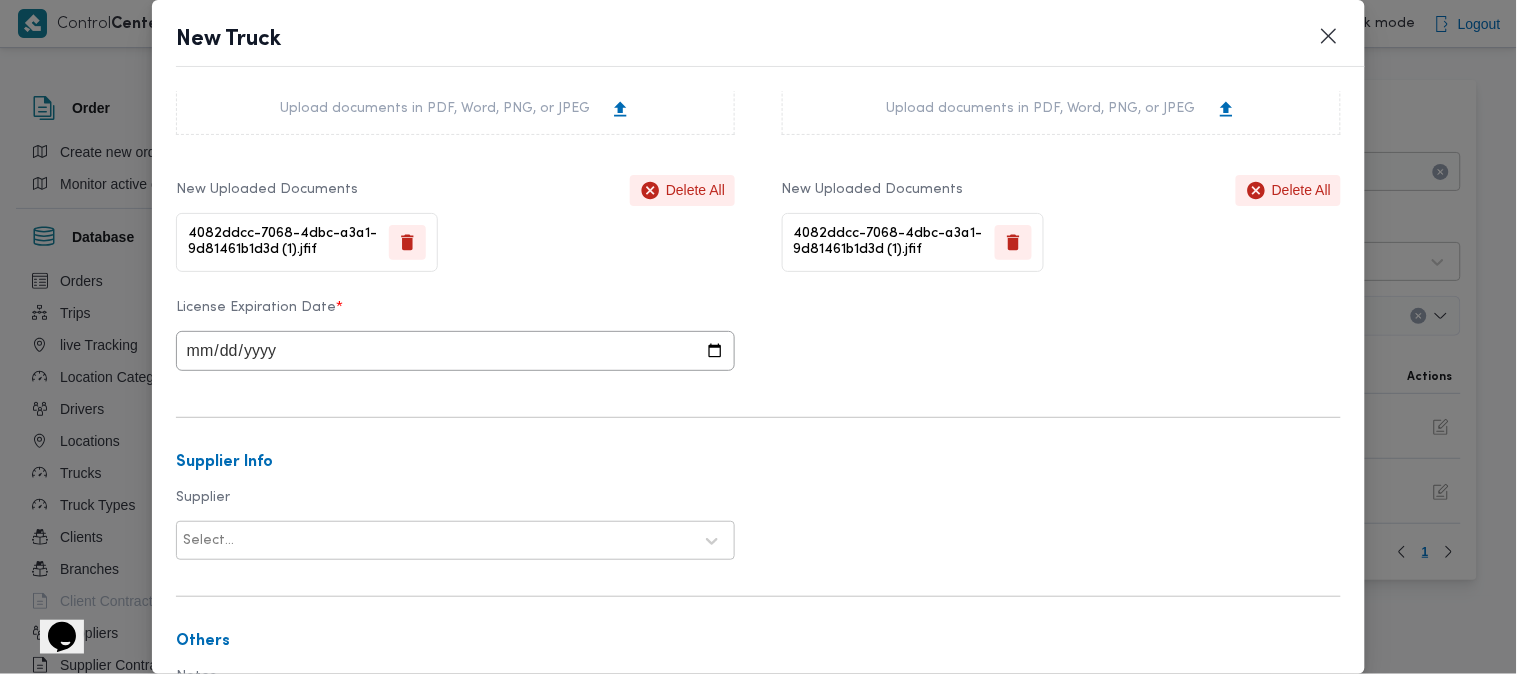 click at bounding box center [455, 351] 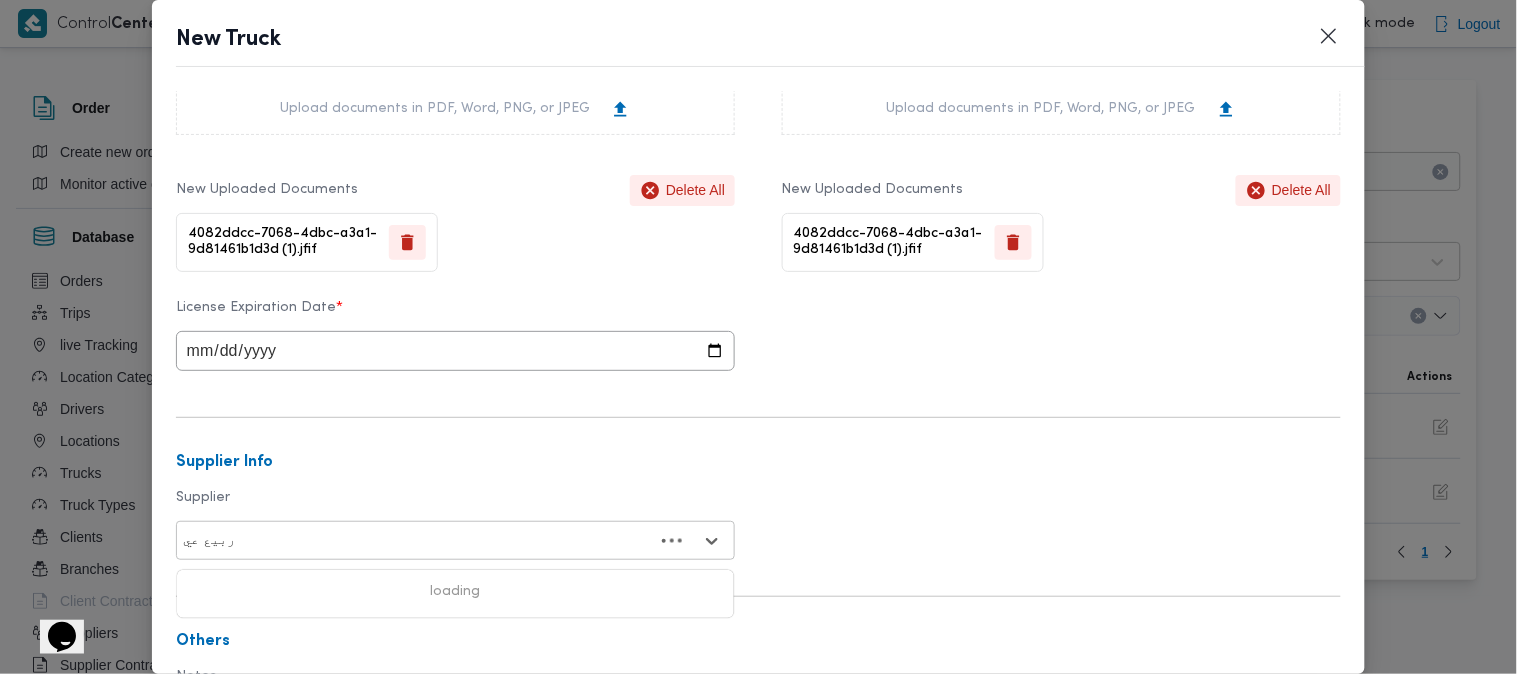 type on "ربيع عيد" 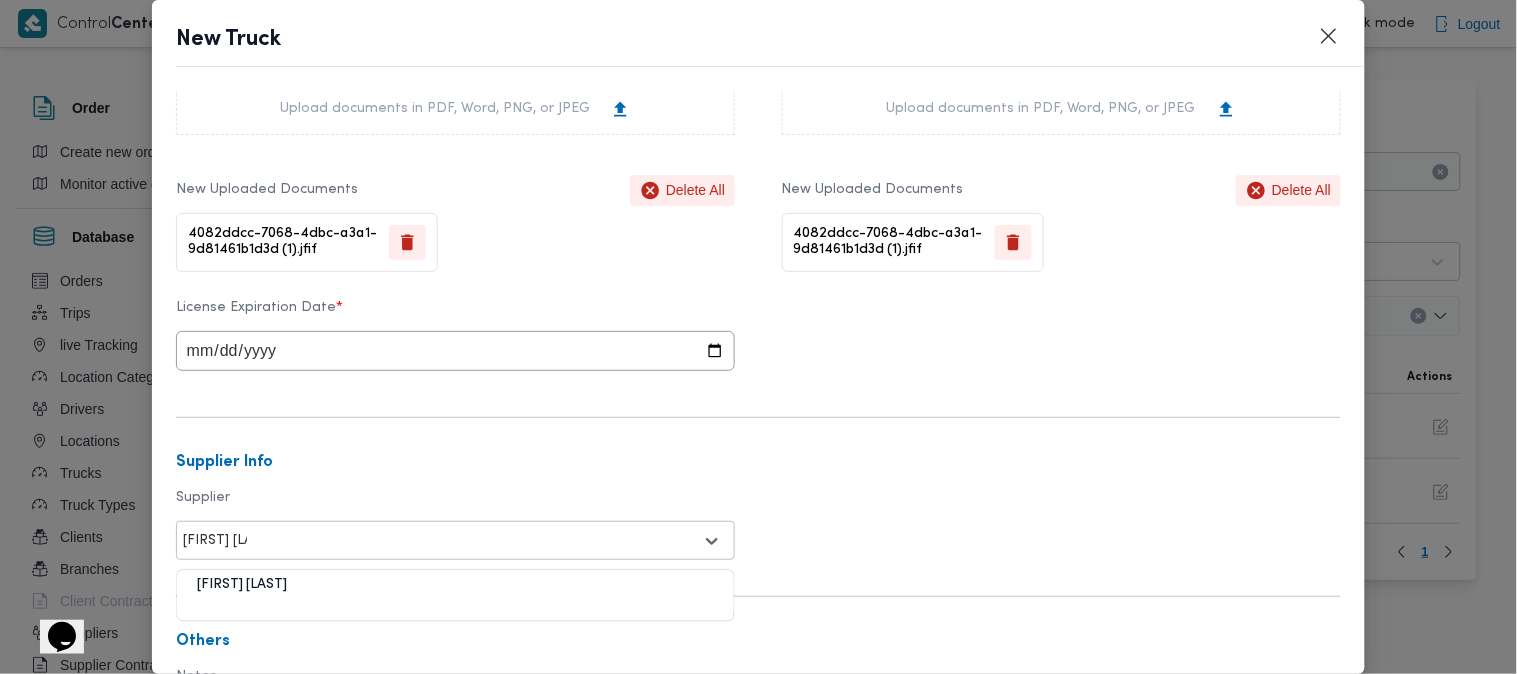click on "ربيع عيد قطب هلال" at bounding box center (455, 593) 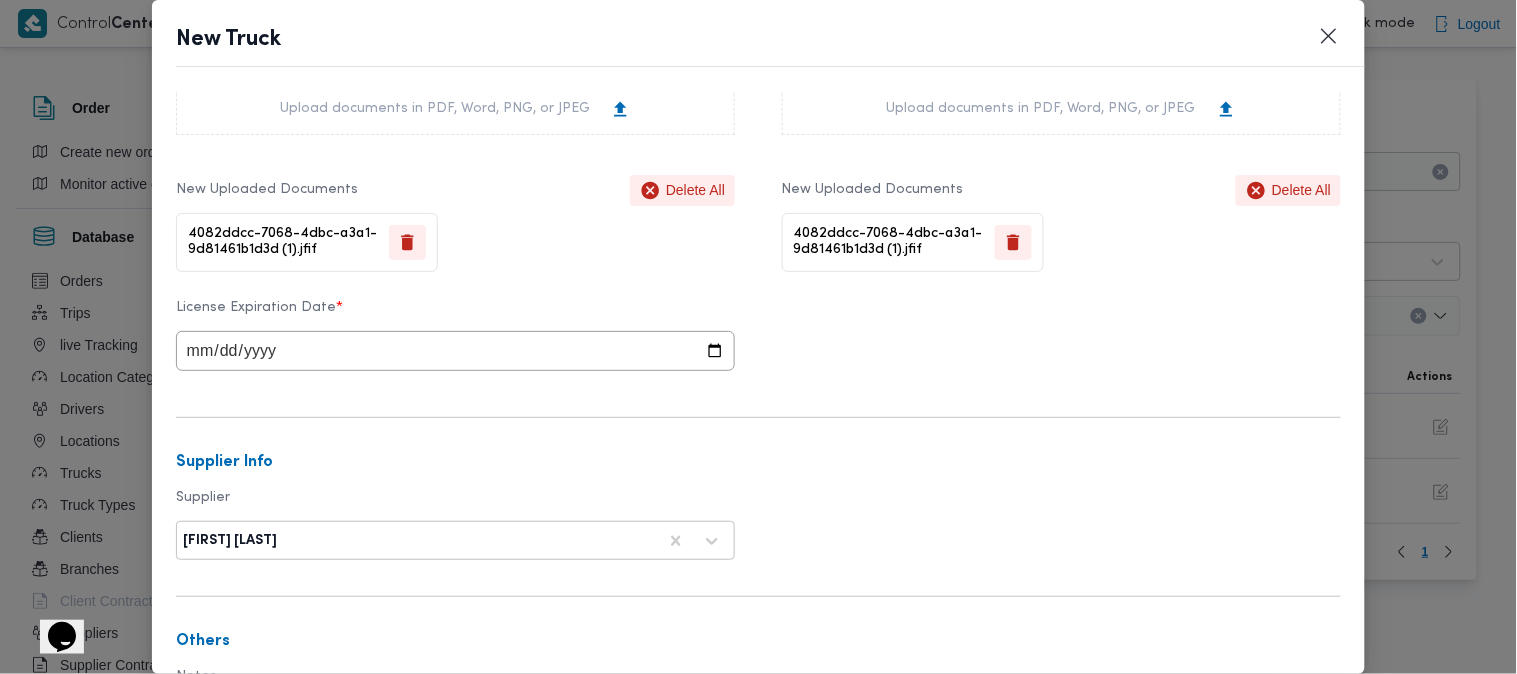 scroll, scrollTop: 745, scrollLeft: 0, axis: vertical 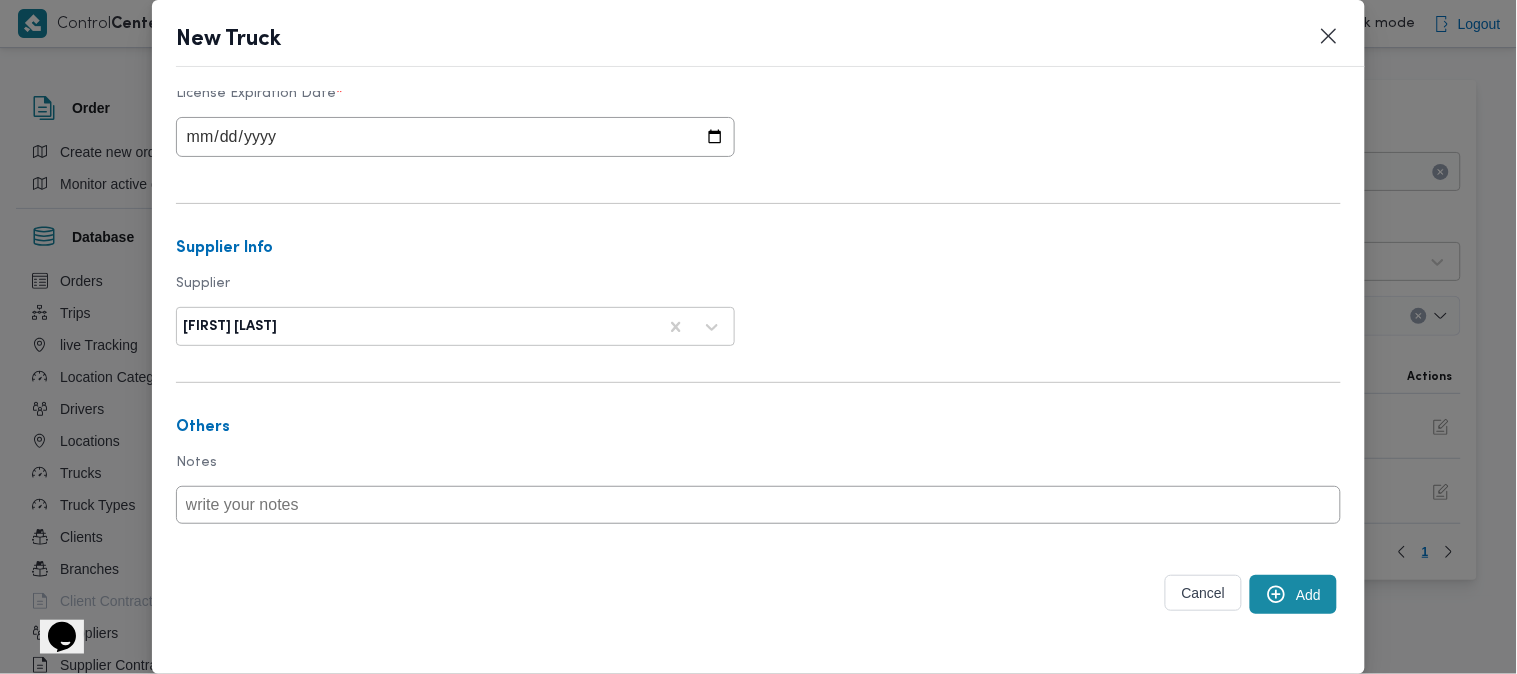 click on "Add" at bounding box center (1293, 594) 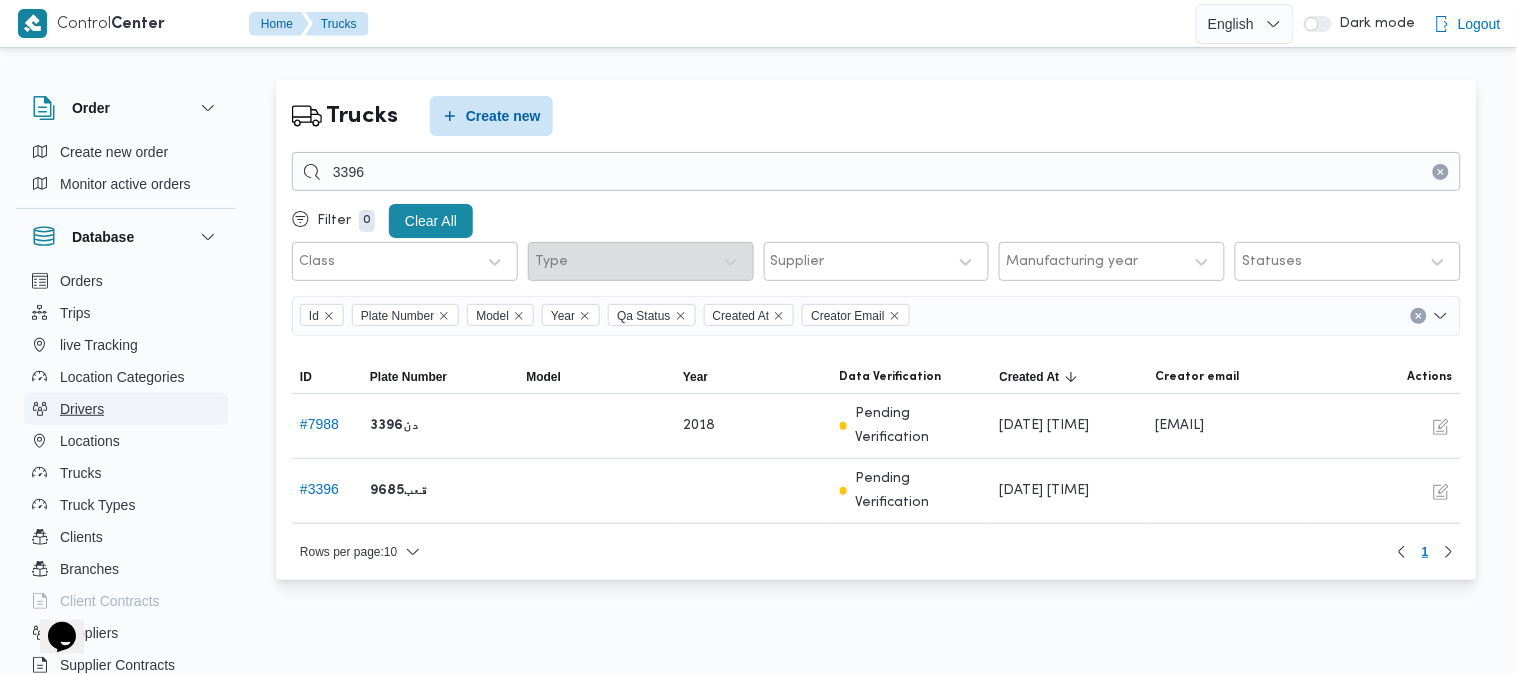 click on "Drivers" at bounding box center [126, 409] 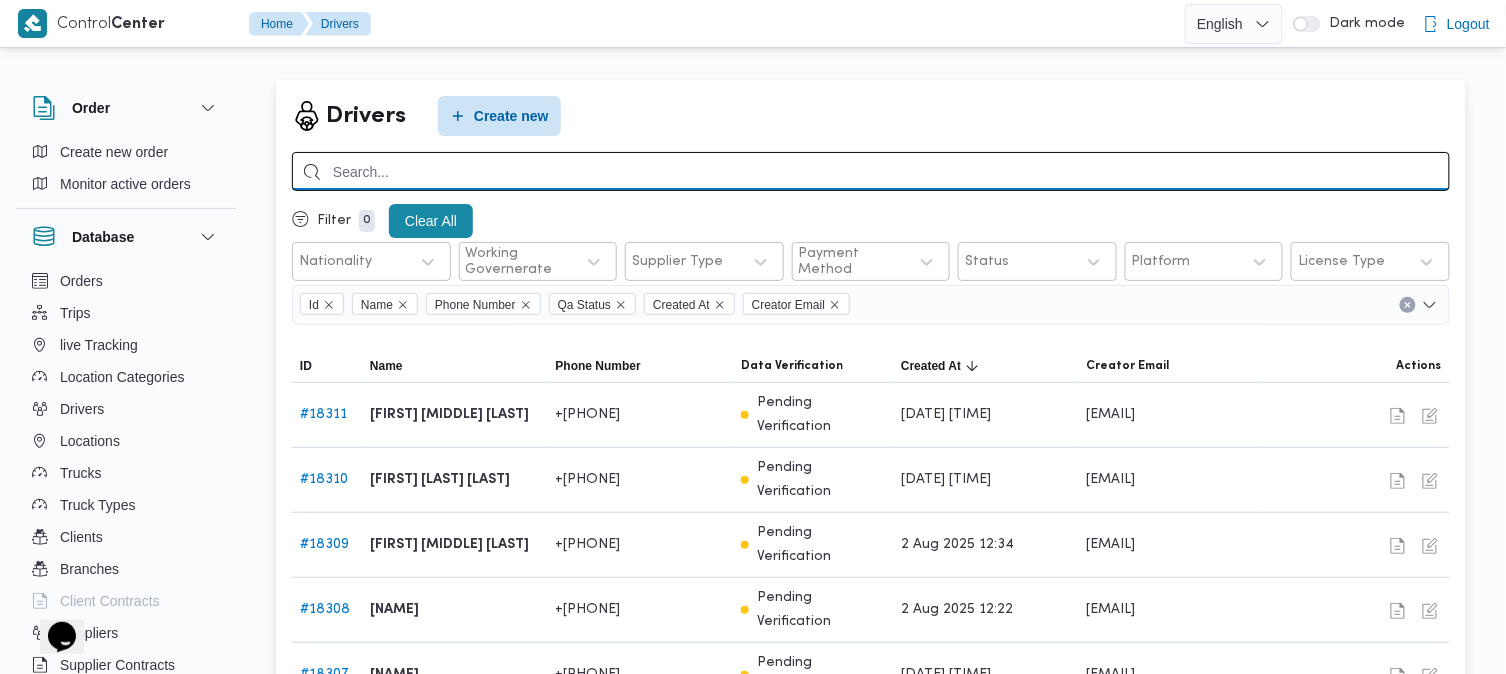 click at bounding box center [871, 171] 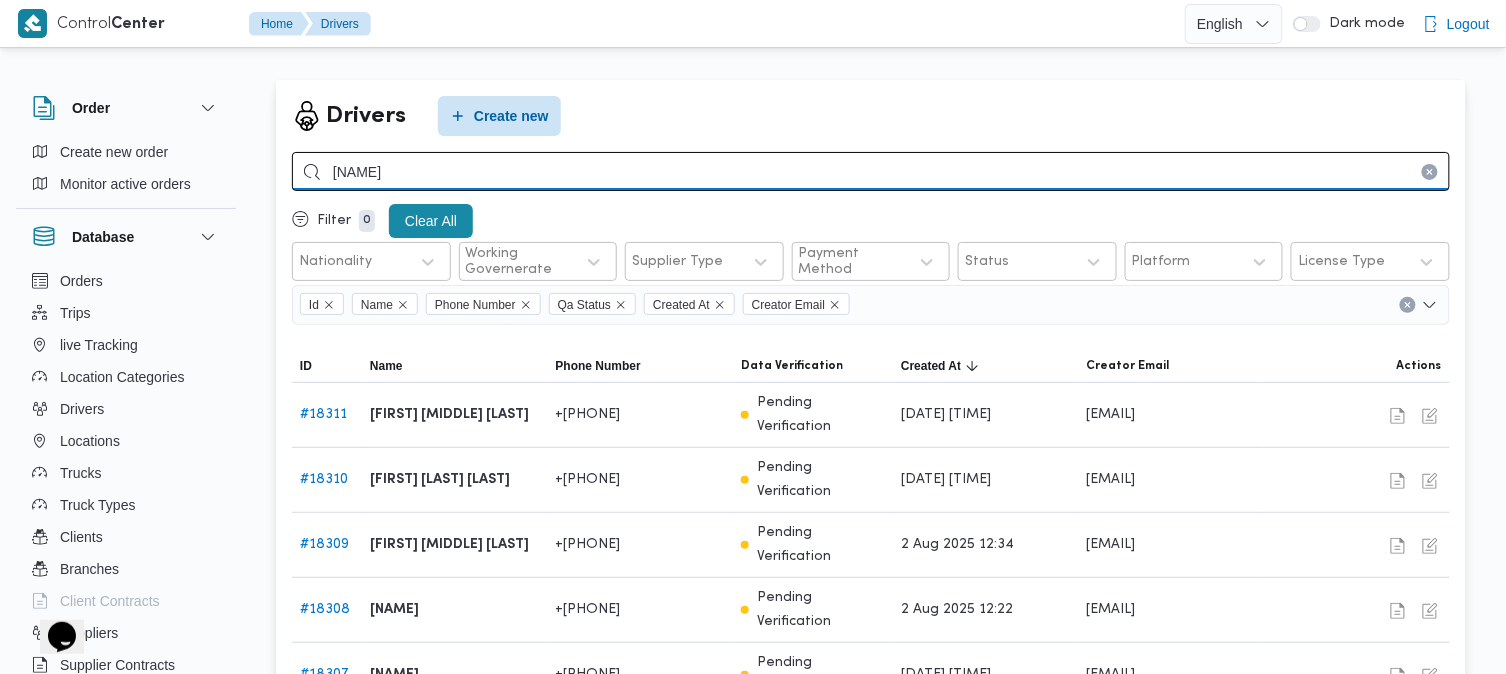 type on "خليل طه" 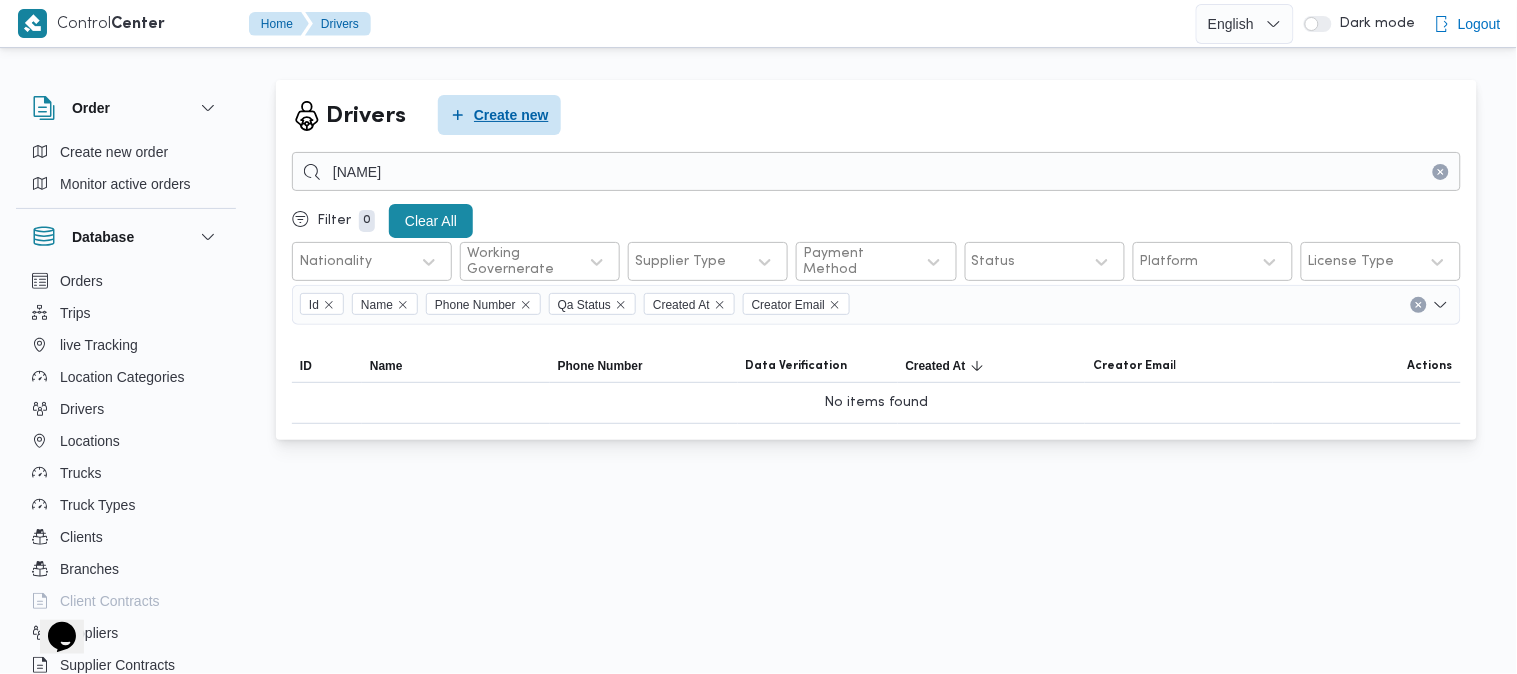 click on "Create new" at bounding box center [511, 115] 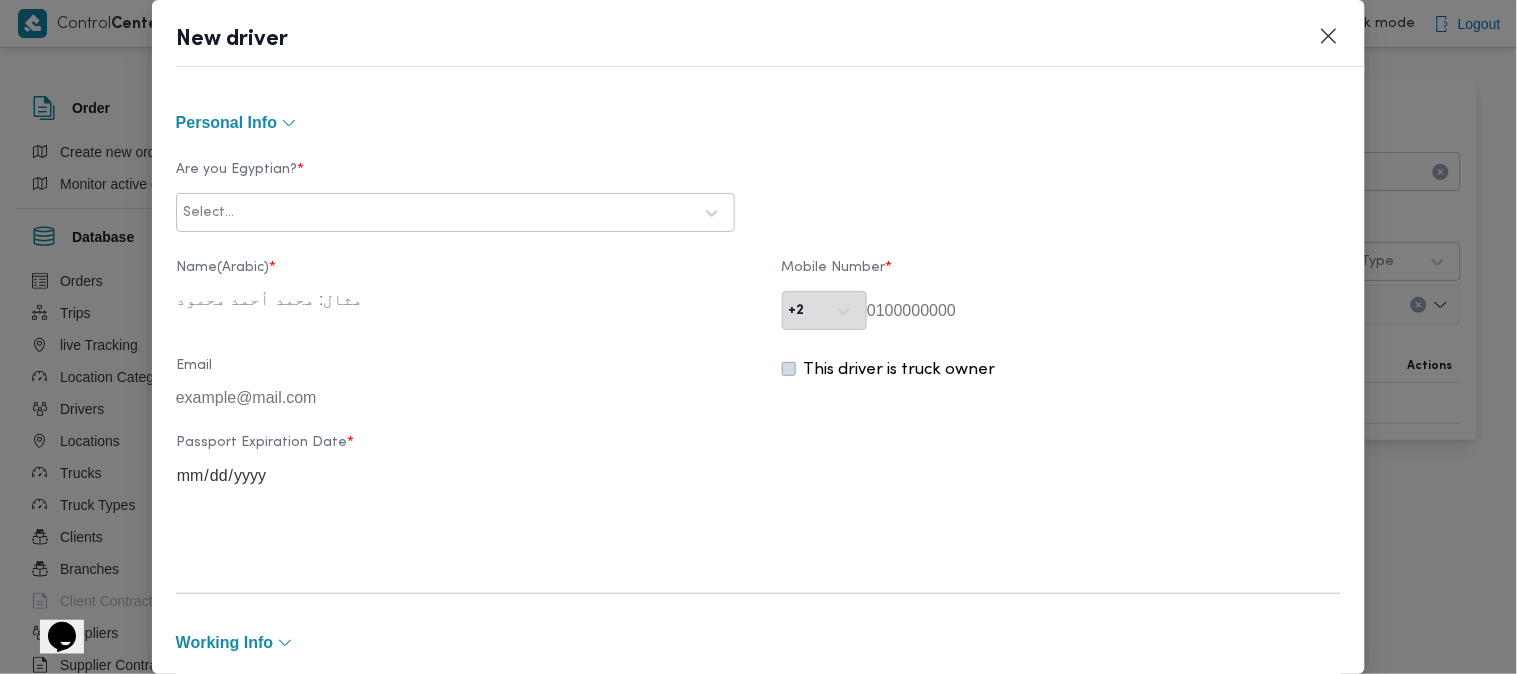click at bounding box center (465, 213) 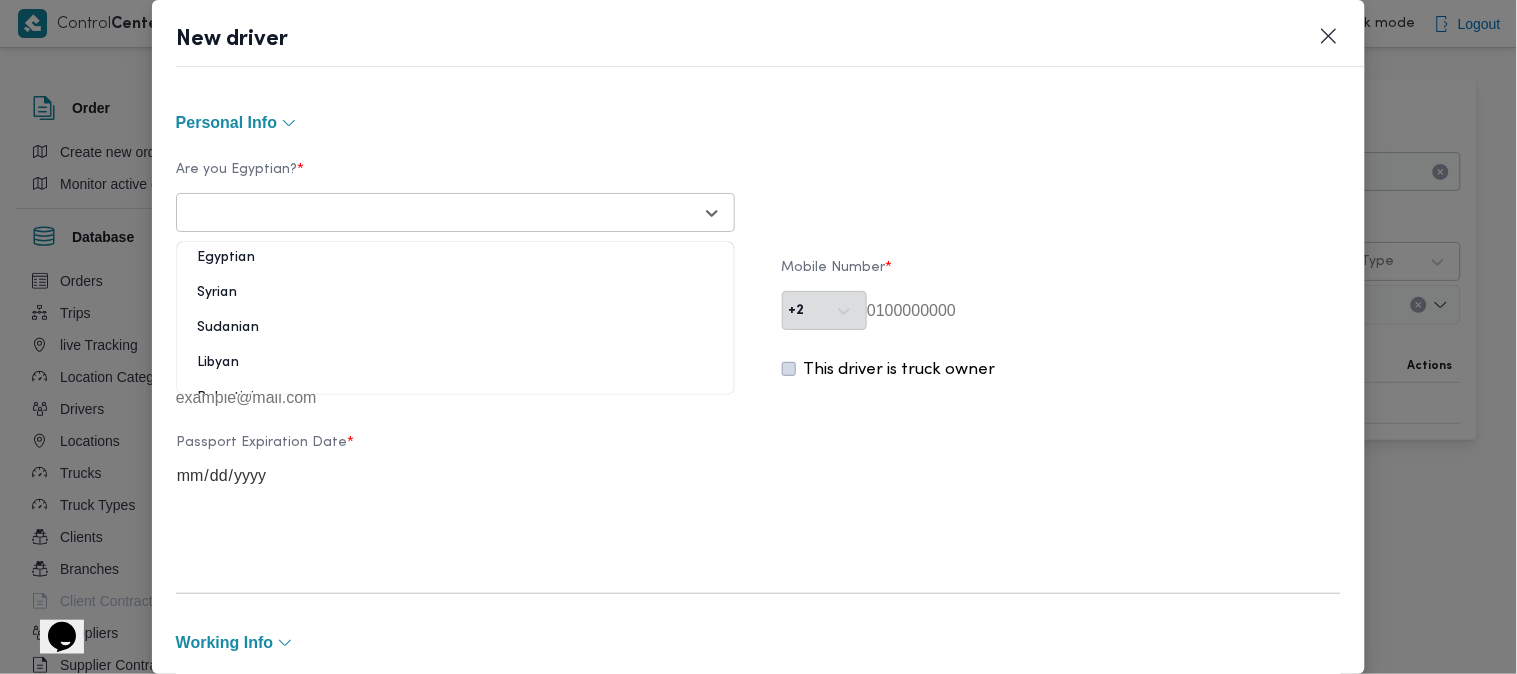 click on "Egyptian" at bounding box center (455, 265) 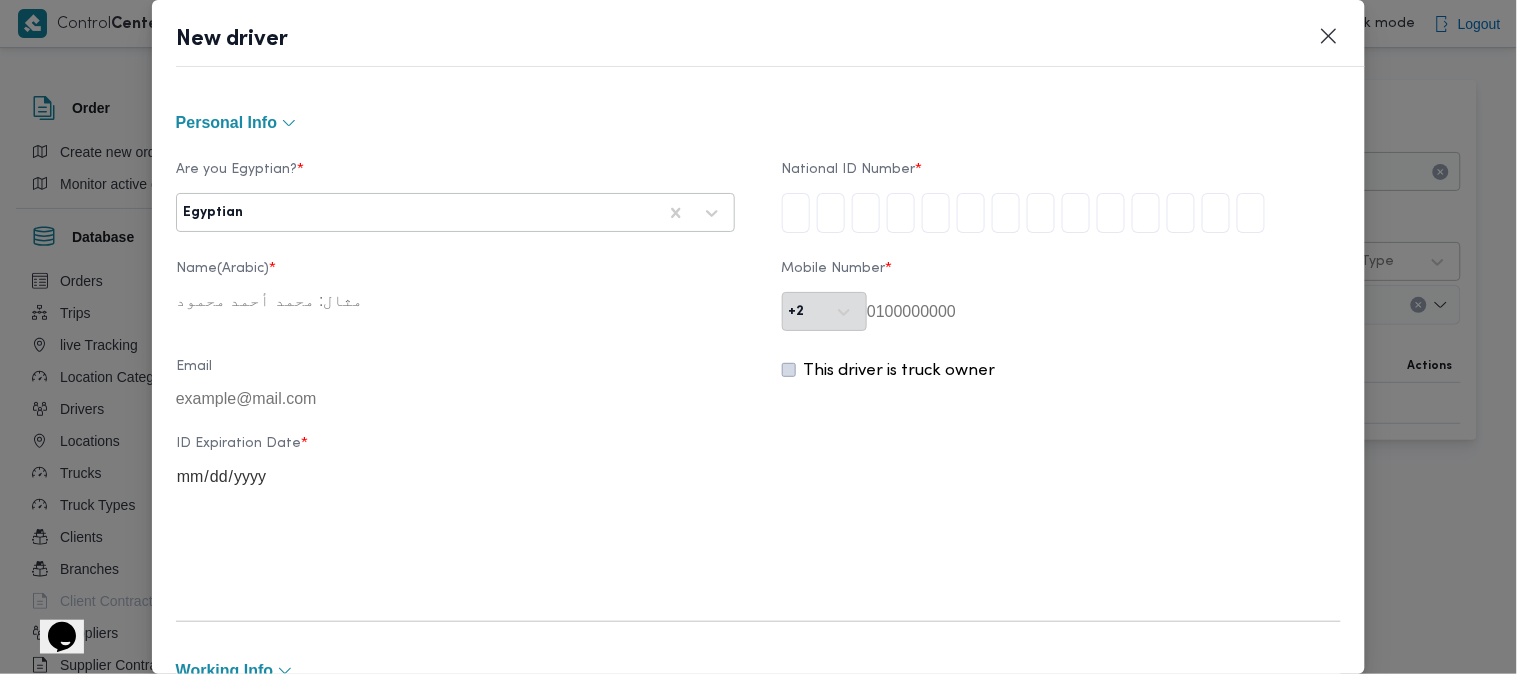 type on "2" 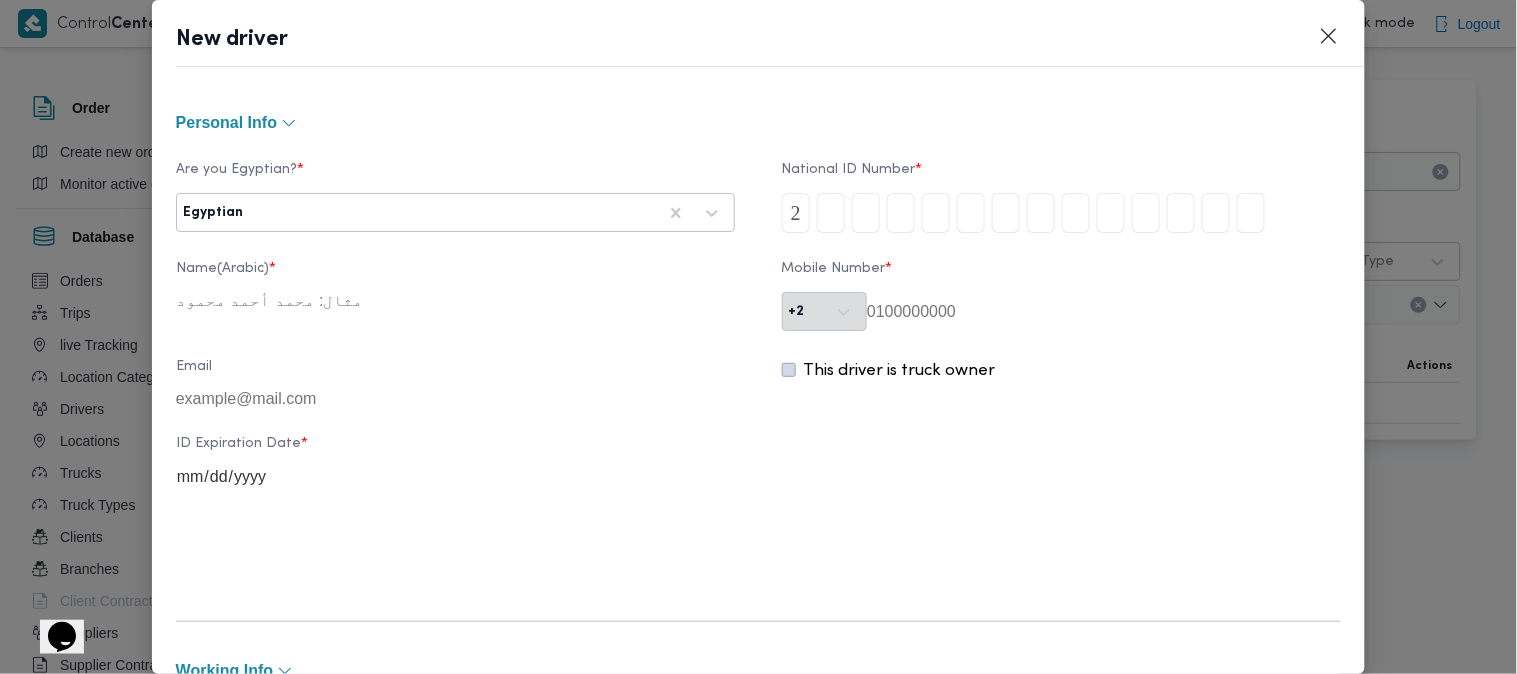 type on "9" 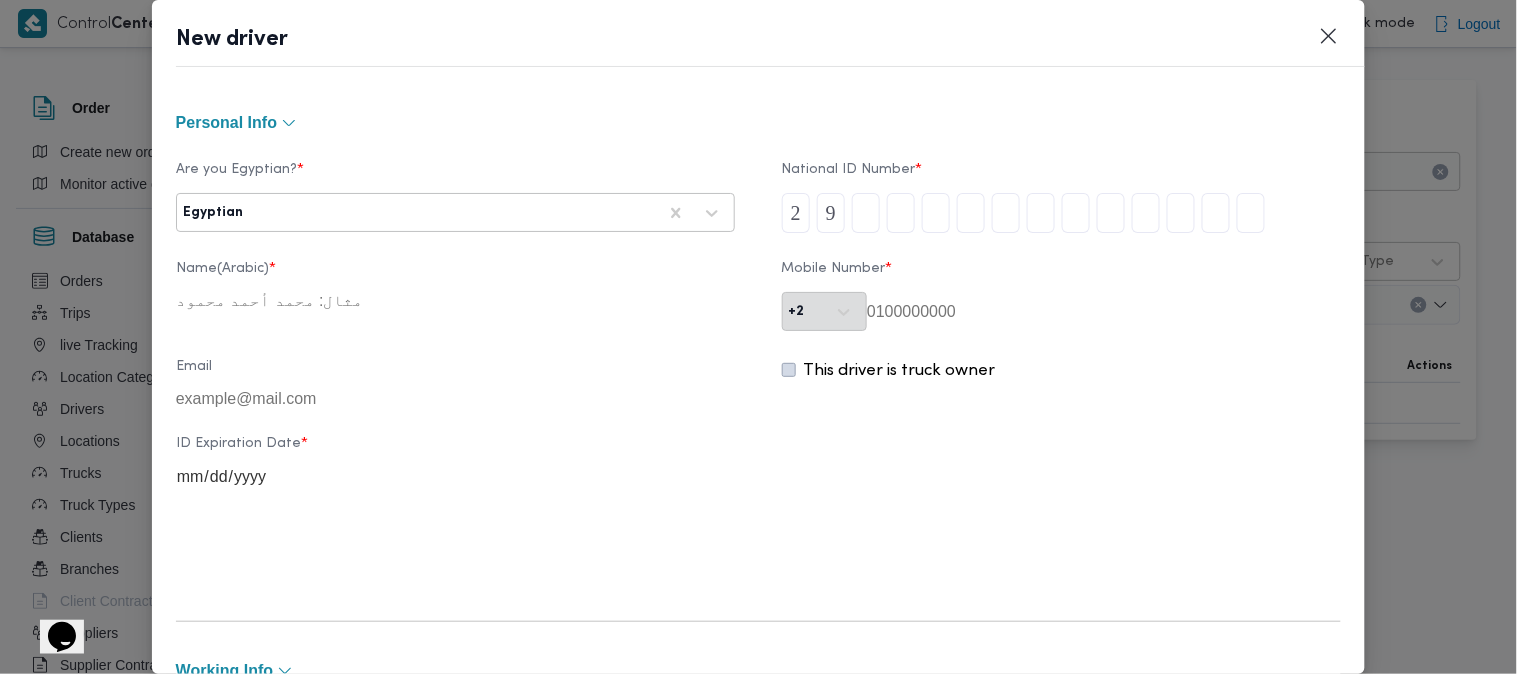 type on "8" 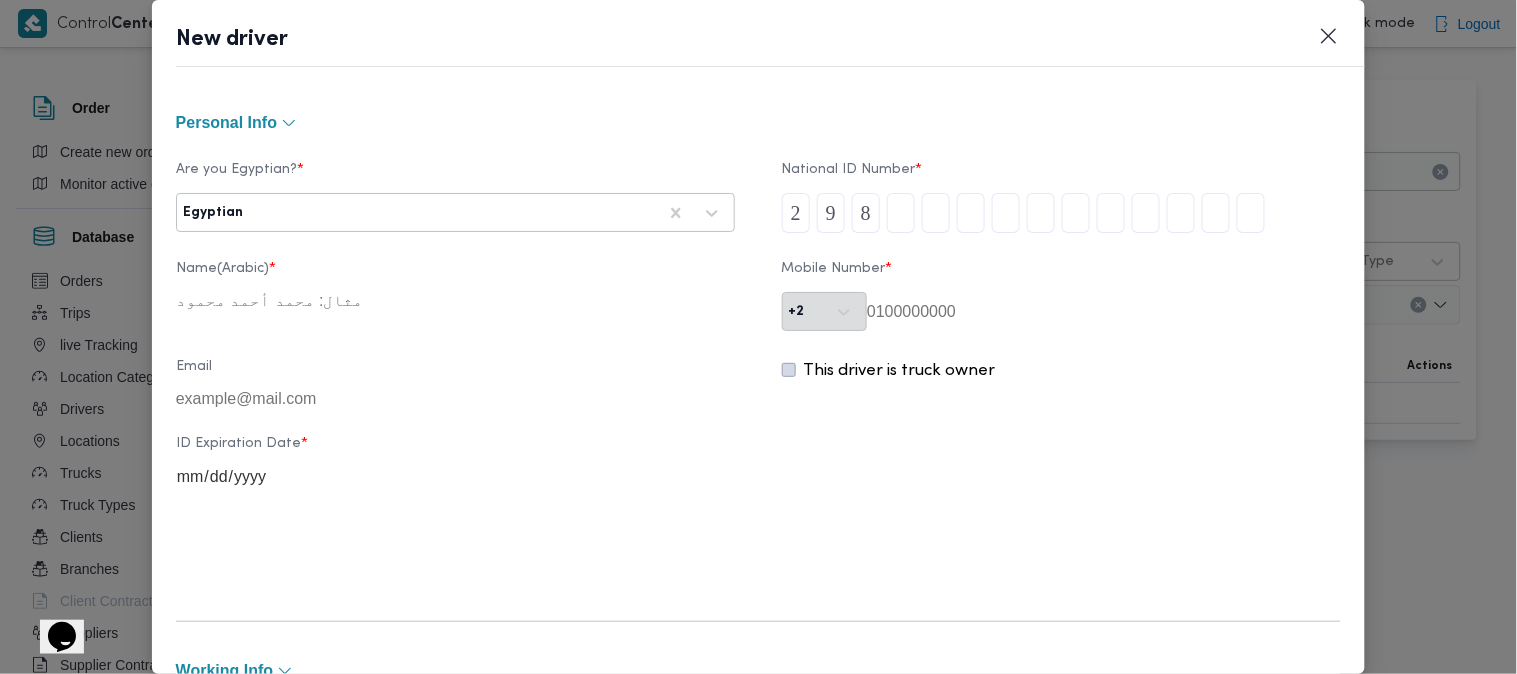 type on "0" 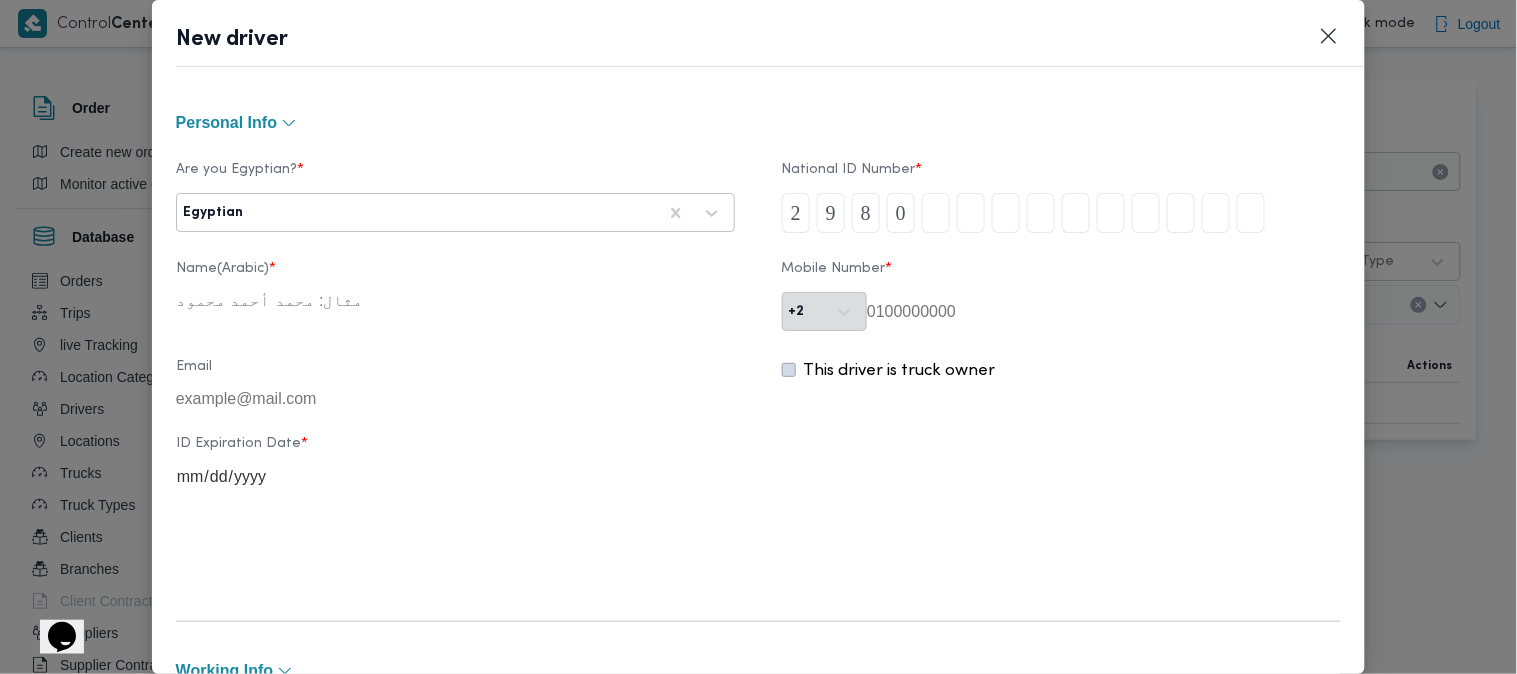 type on "6" 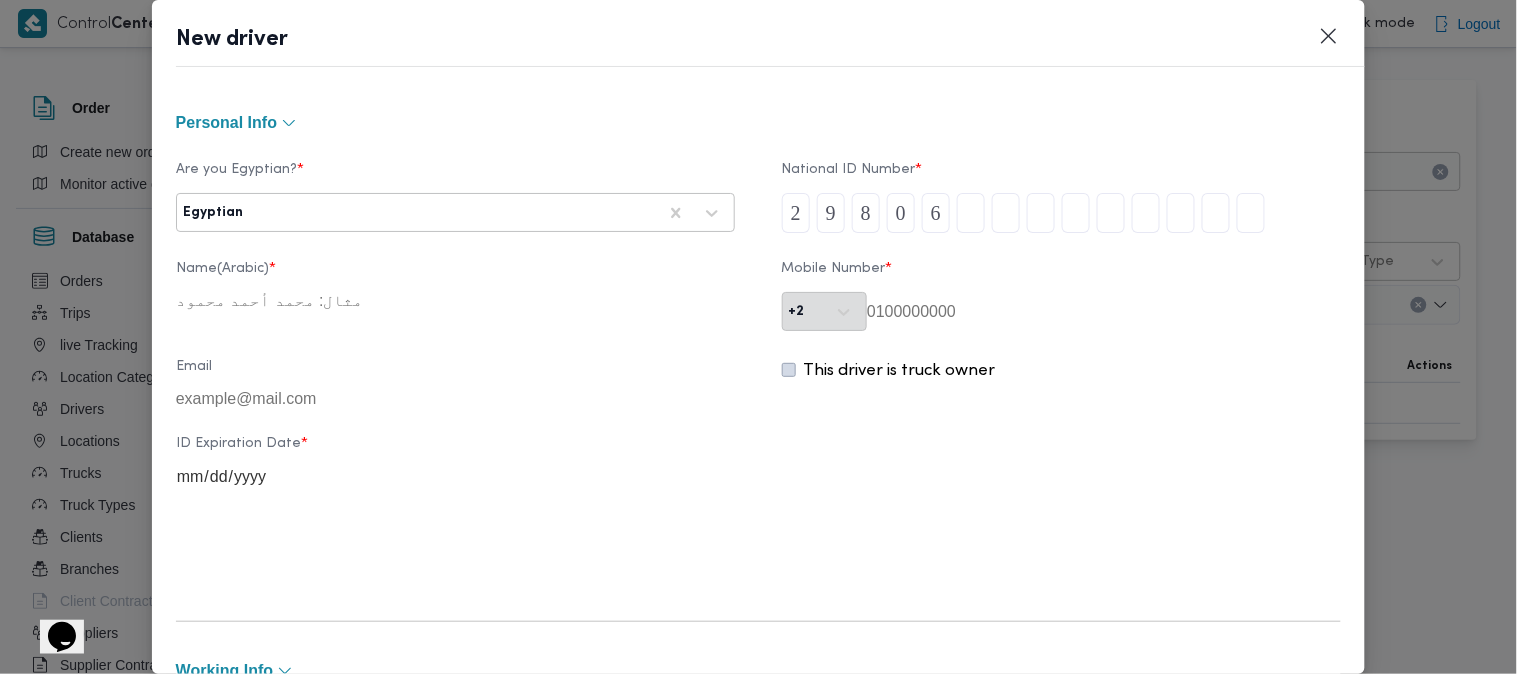 type on "2" 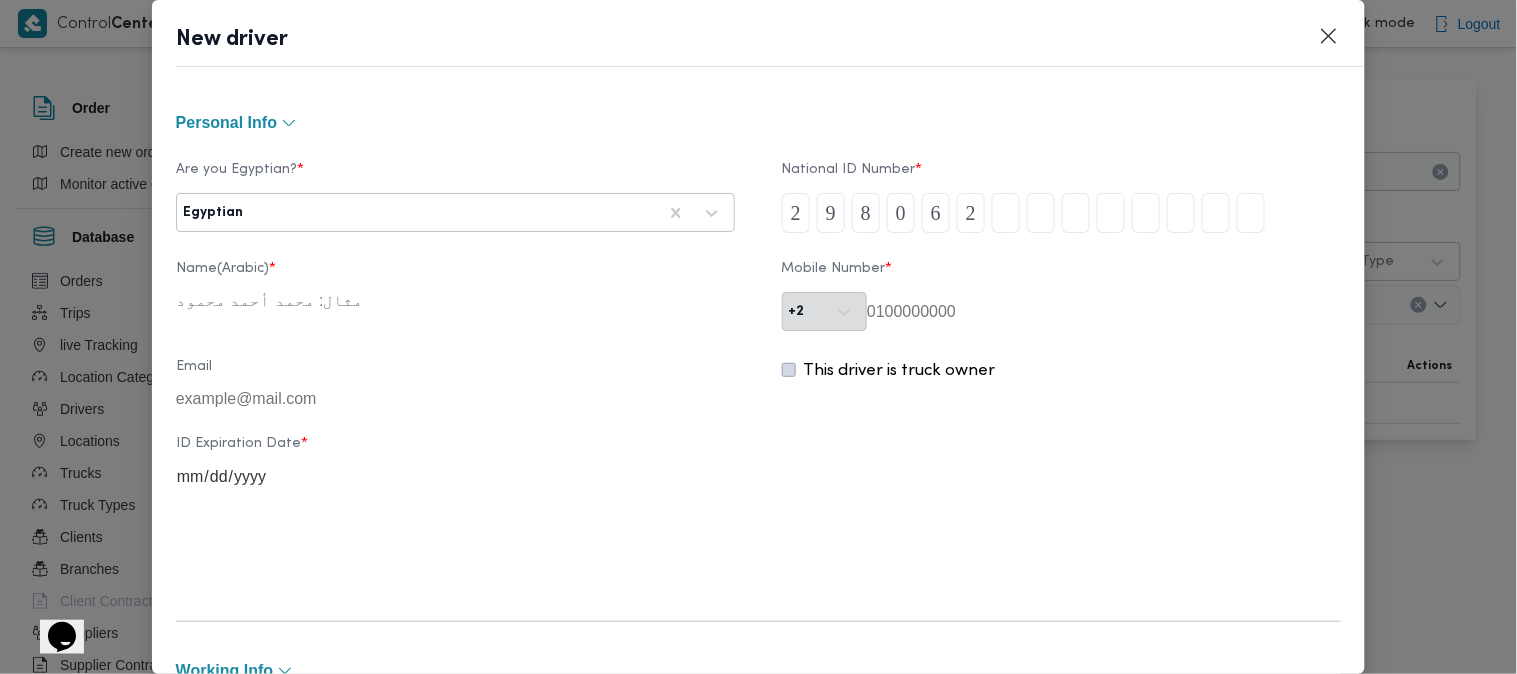 type on "8" 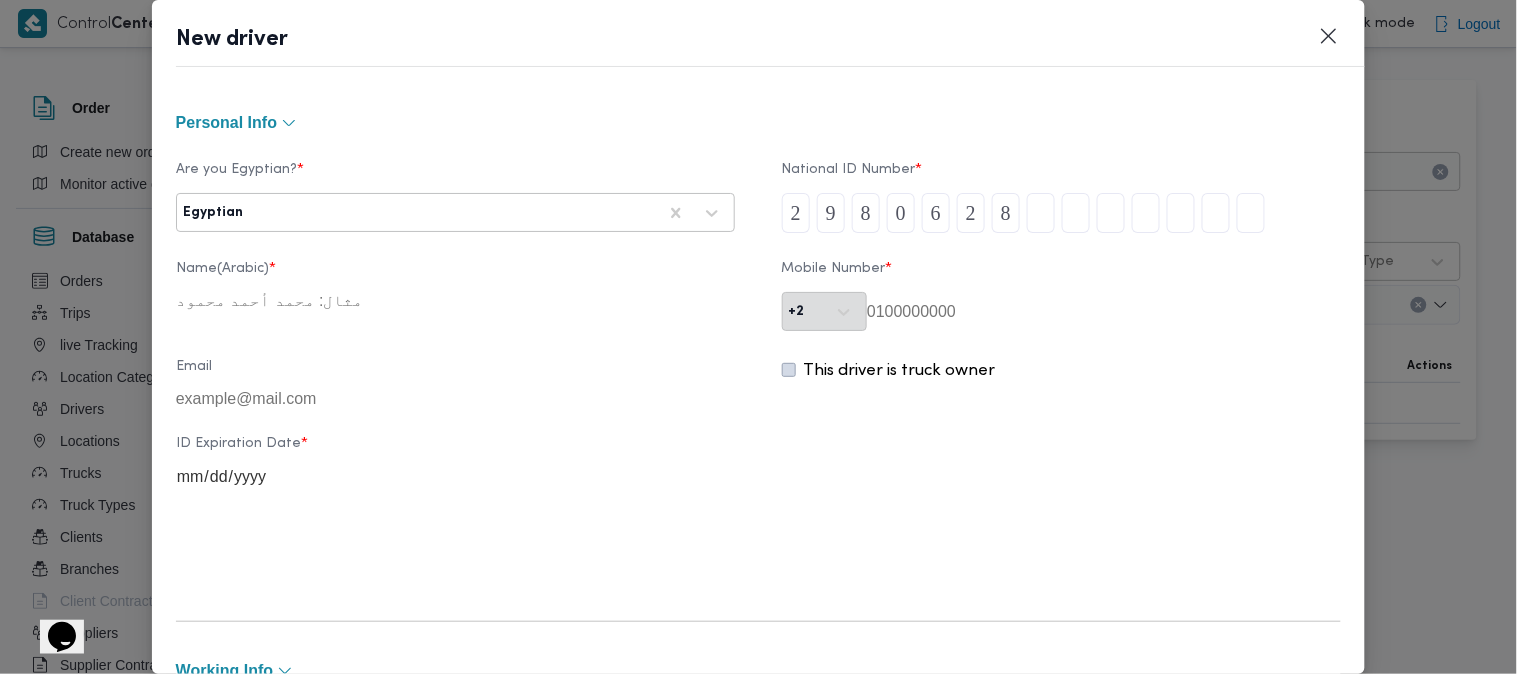 type on "1" 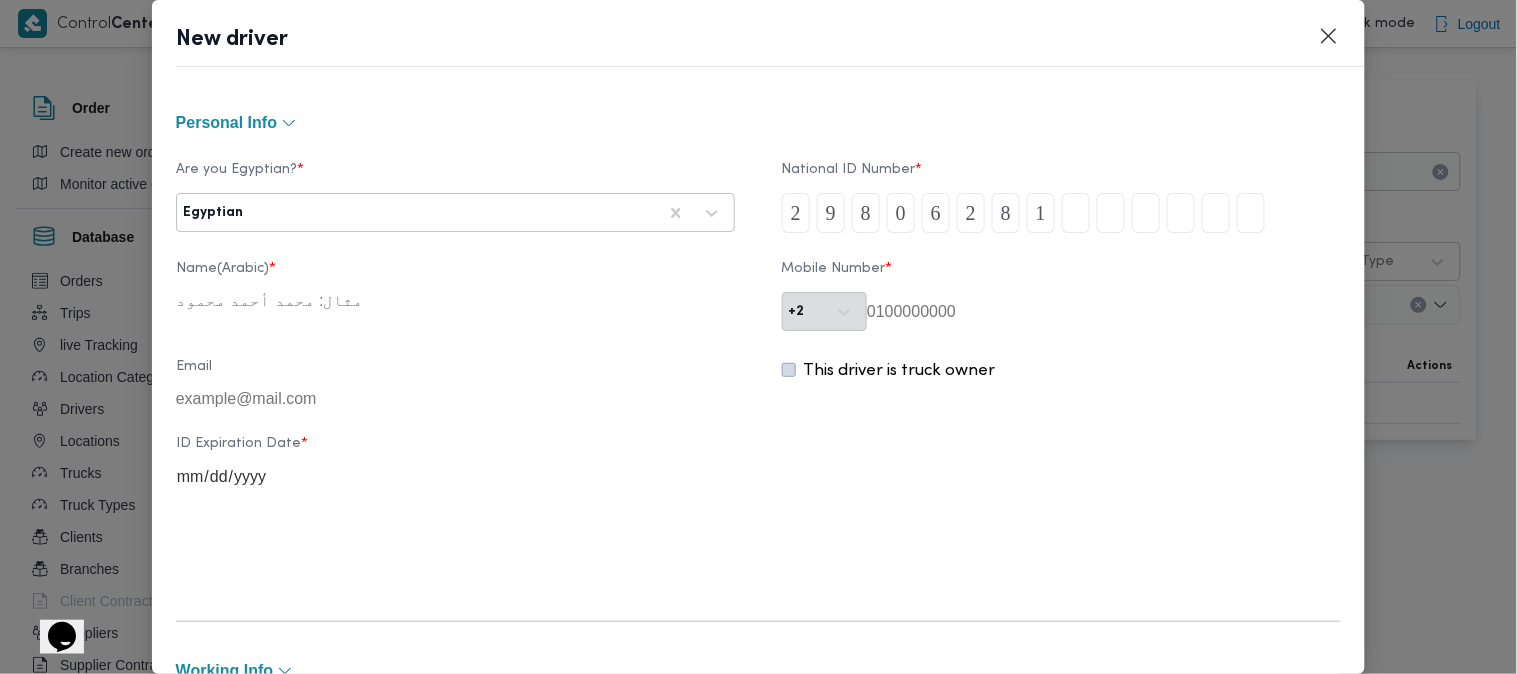 type on "4" 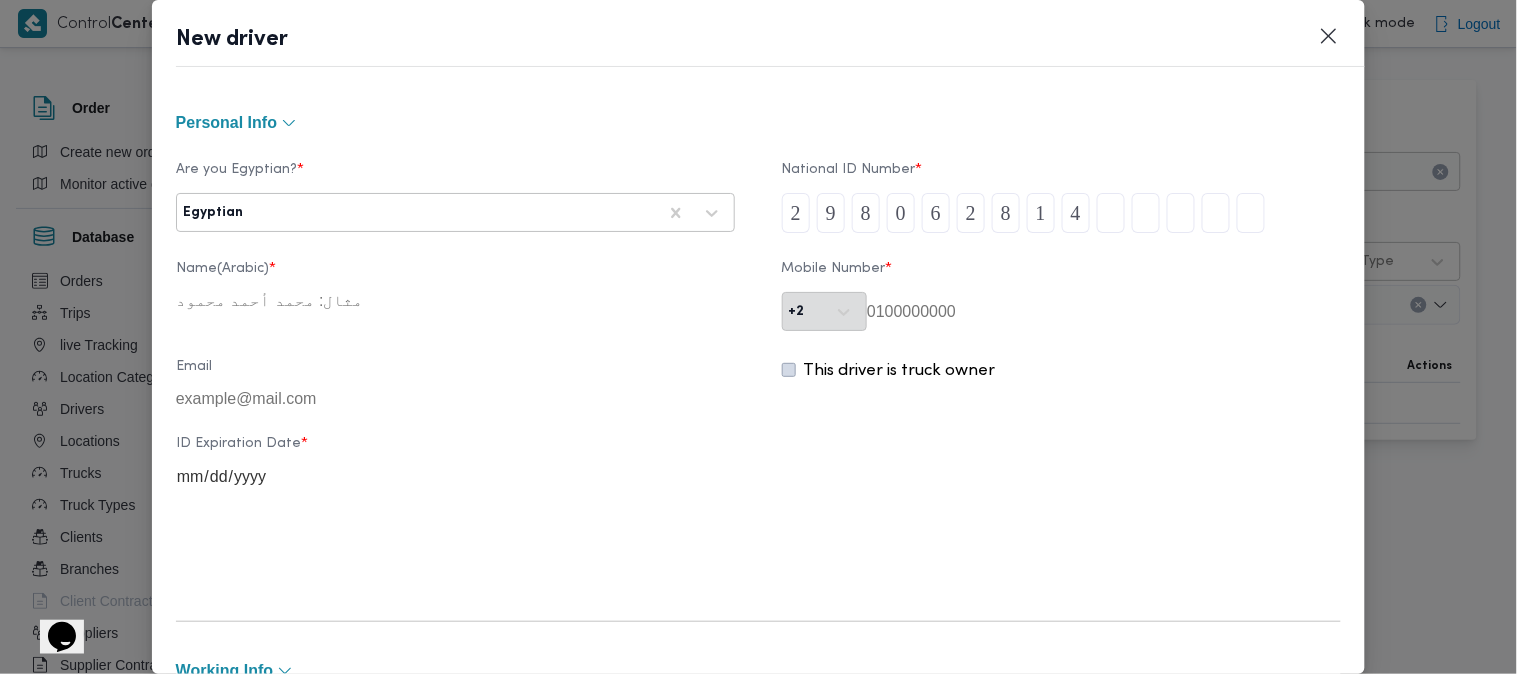 type on "0" 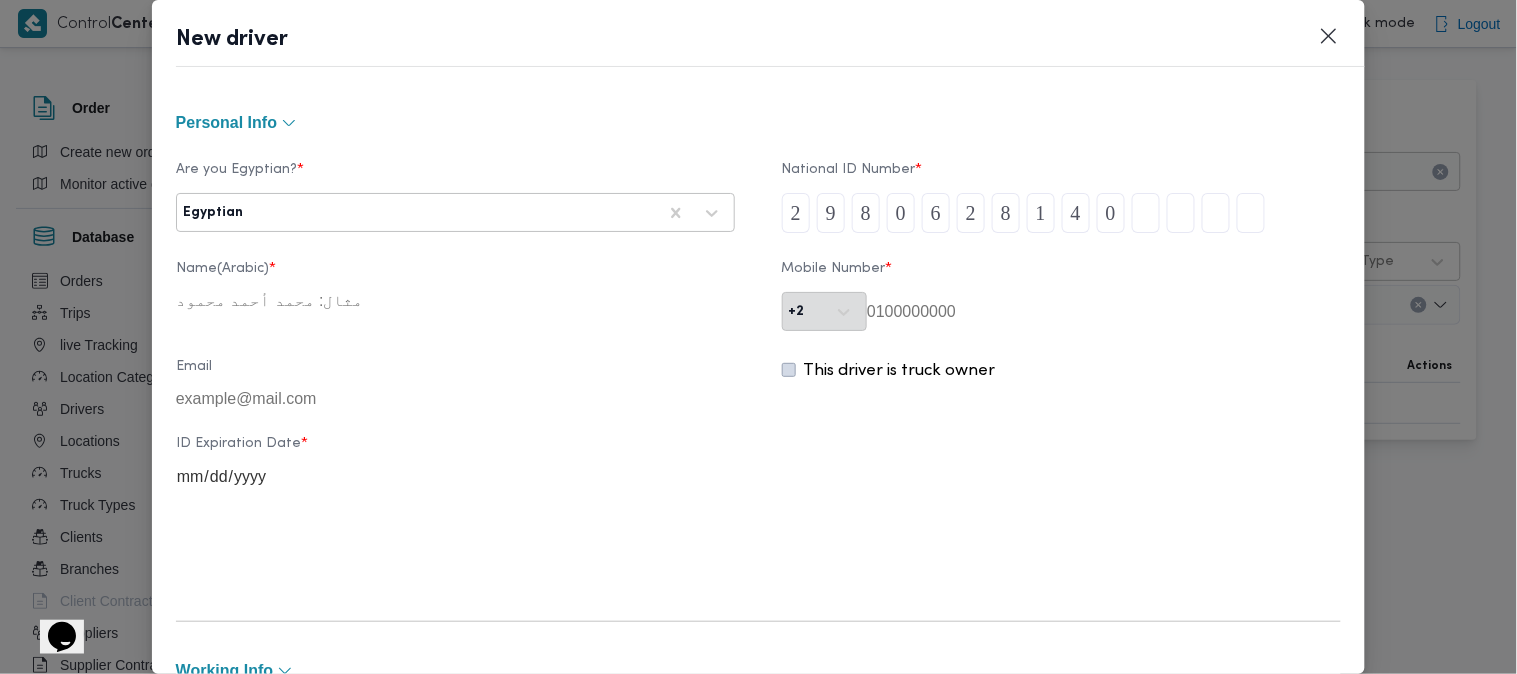 type on "1" 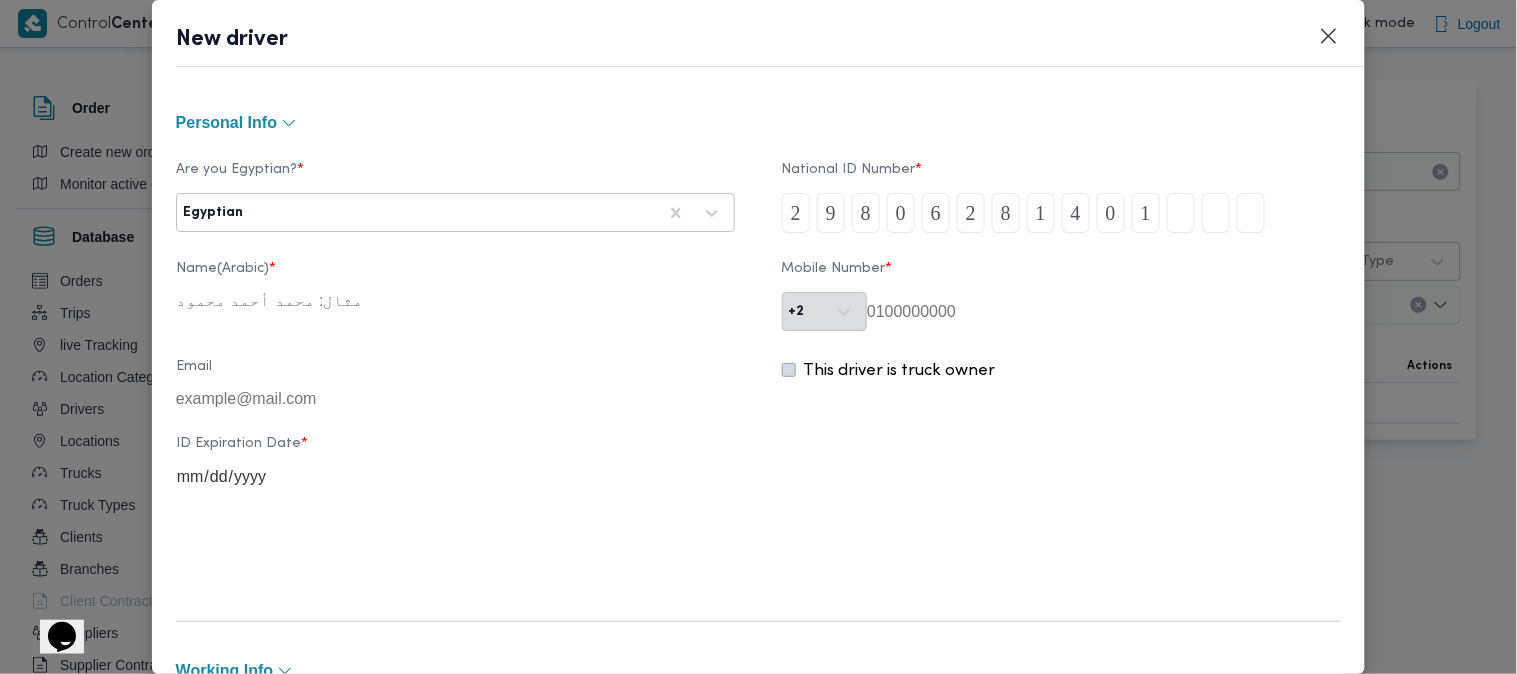 type on "7" 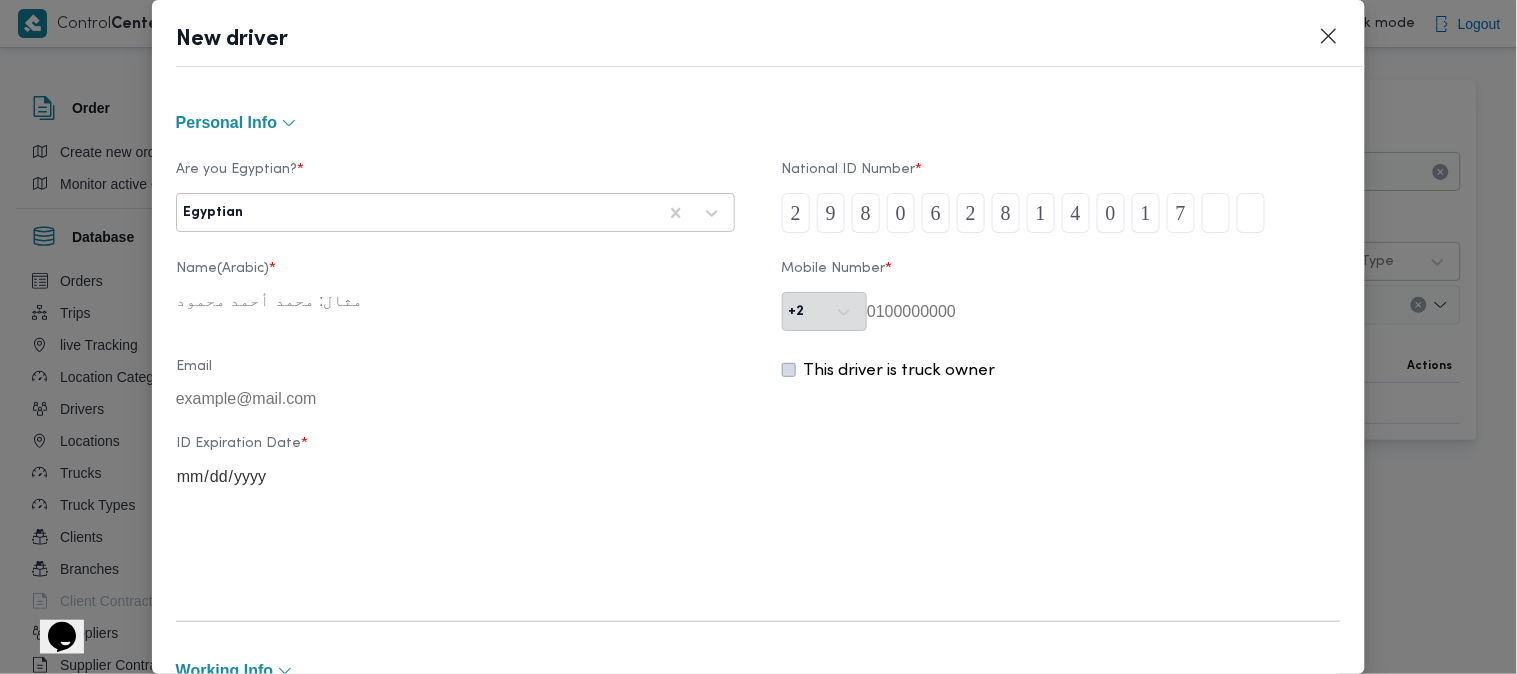 type on "9" 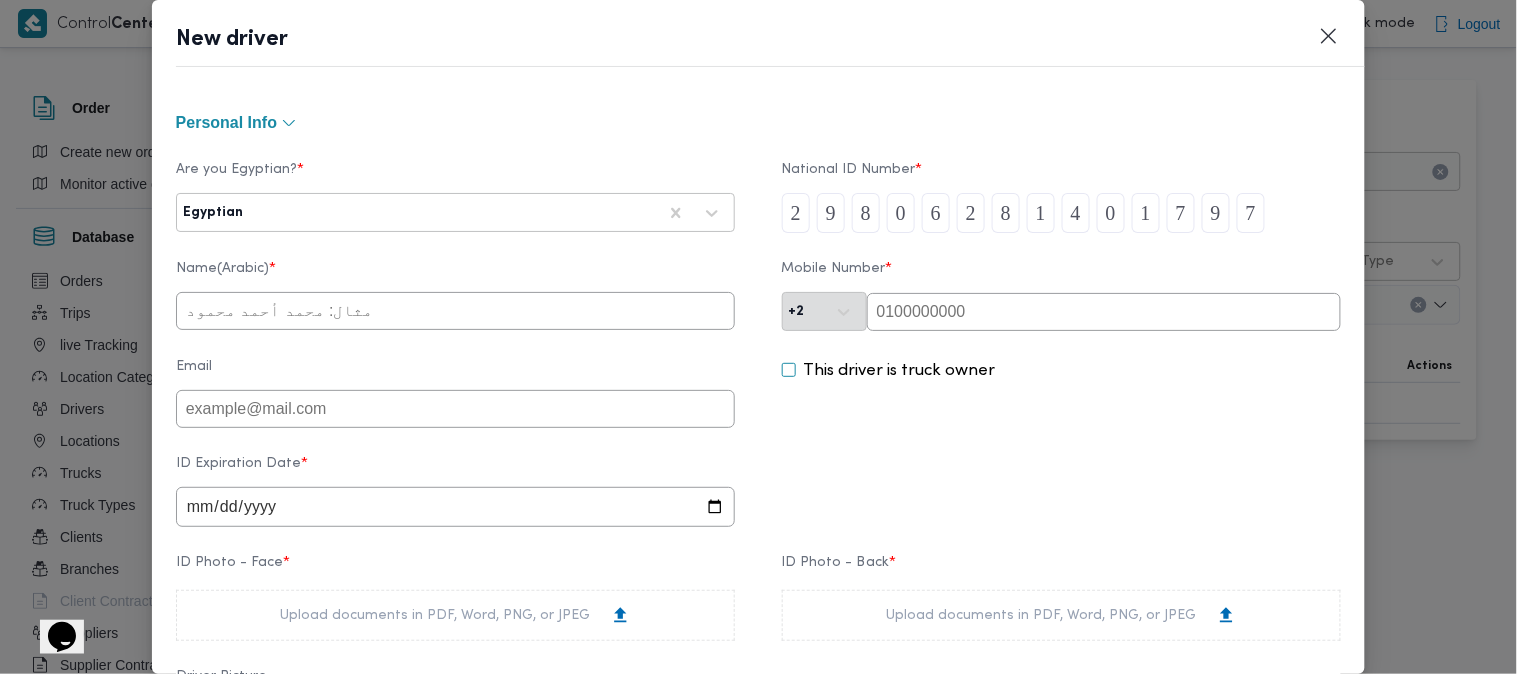 type on "7" 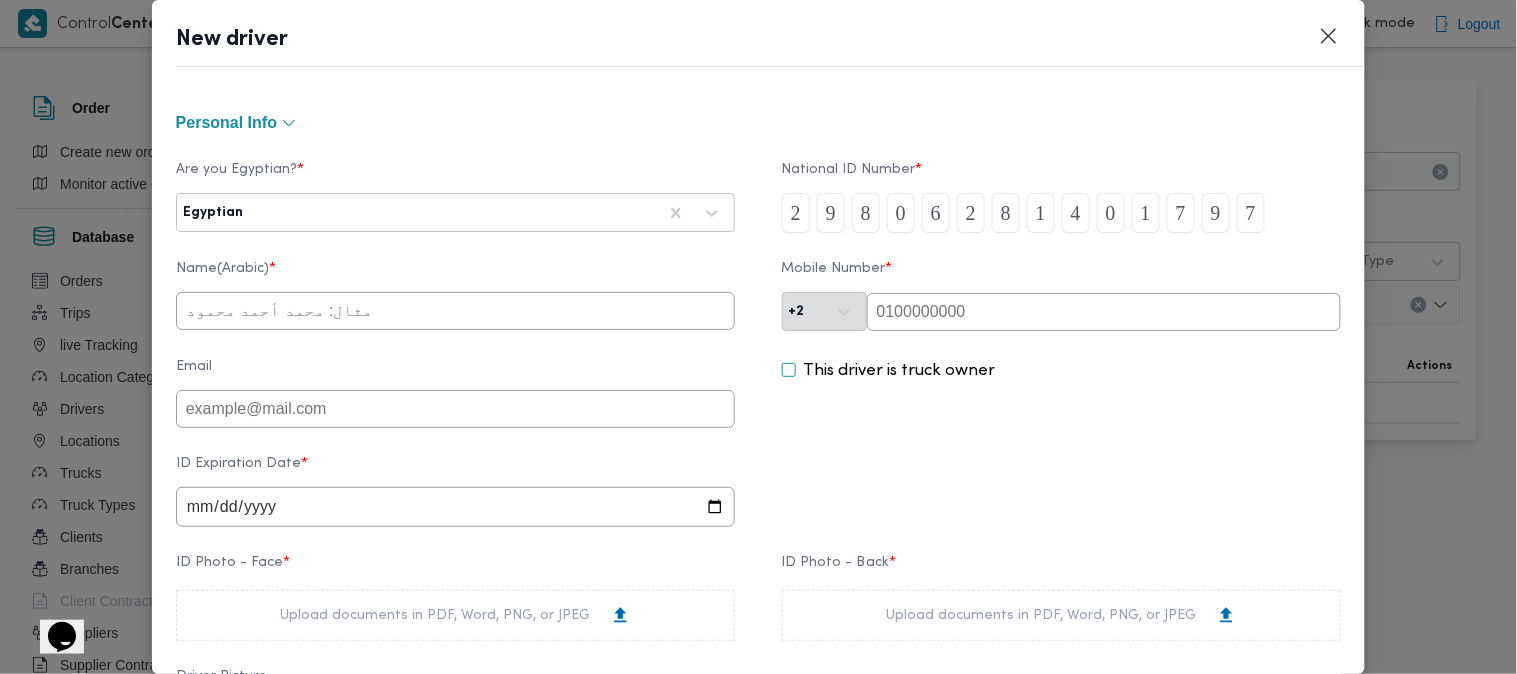 paste on "01123121779" 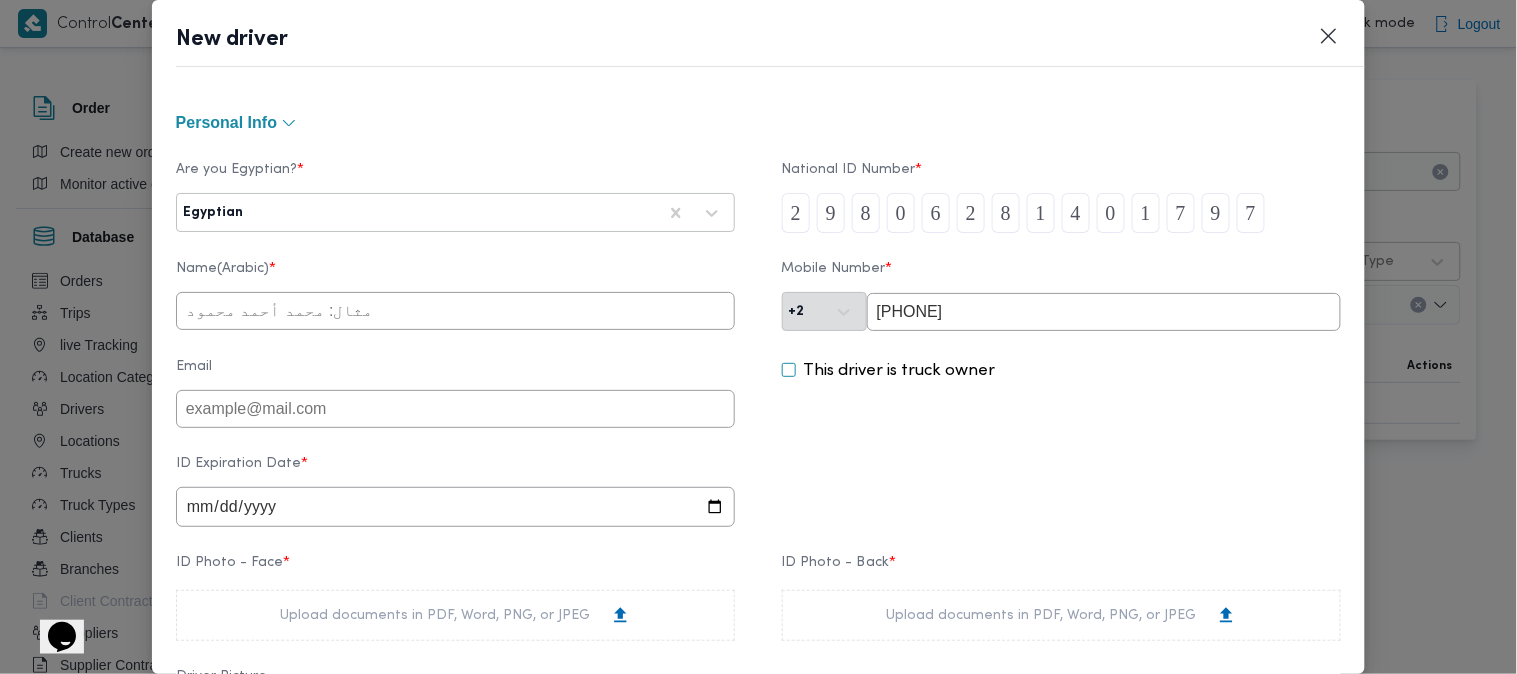 type on "01123121779" 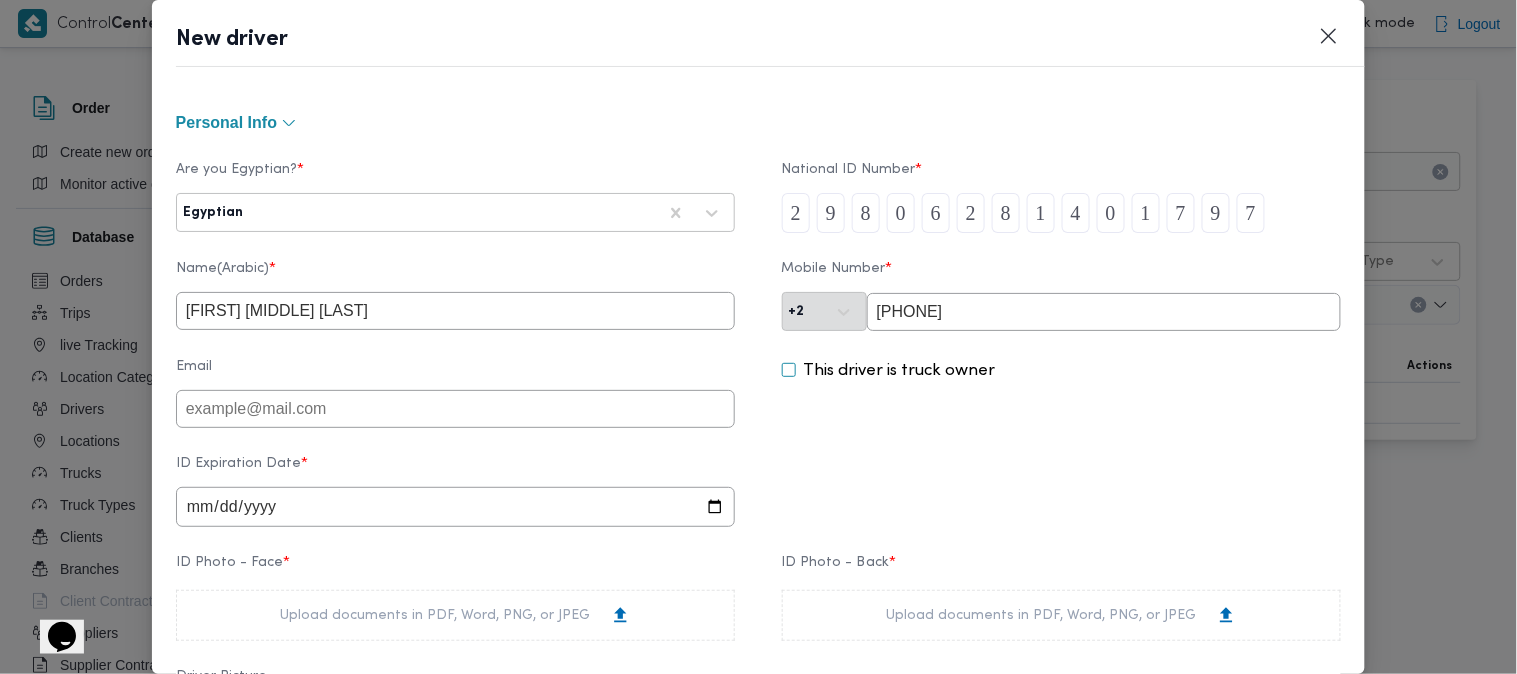 click on "خليل طه محمدخليل ابراهيم" at bounding box center [455, 311] 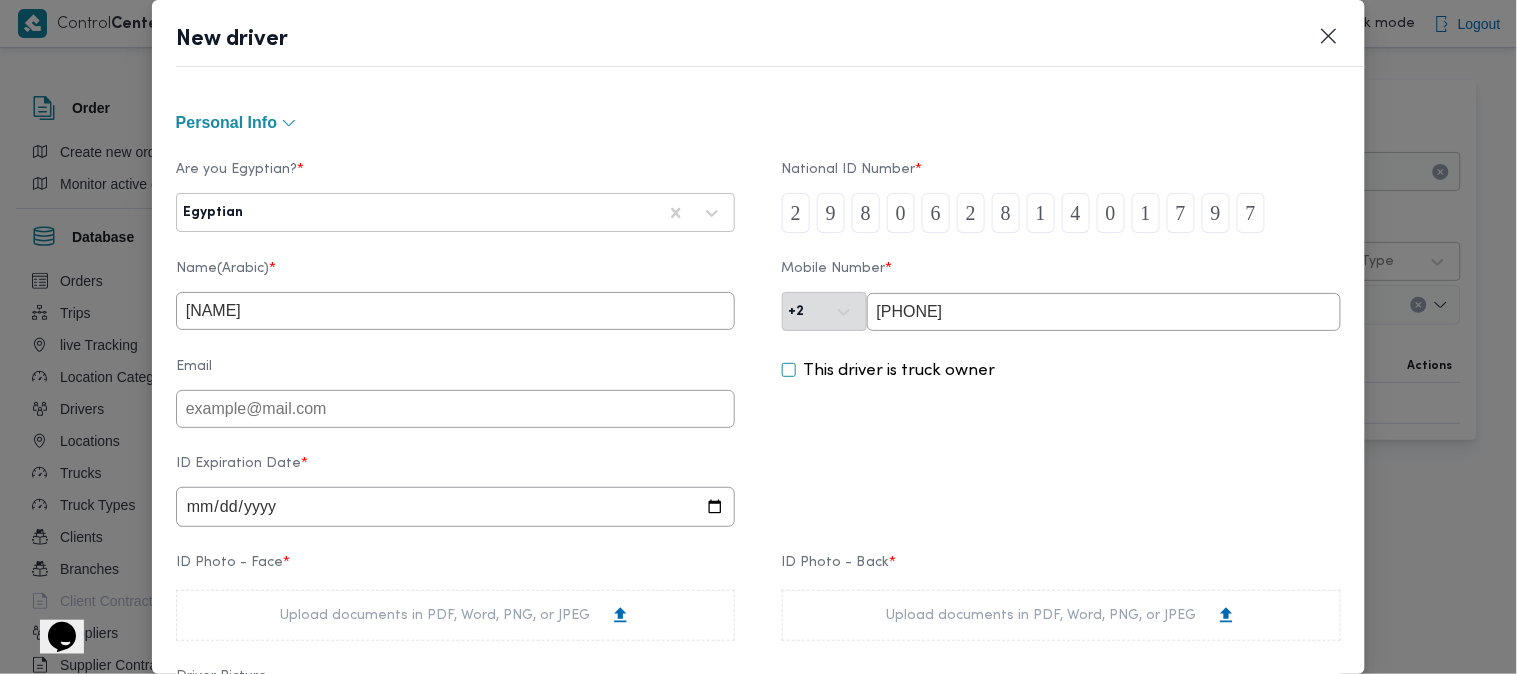 type on "خليل طه محمد خليل ابراهيم" 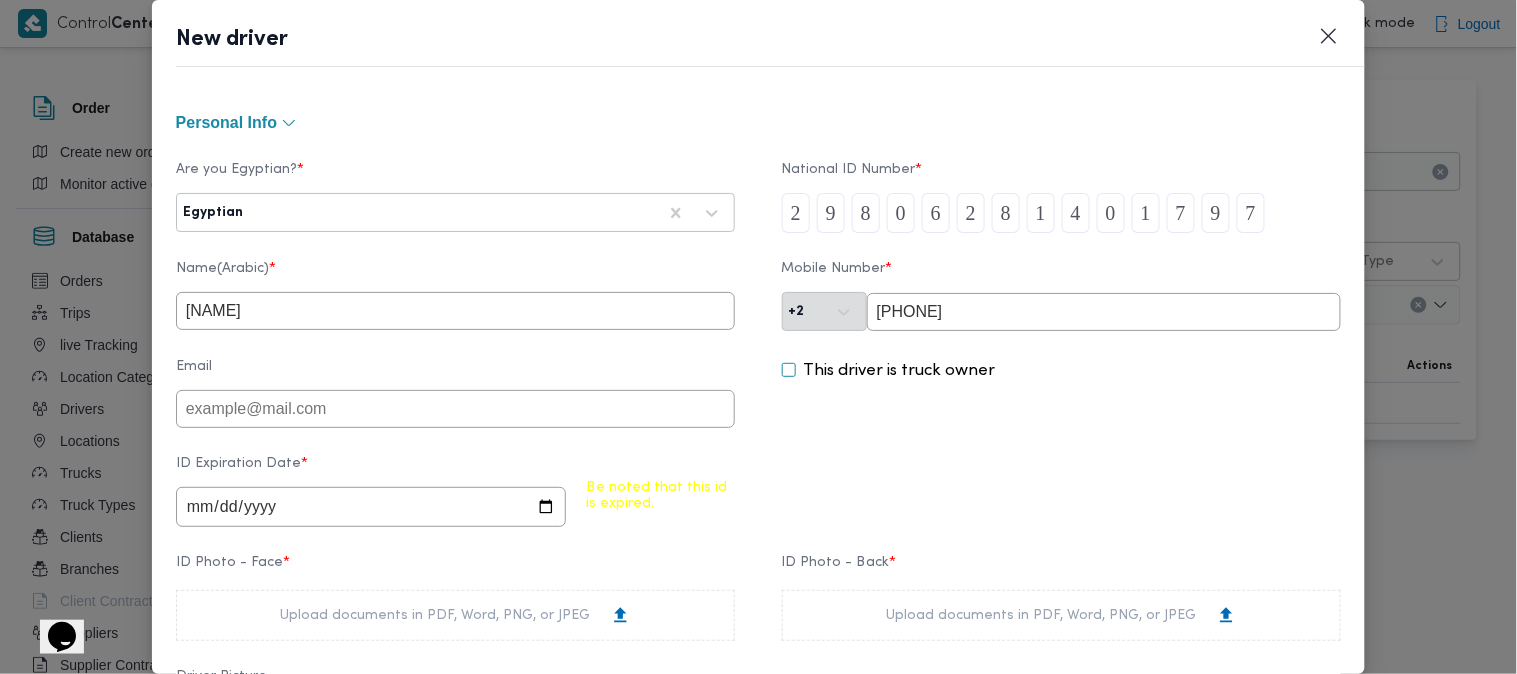 type on "2027-04-19" 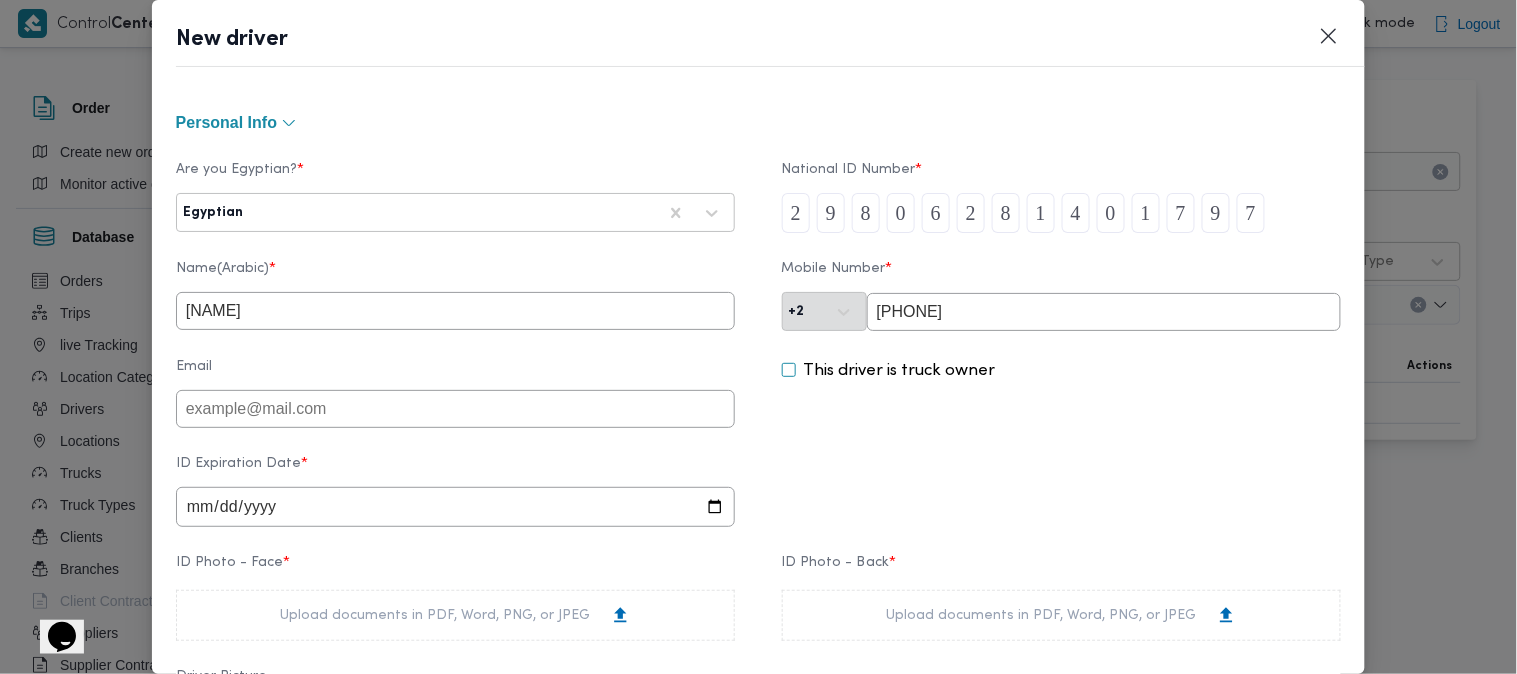 click on "ID Expiration Date   * 2027-04-19" at bounding box center (759, 491) 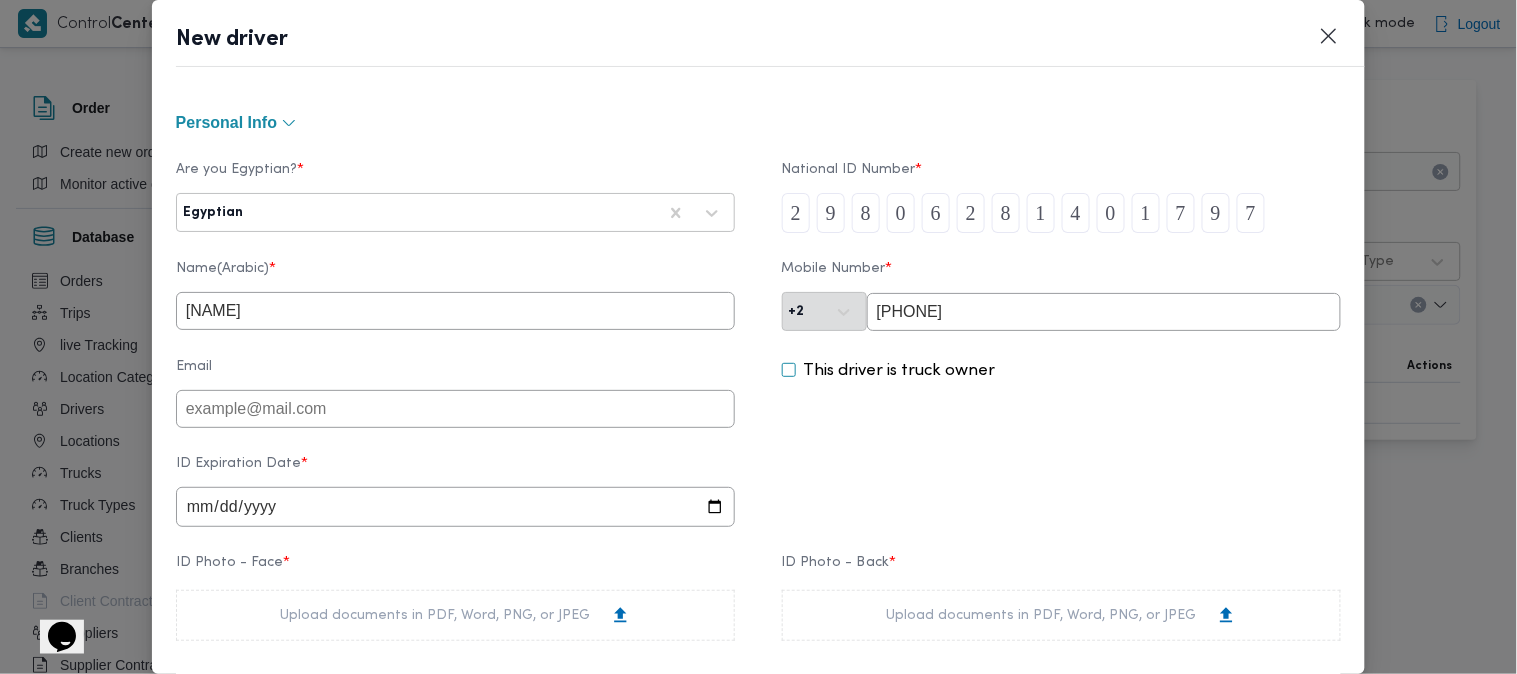 click on "Upload documents in PDF, Word, PNG, or JPEG" at bounding box center [1061, 615] 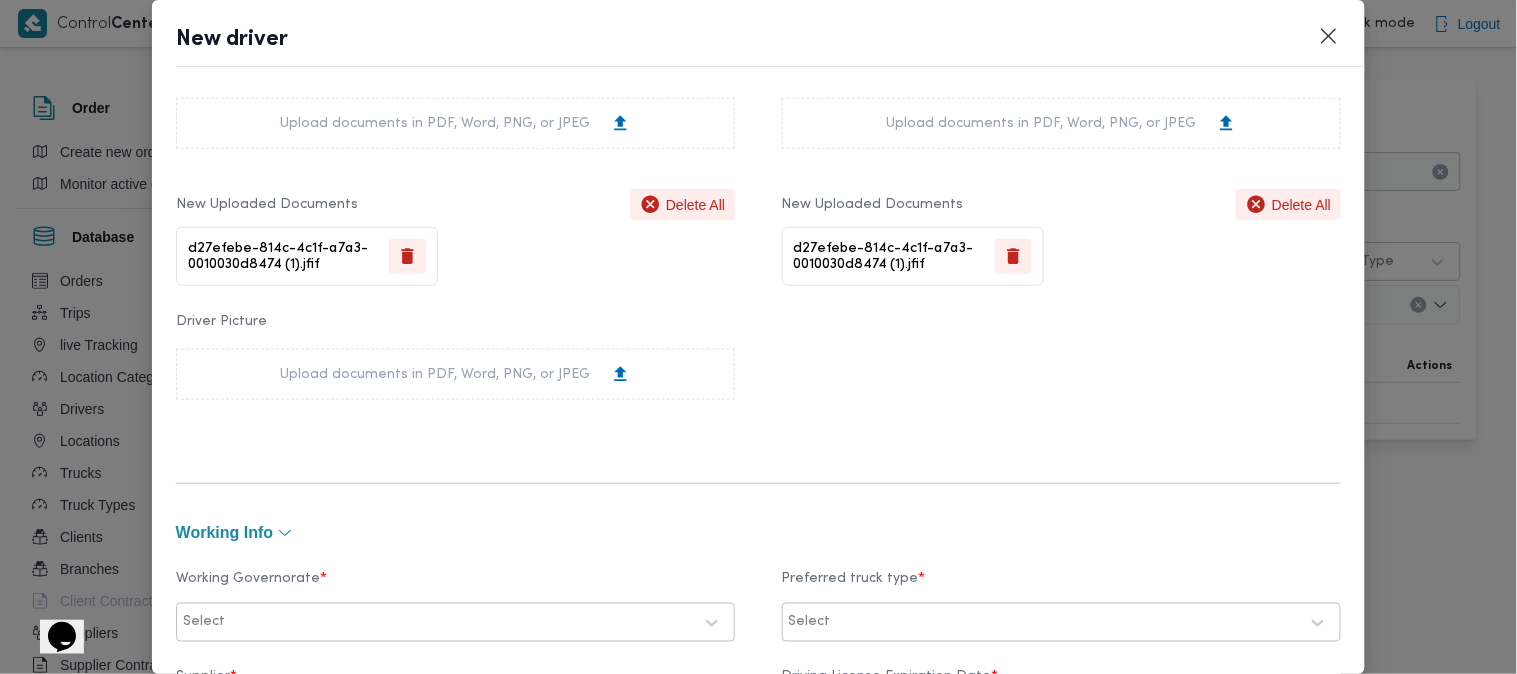 scroll, scrollTop: 545, scrollLeft: 0, axis: vertical 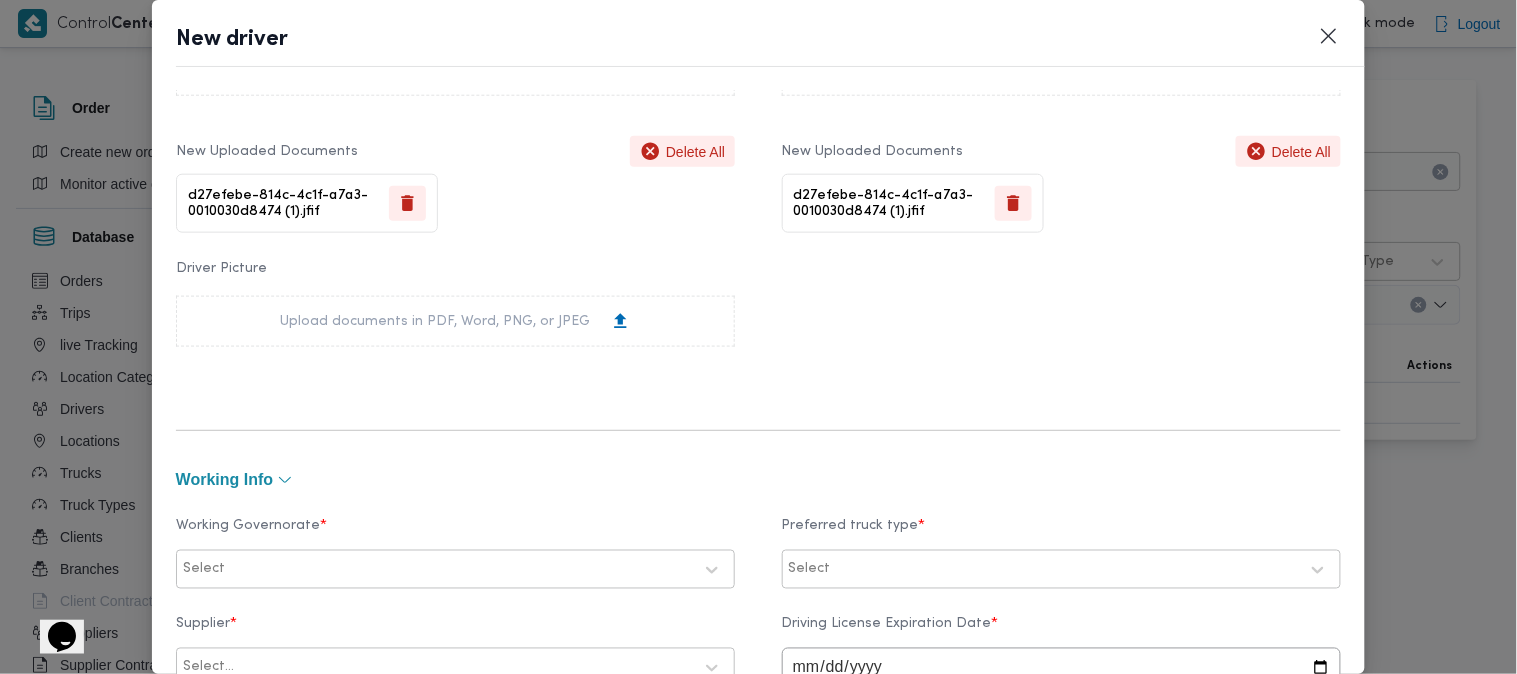 click at bounding box center (460, 570) 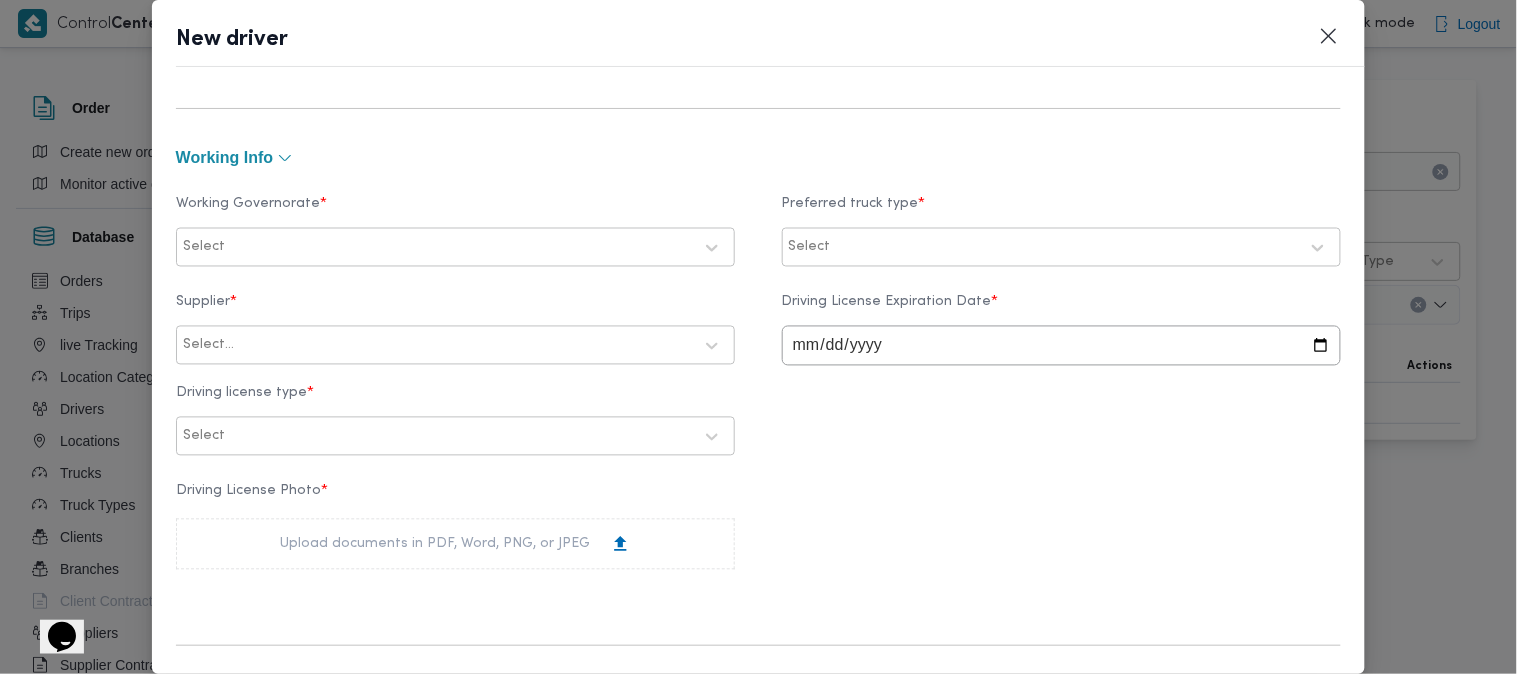 scroll, scrollTop: 881, scrollLeft: 0, axis: vertical 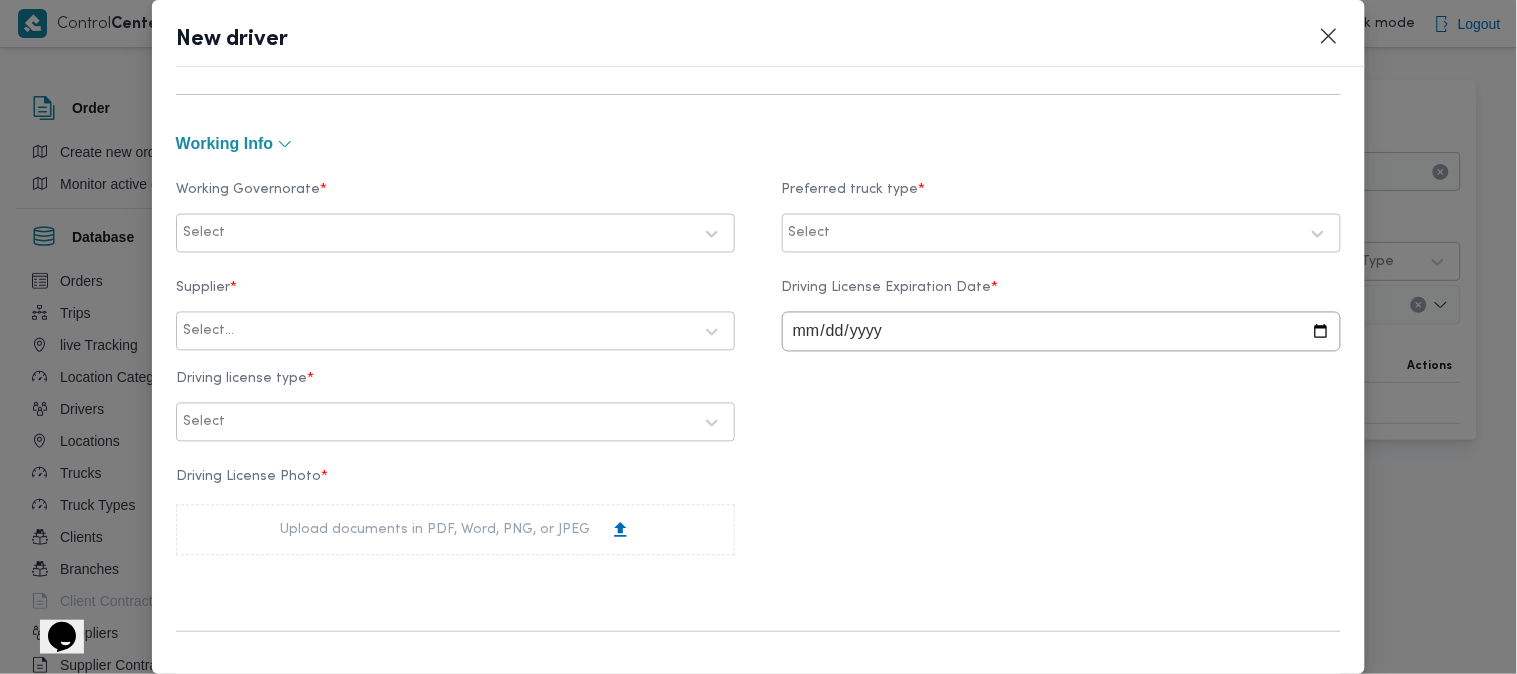 click at bounding box center (460, 234) 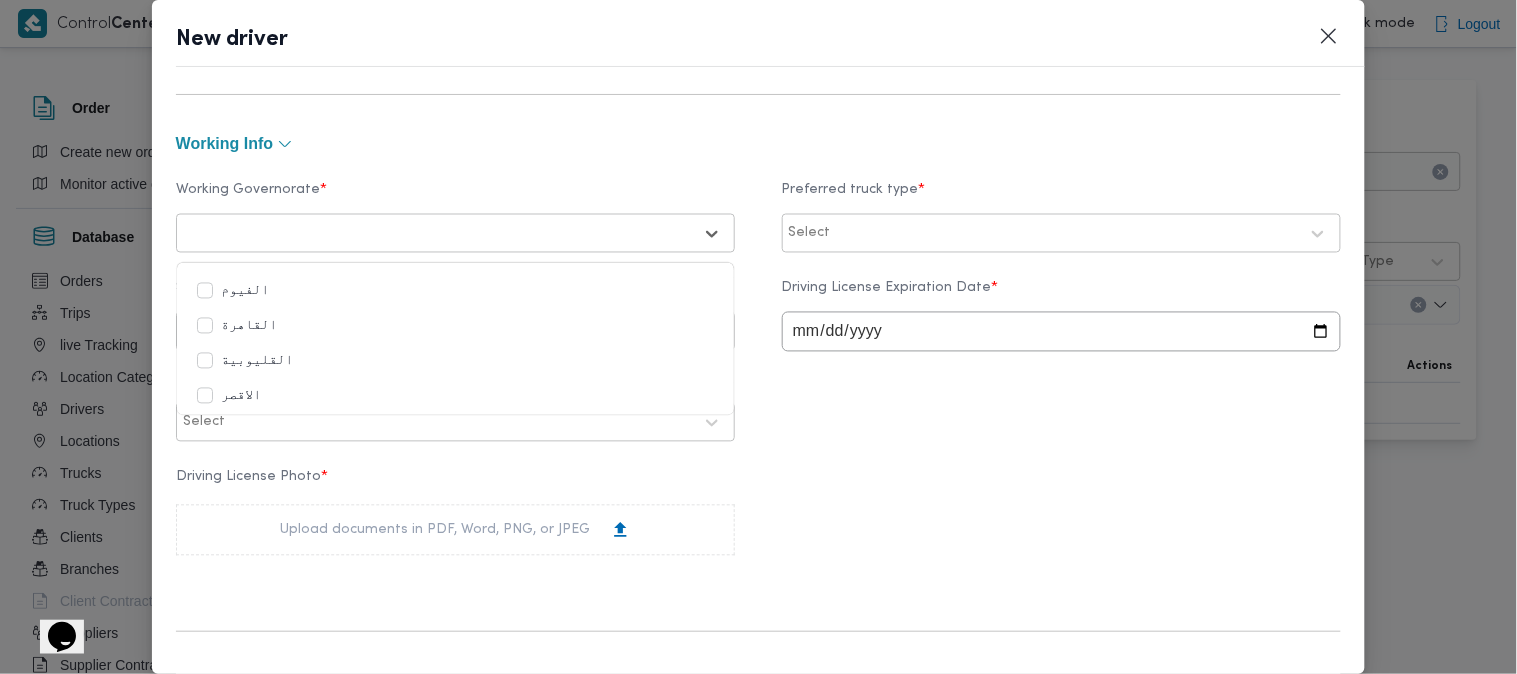 scroll, scrollTop: 315, scrollLeft: 0, axis: vertical 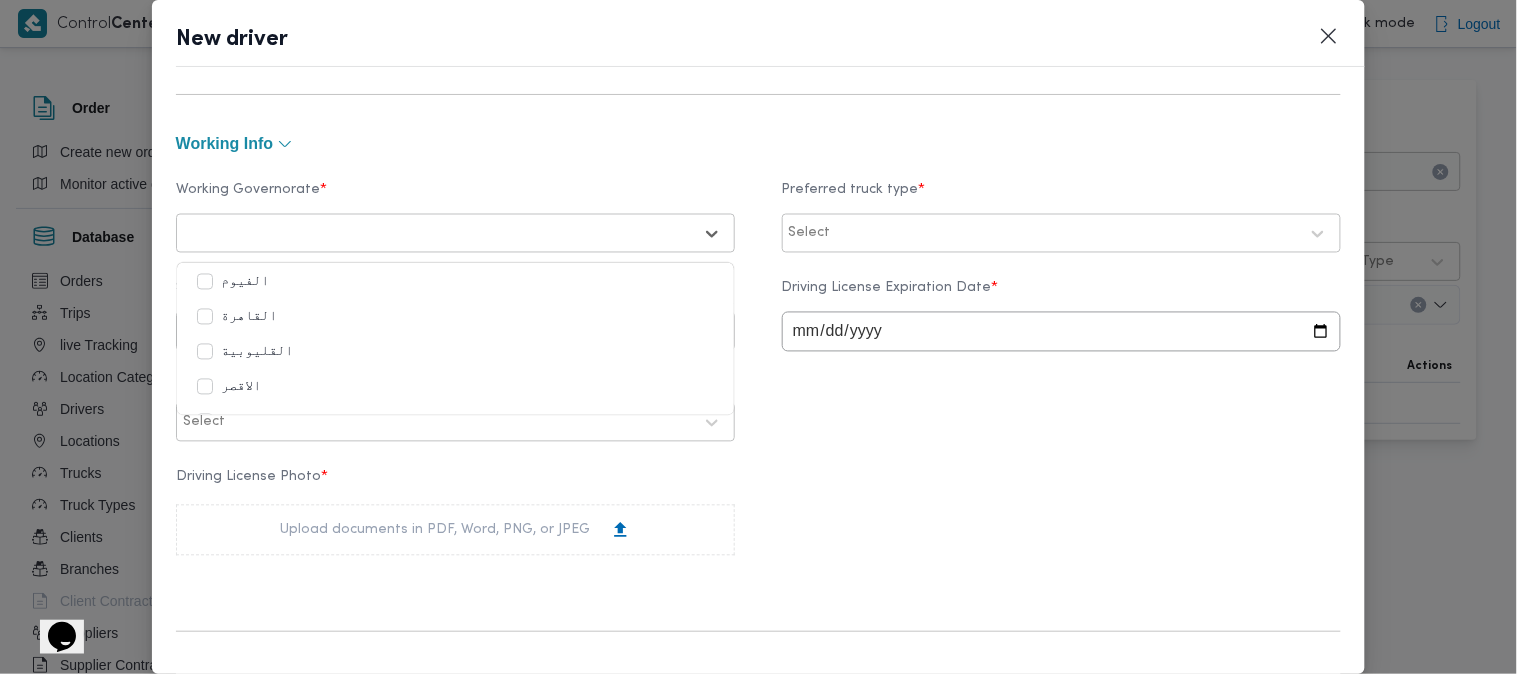click on "القليوبية" at bounding box center [245, 353] 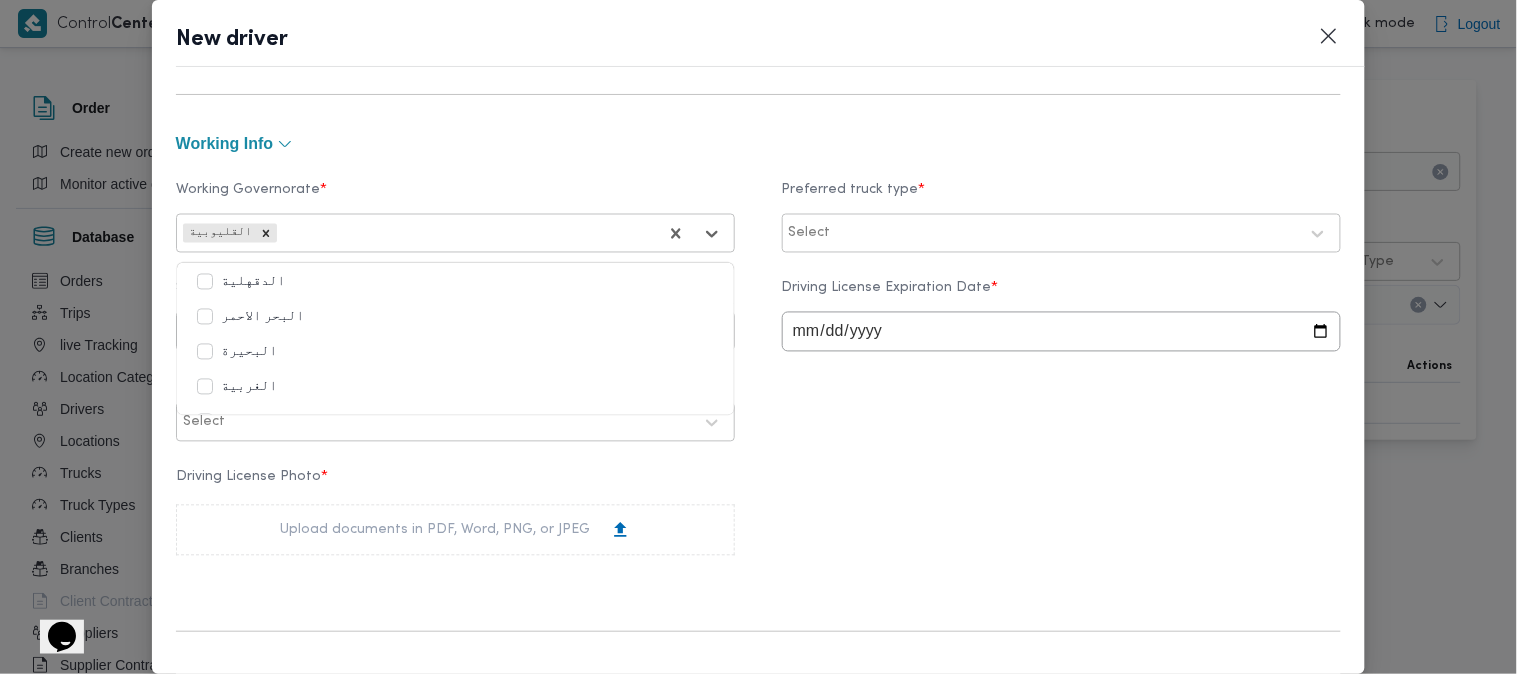 click at bounding box center [1066, 234] 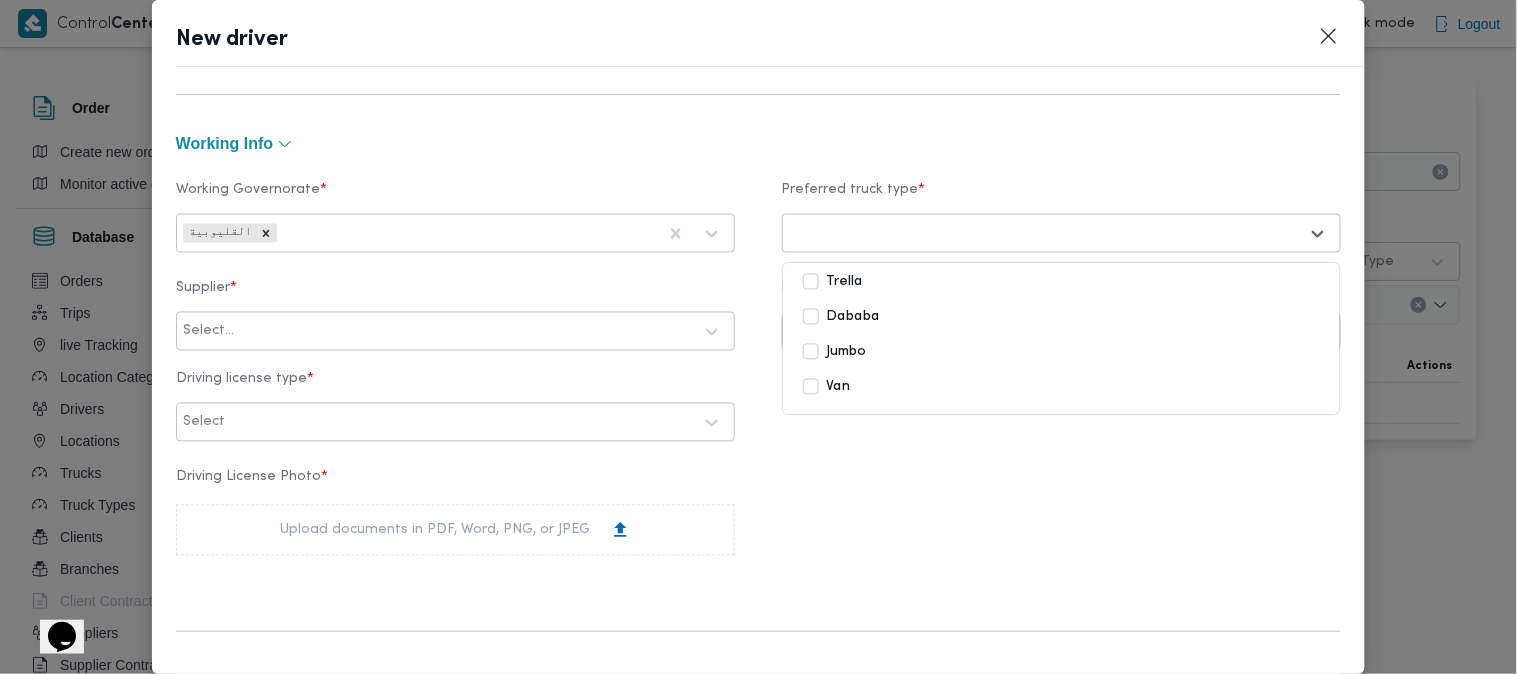click on "Jumbo" at bounding box center [835, 353] 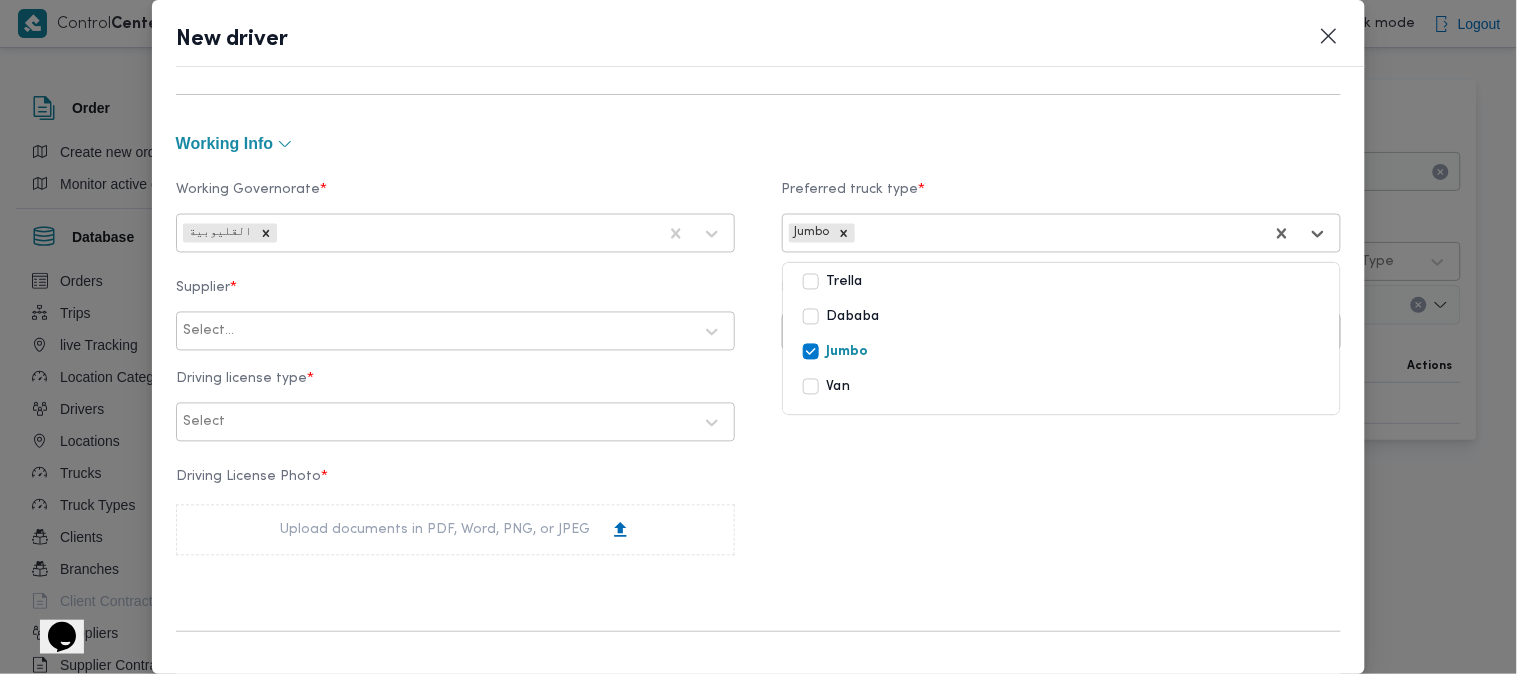 click on "Dababa" at bounding box center (842, 318) 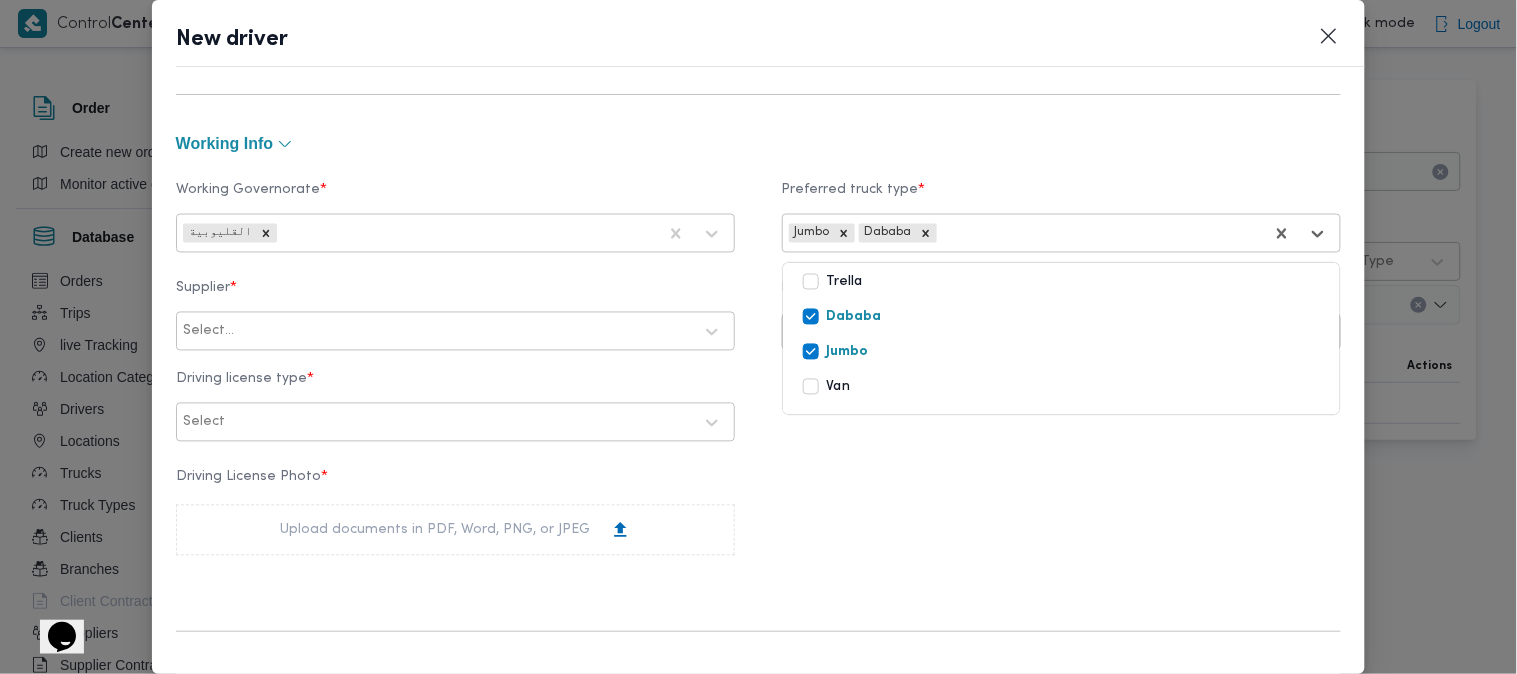 click at bounding box center [465, 332] 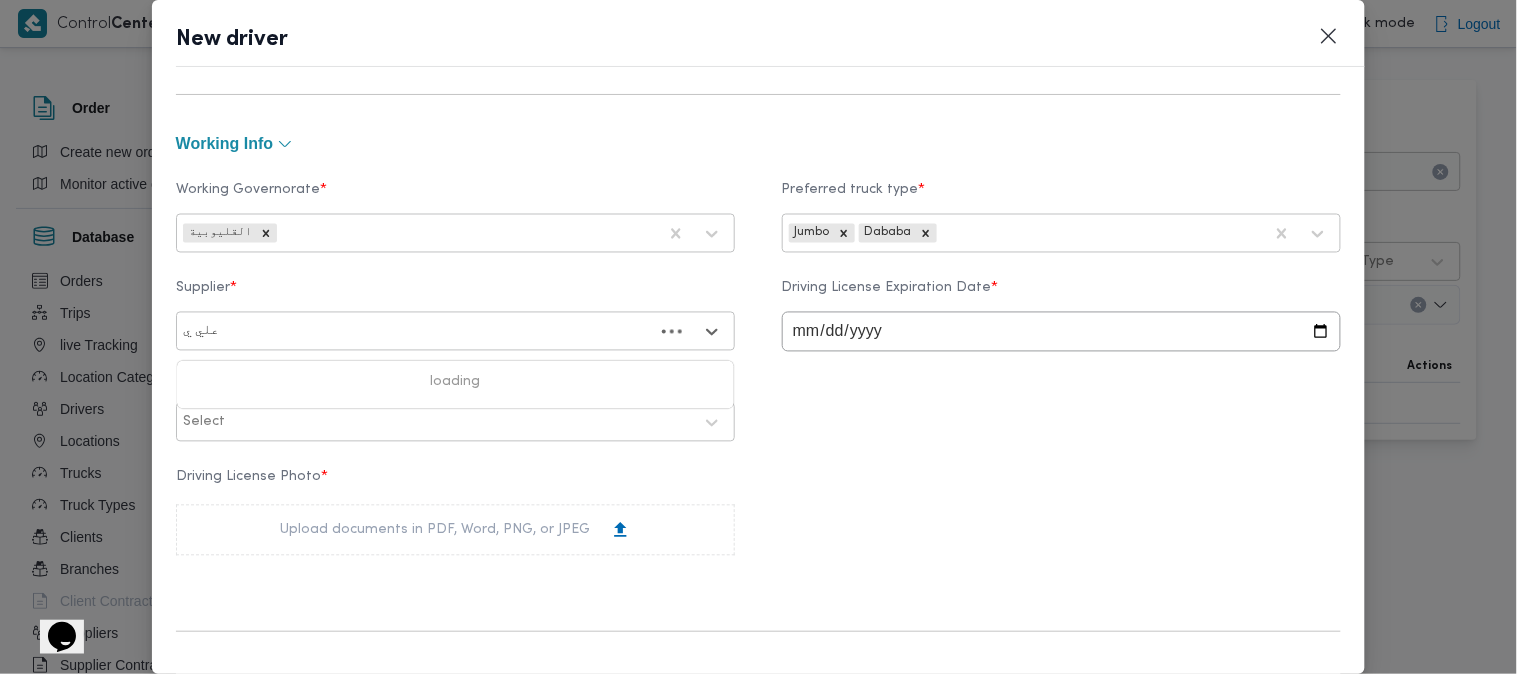 type on "علي يح" 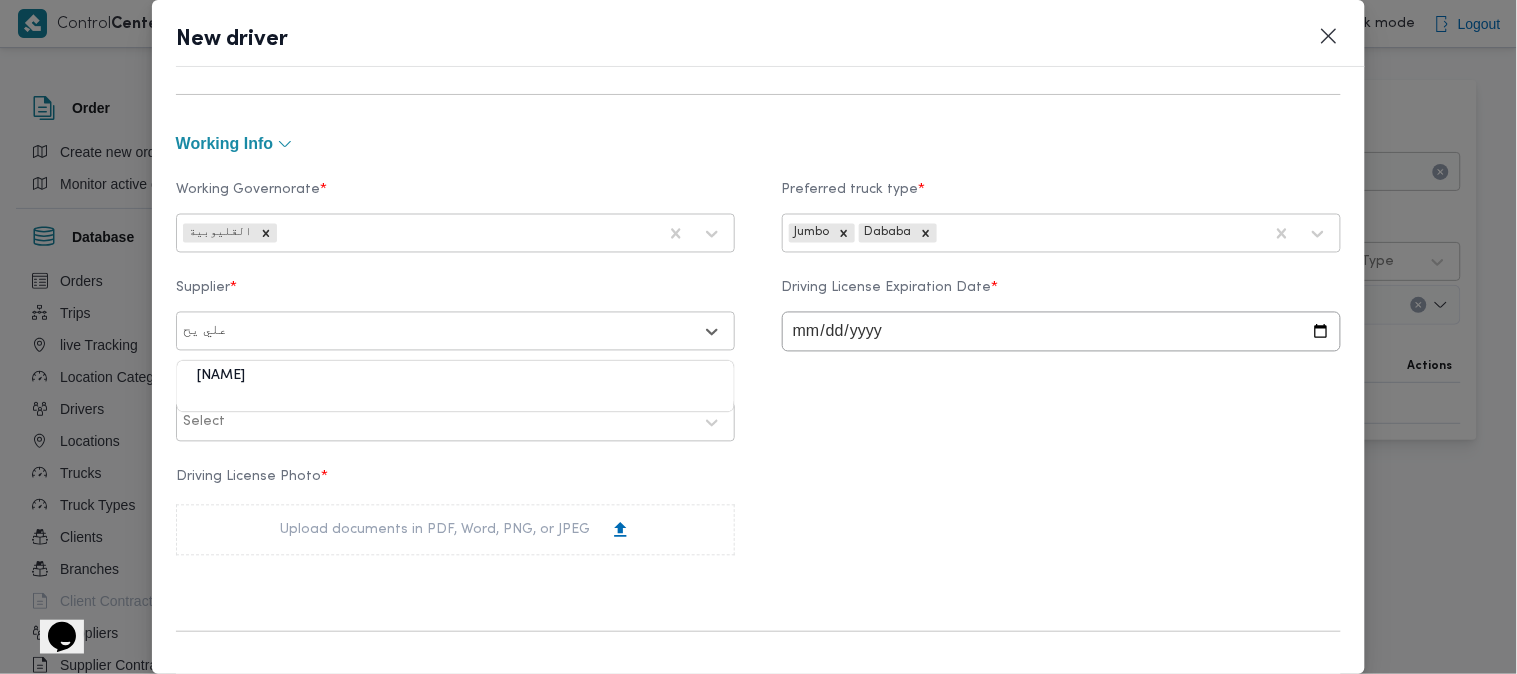 click on "علي يحيي علي مهران حسنين" at bounding box center (455, 384) 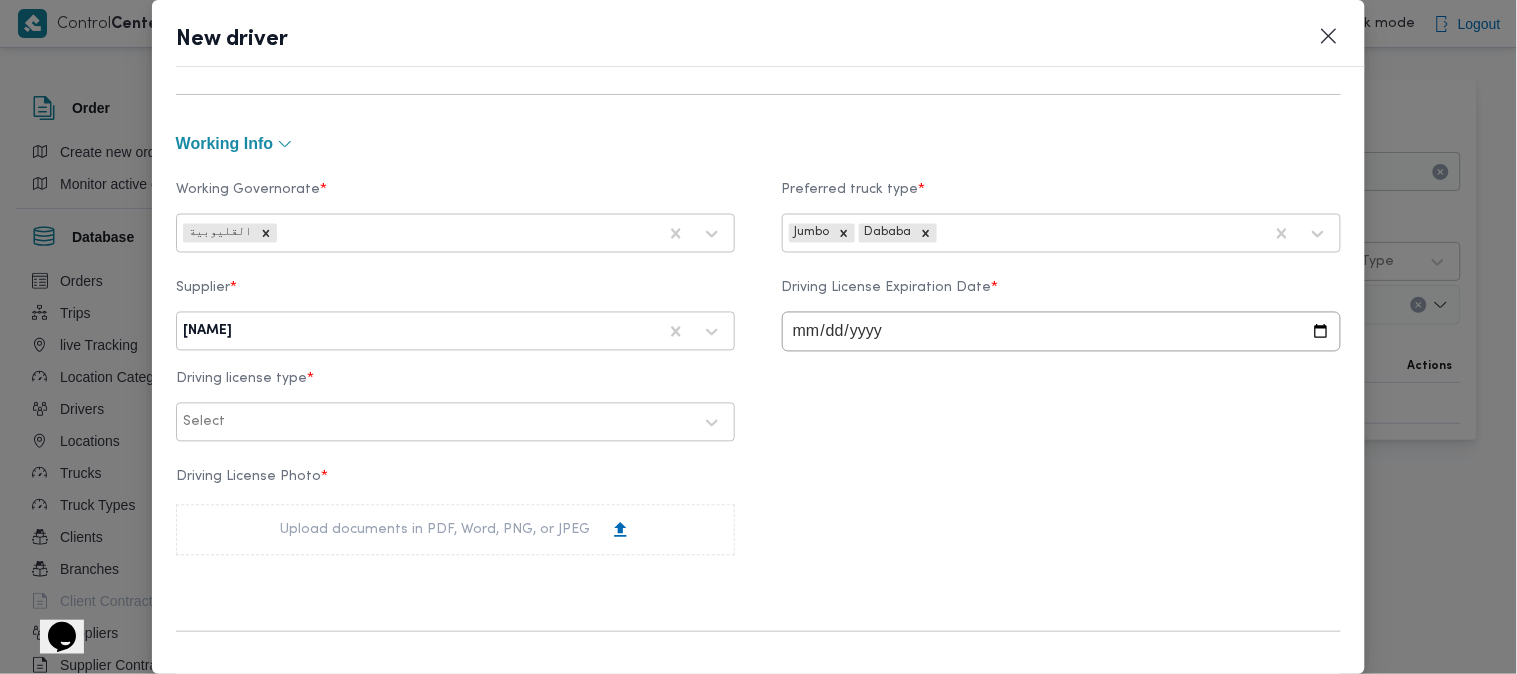 click at bounding box center [1061, 332] 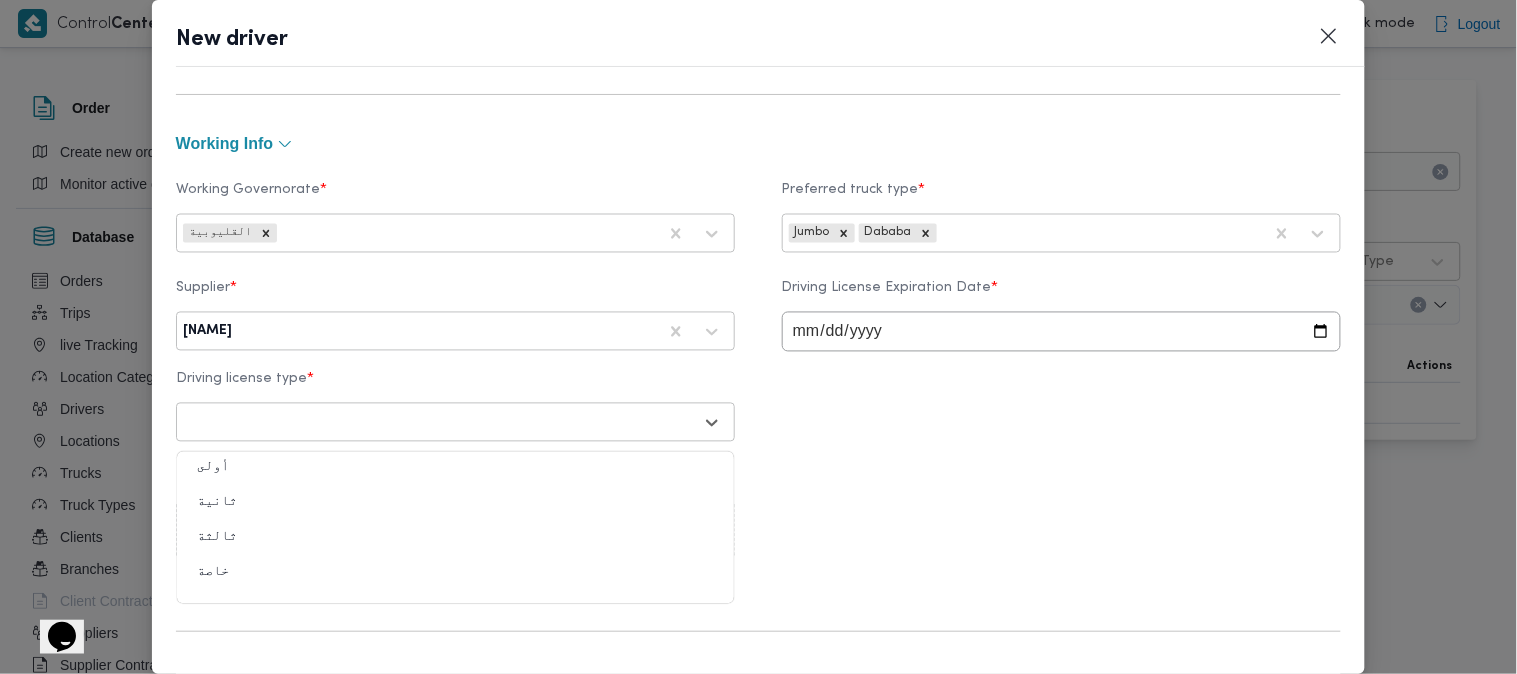 click on "ثانية" at bounding box center (455, 510) 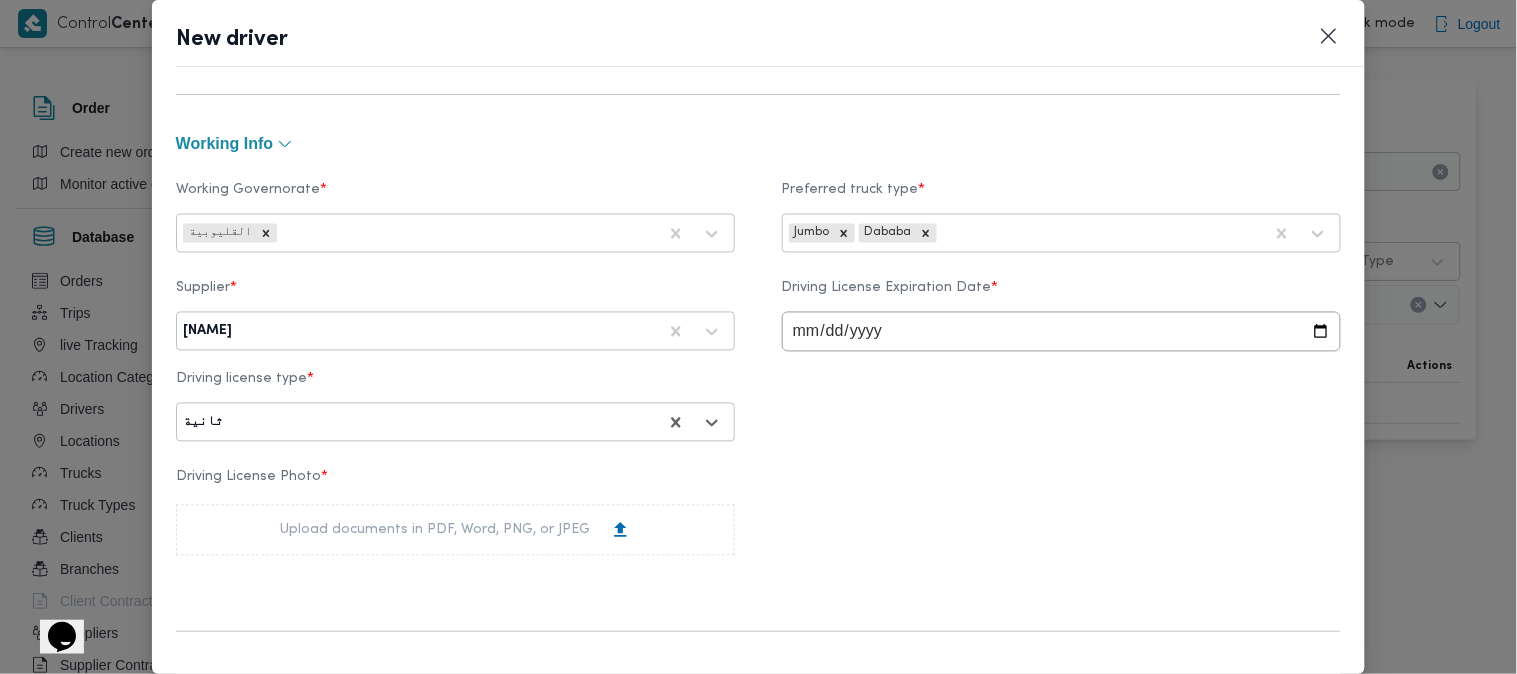 click on "Upload documents in PDF, Word, PNG, or JPEG" at bounding box center [455, 530] 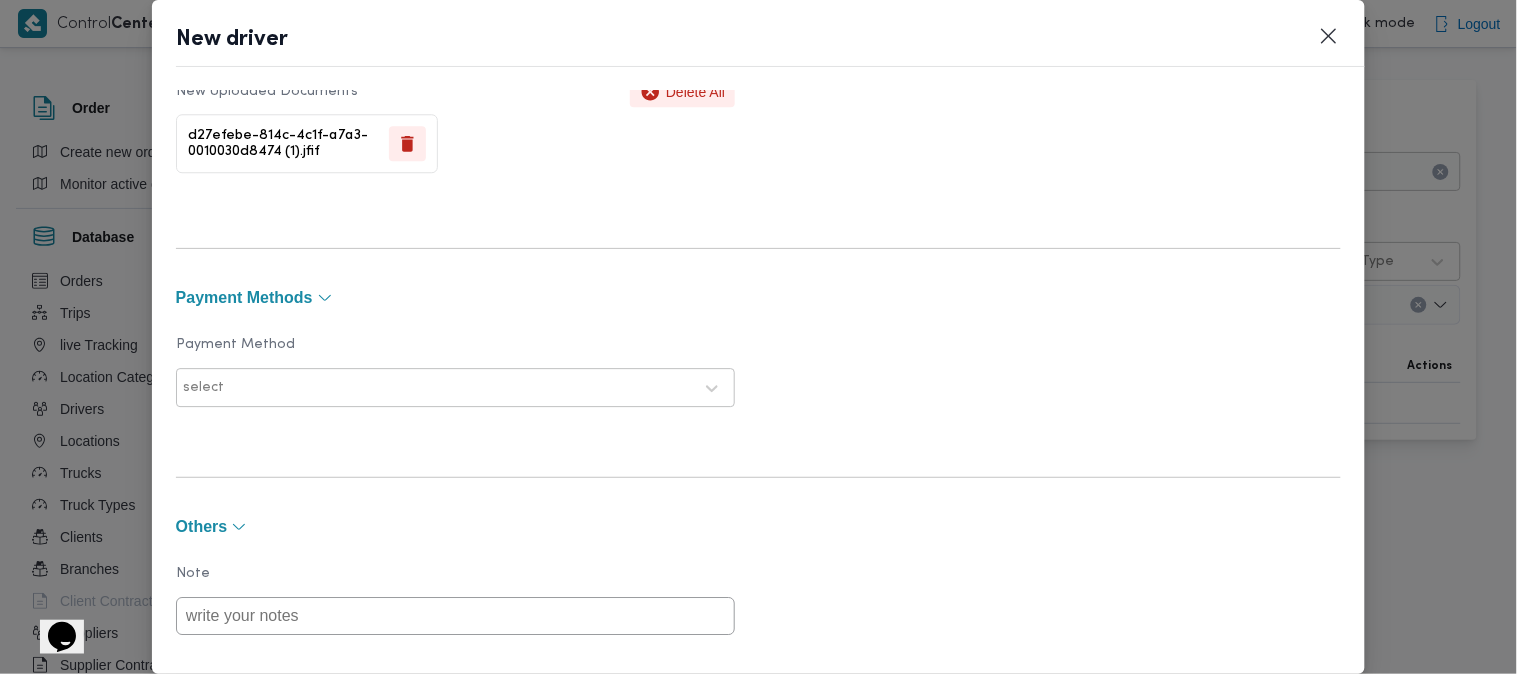 scroll, scrollTop: 1542, scrollLeft: 0, axis: vertical 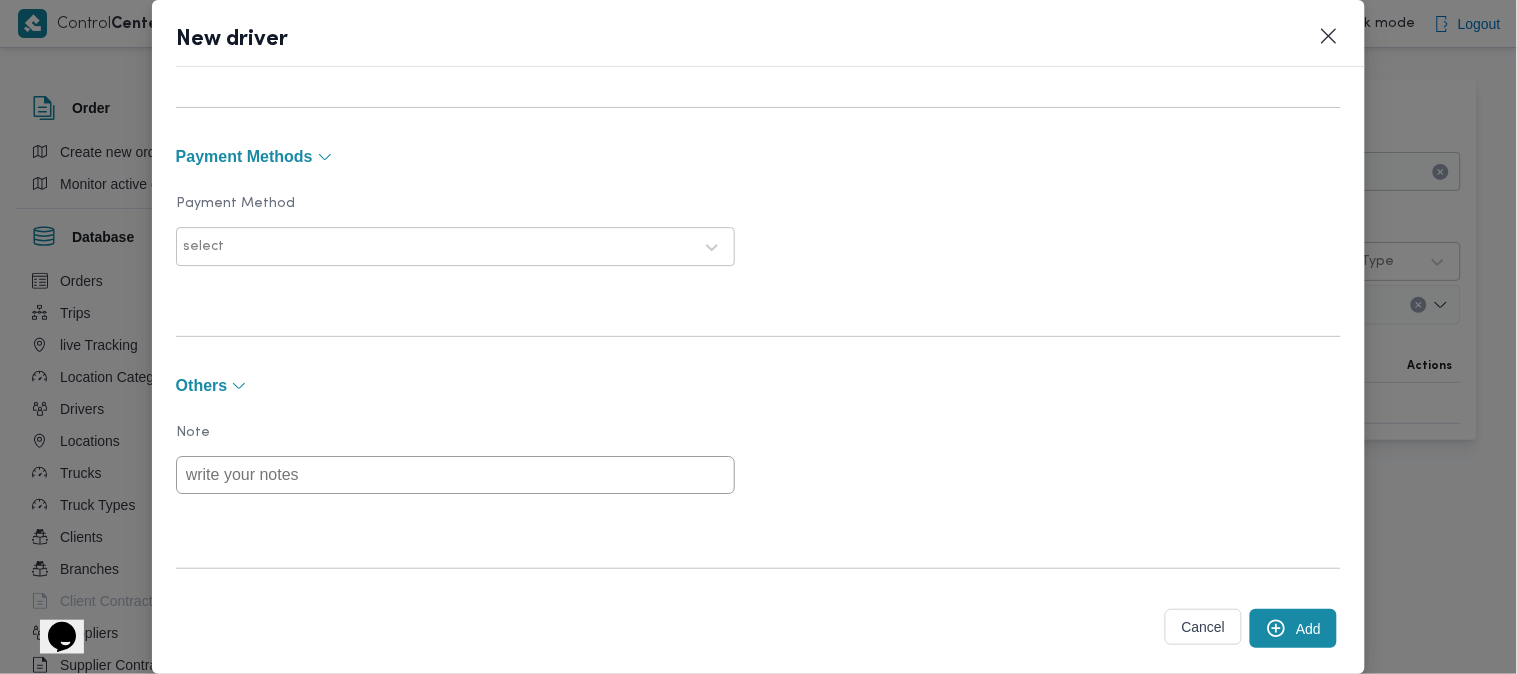 click on "Add" at bounding box center (1293, 628) 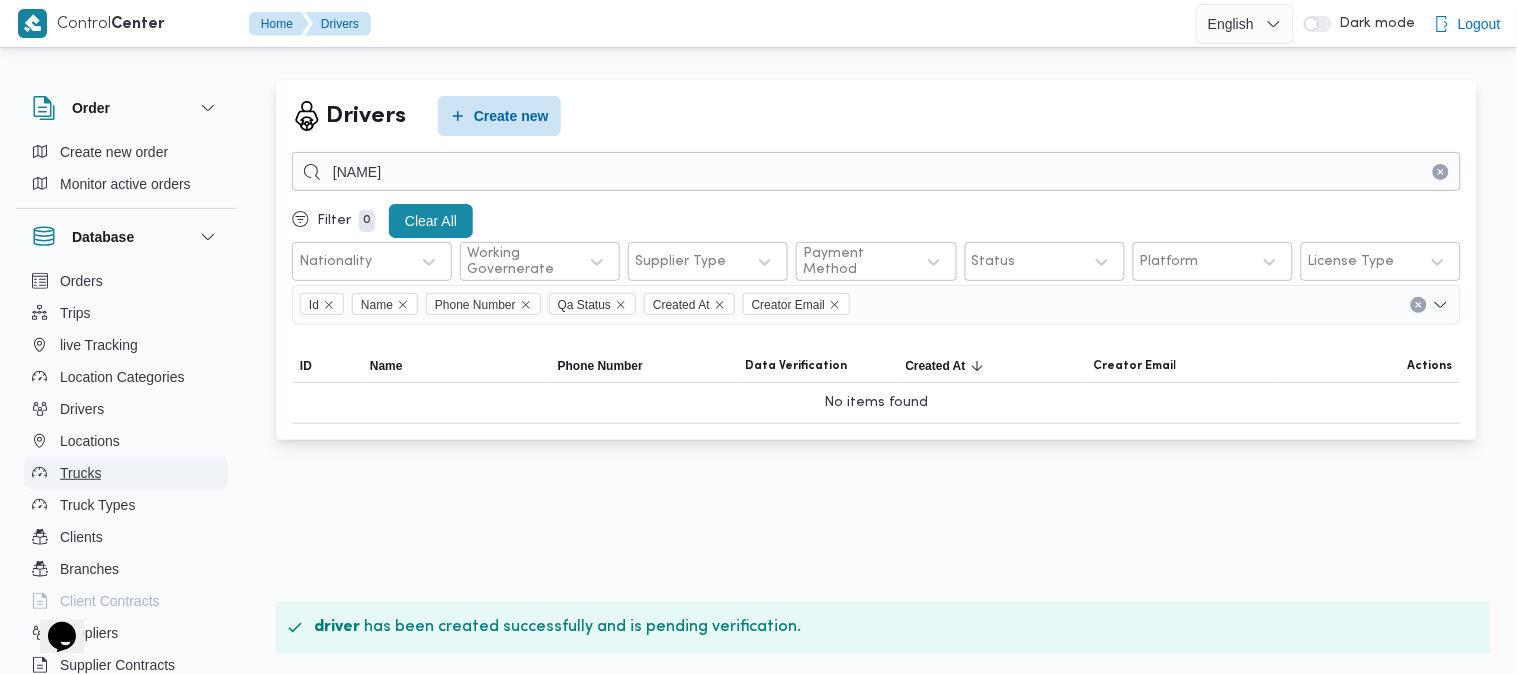 click on "Trucks" at bounding box center [126, 473] 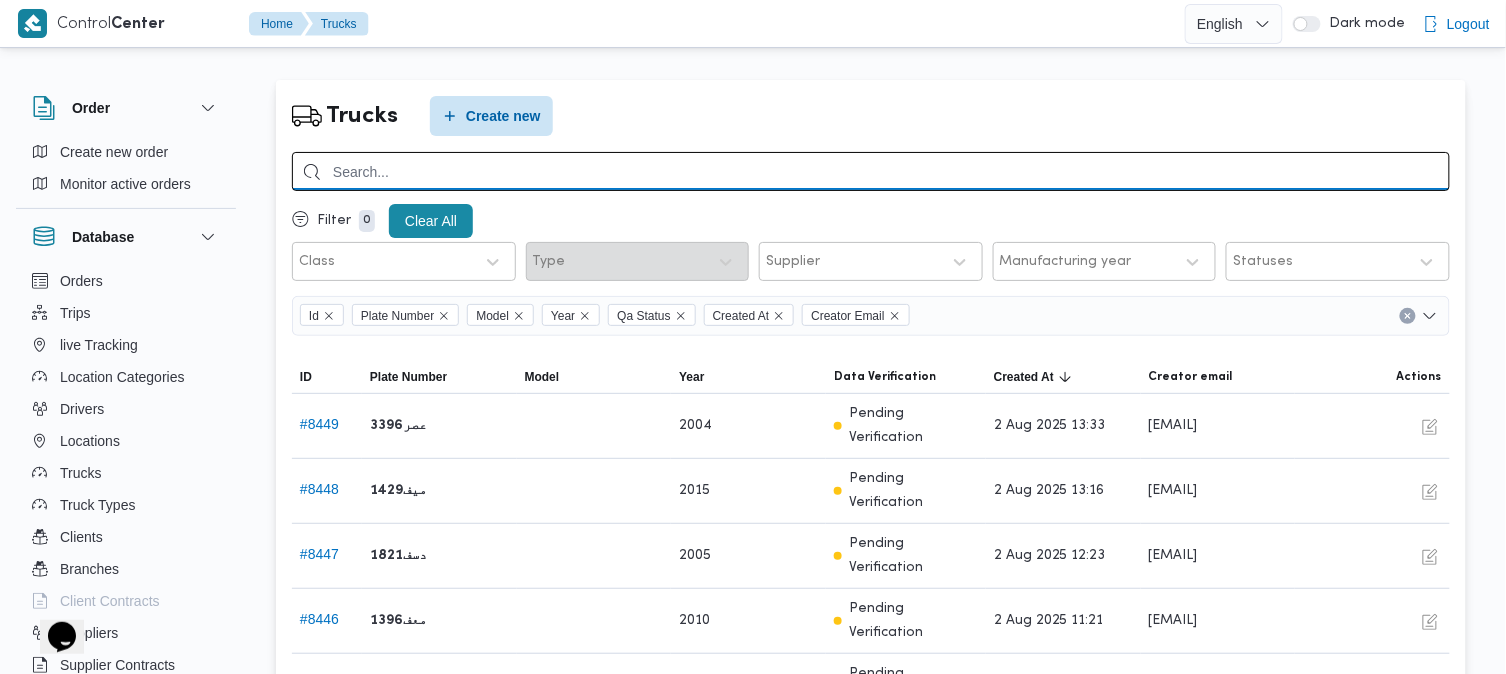 click at bounding box center (871, 171) 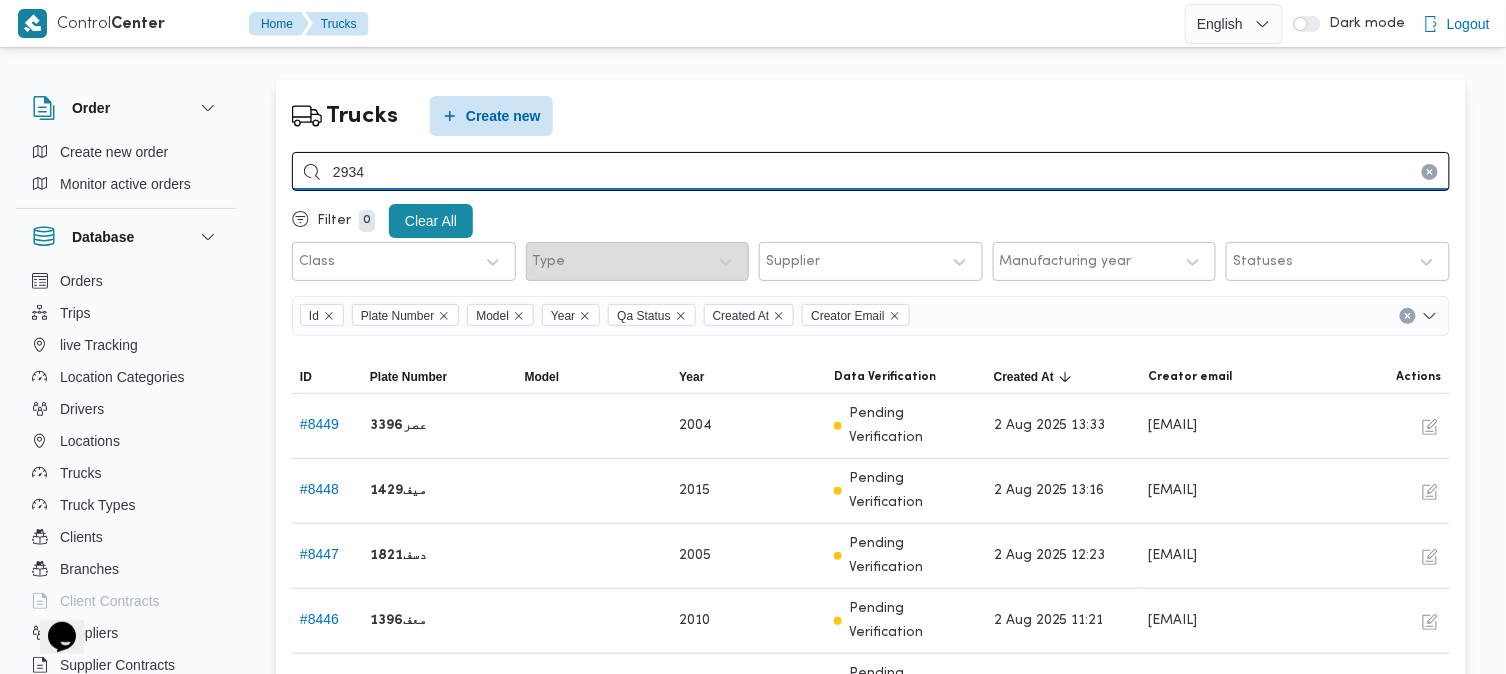 type on "2934" 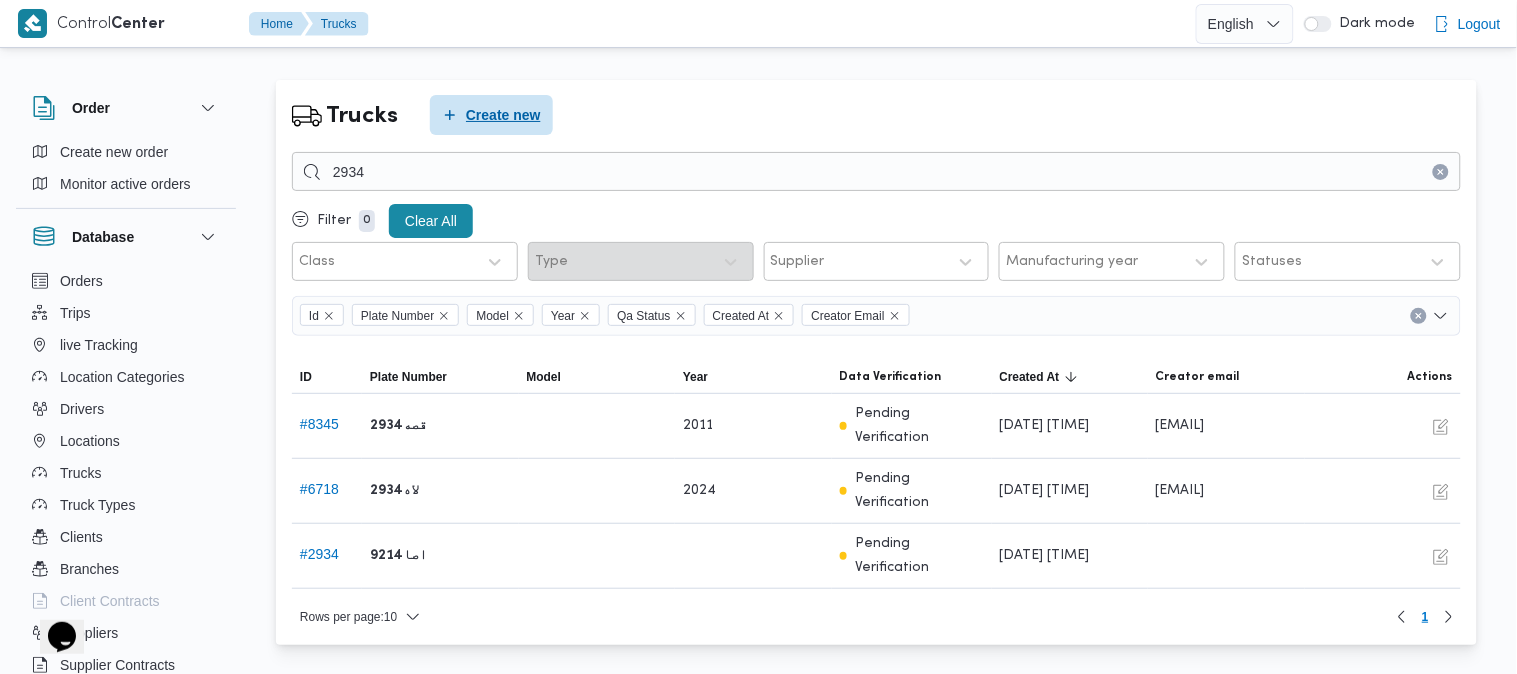 click on "Create new" at bounding box center [491, 115] 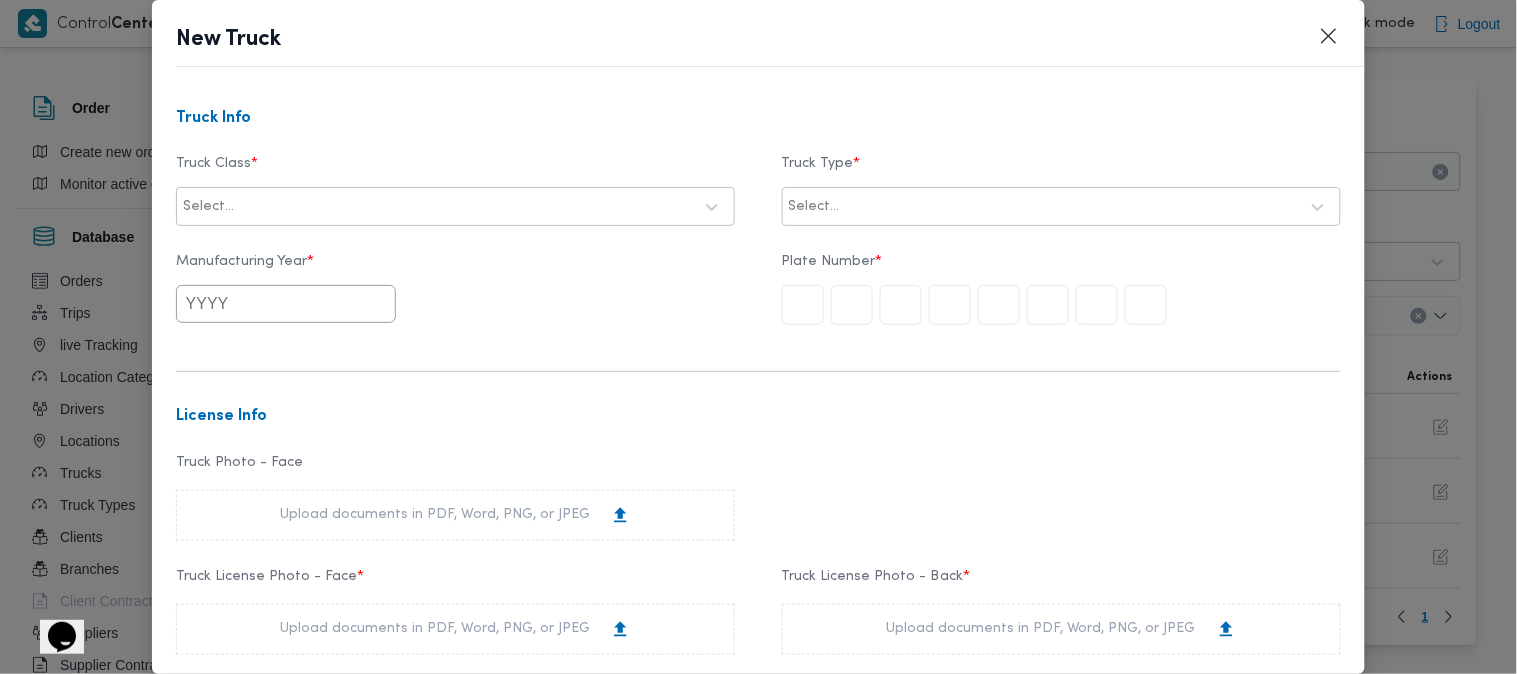 click at bounding box center (465, 207) 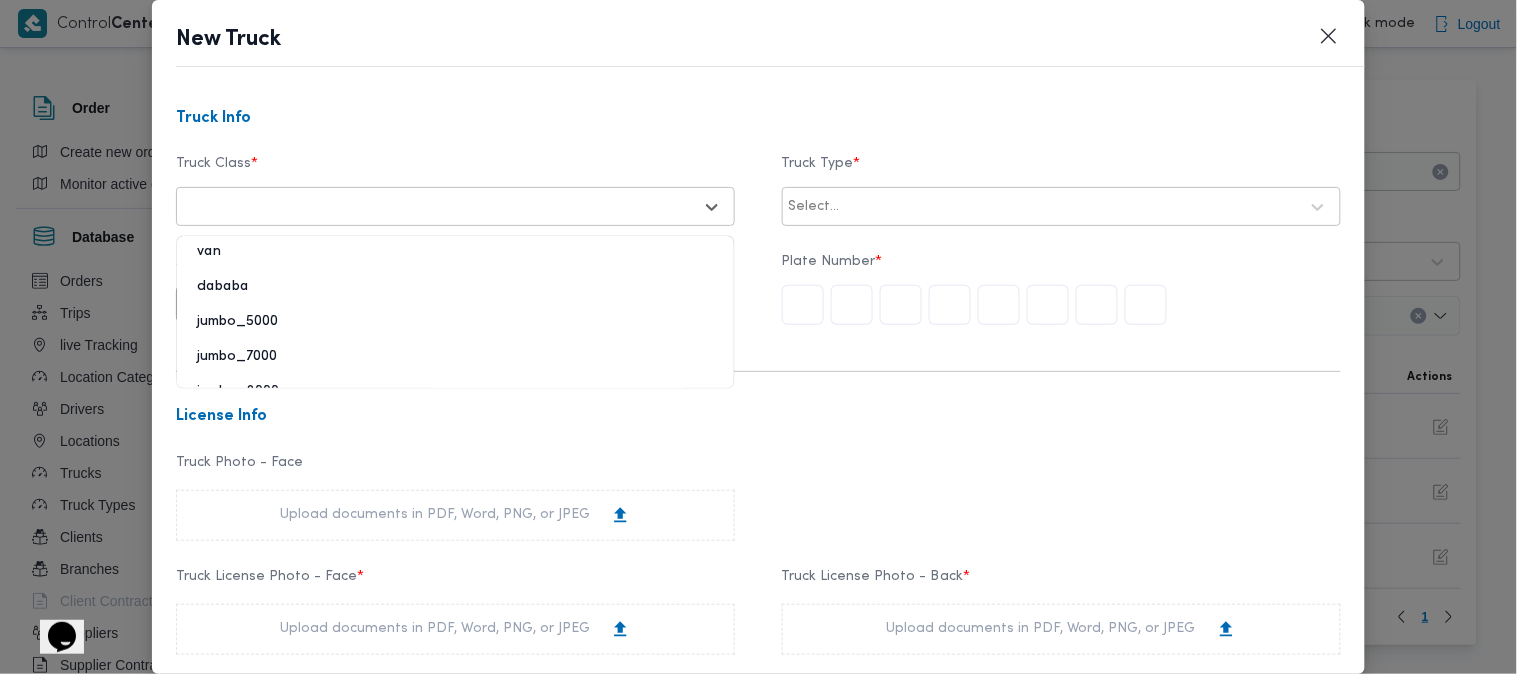 click on "jumbo_7000" at bounding box center (455, 364) 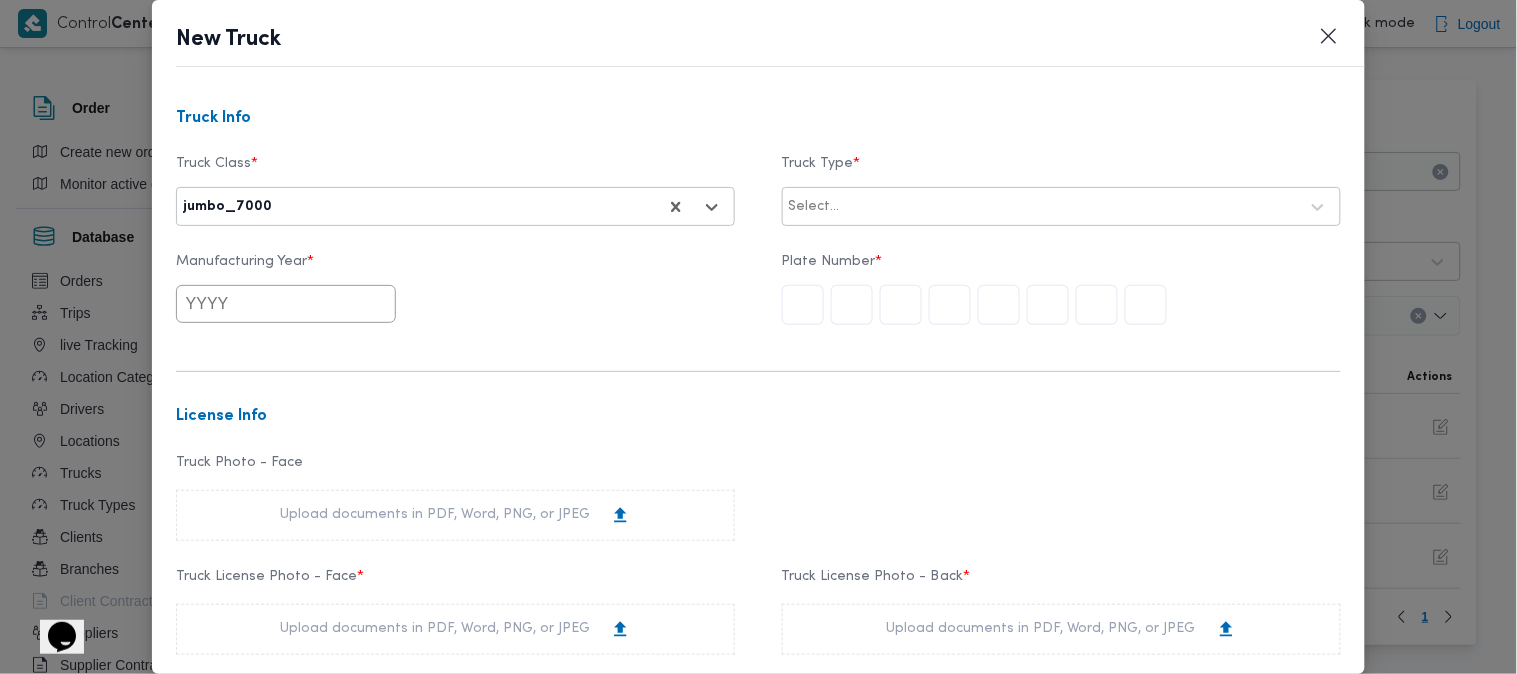click at bounding box center (1071, 207) 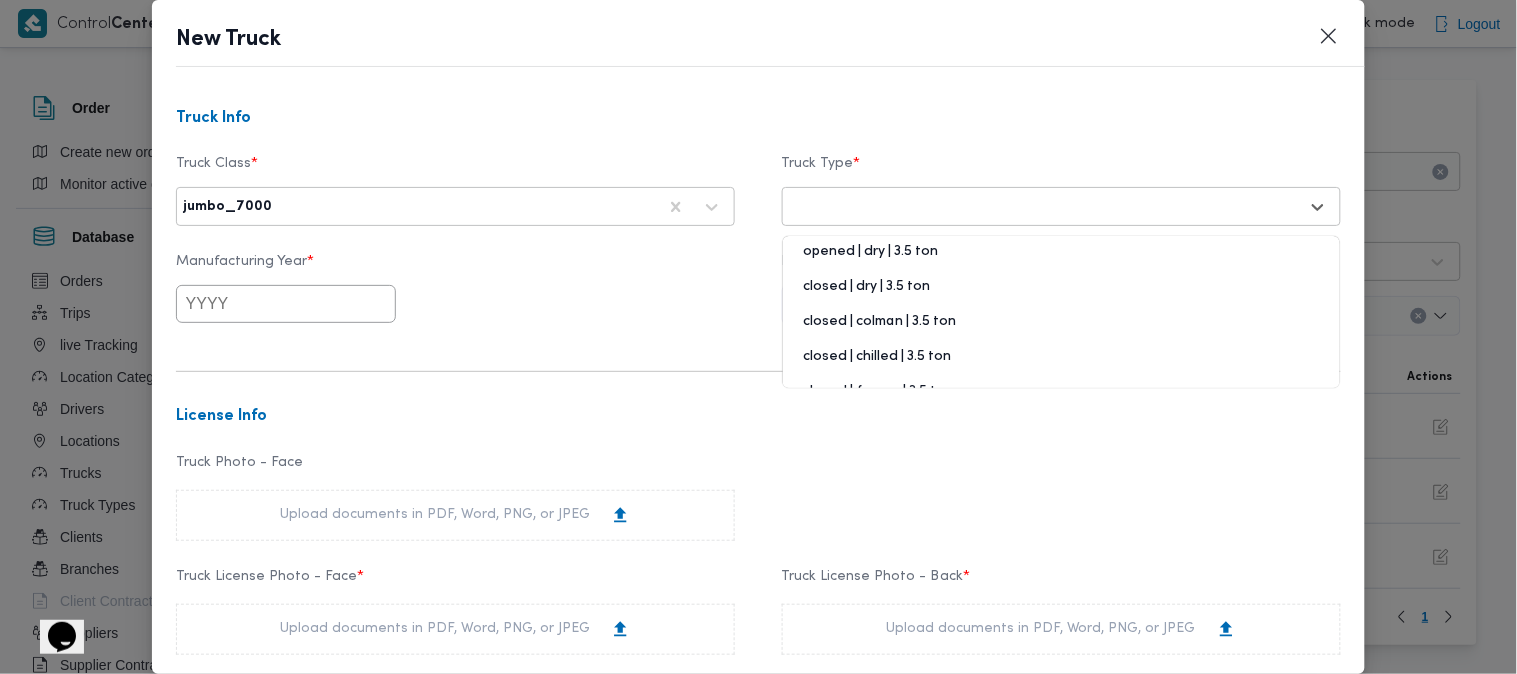 click on "opened | dry | 3.5 ton" at bounding box center [1061, 259] 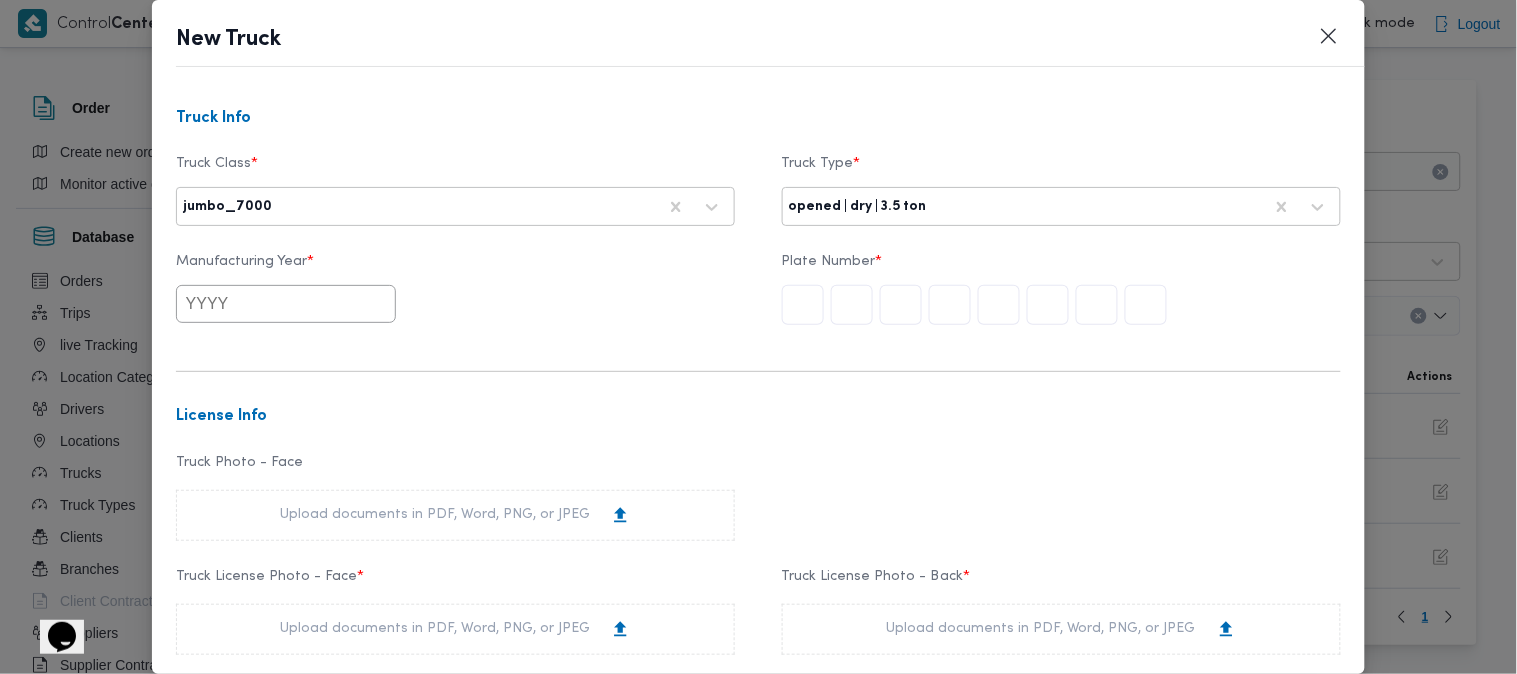 click at bounding box center [1146, 305] 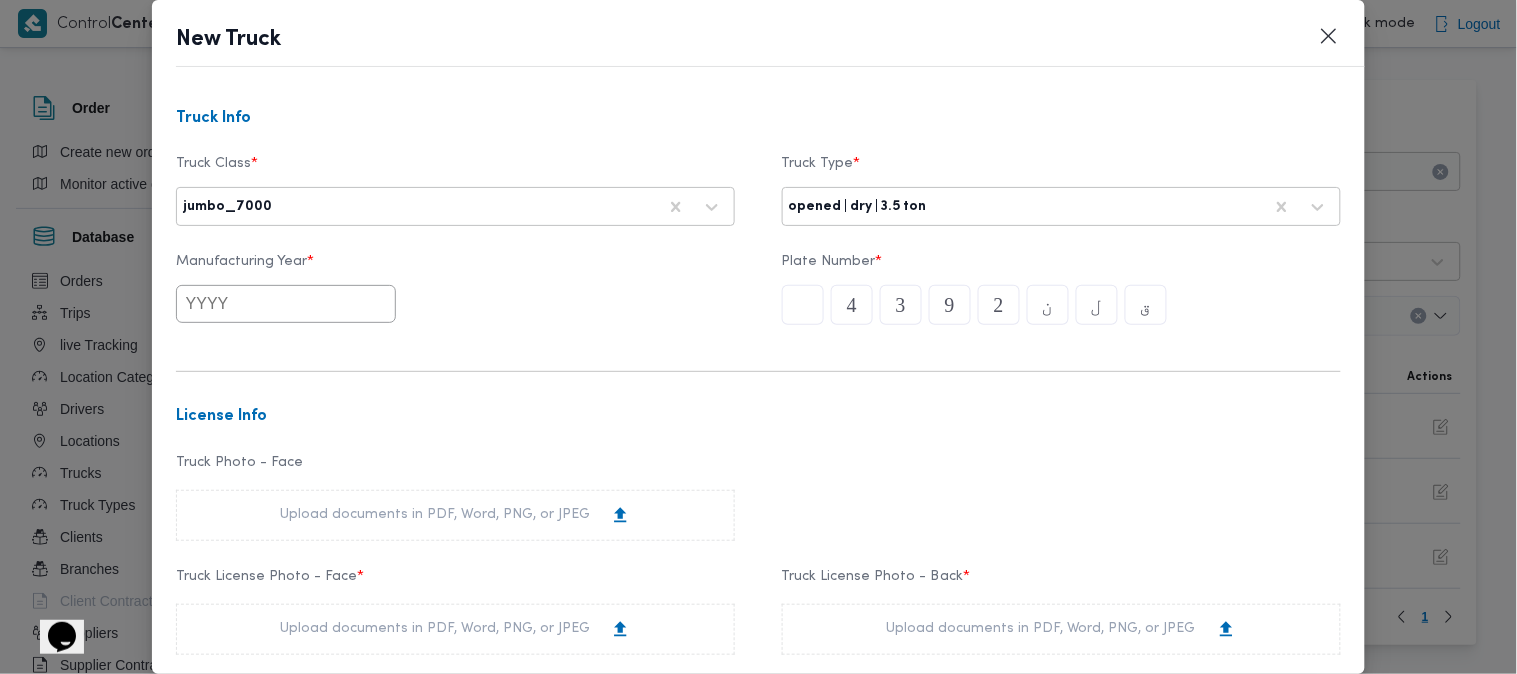 click at bounding box center [286, 304] 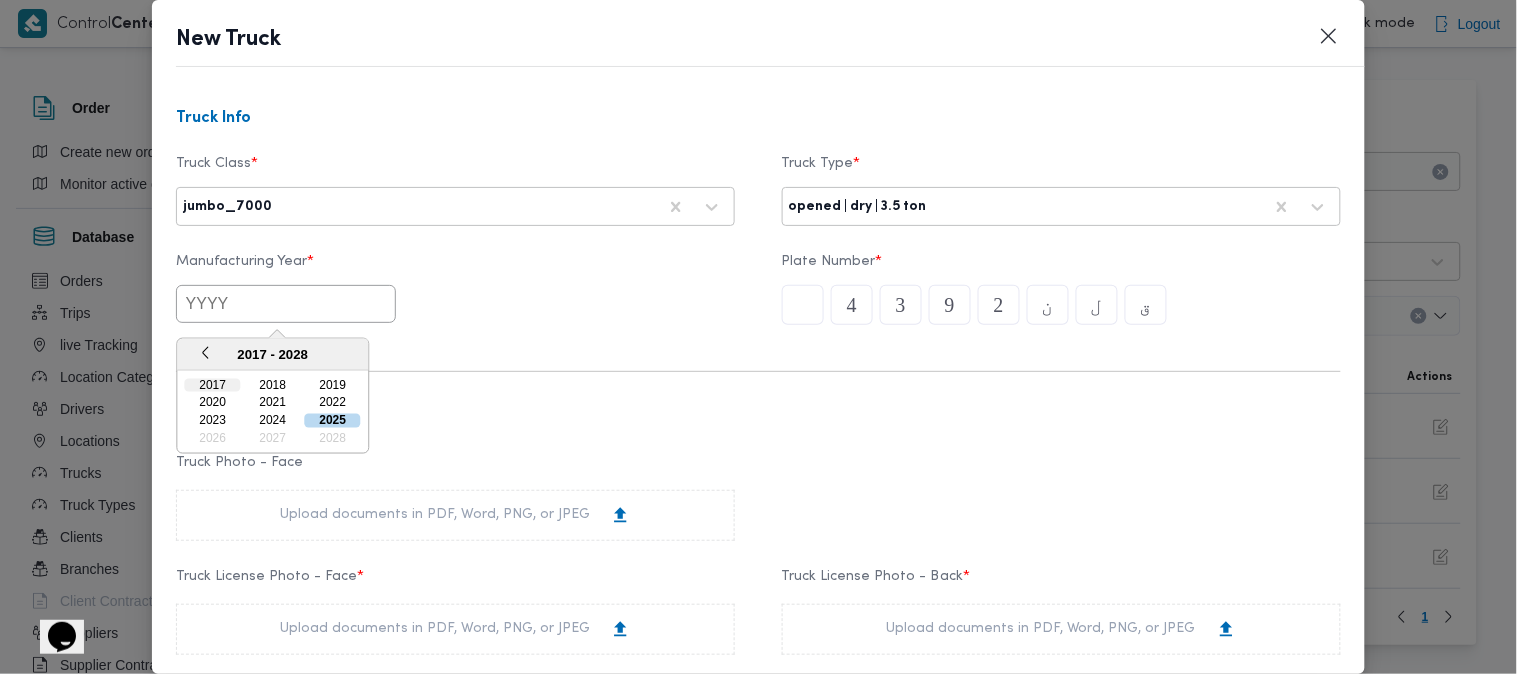 click on "2017" at bounding box center (213, 385) 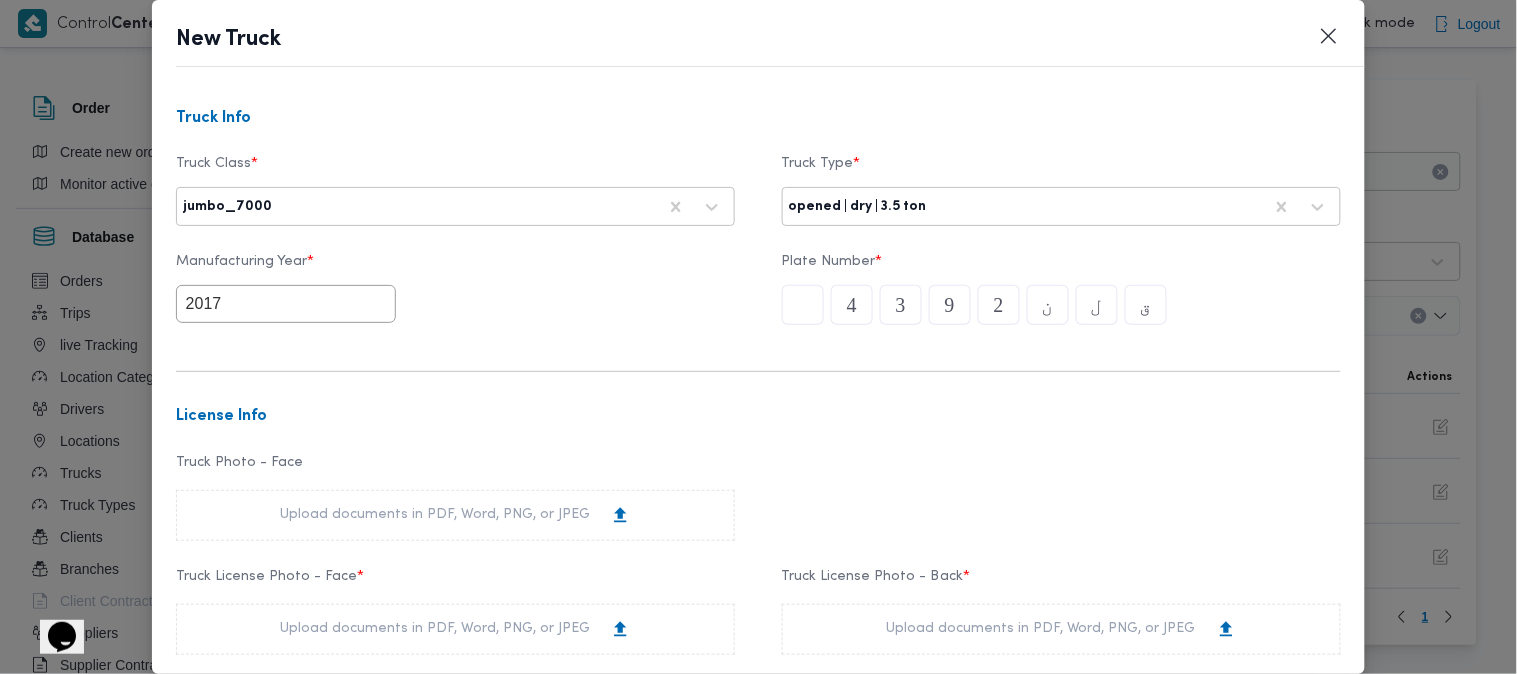 click on "Upload documents in PDF, Word, PNG, or JPEG" at bounding box center [455, 629] 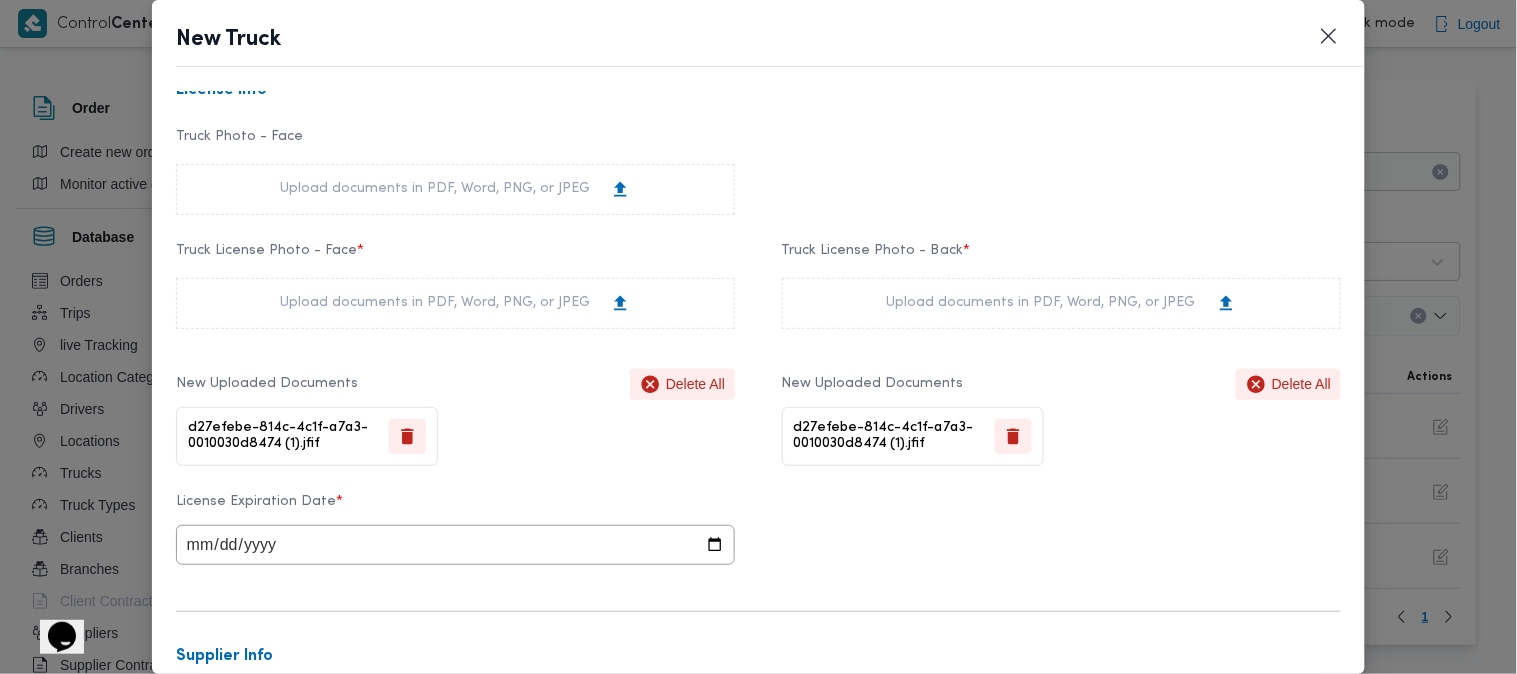 scroll, scrollTop: 337, scrollLeft: 0, axis: vertical 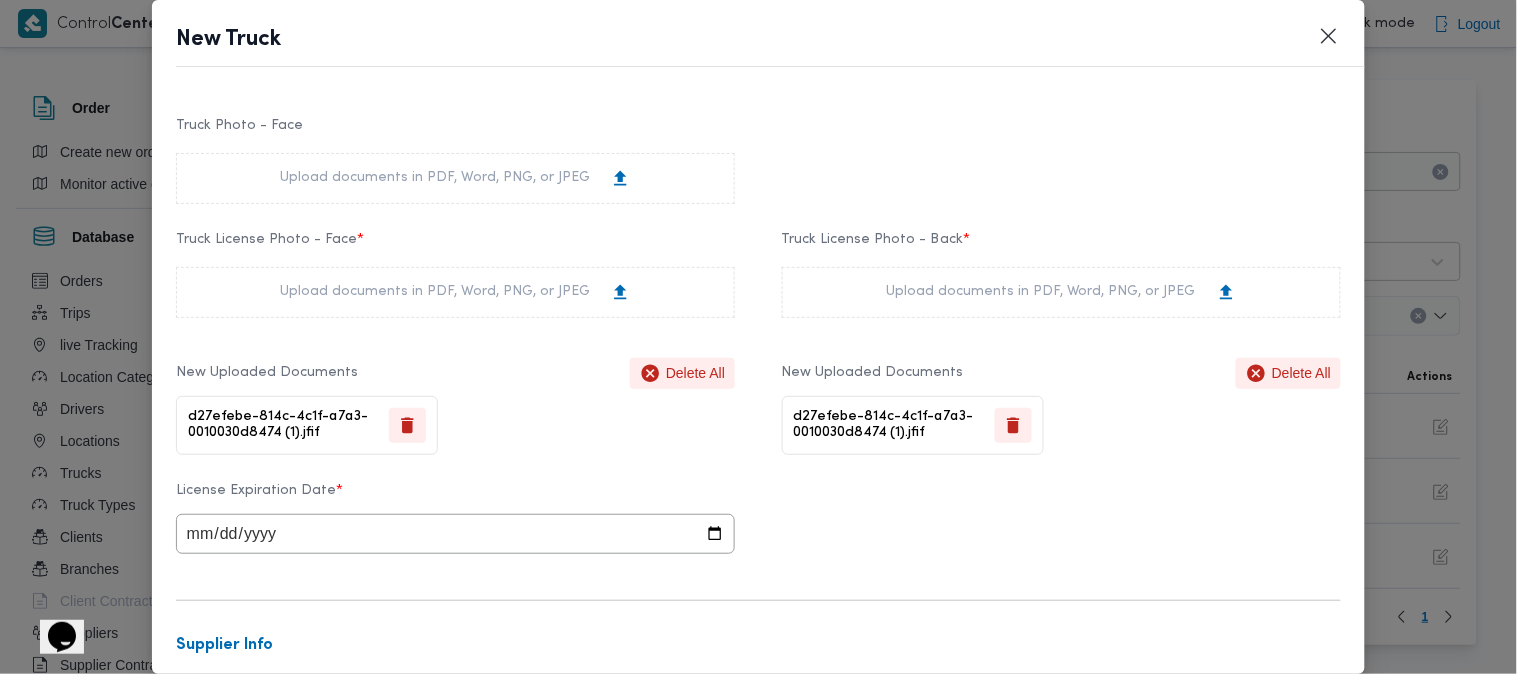 click at bounding box center [455, 534] 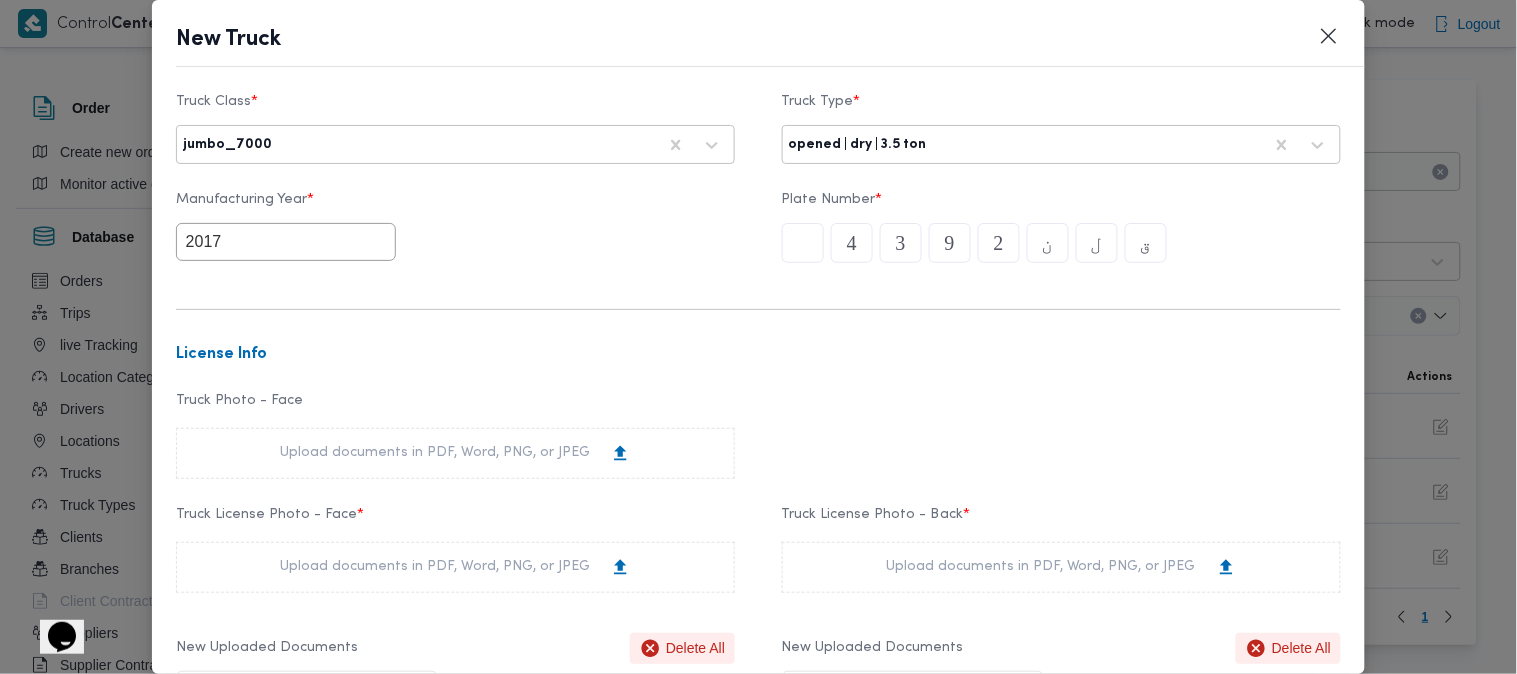 scroll, scrollTop: 0, scrollLeft: 0, axis: both 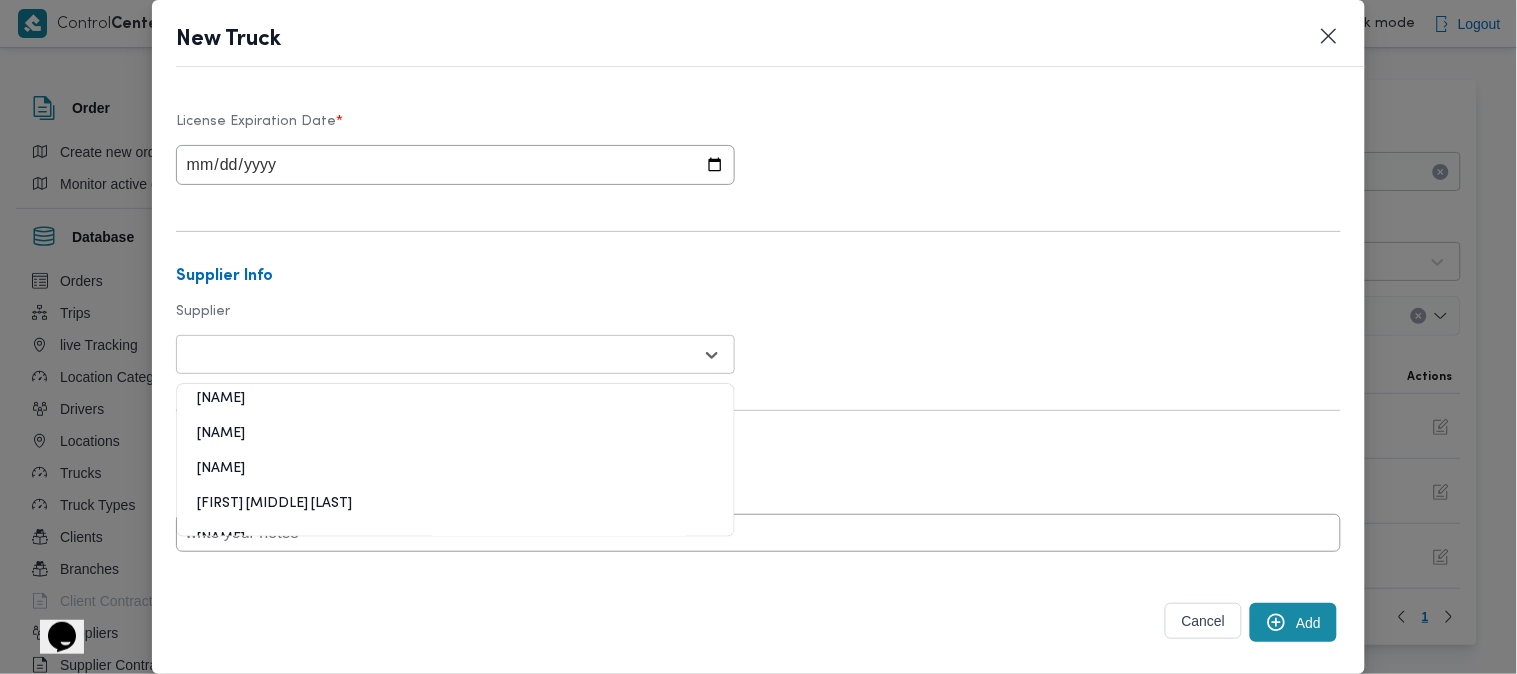 click at bounding box center (437, 355) 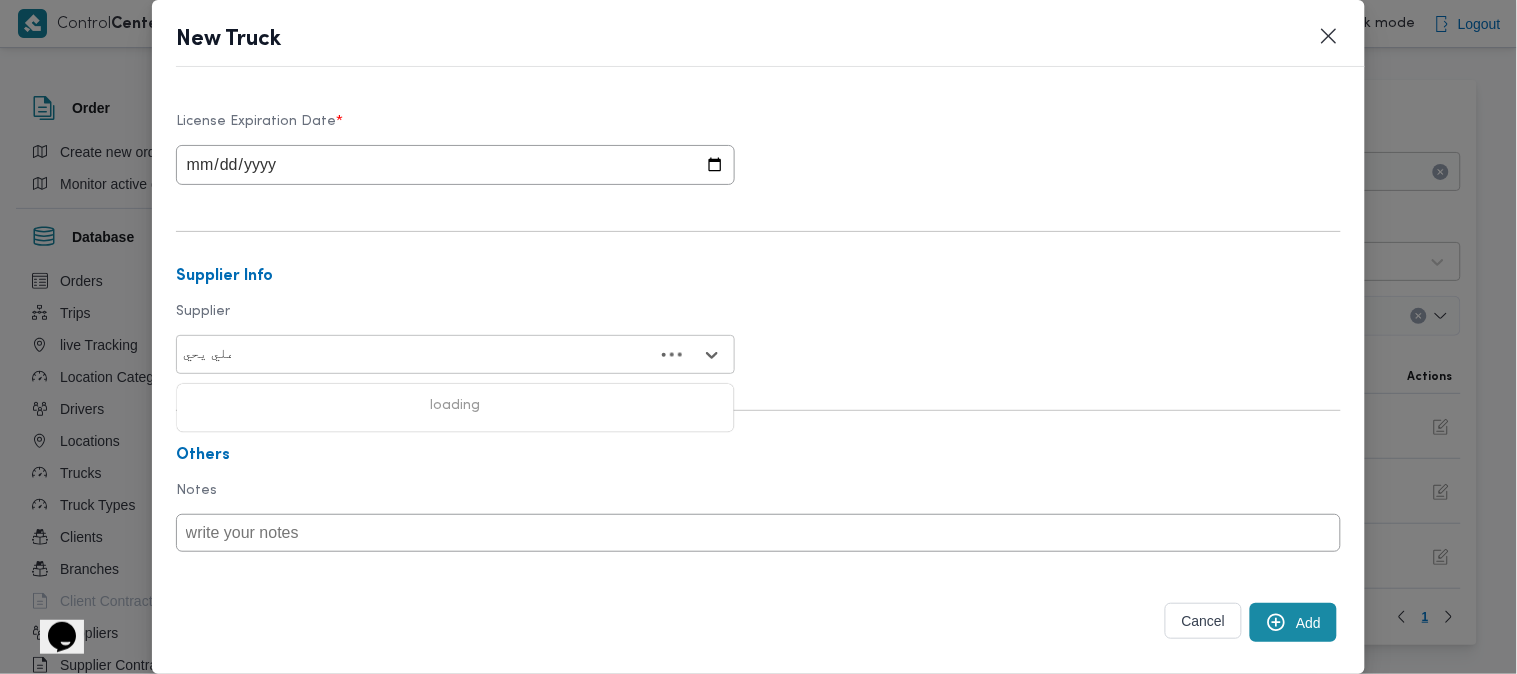 type on "علي يحيي" 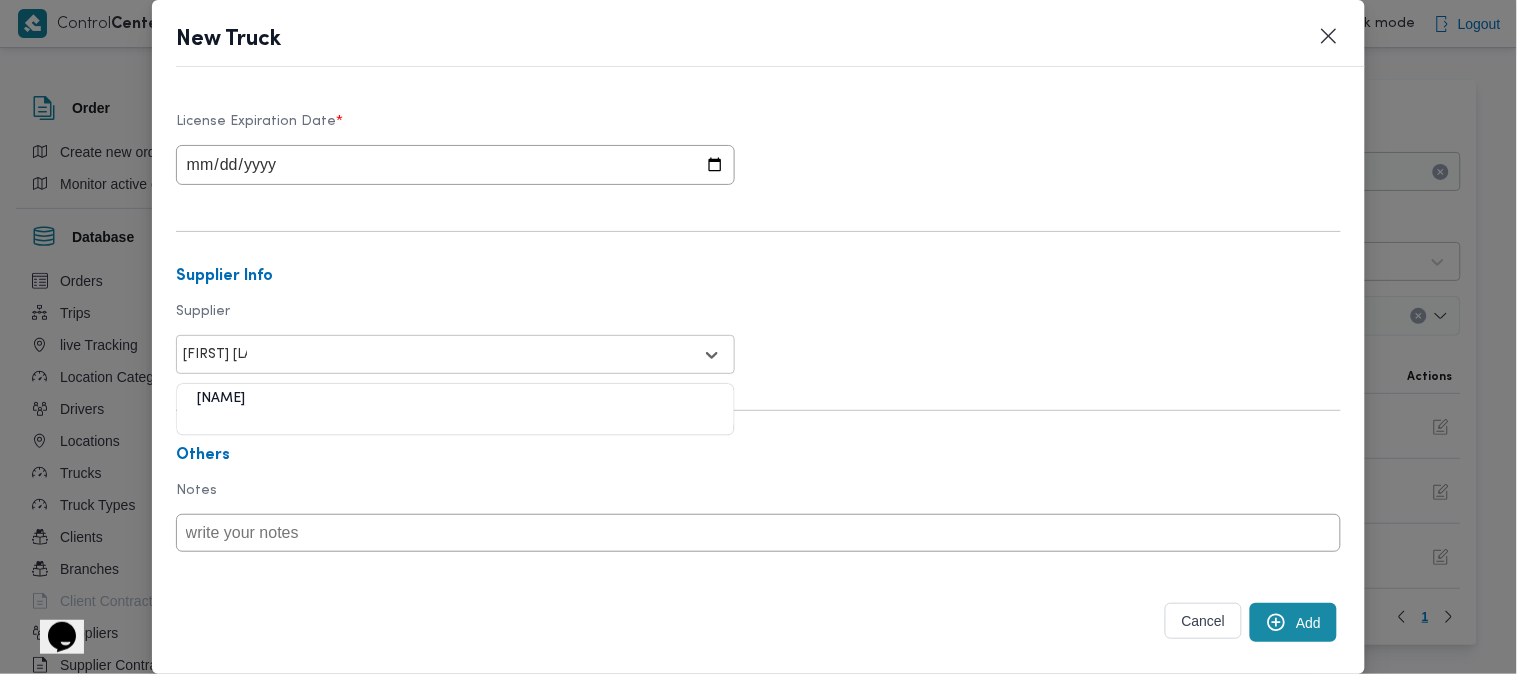 click on "علي يحيي علي مهران حسنين" at bounding box center [455, 407] 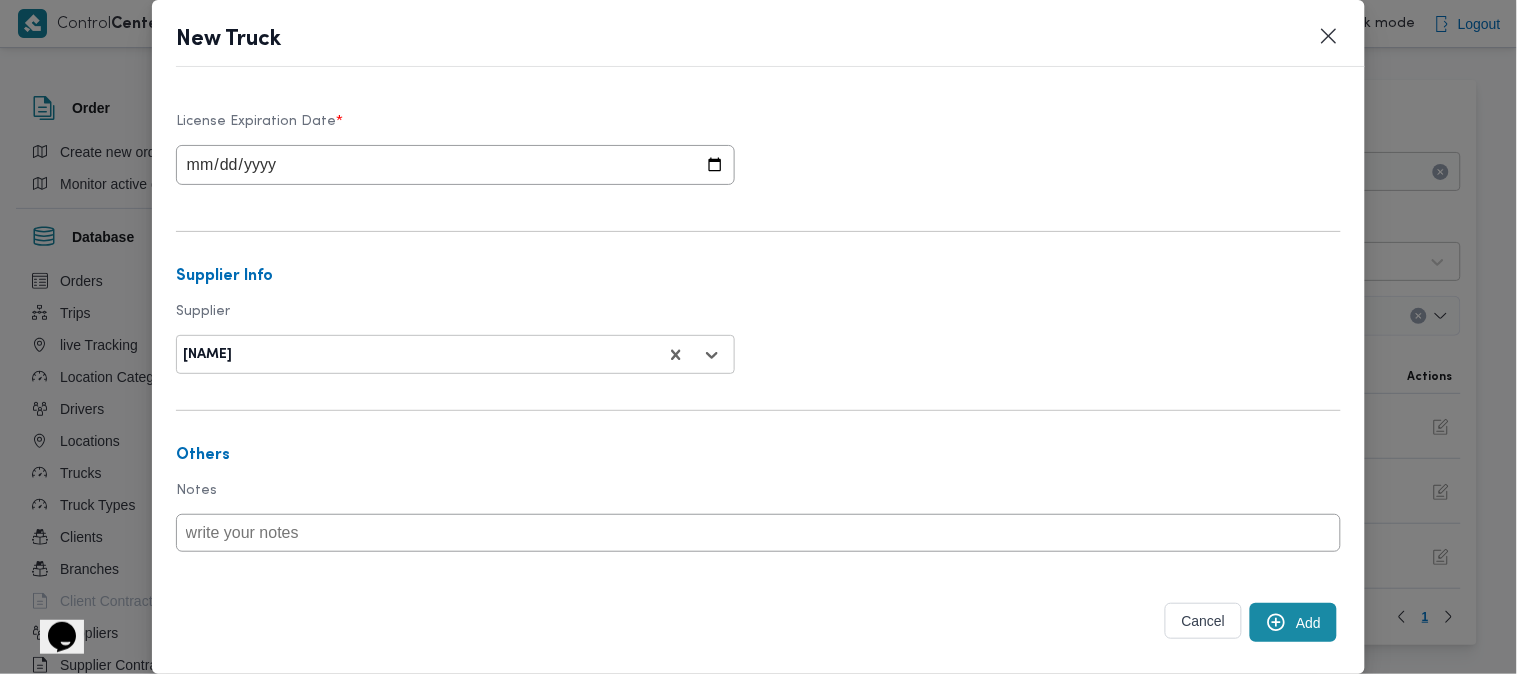 click on "Add" at bounding box center (1293, 622) 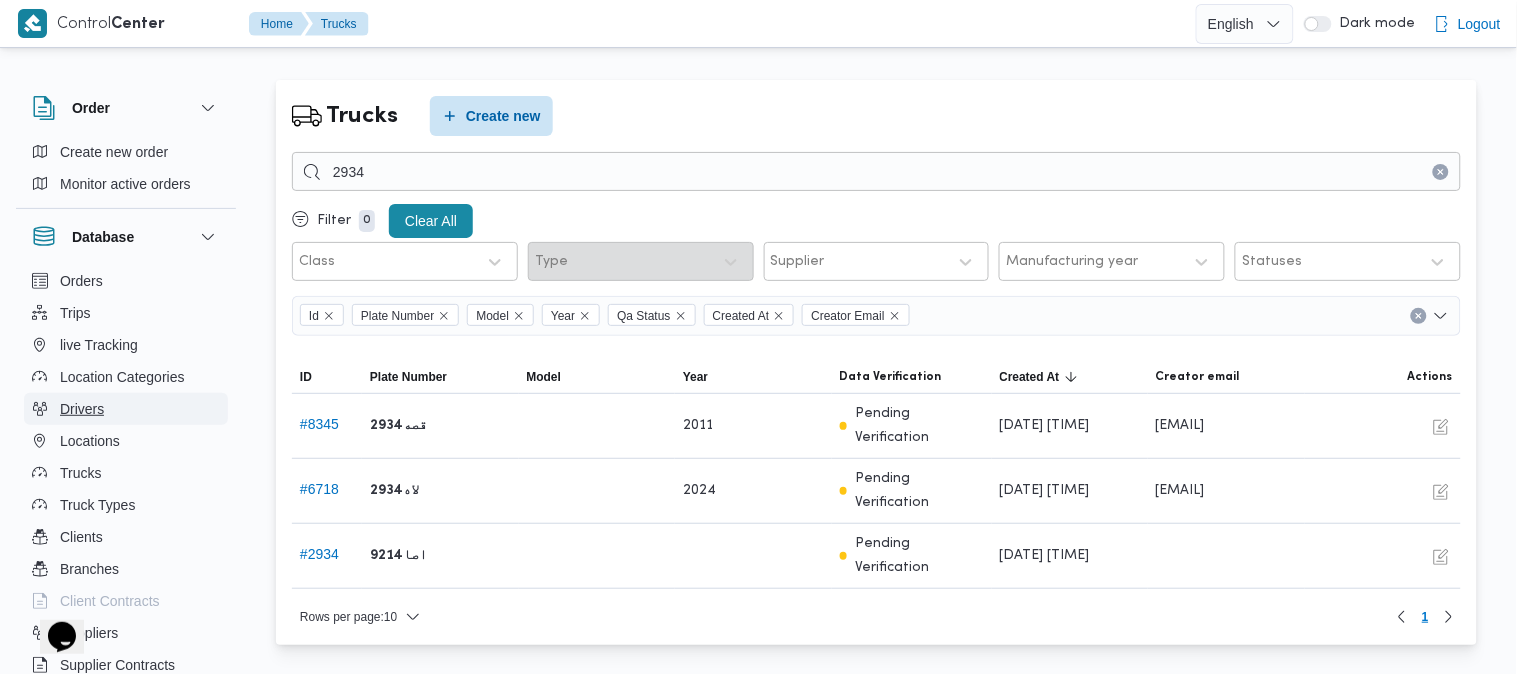 click on "Drivers" at bounding box center (82, 409) 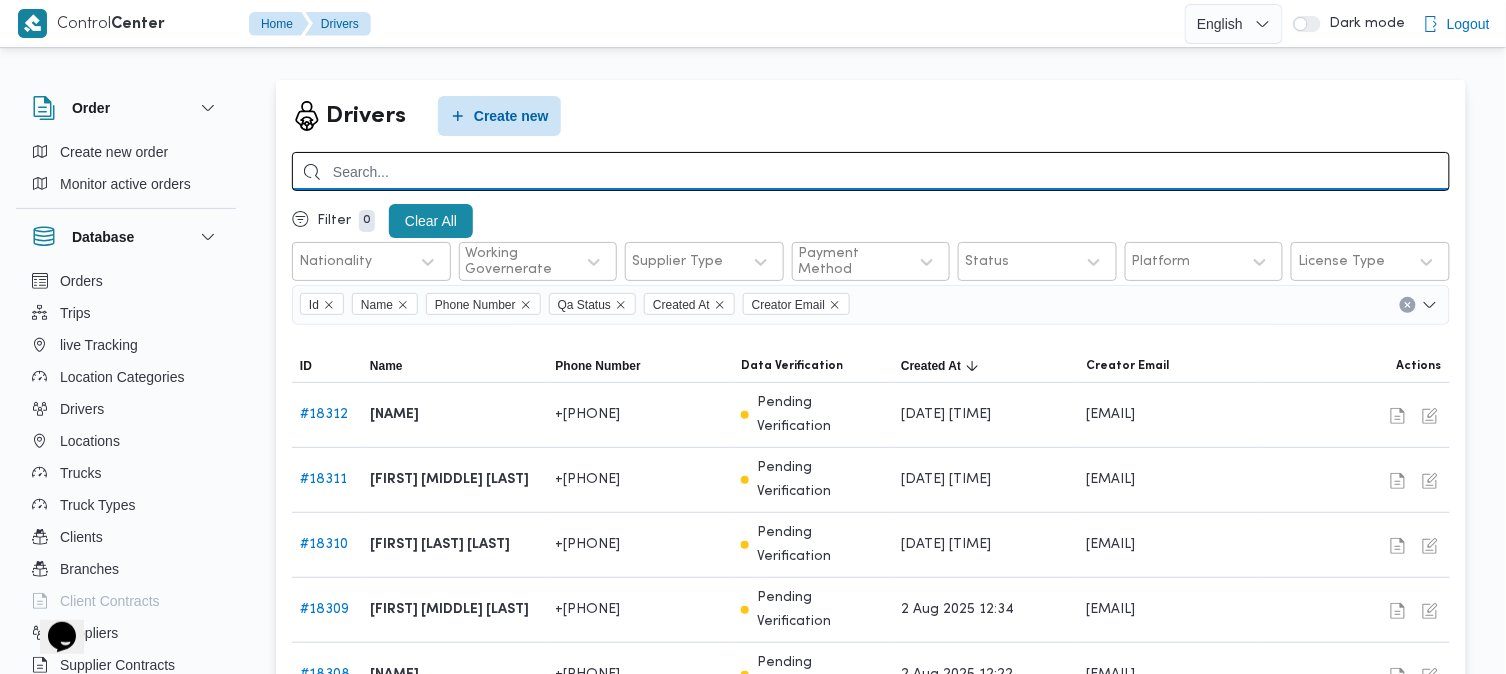 click at bounding box center [871, 171] 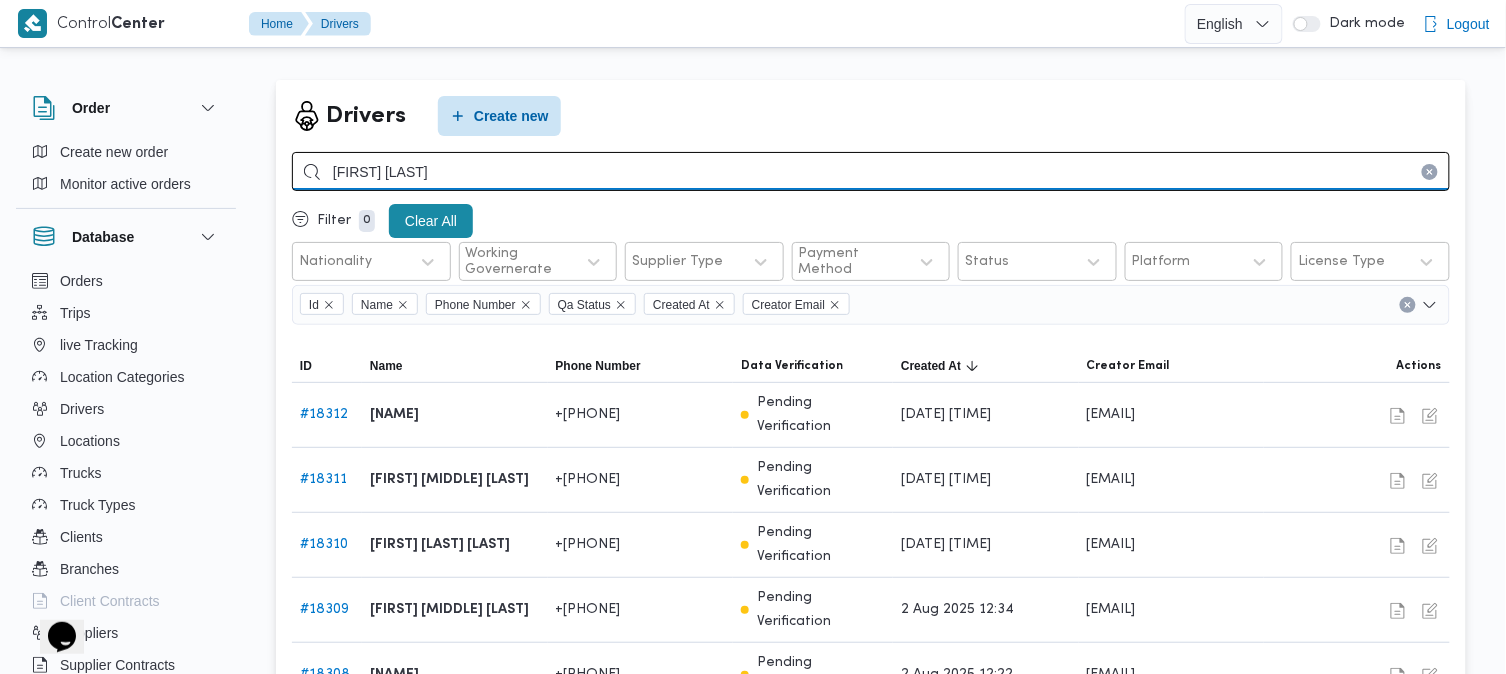 type on "اسلام حسن" 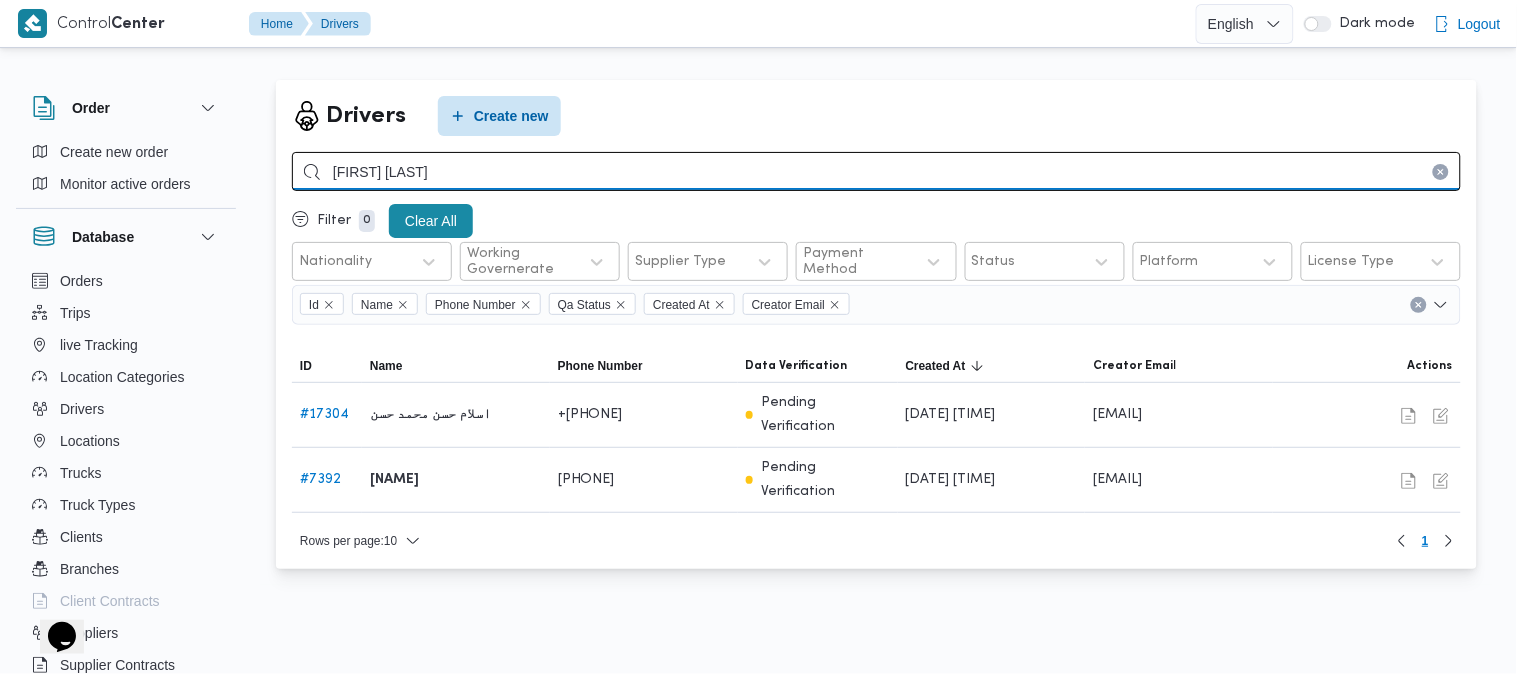 click on "اسلام حسن" at bounding box center (876, 171) 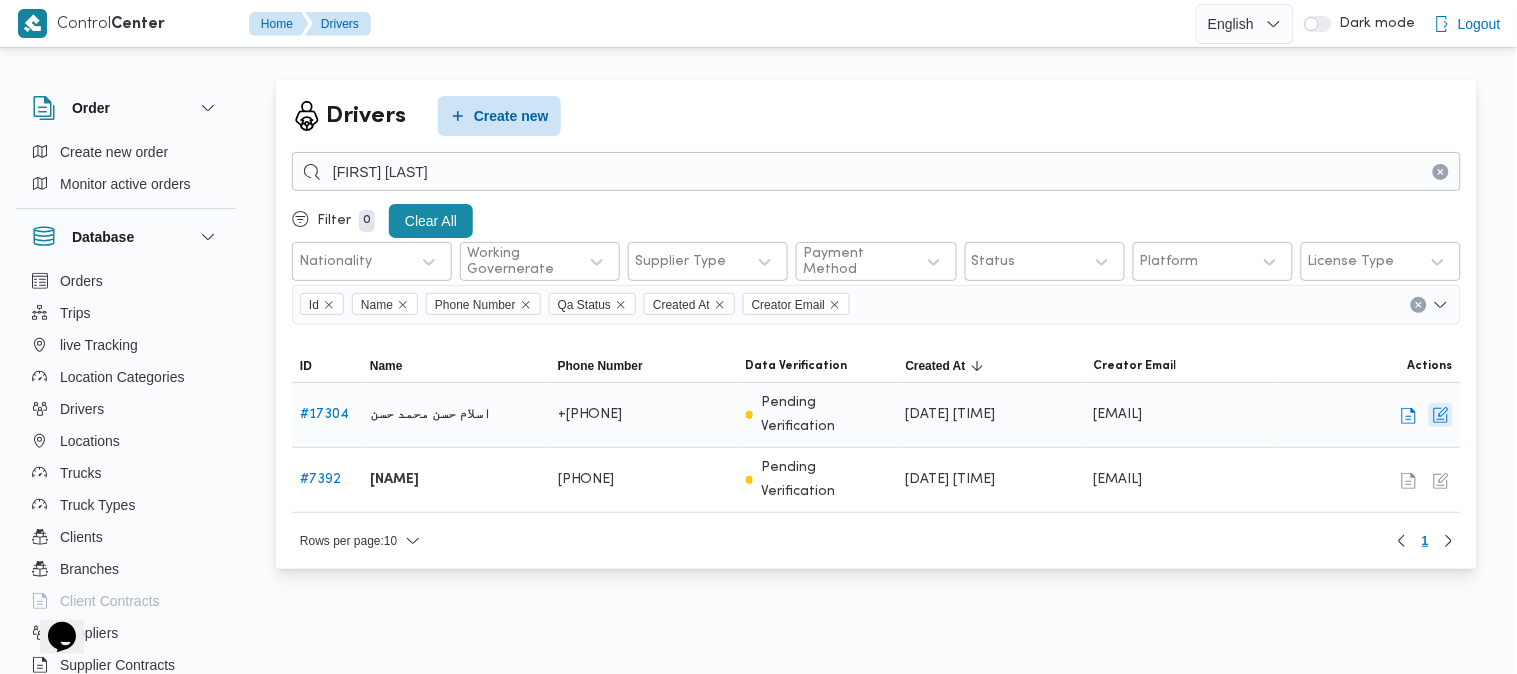 click at bounding box center (1441, 415) 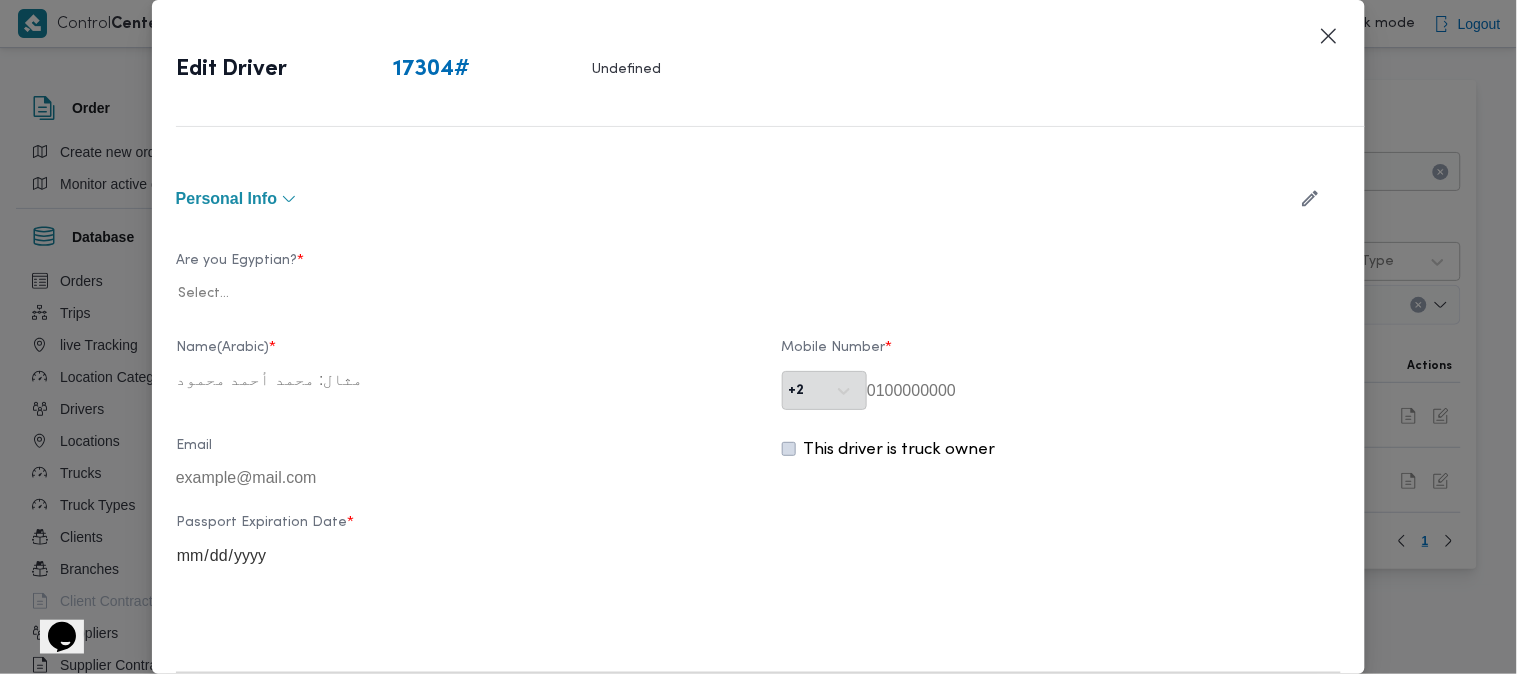type on "اسلام حسن محمد حسن" 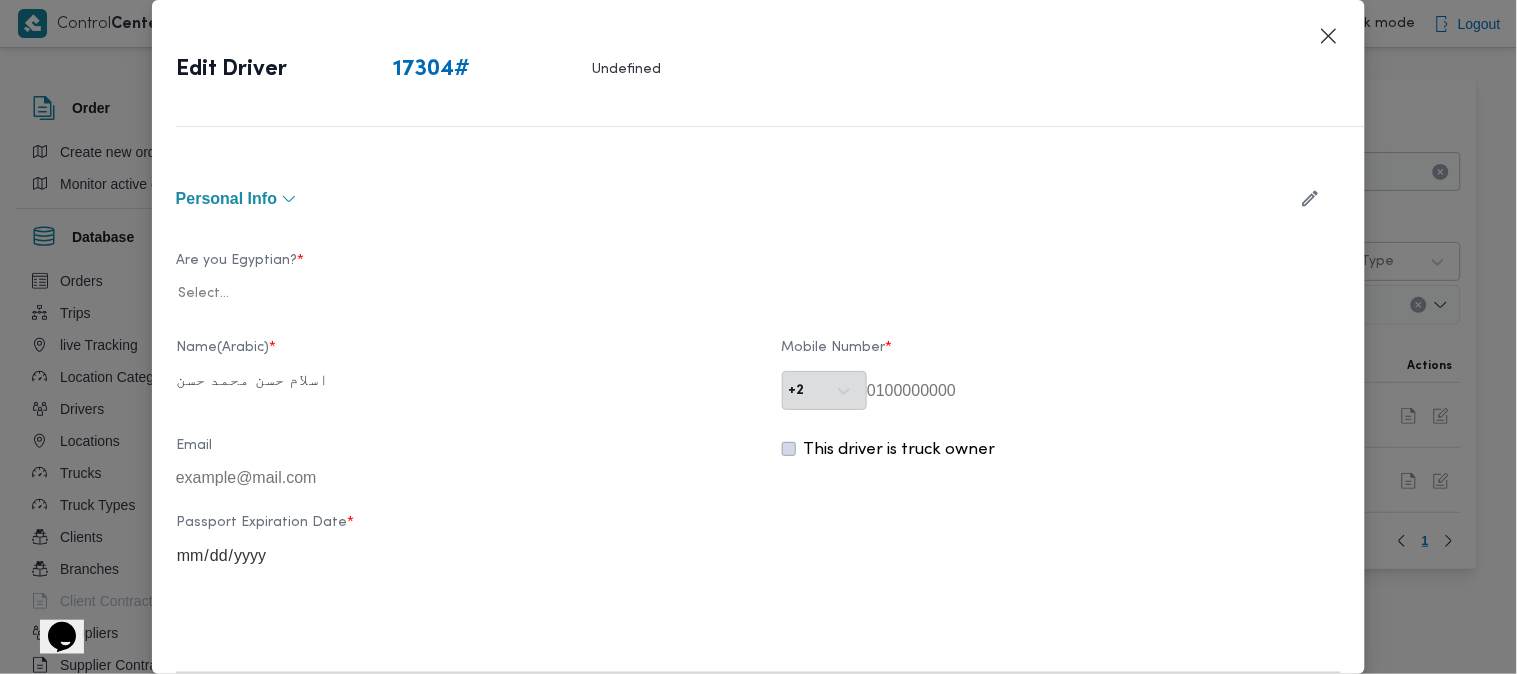 type on "01026869402" 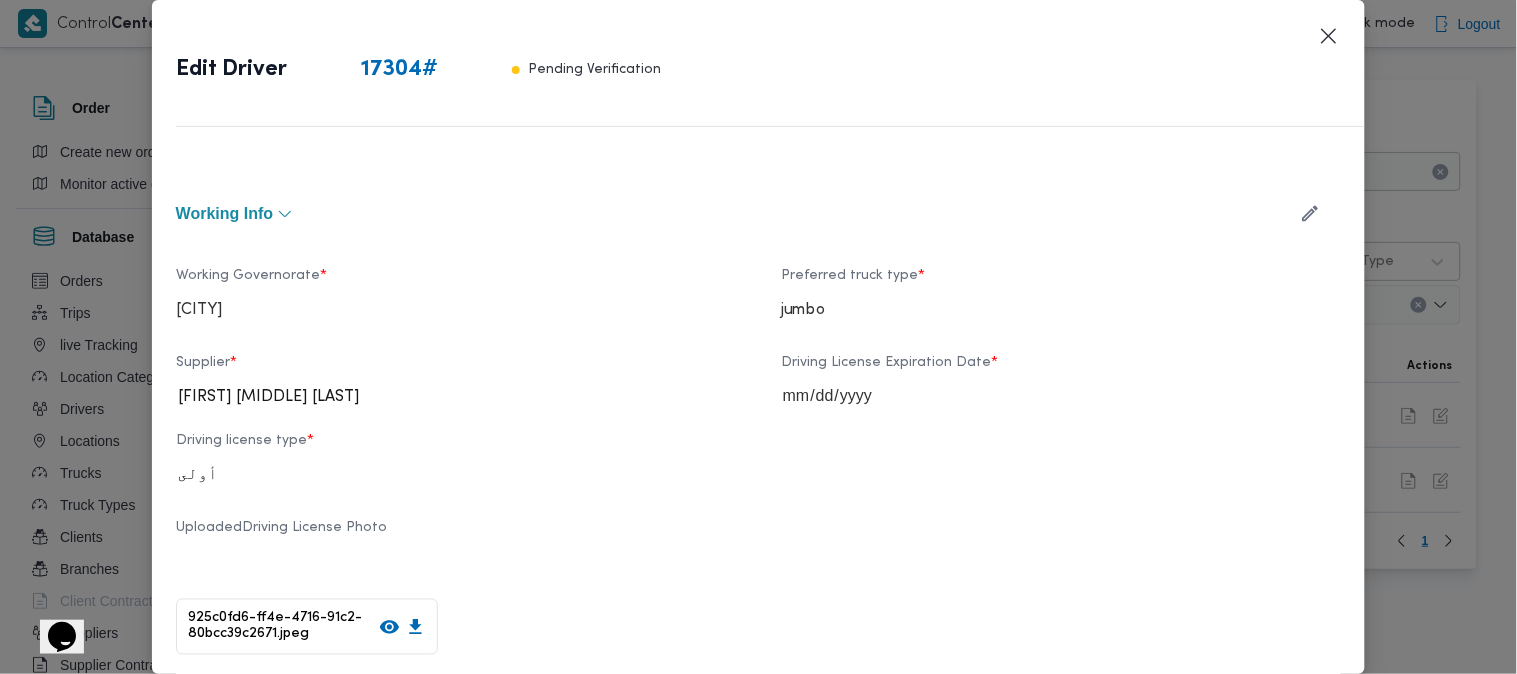 scroll, scrollTop: 668, scrollLeft: 0, axis: vertical 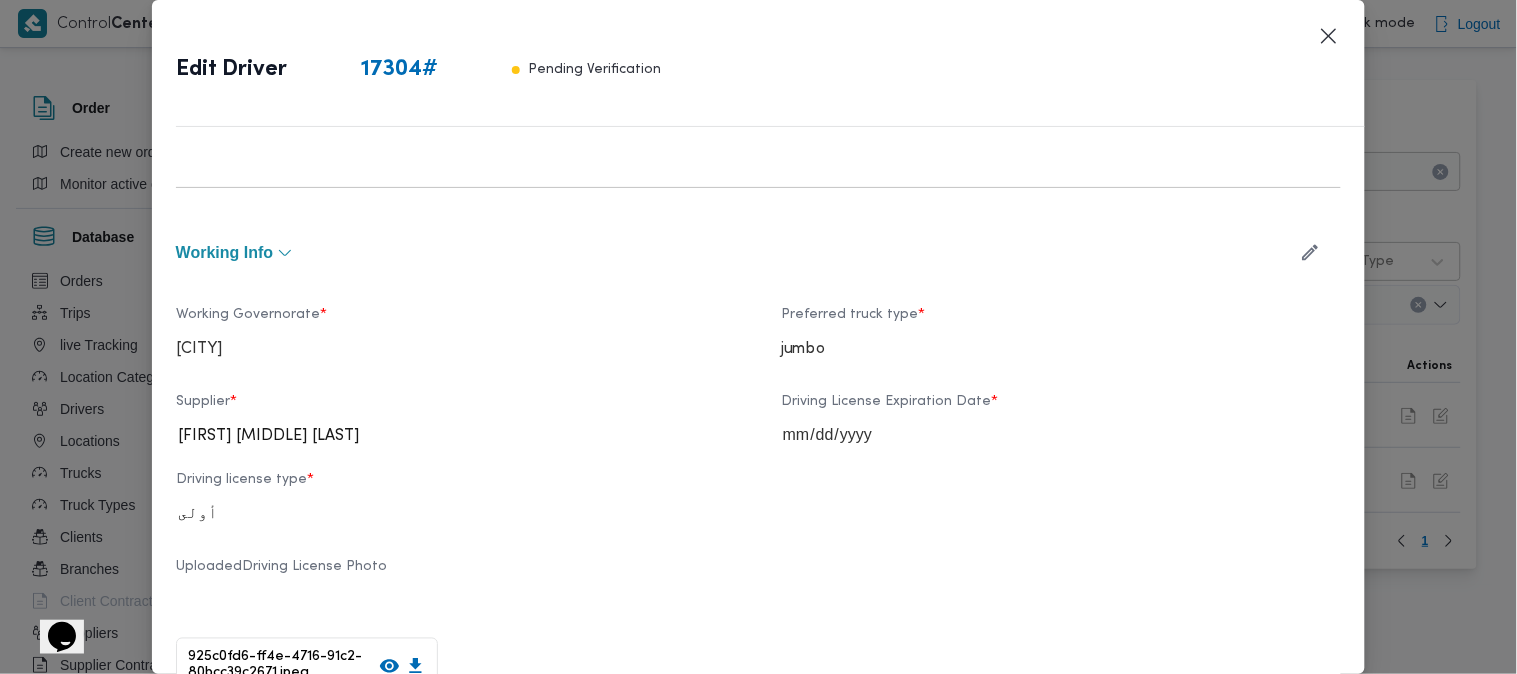 click on "Supplier   * محمد صلاح عبداللطيف الشريف Driving License Expiration Date   * 2027-03-12 Driving license type    * أولى" at bounding box center [759, 463] 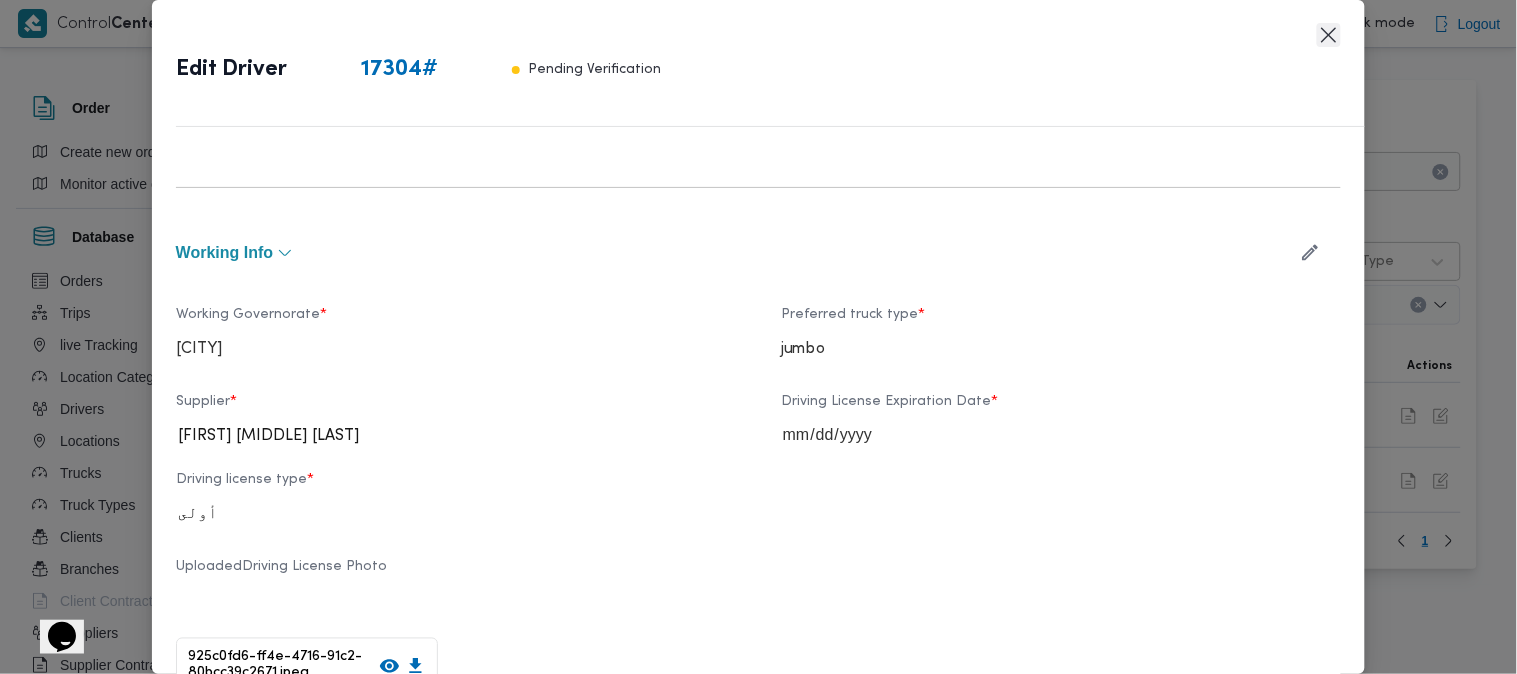 click at bounding box center (1329, 35) 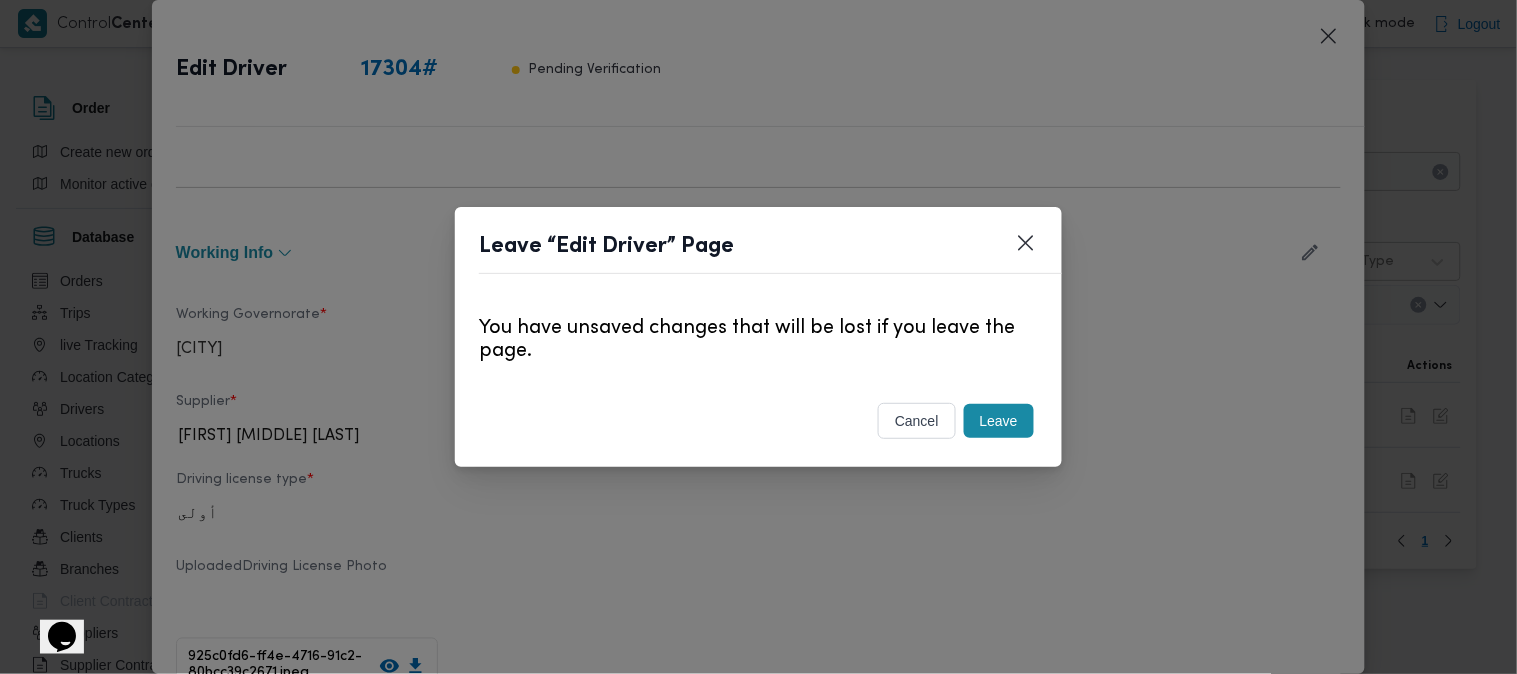 click on "Leave" at bounding box center (999, 421) 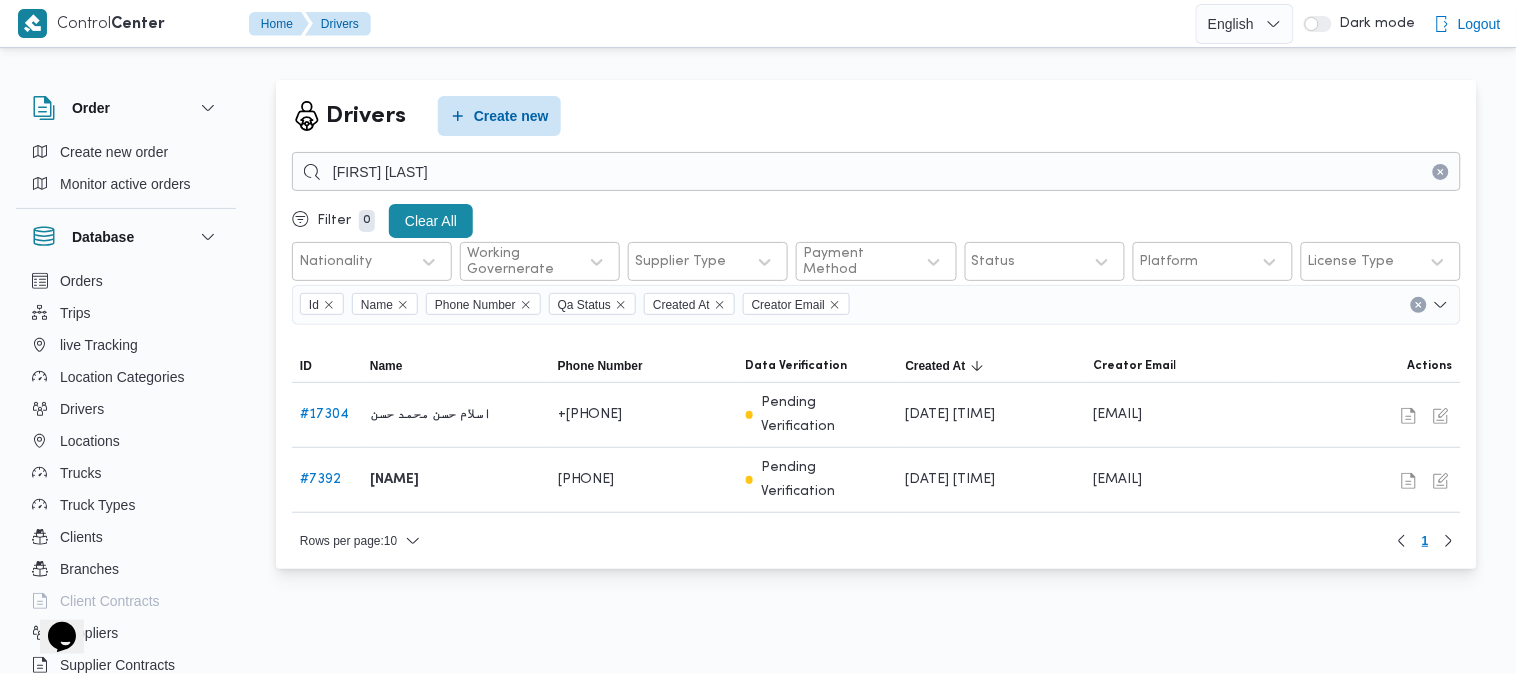 click 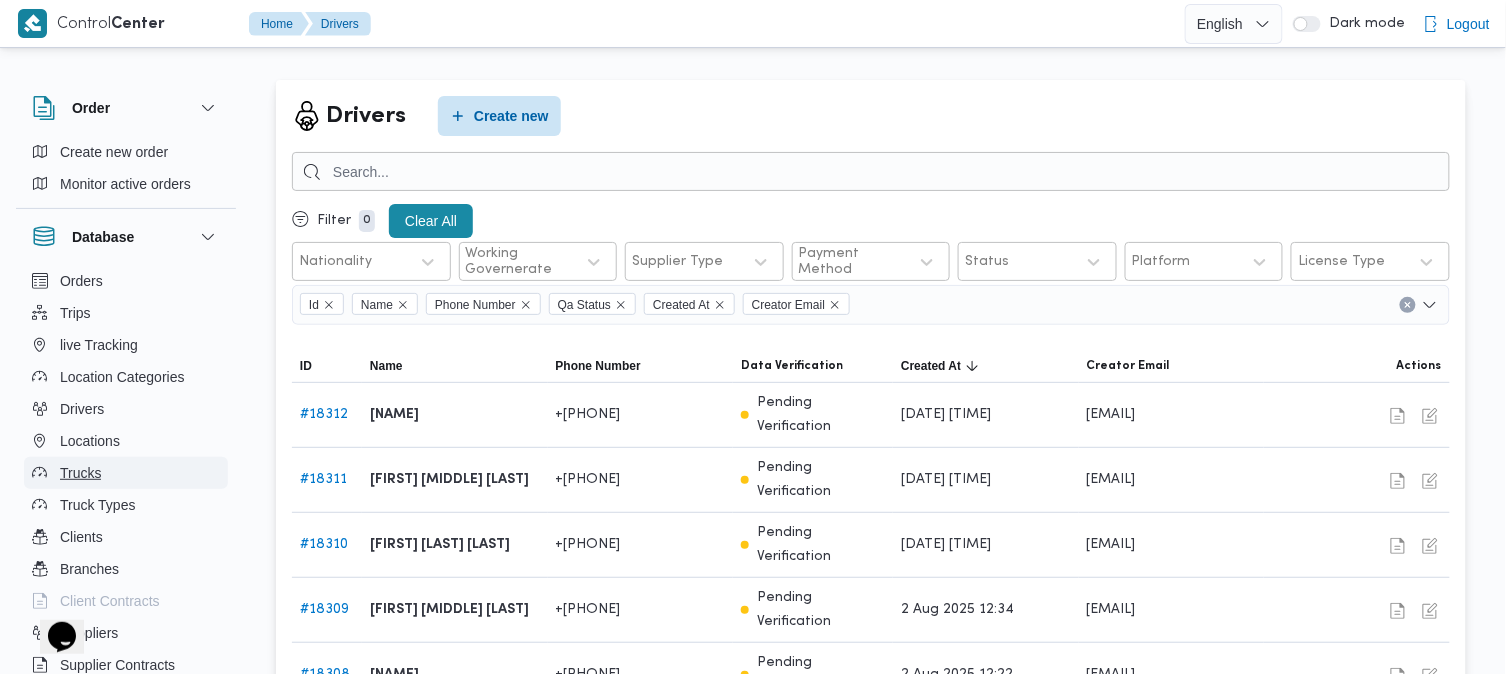 click on "Trucks" at bounding box center [80, 473] 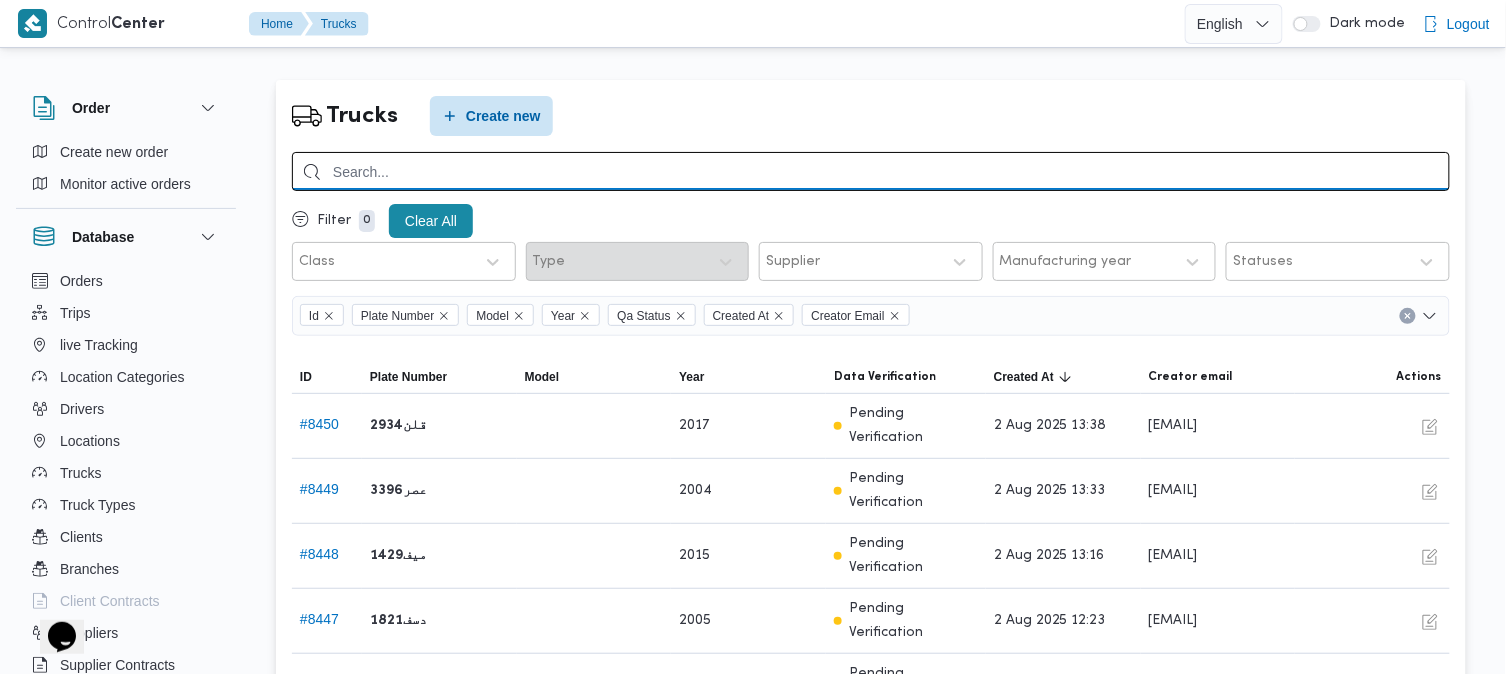 click at bounding box center [871, 171] 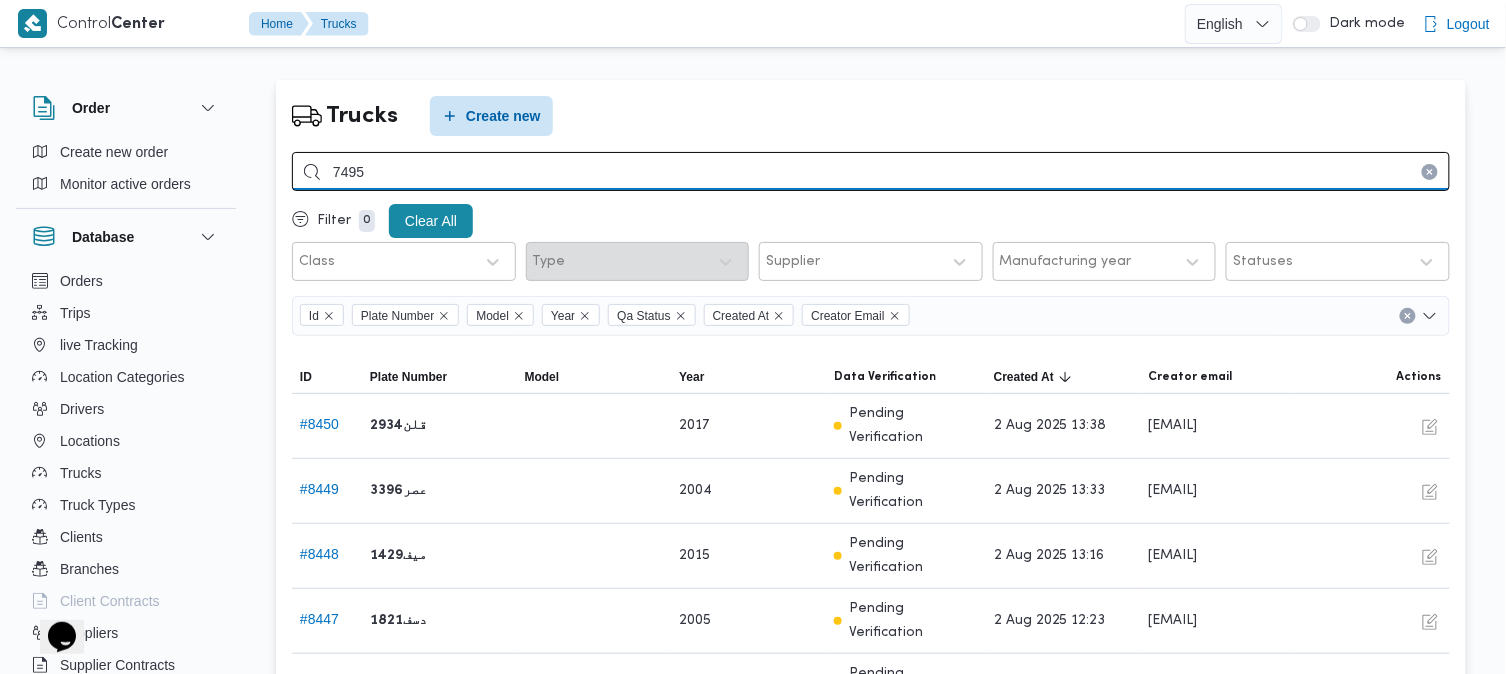type on "7495" 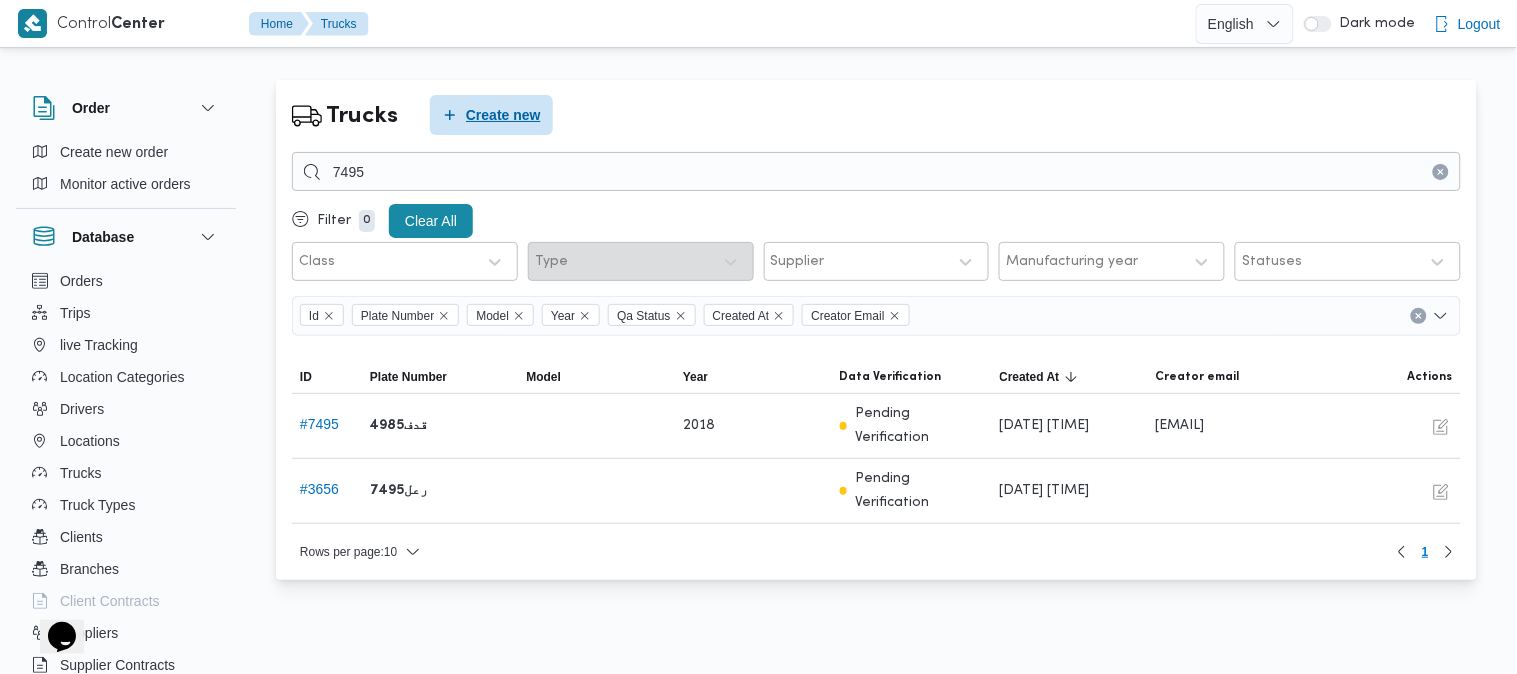 click on "Create new" at bounding box center [503, 115] 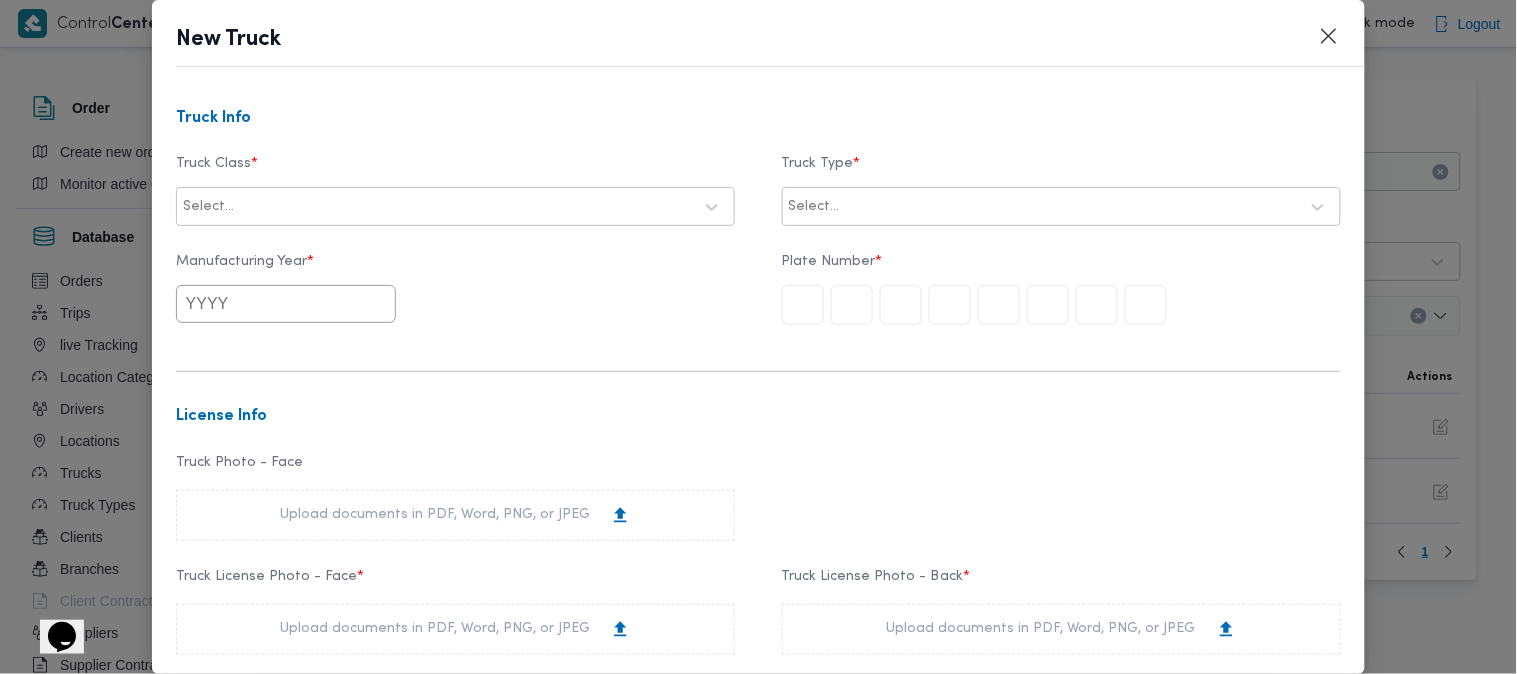 click at bounding box center (465, 207) 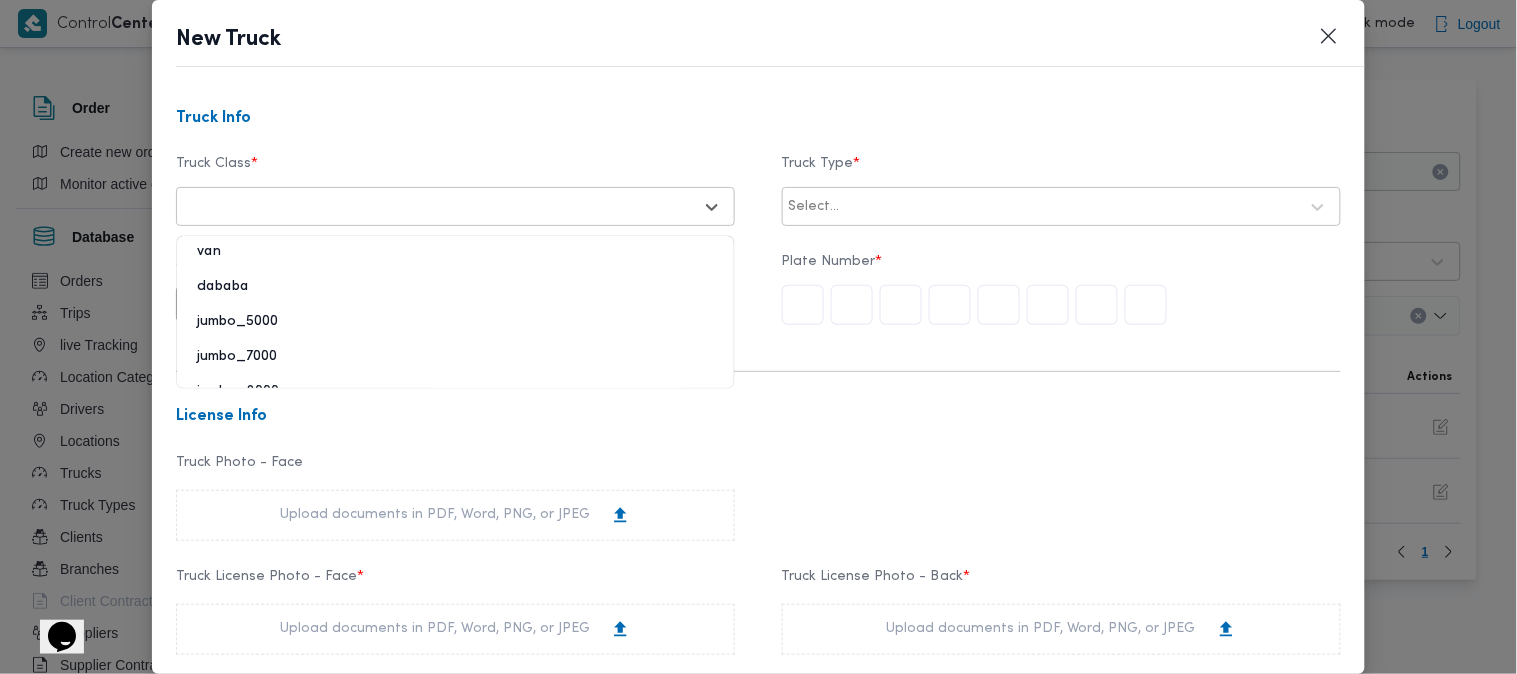 click on "jumbo_7000" at bounding box center (455, 364) 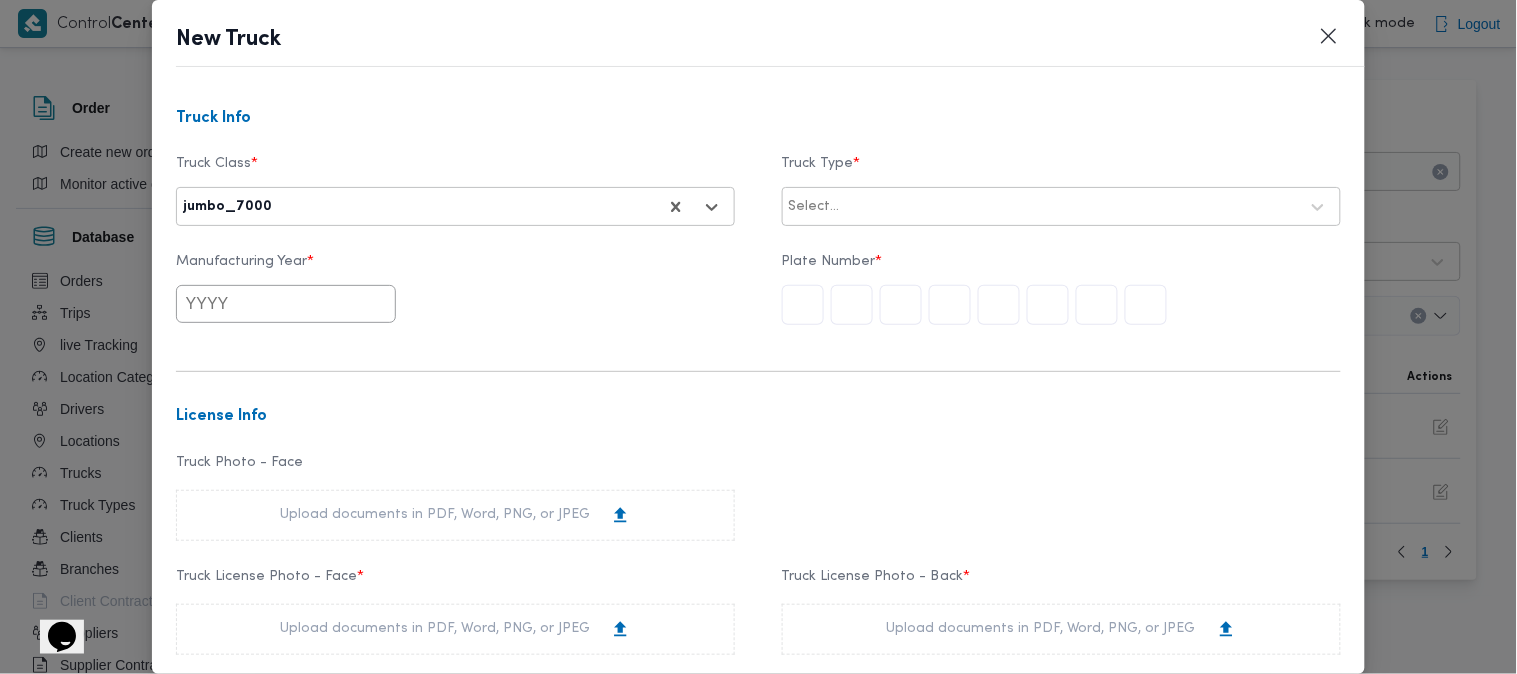 click on "Select..." at bounding box center [1043, 207] 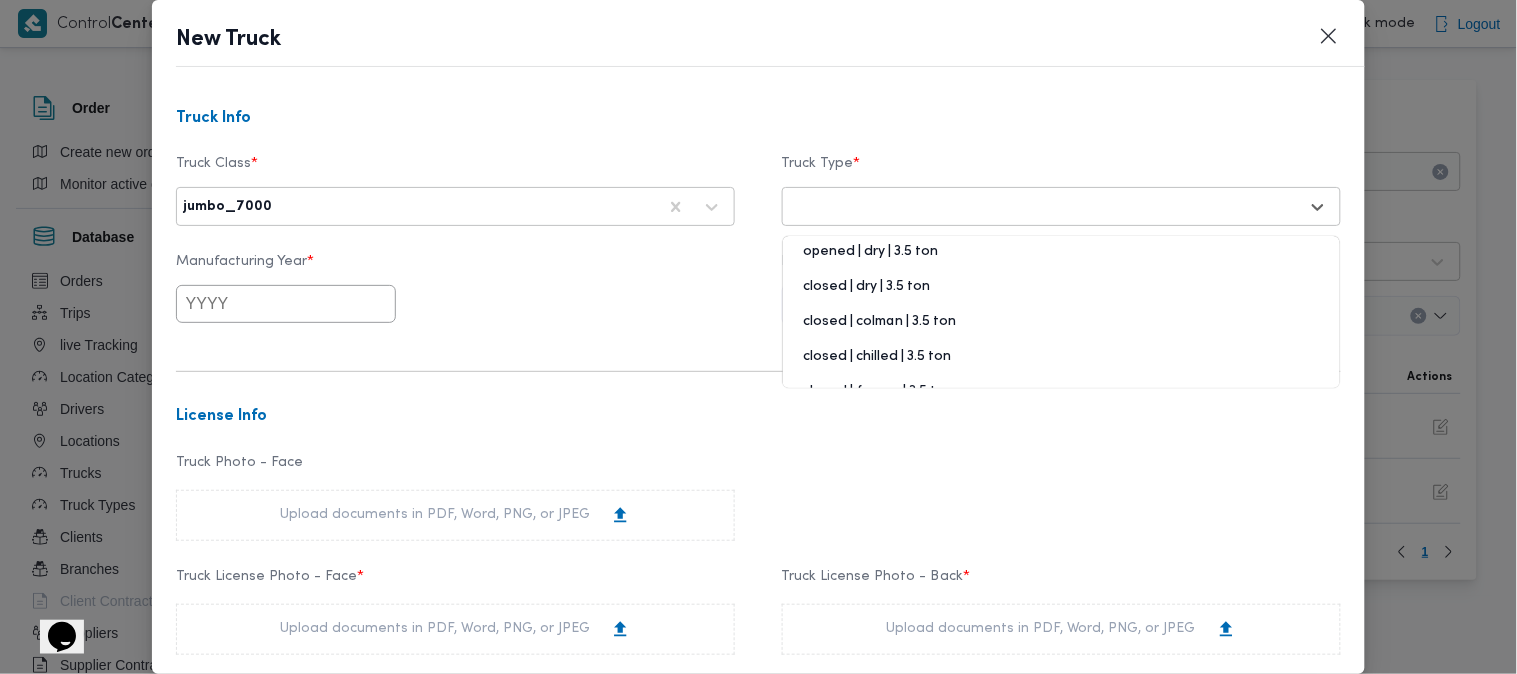 click on "opened | dry | 3.5 ton" at bounding box center (1061, 259) 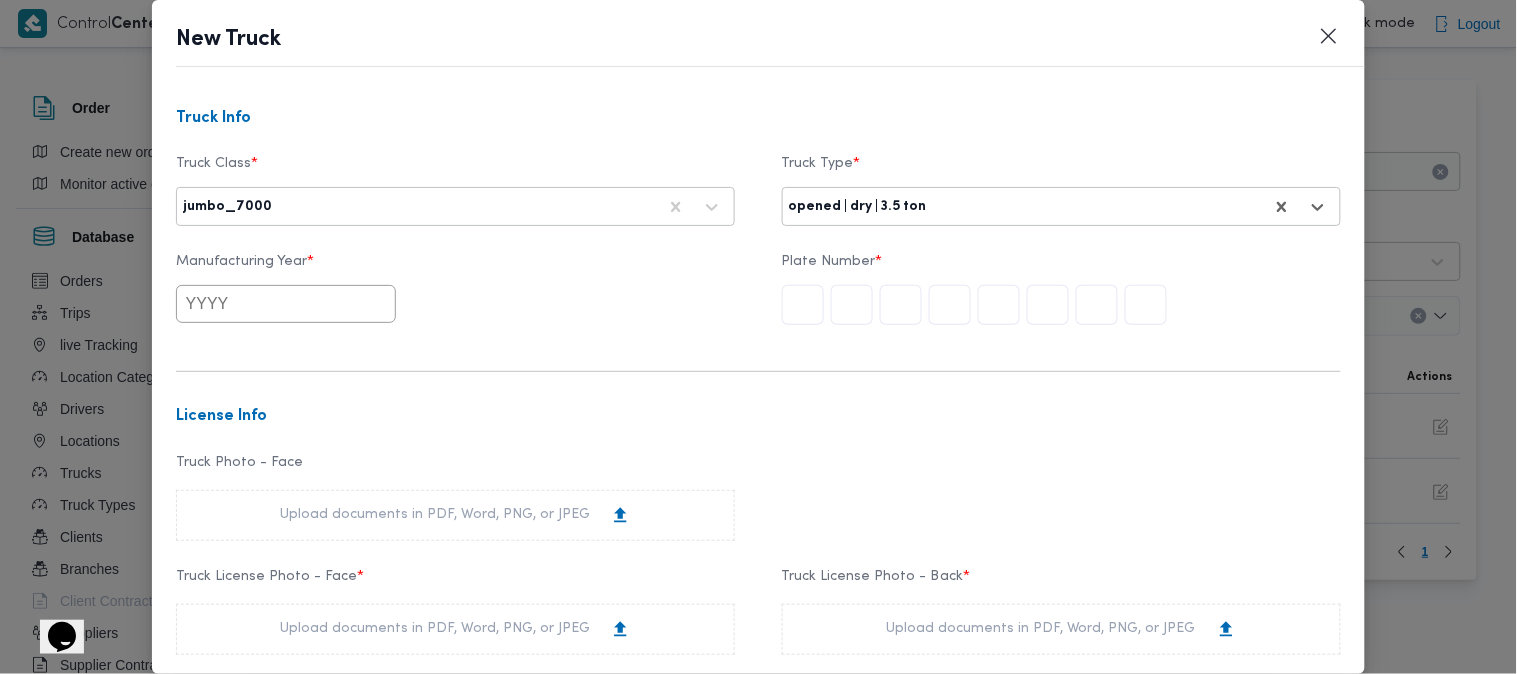 click at bounding box center [286, 304] 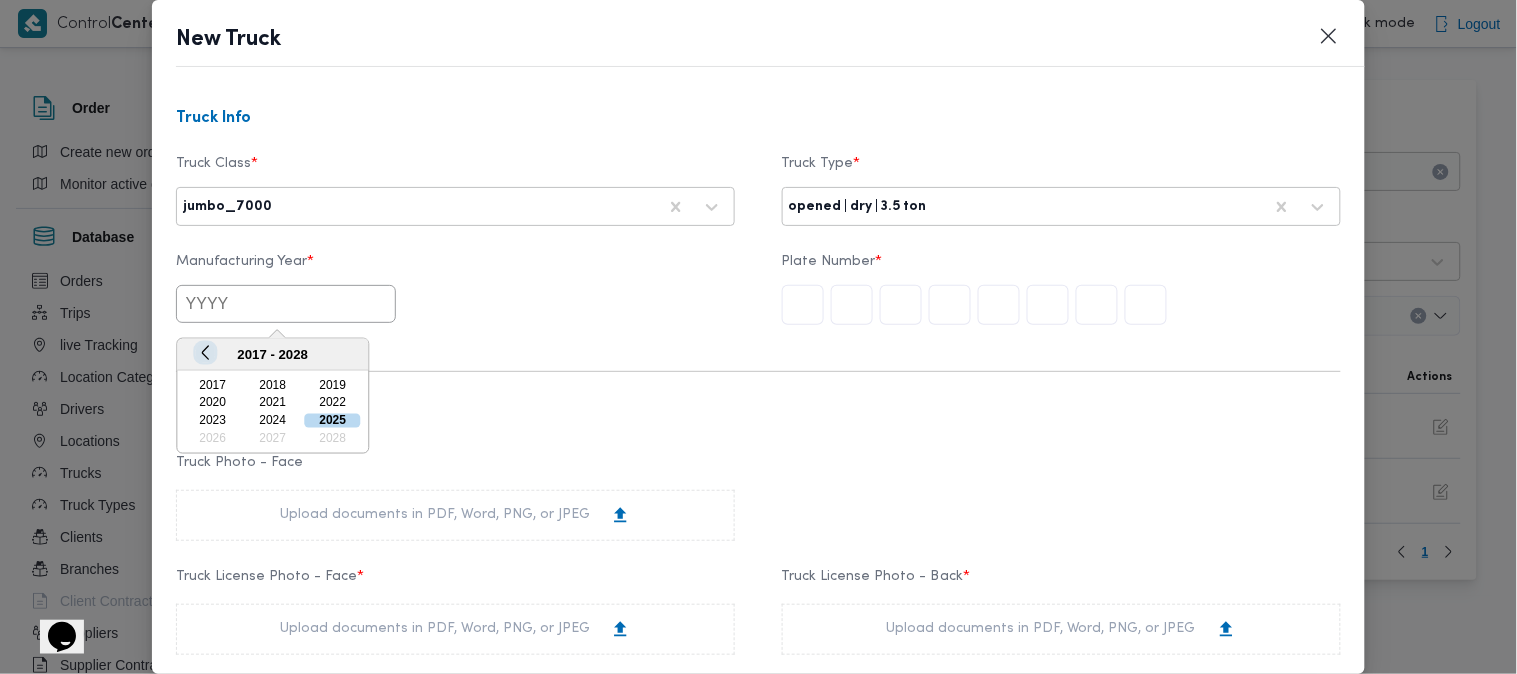 click on "Previous Year" at bounding box center [205, 352] 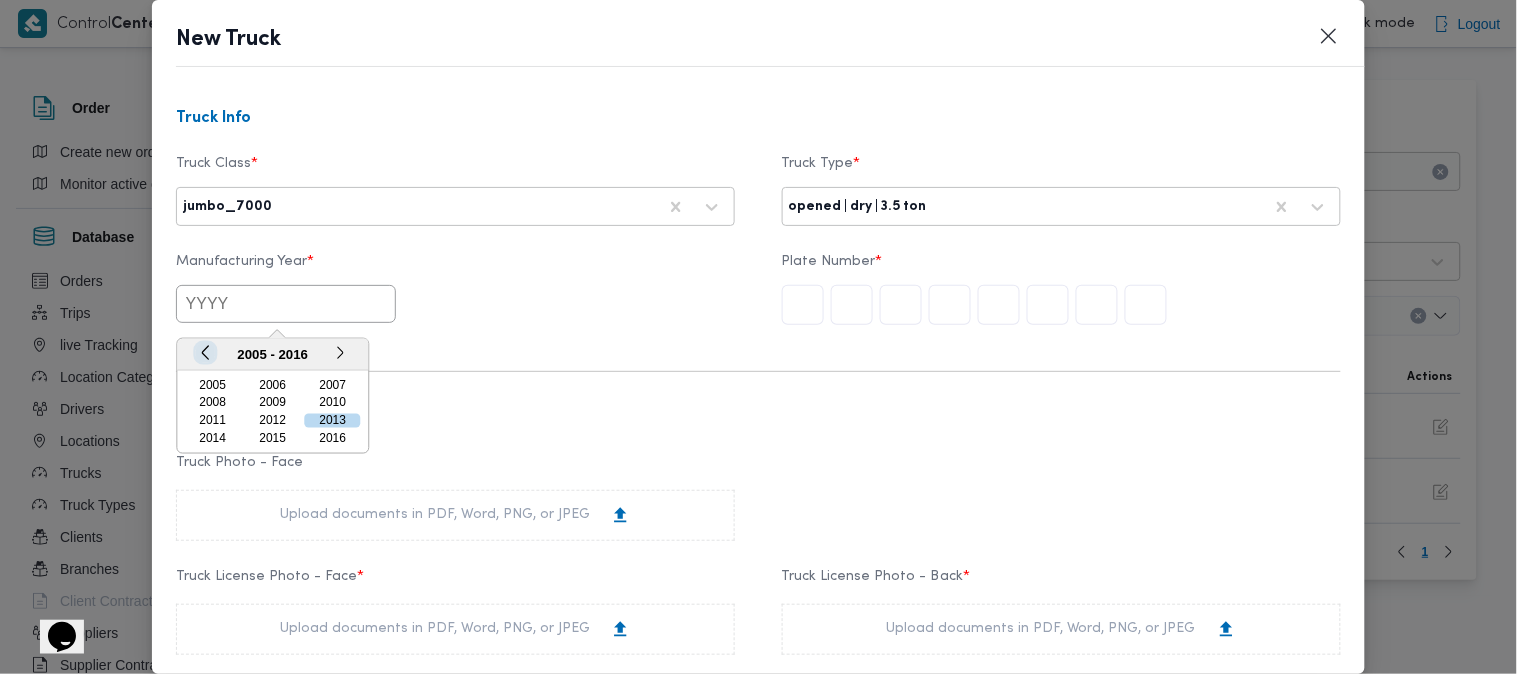 click on "Previous Year" at bounding box center (205, 352) 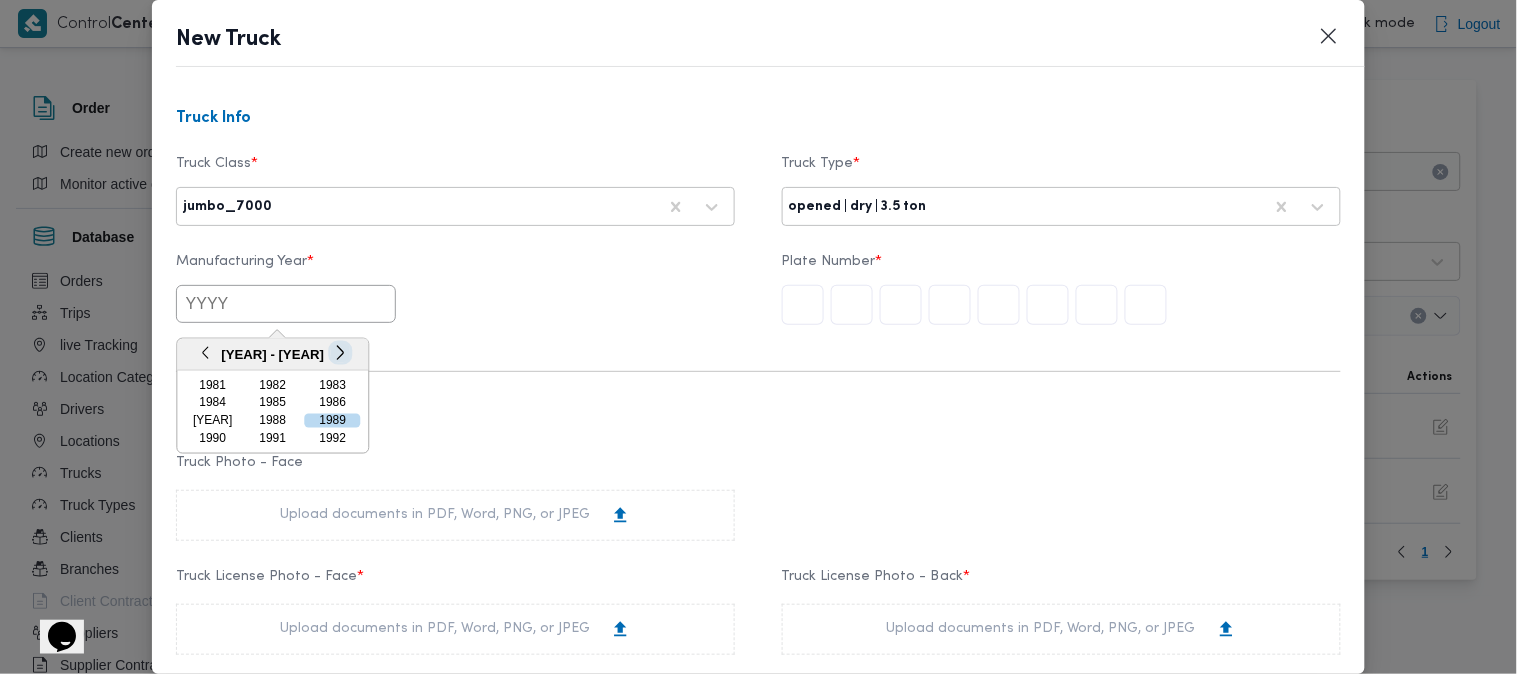 click on "Next Year" at bounding box center [340, 352] 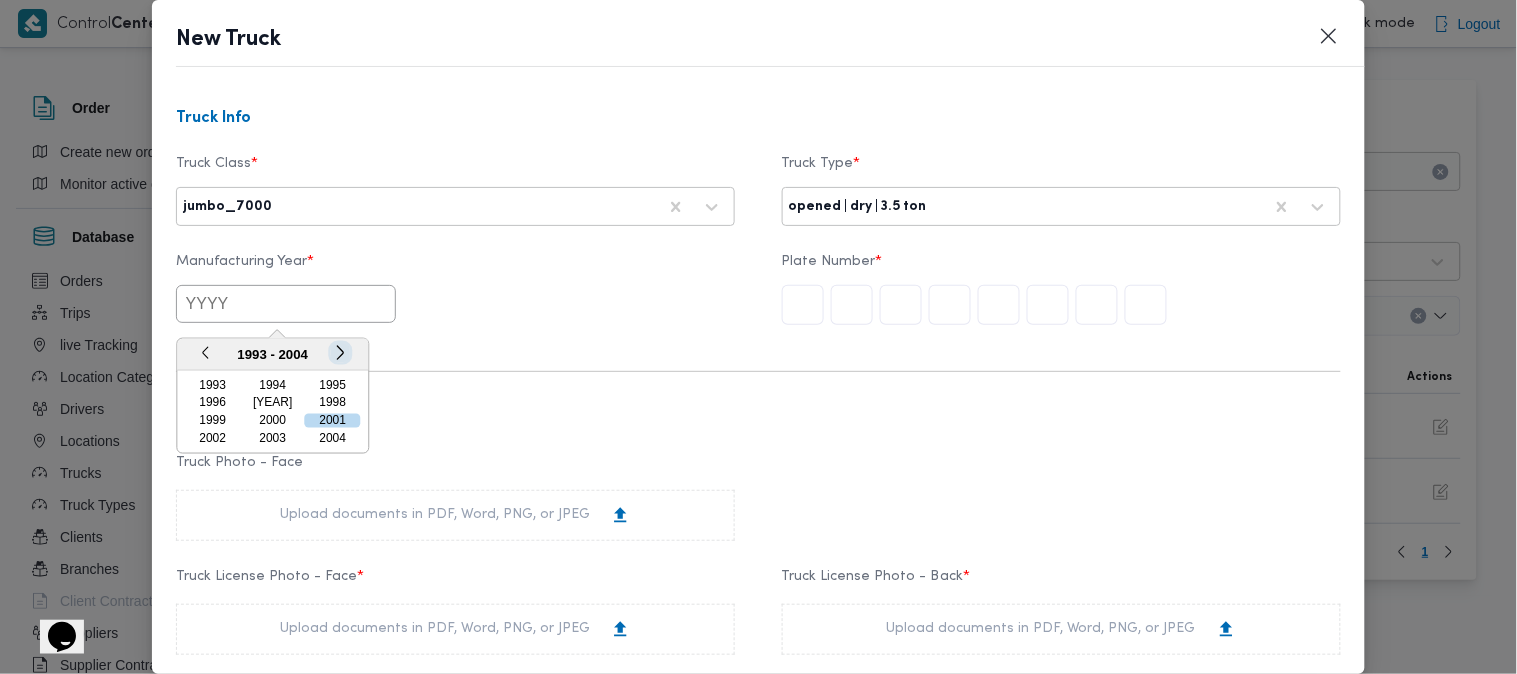 click on "Next Year" at bounding box center [340, 352] 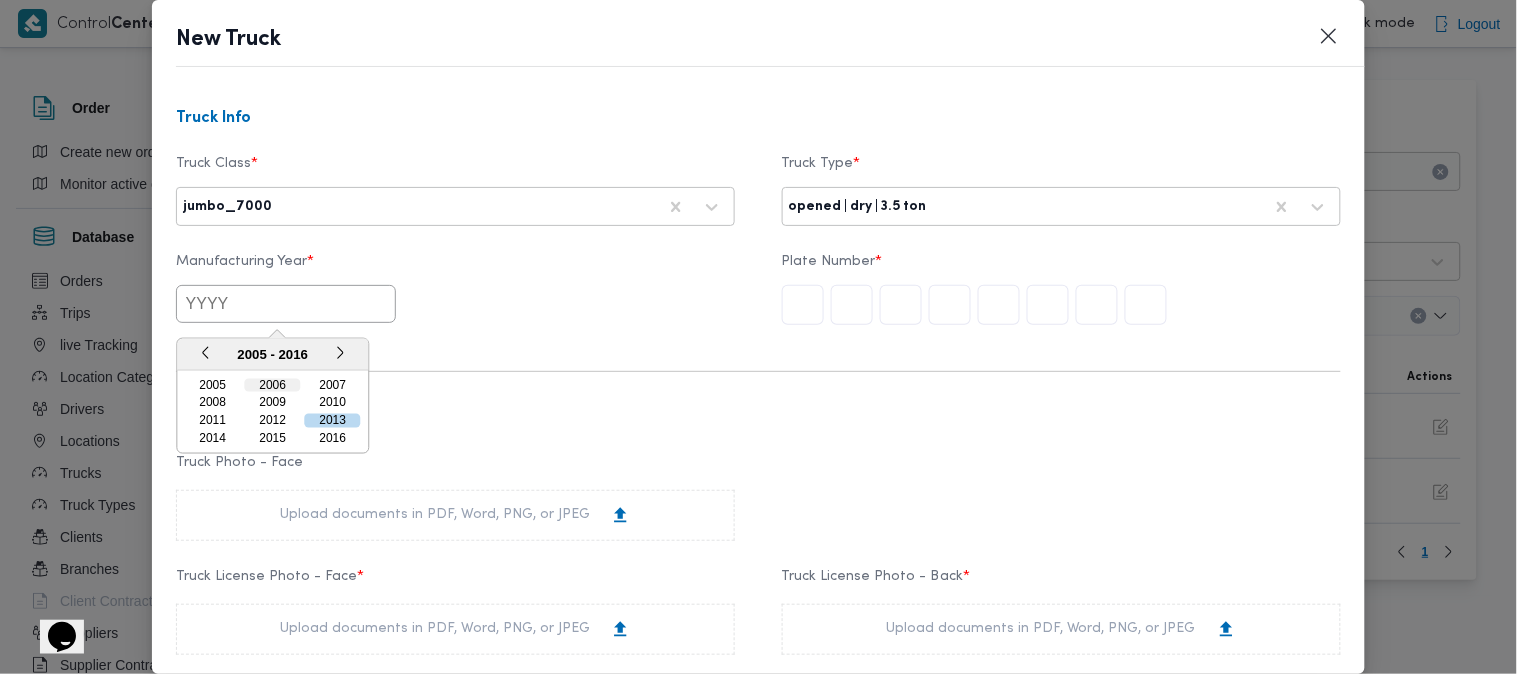click on "2006" at bounding box center [273, 385] 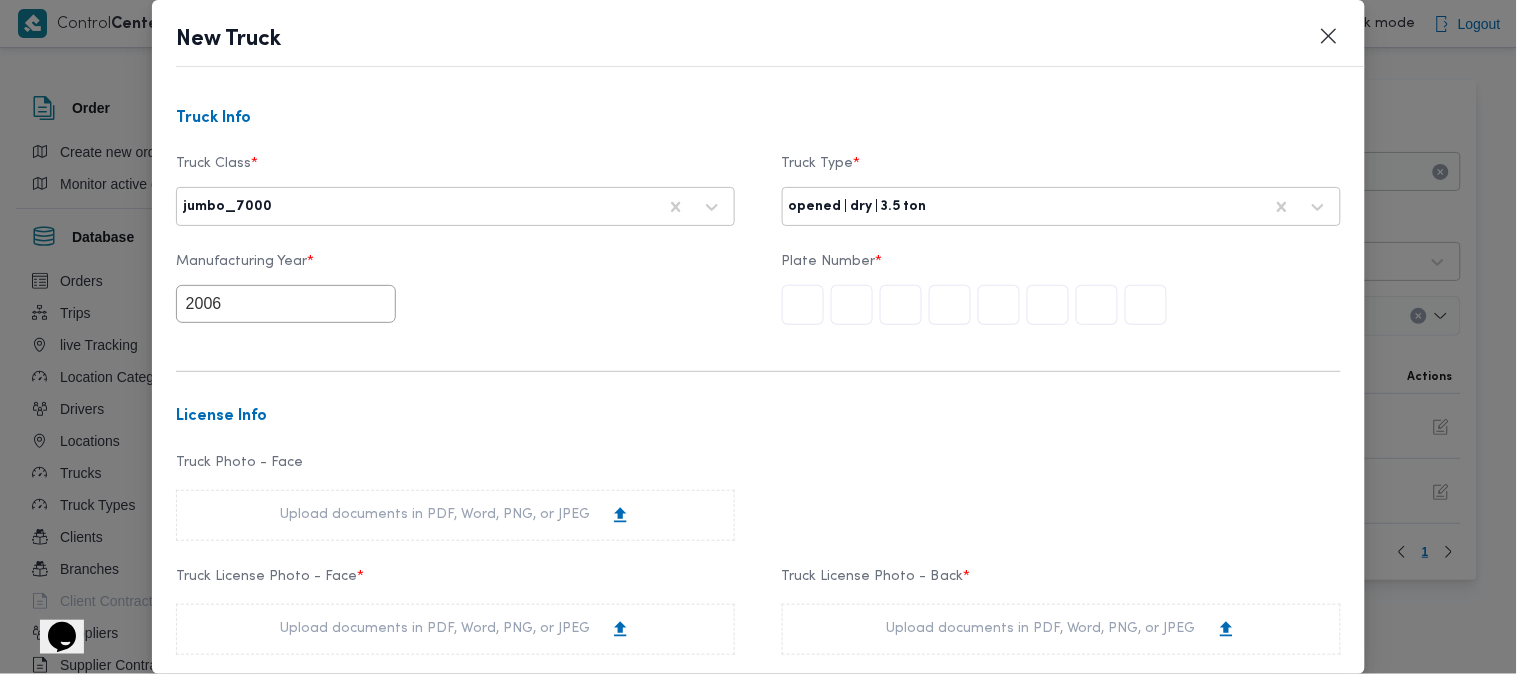 click at bounding box center (1146, 305) 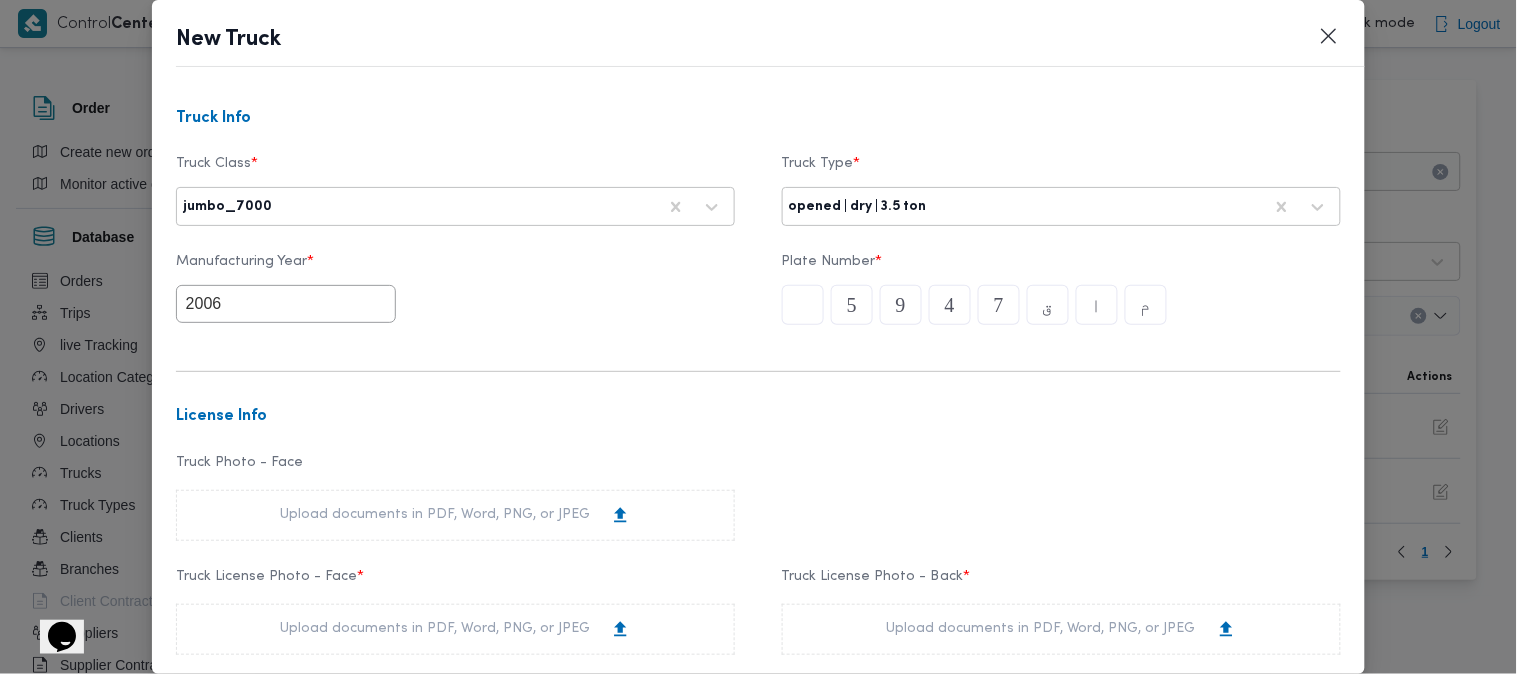 click on "Upload documents in PDF, Word, PNG, or JPEG" at bounding box center (455, 629) 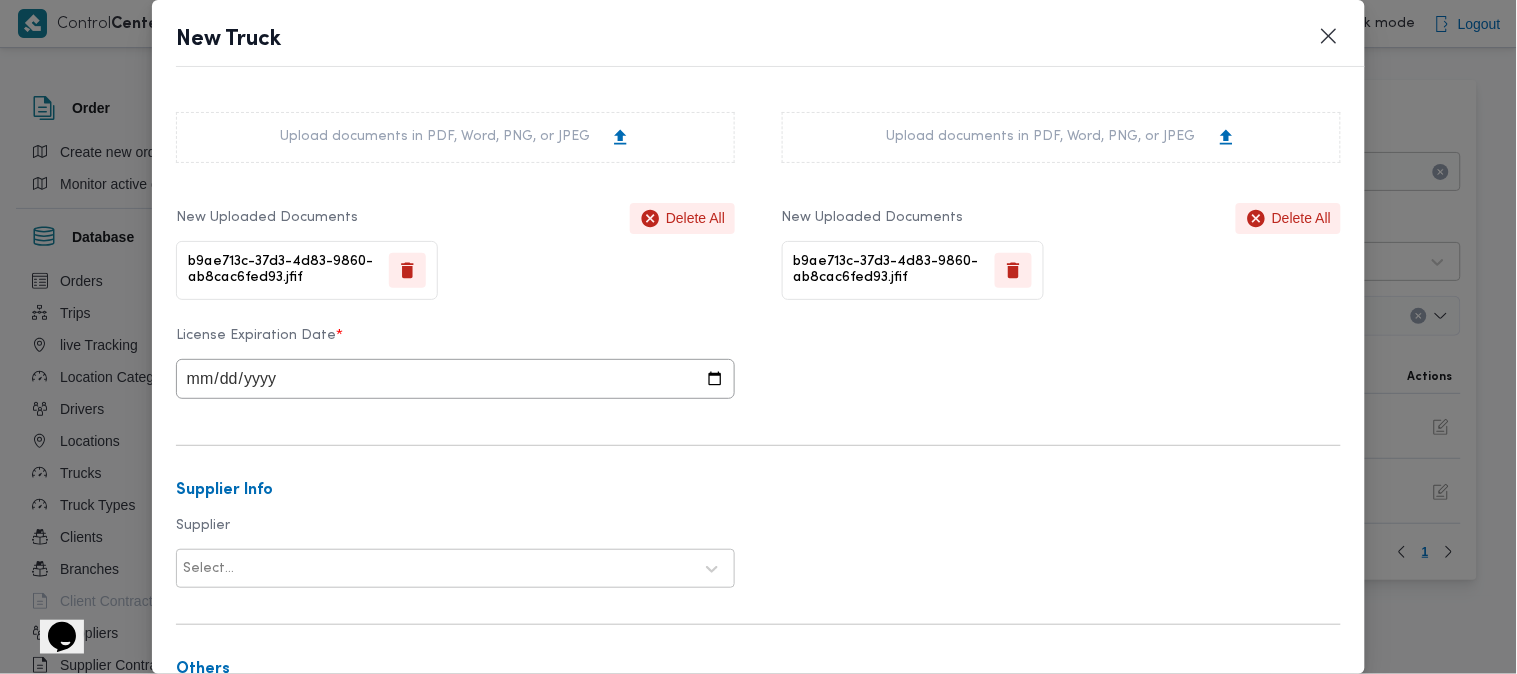 scroll, scrollTop: 508, scrollLeft: 0, axis: vertical 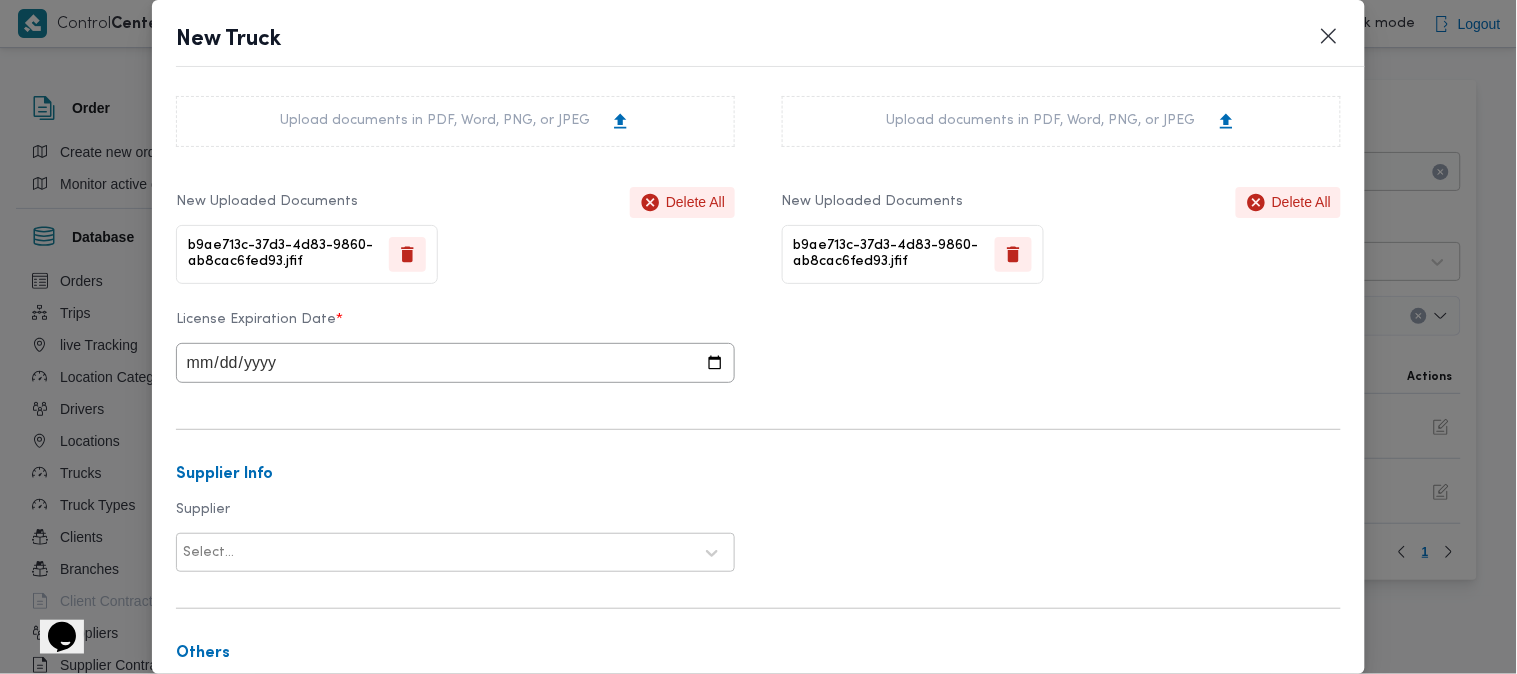 click at bounding box center [455, 363] 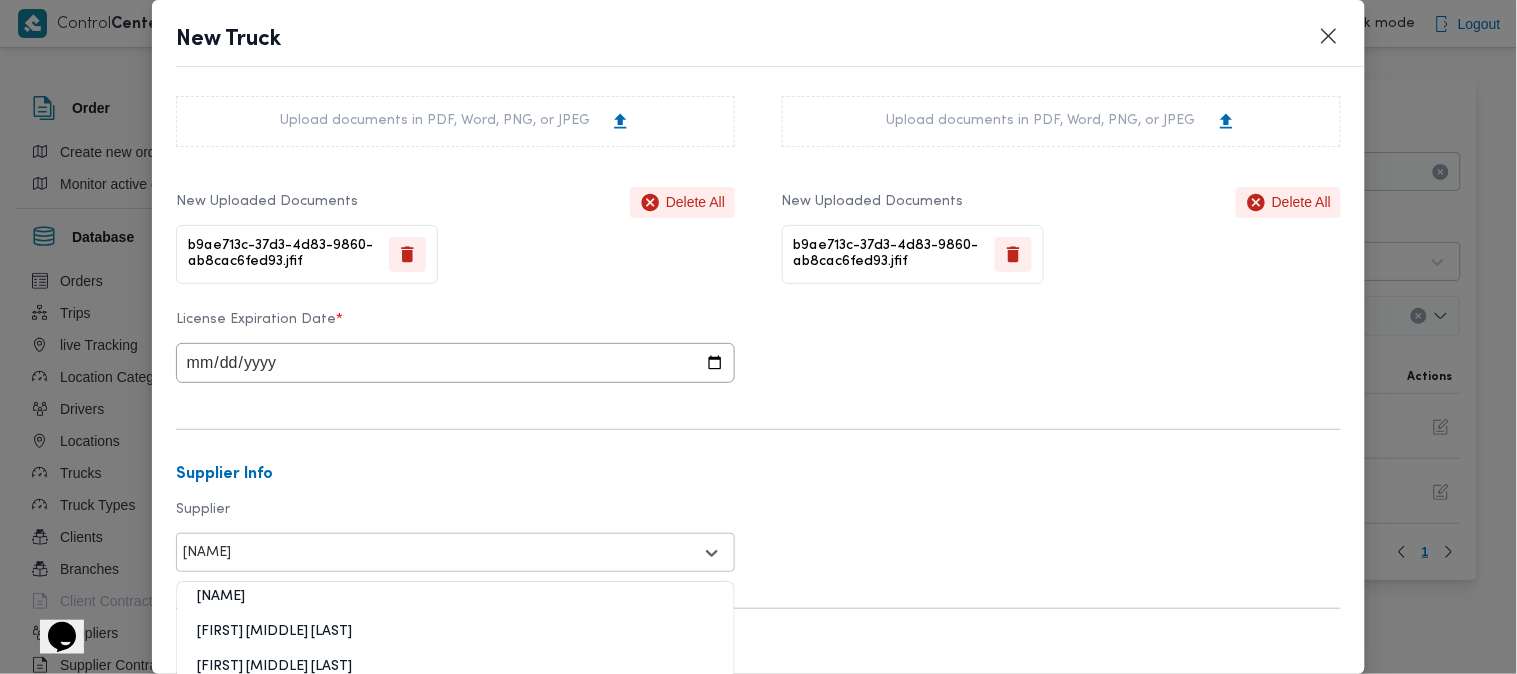 type on "محمد صلاح" 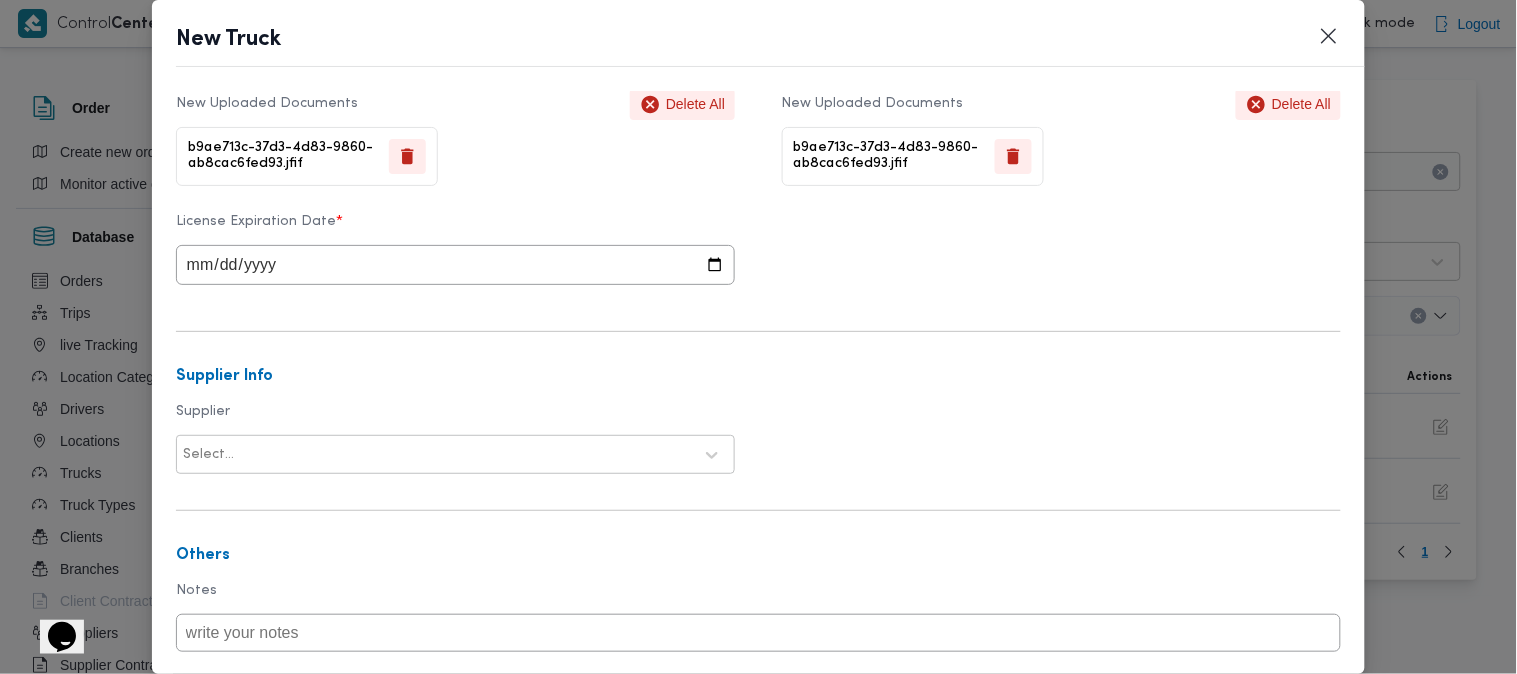 scroll, scrollTop: 614, scrollLeft: 0, axis: vertical 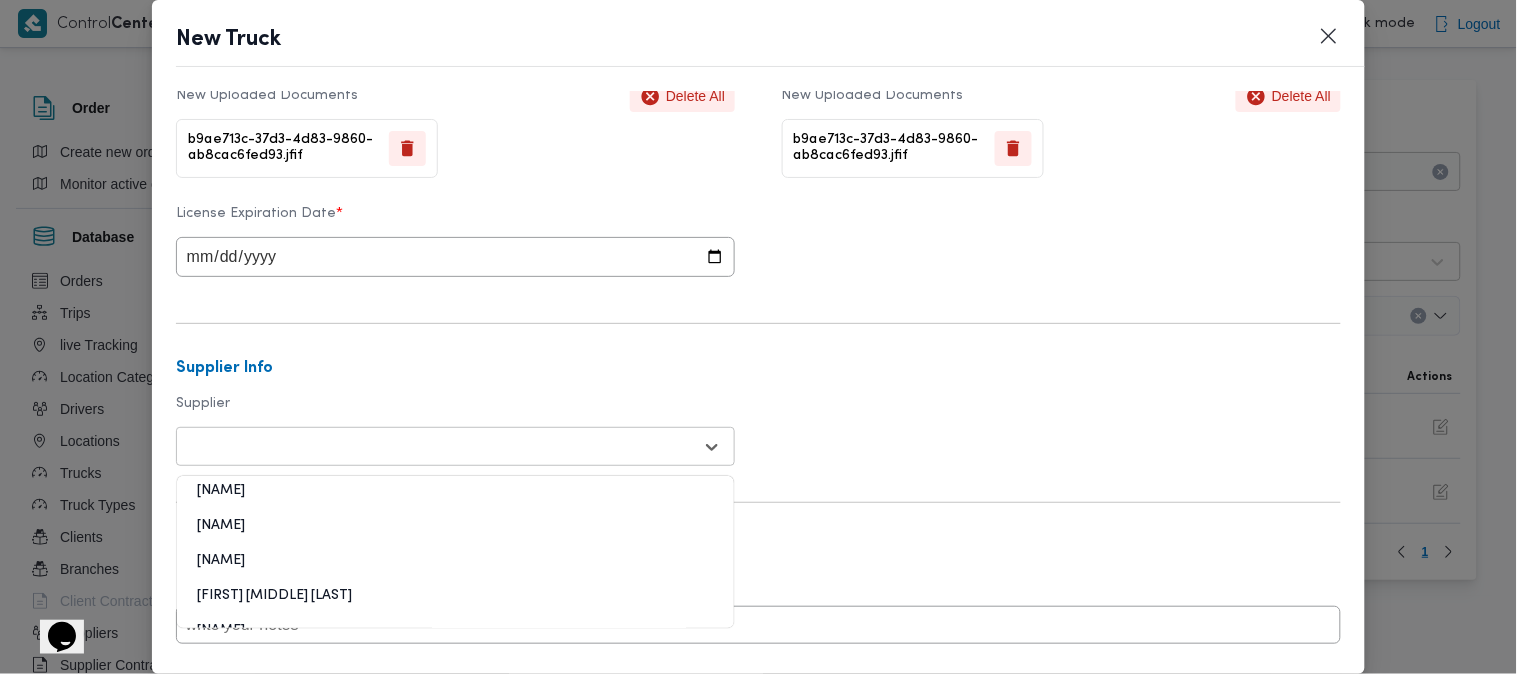 click at bounding box center (437, 447) 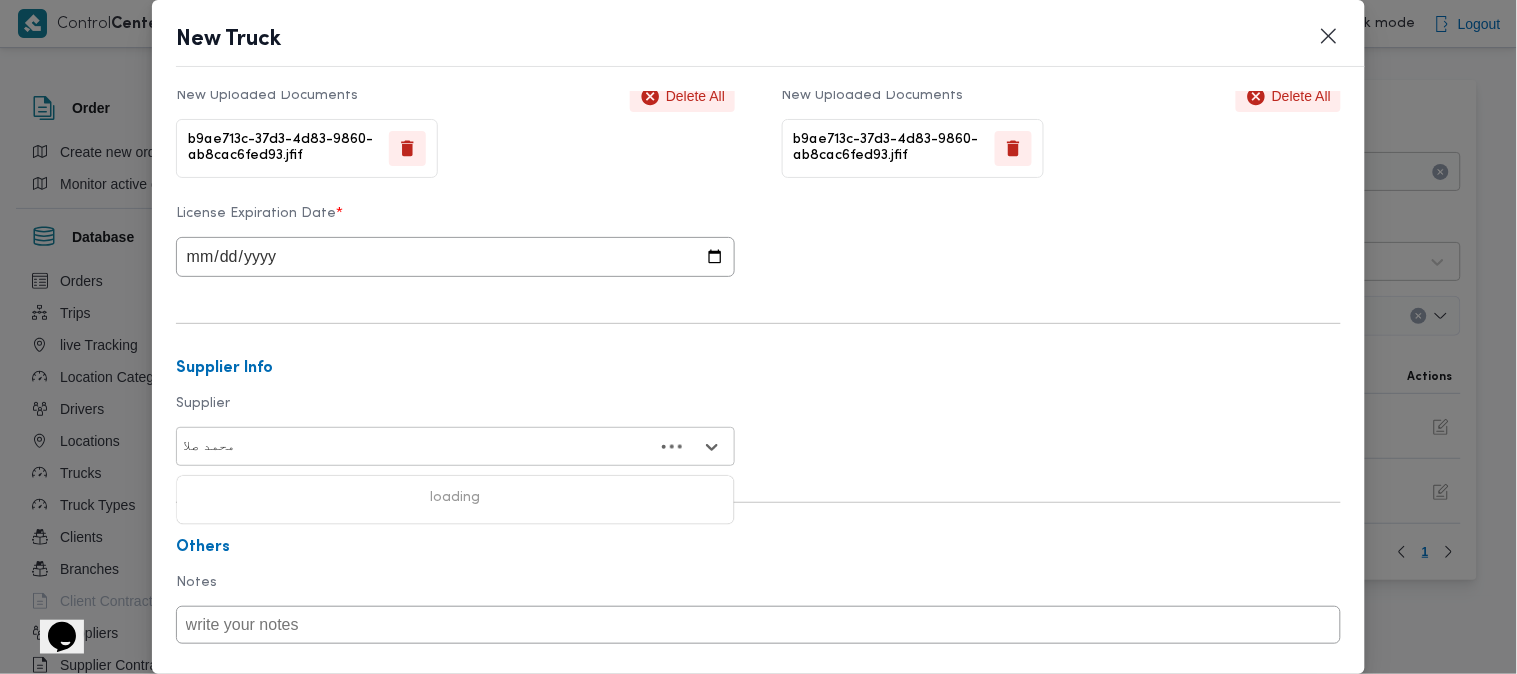 type on "محمد صلاح" 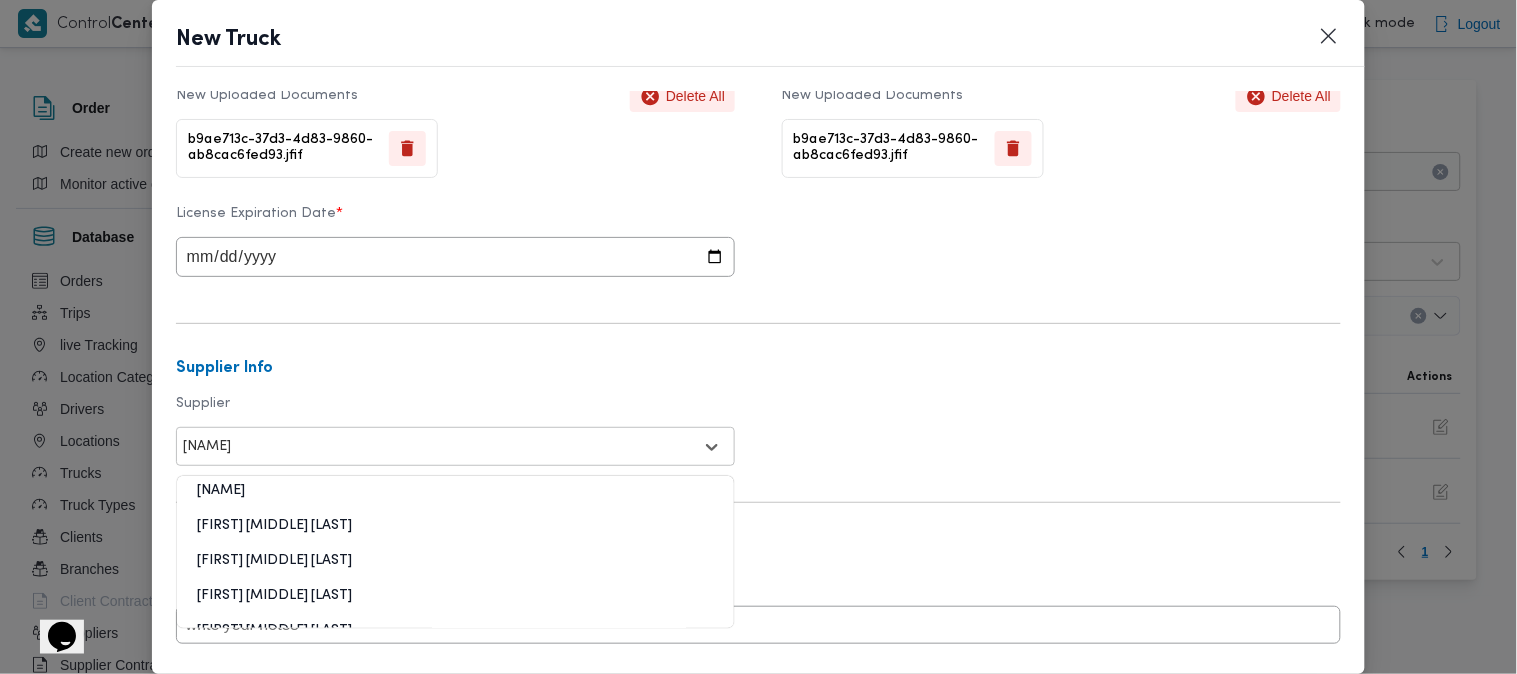 click on "محمد صلاح عبداللطيف الشريف" at bounding box center (455, 569) 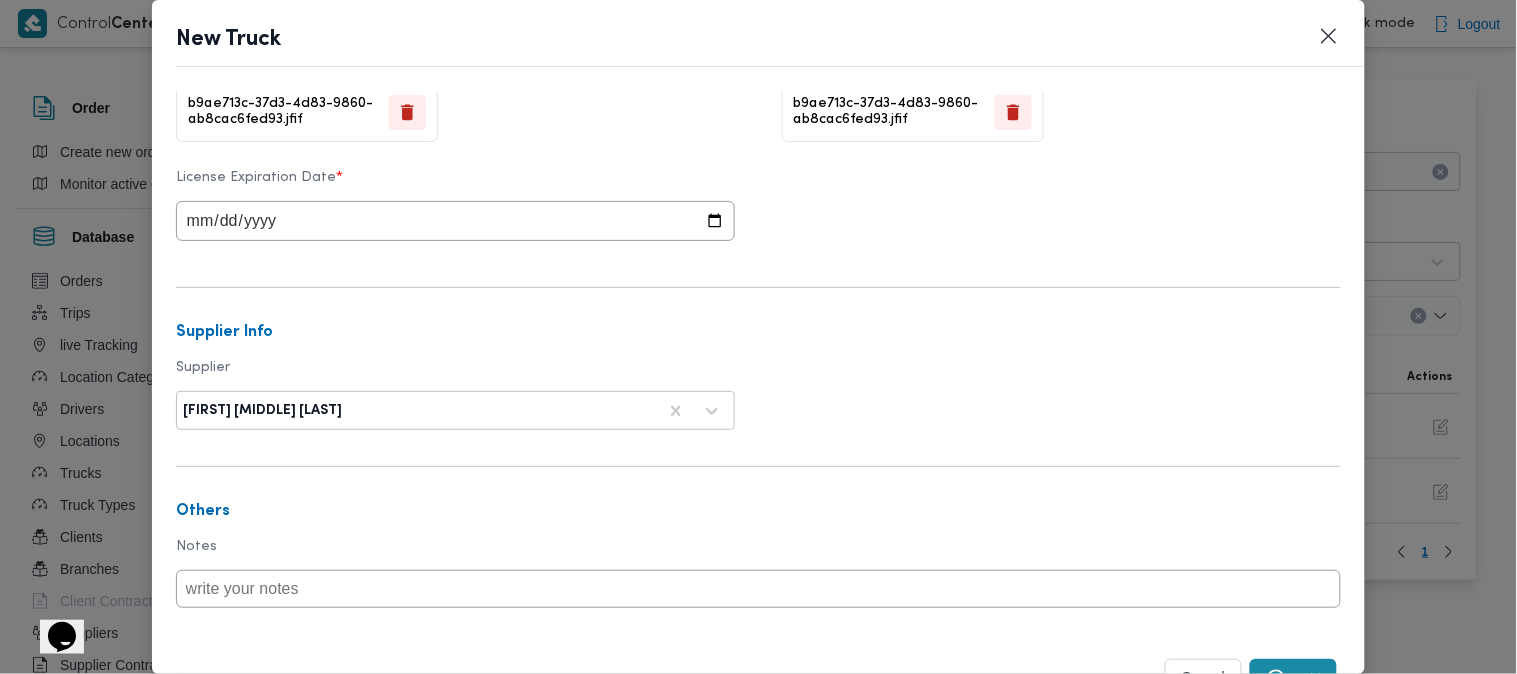 scroll, scrollTop: 745, scrollLeft: 0, axis: vertical 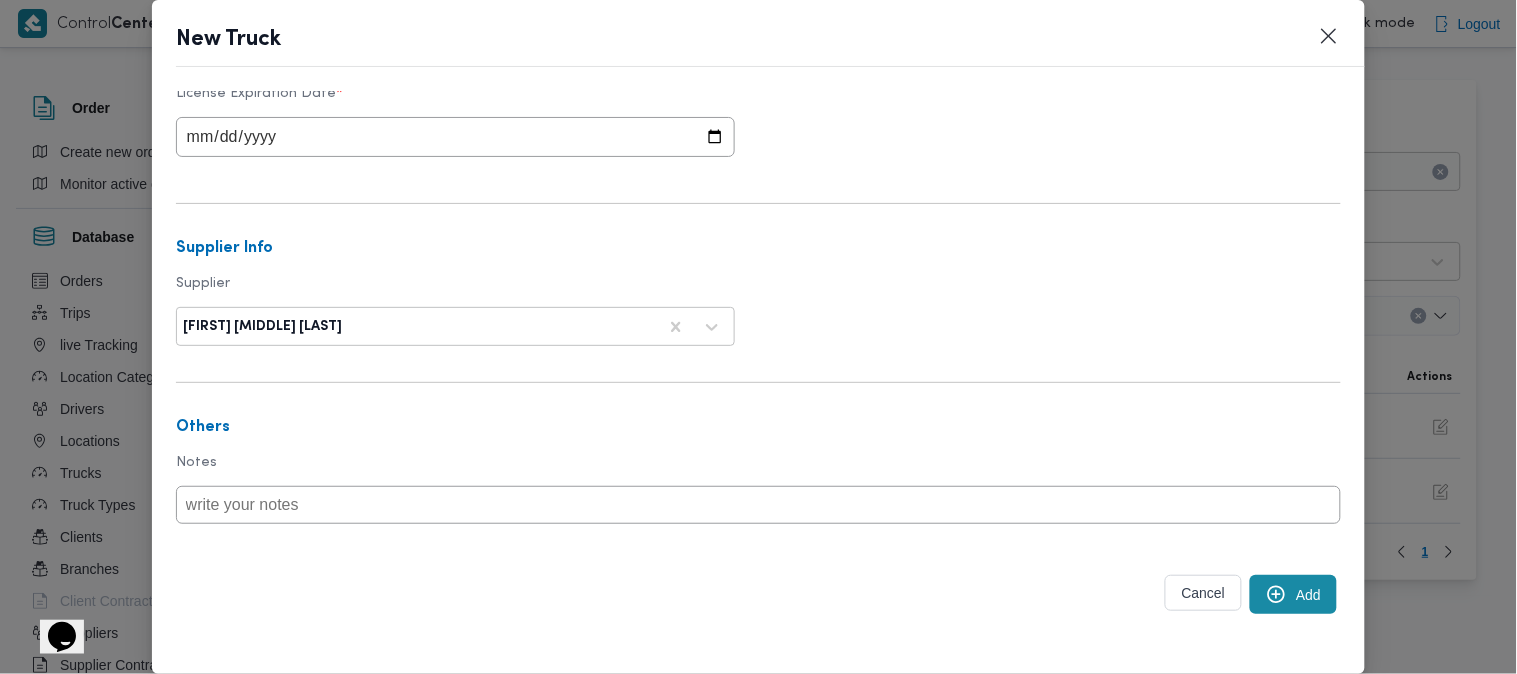 click on "Add" at bounding box center (1293, 594) 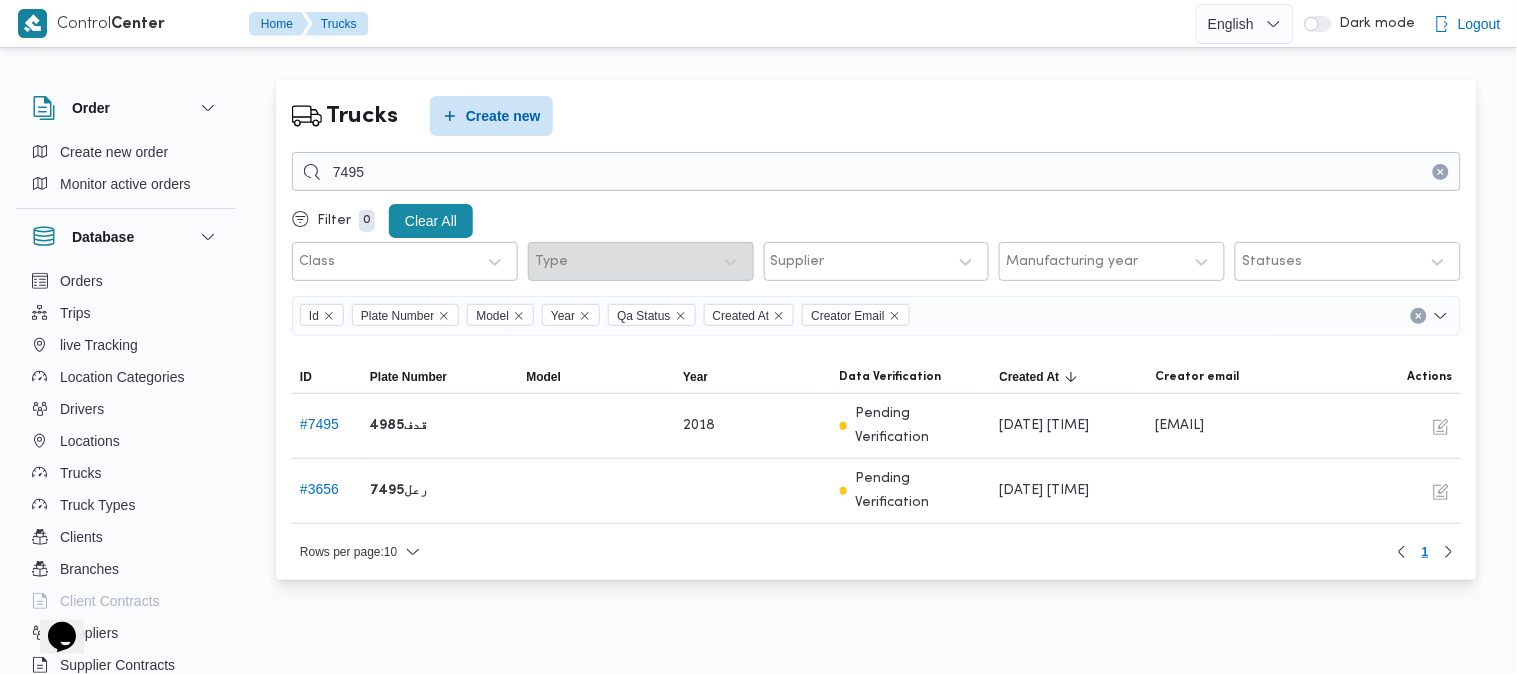 click on "Trucks Create new 7495 Filter 0 Clear All Class Type Supplier Manufacturing year Statuses Id Plate Number Model Year Qa Status Created At Creator Email Sorting This table contains 2 rows out of 2 rows; Page 1 of 1. ID Click to sort in ascending order Plate Number Click to sort in ascending order Model Click to sort in ascending order Year Click to sort in ascending order Data Verification Created At Click to sort in ascending order Creator email Actions ID # 7495 Plate Number قدف4985 Model Year 2018 Data Verification Pending Verification Created At 18 Sep 2024 12:39 Creator email mahmoud.sherif@illa.com.eg Edit ID # 3656 Plate Number 7495رعل Model Year Data Verification Pending Verification Created At 25 Sep 2022 23:05 Creator email Edit Rows per page :  10 1" at bounding box center [746, 336] 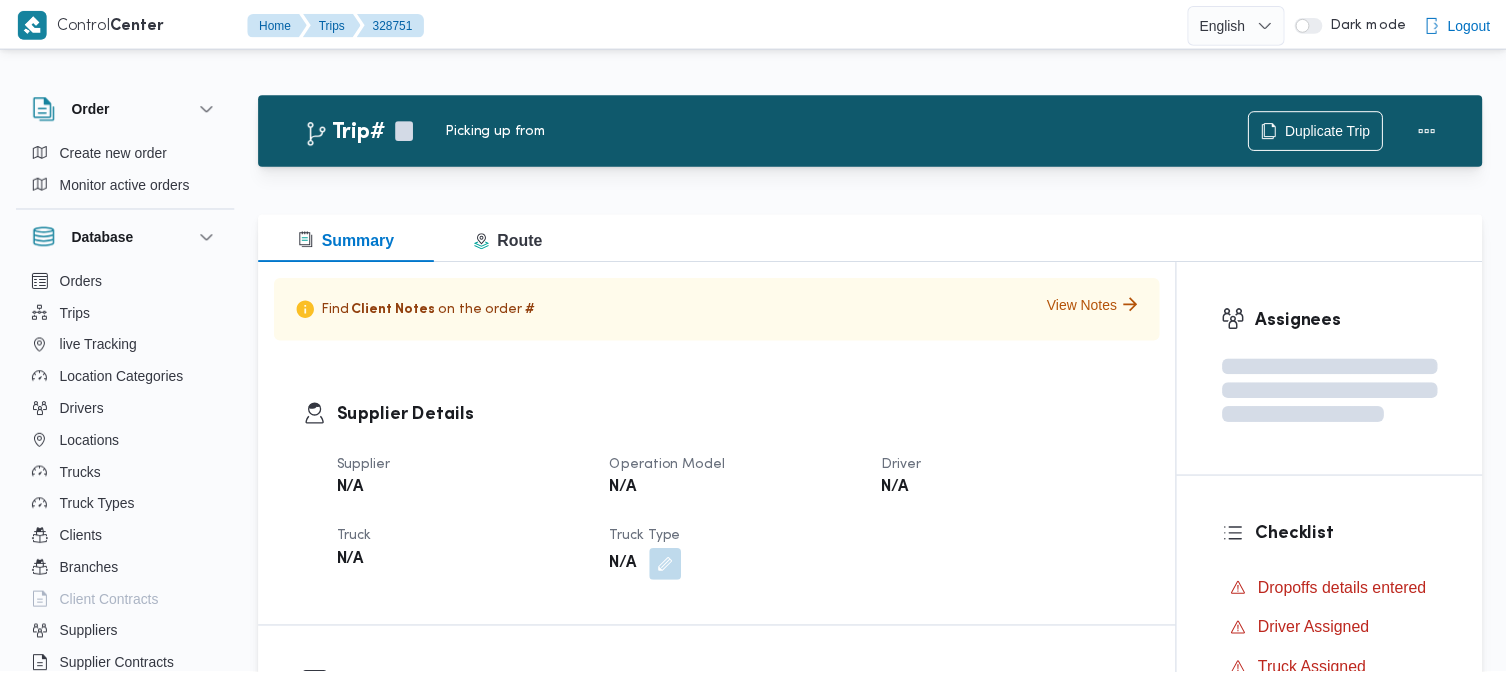 scroll, scrollTop: 0, scrollLeft: 0, axis: both 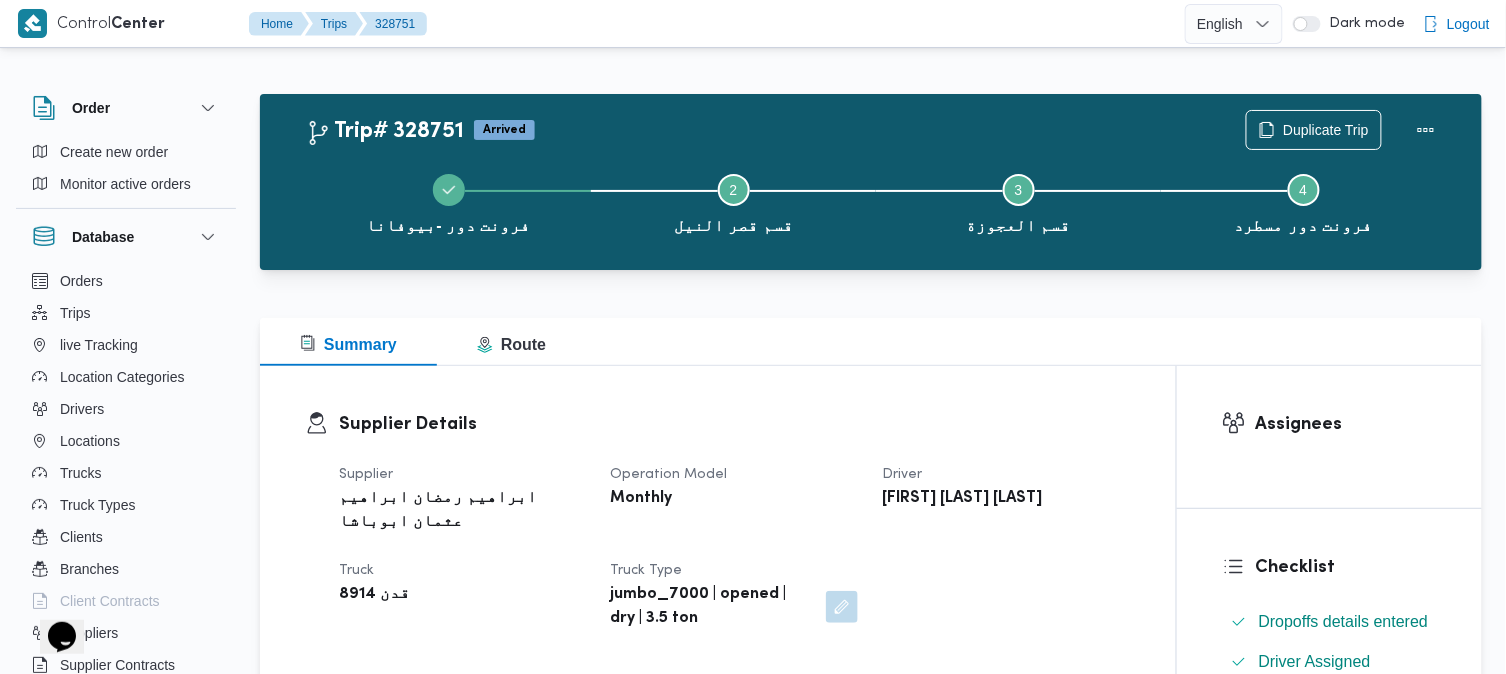 click on "Supplier Details Supplier [FIRST] [LAST] [LAST] Operation Model Monthly Driver [FIRST] [LAST] [LAST] Truck قدن 8914 Truck Type jumbo_7000 | opened | dry | 3.5 ton" at bounding box center (718, 521) 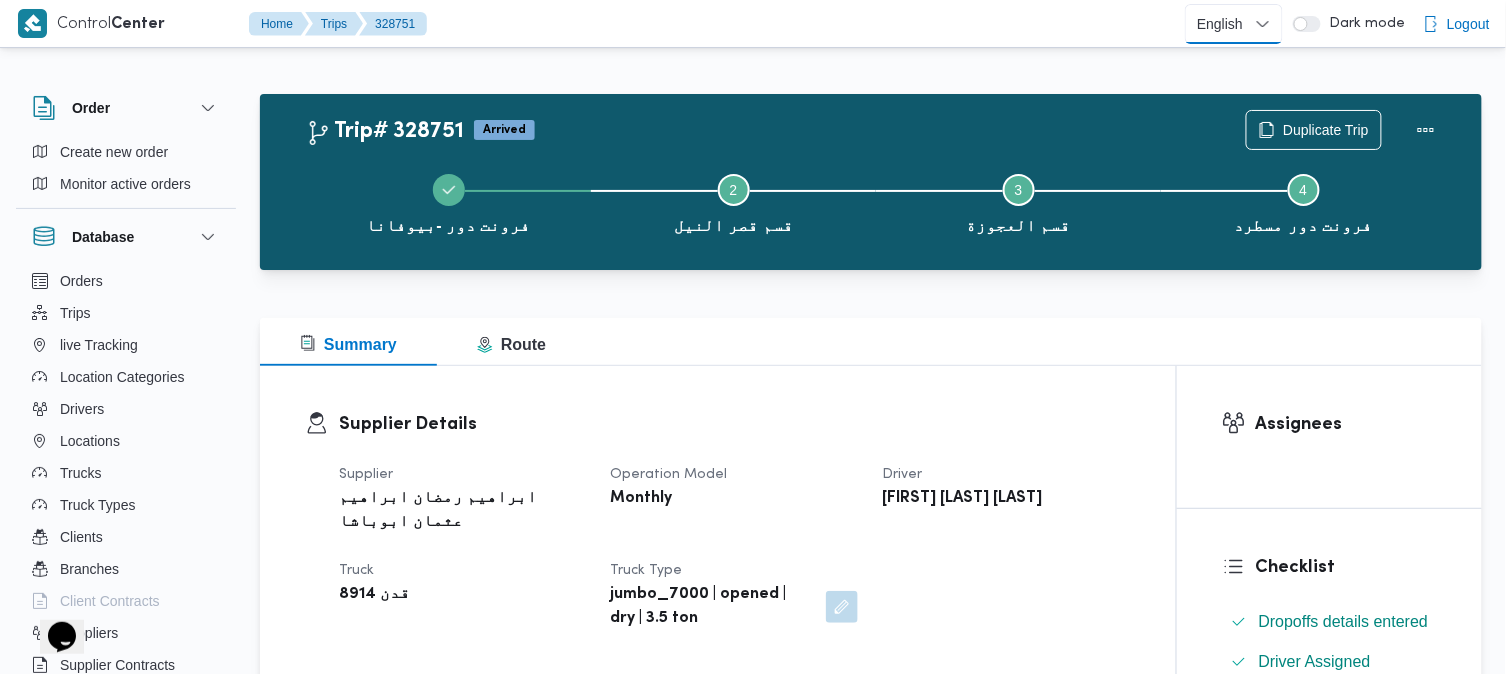 click on "English عربي" at bounding box center (1234, 24) 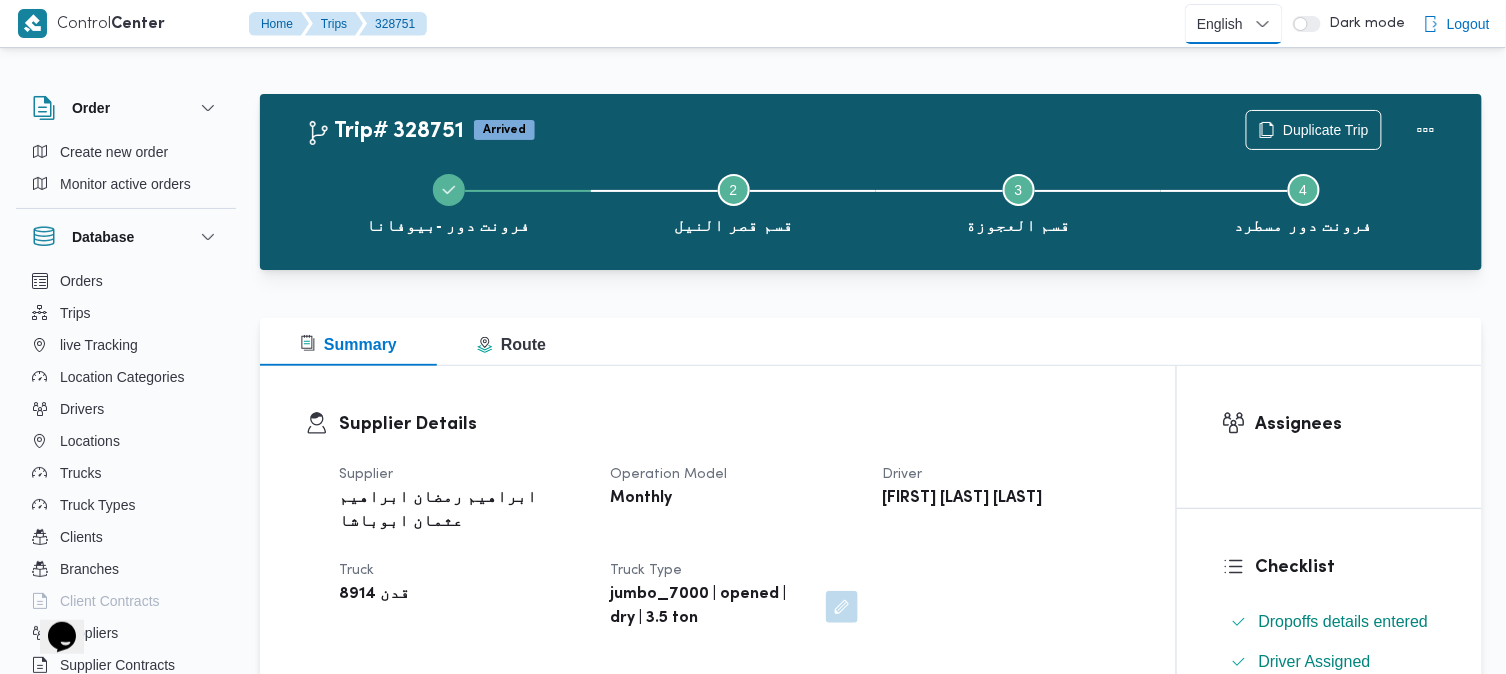 select on "ar" 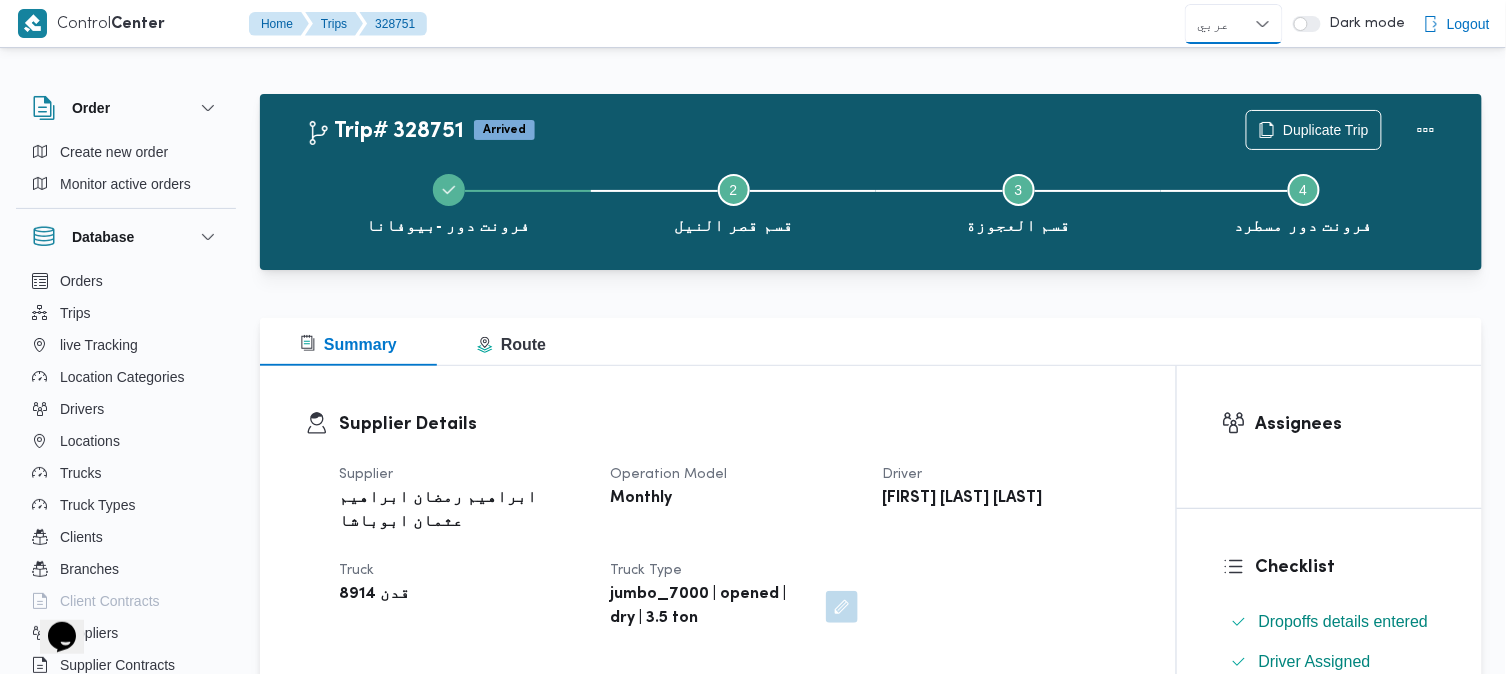 click on "English عربي" at bounding box center (1234, 24) 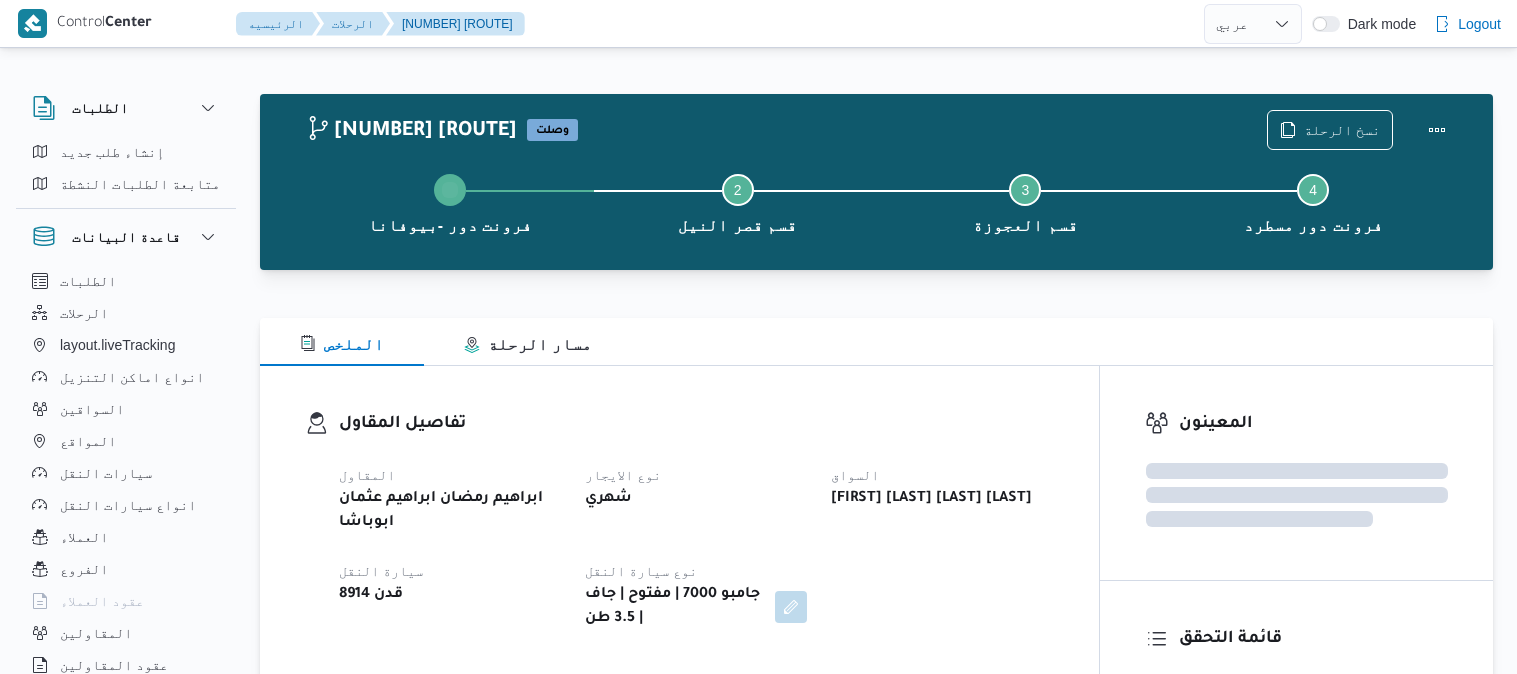 select on "ar" 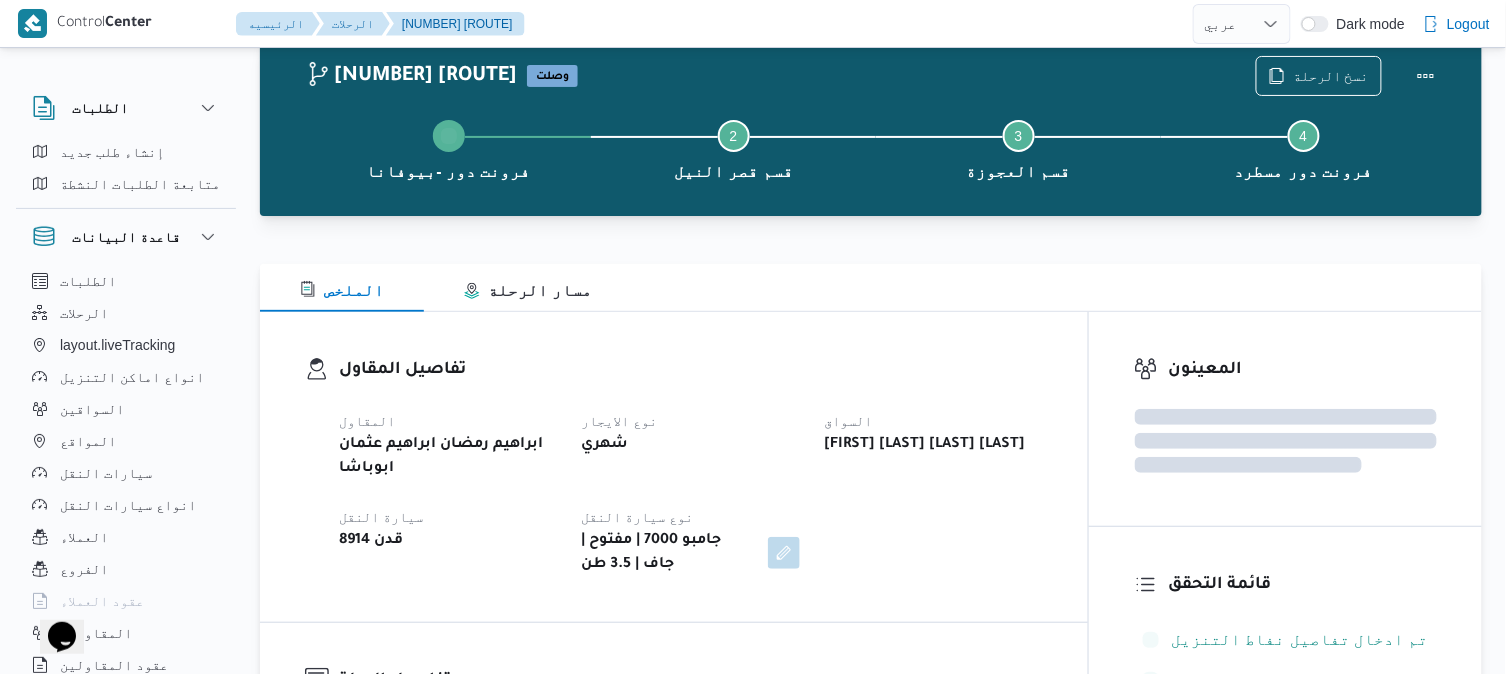scroll, scrollTop: 54, scrollLeft: 0, axis: vertical 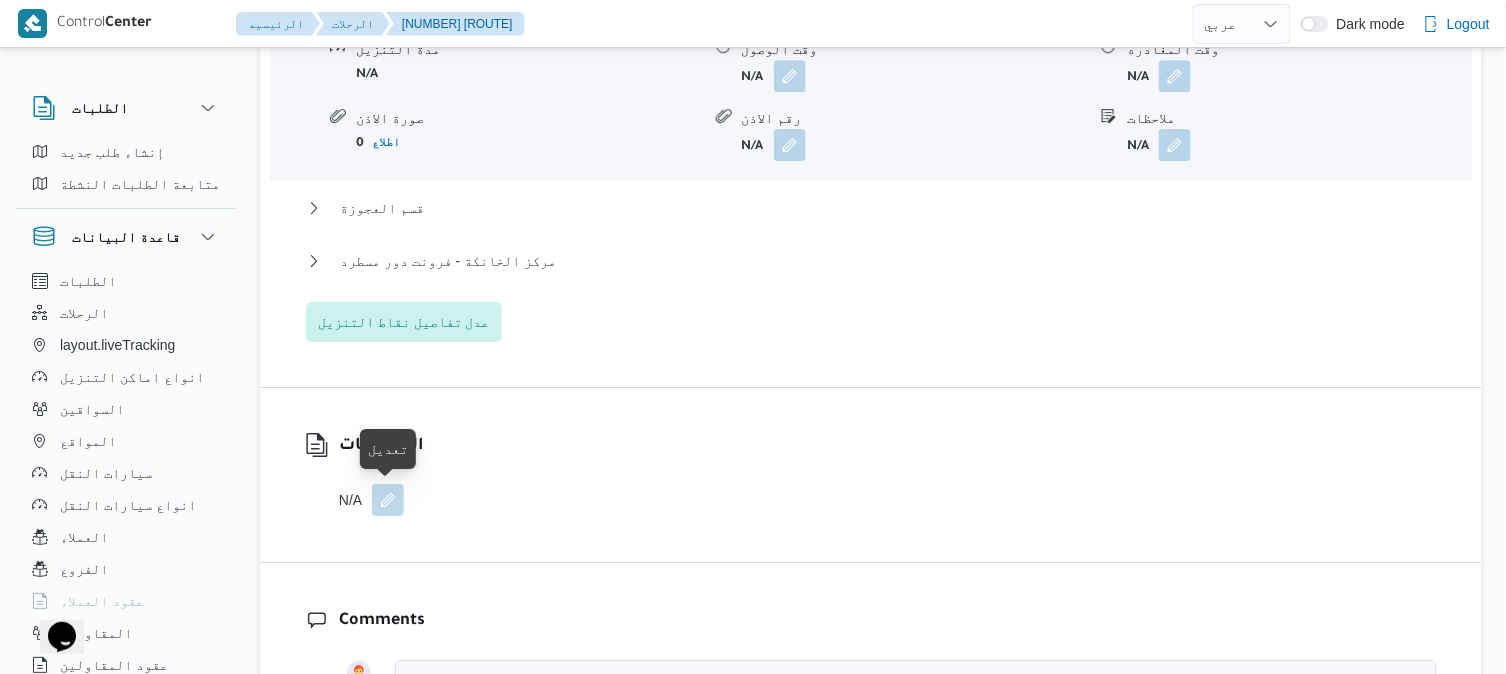 click at bounding box center [388, 500] 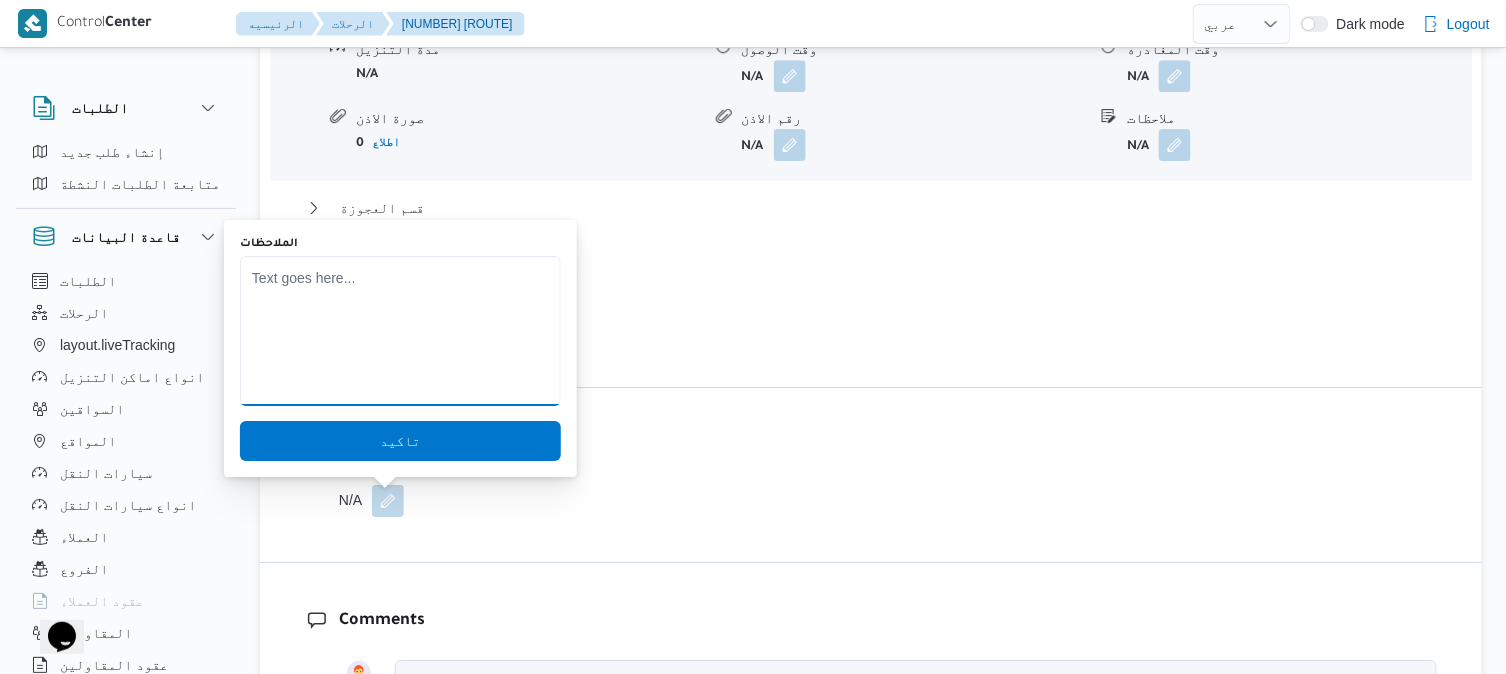 click on "الملاحظات" at bounding box center [400, 331] 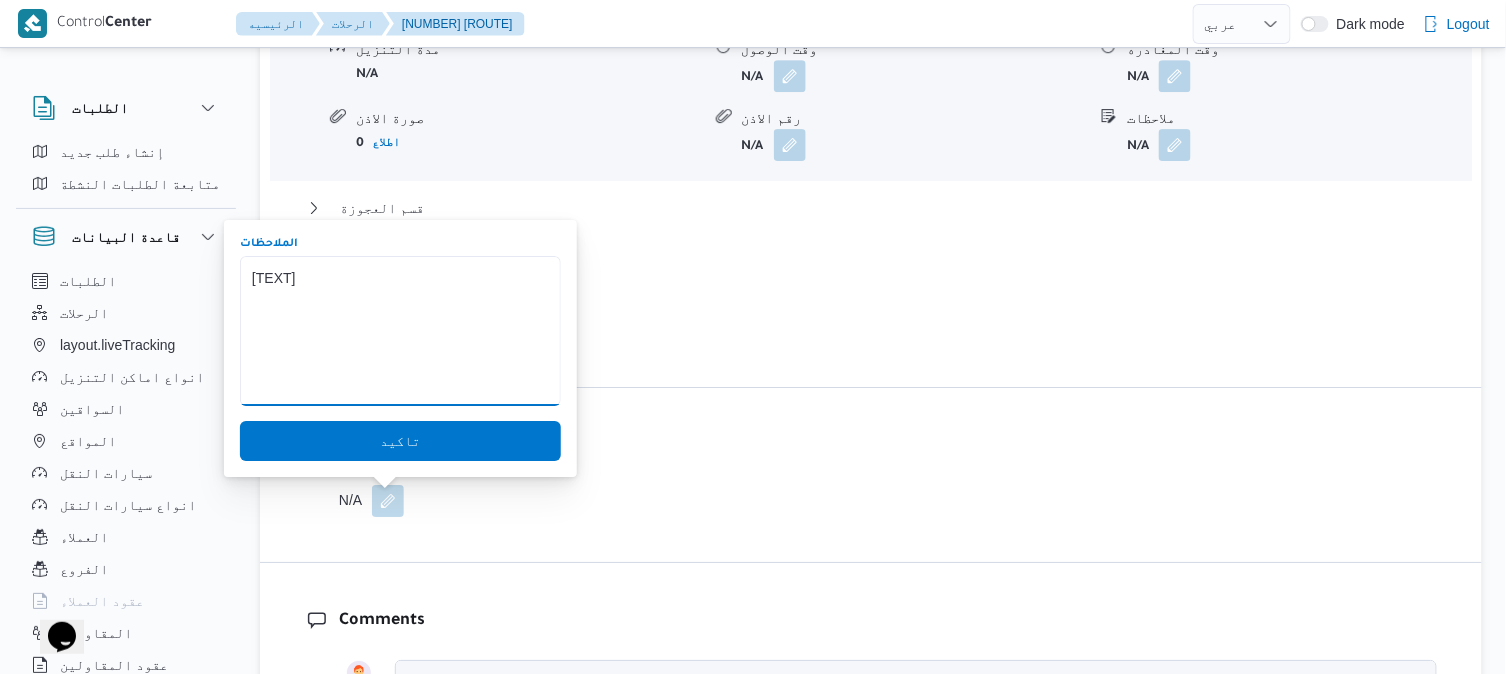 type on "j" 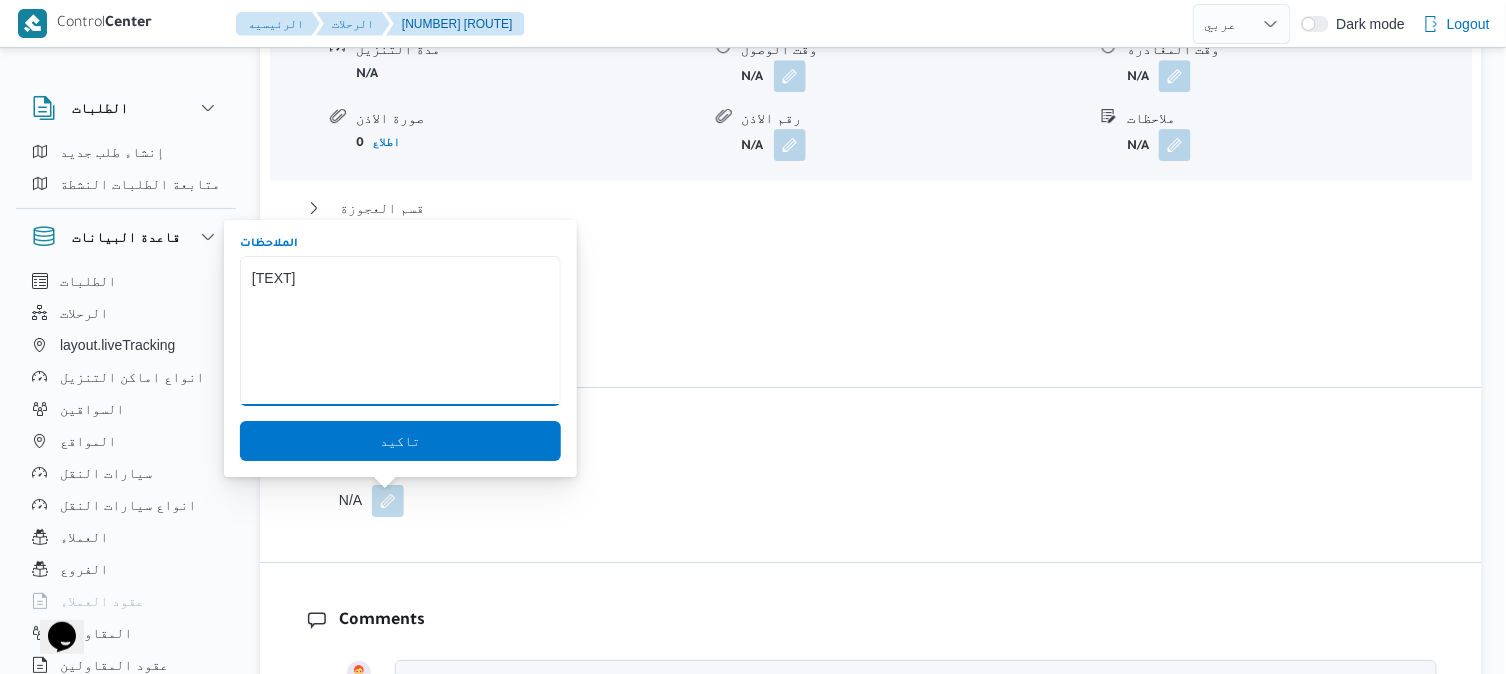 type on "j" 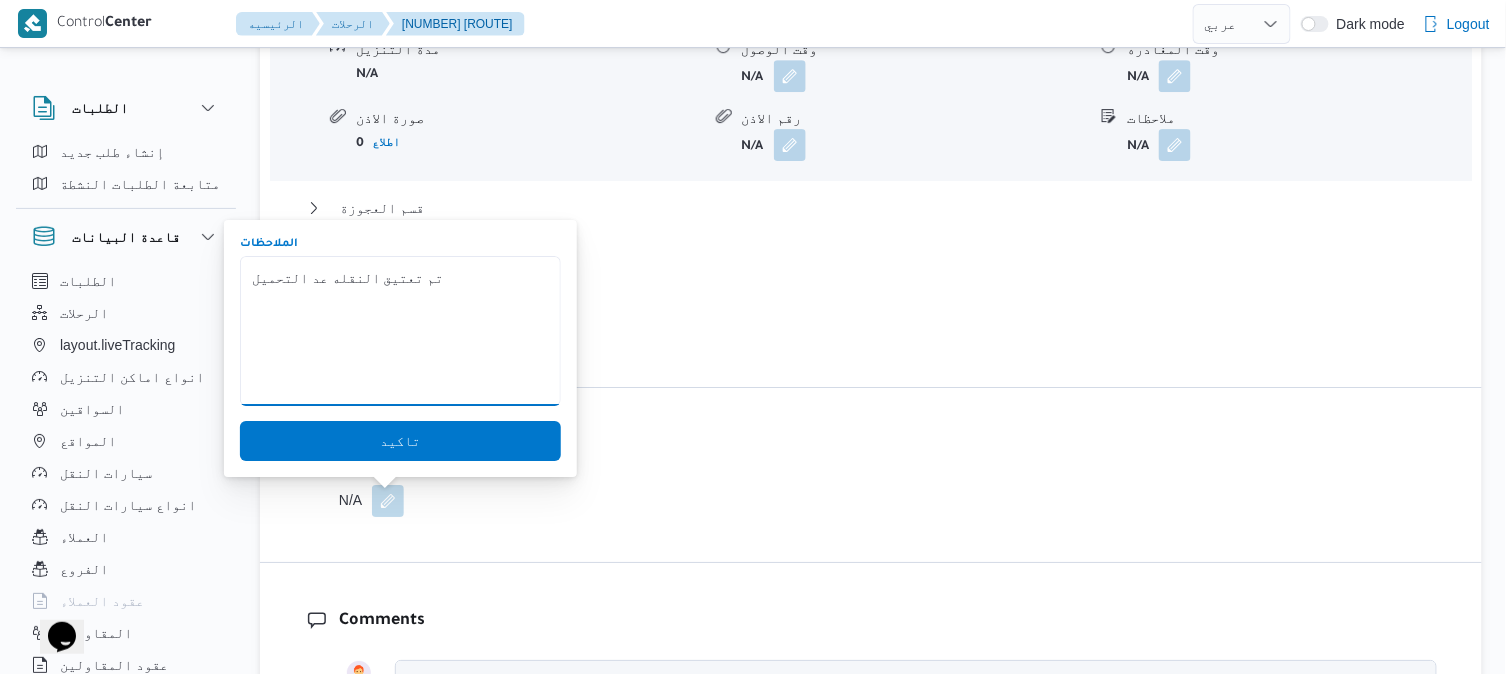 click on "تم تعتيق النقله عد التحميل" at bounding box center (400, 331) 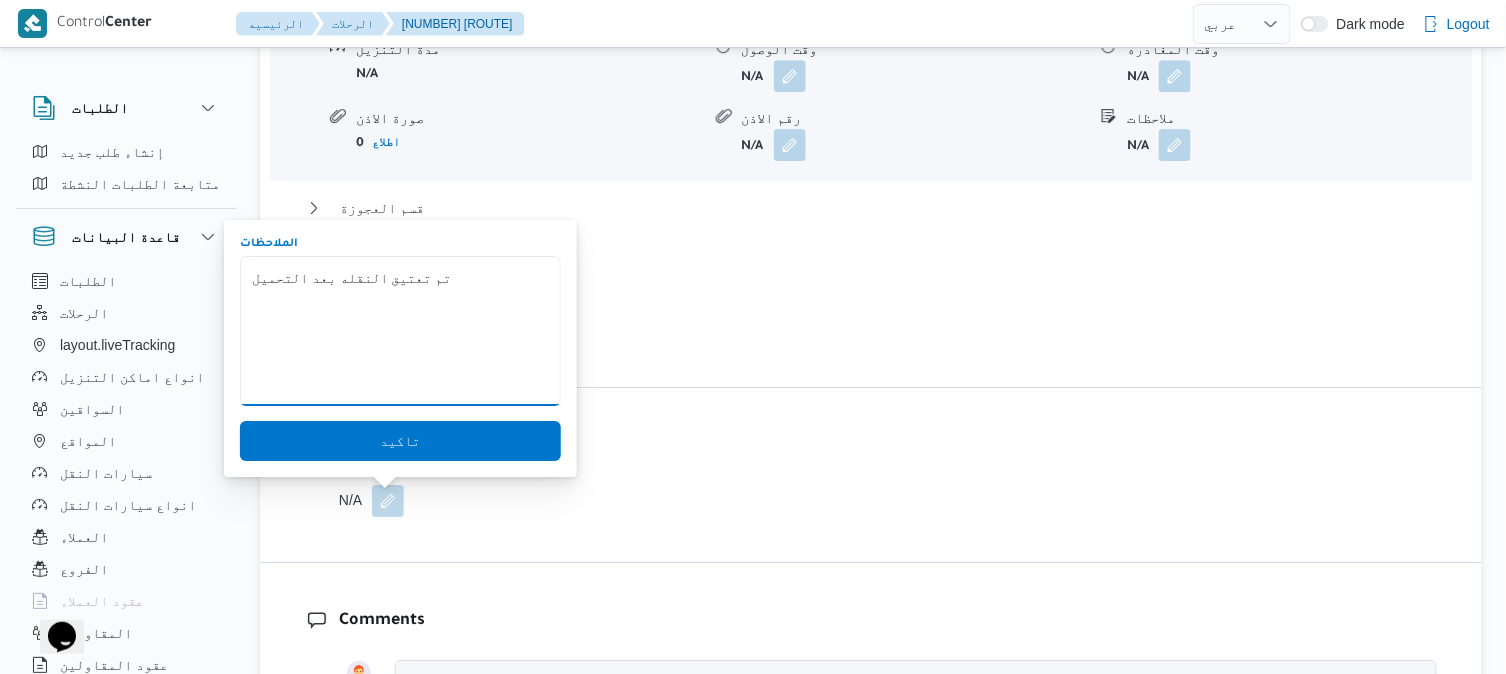 click on "تم تعتيق النقله بعد التحميل" at bounding box center [400, 331] 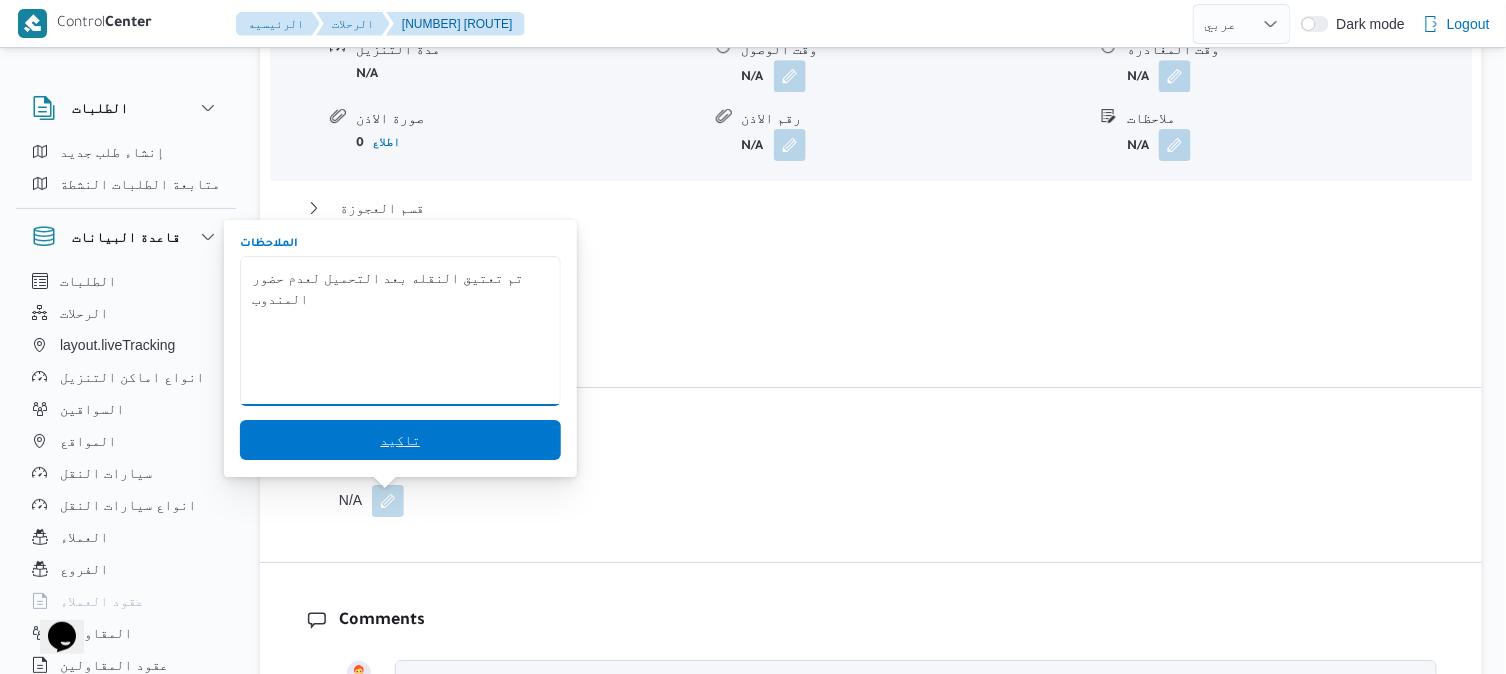 type on "تم تعتيق النقله بعد التحميل لعدم حضور المندوب" 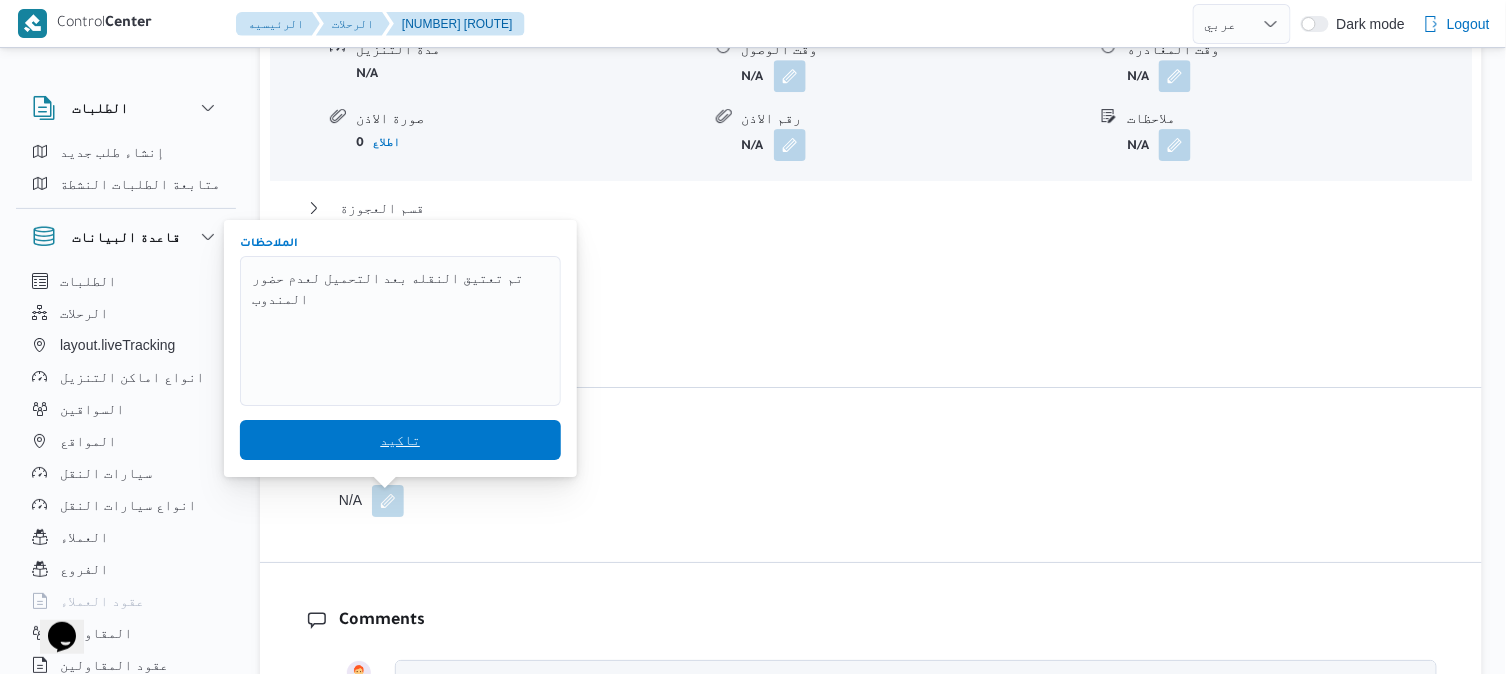 click on "تاكيد" at bounding box center (400, 440) 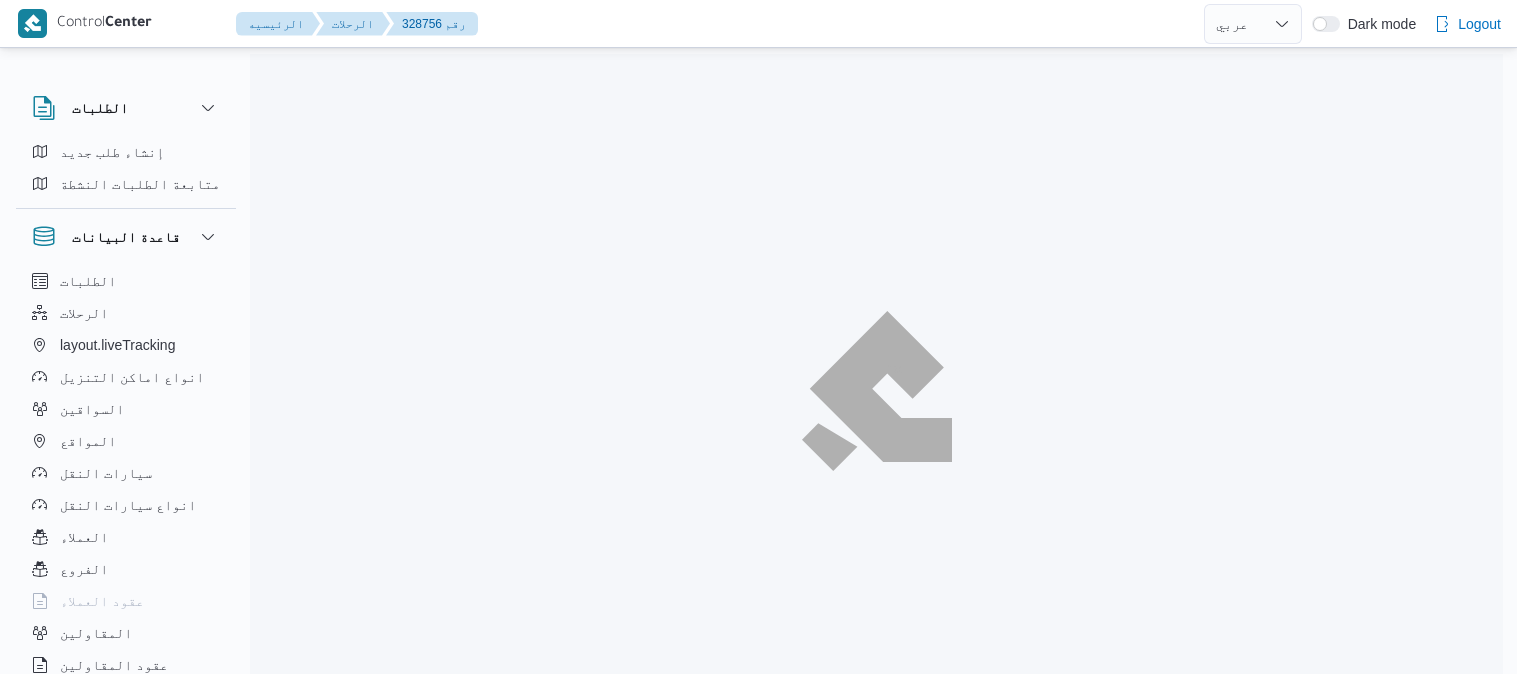 select on "ar" 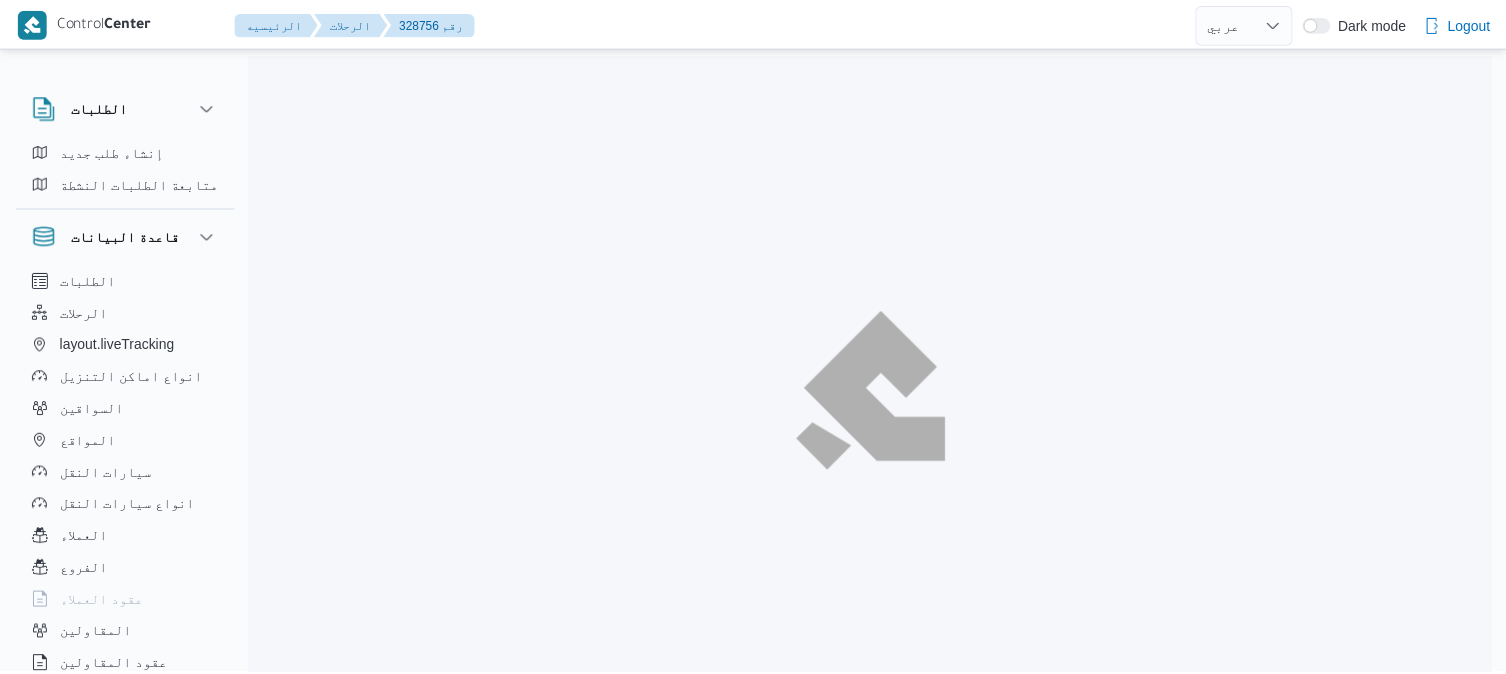 scroll, scrollTop: 0, scrollLeft: 0, axis: both 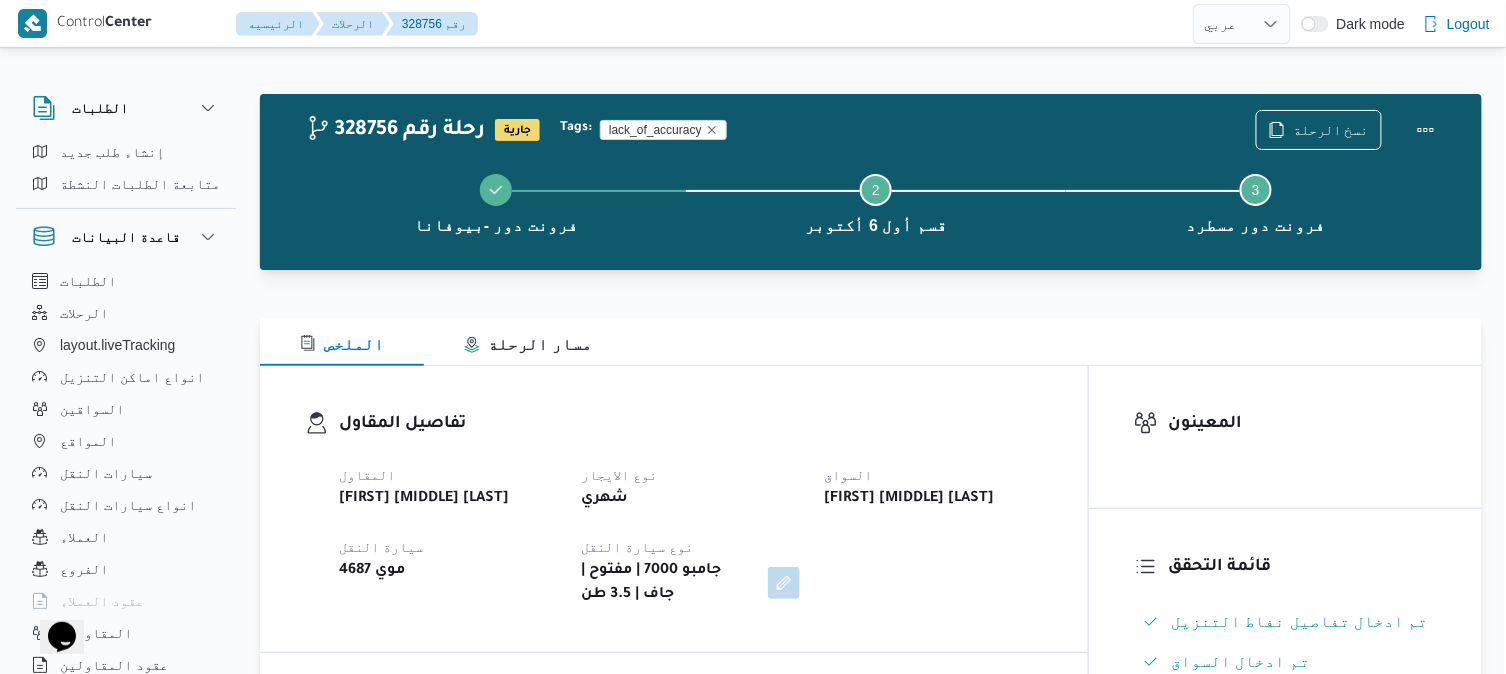 click on "تفاصيل المقاول المقاول [FIRST] [MIDDLE] [LAST] نوع الايجار شهري السواق [FIRST] [MIDDLE] [LAST] سيارة النقل موي 4687 نوع سيارة النقل جامبو 7000 | مفتوح | جاف | 3.5 طن" at bounding box center [674, 509] 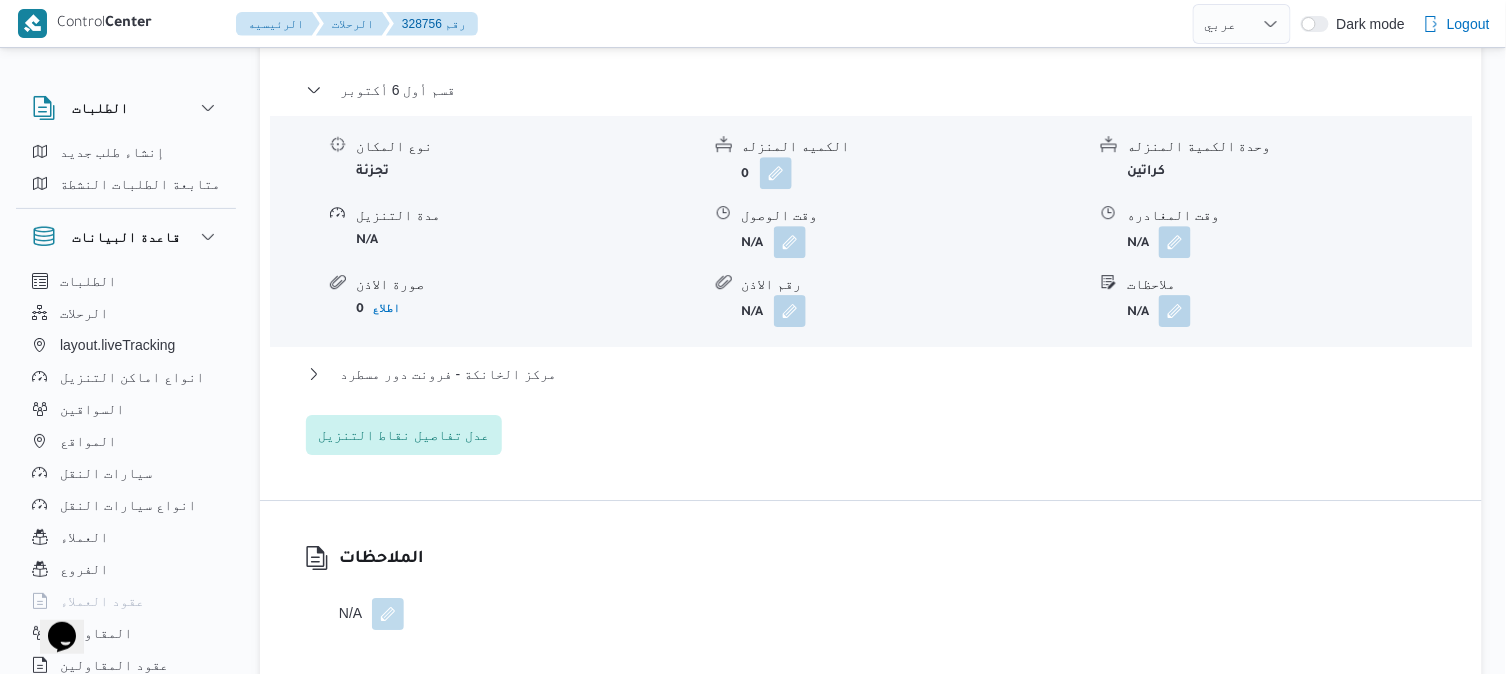 scroll, scrollTop: 1688, scrollLeft: 0, axis: vertical 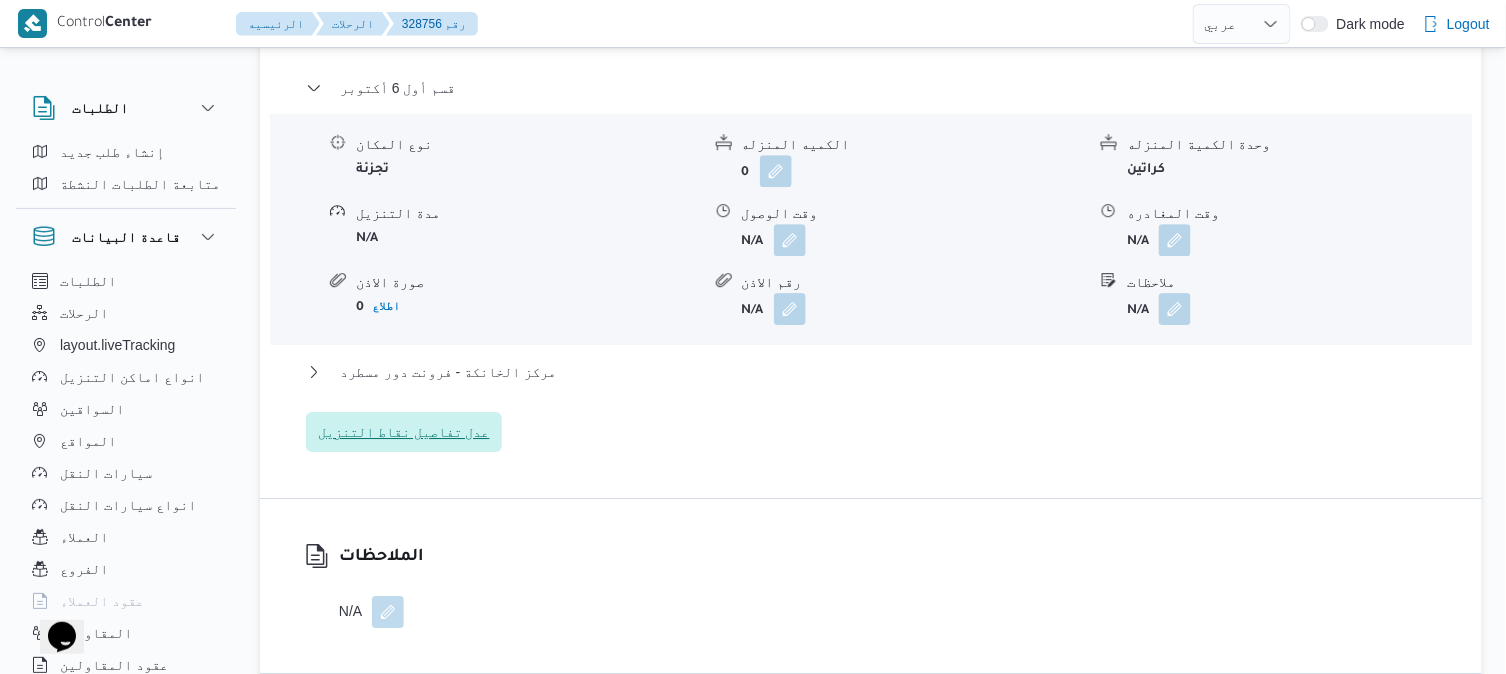 click on "عدل تفاصيل نقاط التنزيل" at bounding box center [404, 432] 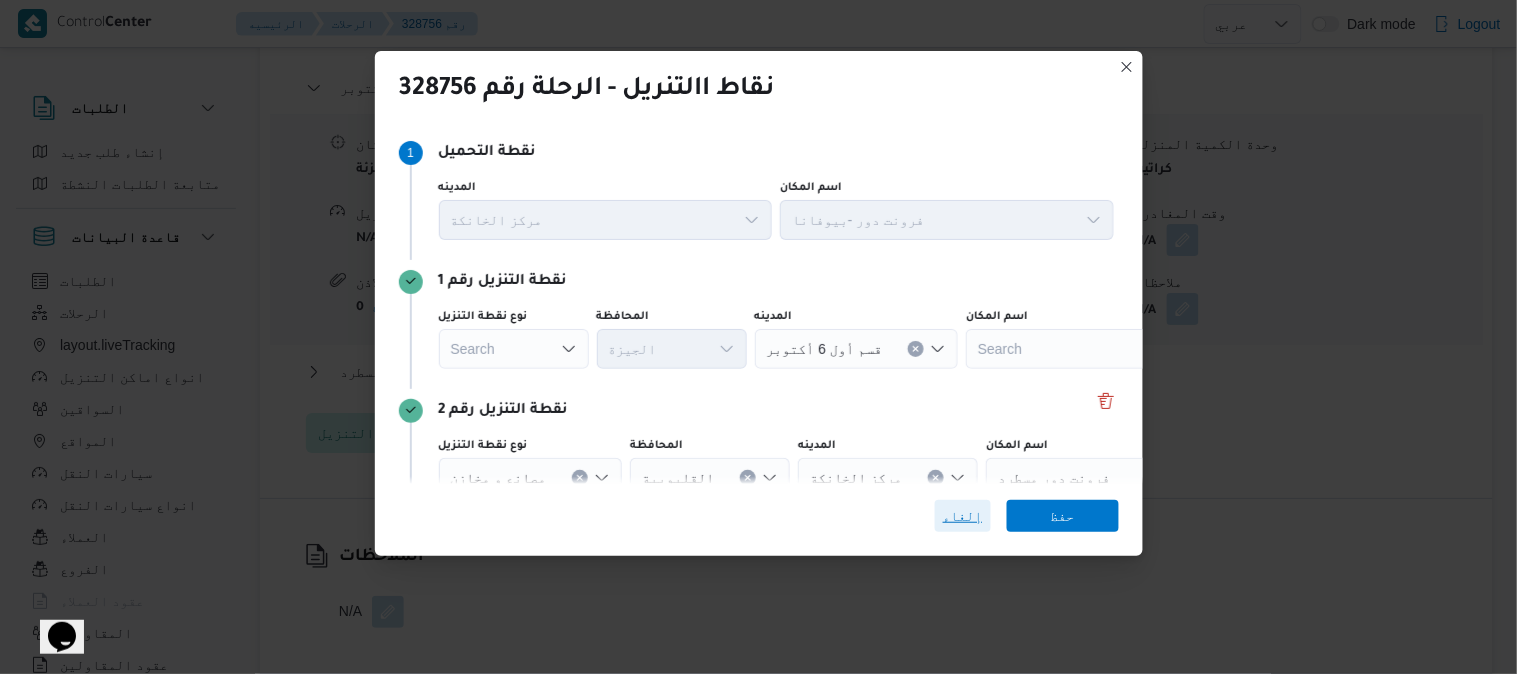 click on "إلغاء" at bounding box center (963, 516) 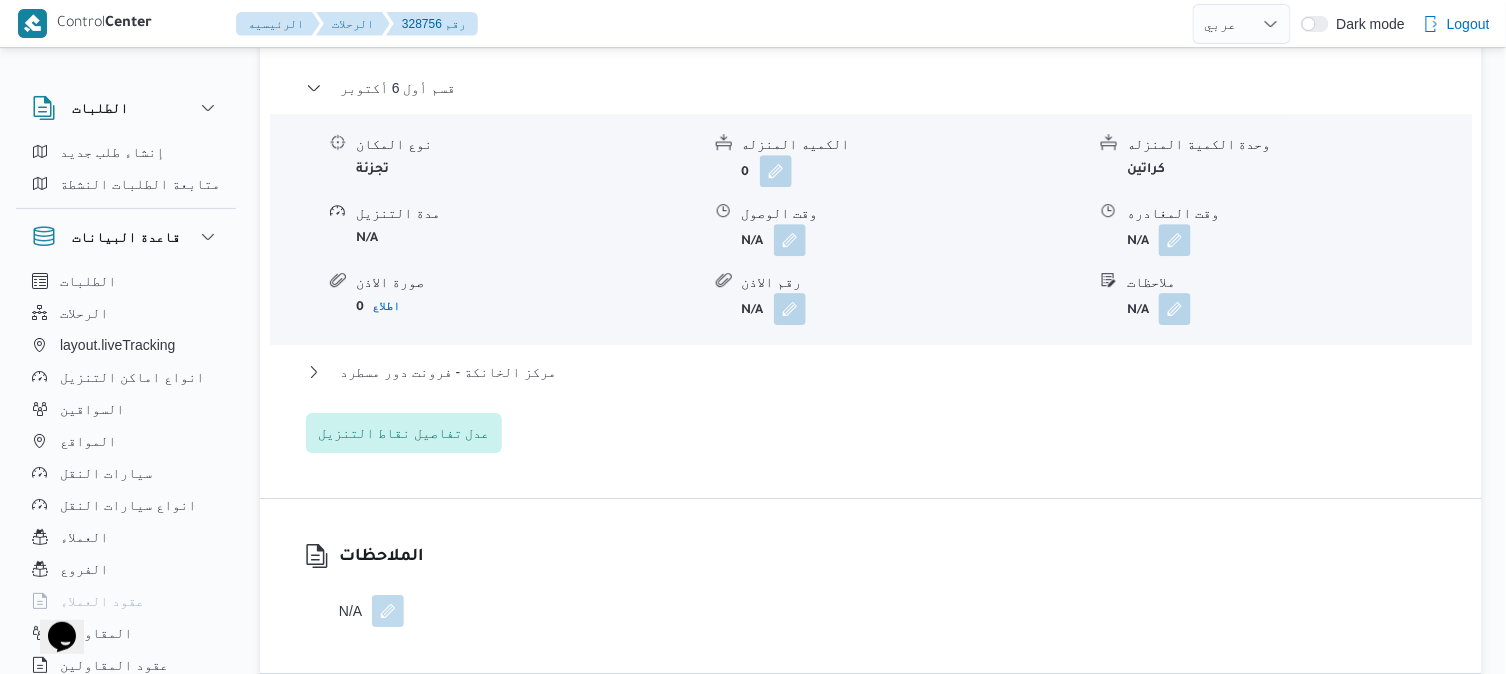 click at bounding box center (388, 611) 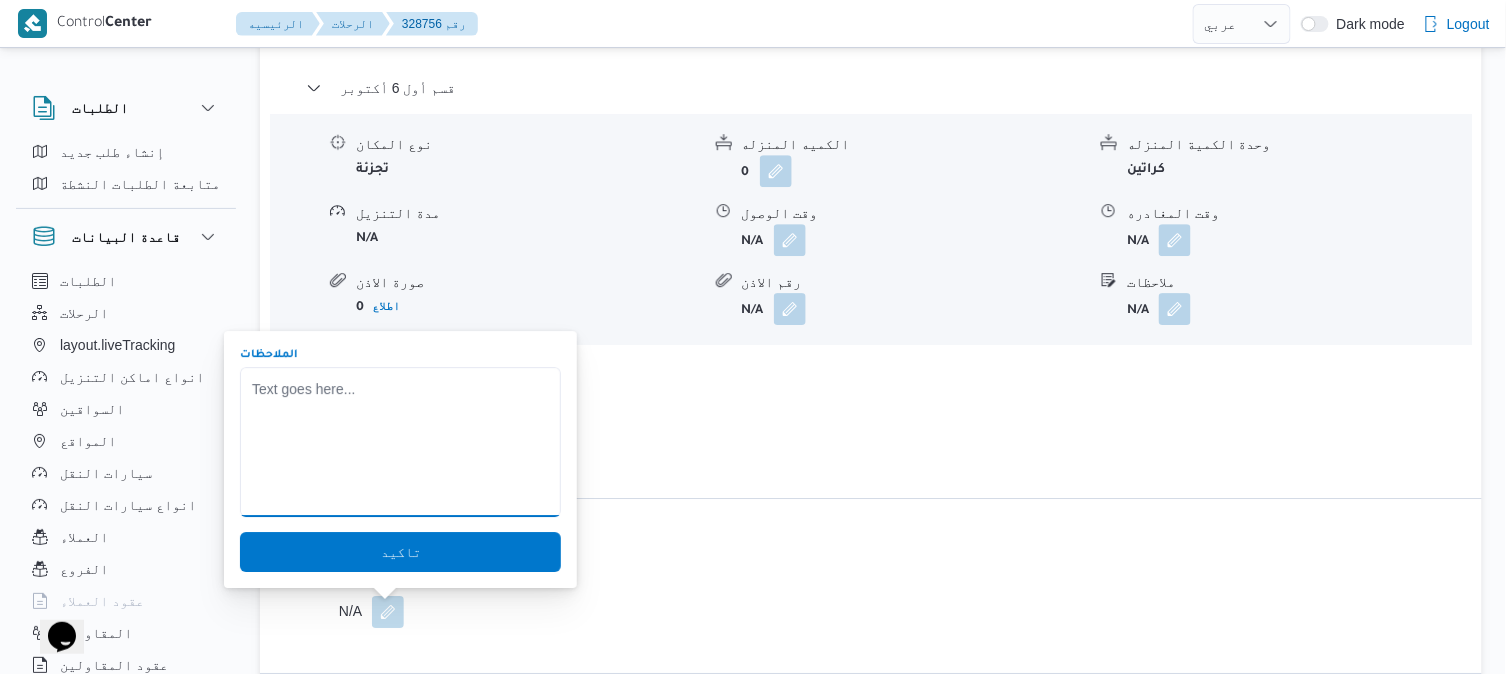 click on "الملاحظات" at bounding box center (400, 442) 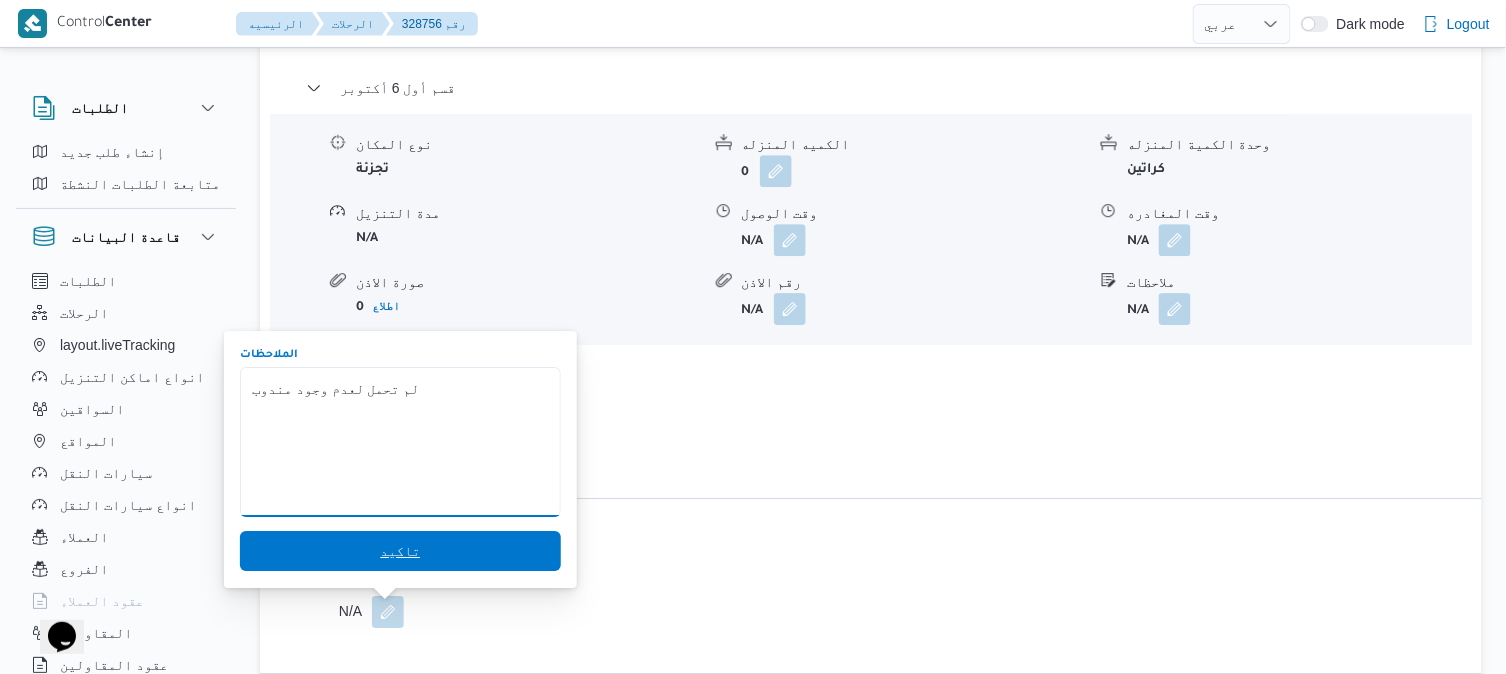 type on "لم تحمل لعدم وجود مندوب" 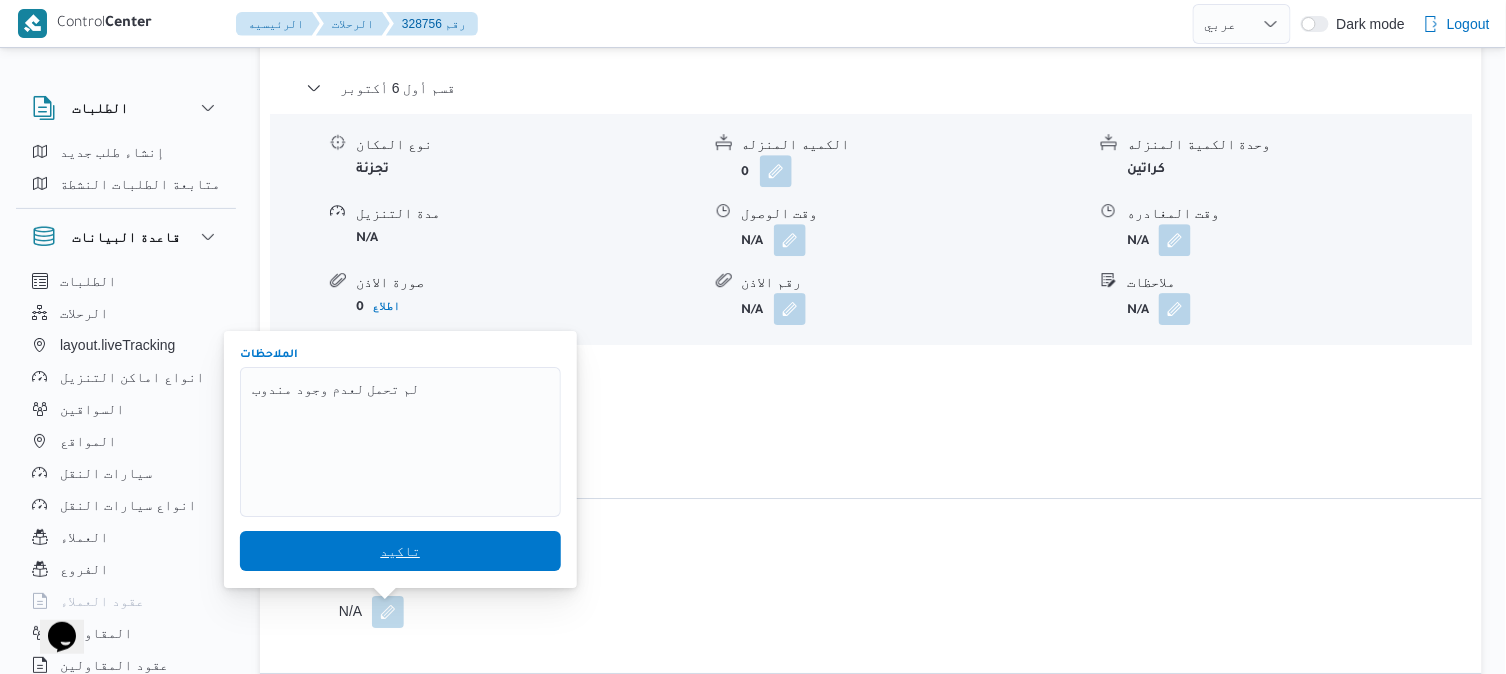click on "تاكيد" at bounding box center [400, 551] 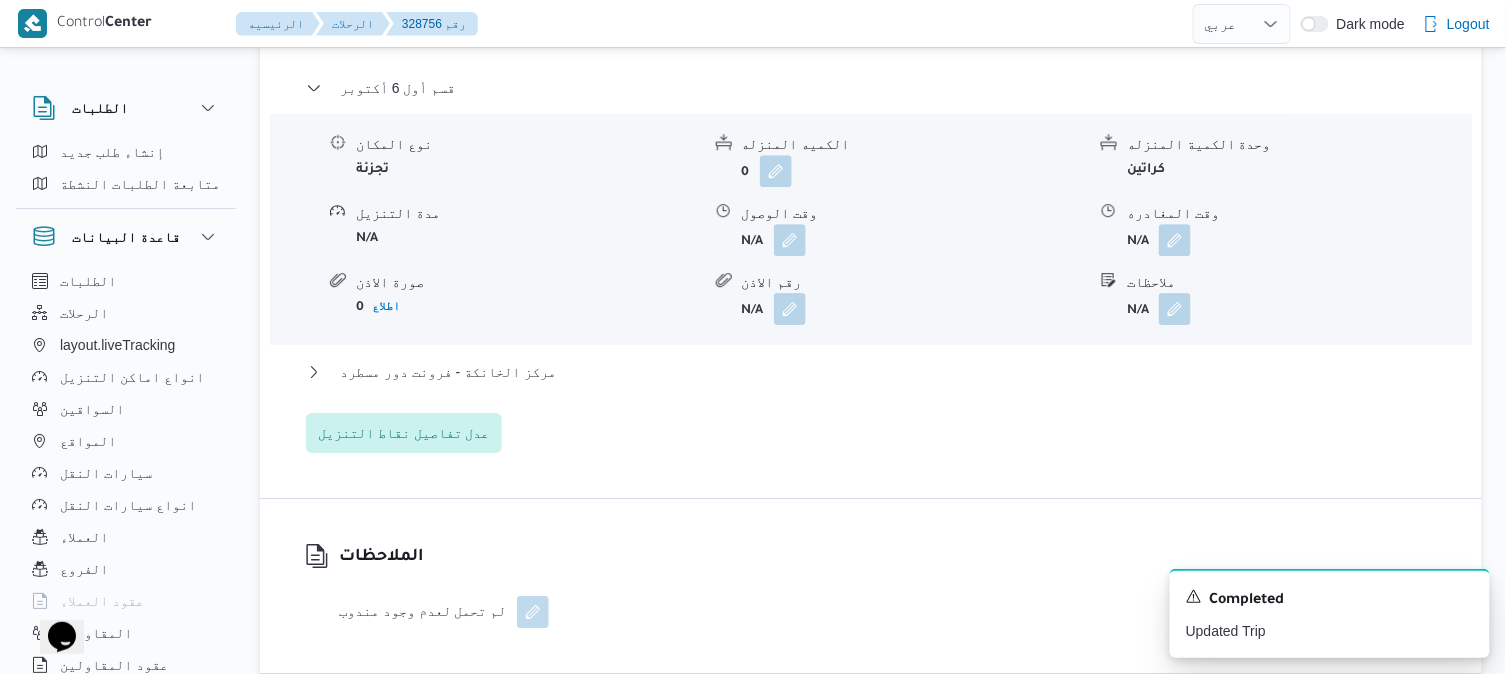 scroll, scrollTop: 1852, scrollLeft: 0, axis: vertical 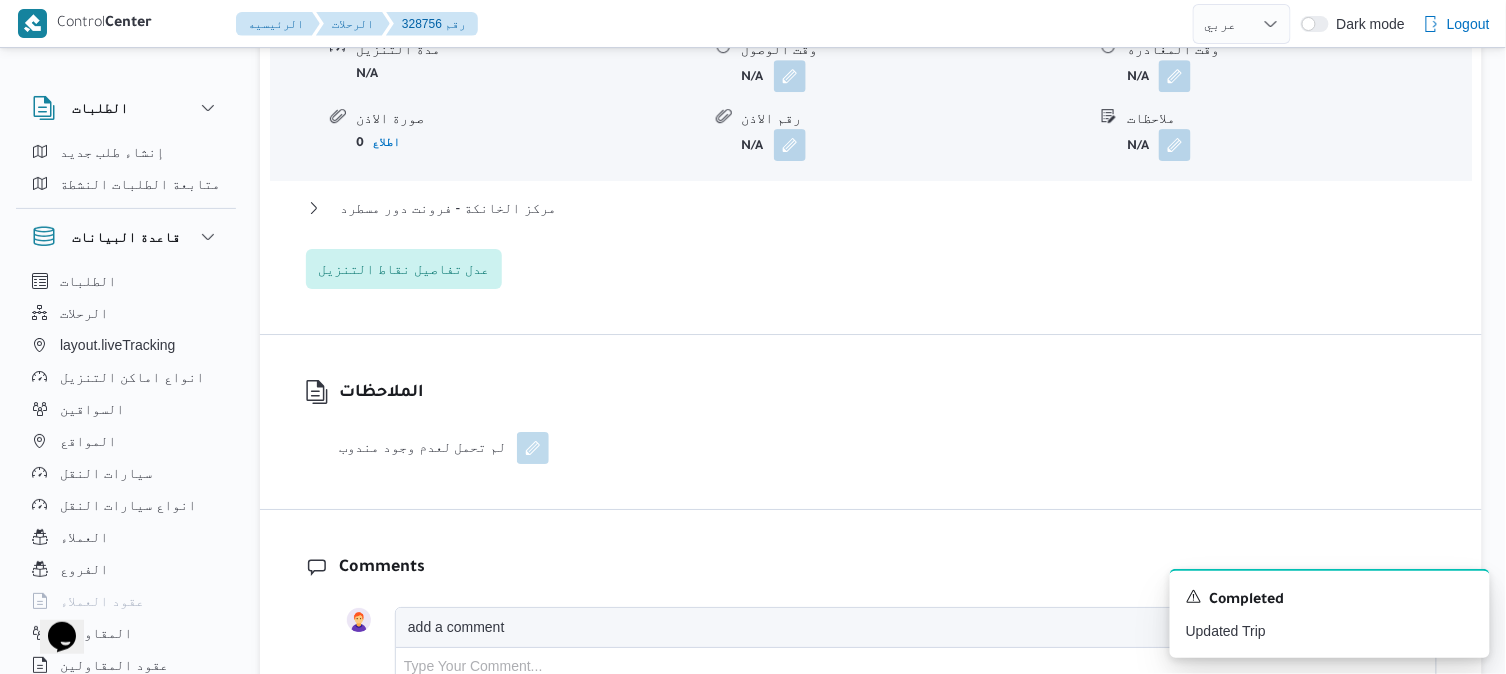 click on "قسم أول 6 أكتوبر نوع المكان تجزئة الكميه المنزله 0 وحدة الكمية المنزله كراتين مدة التنزيل N/A وقت الوصول N/A وقت المغادره N/A صورة الاذن 0 اطلاع رقم الاذن N/A ملاحظات N/A مركز الخانكة -
فرونت دور مسطرد نوع المكان مصانع و مخازن الكميه المنزله 0 وحدة الكمية المنزله كراتين مدة التنزيل N/A وقت الوصول N/A وقت المغادره N/A صورة الاذن 0 اطلاع رقم الاذن N/A ملاحظات N/A عدل تفاصيل نقاط التنزيل" at bounding box center (871, 100) 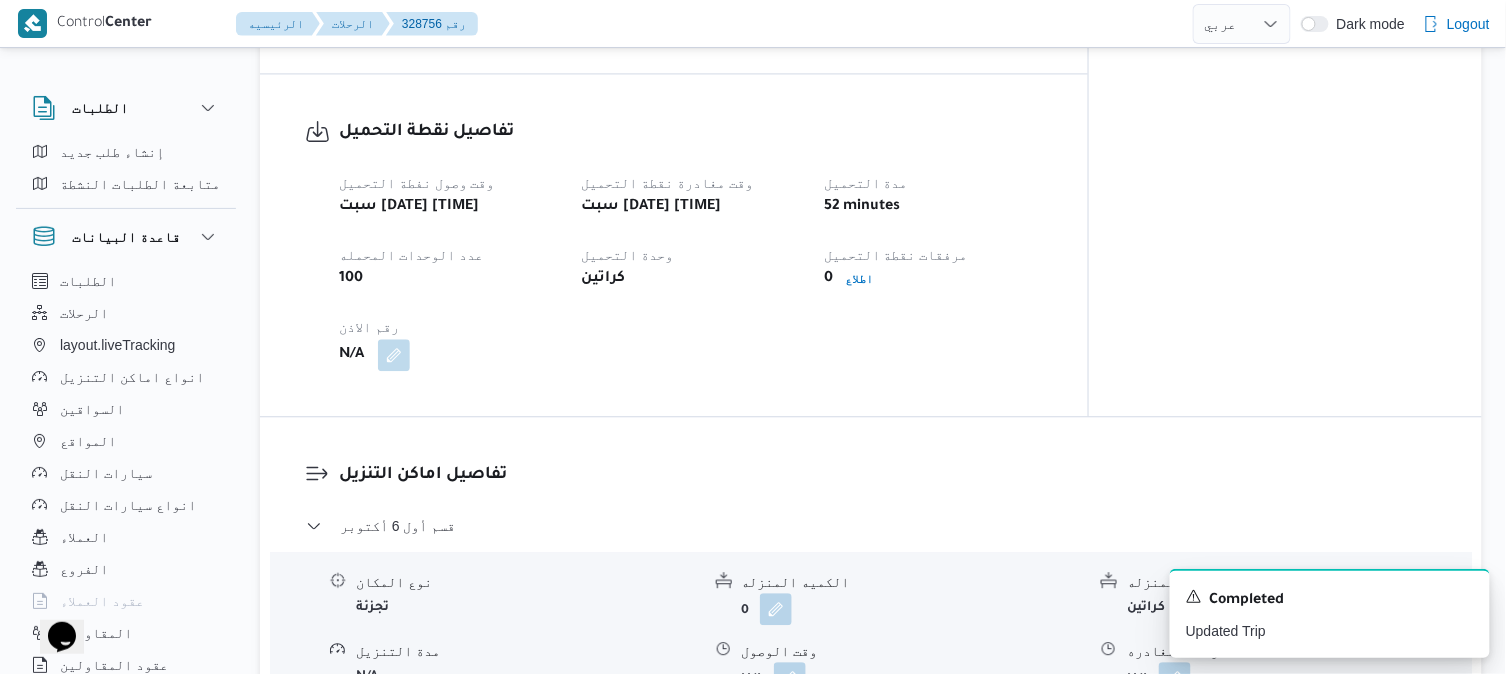 scroll, scrollTop: 1185, scrollLeft: 0, axis: vertical 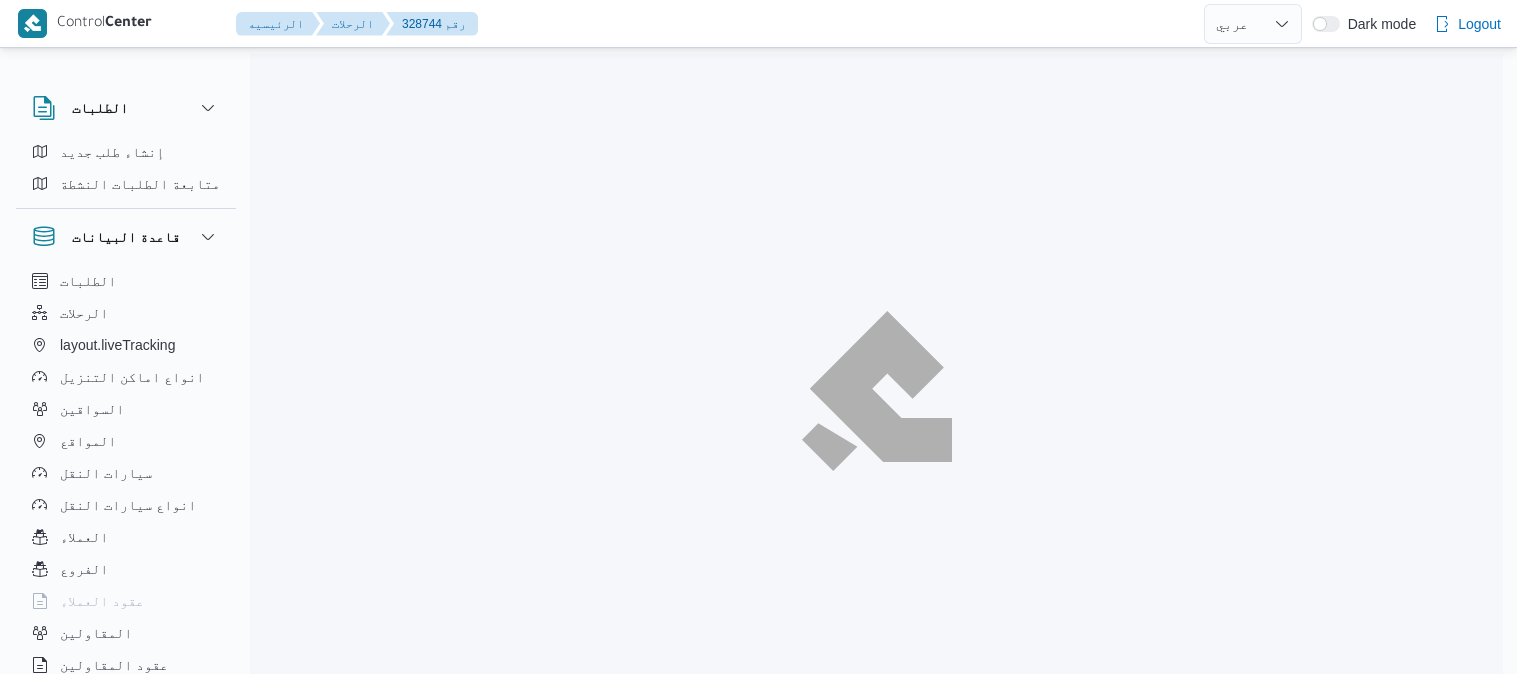 select on "ar" 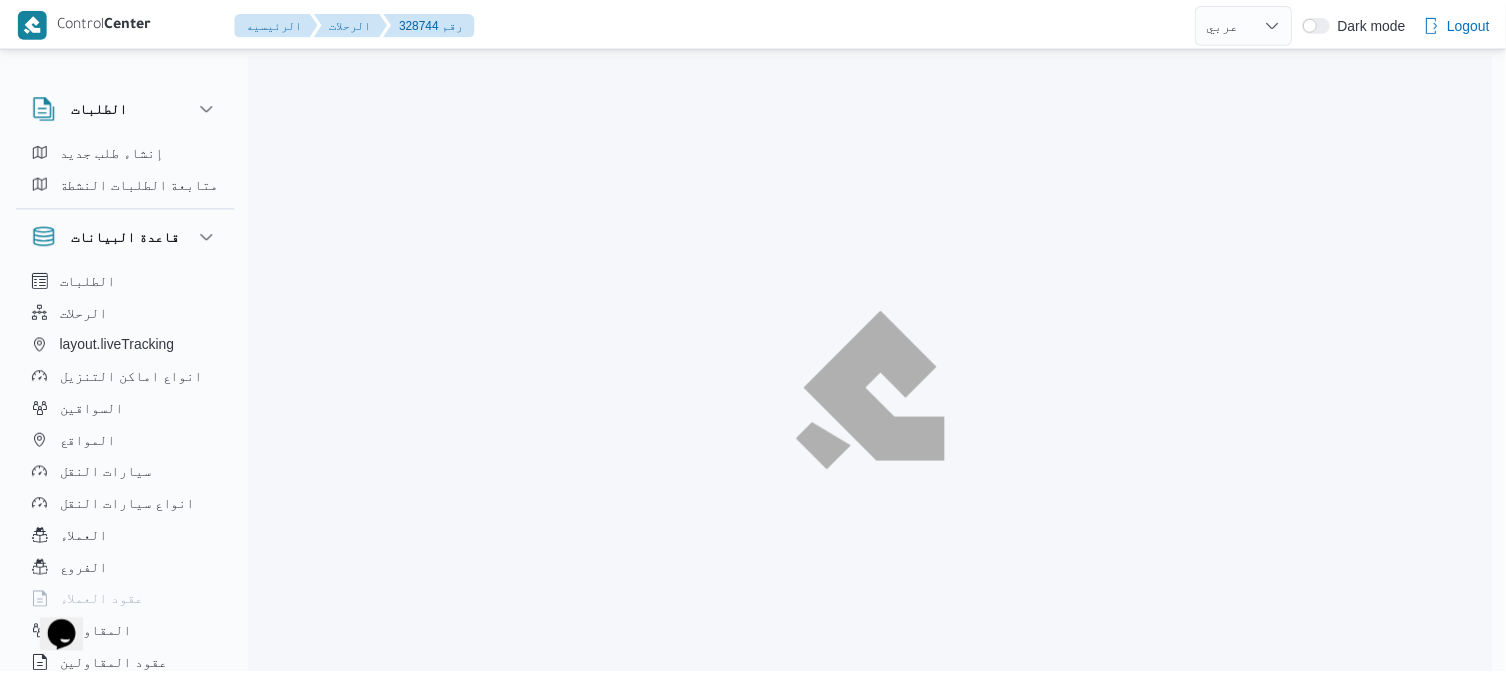 scroll, scrollTop: 0, scrollLeft: 0, axis: both 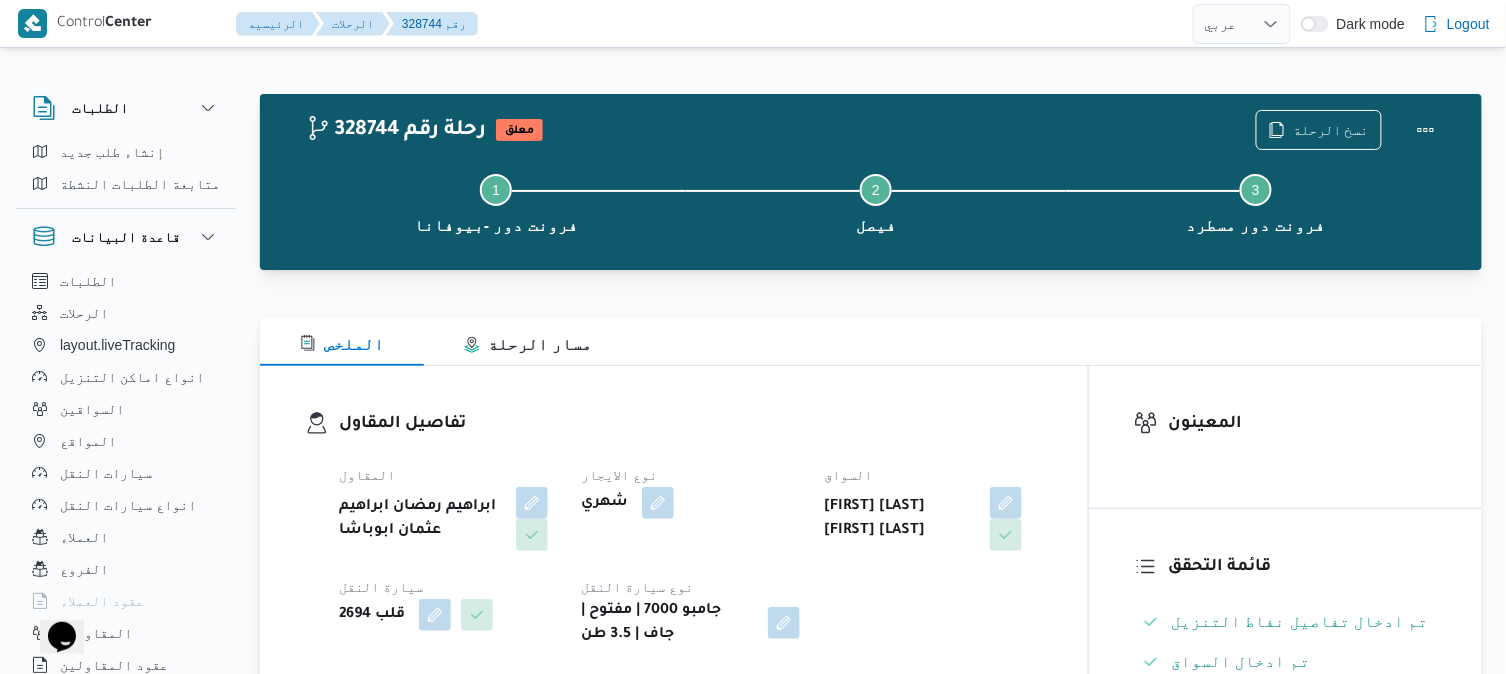 click on "تفاصيل المقاول المقاول [FIRST] [LAST] [FIRST] [LAST] نوع الايجار شهري السواق [FIRST] [LAST] [FIRST] سيارة النقل قلب 2694 نوع سيارة النقل جامبو 7000 | مفتوح | جاف | 3.5 طن" at bounding box center [674, 529] 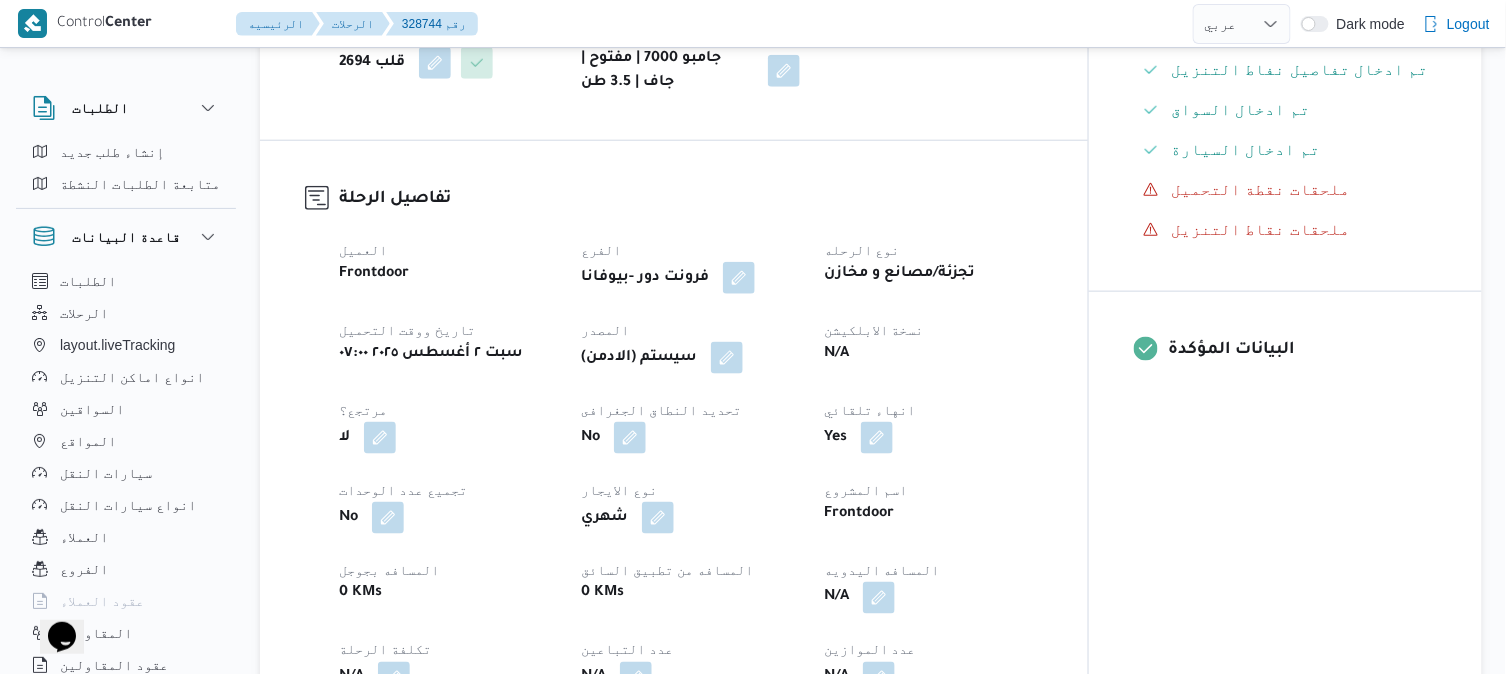 scroll, scrollTop: 577, scrollLeft: 0, axis: vertical 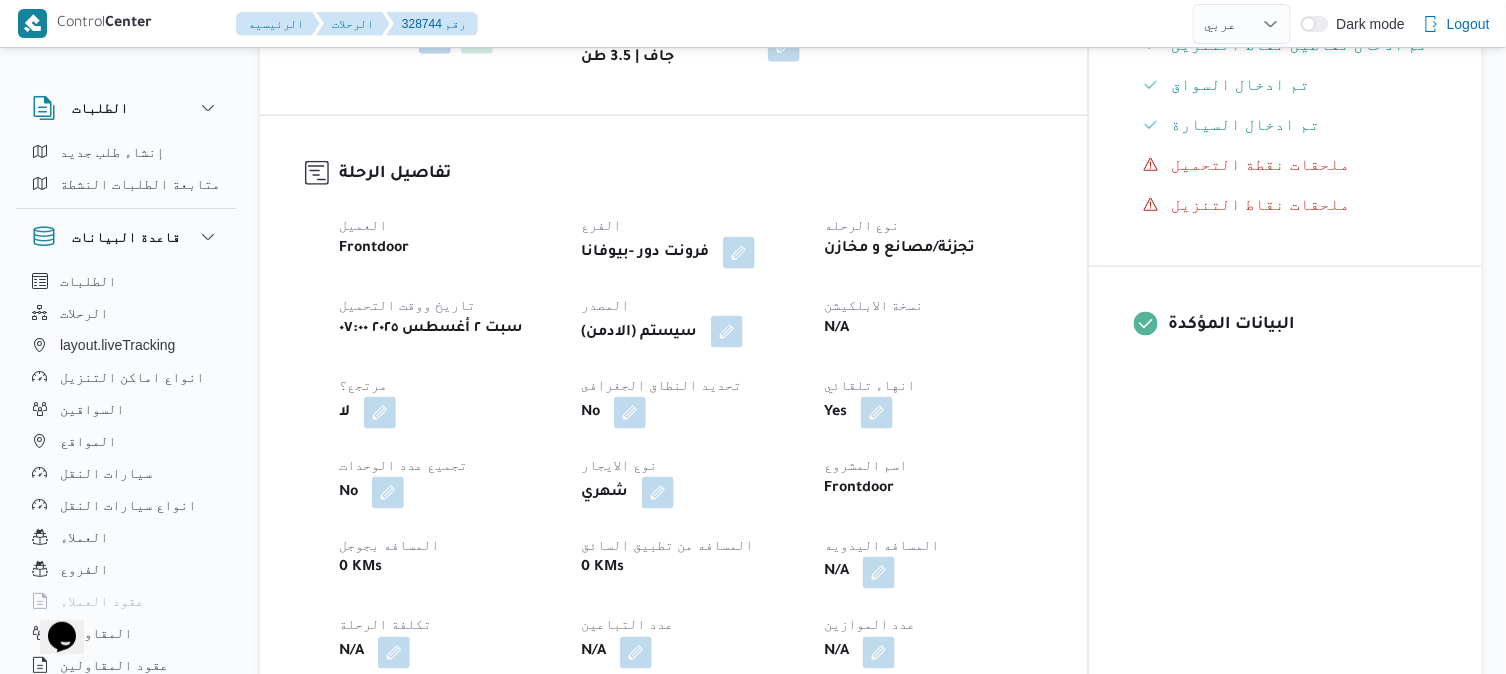 click at bounding box center [727, 332] 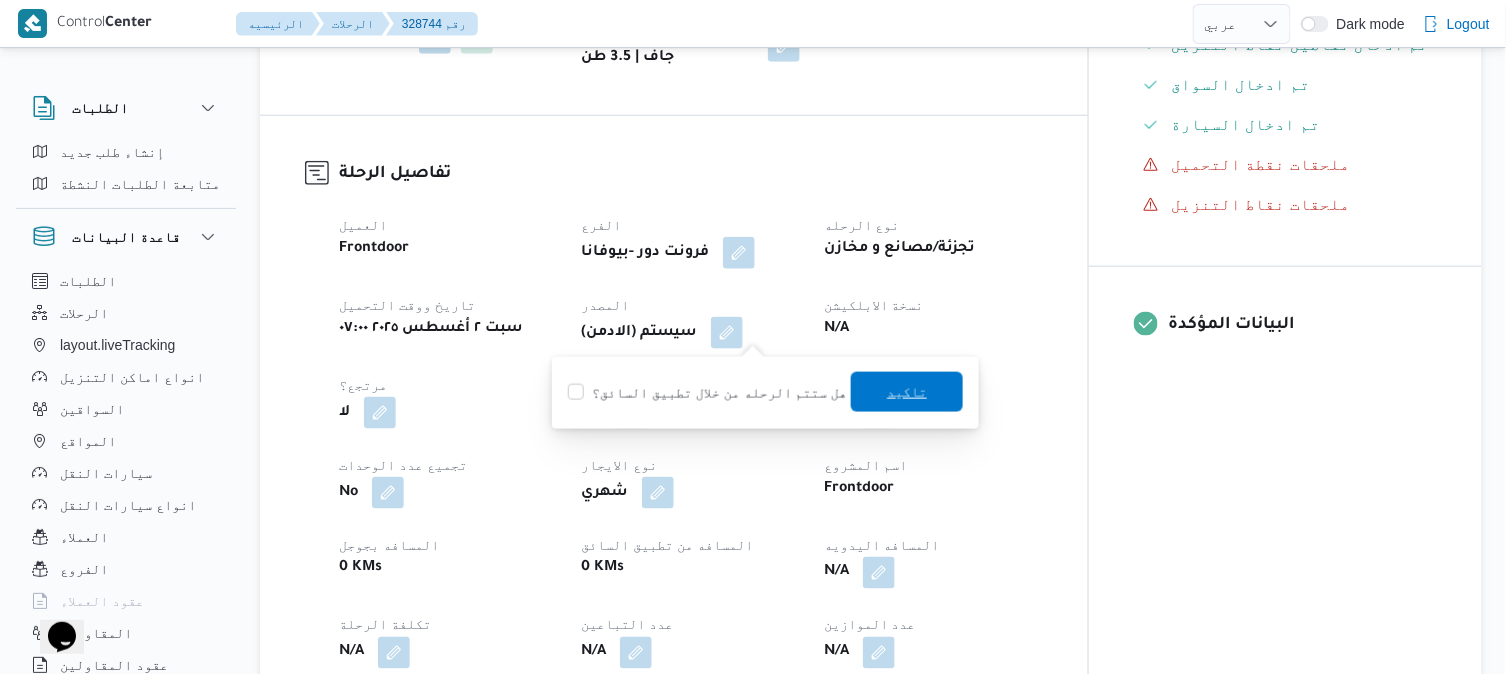 click on "تاكيد" at bounding box center (907, 392) 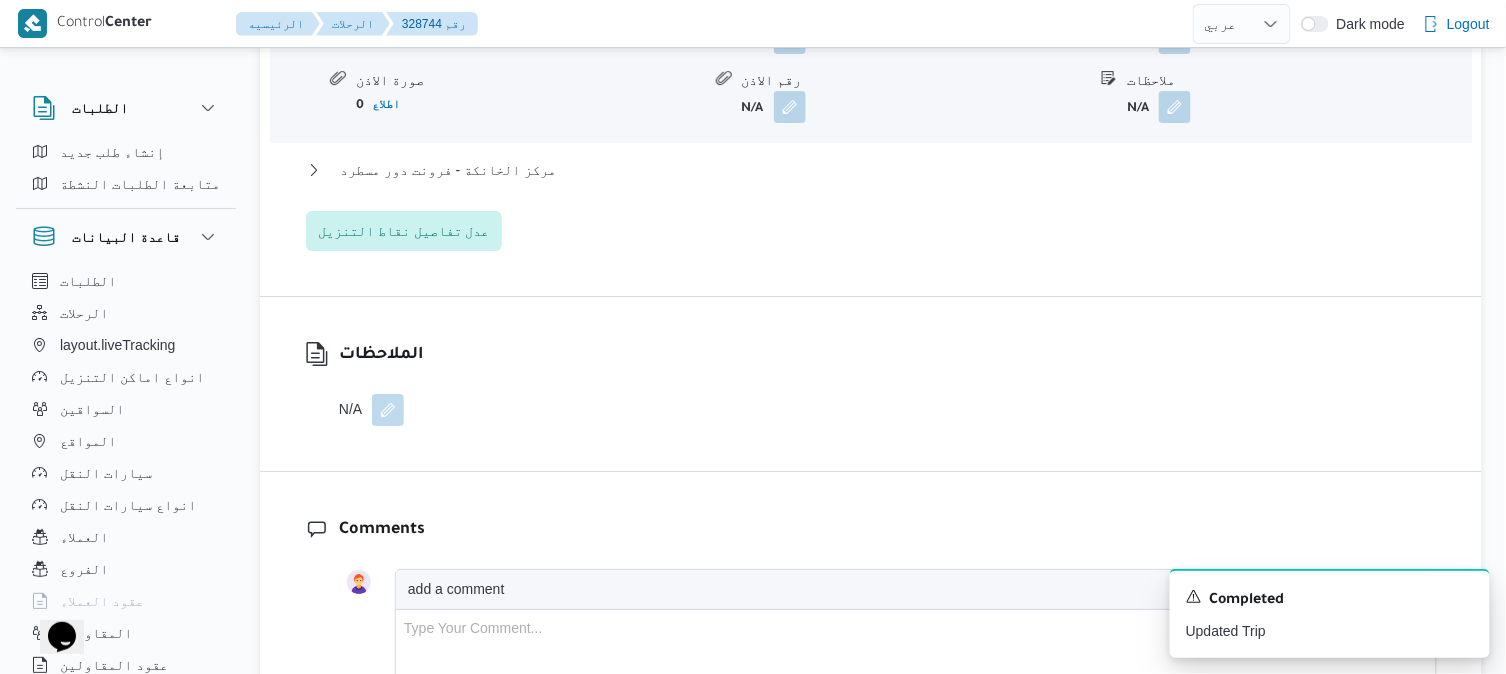 scroll, scrollTop: 1955, scrollLeft: 0, axis: vertical 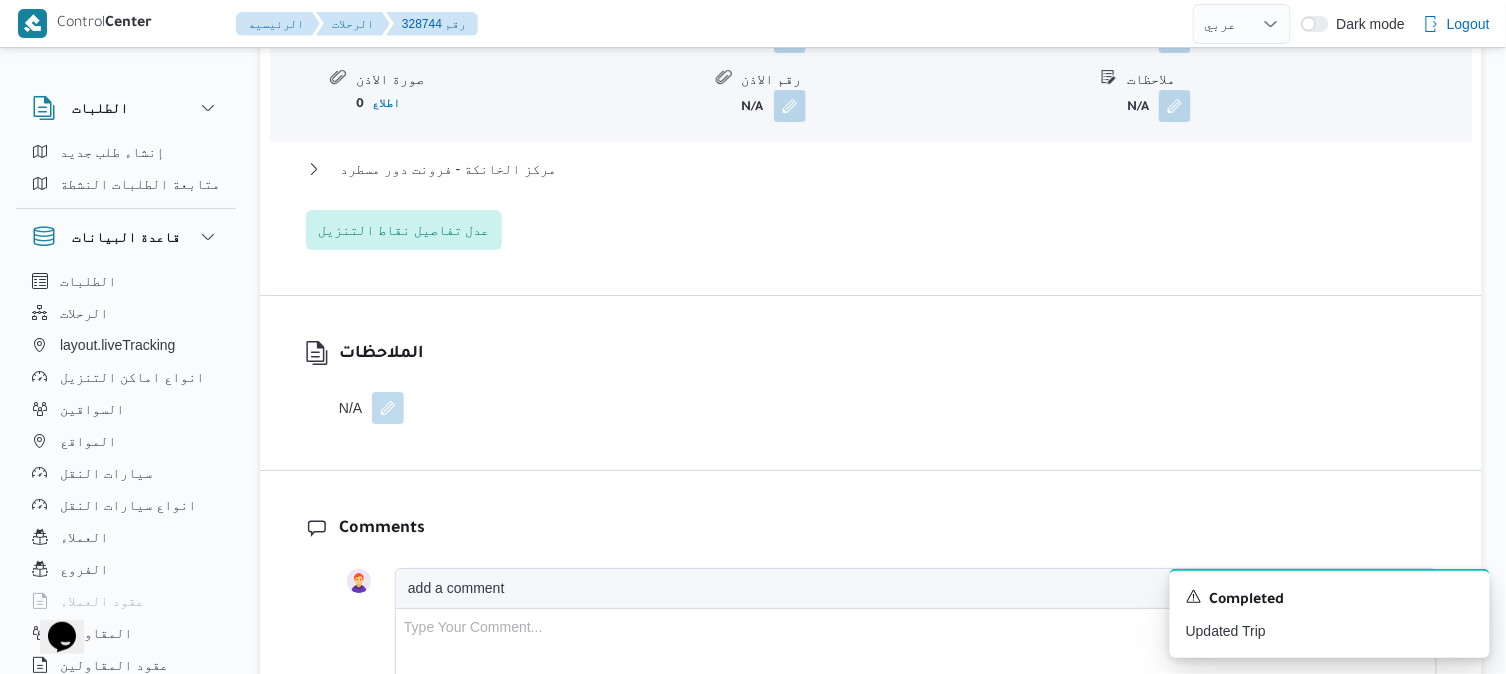 click at bounding box center [388, 408] 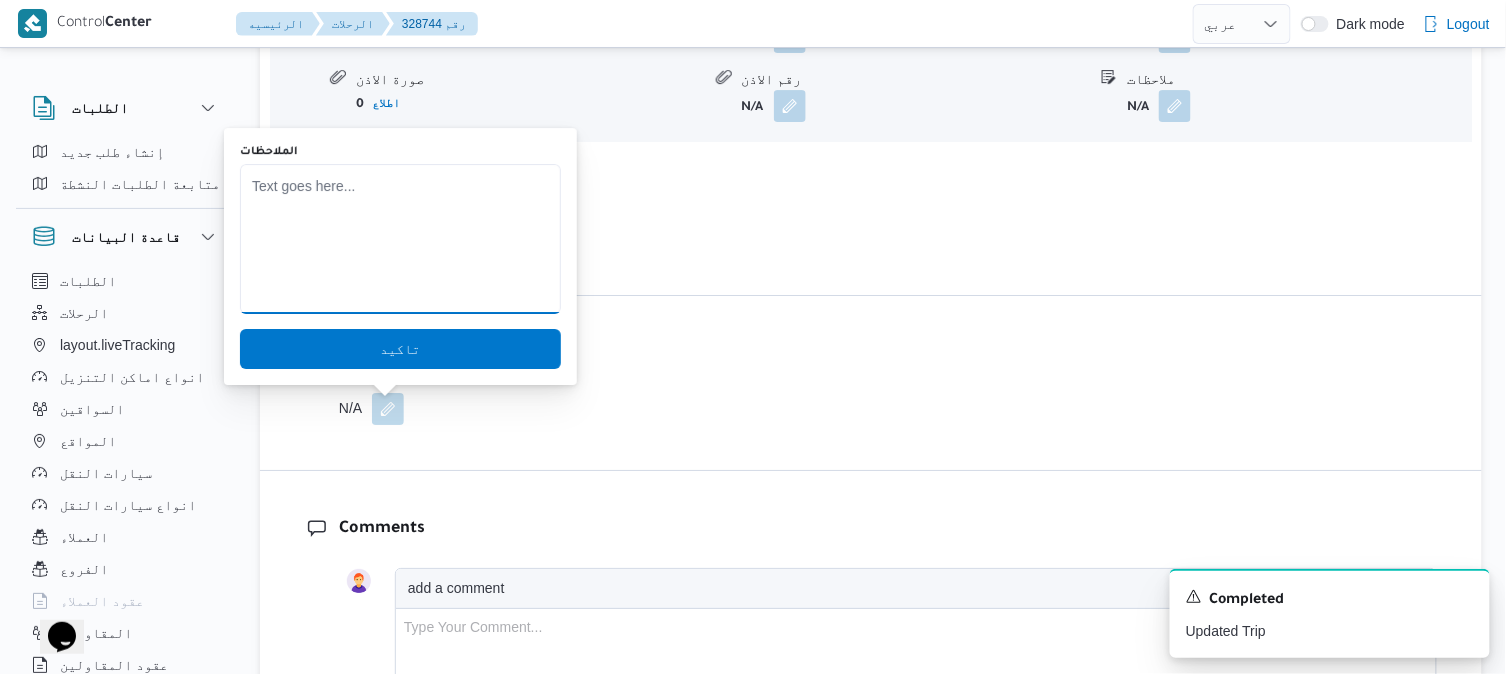 click on "الملاحظات" at bounding box center (400, 239) 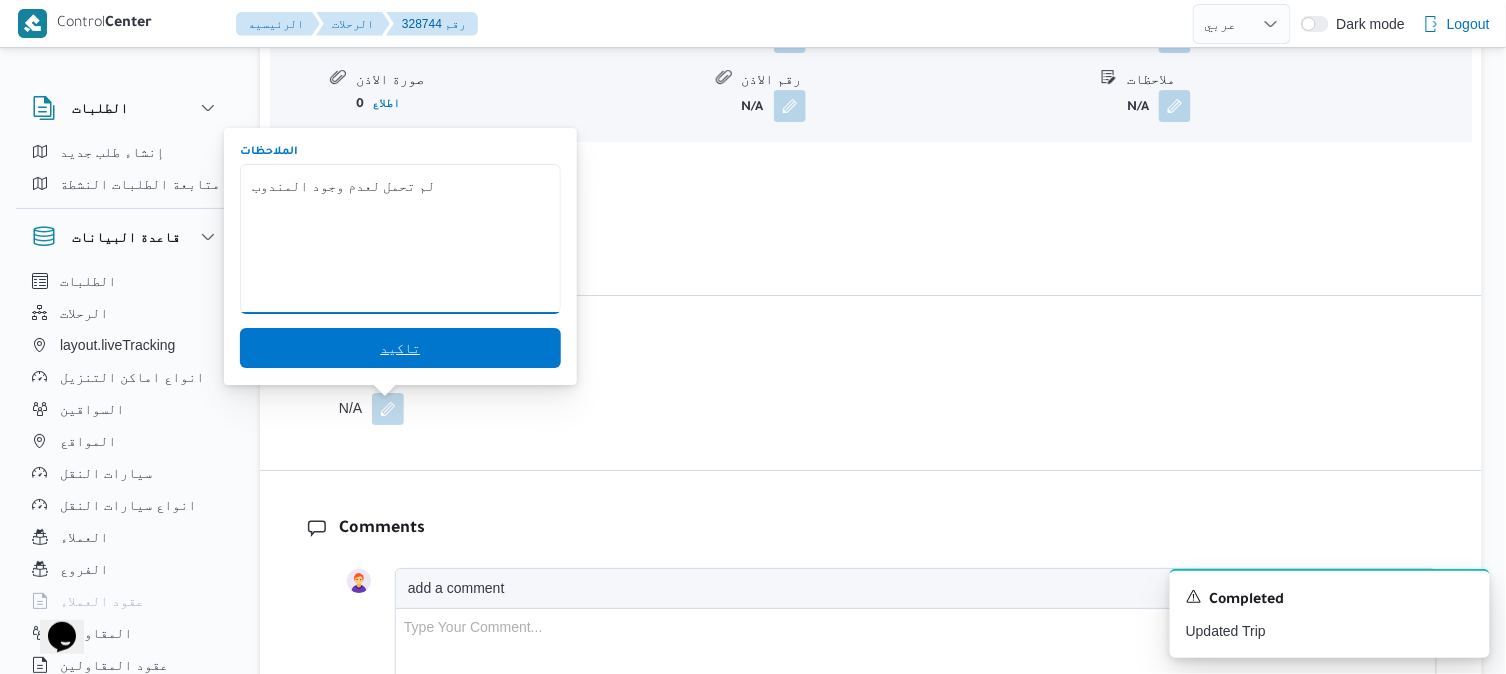 type on "لم تحمل لعدم وجود المندوب" 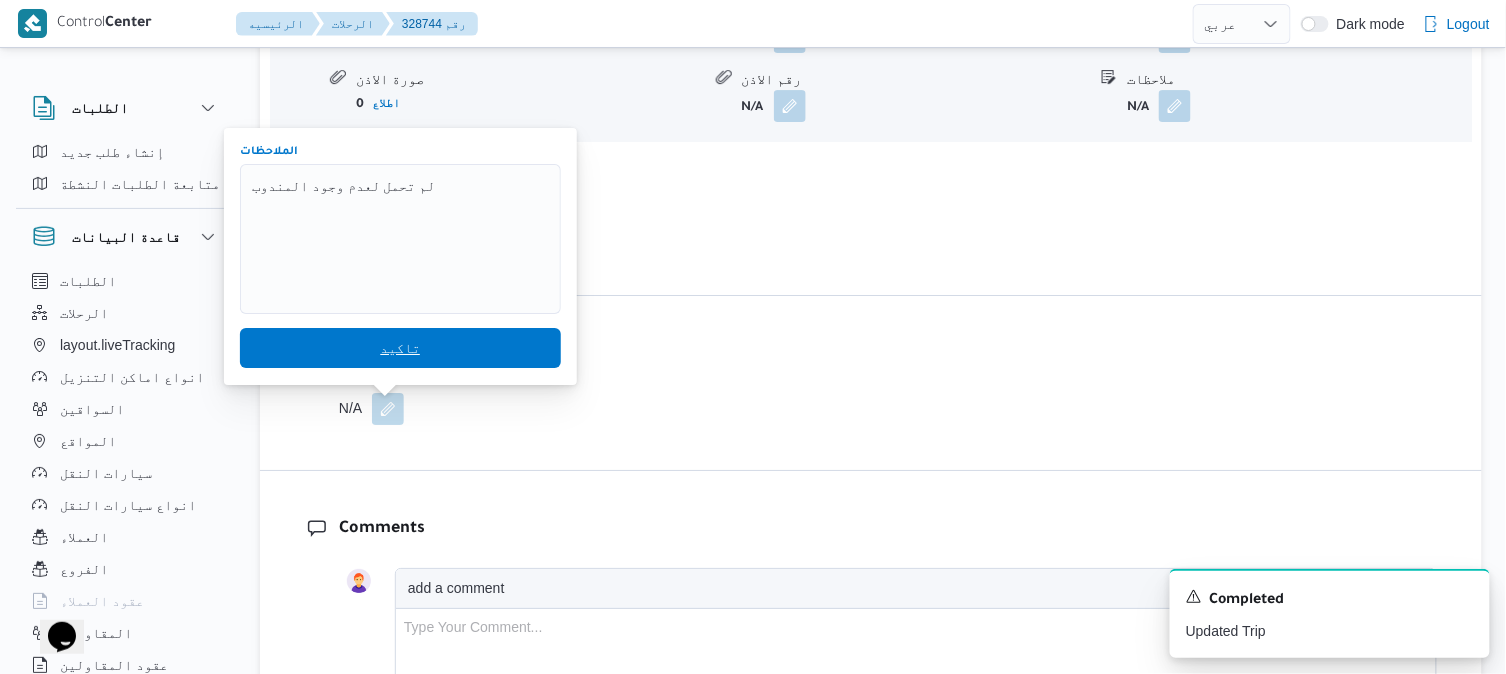 click on "تاكيد" at bounding box center [400, 348] 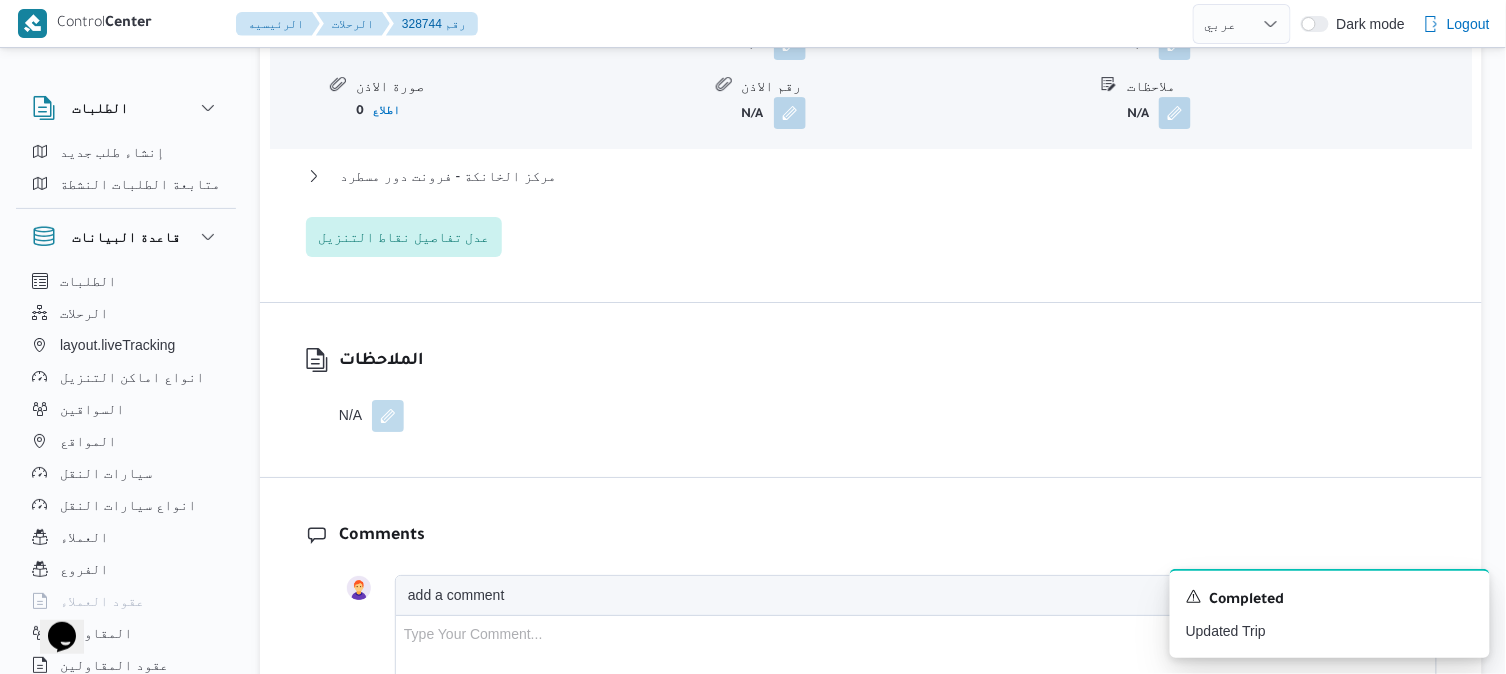 scroll, scrollTop: 1955, scrollLeft: 0, axis: vertical 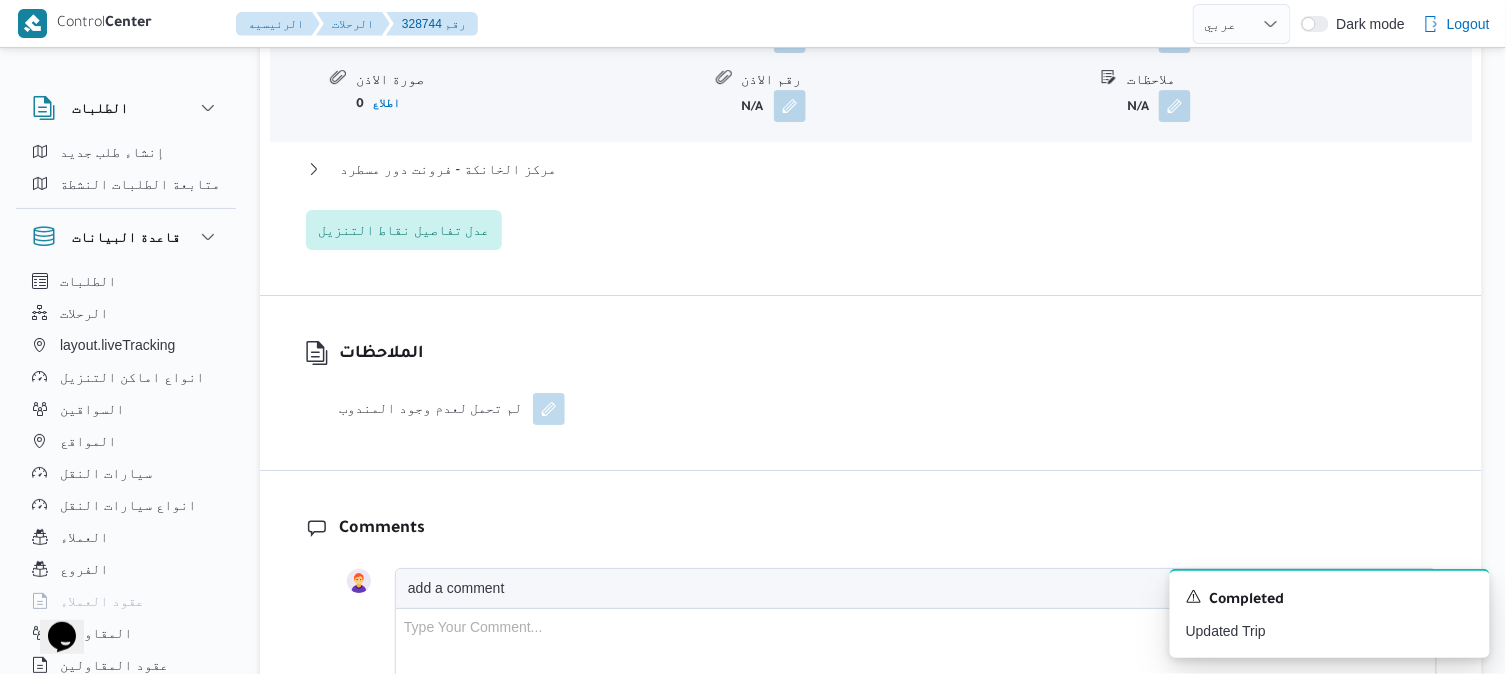 click on "فيصل نوع المكان تجزئة الكميه المنزله 0 وحدة الكمية المنزله كراتين مدة التنزيل N/A وقت الوصول N/A وقت المغادره N/A صورة الاذن 0 اطلاع رقم الاذن N/A ملاحظات N/A مركز الخانكة -
فرونت دور مسطرد نوع المكان مصانع و مخازن الكميه المنزله 0 وحدة الكمية المنزله كراتين مدة التنزيل N/A وقت الوصول N/A وقت المغادره N/A صورة الاذن 0 اطلاع رقم الاذن N/A ملاحظات N/A عدل تفاصيل نقاط التنزيل" at bounding box center (871, 61) 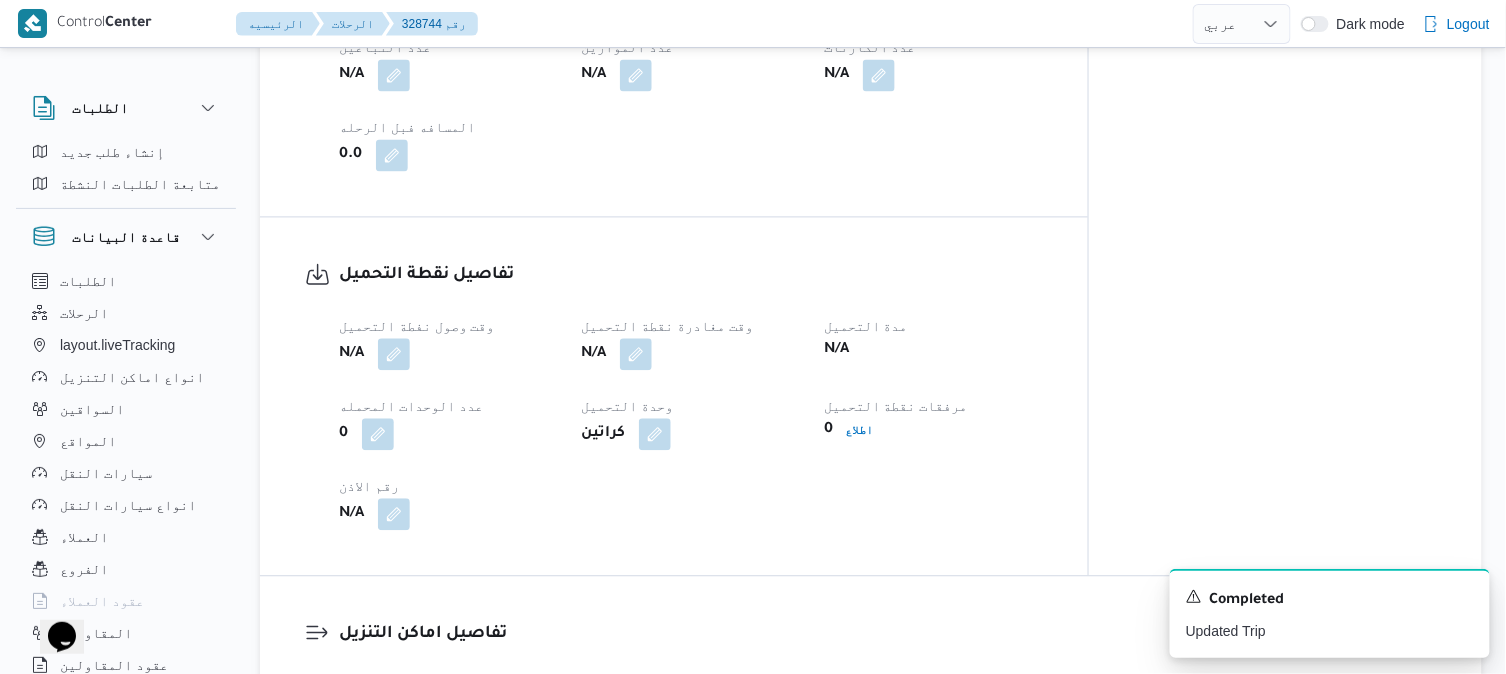scroll, scrollTop: 1111, scrollLeft: 0, axis: vertical 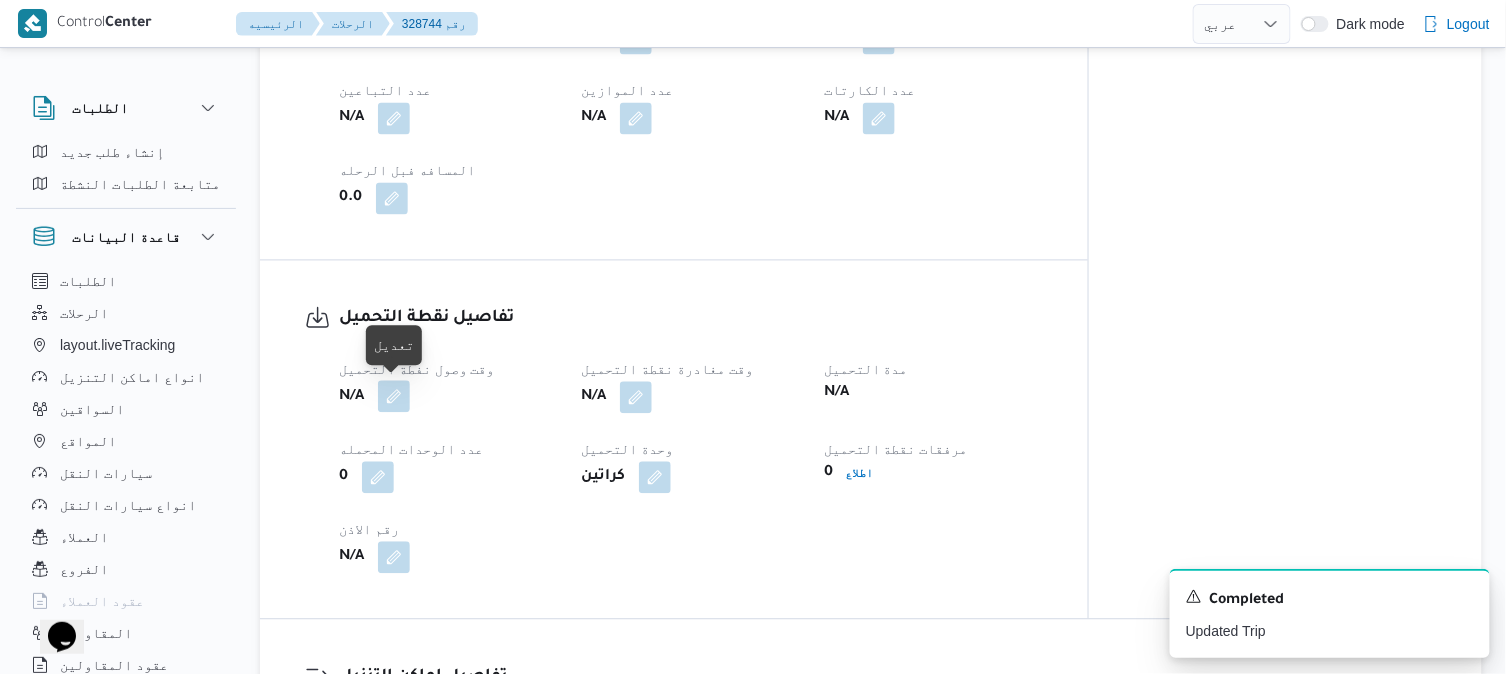 click at bounding box center [394, 397] 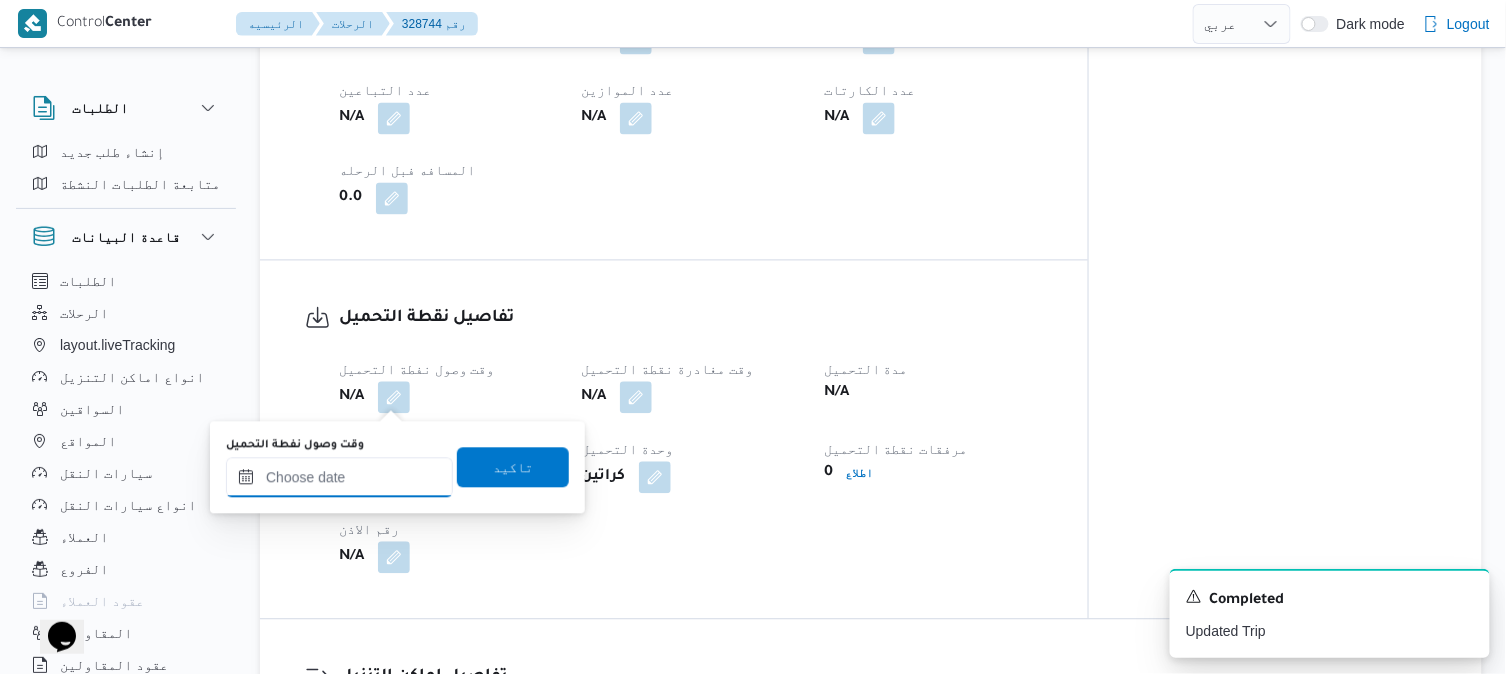 click on "وقت وصول نفطة التحميل" at bounding box center [339, 478] 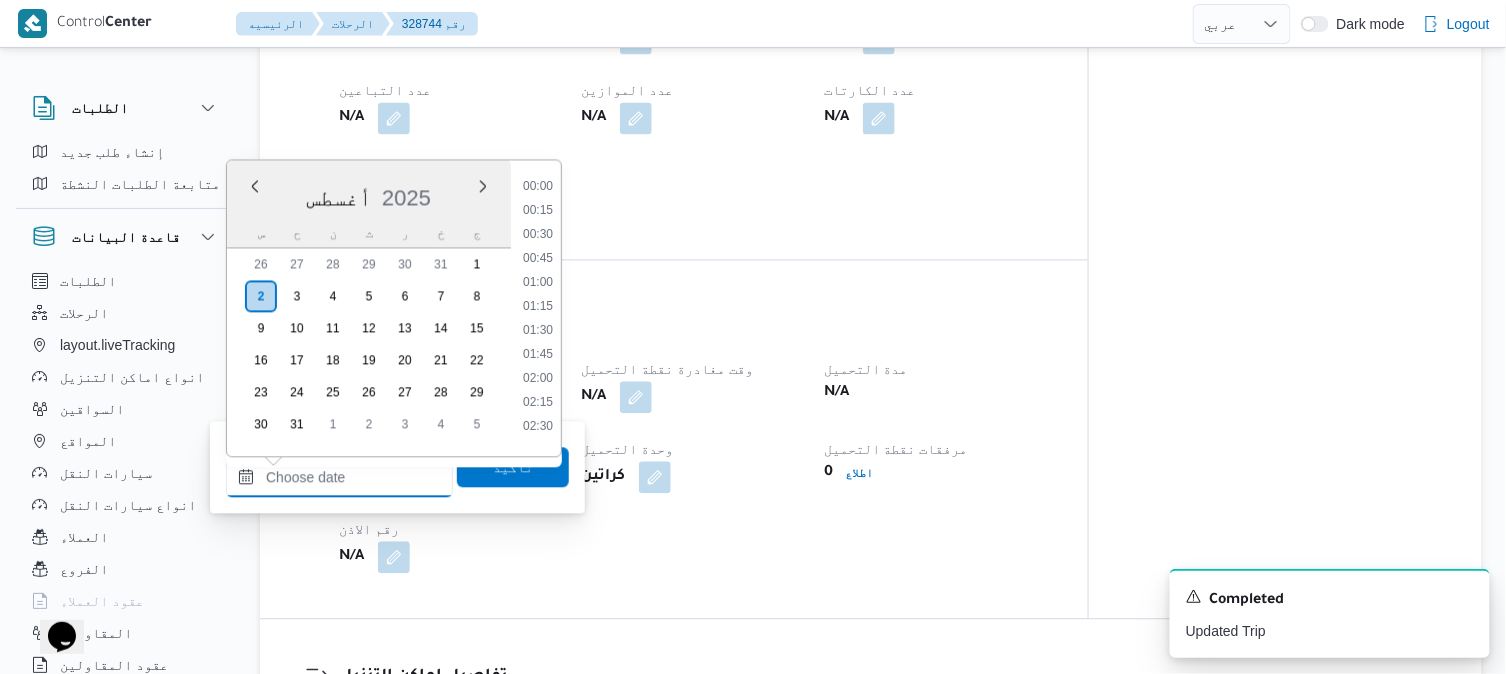 scroll, scrollTop: 1210, scrollLeft: 0, axis: vertical 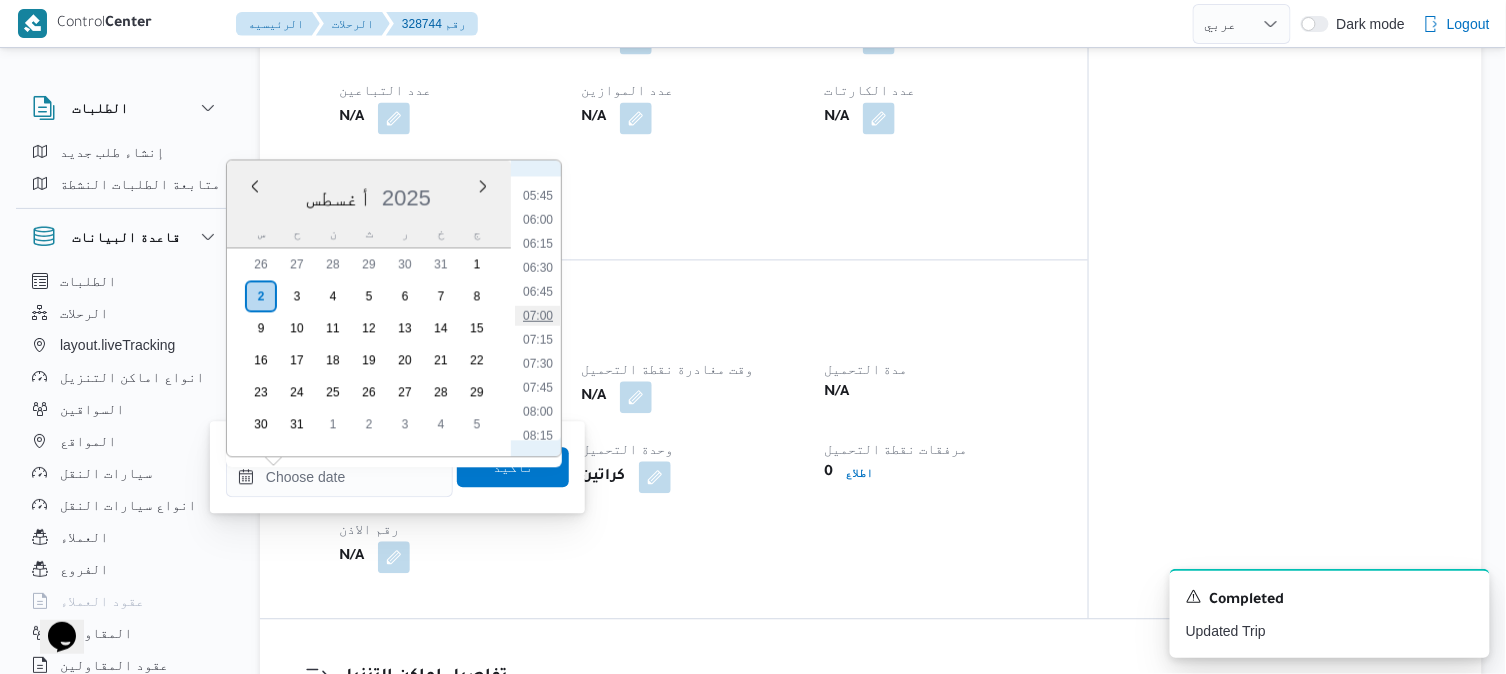 click on "07:00" at bounding box center (538, 316) 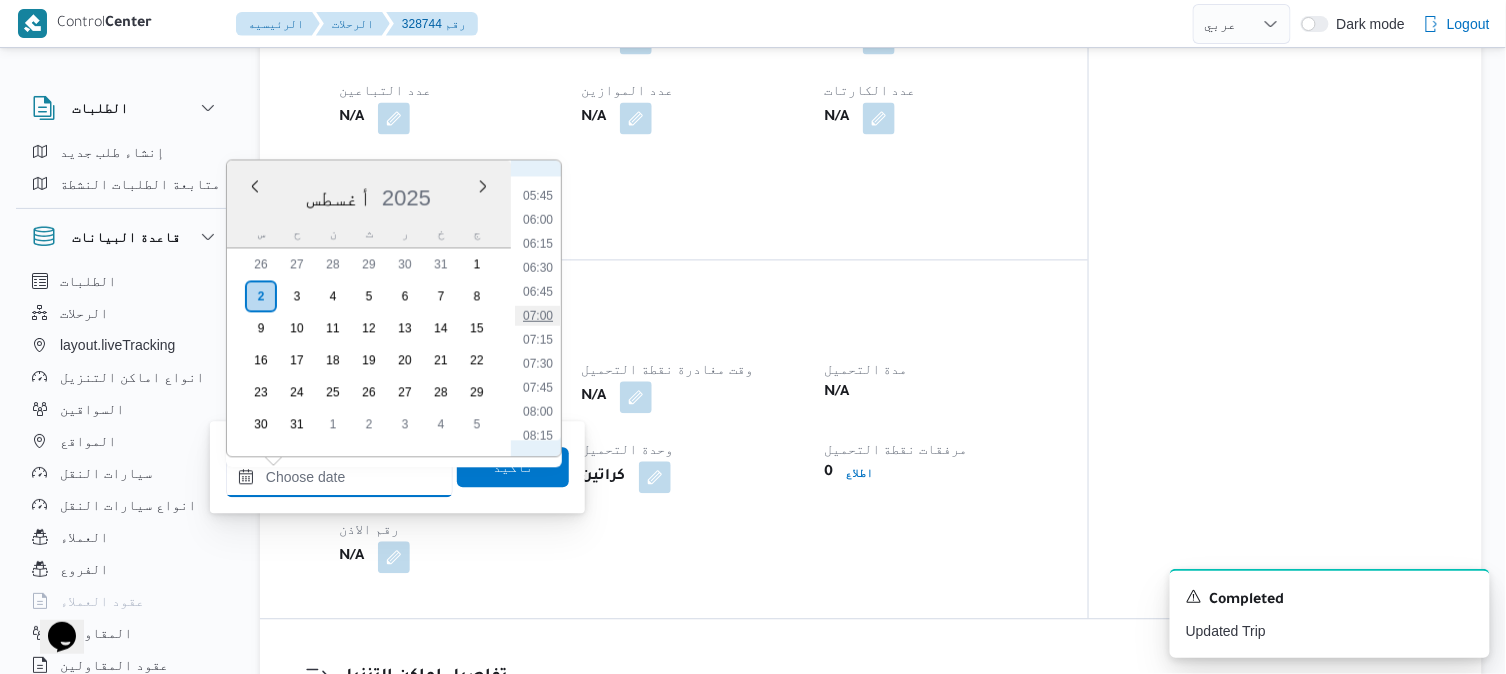 type on "٠٢/٠٨/٢٠٢٥ ٠٧:٠٠" 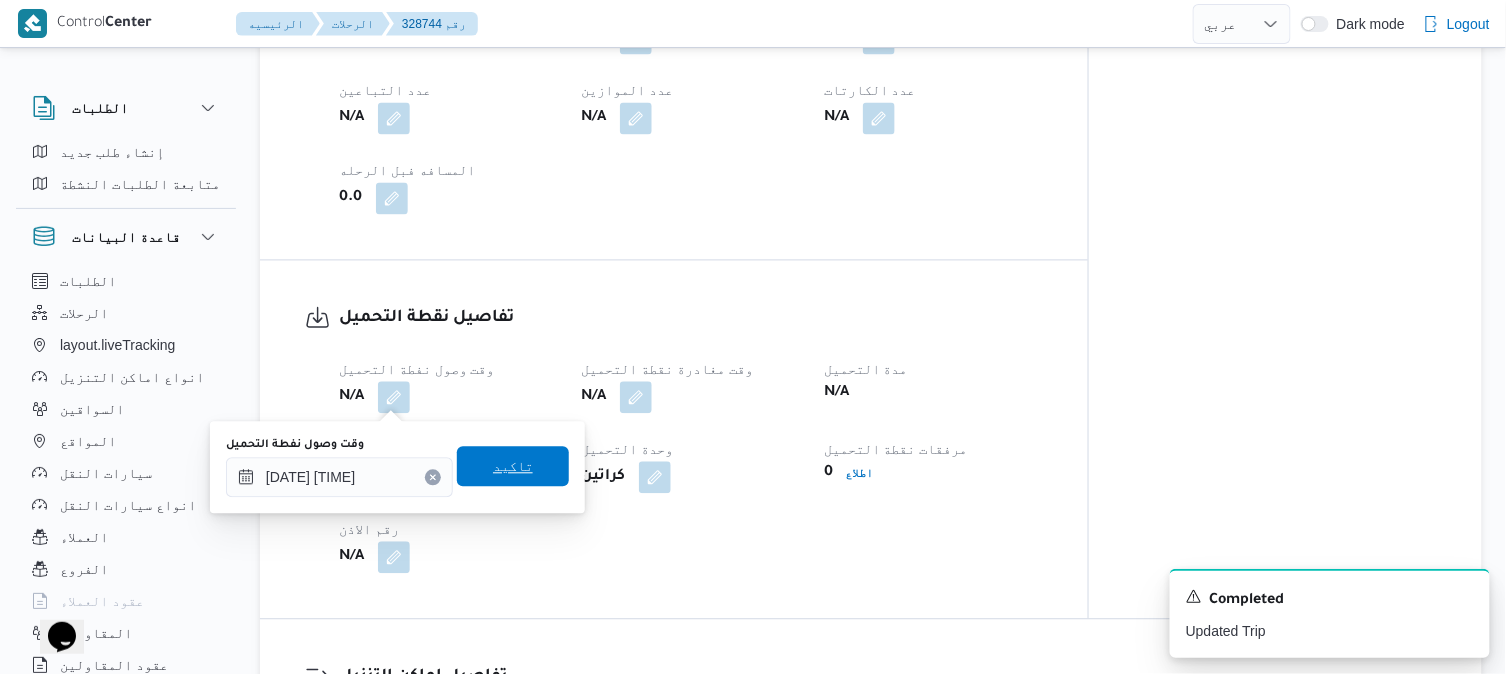 click on "تاكيد" at bounding box center (513, 467) 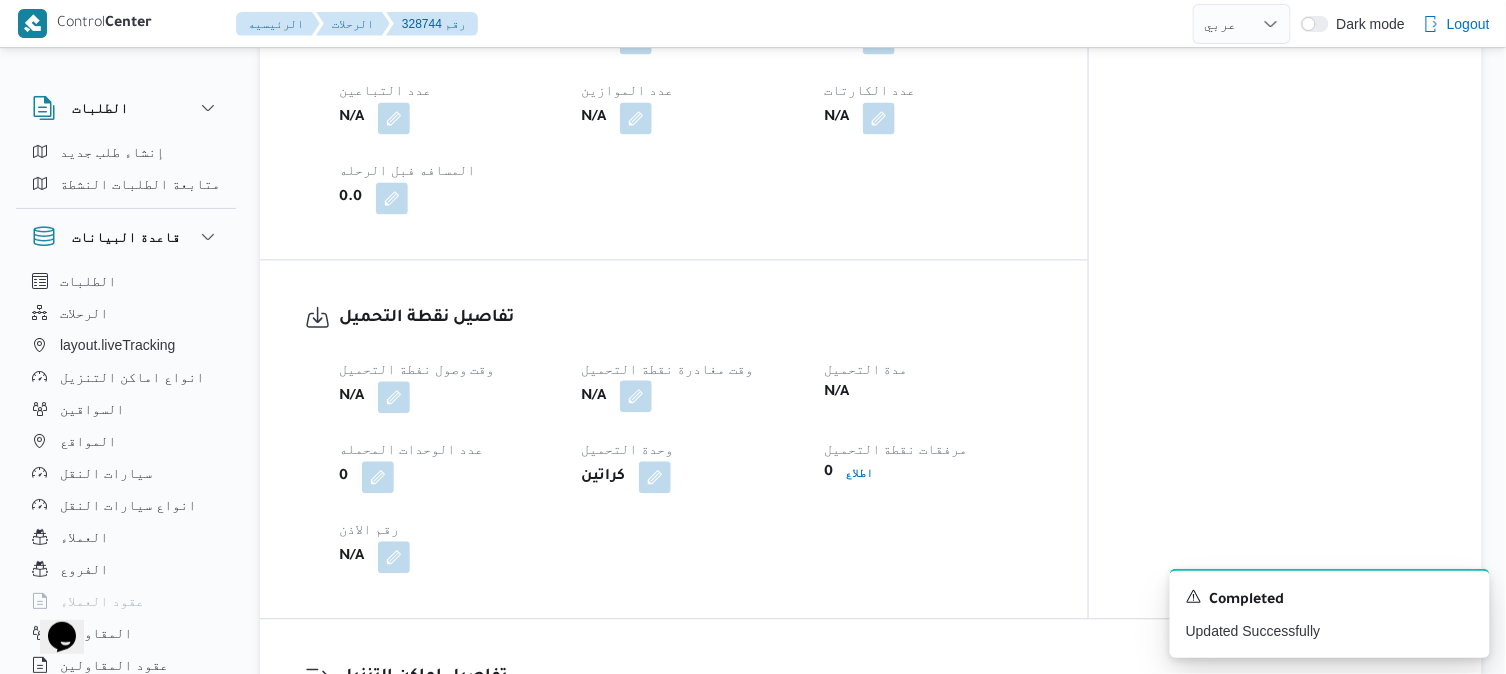click at bounding box center [636, 397] 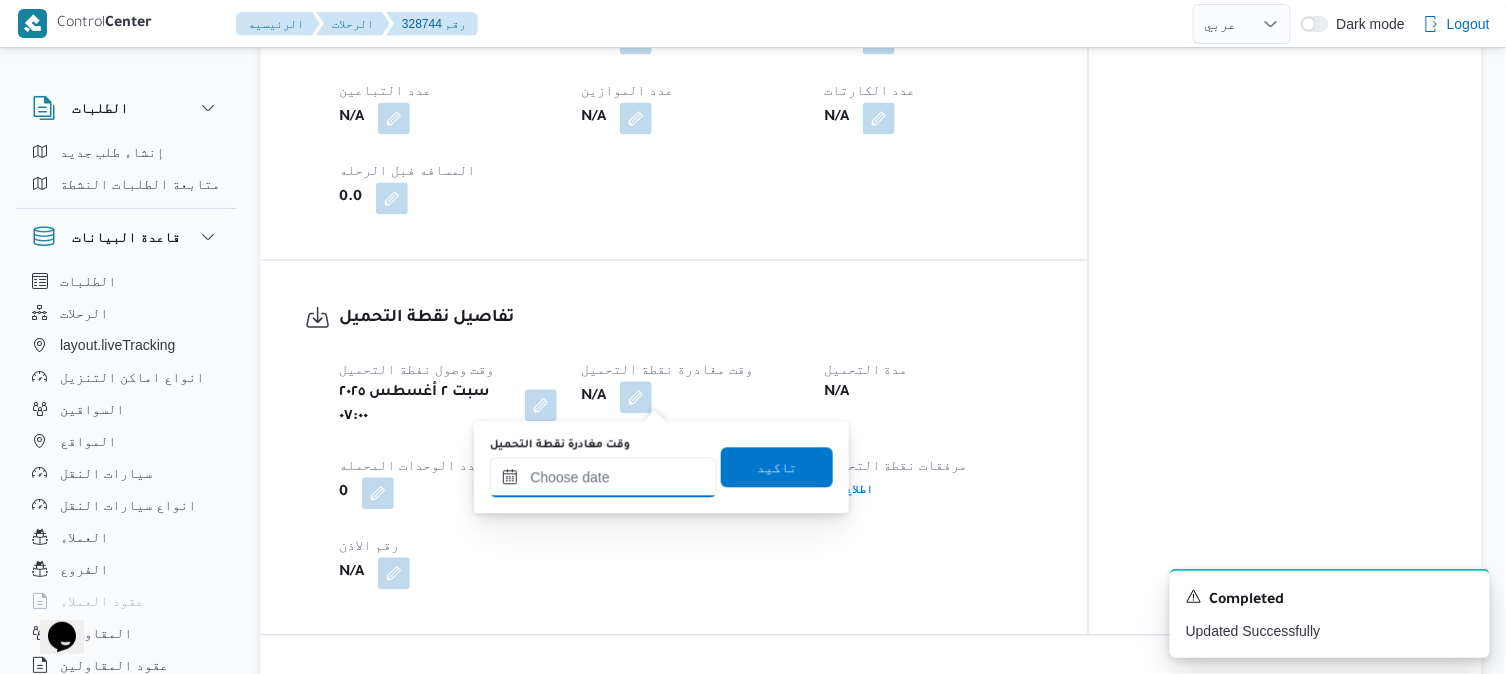 click on "وقت مغادرة نقطة التحميل" at bounding box center (603, 478) 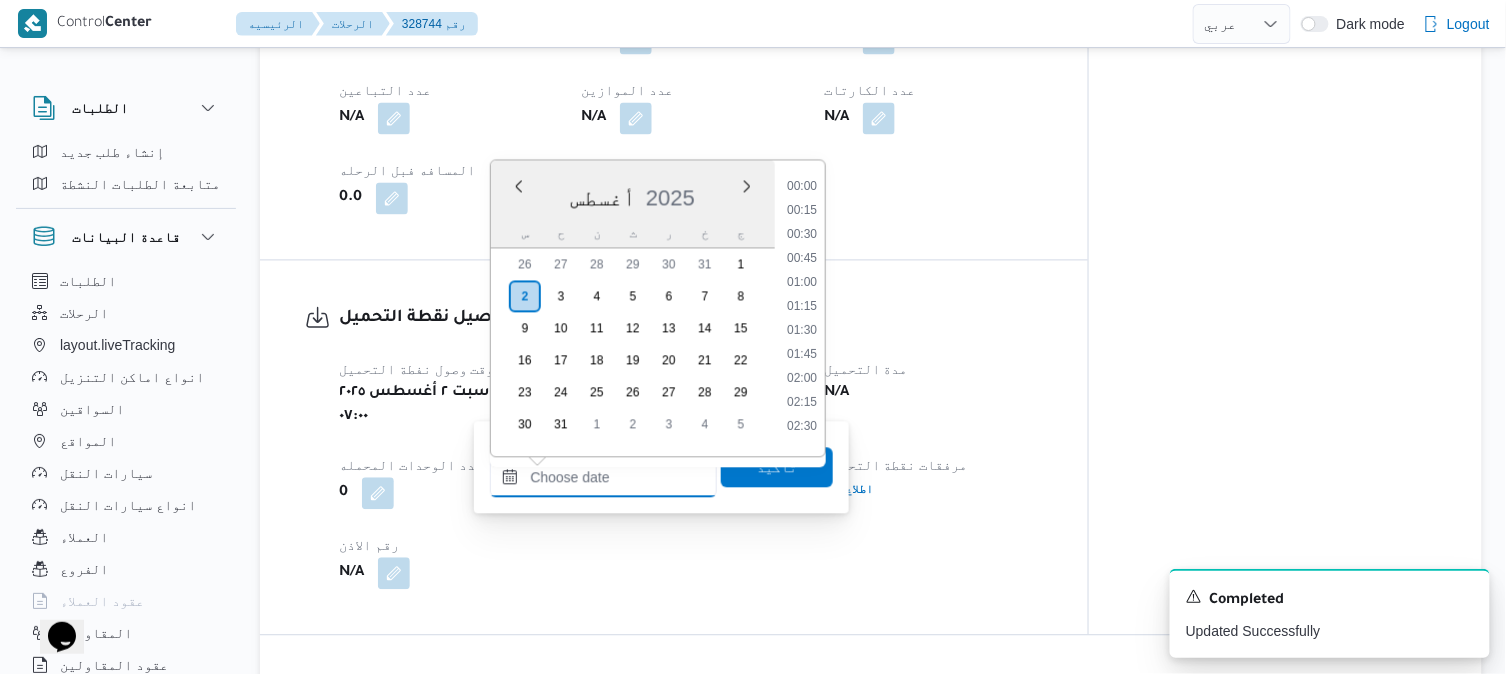 scroll, scrollTop: 1210, scrollLeft: 0, axis: vertical 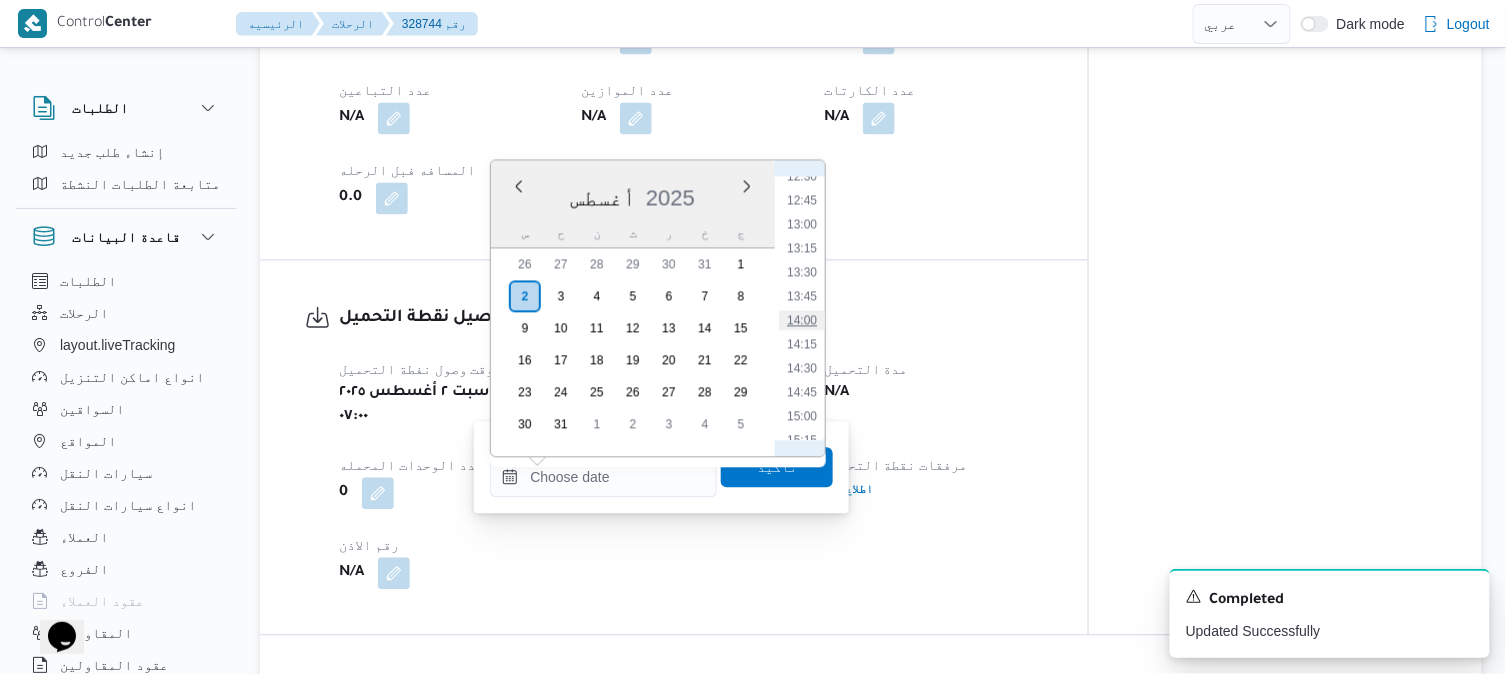 click on "14:00" at bounding box center (802, 321) 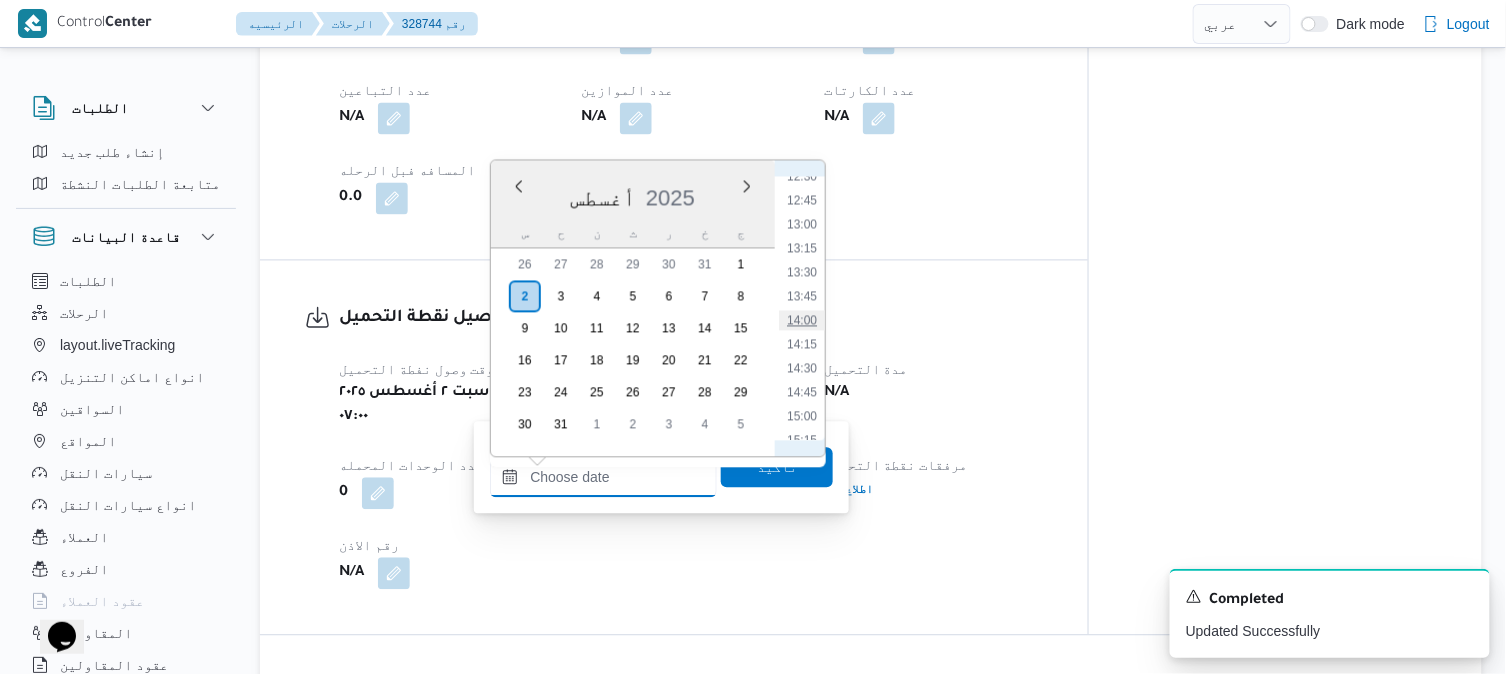 type on "٠٢/٠٨/٢٠٢٥ ١٤:٠٠" 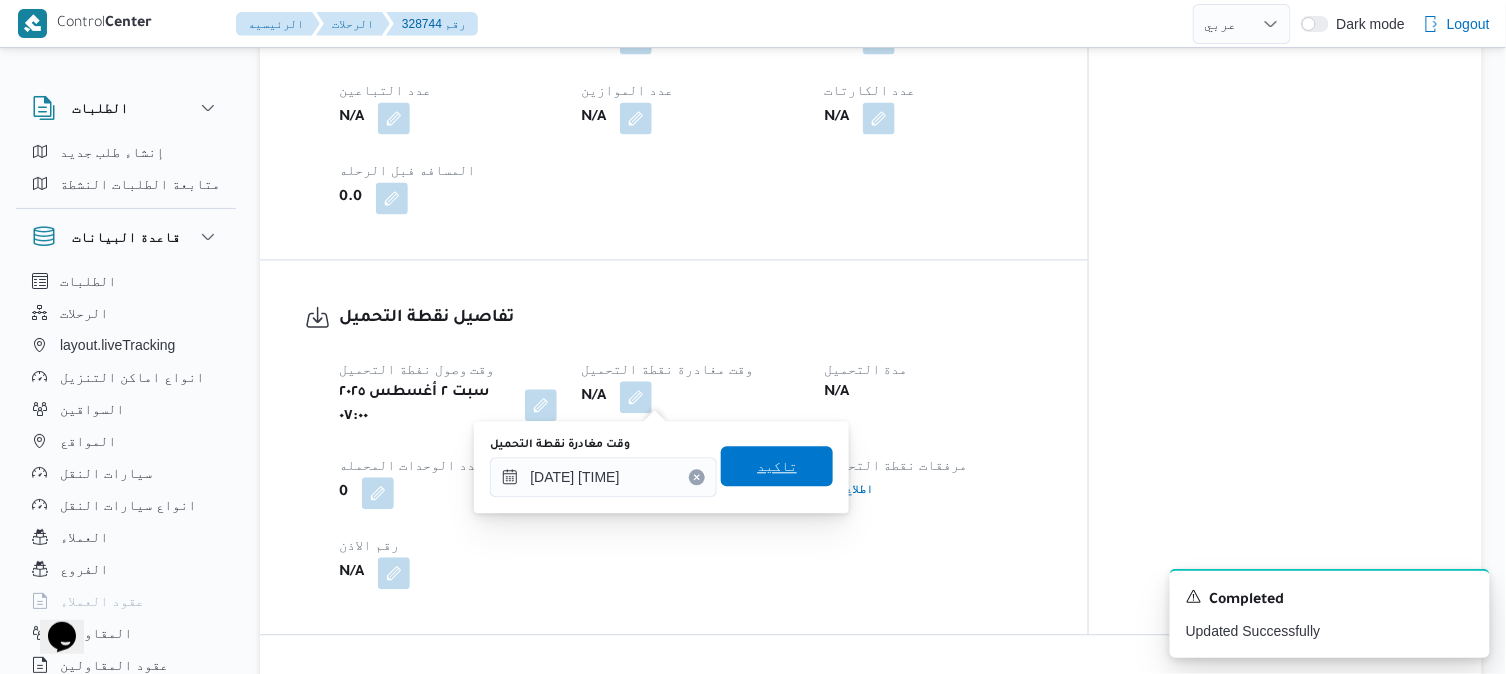 click on "تاكيد" at bounding box center [777, 467] 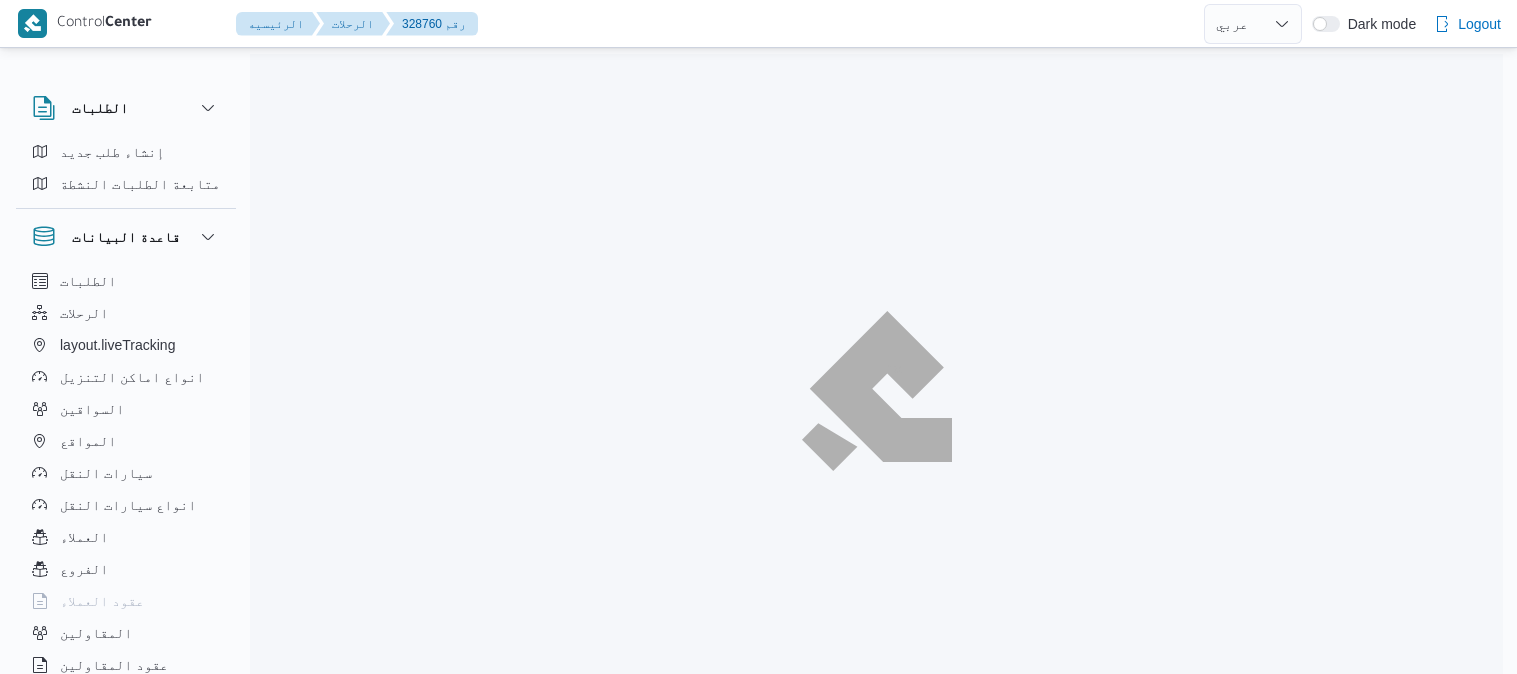 select on "ar" 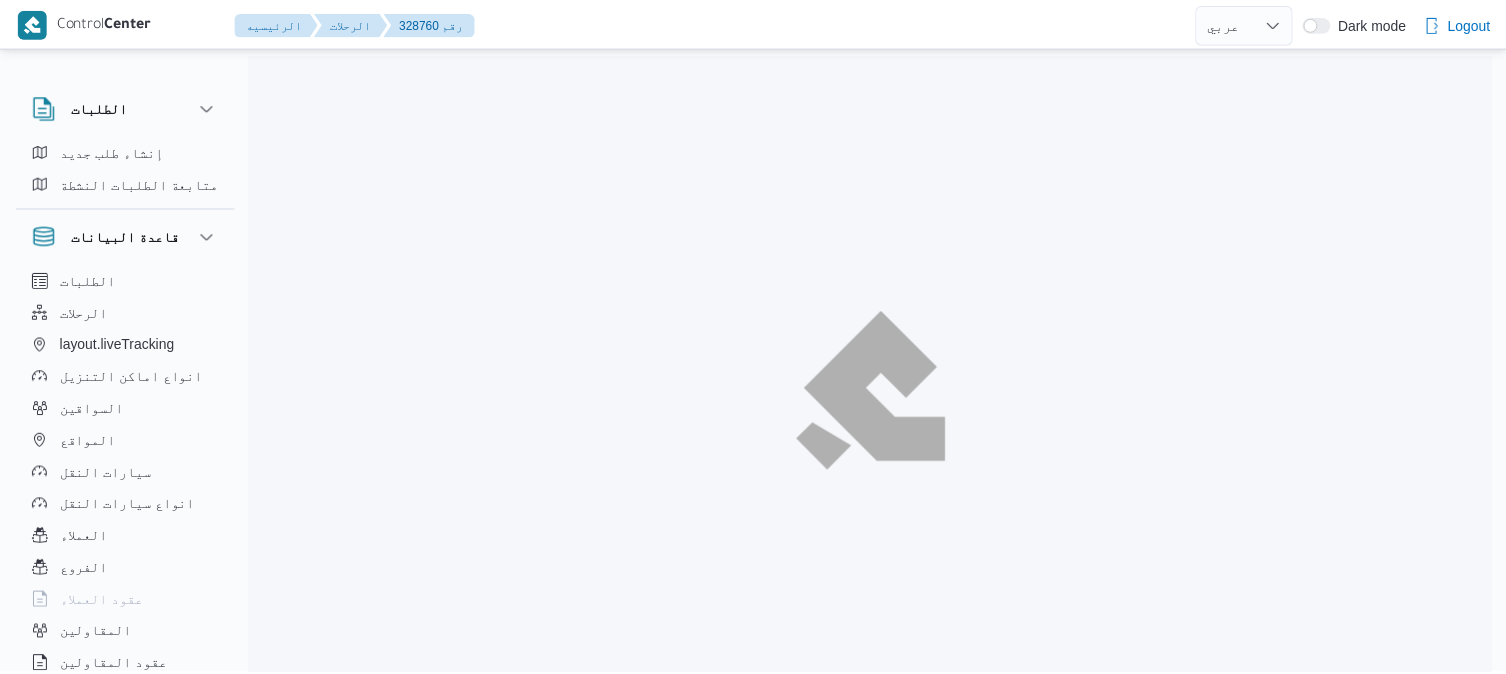 scroll, scrollTop: 0, scrollLeft: 0, axis: both 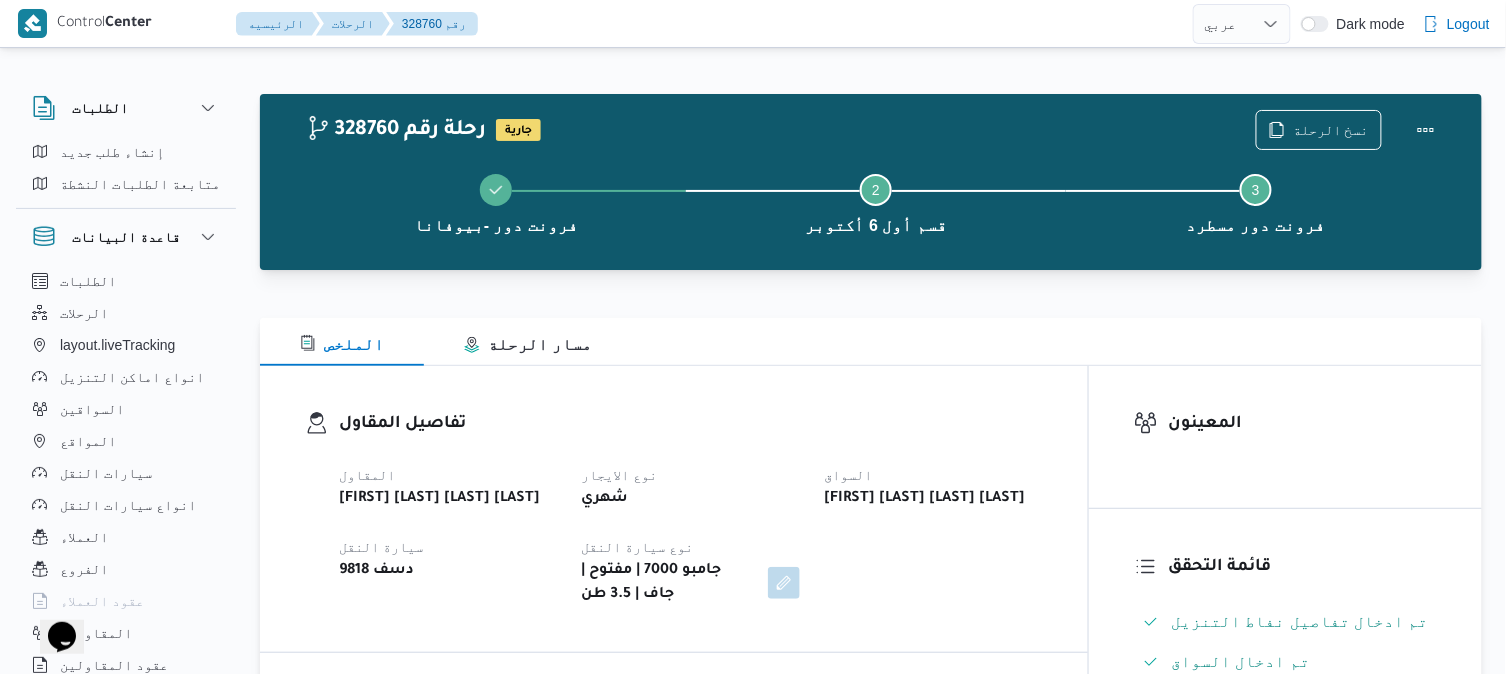 click on "الملخص مسار الرحلة" at bounding box center (871, 342) 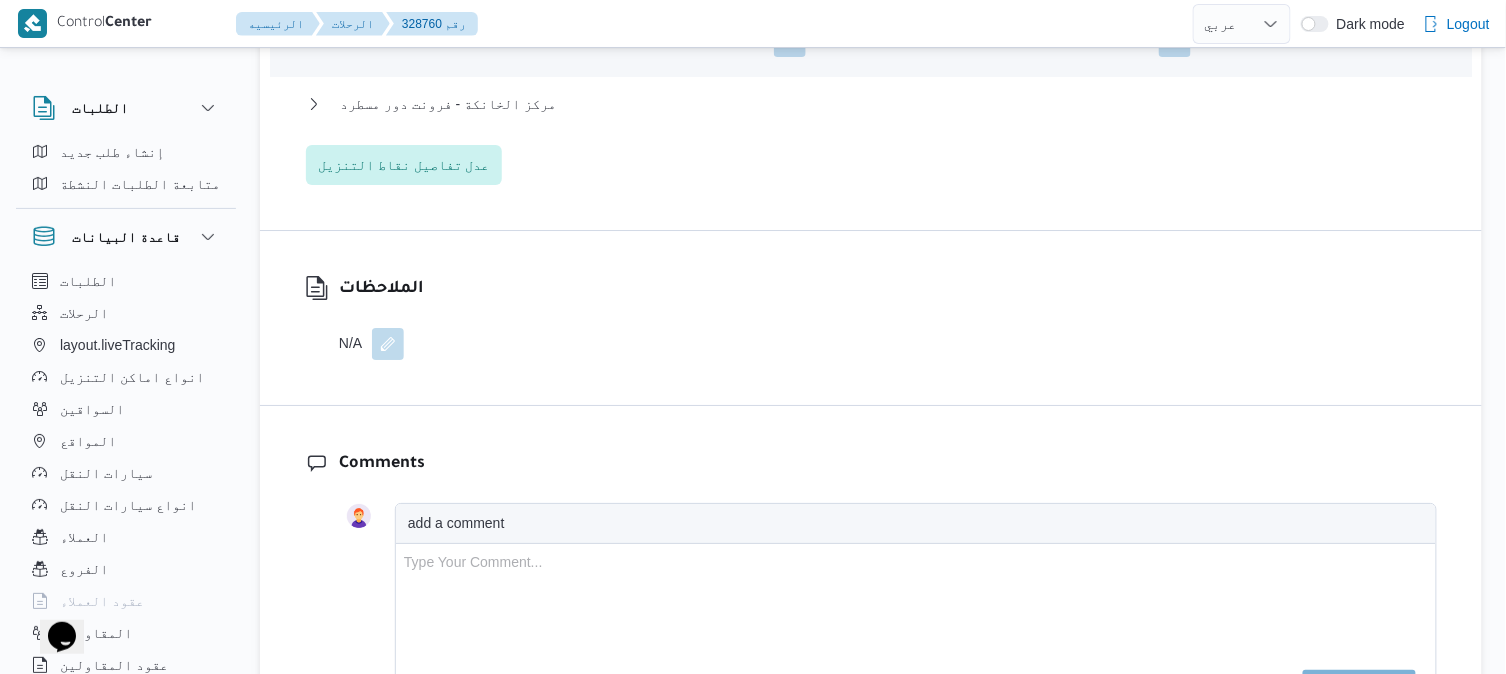 scroll, scrollTop: 2000, scrollLeft: 0, axis: vertical 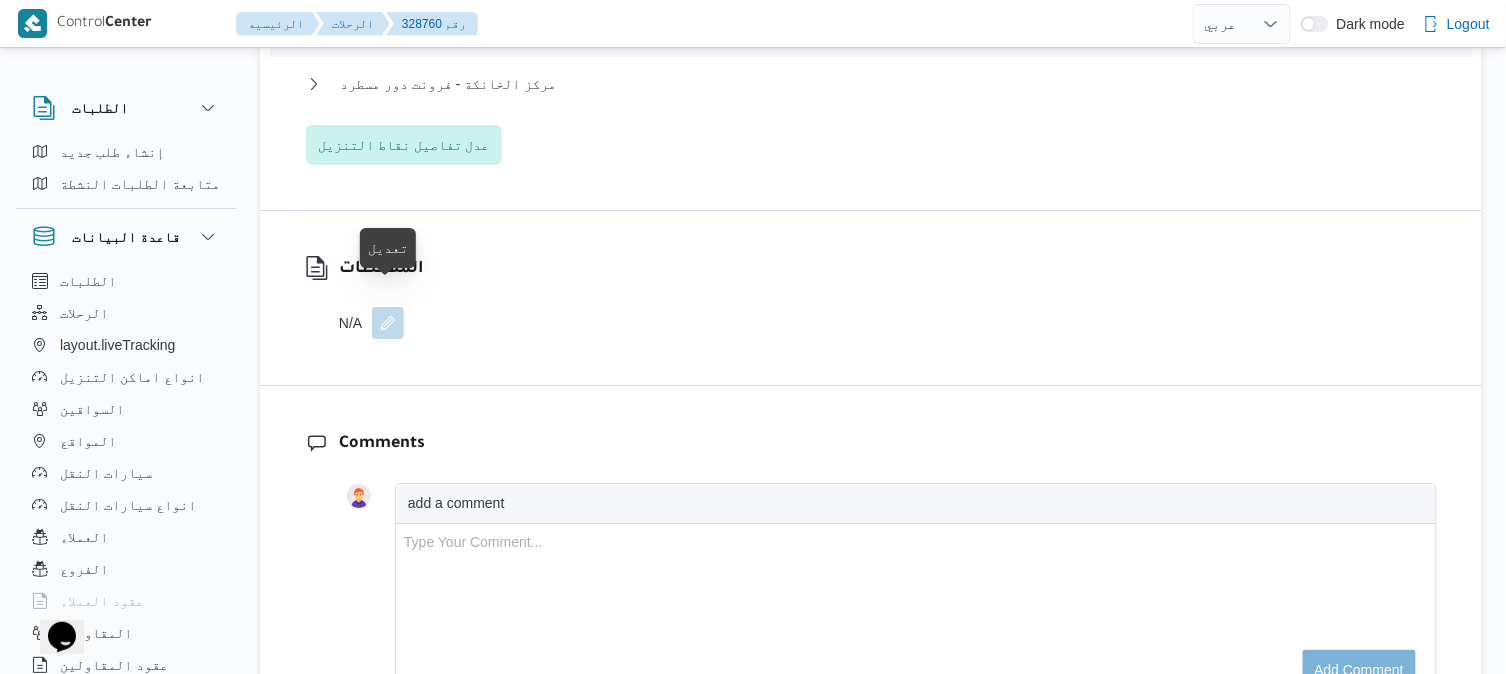 click at bounding box center [388, 323] 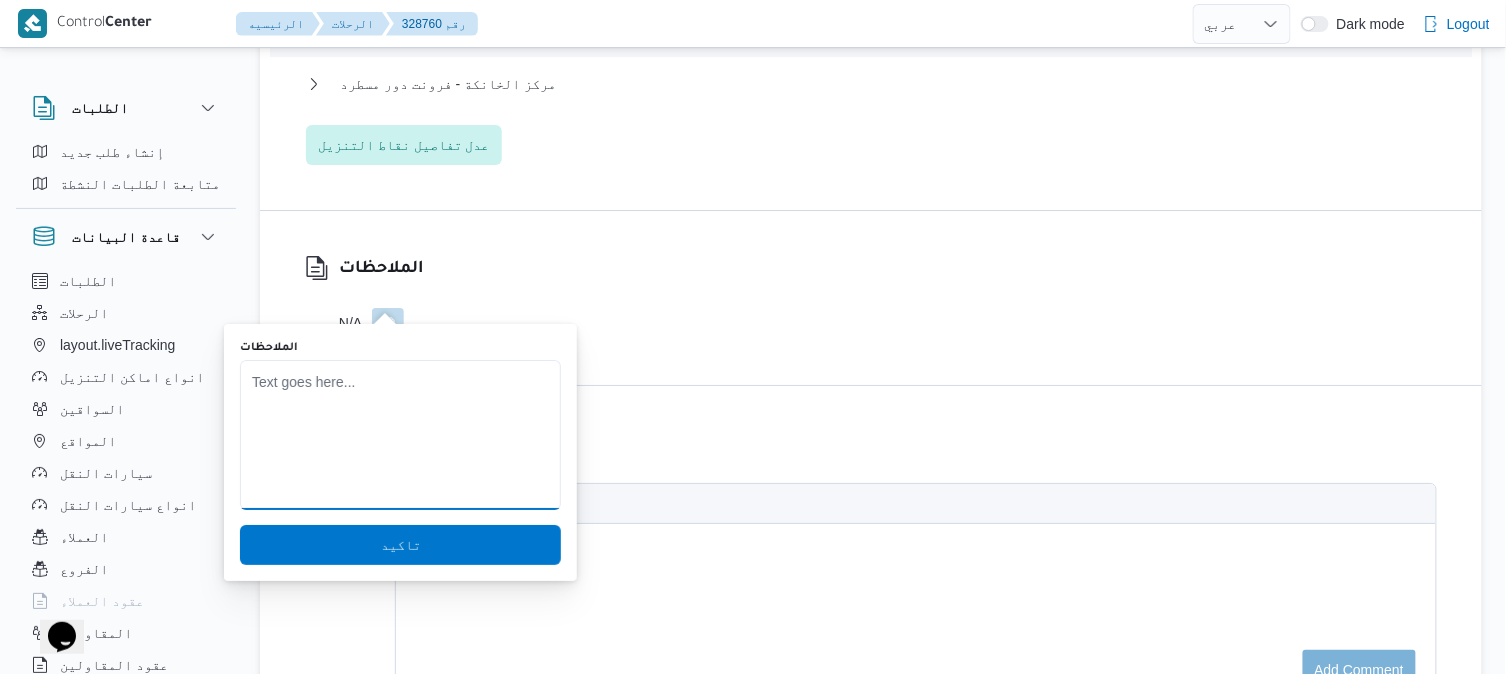 click on "الملاحظات" at bounding box center (400, 435) 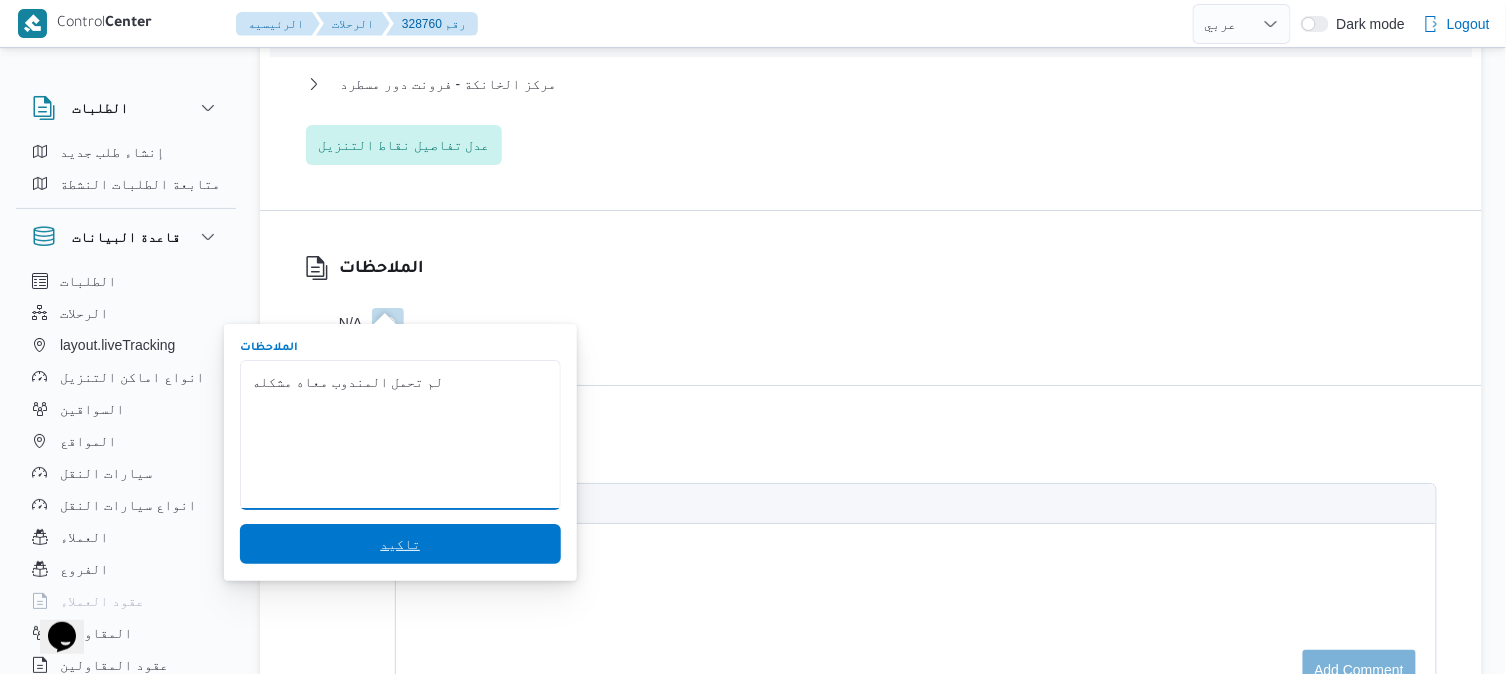 type on "لم تحمل المندوب معاه مشكله" 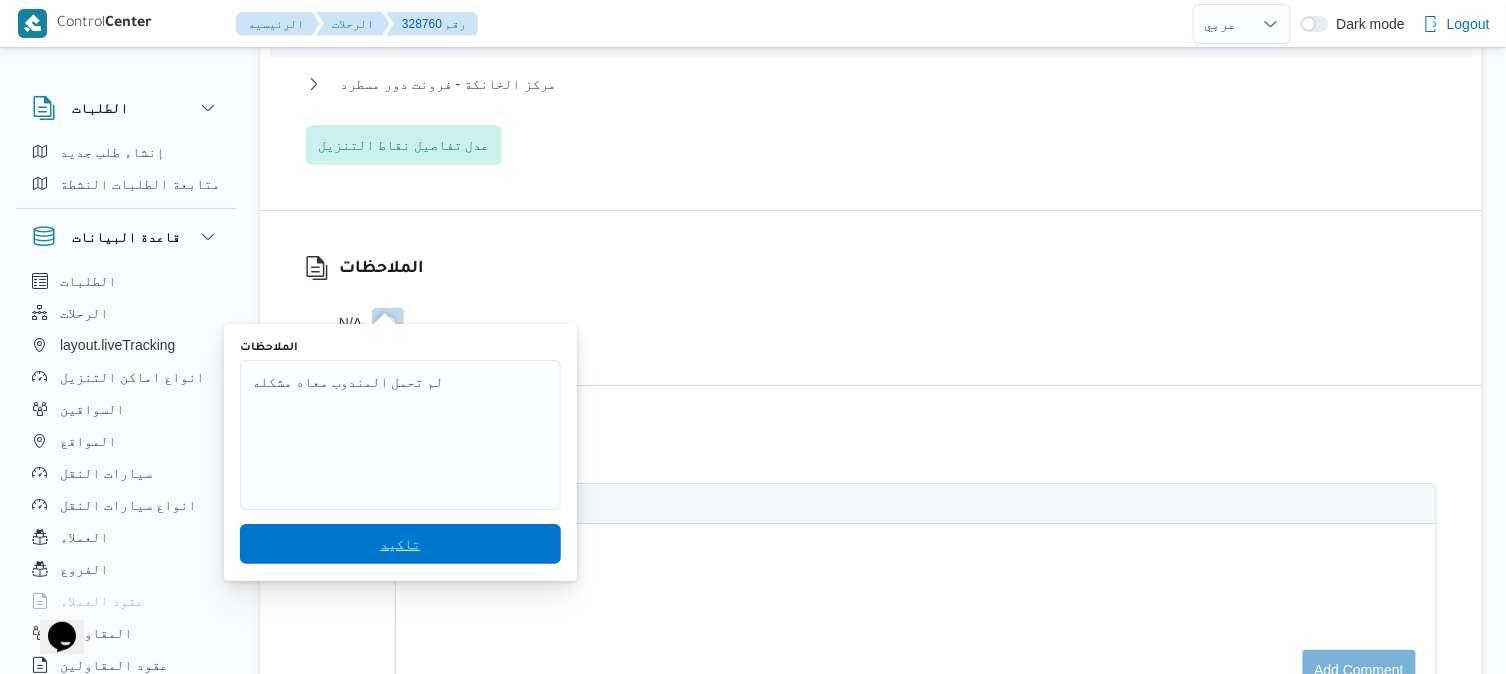 click on "تاكيد" at bounding box center (400, 544) 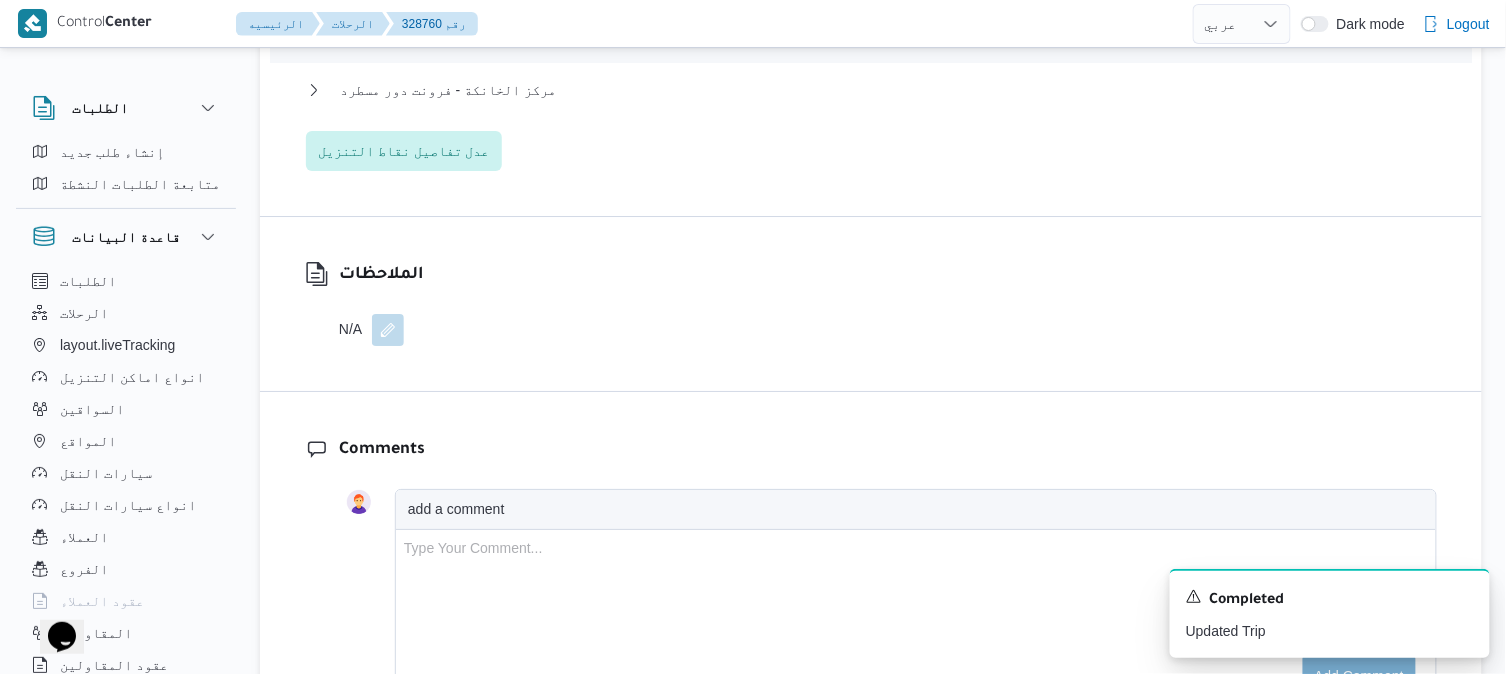 scroll, scrollTop: 2000, scrollLeft: 0, axis: vertical 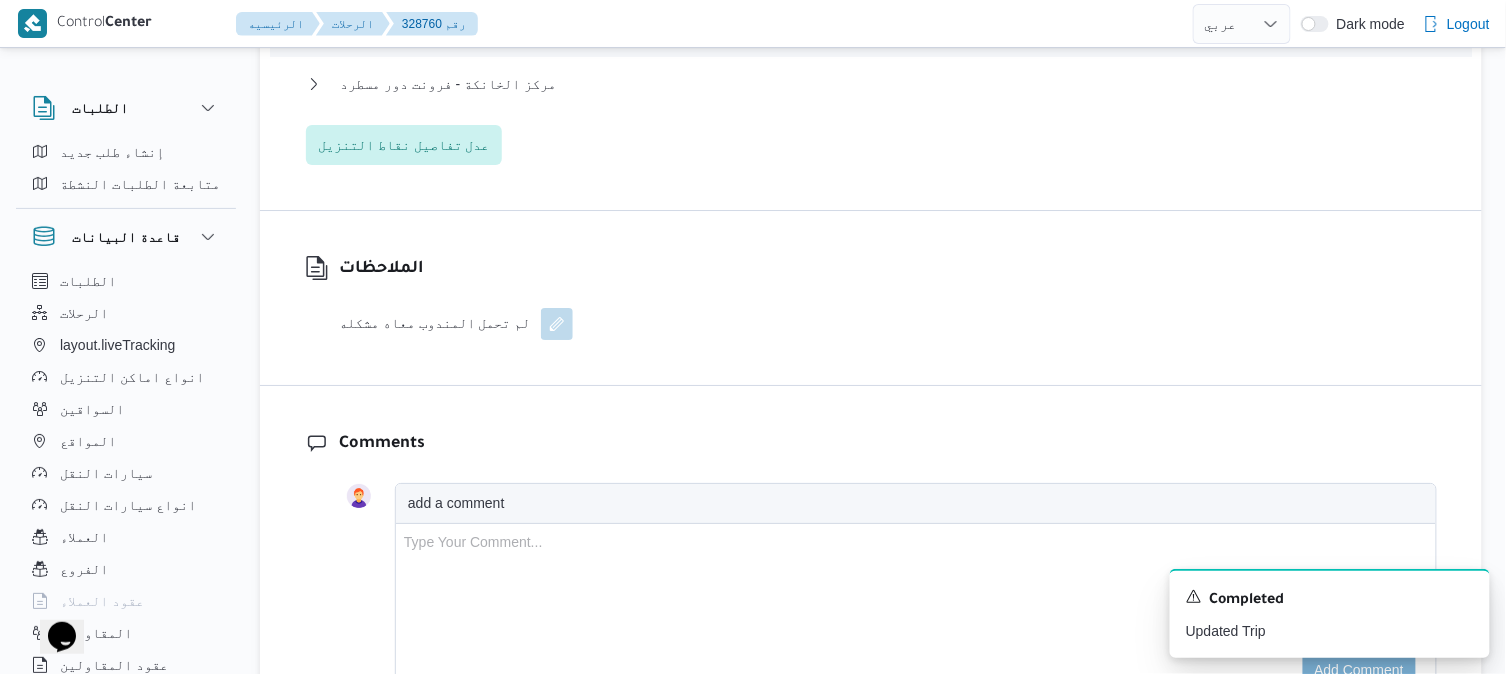 click on "قسم أول 6 أكتوبر نوع المكان تجزئة الكميه المنزله 0 وحدة الكمية المنزله كراتين مدة التنزيل N/A وقت الوصول N/A وقت المغادره N/A صورة الاذن 0 اطلاع رقم الاذن N/A ملاحظات N/A مركز الخانكة -
فرونت دور مسطرد نوع المكان مصانع و مخازن الكميه المنزله 0 وحدة الكمية المنزله كراتين مدة التنزيل N/A وقت الوصول N/A وقت المغادره N/A صورة الاذن 0 اطلاع رقم الاذن N/A ملاحظات N/A عدل تفاصيل نقاط التنزيل" at bounding box center [871, -24] 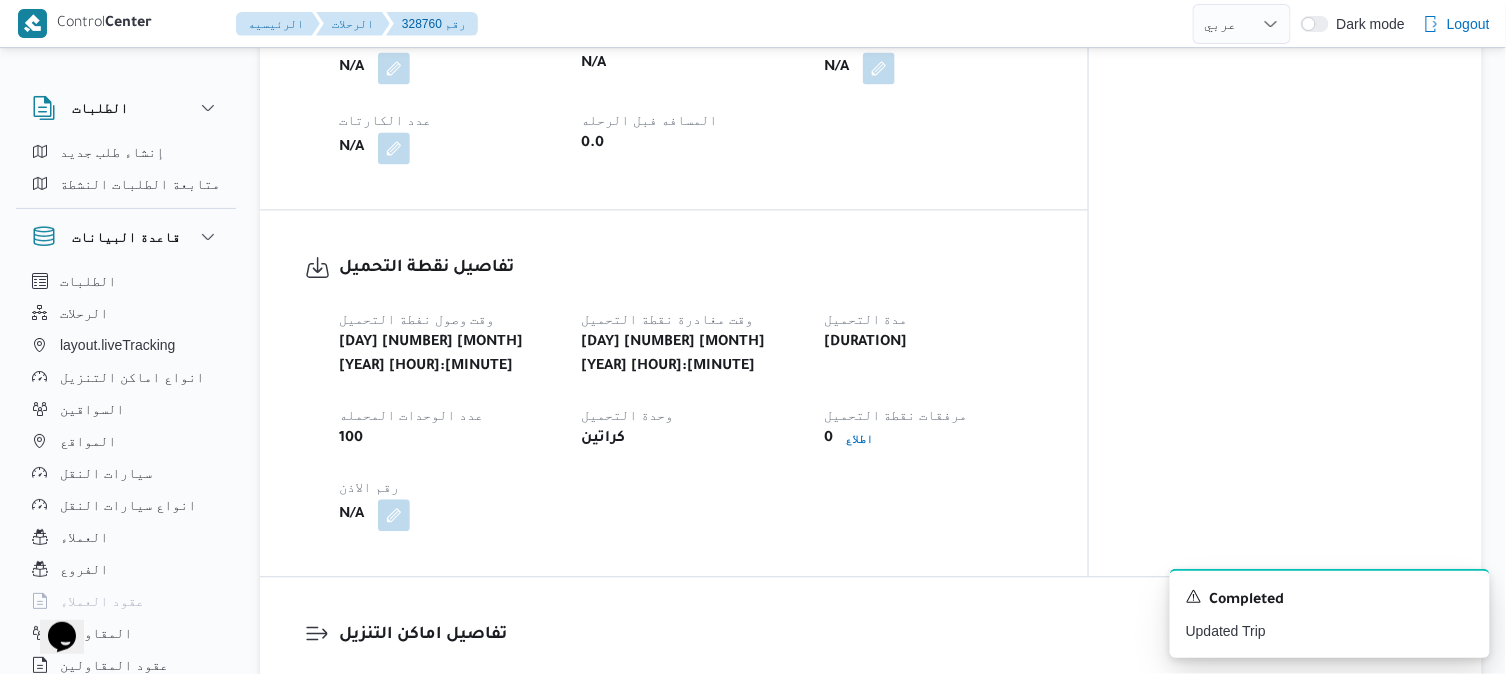 scroll, scrollTop: 1111, scrollLeft: 0, axis: vertical 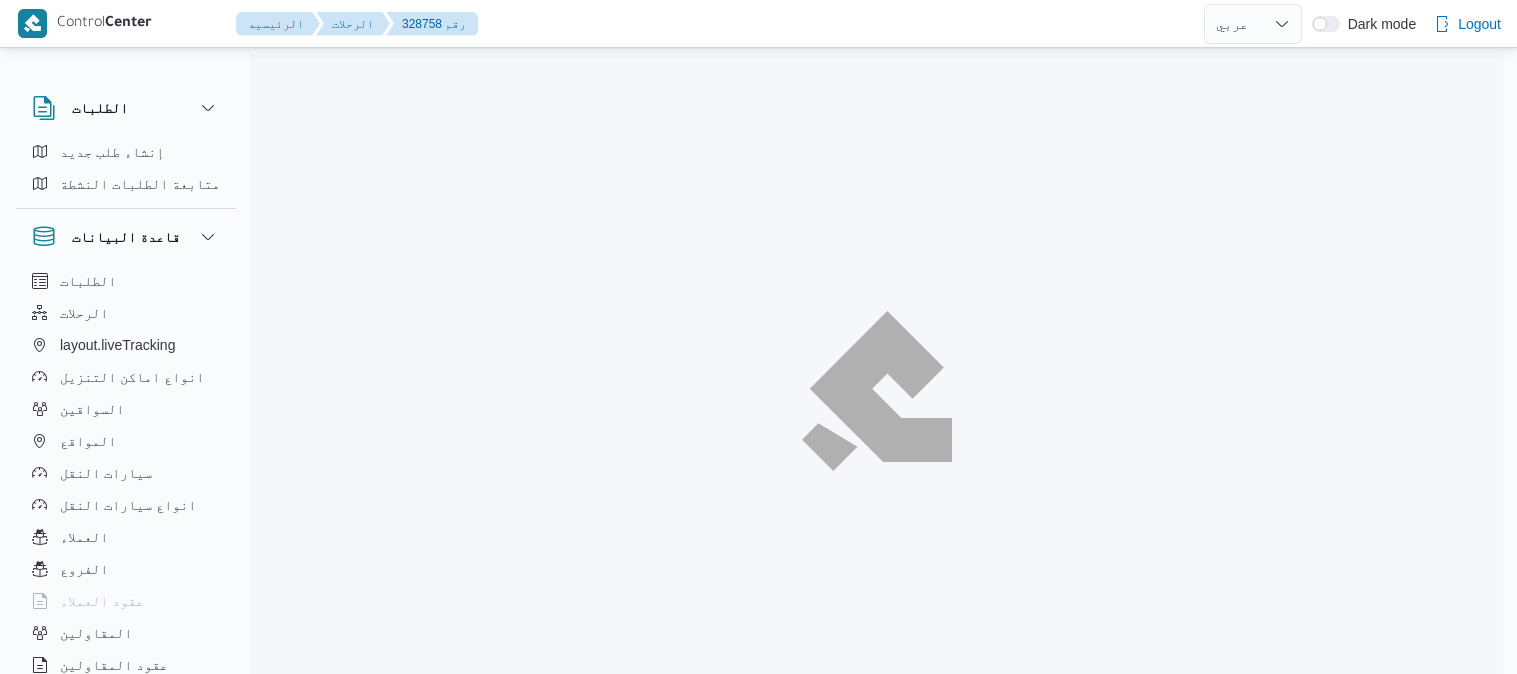 select on "ar" 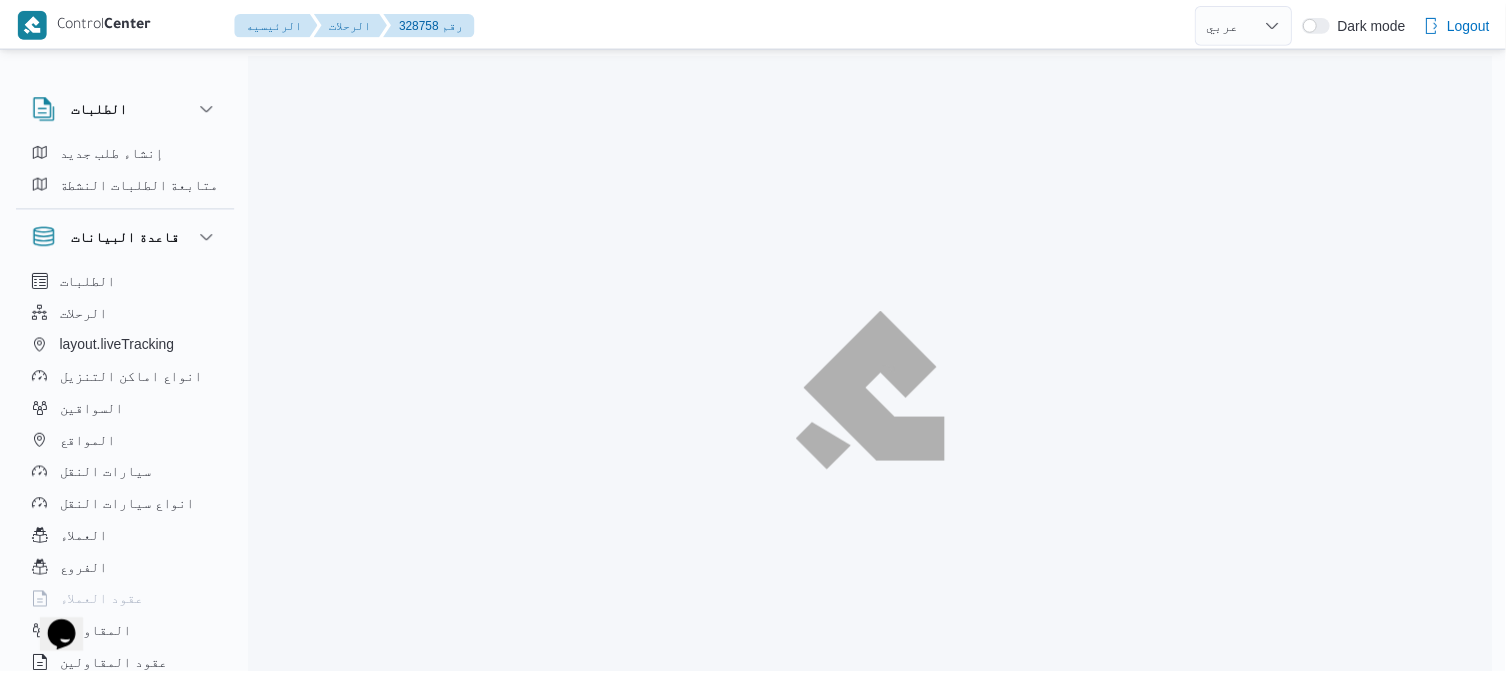 scroll, scrollTop: 0, scrollLeft: 0, axis: both 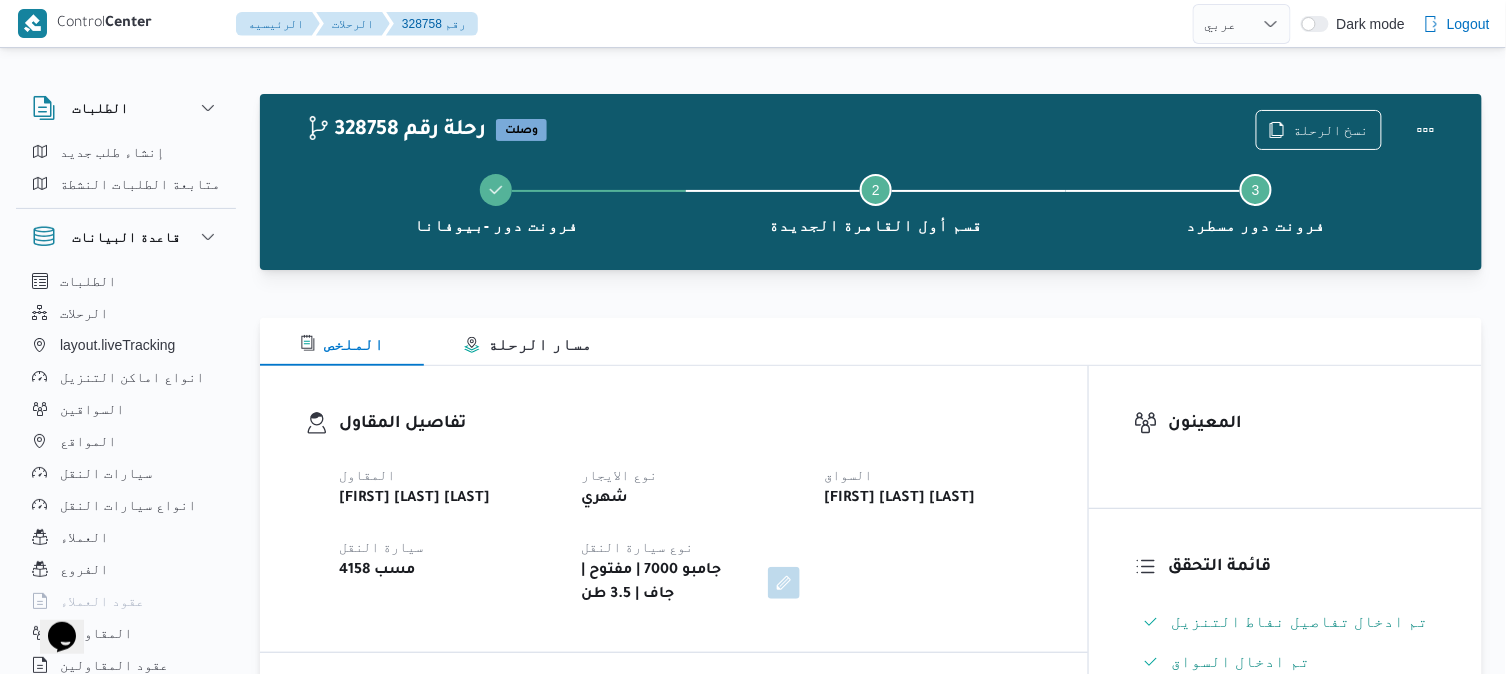 click on "تفاصيل المقاول المقاول [FIRST] [LAST] [LAST] نوع الايجار شهري السواق [FIRST] [LAST] [LAST] سيارة النقل مسب 4158 نوع سيارة النقل جامبو 7000 | مفتوح | جاف | 3.5 طن" at bounding box center [674, 509] 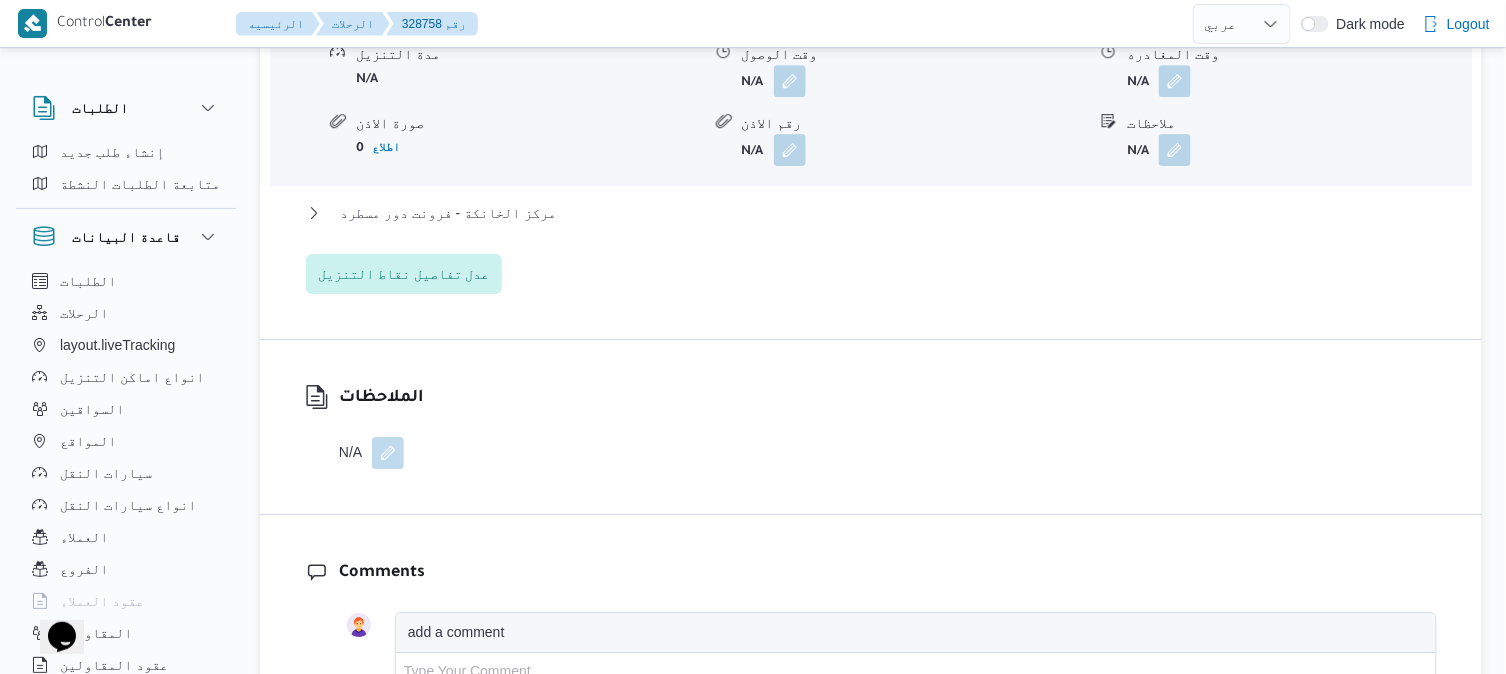 scroll, scrollTop: 1866, scrollLeft: 0, axis: vertical 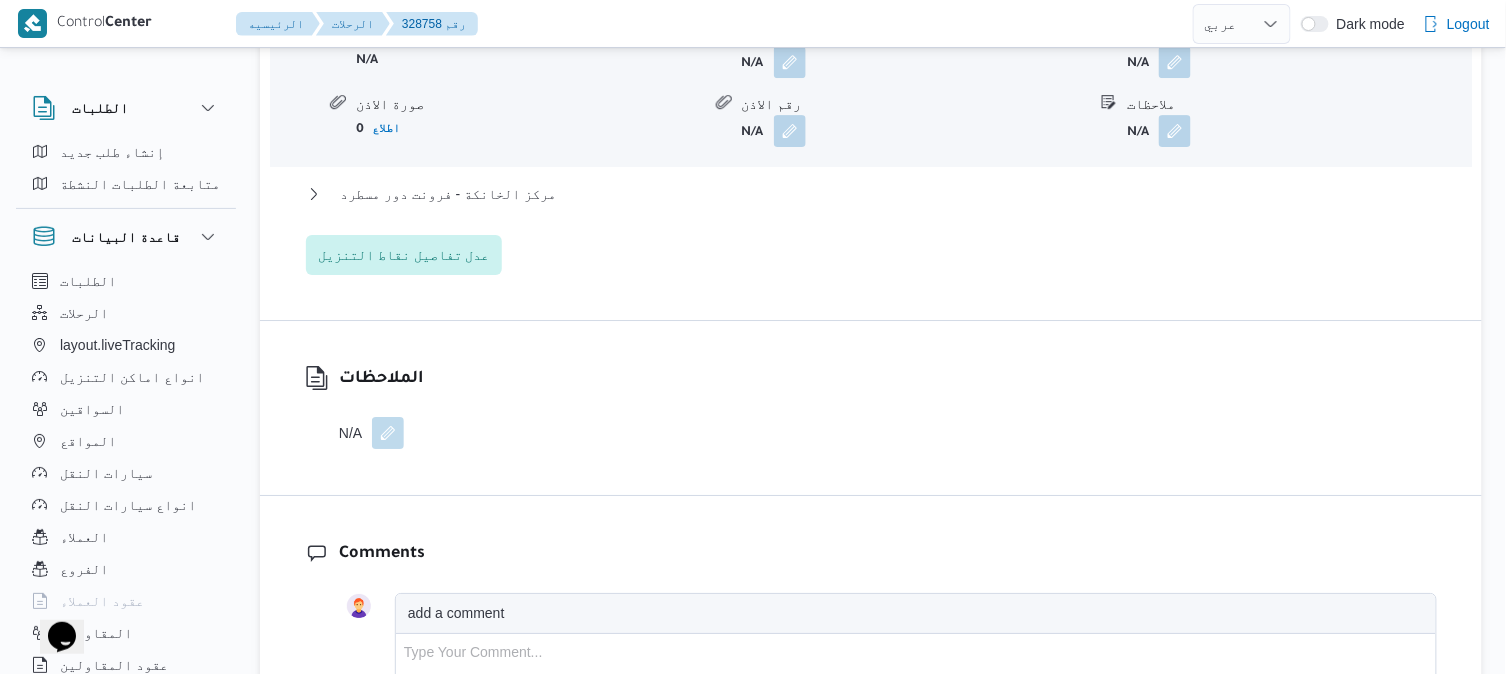 click at bounding box center [388, 433] 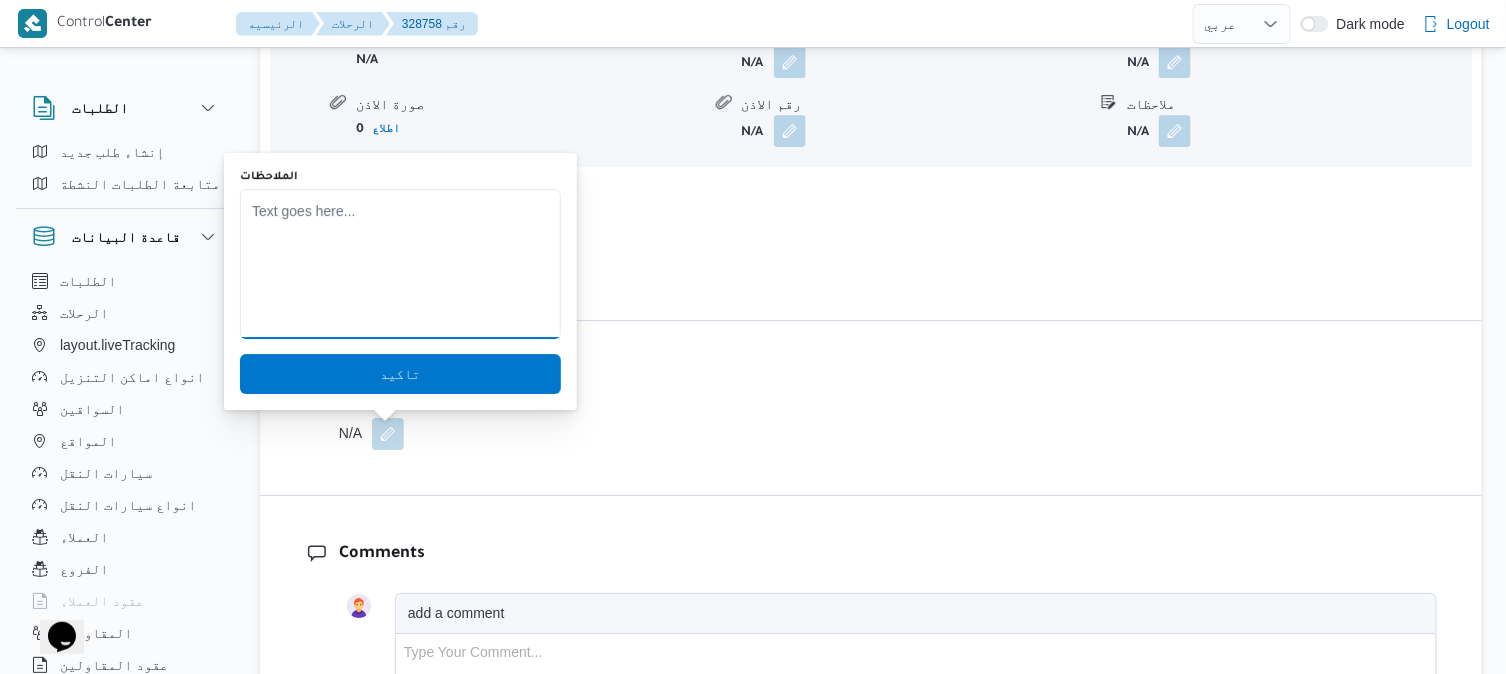 click on "الملاحظات" at bounding box center (400, 264) 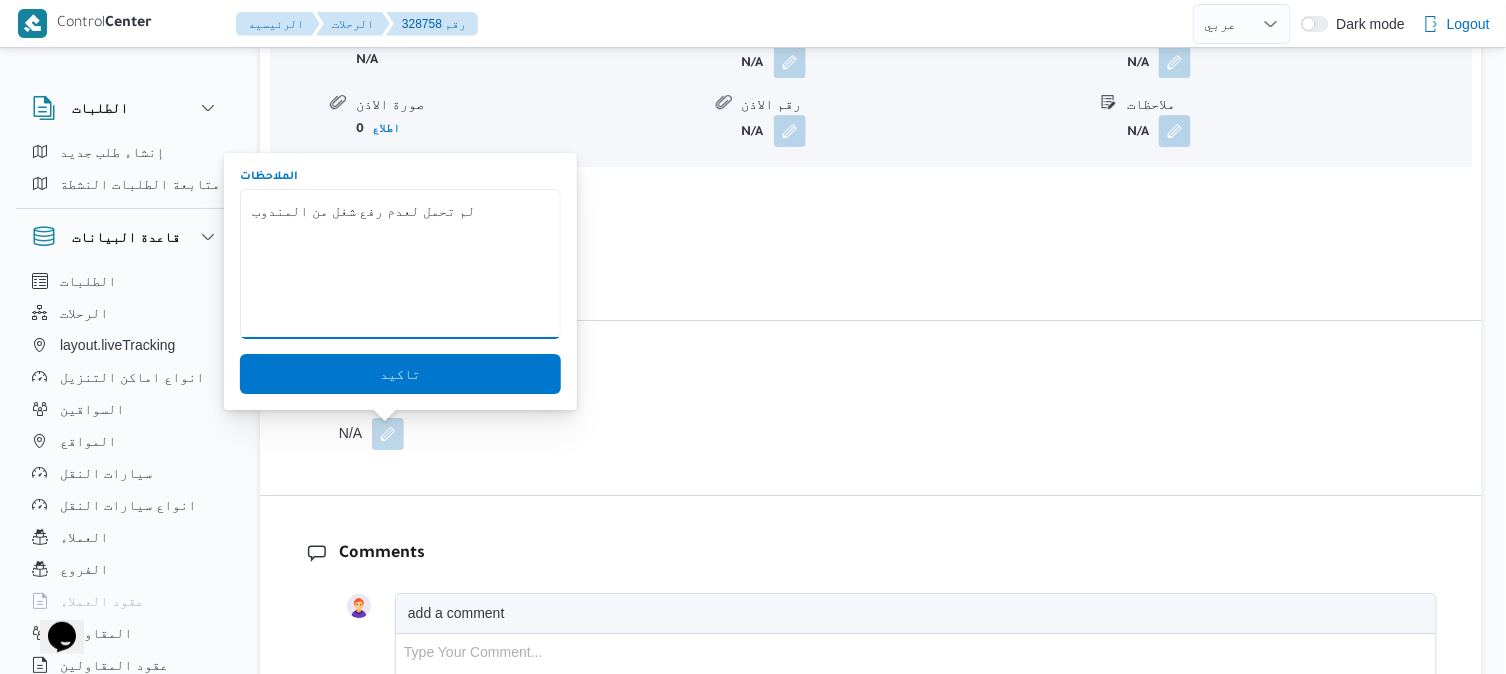 click on "لم تحمل لعدم رفع شغل من المندوب" at bounding box center (400, 264) 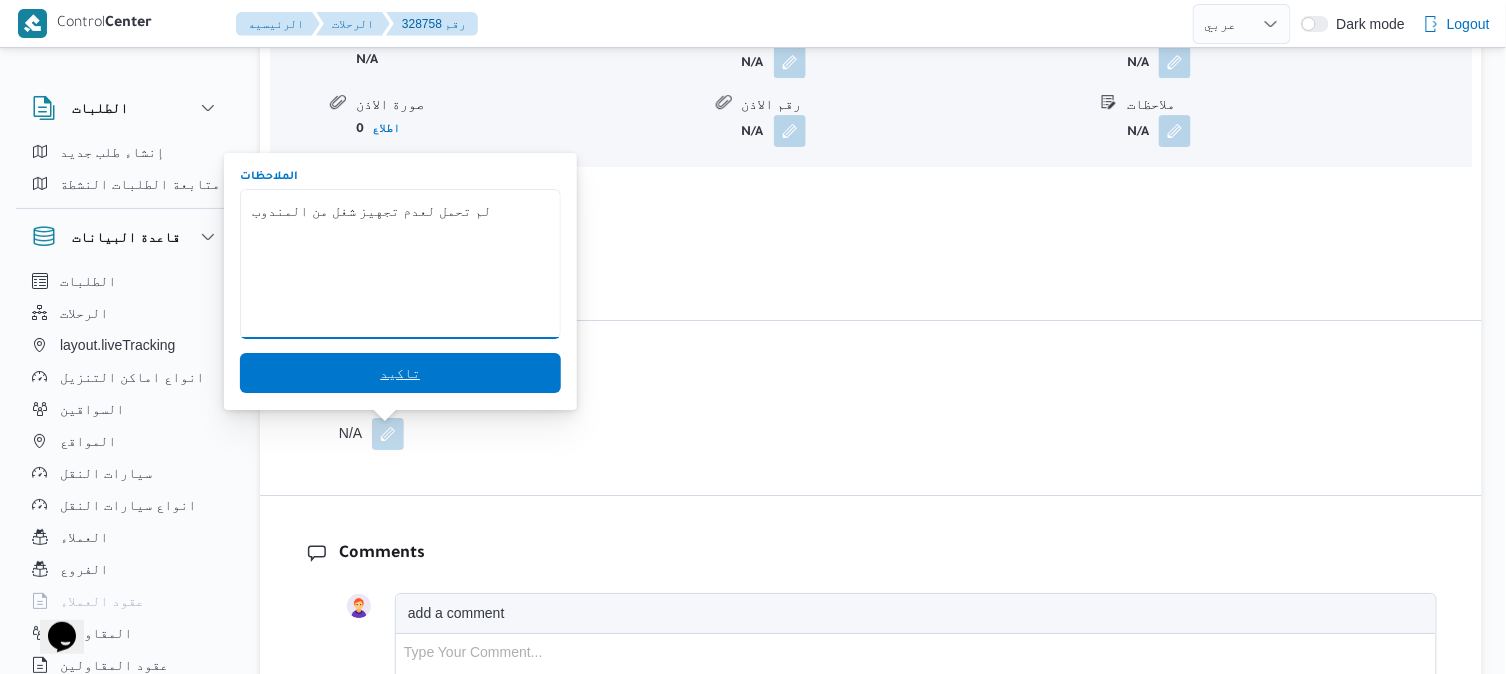 type on "لم تحمل لعدم تجهيز شغل من المندوب" 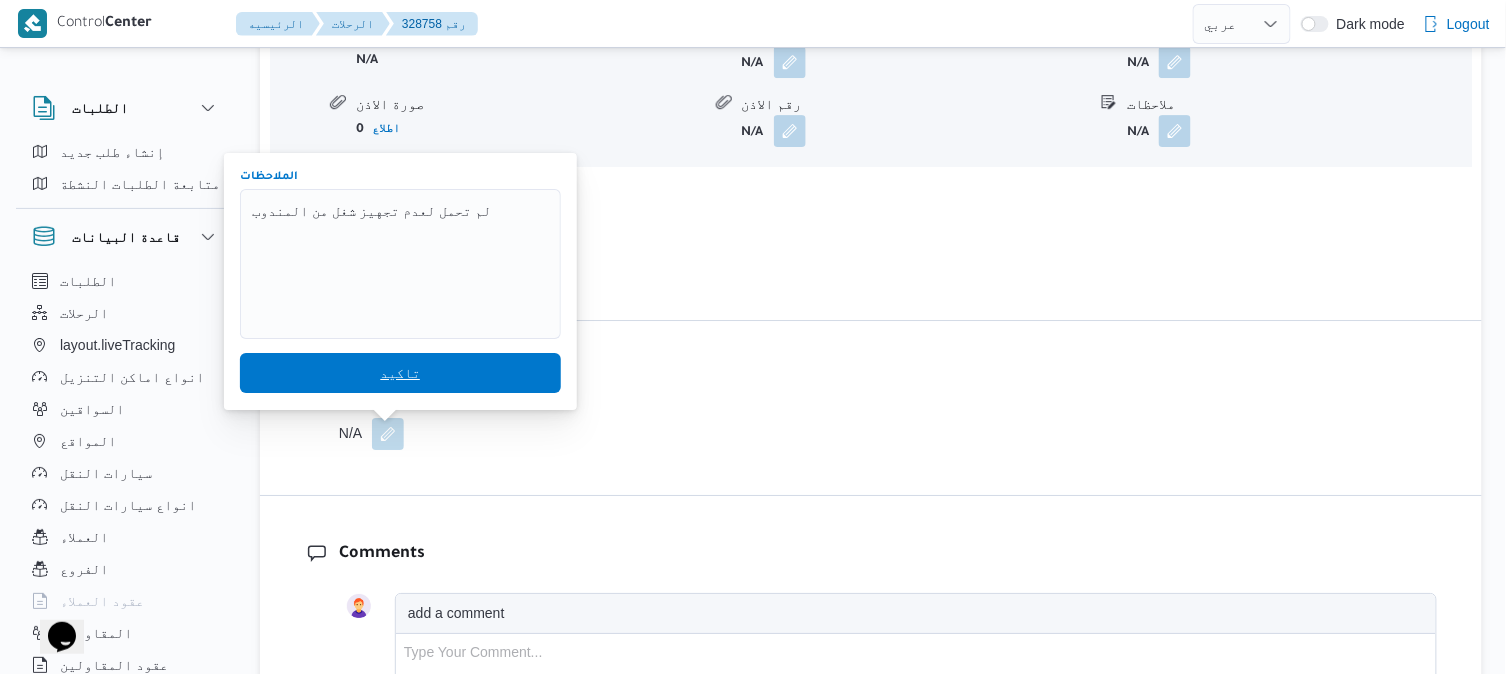 click on "تاكيد" at bounding box center (400, 373) 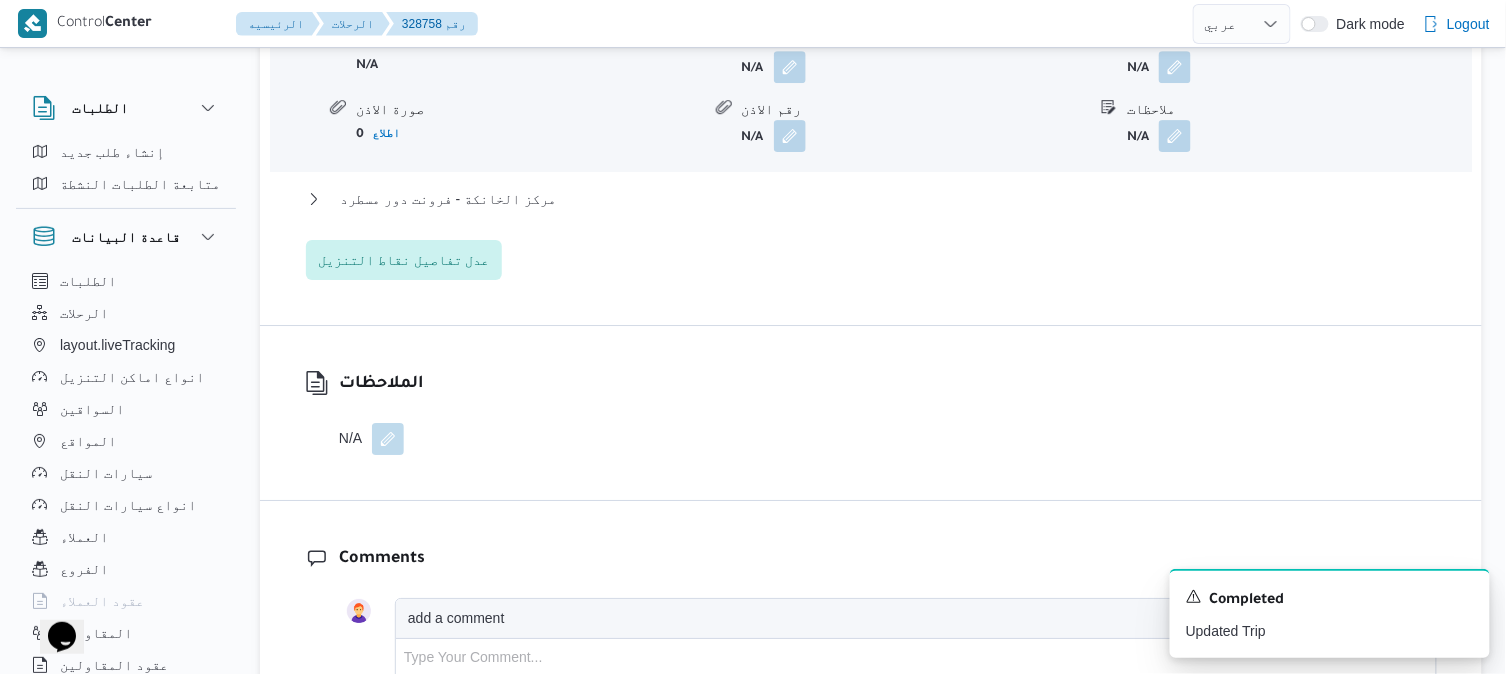 scroll, scrollTop: 1866, scrollLeft: 0, axis: vertical 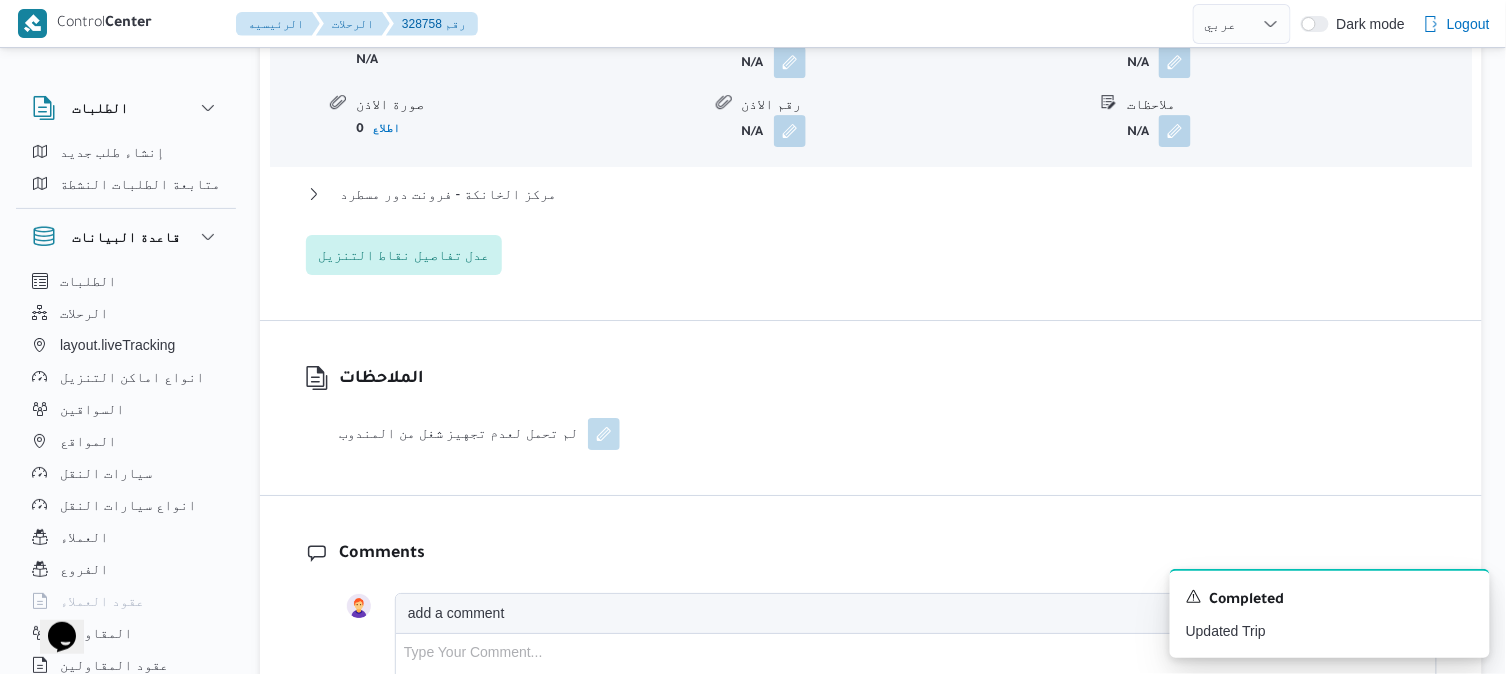 click on "قسم أول القاهرة الجديدة نوع المكان تجزئة الكميه المنزله 0 وحدة الكمية المنزله كراتين مدة التنزيل N/A وقت الوصول N/A وقت المغادره N/A صورة الاذن 0 اطلاع رقم الاذن N/A ملاحظات N/A مركز الخانكة -
فرونت دور مسطرد نوع المكان مصانع و مخازن الكميه المنزله 0 وحدة الكمية المنزله كراتين مدة التنزيل N/A وقت الوصول N/A وقت المغادره N/A صورة الاذن 0 اطلاع رقم الاذن N/A ملاحظات N/A عدل تفاصيل نقاط التنزيل" at bounding box center [871, 86] 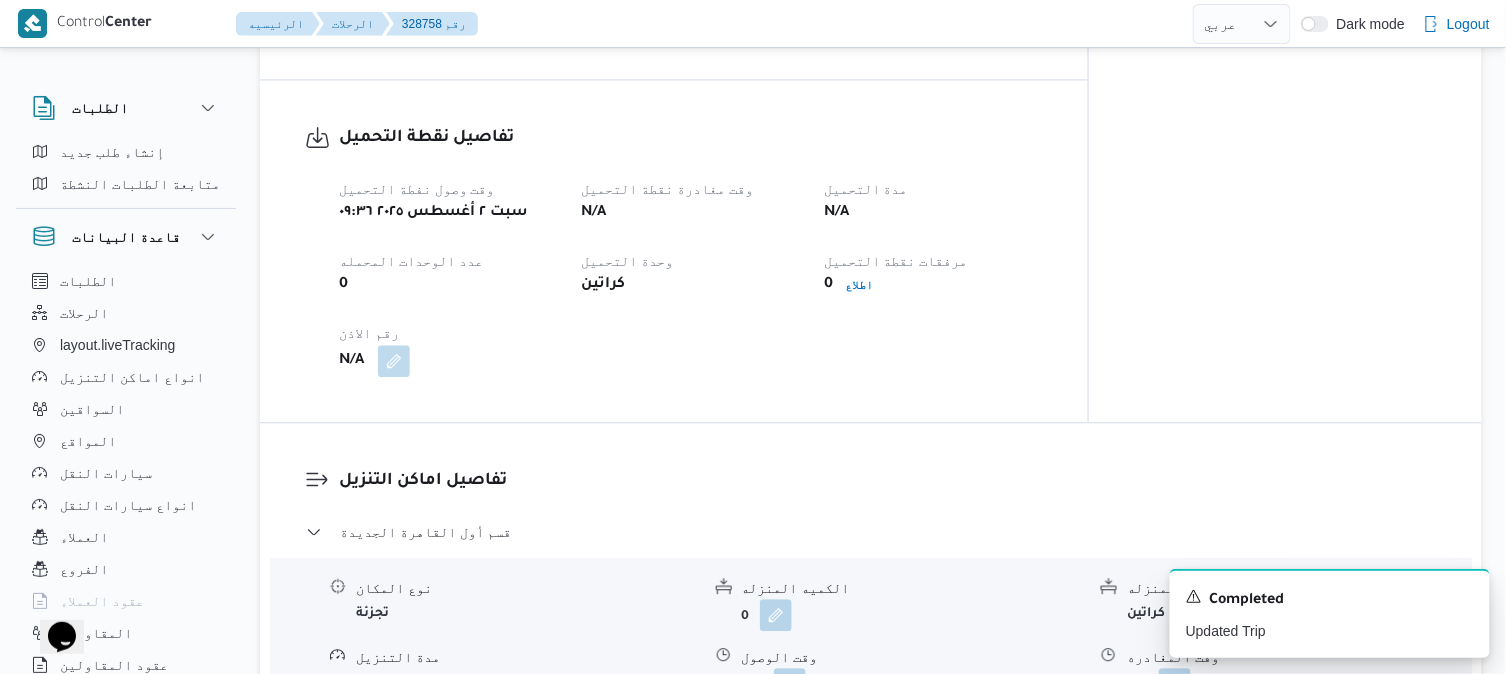 scroll, scrollTop: 1200, scrollLeft: 0, axis: vertical 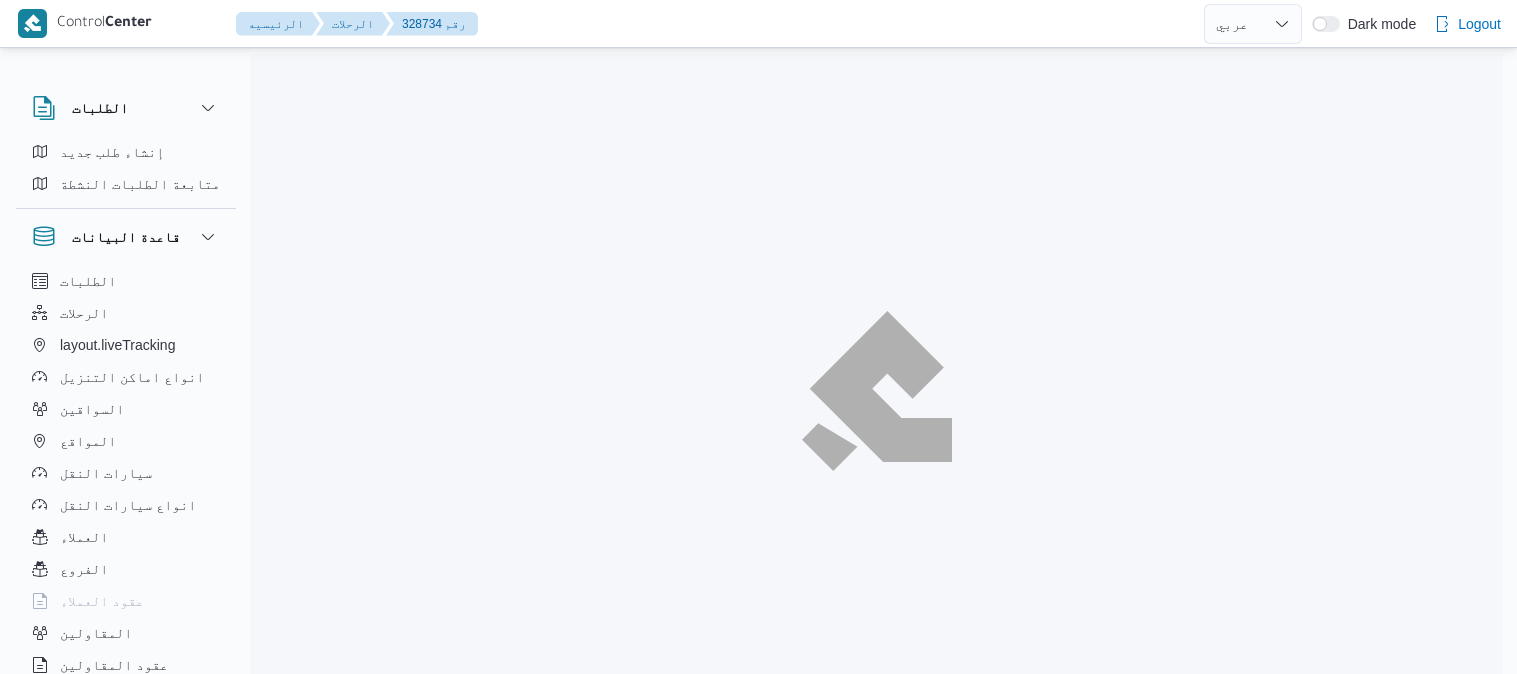 select on "ar" 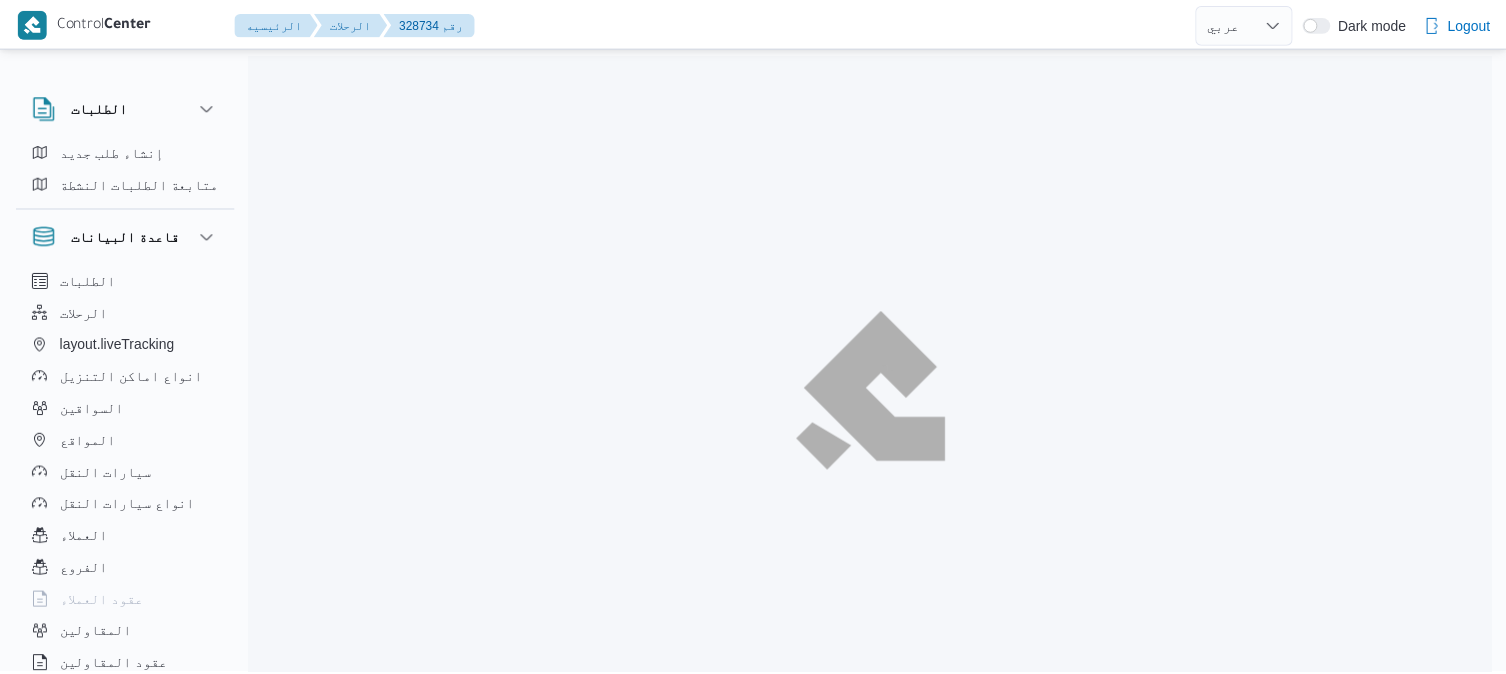 scroll, scrollTop: 0, scrollLeft: 0, axis: both 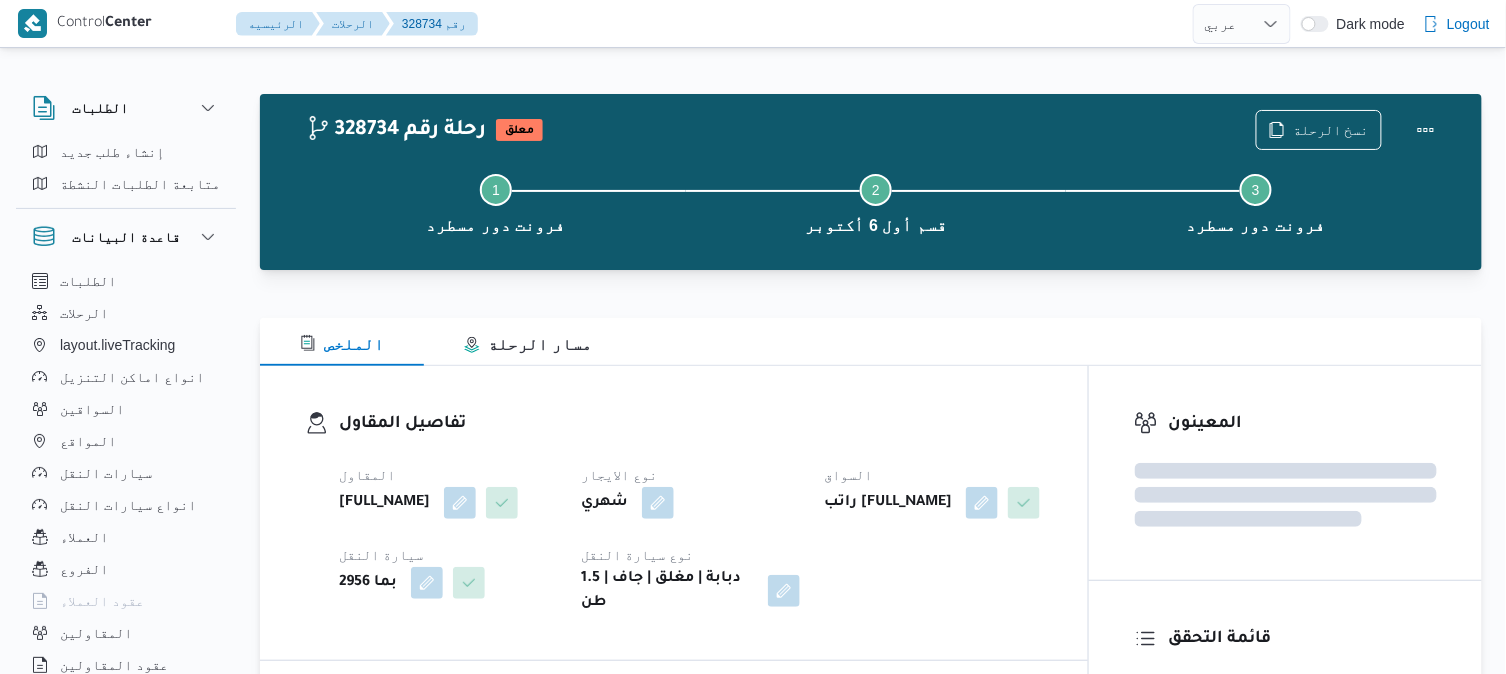 click on "تفاصيل المقاول المقاول [FULL_NAME] نوع الايجار شهري السواق راتب [FULL_NAME] سيارة النقل بما 2956 نوع سيارة النقل دبابة | مغلق | جاف | 1.5 طن" at bounding box center (674, 513) 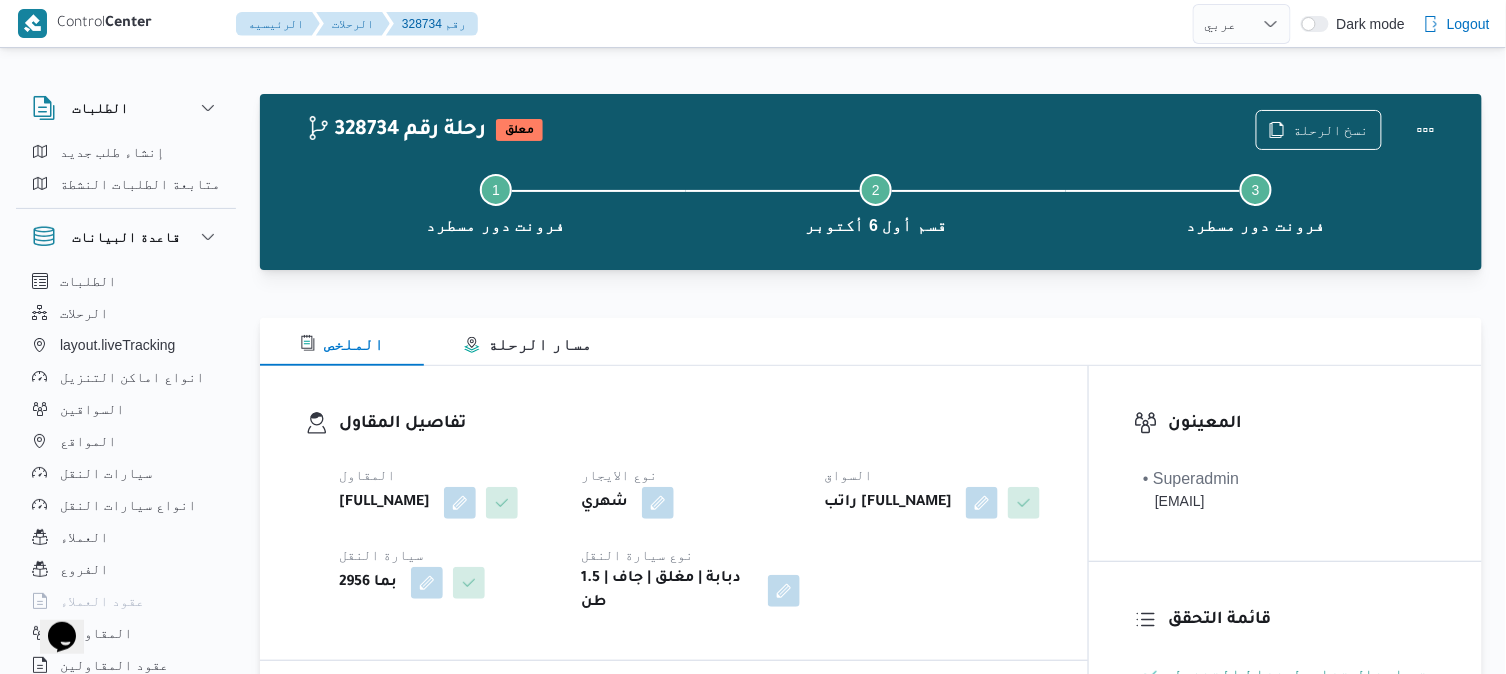 scroll, scrollTop: 0, scrollLeft: 0, axis: both 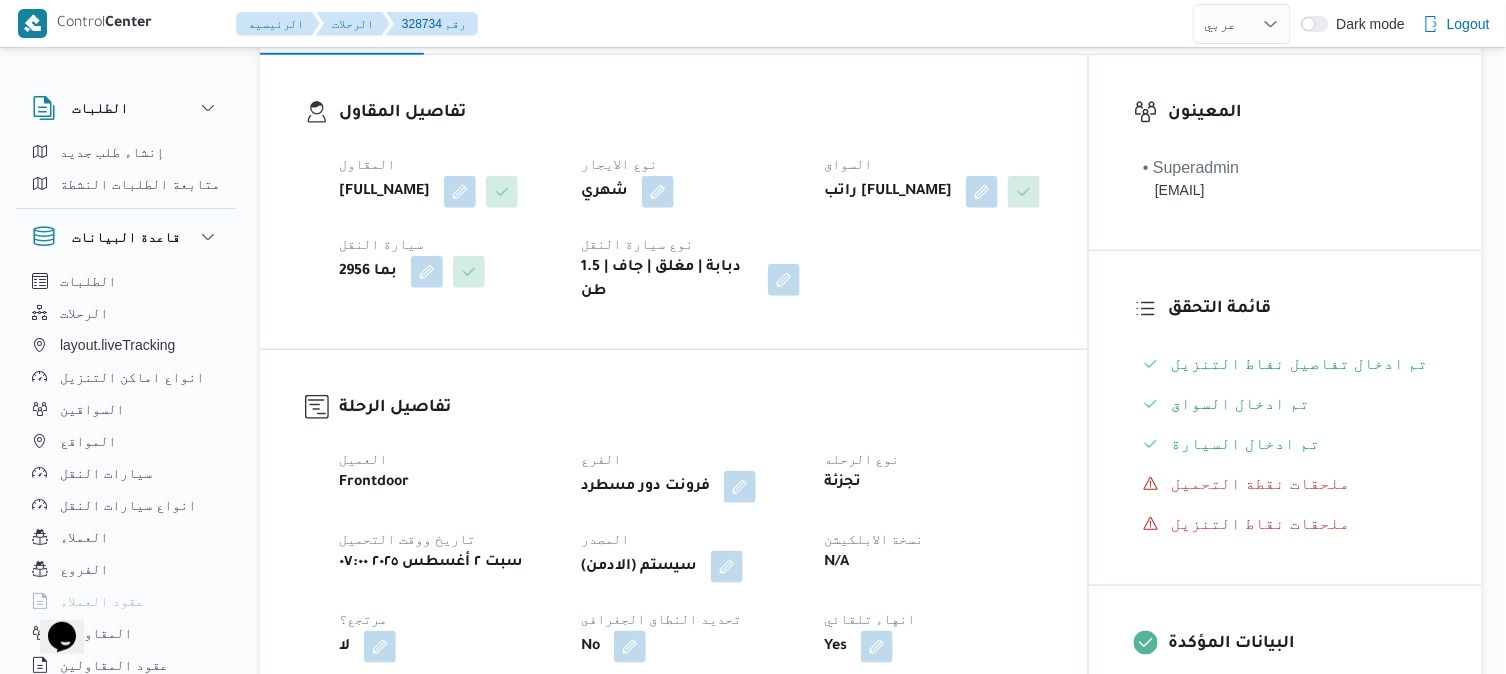 click on "تفاصيل الرحلة" at bounding box center [691, 408] 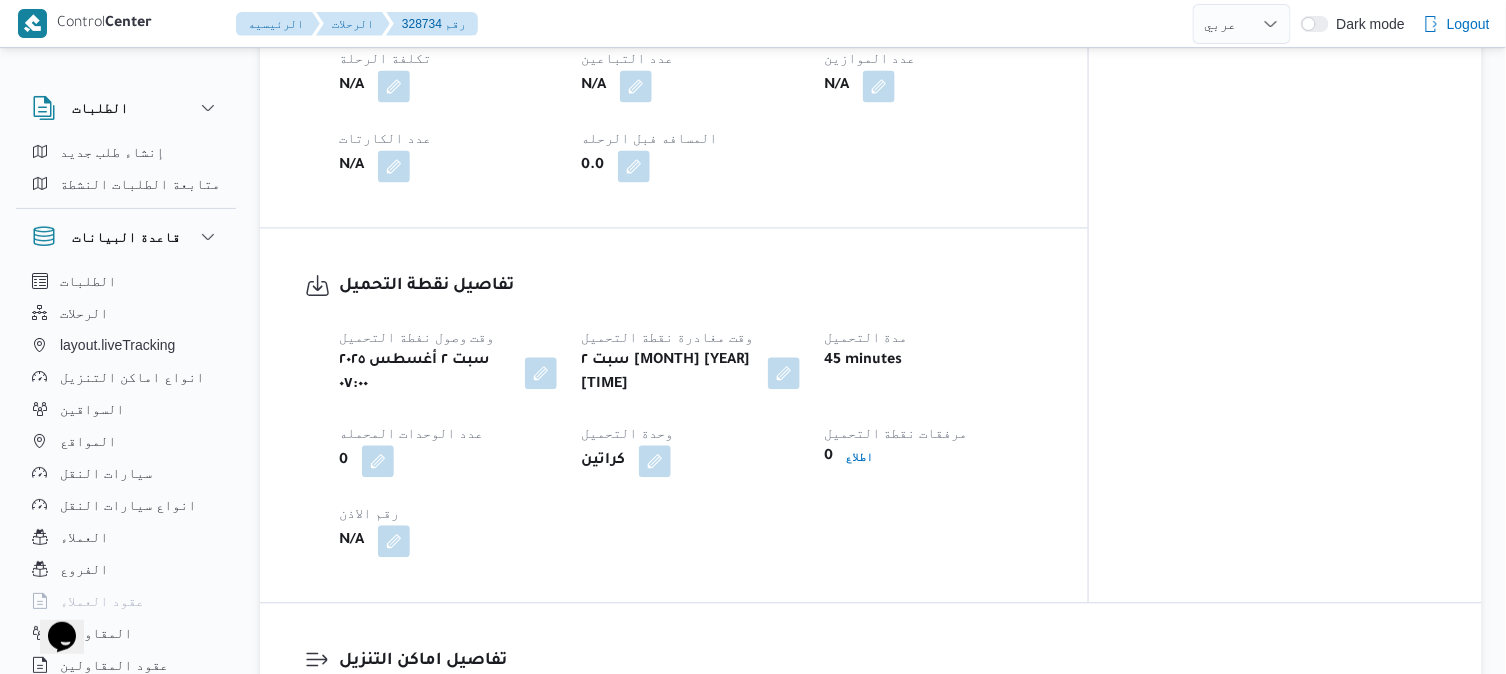 scroll, scrollTop: 1155, scrollLeft: 0, axis: vertical 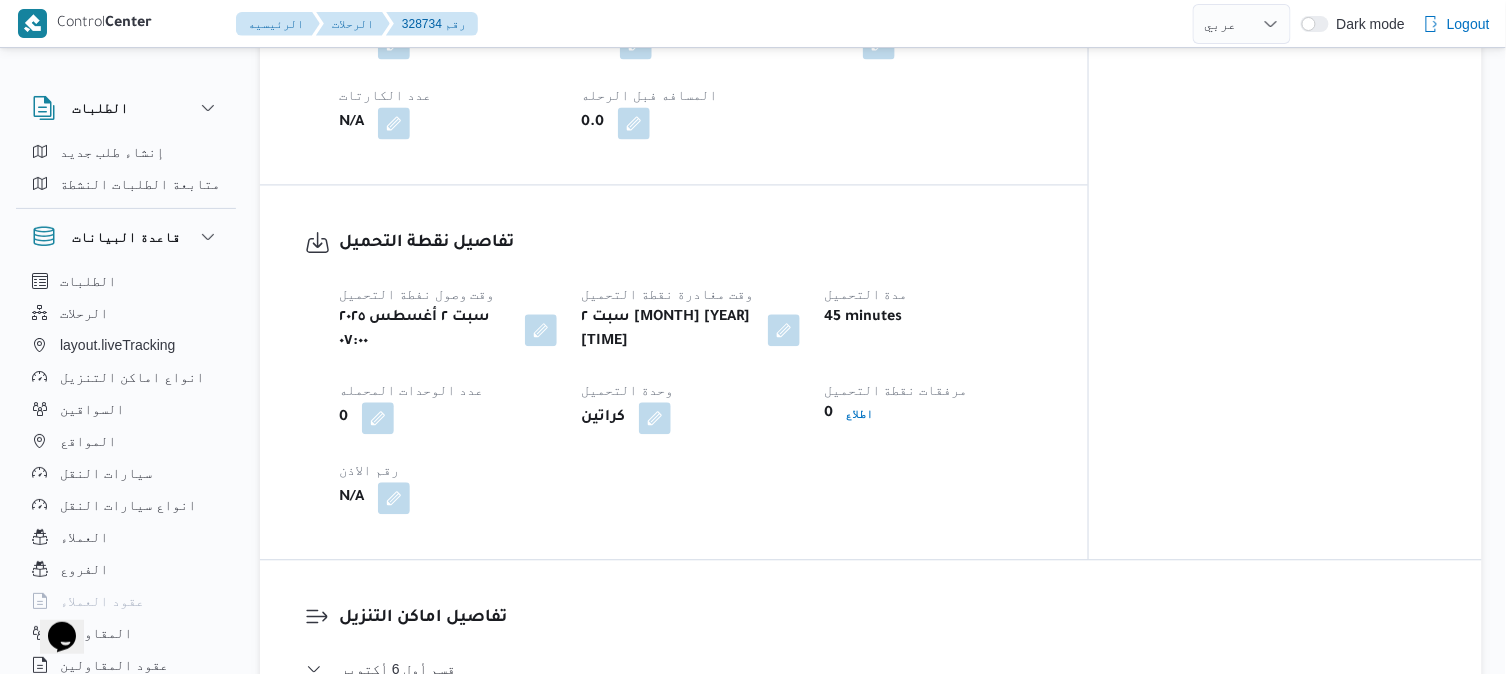 click on "تفاصيل الرحلة العميل Frontdoor الفرع فرونت دور مسطرد نوع الرحله تجزئة تاريخ ووقت التحميل سبت ٢ أغسطس ٢٠٢٥ ٠٧:٠٠ المصدر (سيستم (الادمن نسخة الابلكيشن N/A مرتجع؟ لا تحديد النطاق الجغرافى No انهاء تلقائي Yes تجميع عدد الوحدات No نوع الايجار شهري اسم المشروع frontdoor المسافه بجوجل 0 KMs المسافه من تطبيق السائق 0 KMs المسافه اليدويه N/A تكلفة الرحلة N/A عدد التباعين N/A عدد الموازين N/A عدد الكارتات N/A المسافه فبل الرحله 0.0" at bounding box center (674, -155) 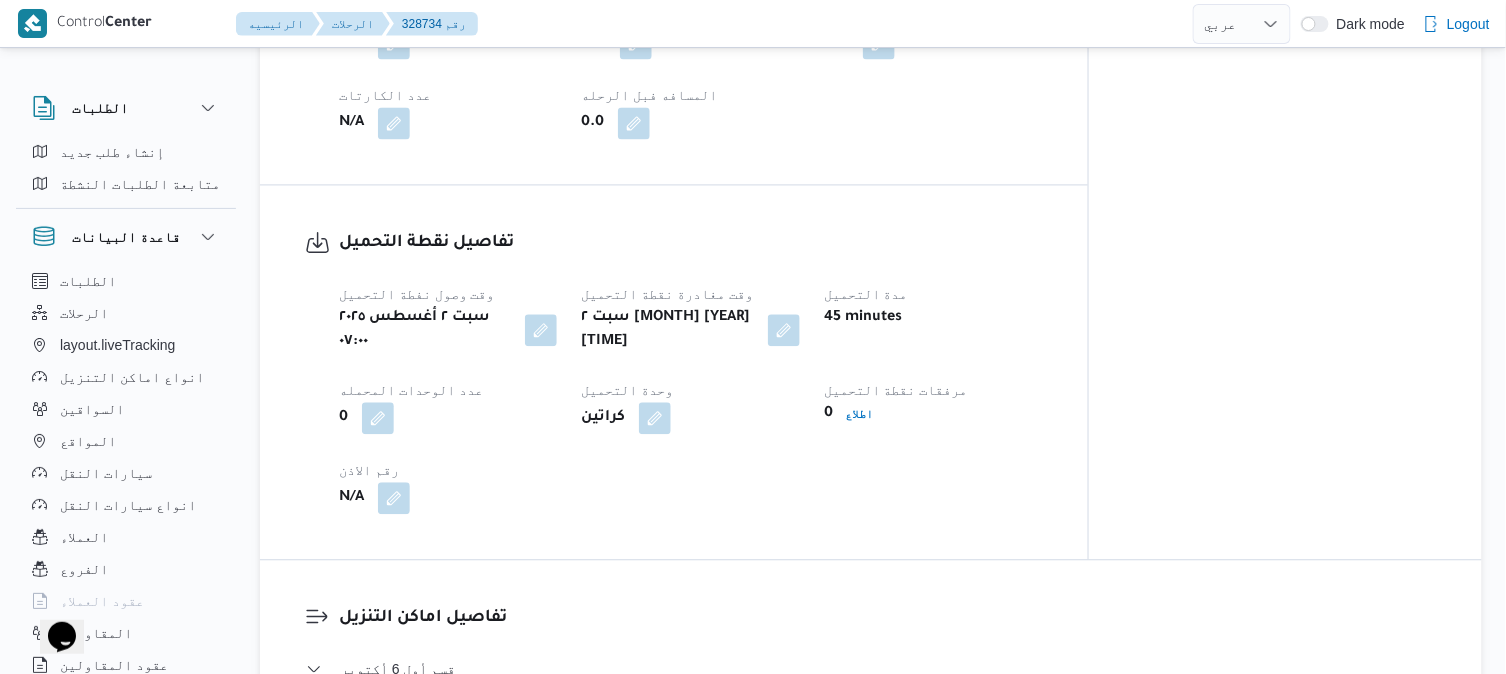 click on "تفاصيل نقطة التحميل" at bounding box center (691, 243) 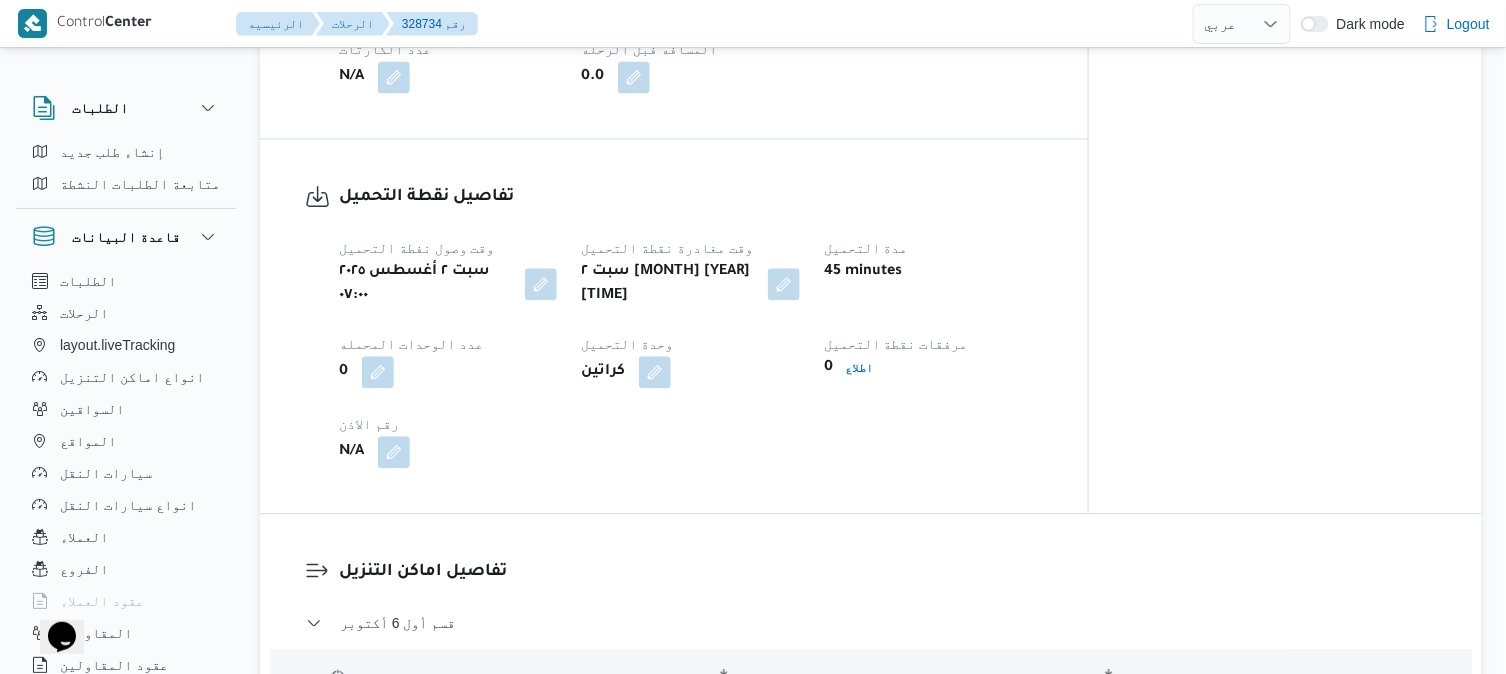 scroll, scrollTop: 1156, scrollLeft: 0, axis: vertical 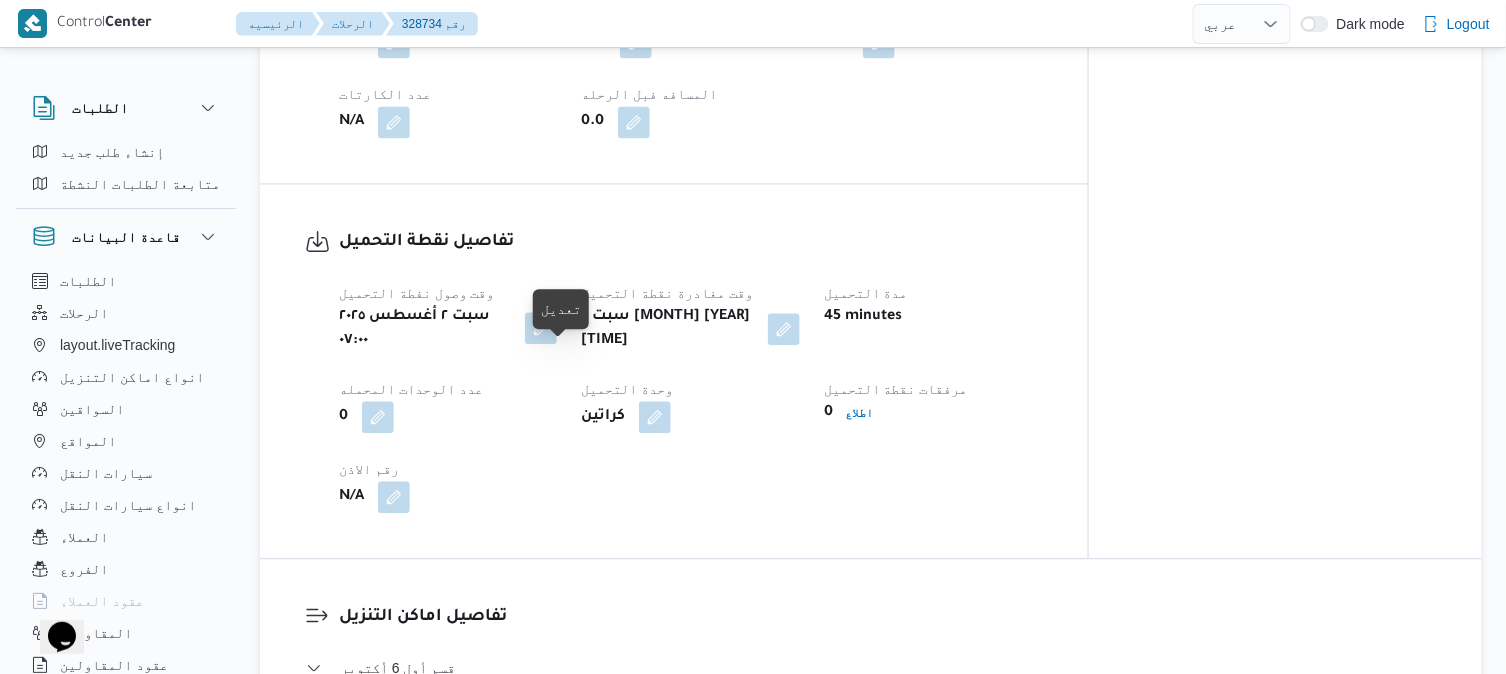 click at bounding box center [541, 328] 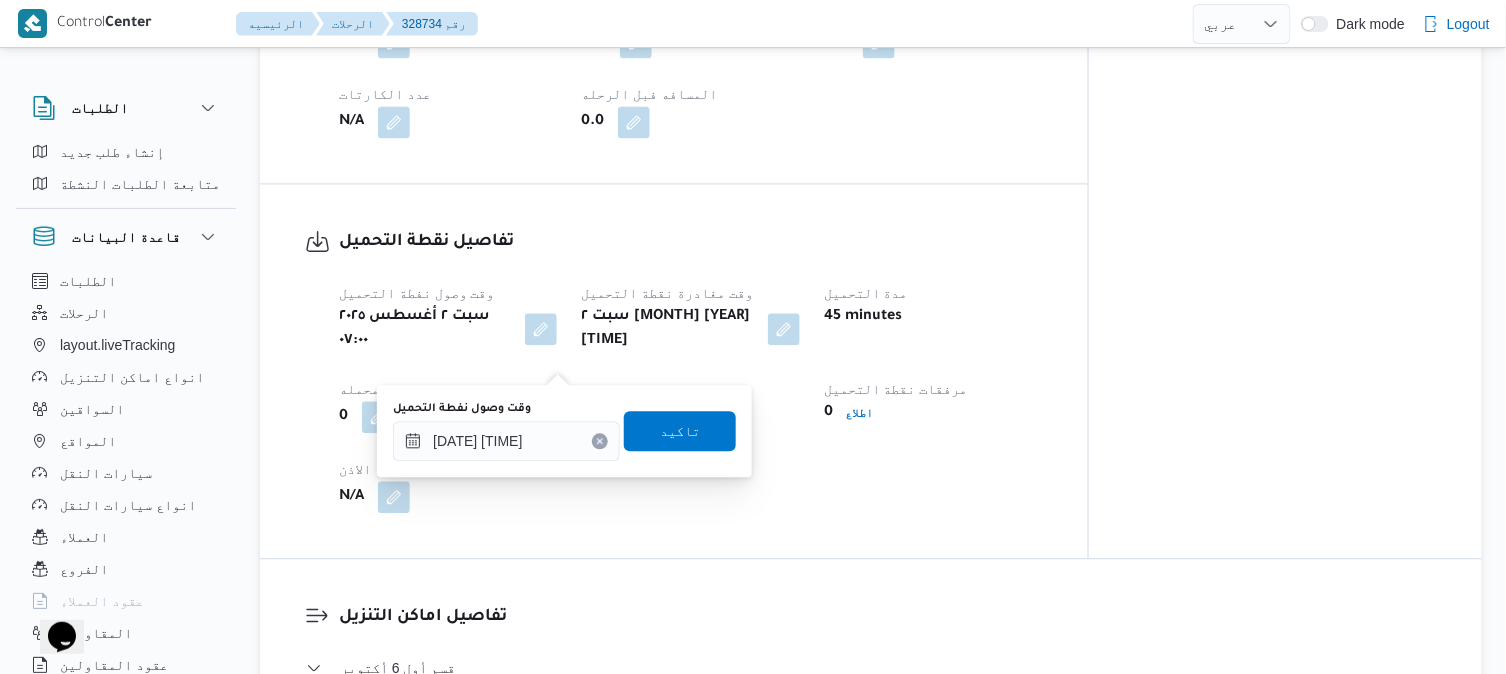 click 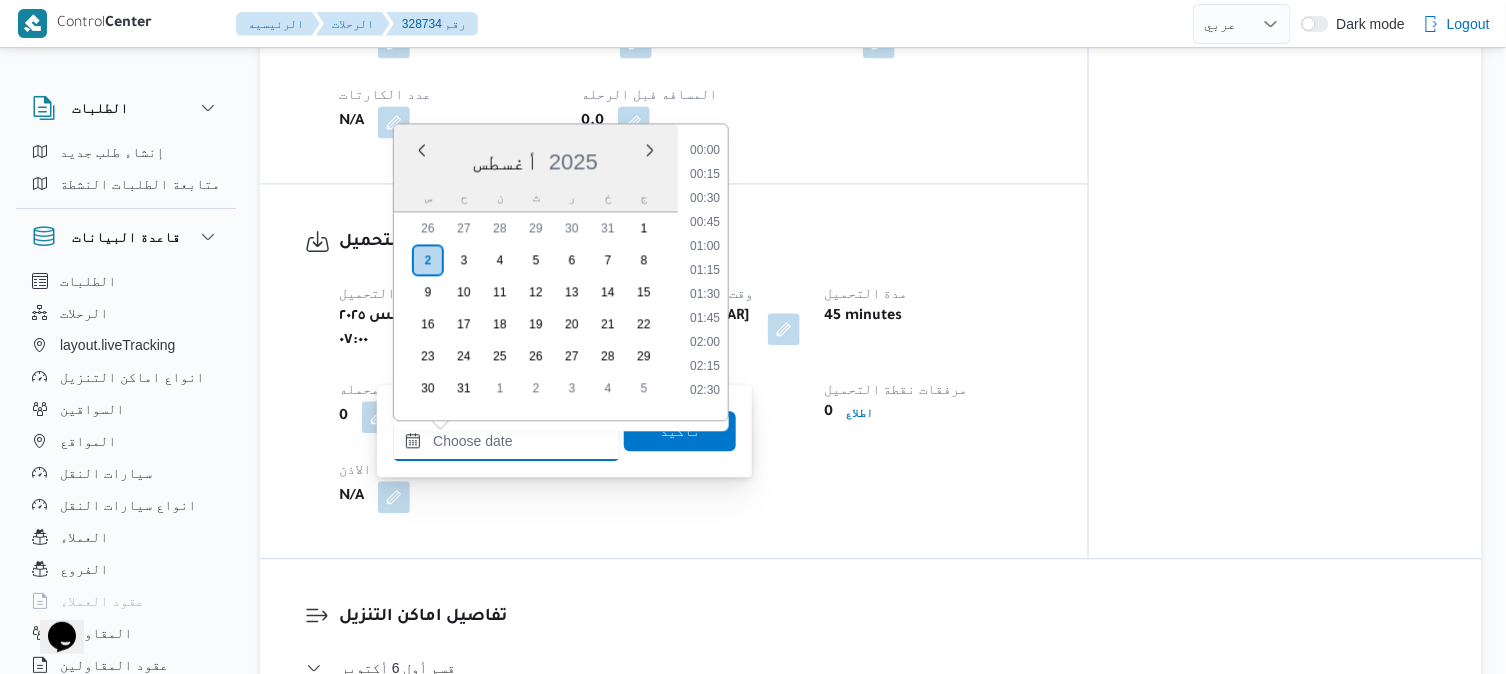 scroll, scrollTop: 1234, scrollLeft: 0, axis: vertical 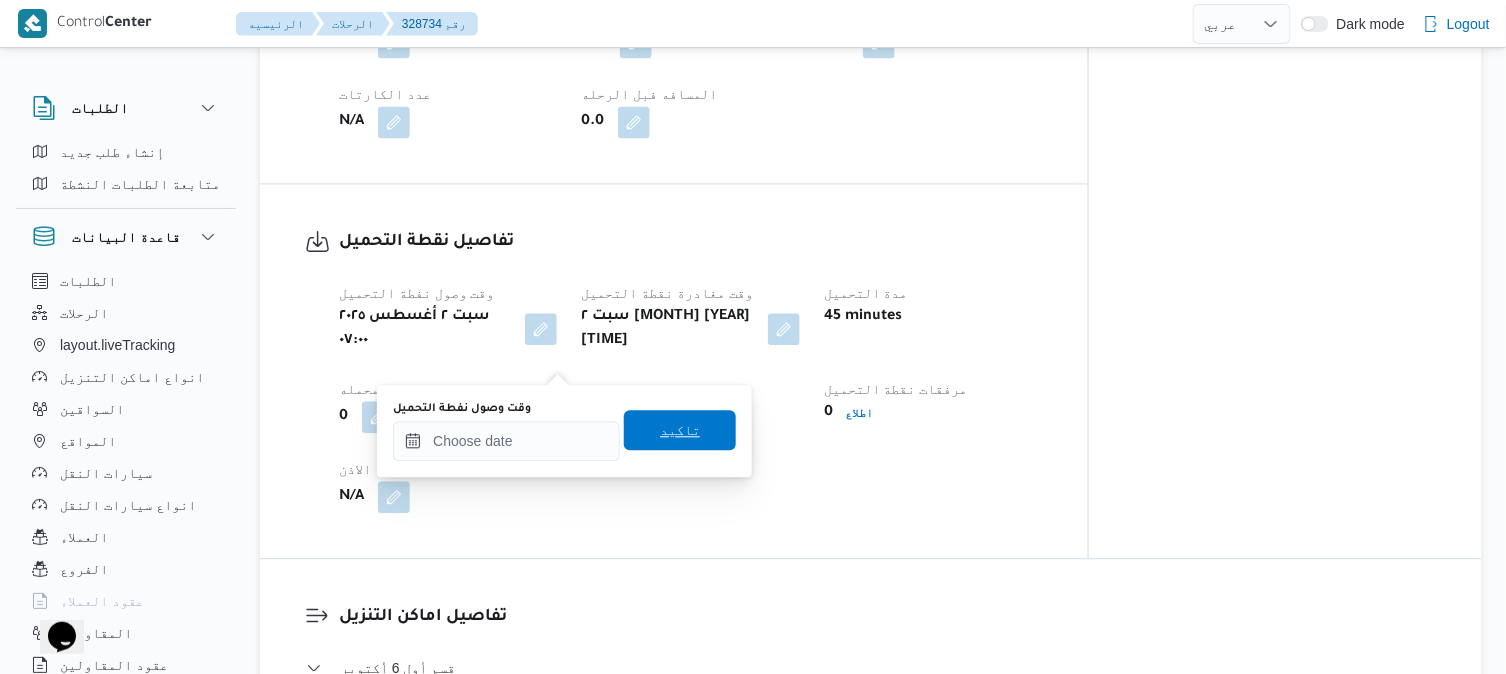 click on "تاكيد" at bounding box center [680, 430] 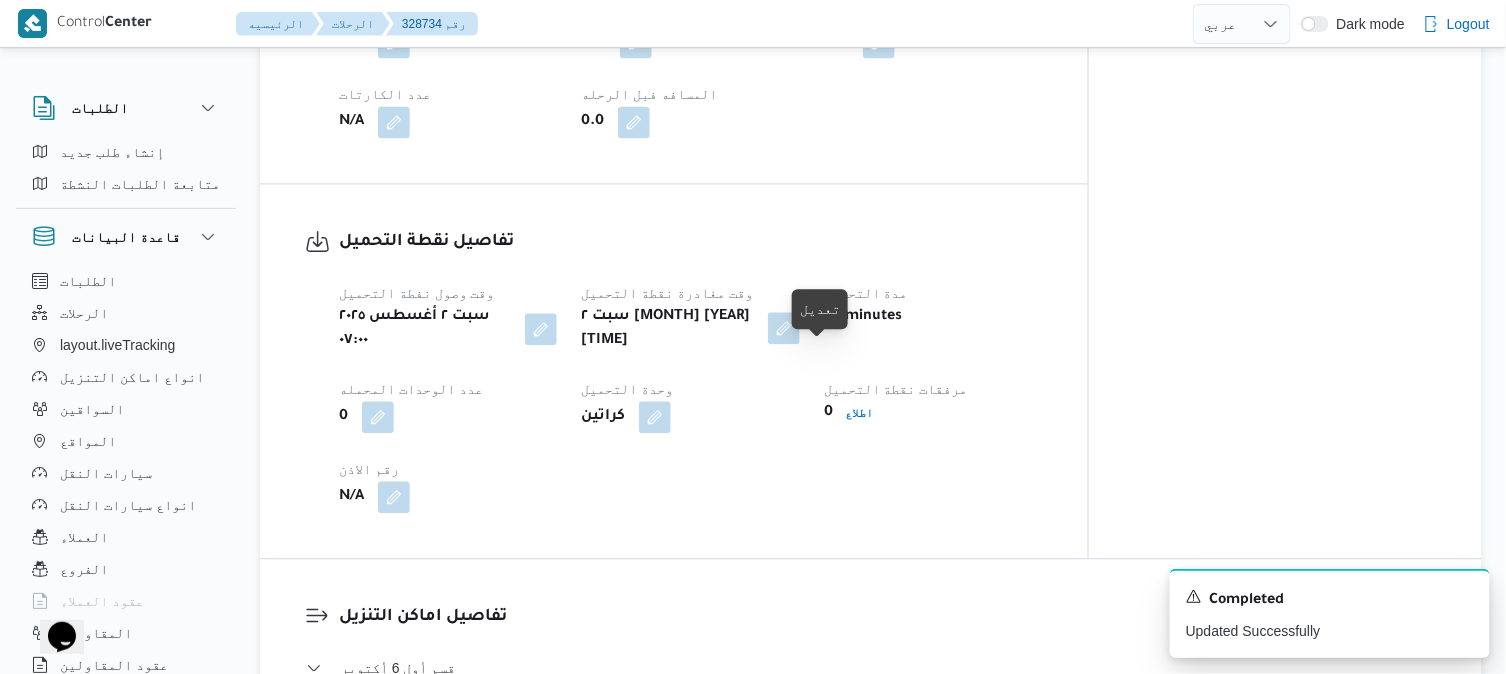 click at bounding box center (784, 328) 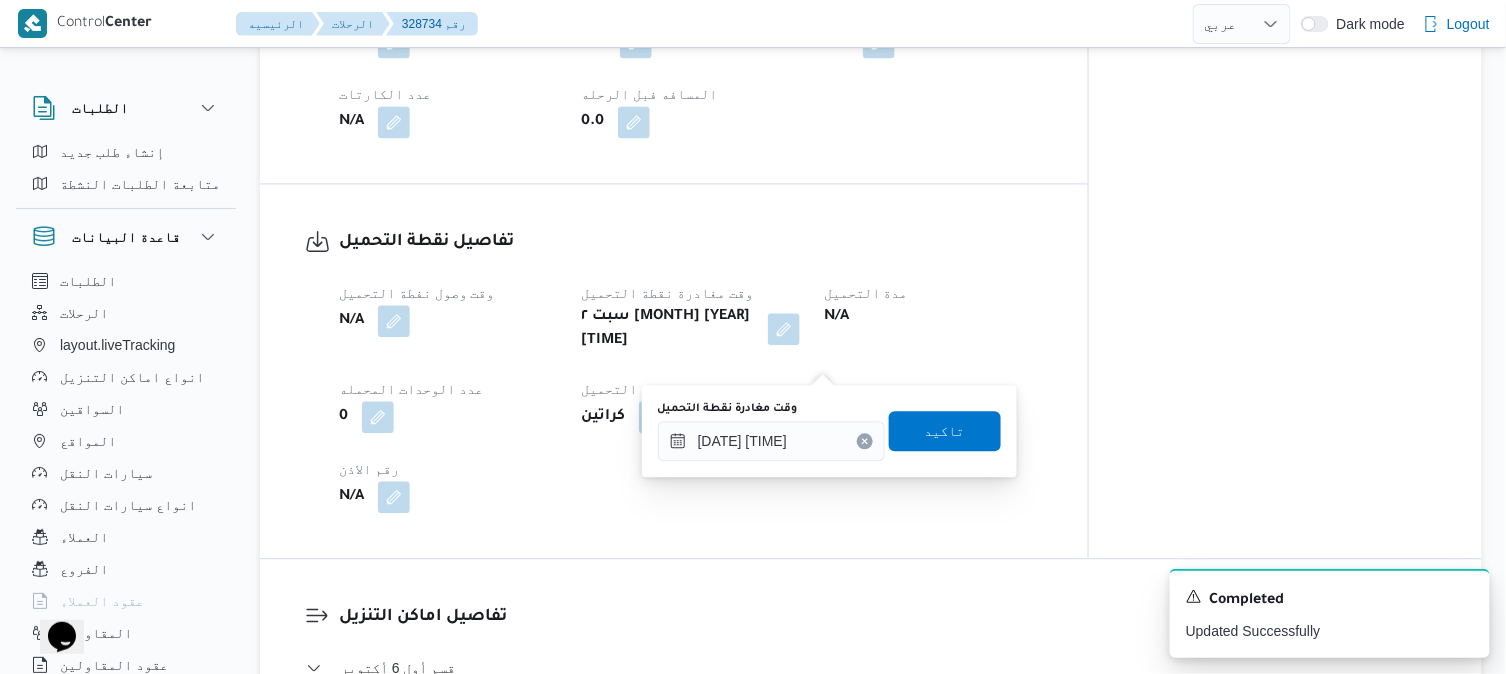 click at bounding box center (865, 441) 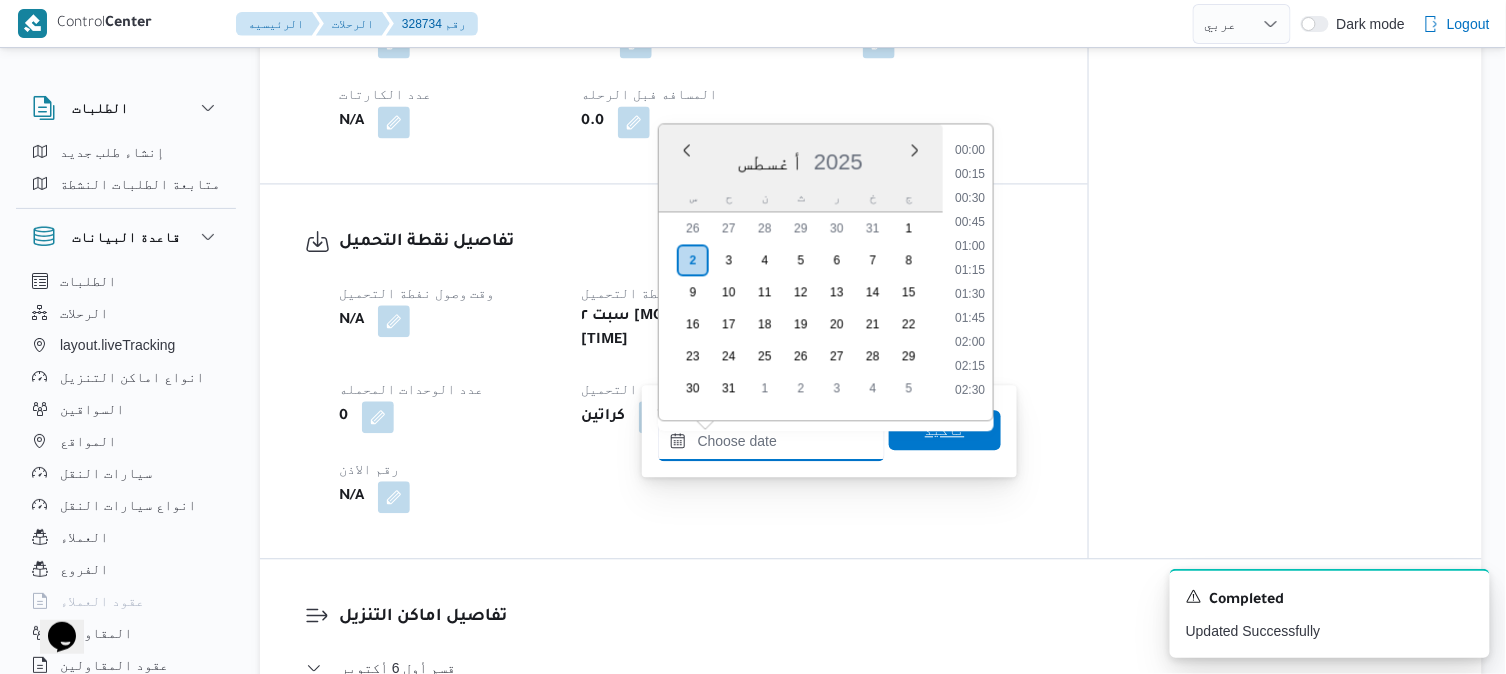 scroll, scrollTop: 1234, scrollLeft: 0, axis: vertical 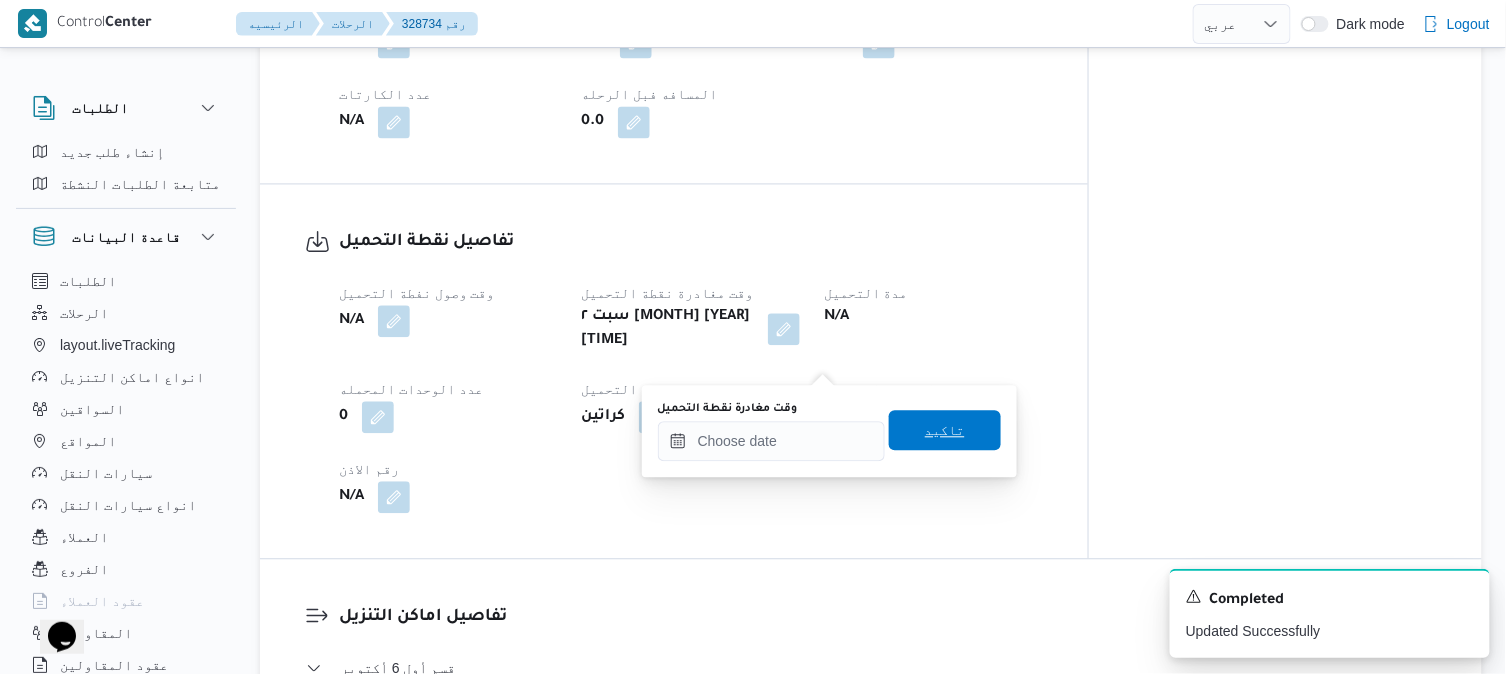 click on "تاكيد" at bounding box center [945, 430] 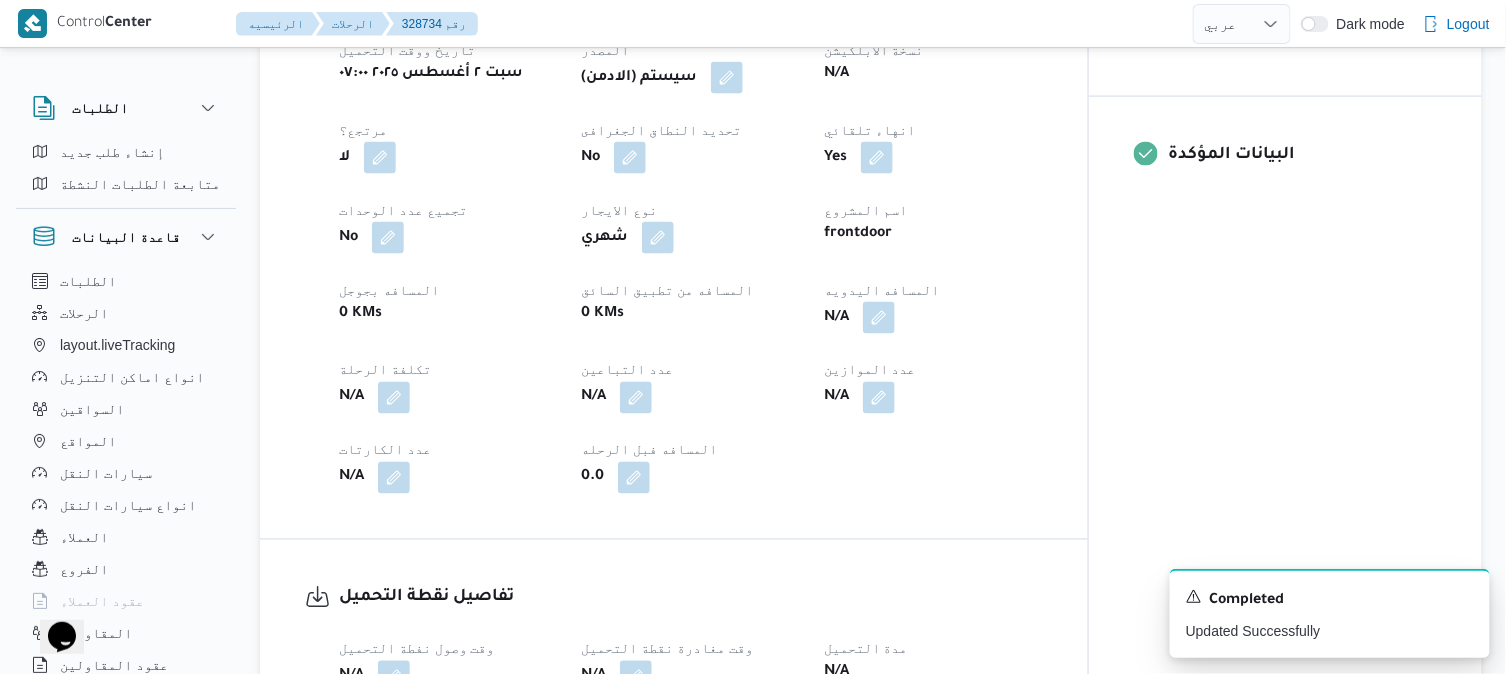 scroll, scrollTop: 755, scrollLeft: 0, axis: vertical 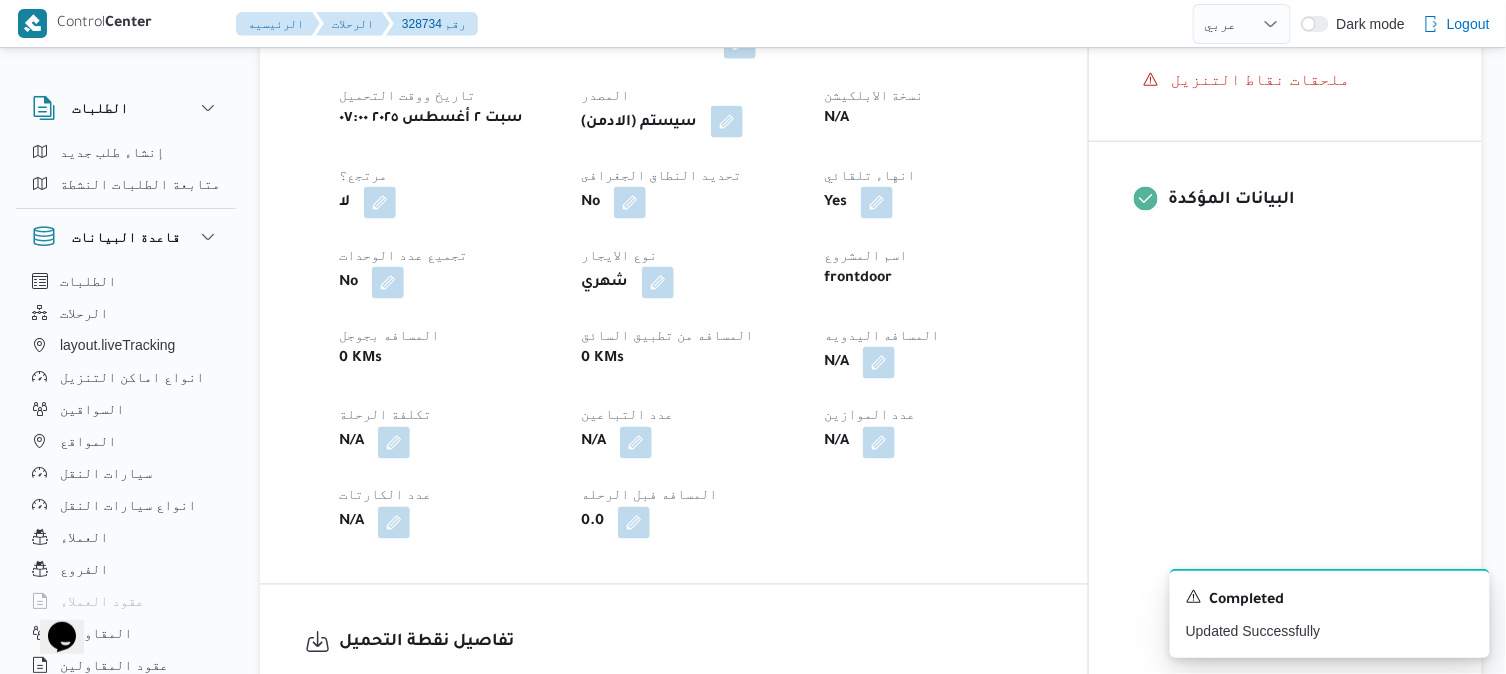 click at bounding box center (727, 122) 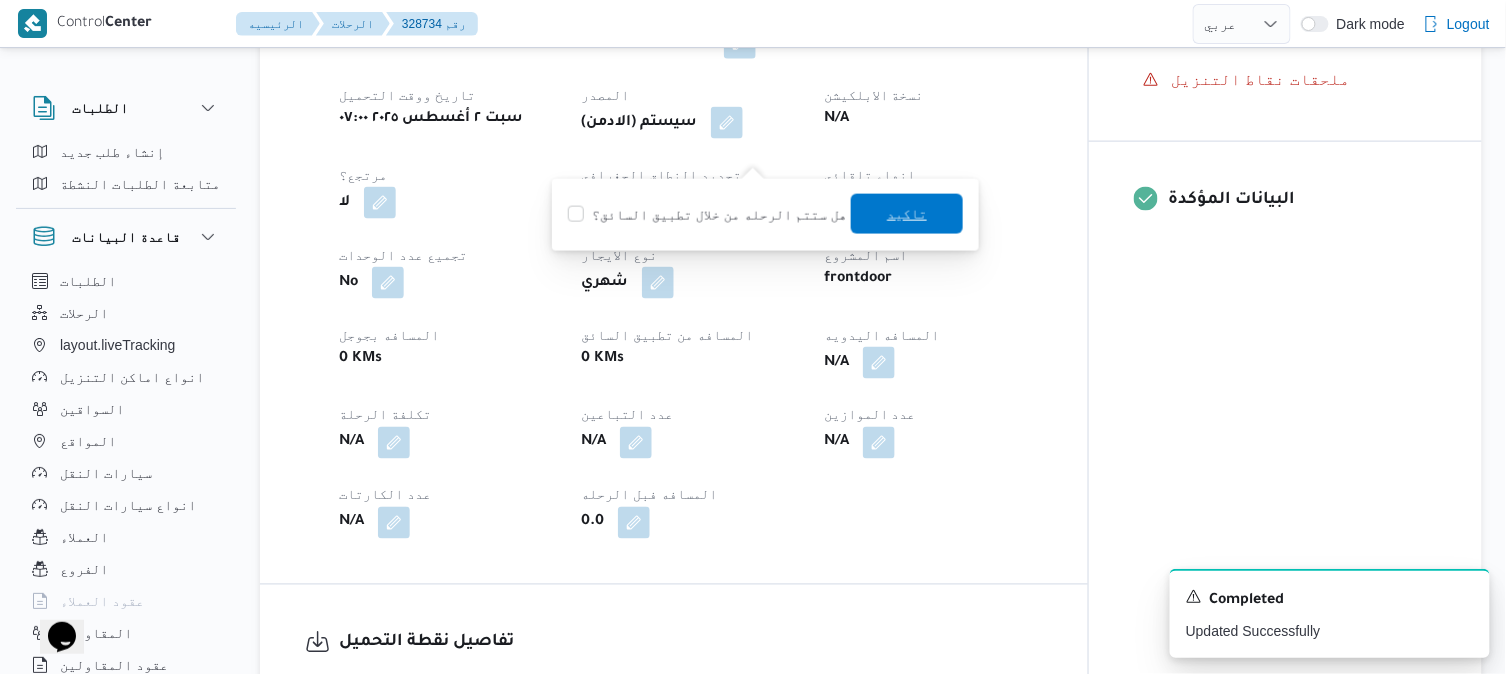 click on "تاكيد" at bounding box center [907, 214] 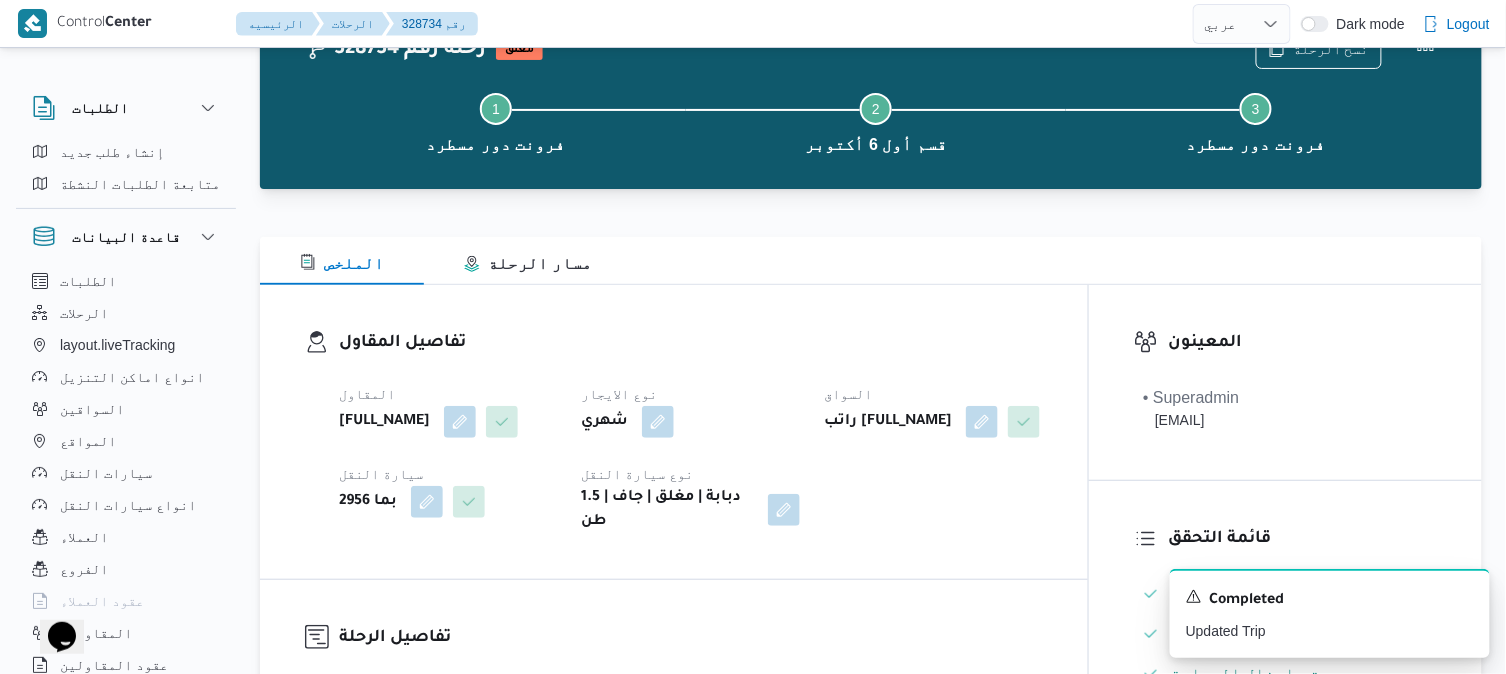 scroll, scrollTop: 0, scrollLeft: 0, axis: both 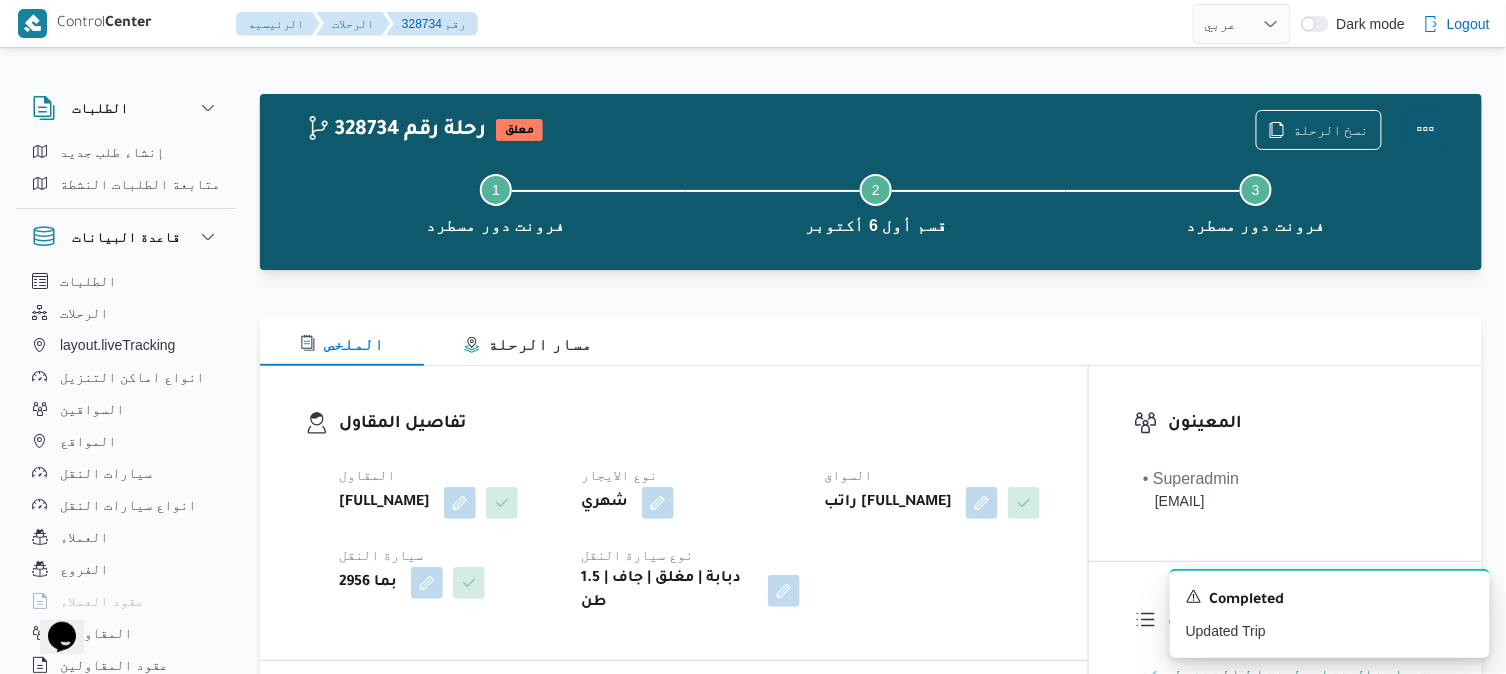 click at bounding box center (1426, 129) 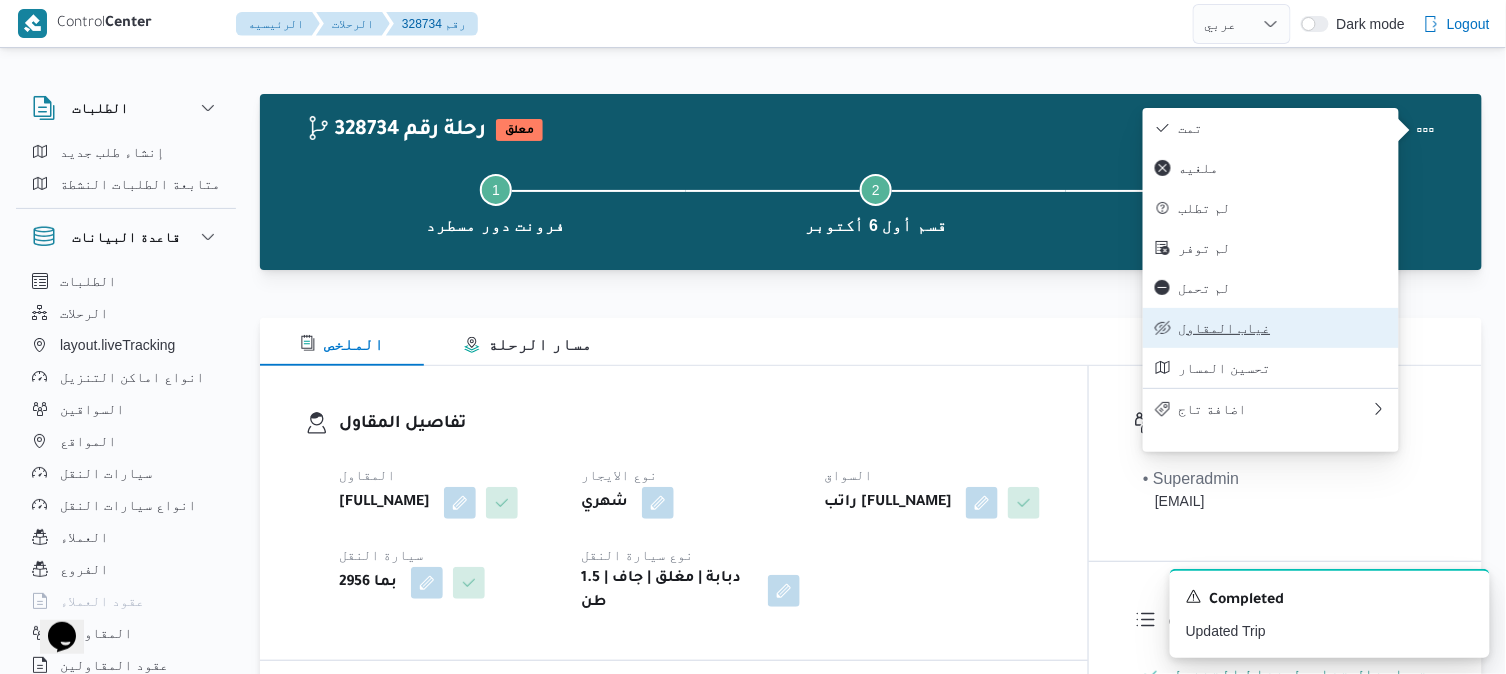 click on "غياب المقاول" at bounding box center (1283, 328) 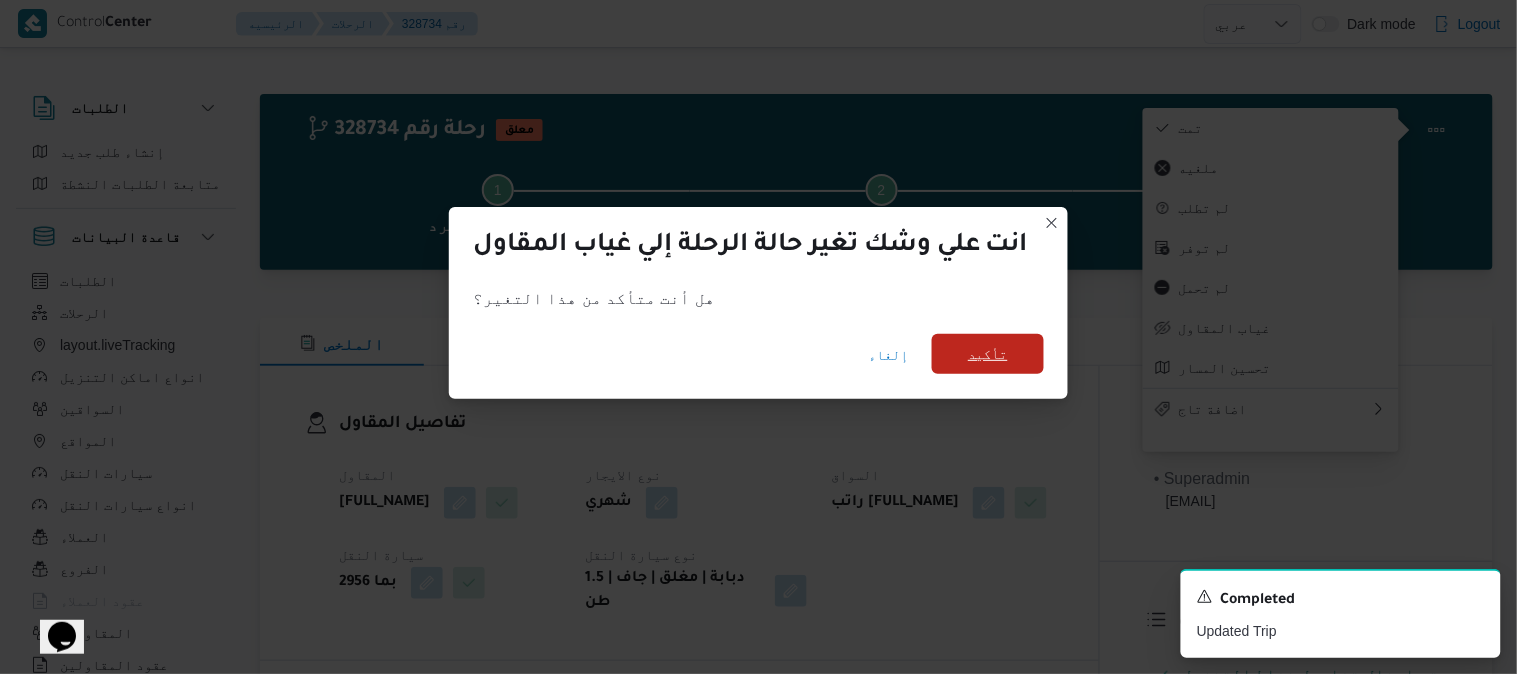 click on "تأكيد" at bounding box center [988, 354] 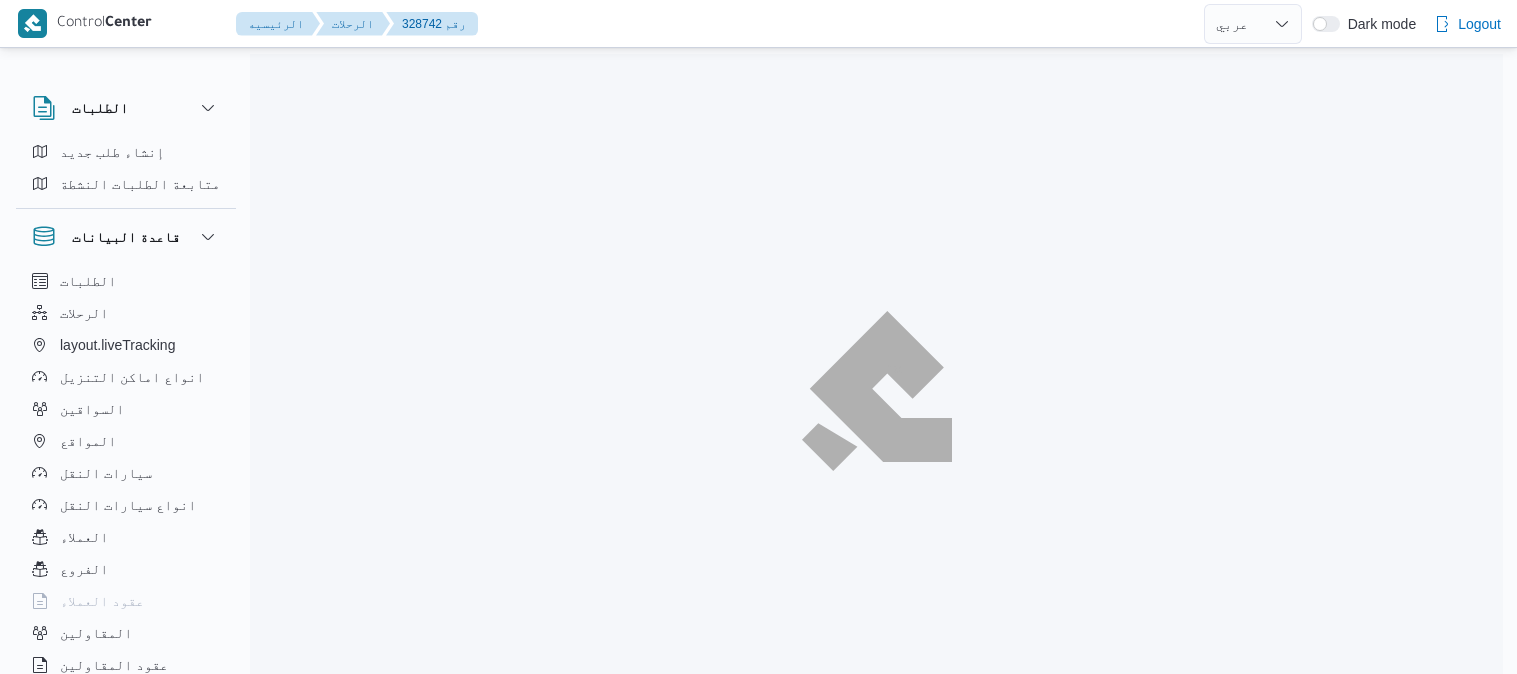 select on "ar" 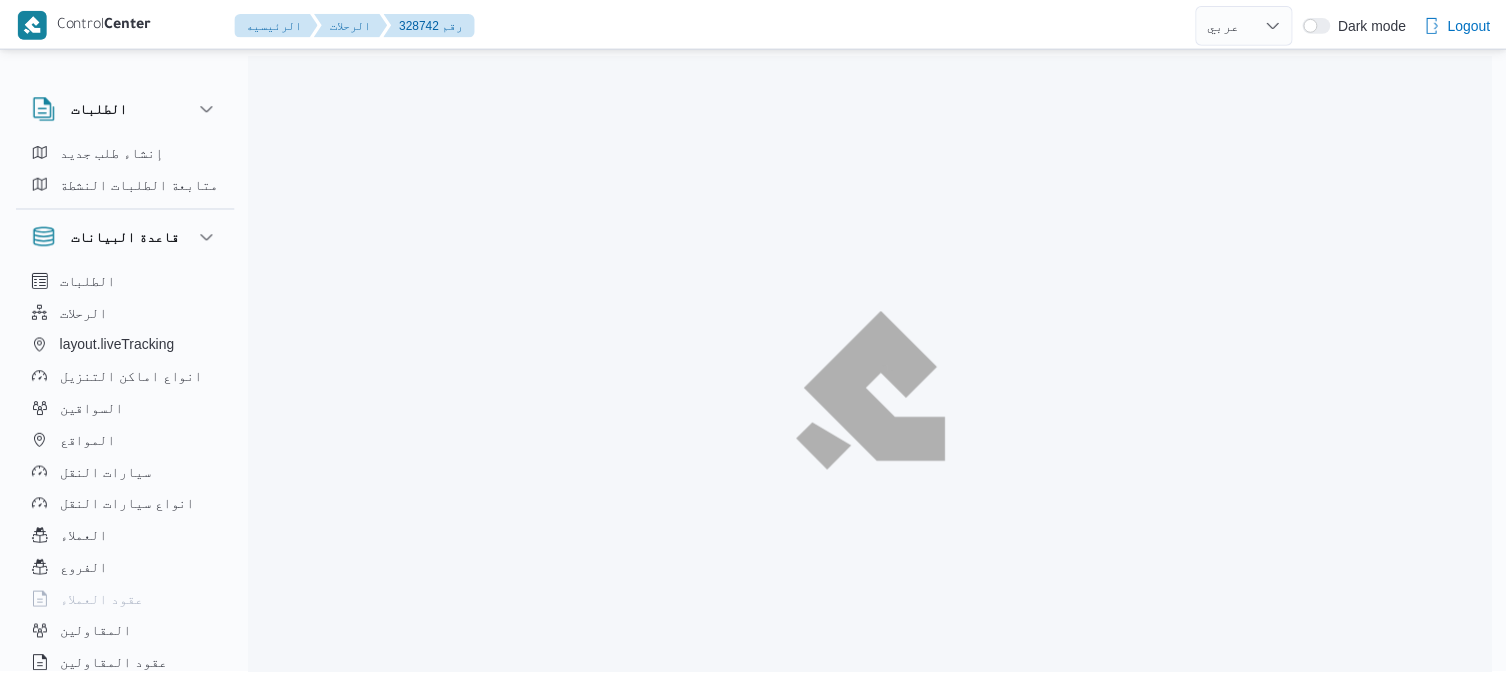 scroll, scrollTop: 0, scrollLeft: 0, axis: both 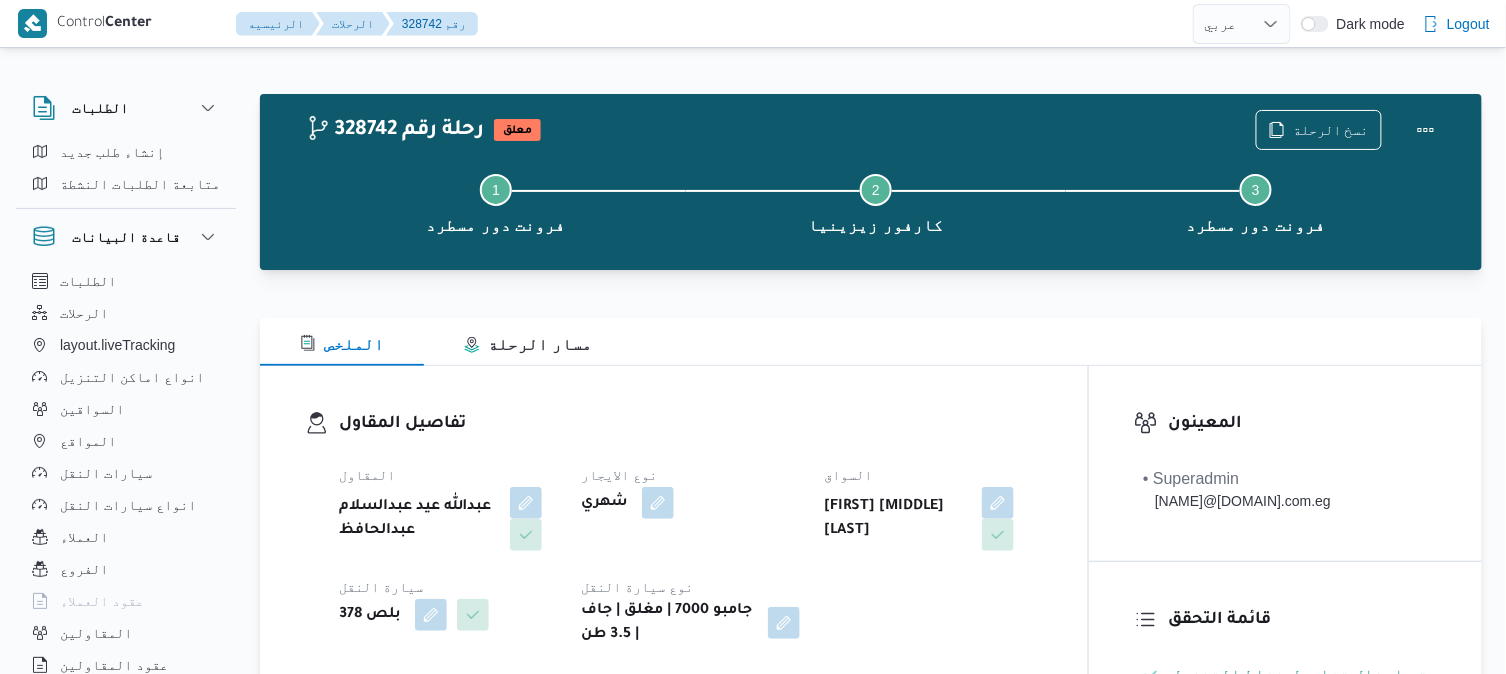 click at bounding box center (871, 306) 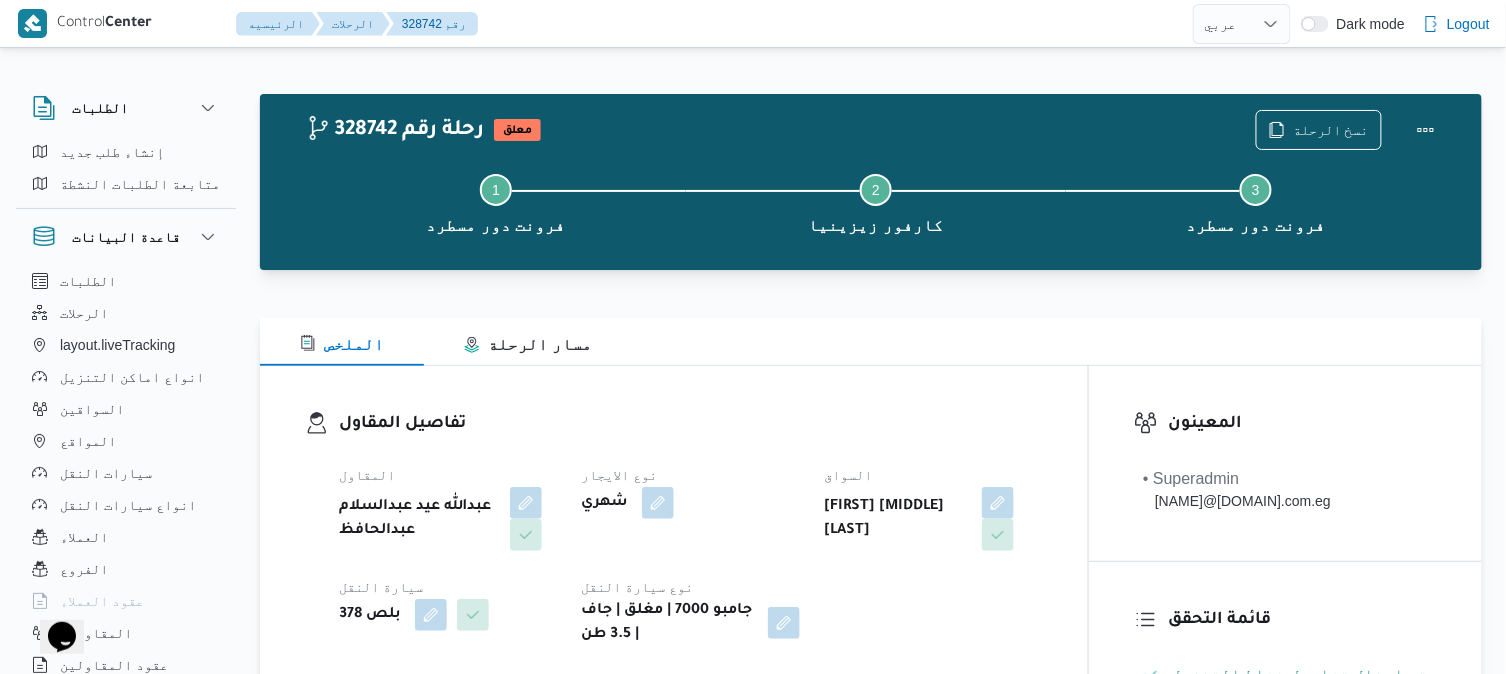 scroll, scrollTop: 0, scrollLeft: 0, axis: both 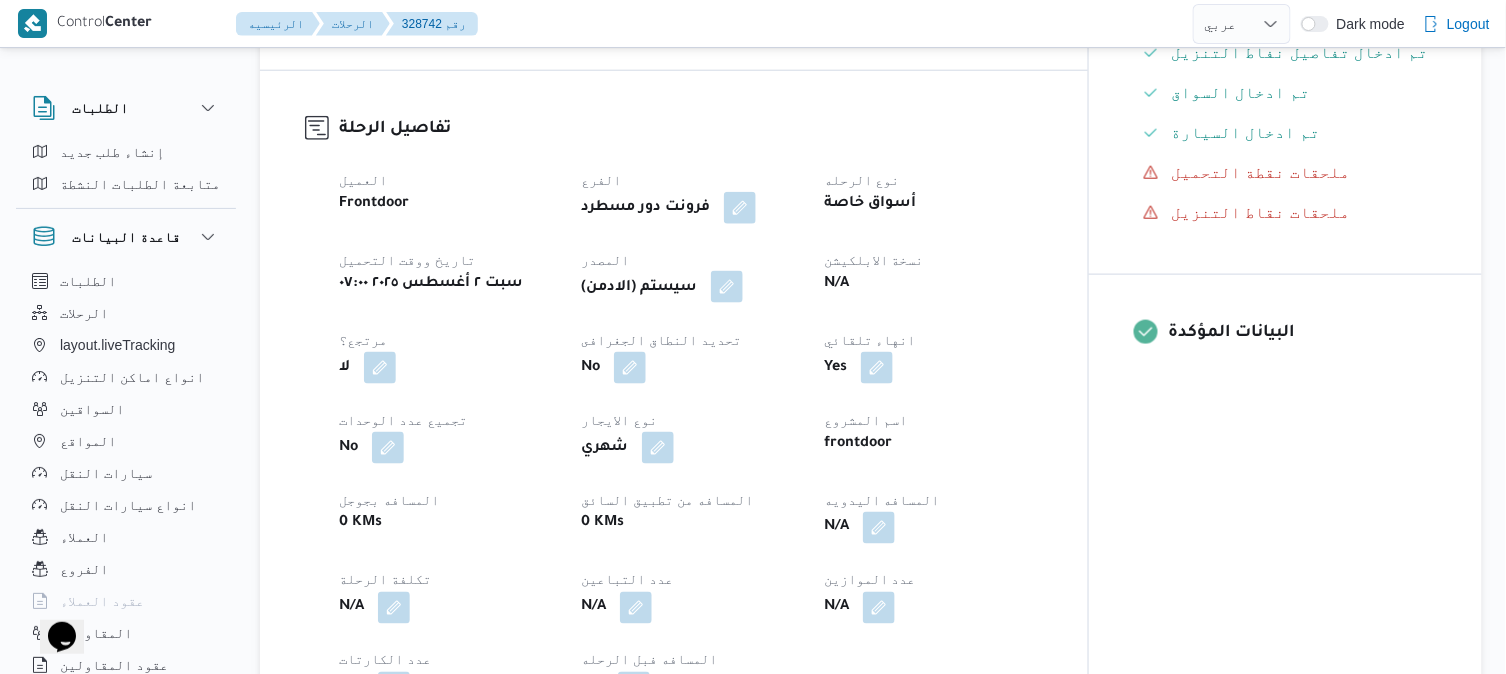 click at bounding box center [727, 287] 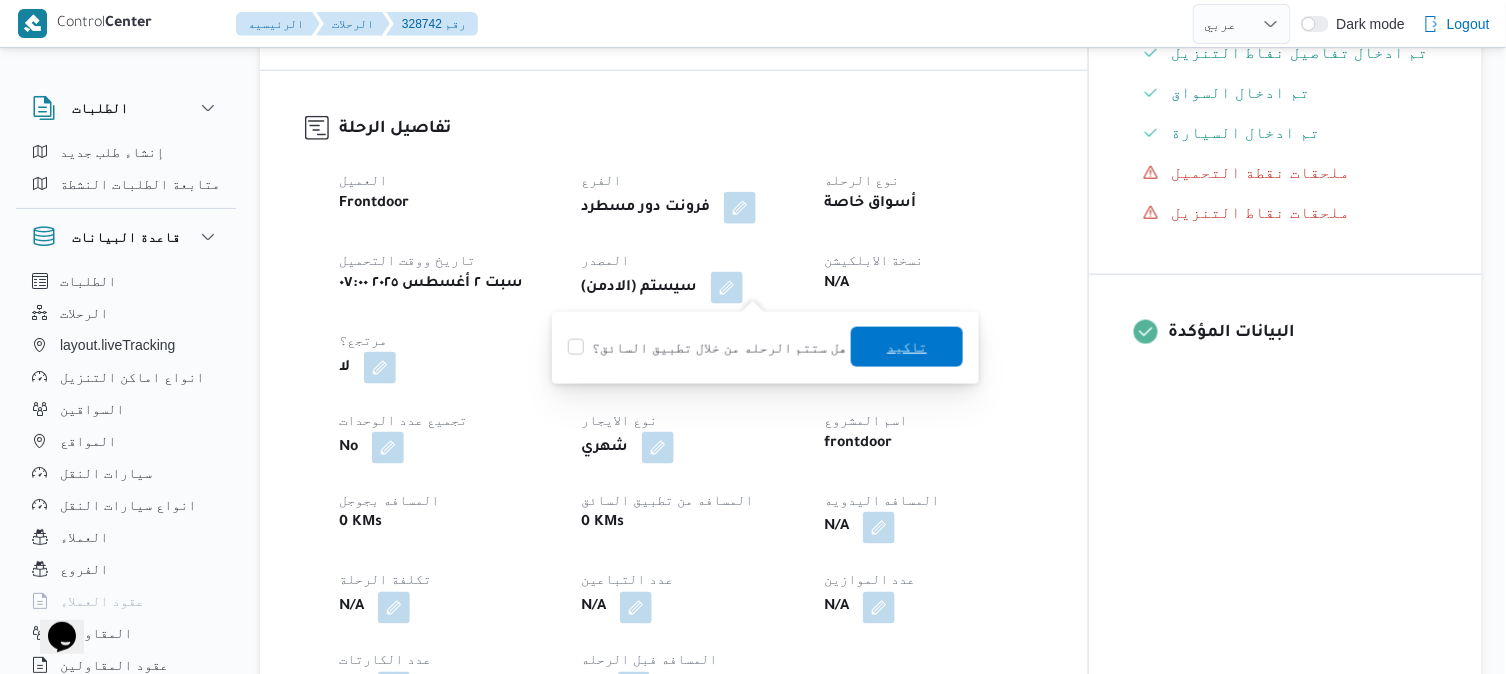 click on "تاكيد" at bounding box center (907, 347) 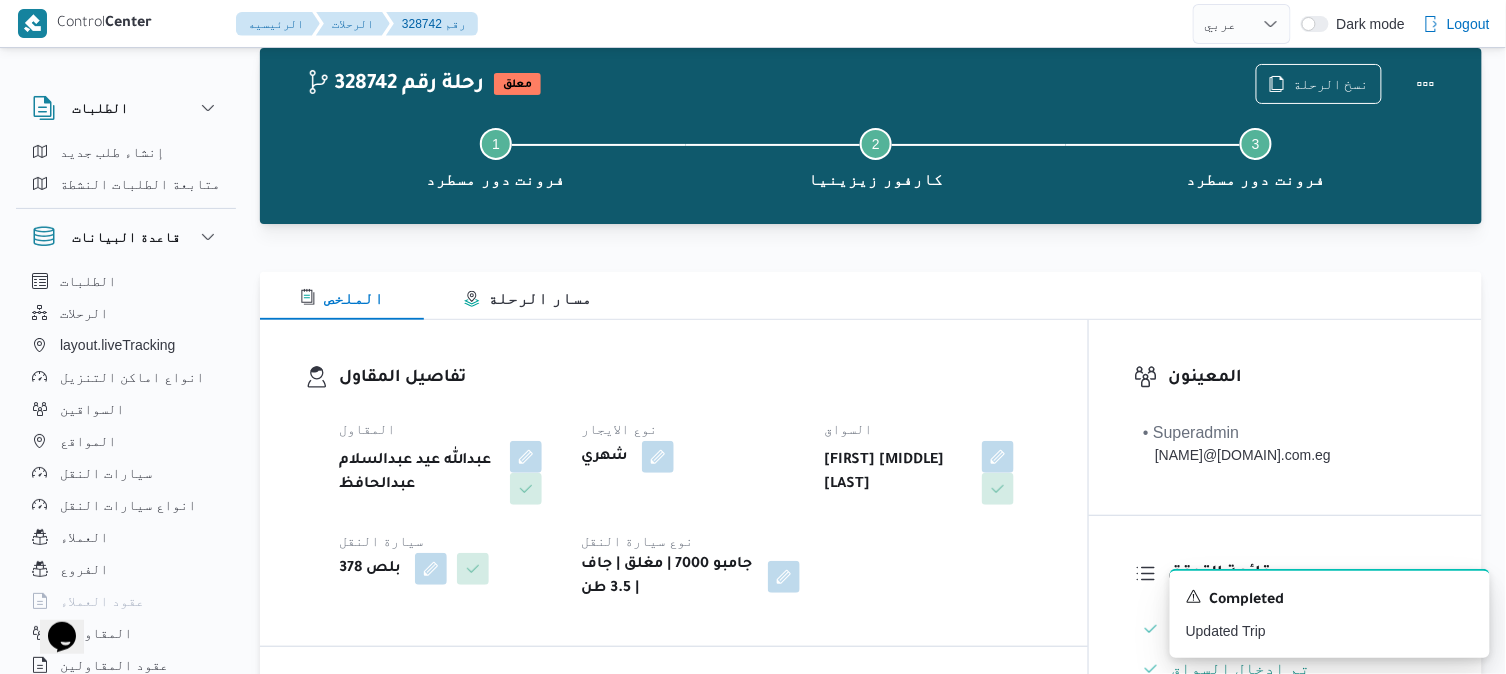 scroll, scrollTop: 0, scrollLeft: 0, axis: both 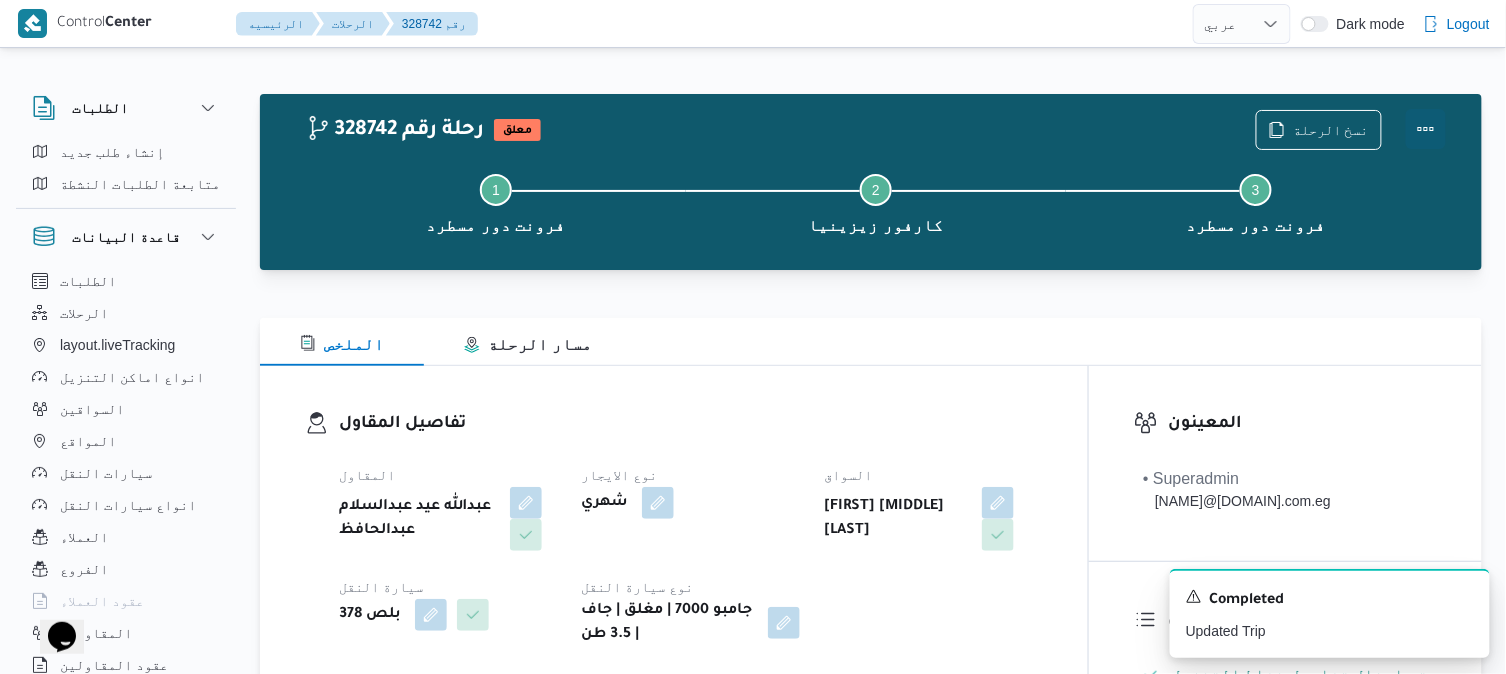 click at bounding box center (1426, 129) 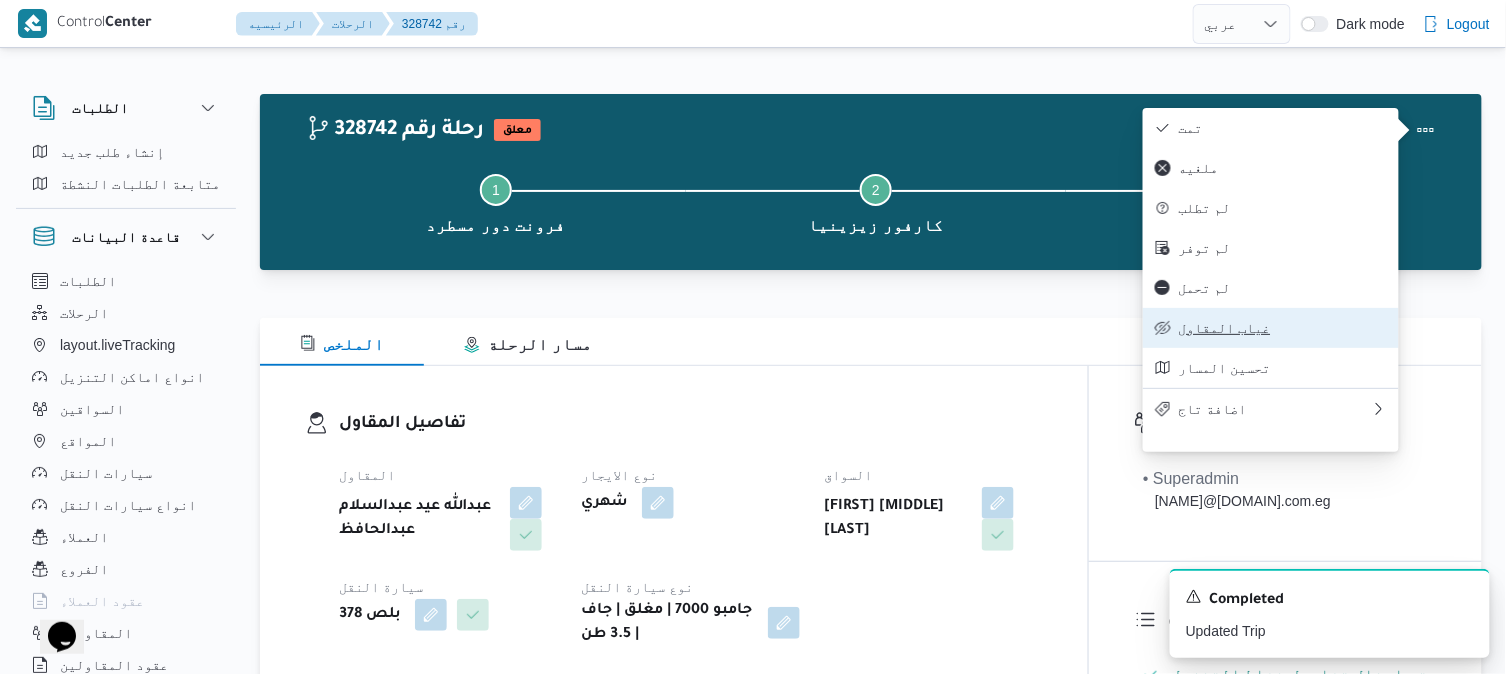 click on "غياب المقاول" at bounding box center (1283, 328) 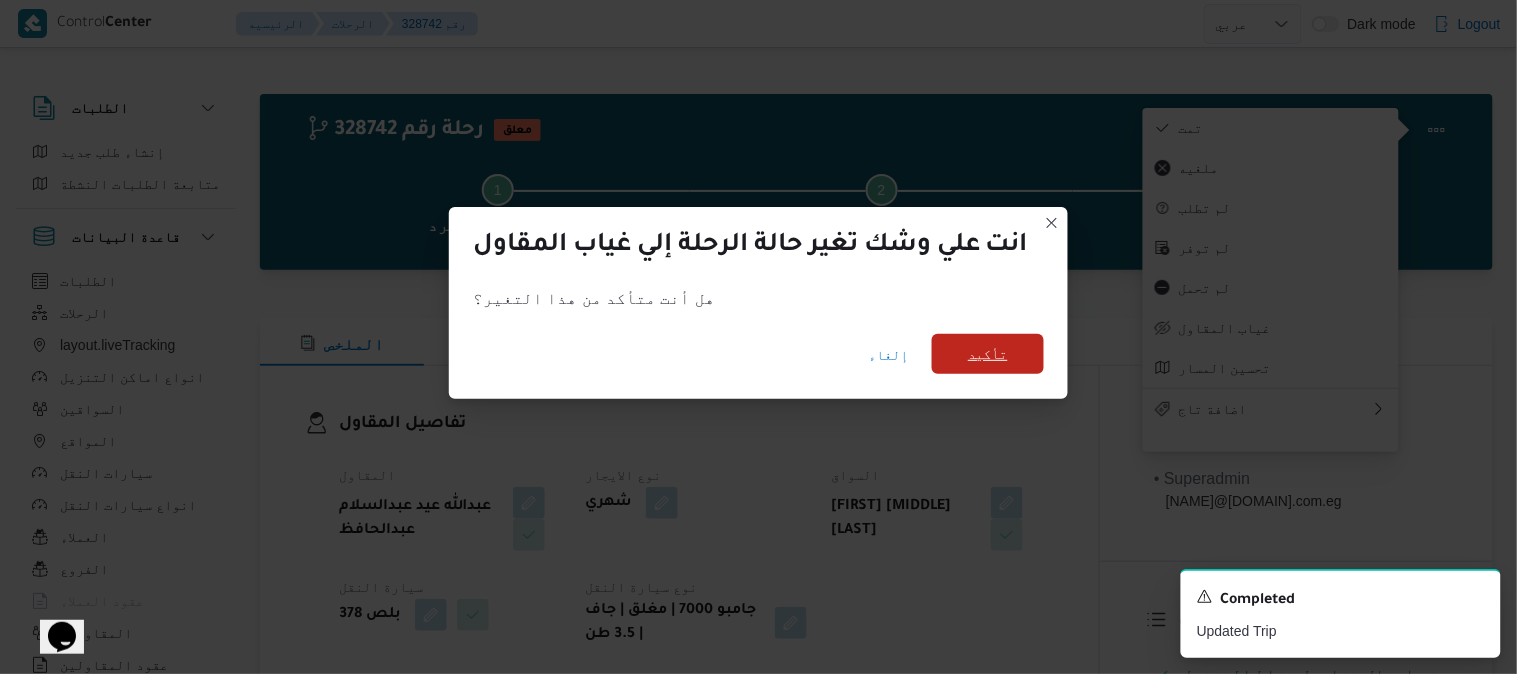 click on "تأكيد" at bounding box center [988, 354] 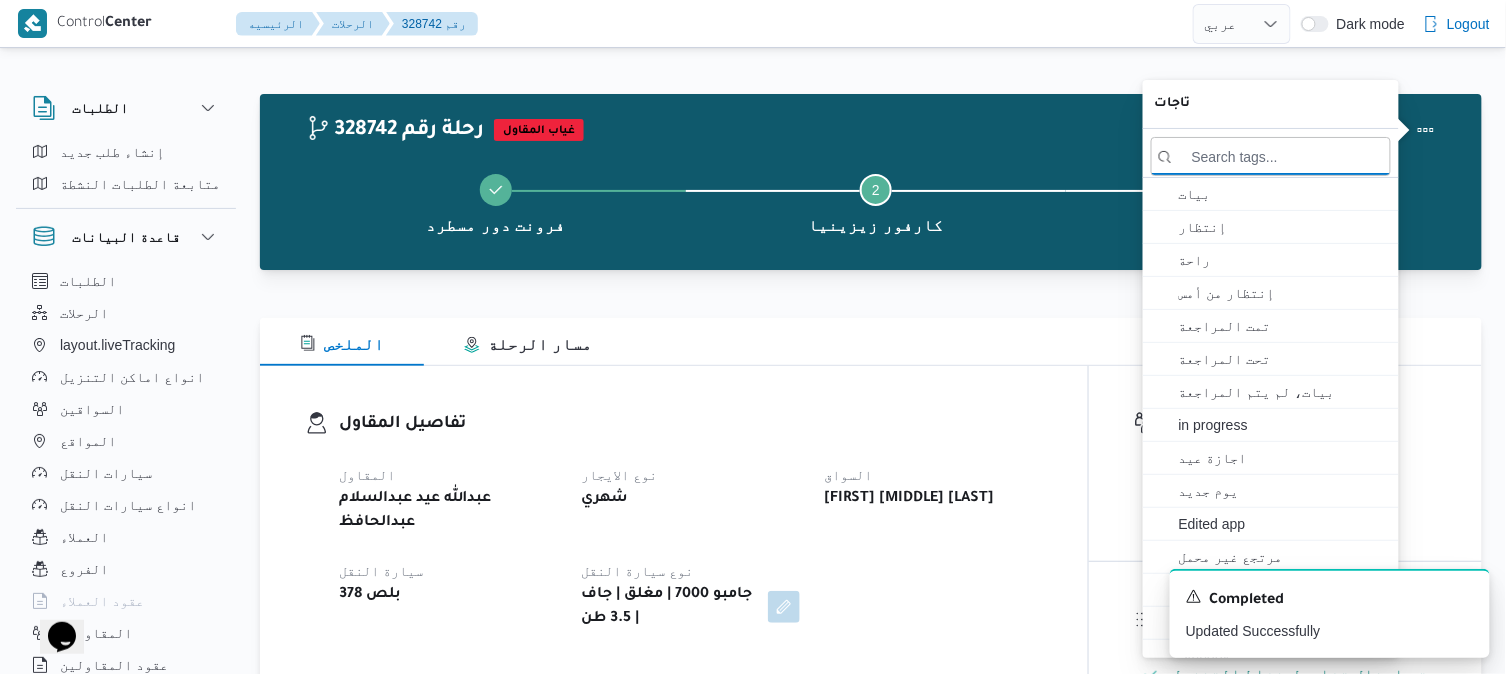 click on "الملخص مسار الرحلة" at bounding box center (871, 342) 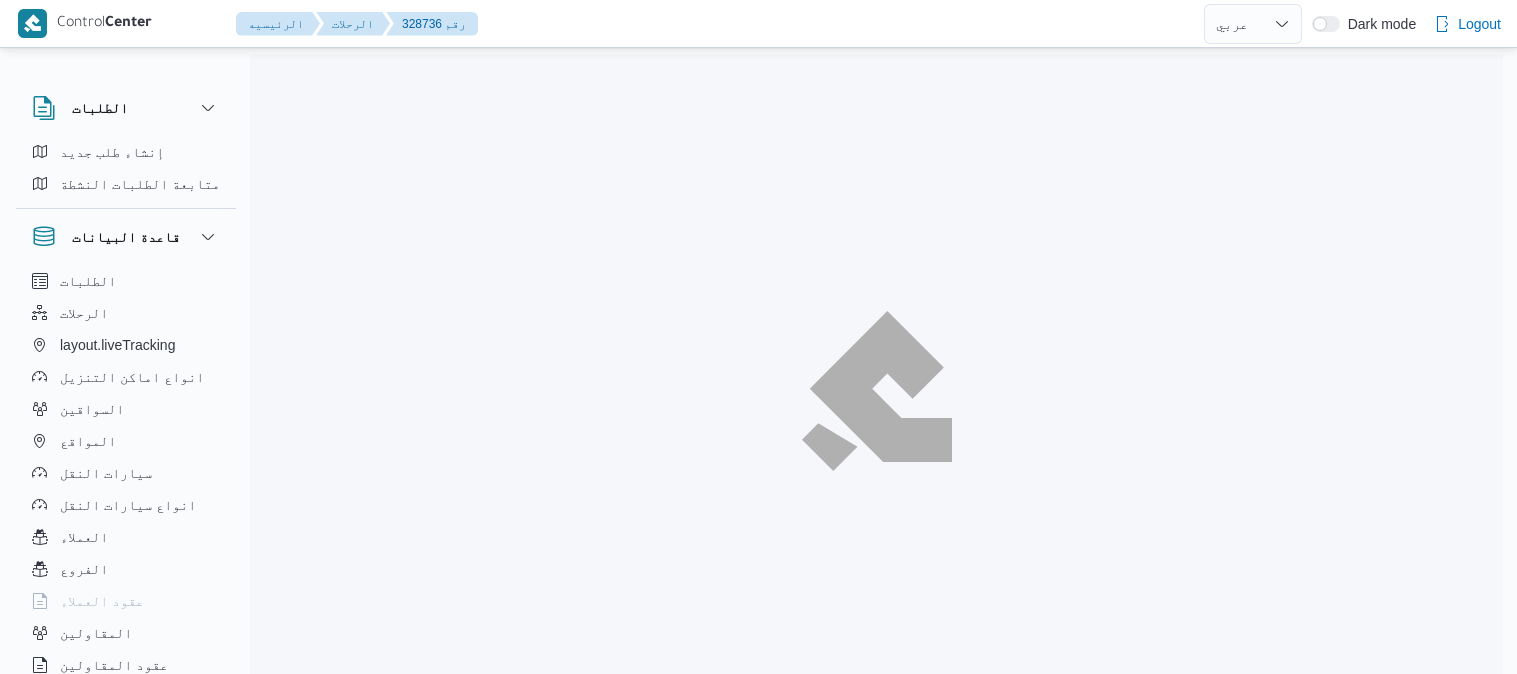select on "ar" 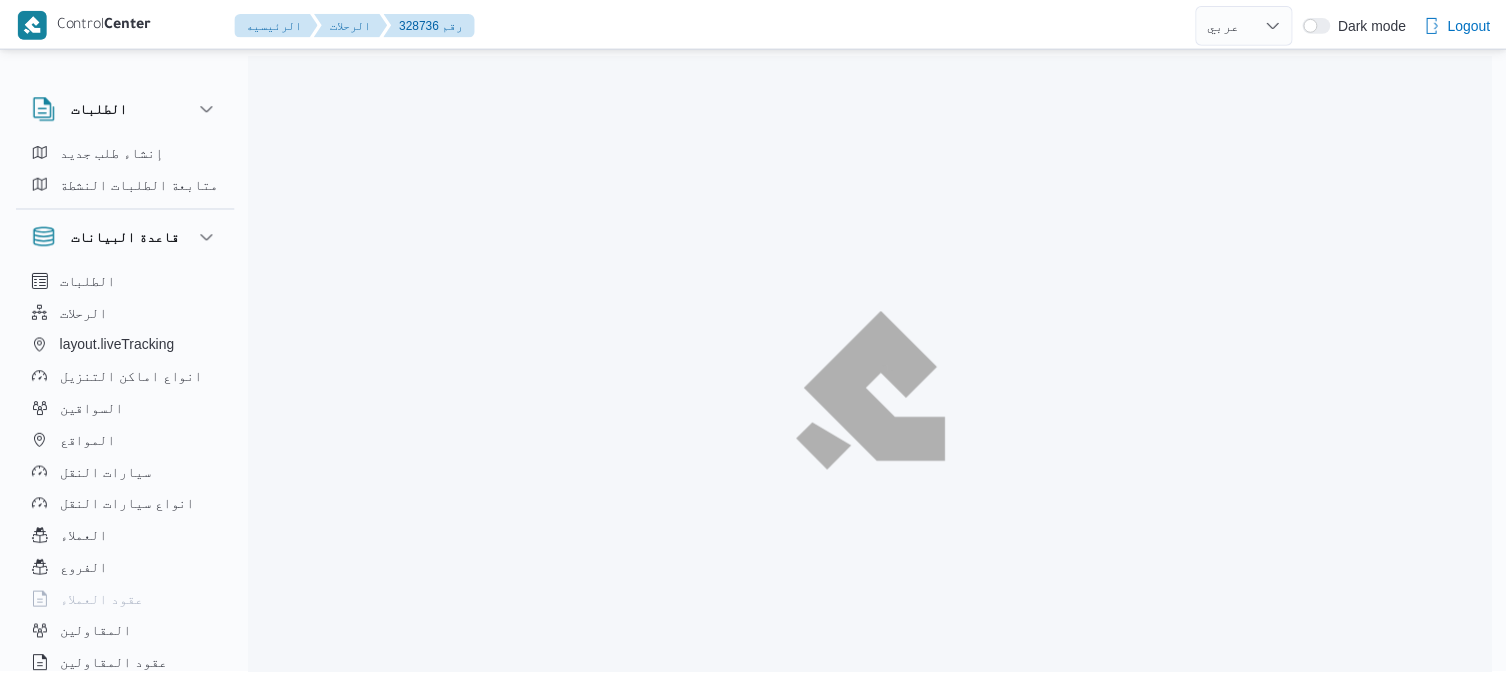 scroll, scrollTop: 0, scrollLeft: 0, axis: both 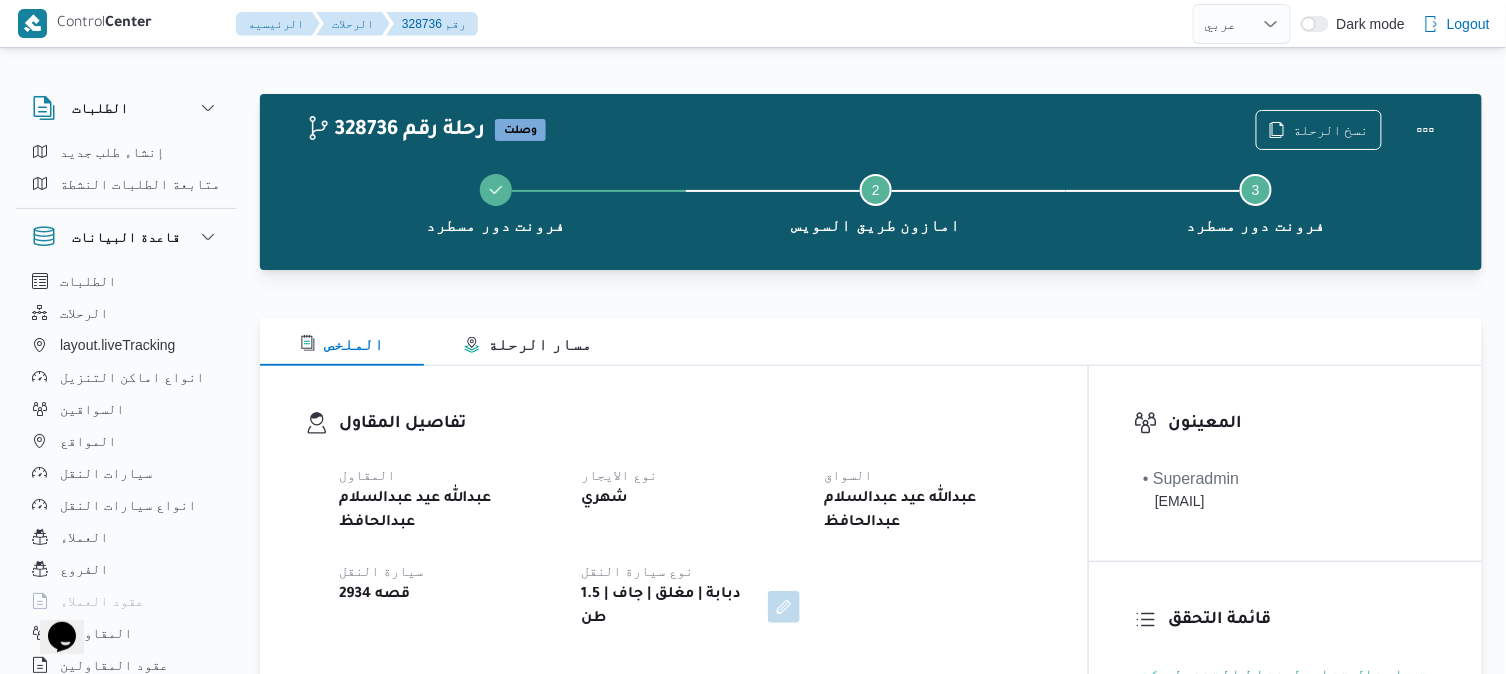 click on "تفاصيل المقاول" at bounding box center [691, 424] 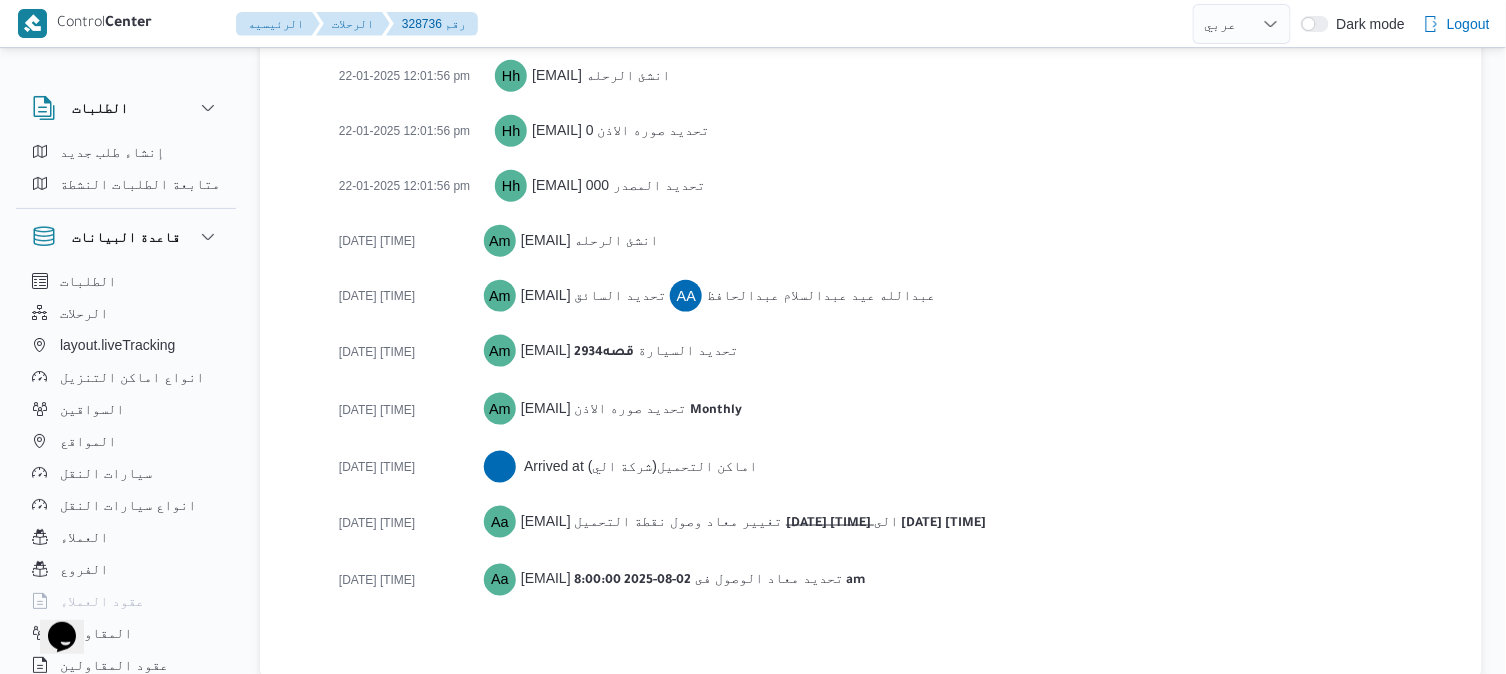 scroll, scrollTop: 2848, scrollLeft: 0, axis: vertical 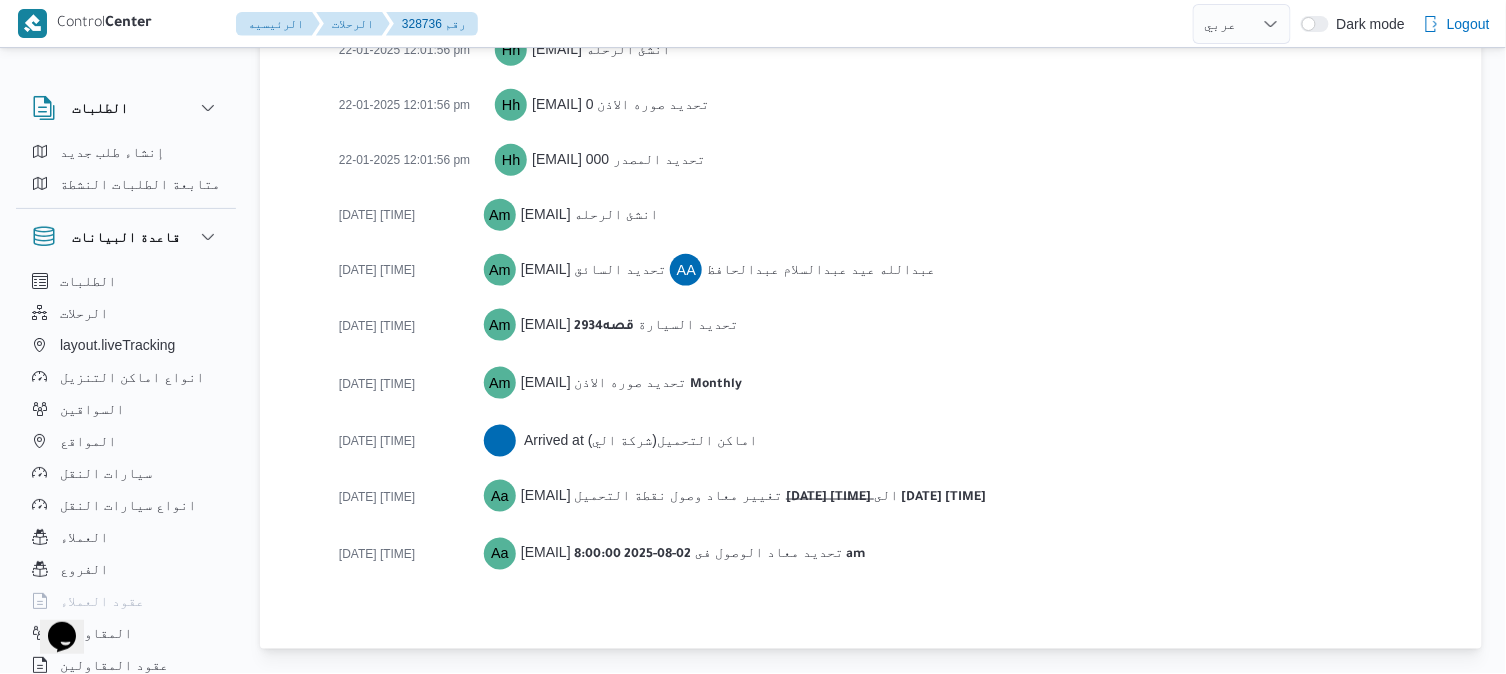 click on "01-08-2025  7:05:25 pm  Am assem.mohamed@illa.com.eg   تحديد السيارة     قصه2934" at bounding box center (888, 326) 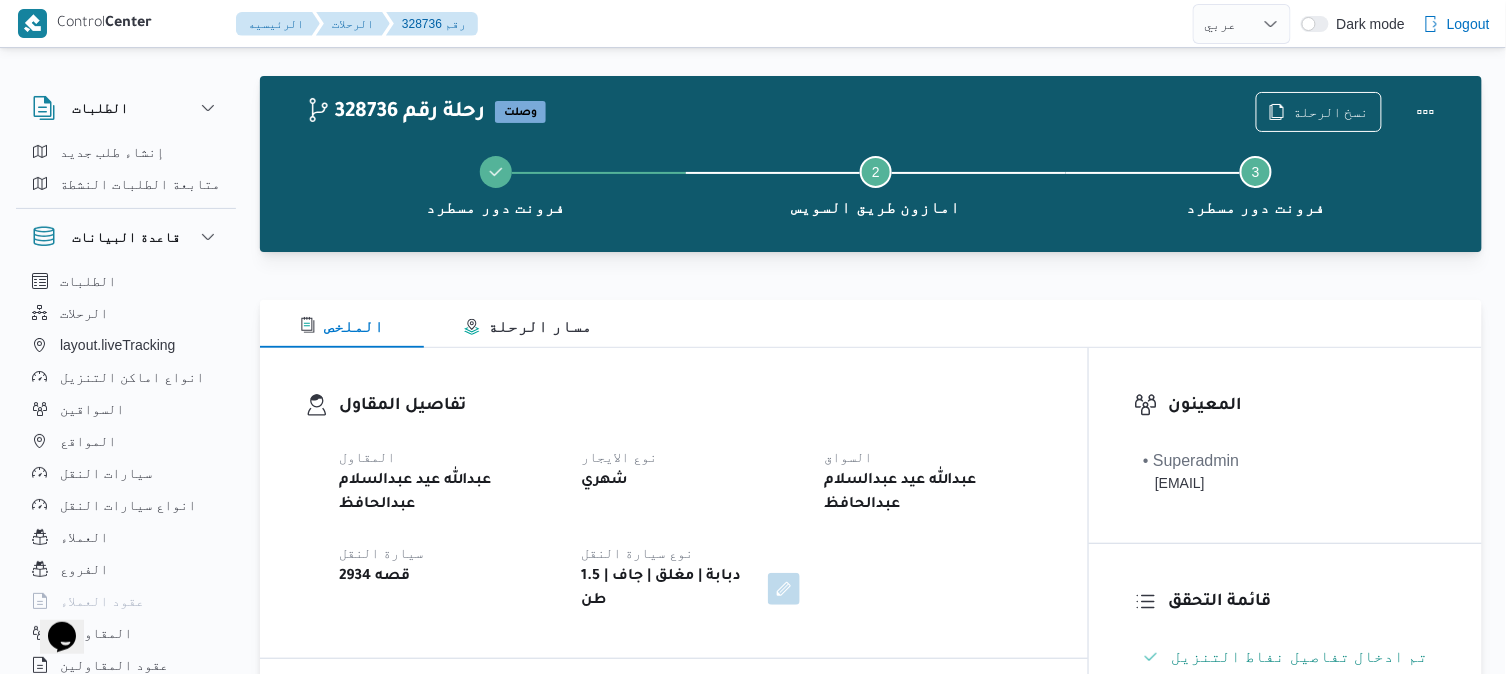 scroll, scrollTop: 0, scrollLeft: 0, axis: both 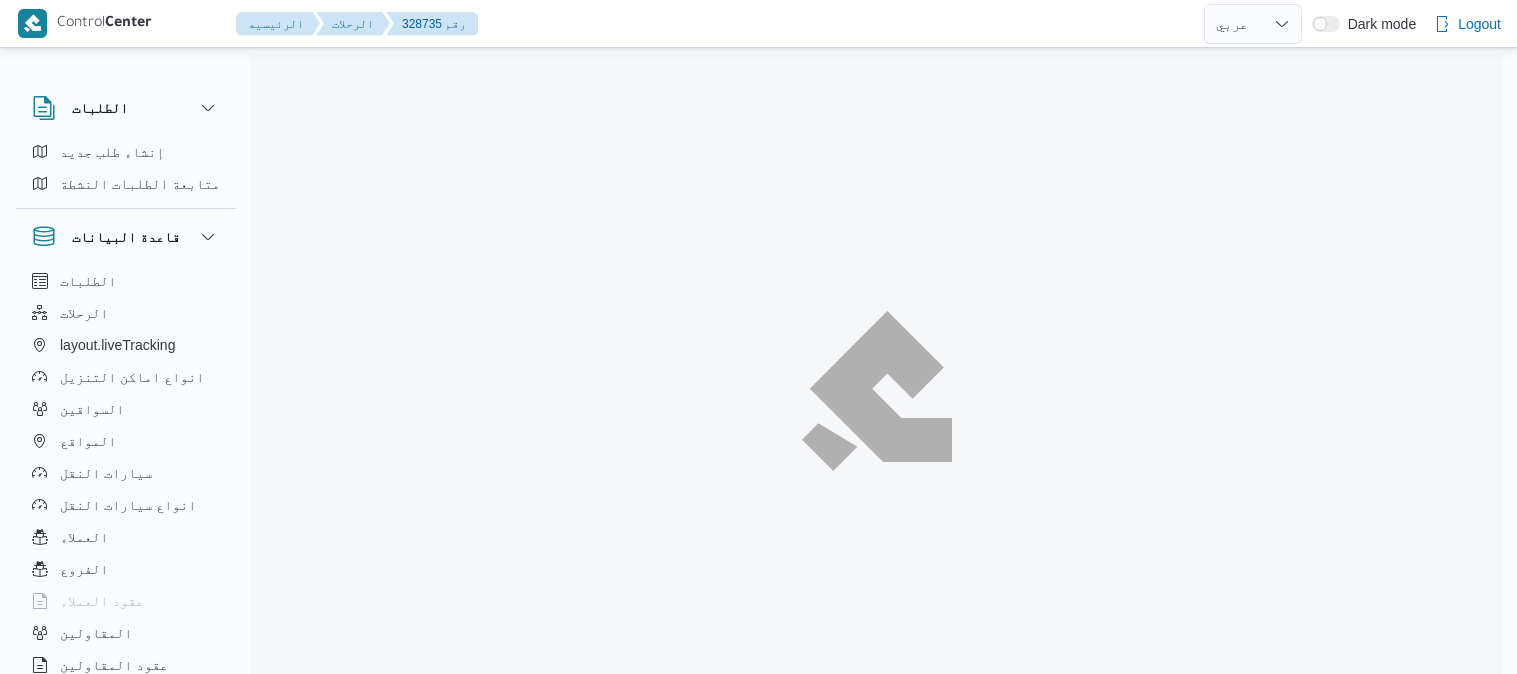 select on "ar" 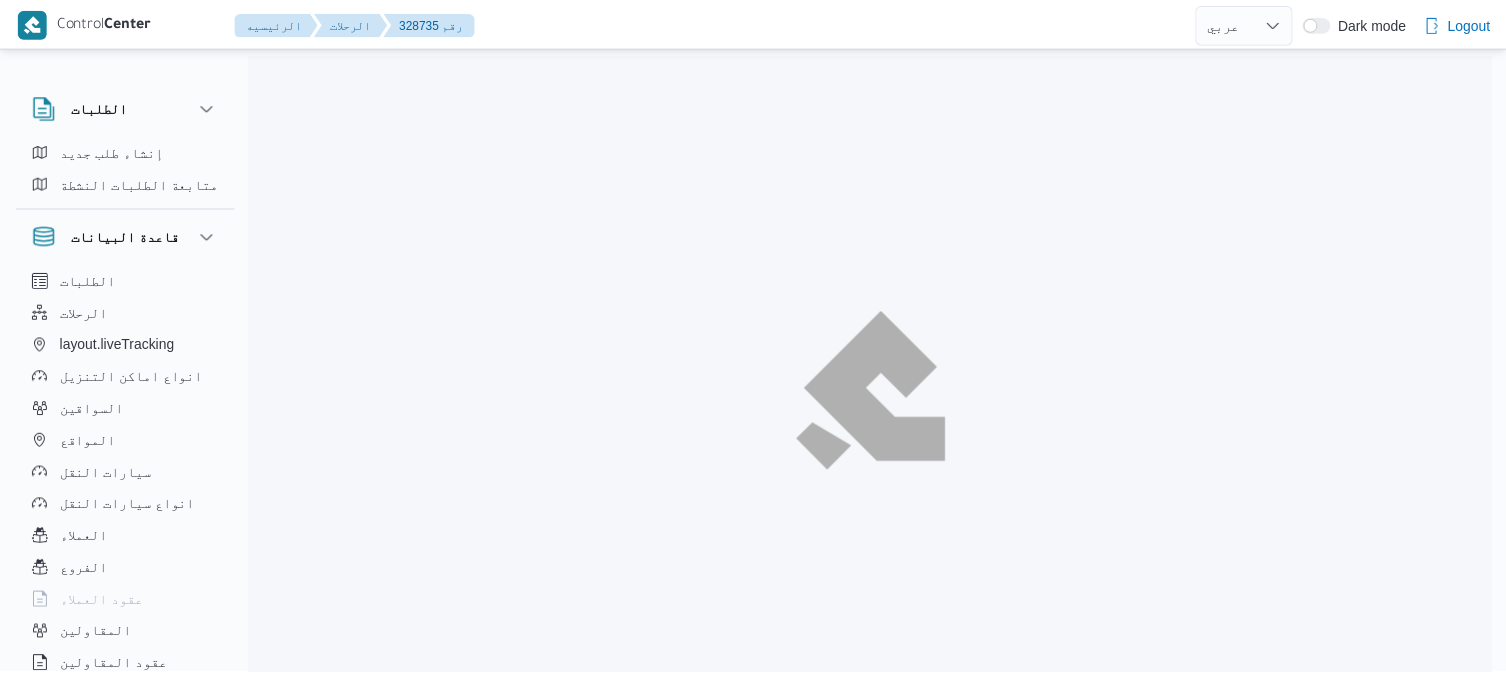 scroll, scrollTop: 0, scrollLeft: 0, axis: both 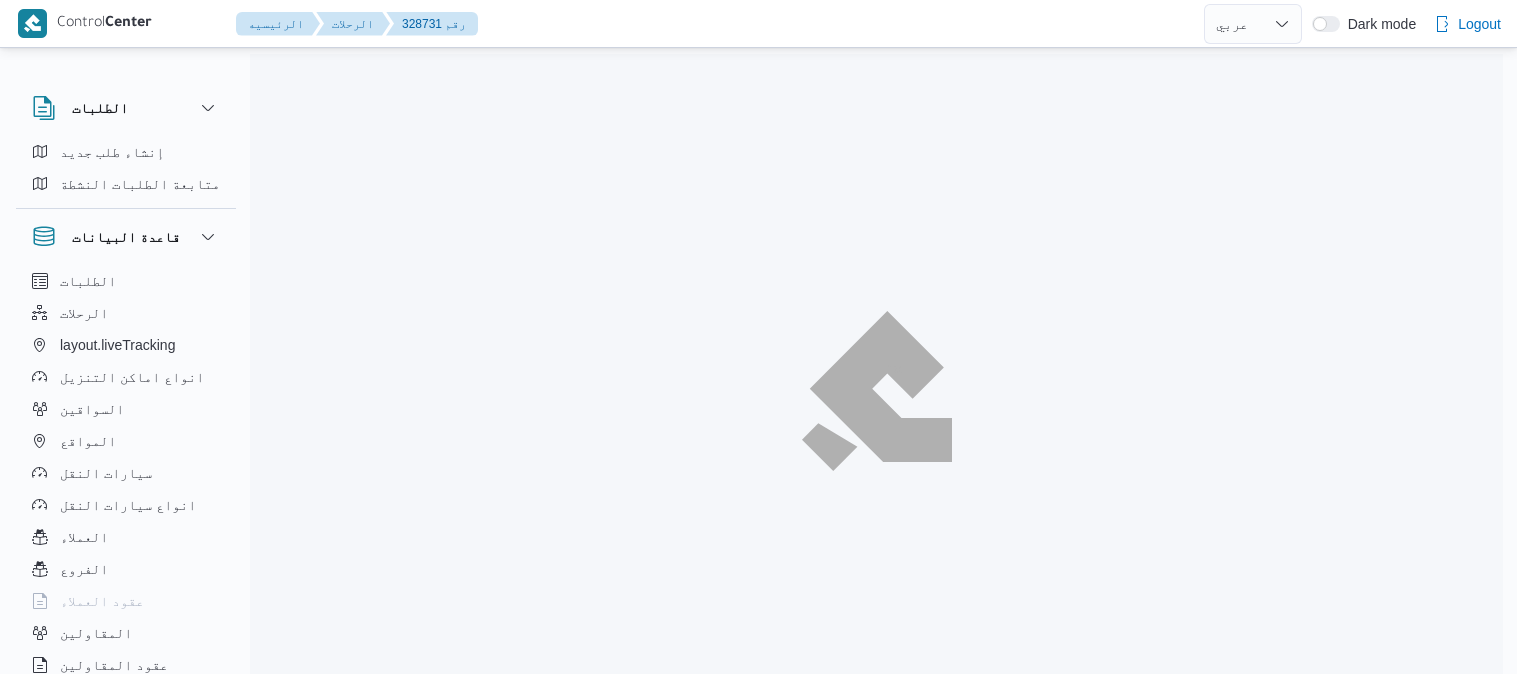 select on "ar" 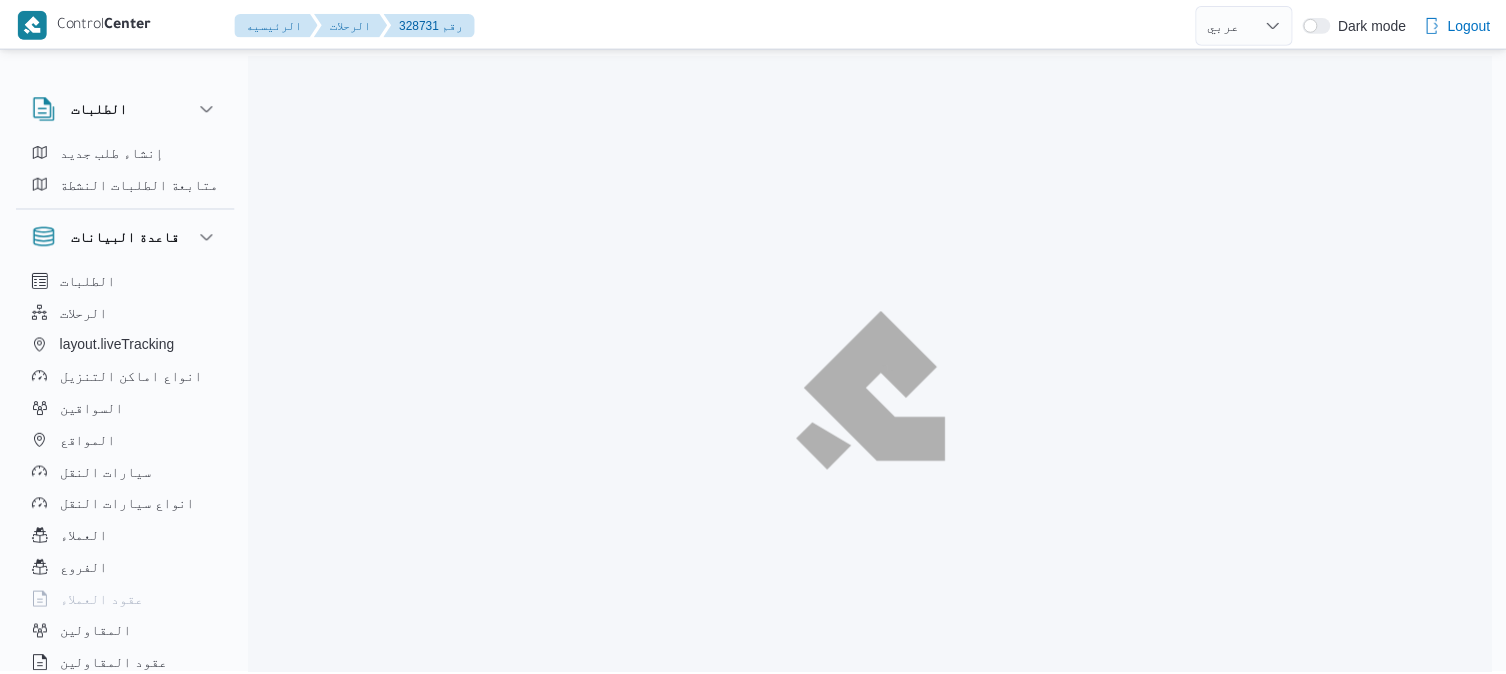 scroll, scrollTop: 0, scrollLeft: 0, axis: both 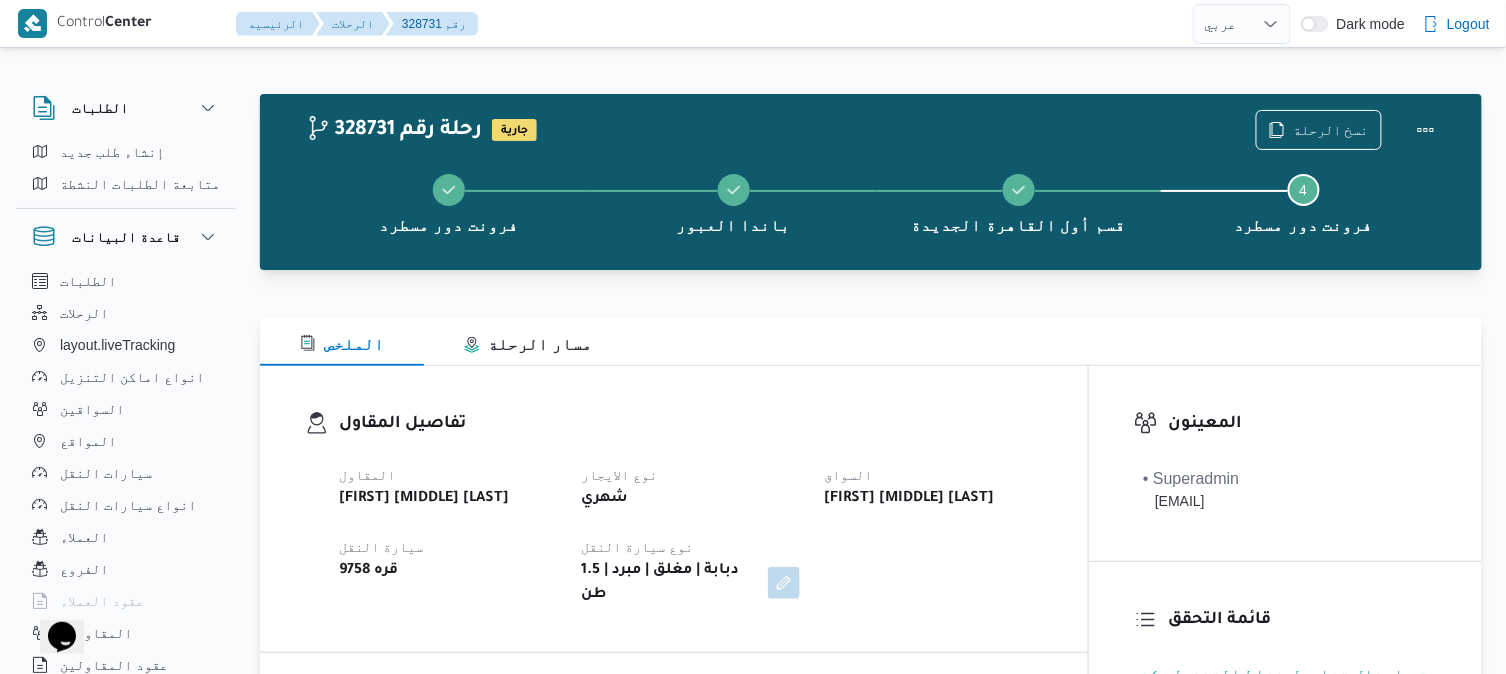 click at bounding box center [871, 306] 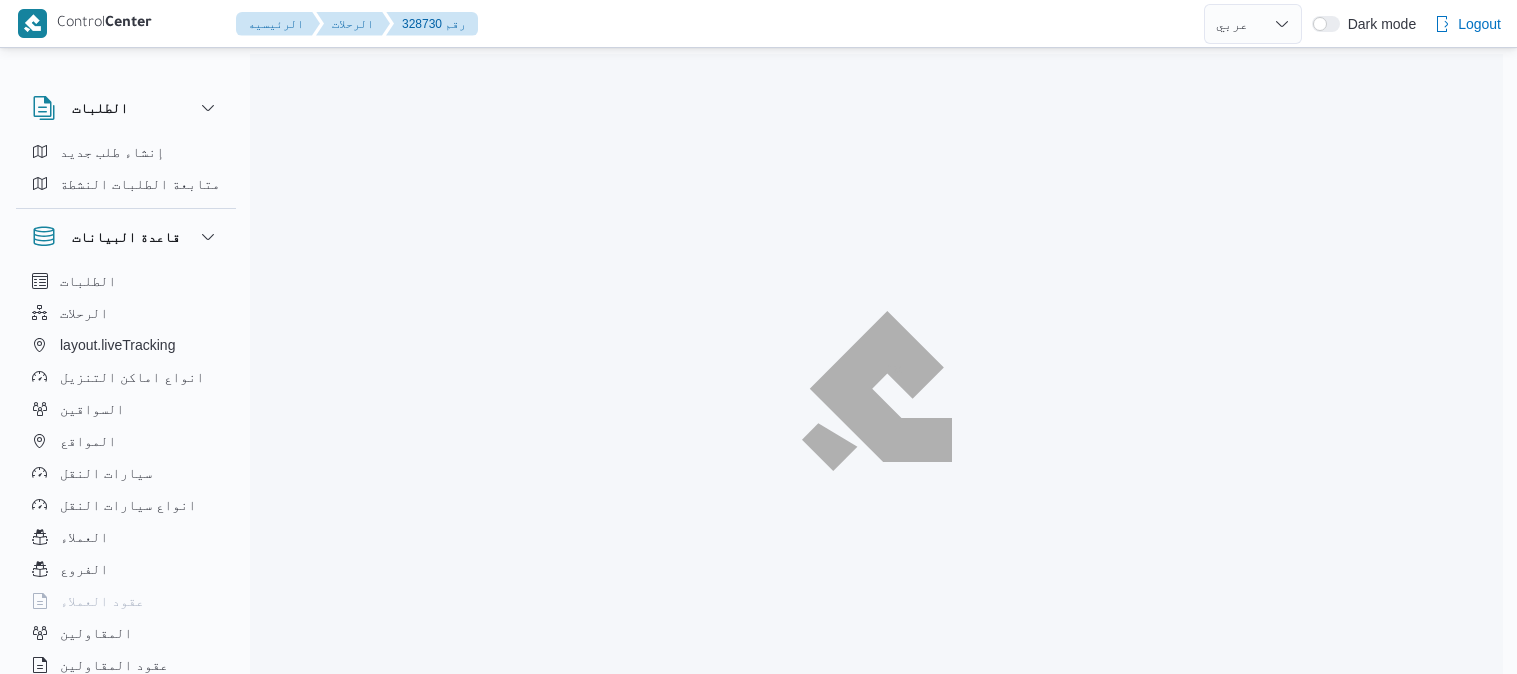 select on "ar" 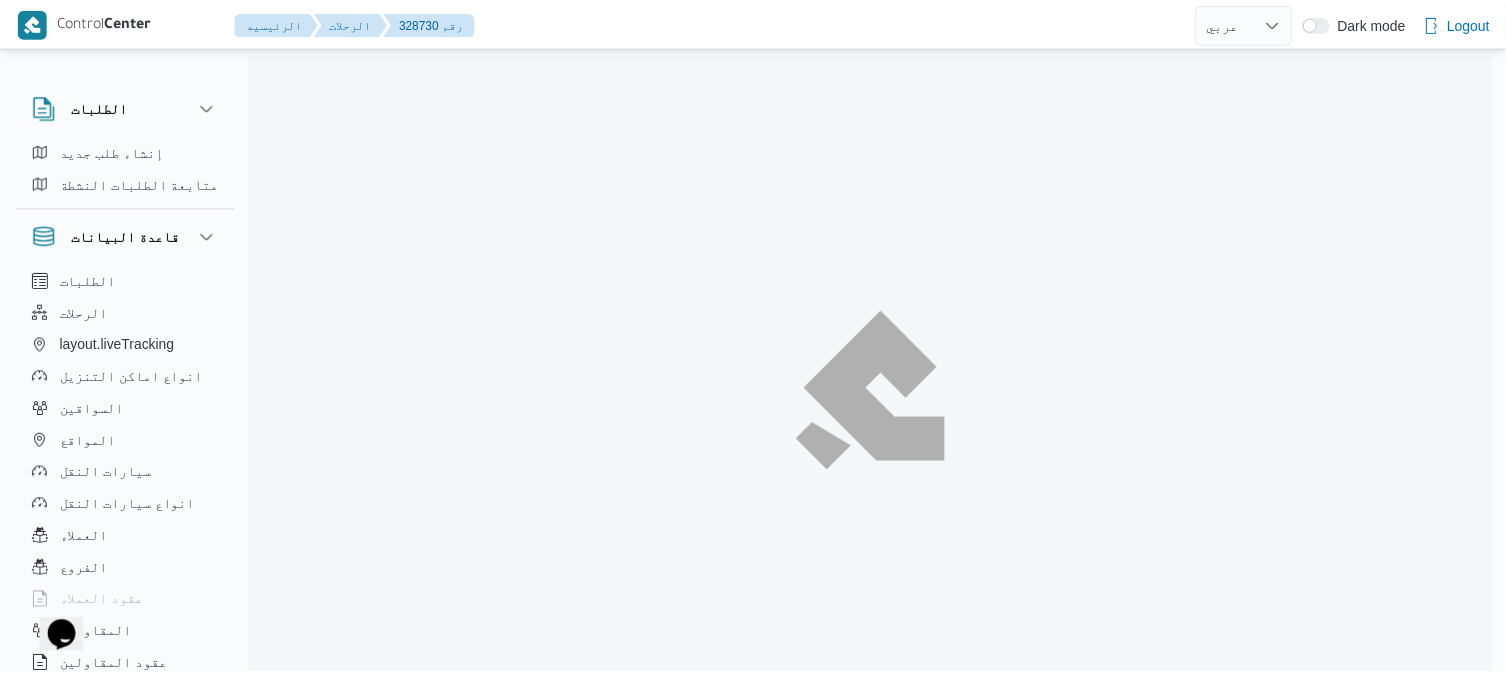 scroll, scrollTop: 0, scrollLeft: 0, axis: both 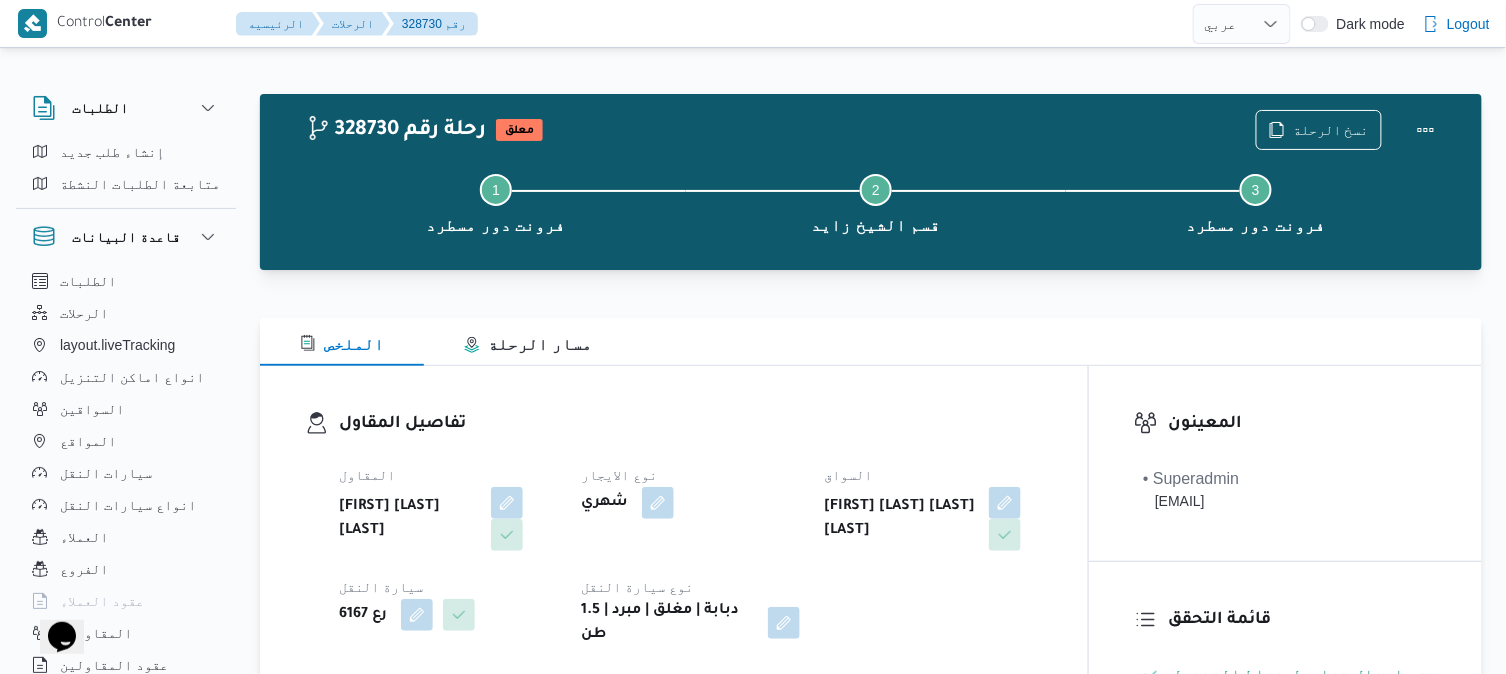 click at bounding box center (871, 306) 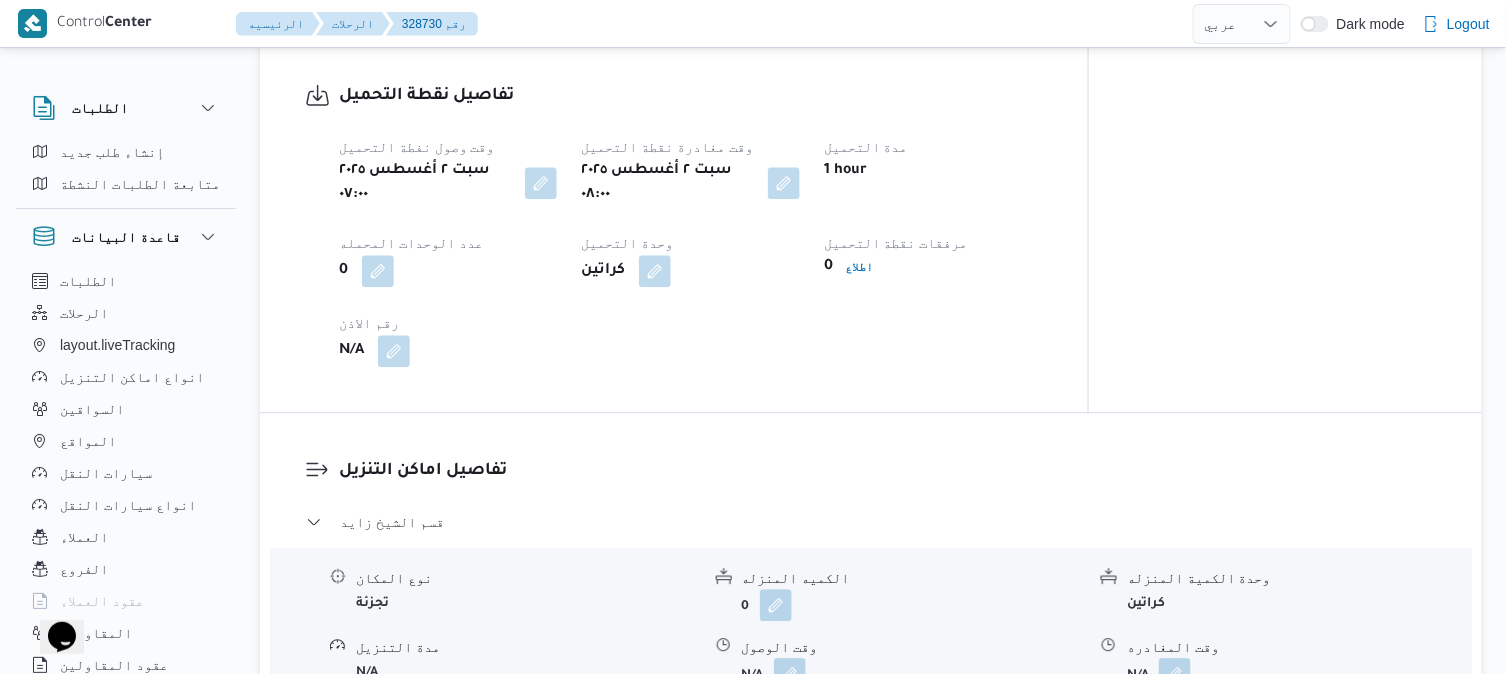 scroll, scrollTop: 1333, scrollLeft: 0, axis: vertical 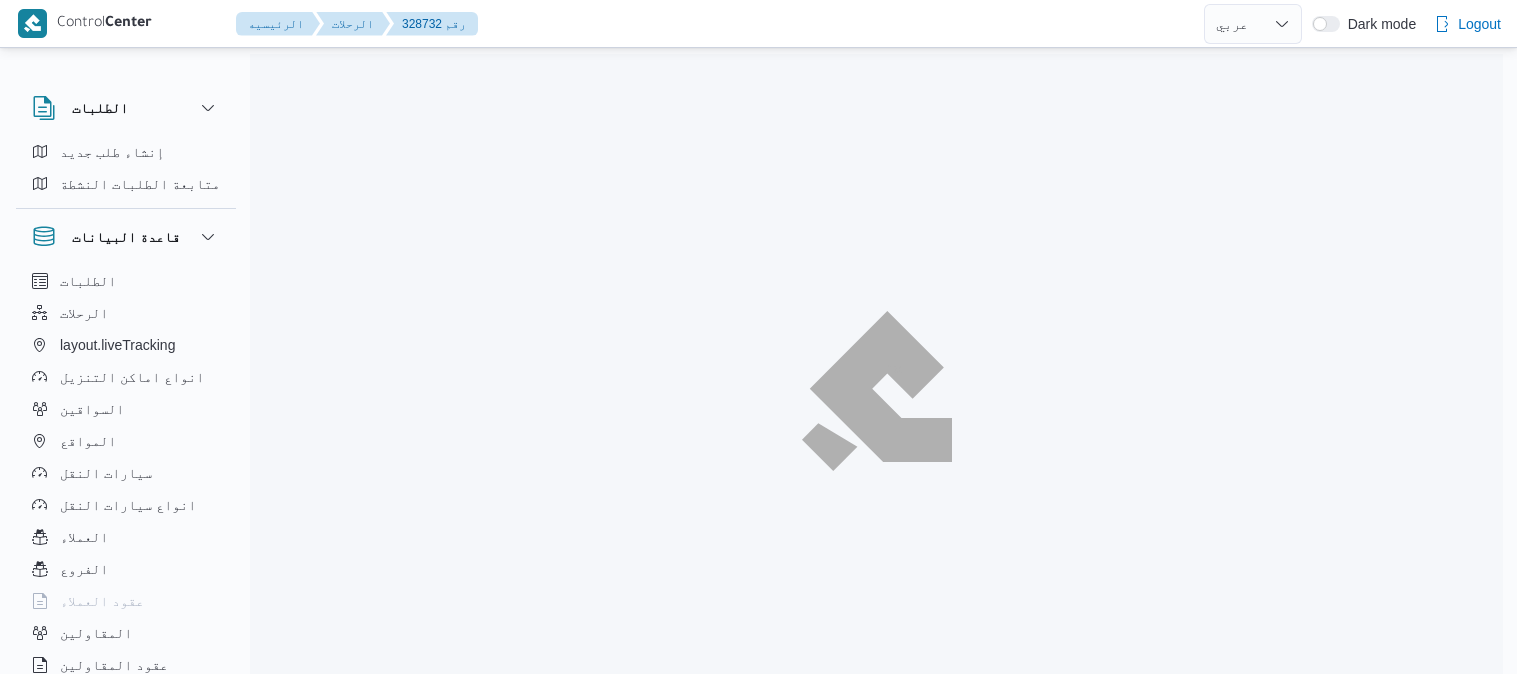 select on "ar" 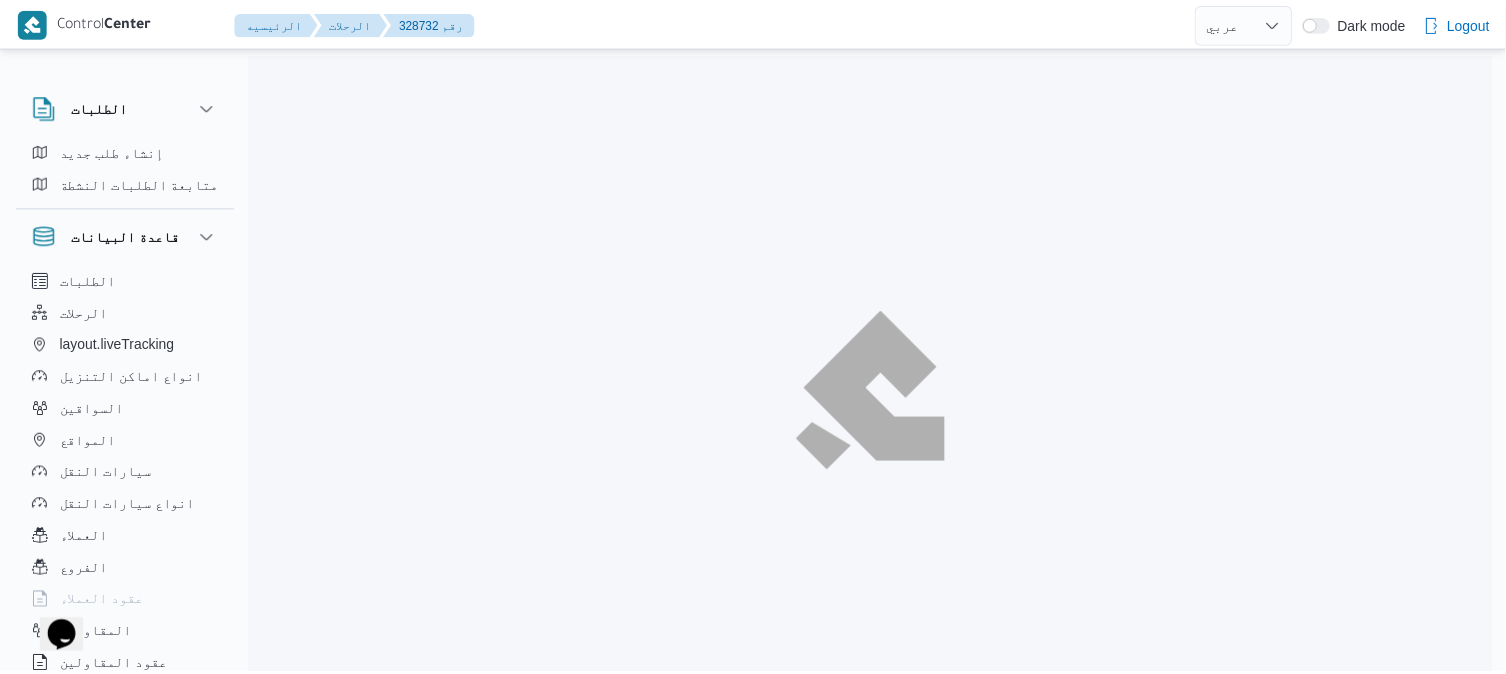 scroll, scrollTop: 0, scrollLeft: 0, axis: both 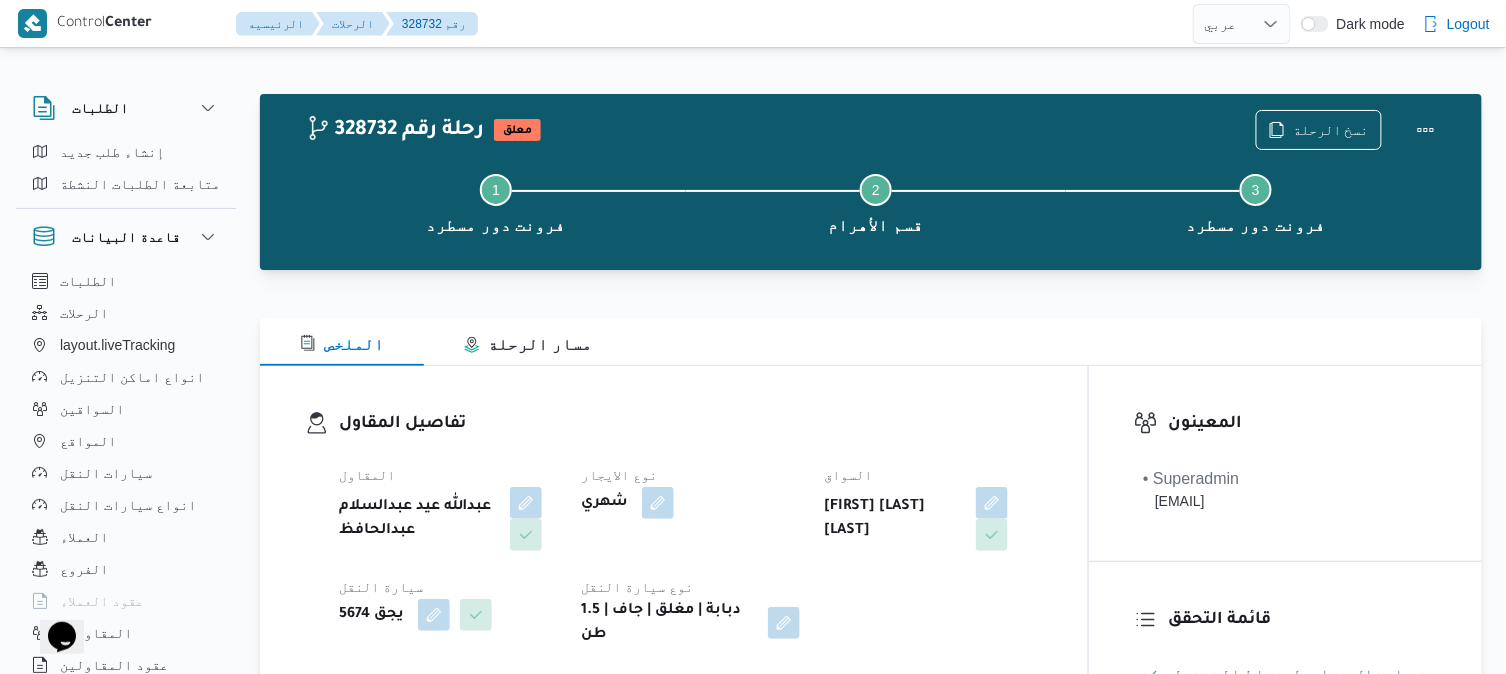 click on "تفاصيل المقاول المقاول عبدالله عيد عبدالسلام عبدالحافظ نوع الايجار شهري السواق محمد جميل عمر عبدالله سيارة النقل يجق 5674 نوع سيارة النقل دبابة | مغلق | جاف | 1.5 طن" at bounding box center (674, 529) 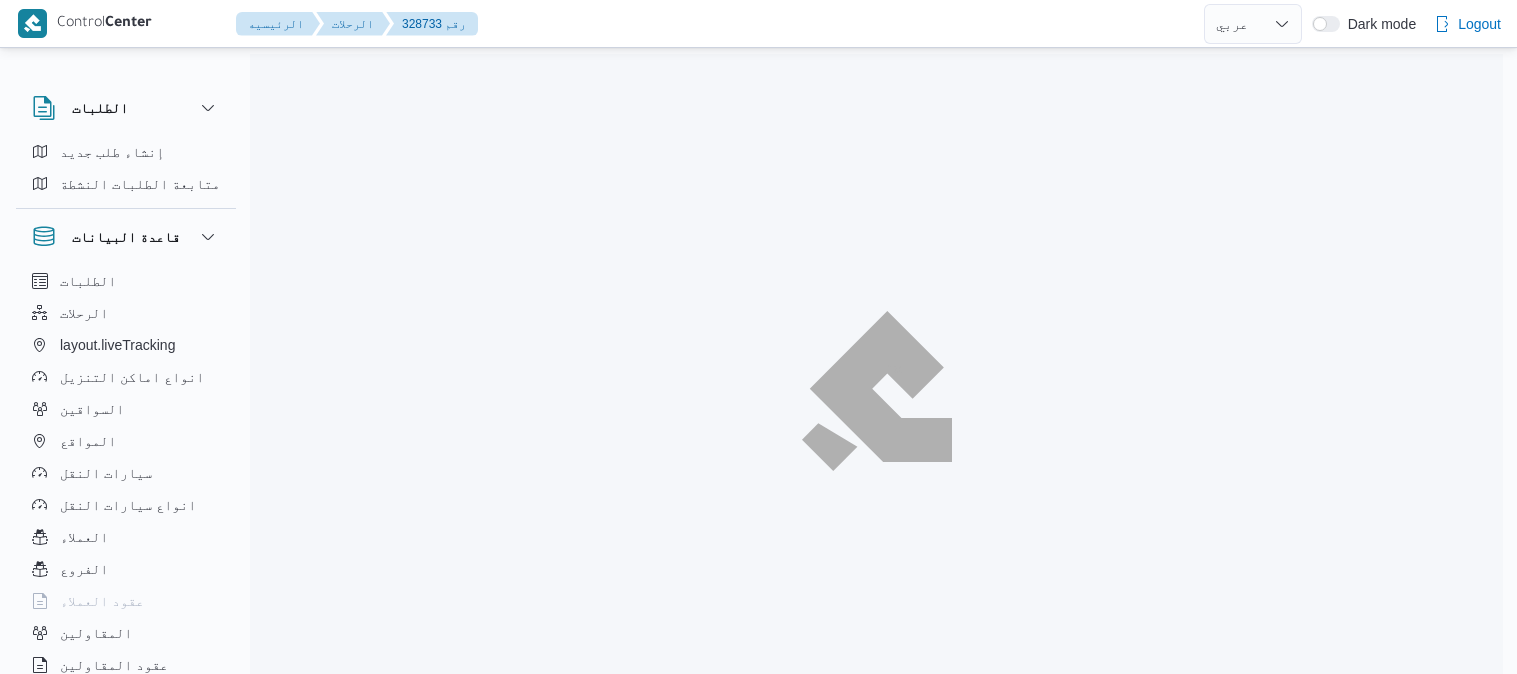 select on "ar" 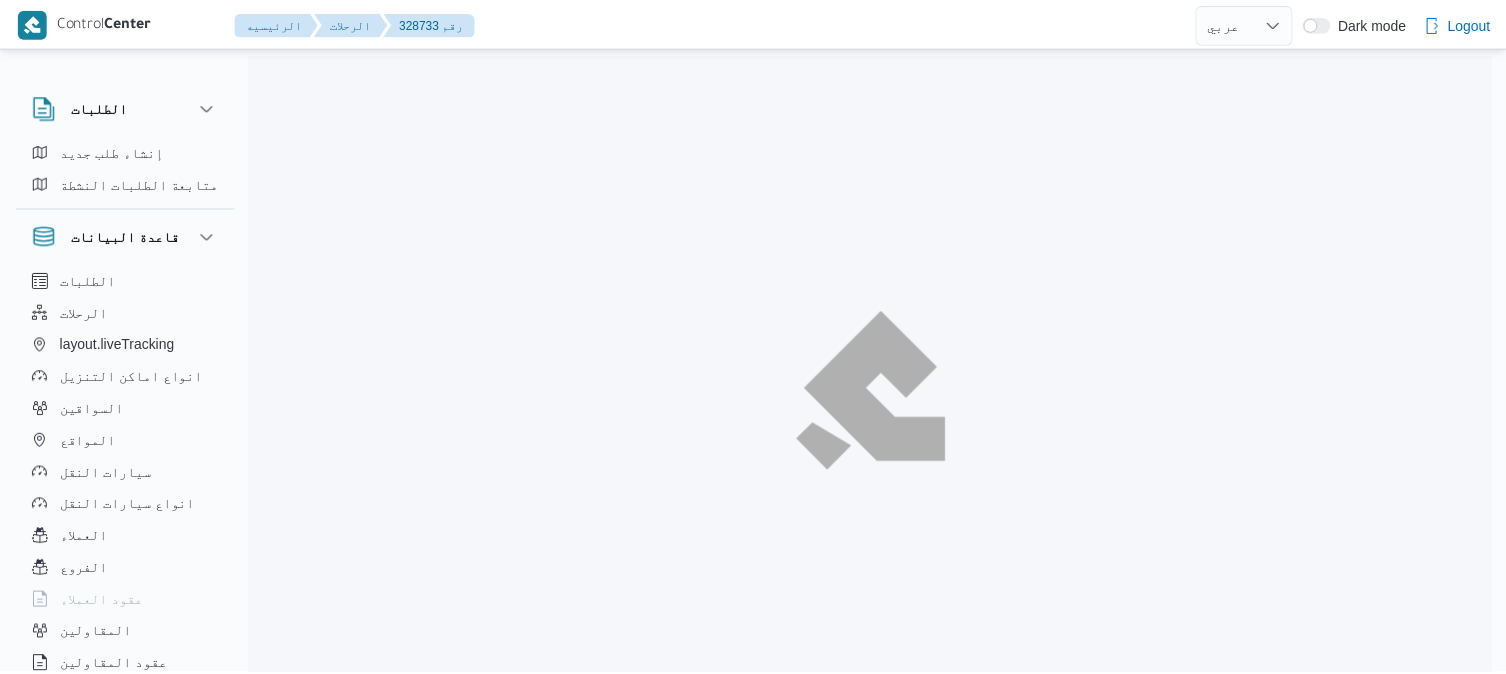 scroll, scrollTop: 0, scrollLeft: 0, axis: both 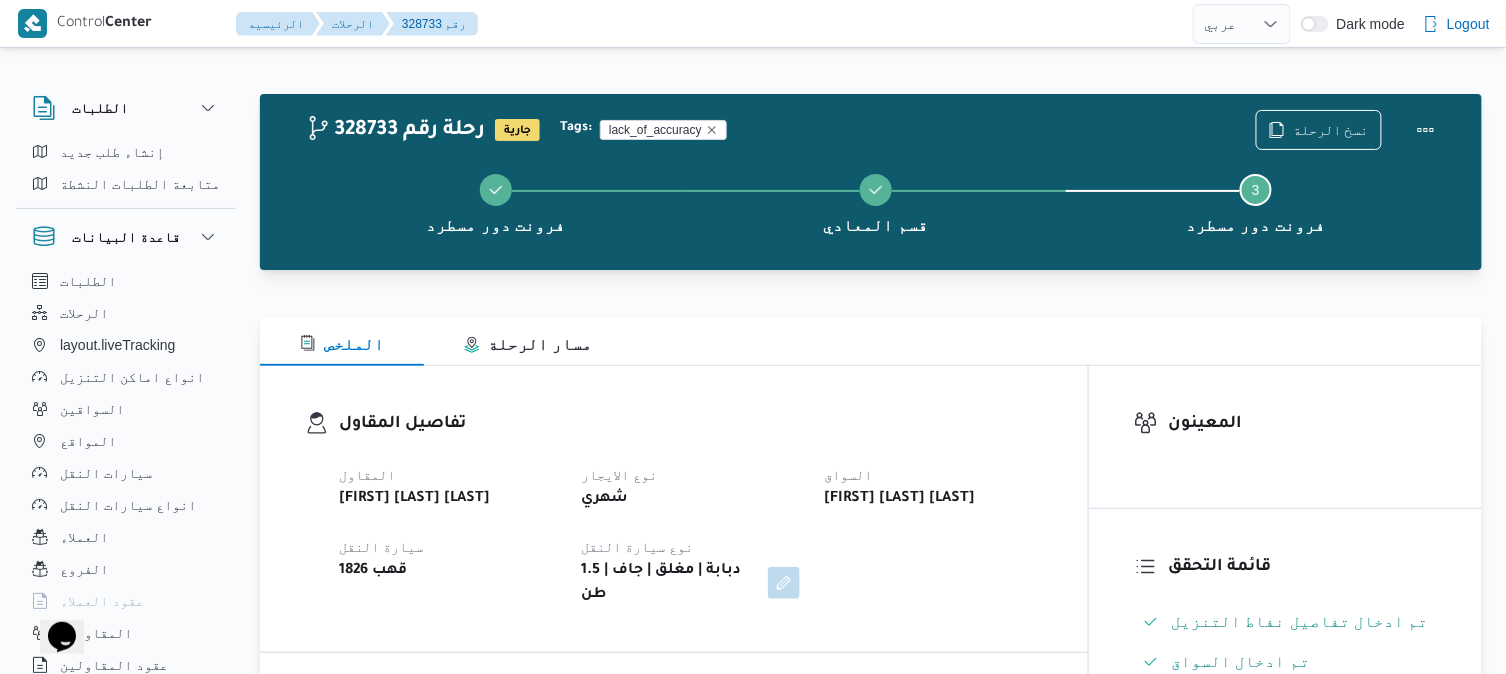 click on "تفاصيل المقاول المقاول [FIRST] [LAST] [LAST] نوع الايجار شهري السواق [FIRST] [LAST] [LAST] سيارة النقل قهب 1826 نوع سيارة النقل دبابة | مغلق | جاف | 1.5 طن" at bounding box center [674, 509] 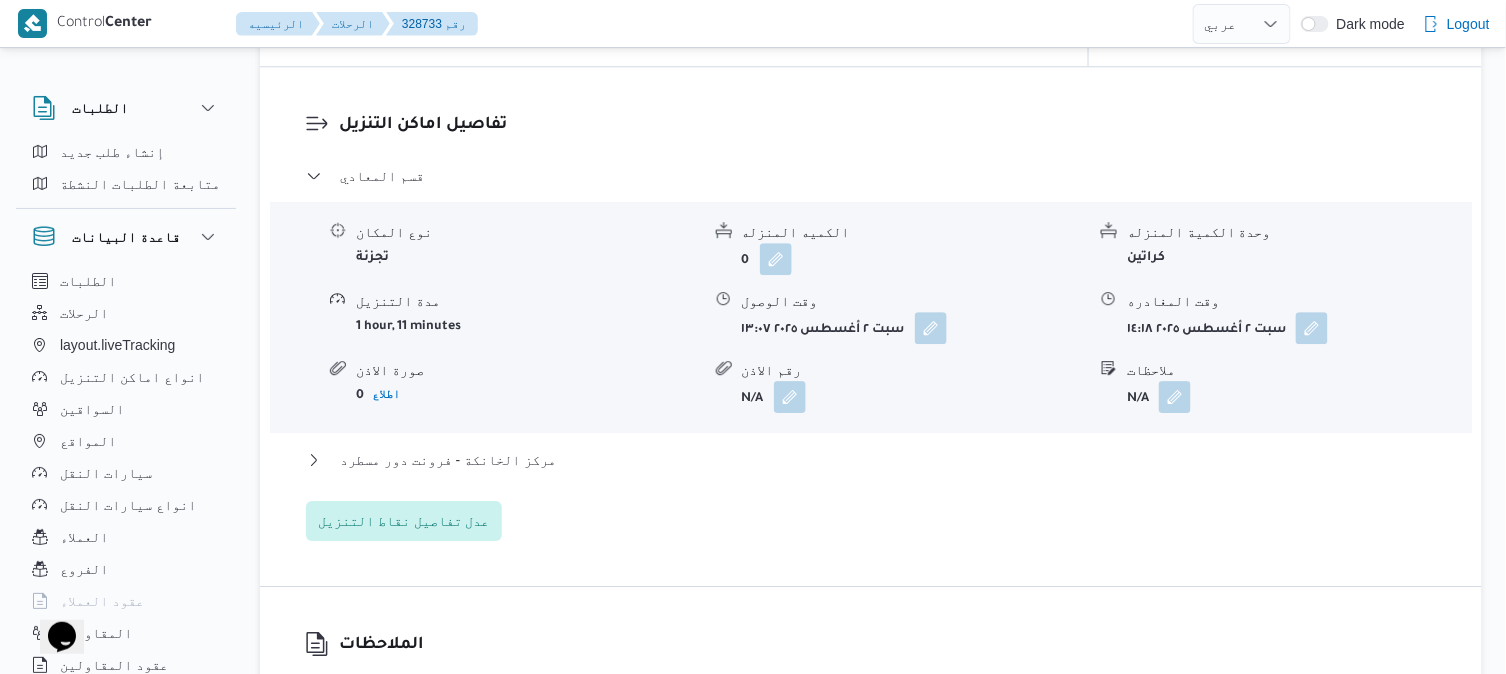 scroll, scrollTop: 1644, scrollLeft: 0, axis: vertical 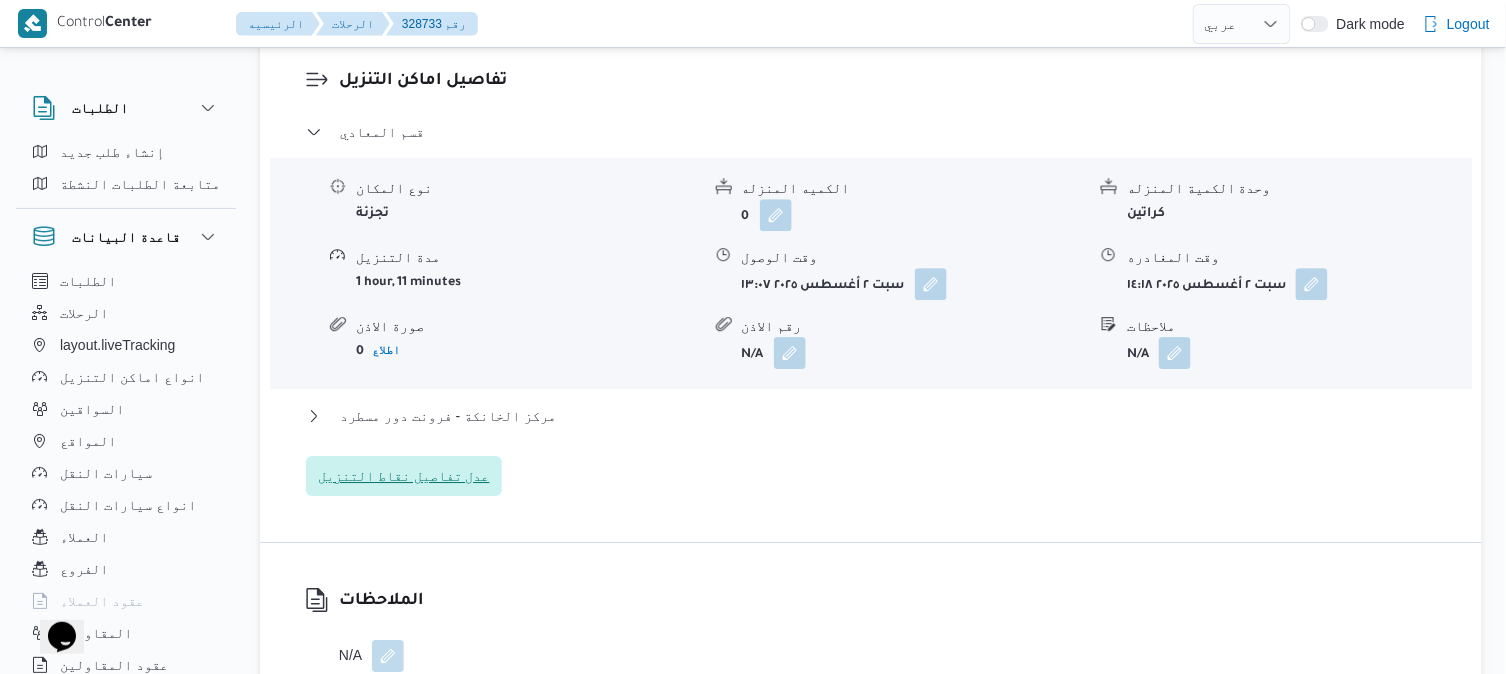 click on "عدل تفاصيل نقاط التنزيل" at bounding box center [404, 476] 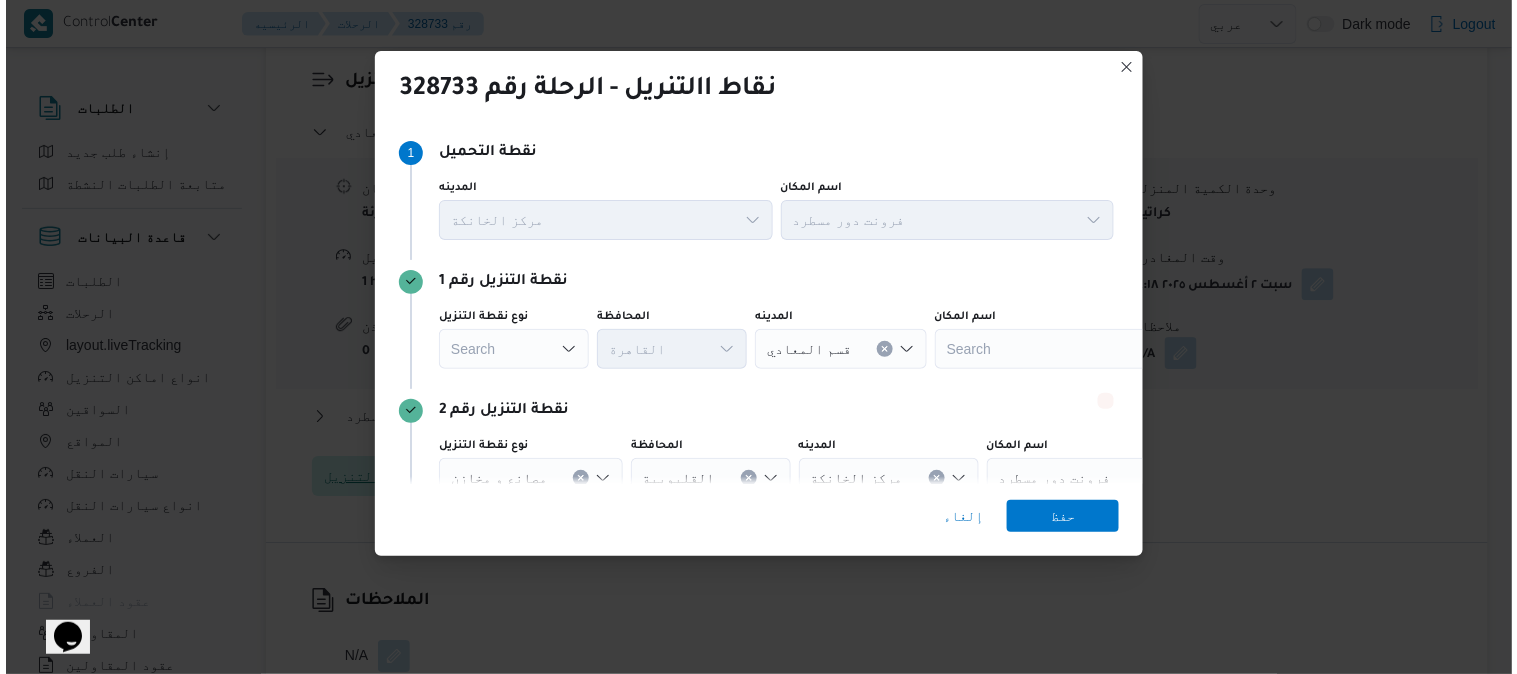 scroll, scrollTop: 1628, scrollLeft: 0, axis: vertical 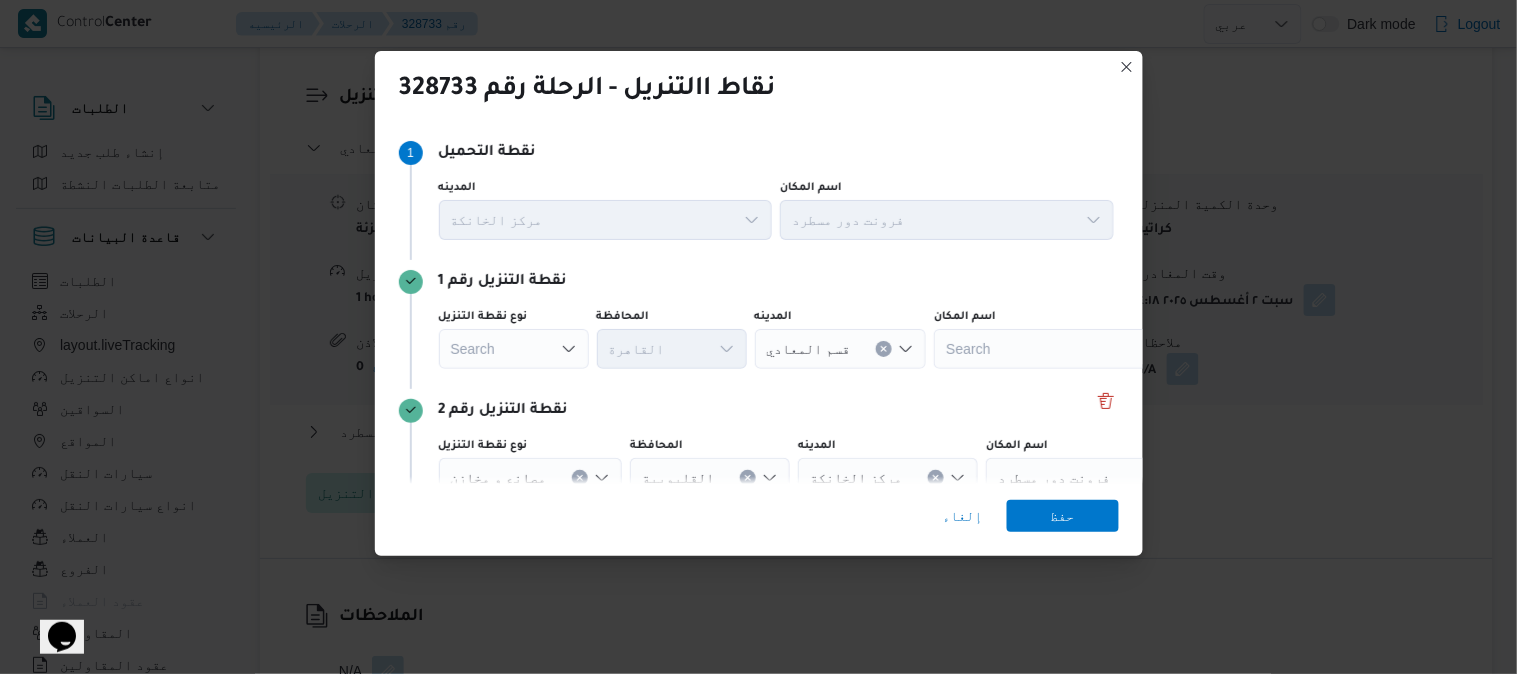 click 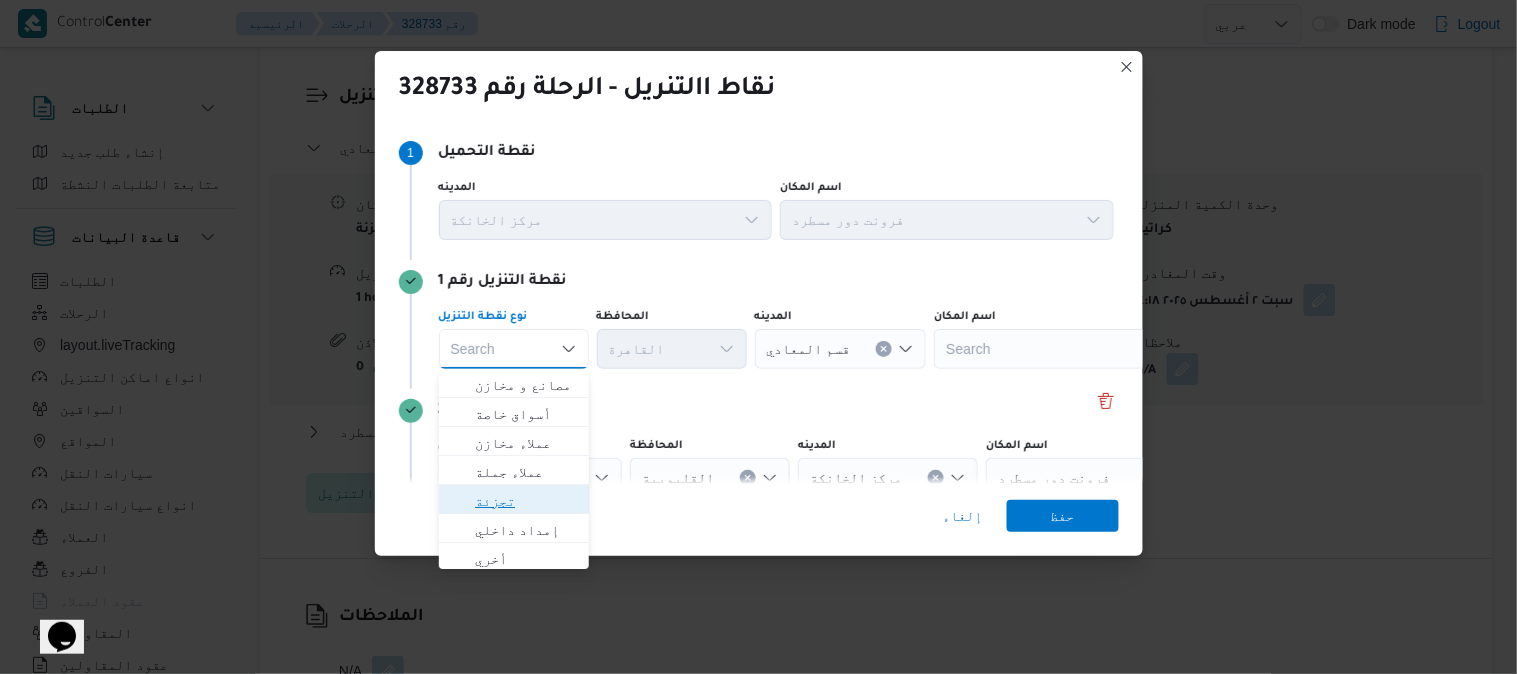 click on "تجزئة" at bounding box center (526, 501) 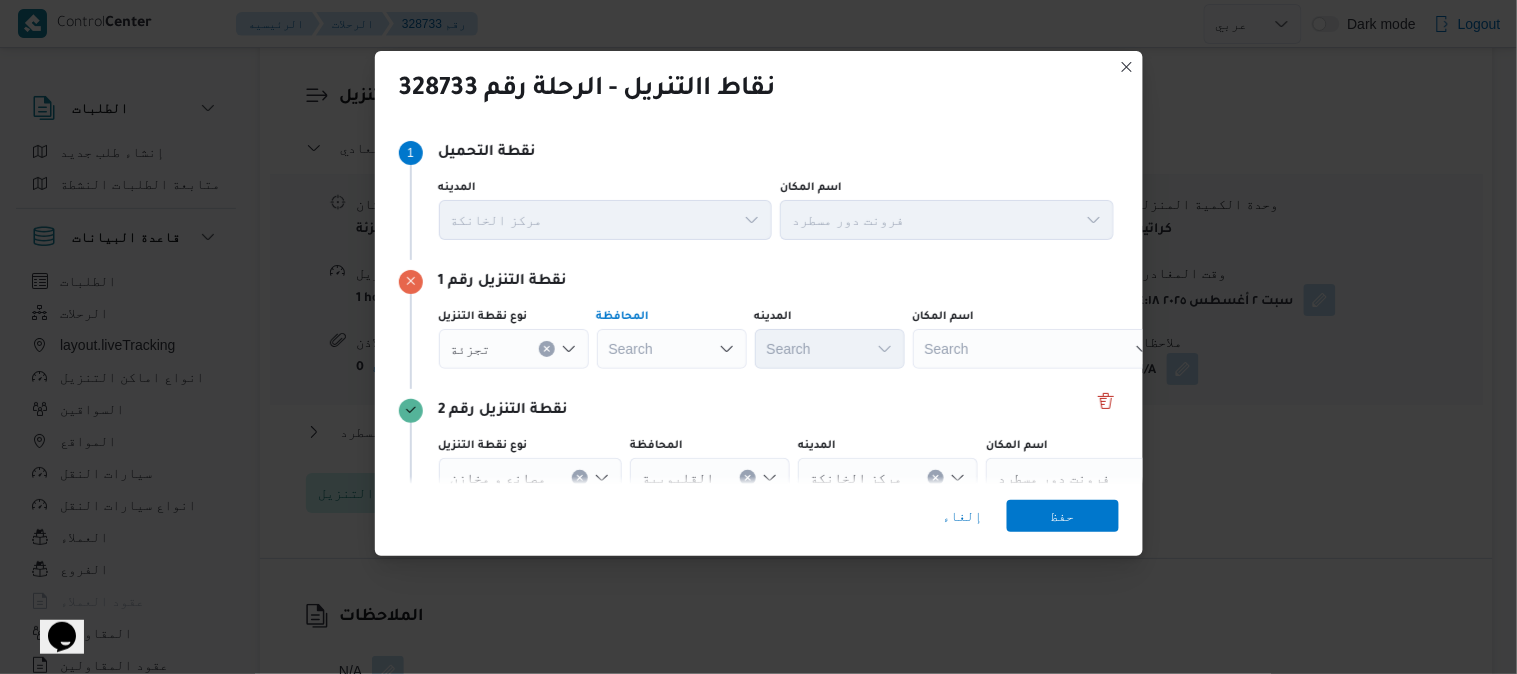 click 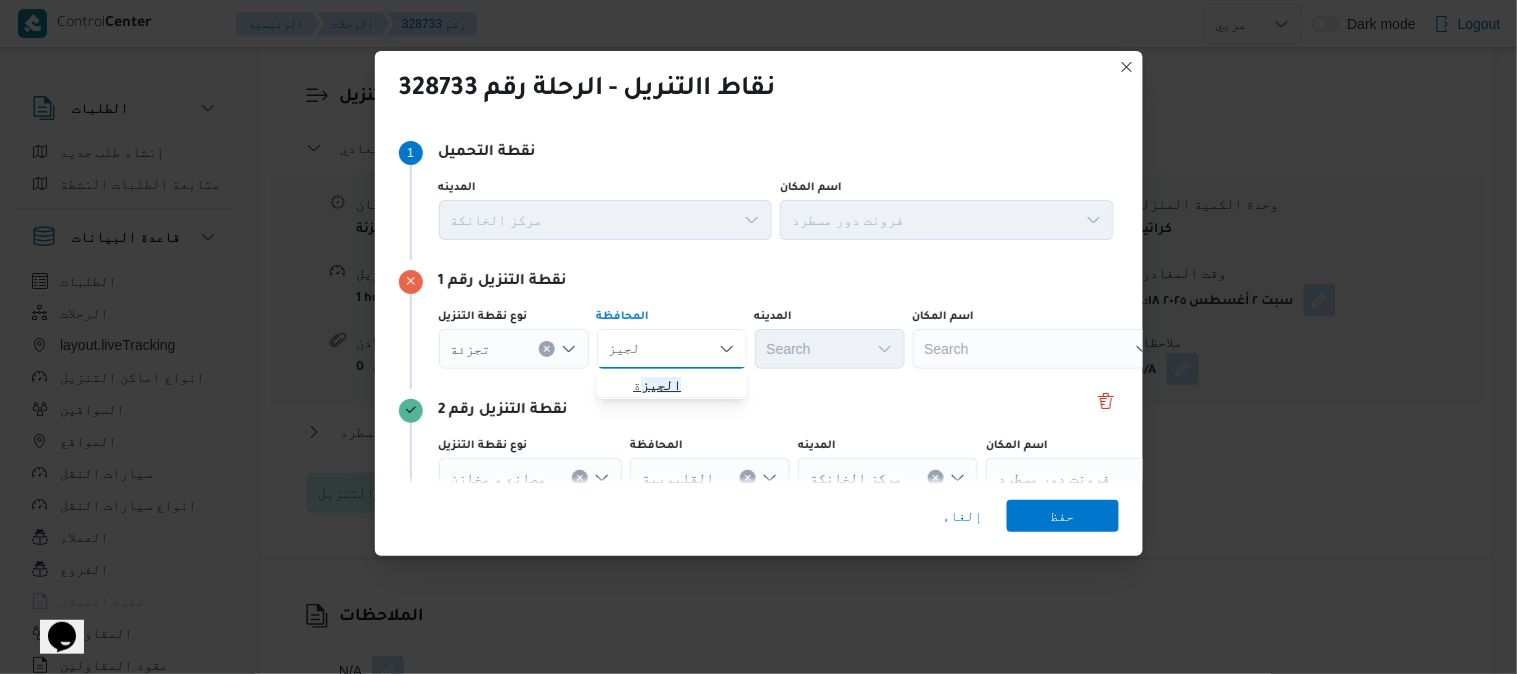type on "الجيز" 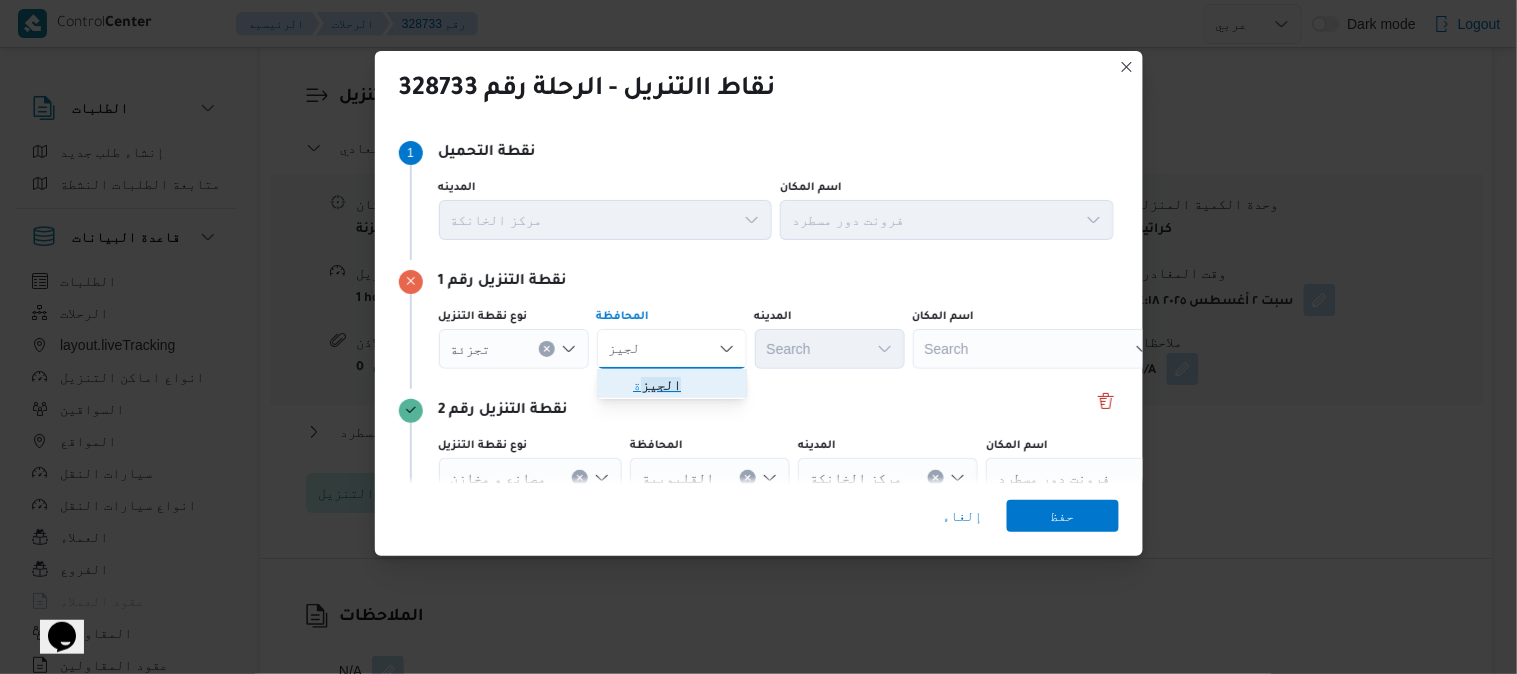 click on "الجيز ة" at bounding box center (684, 385) 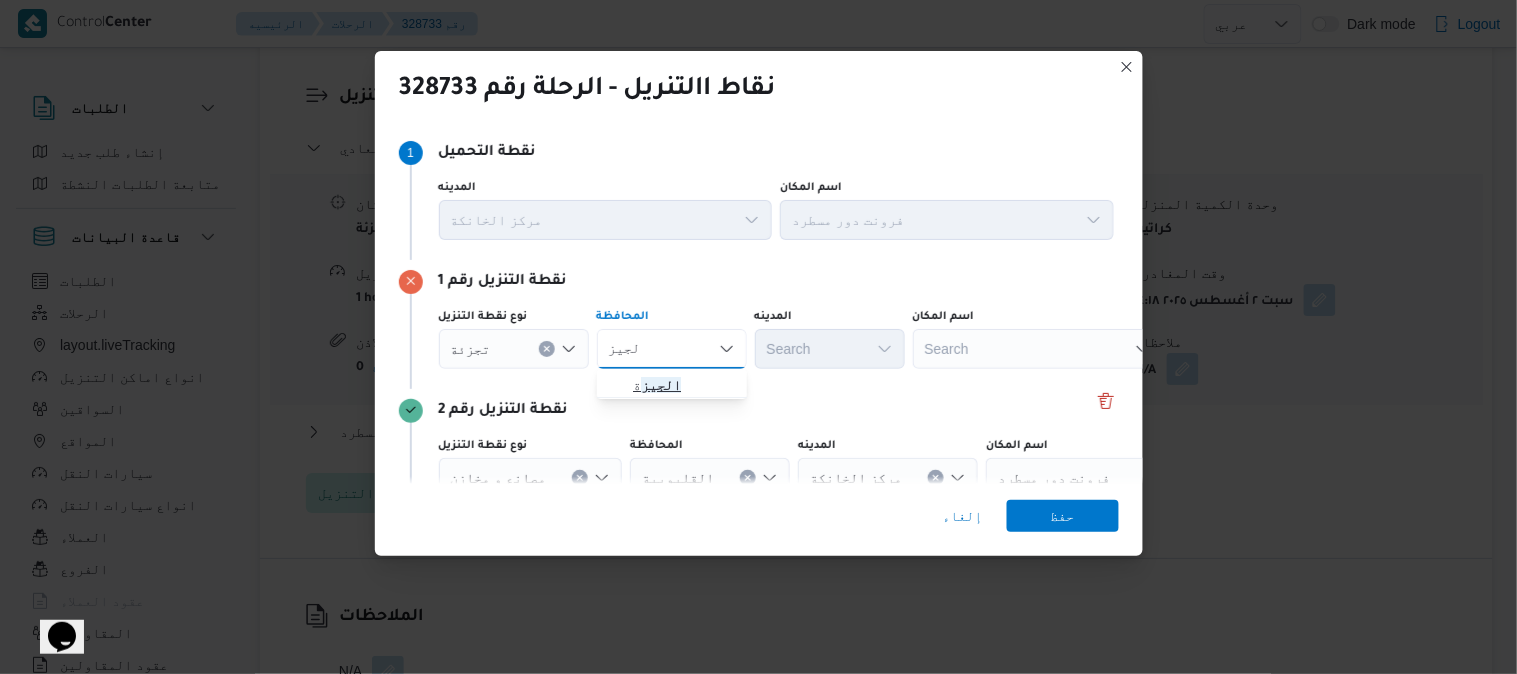 type 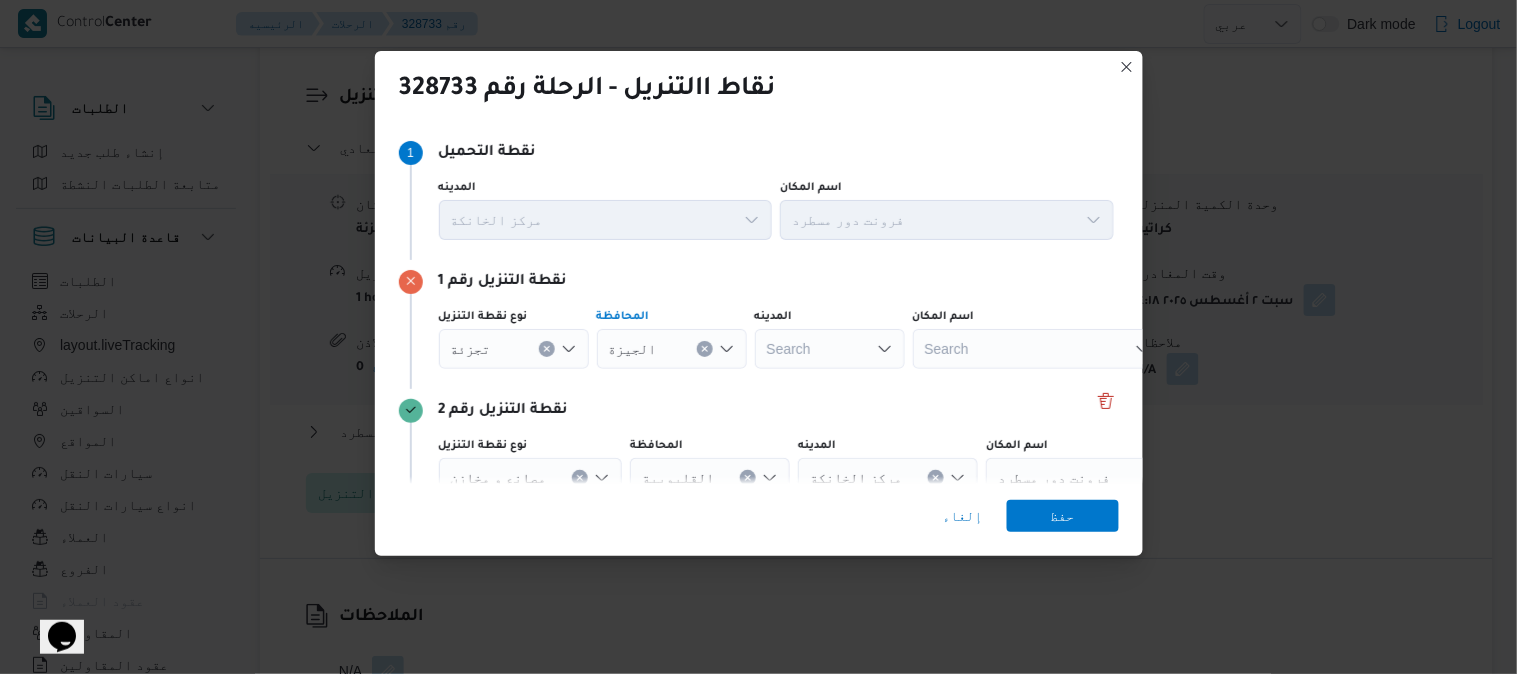 click on "Search" at bounding box center (830, 349) 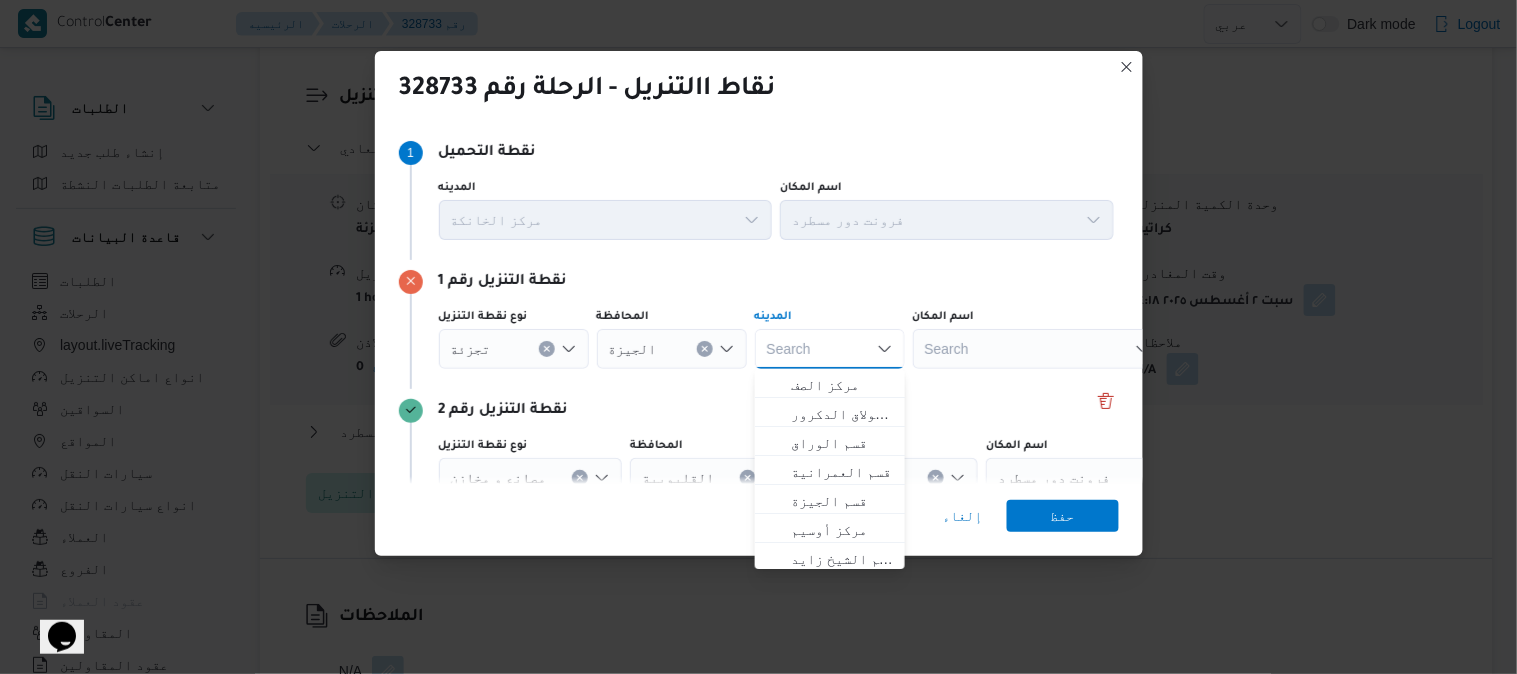 type on "ا" 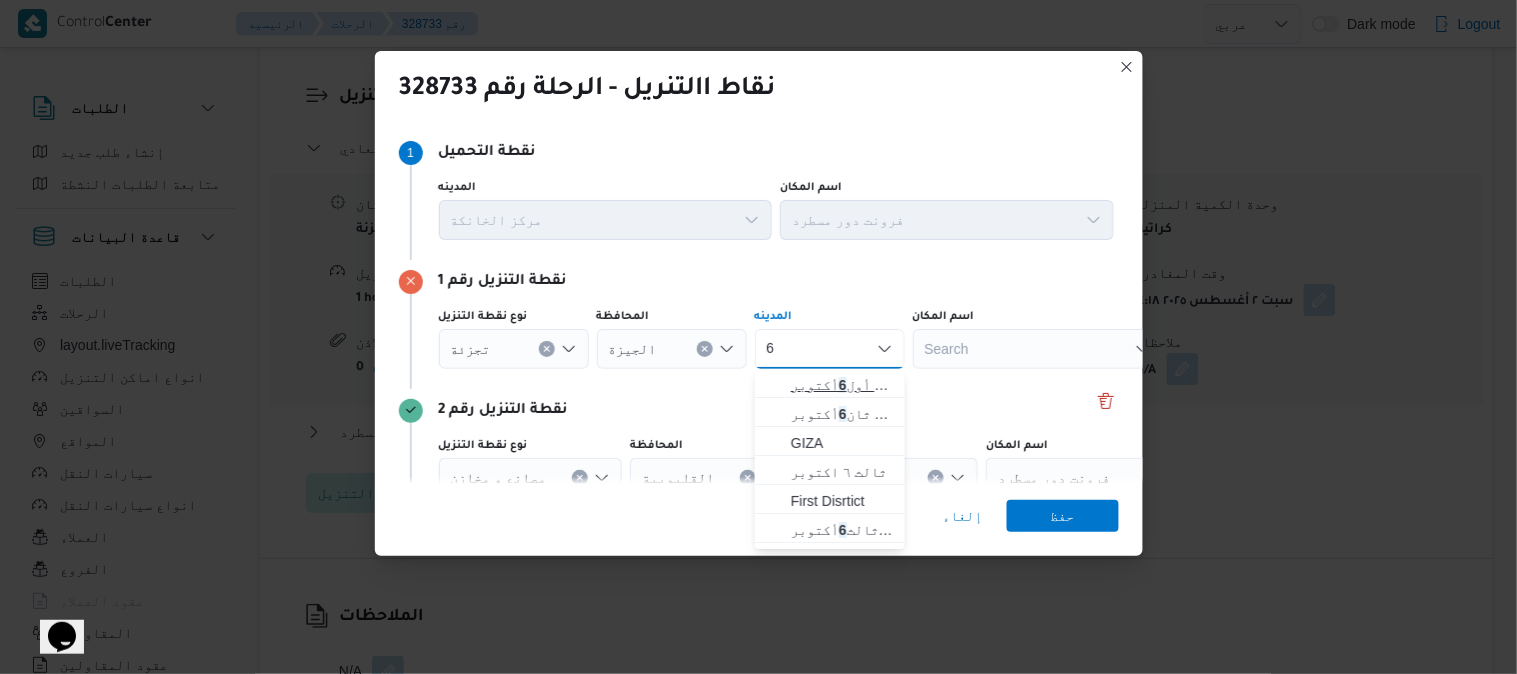 type on "6" 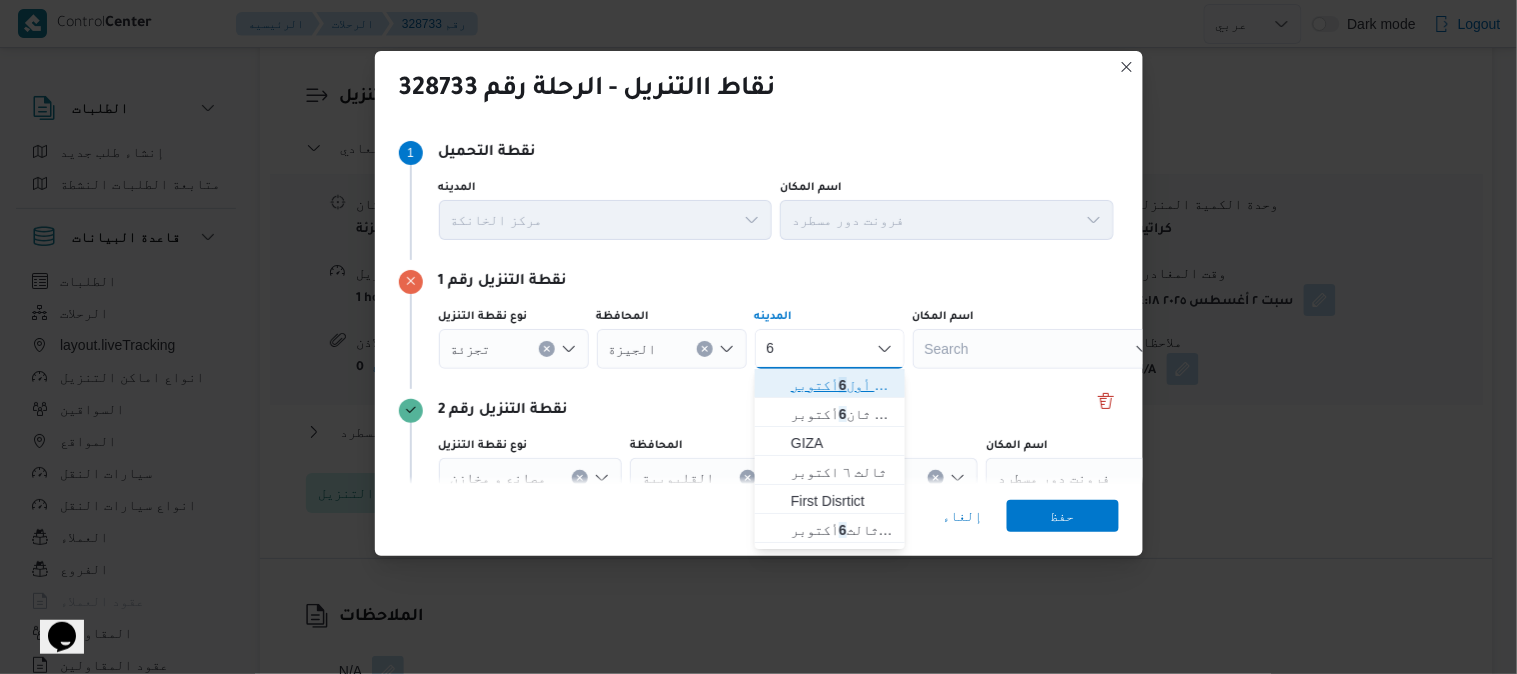 click on "قسم أول  6  أكتوبر" at bounding box center (842, 385) 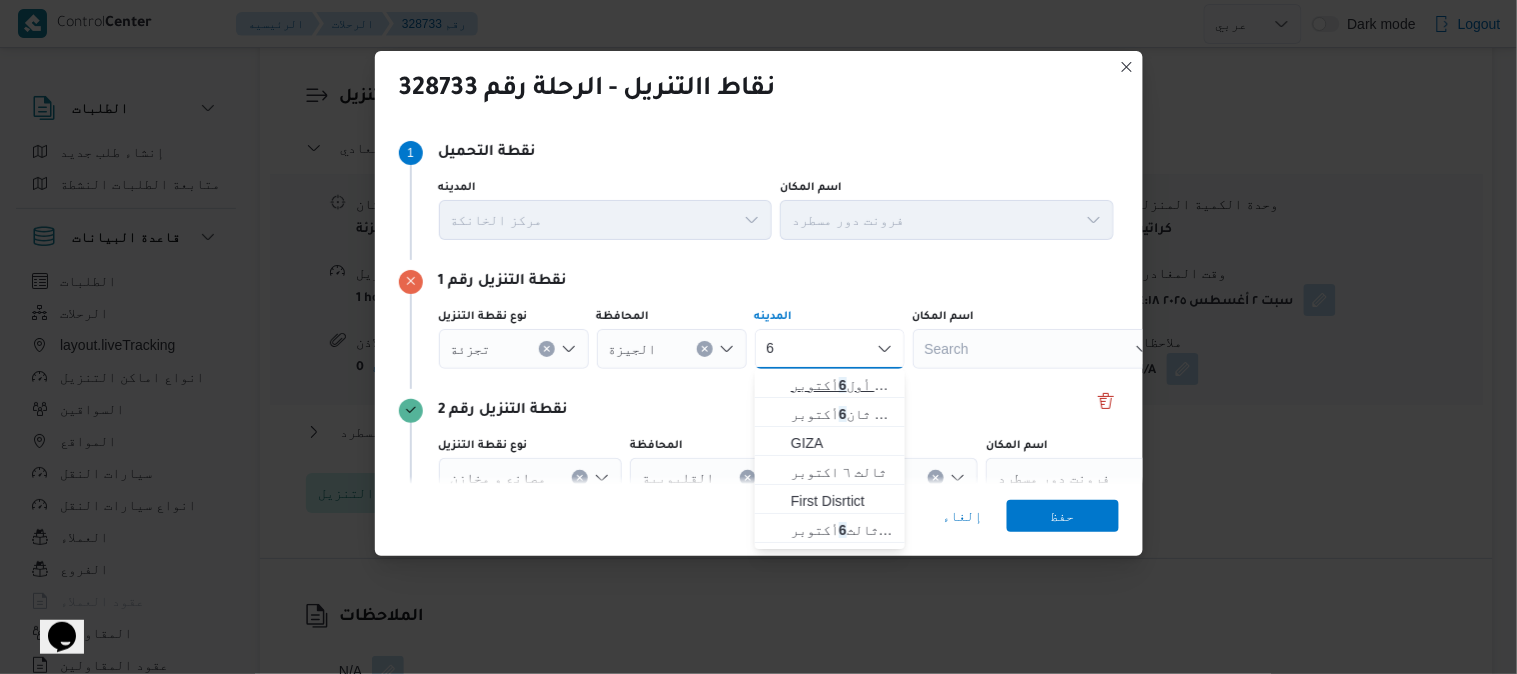 type 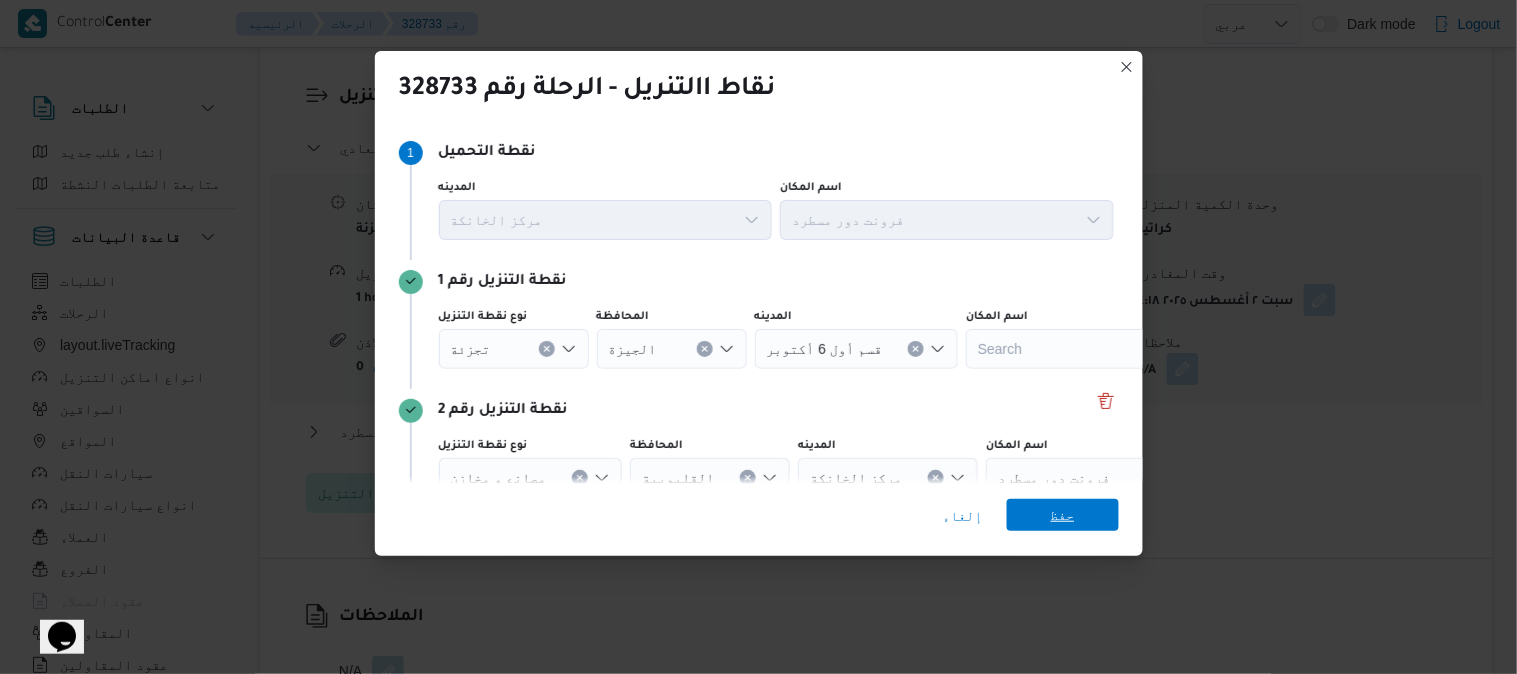 click on "حفظ" at bounding box center [1063, 515] 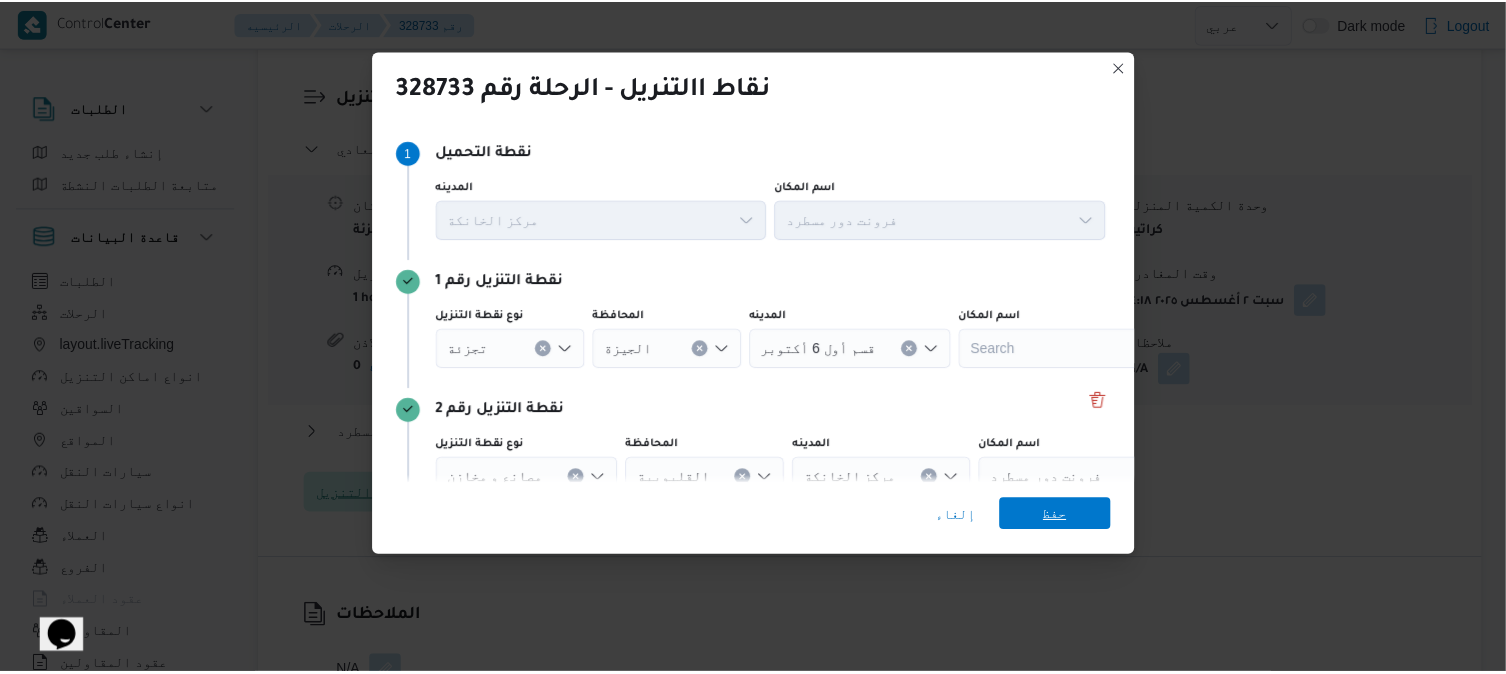 scroll, scrollTop: 1644, scrollLeft: 0, axis: vertical 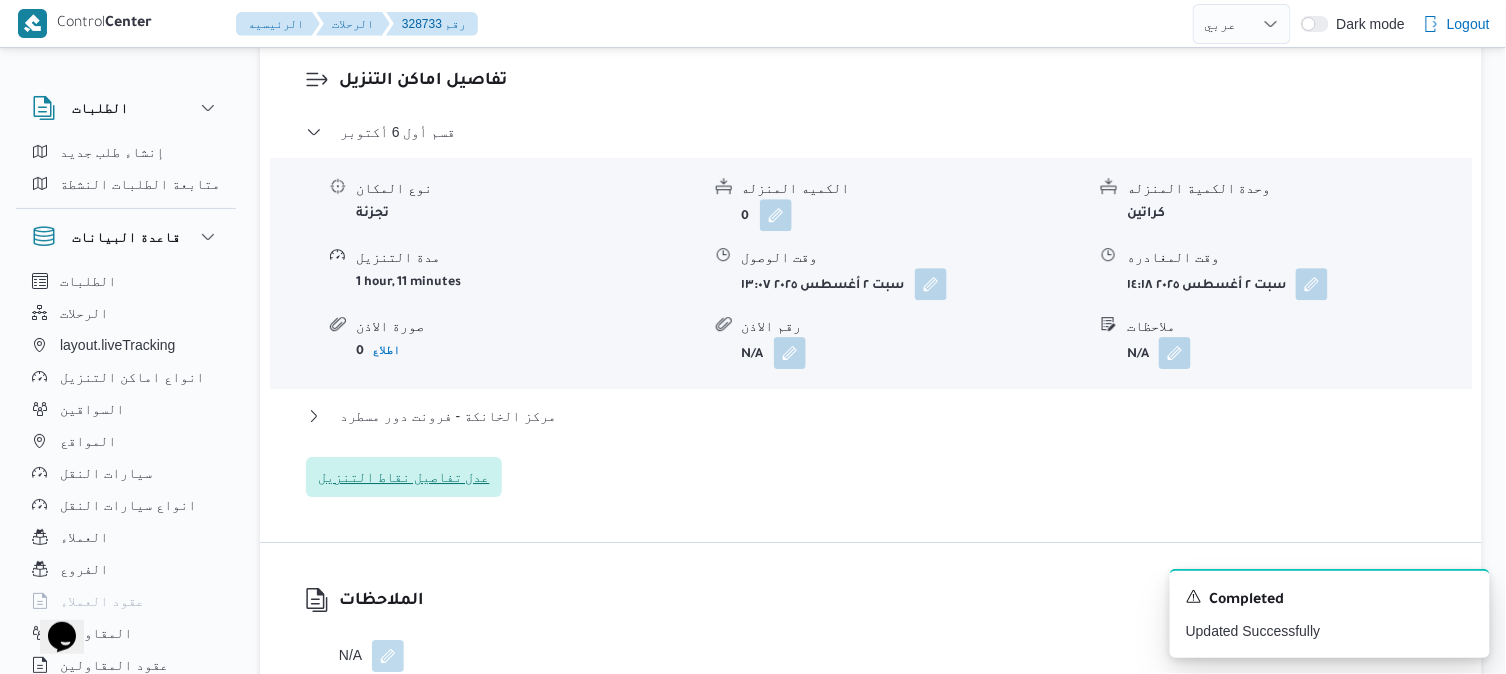 type 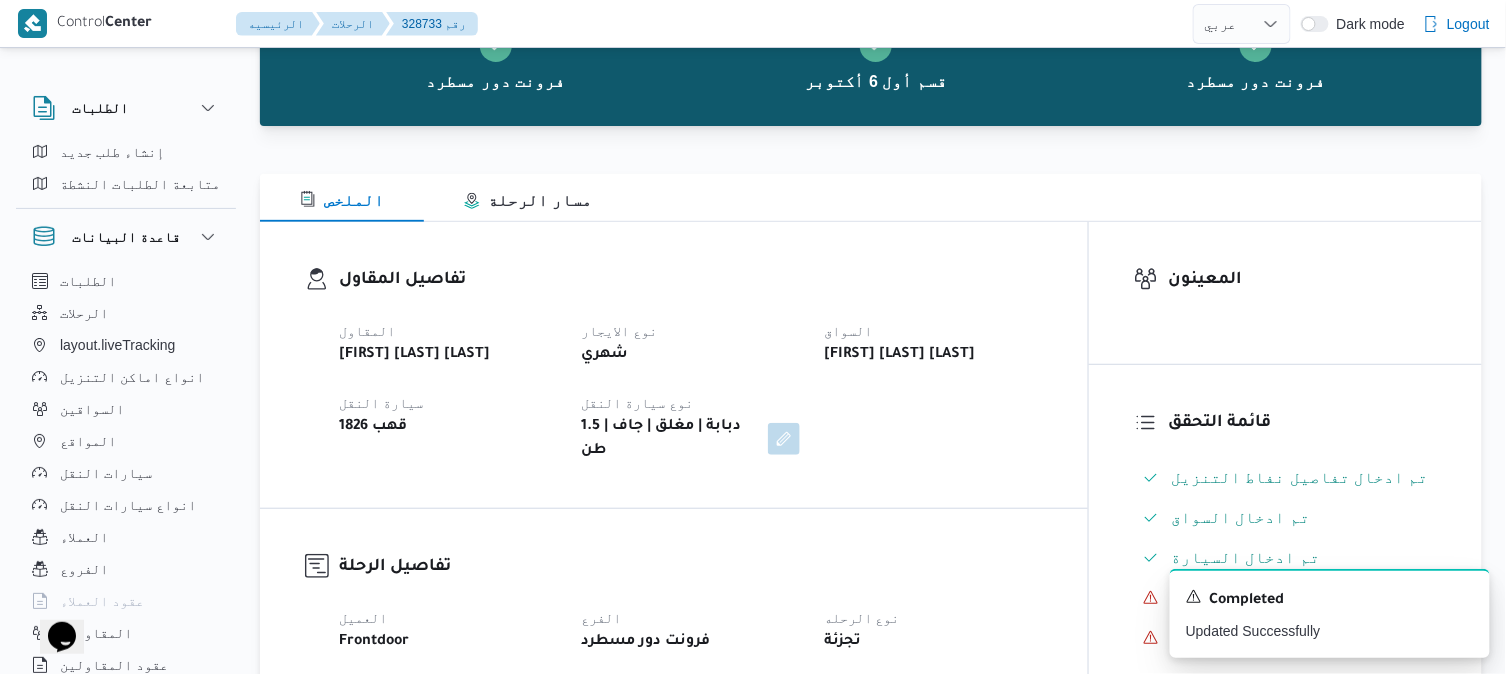 scroll, scrollTop: 0, scrollLeft: 0, axis: both 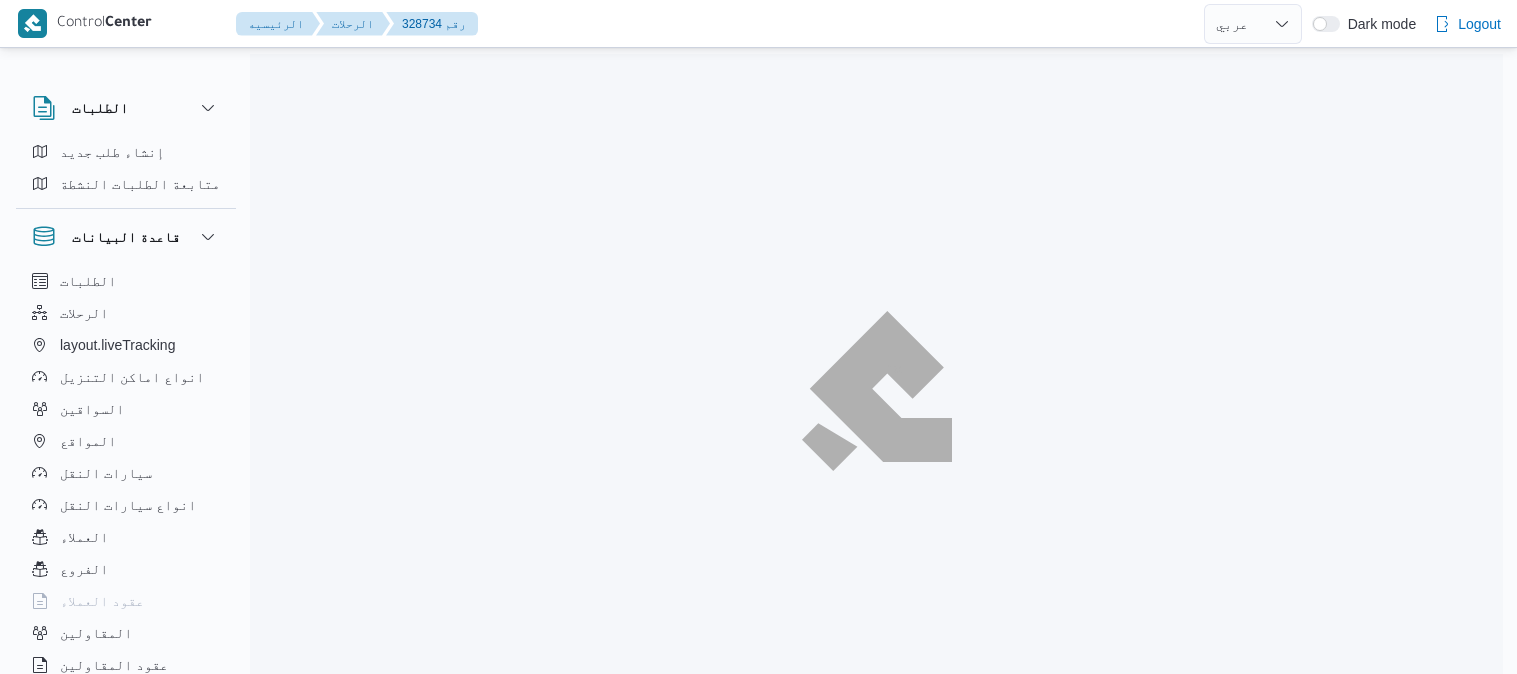 select on "ar" 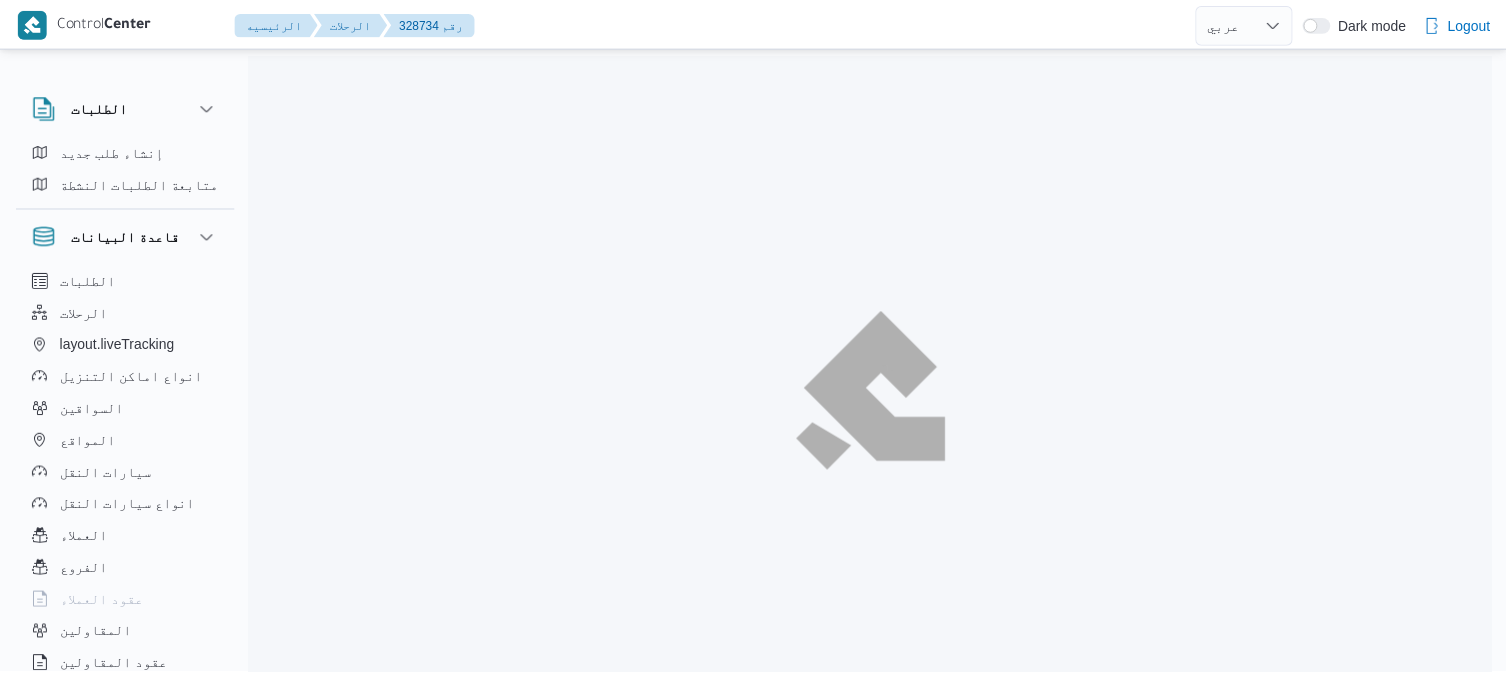 scroll, scrollTop: 0, scrollLeft: 0, axis: both 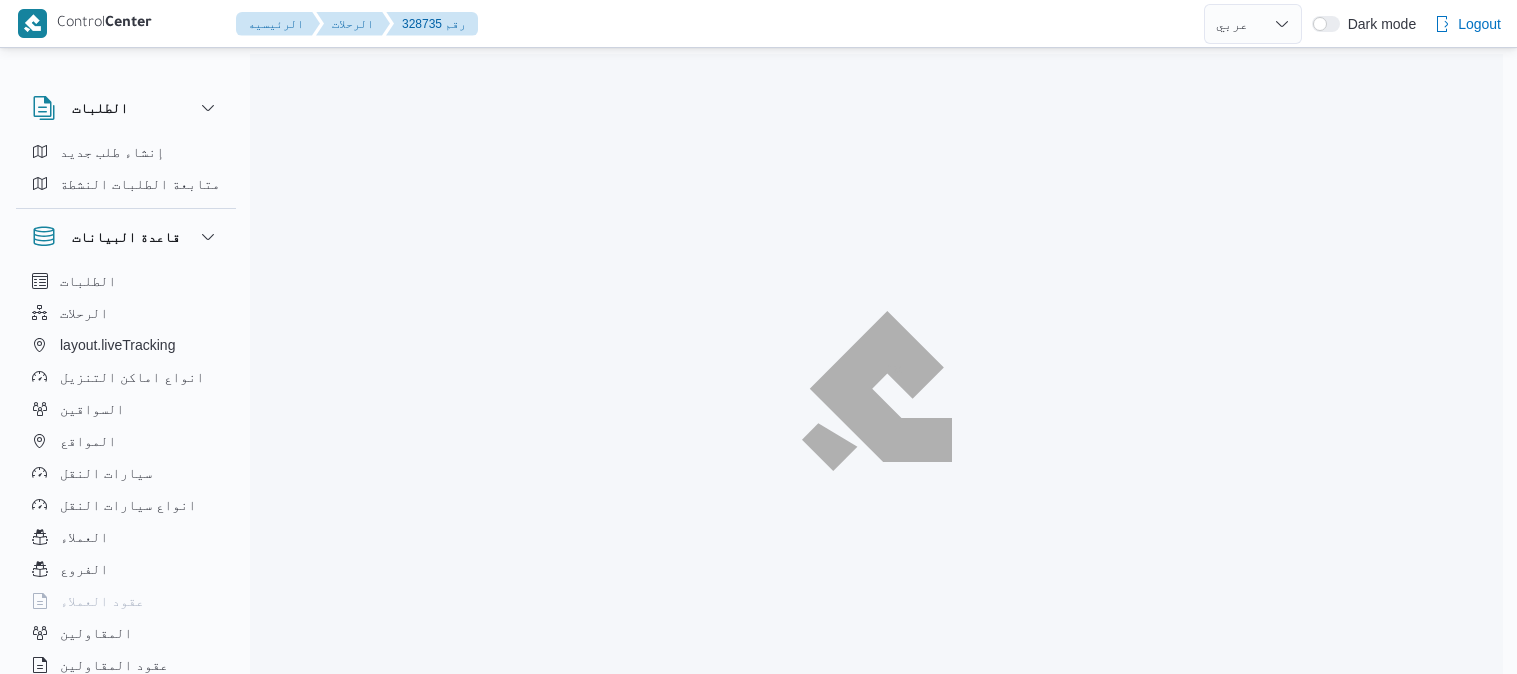 select on "ar" 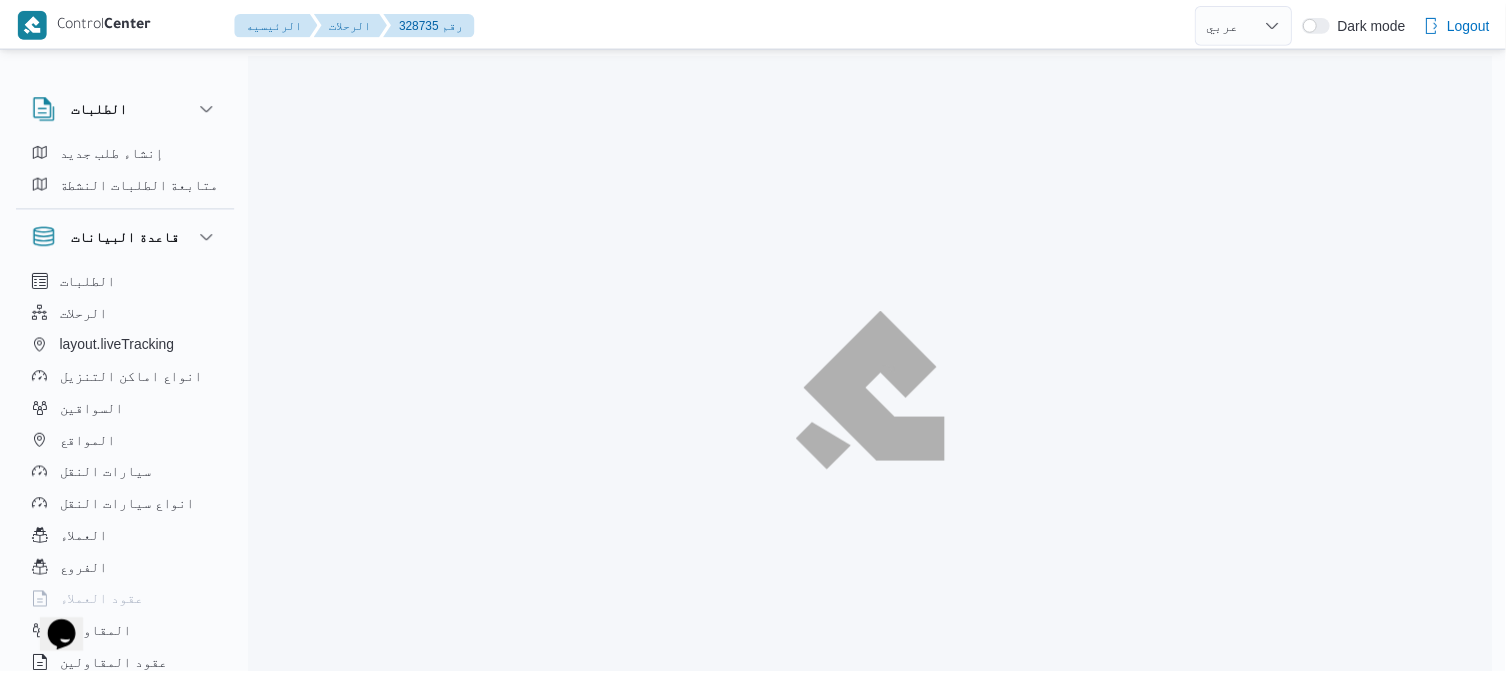 scroll, scrollTop: 0, scrollLeft: 0, axis: both 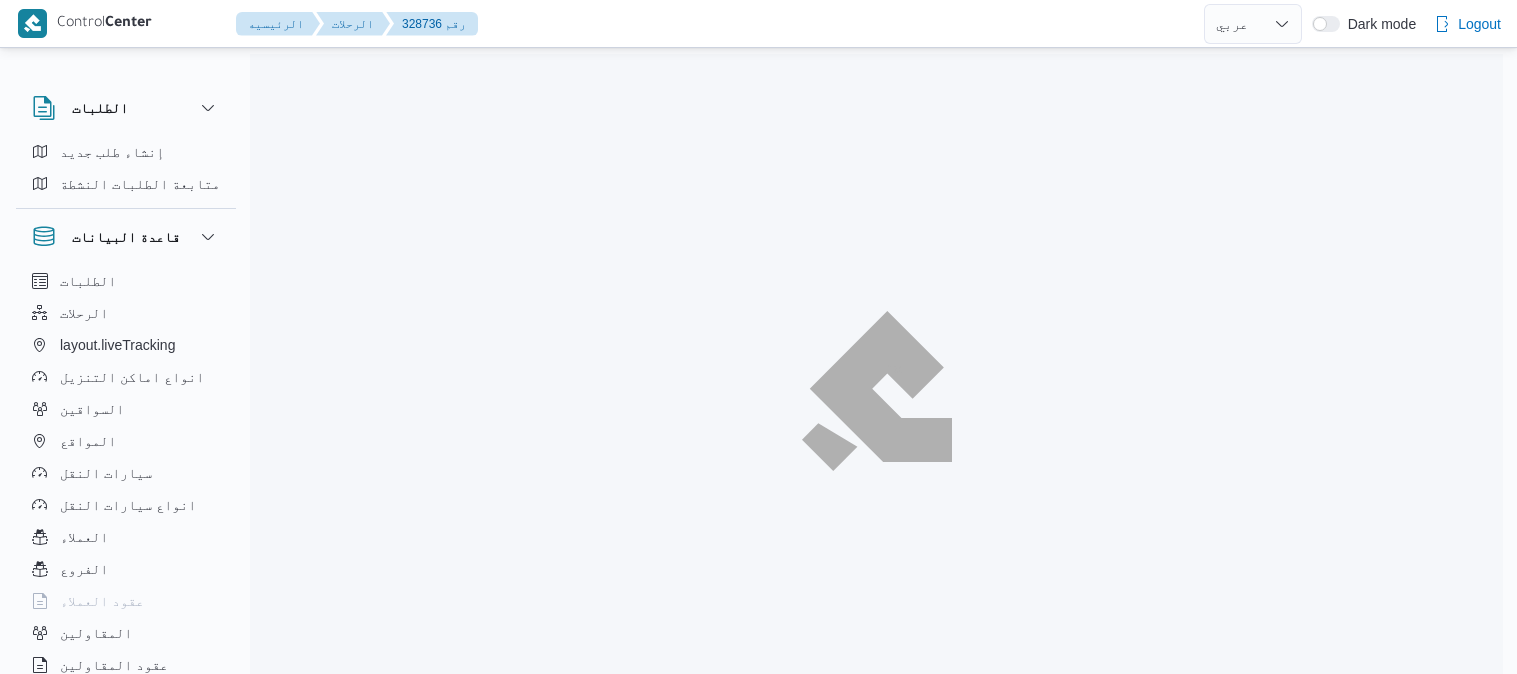 select on "ar" 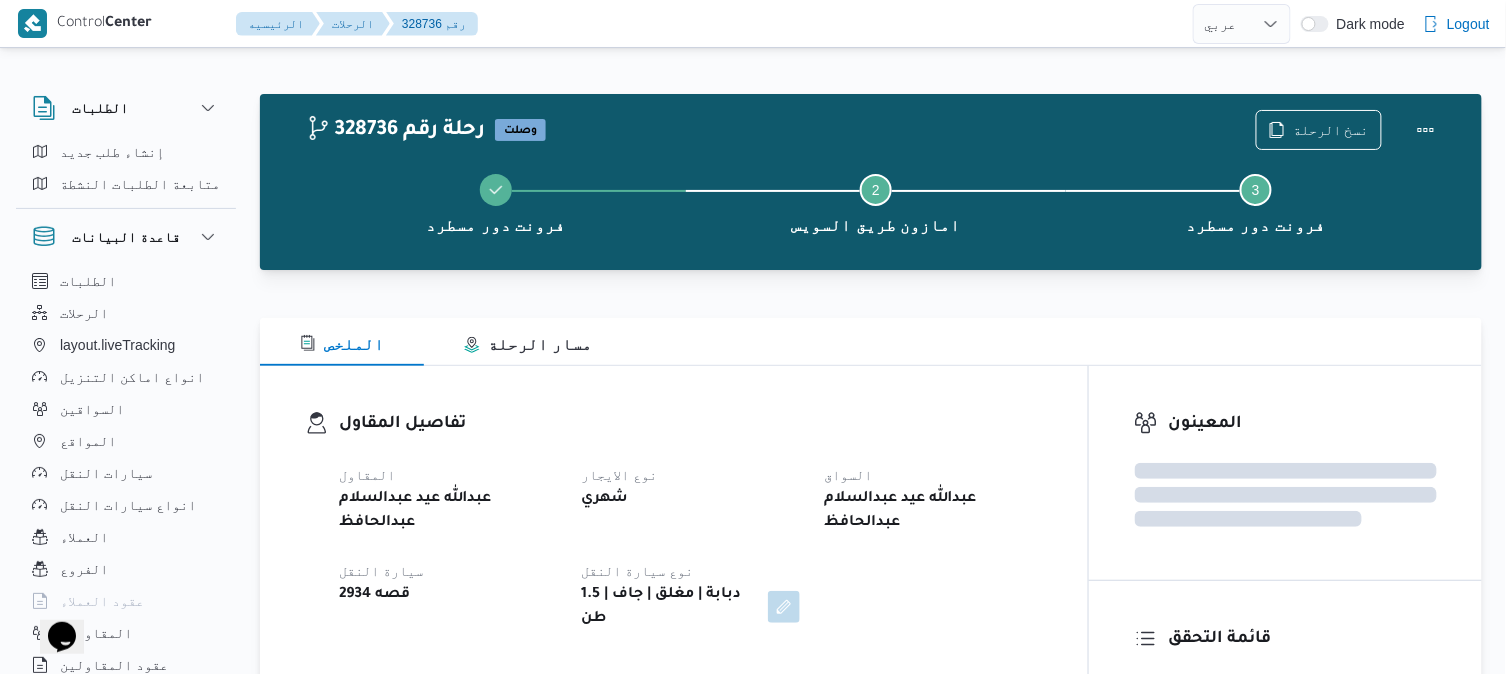 scroll, scrollTop: 0, scrollLeft: 0, axis: both 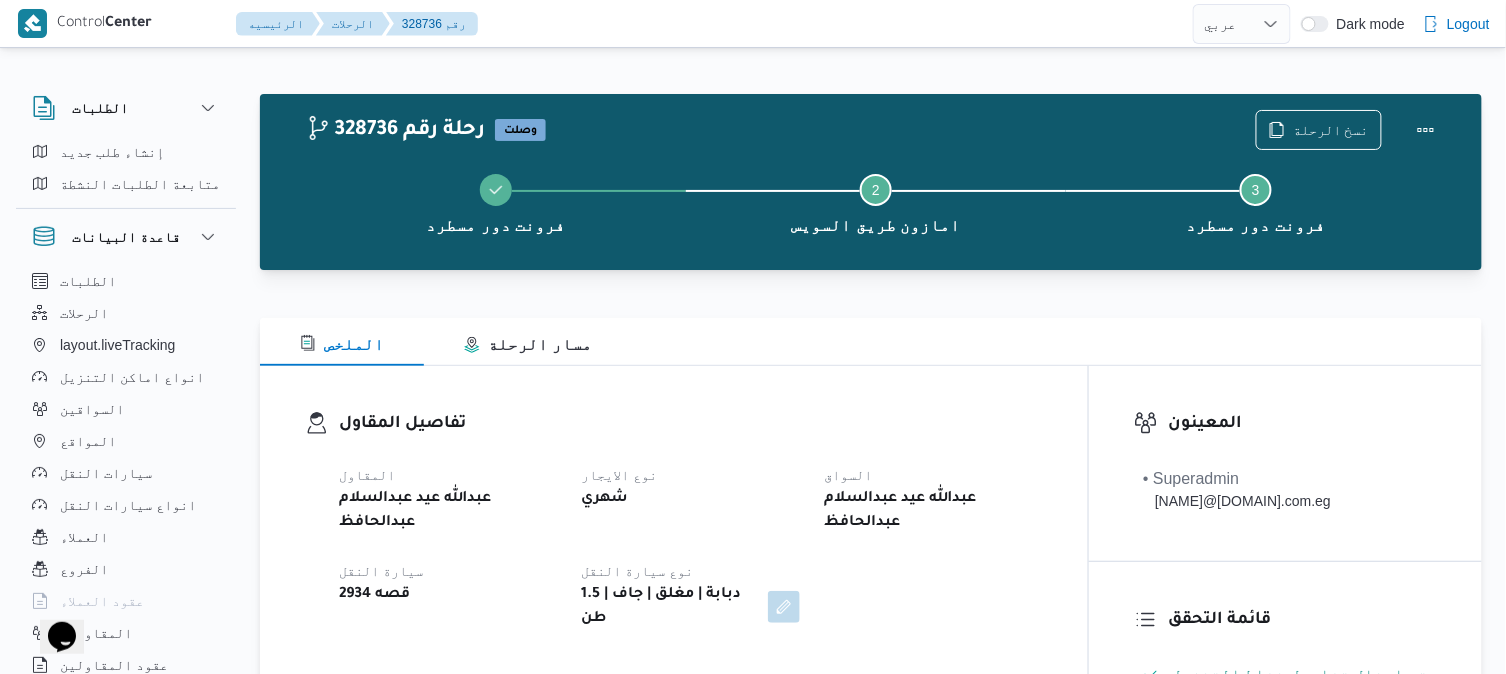 click at bounding box center (871, 306) 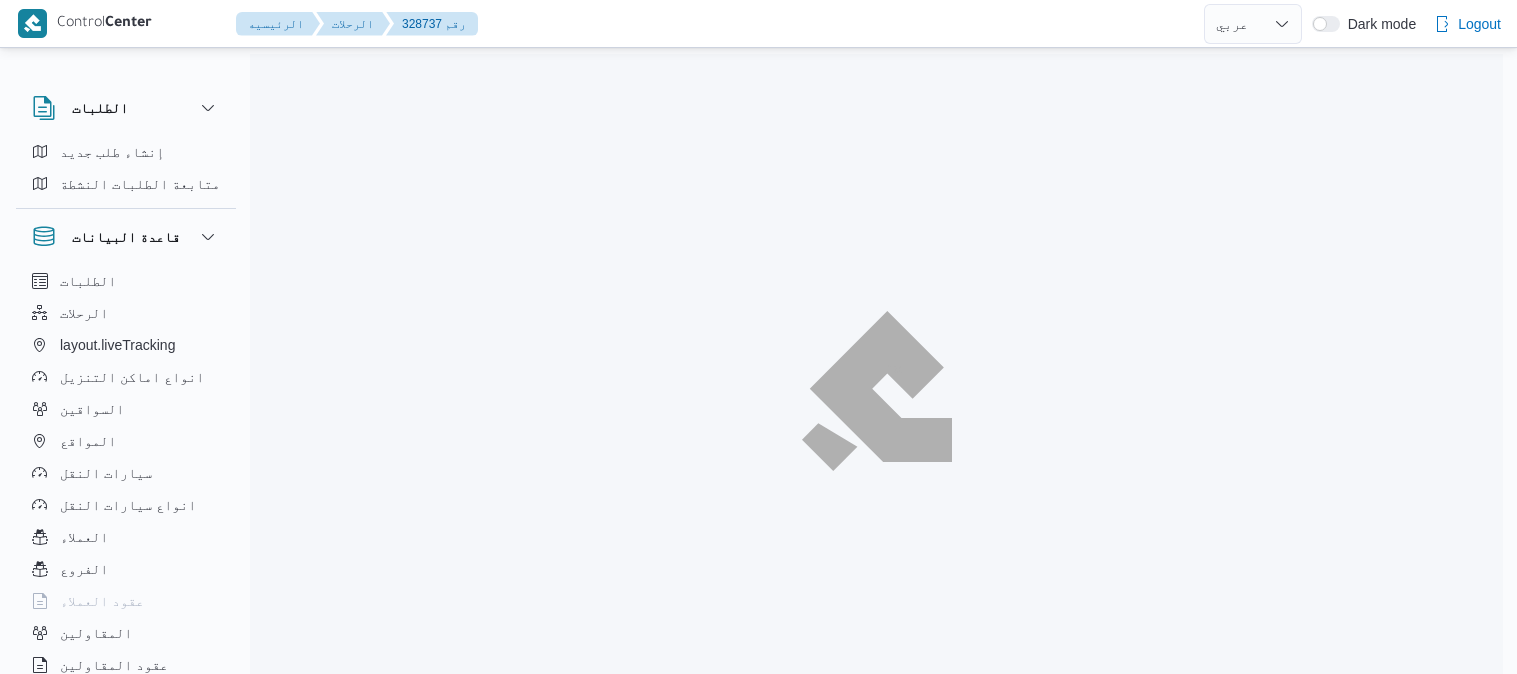 select on "ar" 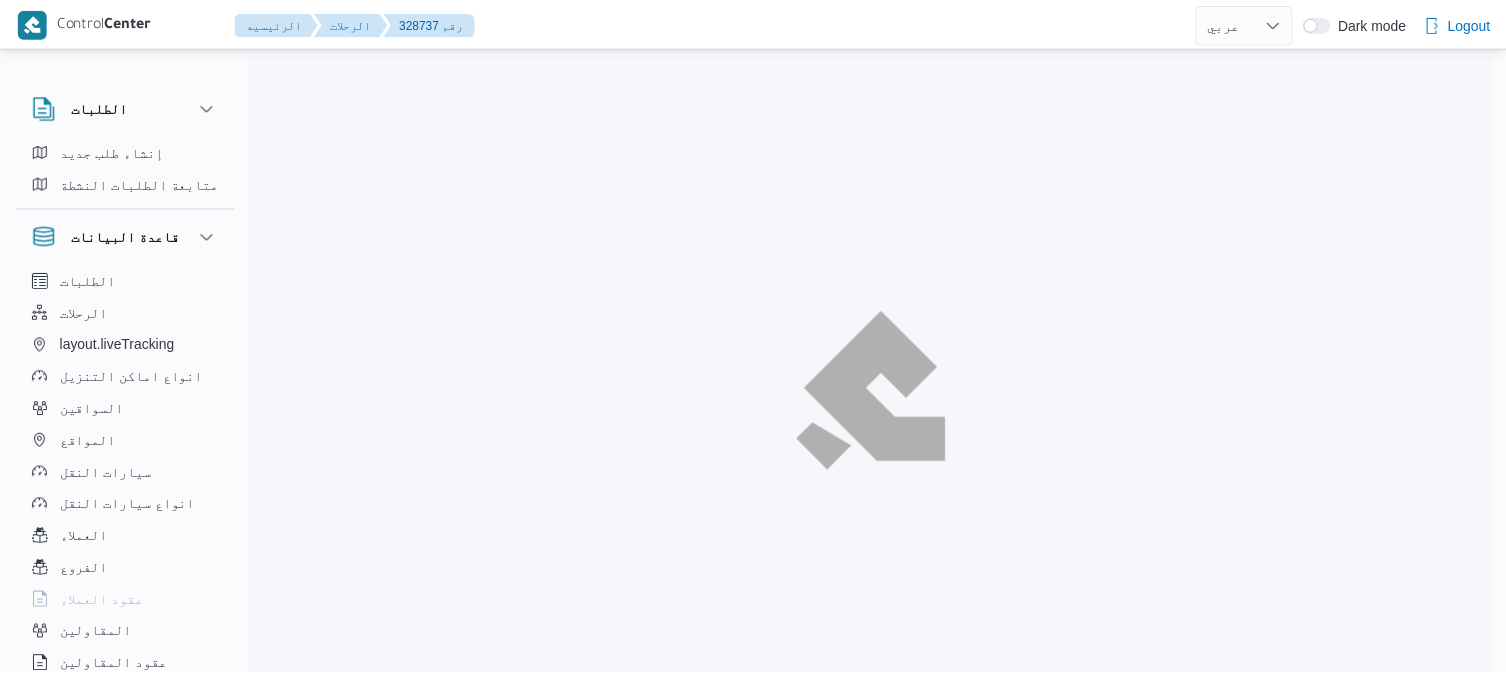 scroll, scrollTop: 0, scrollLeft: 0, axis: both 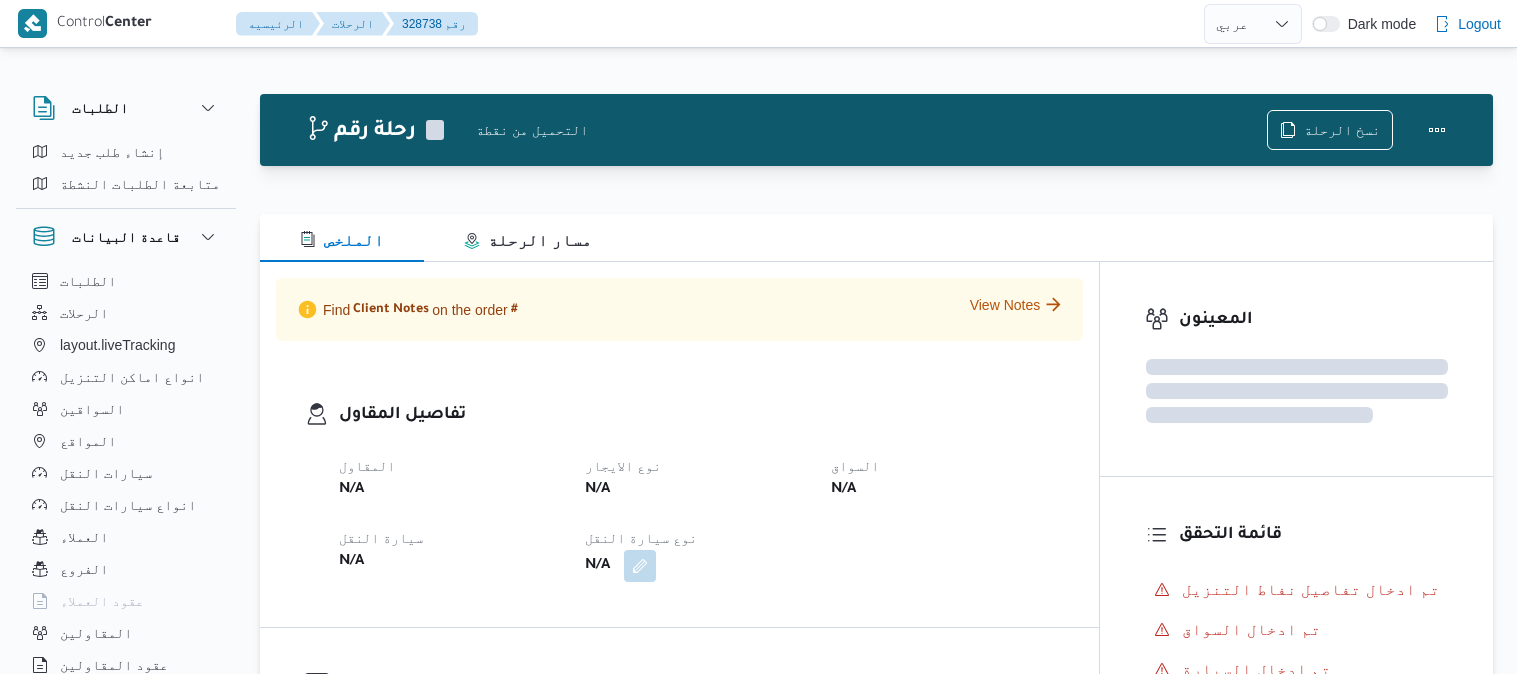 select on "ar" 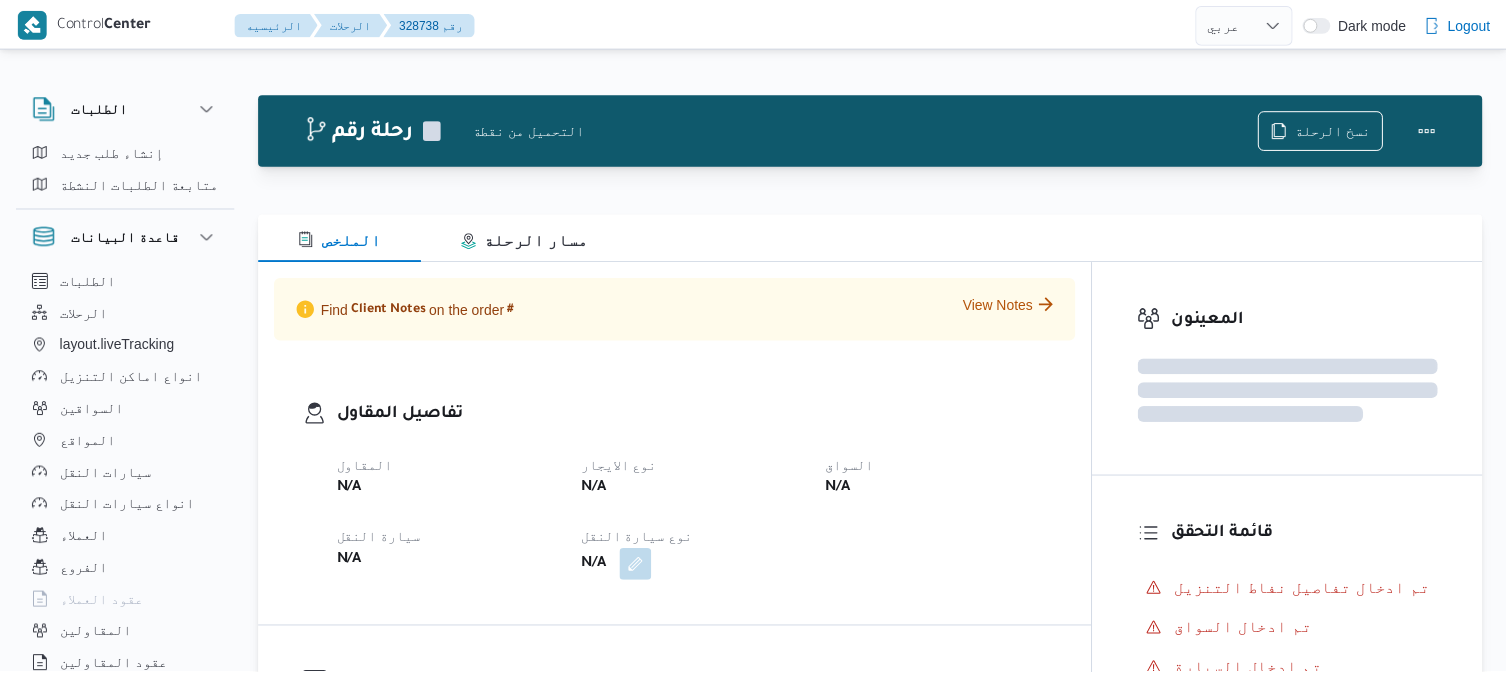 scroll, scrollTop: 0, scrollLeft: 0, axis: both 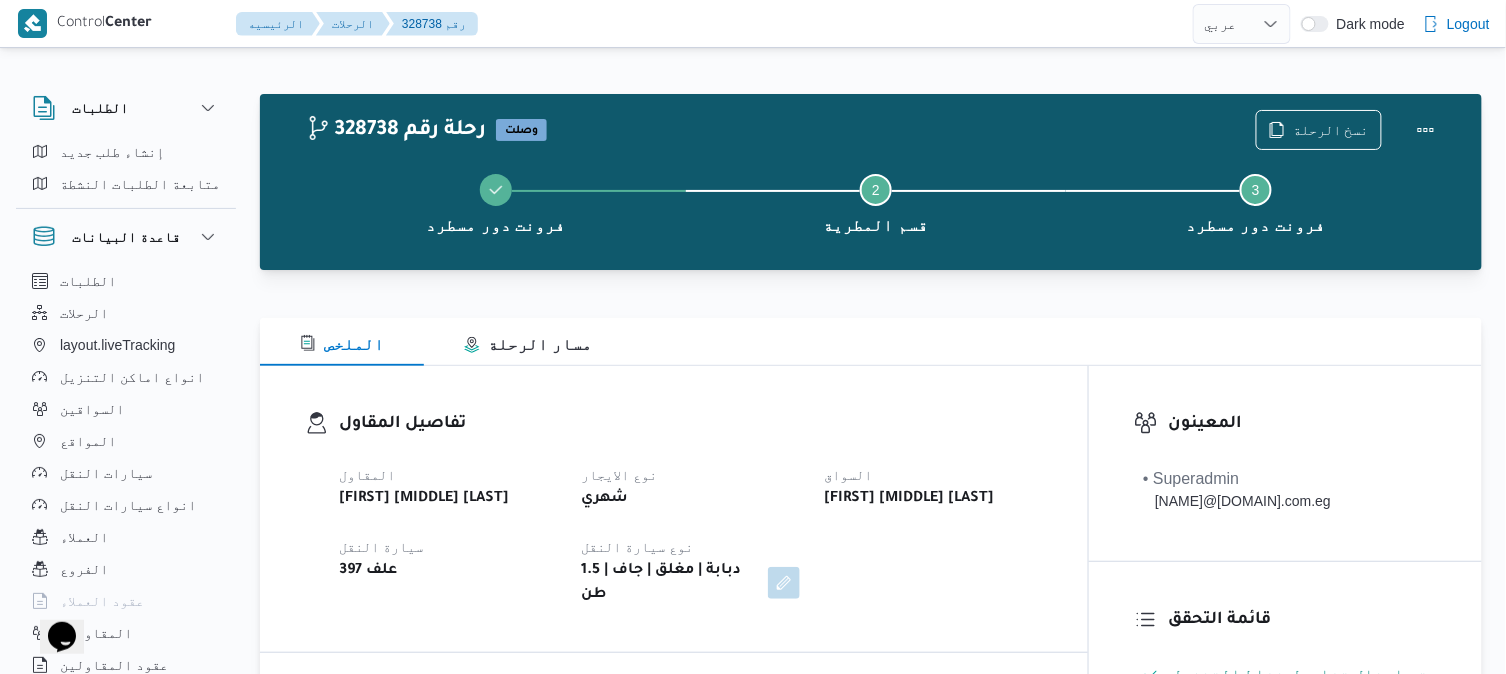 click on "الملخص مسار الرحلة" at bounding box center [871, 342] 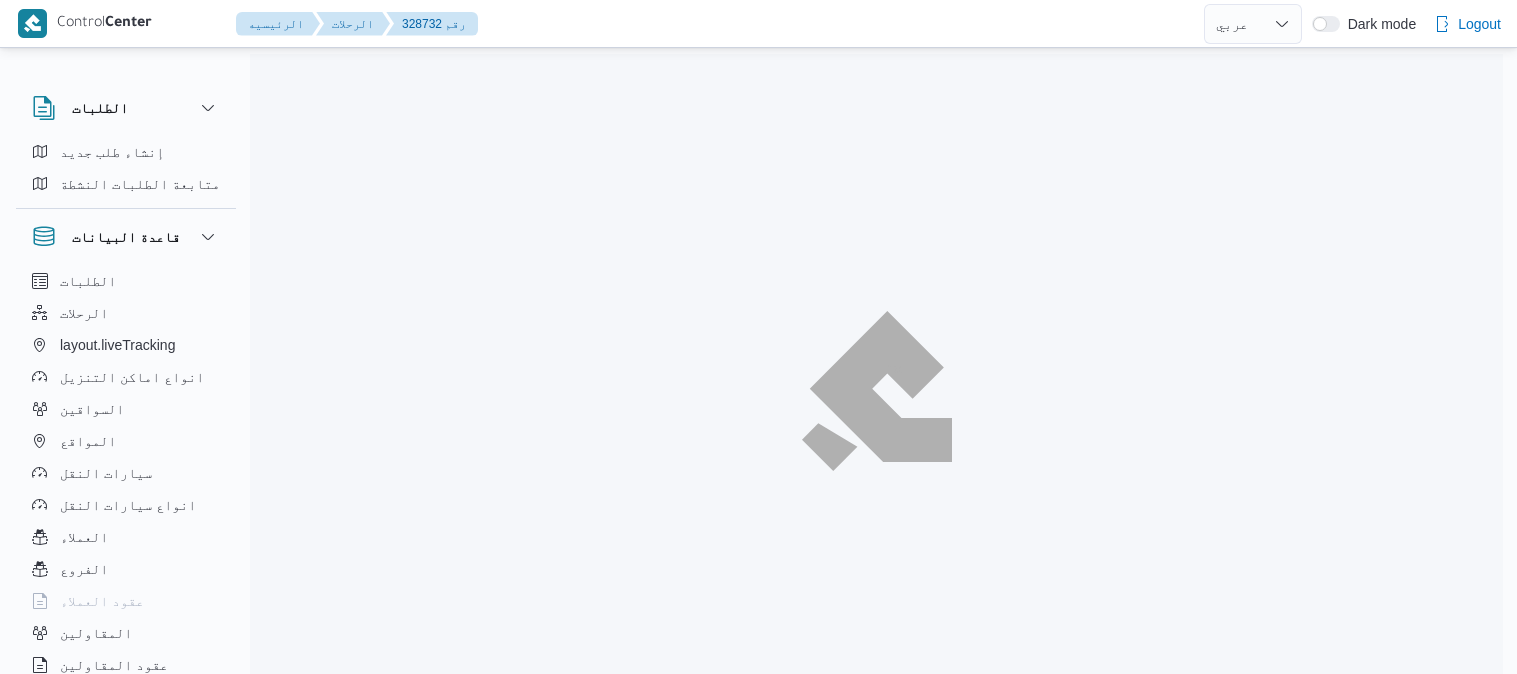 select on "ar" 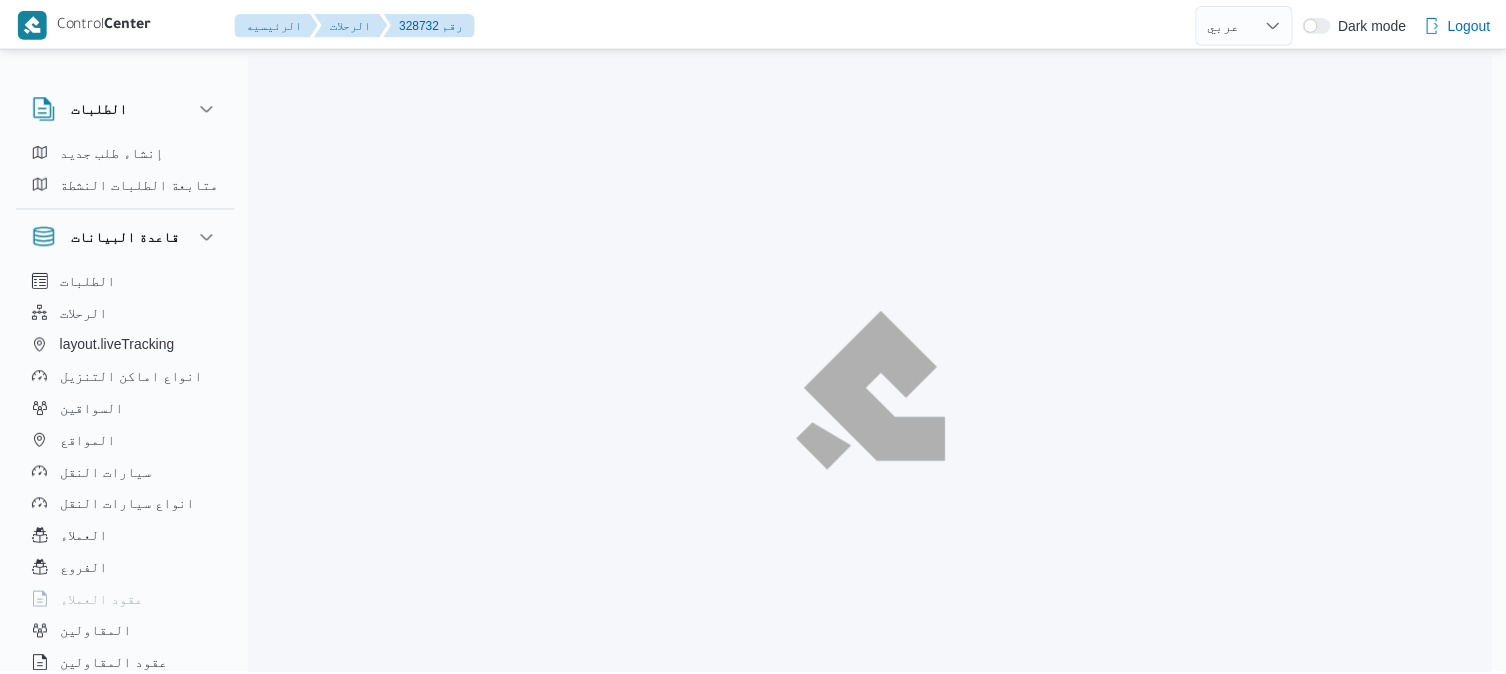 scroll, scrollTop: 0, scrollLeft: 0, axis: both 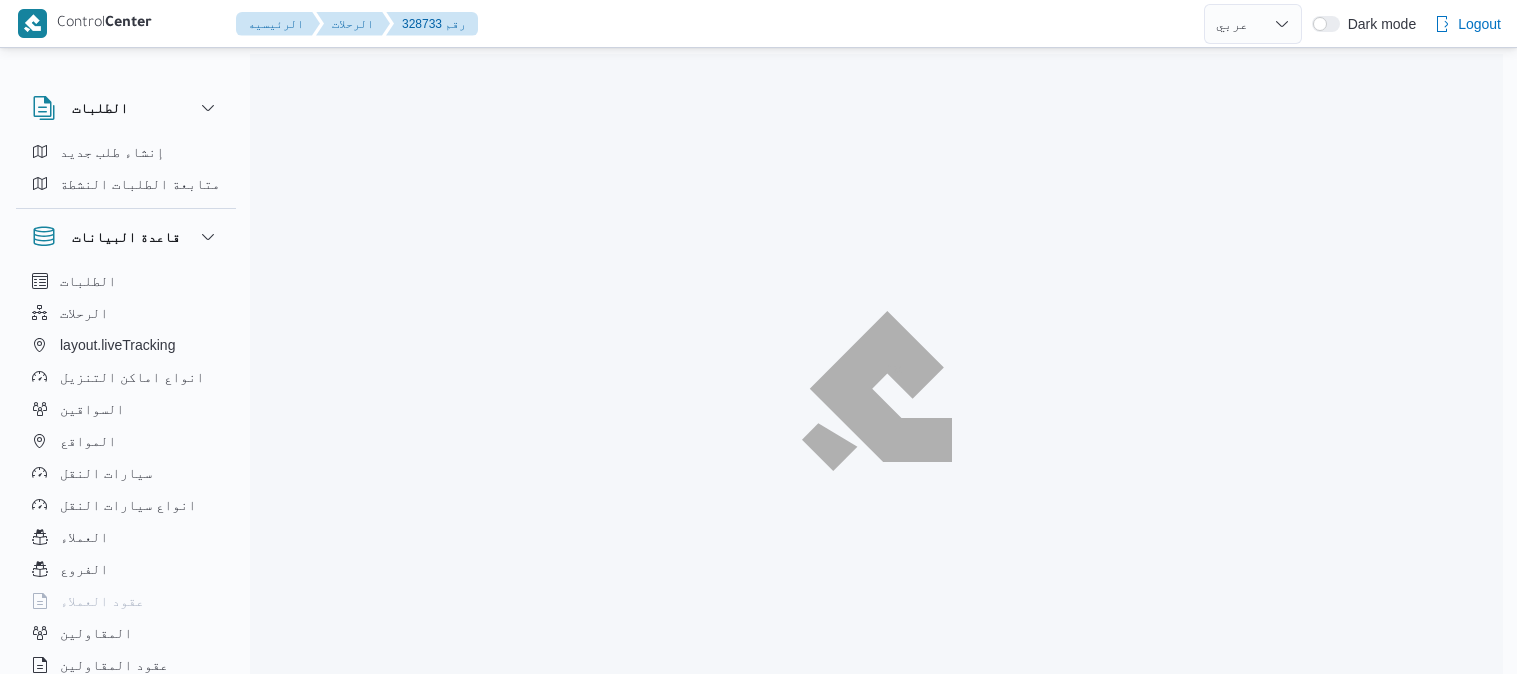 select on "ar" 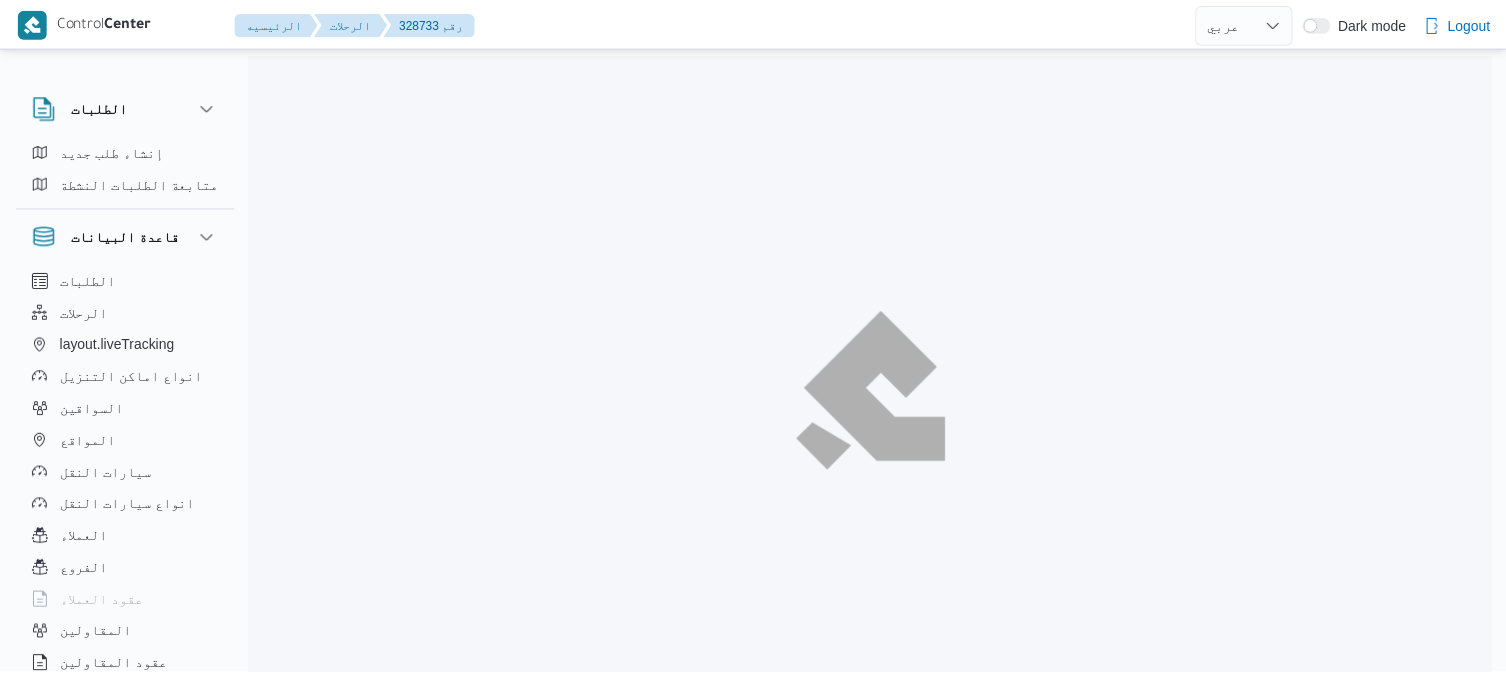 scroll, scrollTop: 0, scrollLeft: 0, axis: both 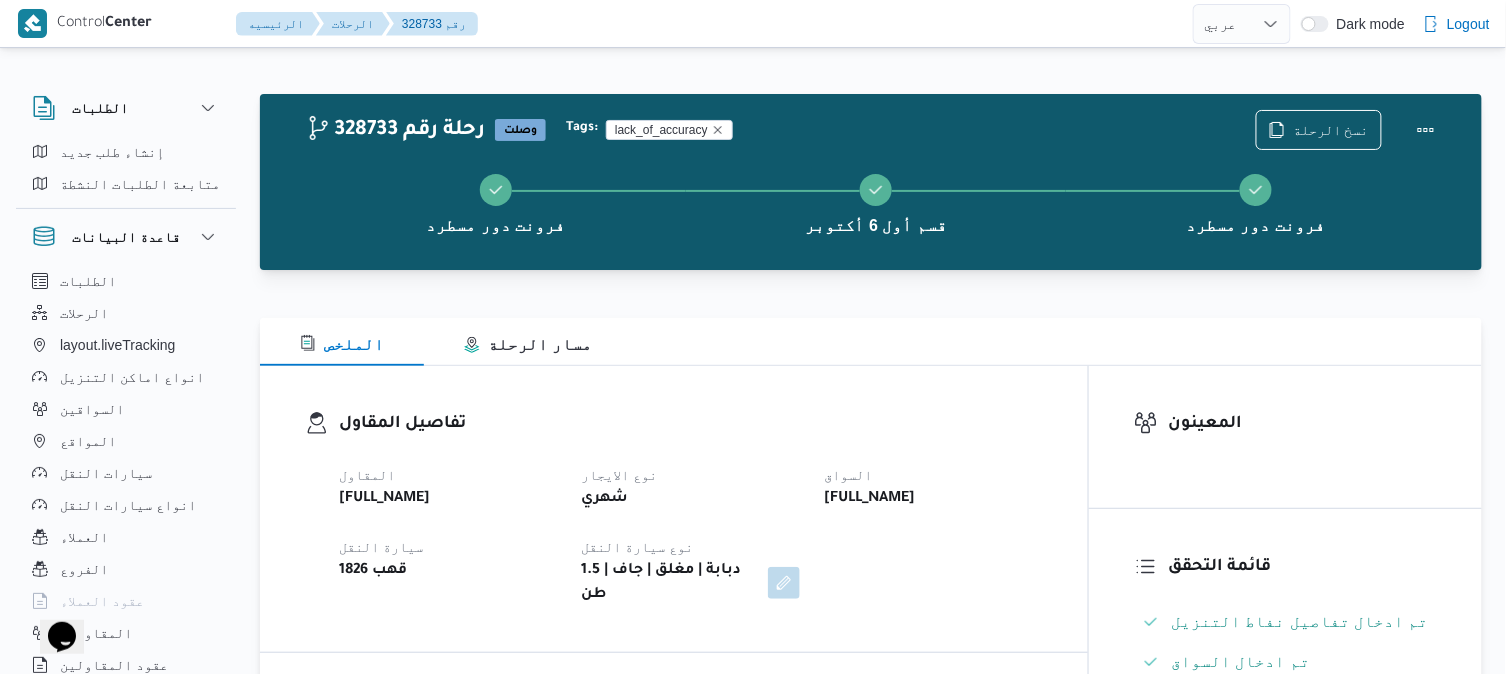 click on "الملخص مسار الرحلة" at bounding box center (871, 342) 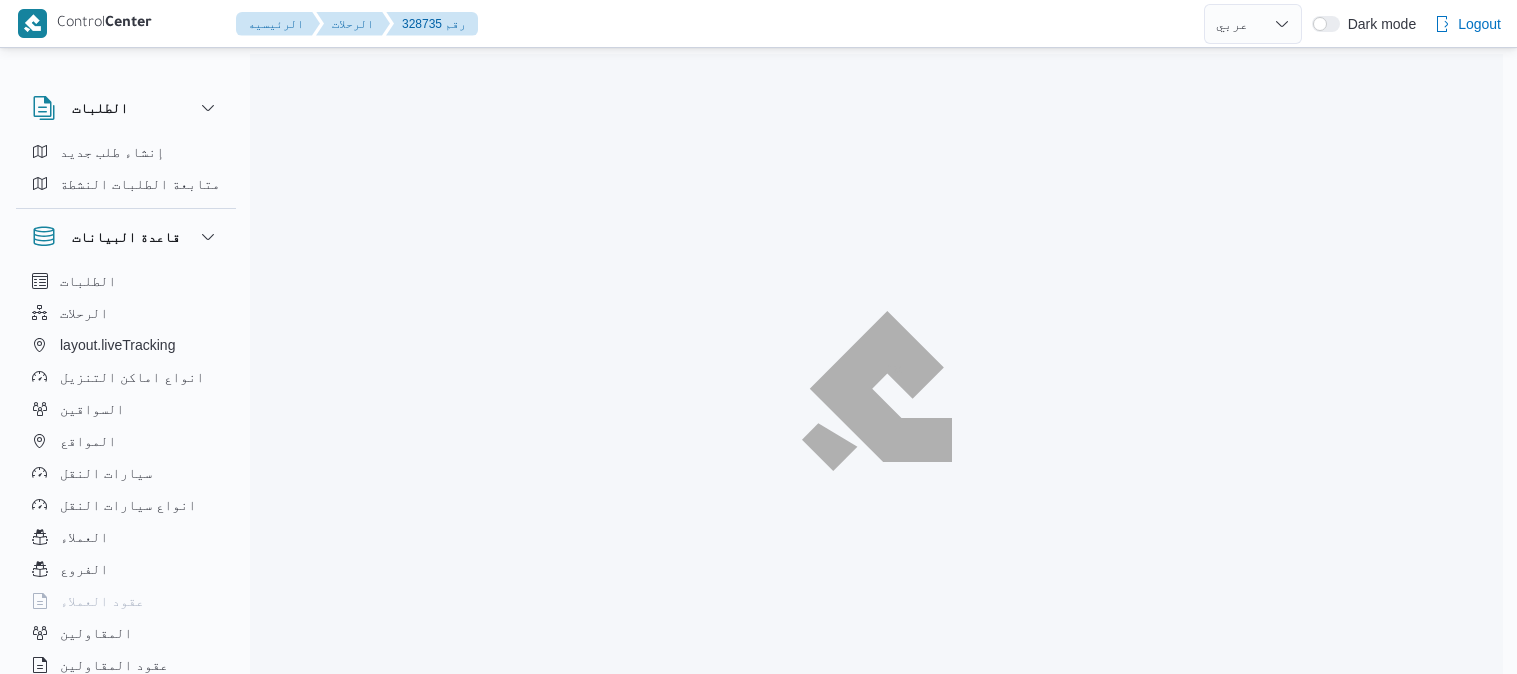 select on "ar" 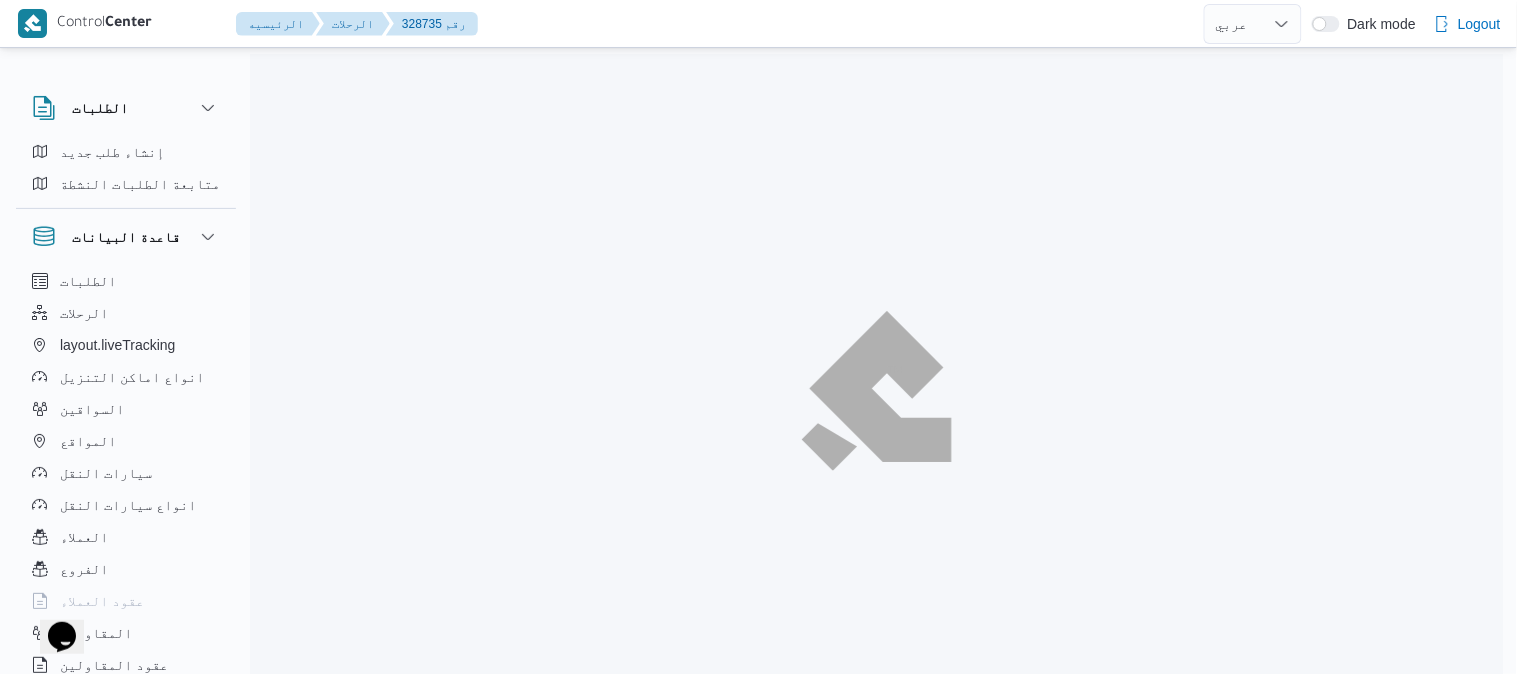 scroll, scrollTop: 0, scrollLeft: 0, axis: both 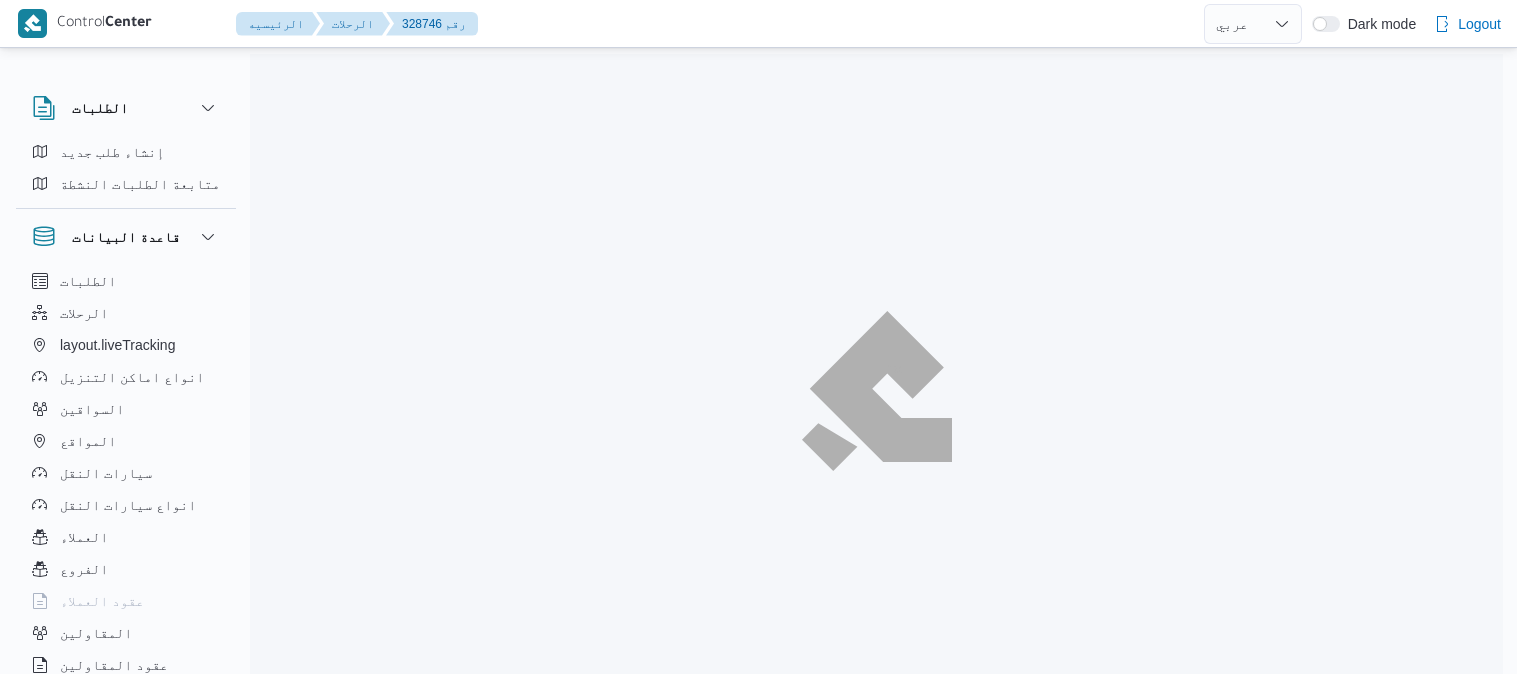 select on "ar" 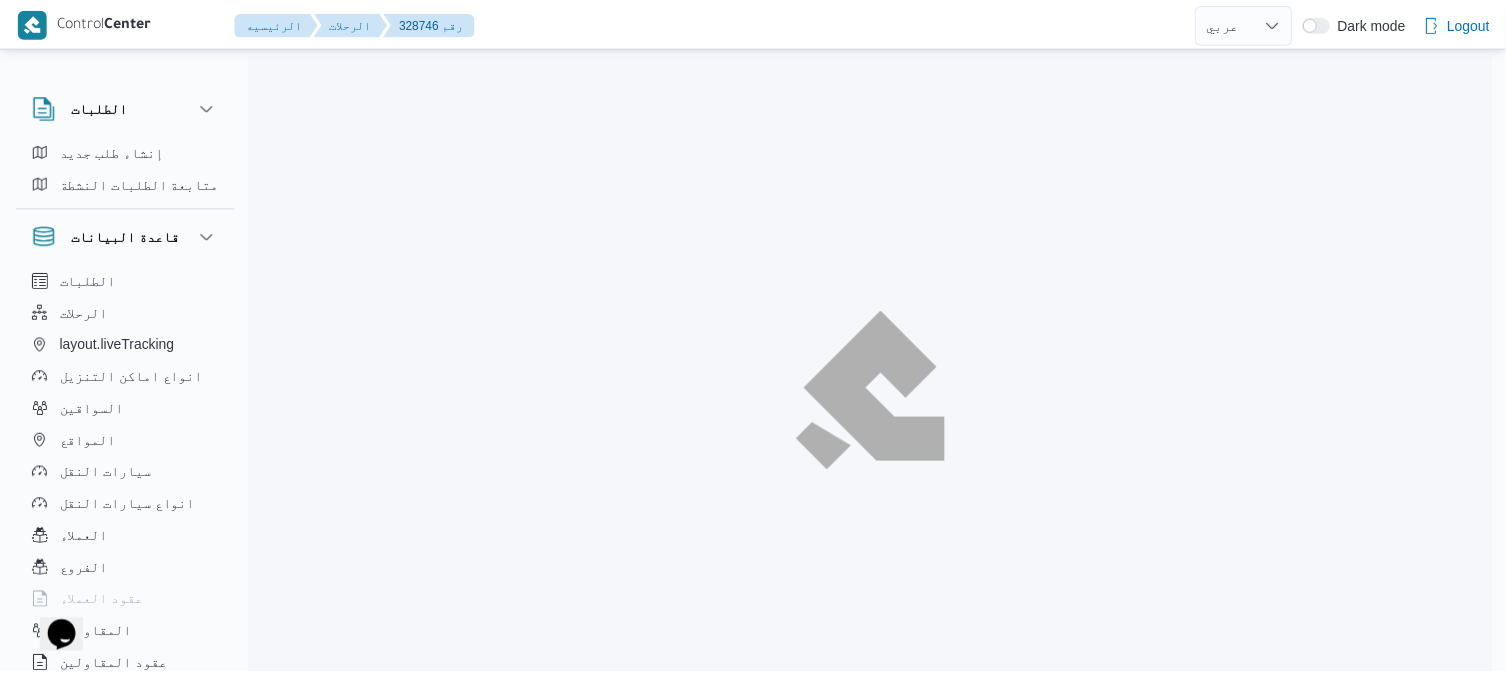 scroll, scrollTop: 0, scrollLeft: 0, axis: both 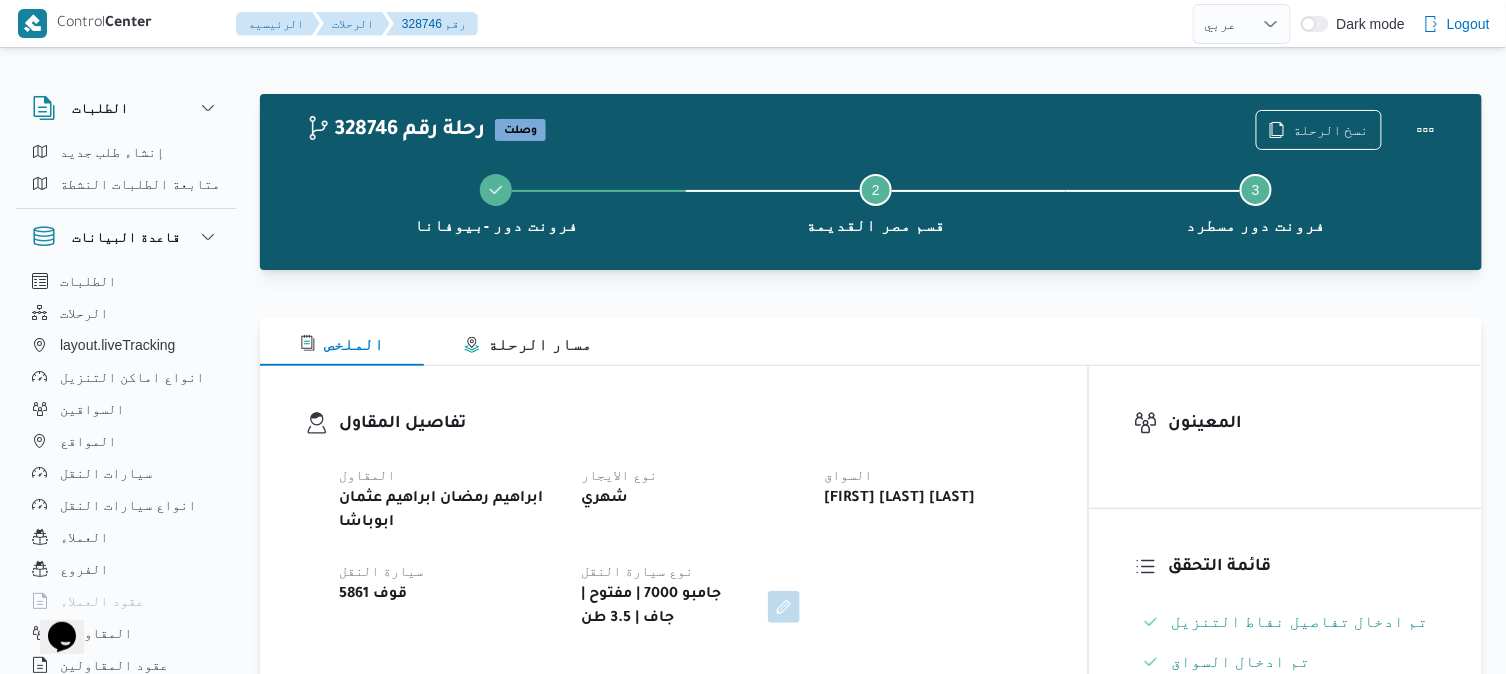 click on "تفاصيل المقاول المقاول ابراهيم رمضان ابراهيم عثمان ابوباشا نوع الايجار شهري السواق عبدالله عبدالسميع احمد بيومي نجدى سيارة النقل قوف 5861 نوع سيارة النقل جامبو 7000 | مفتوح | جاف | 3.5 طن" at bounding box center (674, 521) 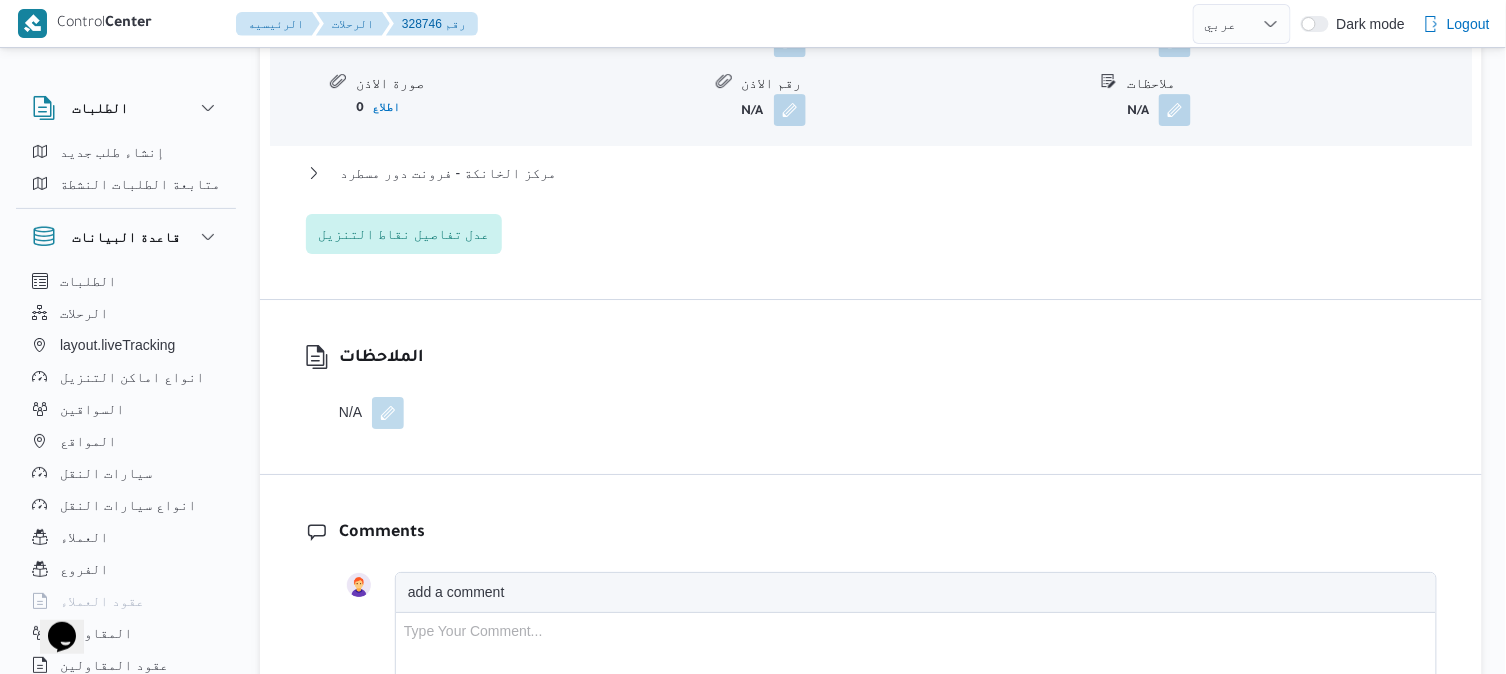 scroll, scrollTop: 1866, scrollLeft: 0, axis: vertical 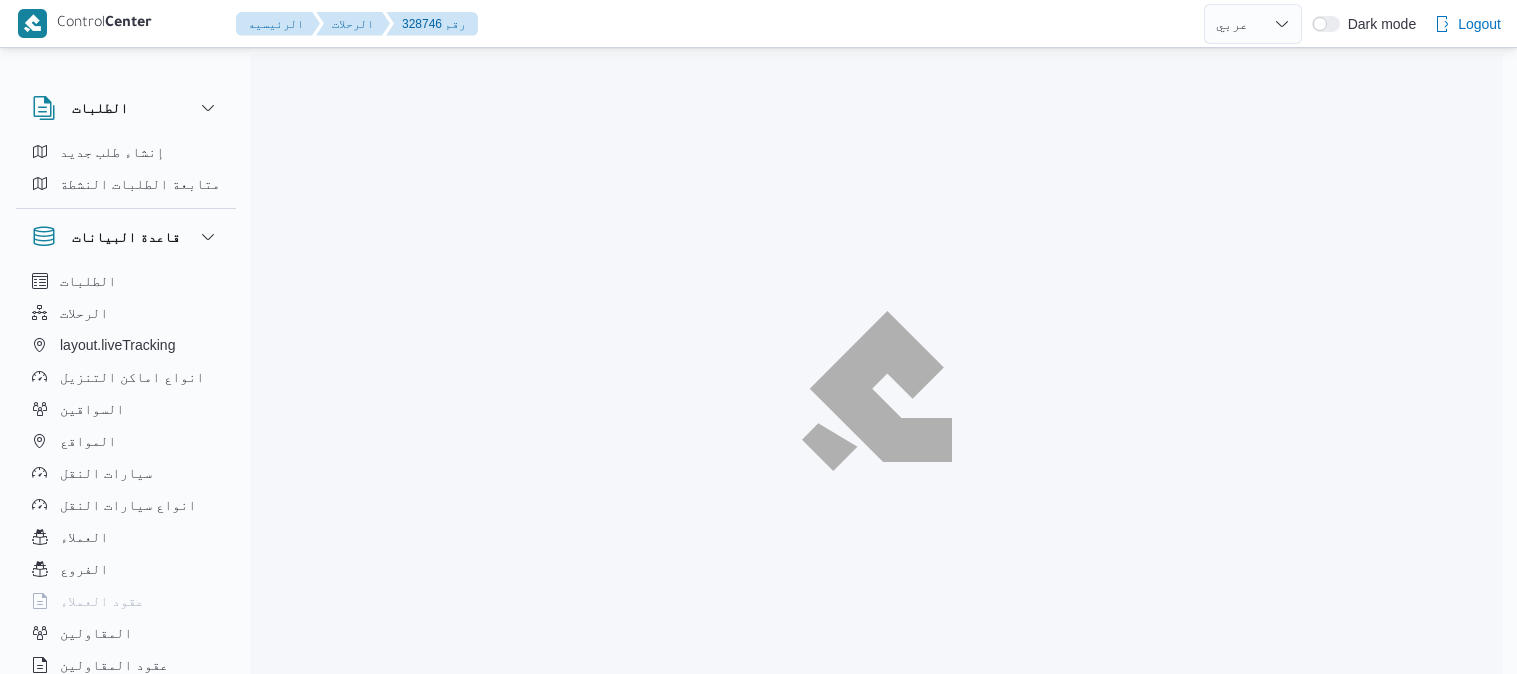 select on "ar" 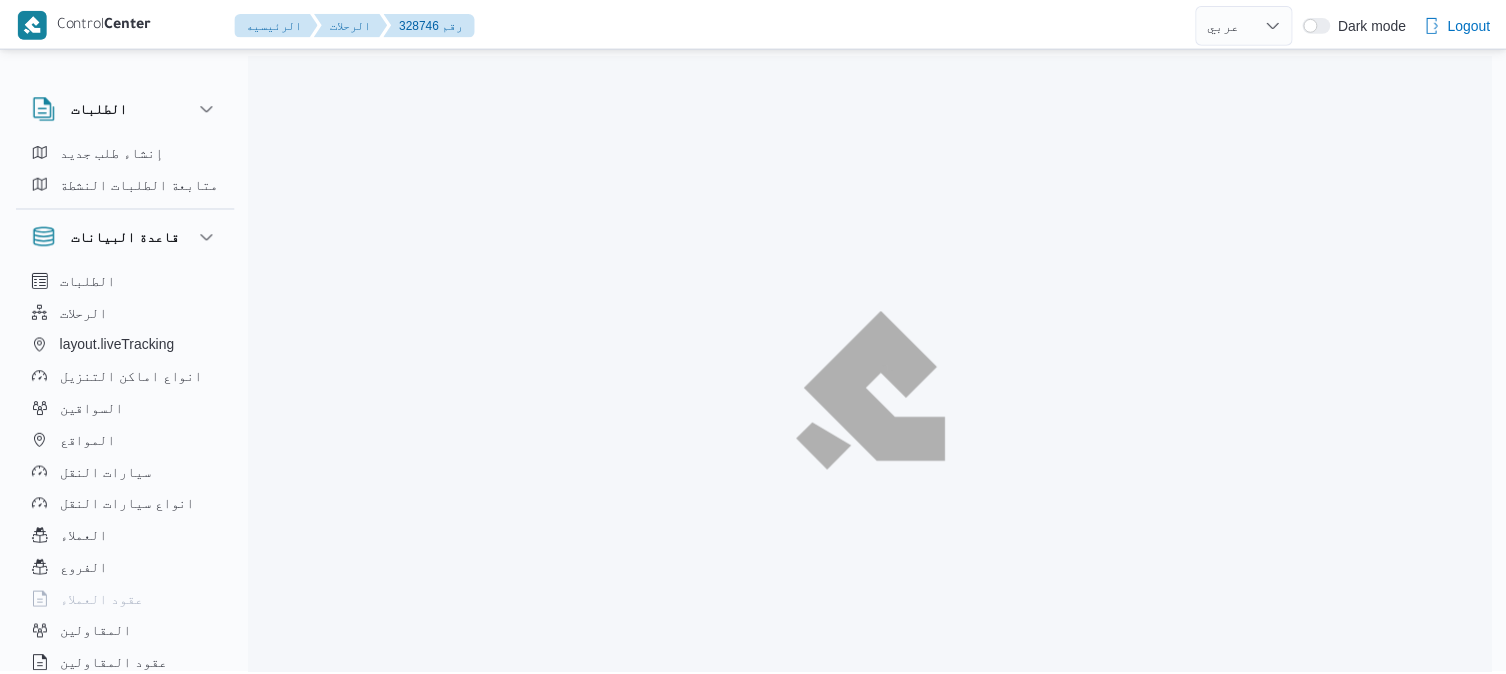 scroll, scrollTop: 0, scrollLeft: 0, axis: both 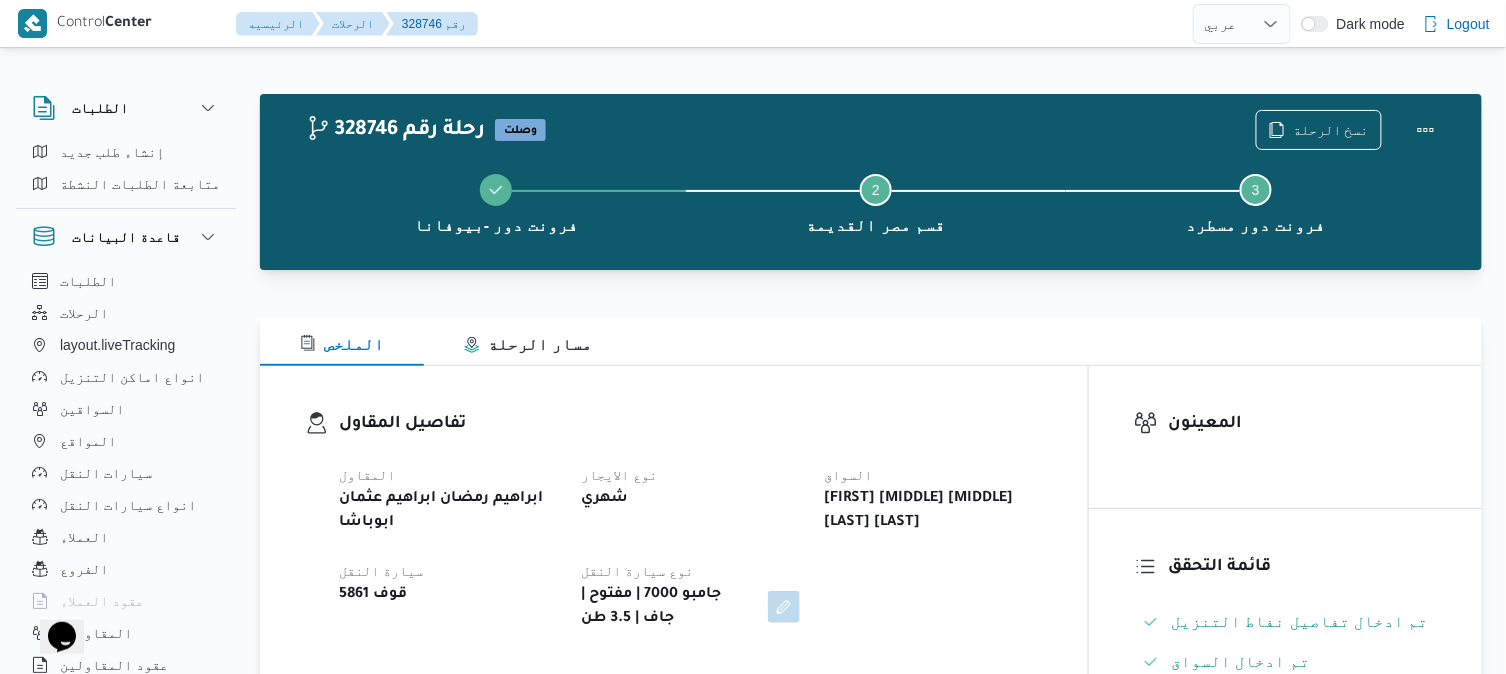 click on "الملخص مسار الرحلة" at bounding box center (871, 342) 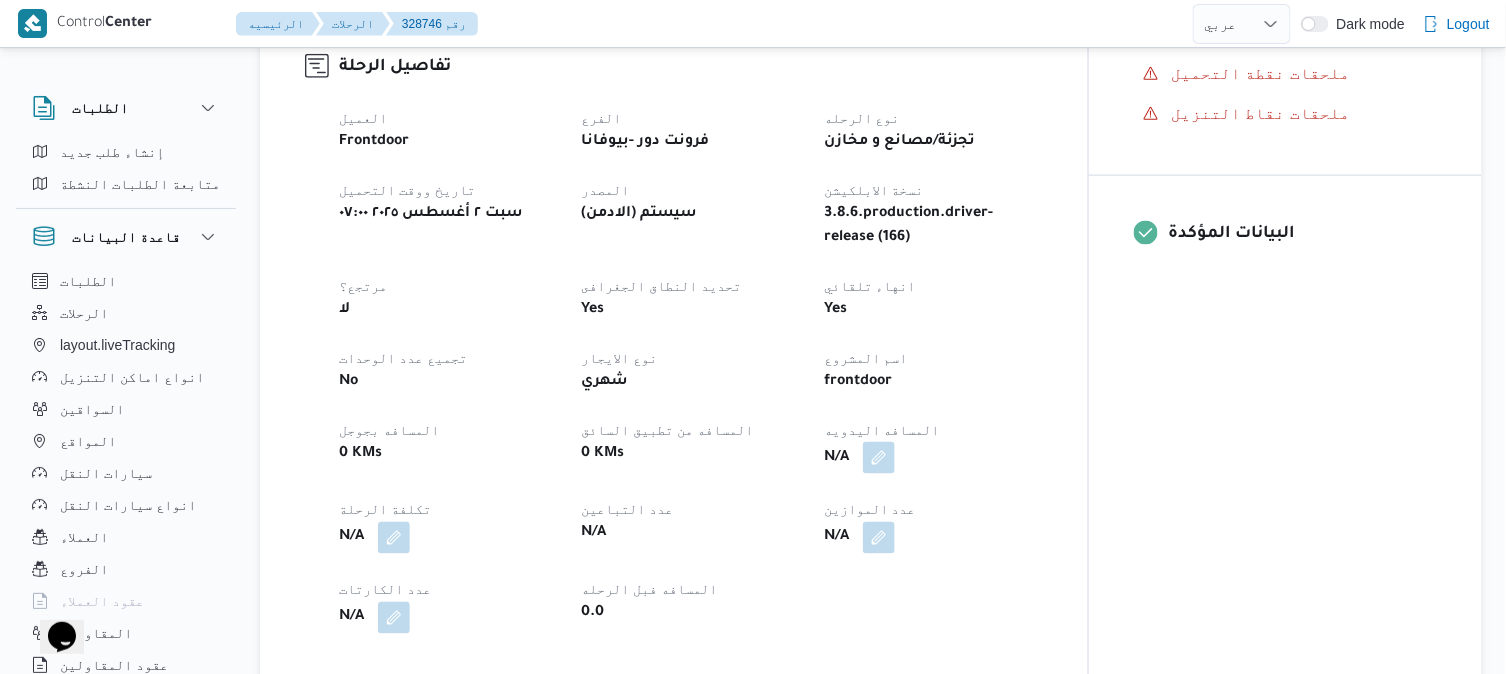 scroll, scrollTop: 933, scrollLeft: 0, axis: vertical 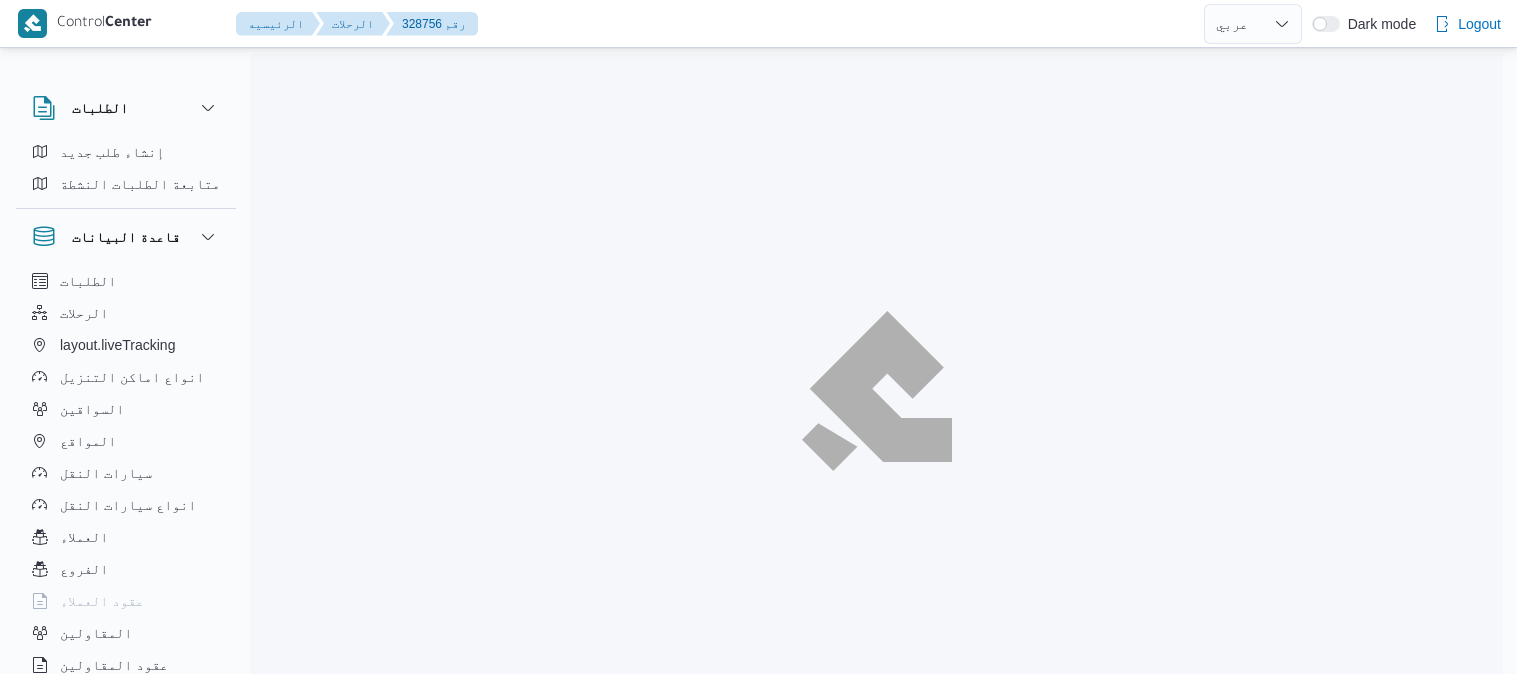 select on "ar" 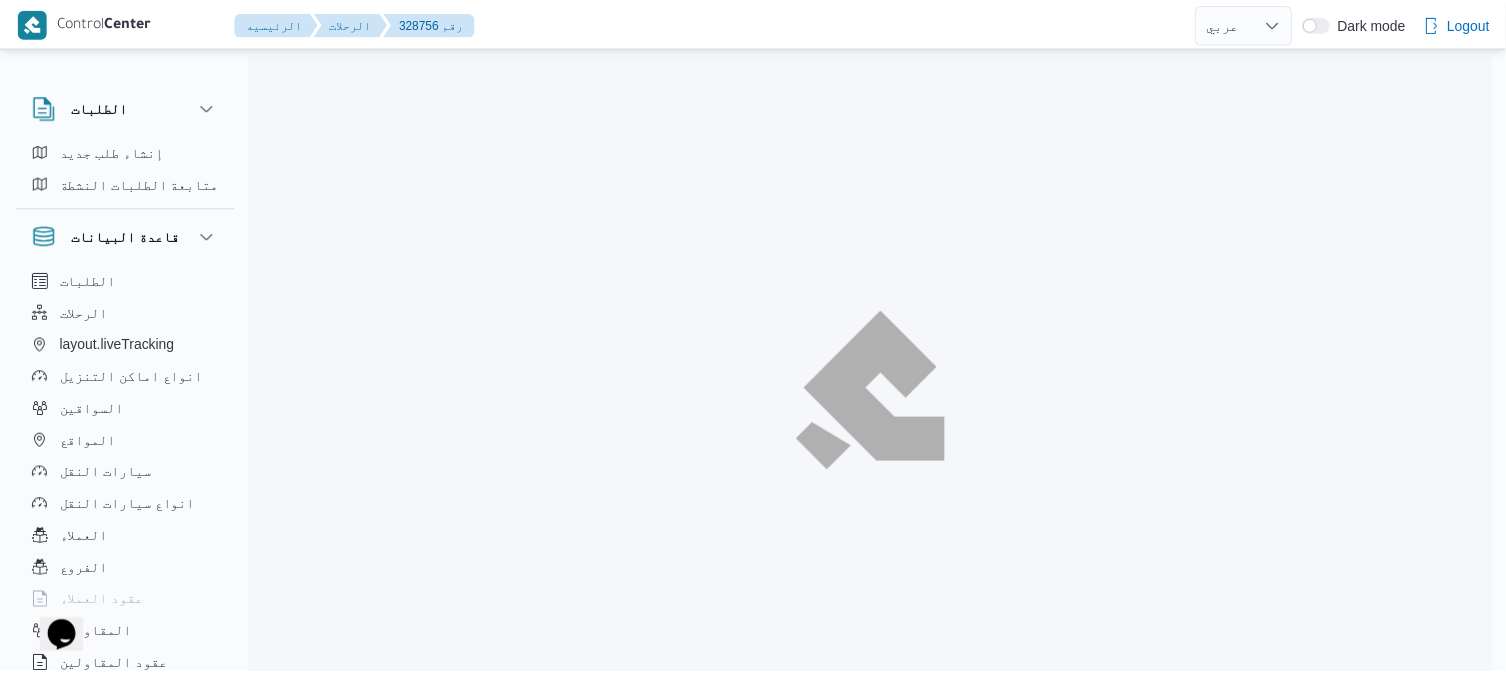 scroll, scrollTop: 0, scrollLeft: 0, axis: both 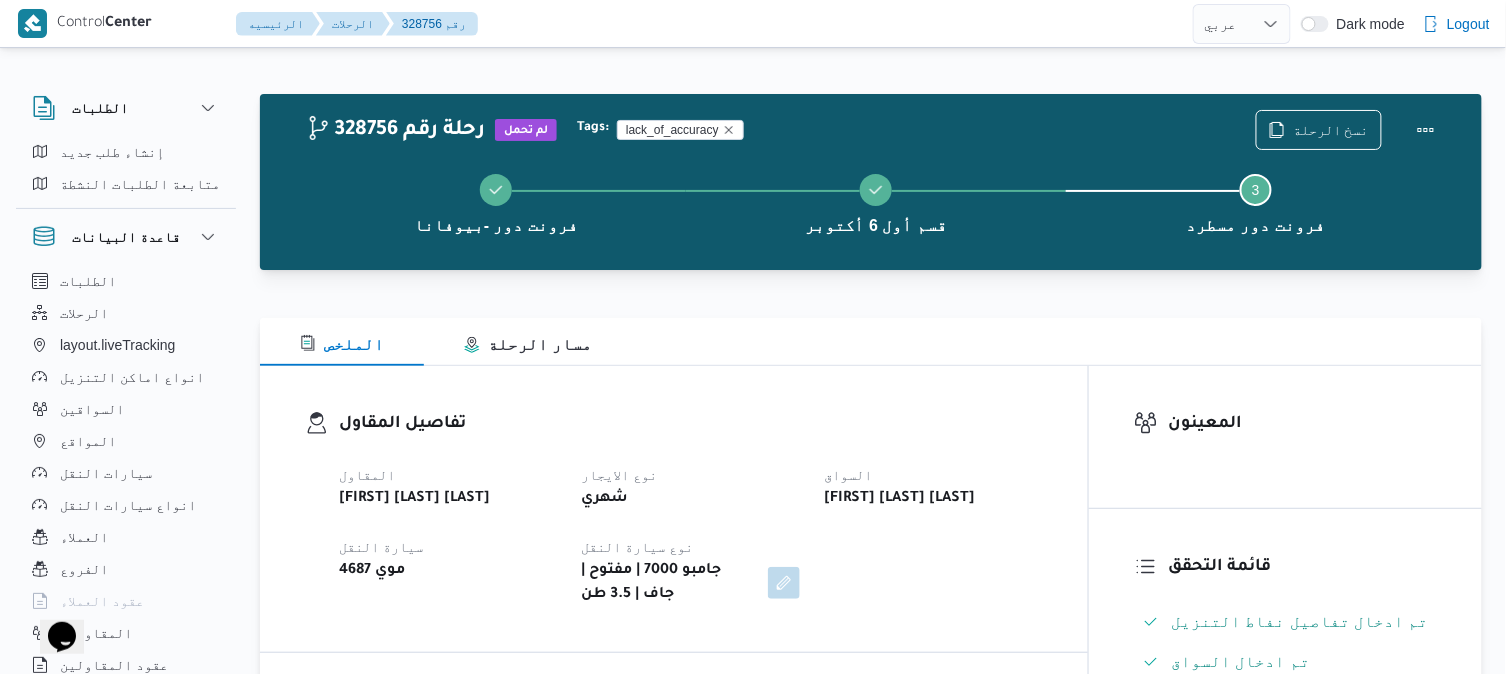 click at bounding box center [871, 306] 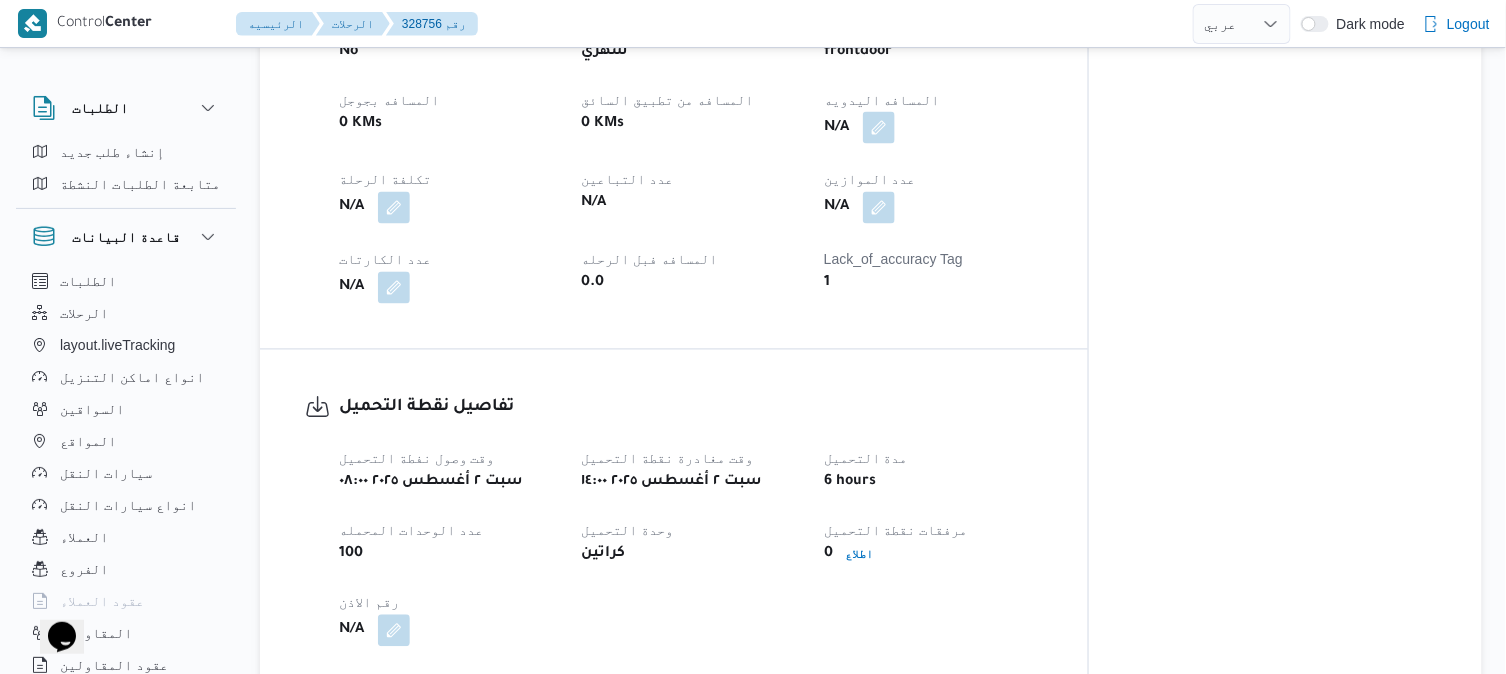 scroll, scrollTop: 977, scrollLeft: 0, axis: vertical 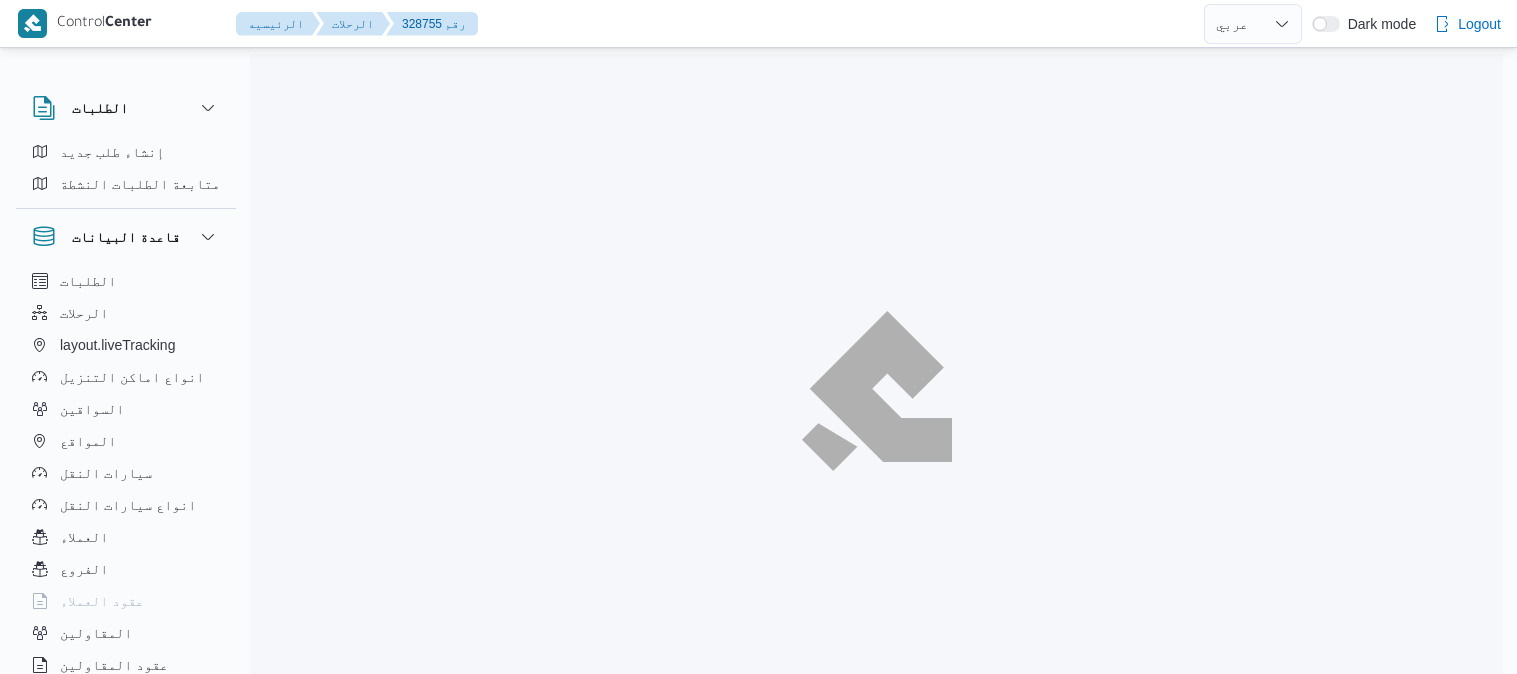select on "ar" 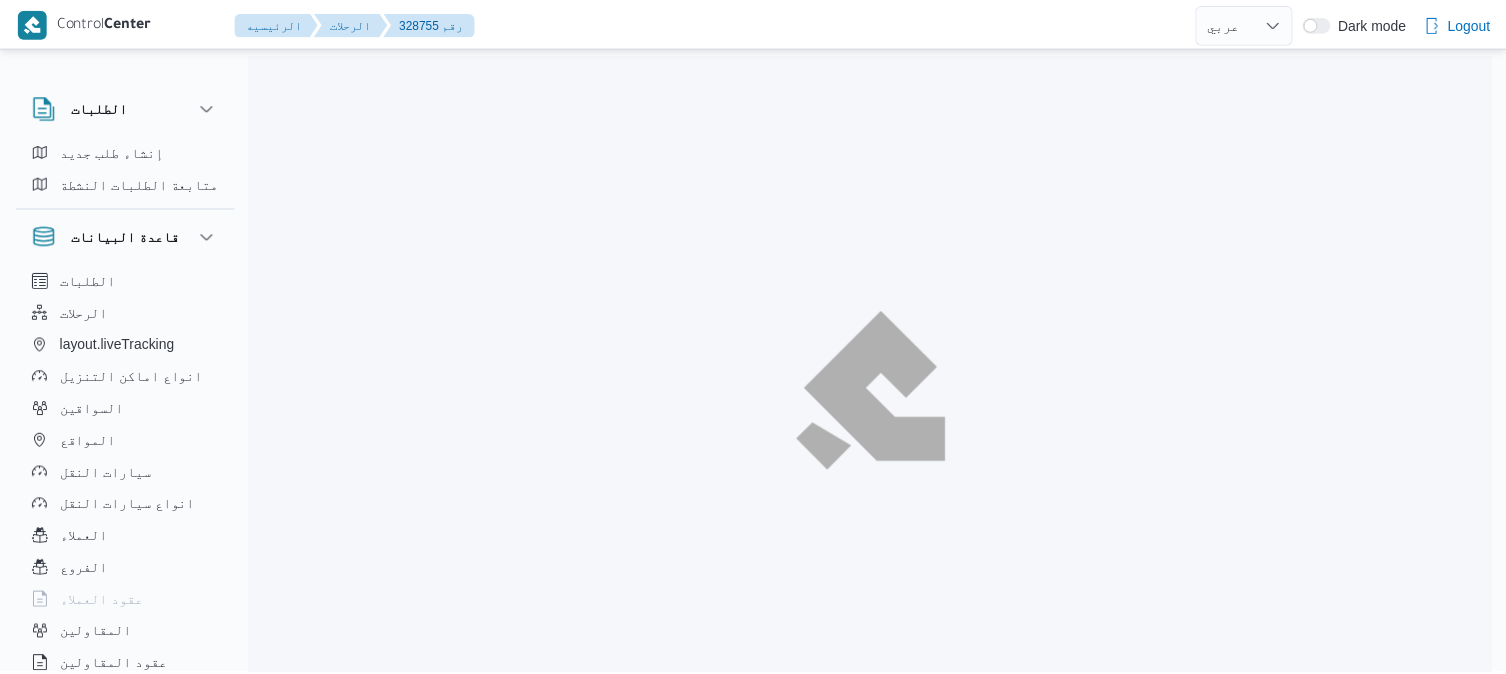 scroll, scrollTop: 0, scrollLeft: 0, axis: both 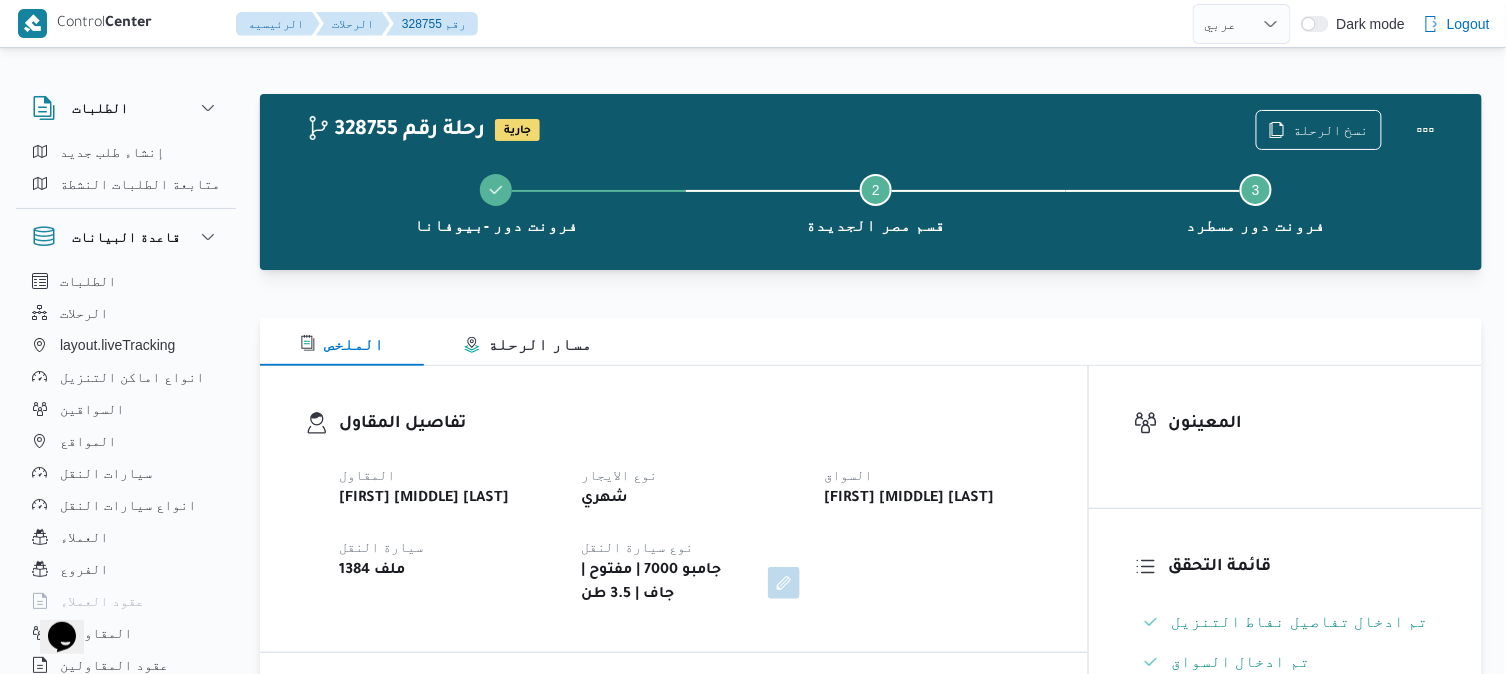 click on "الملخص مسار الرحلة" at bounding box center (871, 342) 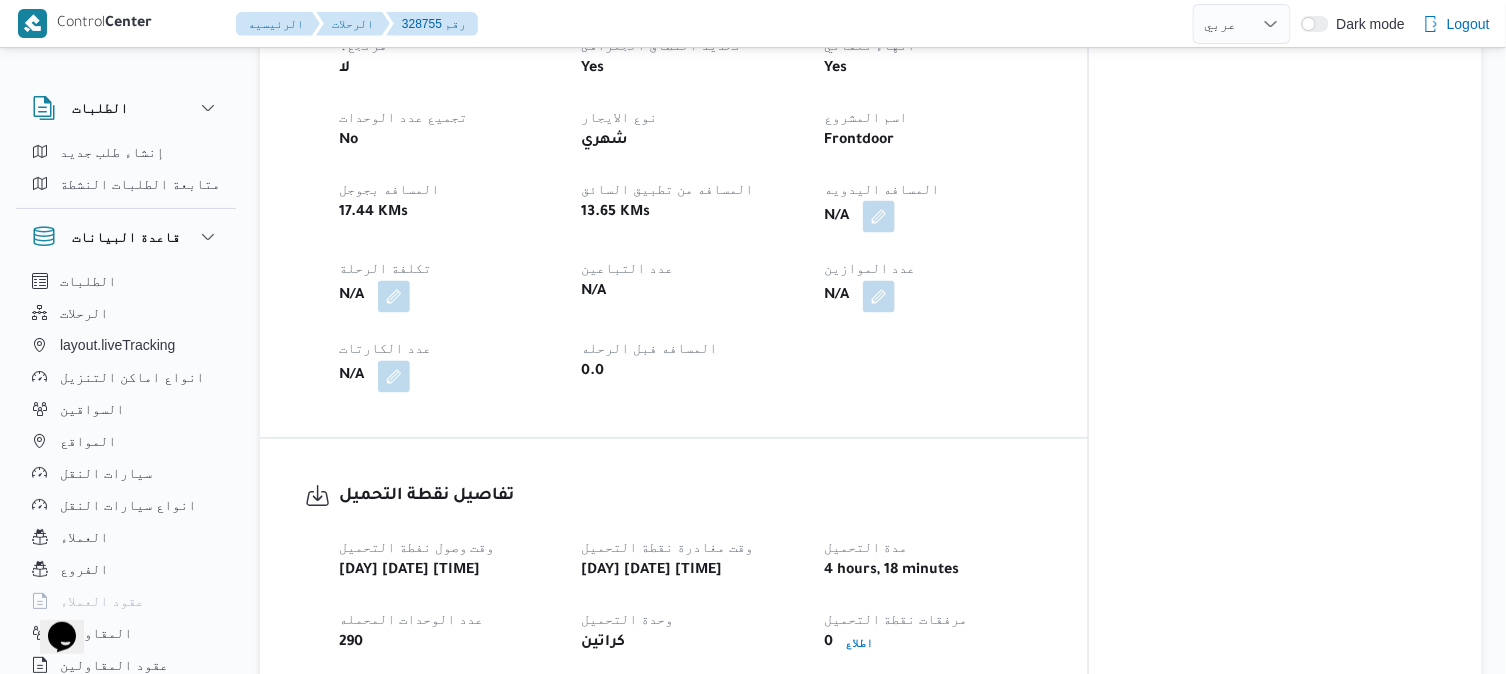 scroll, scrollTop: 1066, scrollLeft: 0, axis: vertical 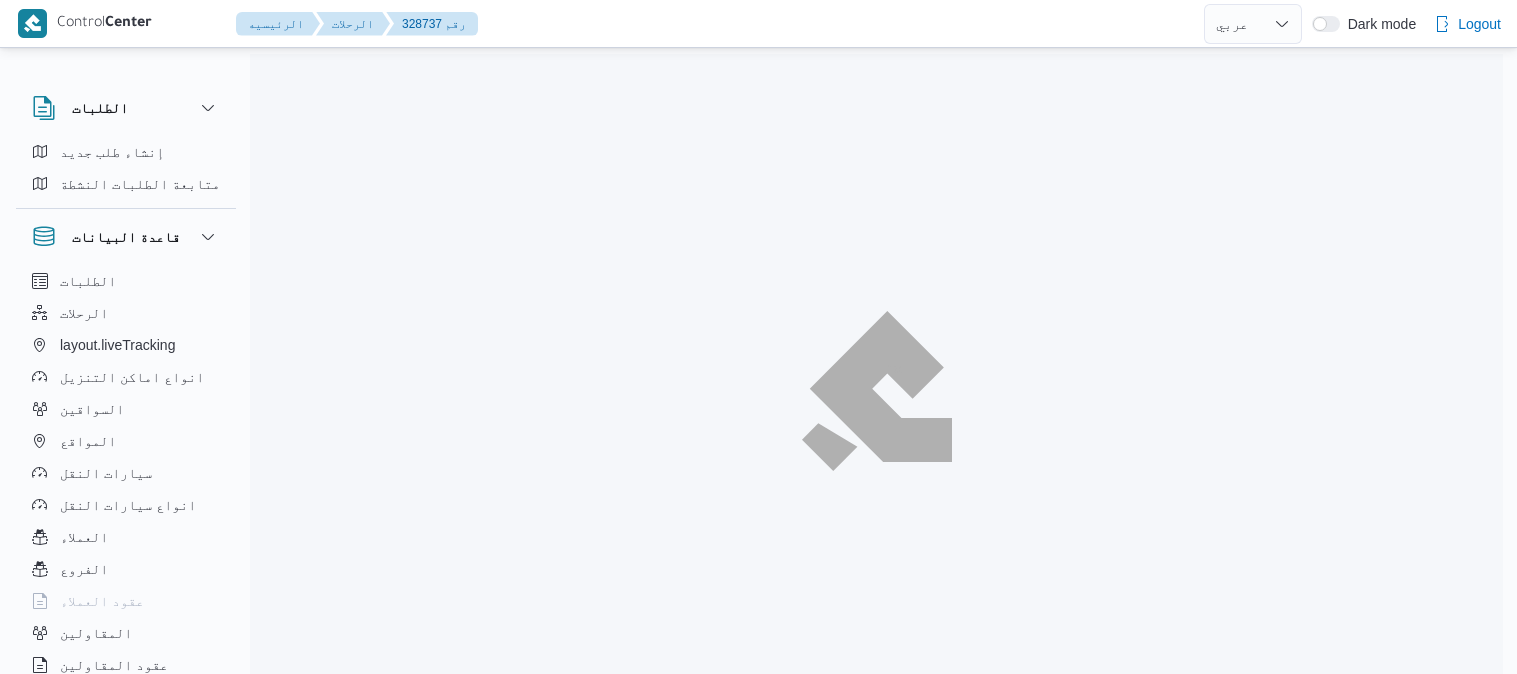 select on "ar" 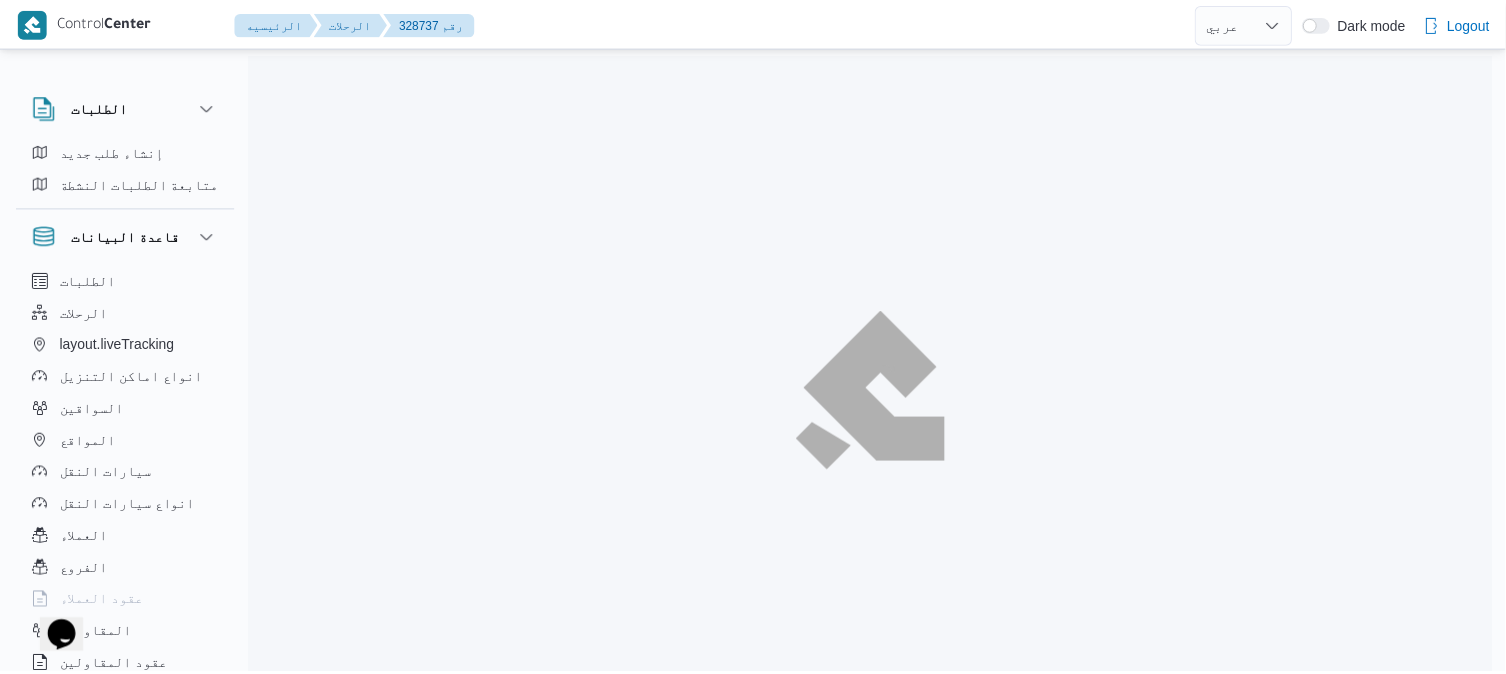 scroll, scrollTop: 0, scrollLeft: 0, axis: both 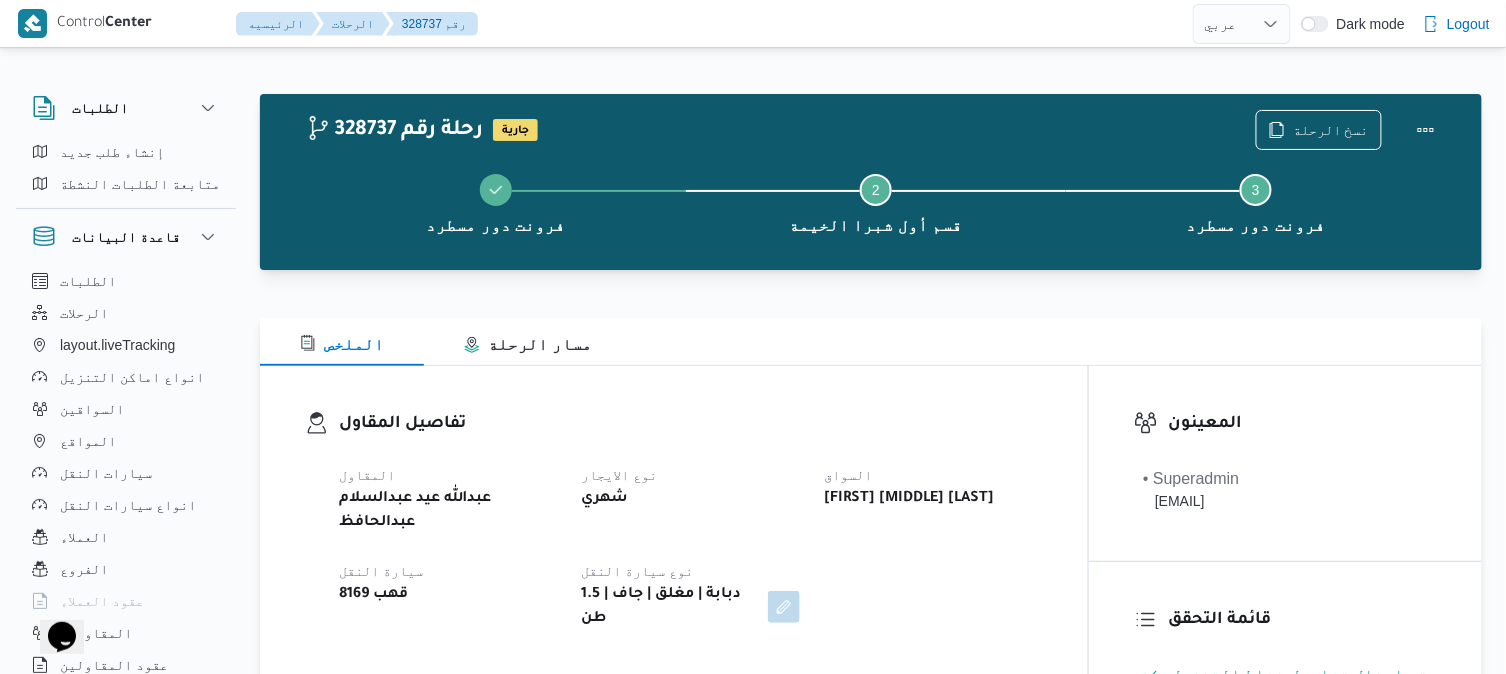 click on "تفاصيل المقاول المقاول [NAME] نوع الايجار شهري السواق [FIRST] [MIDDLE] [LAST] سيارة النقل قهب 8169 نوع سيارة النقل دبابة | مغلق | جاف | 1.5 طن" at bounding box center (674, 521) 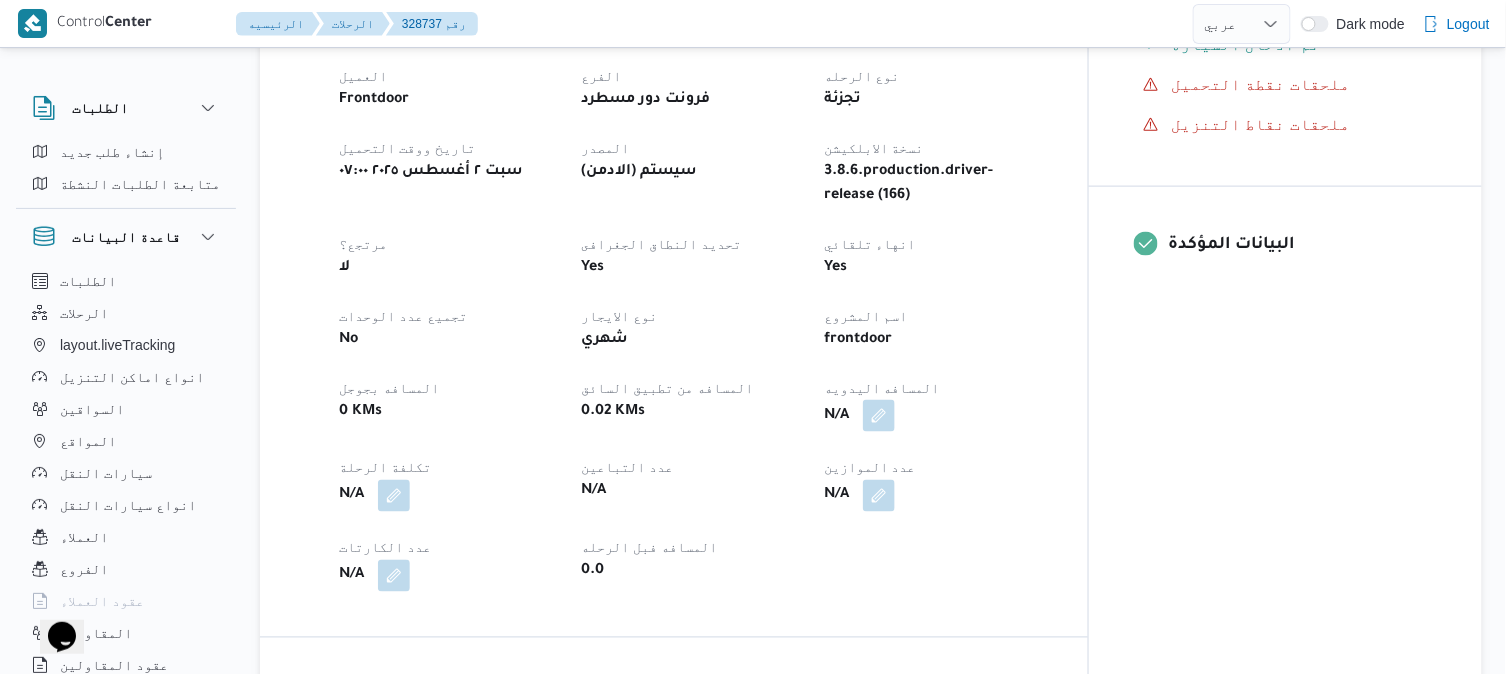 scroll, scrollTop: 933, scrollLeft: 0, axis: vertical 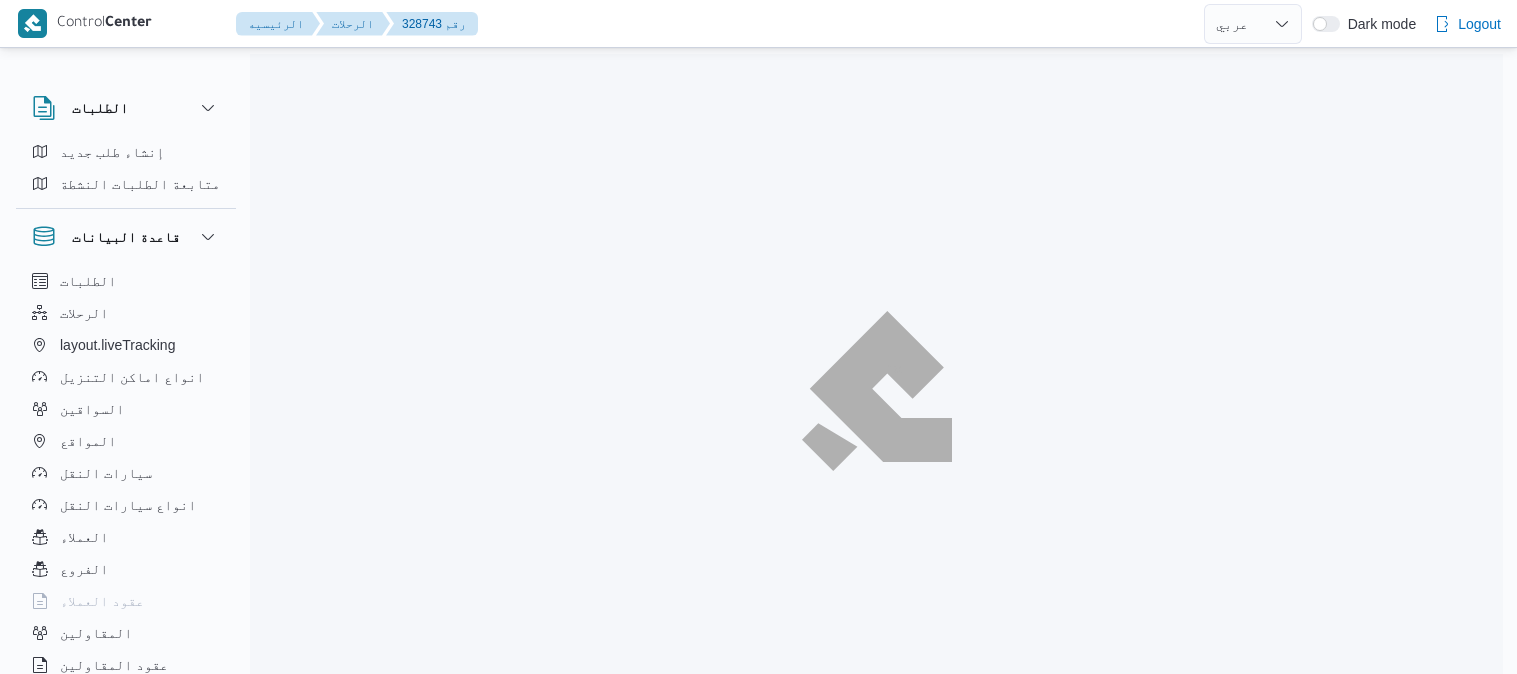 select on "ar" 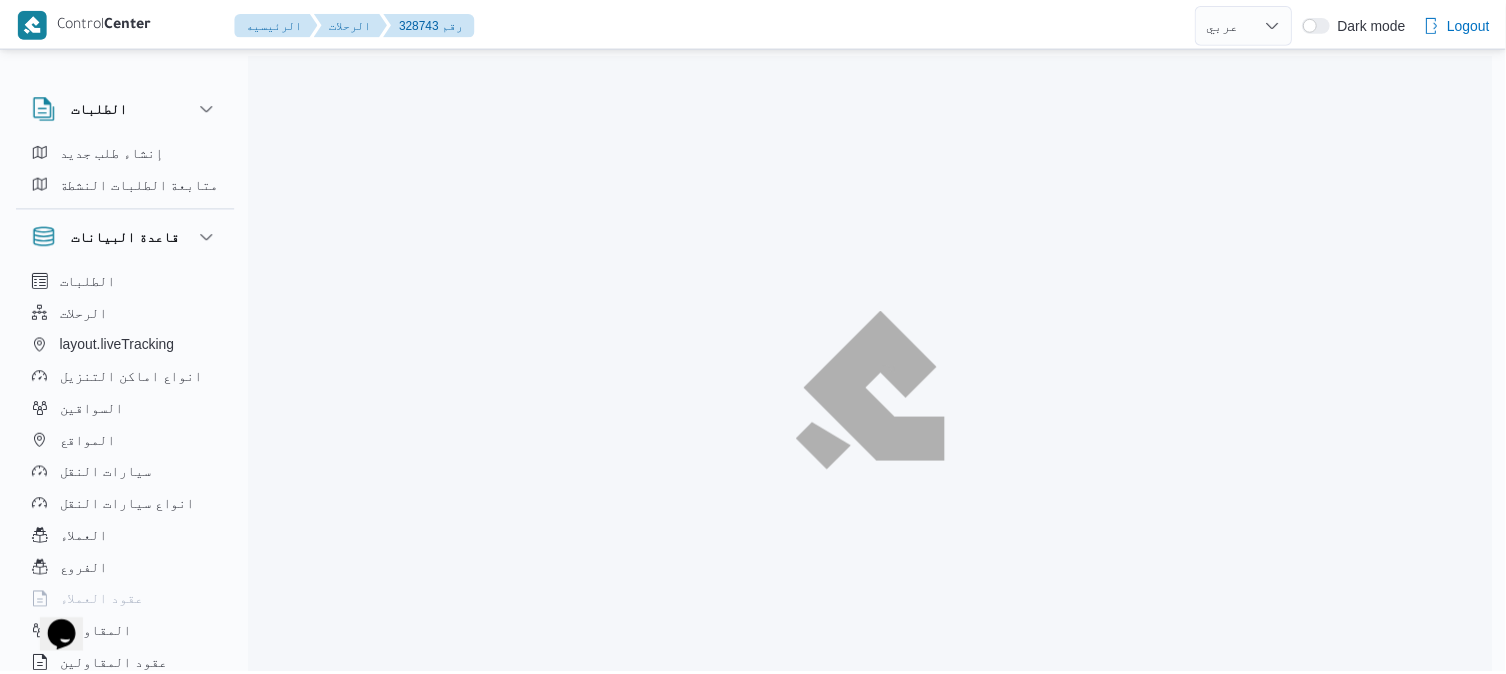 scroll, scrollTop: 0, scrollLeft: 0, axis: both 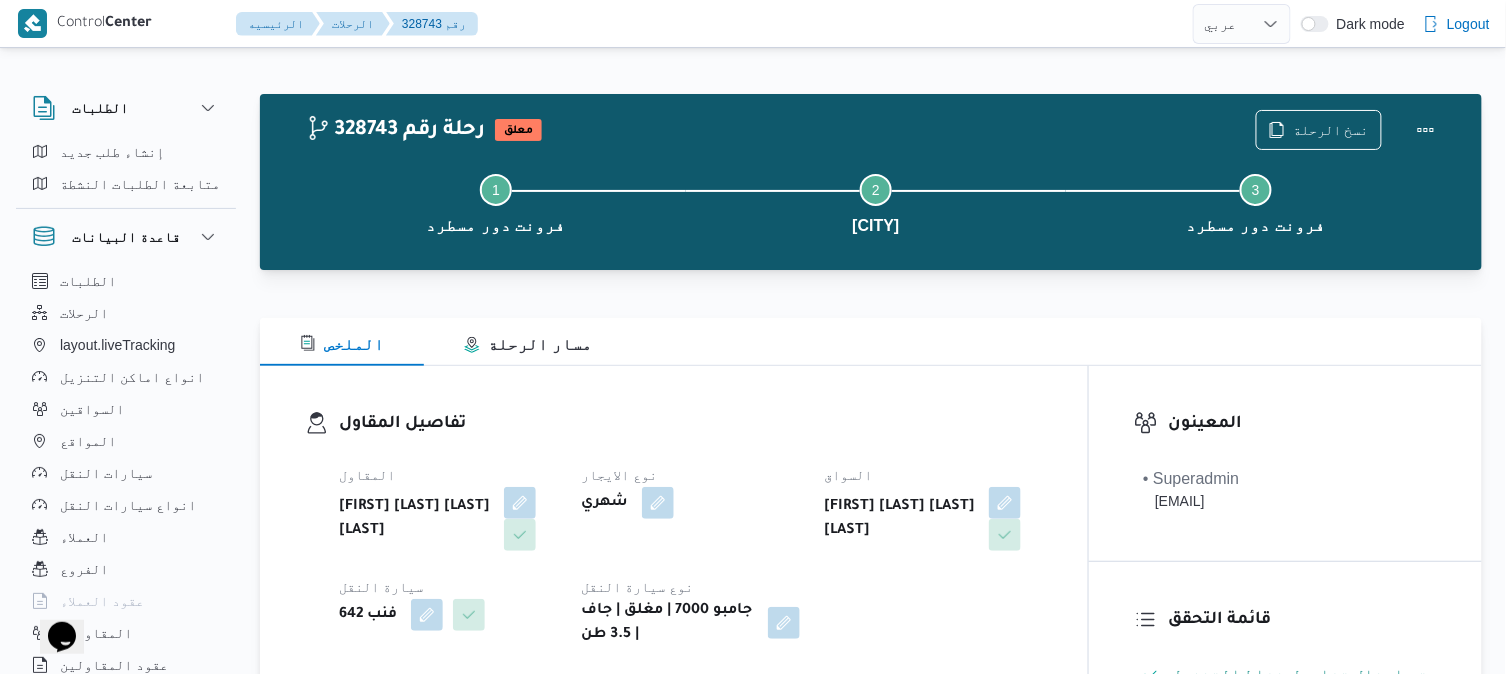 click on "تفاصيل المقاول" at bounding box center (691, 424) 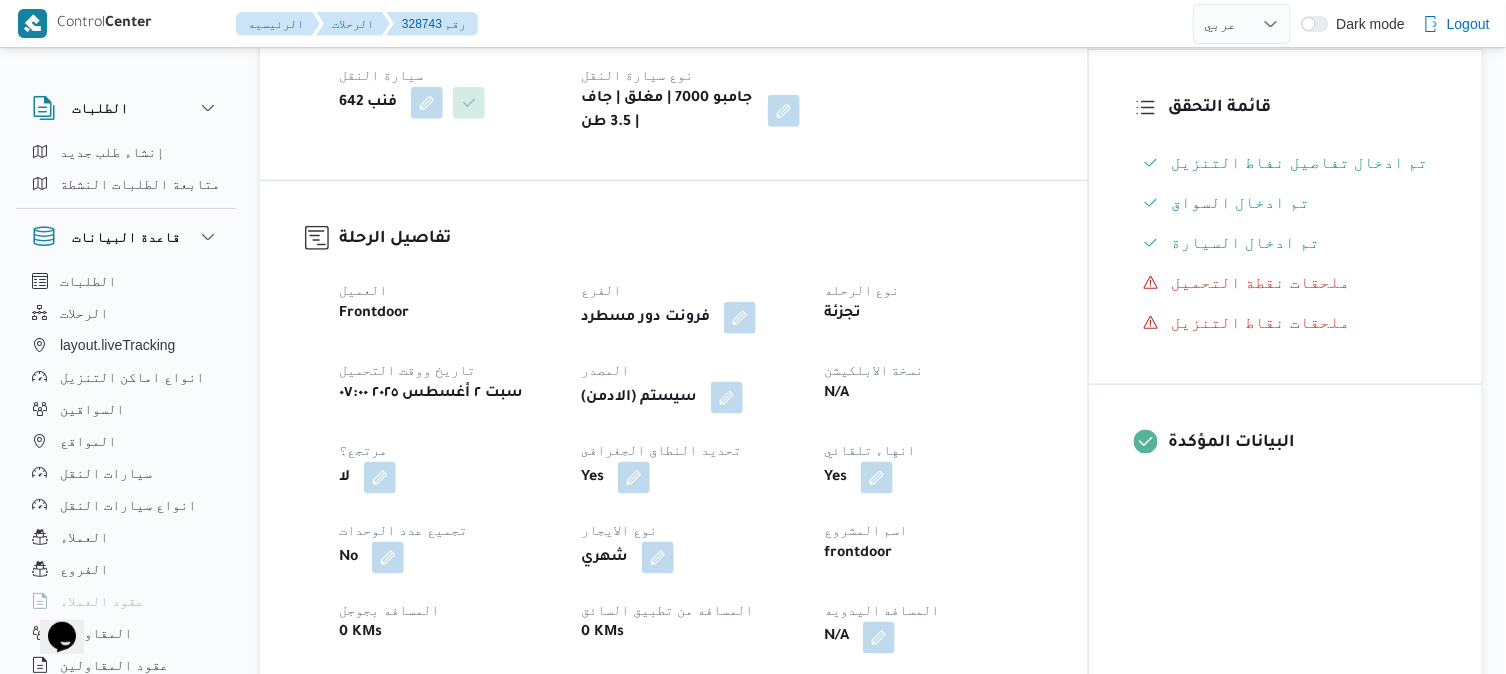 scroll, scrollTop: 577, scrollLeft: 0, axis: vertical 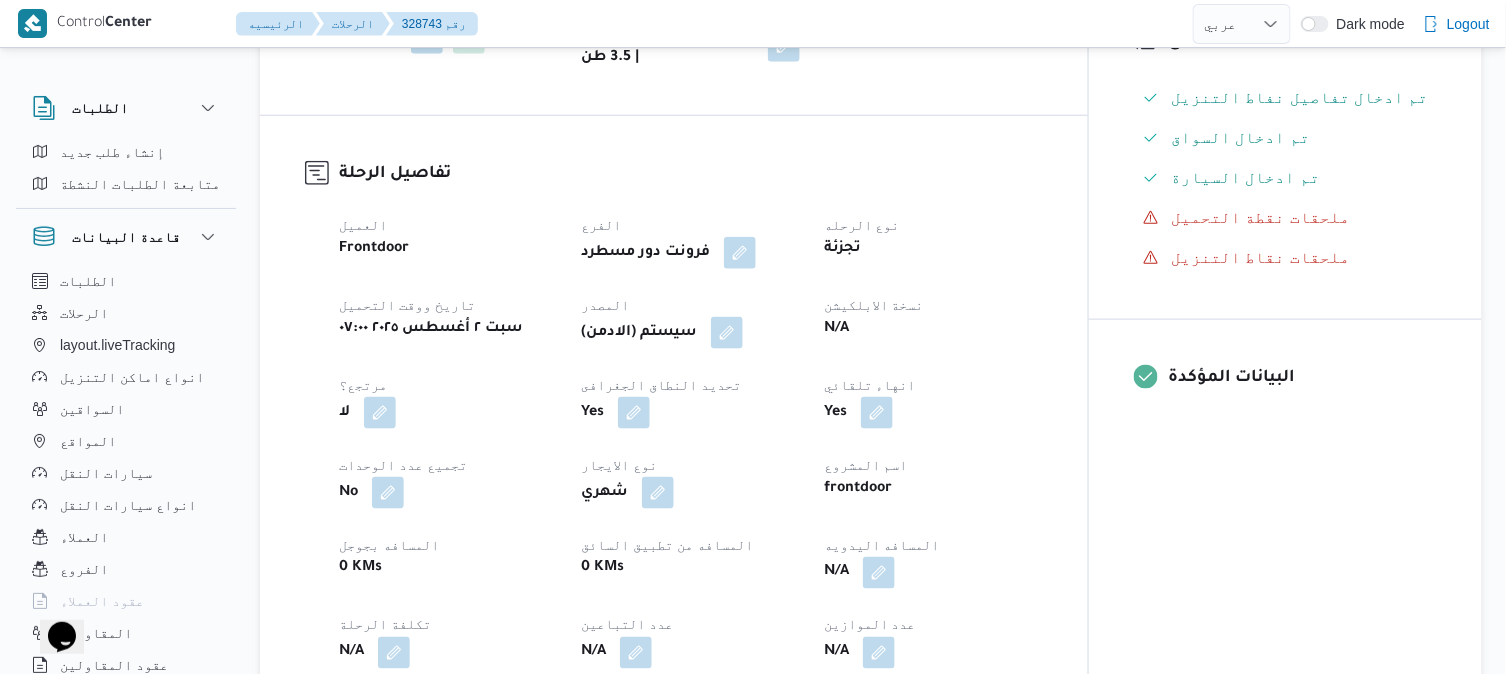 click on "(سيستم (الادمن" at bounding box center (690, 333) 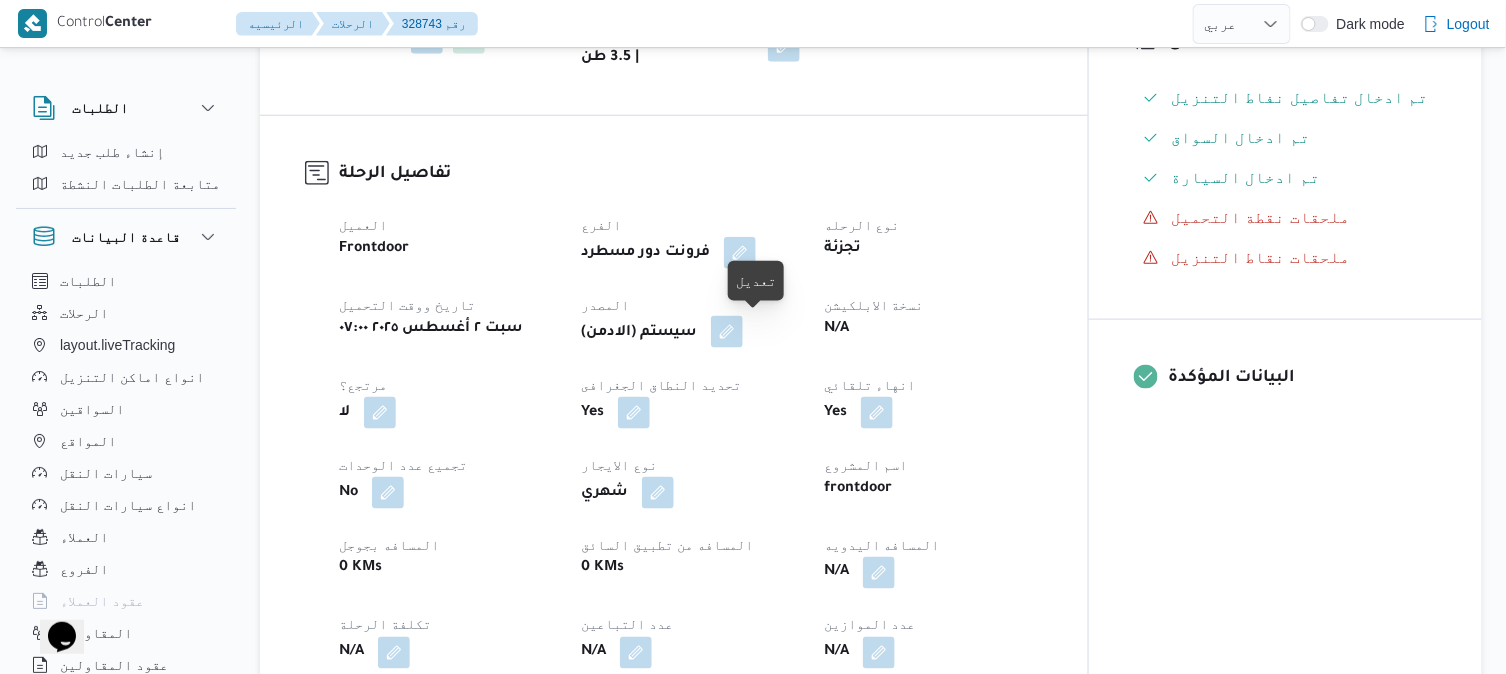 click at bounding box center (727, 332) 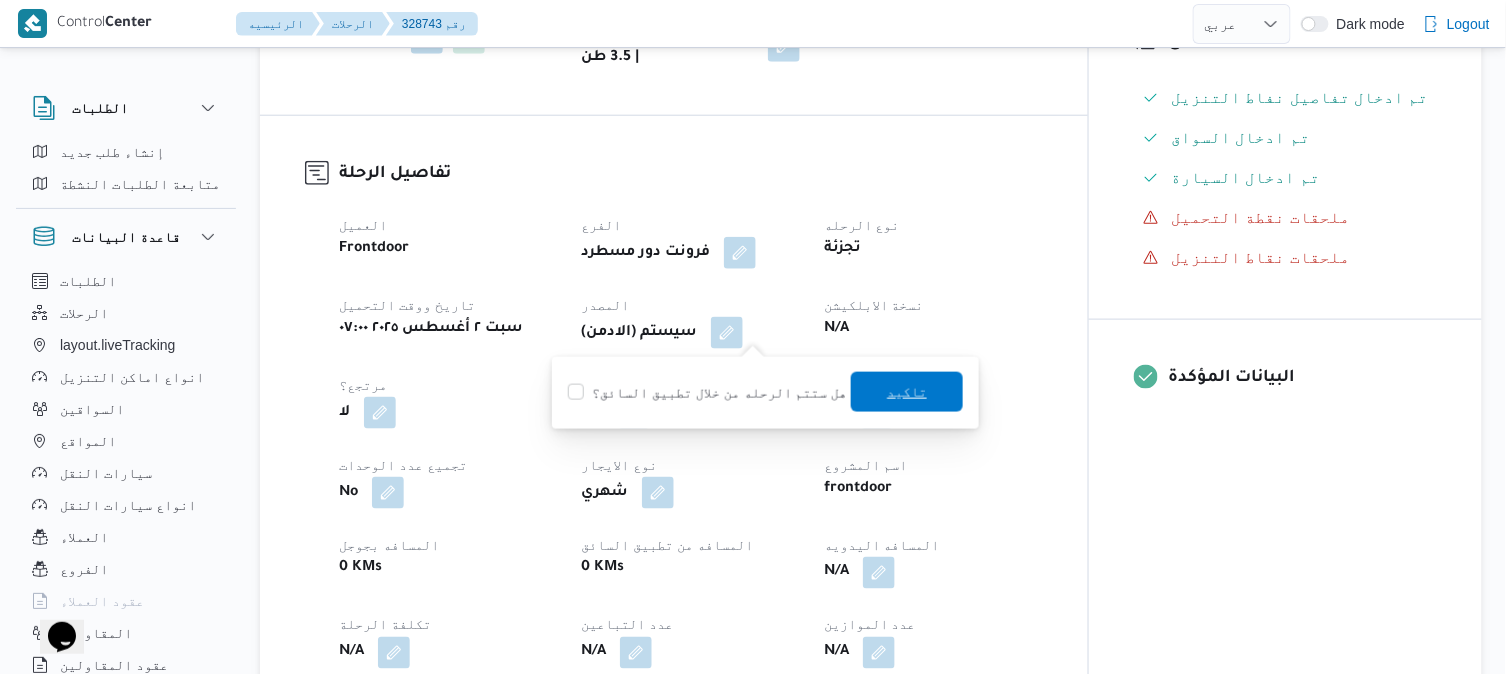 click on "تاكيد" at bounding box center [907, 392] 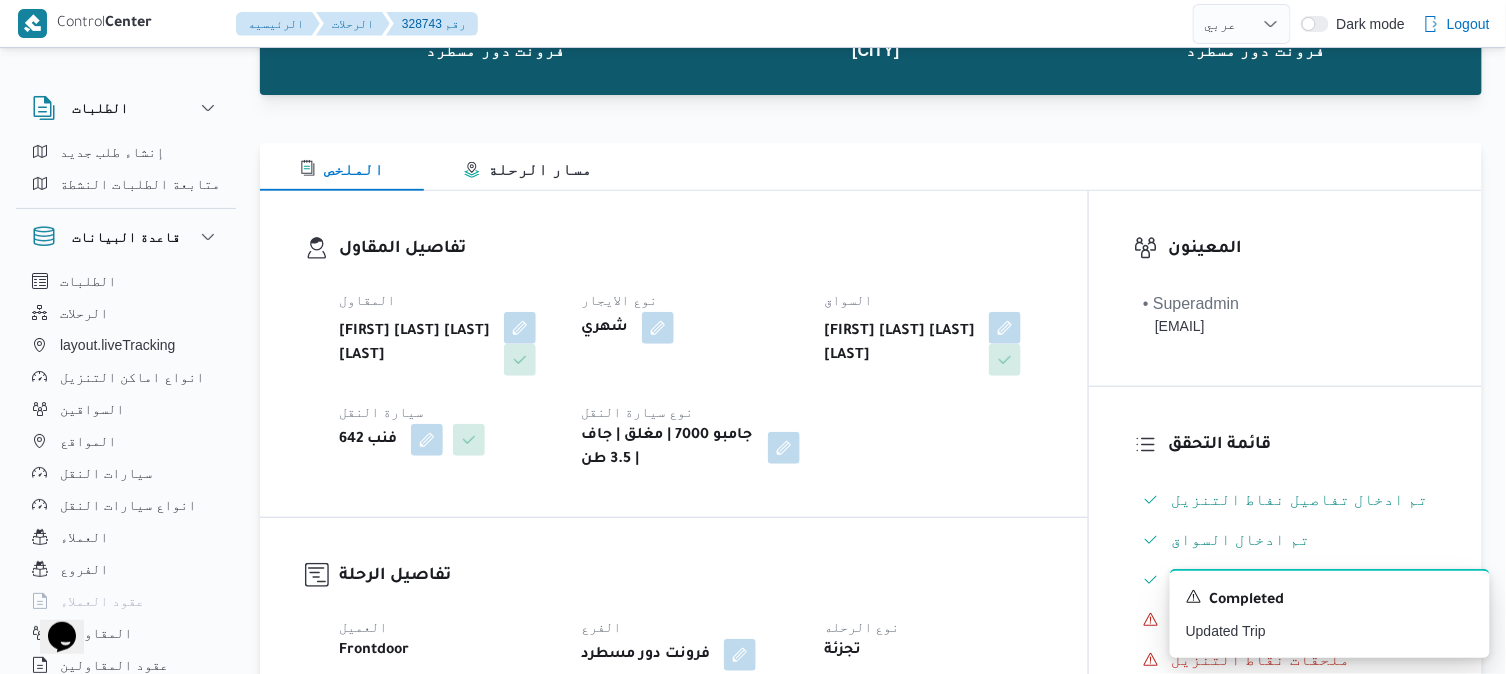 scroll, scrollTop: 0, scrollLeft: 0, axis: both 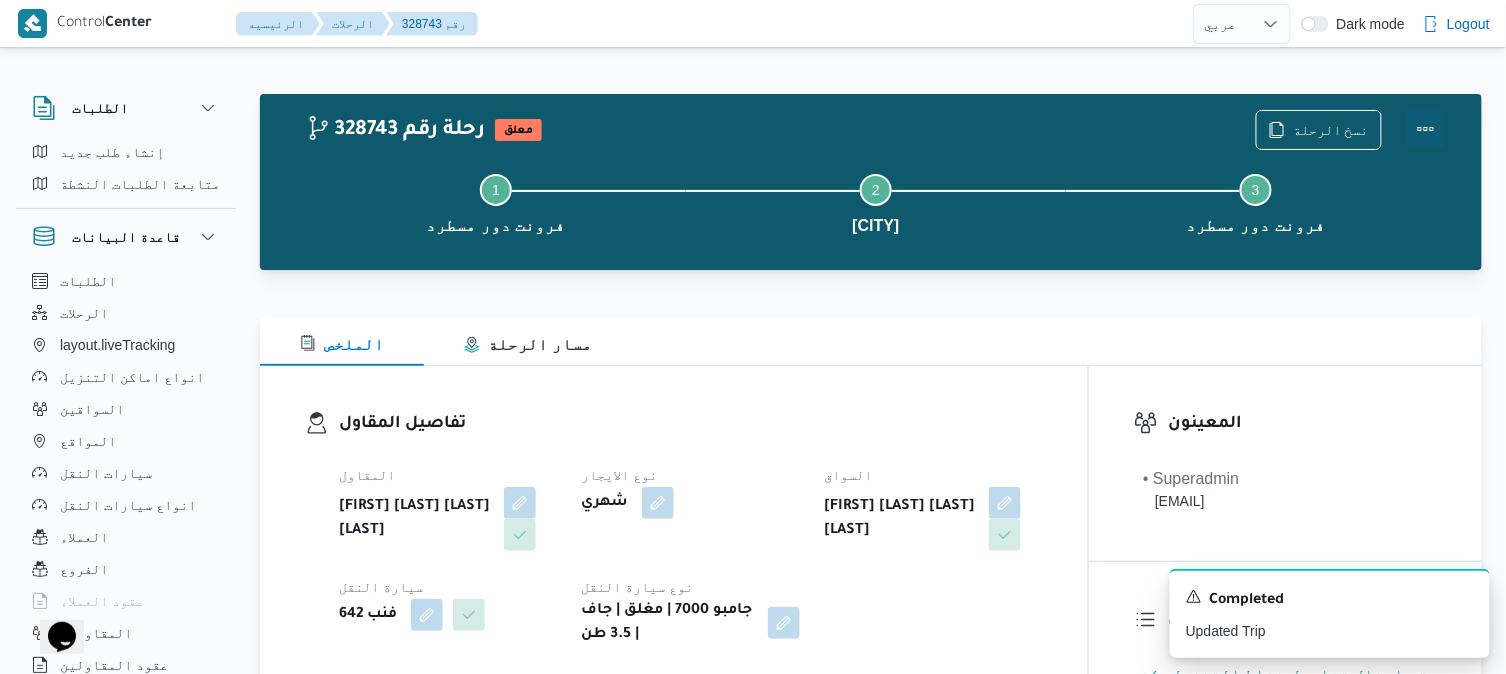 click at bounding box center (1426, 129) 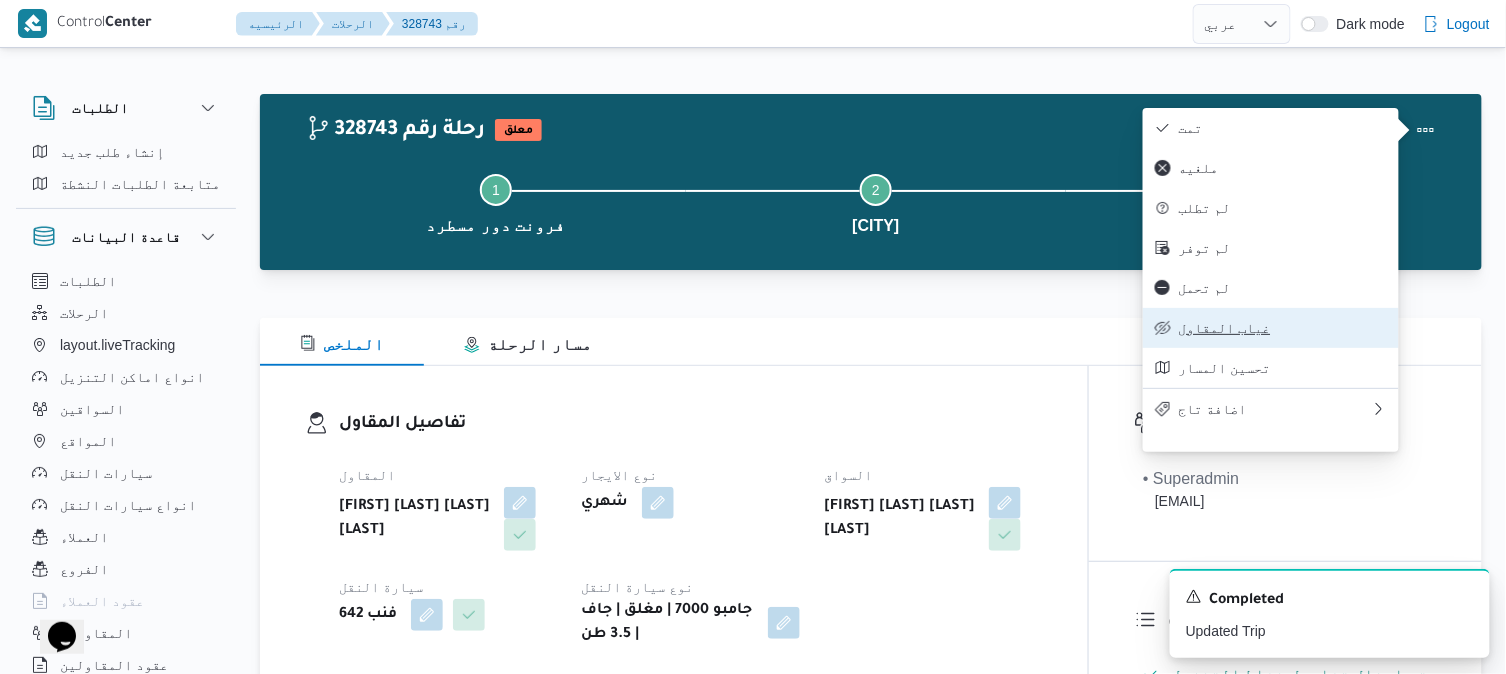 click on "غياب المقاول" at bounding box center [1271, 328] 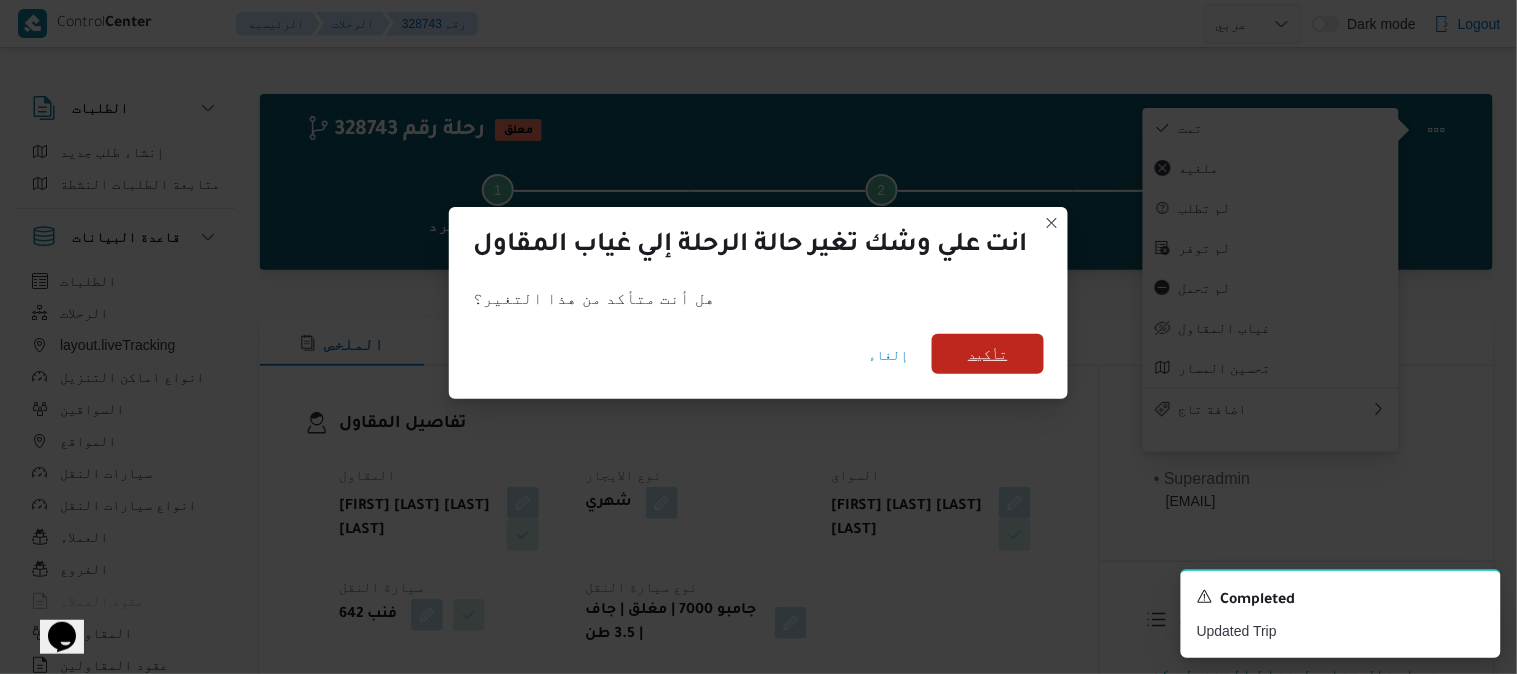 click on "تأكيد" at bounding box center (988, 354) 